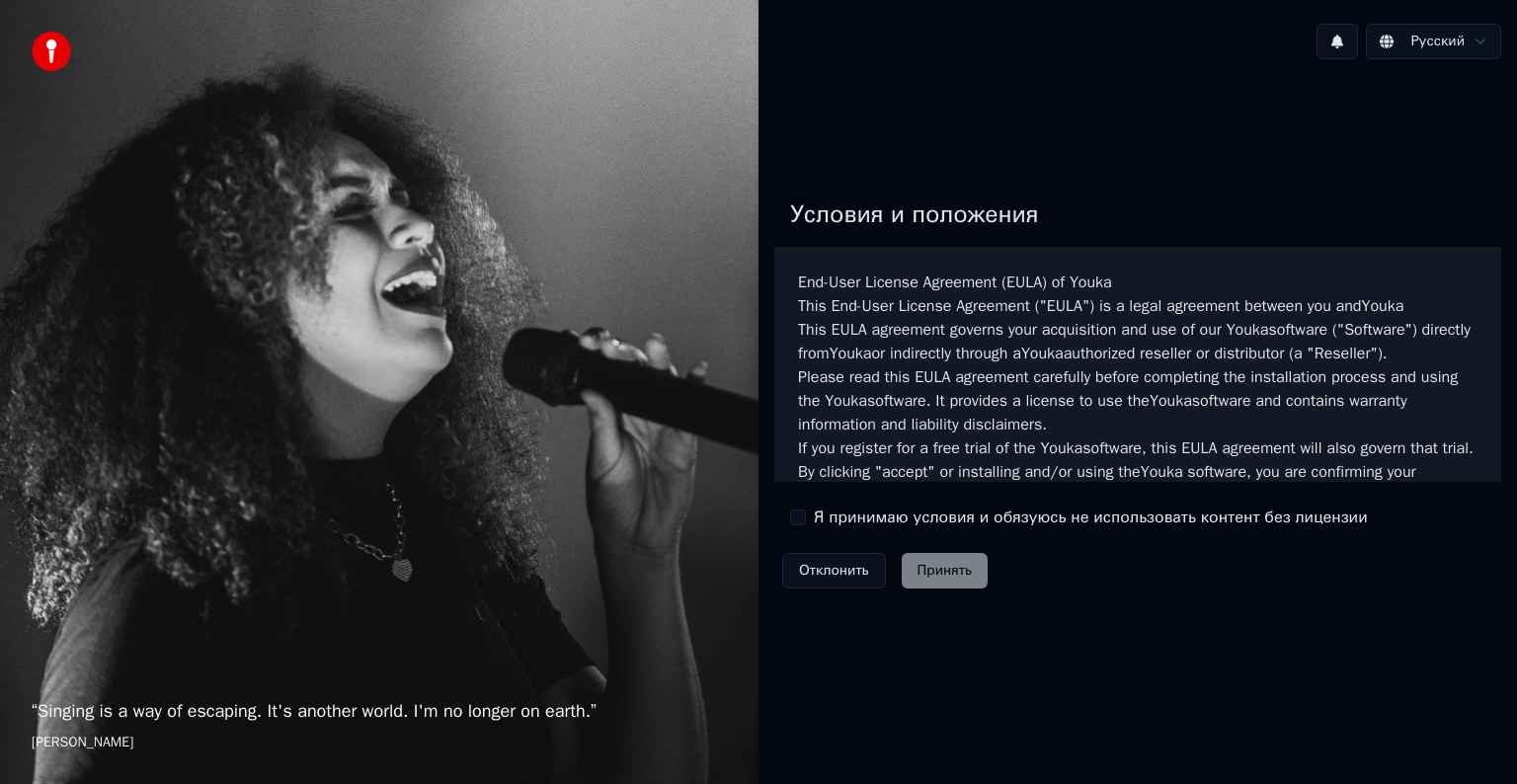 scroll, scrollTop: 0, scrollLeft: 0, axis: both 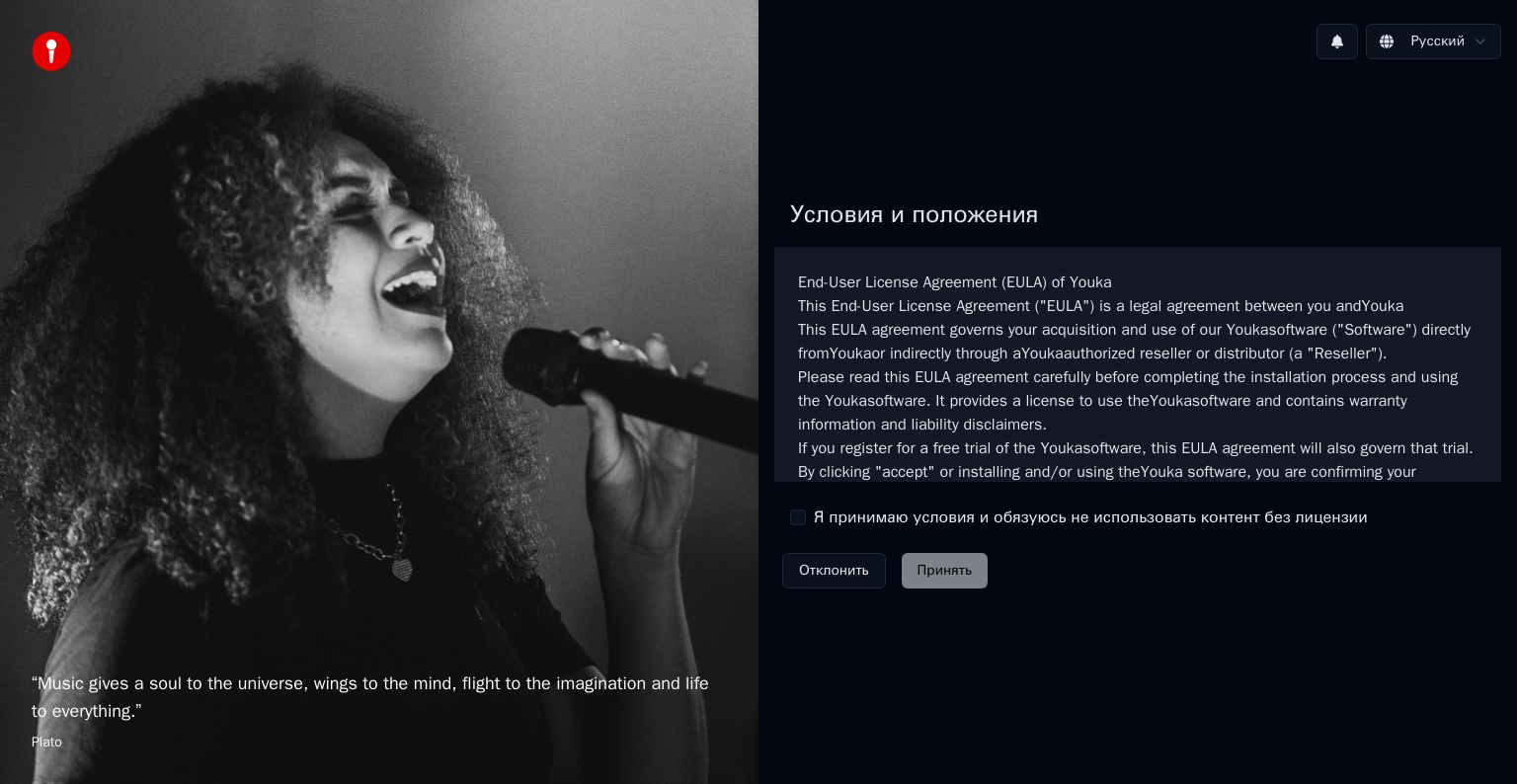 click on "Я принимаю условия и обязуюсь не использовать контент без лицензии" at bounding box center [798, 517] 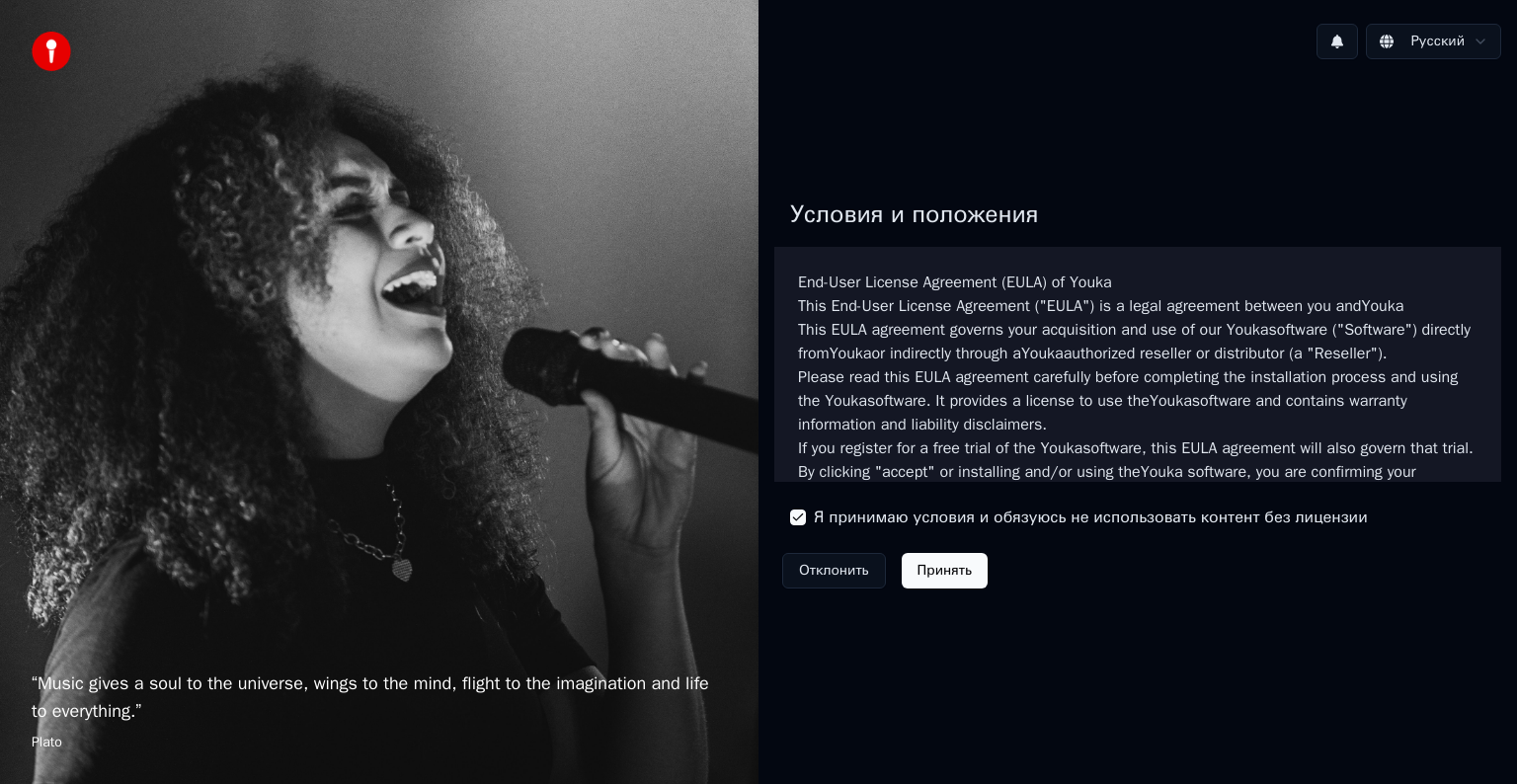click on "Принять" at bounding box center [944, 571] 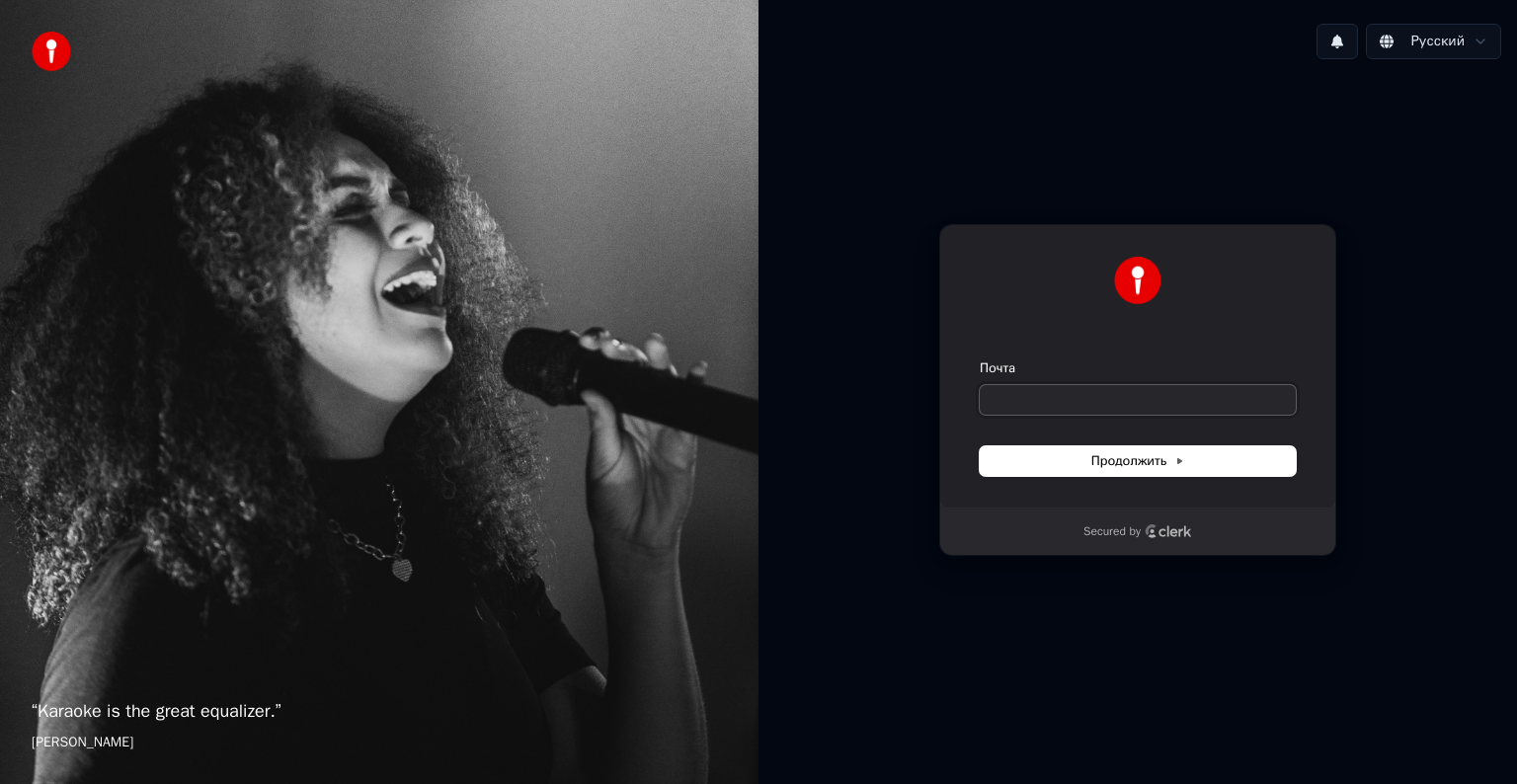 click on "Почта" at bounding box center [1138, 400] 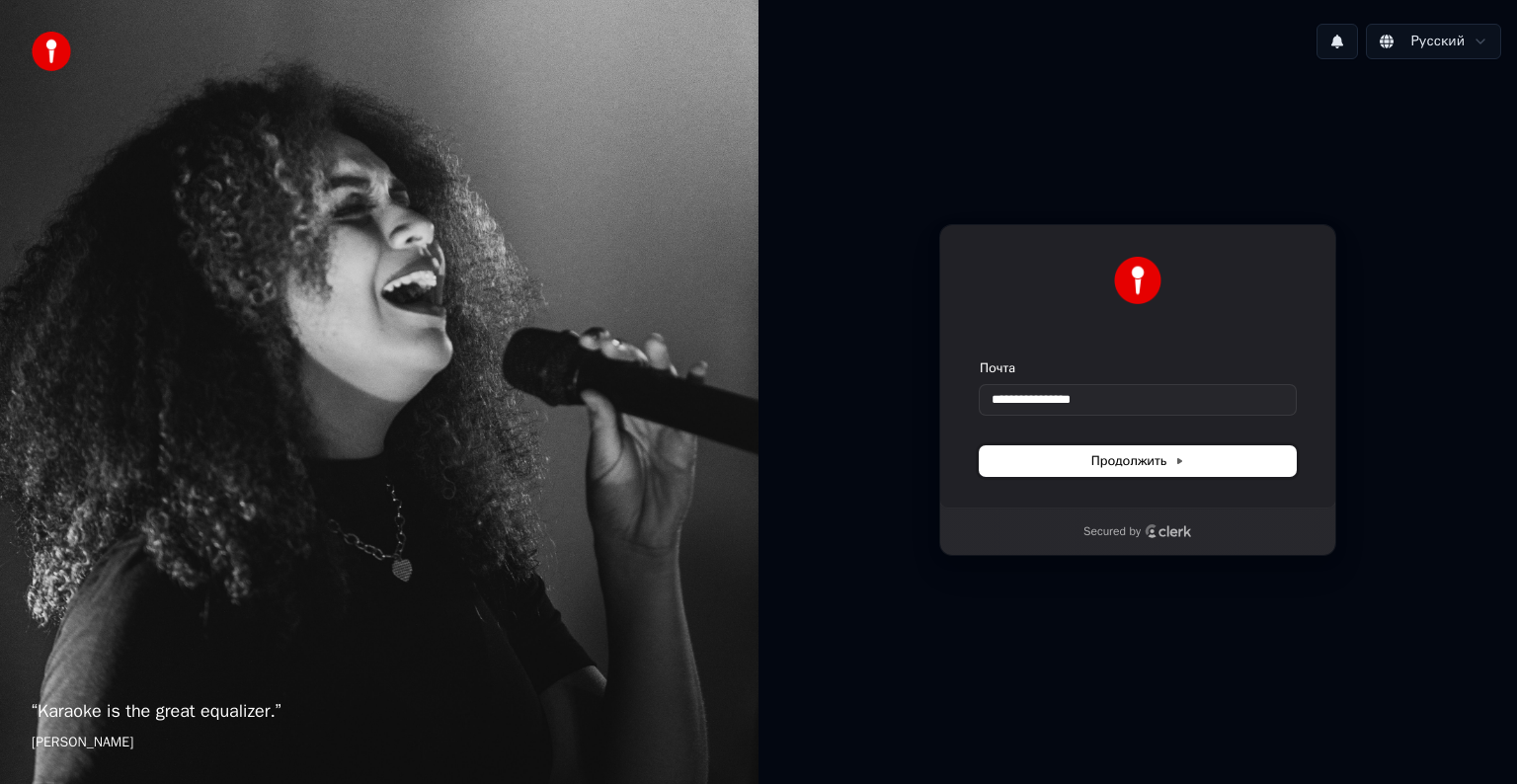 click on "Продолжить" at bounding box center [1138, 461] 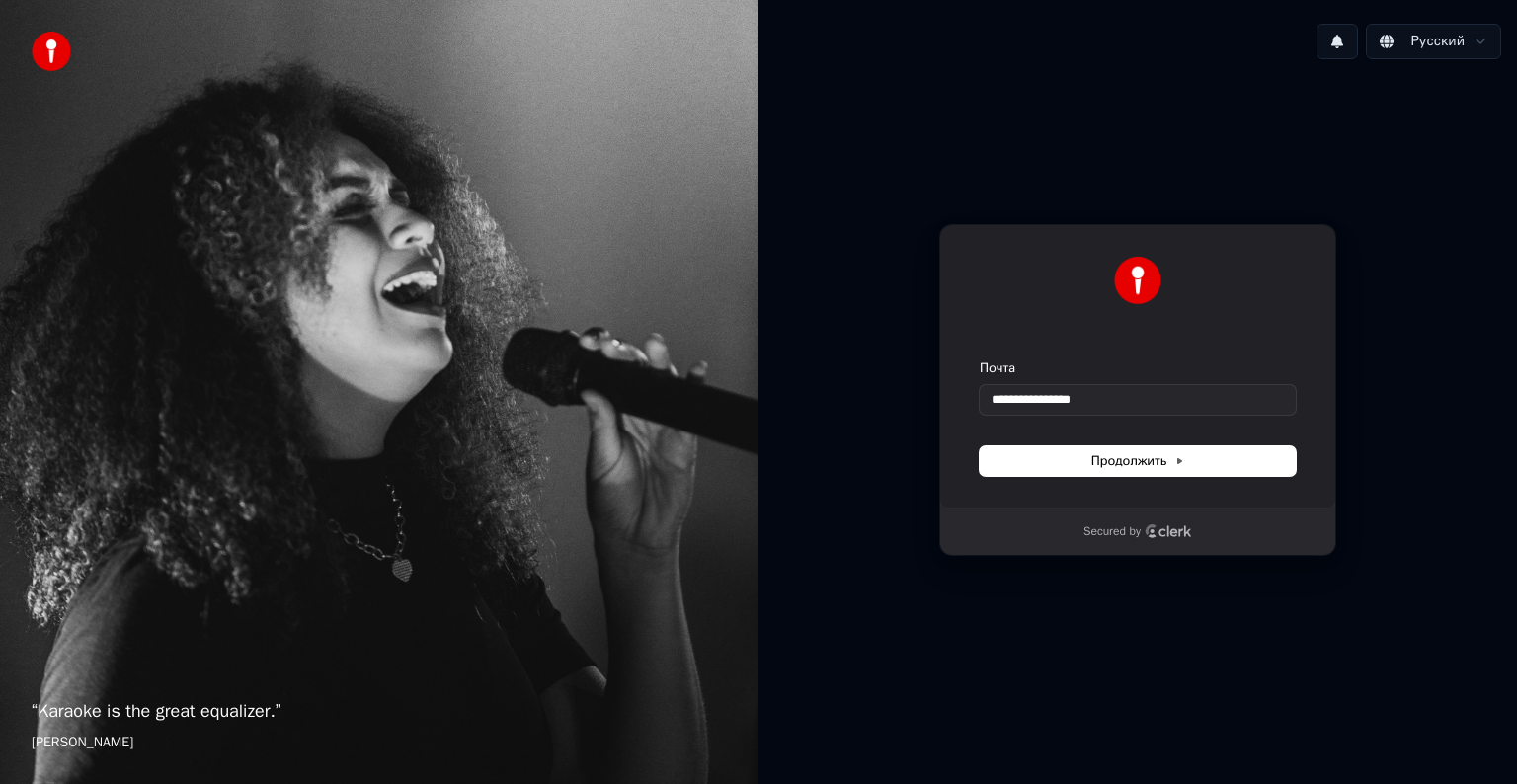 type on "**********" 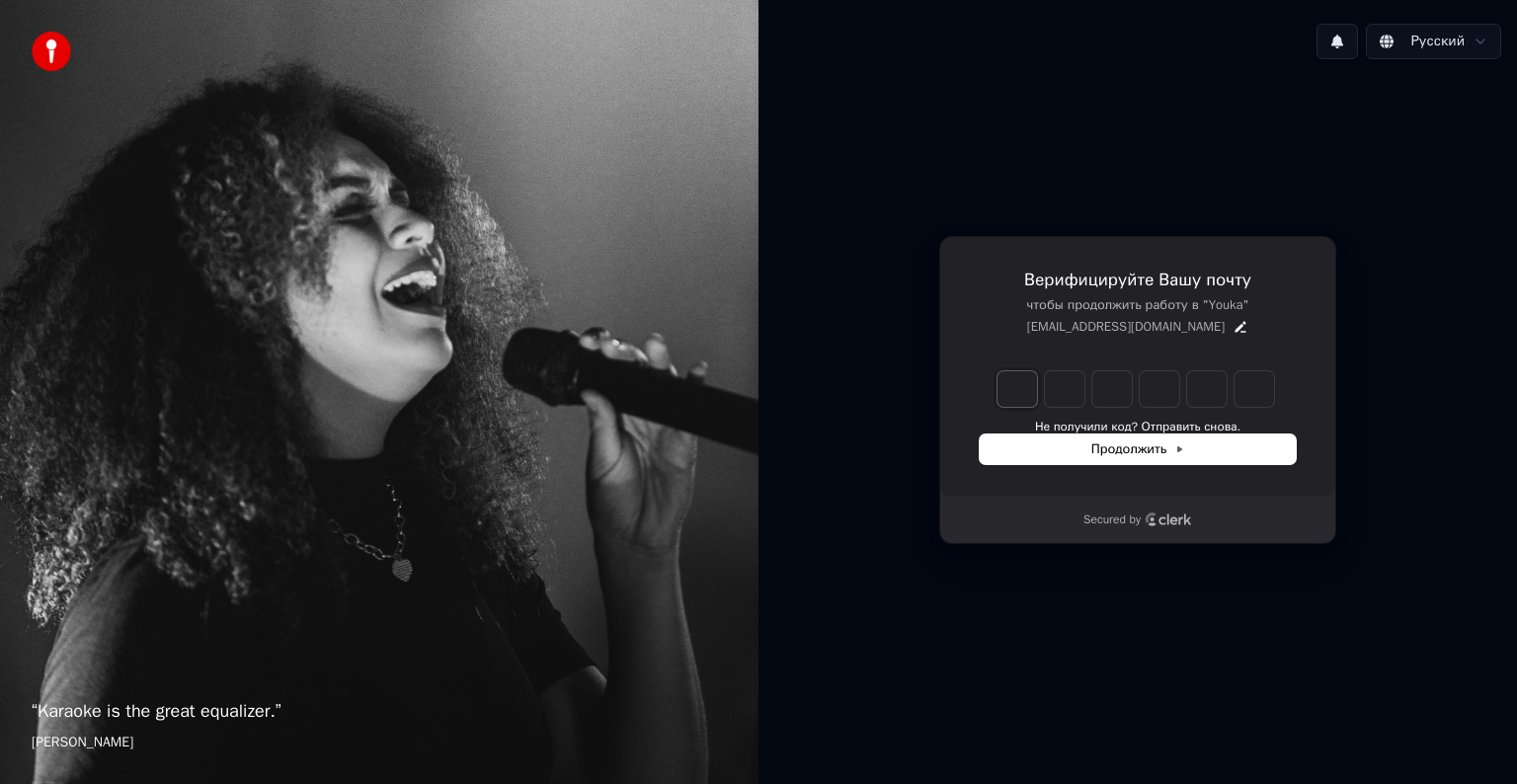 type on "*" 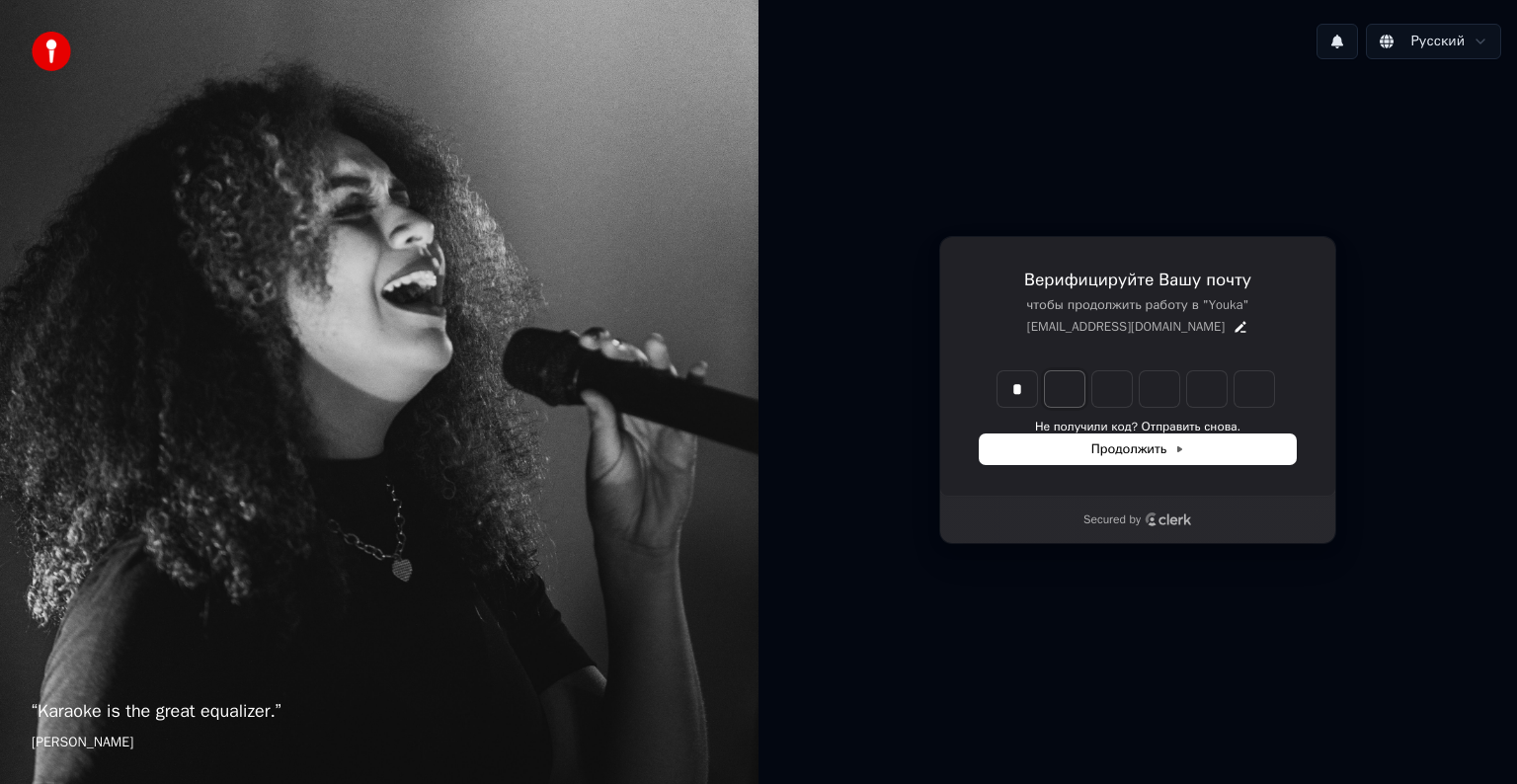 type on "*" 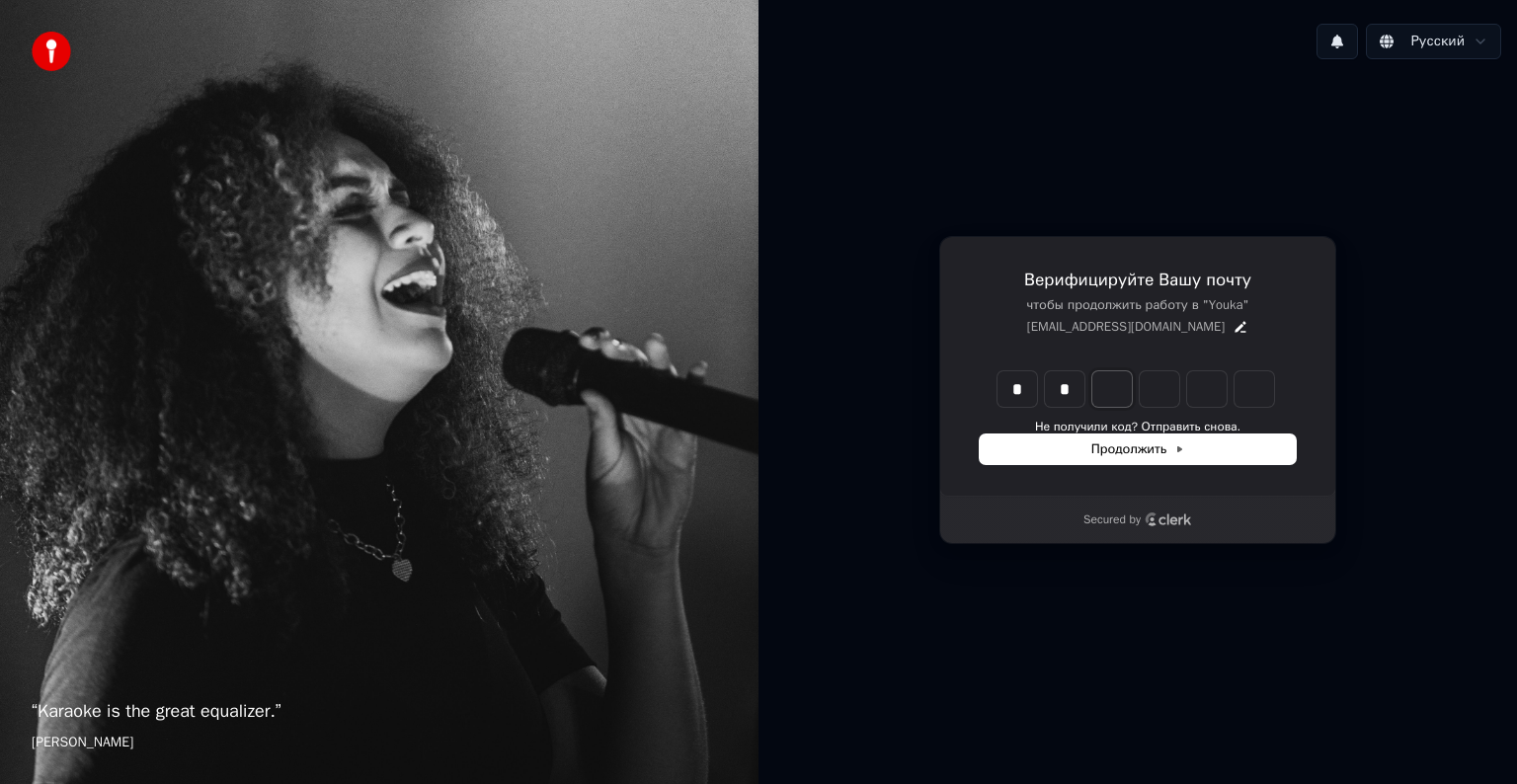 type on "**" 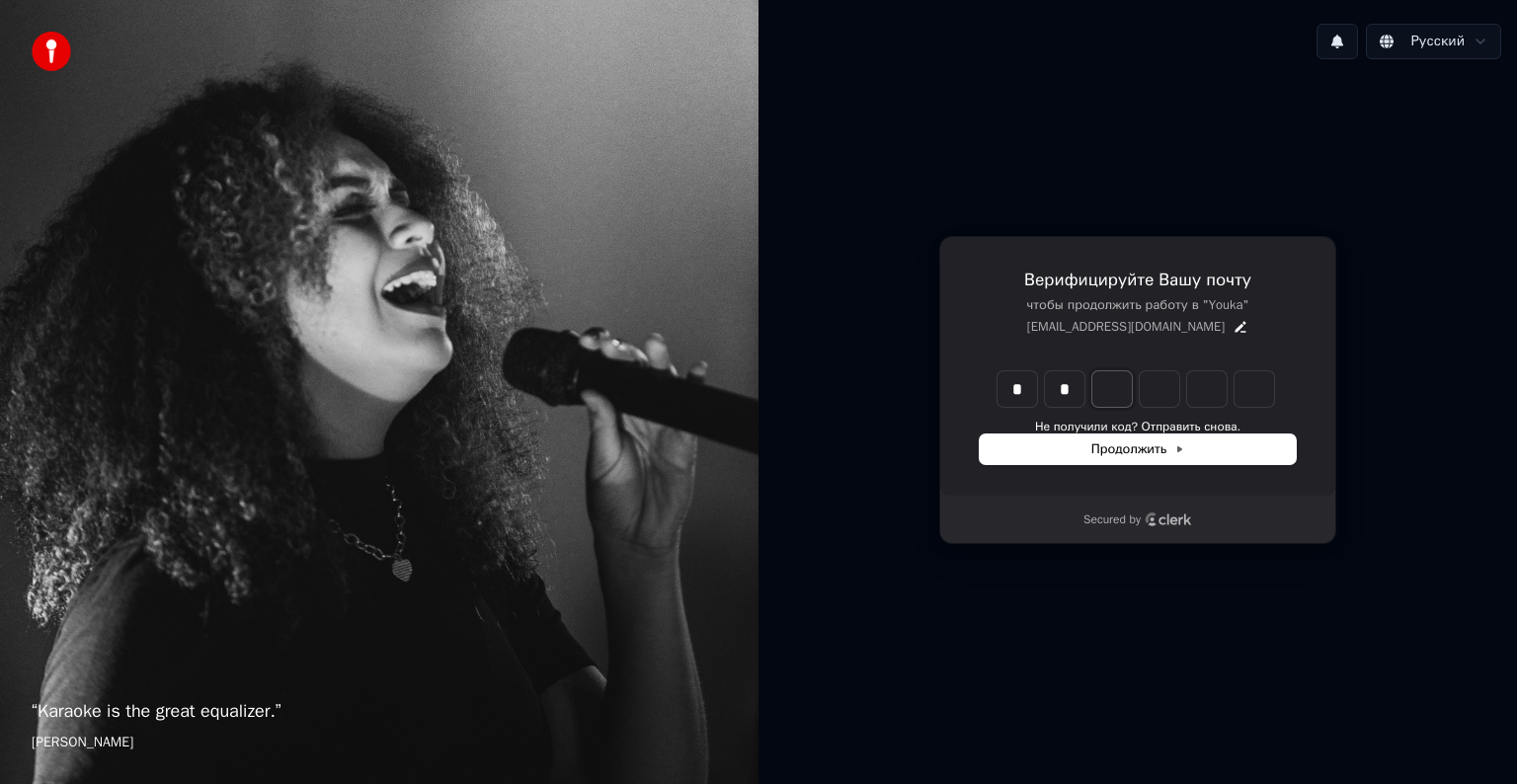 type on "*" 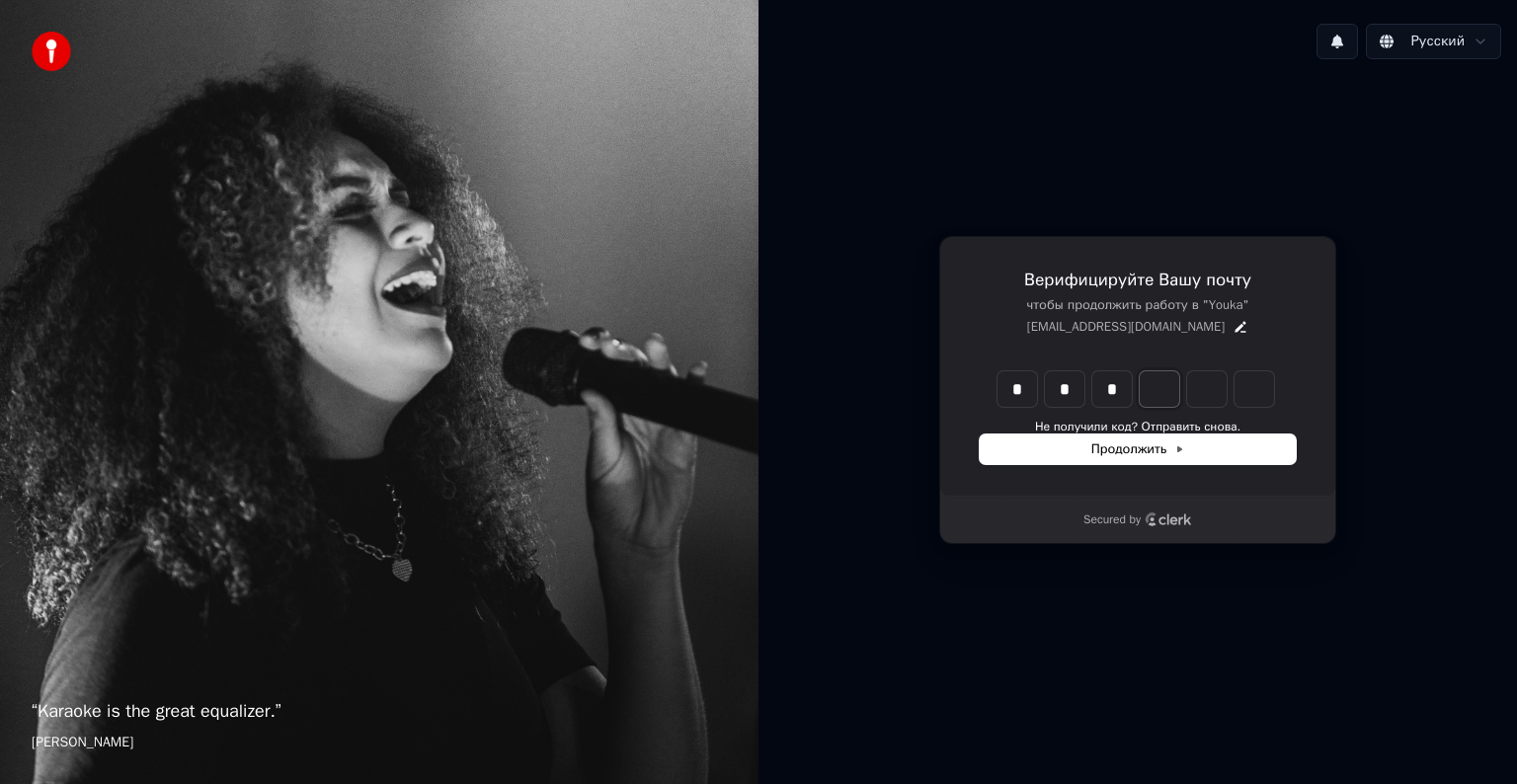 type on "***" 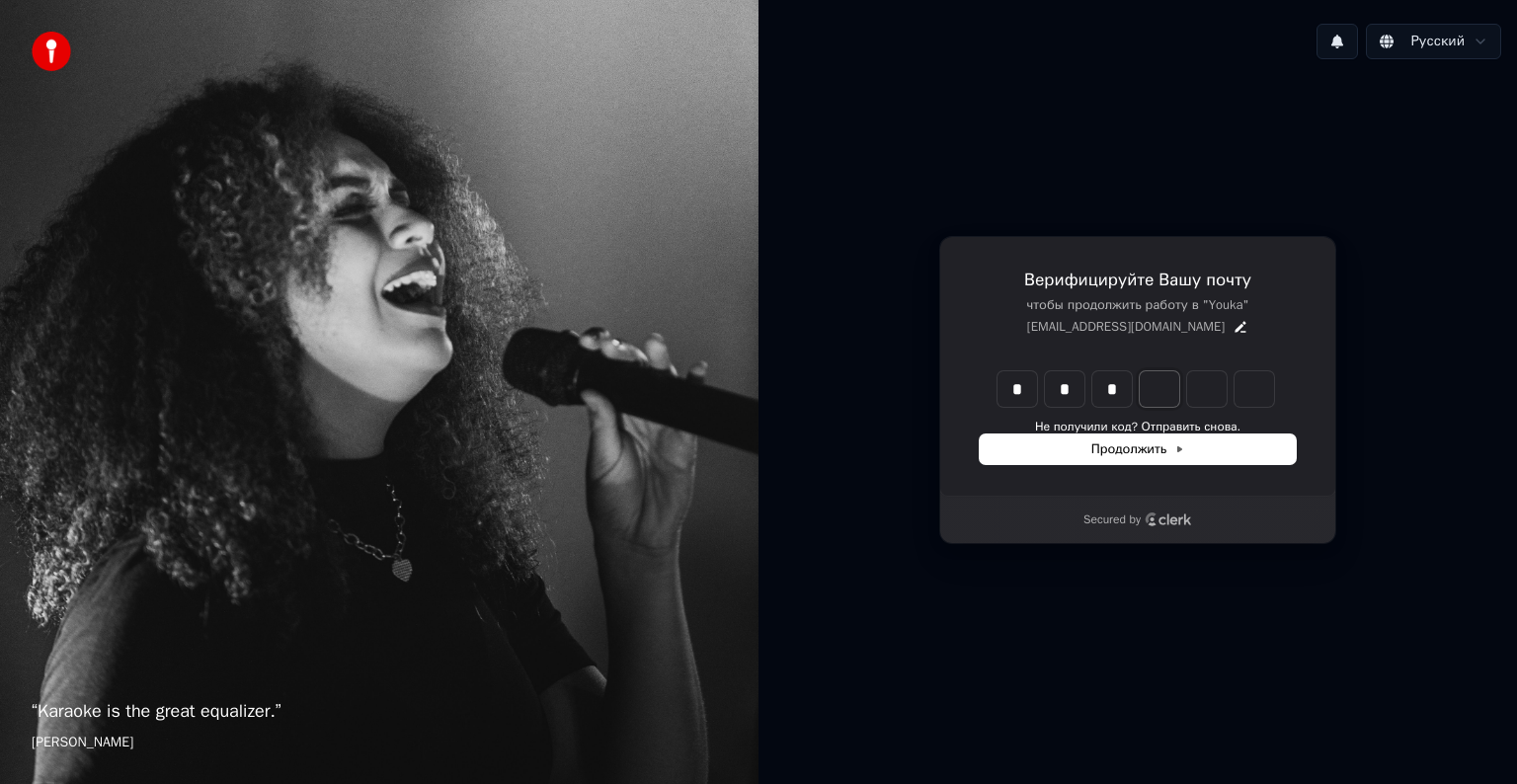 type on "*" 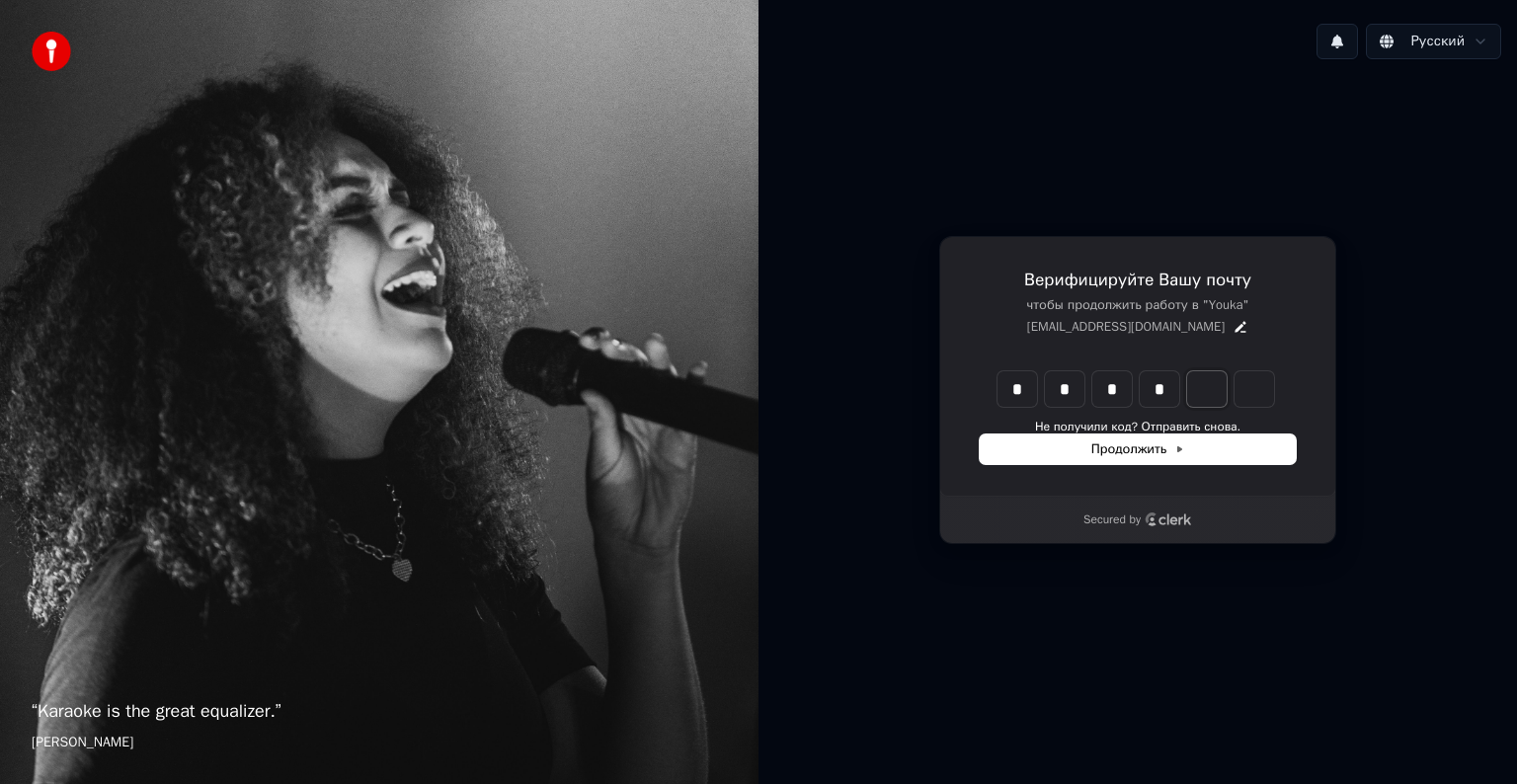 type on "****" 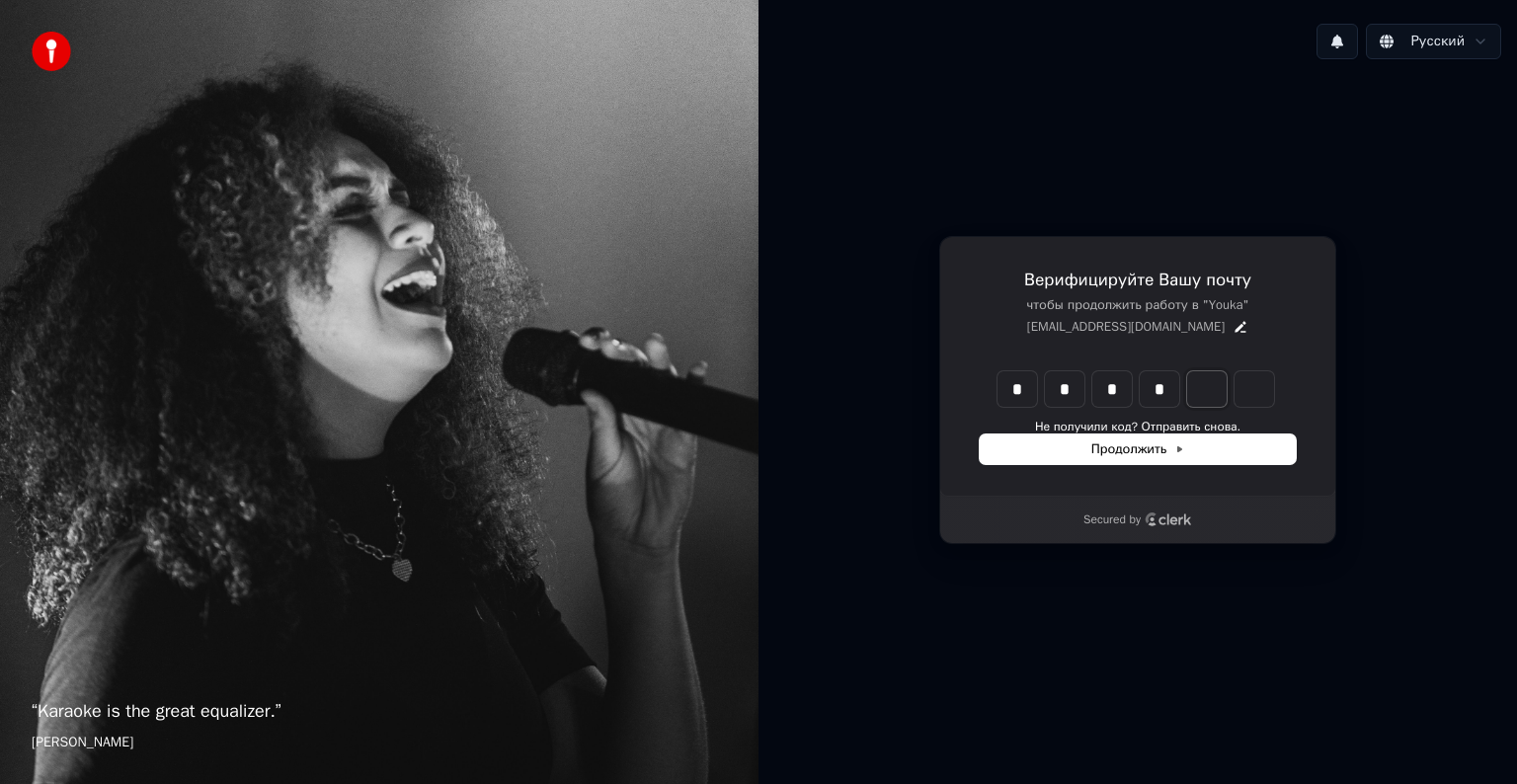 type on "*" 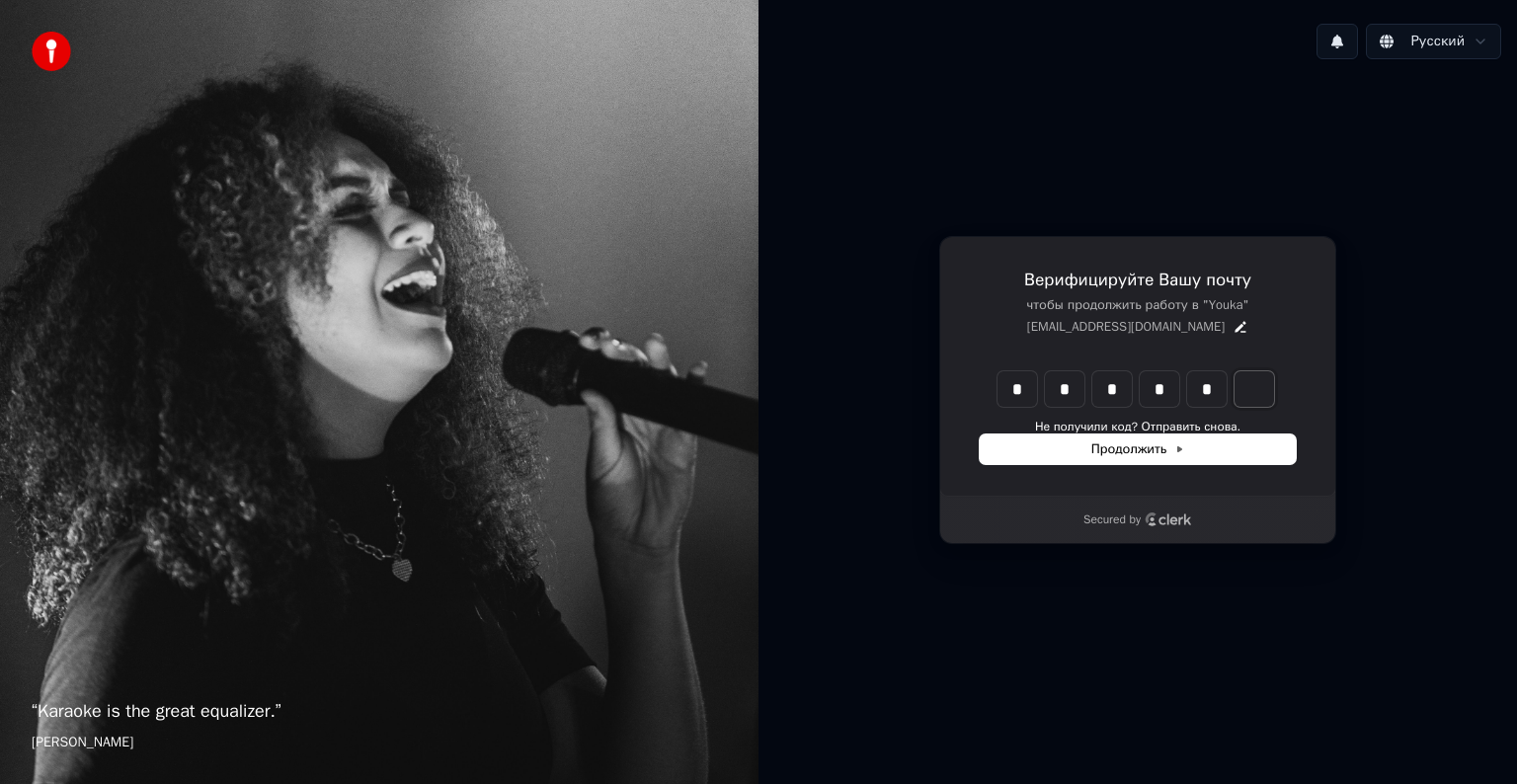 type on "******" 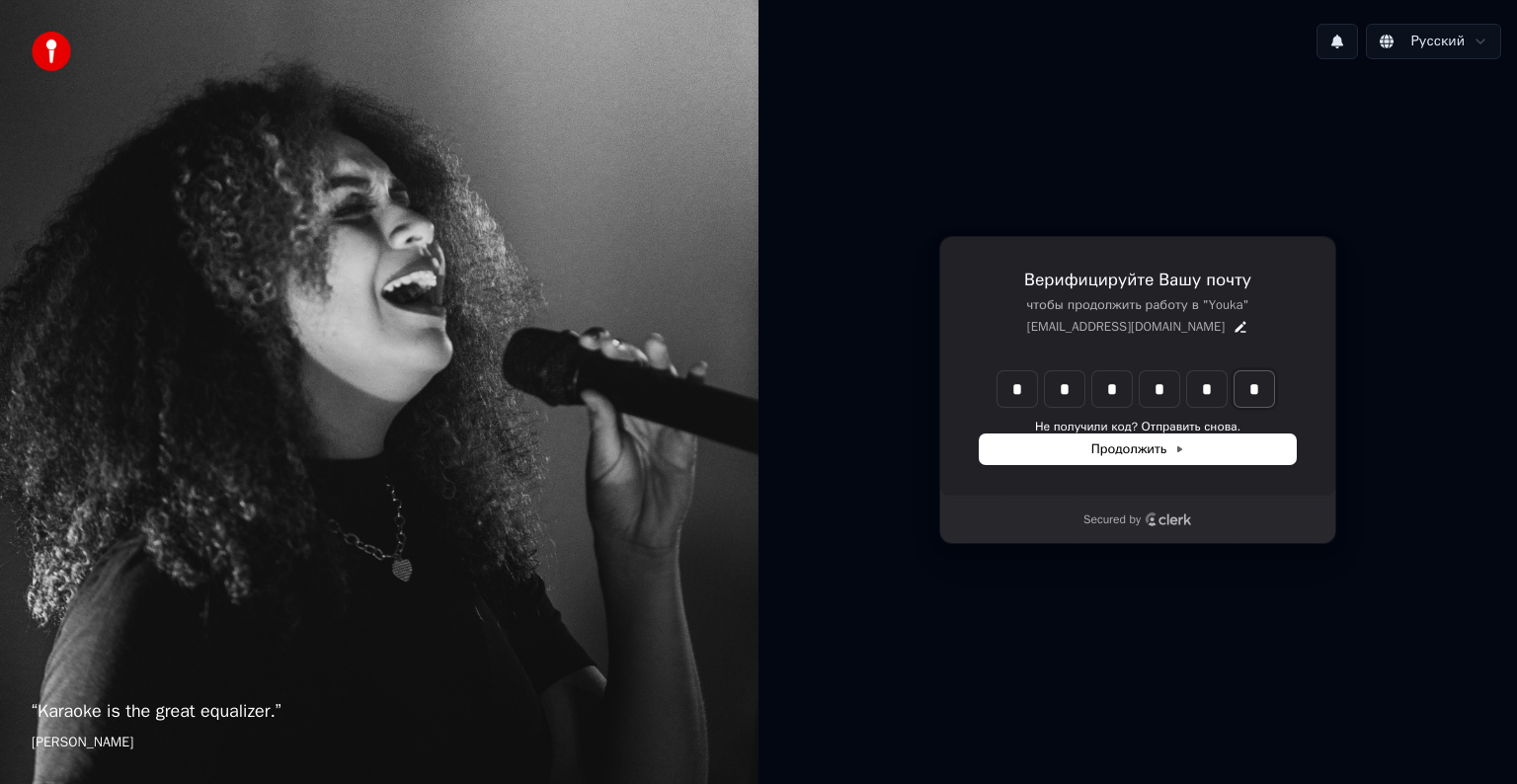 type on "*" 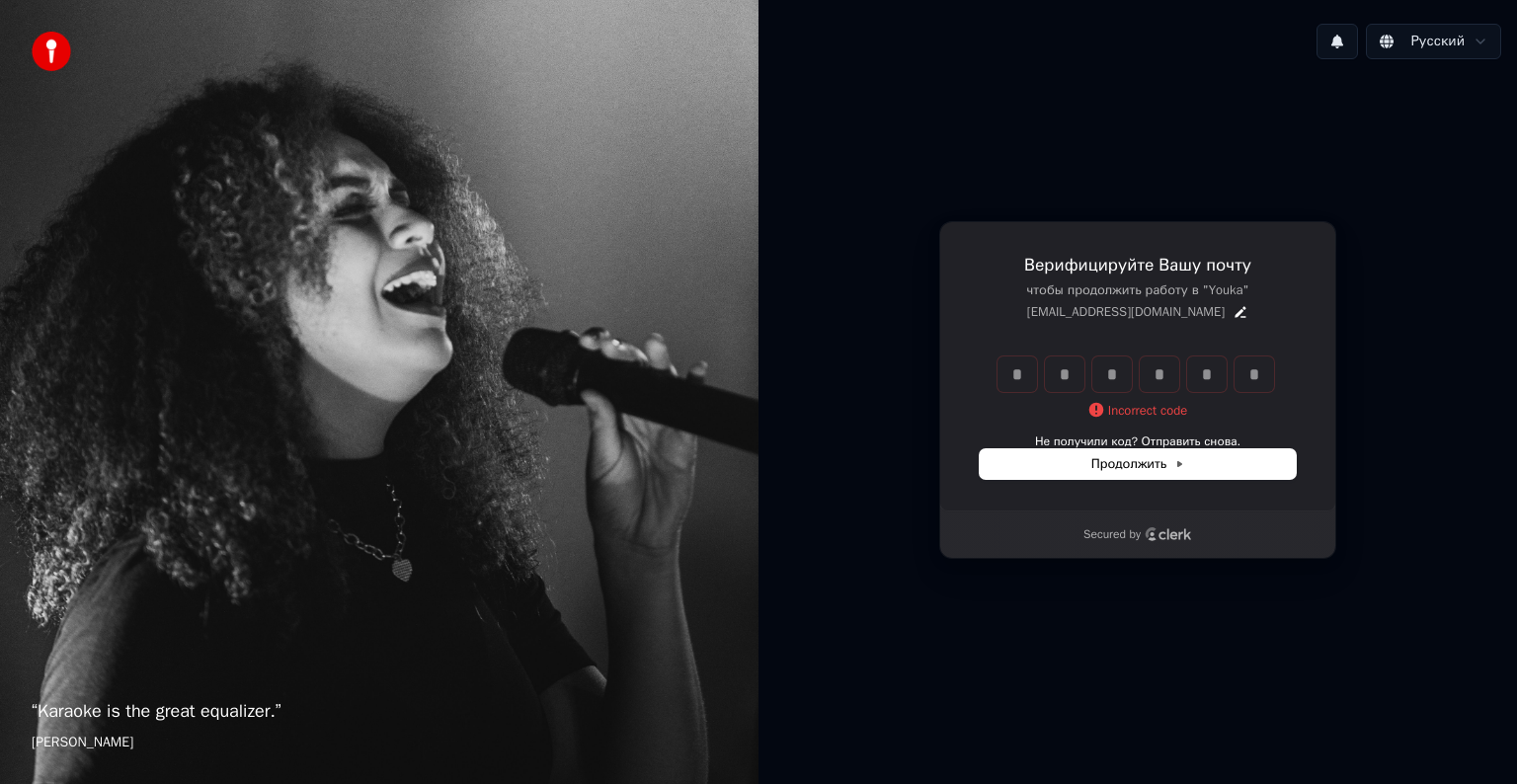 type 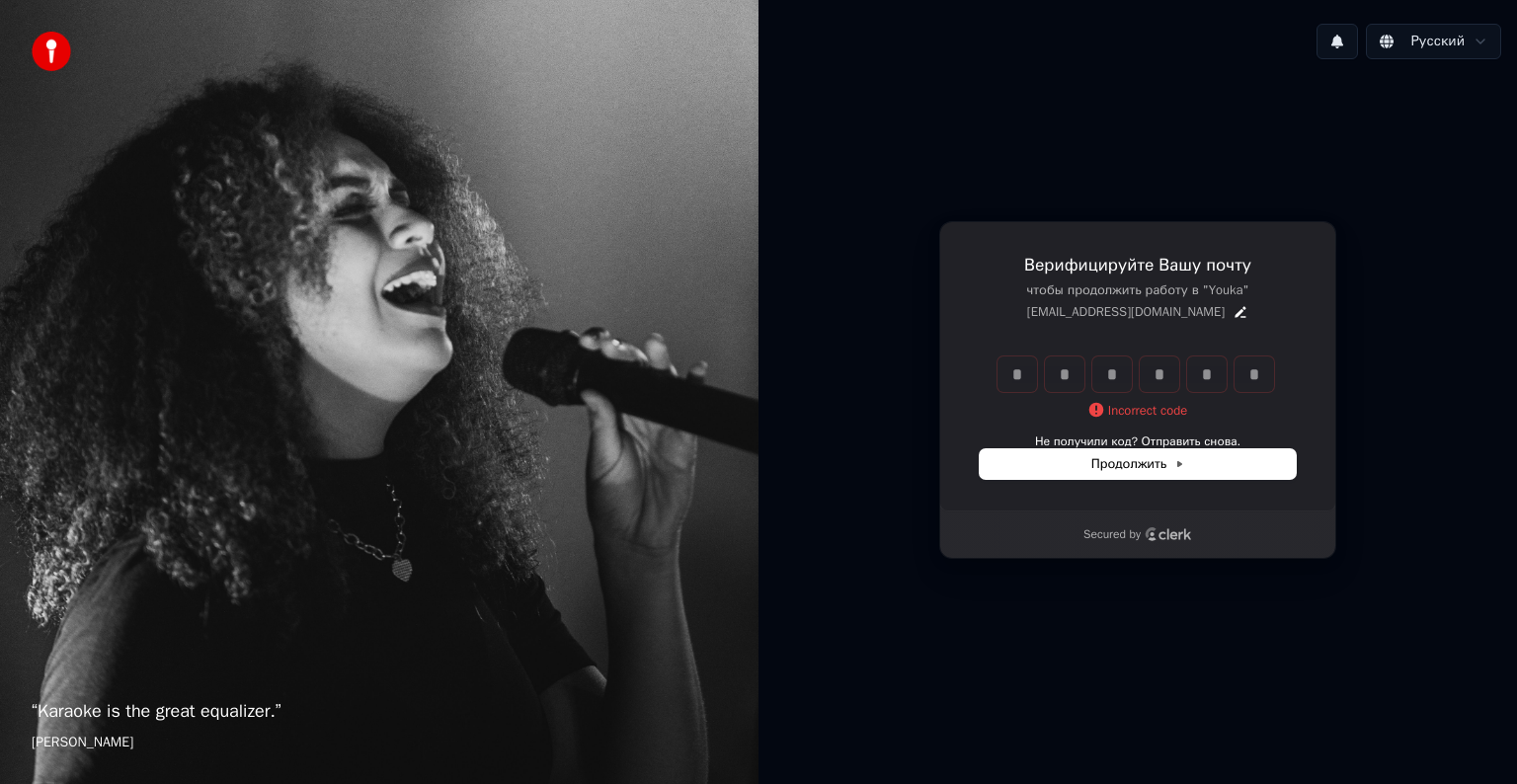 type 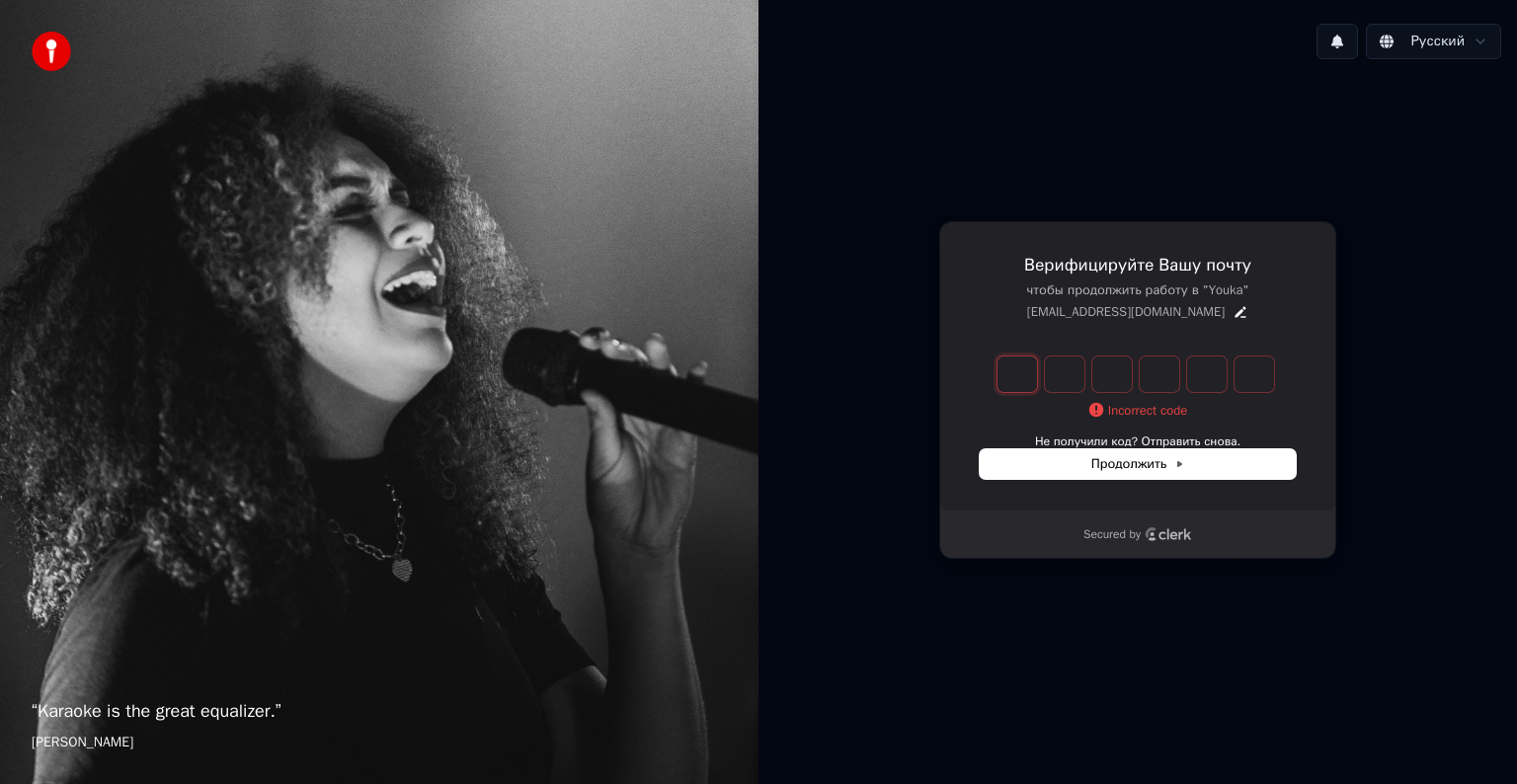 type on "*" 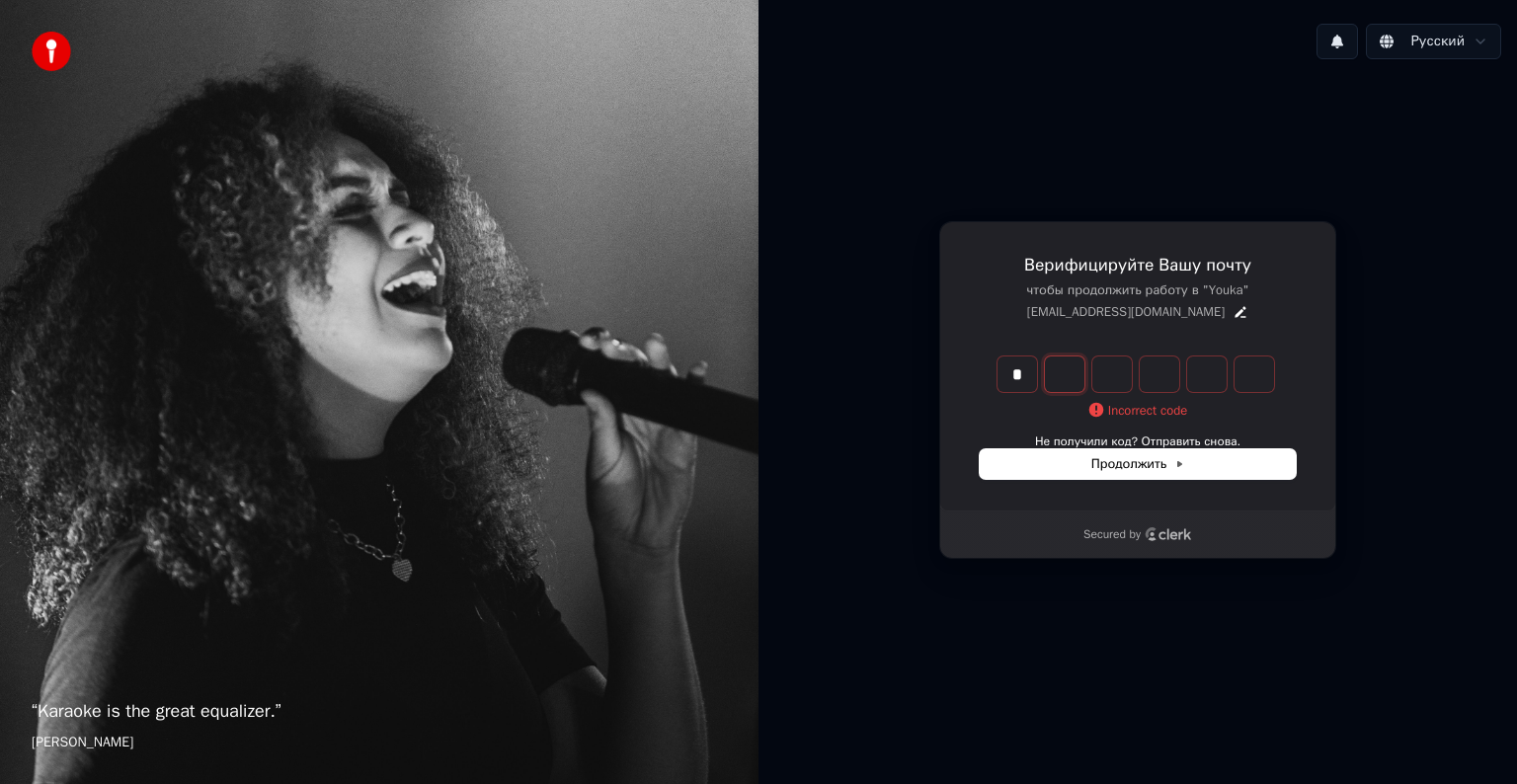 type on "*" 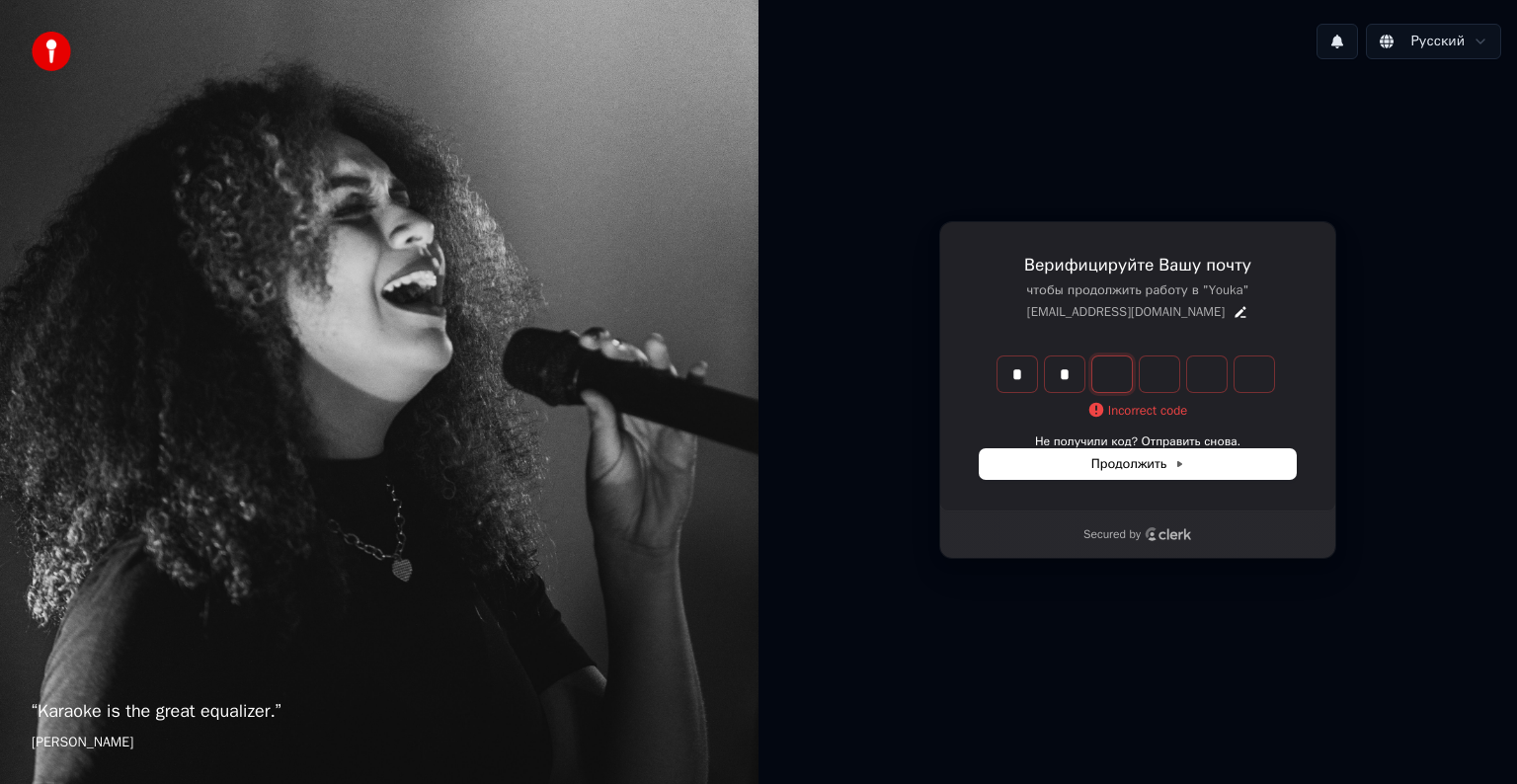 type on "**" 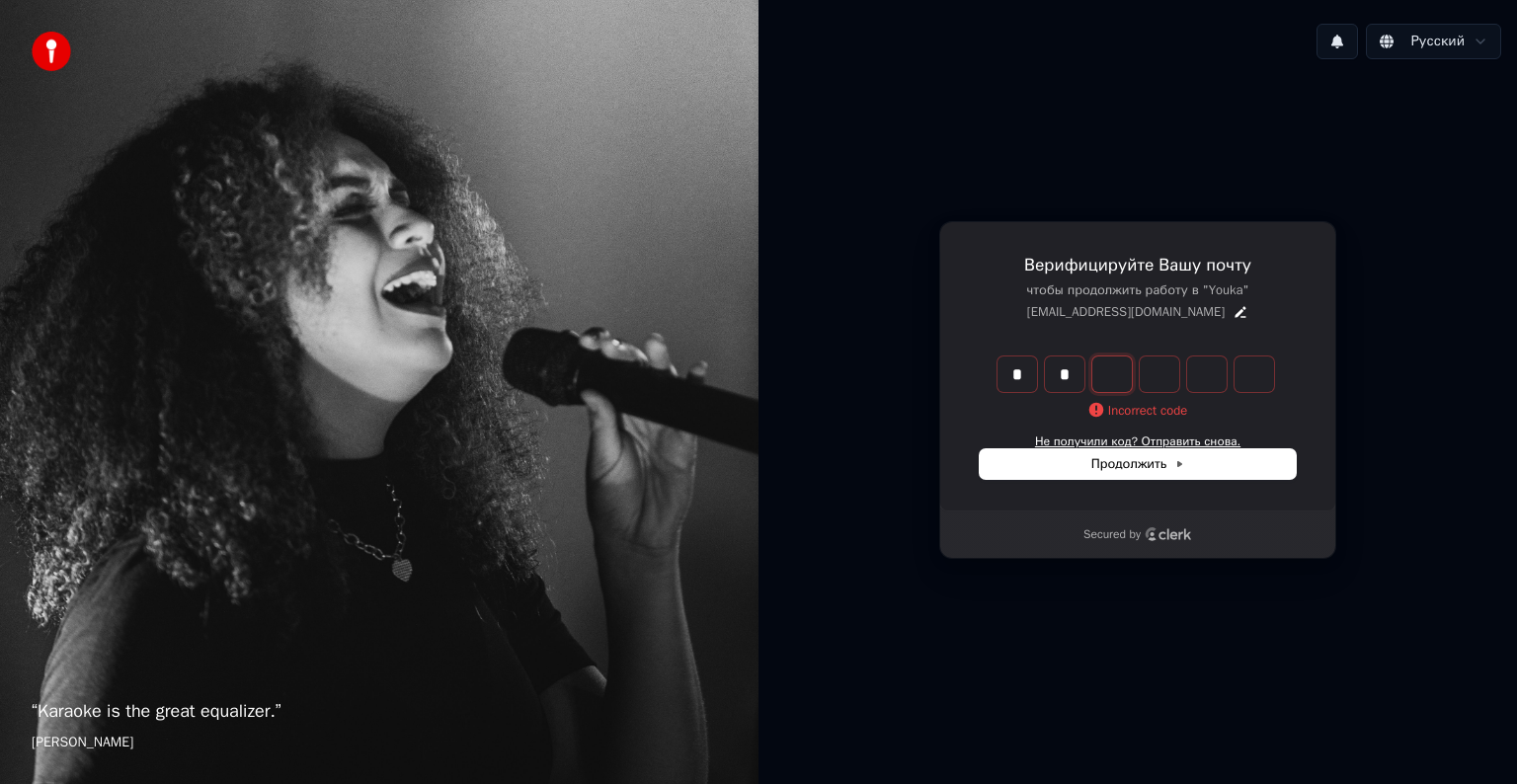type on "*" 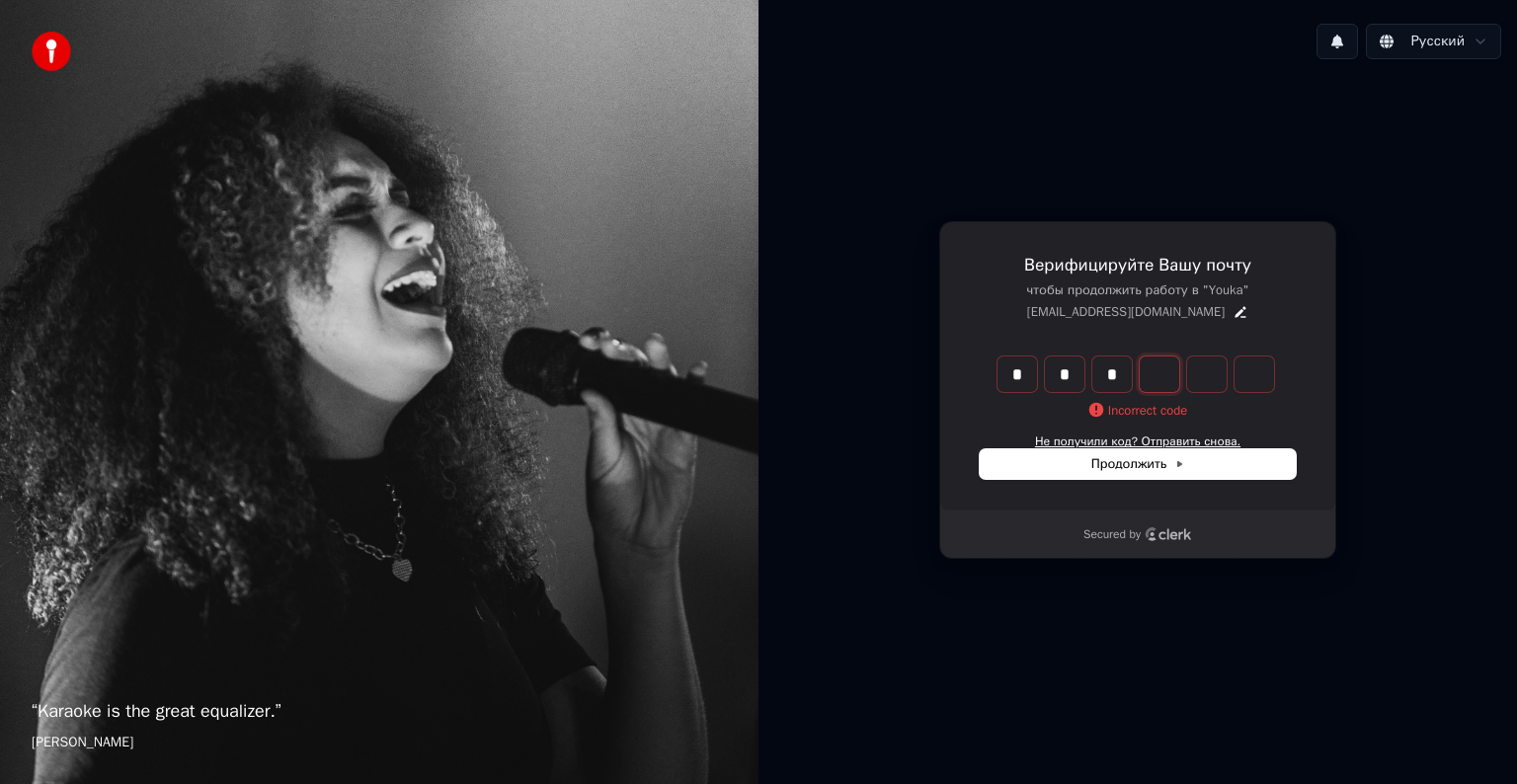 type on "***" 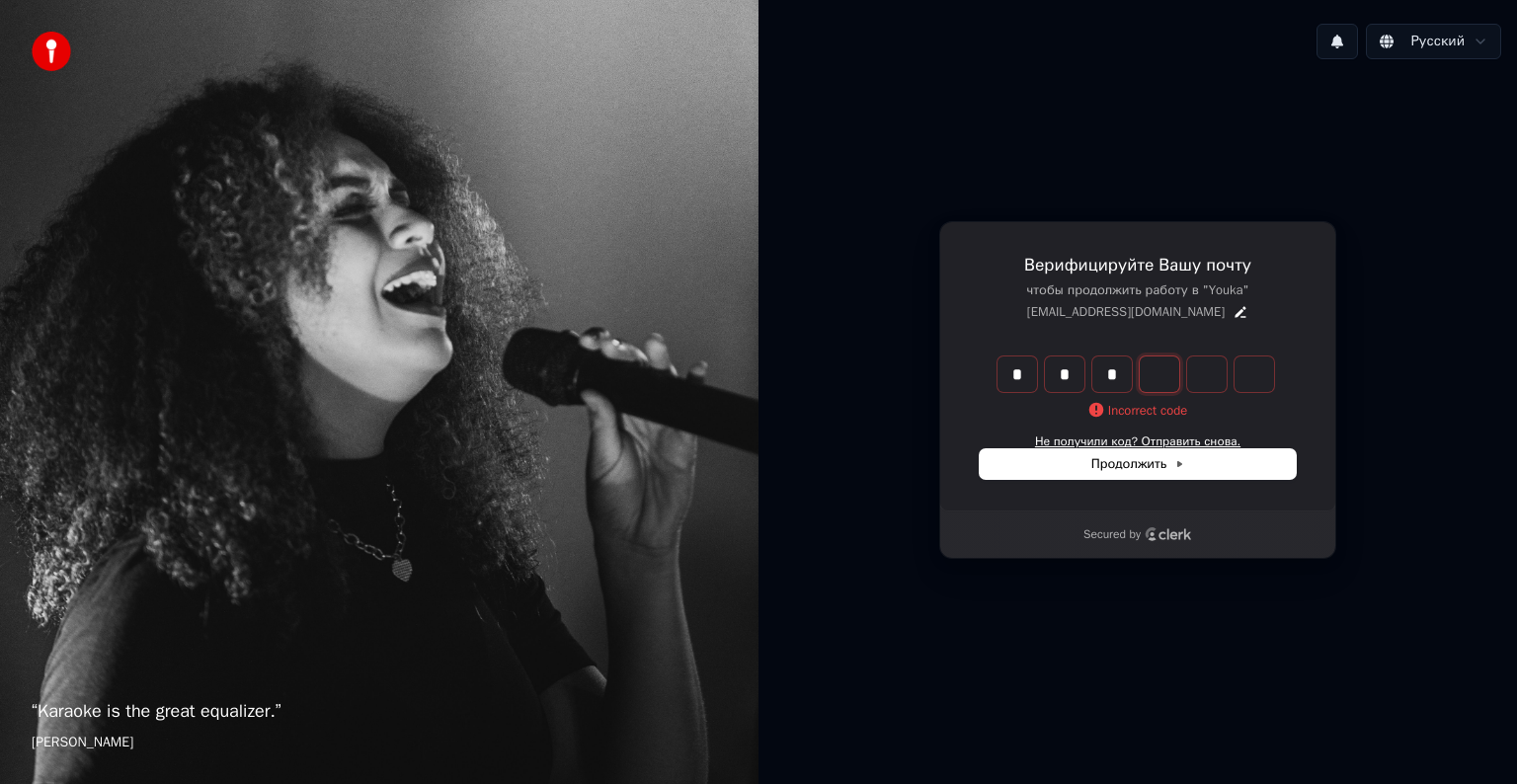 type on "*" 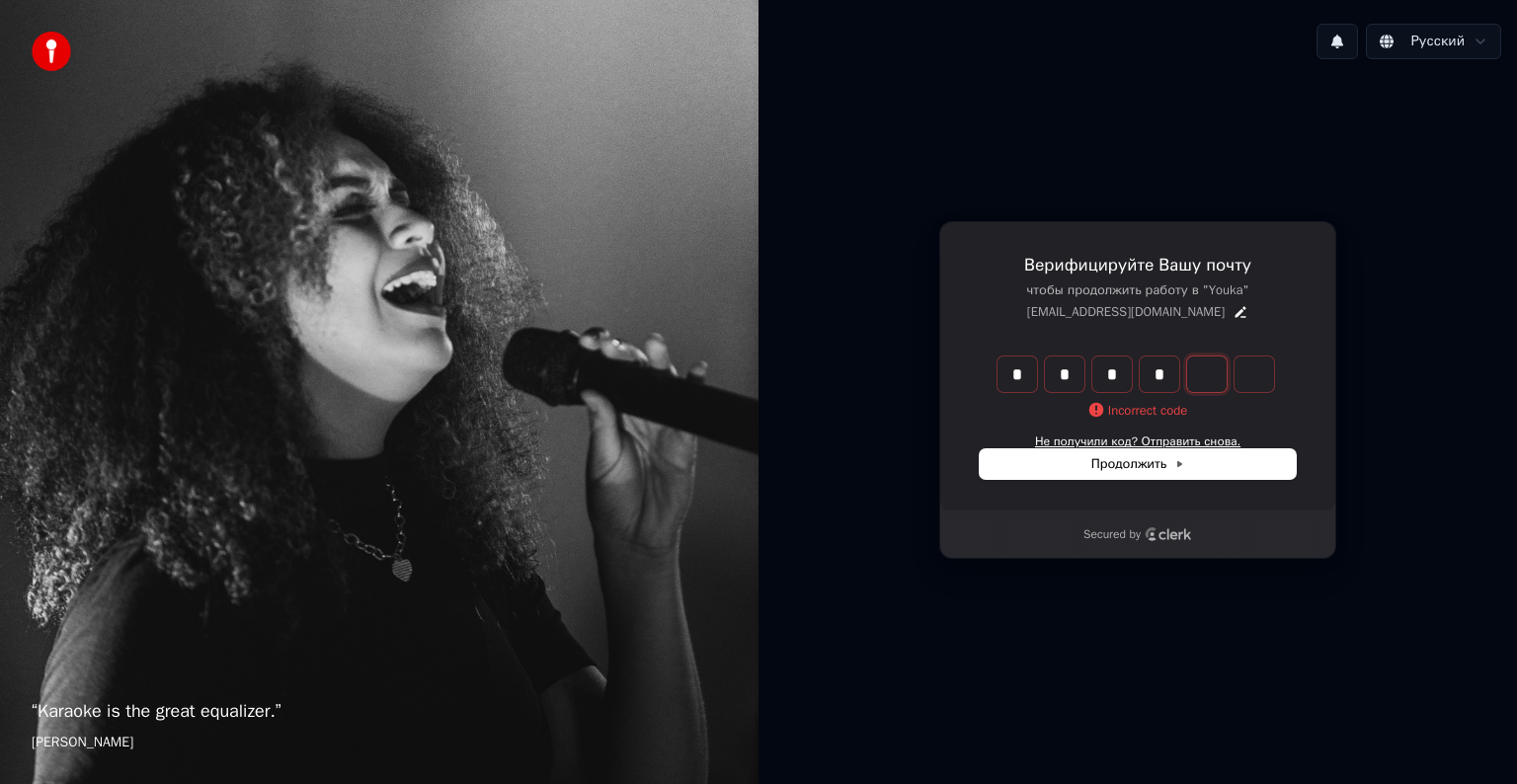 type on "****" 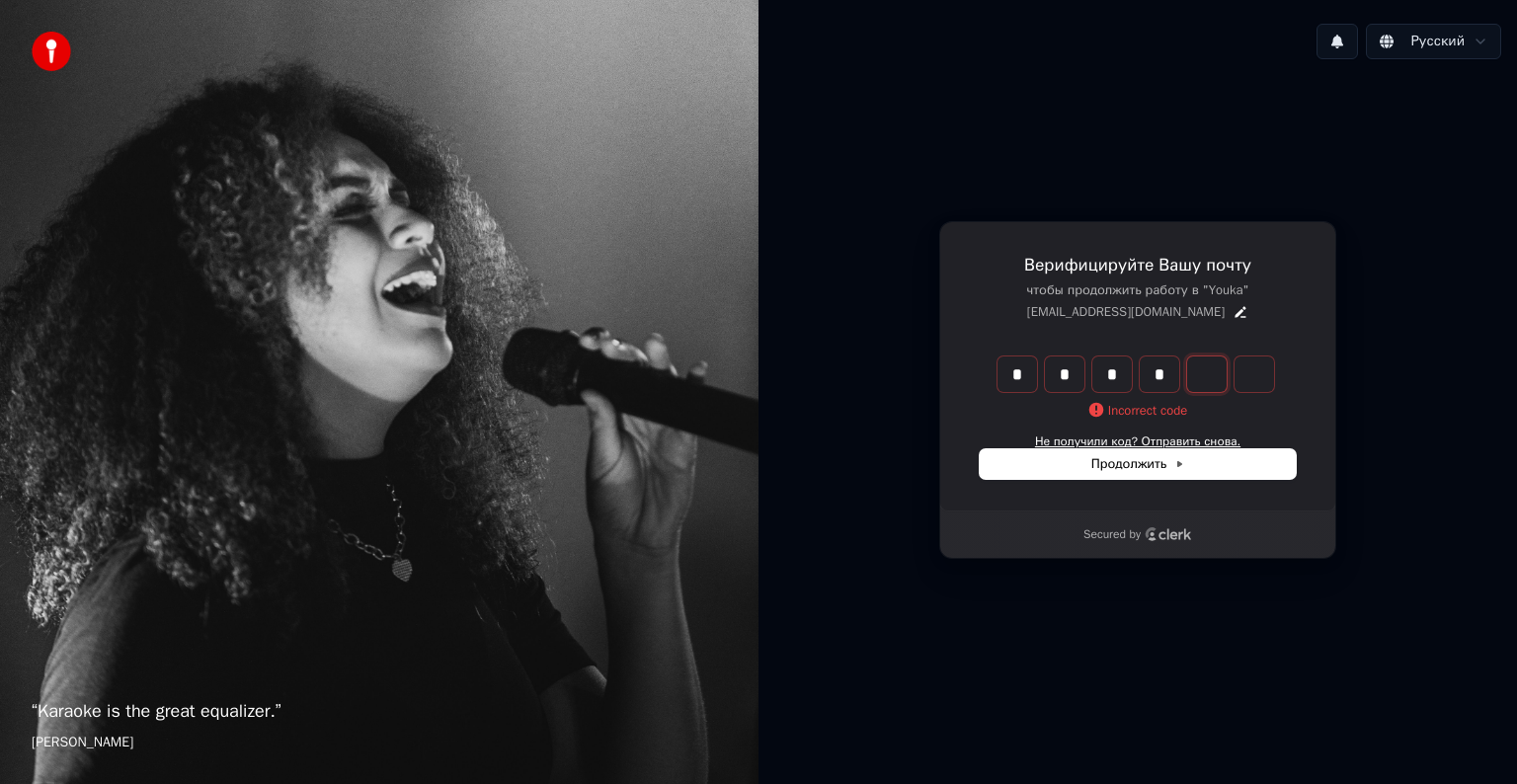 type on "*" 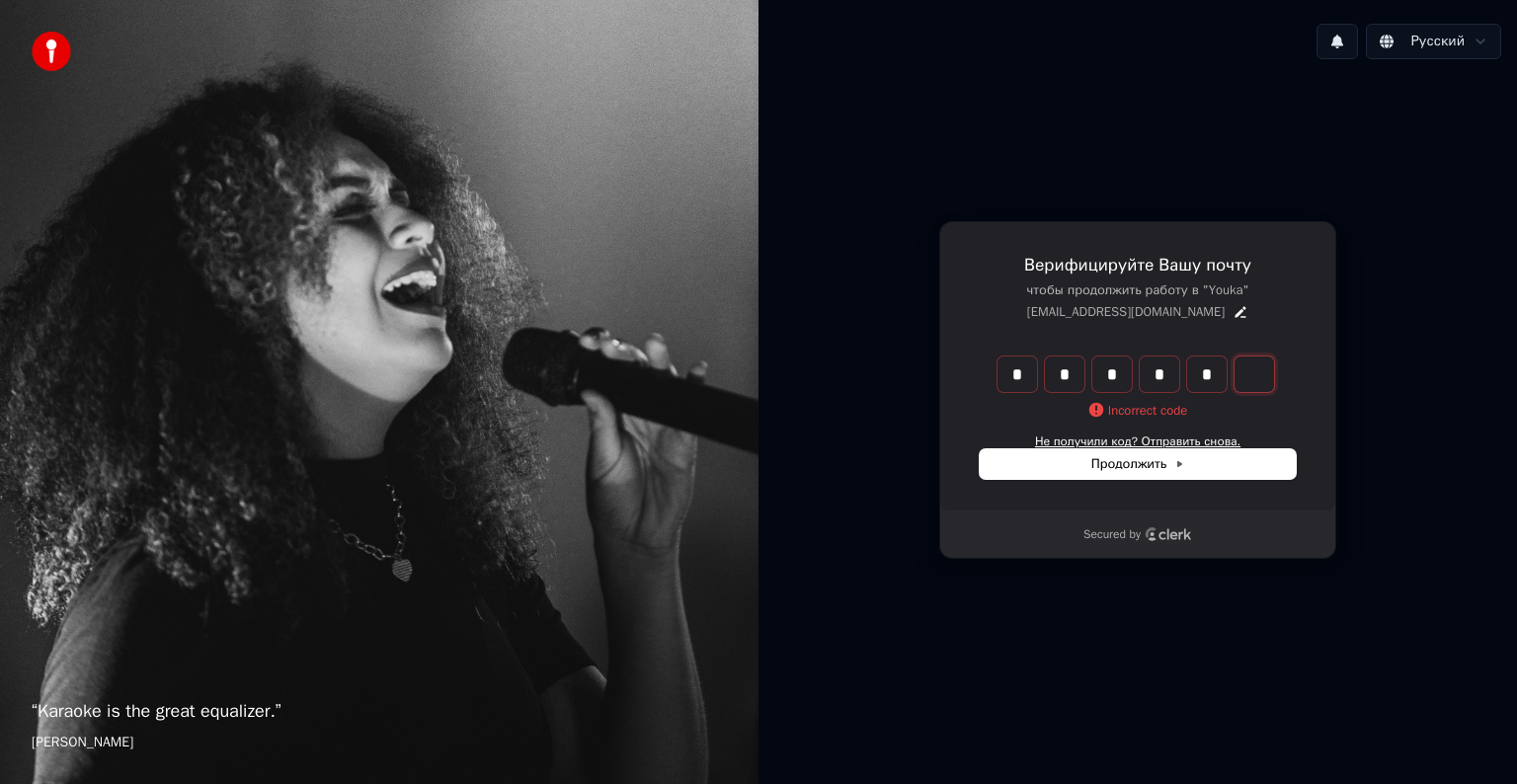 type on "******" 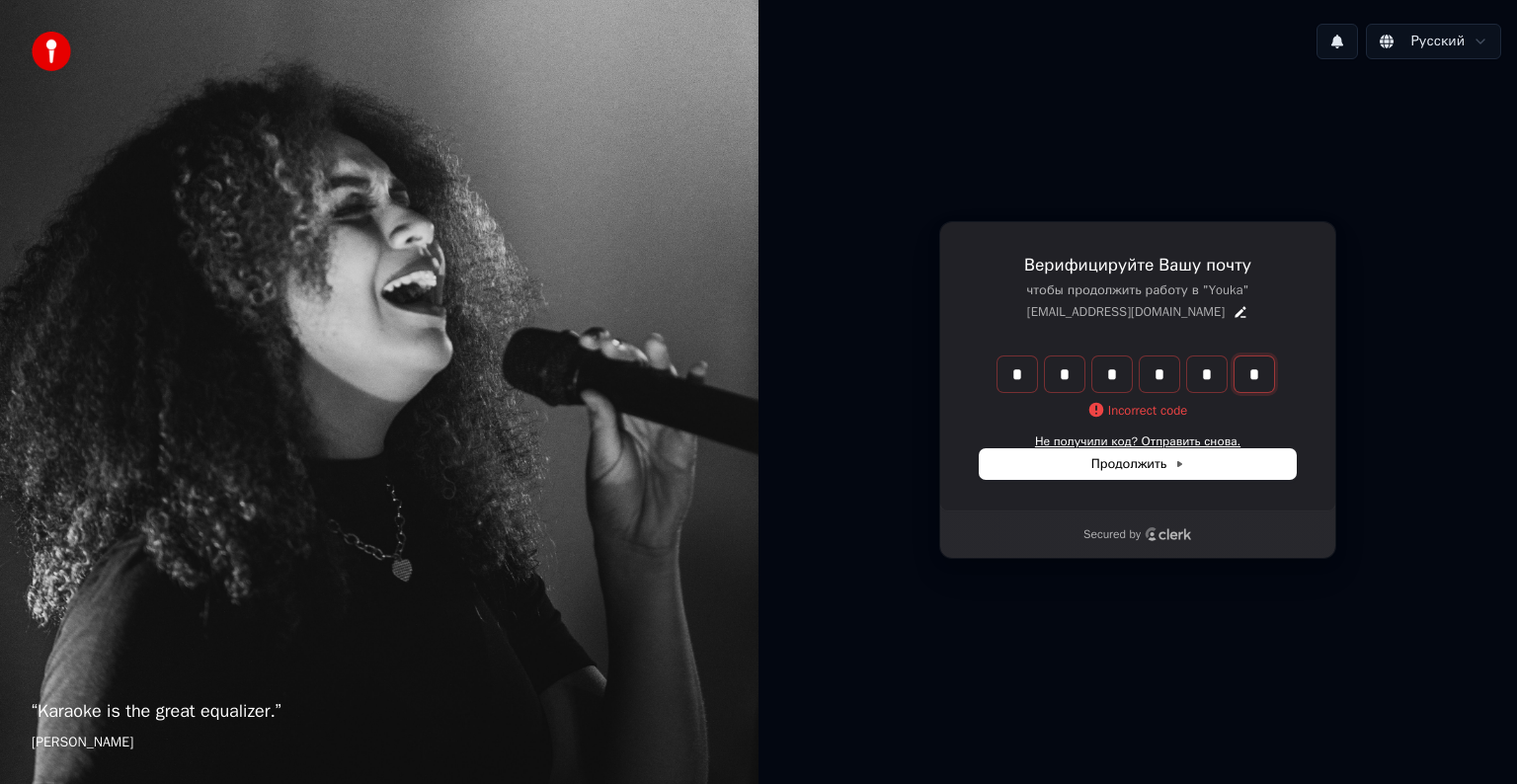 type on "*" 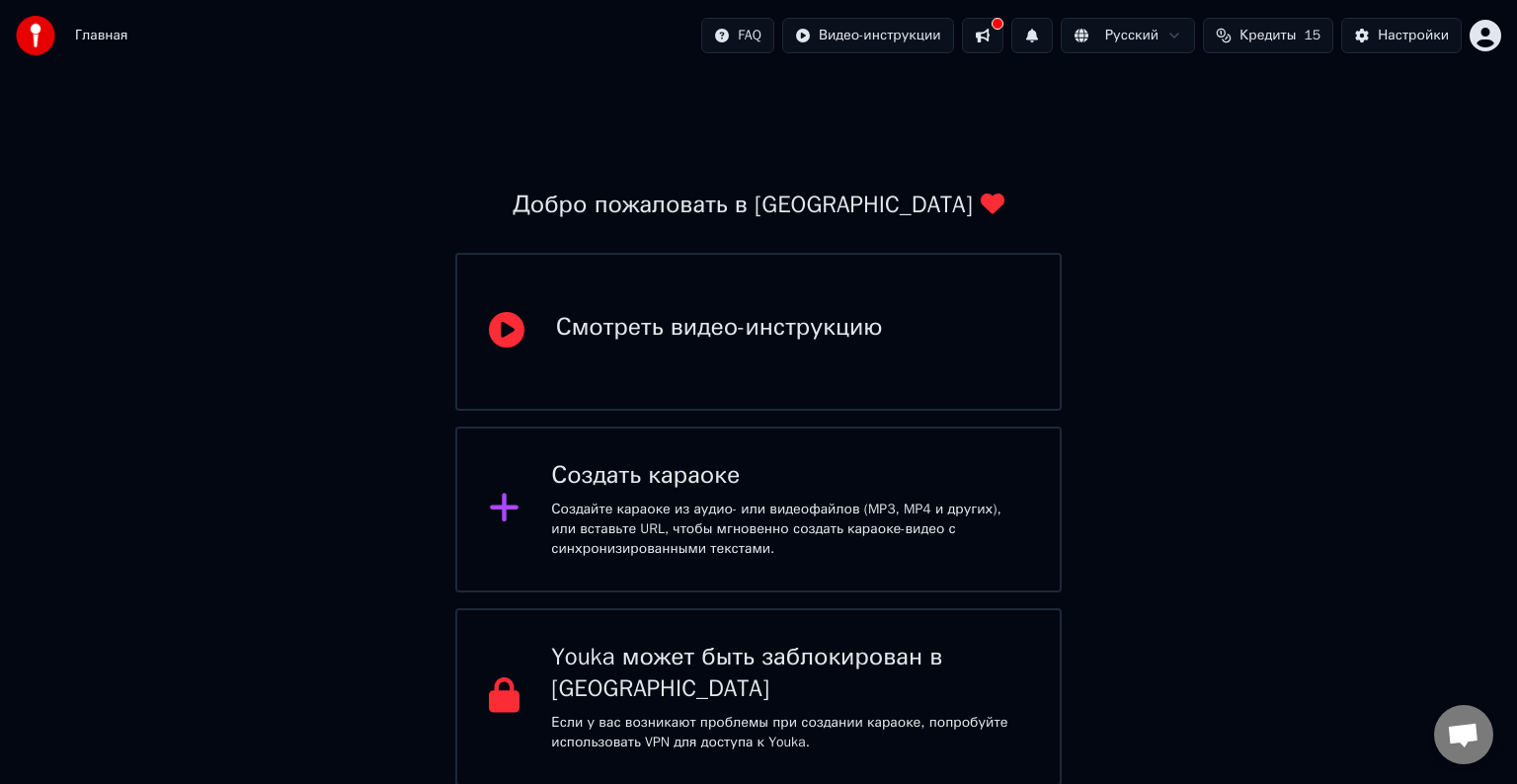 click on "Смотреть видео-инструкцию" at bounding box center [758, 332] 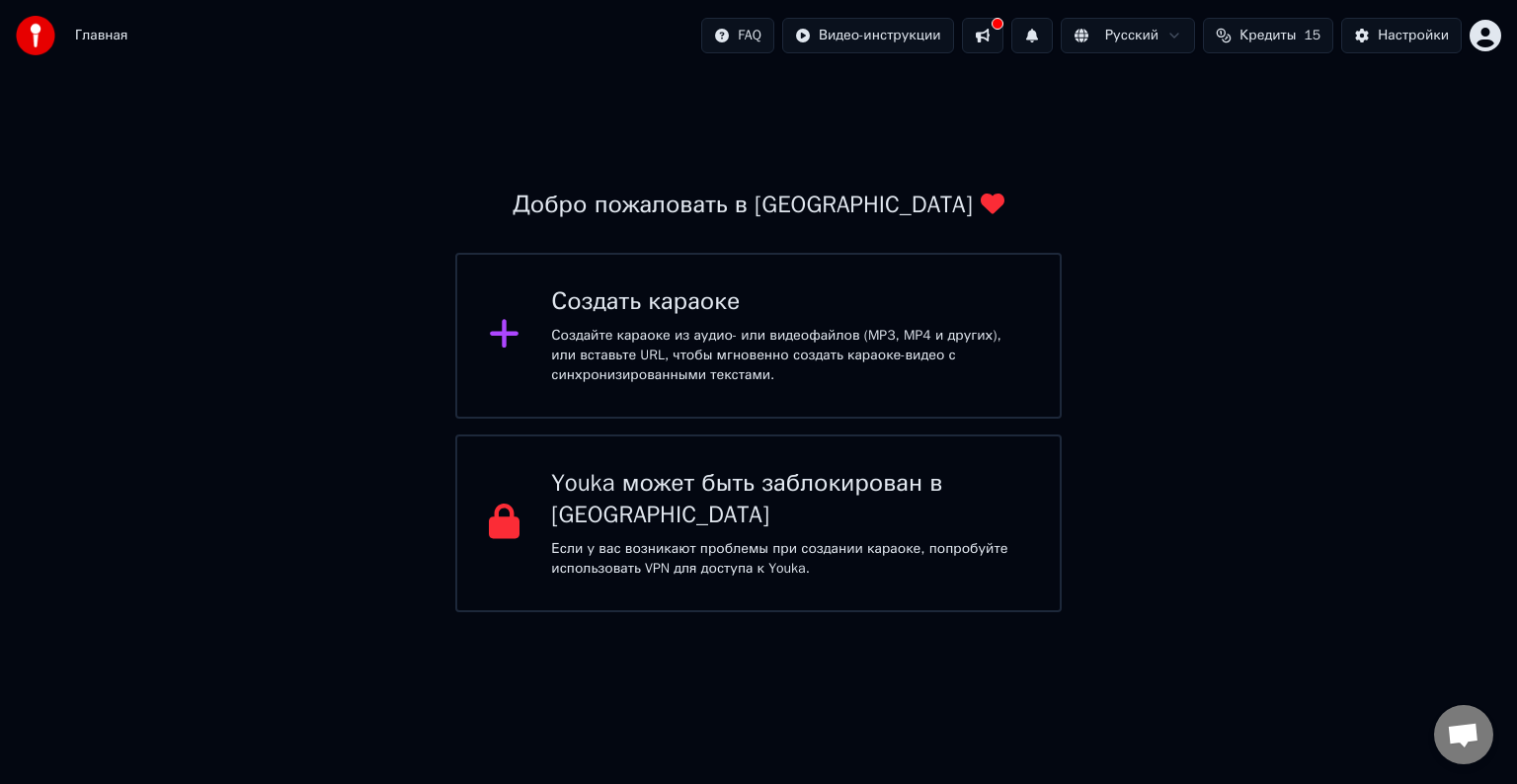 click on "Создайте караоке из аудио- или видеофайлов (MP3, MP4 и других), или вставьте URL, чтобы мгновенно создать караоке-видео с синхронизированными текстами." at bounding box center (789, 355) 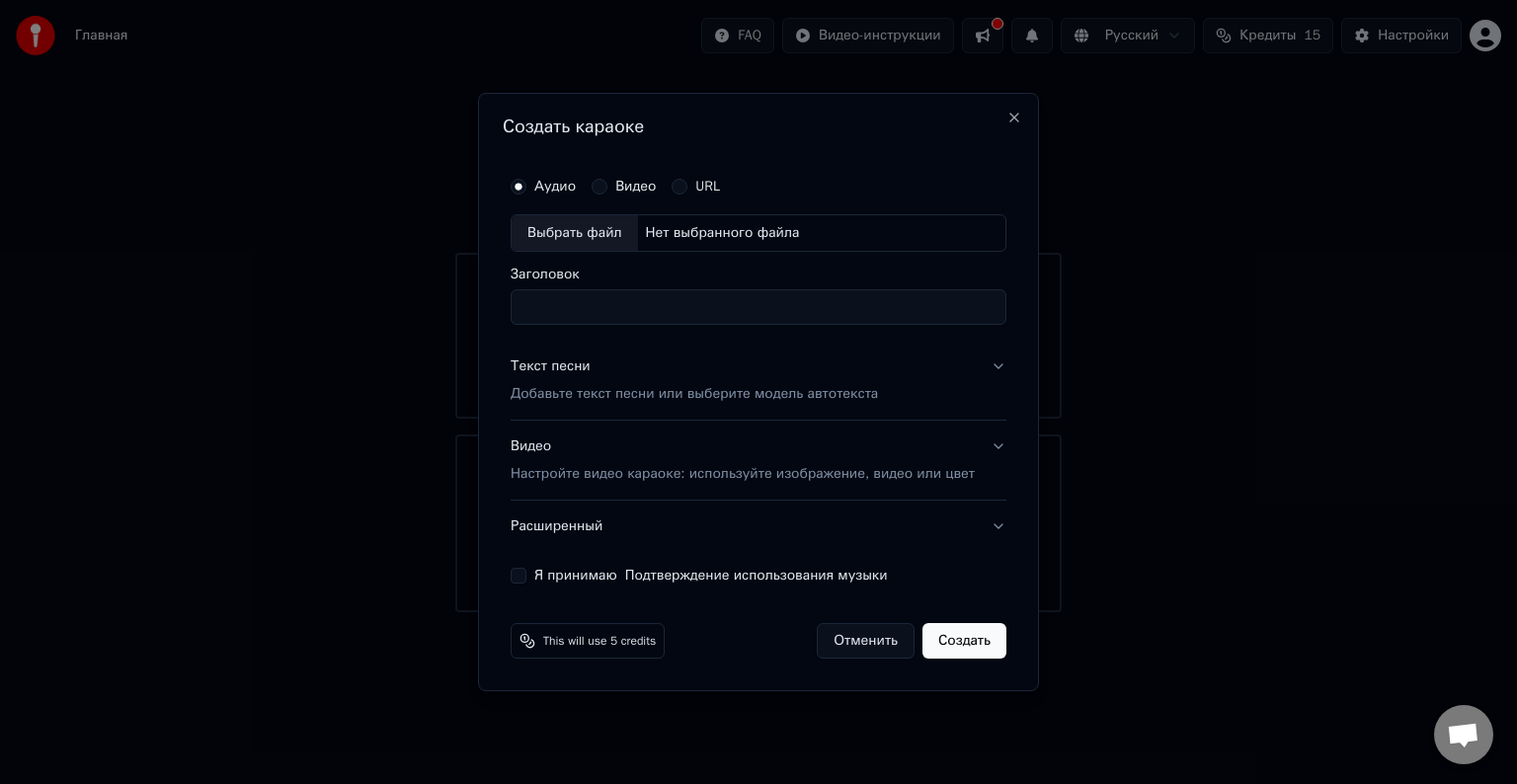 click on "Выбрать файл" at bounding box center [575, 233] 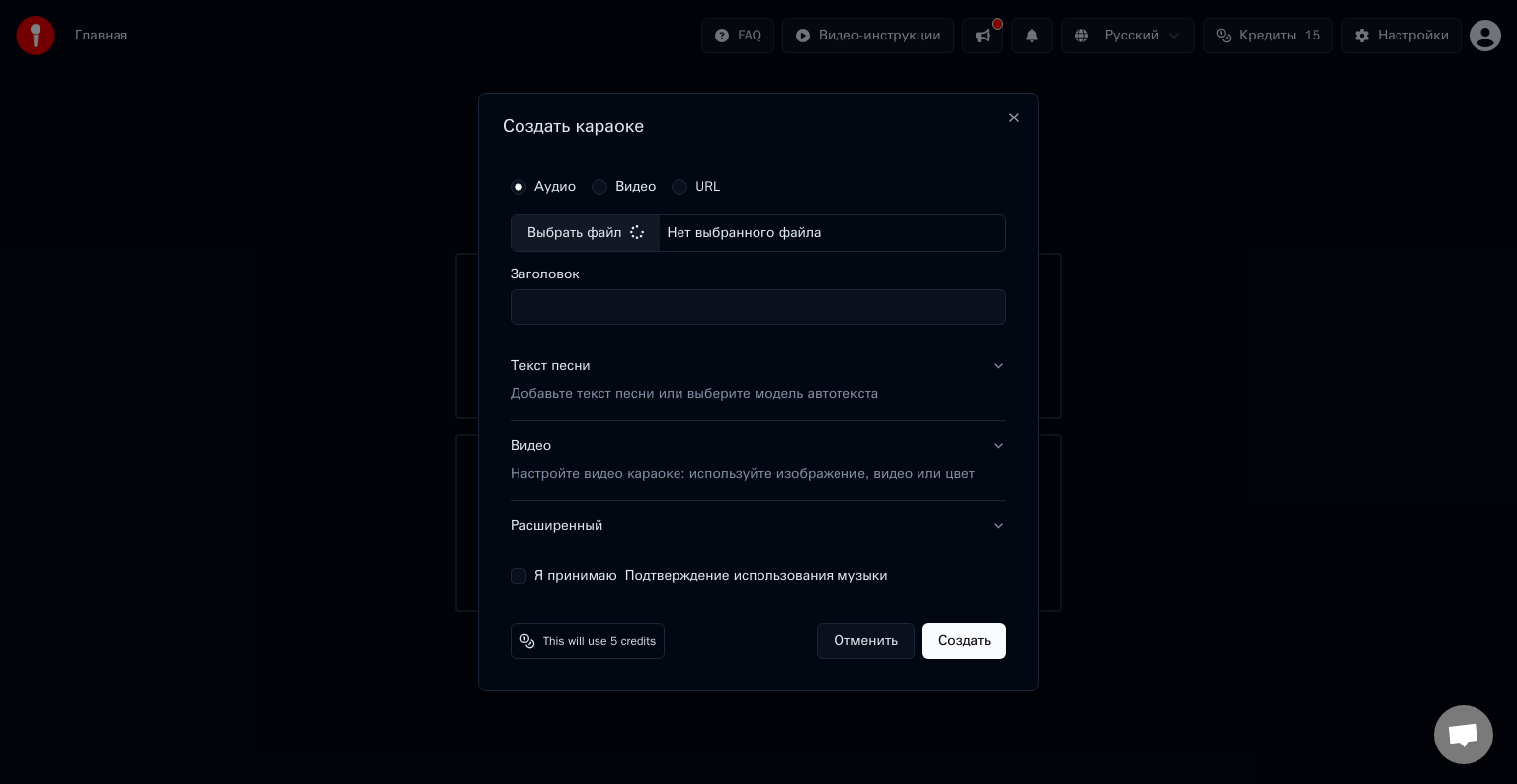type on "**********" 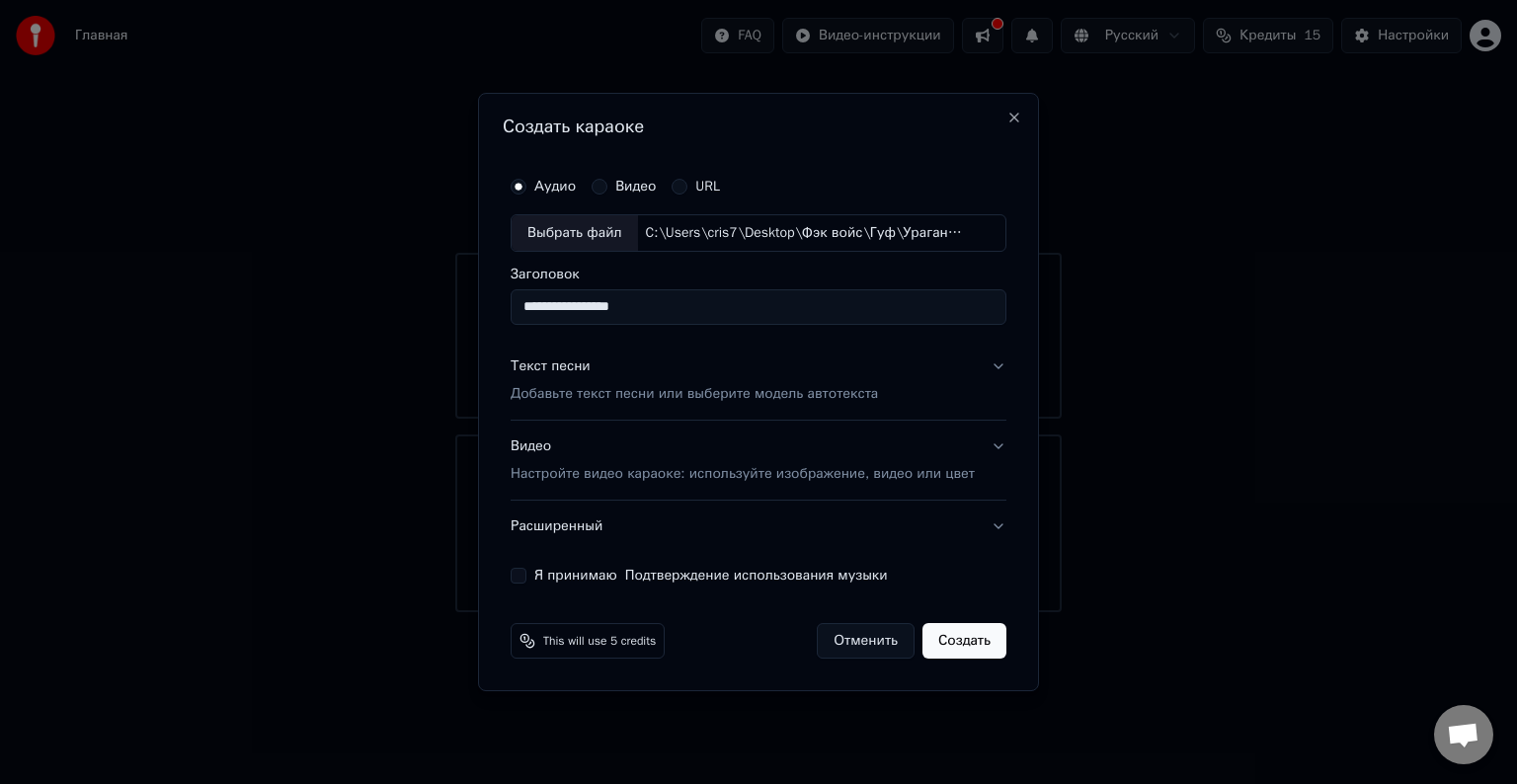 click on "Добавьте текст песни или выберите модель автотекста" at bounding box center (694, 394) 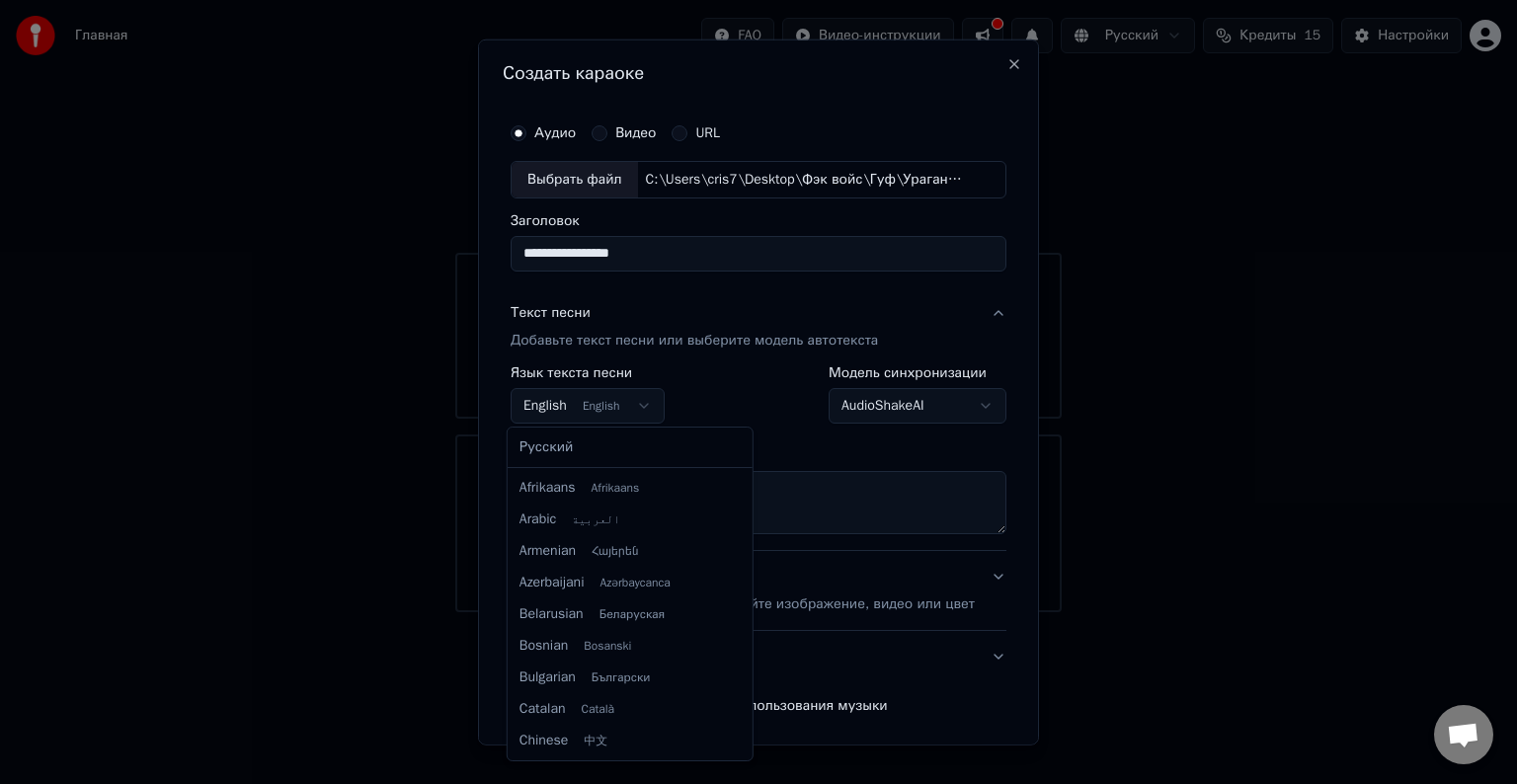 click on "**********" at bounding box center (758, 306) 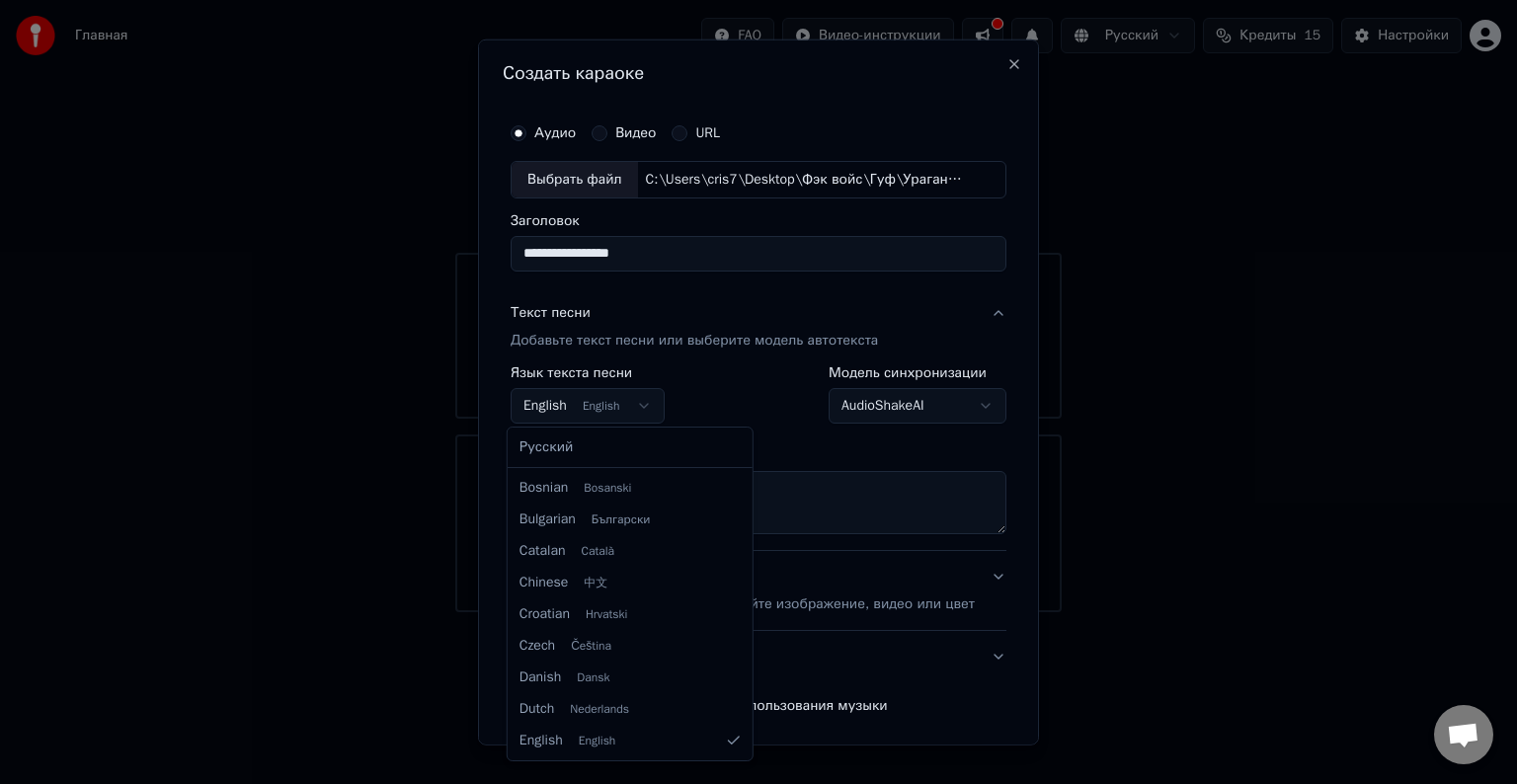 select on "**" 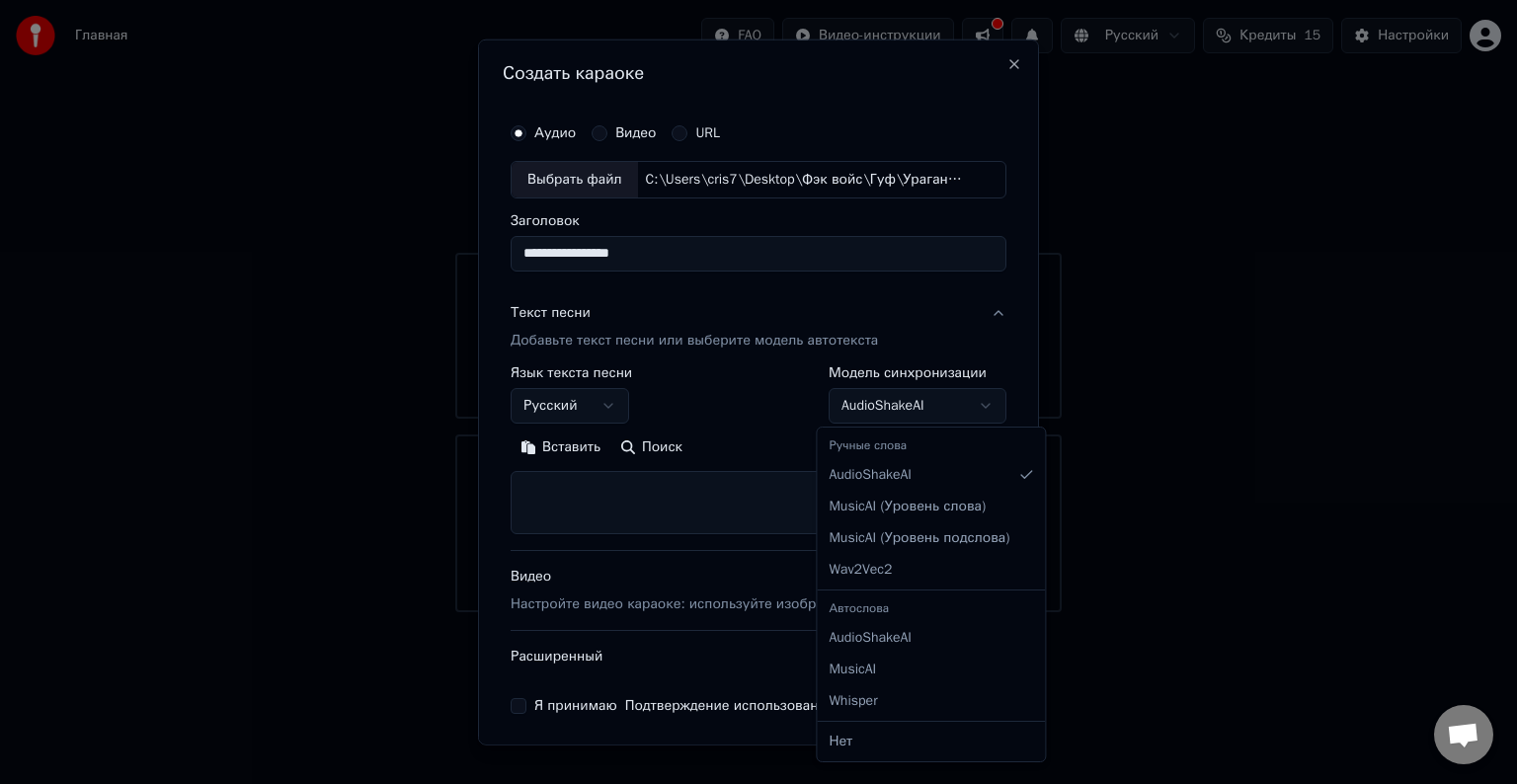 click on "**********" at bounding box center (758, 306) 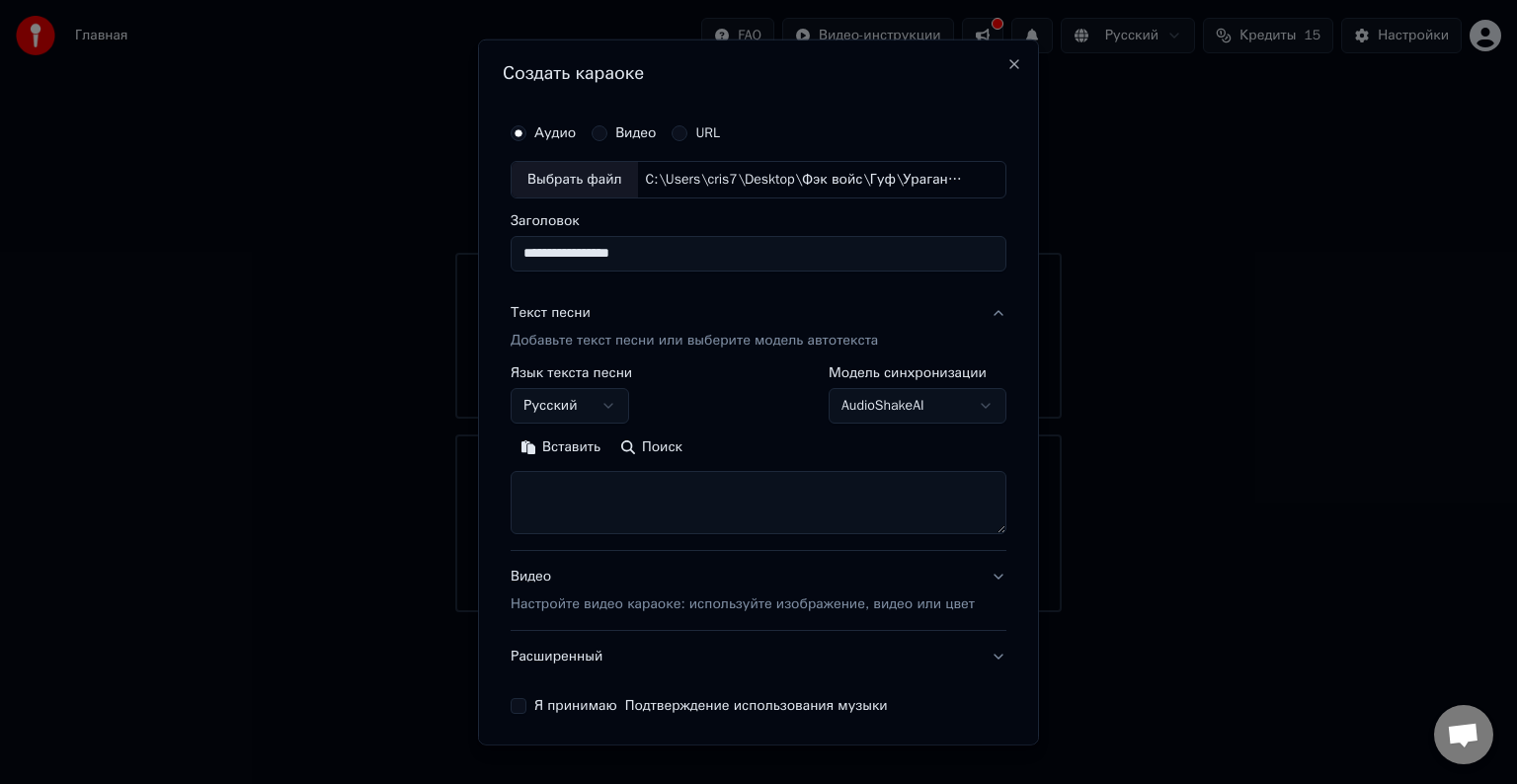 click at bounding box center (758, 503) 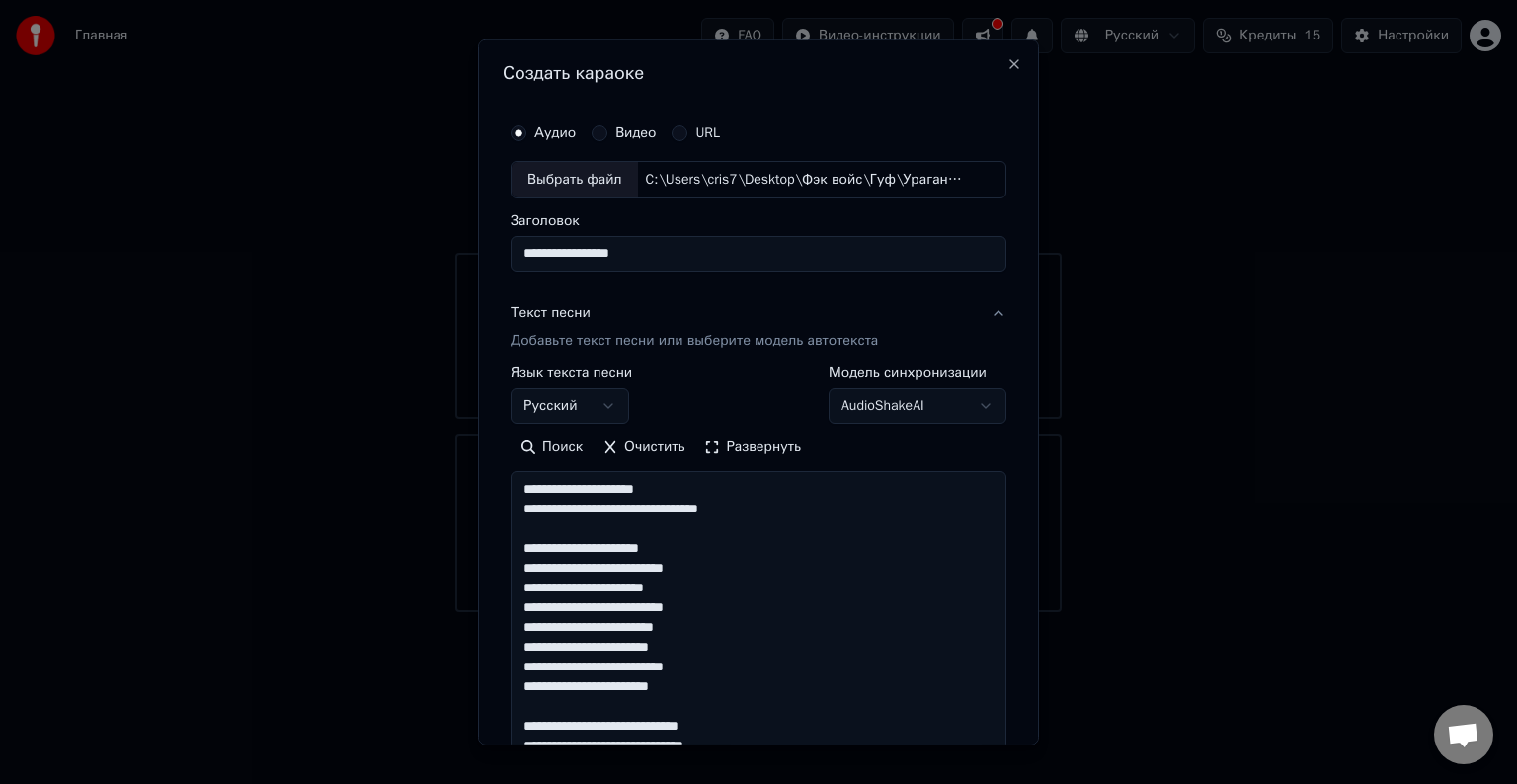 scroll, scrollTop: 1840, scrollLeft: 0, axis: vertical 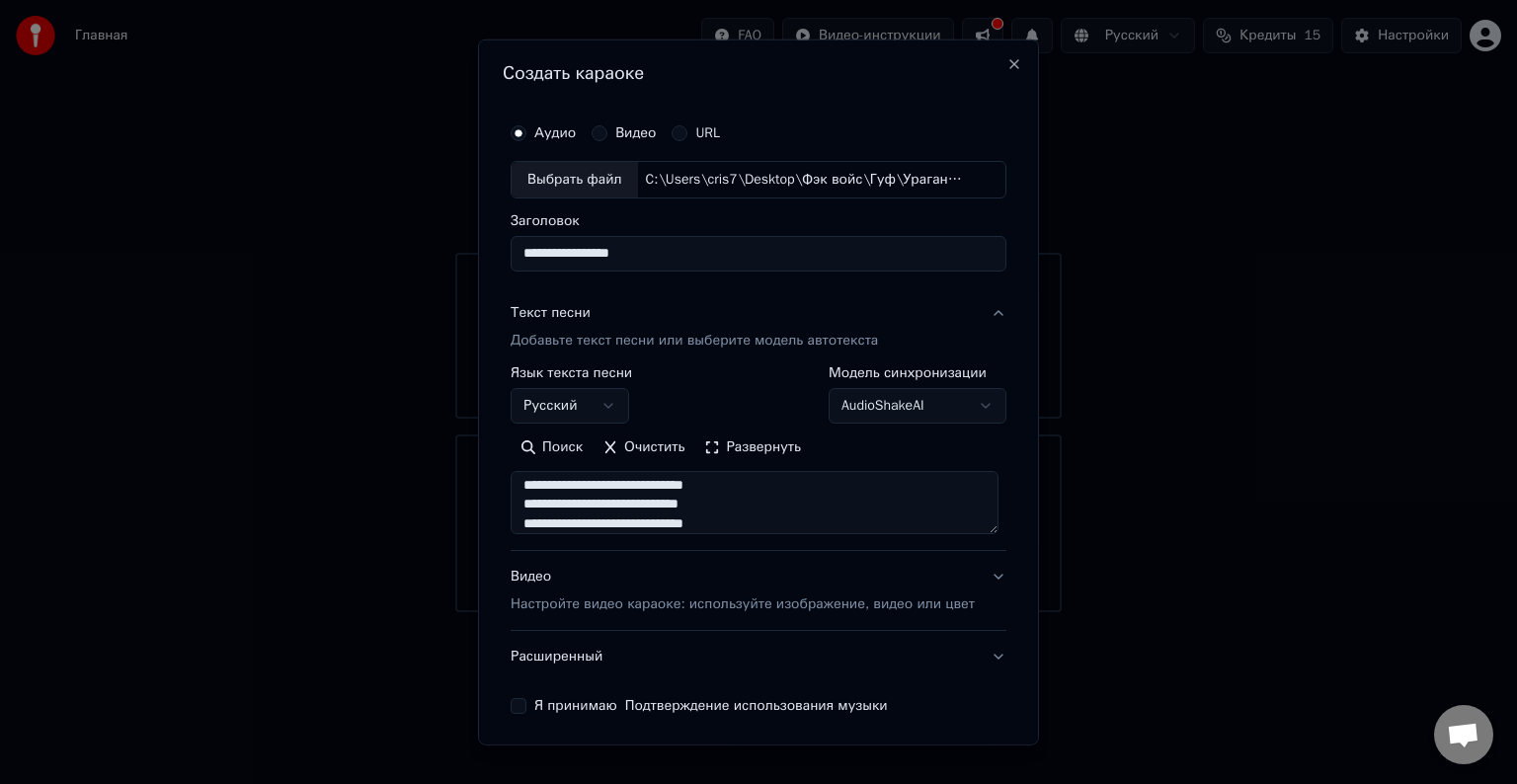 type on "**********" 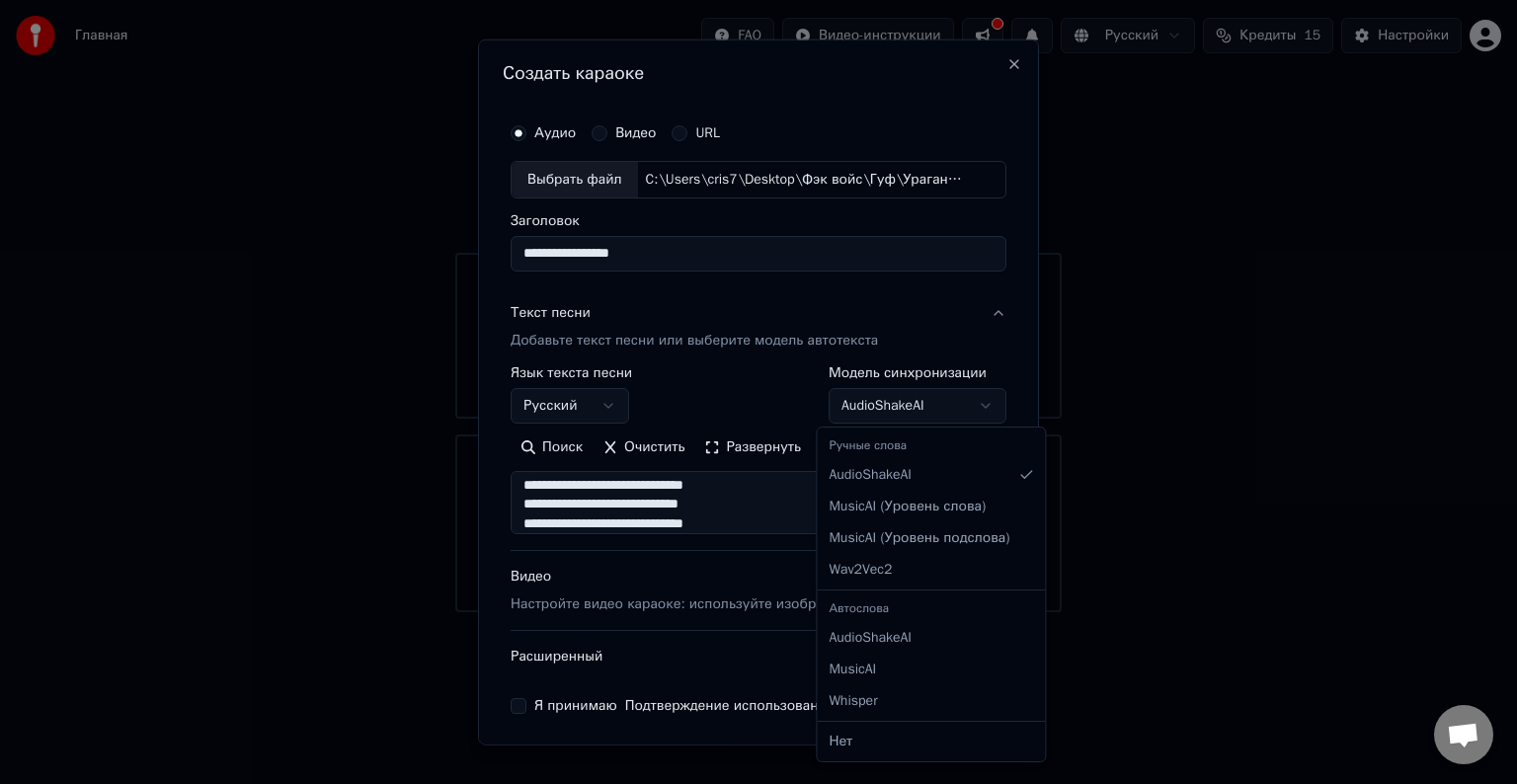 click on "**********" at bounding box center [758, 306] 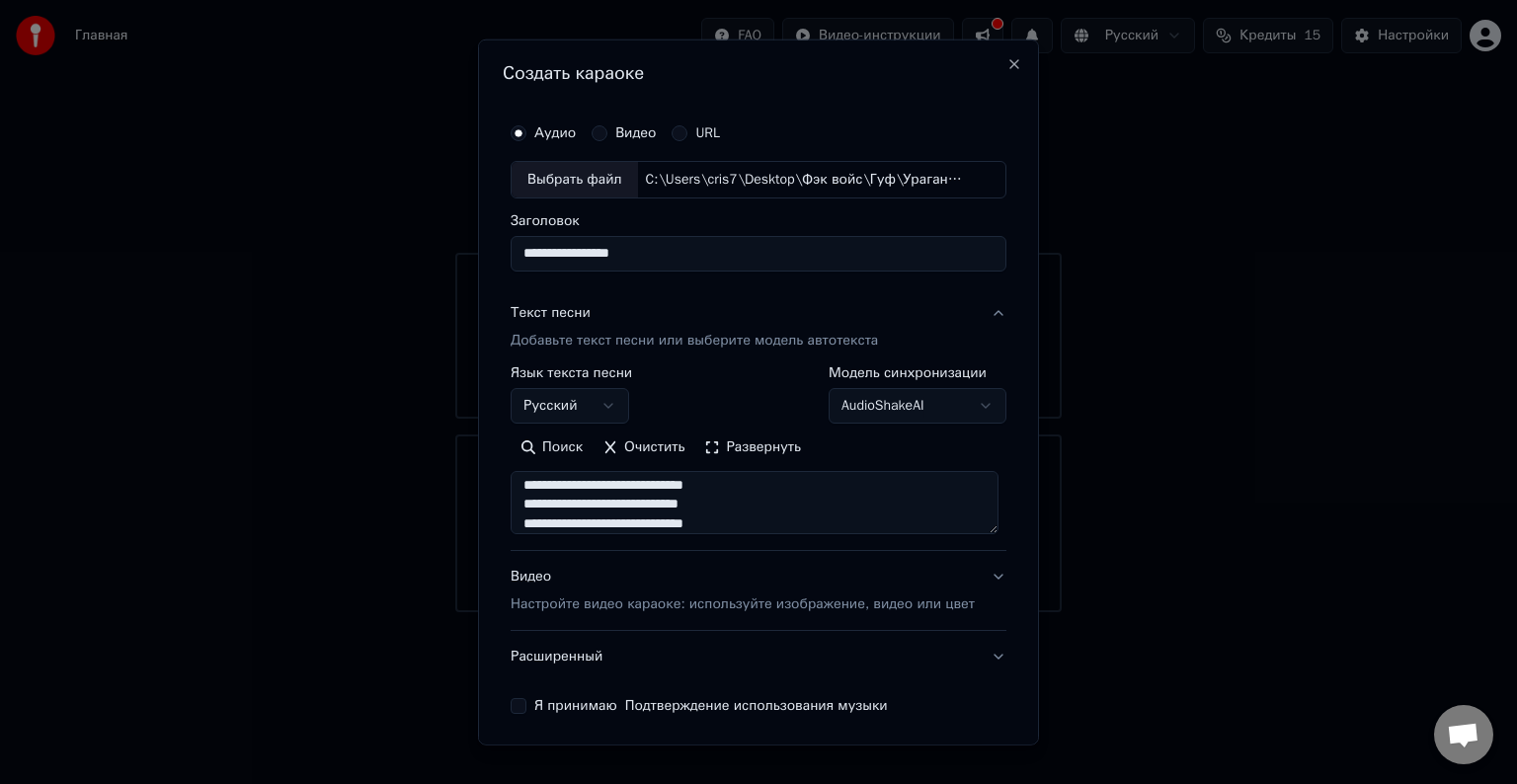click on "**********" at bounding box center (758, 306) 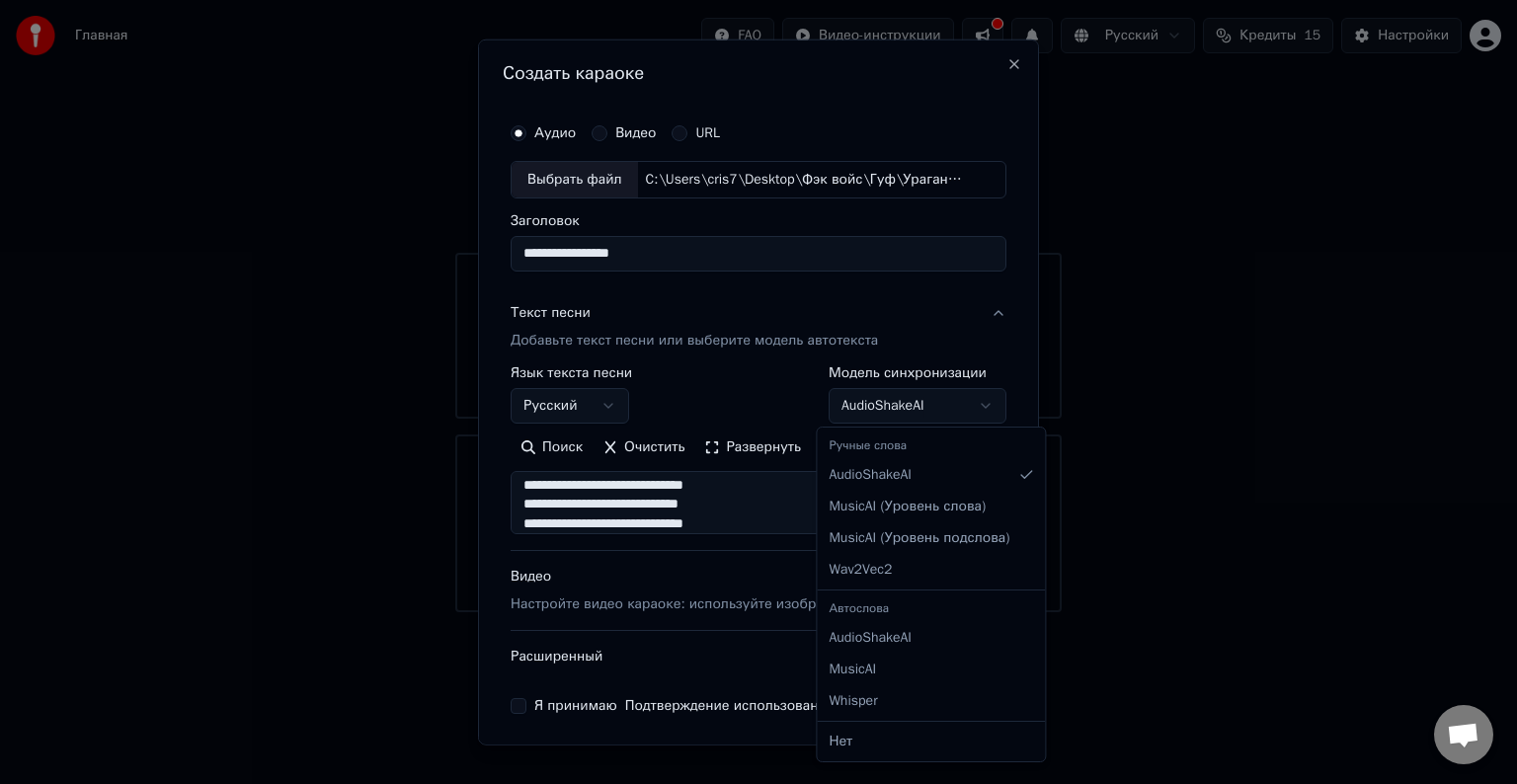 click on "**********" at bounding box center (758, 306) 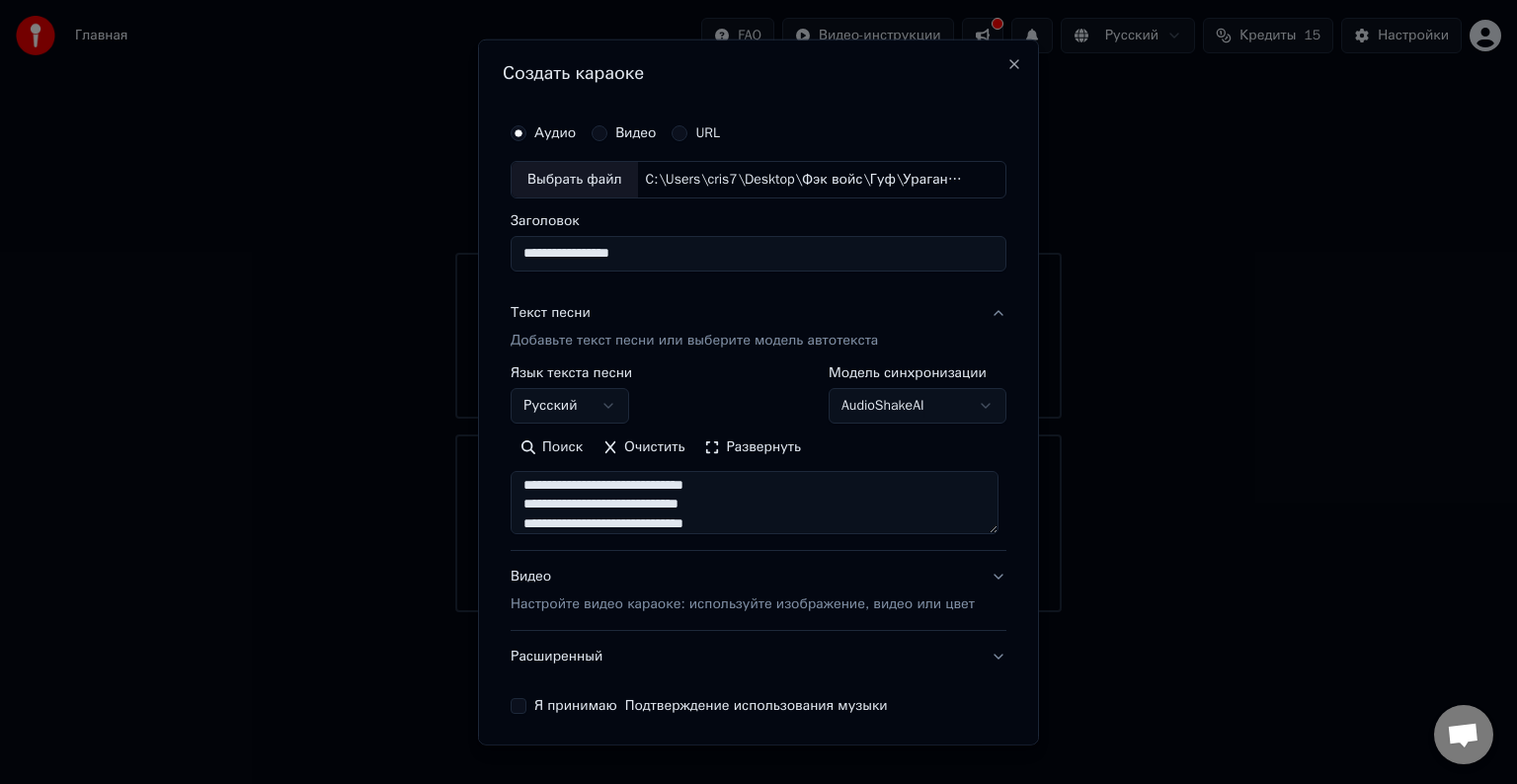 click on "**********" at bounding box center (758, 306) 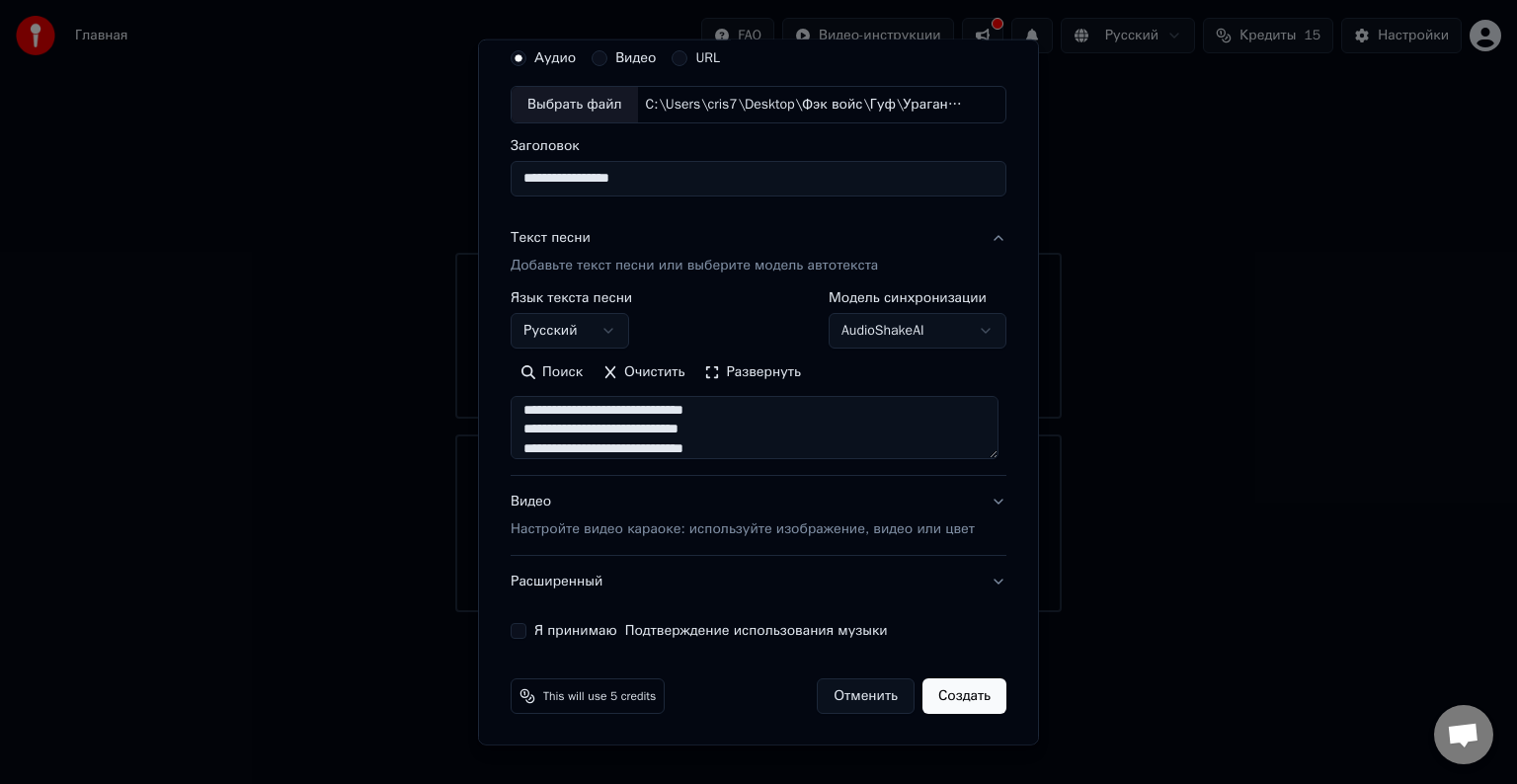 click on "Настройте видео караоке: используйте изображение, видео или цвет" at bounding box center (743, 529) 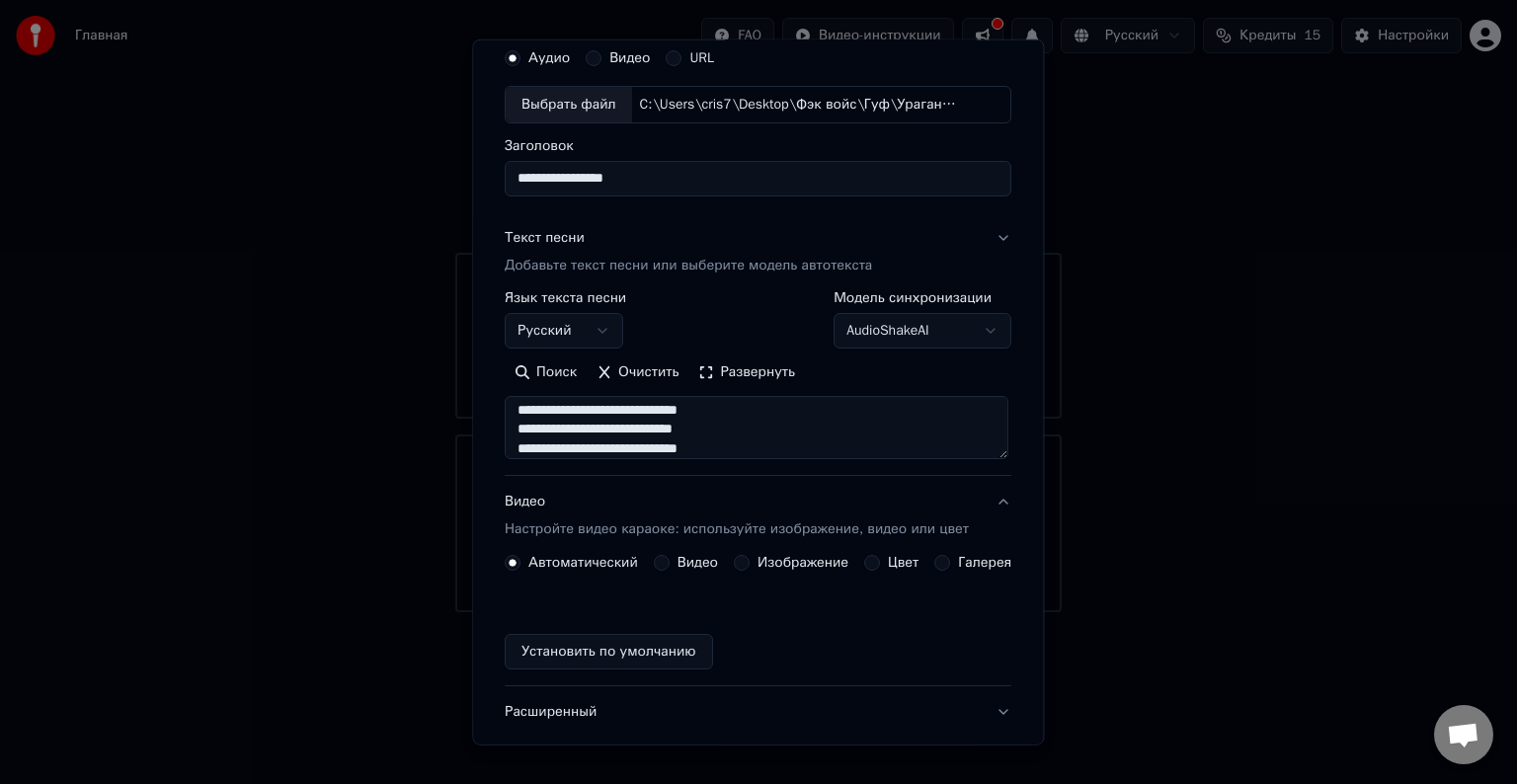 scroll, scrollTop: 22, scrollLeft: 0, axis: vertical 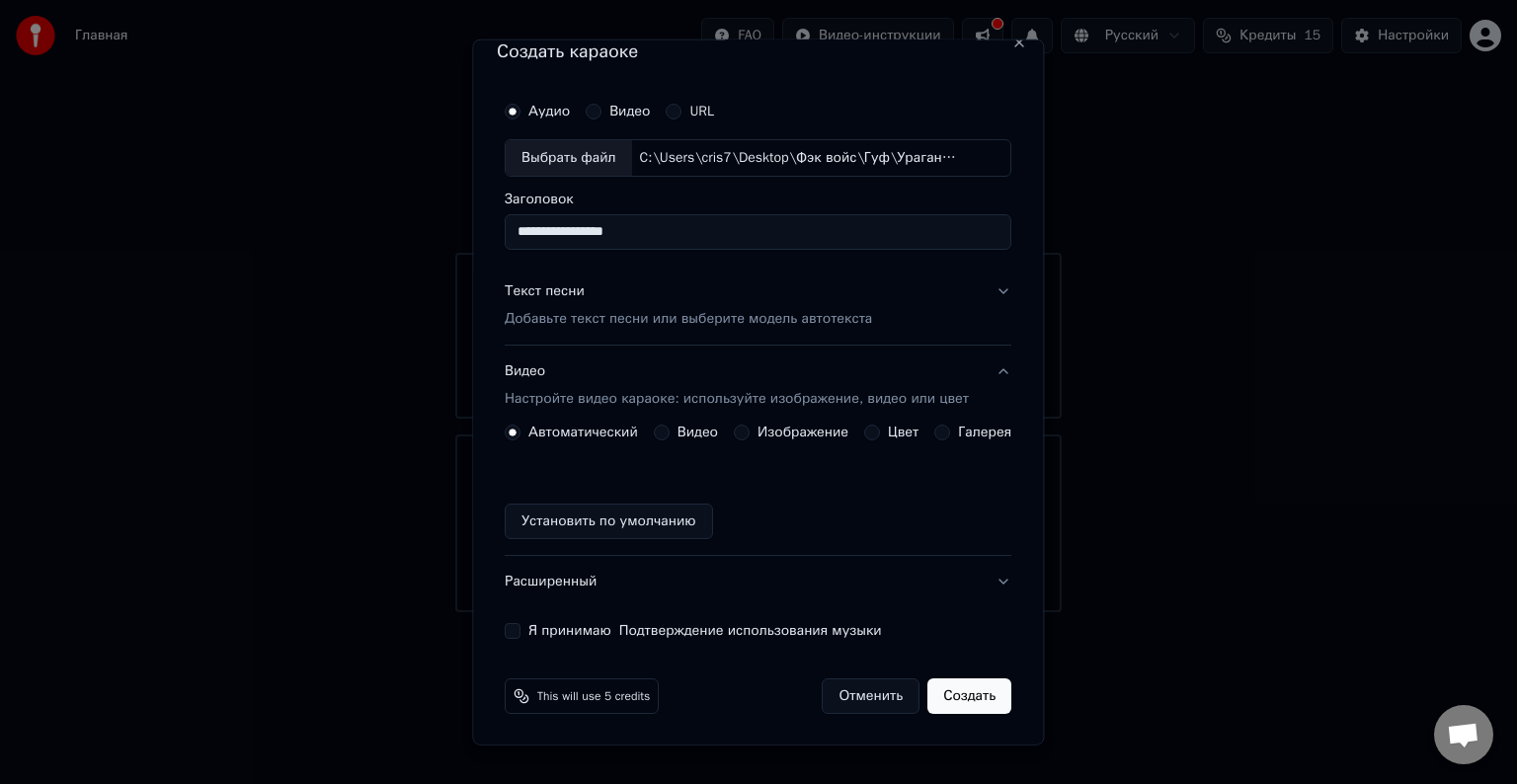 click on "Цвет" at bounding box center (873, 432) 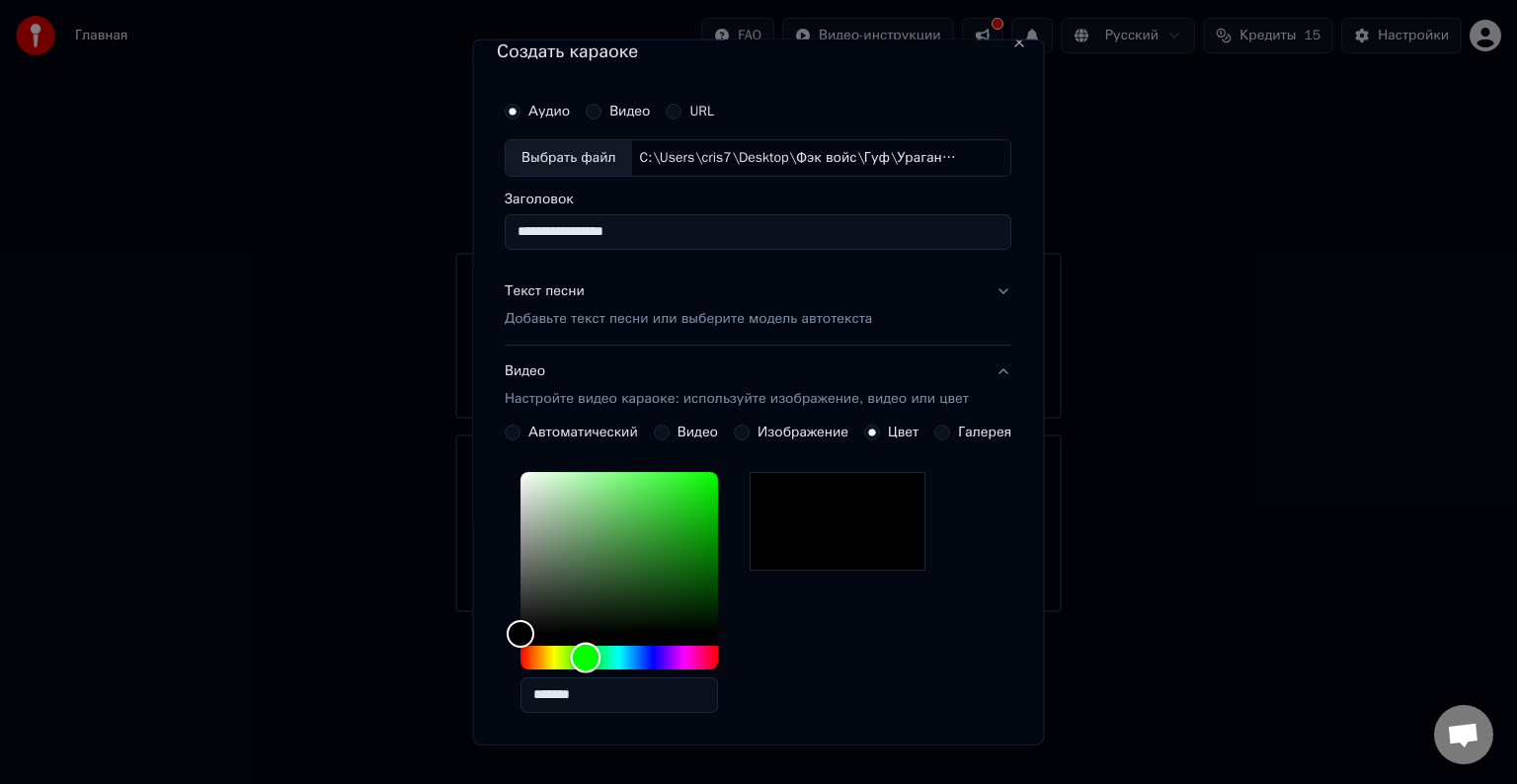 drag, startPoint x: 518, startPoint y: 653, endPoint x: 581, endPoint y: 675, distance: 66.730802 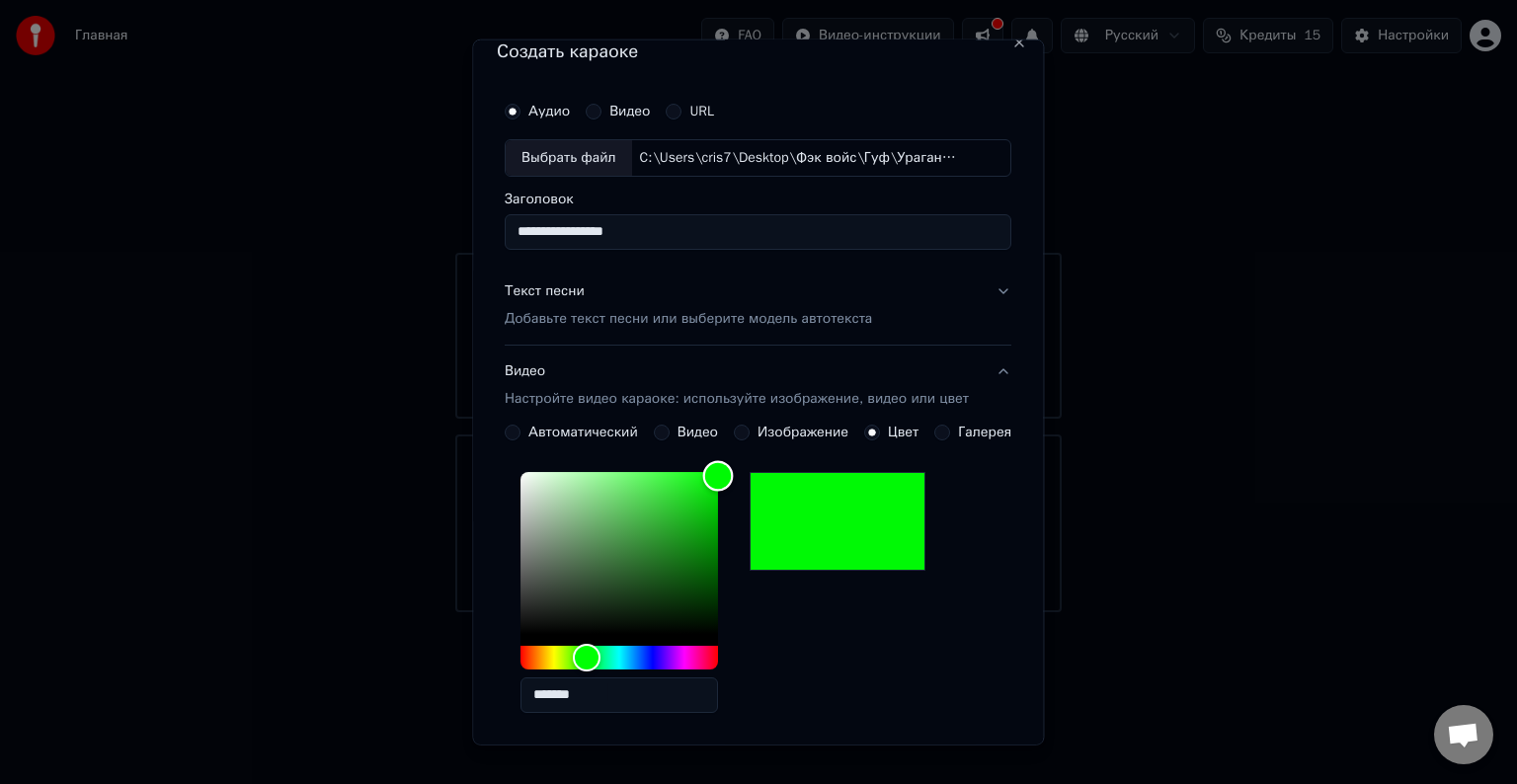 type on "*******" 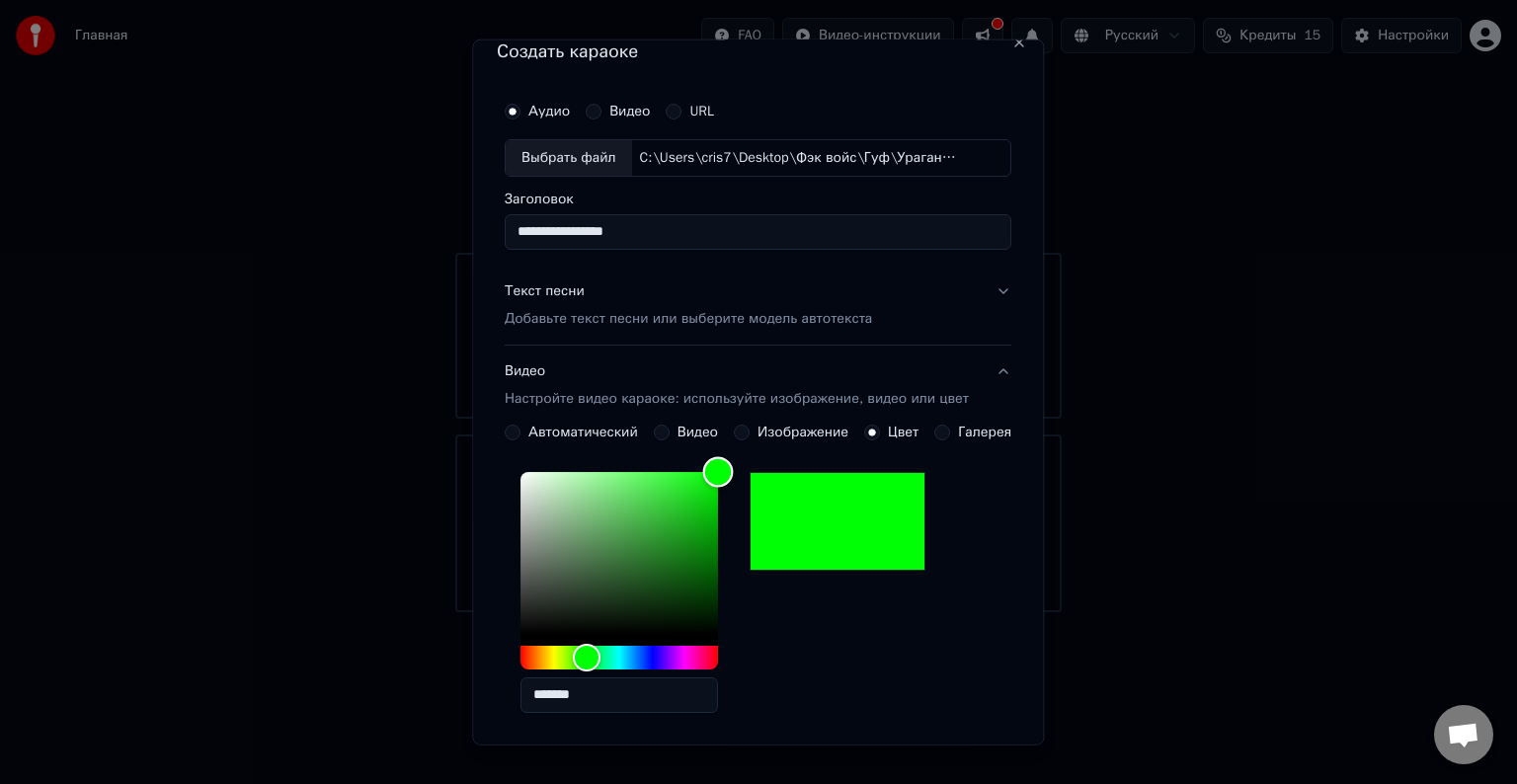 drag, startPoint x: 510, startPoint y: 628, endPoint x: 738, endPoint y: 447, distance: 291.10994 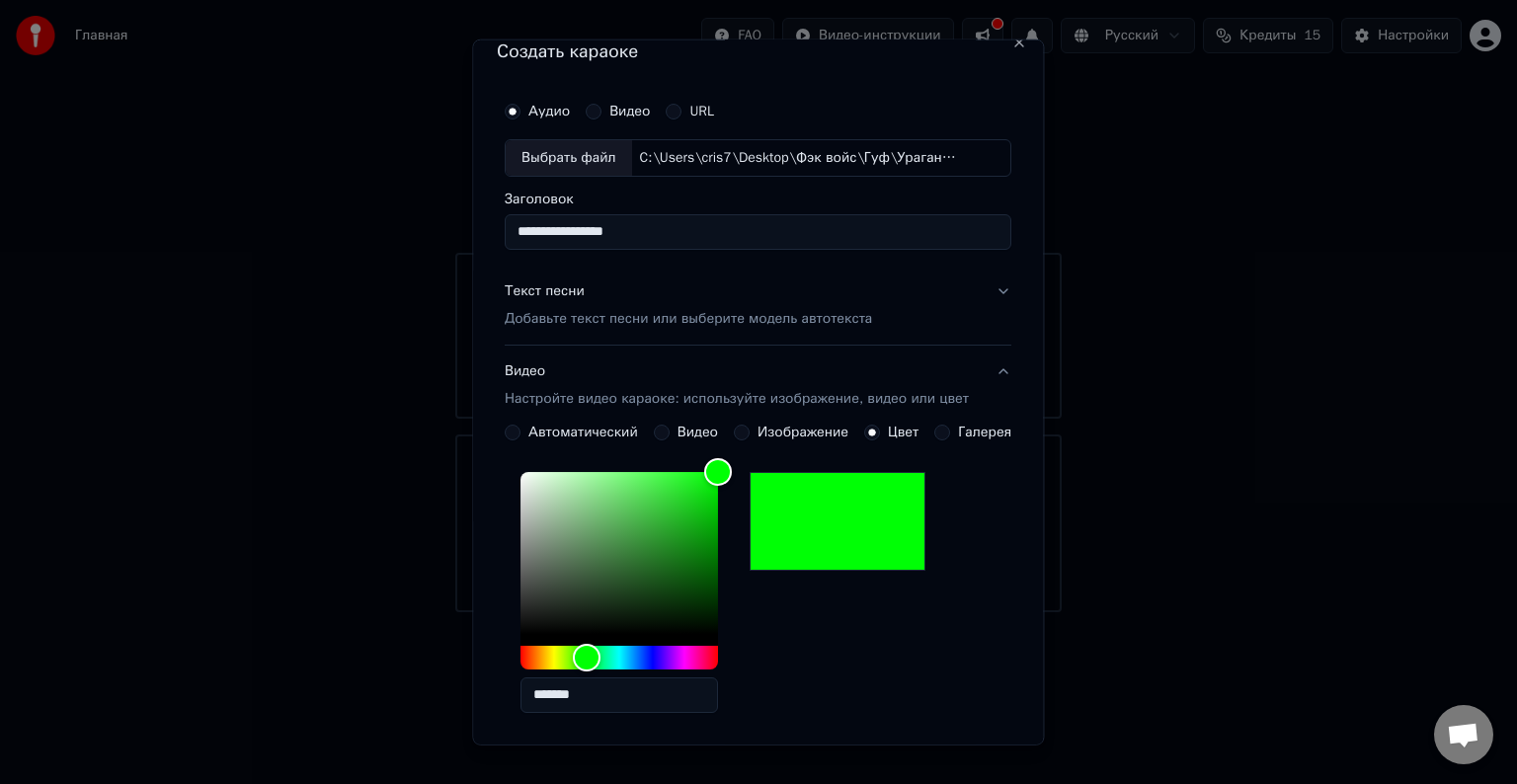click on "*******" at bounding box center [758, 596] 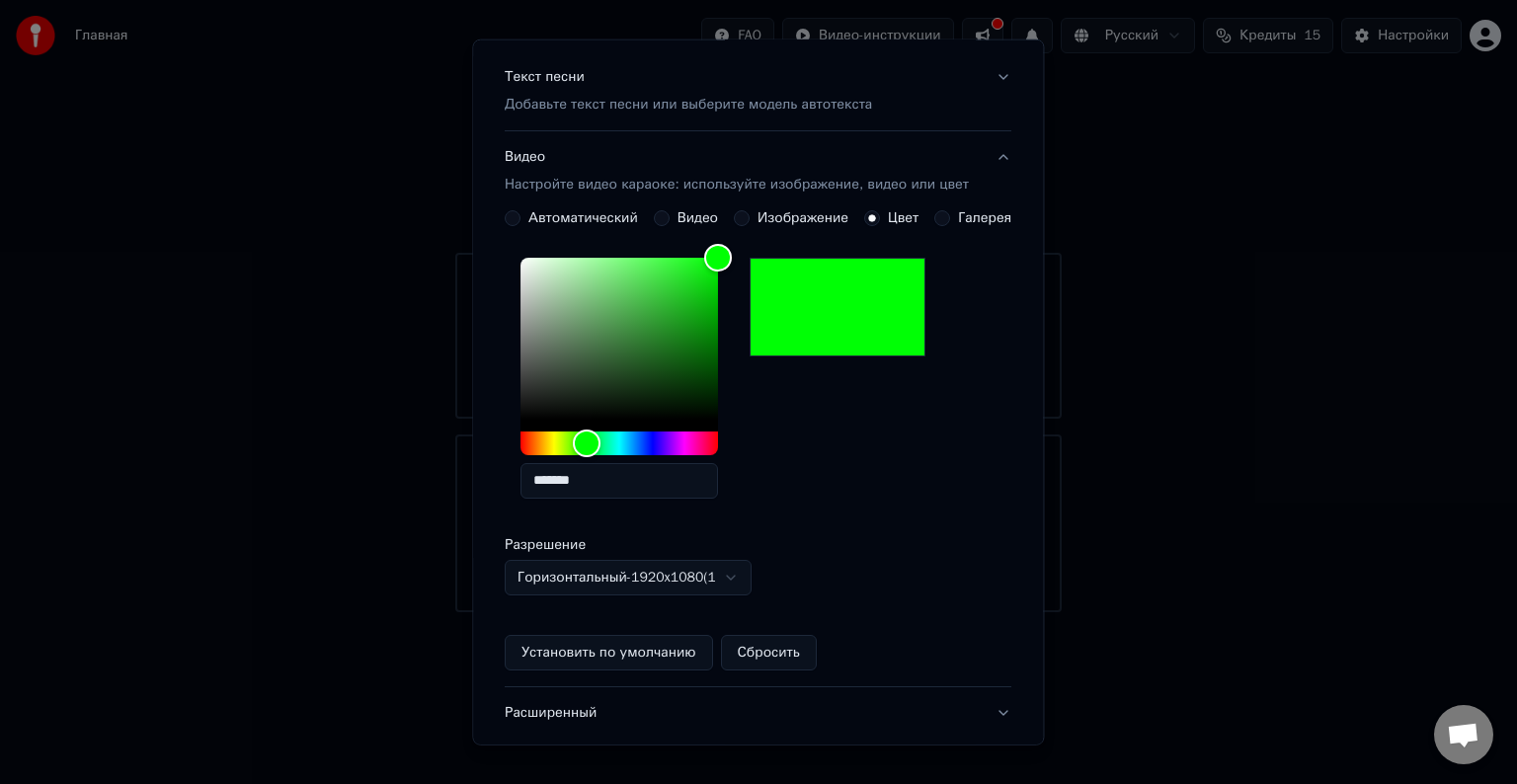 scroll, scrollTop: 367, scrollLeft: 0, axis: vertical 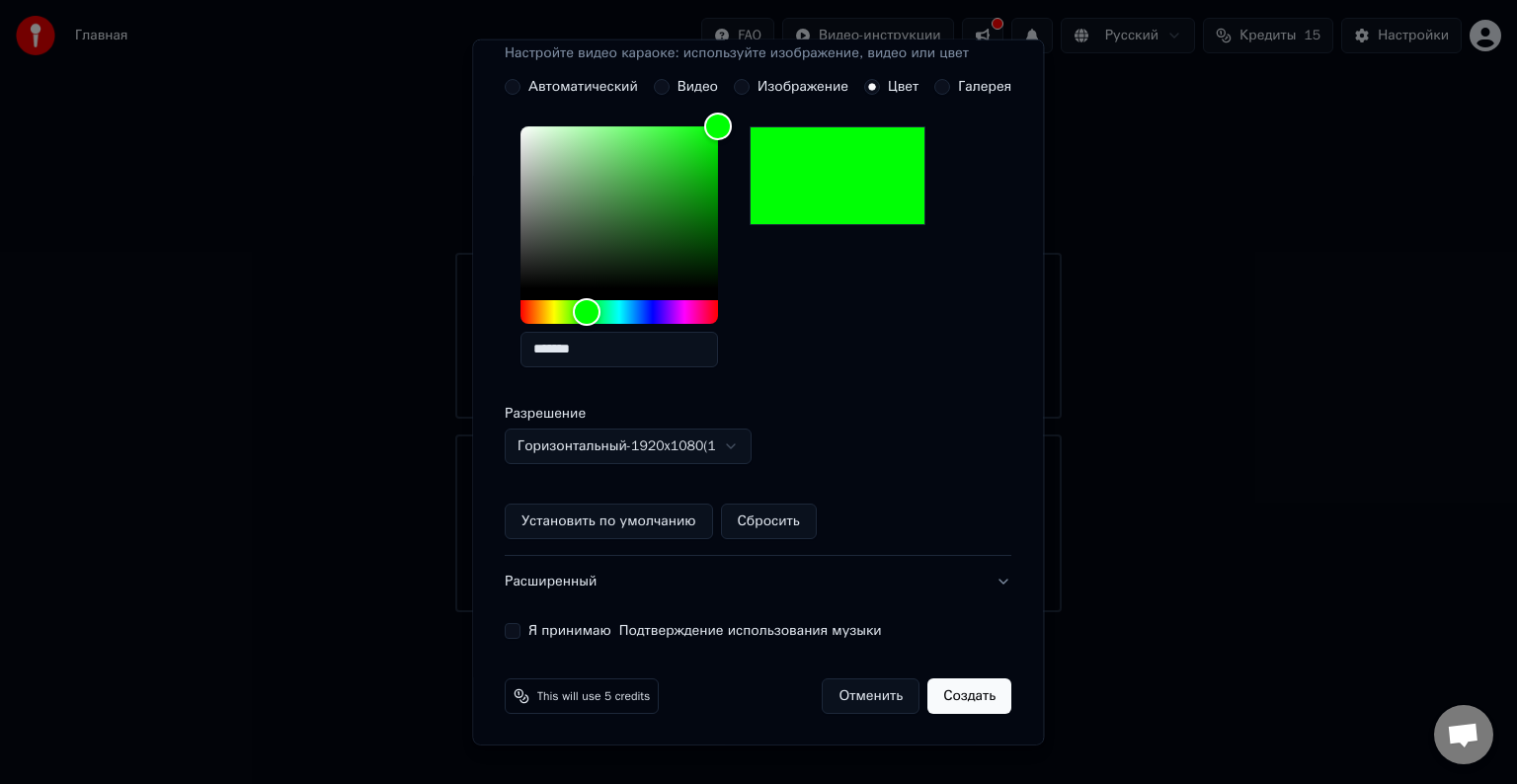 click on "Я принимаю   Подтверждение использования музыки" at bounding box center (758, 631) 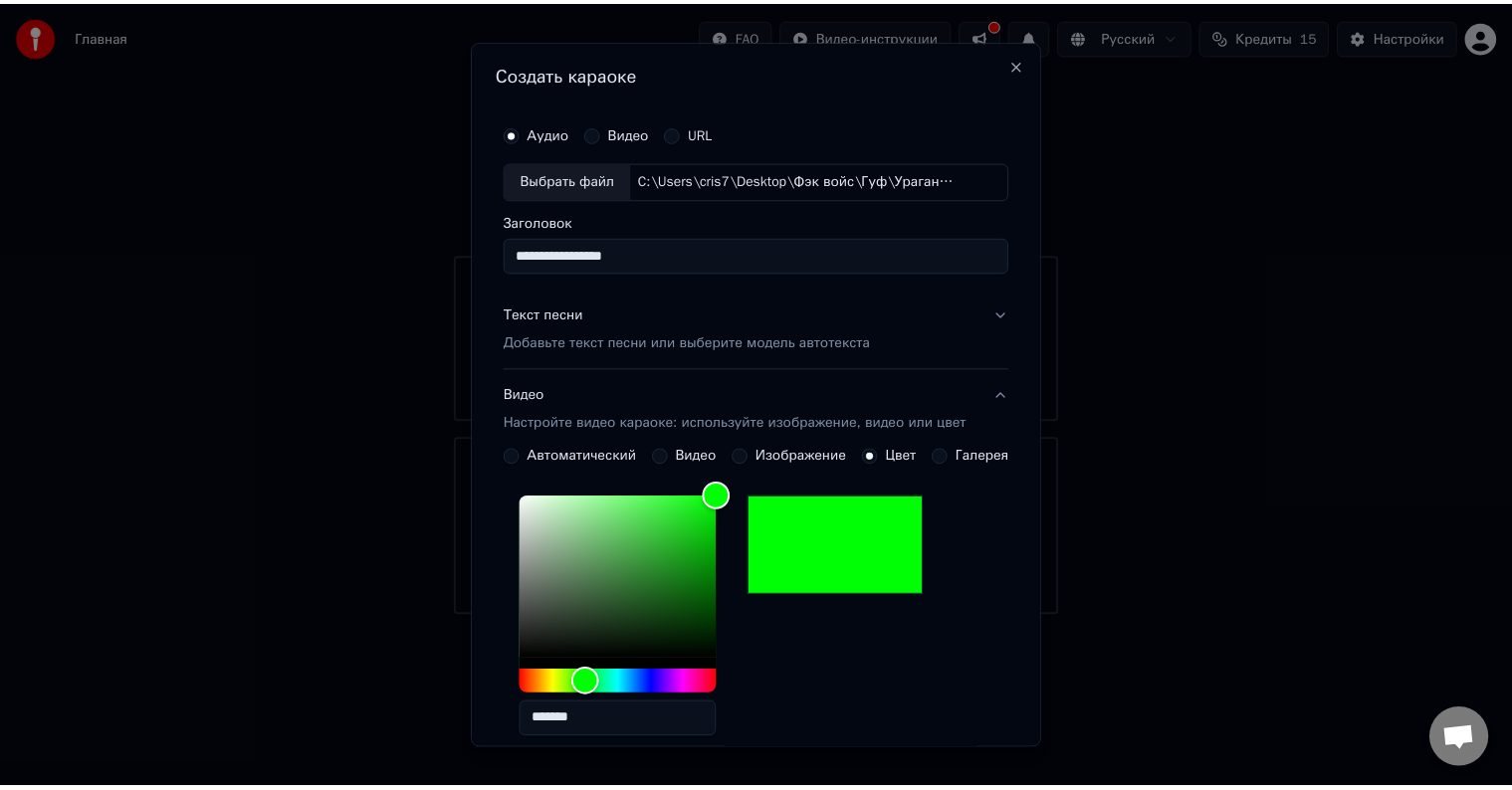 scroll, scrollTop: 370, scrollLeft: 0, axis: vertical 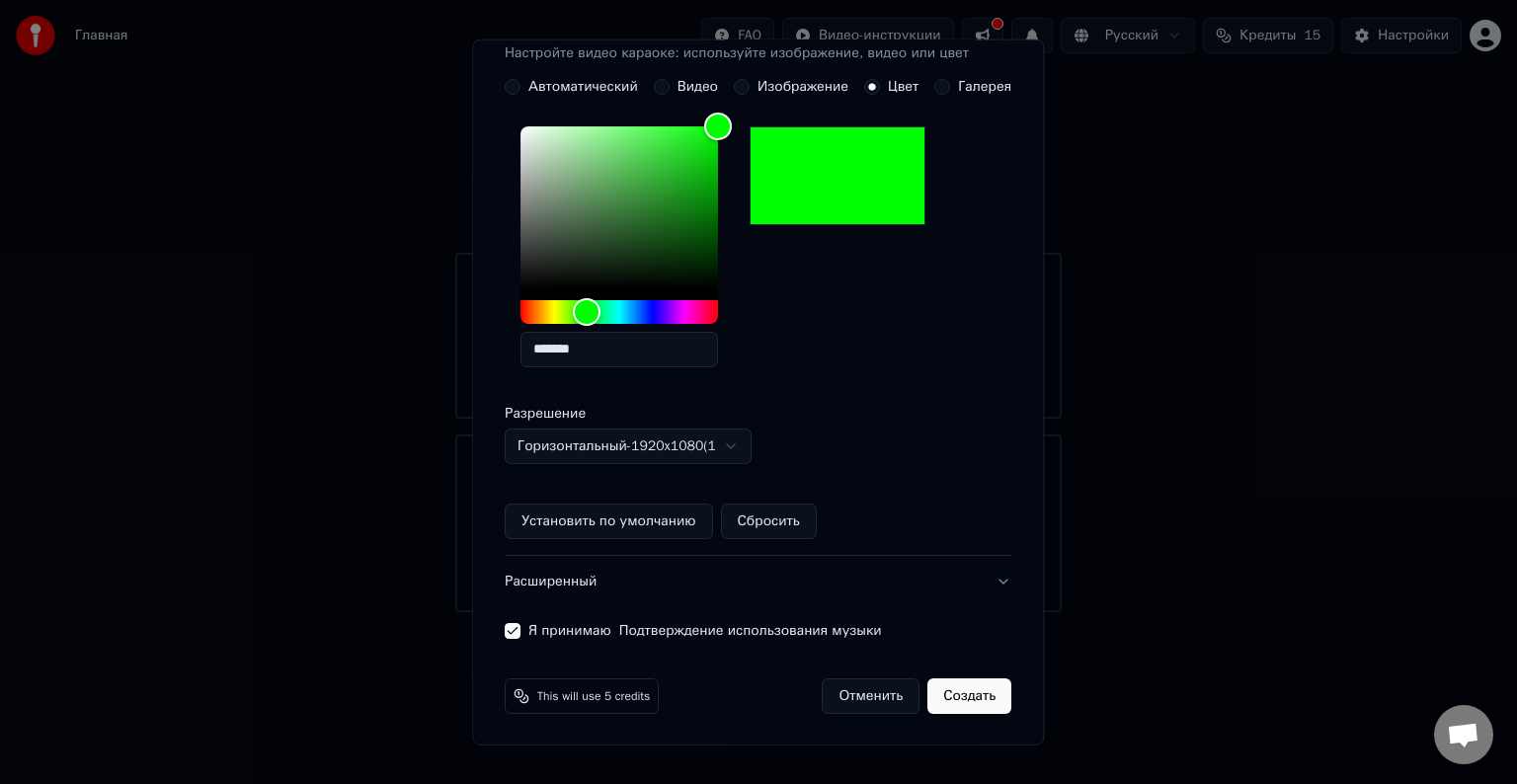 click on "Создать" at bounding box center (970, 696) 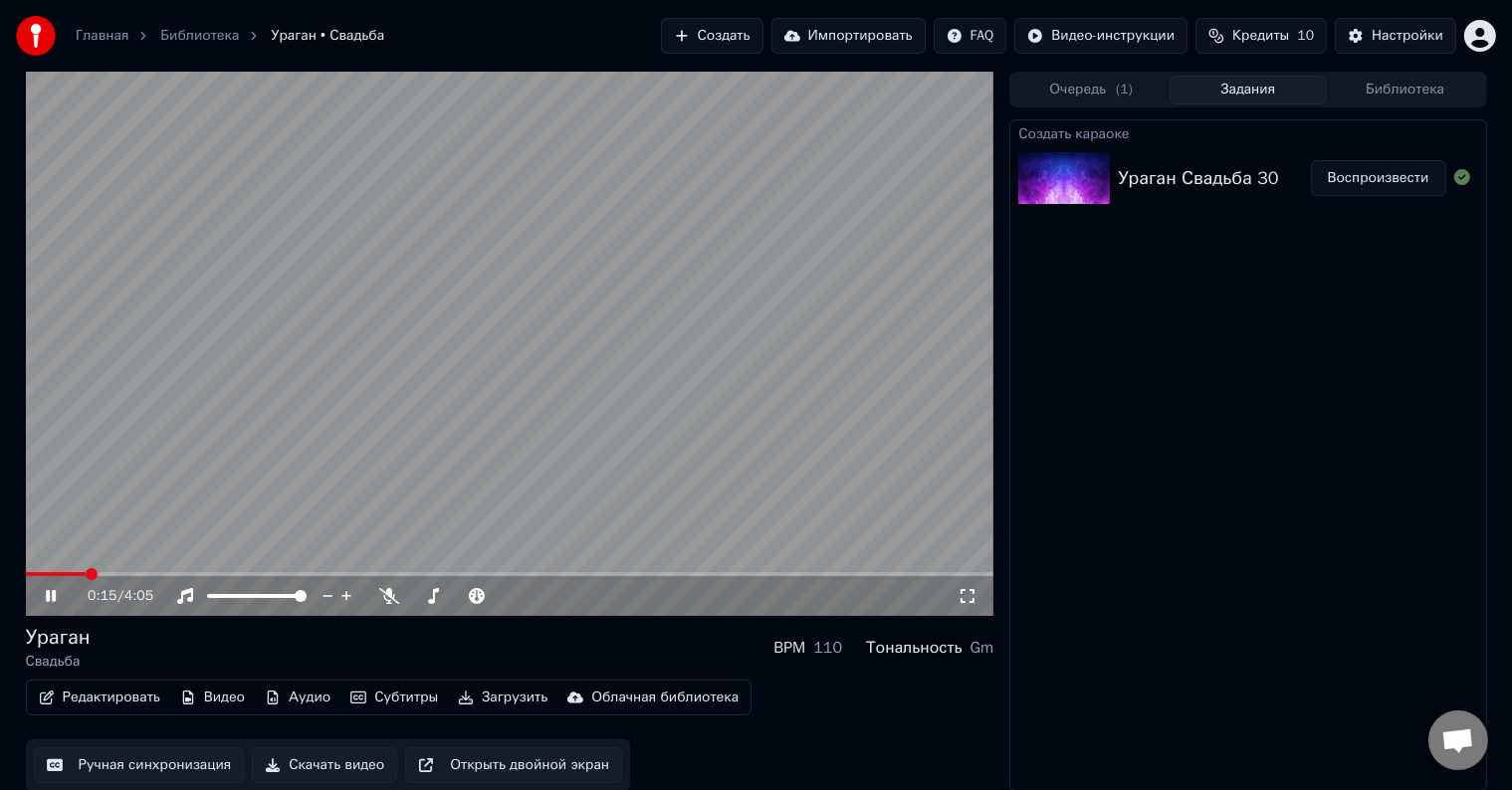 click 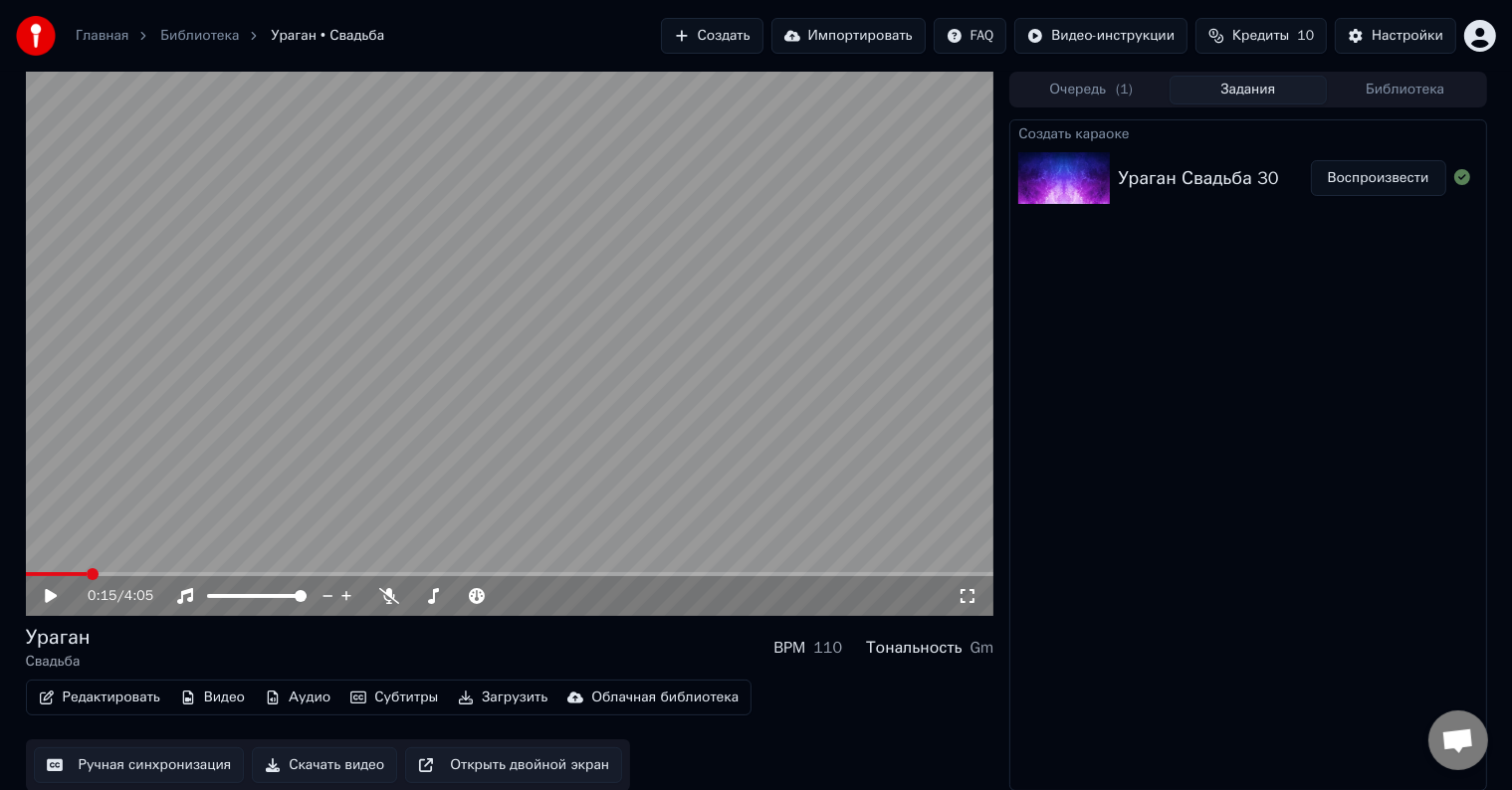 click 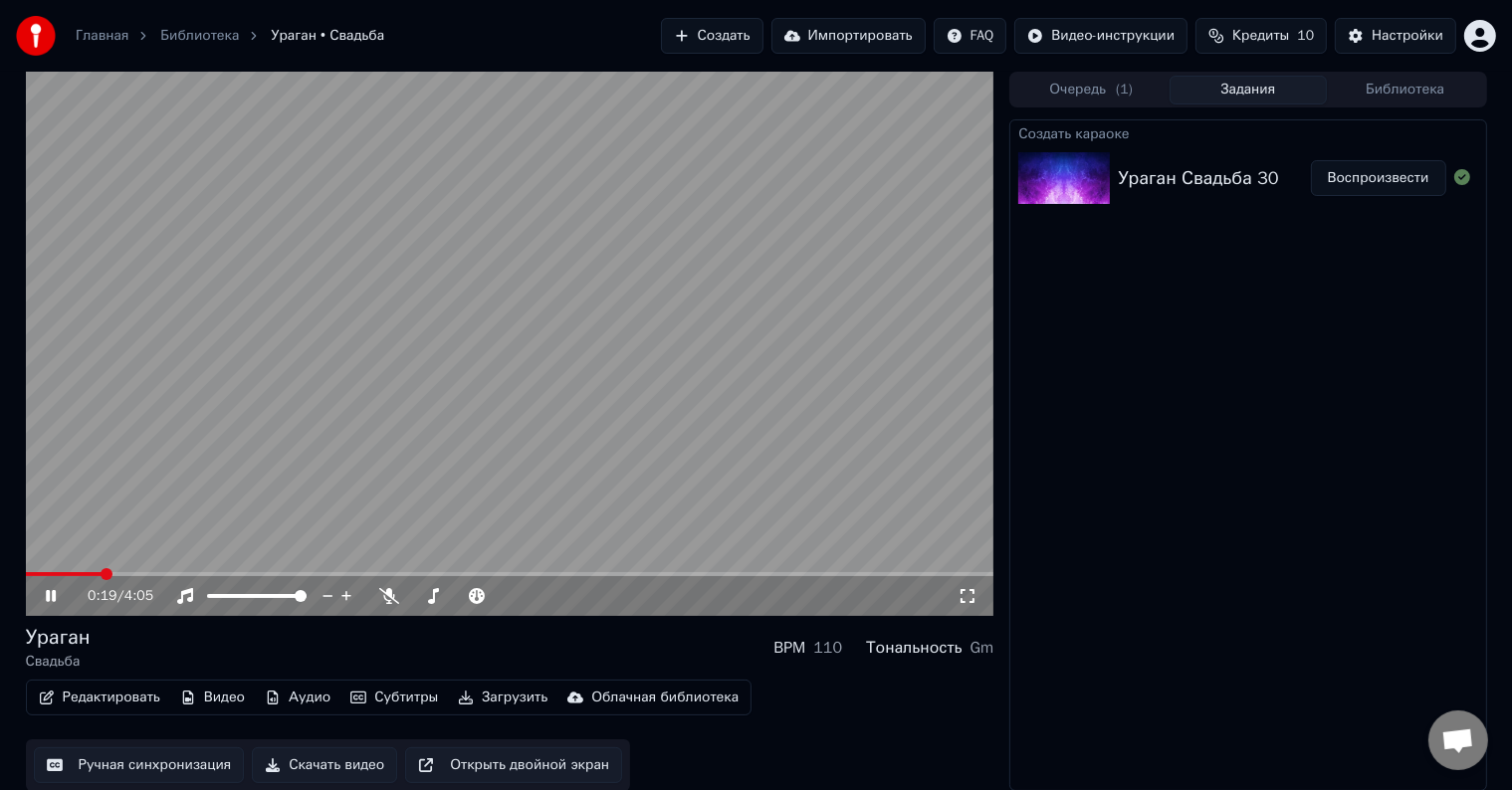 click 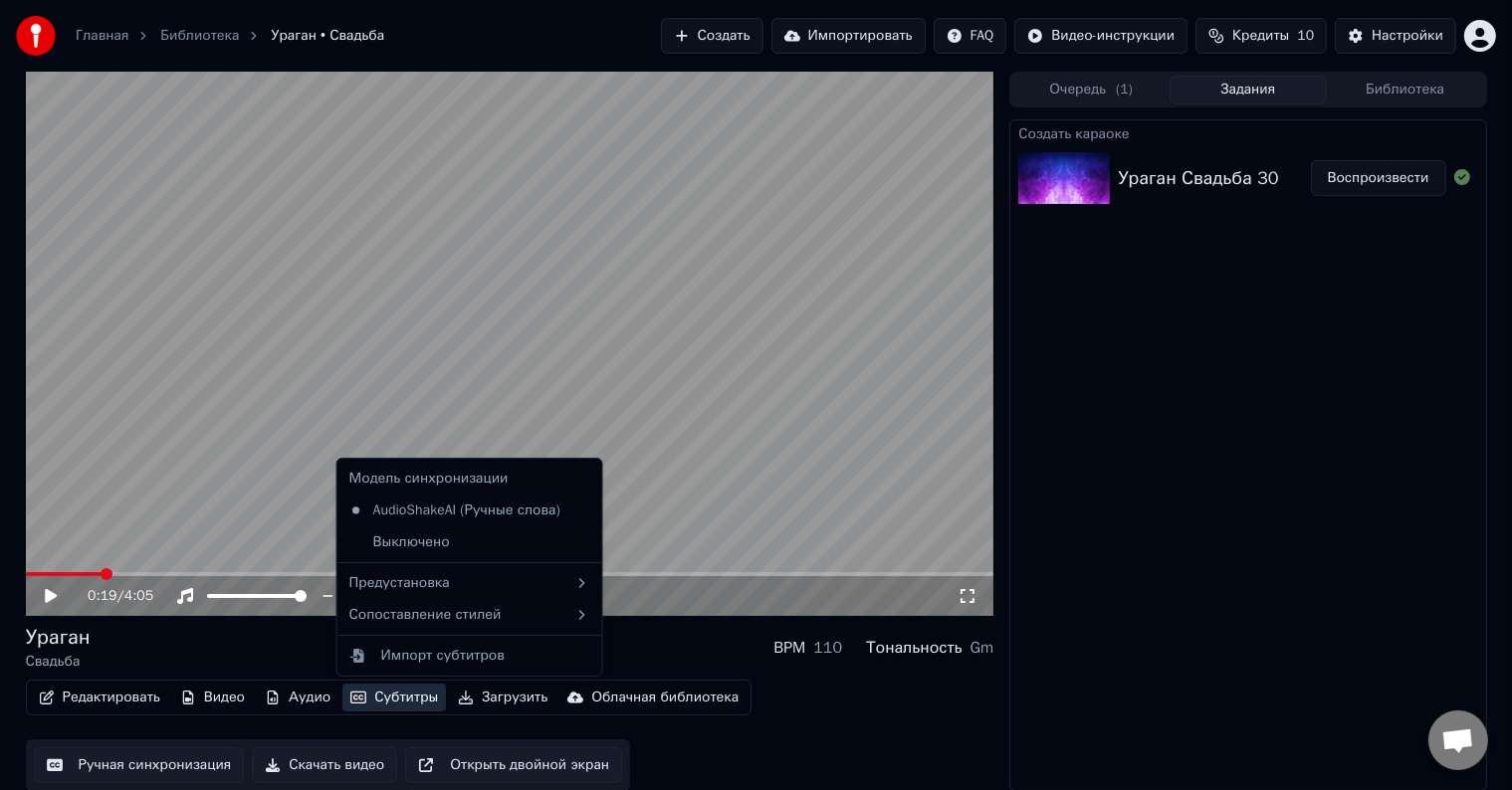 click on "Субтитры" at bounding box center (394, 697) 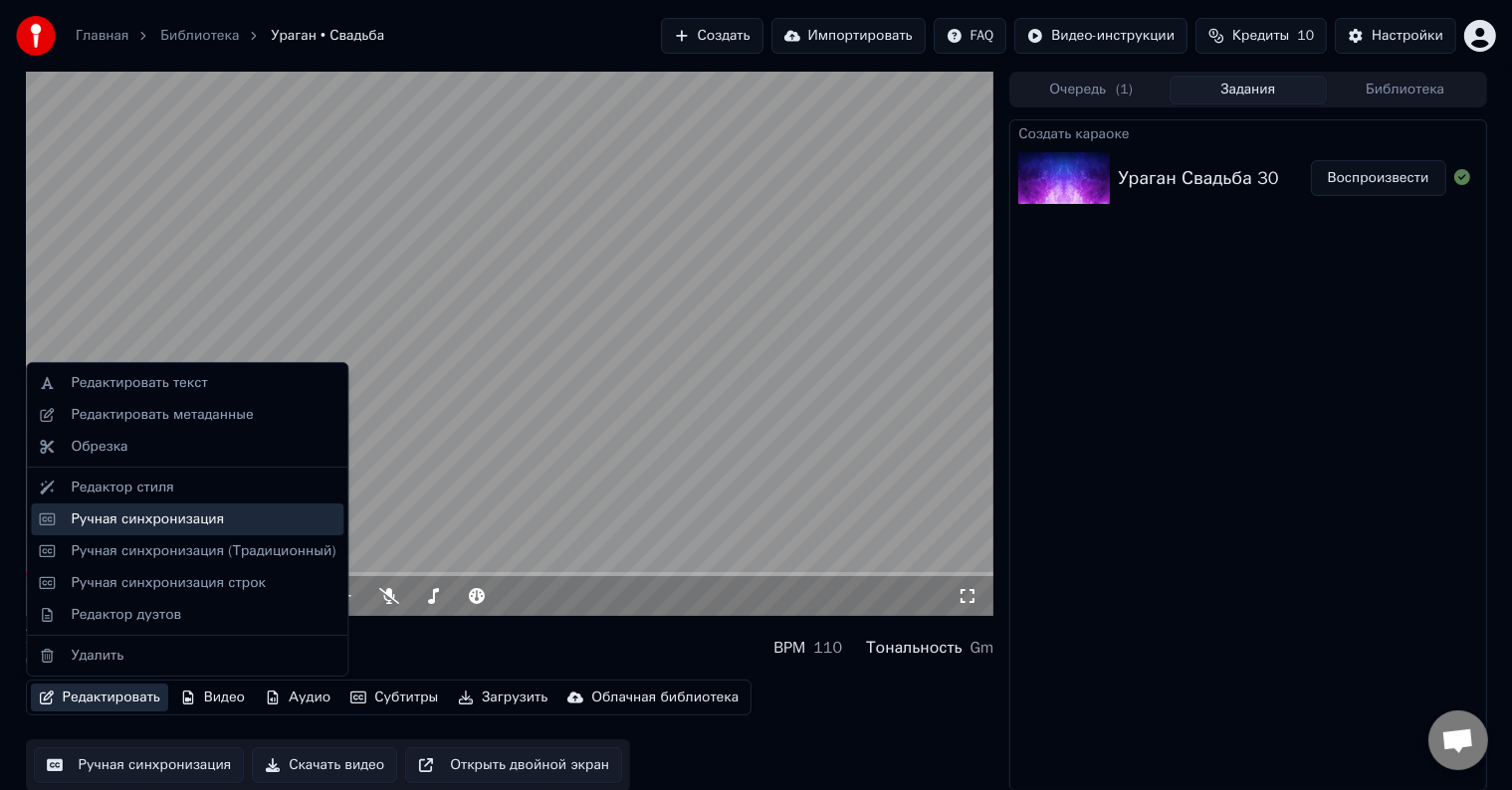 click on "Ручная синхронизация" at bounding box center (203, 519) 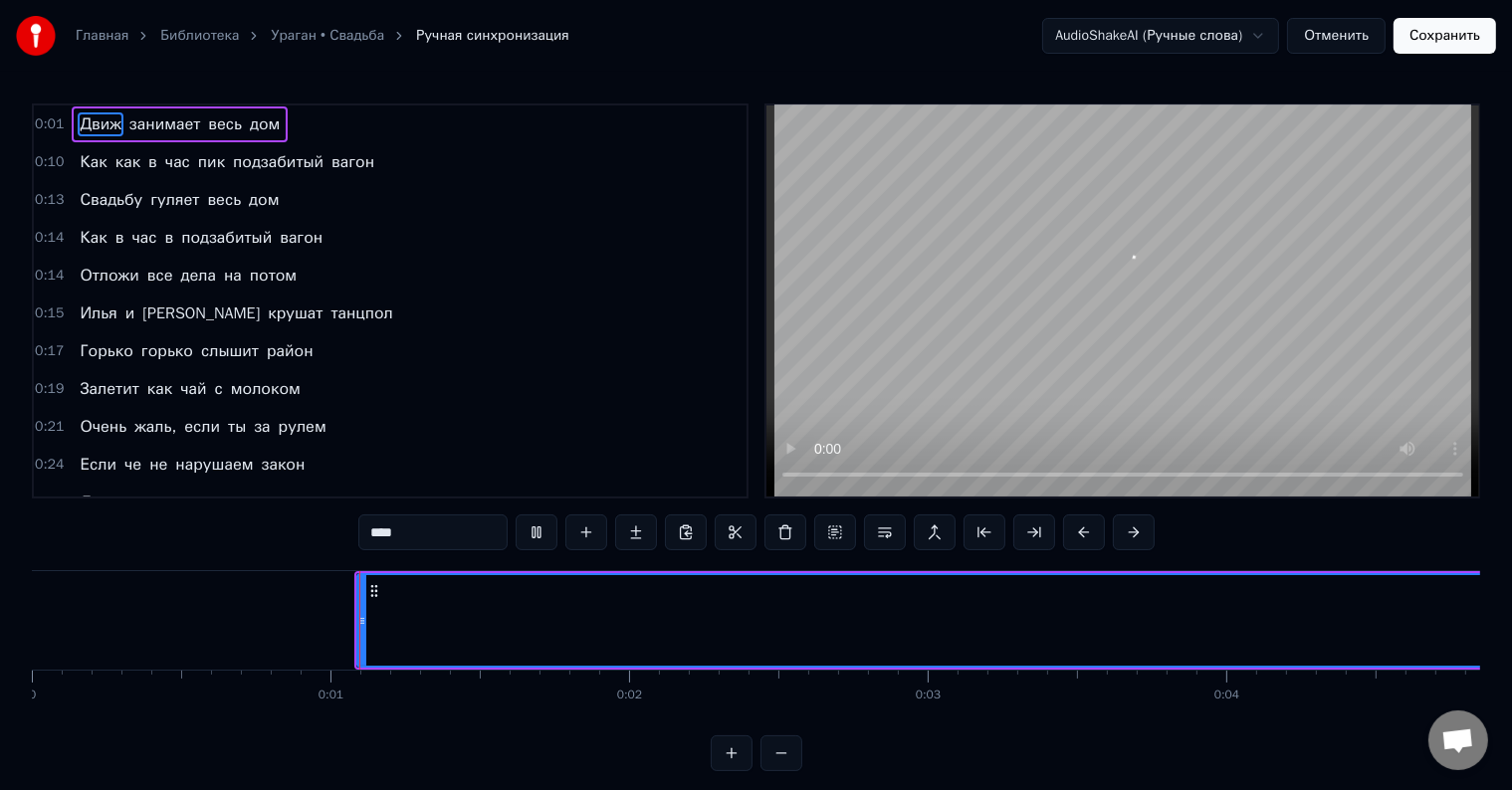 scroll, scrollTop: 30, scrollLeft: 0, axis: vertical 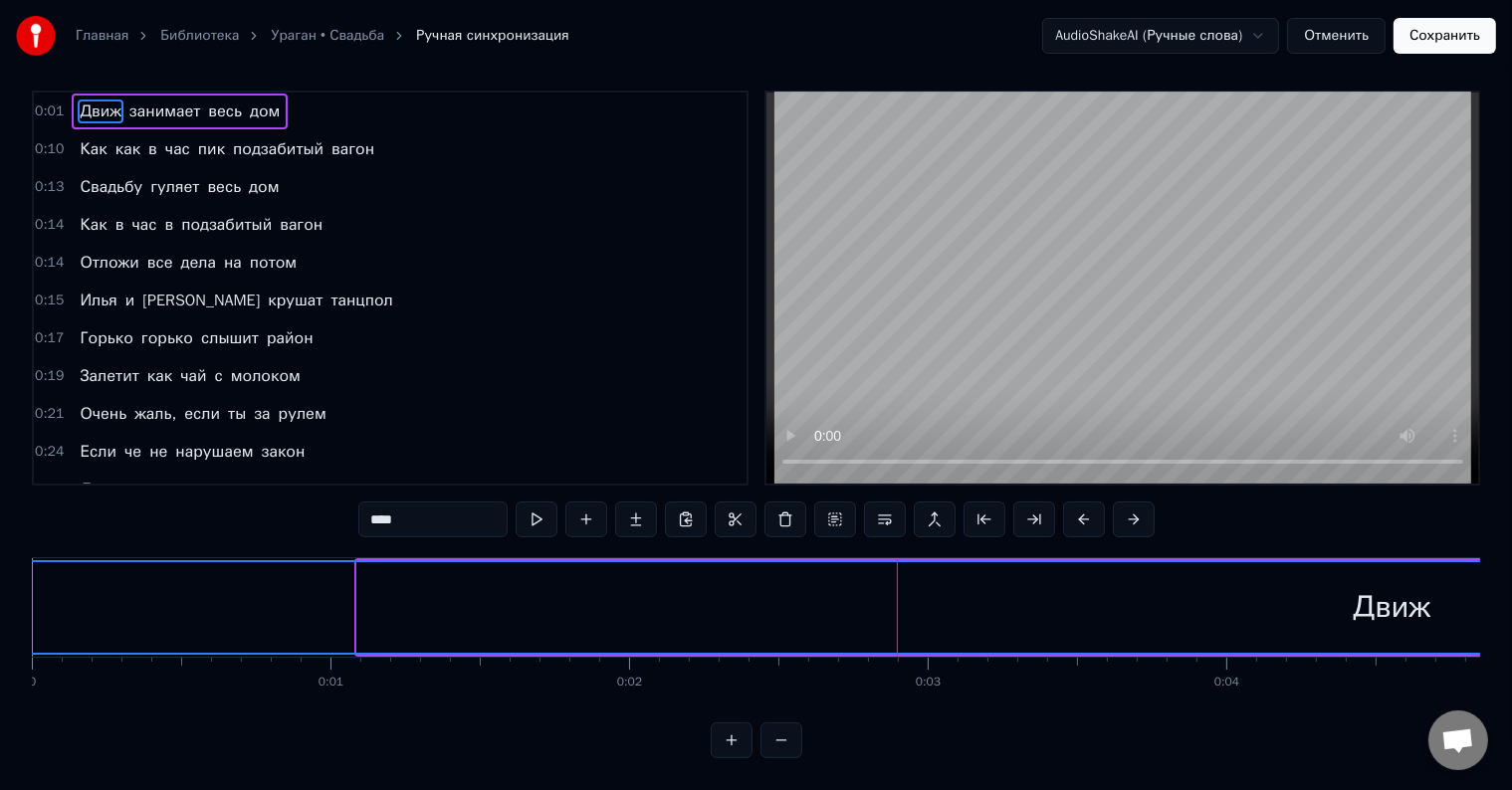 drag, startPoint x: 358, startPoint y: 579, endPoint x: 3, endPoint y: 571, distance: 355.09013 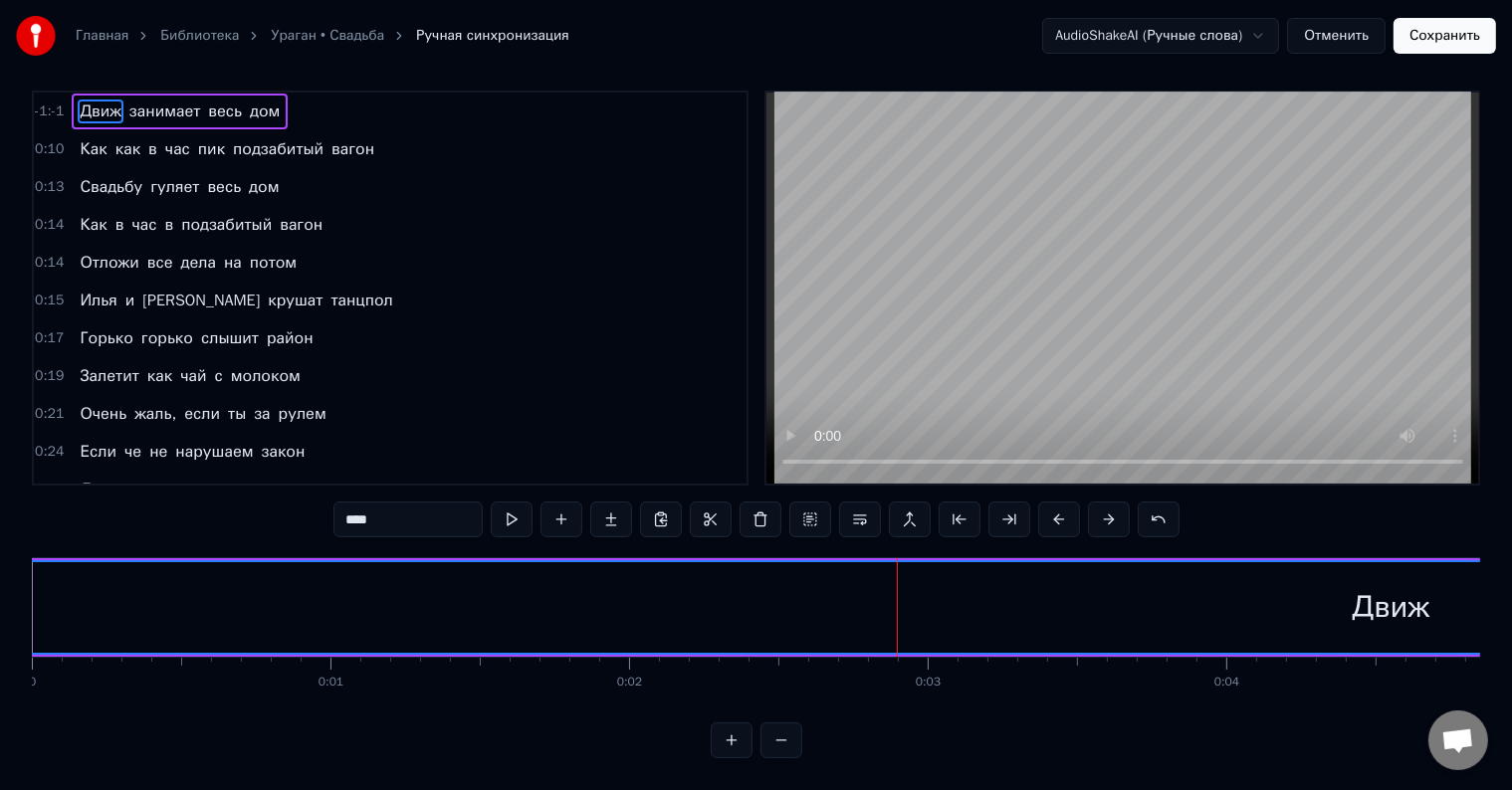 click on "Движ" at bounding box center (1391, 607) 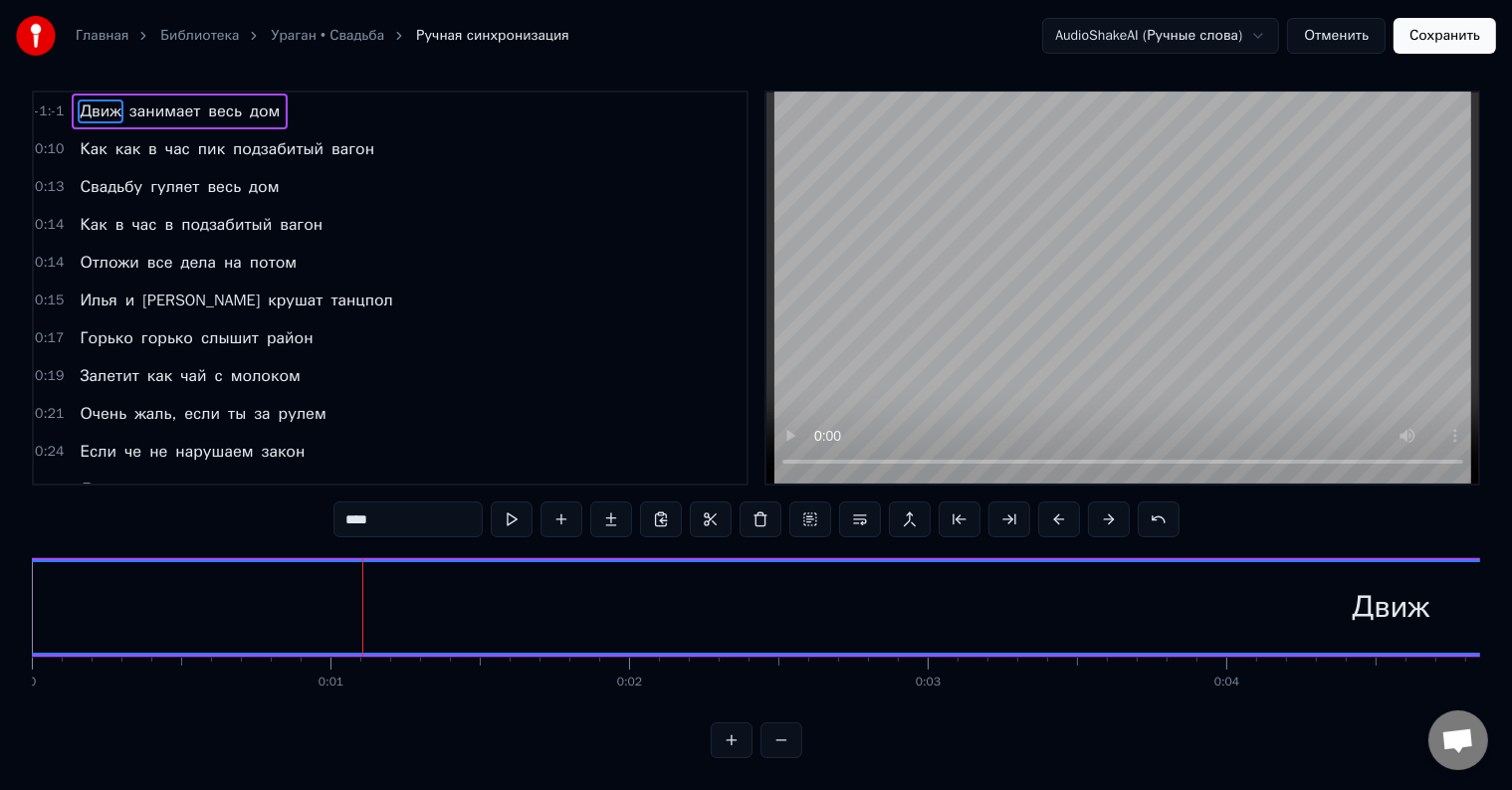 scroll, scrollTop: 0, scrollLeft: 0, axis: both 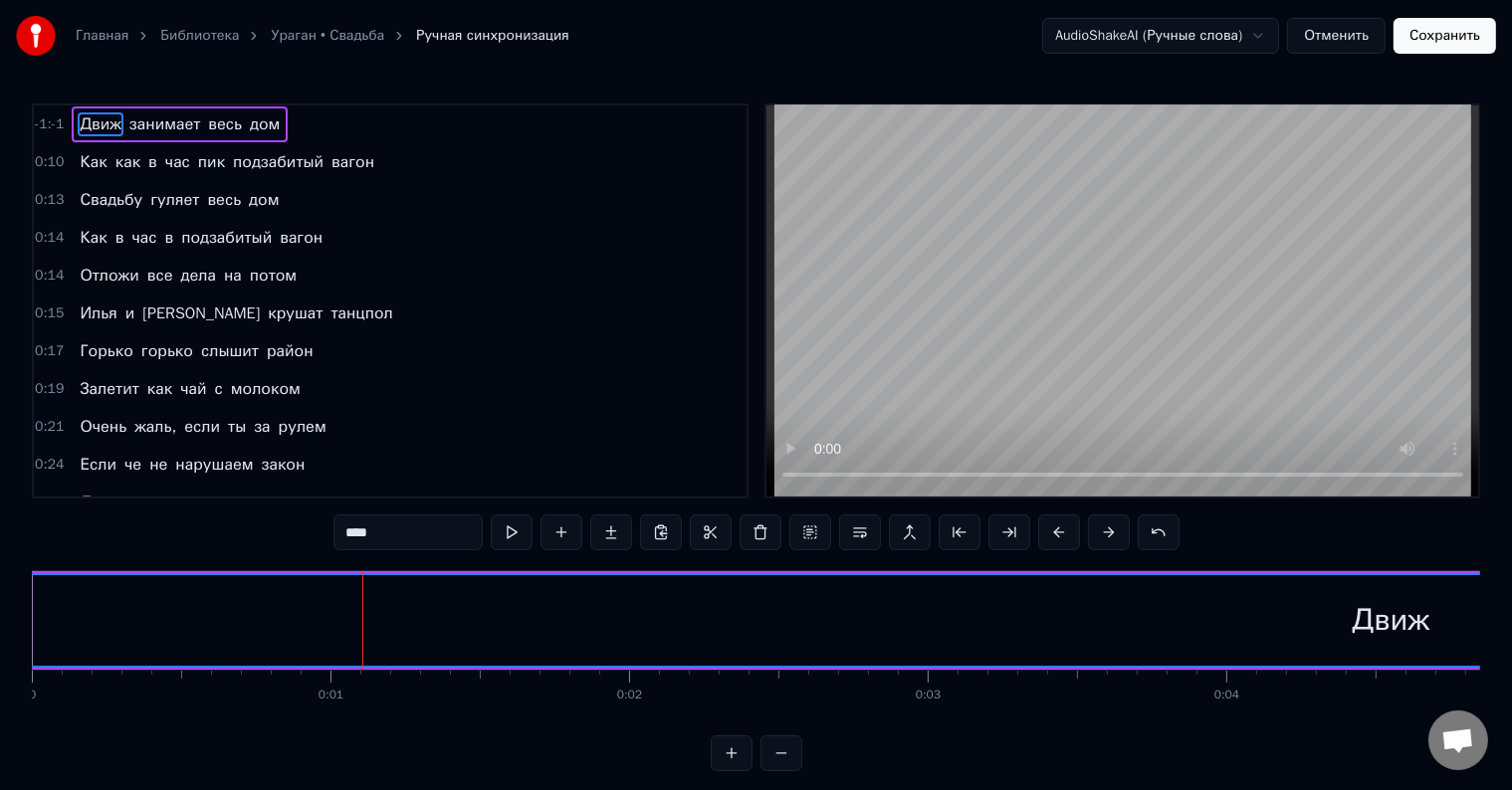 click on "Движ" at bounding box center (1391, 620) 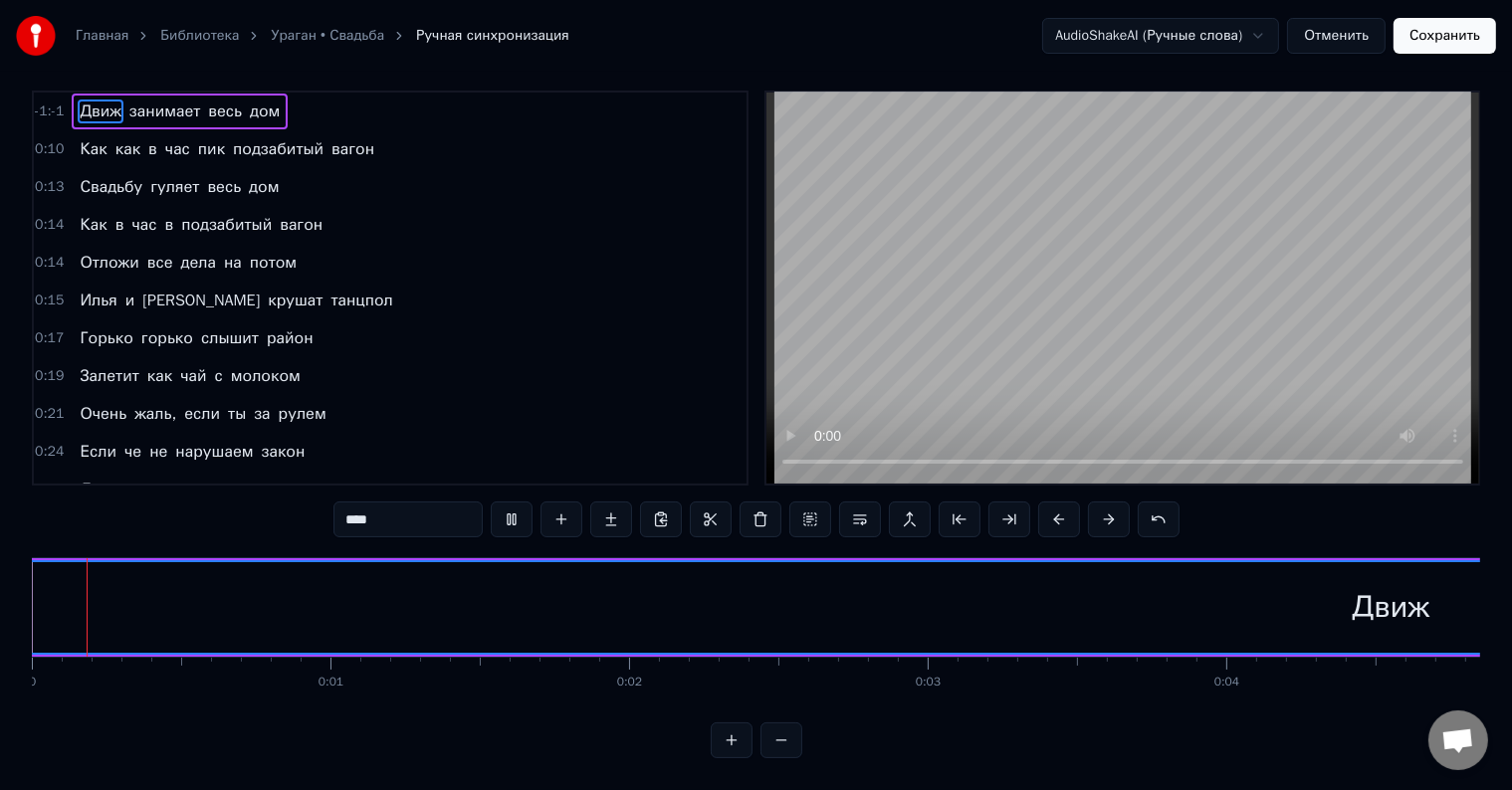 scroll, scrollTop: 30, scrollLeft: 0, axis: vertical 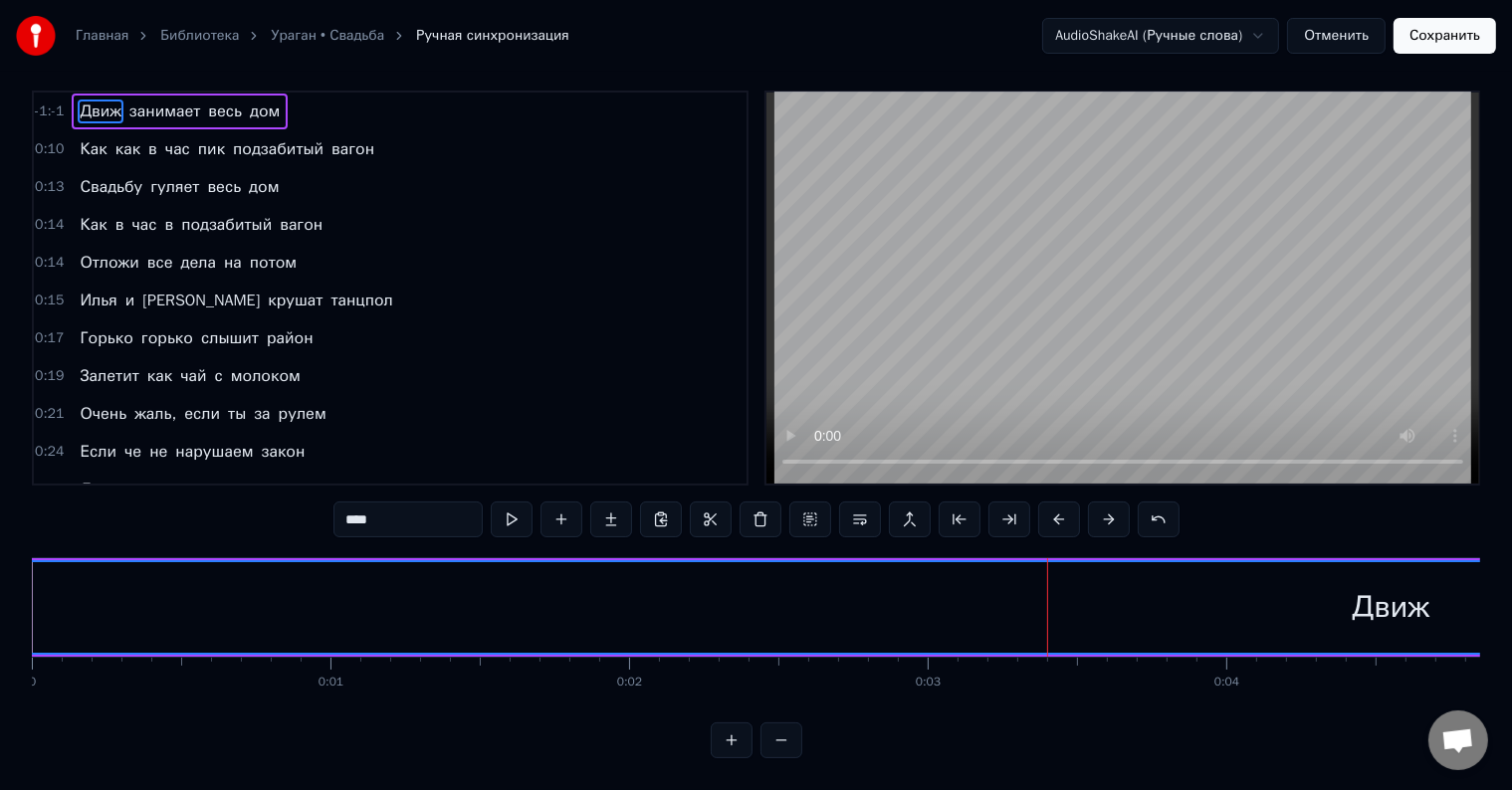 click on "****" at bounding box center [408, 519] 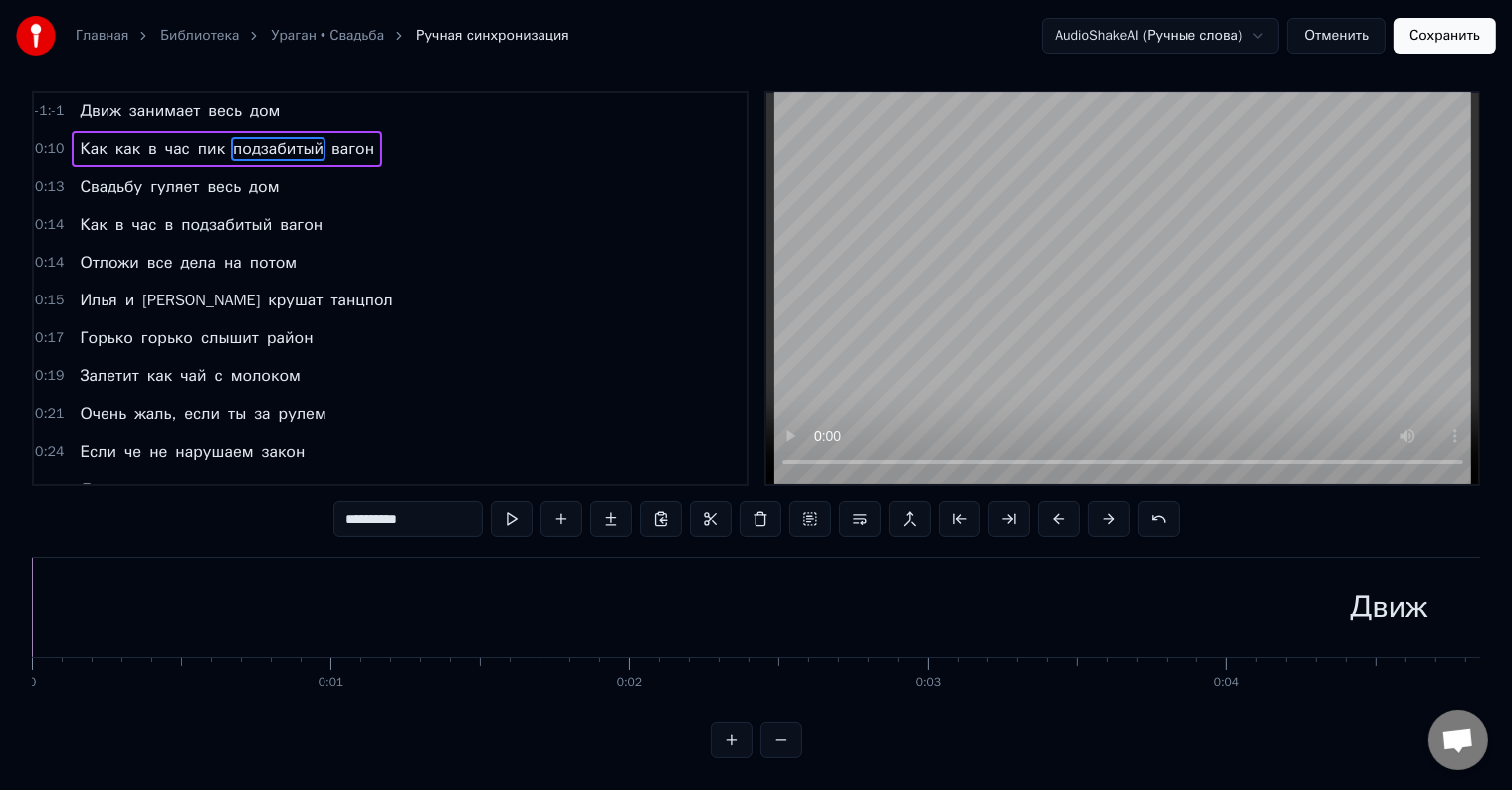 scroll, scrollTop: 7, scrollLeft: 0, axis: vertical 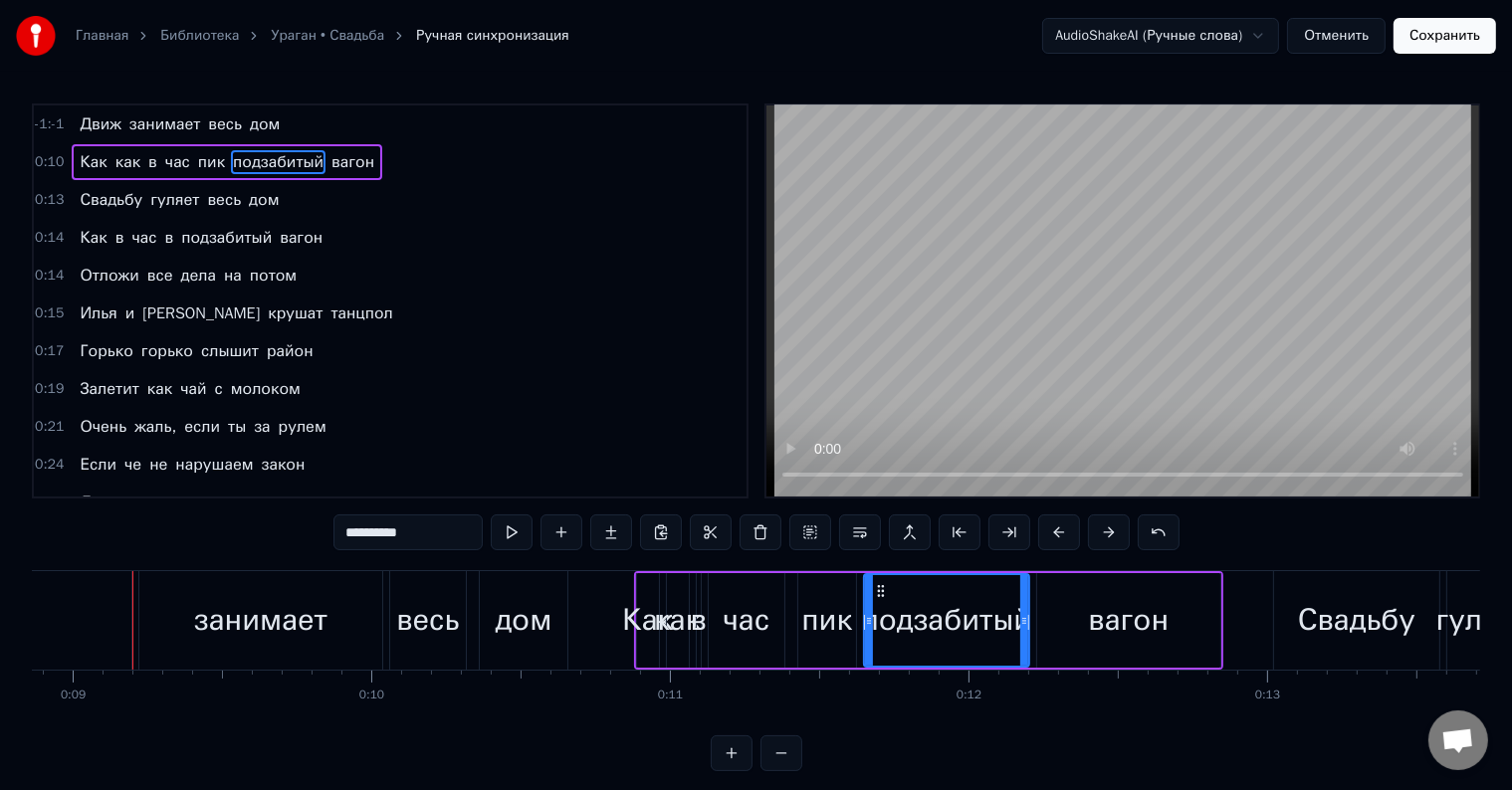 click on "занимает" at bounding box center (261, 620) 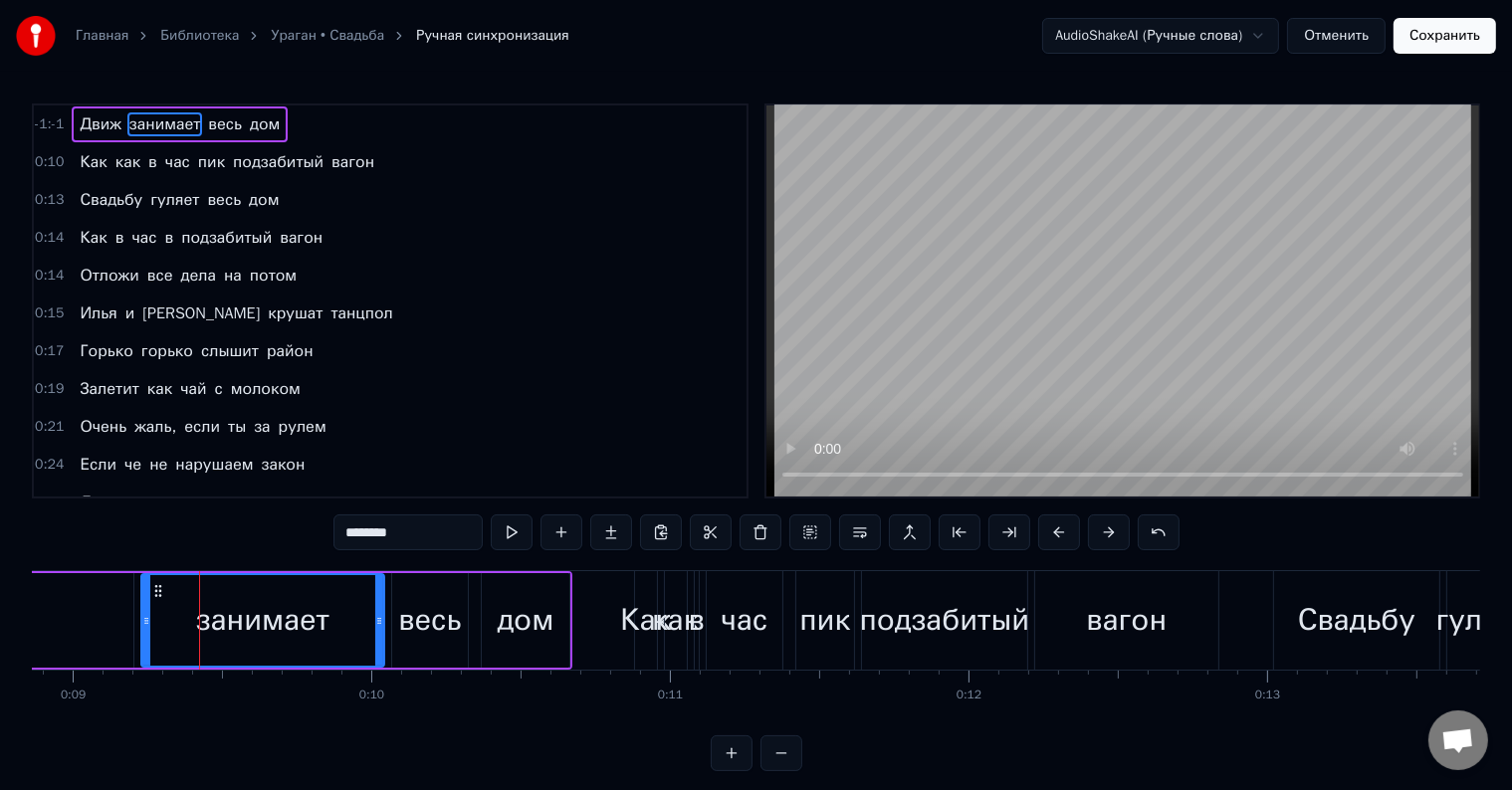 click on "Движ" at bounding box center [-1256, 620] 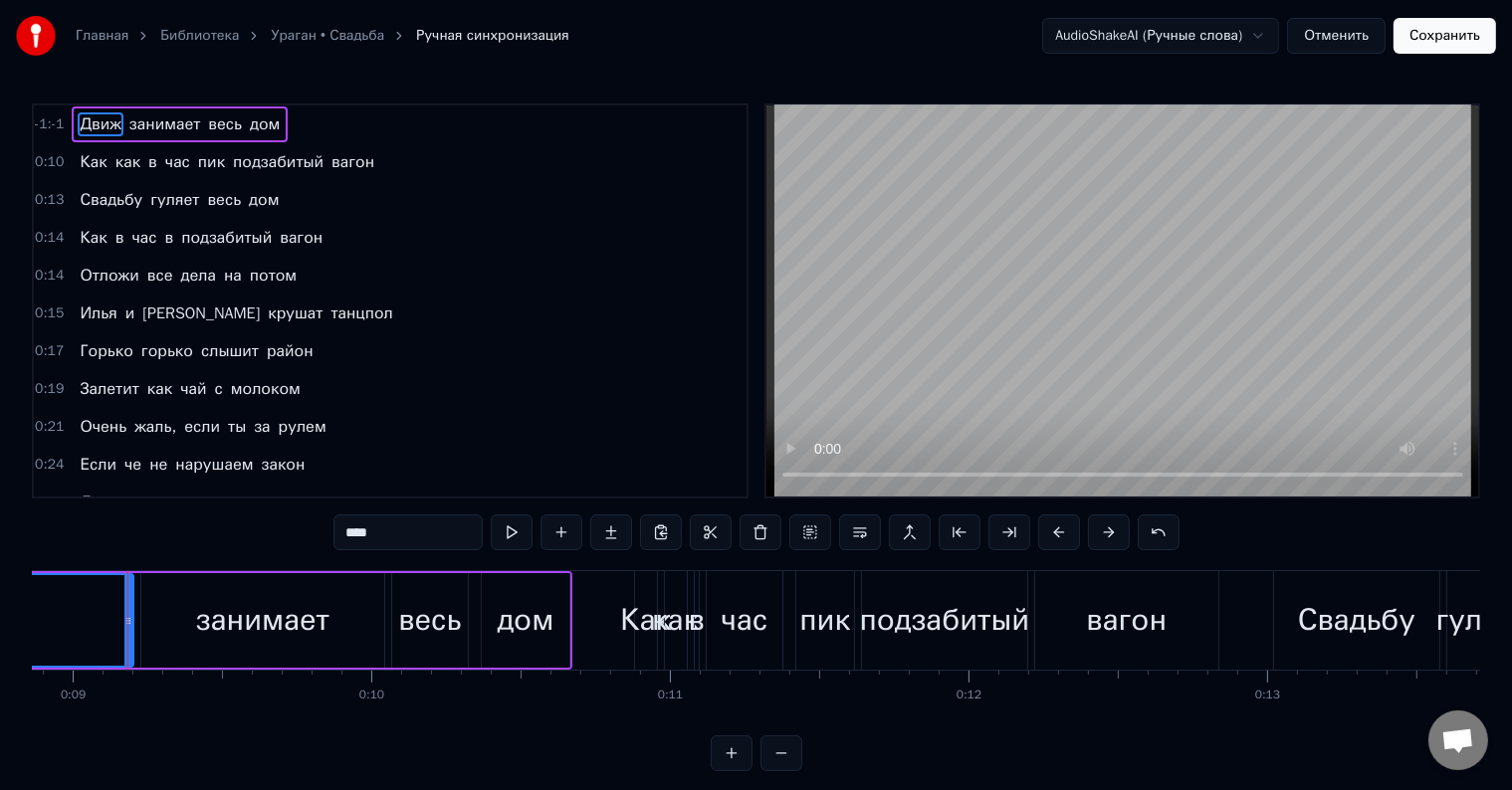 scroll, scrollTop: 0, scrollLeft: 2642, axis: horizontal 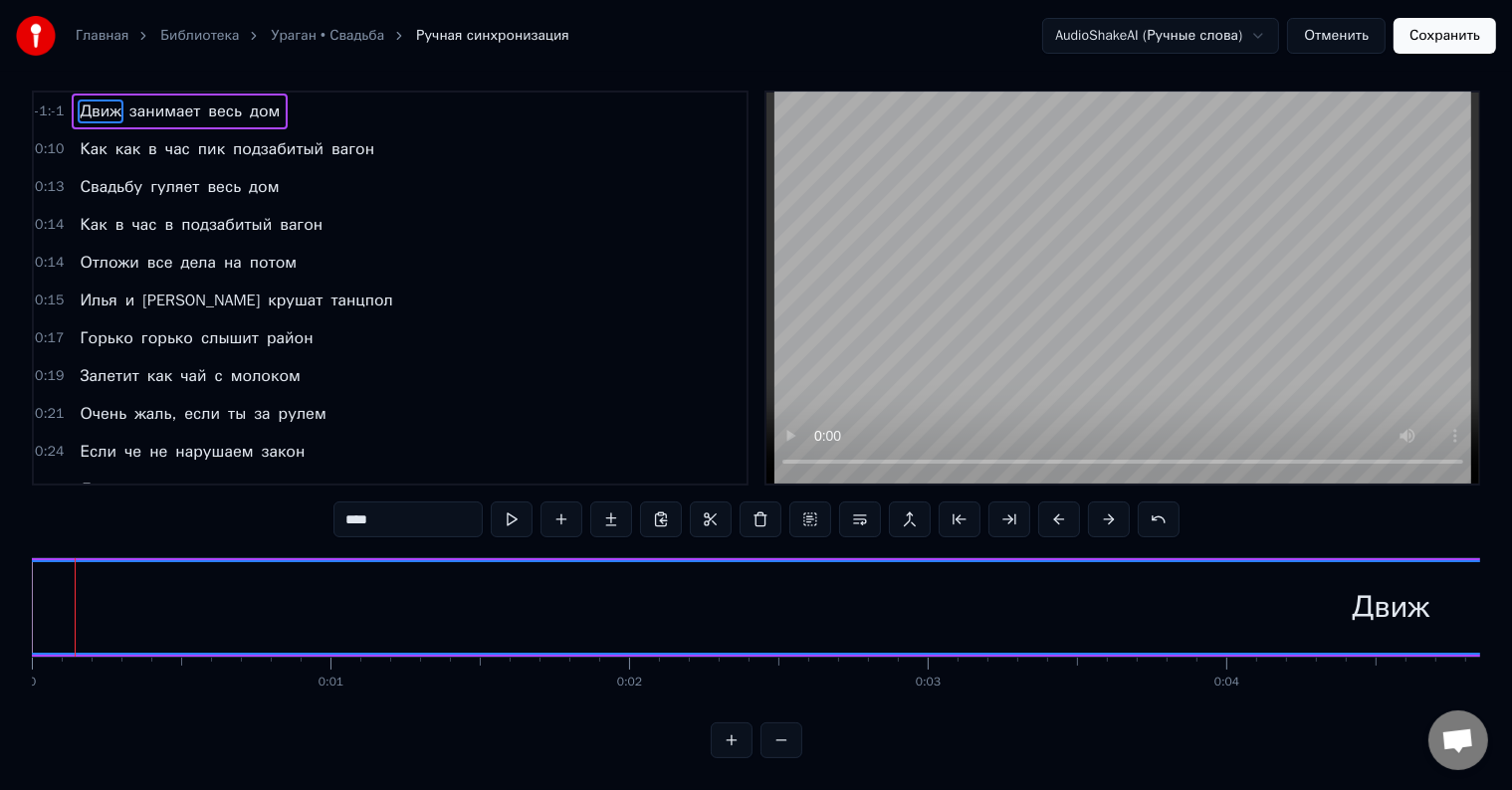 click on "Движ" at bounding box center [1391, 607] 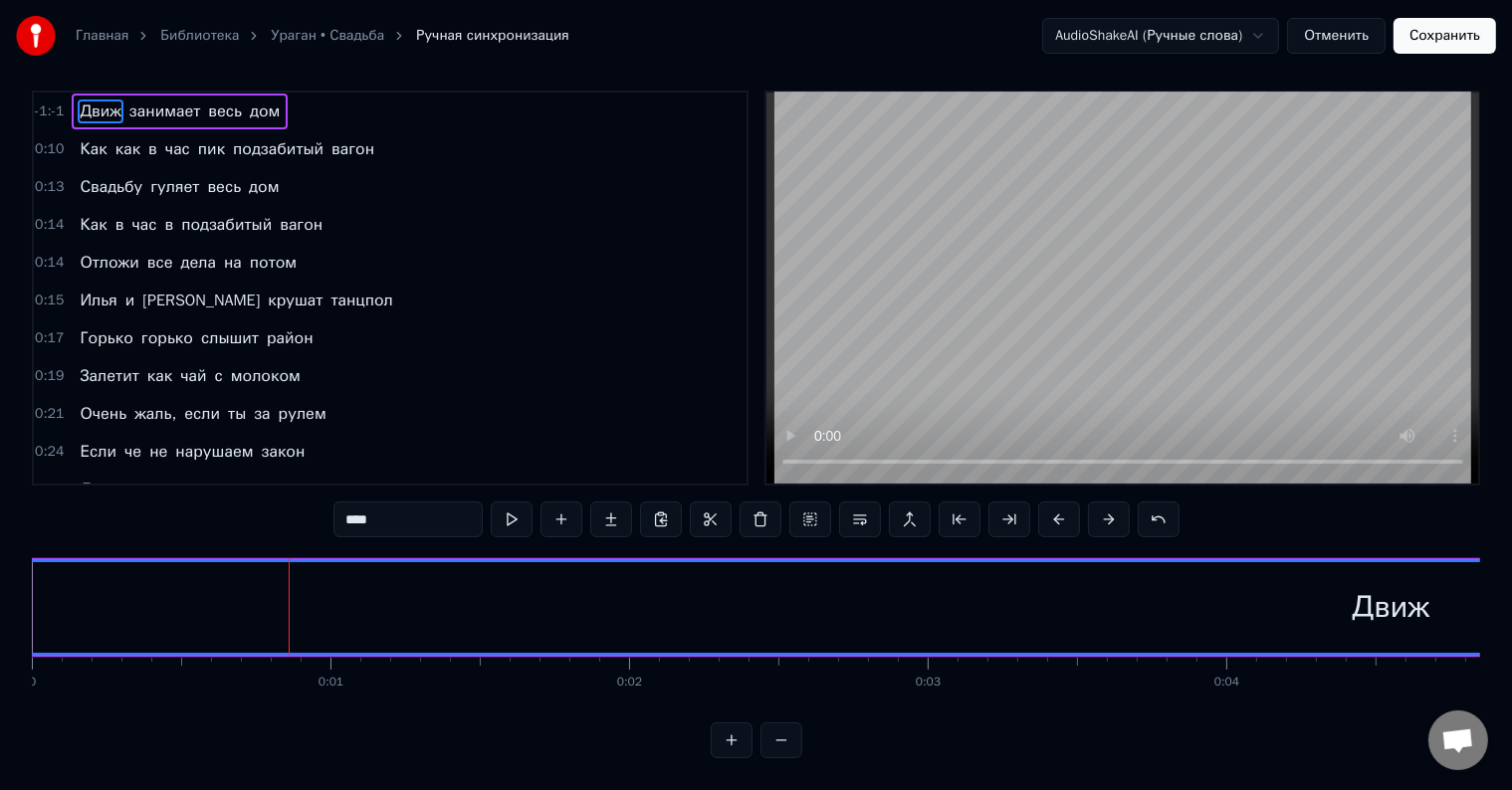 scroll, scrollTop: 0, scrollLeft: 0, axis: both 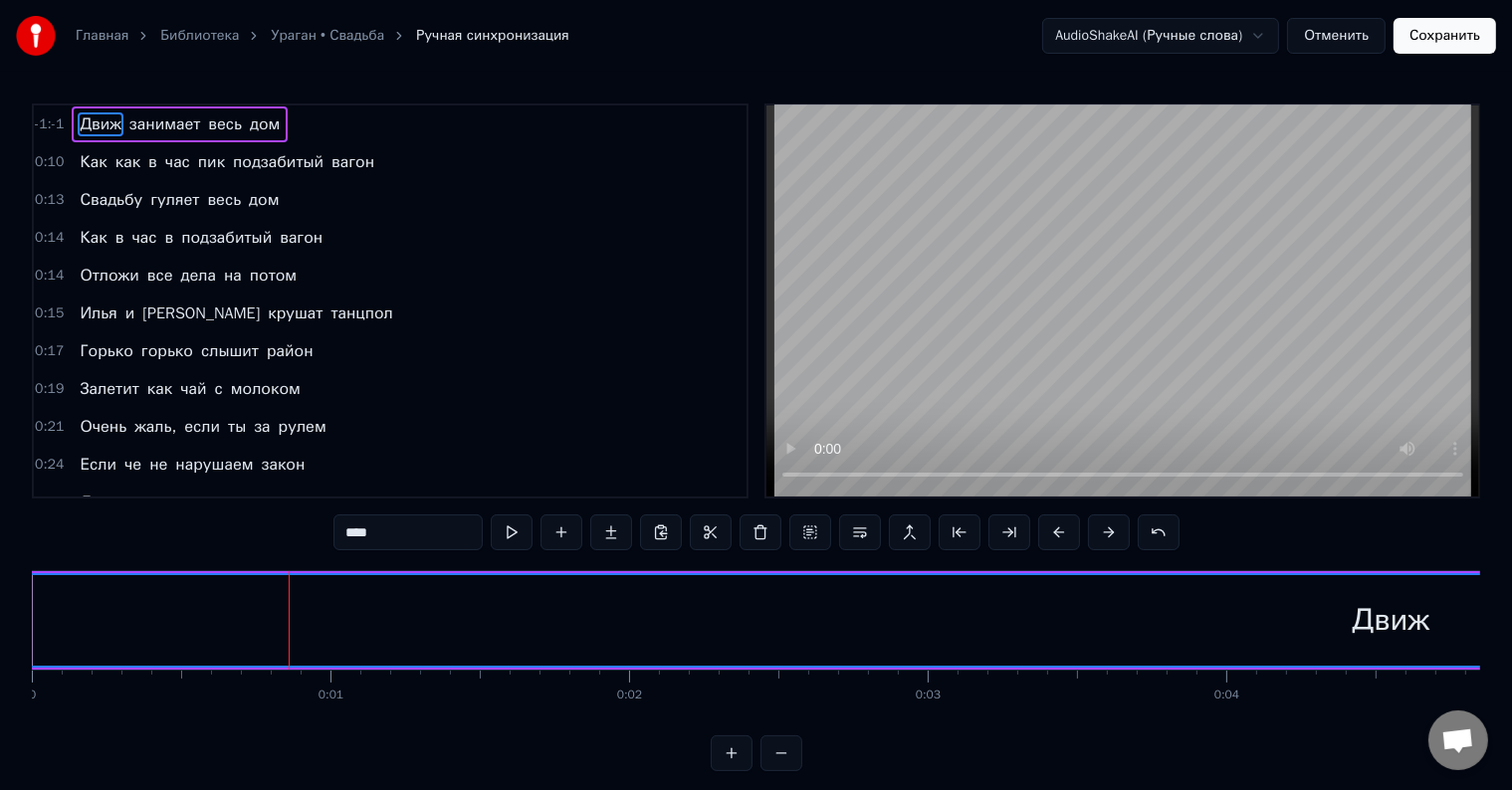 click on "Движ" at bounding box center [1391, 620] 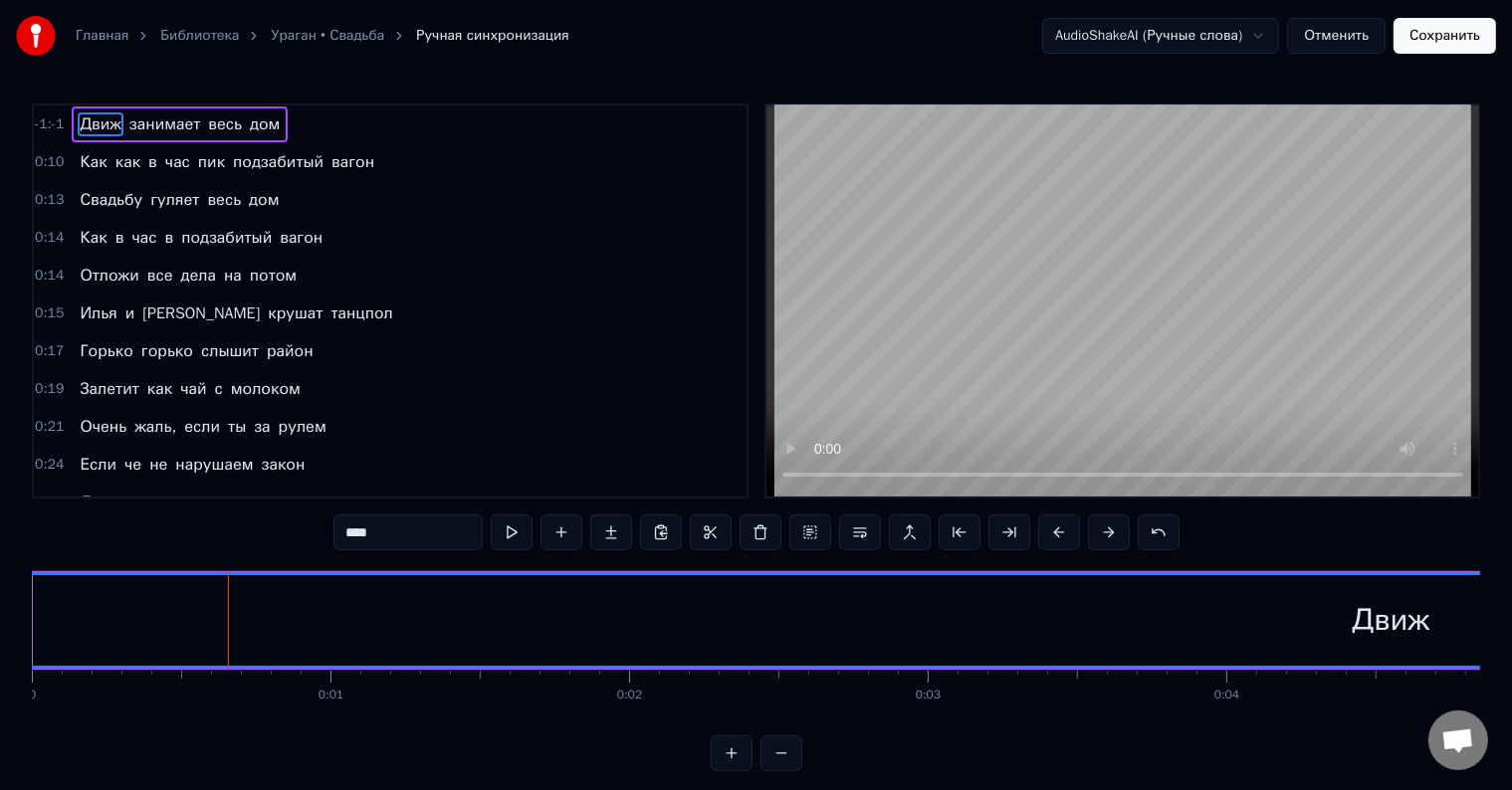 drag, startPoint x: 219, startPoint y: 577, endPoint x: 482, endPoint y: 616, distance: 265.87591 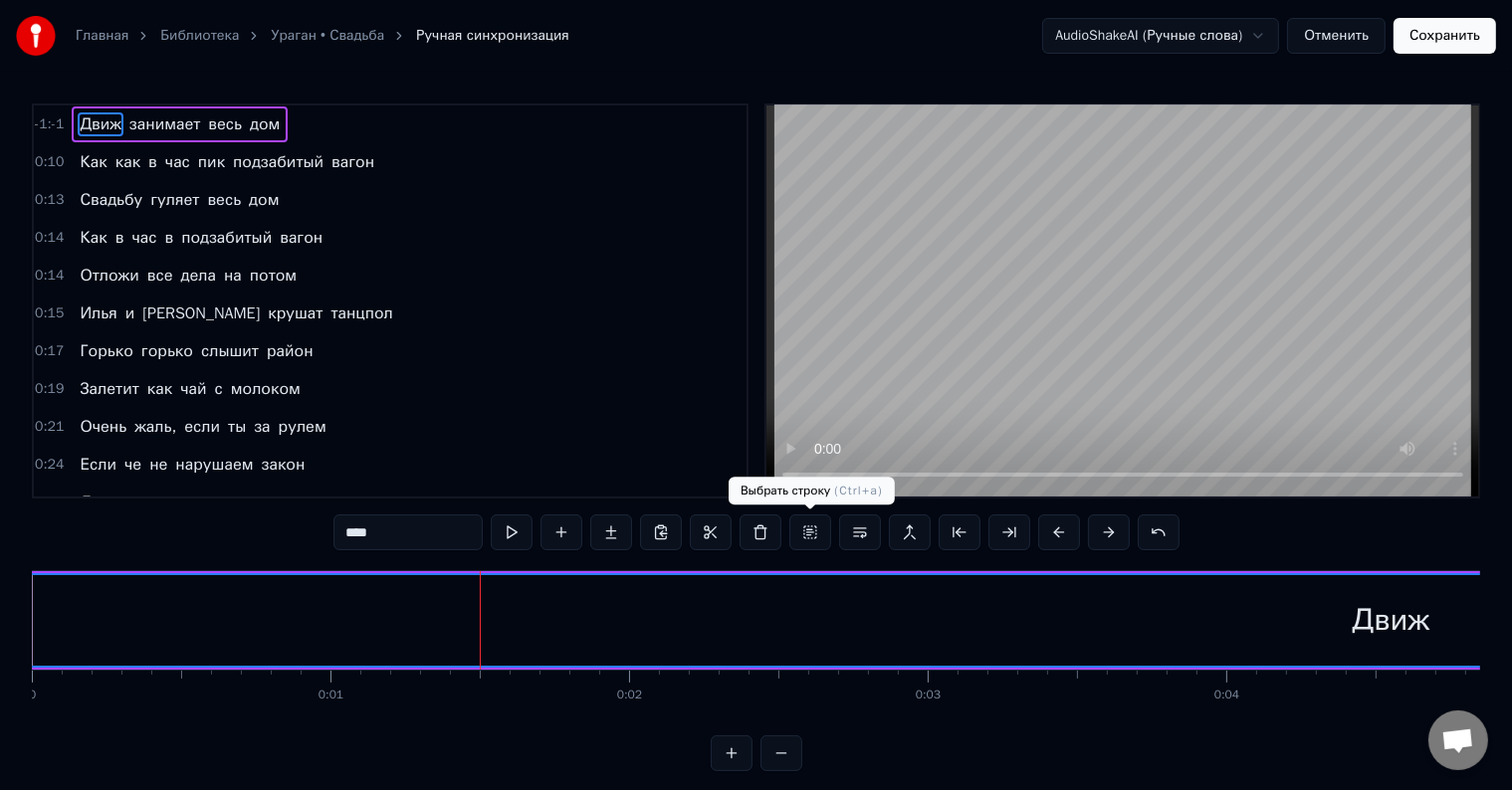 click at bounding box center [810, 532] 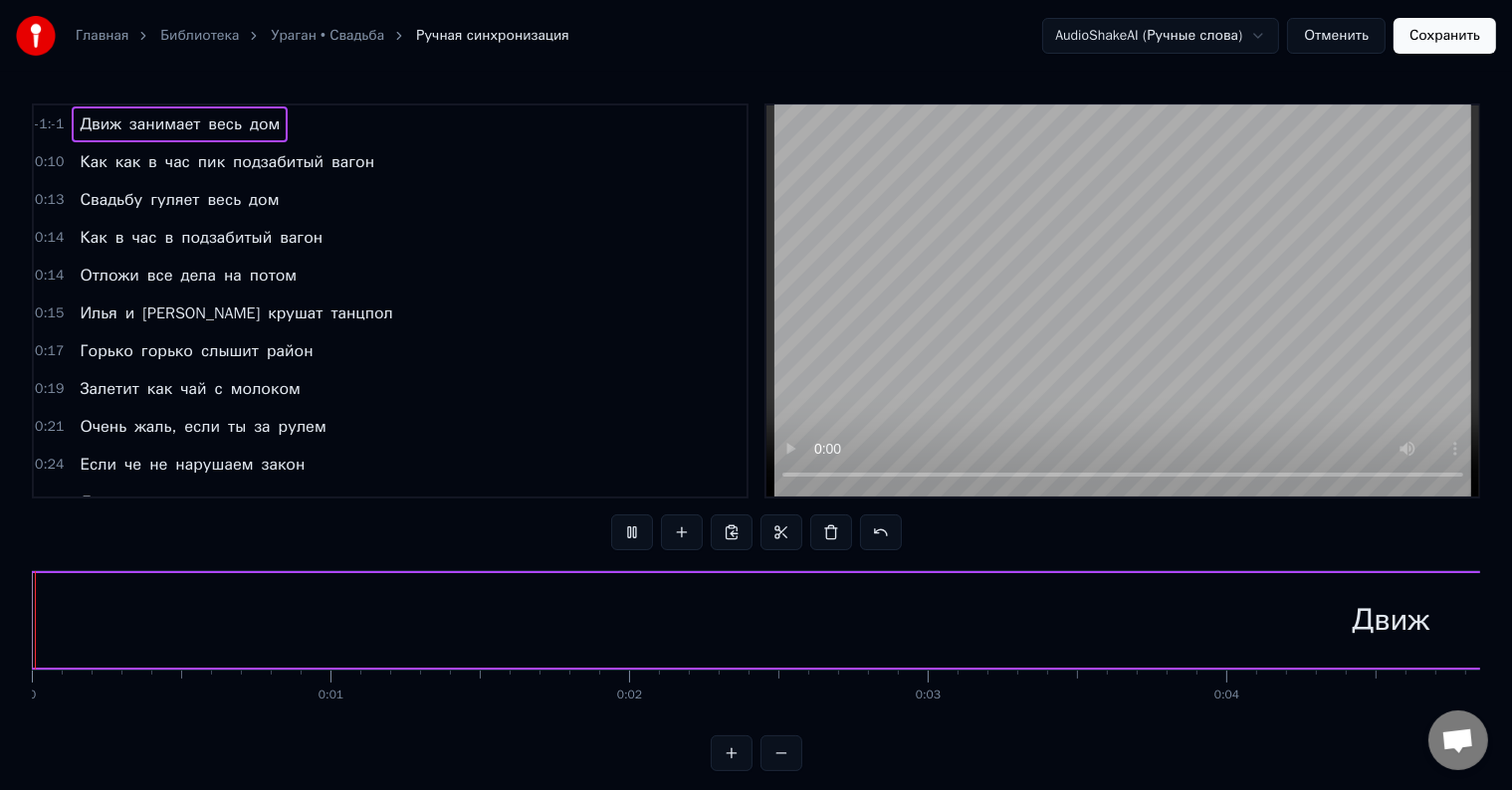 scroll, scrollTop: 30, scrollLeft: 0, axis: vertical 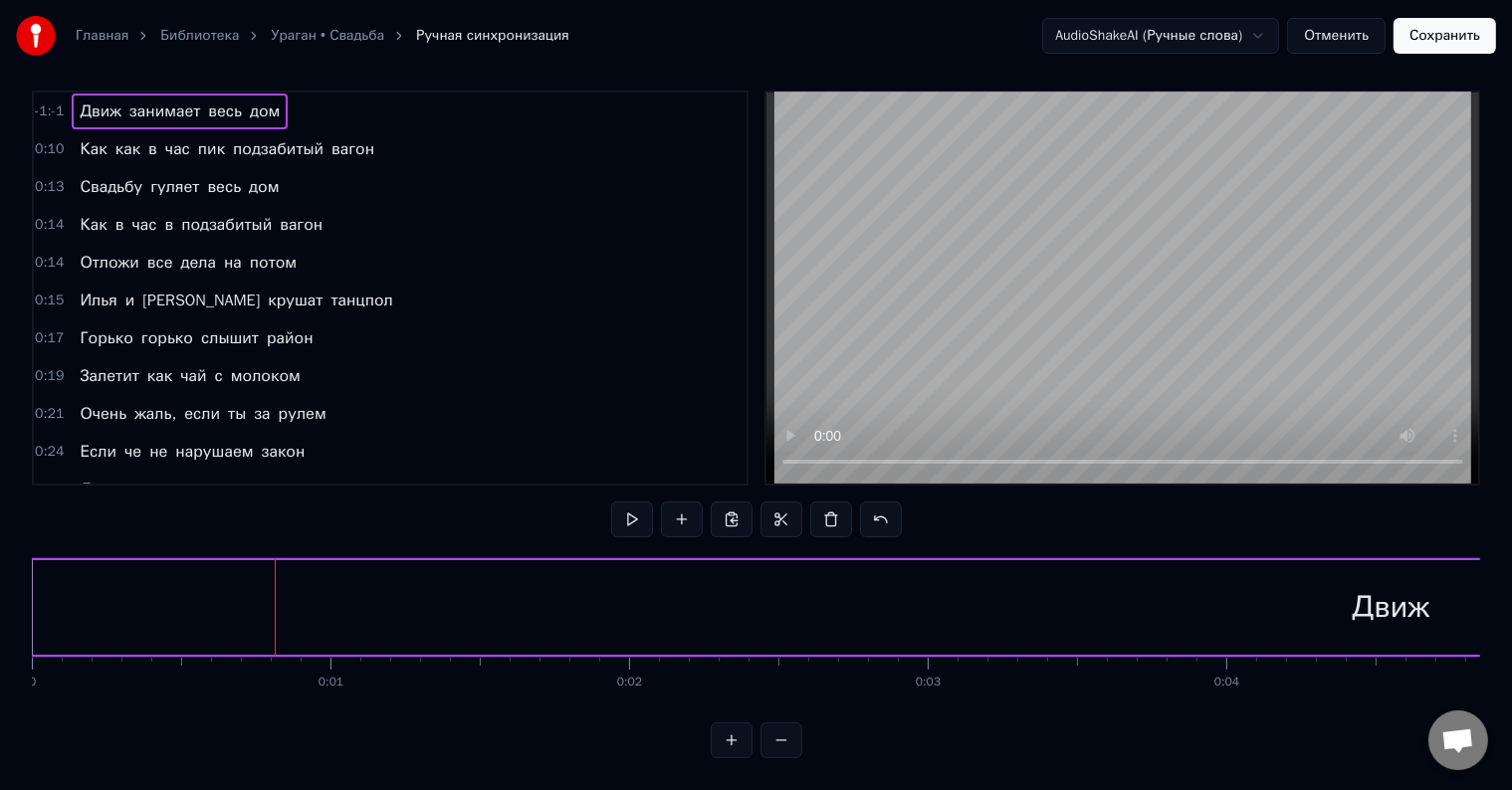 drag, startPoint x: 198, startPoint y: 569, endPoint x: 481, endPoint y: 575, distance: 283.0636 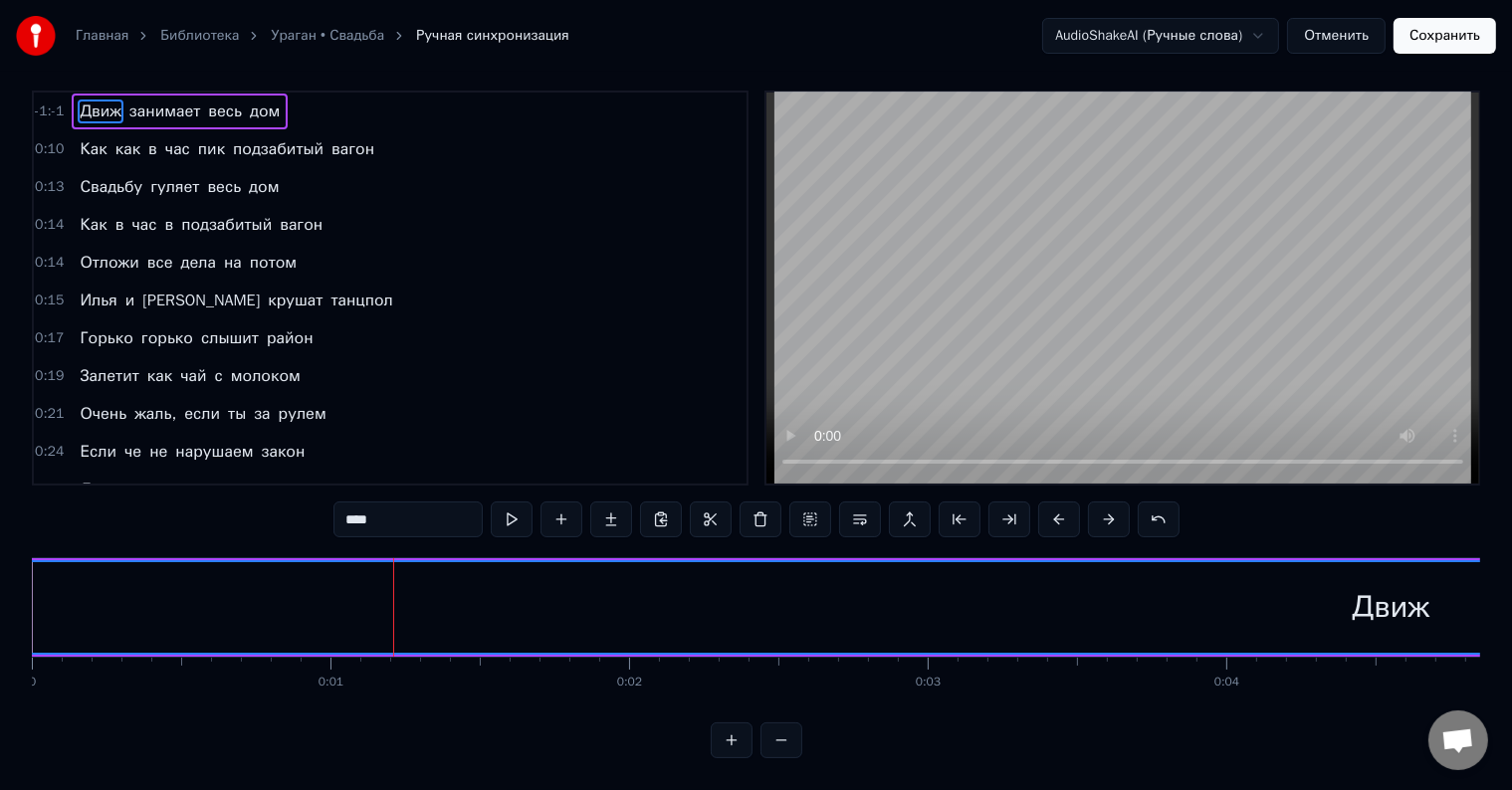 scroll, scrollTop: 0, scrollLeft: 0, axis: both 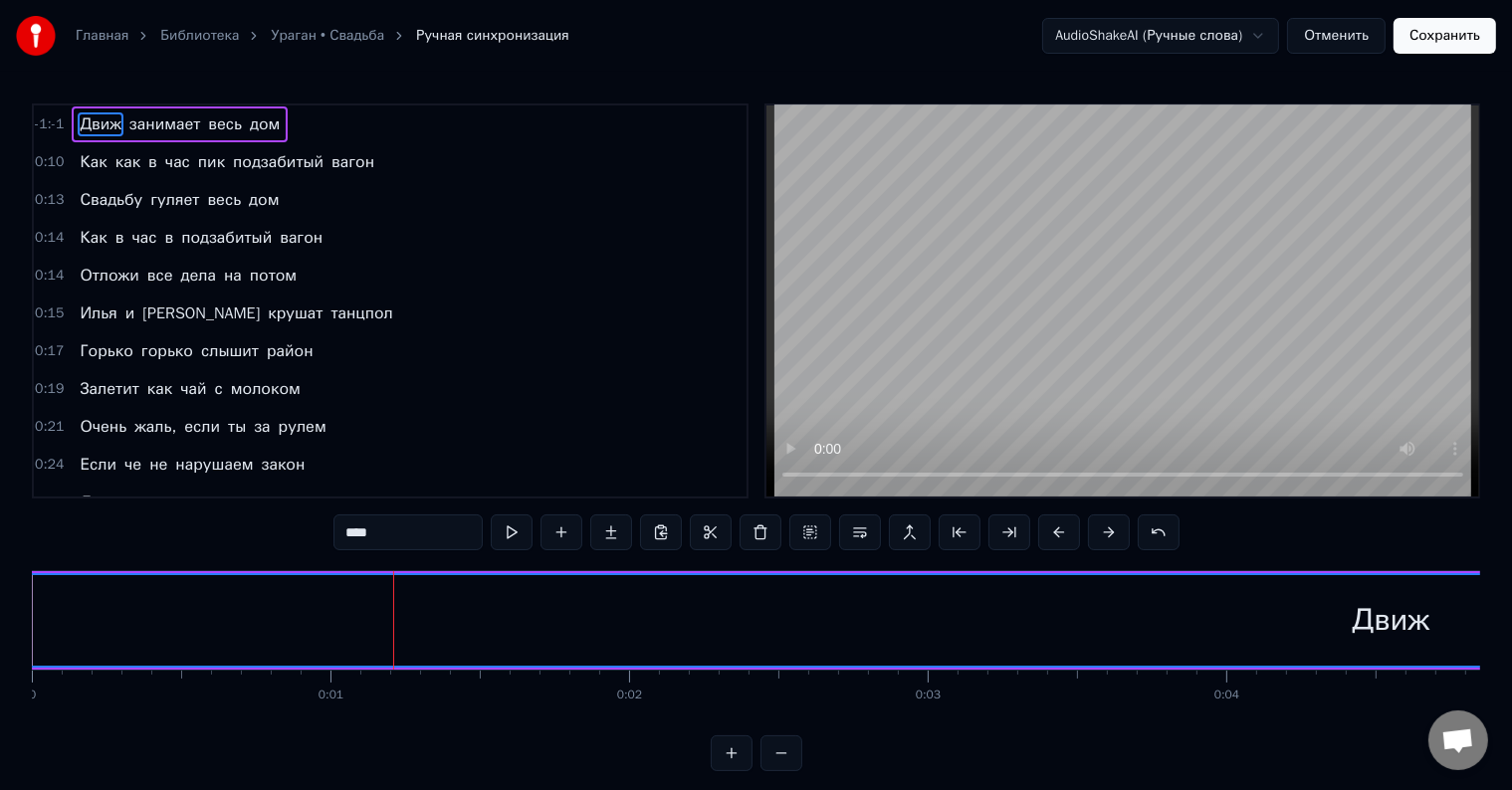 click on "Движ" at bounding box center [1391, 620] 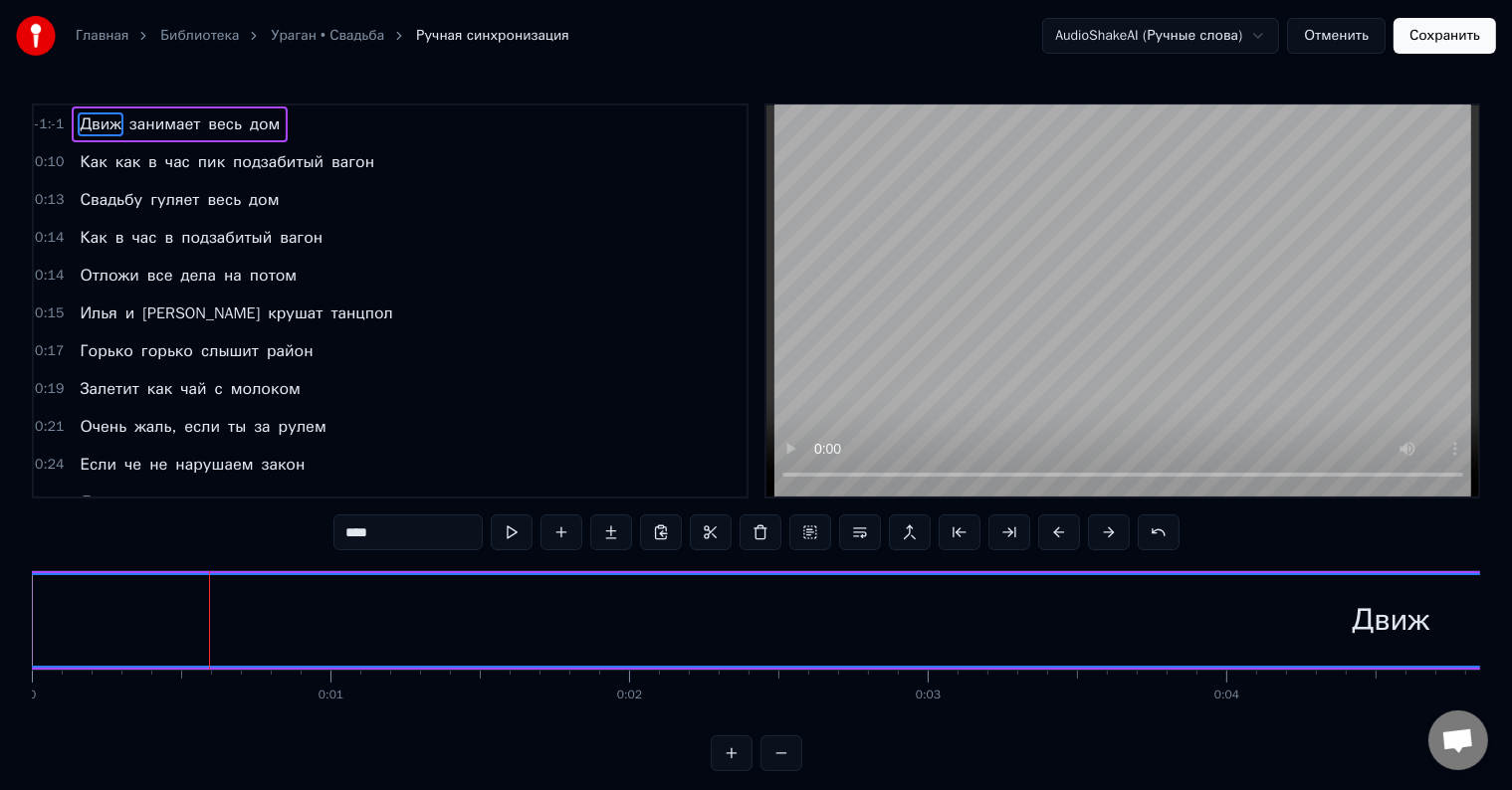 click on "Движ" at bounding box center [1391, 620] 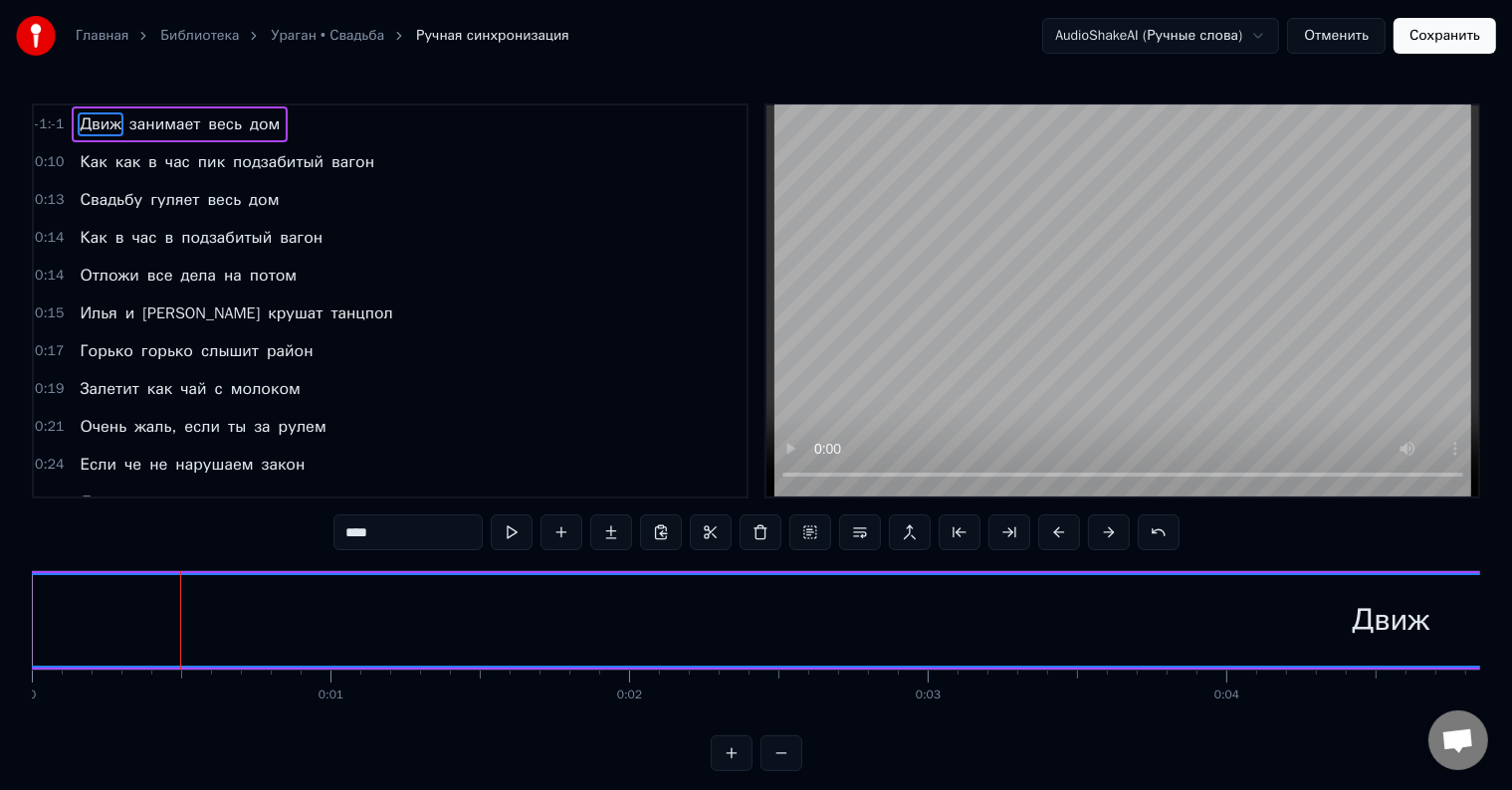 click on "Движ" at bounding box center [1391, 620] 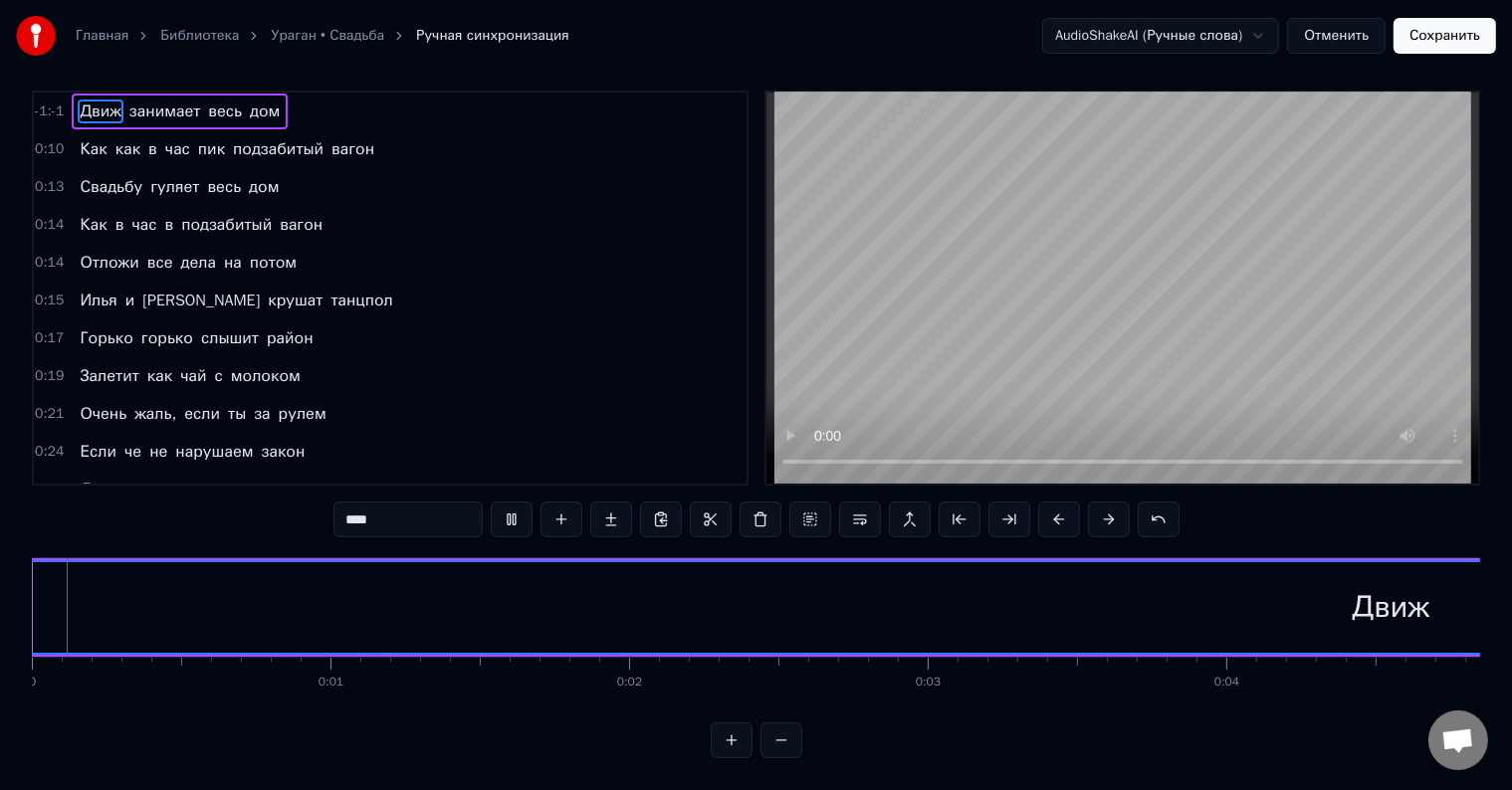 scroll, scrollTop: 30, scrollLeft: 0, axis: vertical 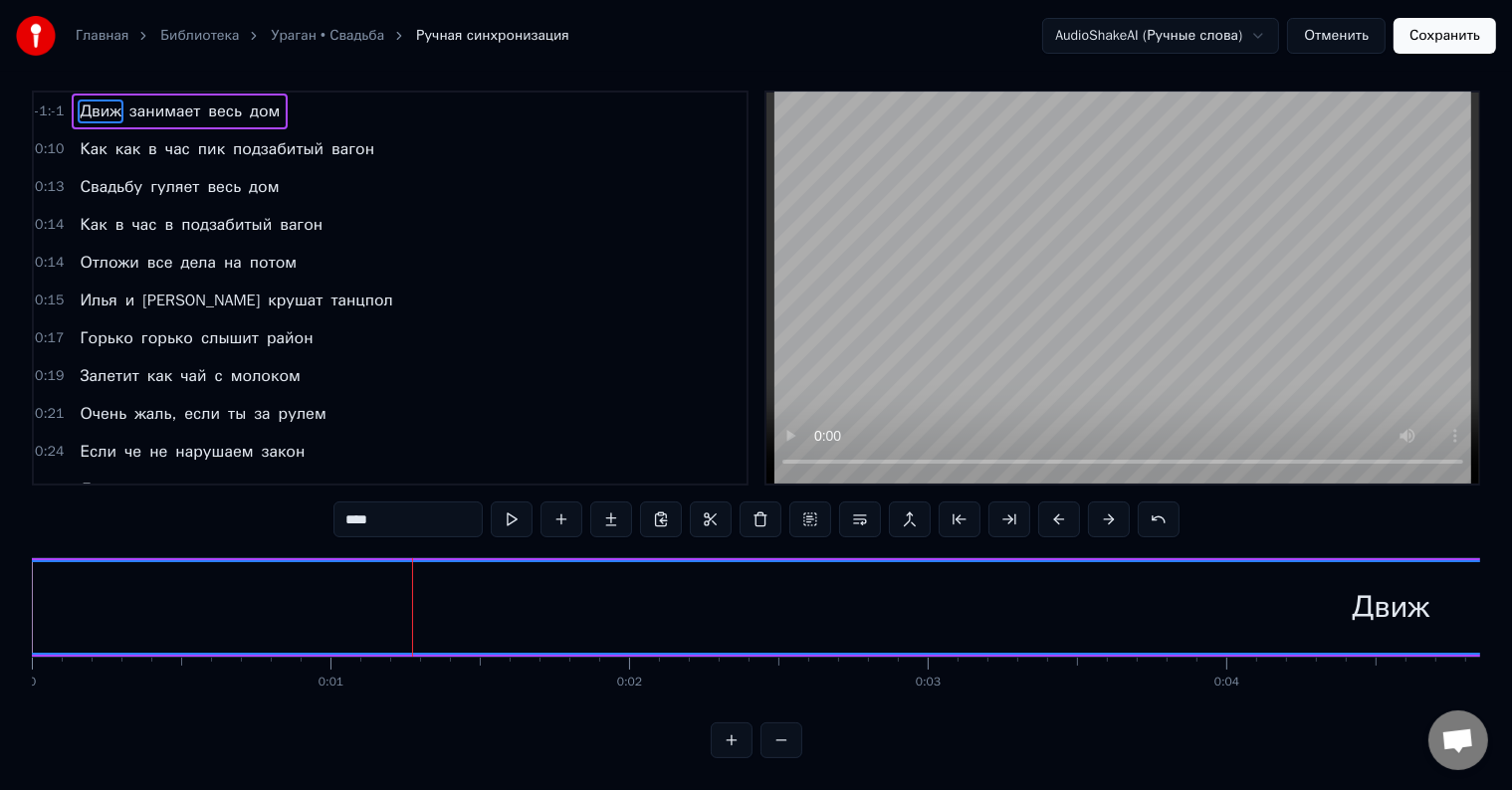 click on "Движ" at bounding box center (1391, 607) 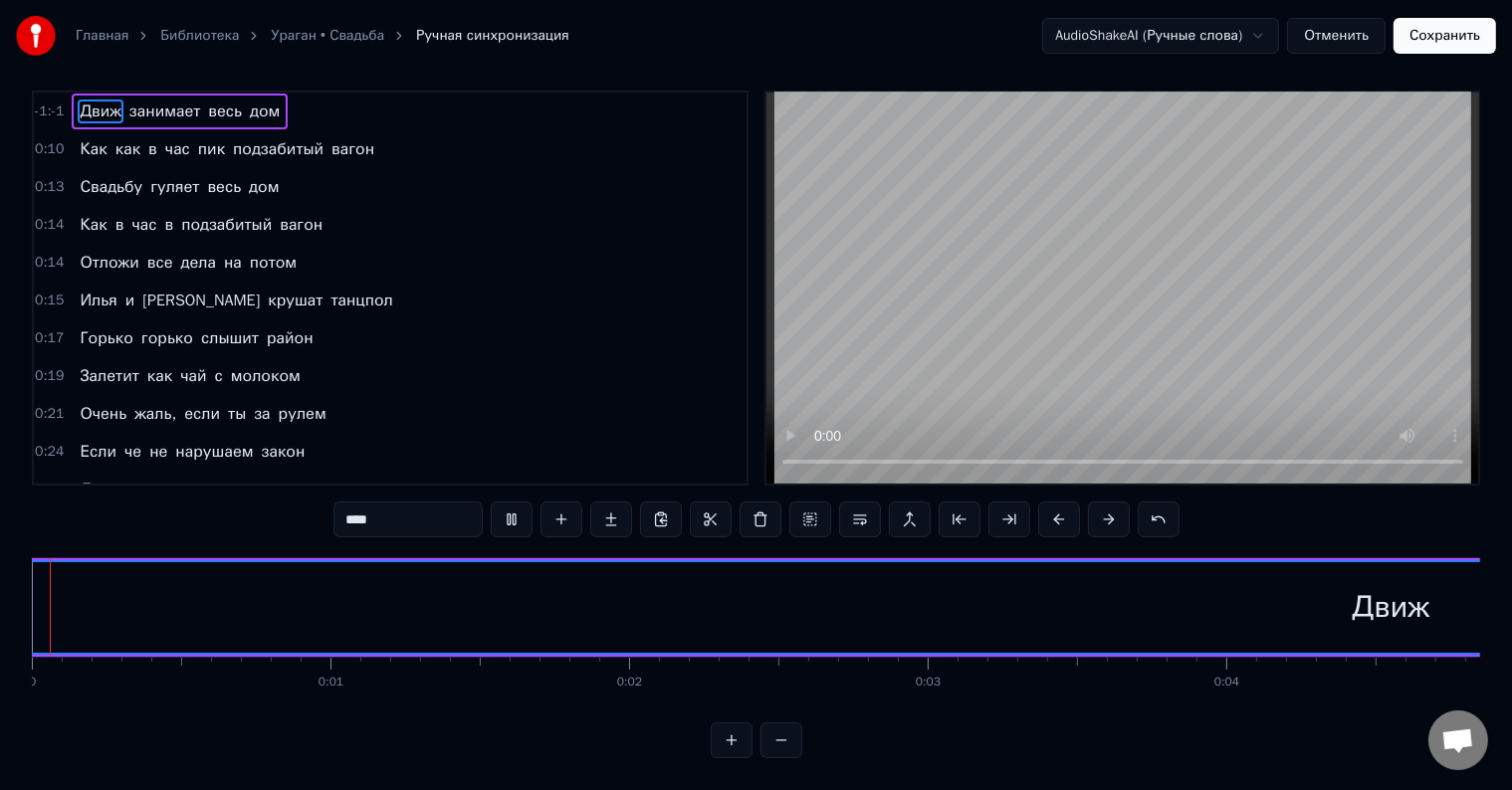 scroll, scrollTop: 30, scrollLeft: 0, axis: vertical 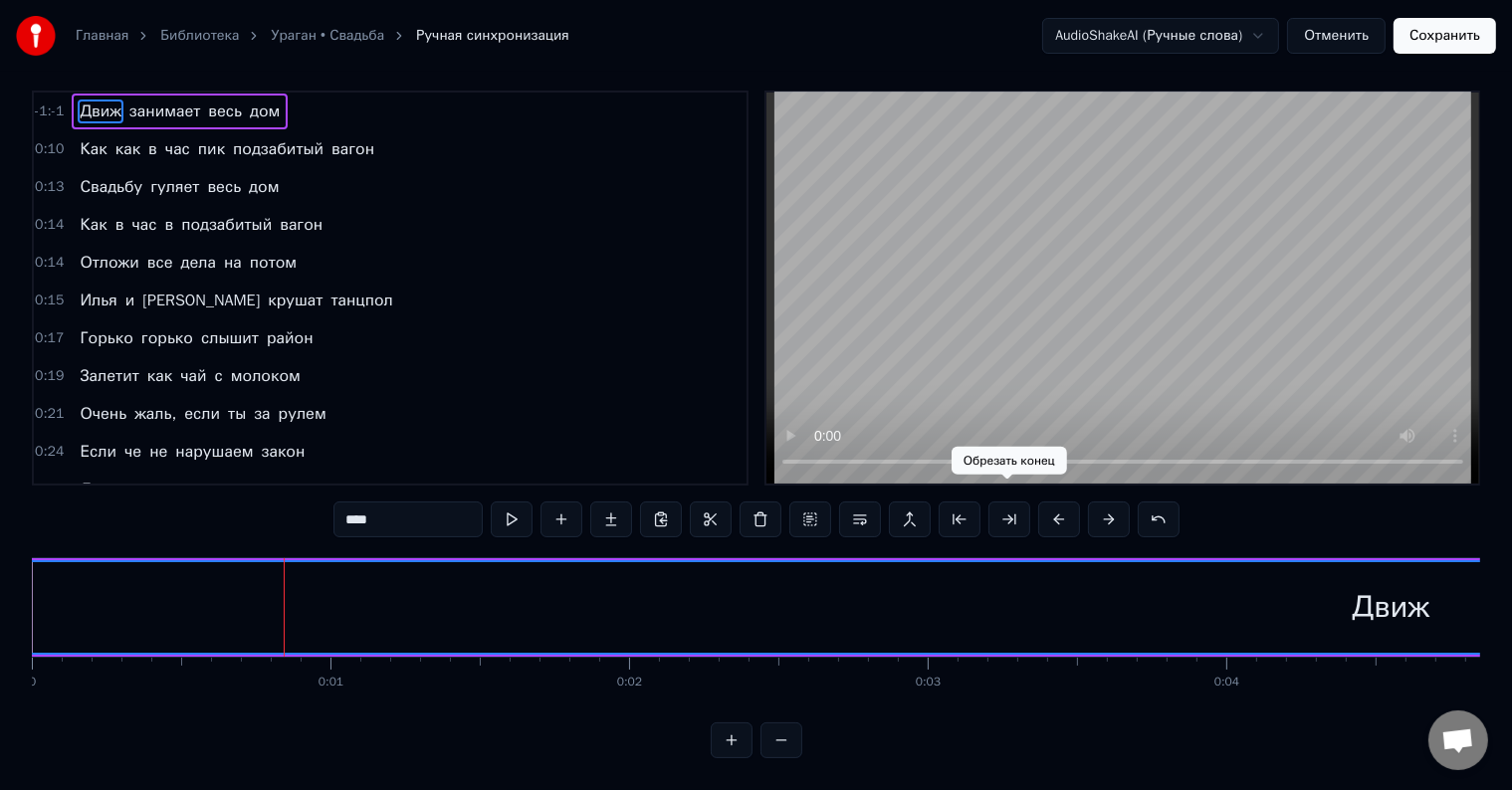 click at bounding box center [1009, 519] 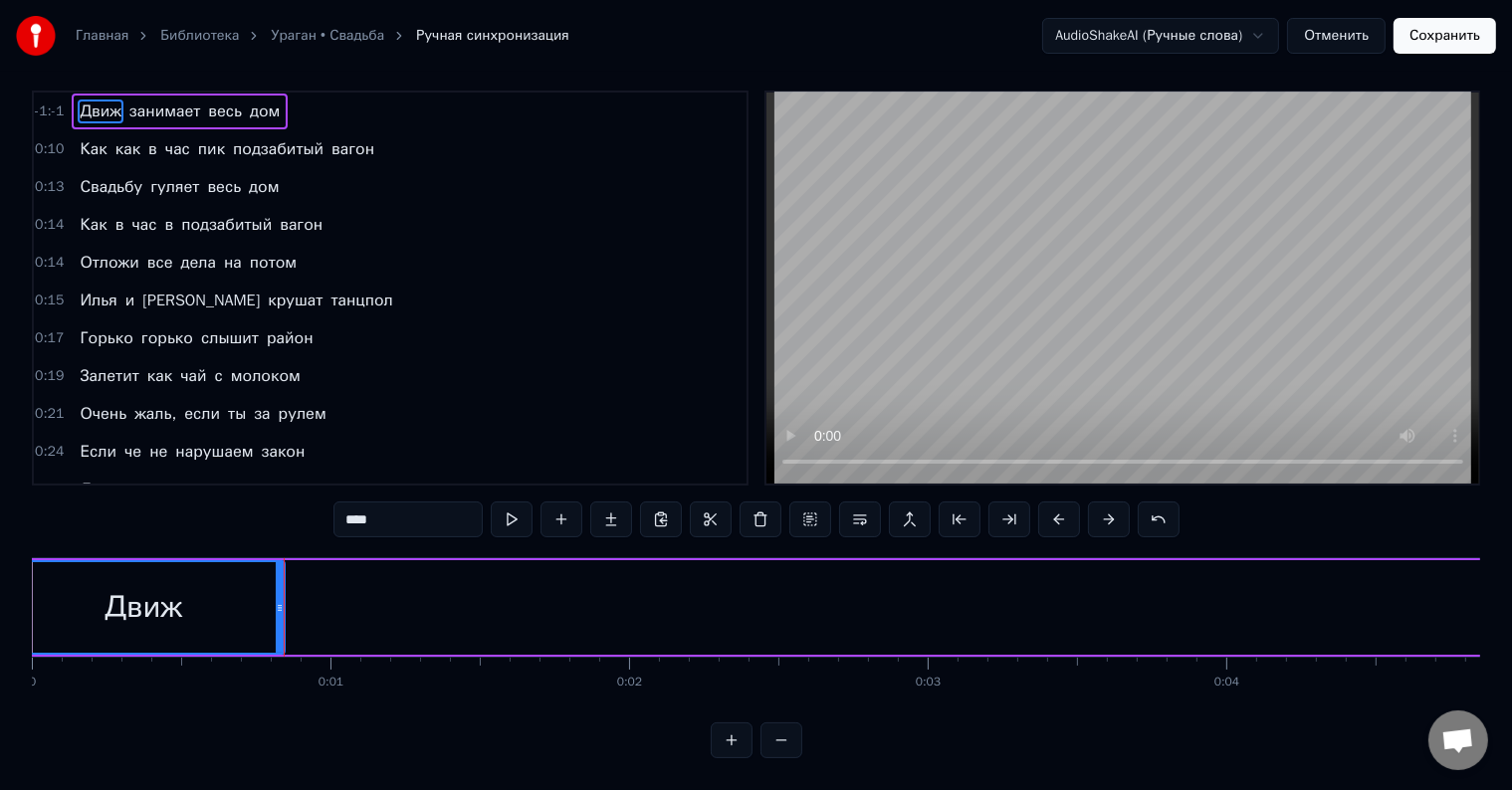 type 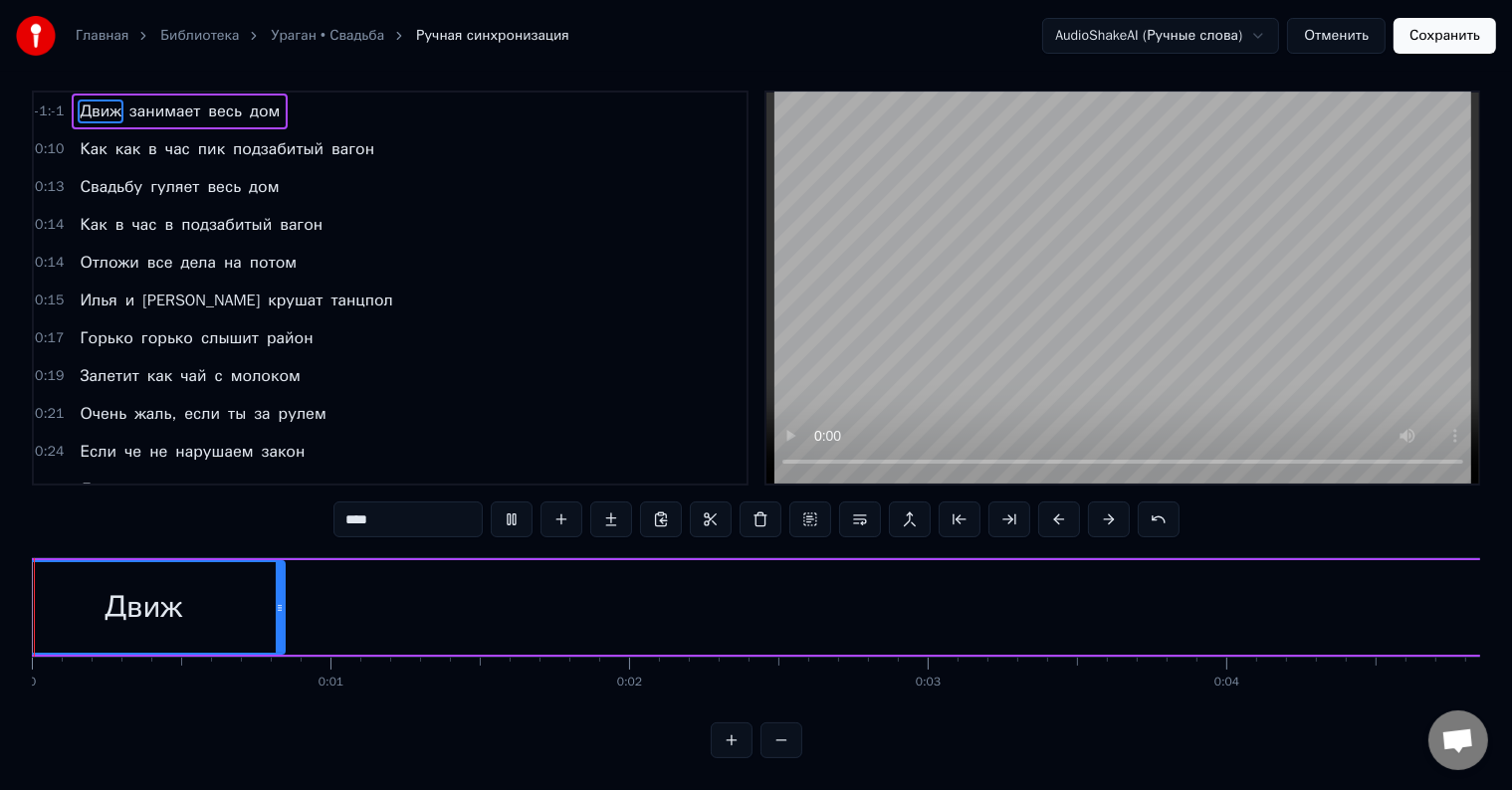 click at bounding box center (1009, 519) 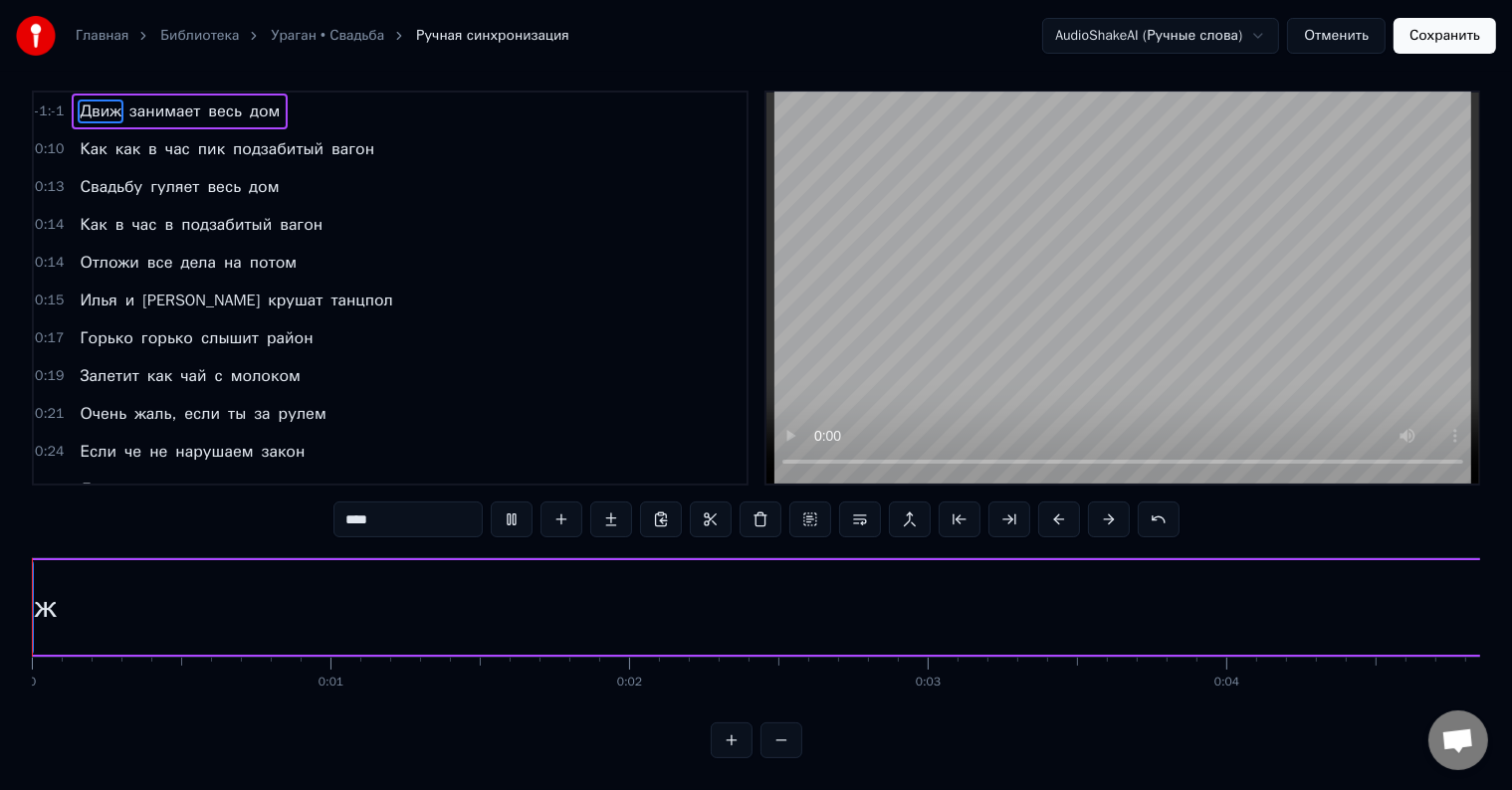 click at bounding box center [1009, 519] 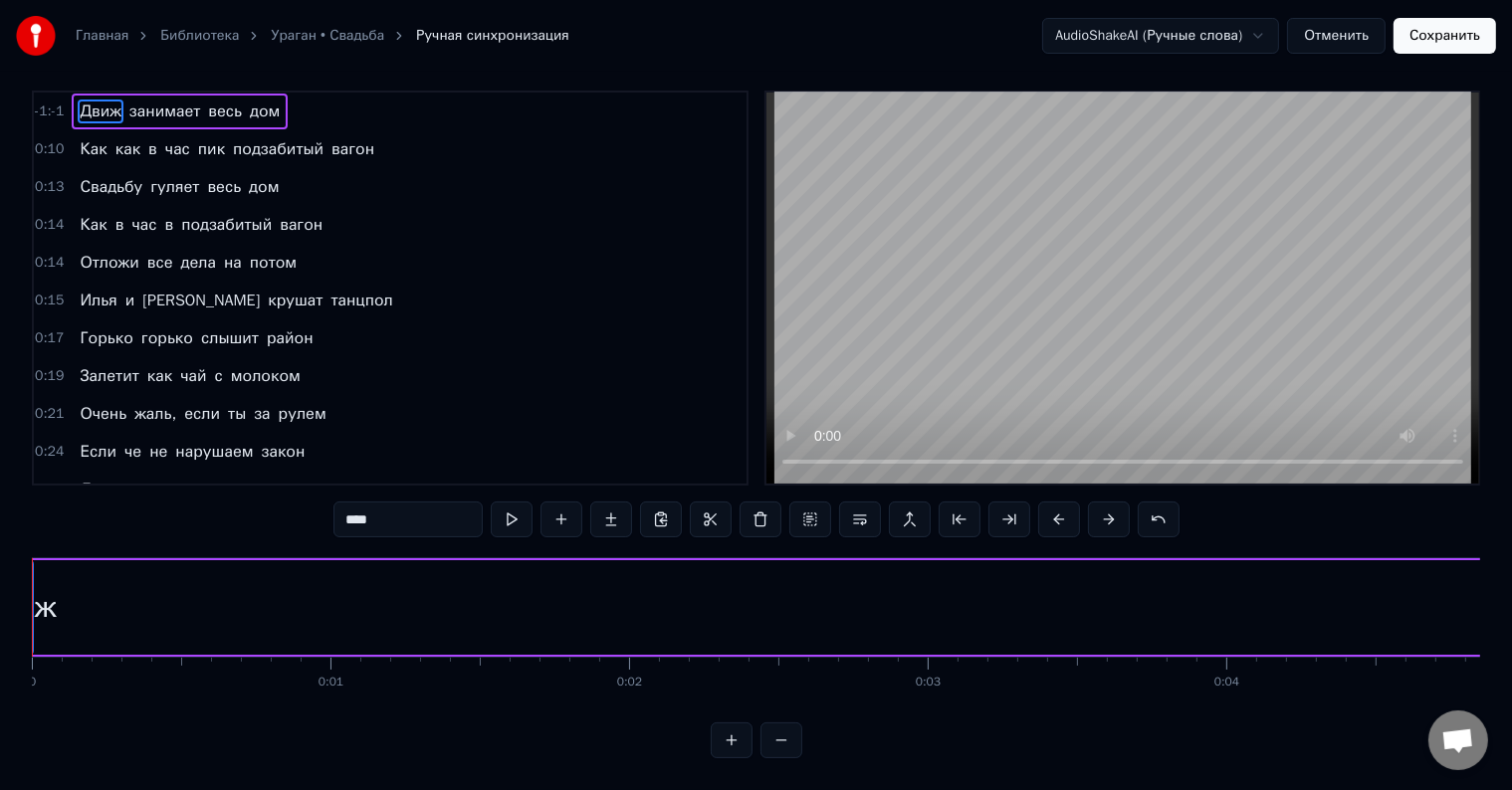 click at bounding box center [1009, 519] 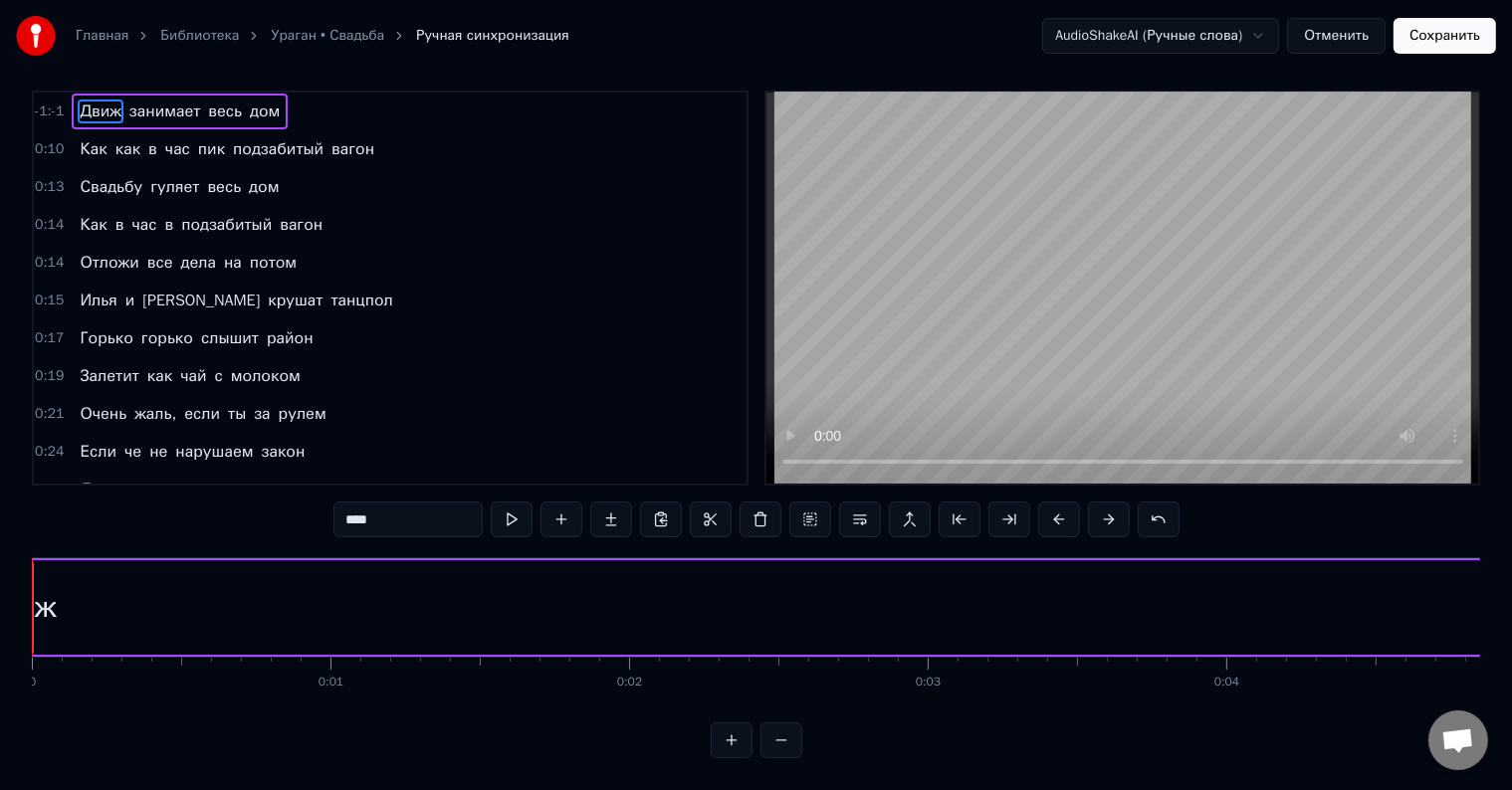 click at bounding box center (1009, 519) 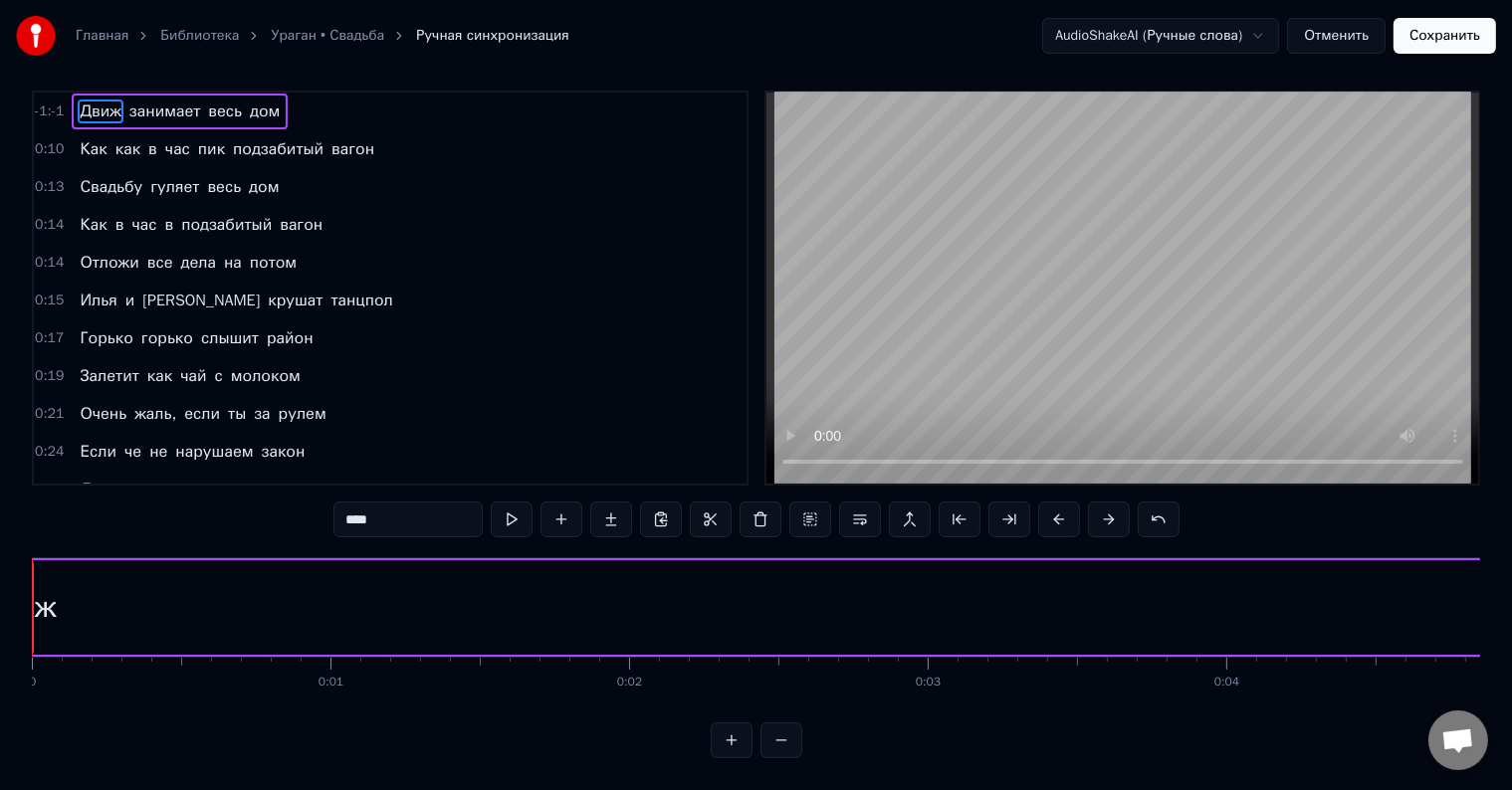 click at bounding box center [1009, 519] 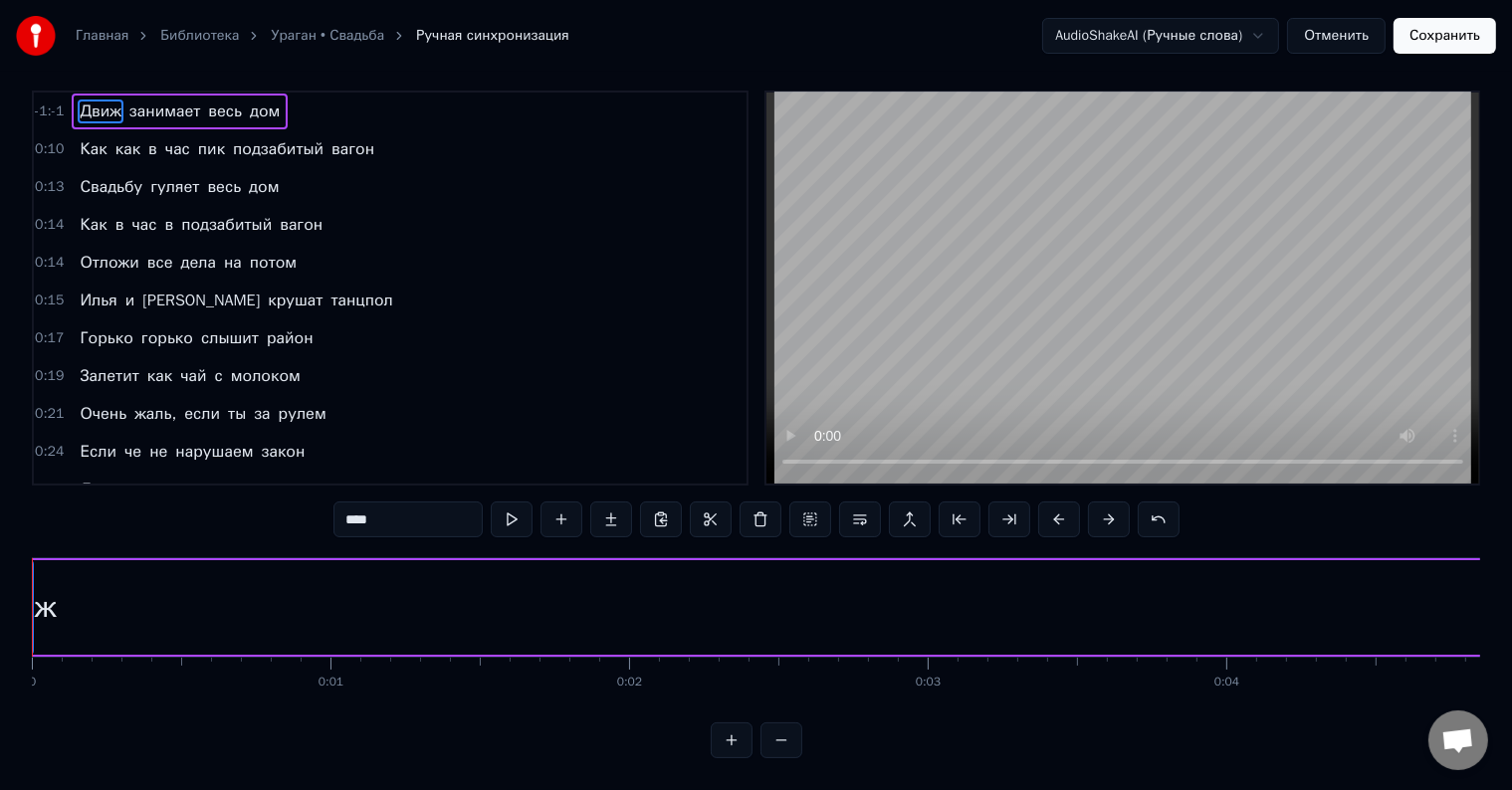 click on "****" at bounding box center (408, 519) 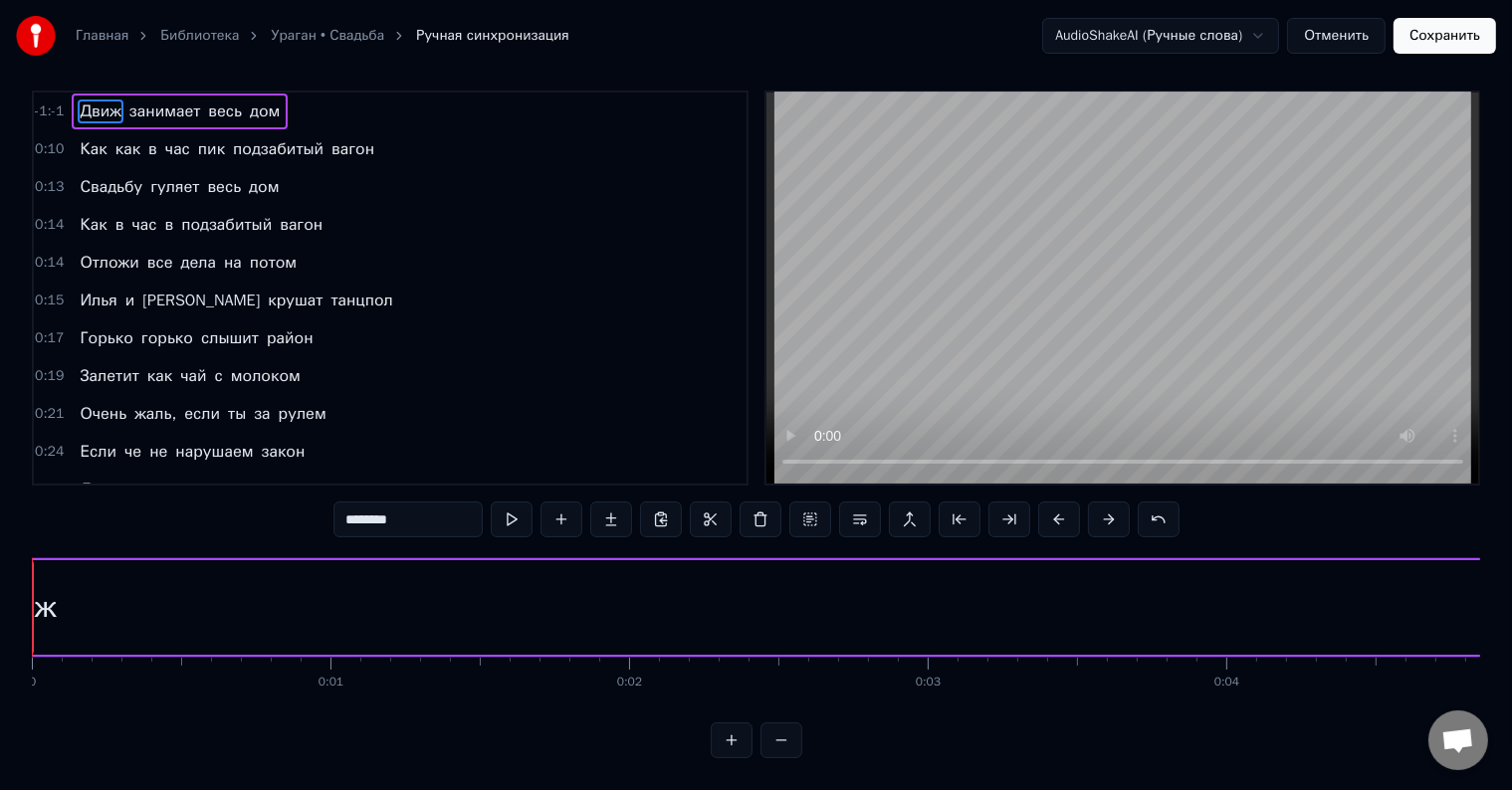 scroll, scrollTop: 7, scrollLeft: 0, axis: vertical 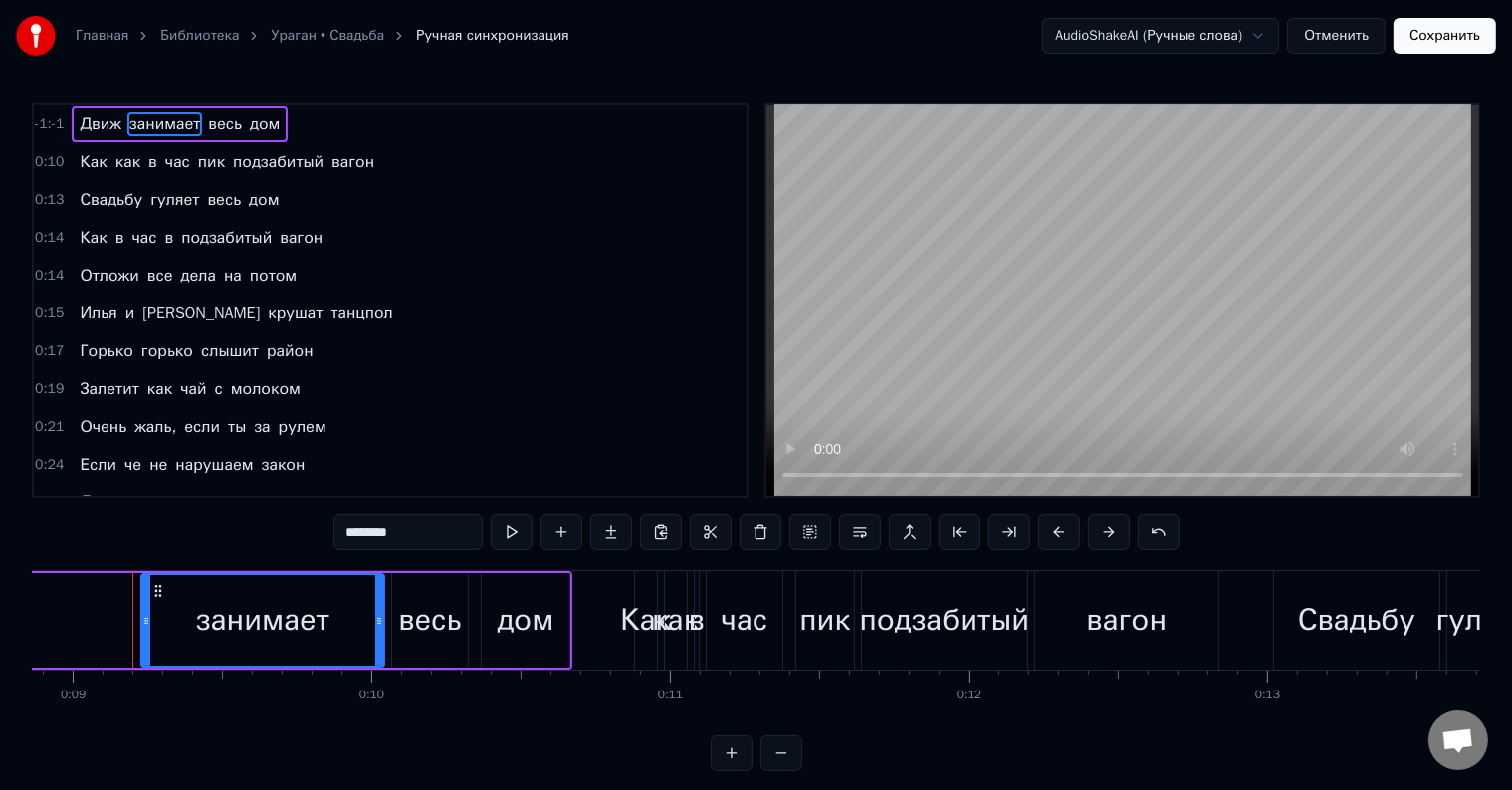 click on "весь" at bounding box center (225, 124) 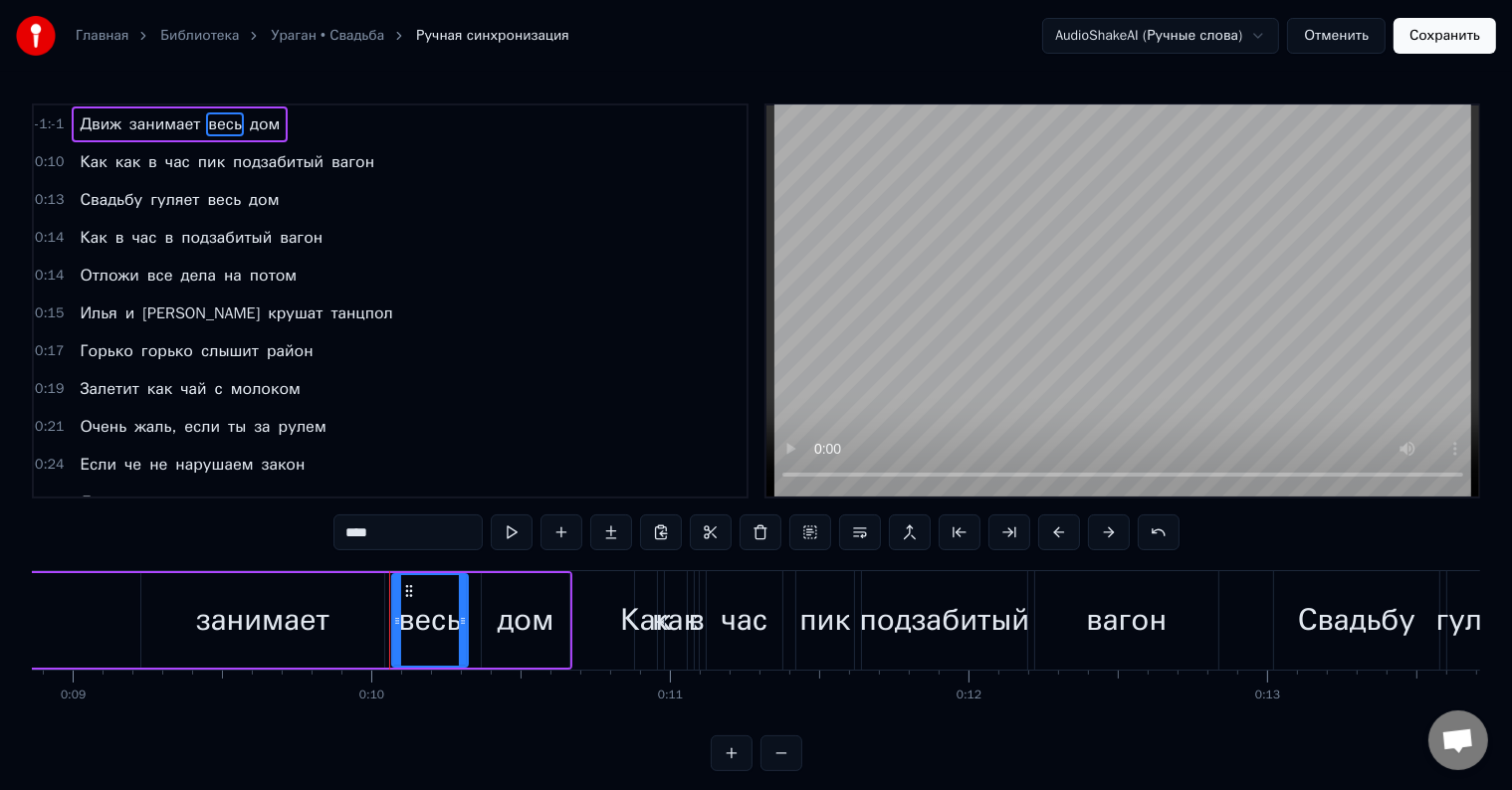 click on "занимает" at bounding box center (164, 124) 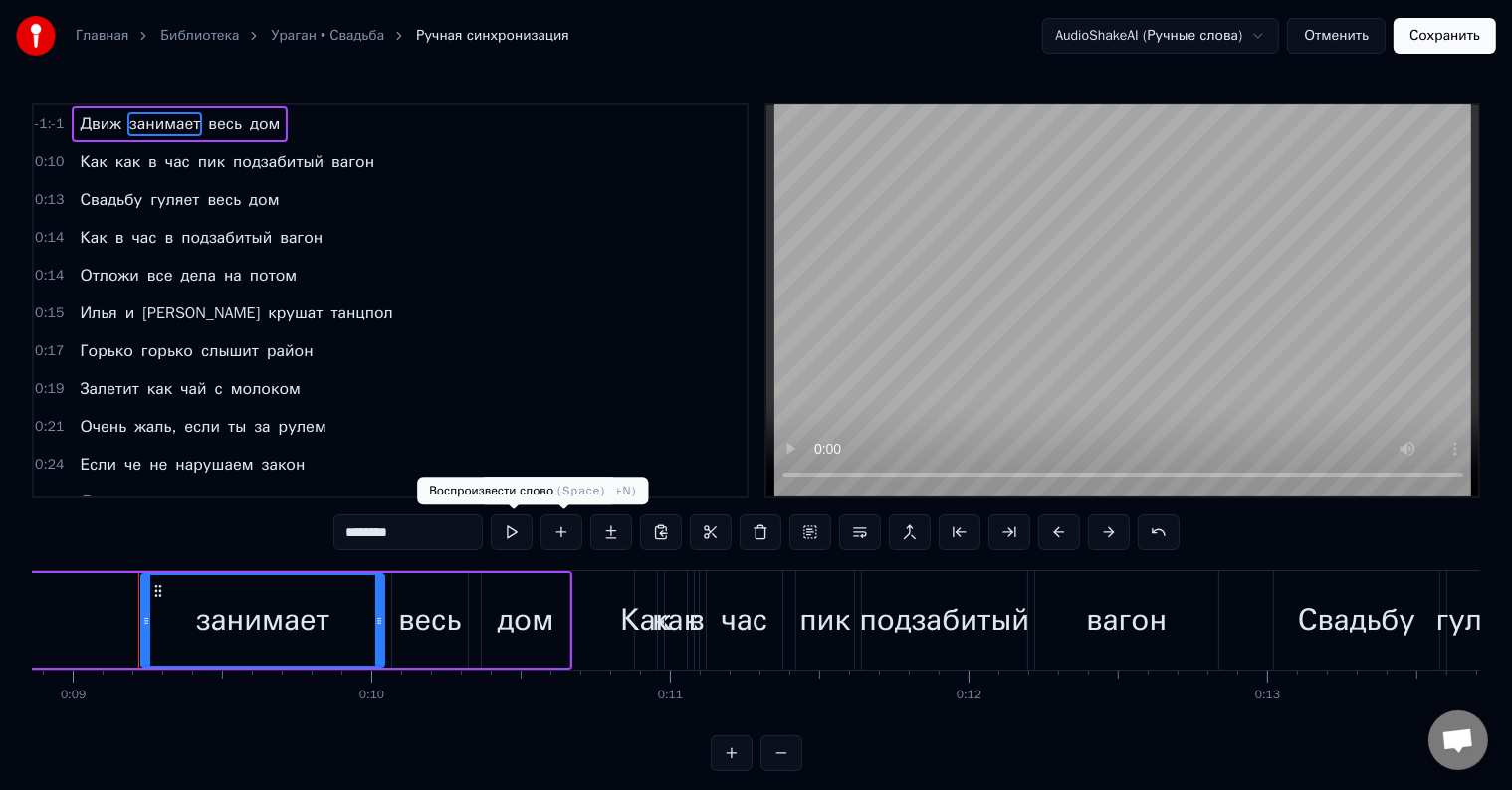 click at bounding box center [512, 532] 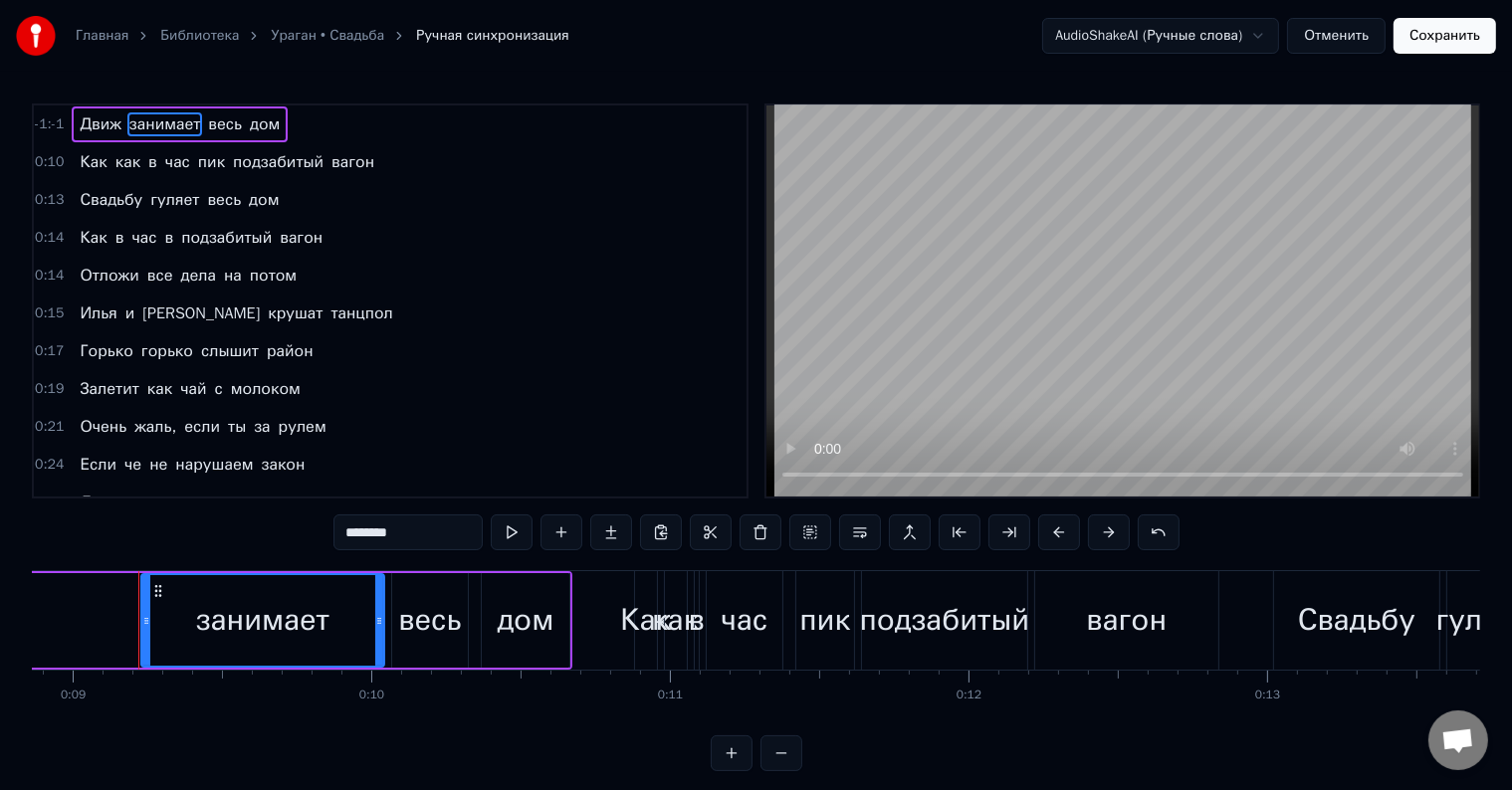 click at bounding box center [512, 532] 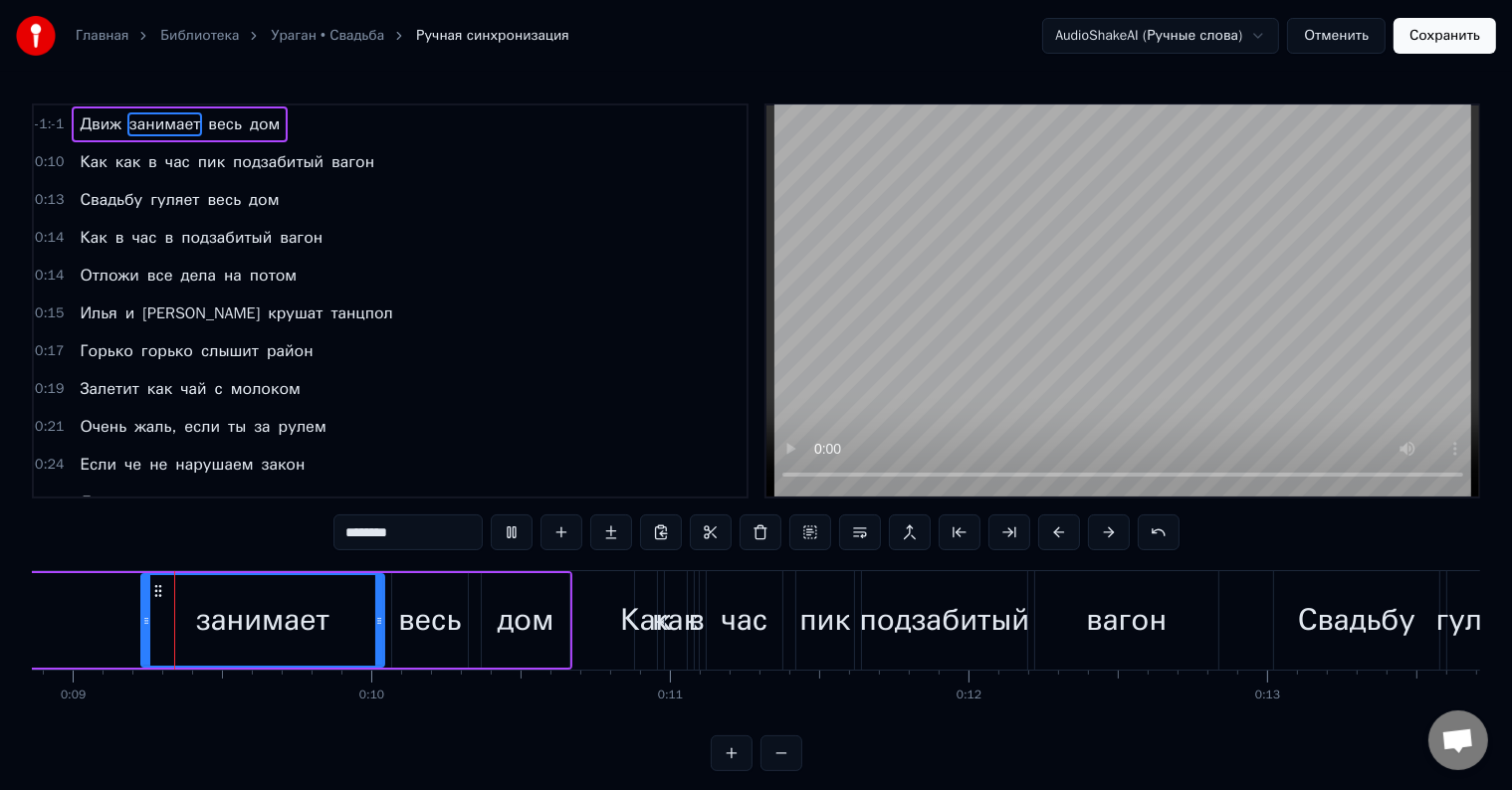 click at bounding box center (512, 532) 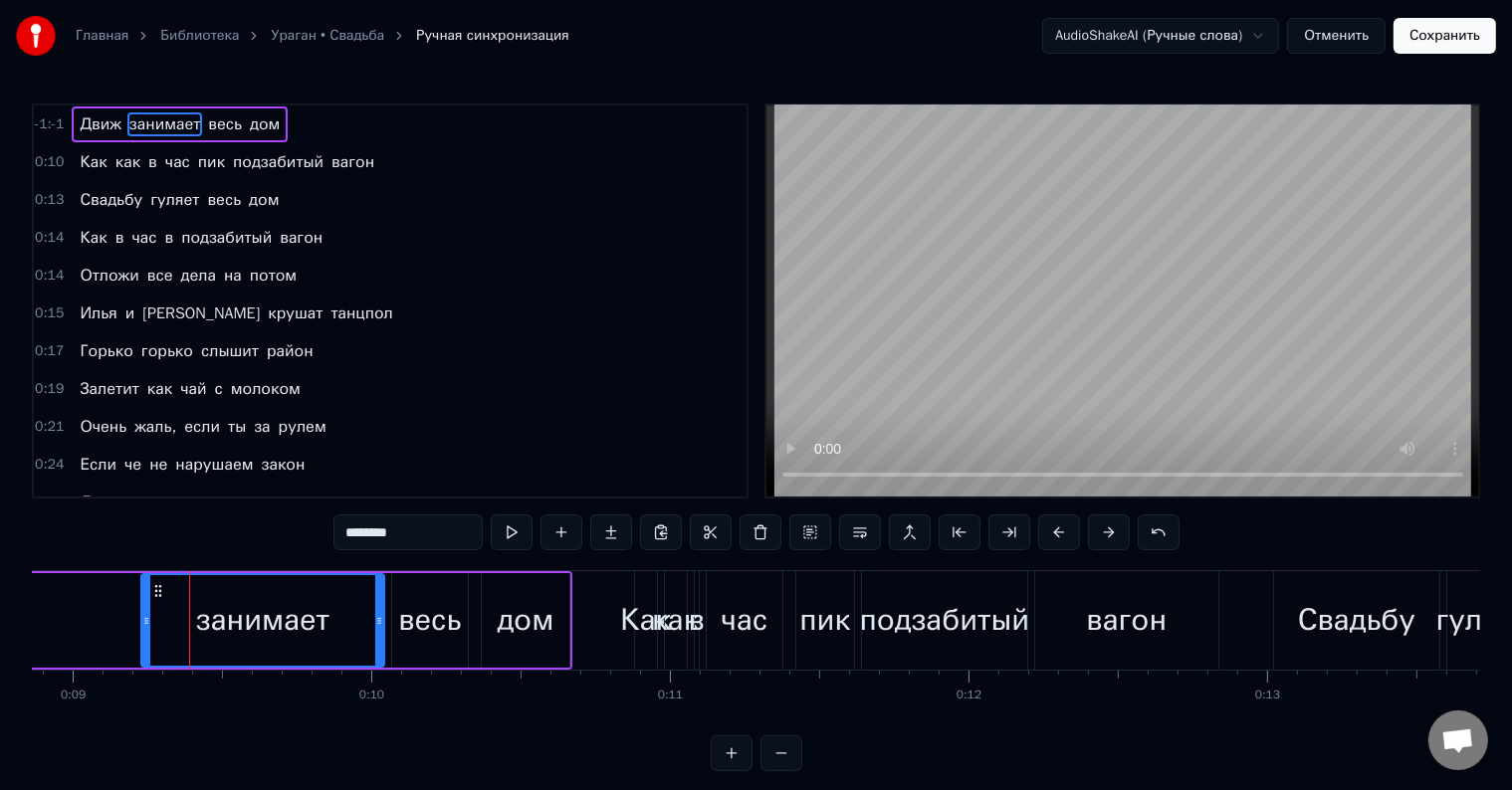 click at bounding box center [512, 532] 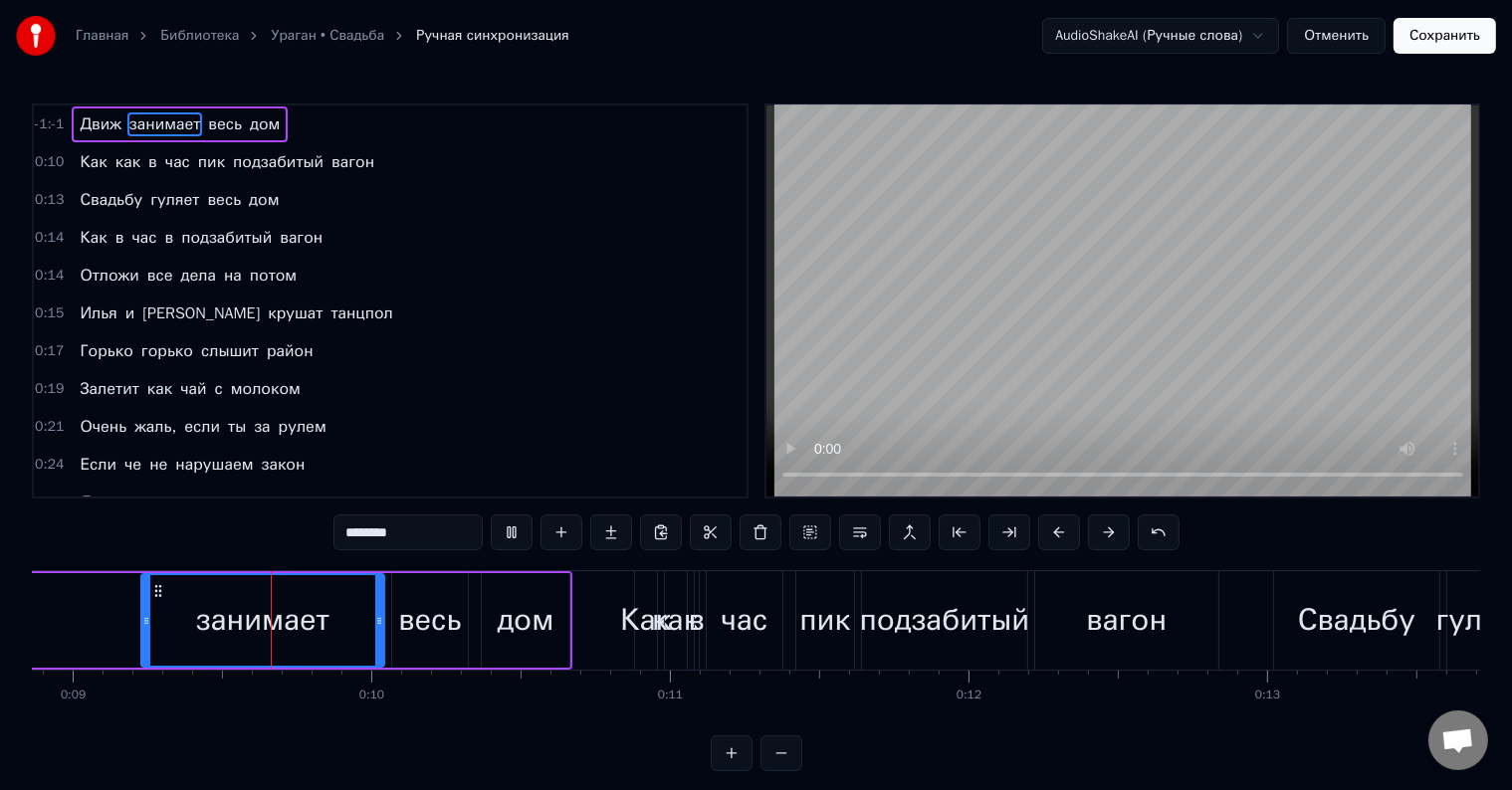 type 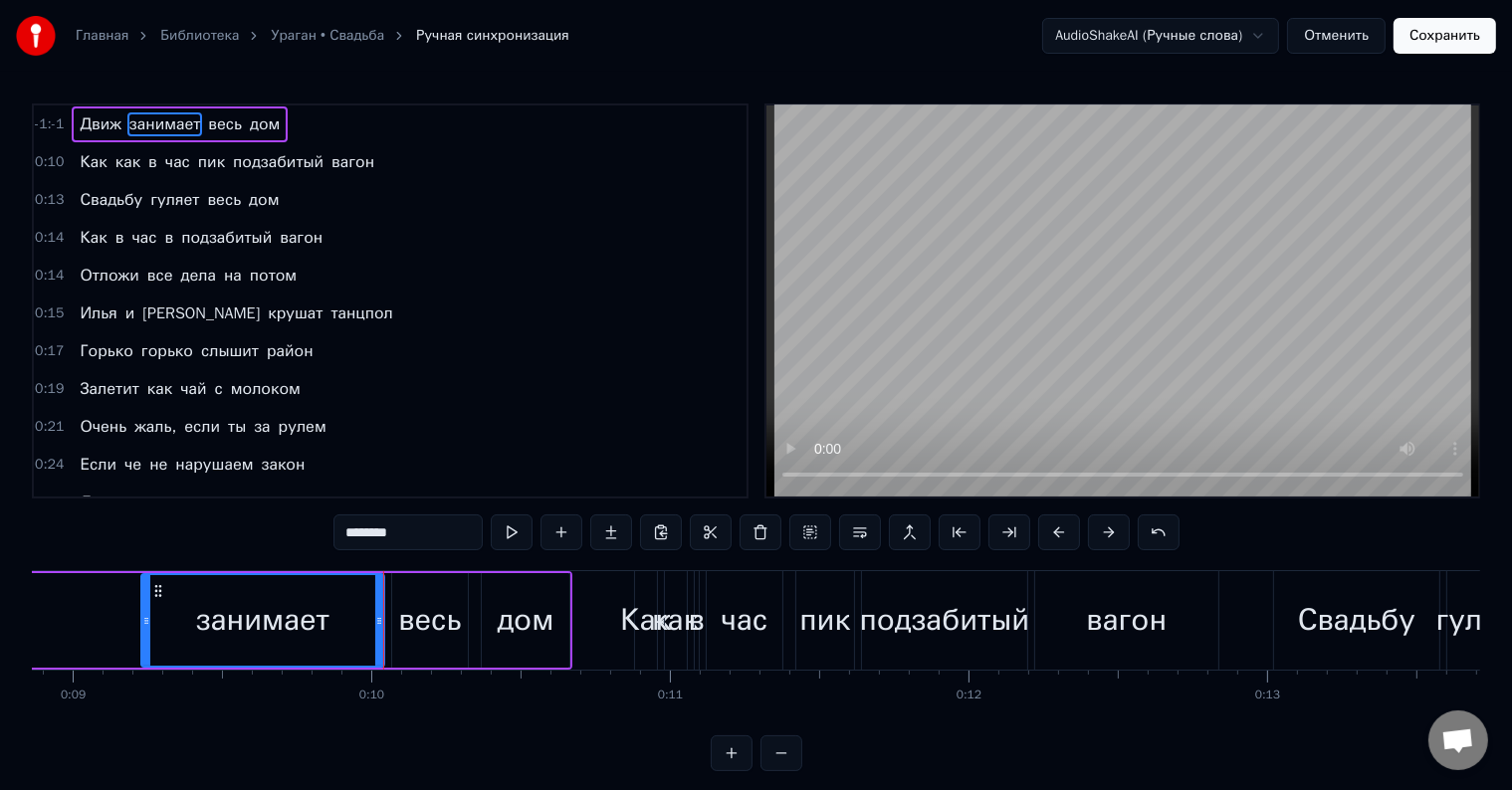 click on "занимает" at bounding box center [164, 124] 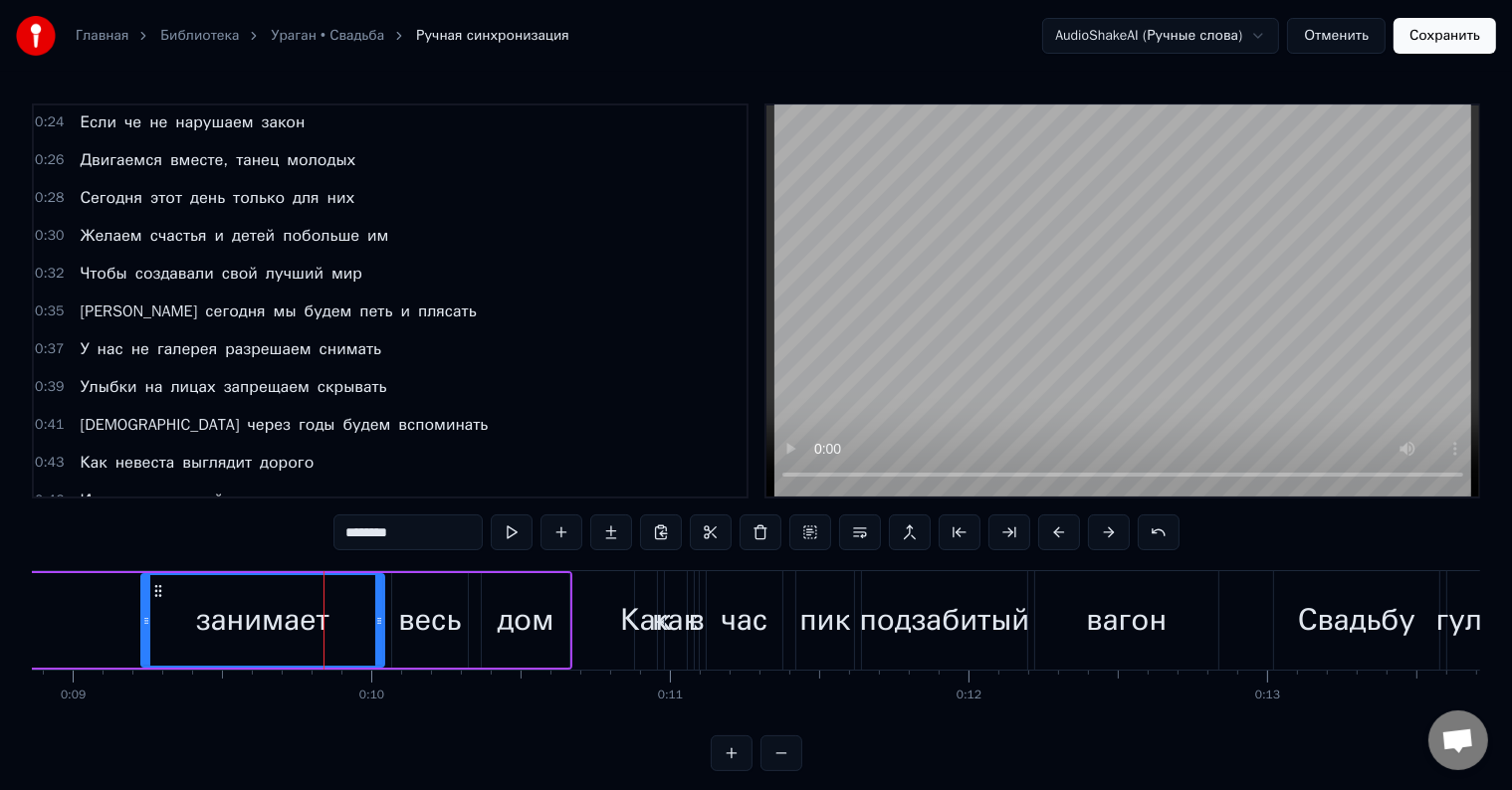 scroll, scrollTop: 685, scrollLeft: 0, axis: vertical 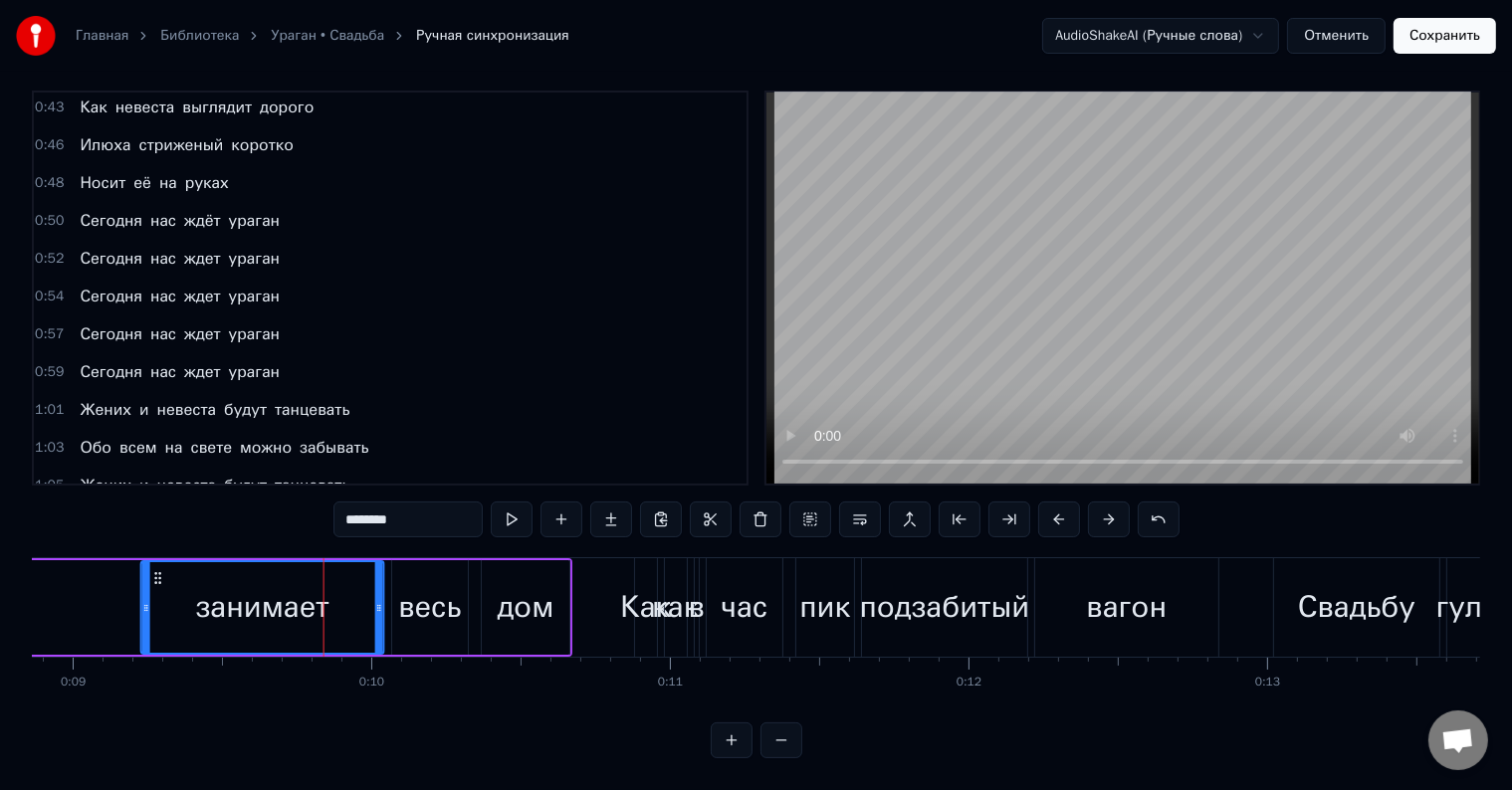 click 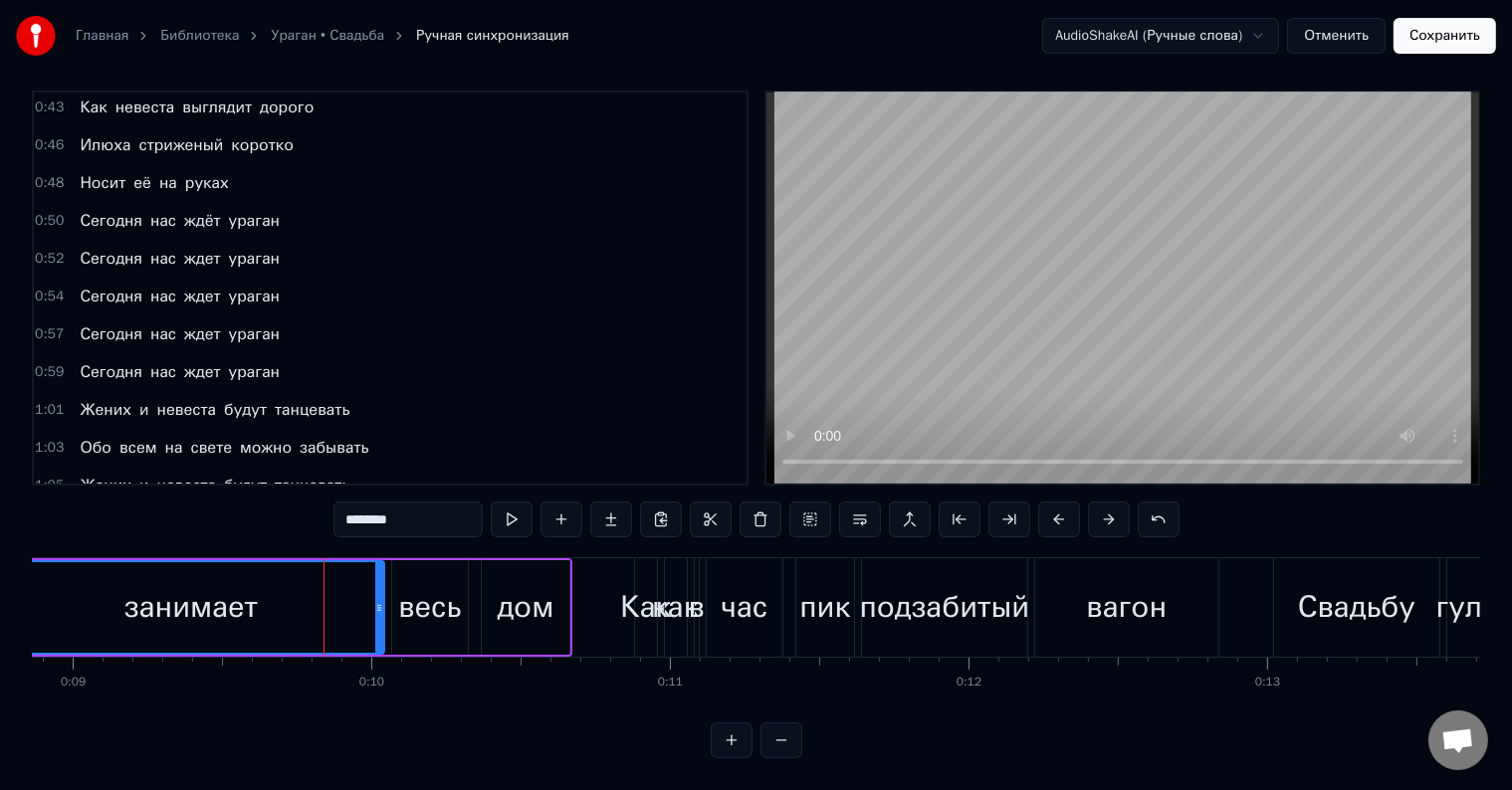 drag, startPoint x: 143, startPoint y: 572, endPoint x: 7, endPoint y: 571, distance: 136.00368 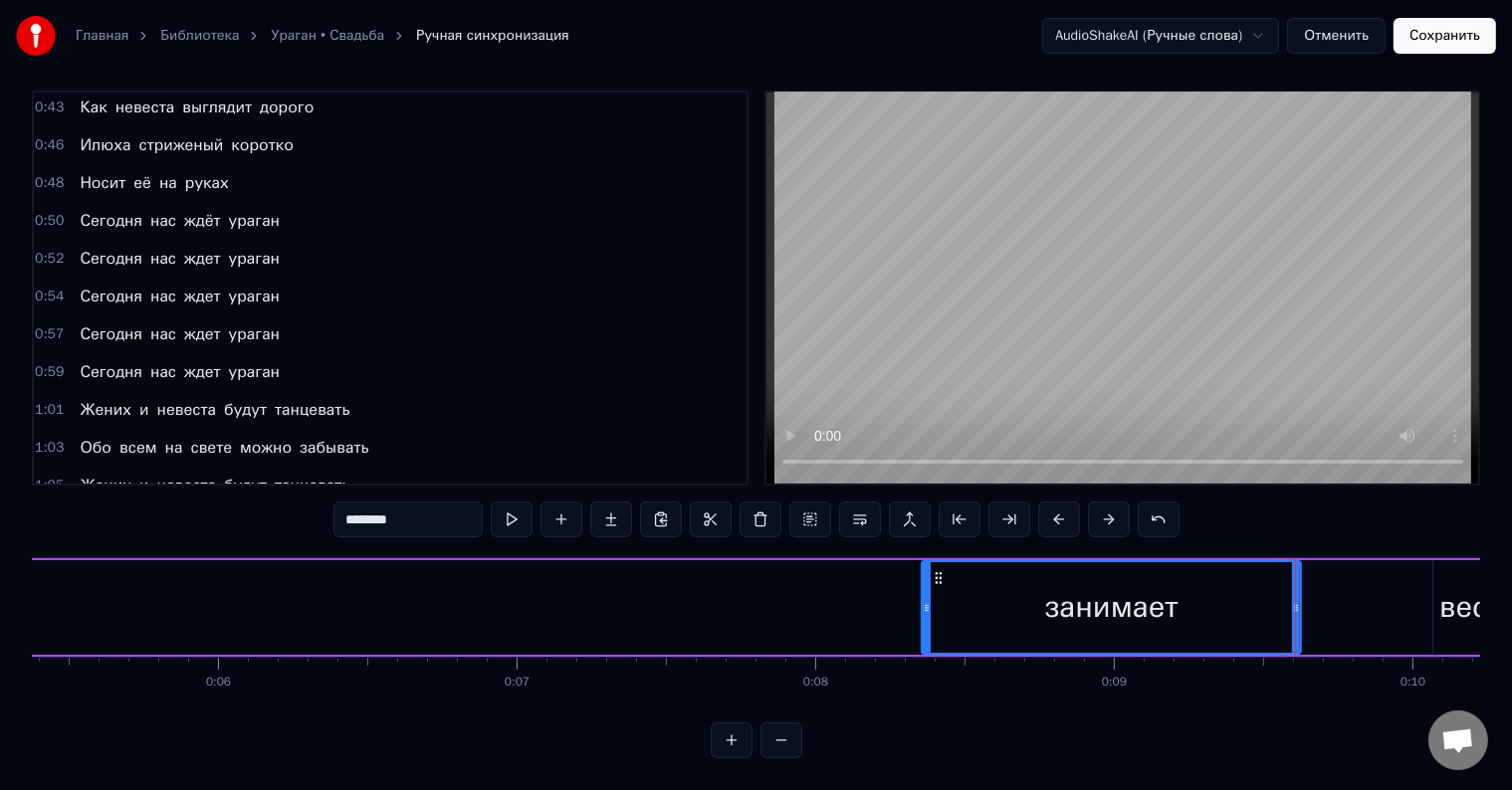 scroll, scrollTop: 0, scrollLeft: 1605, axis: horizontal 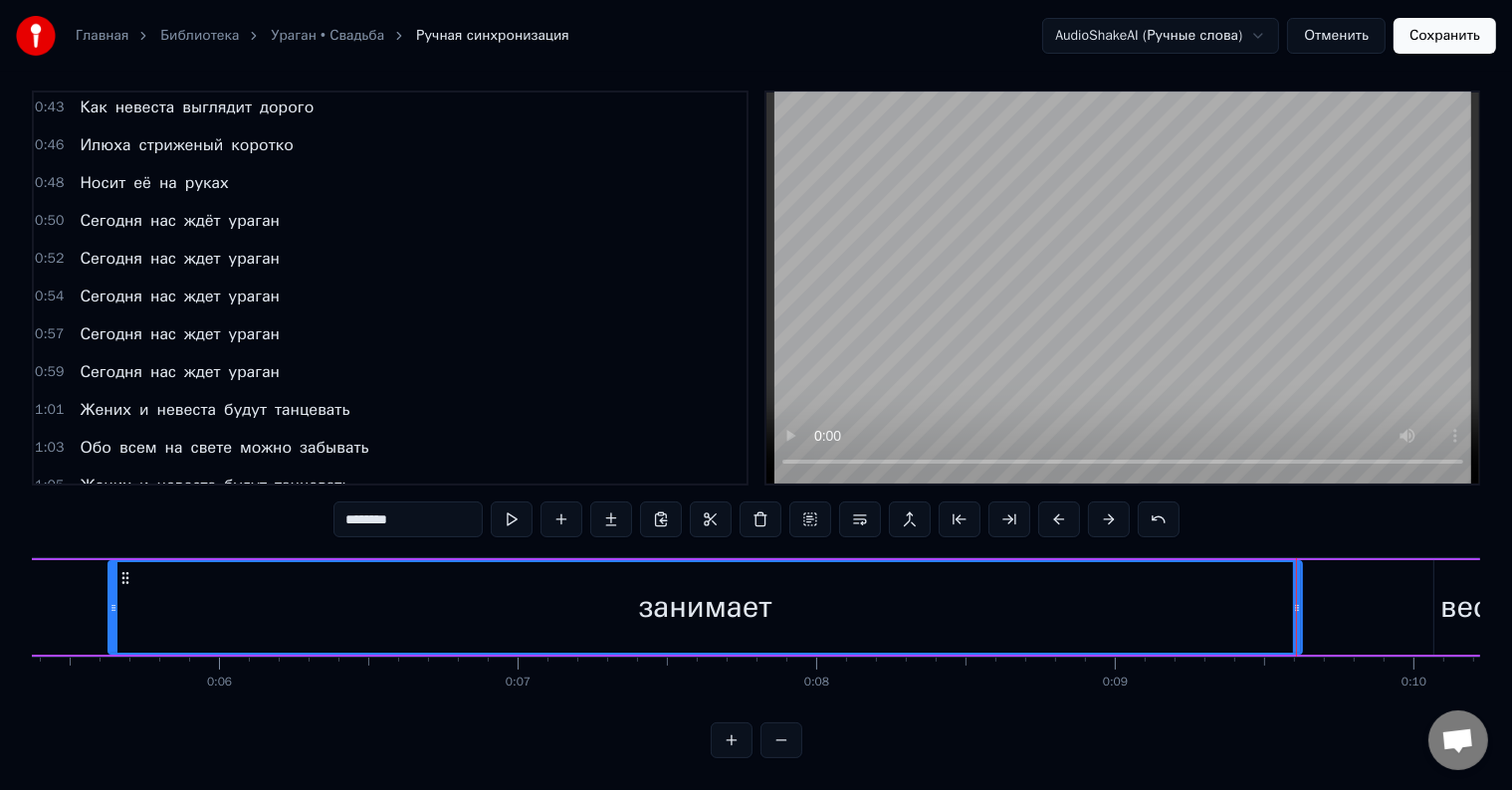 drag, startPoint x: 925, startPoint y: 589, endPoint x: 110, endPoint y: 572, distance: 815.17728 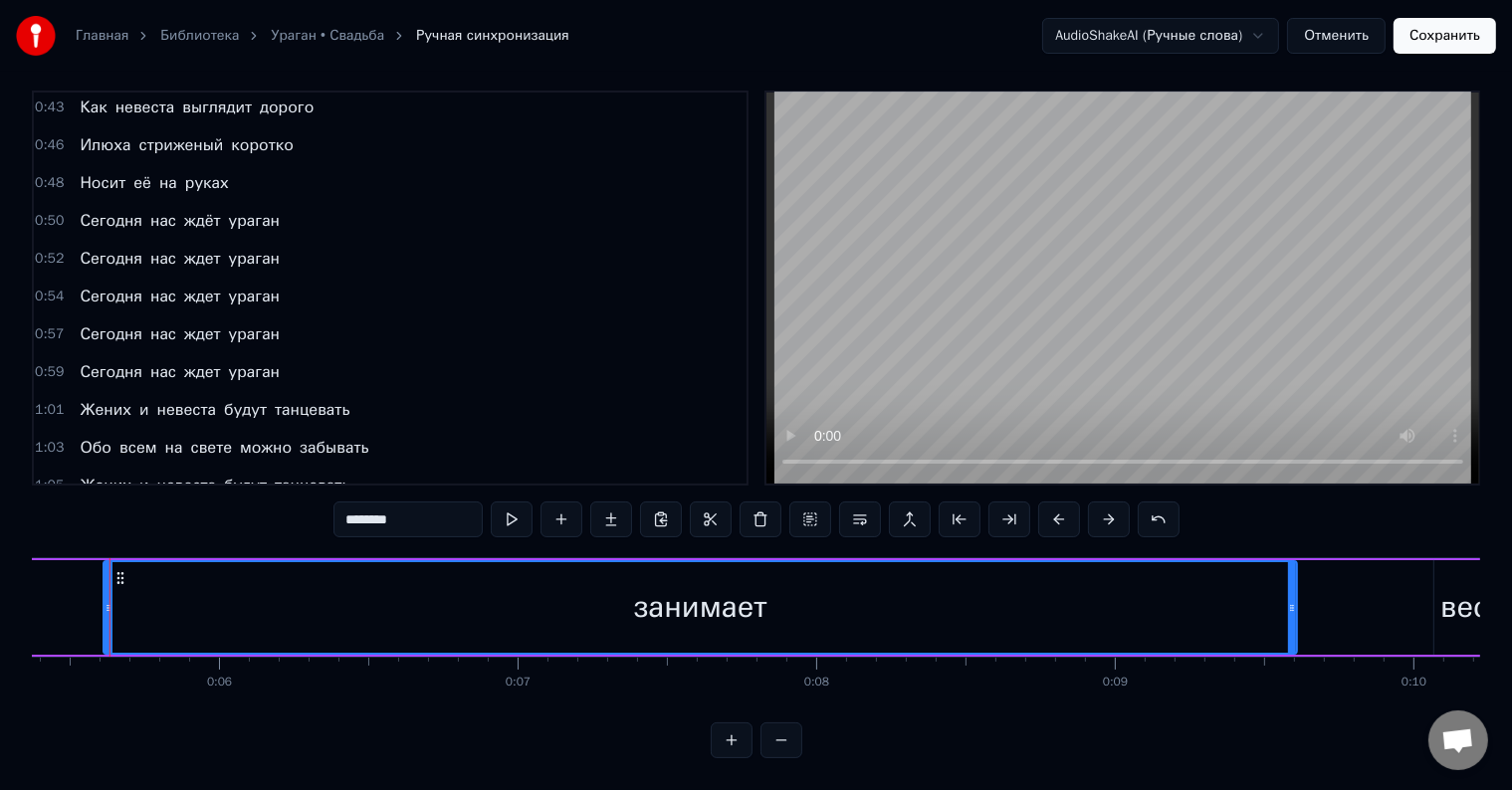 scroll, scrollTop: 1, scrollLeft: 0, axis: vertical 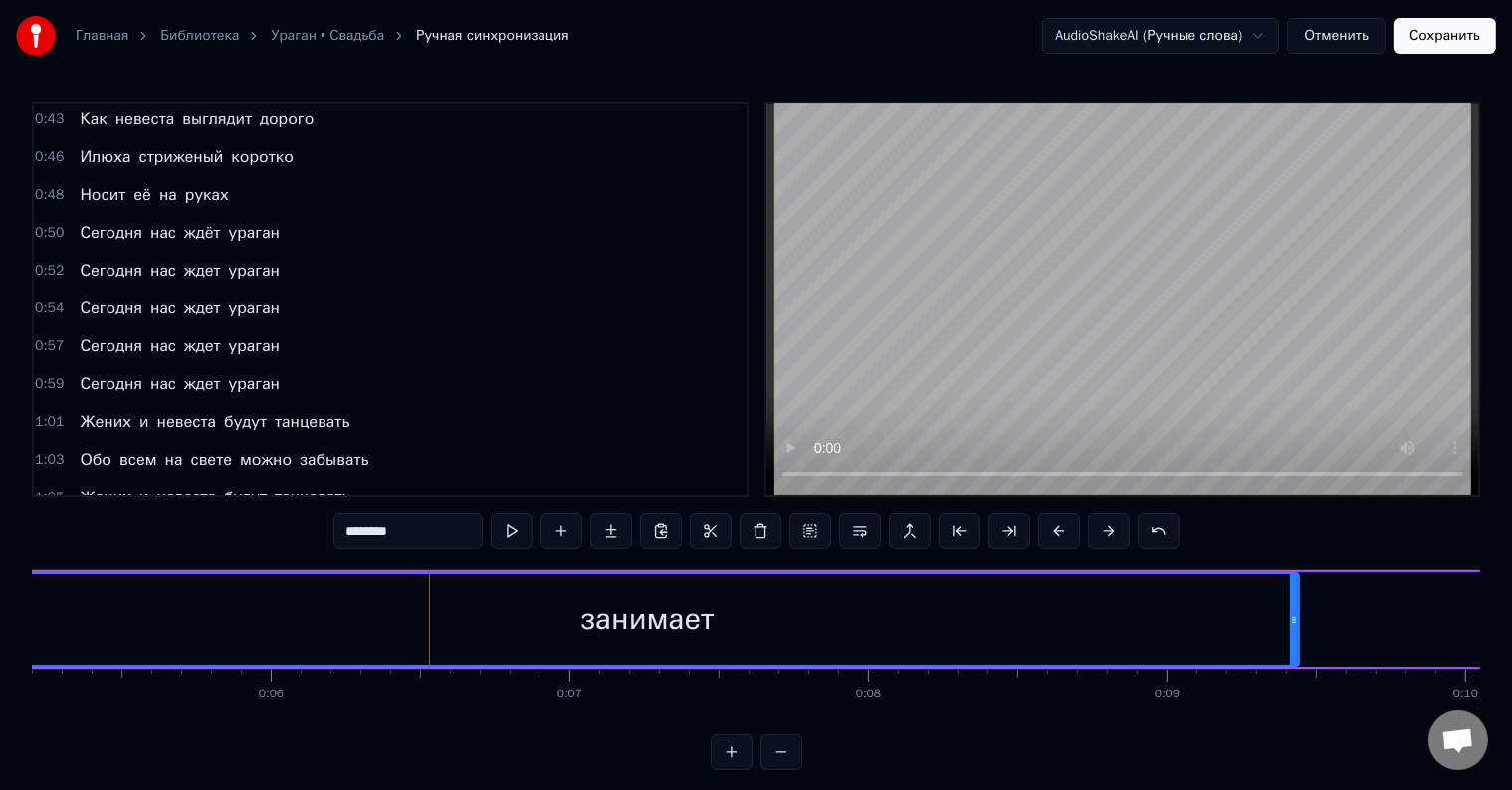 drag, startPoint x: 109, startPoint y: 602, endPoint x: 4, endPoint y: 606, distance: 105.07616 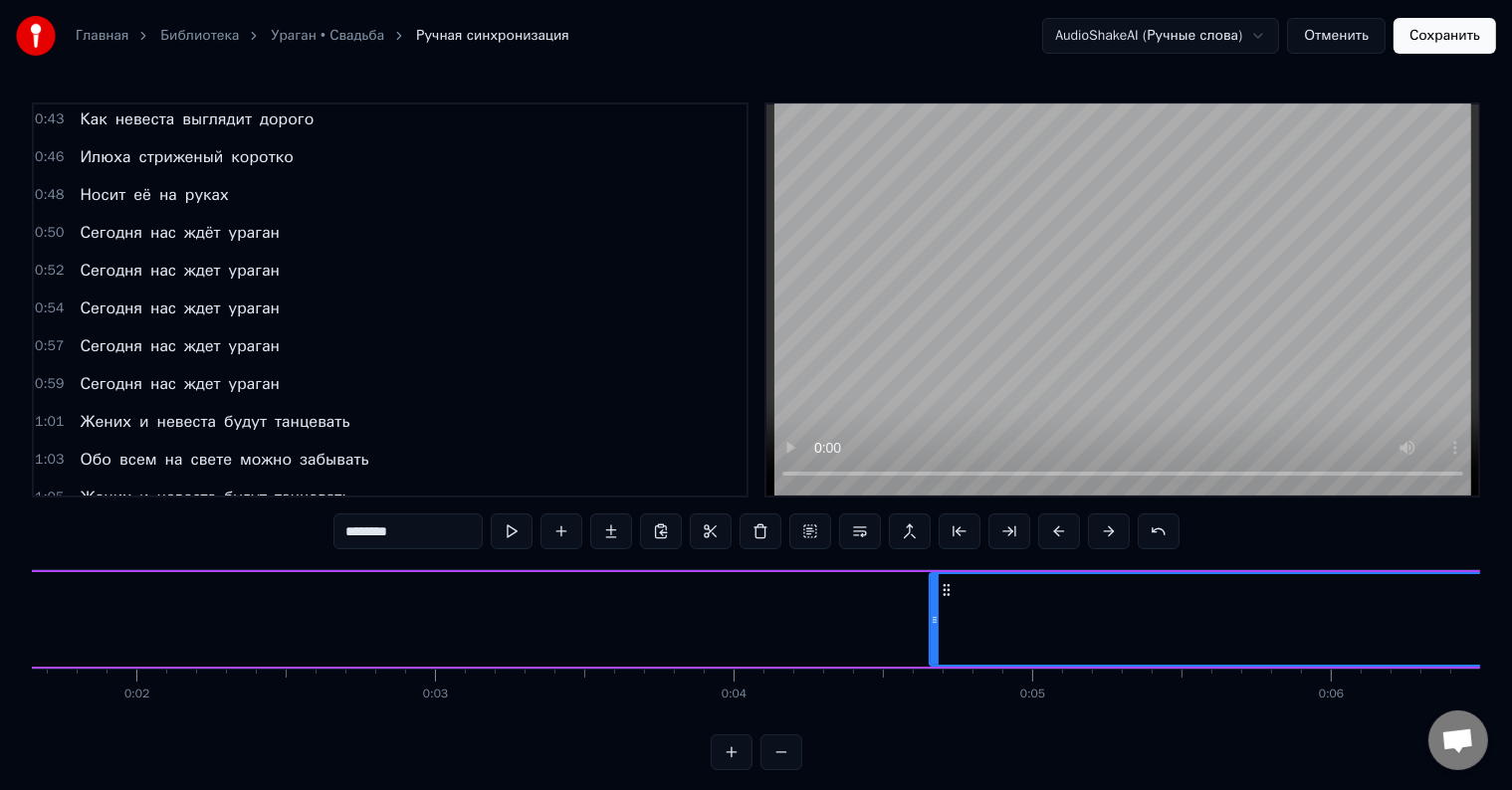 scroll, scrollTop: 0, scrollLeft: 463, axis: horizontal 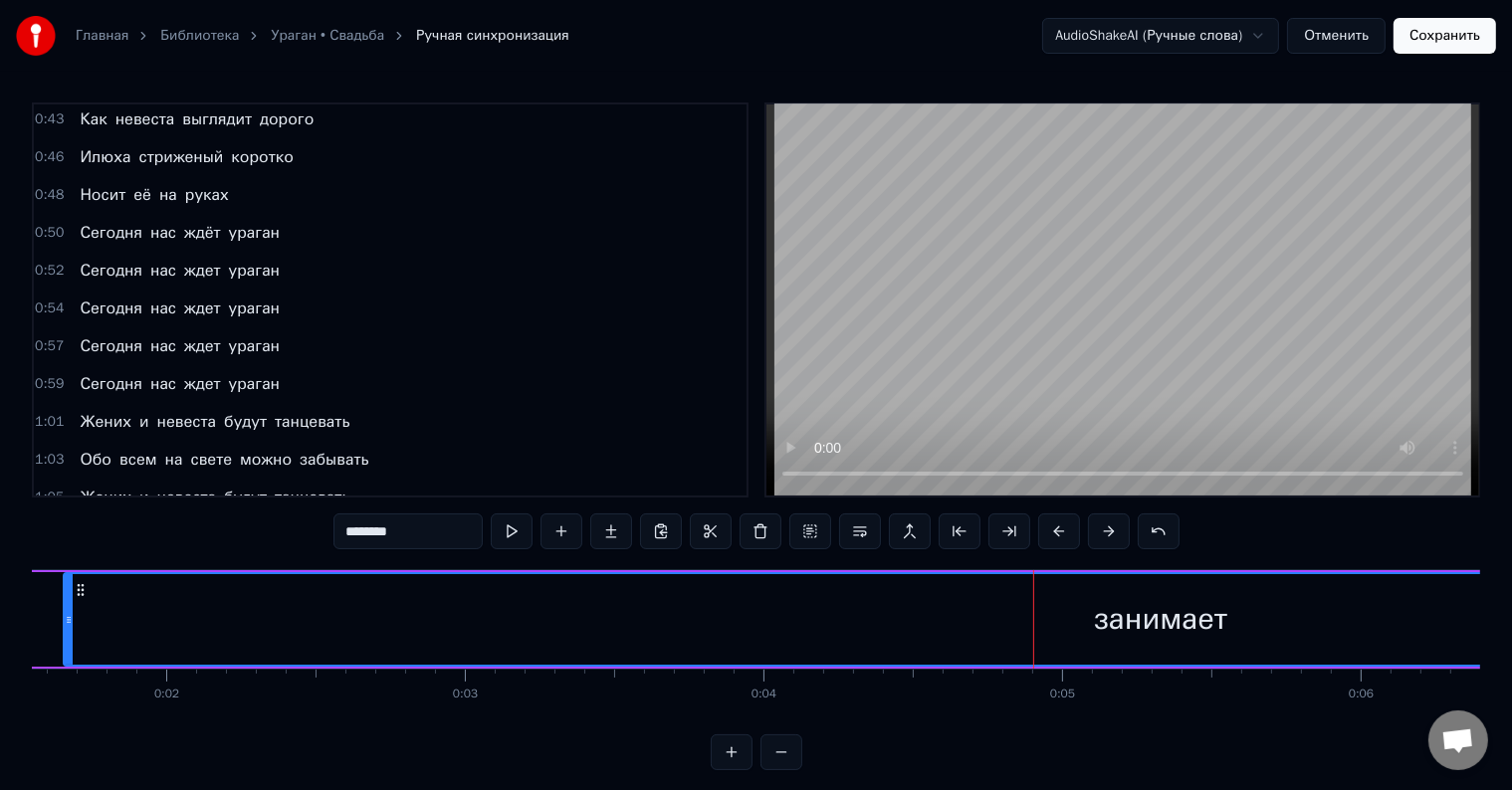 drag, startPoint x: 960, startPoint y: 627, endPoint x: 43, endPoint y: 610, distance: 917.15757 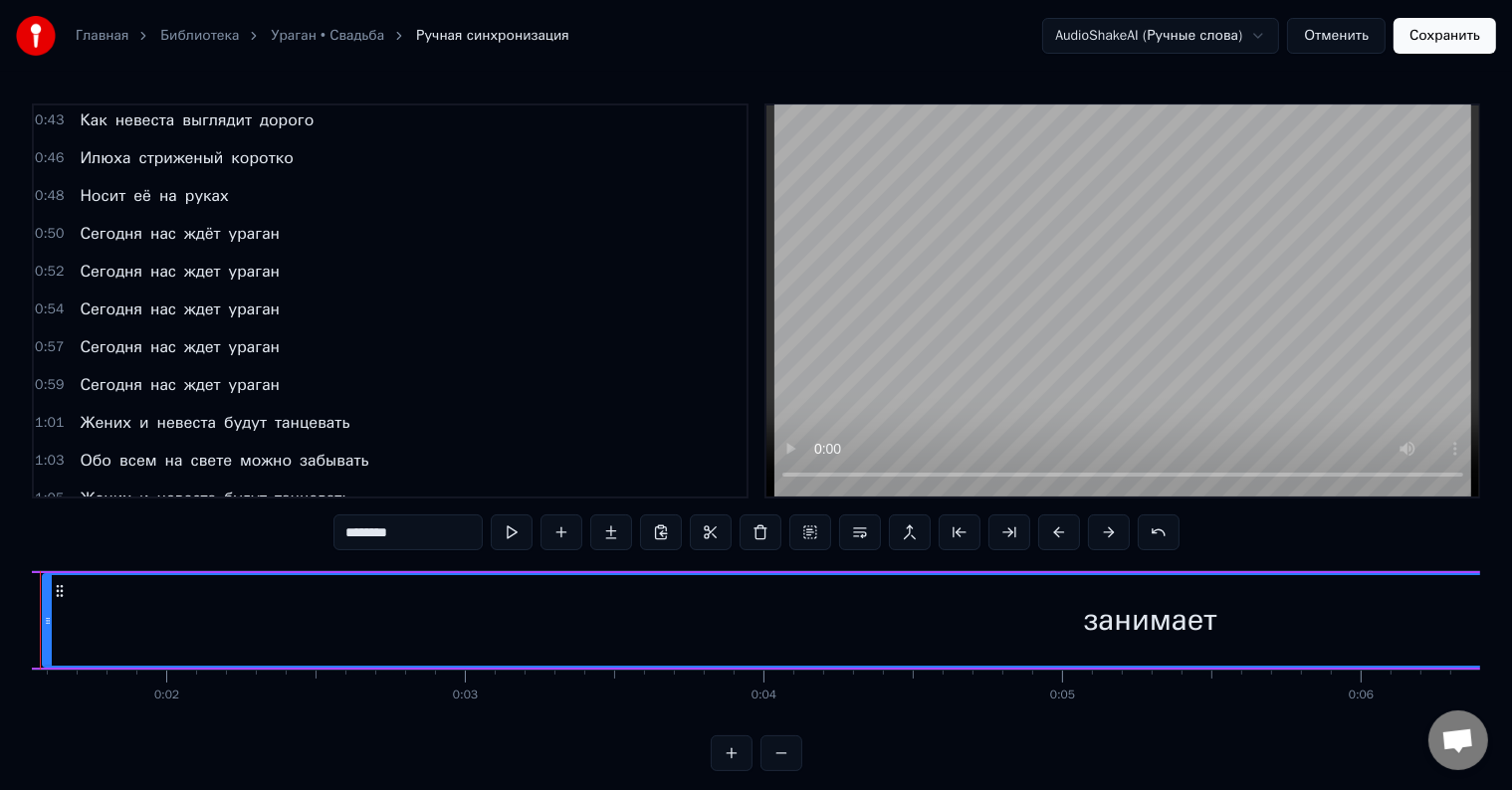 scroll, scrollTop: 644, scrollLeft: 0, axis: vertical 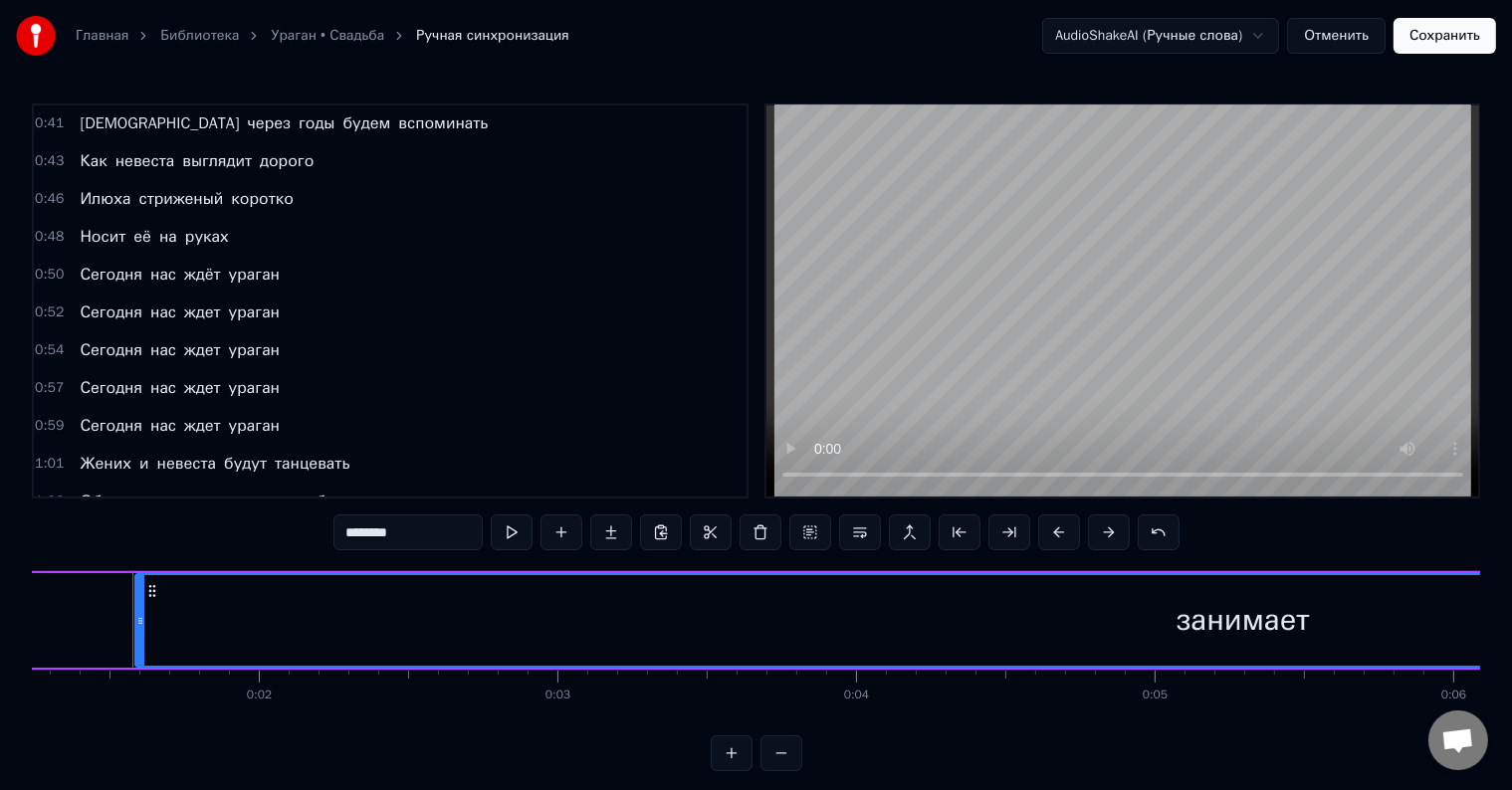 click on "Движ занимает весь дом" at bounding box center (1238, 620) 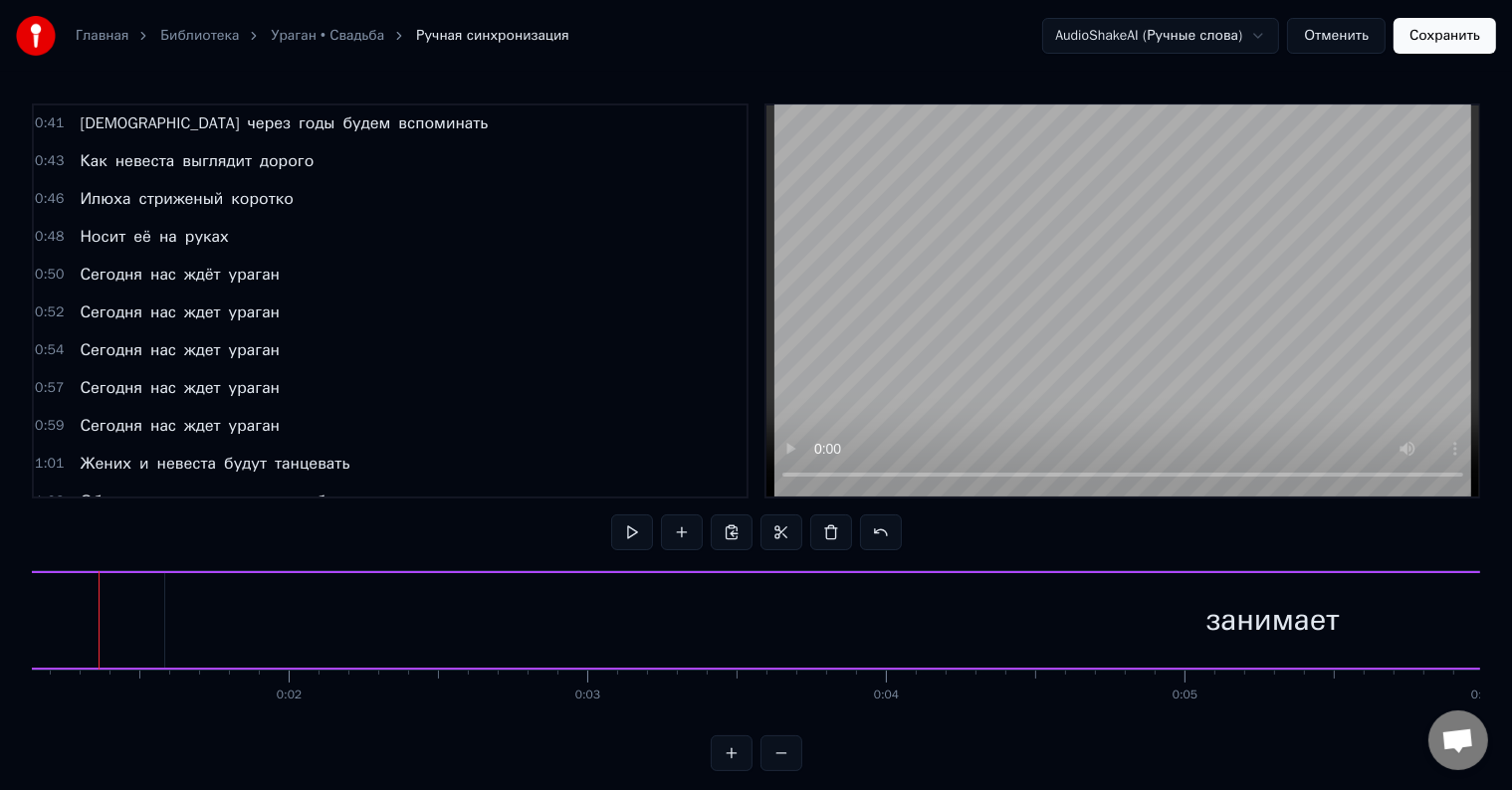 scroll, scrollTop: 0, scrollLeft: 307, axis: horizontal 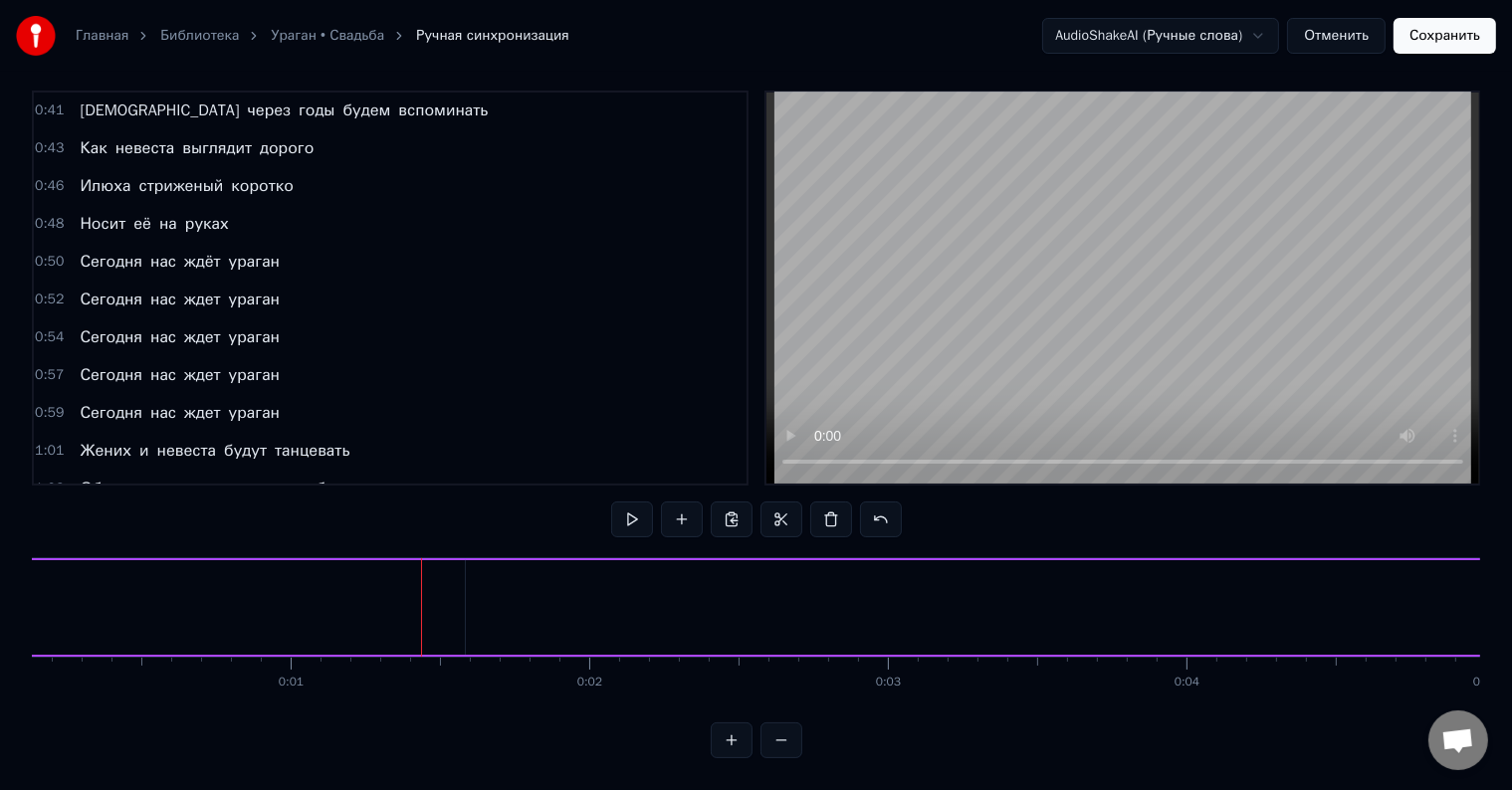 click on "занимает" at bounding box center [1574, 607] 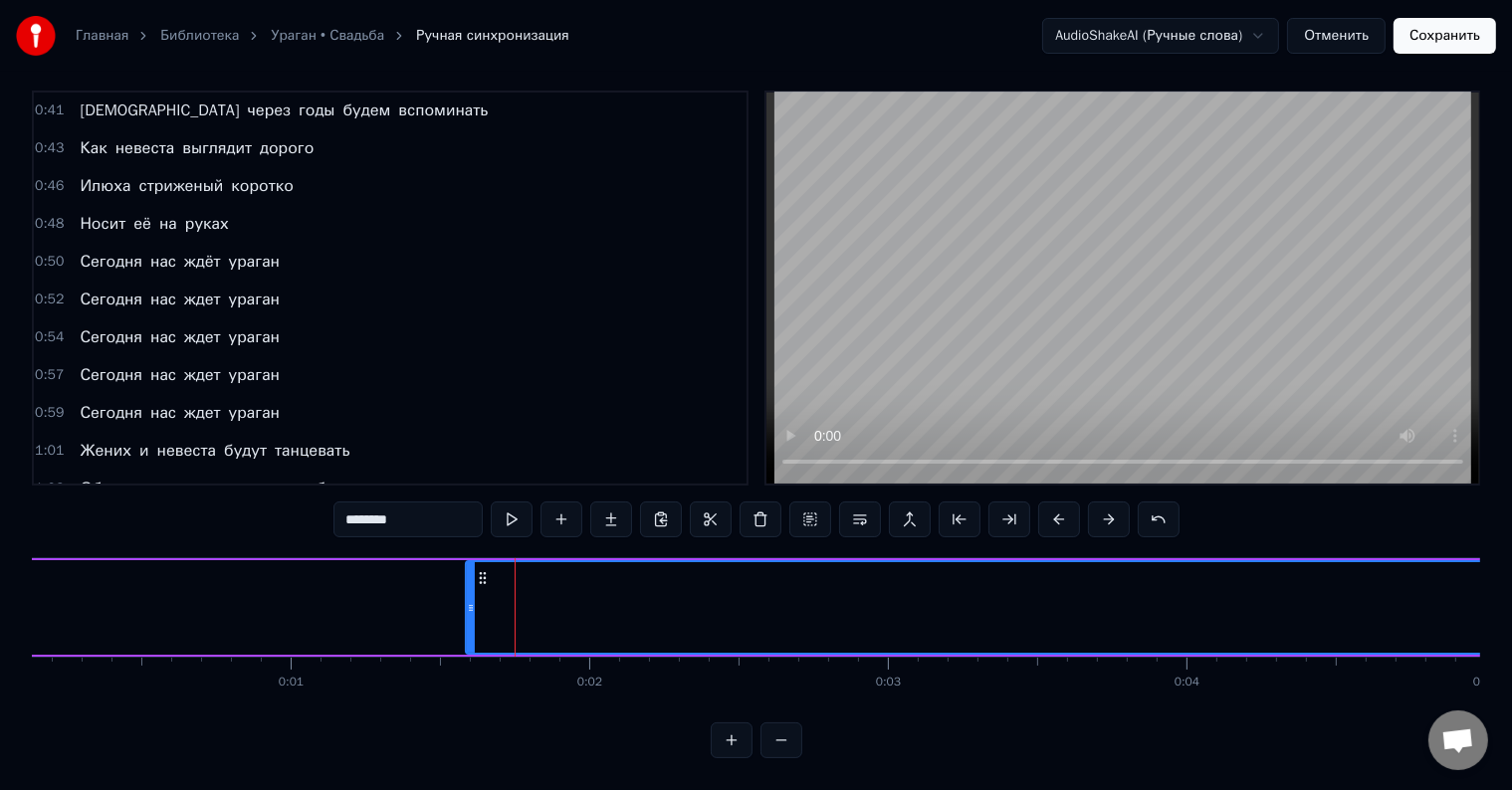 scroll, scrollTop: 0, scrollLeft: 0, axis: both 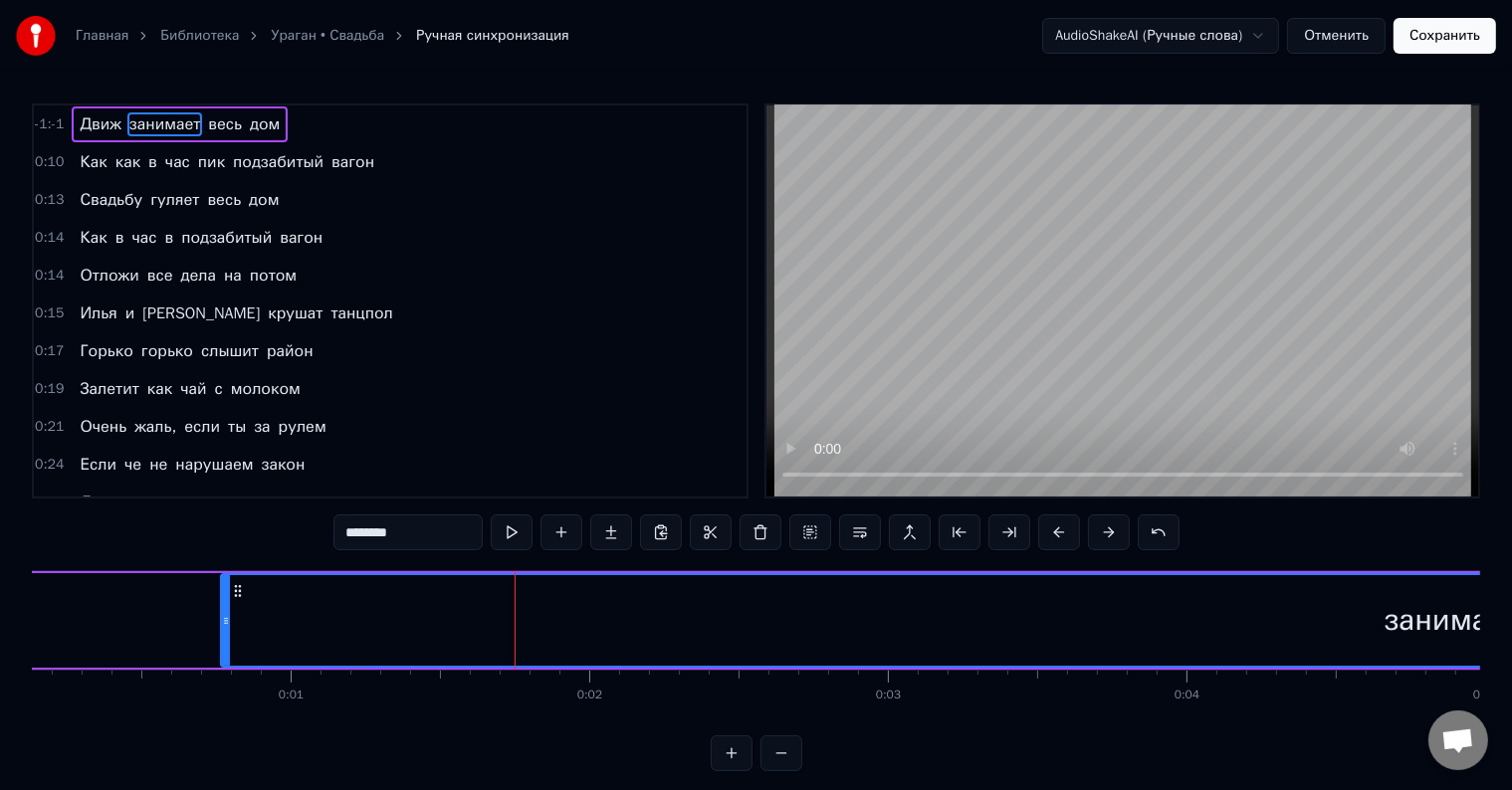 drag, startPoint x: 468, startPoint y: 616, endPoint x: 223, endPoint y: 610, distance: 245.07346 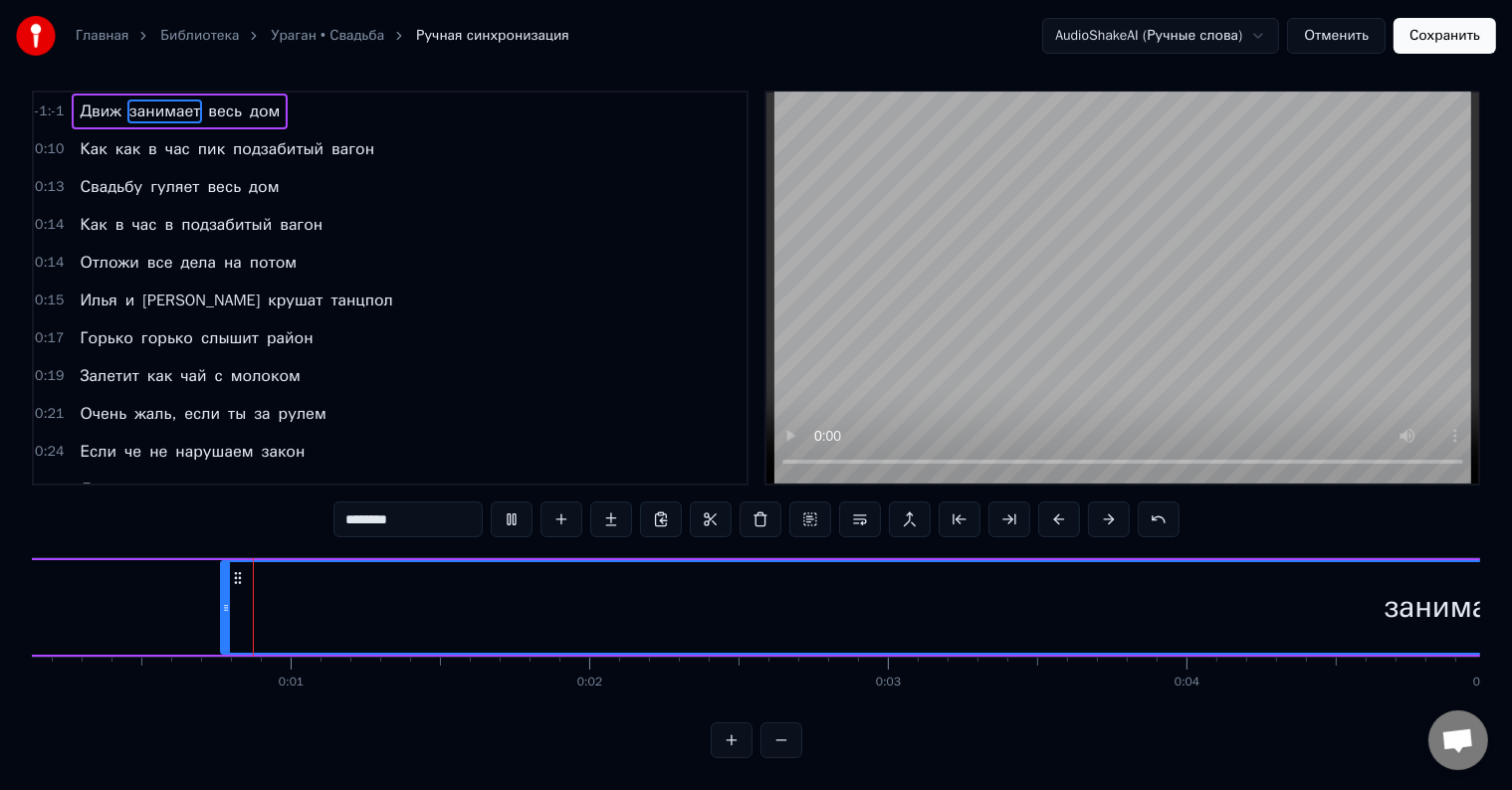 scroll, scrollTop: 30, scrollLeft: 0, axis: vertical 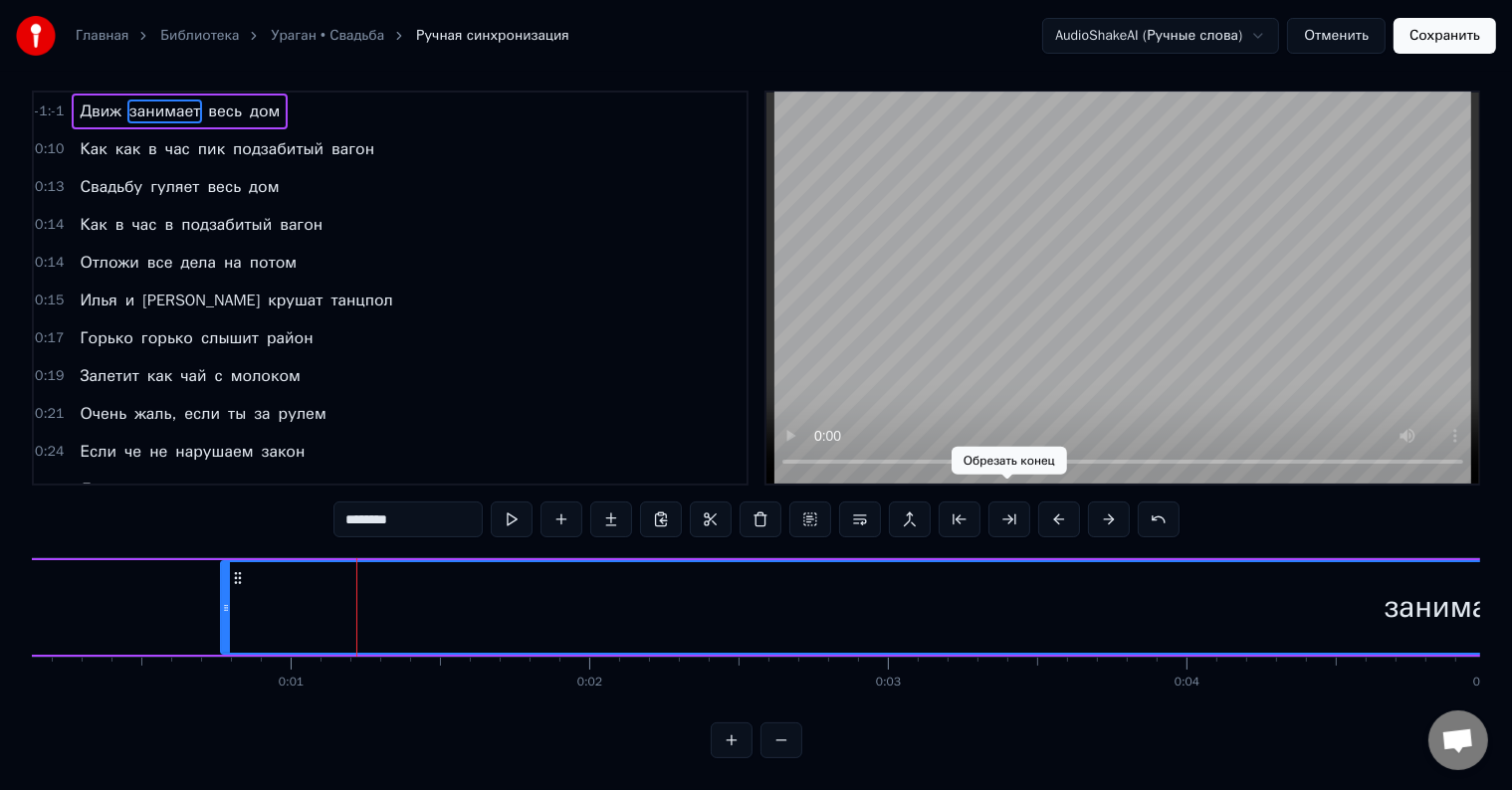 click at bounding box center (1009, 519) 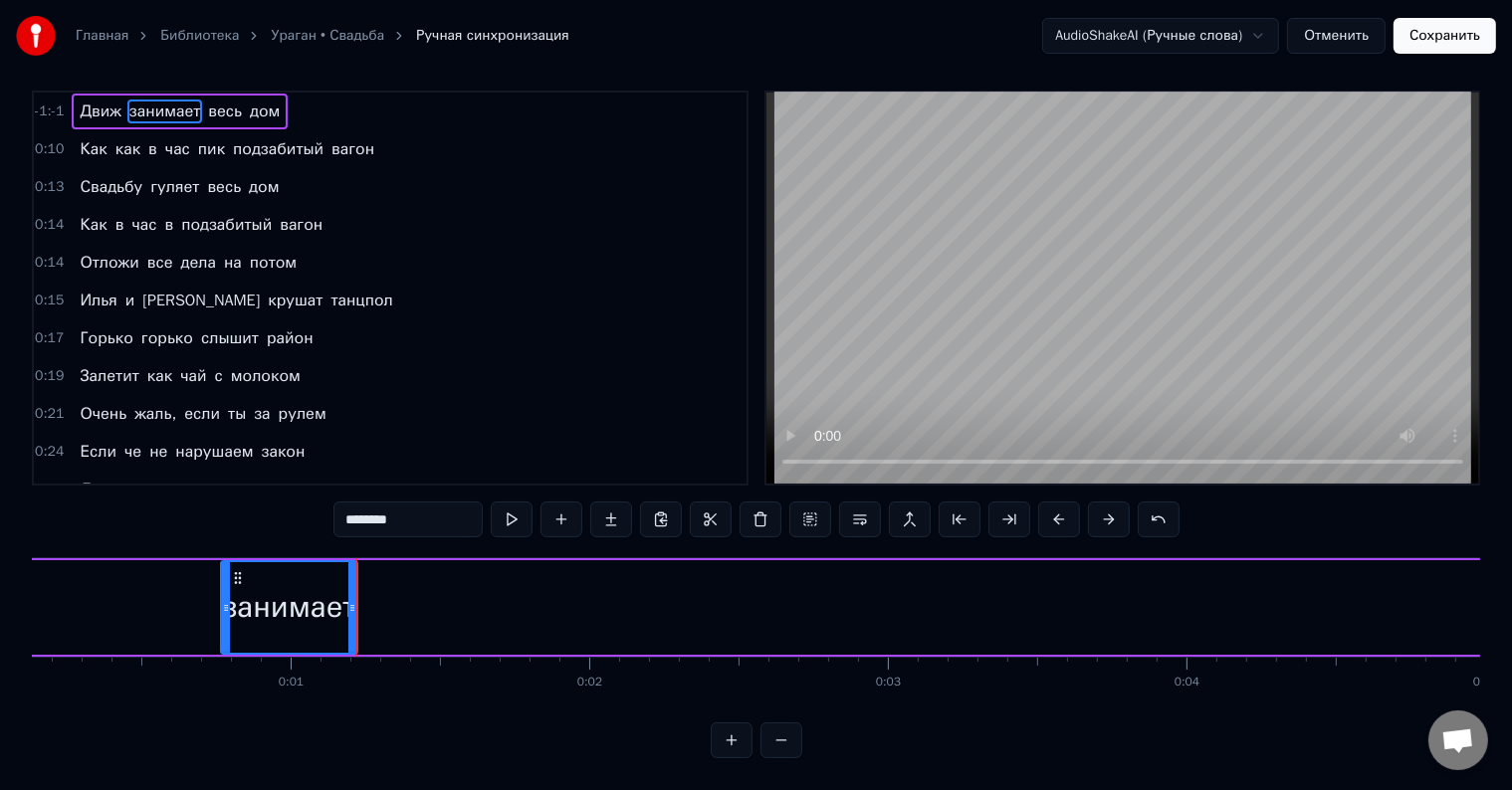 click on "весь" at bounding box center (225, 111) 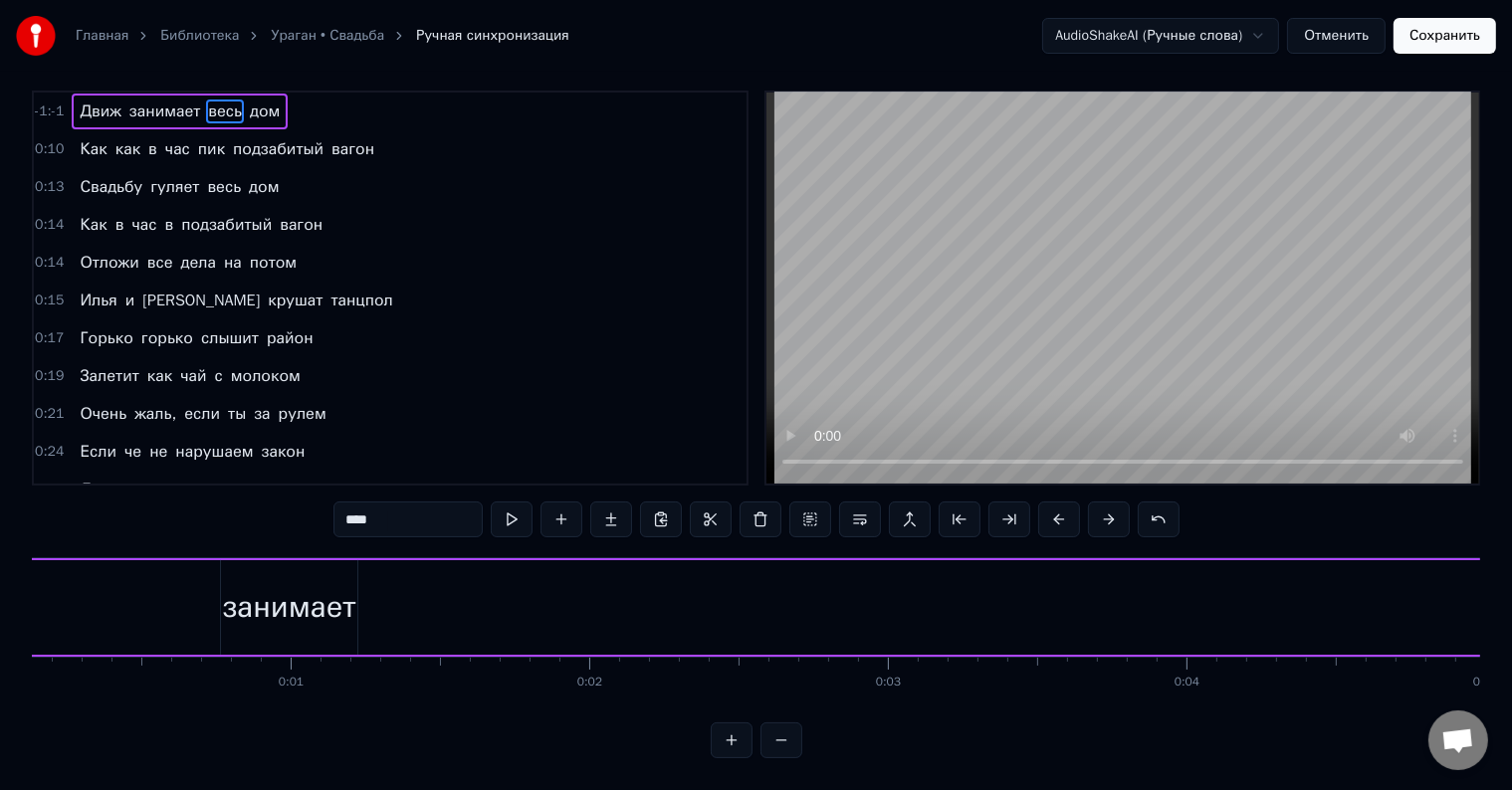 scroll, scrollTop: 15, scrollLeft: 0, axis: vertical 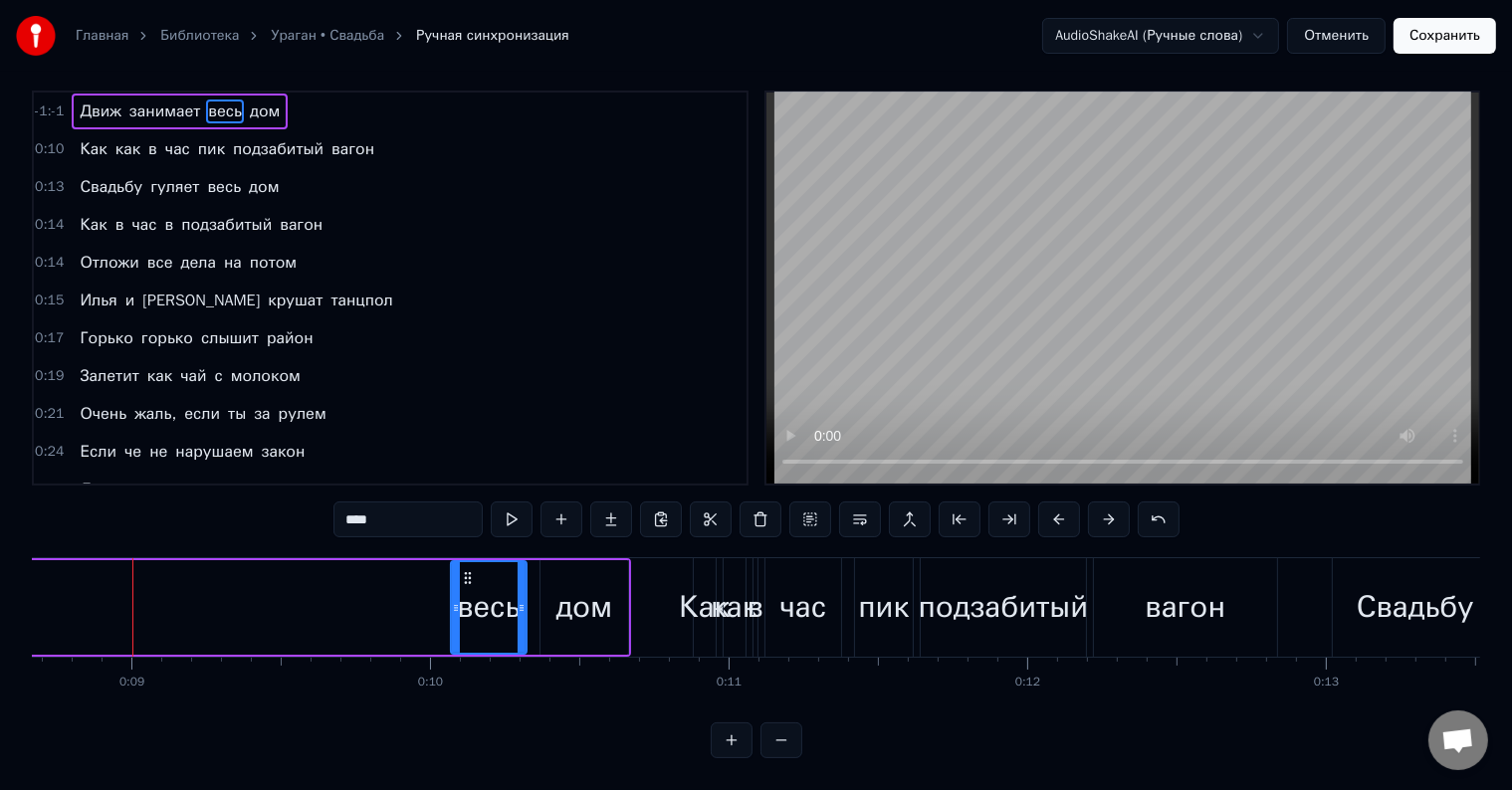 drag, startPoint x: 496, startPoint y: 601, endPoint x: 467, endPoint y: 572, distance: 41.01219 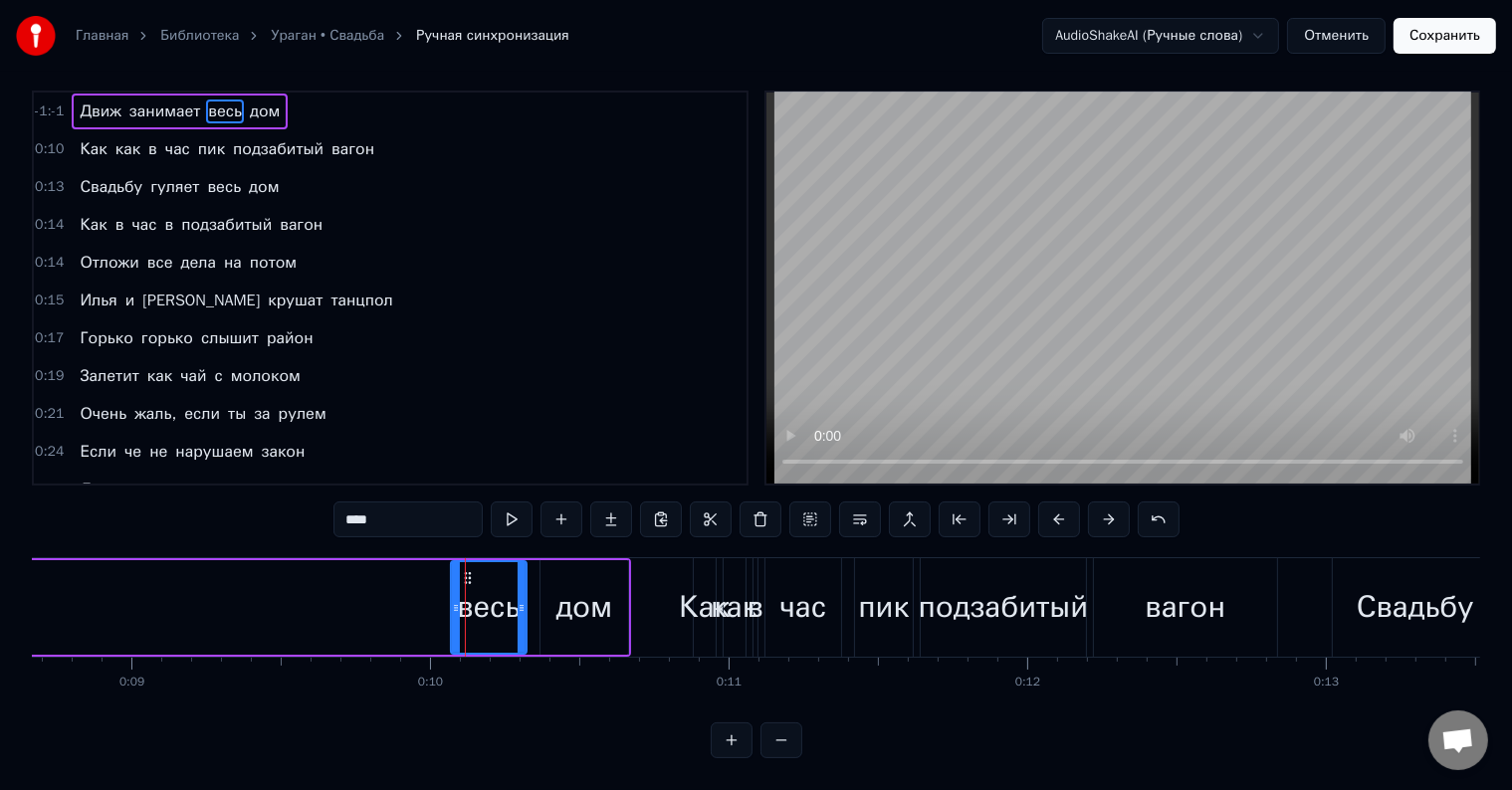 scroll, scrollTop: 0, scrollLeft: 0, axis: both 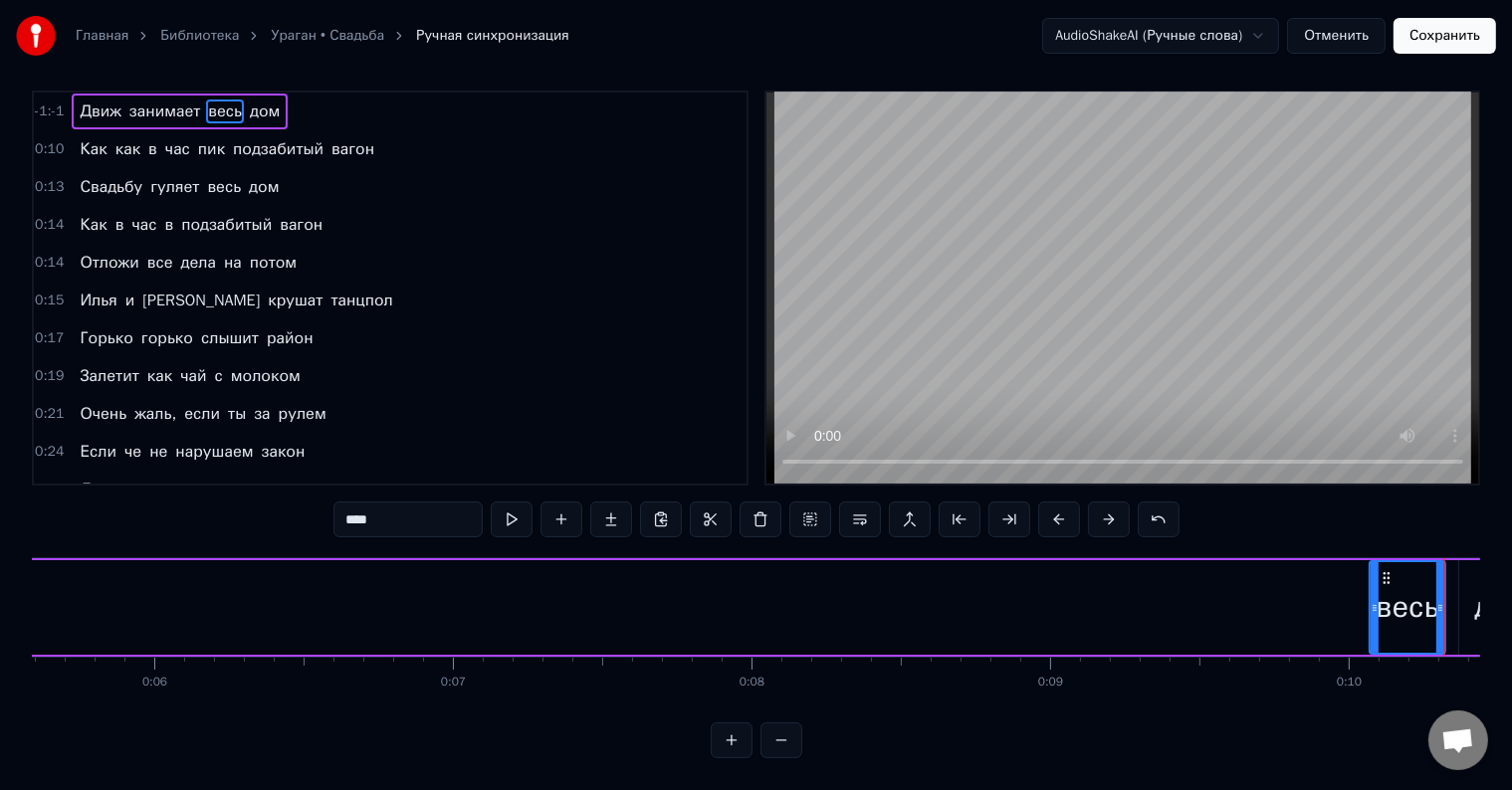 drag, startPoint x: 467, startPoint y: 572, endPoint x: 275, endPoint y: 568, distance: 192.04166 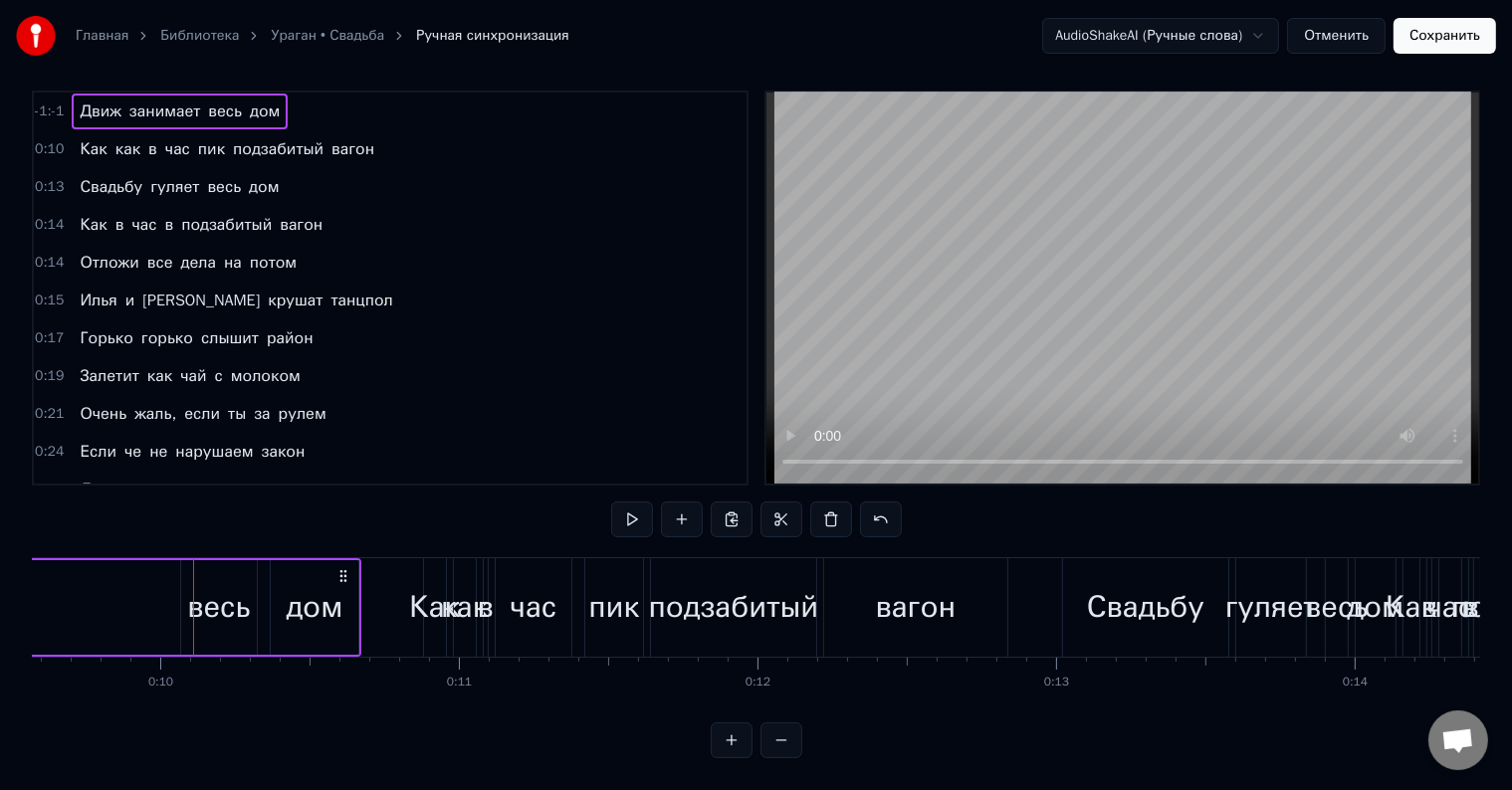 scroll, scrollTop: 0, scrollLeft: 2904, axis: horizontal 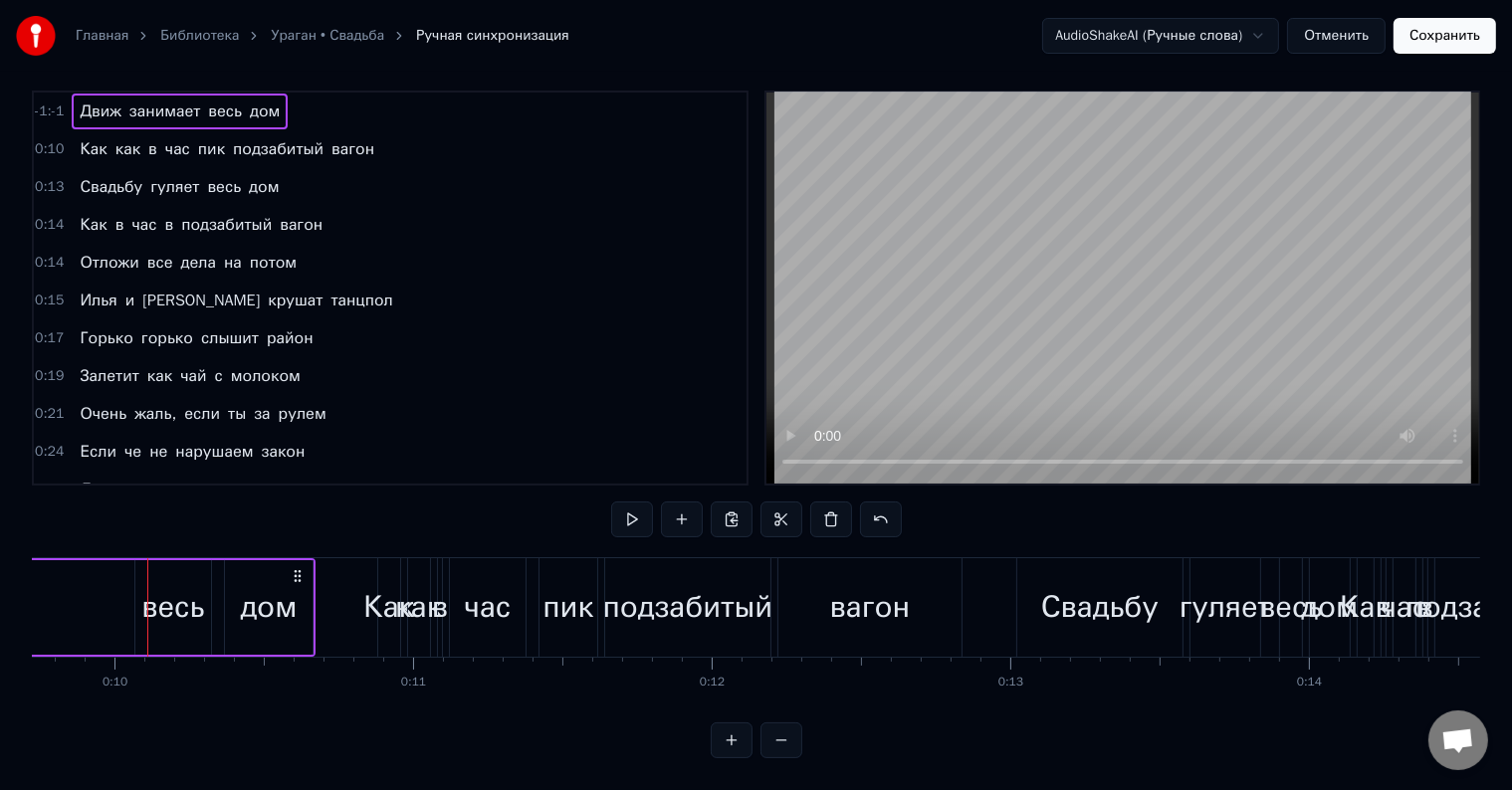 click on "весь" at bounding box center (172, 607) 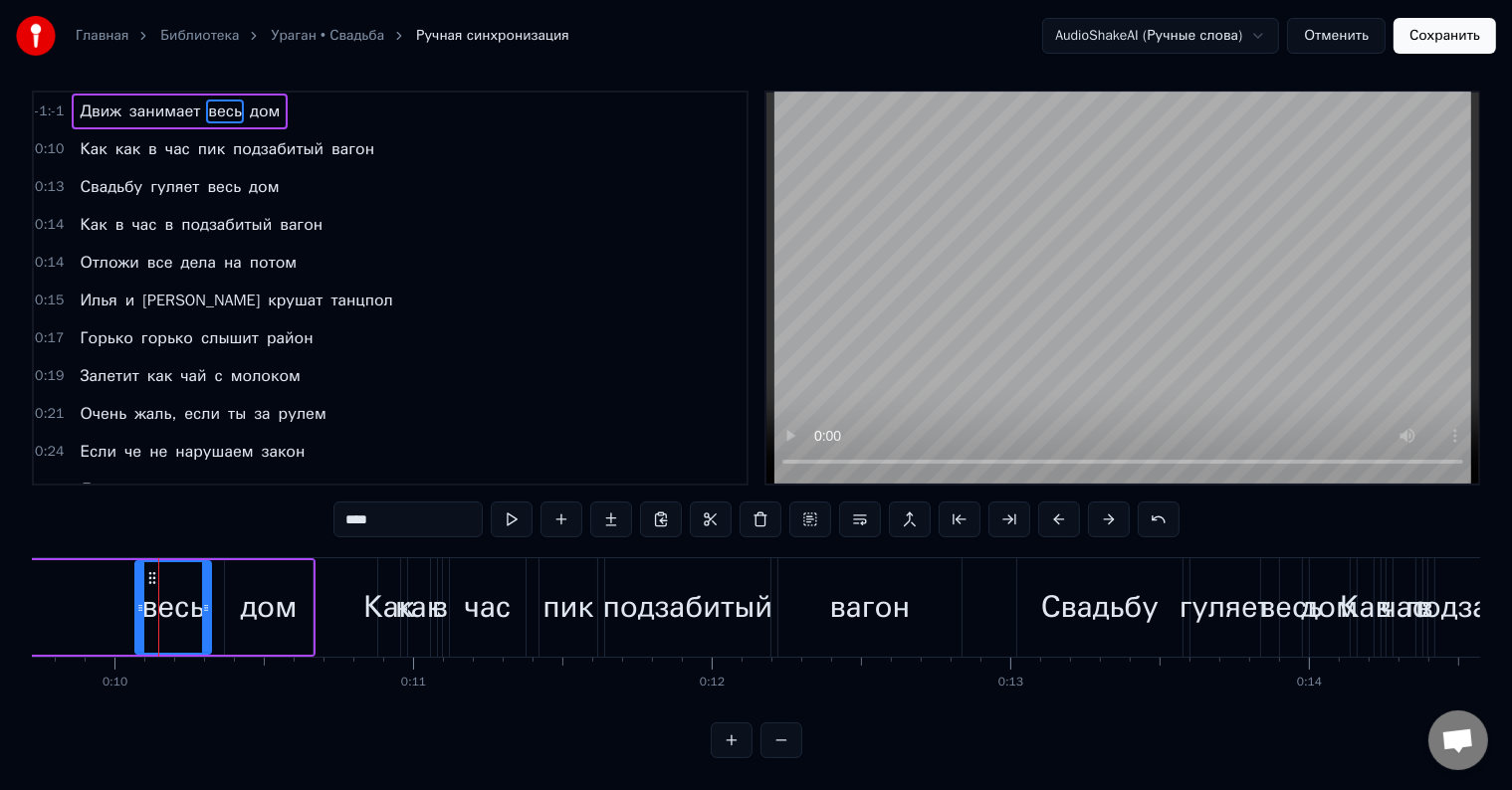 scroll, scrollTop: 0, scrollLeft: 0, axis: both 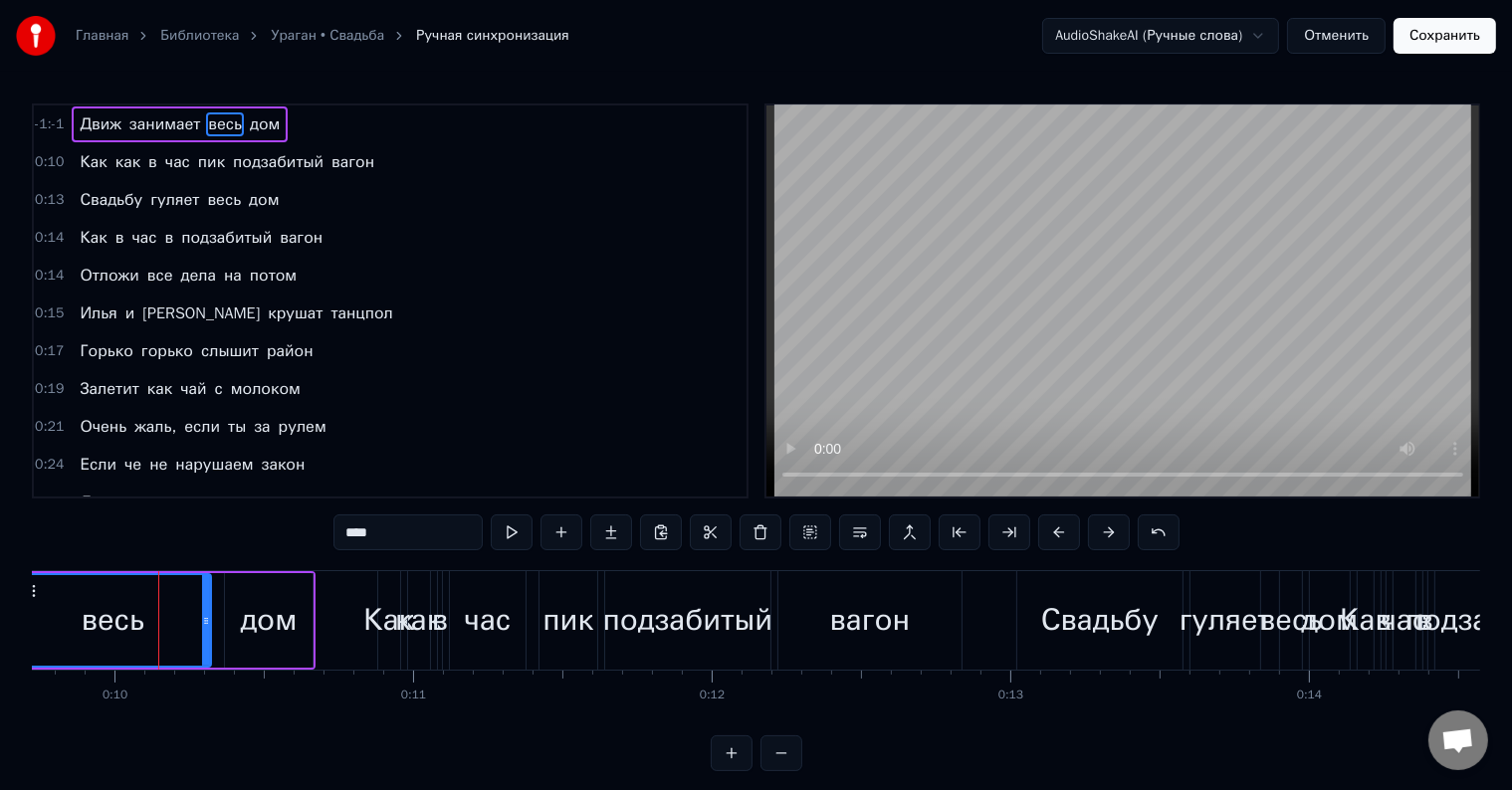 drag, startPoint x: 135, startPoint y: 614, endPoint x: 15, endPoint y: 609, distance: 120.104121 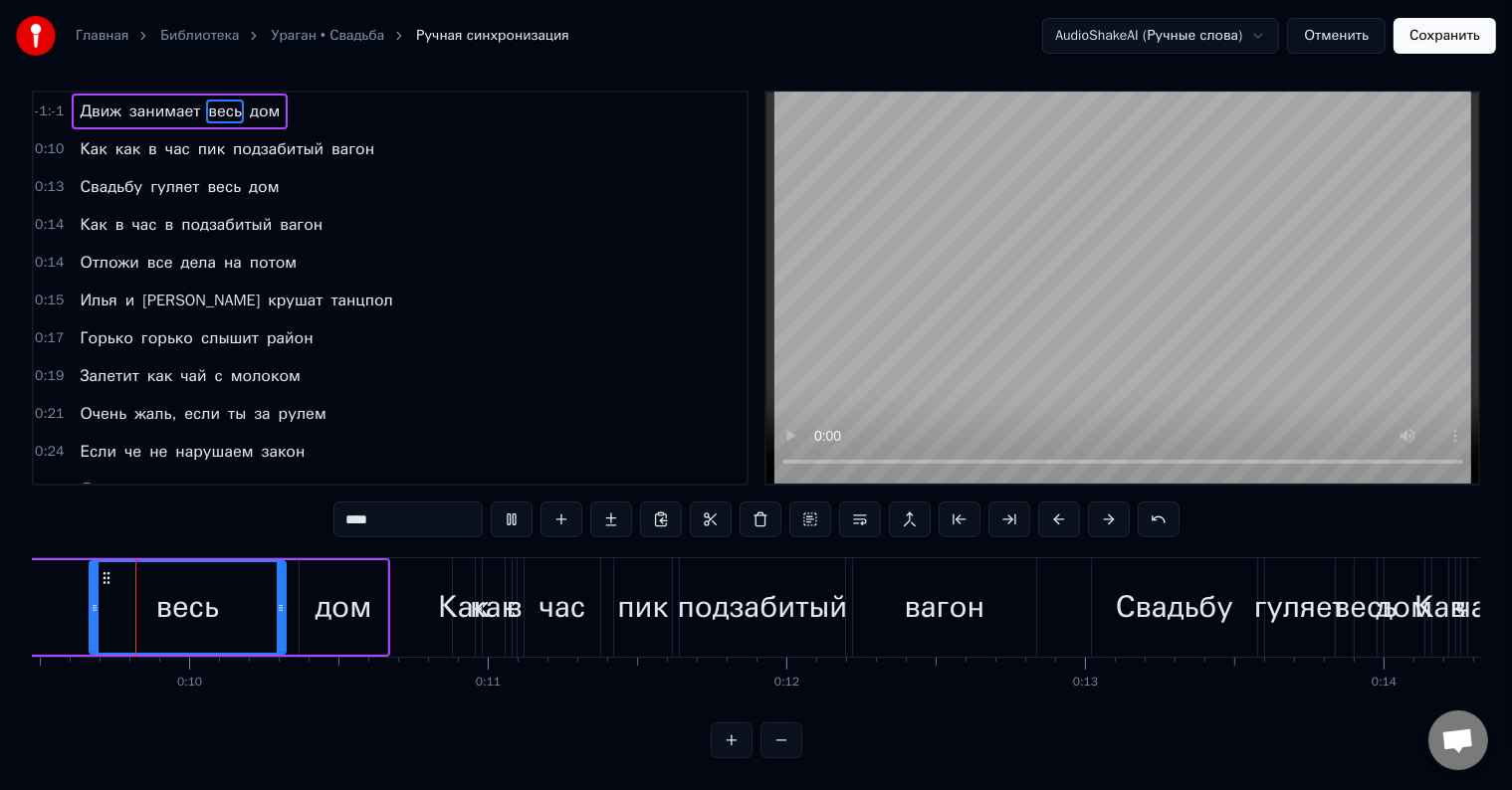 scroll, scrollTop: 0, scrollLeft: 2783, axis: horizontal 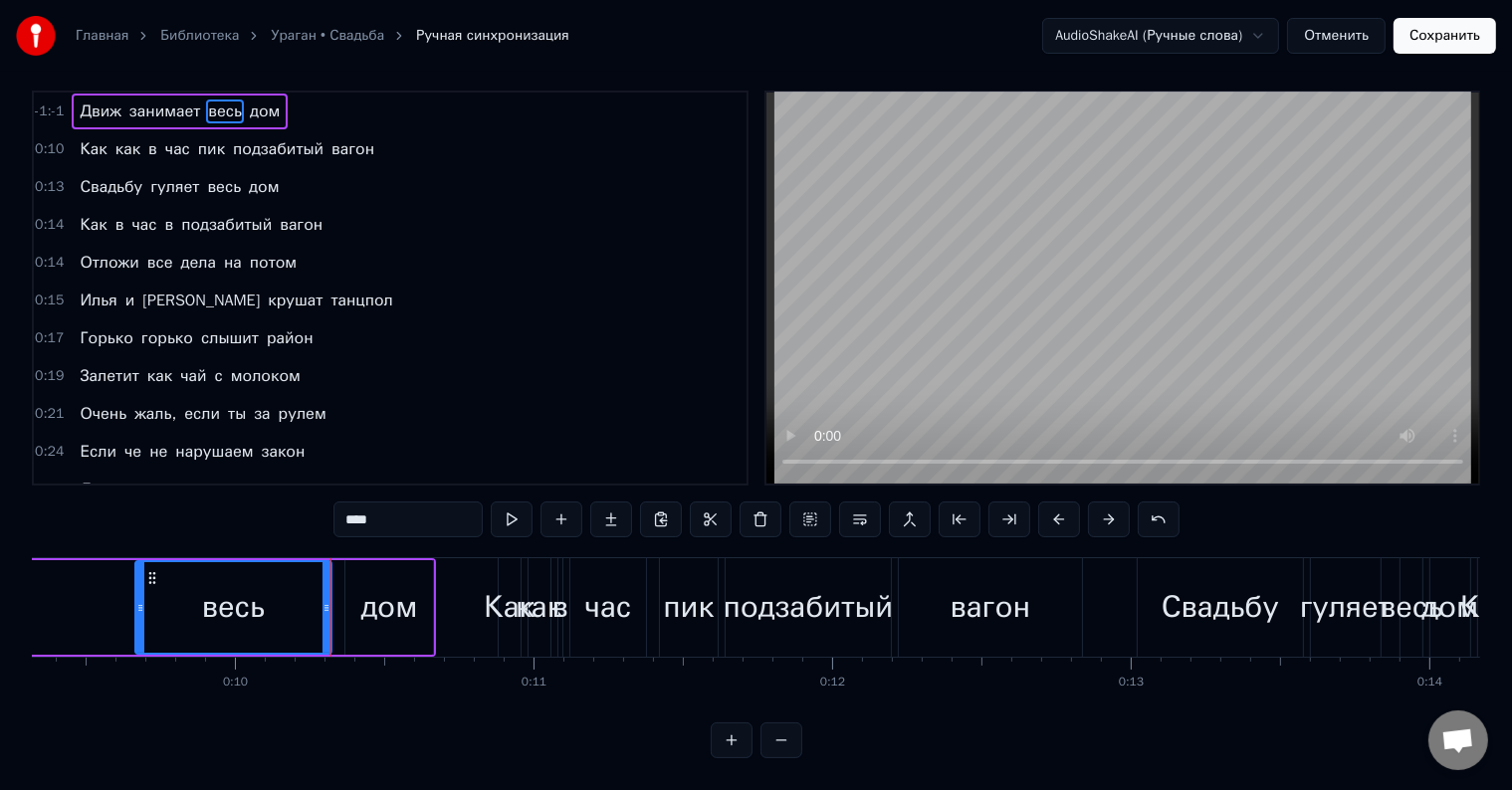 click on "весь" at bounding box center (233, 607) 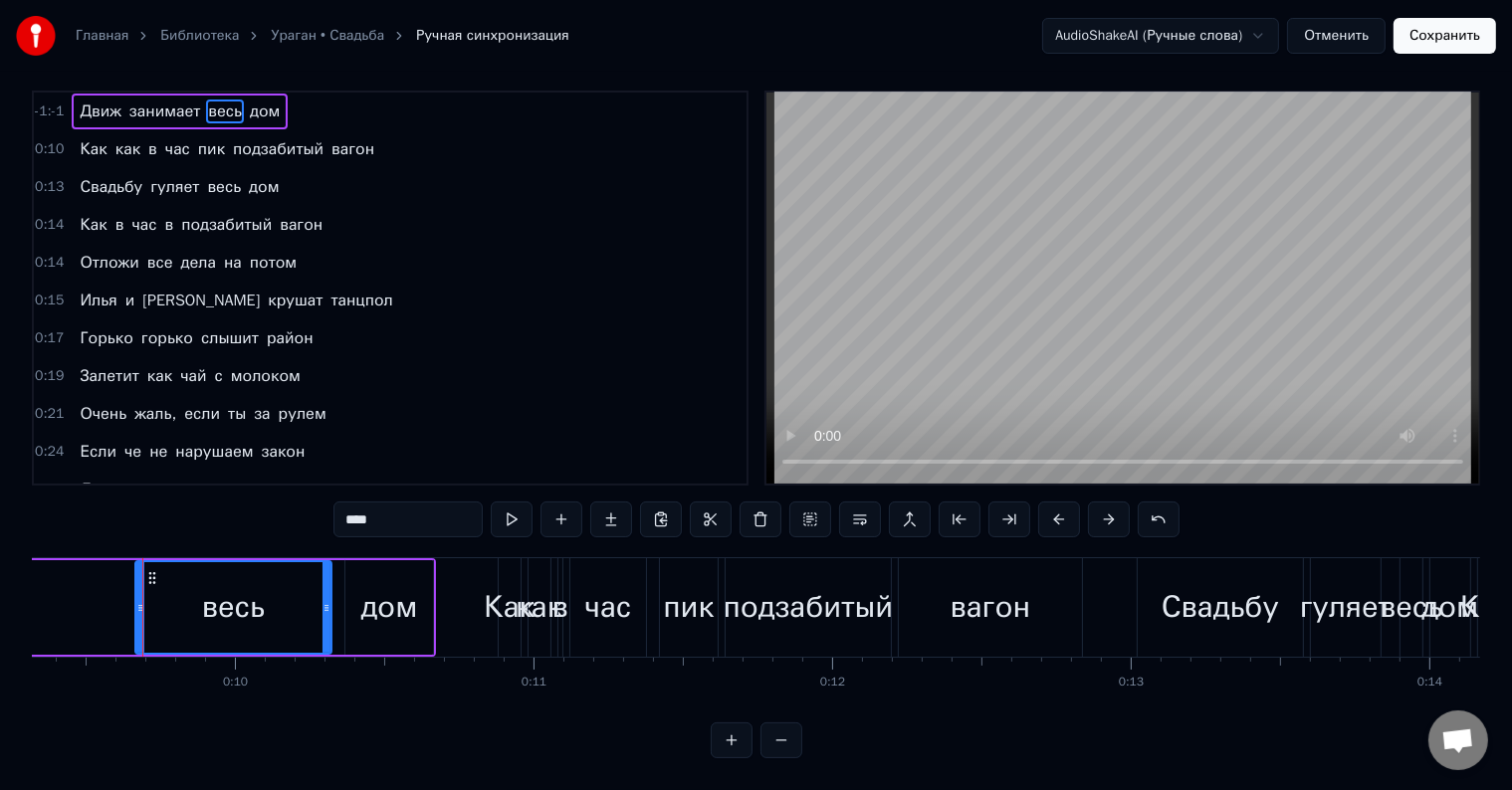 scroll, scrollTop: 0, scrollLeft: 0, axis: both 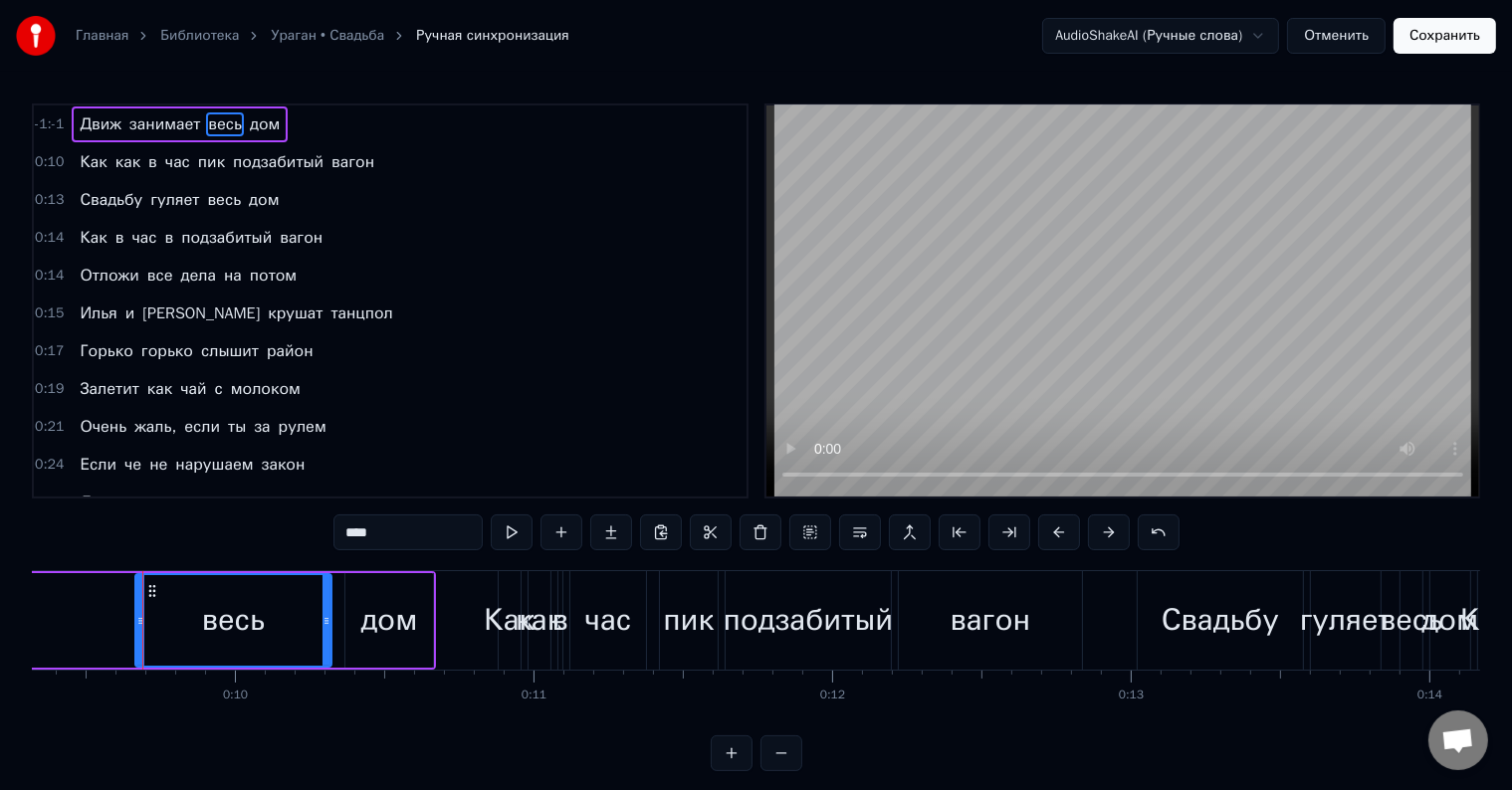 click on "весь" at bounding box center (233, 620) 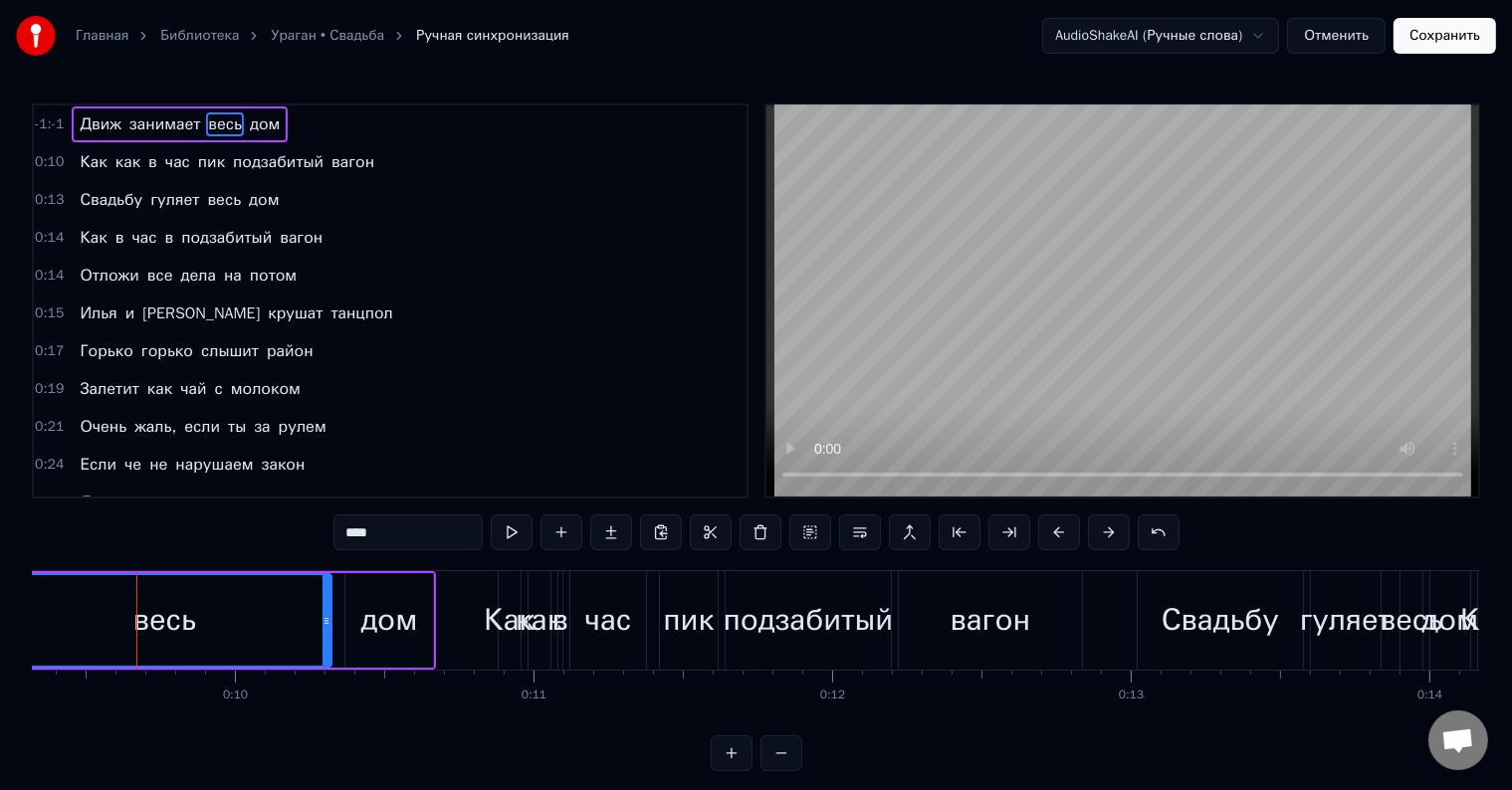 drag, startPoint x: 137, startPoint y: 610, endPoint x: 2, endPoint y: 586, distance: 137.11674 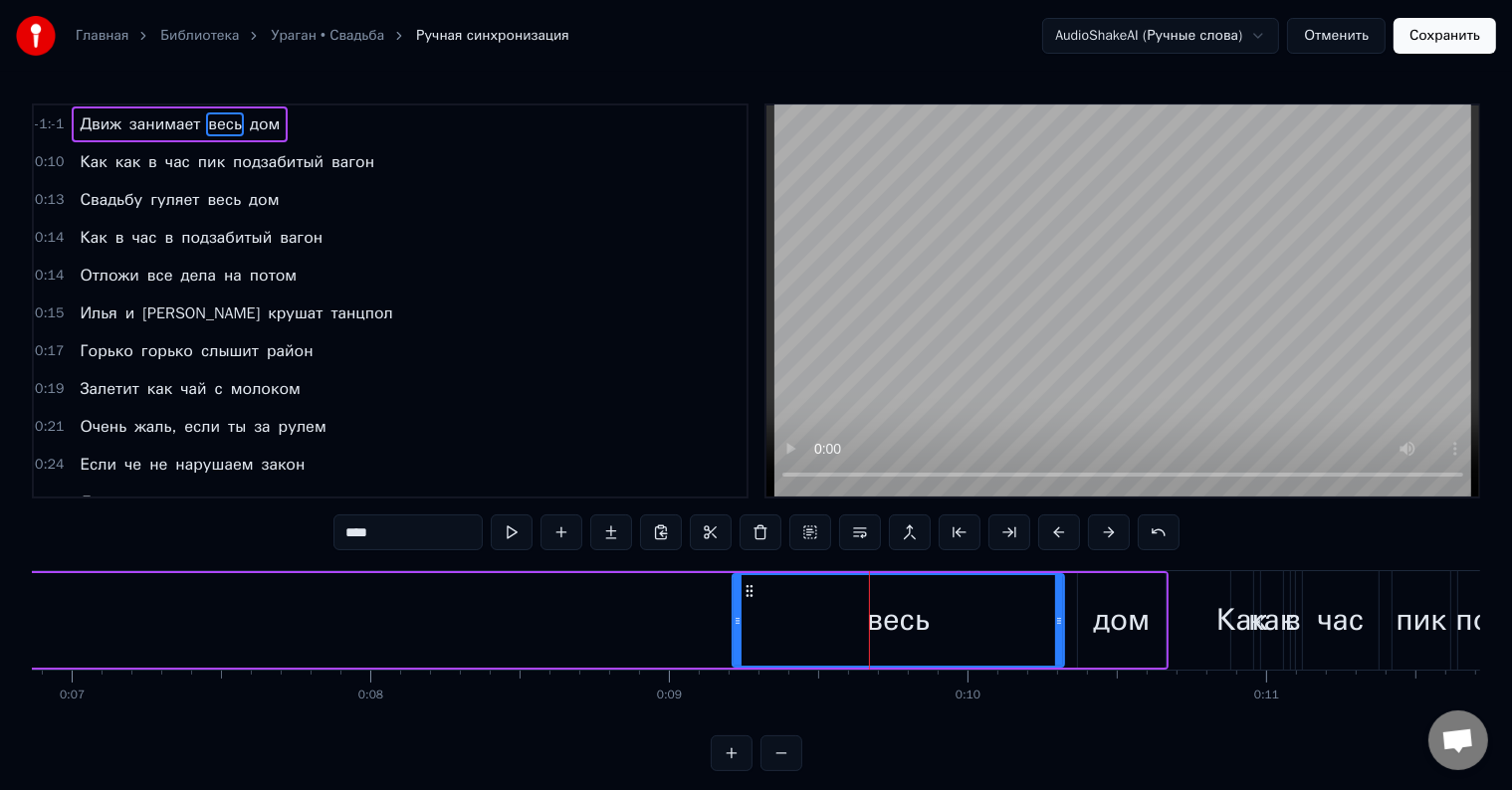 scroll, scrollTop: 0, scrollLeft: 2049, axis: horizontal 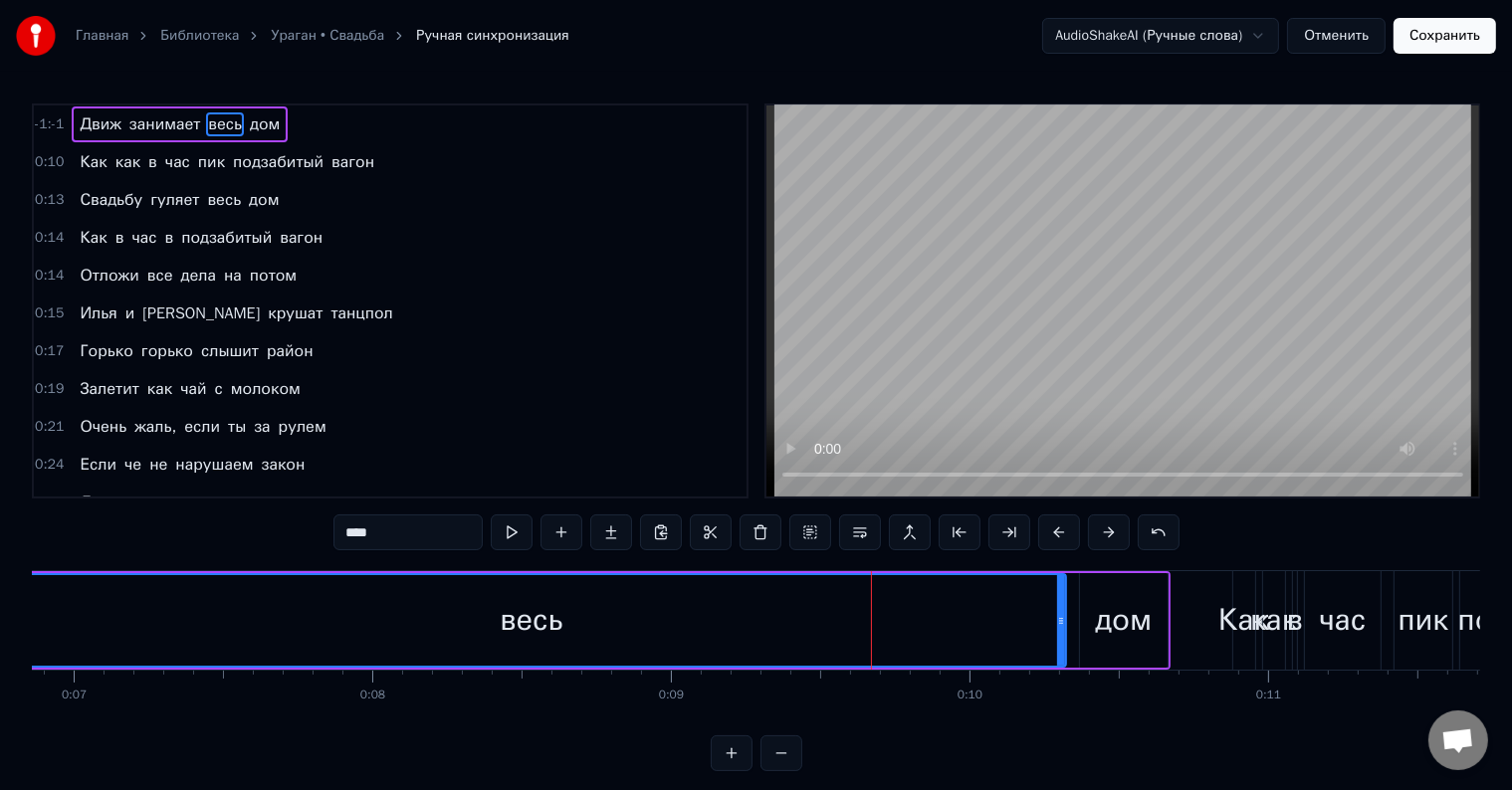 drag, startPoint x: 738, startPoint y: 617, endPoint x: 0, endPoint y: 740, distance: 748.1798 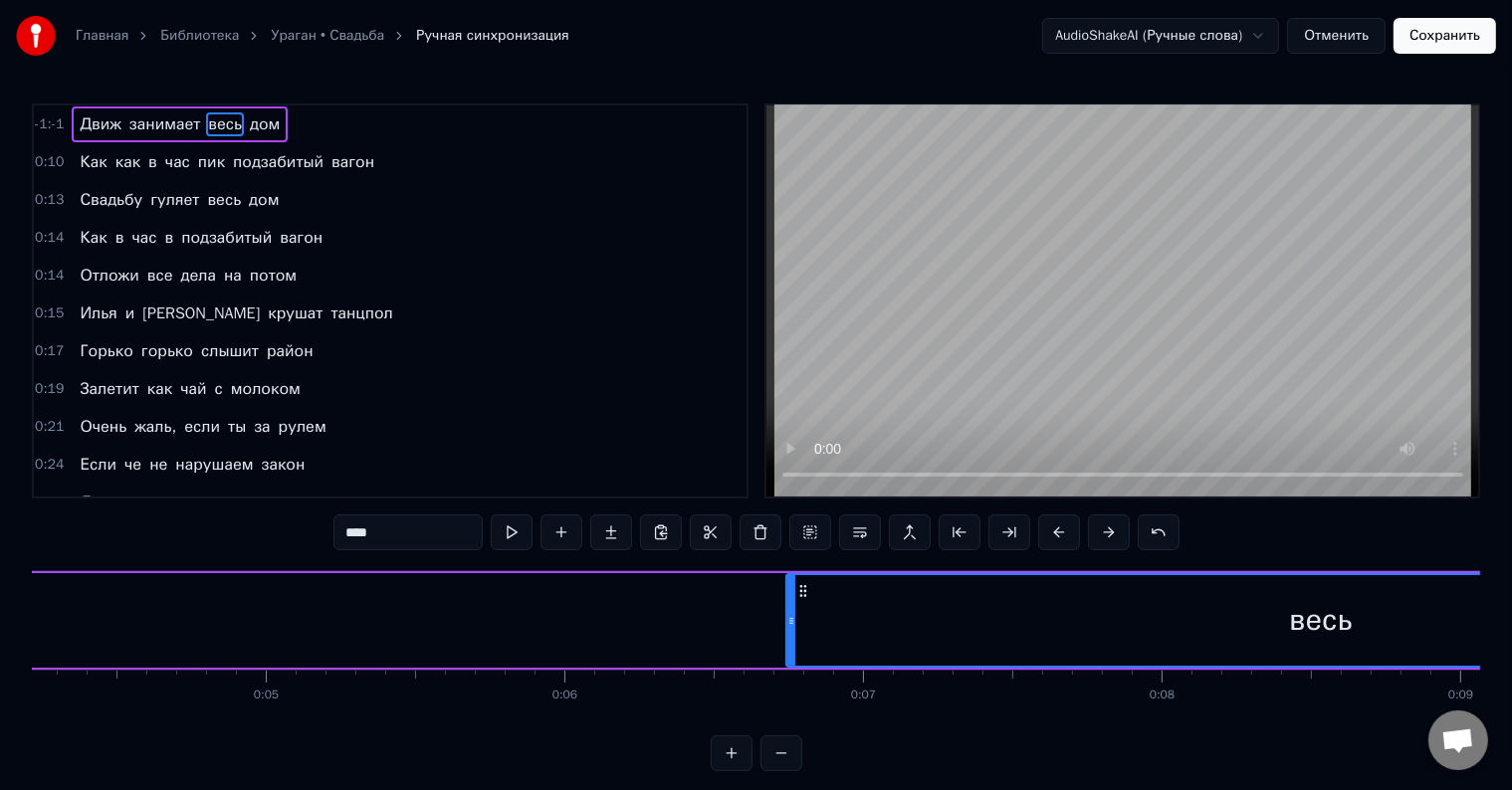 scroll, scrollTop: 0, scrollLeft: 1255, axis: horizontal 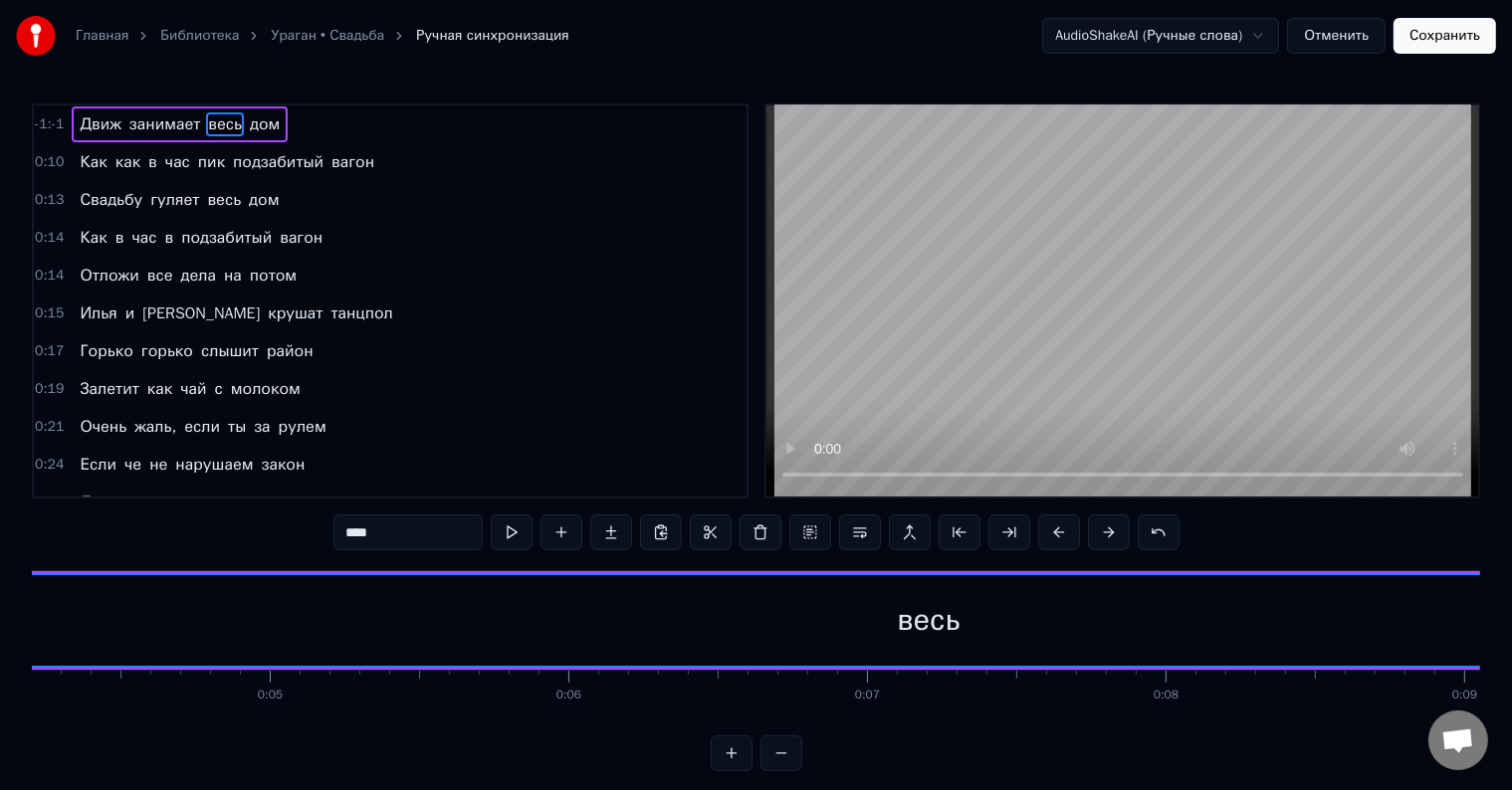 drag, startPoint x: 796, startPoint y: 621, endPoint x: 5, endPoint y: 581, distance: 792.0107 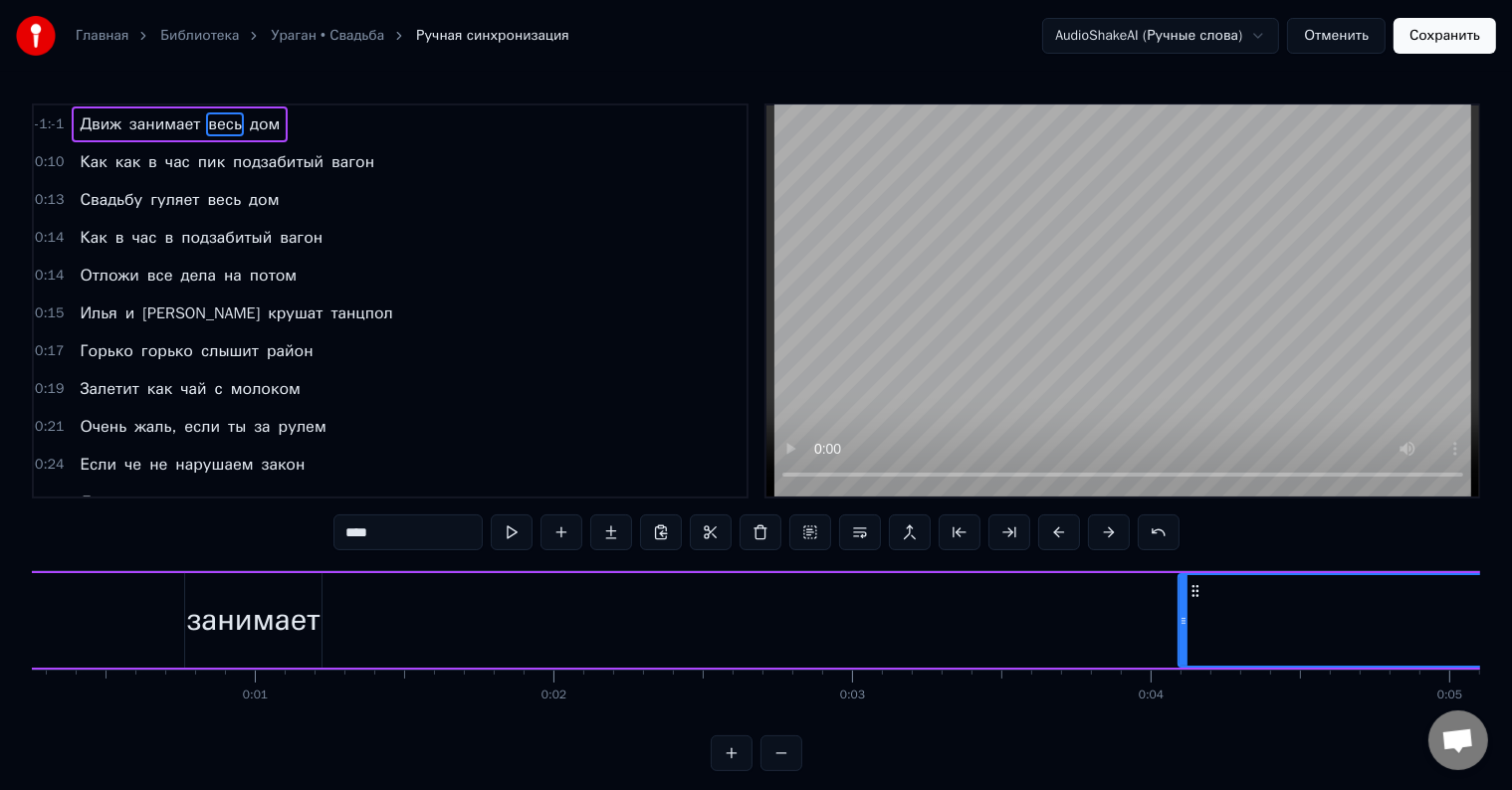 scroll, scrollTop: 0, scrollLeft: 0, axis: both 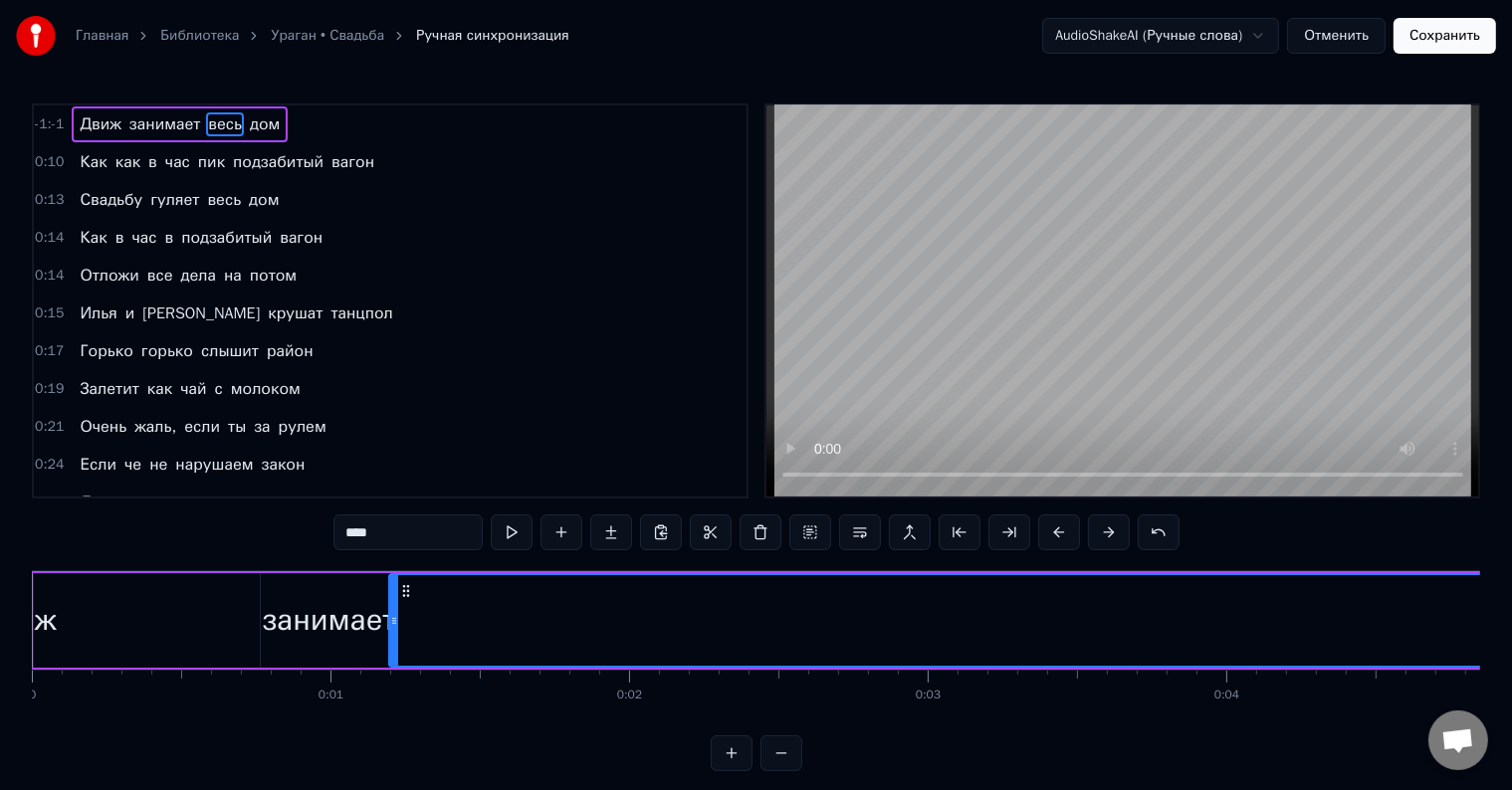 drag, startPoint x: 1257, startPoint y: 613, endPoint x: 392, endPoint y: 691, distance: 868.5096 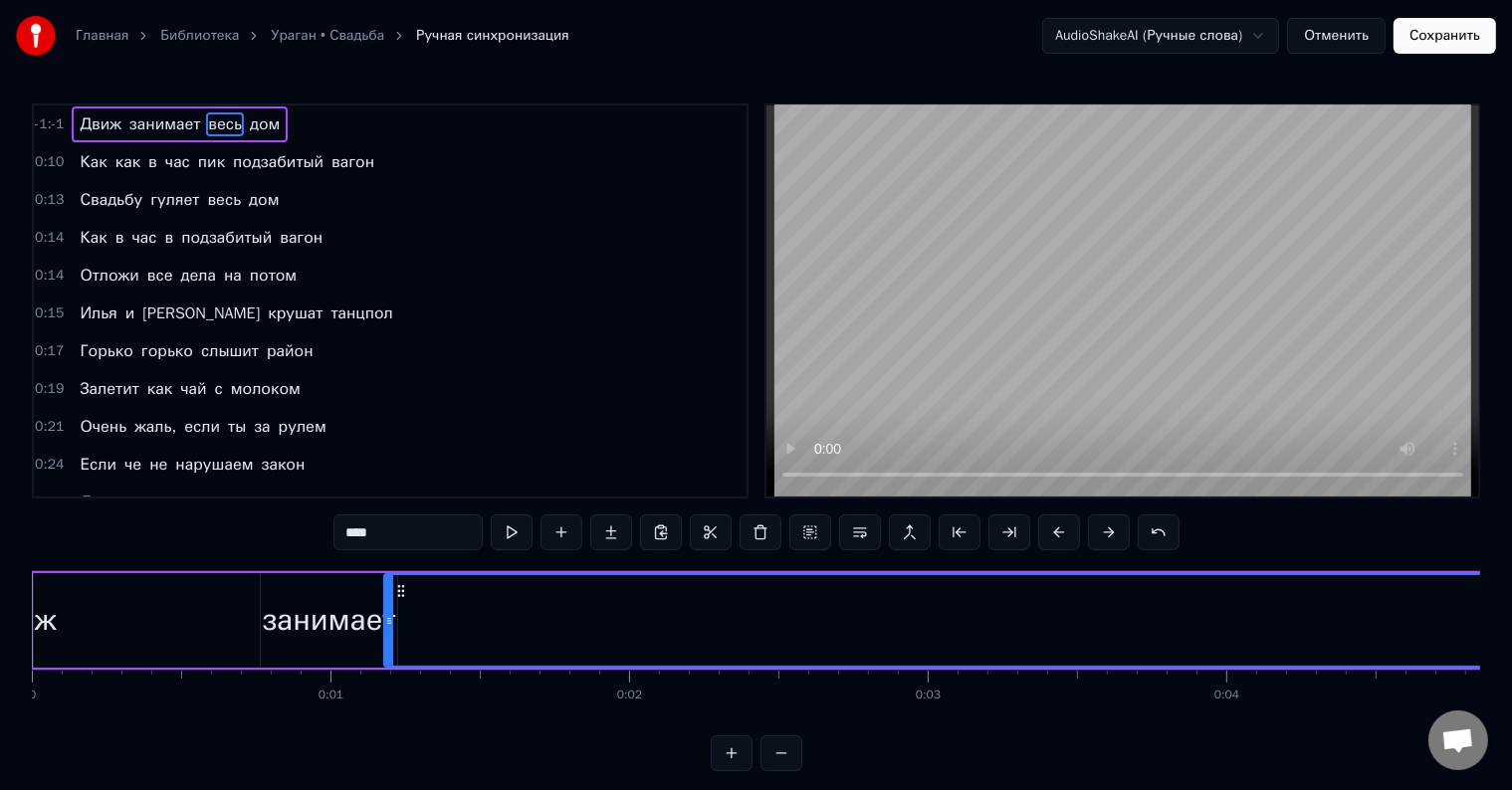 click 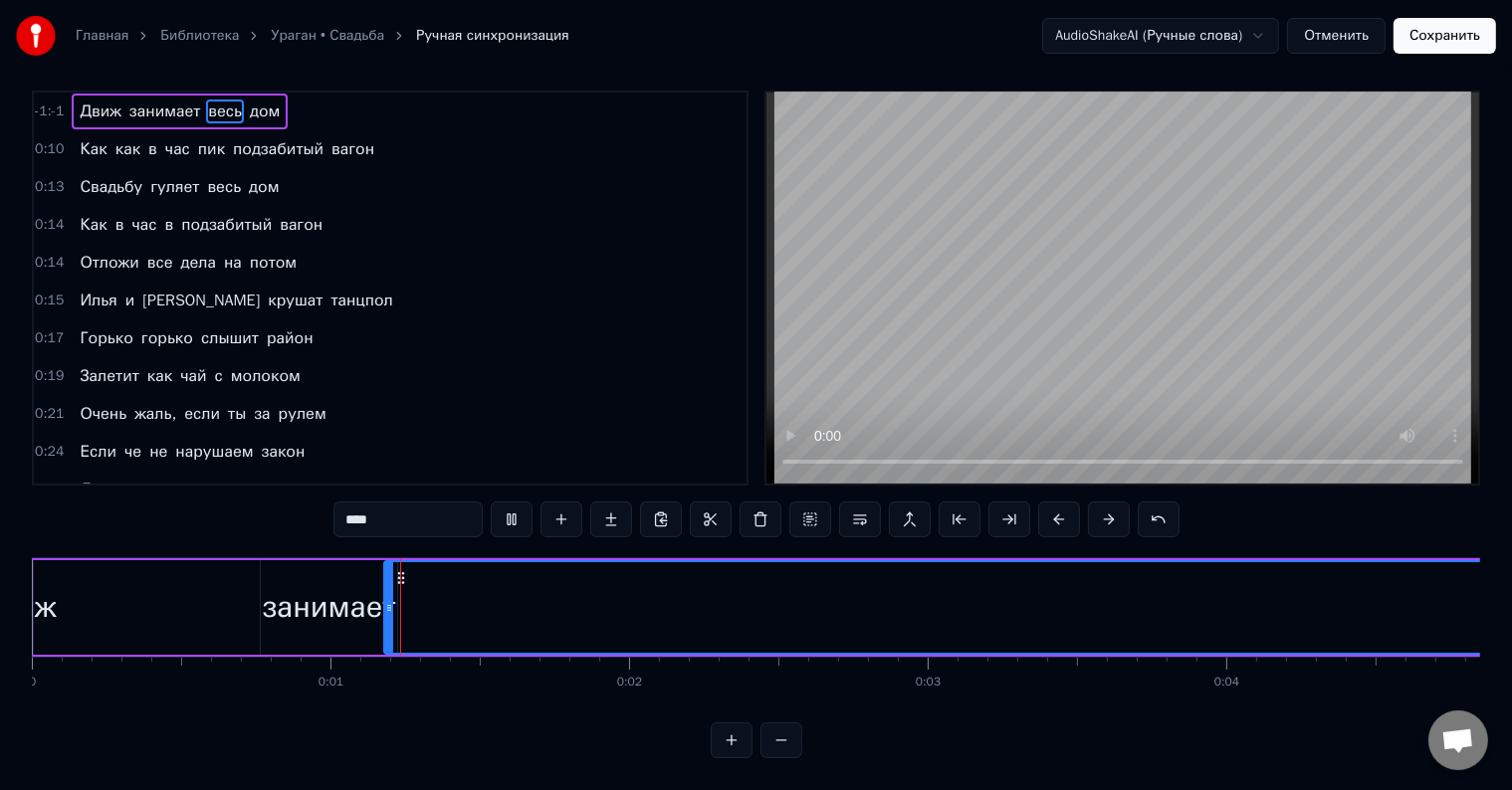 scroll, scrollTop: 30, scrollLeft: 0, axis: vertical 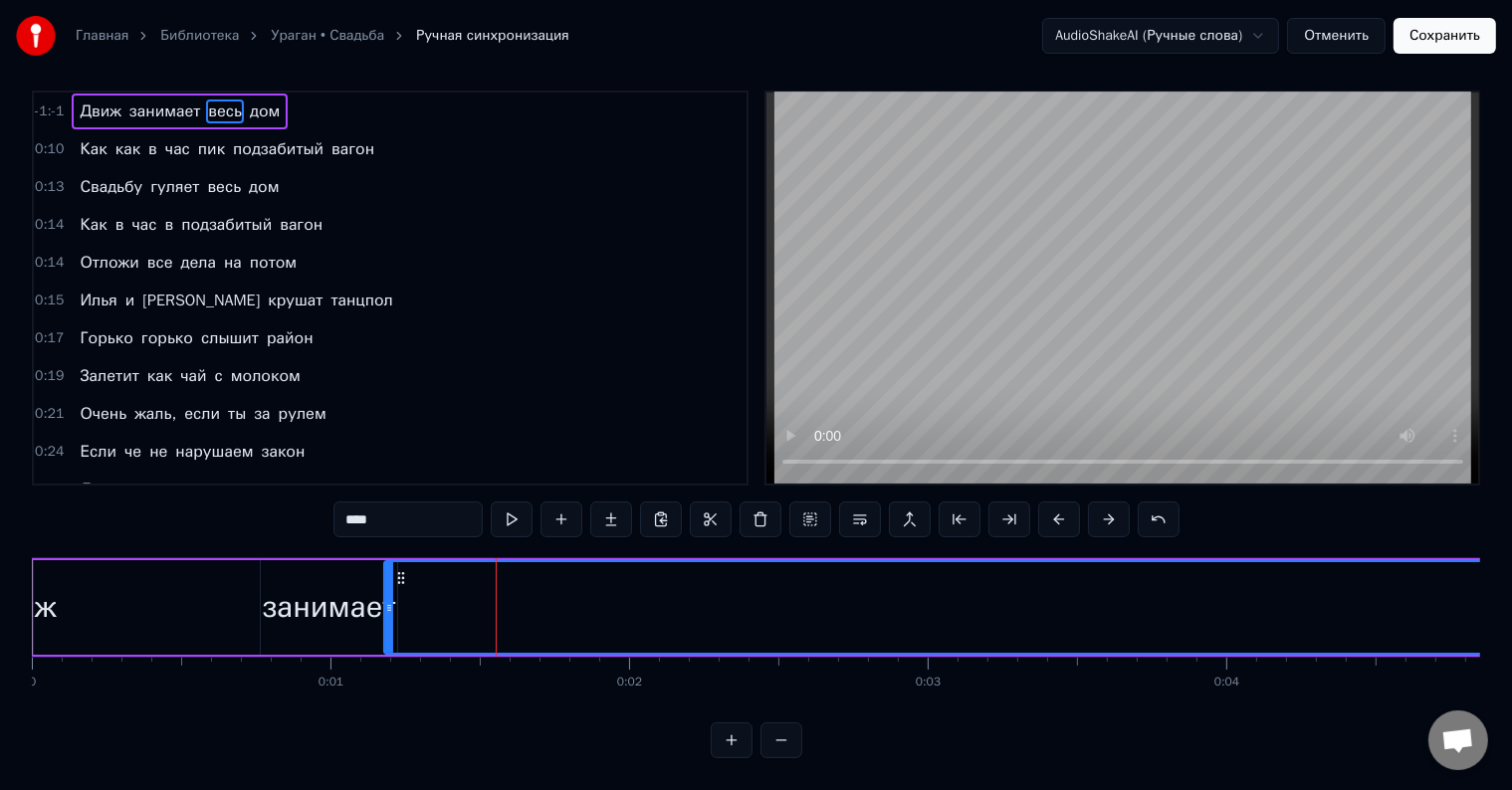 click at bounding box center [1009, 519] 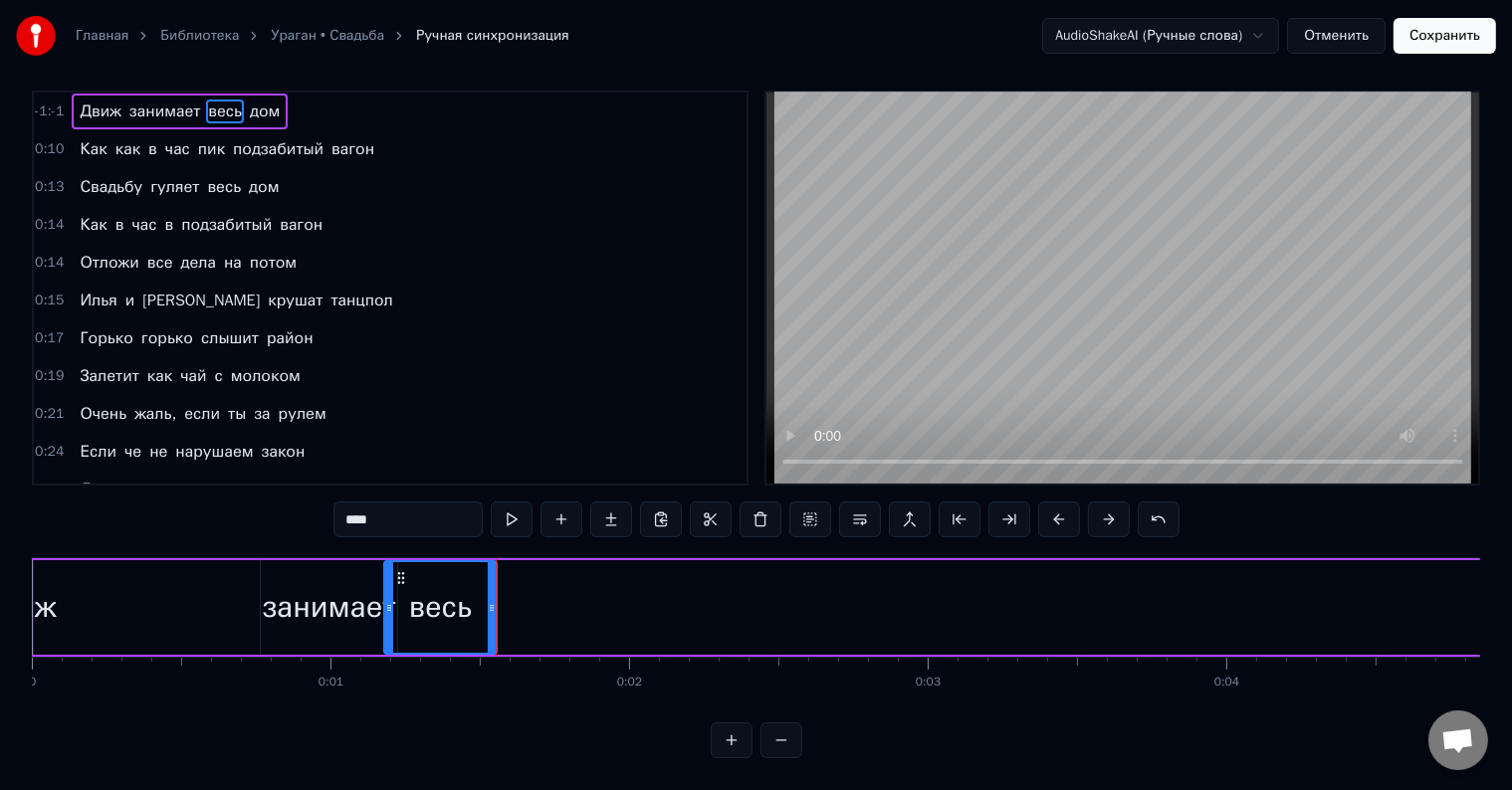 type 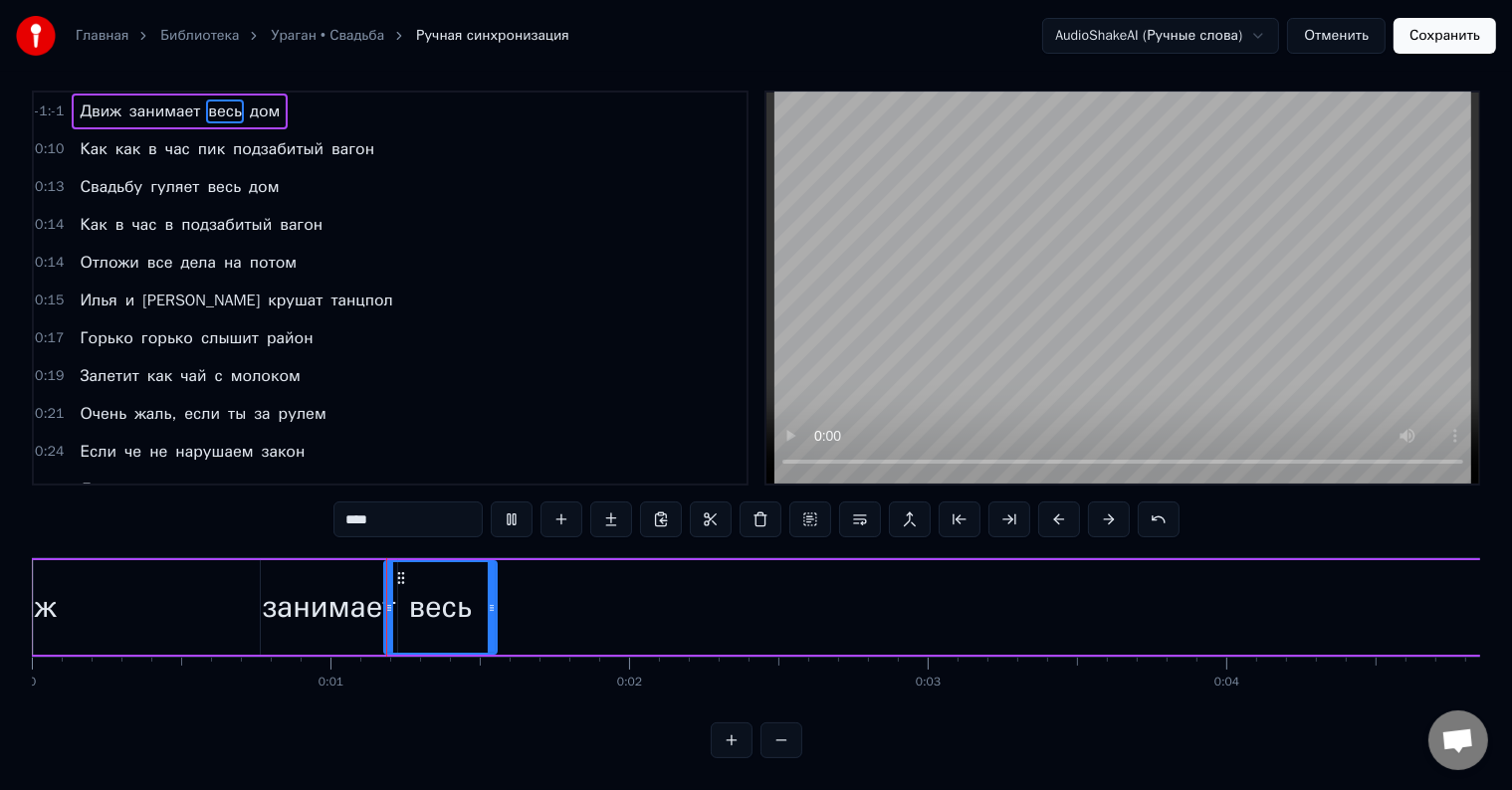 click at bounding box center [1009, 519] 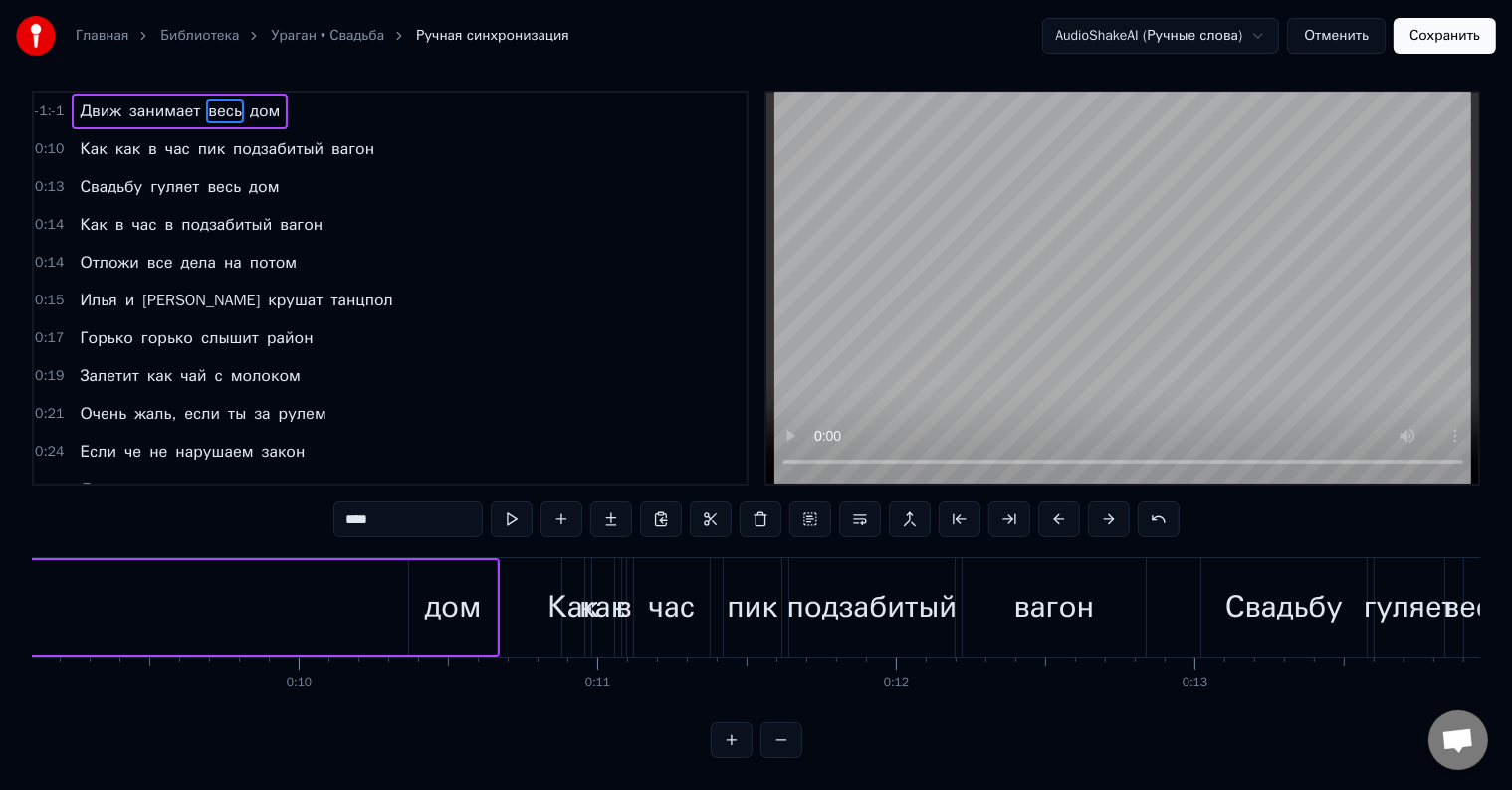scroll, scrollTop: 0, scrollLeft: 2757, axis: horizontal 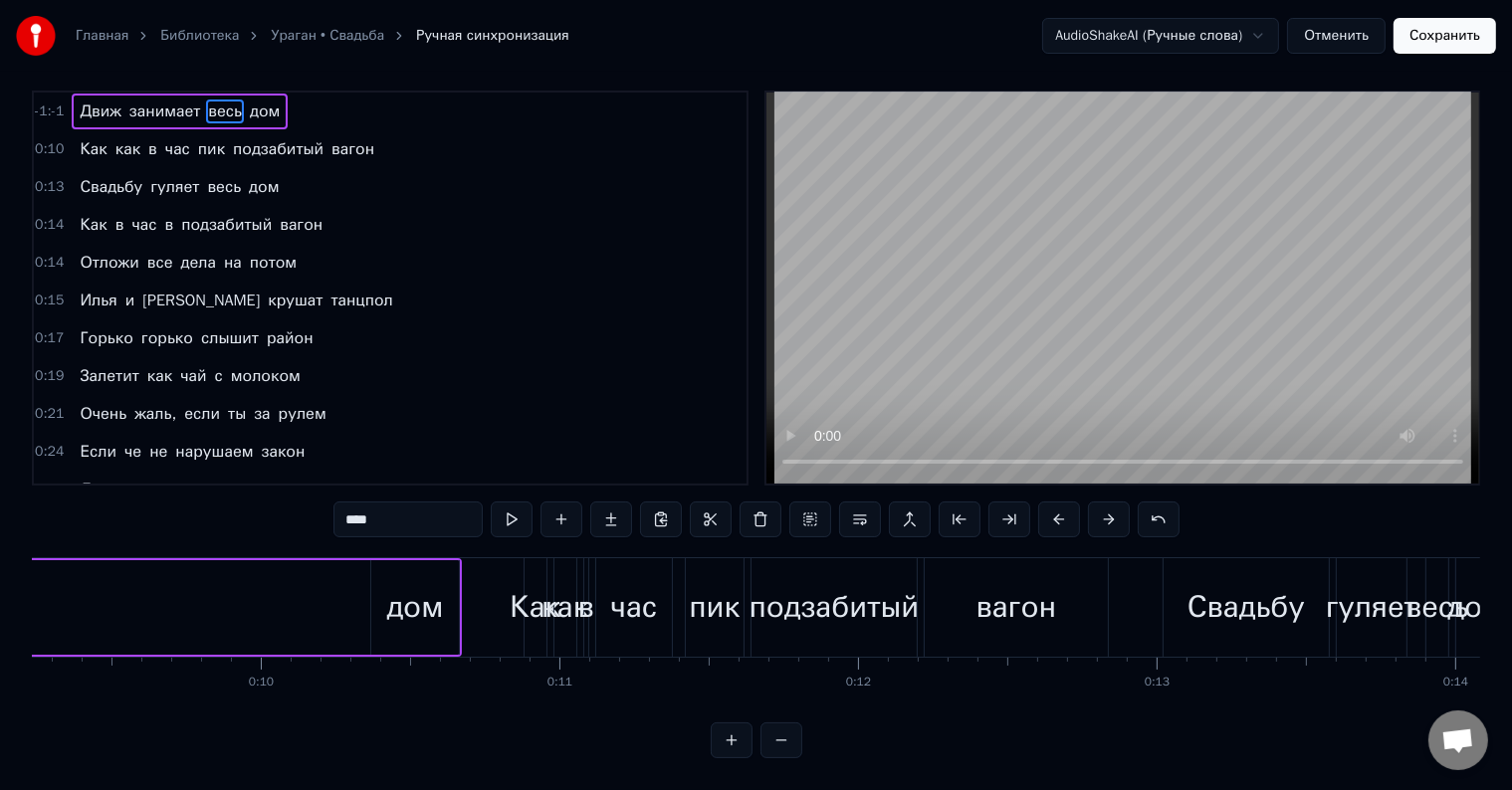 click on "дом" at bounding box center [414, 607] 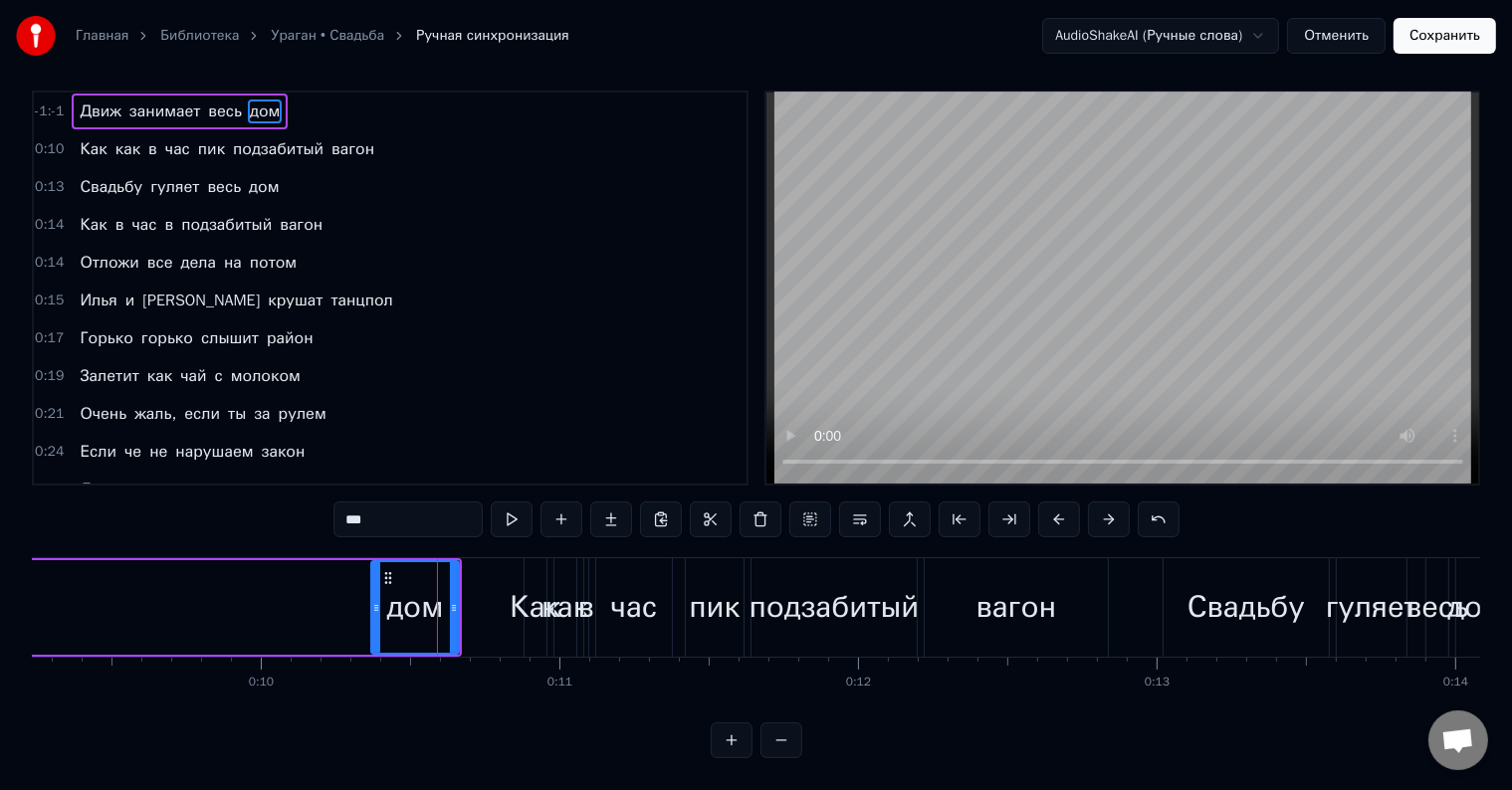 scroll, scrollTop: 0, scrollLeft: 0, axis: both 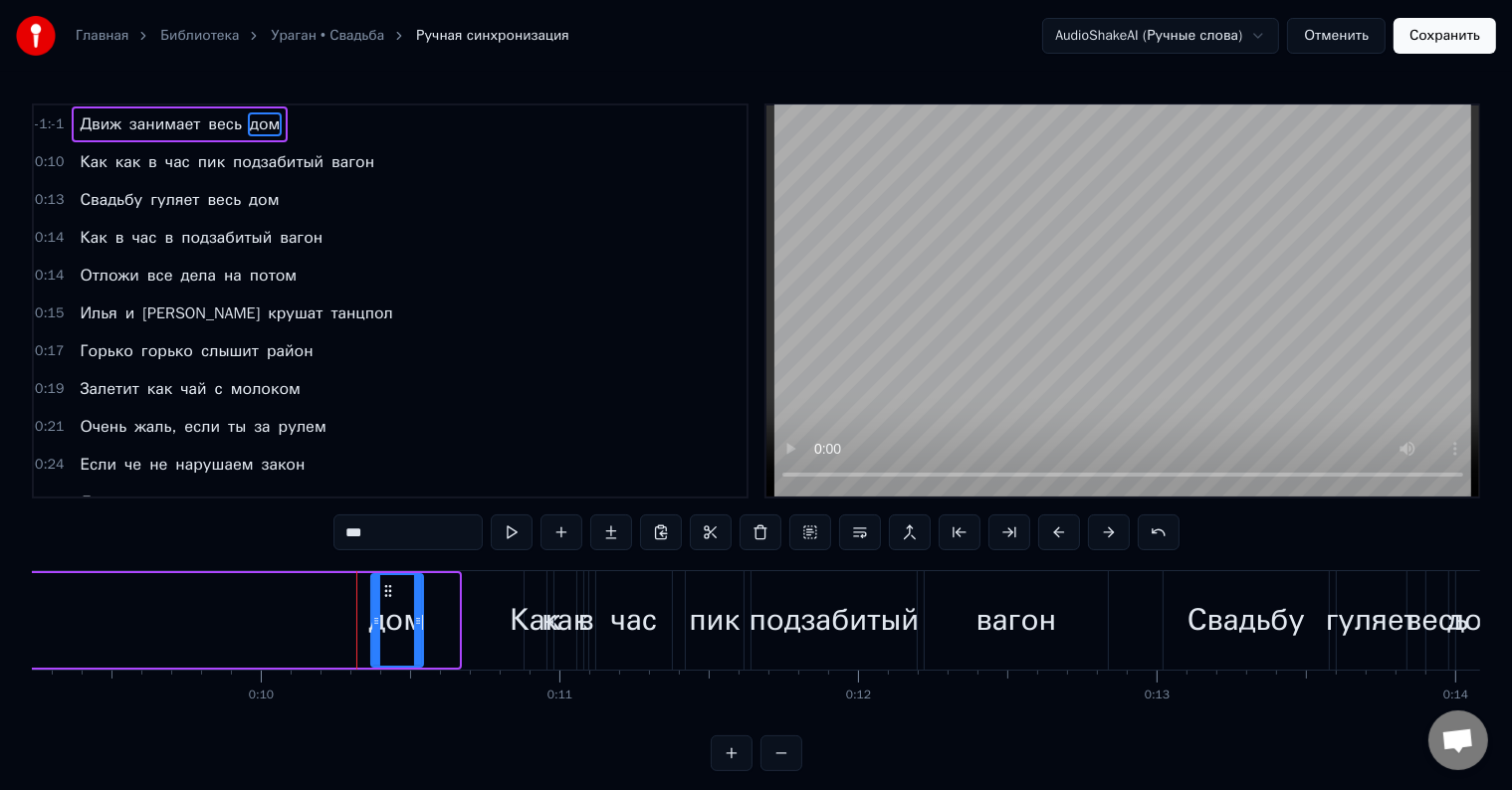 drag, startPoint x: 453, startPoint y: 605, endPoint x: 418, endPoint y: 629, distance: 42.43819 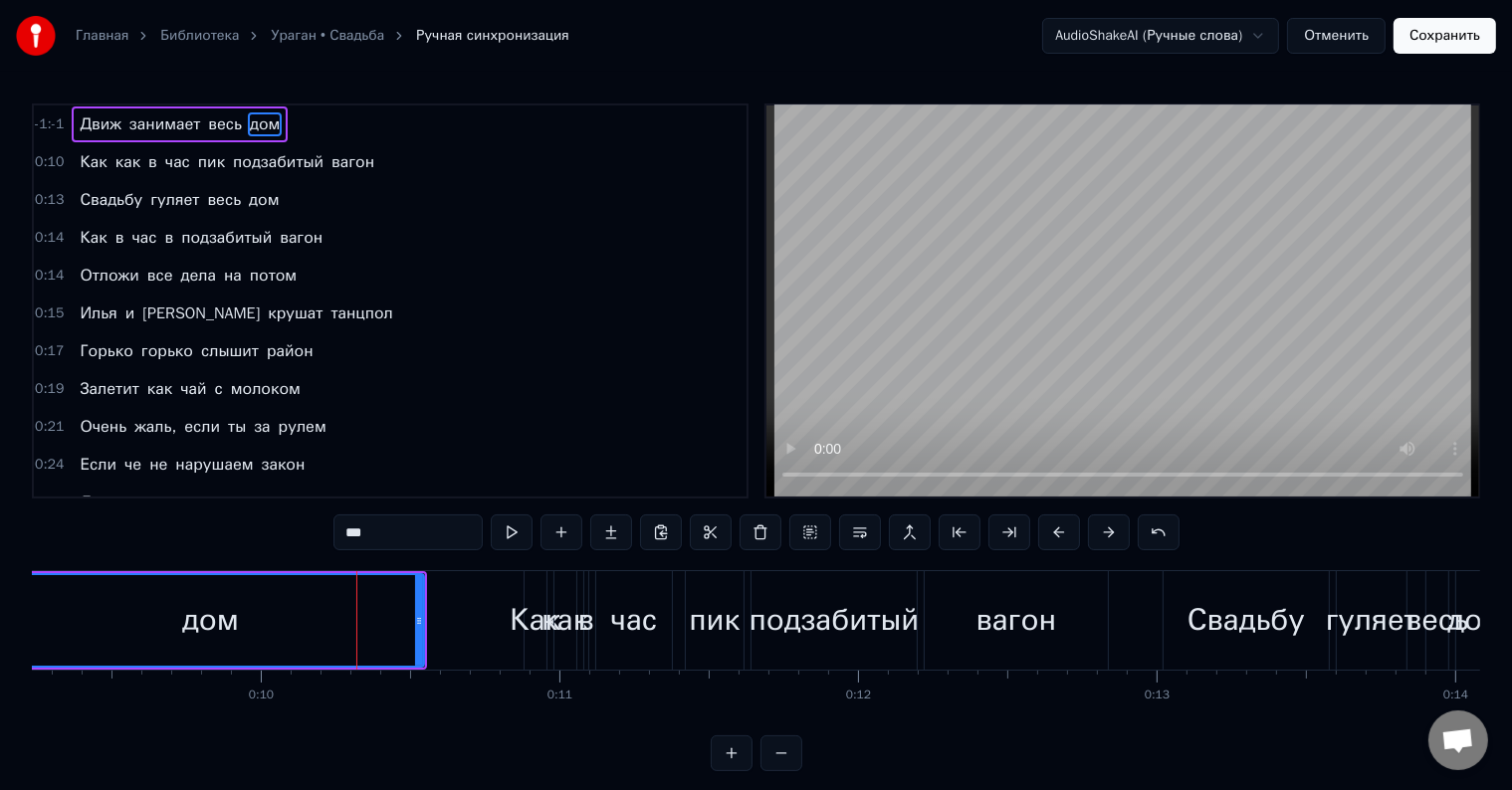 drag, startPoint x: 374, startPoint y: 623, endPoint x: 0, endPoint y: 601, distance: 374.6465 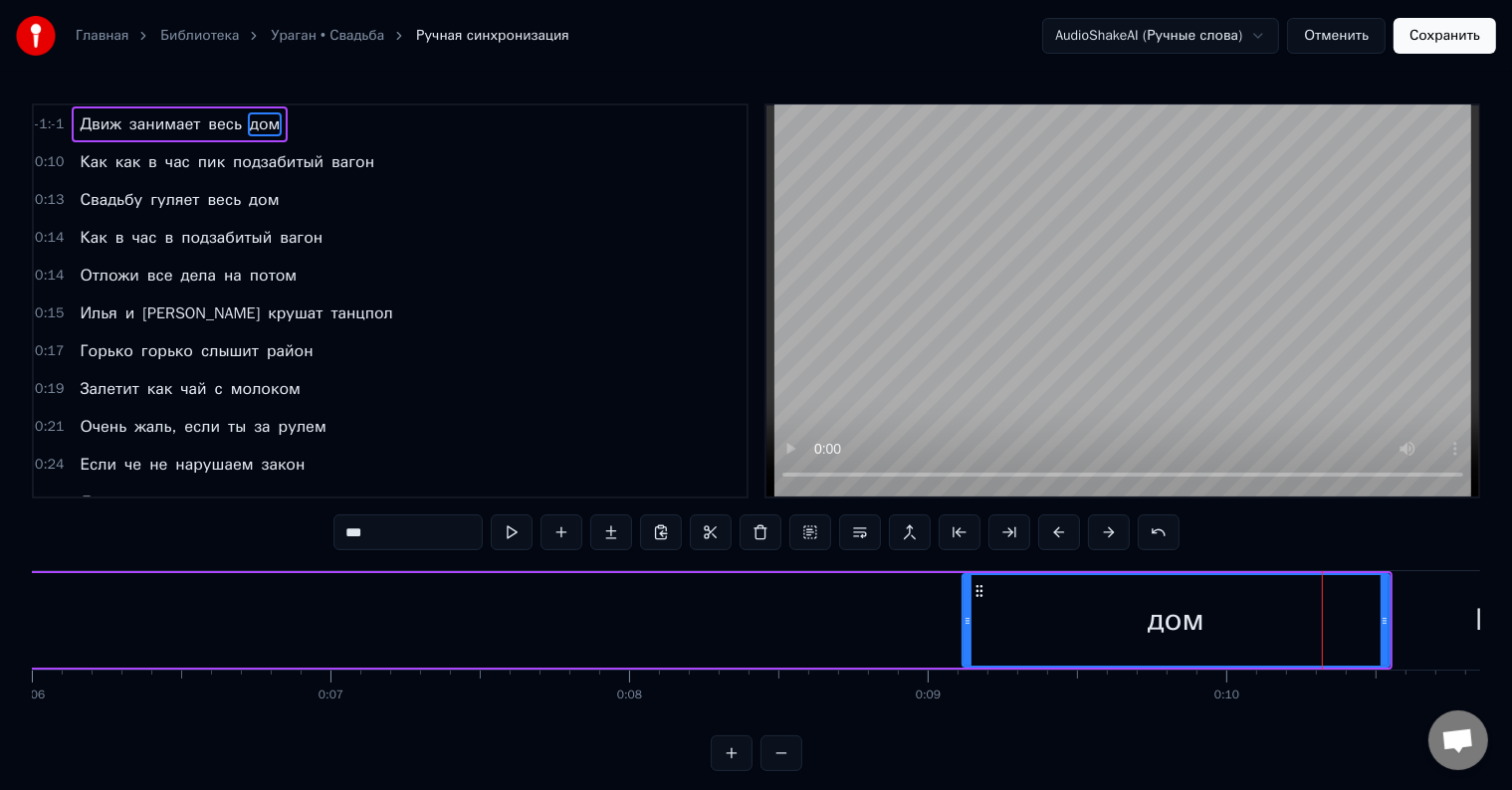 scroll, scrollTop: 0, scrollLeft: 1790, axis: horizontal 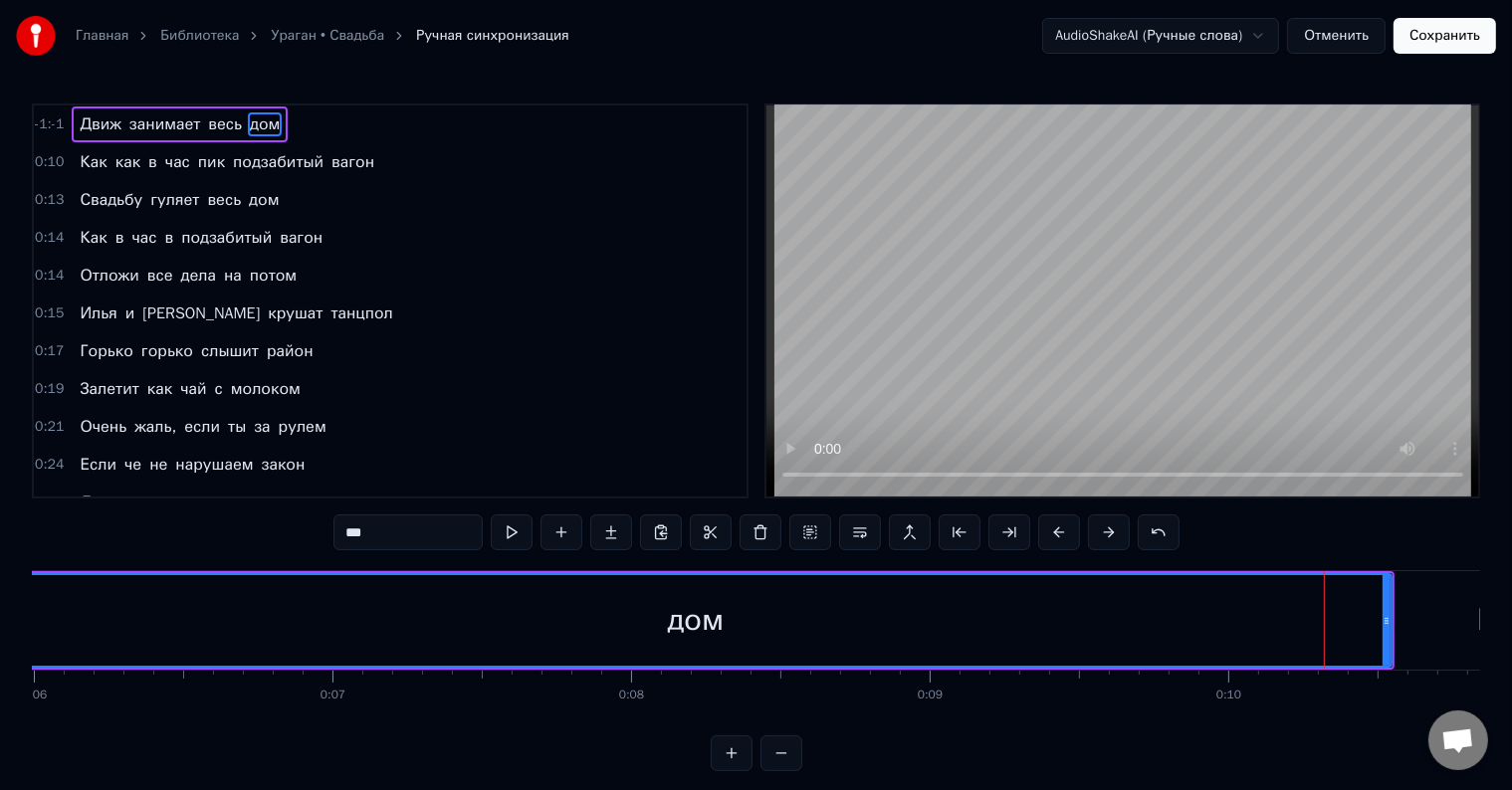drag, startPoint x: 965, startPoint y: 605, endPoint x: 0, endPoint y: 604, distance: 965.0005 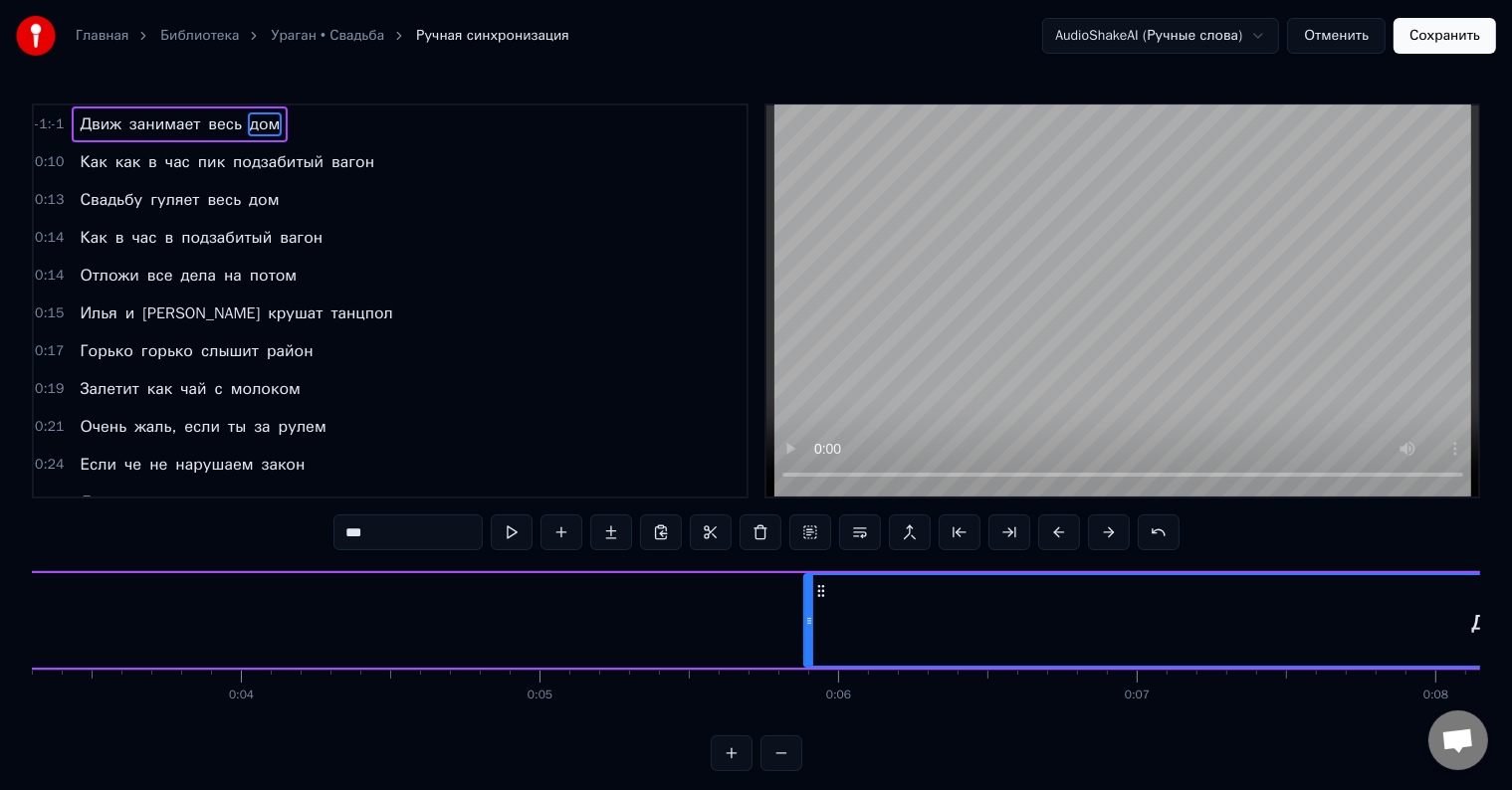 scroll, scrollTop: 0, scrollLeft: 569, axis: horizontal 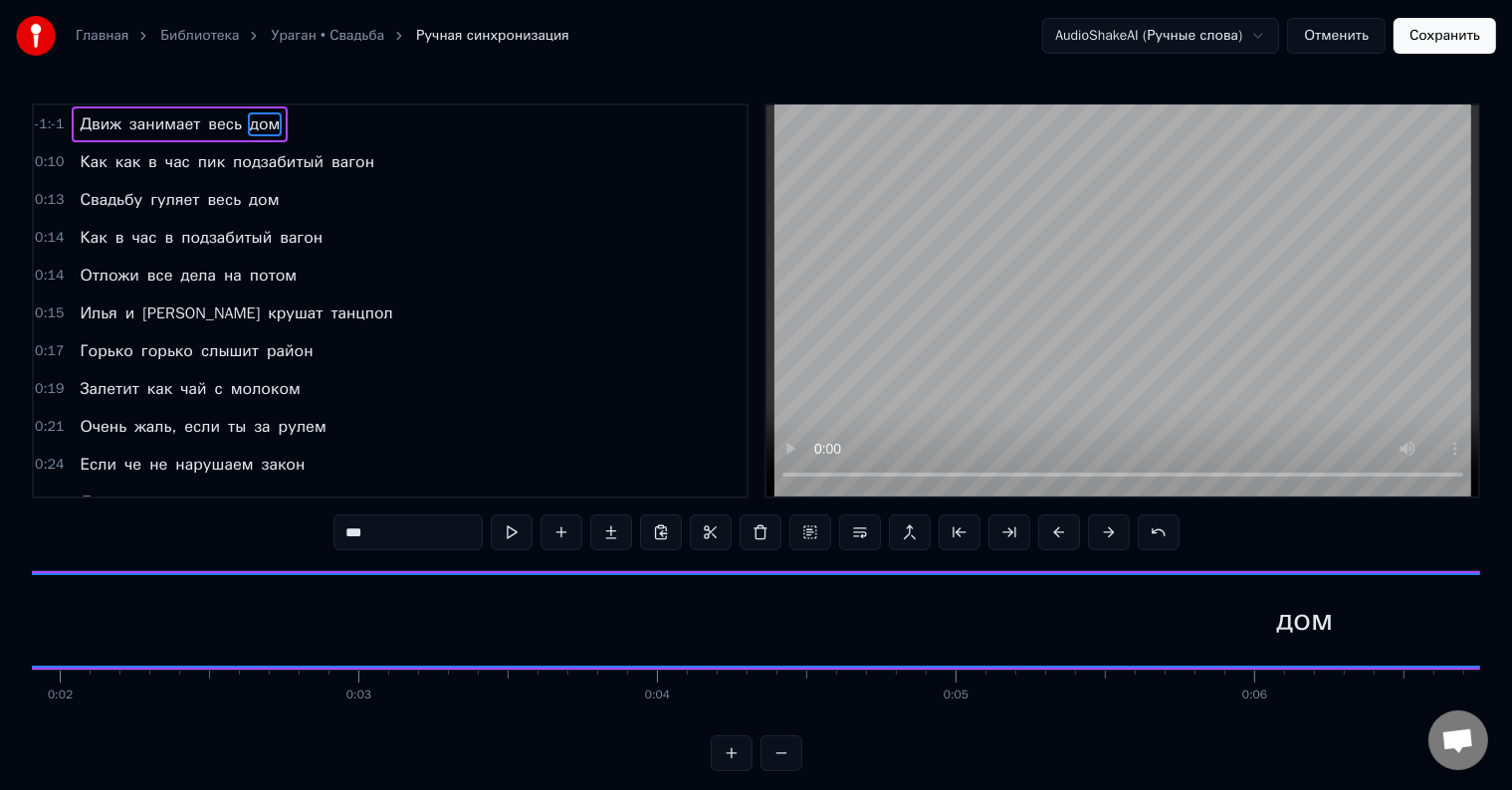drag, startPoint x: 1222, startPoint y: 612, endPoint x: 0, endPoint y: 707, distance: 1225.6872 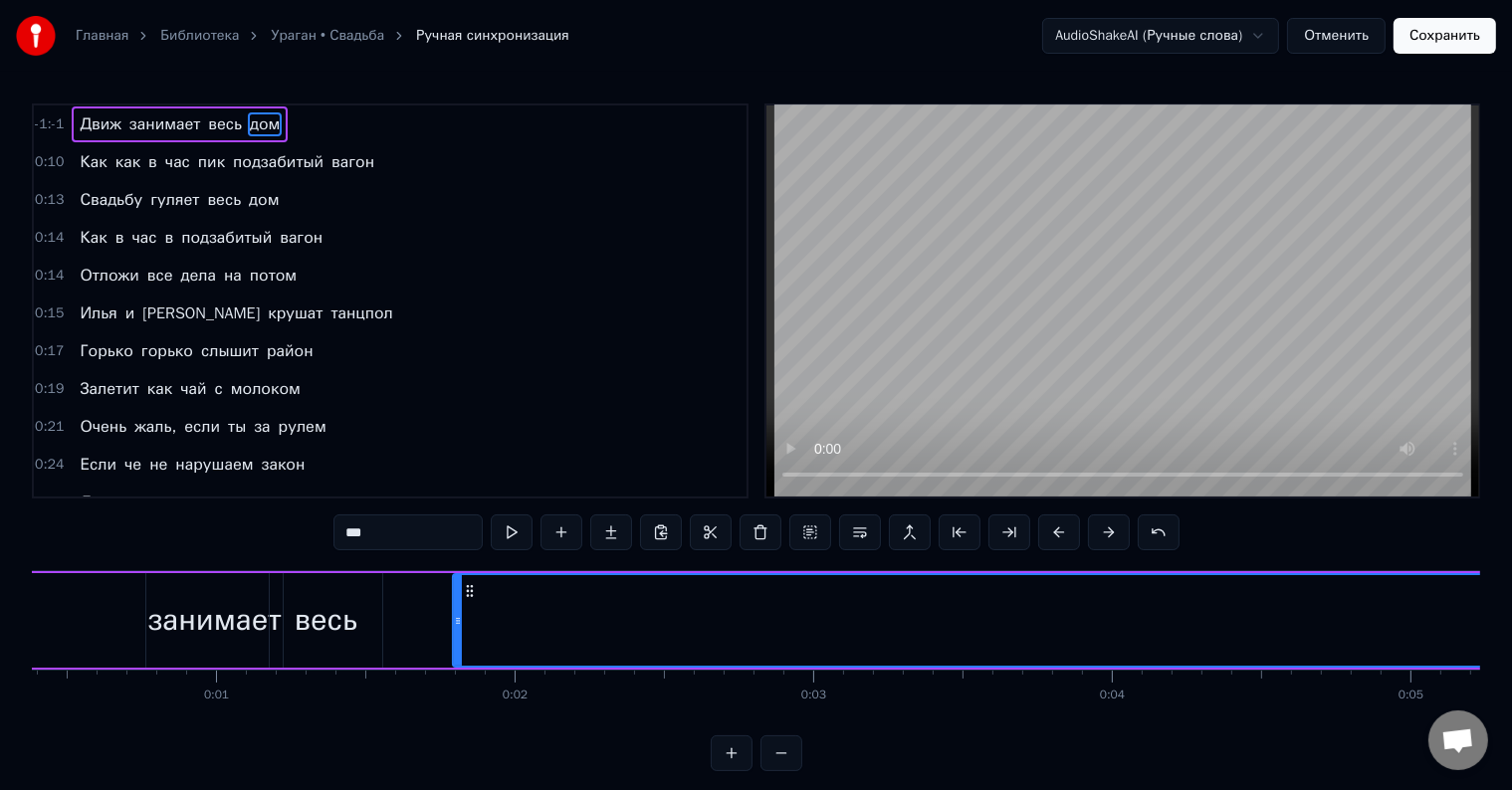 scroll, scrollTop: 0, scrollLeft: 0, axis: both 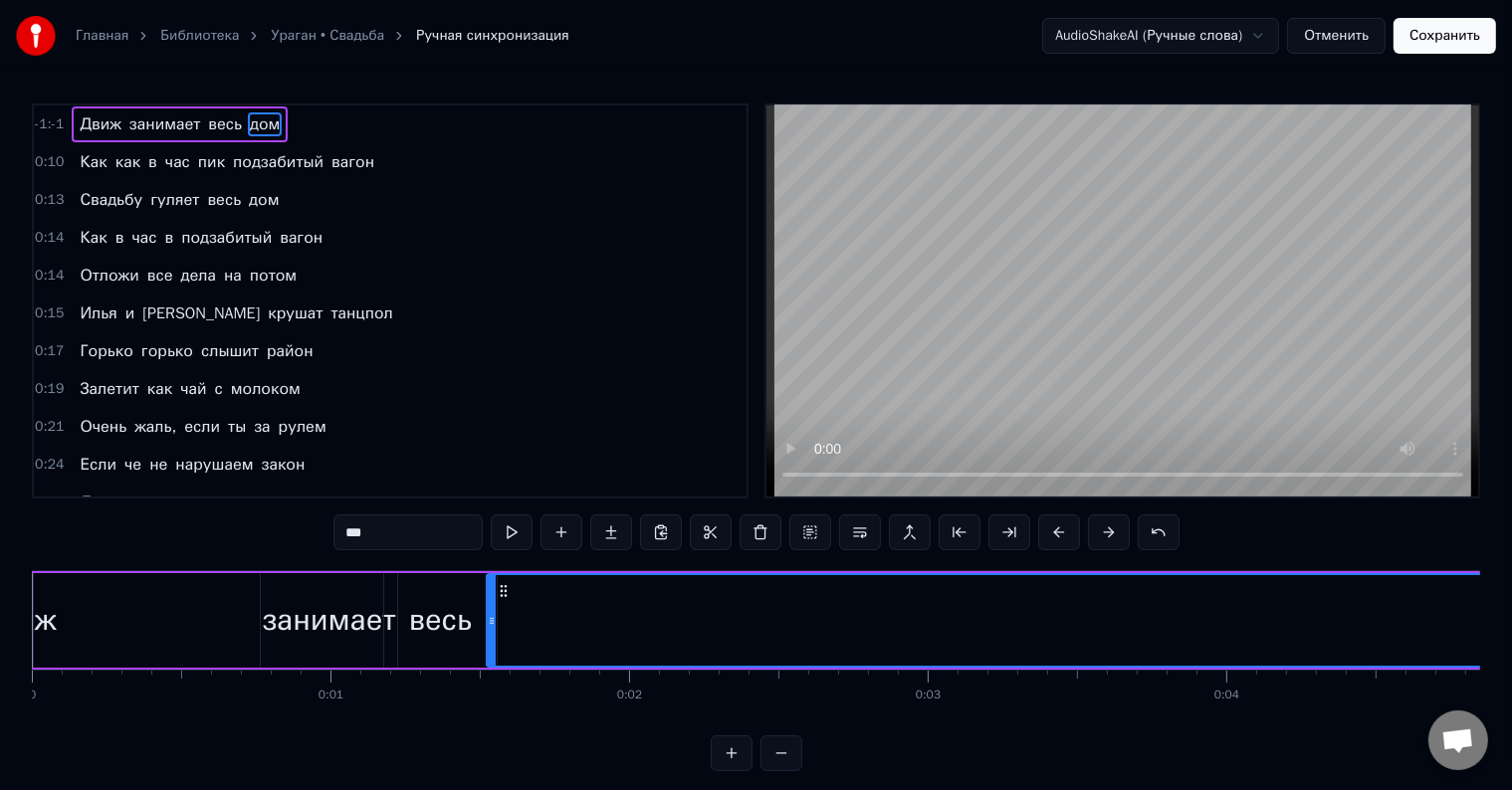 drag, startPoint x: 570, startPoint y: 621, endPoint x: 490, endPoint y: 629, distance: 80.399005 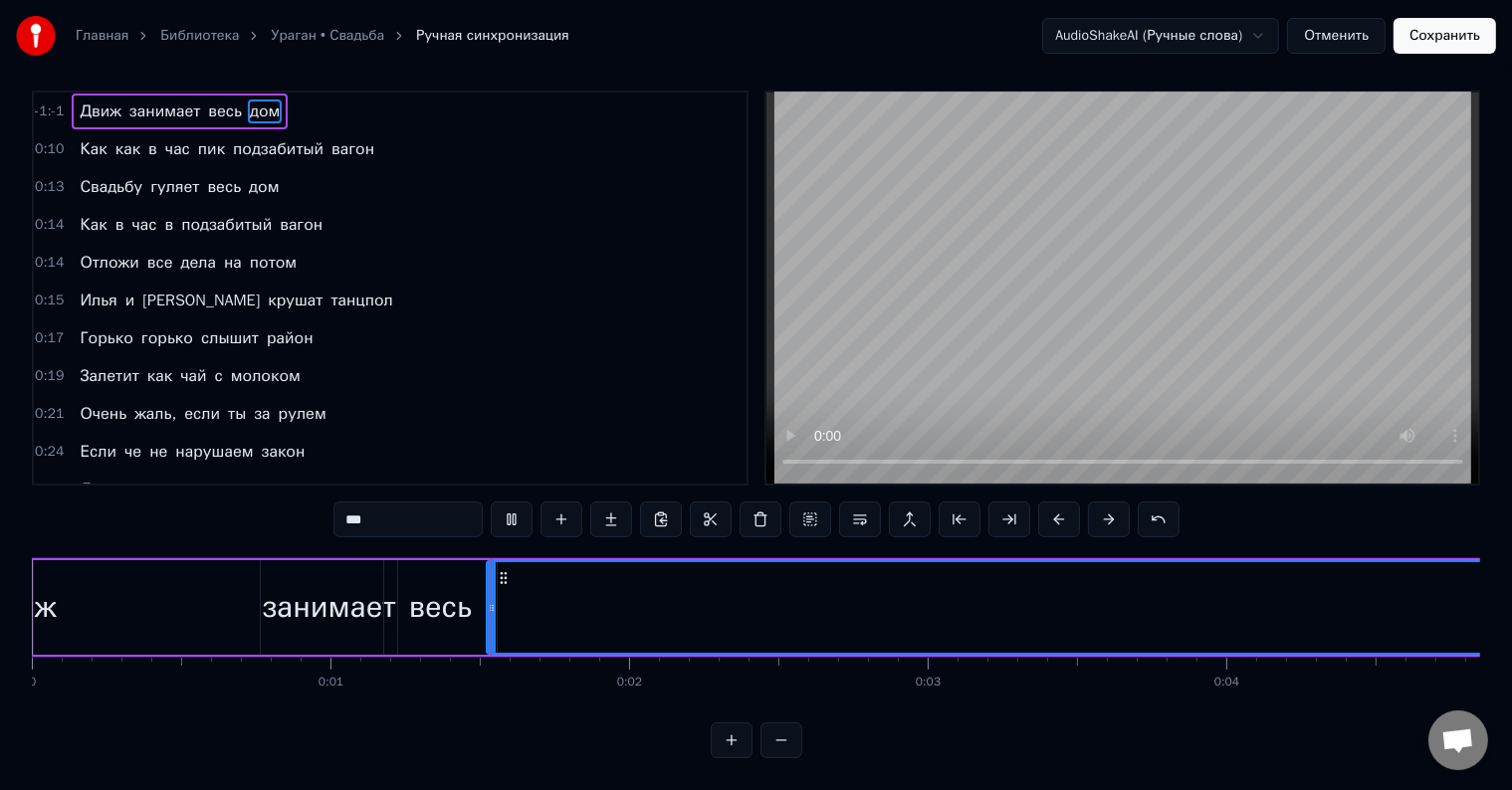 scroll, scrollTop: 30, scrollLeft: 0, axis: vertical 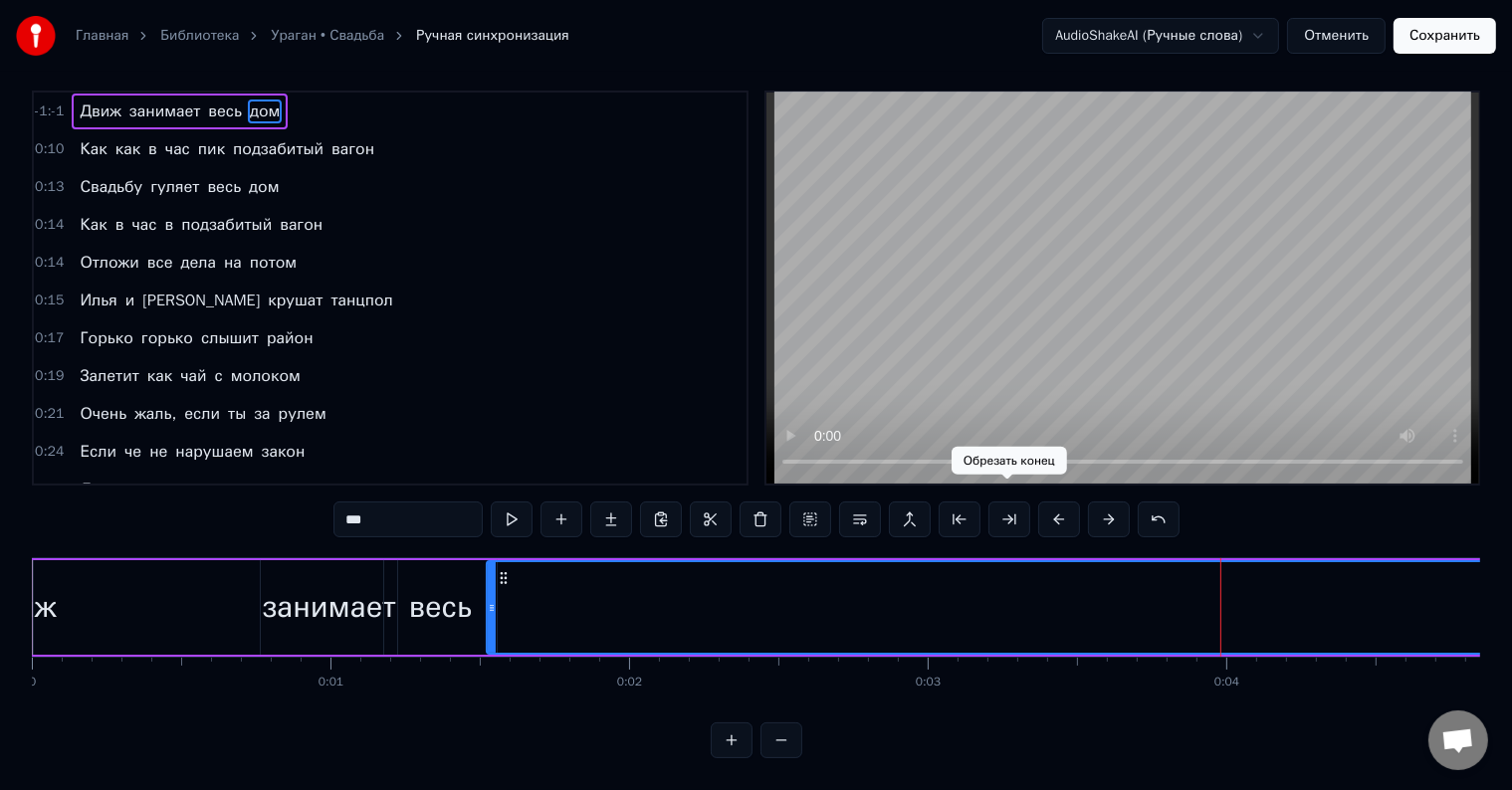 click at bounding box center [1009, 519] 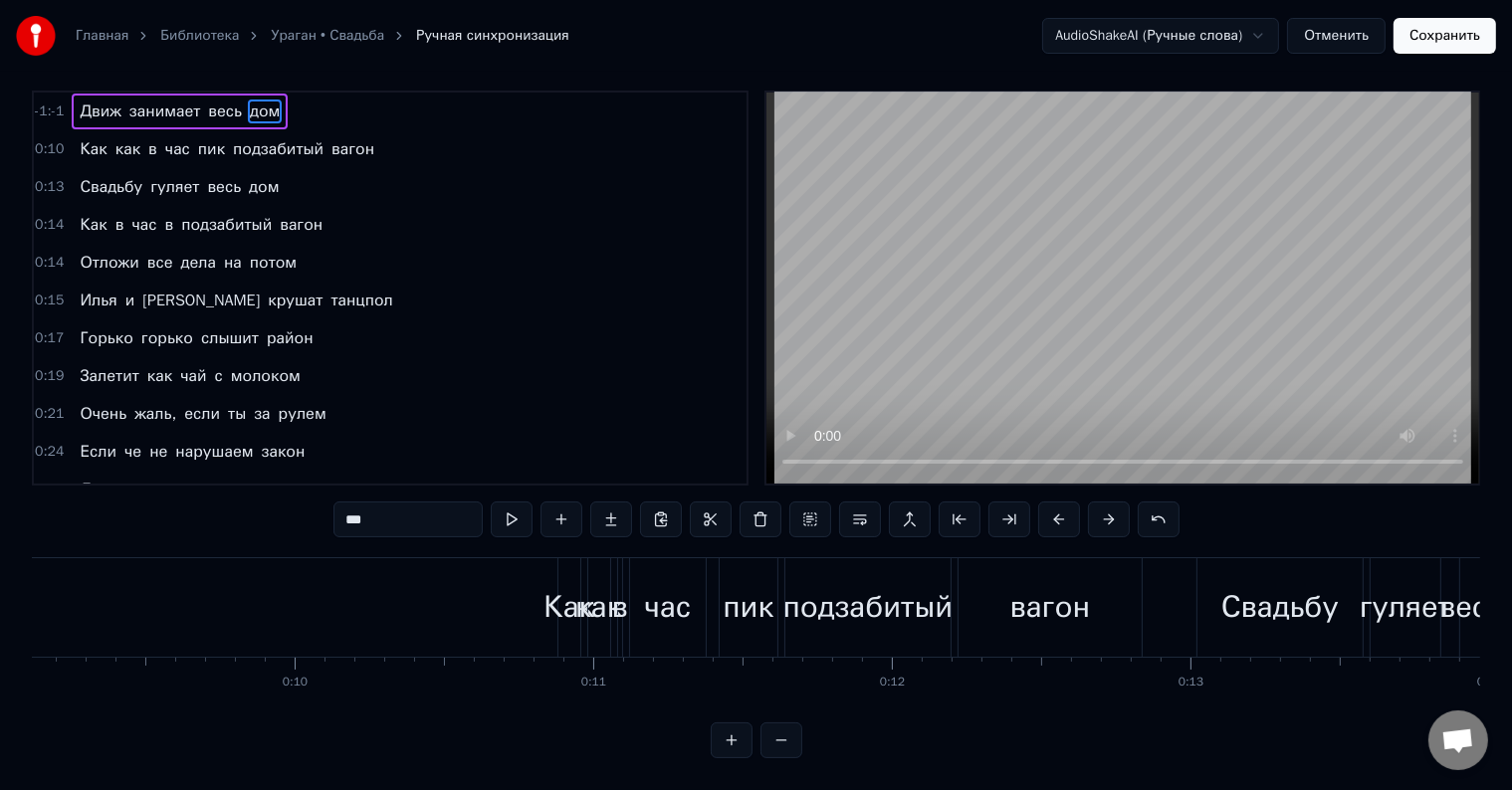 scroll, scrollTop: 0, scrollLeft: 2723, axis: horizontal 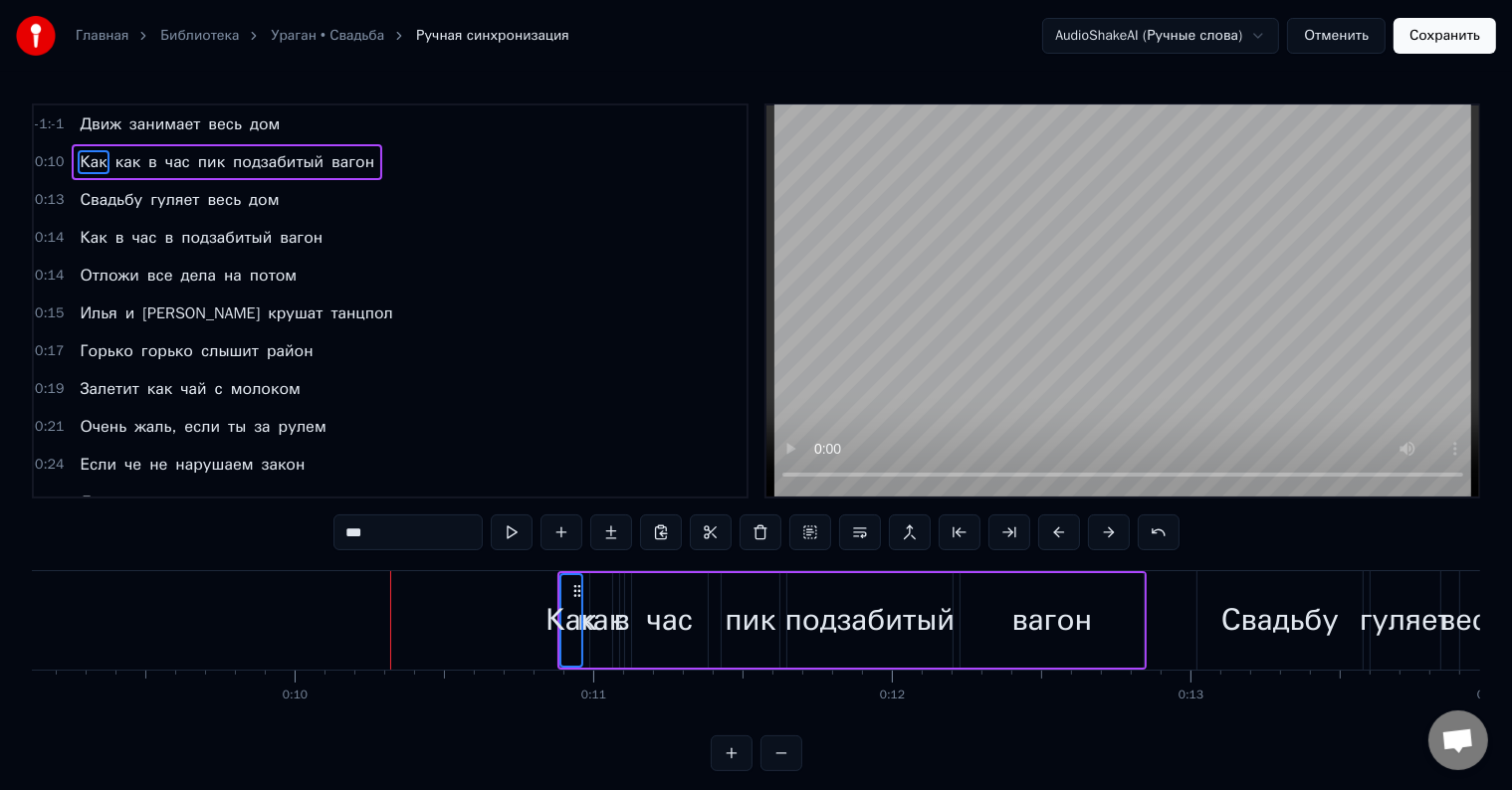 click on "вагон" at bounding box center (352, 162) 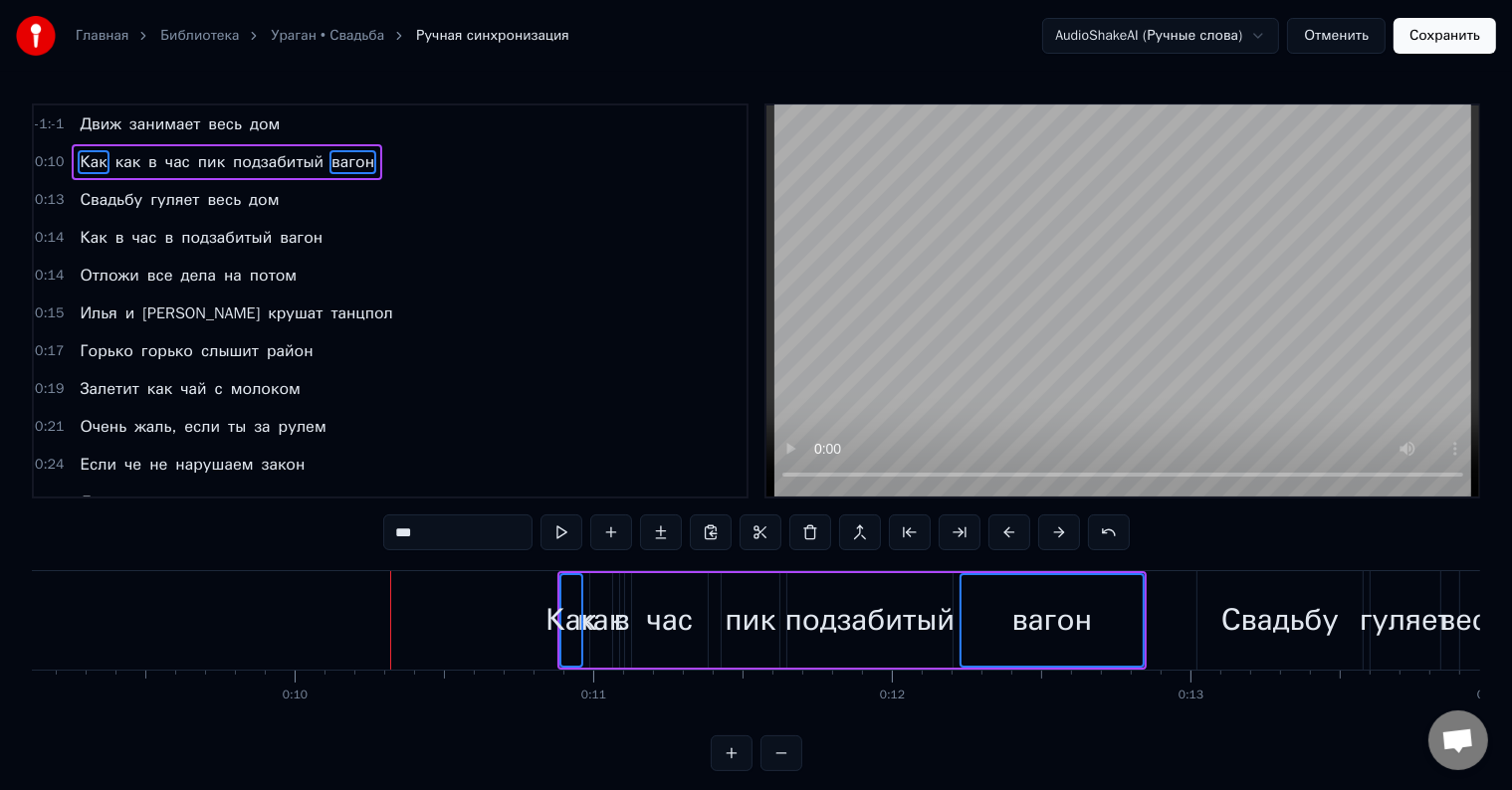 click on "Как" at bounding box center [570, 620] 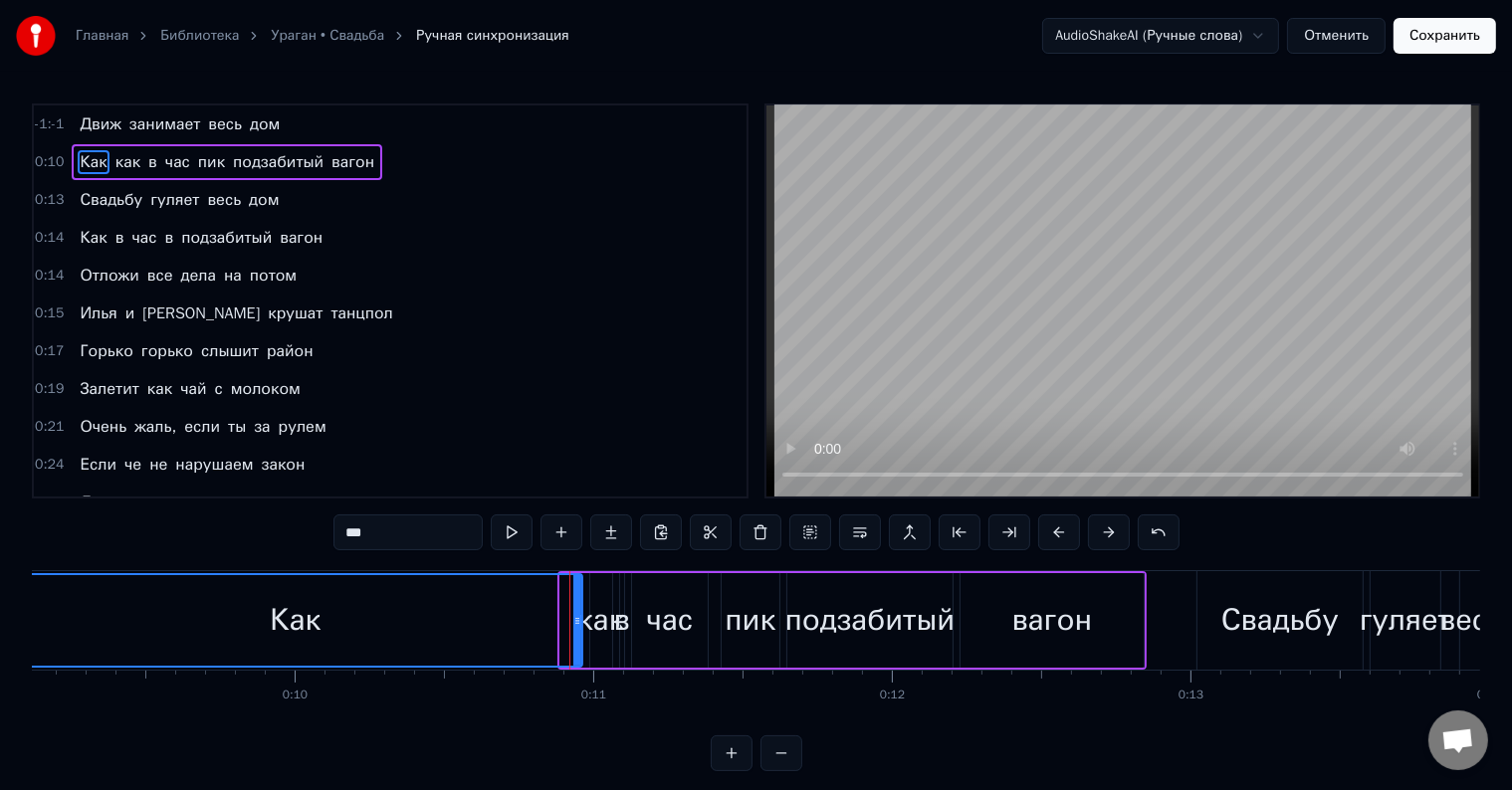 drag, startPoint x: 561, startPoint y: 609, endPoint x: 11, endPoint y: 595, distance: 550.1782 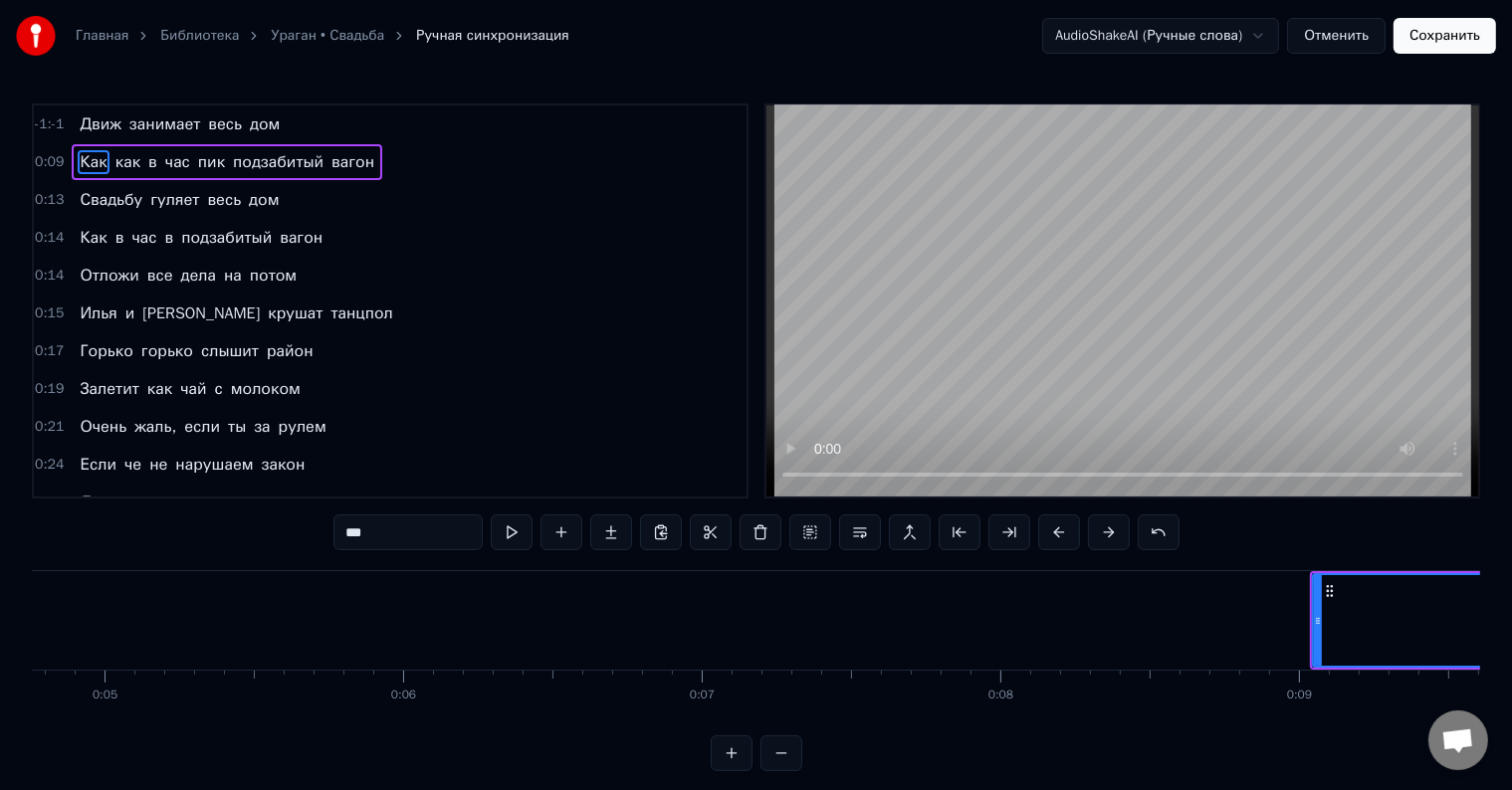 scroll, scrollTop: 0, scrollLeft: 1362, axis: horizontal 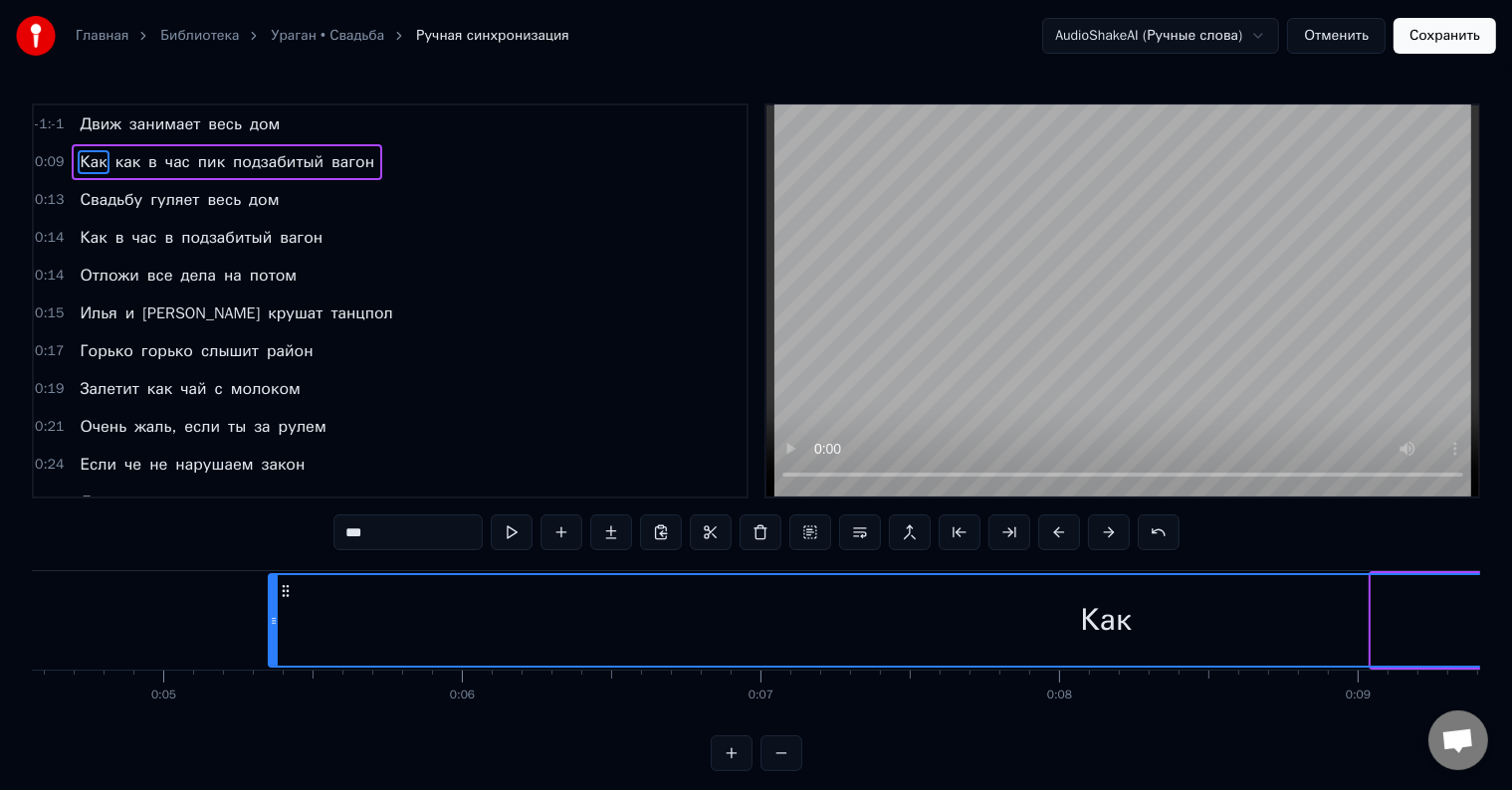 drag, startPoint x: 1378, startPoint y: 613, endPoint x: 307, endPoint y: 648, distance: 1071.5717 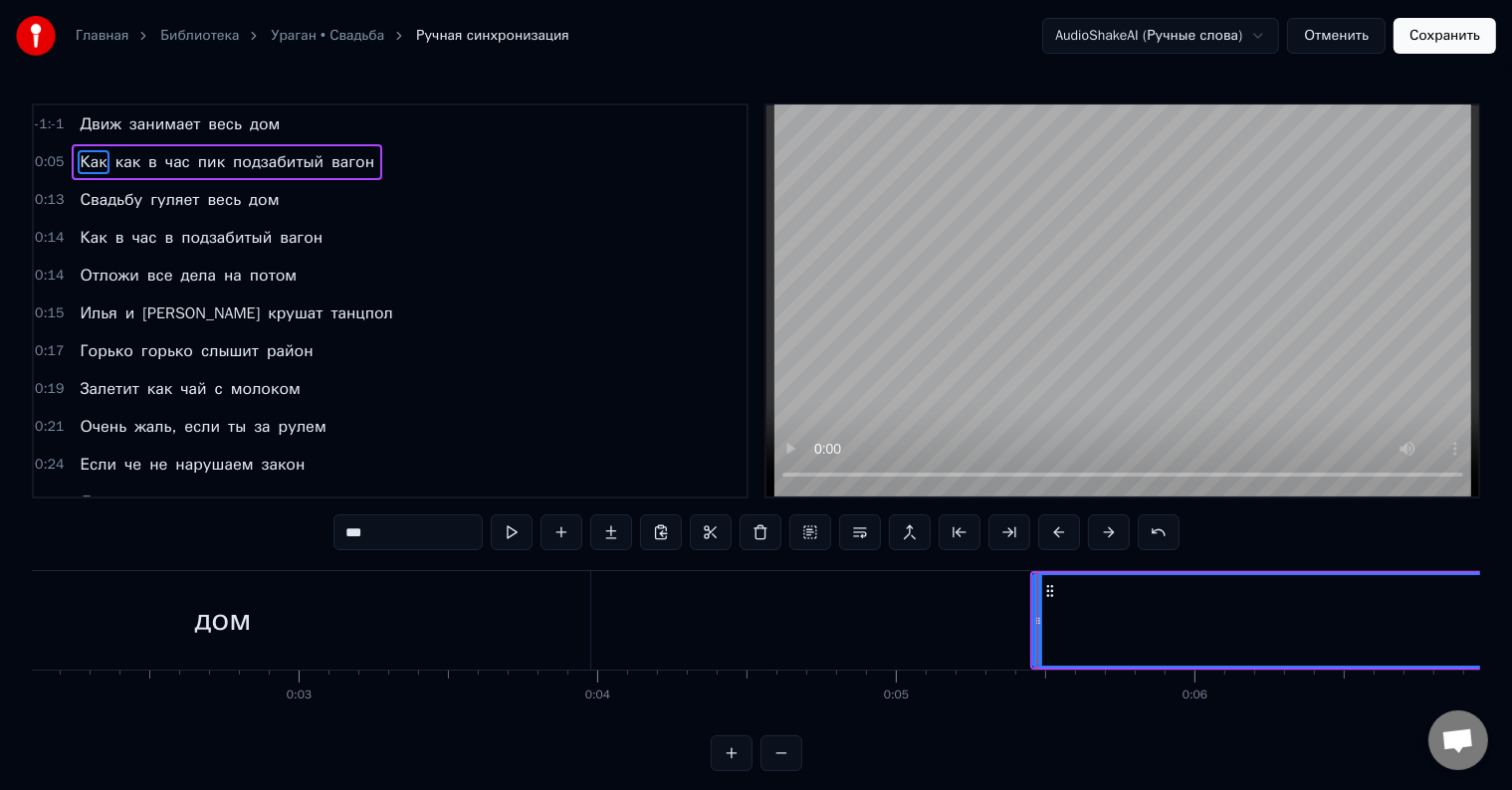 scroll, scrollTop: 0, scrollLeft: 627, axis: horizontal 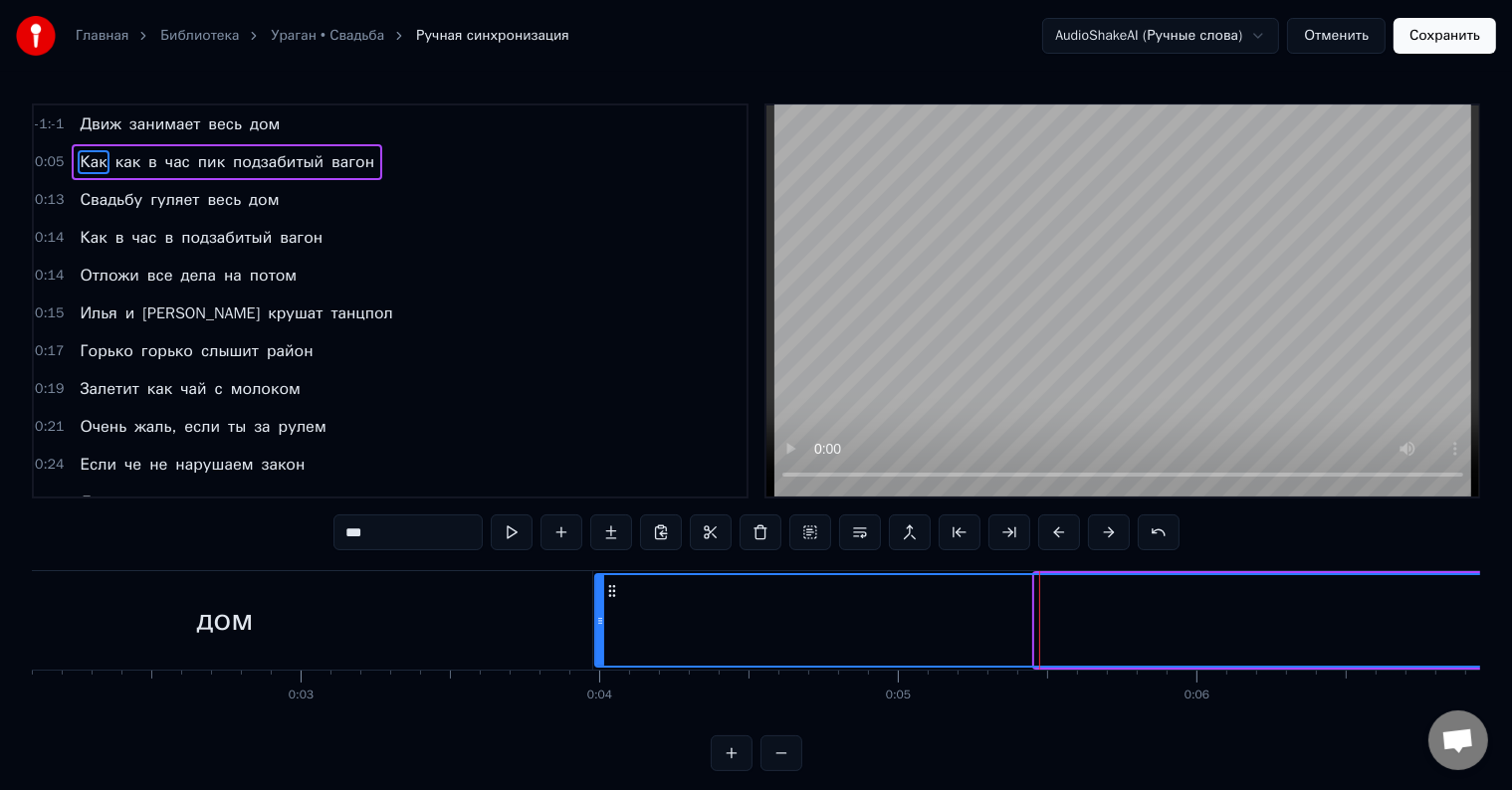 drag, startPoint x: 1038, startPoint y: 621, endPoint x: 598, endPoint y: 670, distance: 442.72 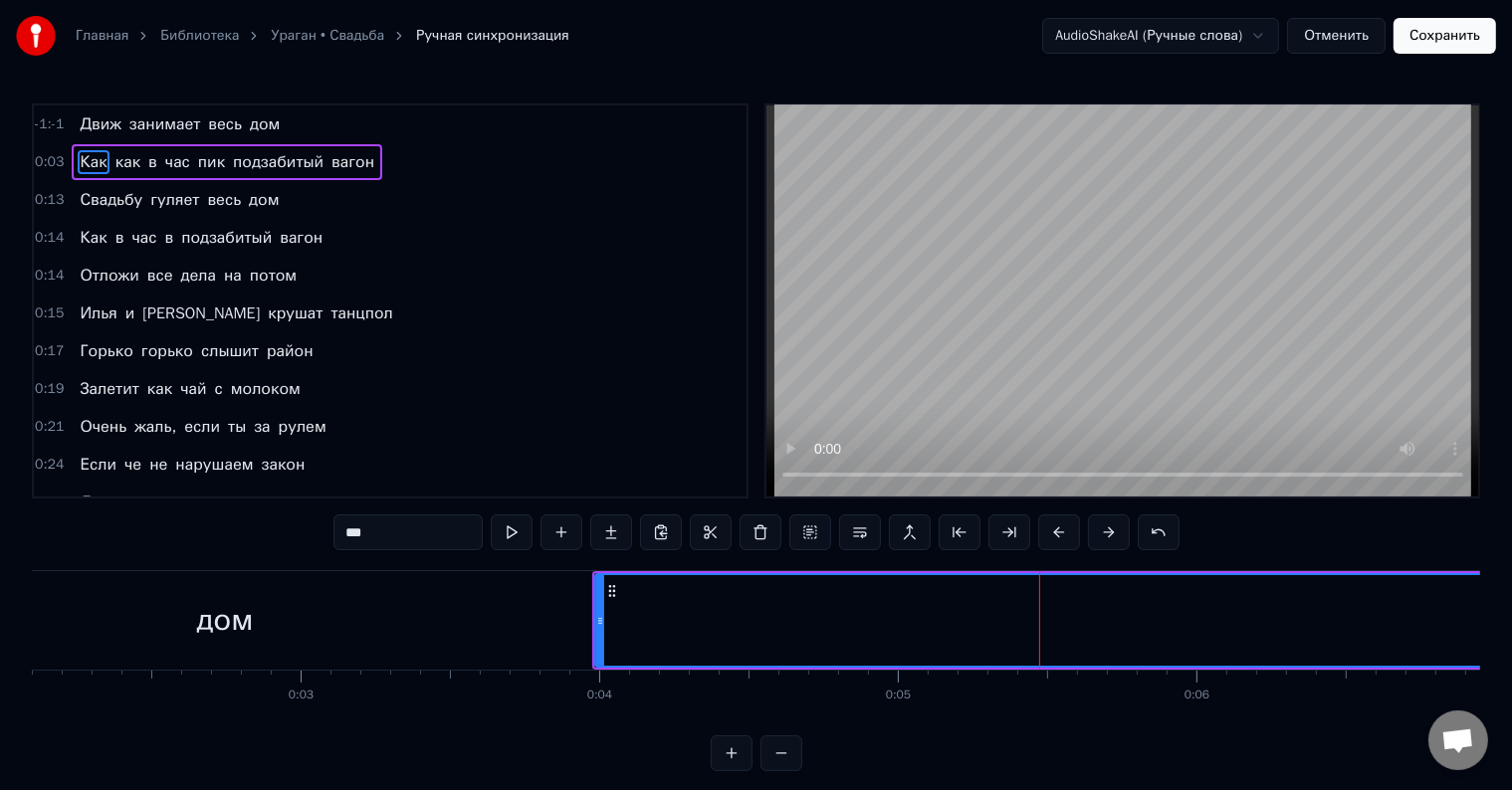 scroll, scrollTop: 30, scrollLeft: 0, axis: vertical 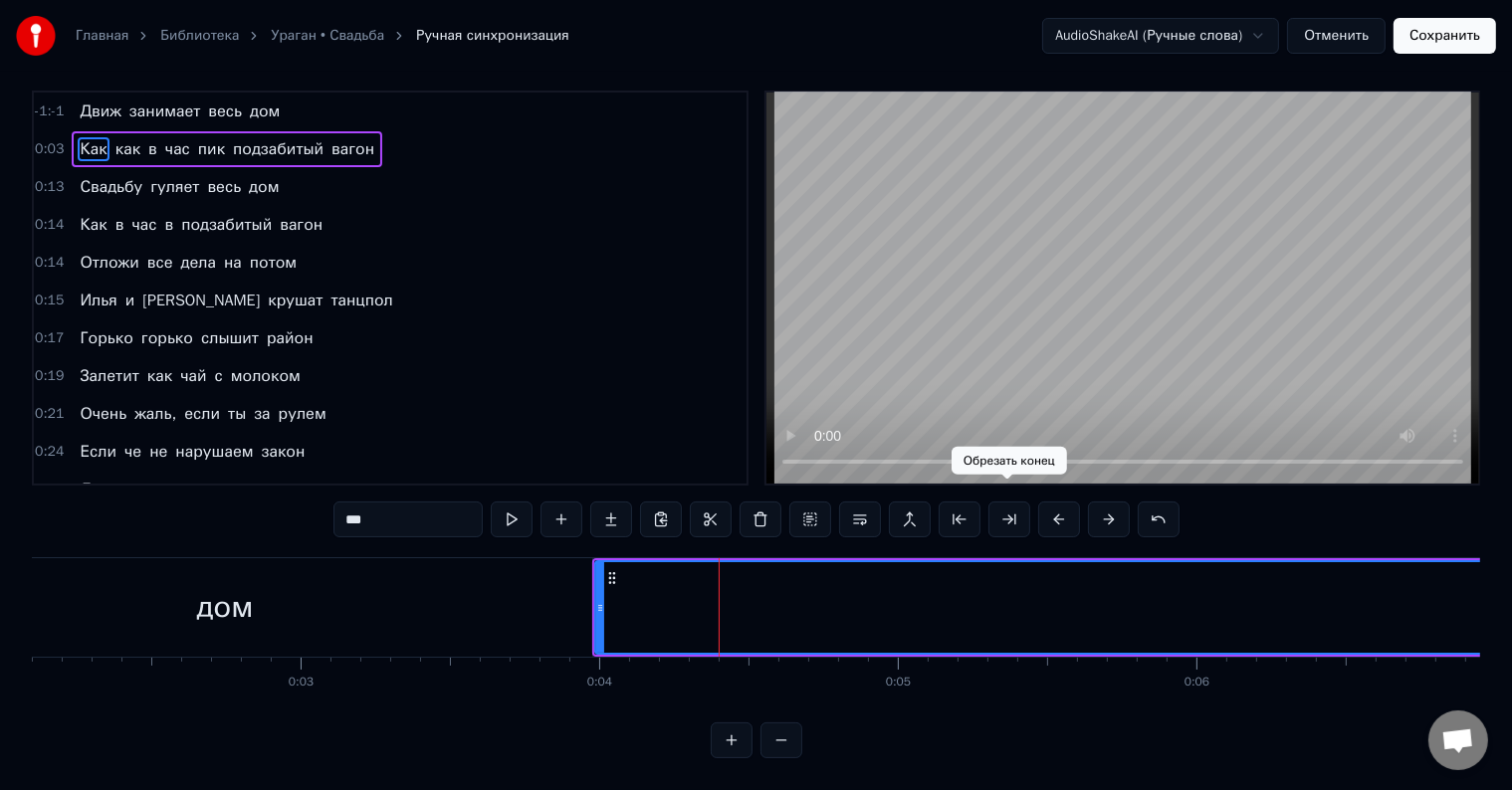 click at bounding box center (1009, 519) 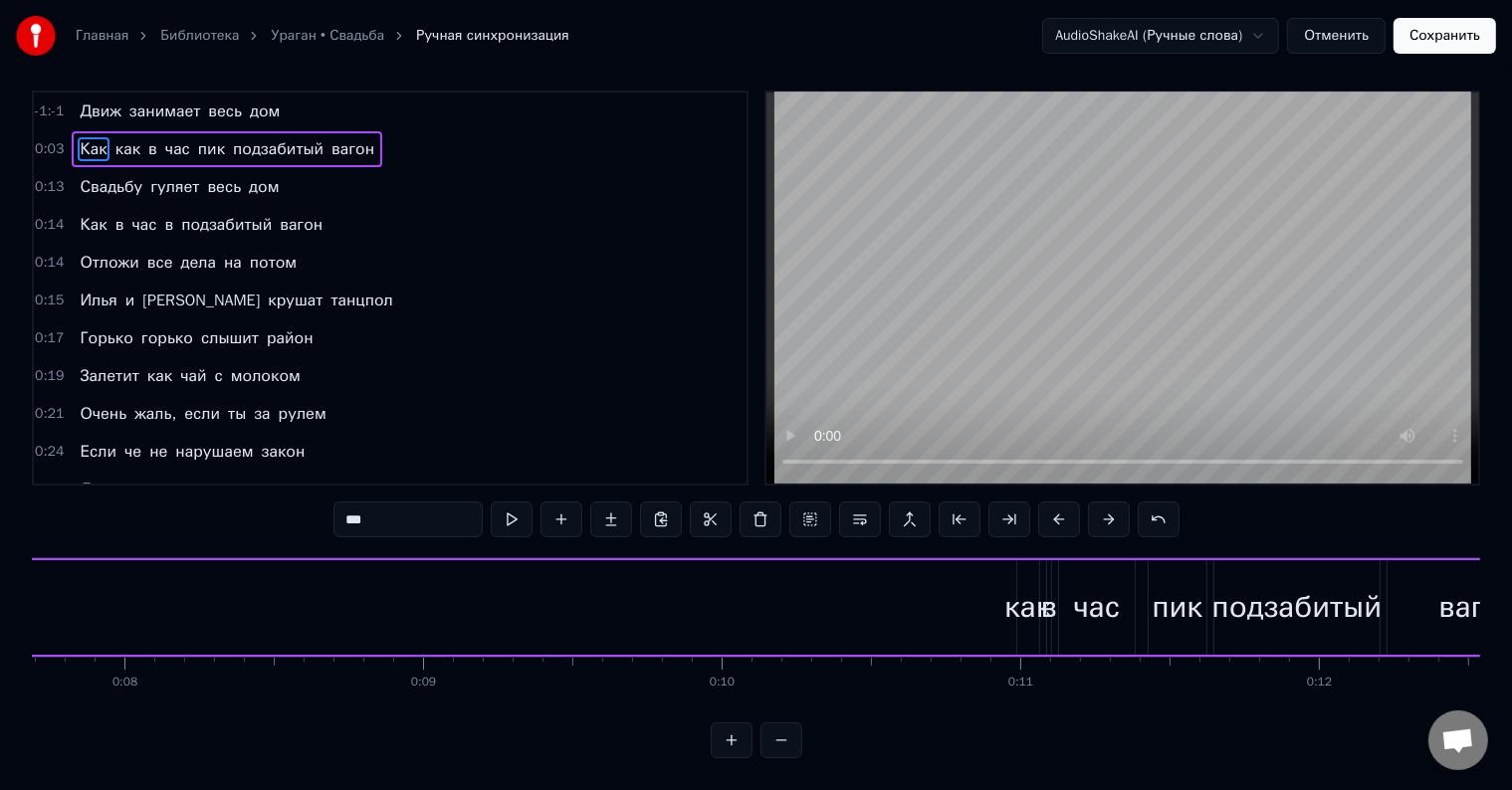 scroll, scrollTop: 0, scrollLeft: 2428, axis: horizontal 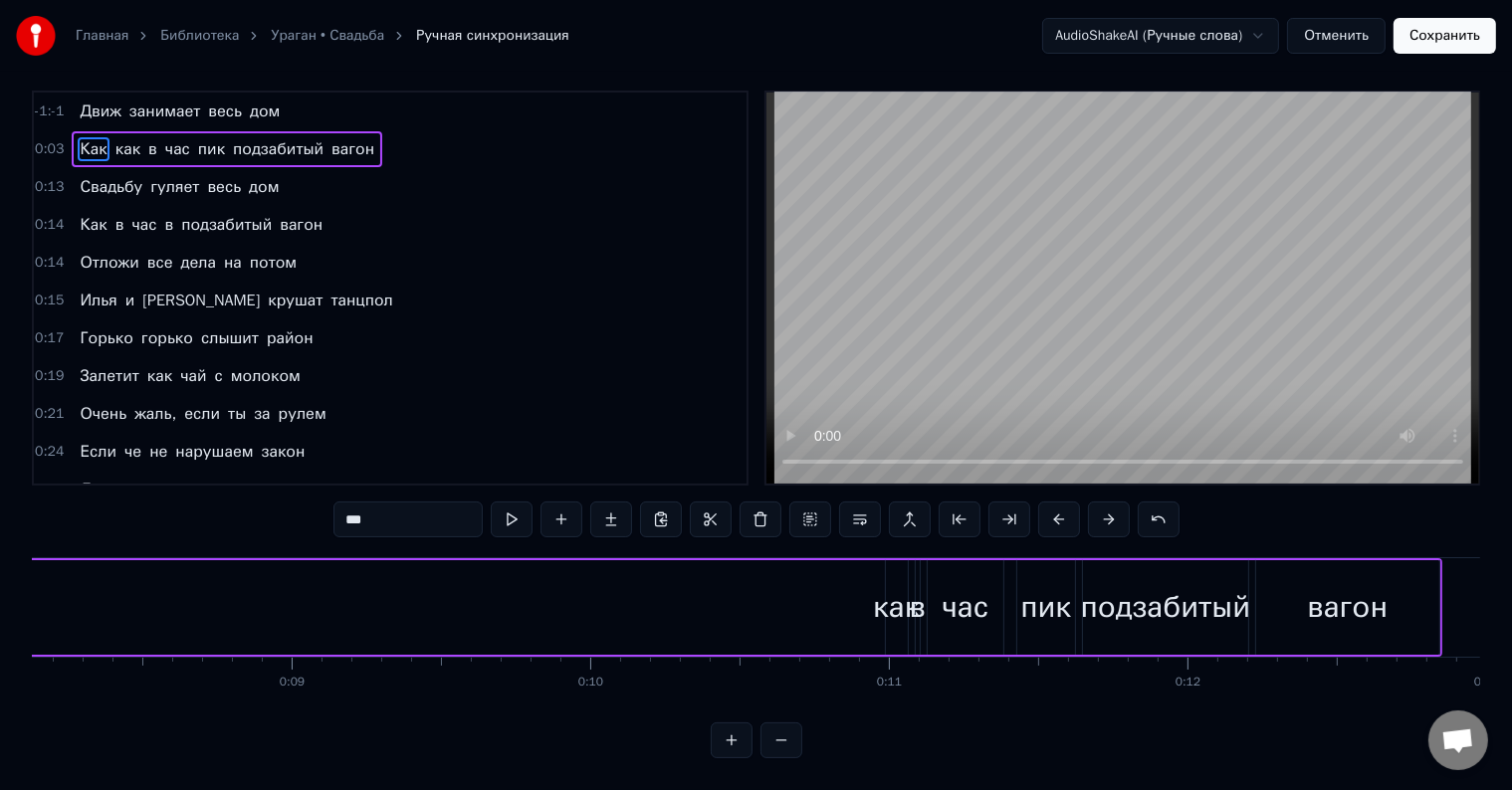 click on "как" at bounding box center [897, 607] 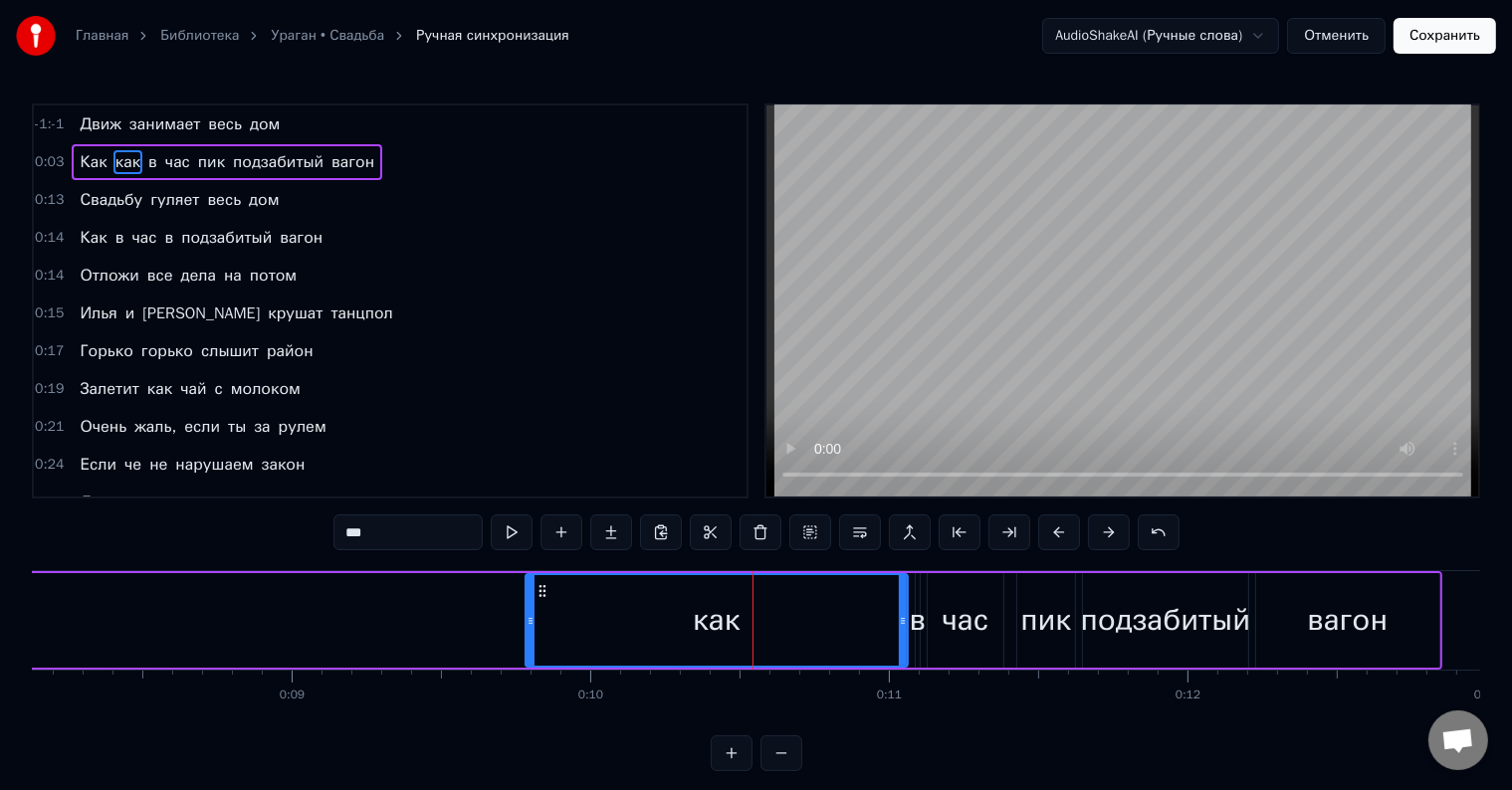 drag, startPoint x: 886, startPoint y: 601, endPoint x: 526, endPoint y: 638, distance: 361.896 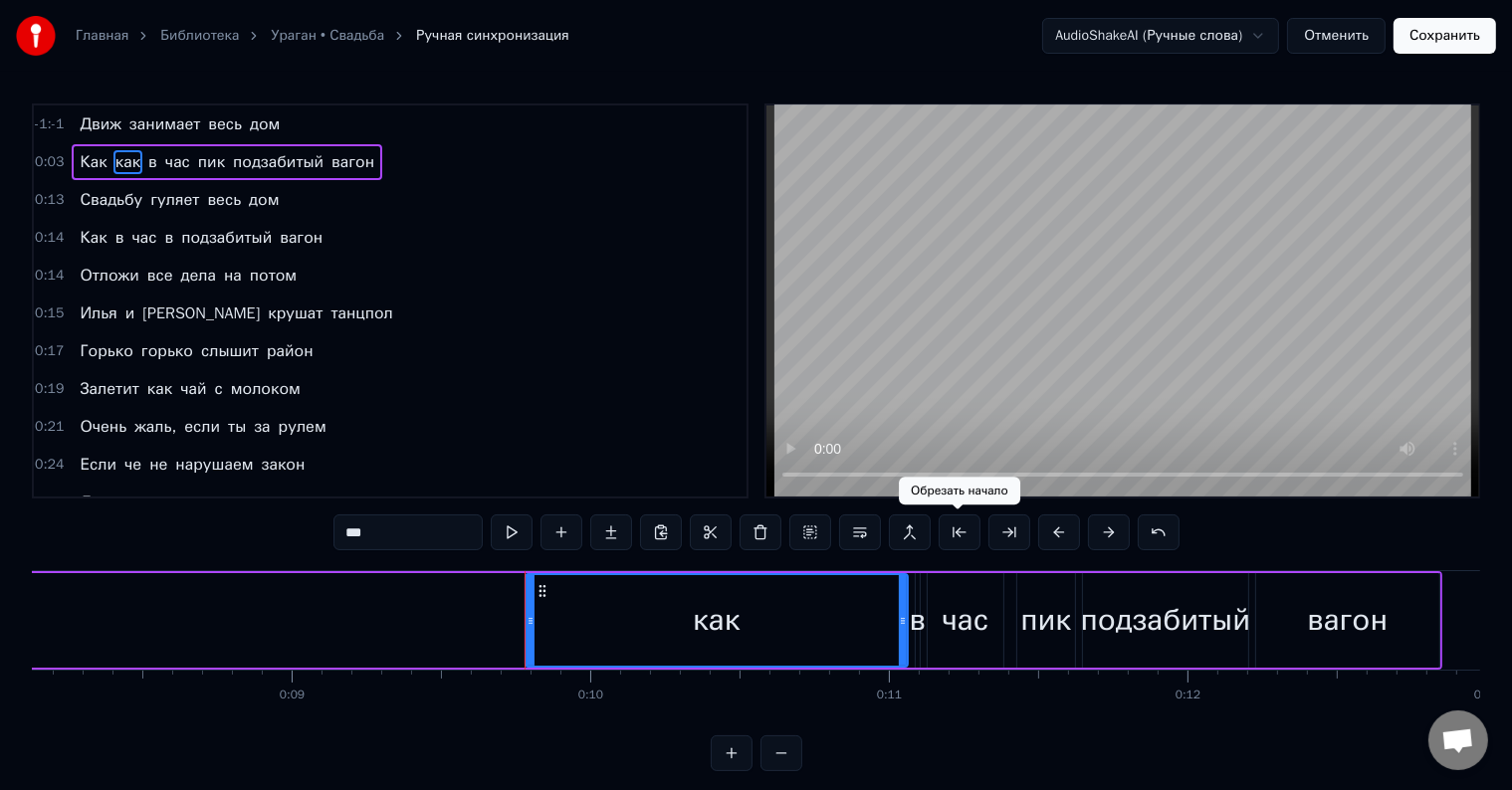 click at bounding box center (960, 532) 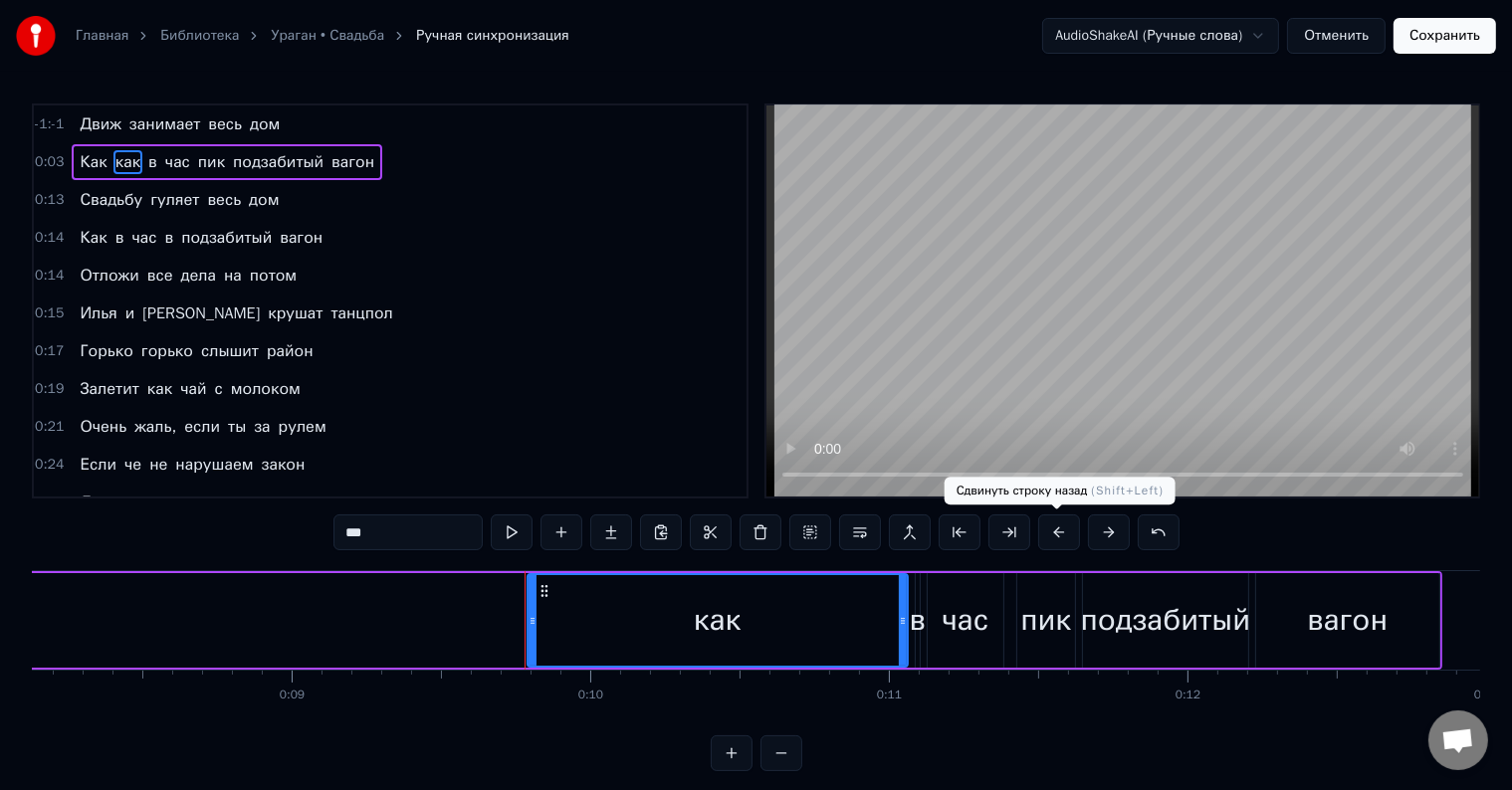 click at bounding box center [1059, 532] 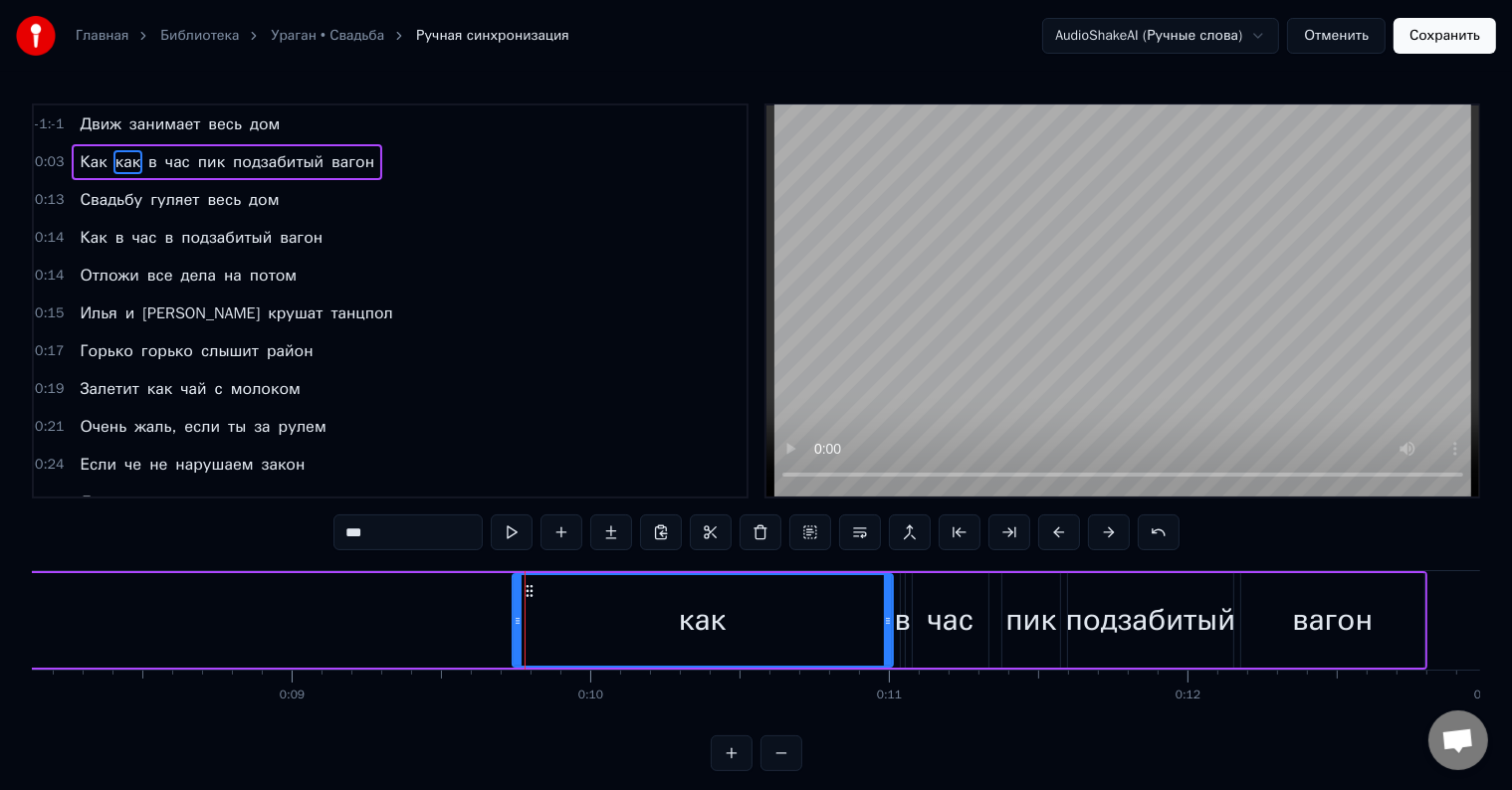 click at bounding box center [1059, 532] 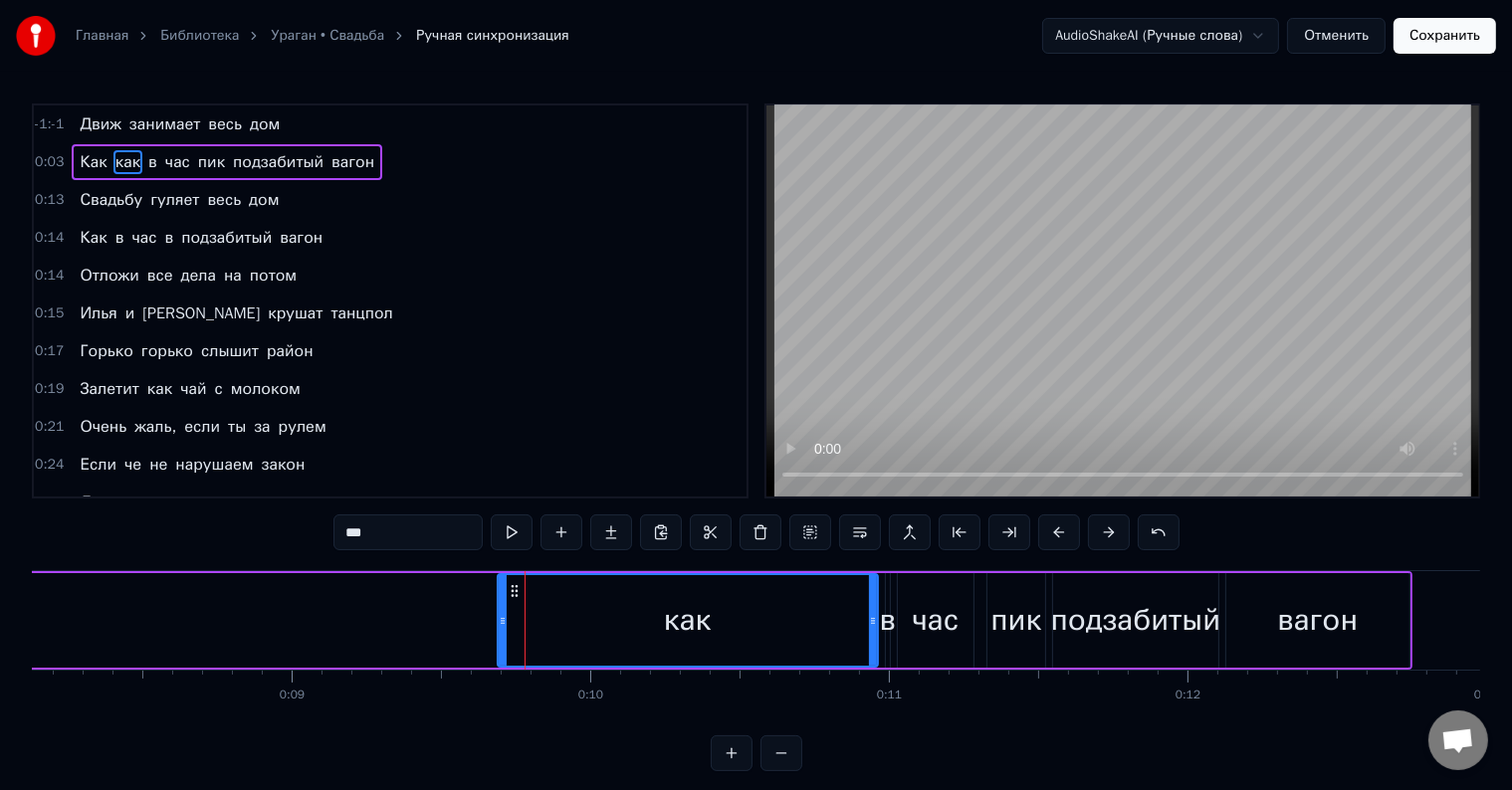 click at bounding box center (1059, 532) 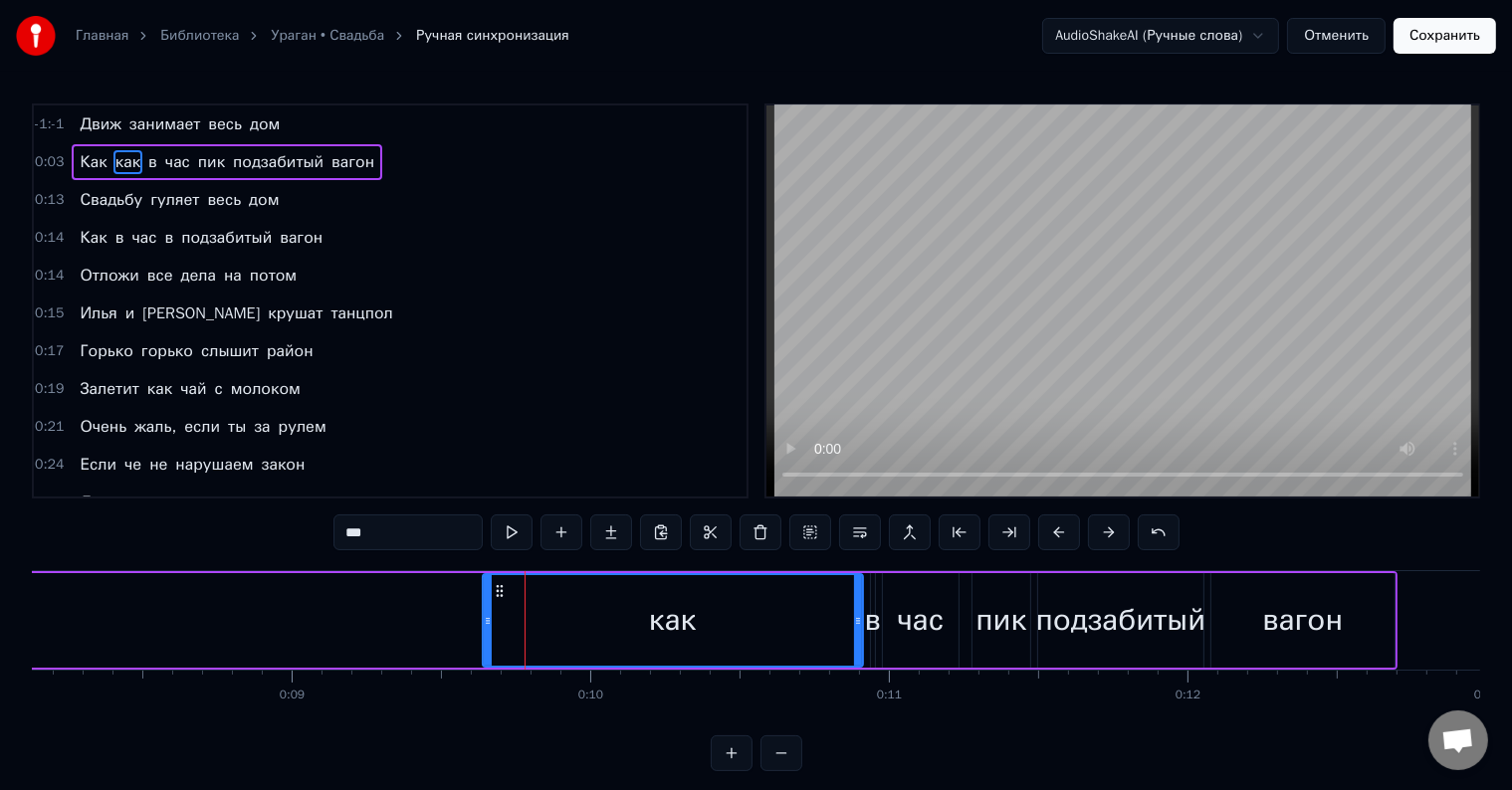 click at bounding box center (1059, 532) 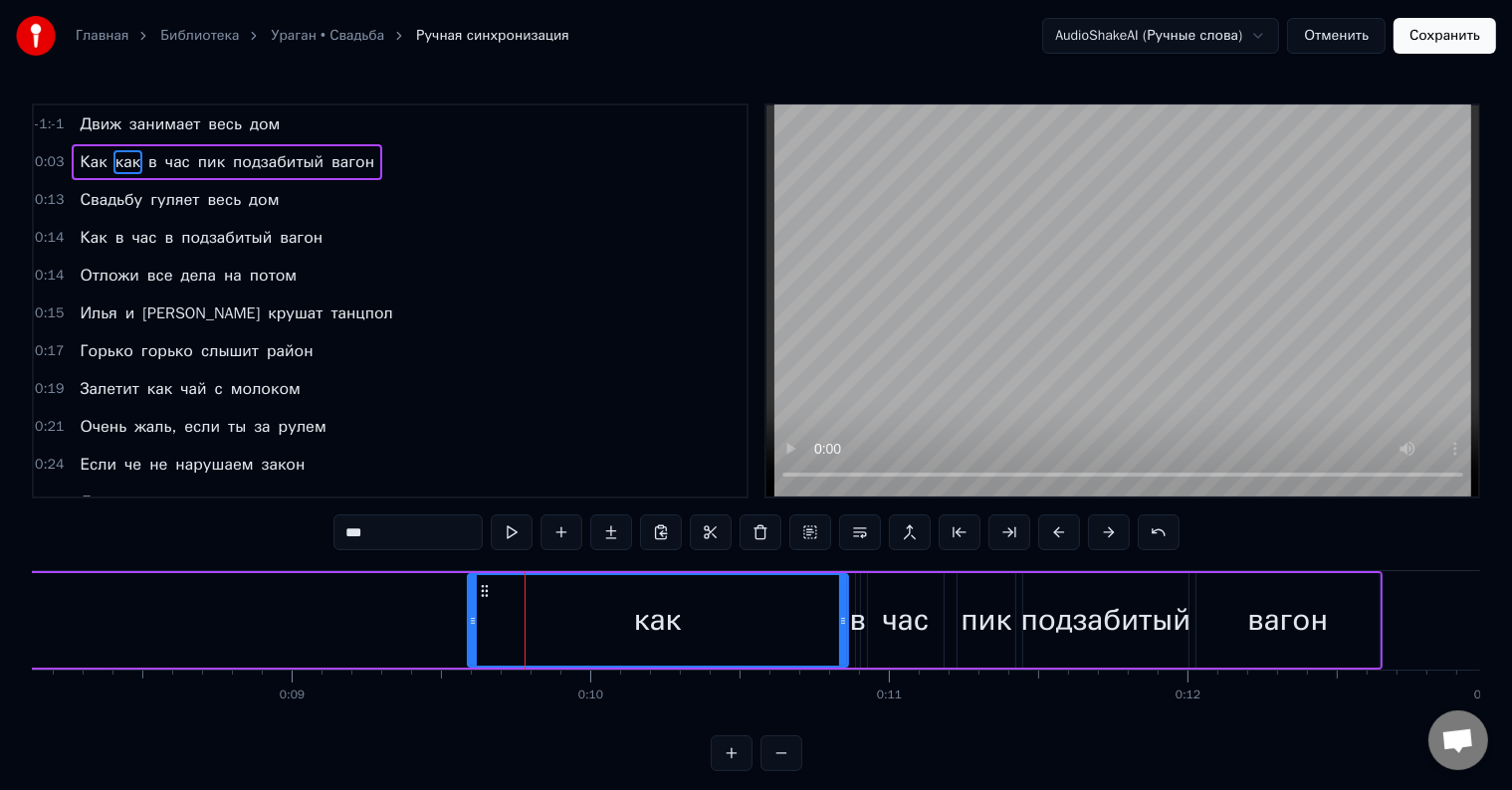 click at bounding box center (1059, 532) 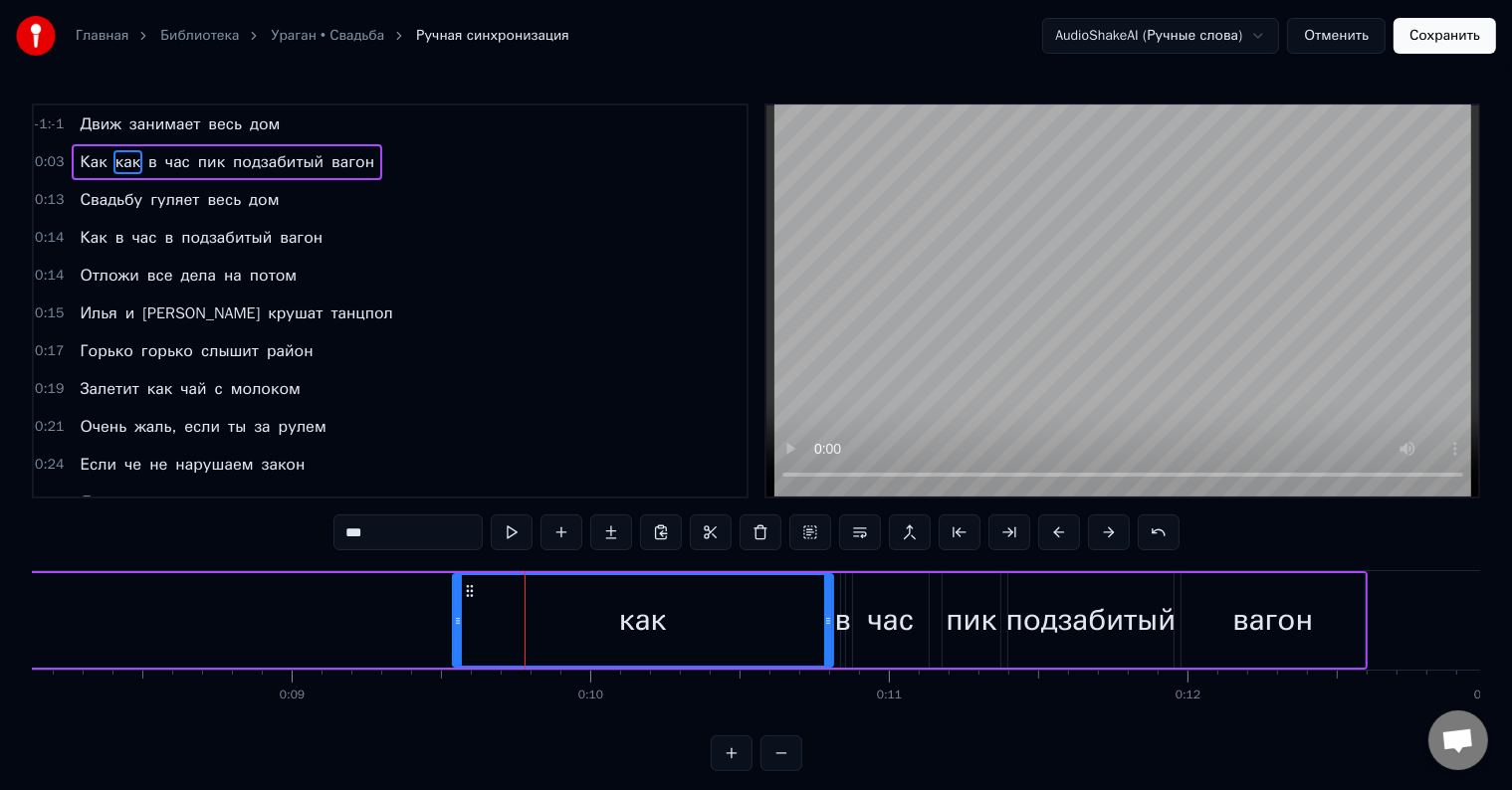 click at bounding box center [1059, 532] 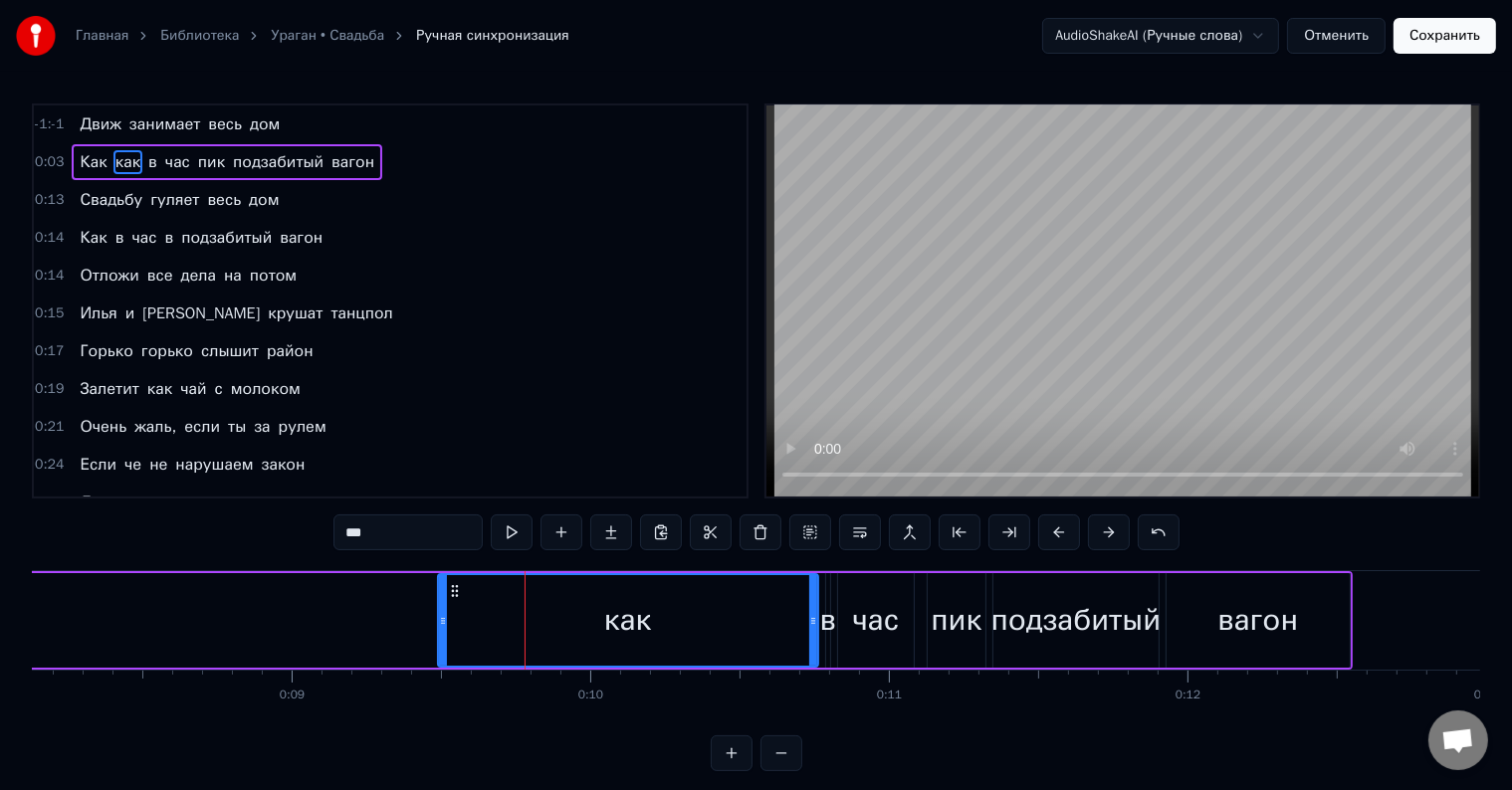 click at bounding box center (1059, 532) 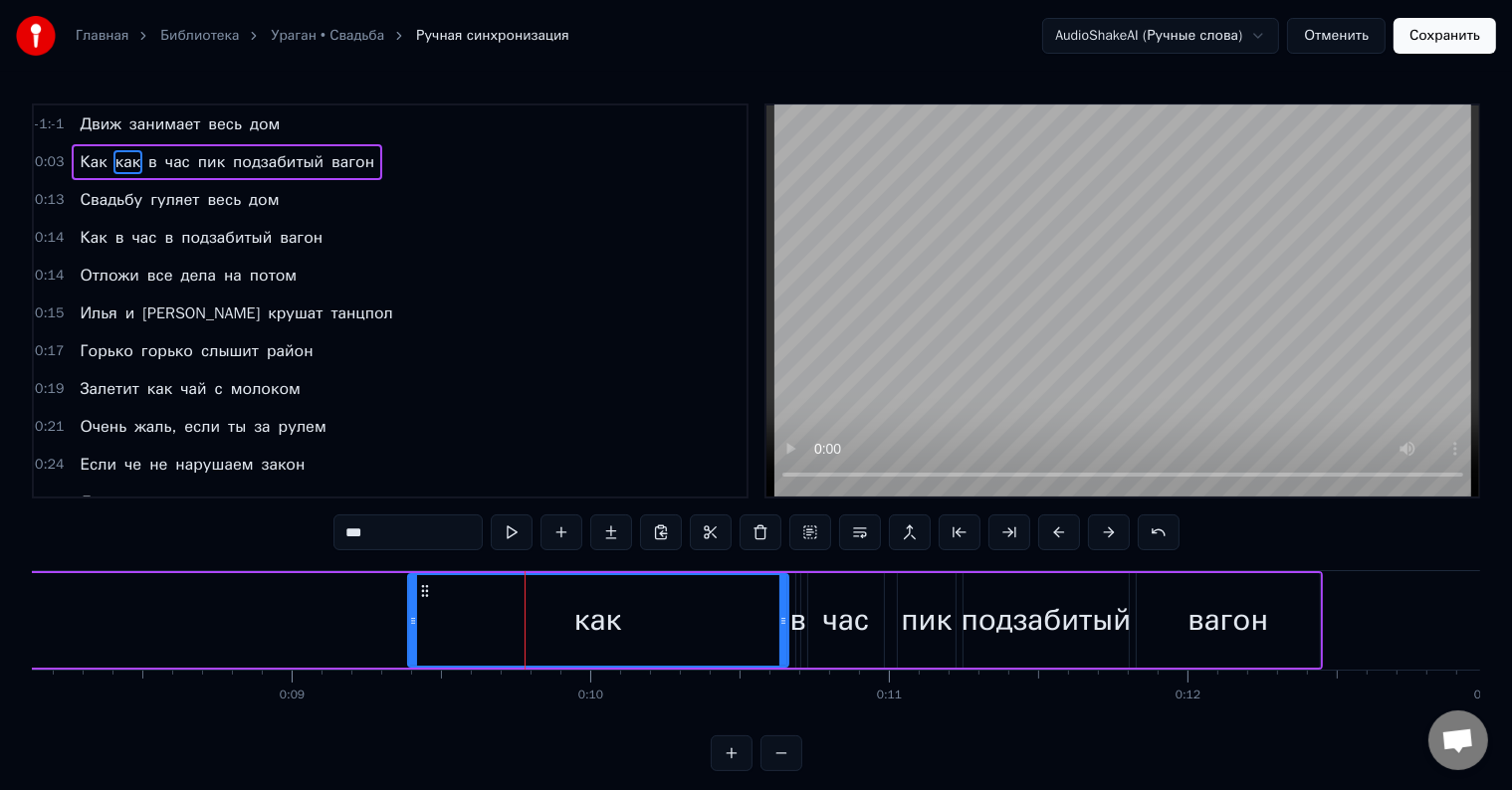 click at bounding box center [1059, 532] 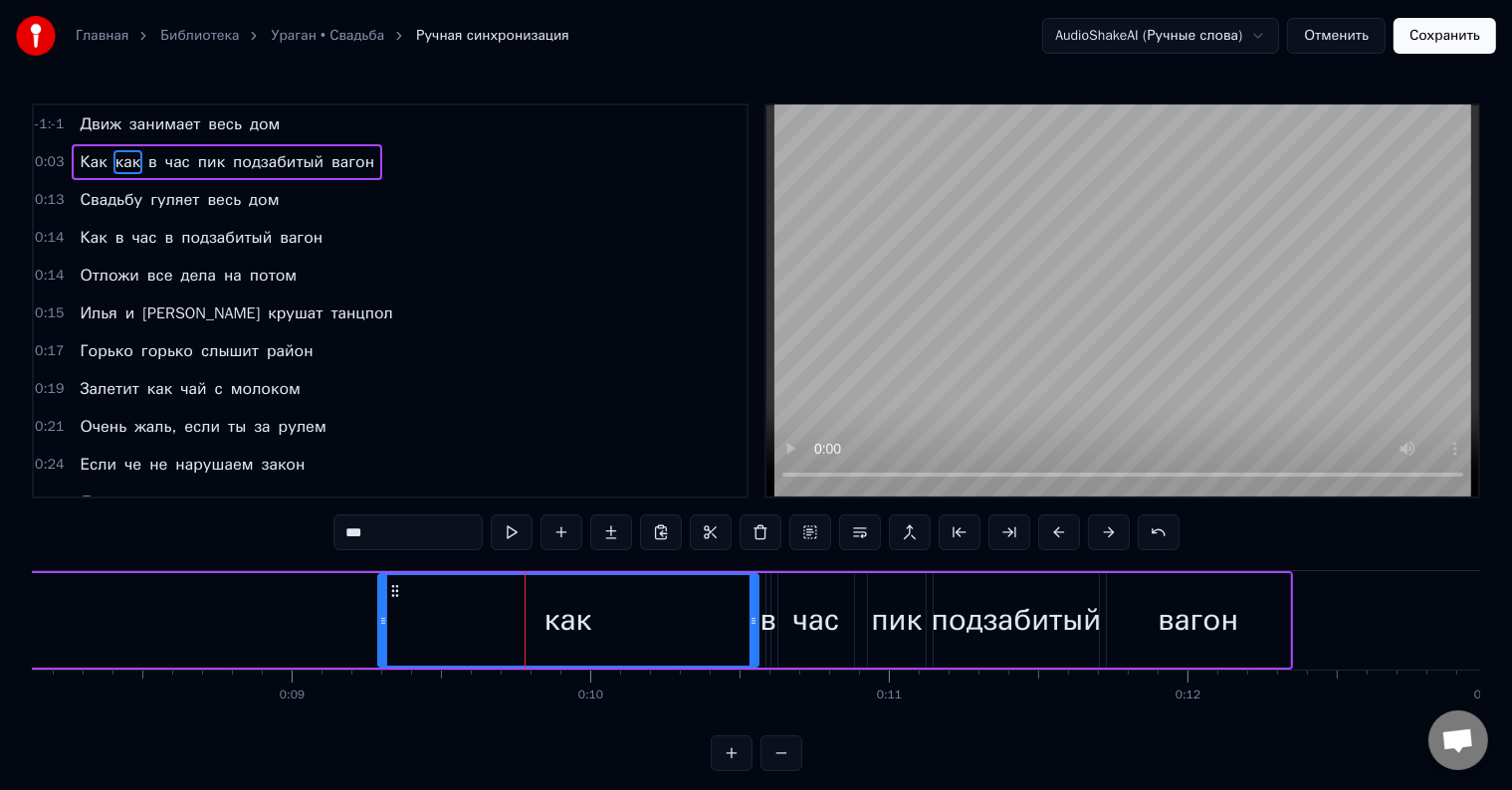click at bounding box center (1059, 532) 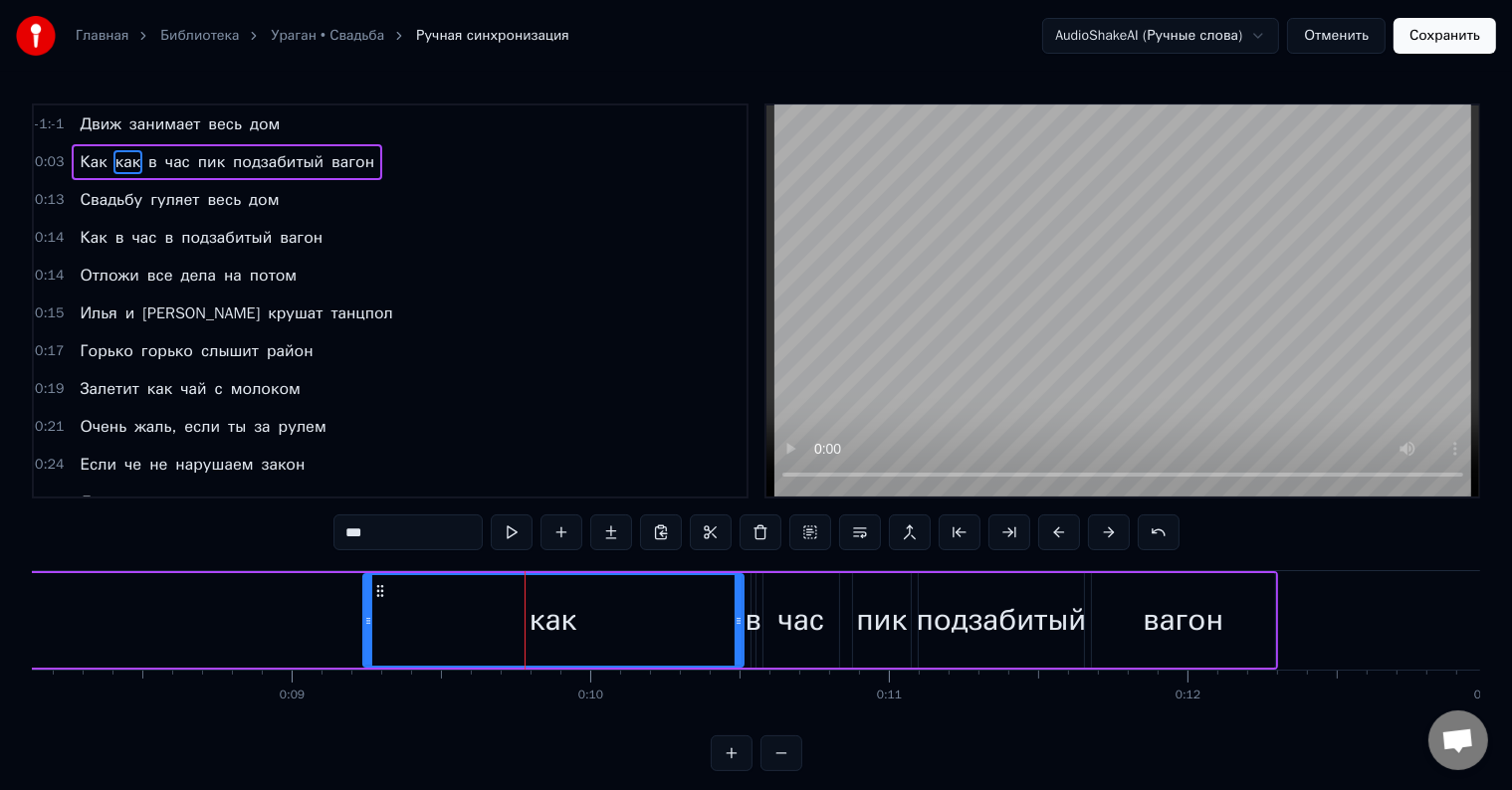 click at bounding box center (1059, 532) 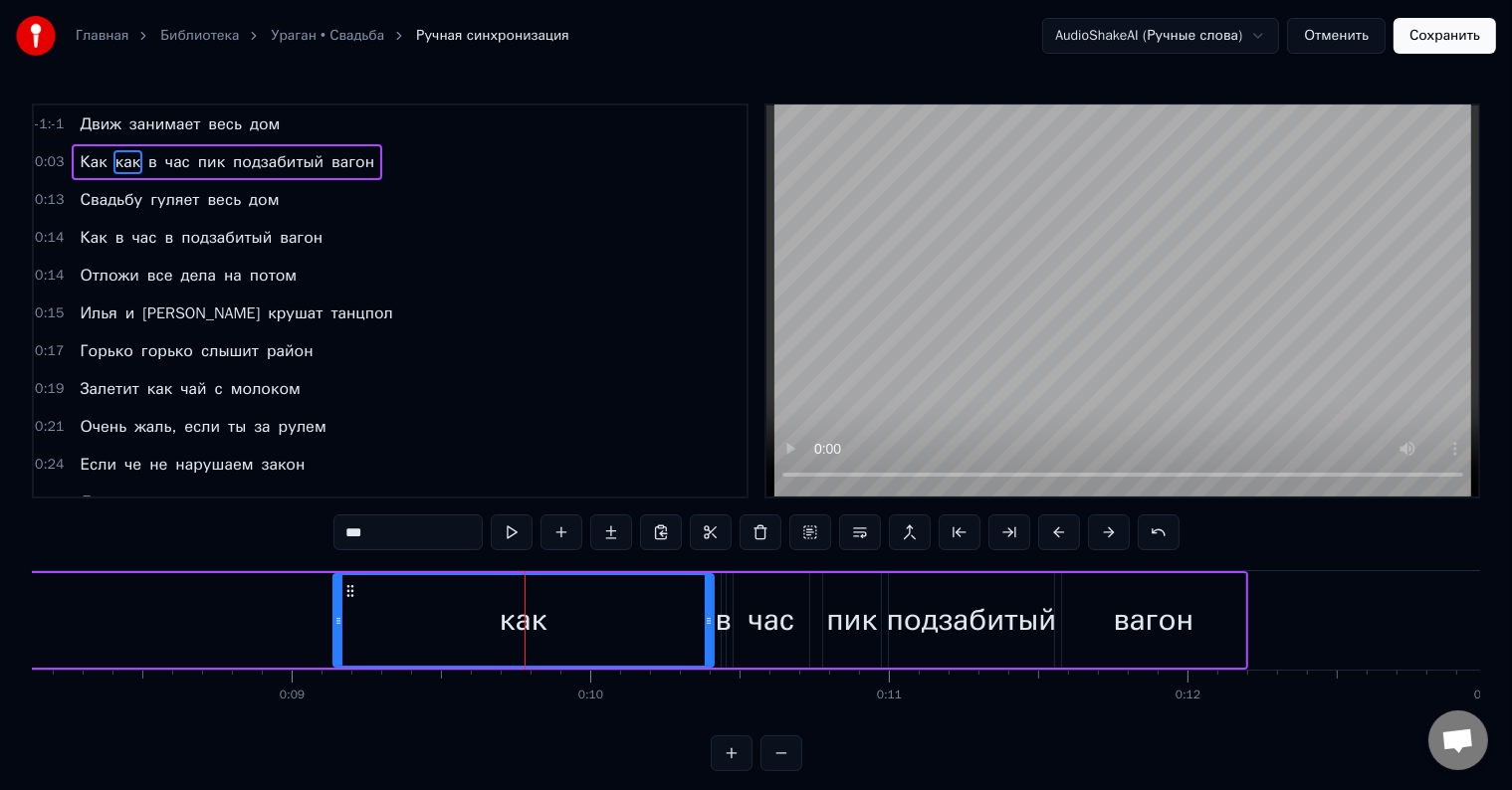 click at bounding box center [1059, 532] 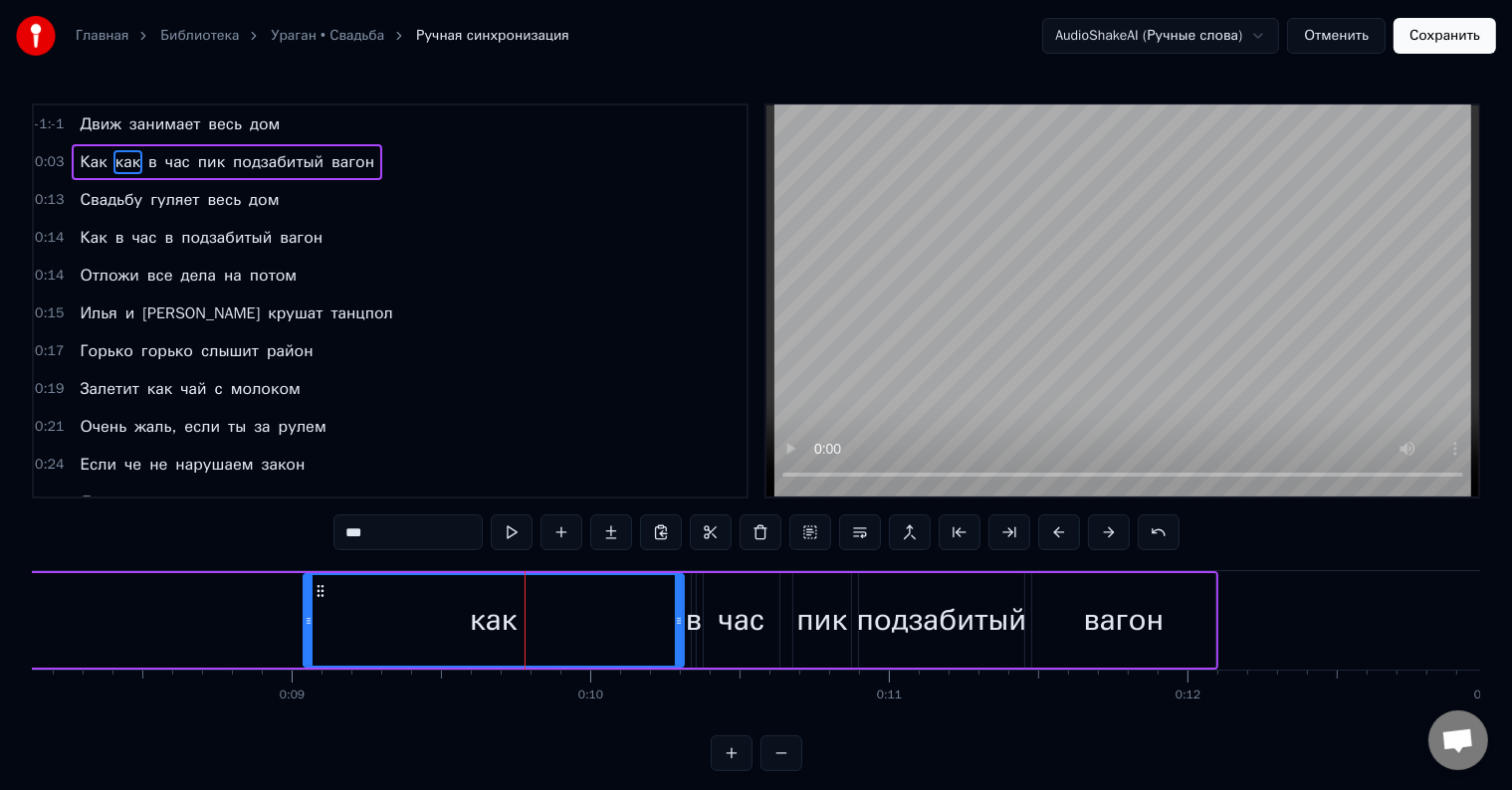 click at bounding box center (1059, 532) 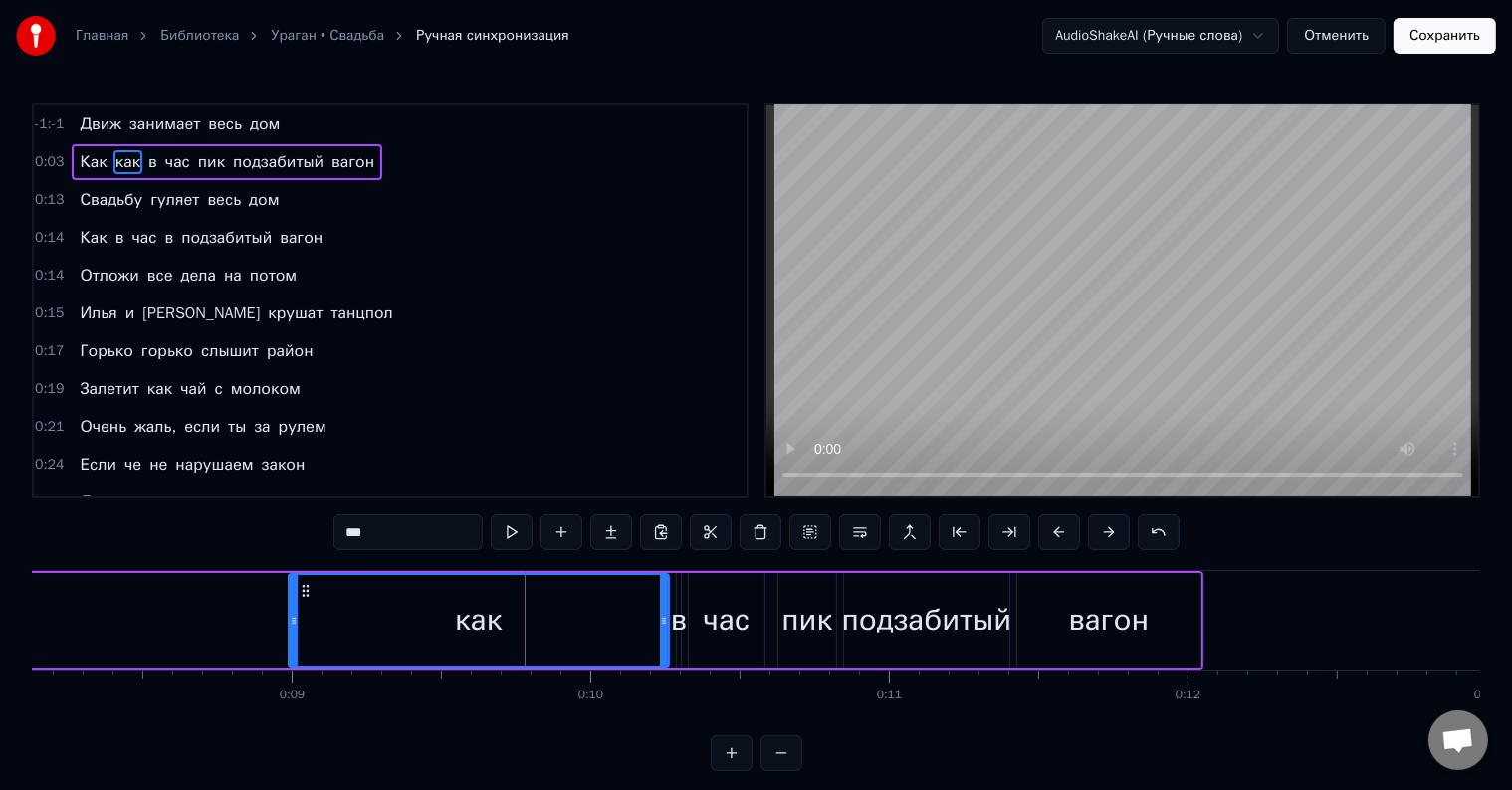 click at bounding box center (1059, 532) 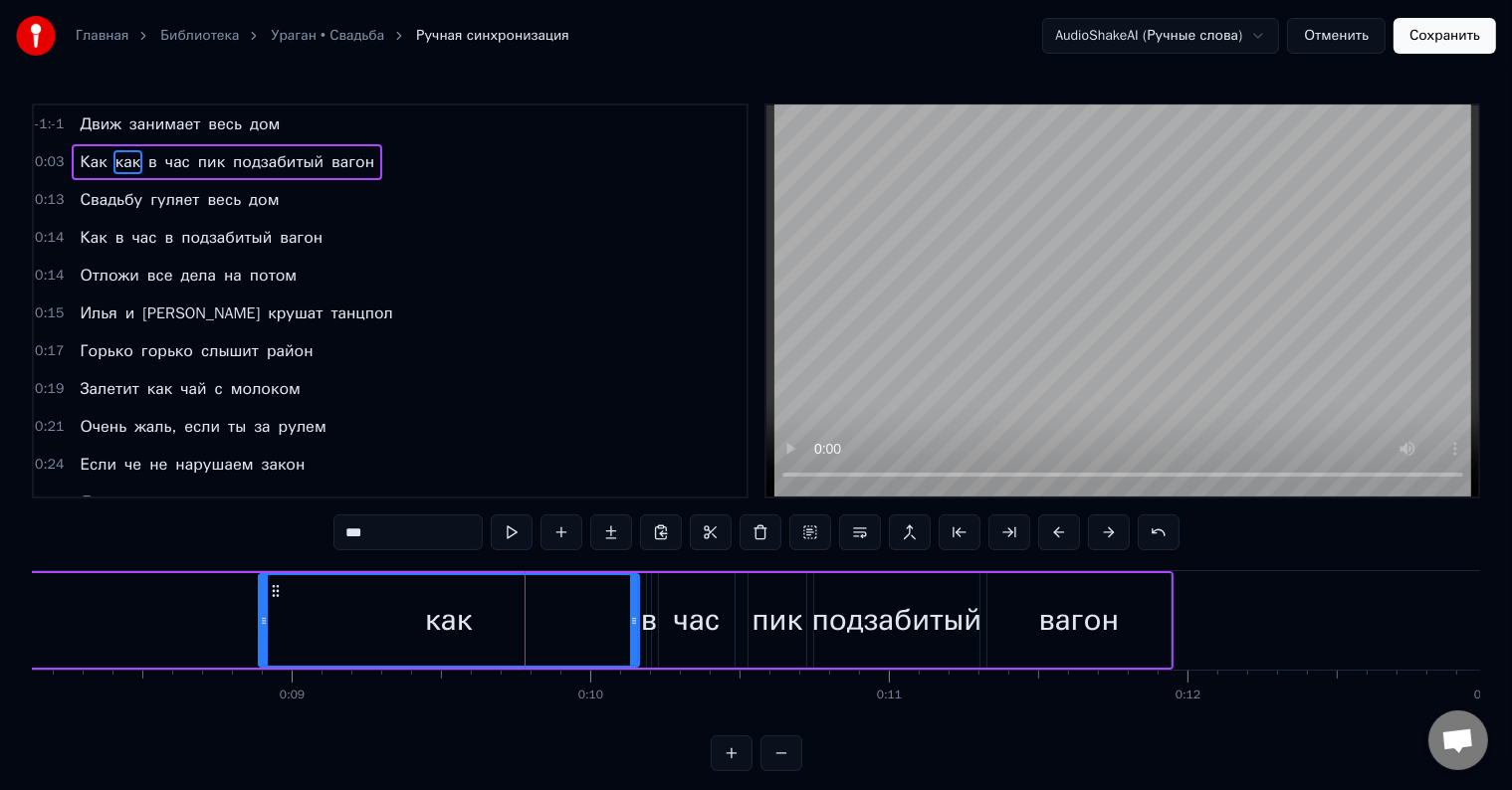 click at bounding box center [1059, 532] 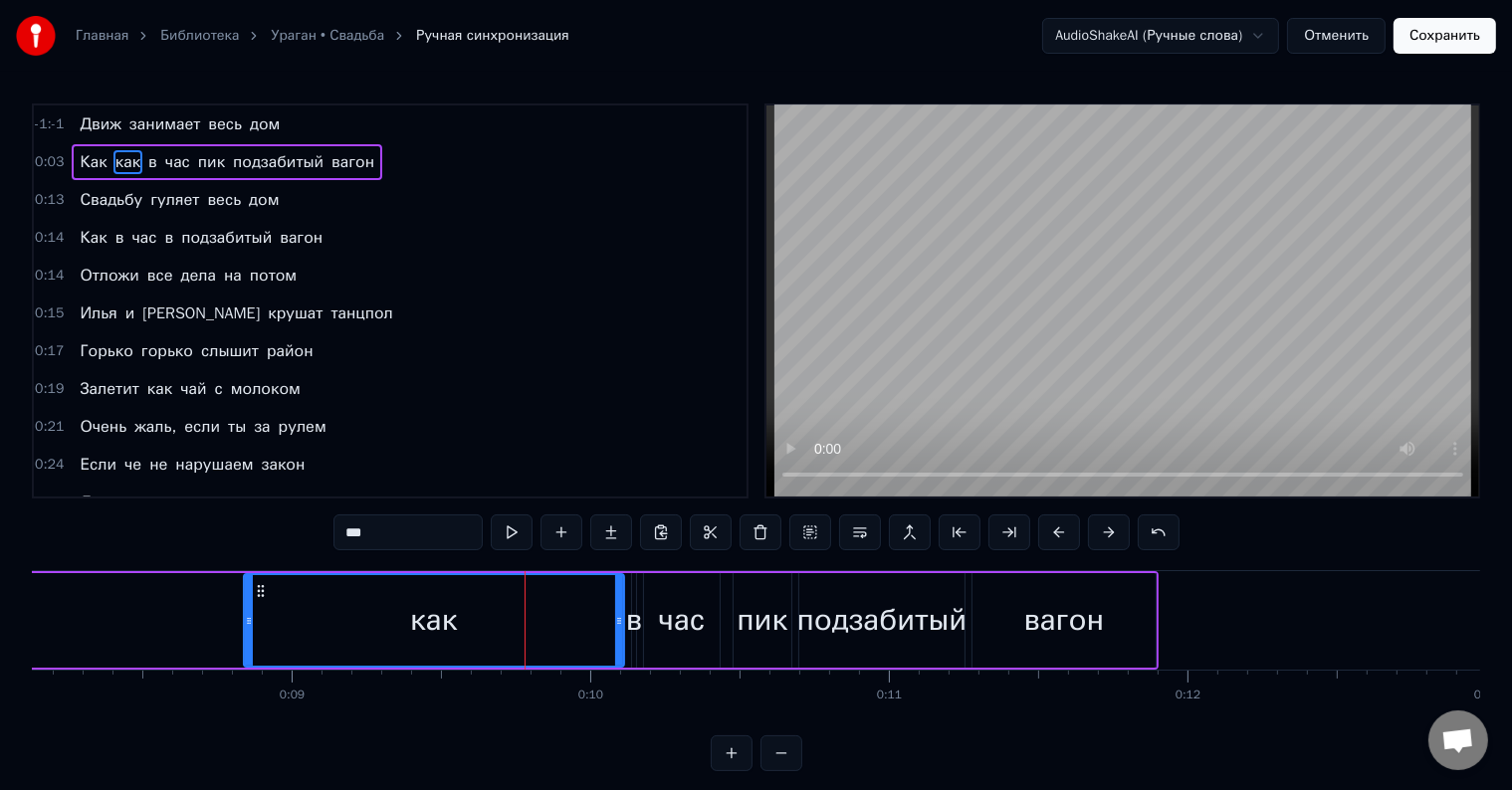 click at bounding box center [1059, 532] 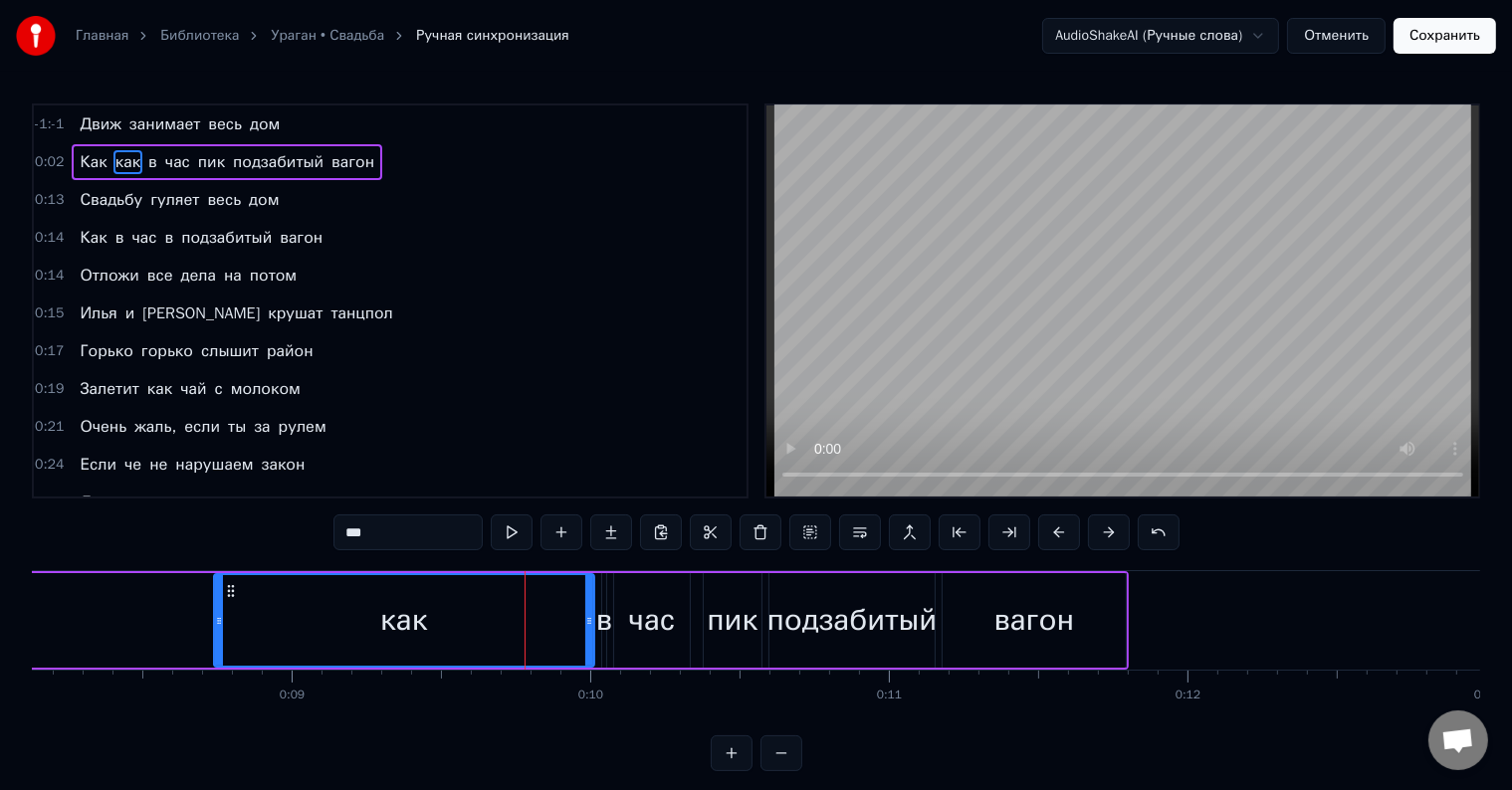click at bounding box center (1059, 532) 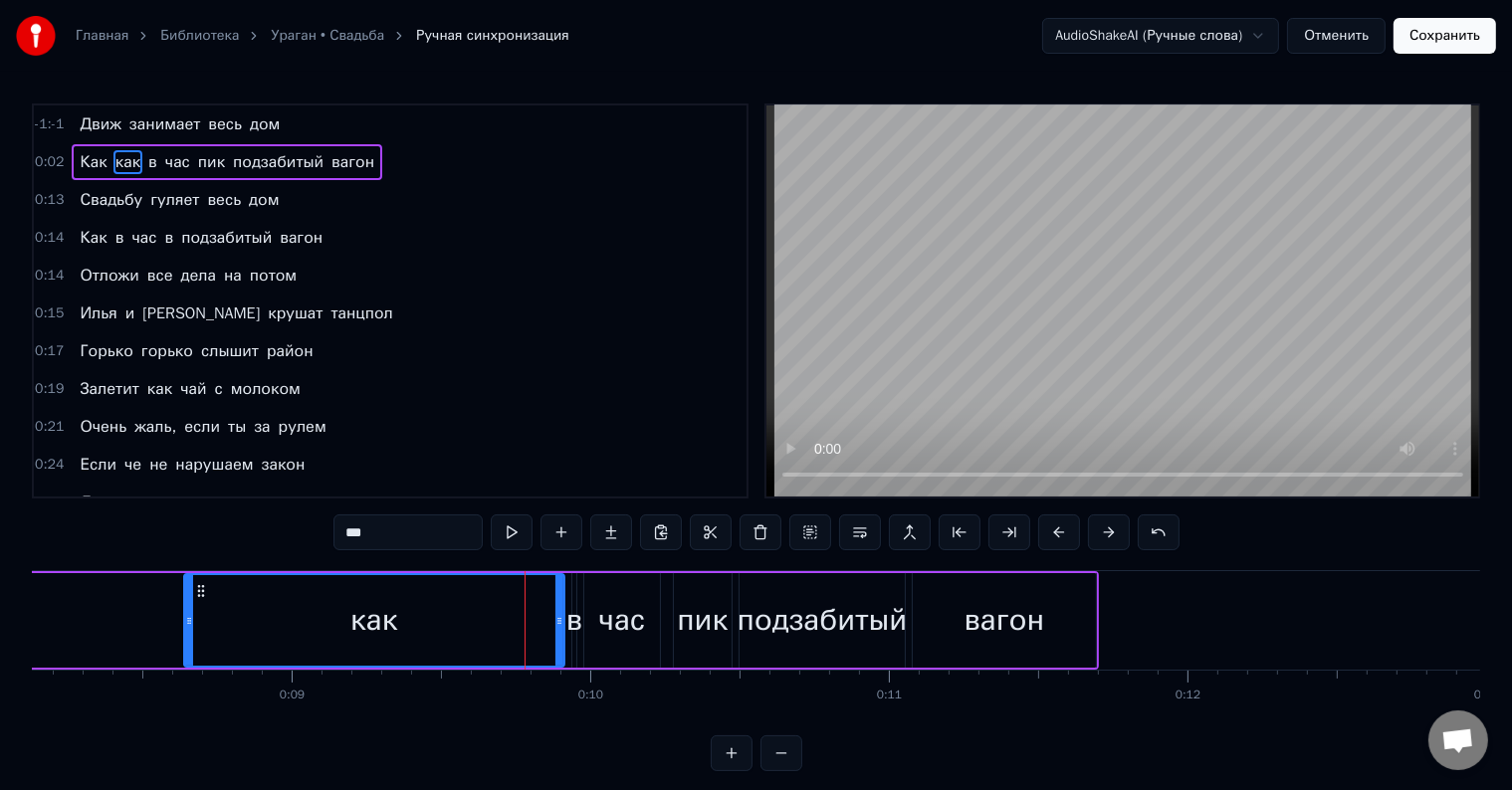 click at bounding box center (1059, 532) 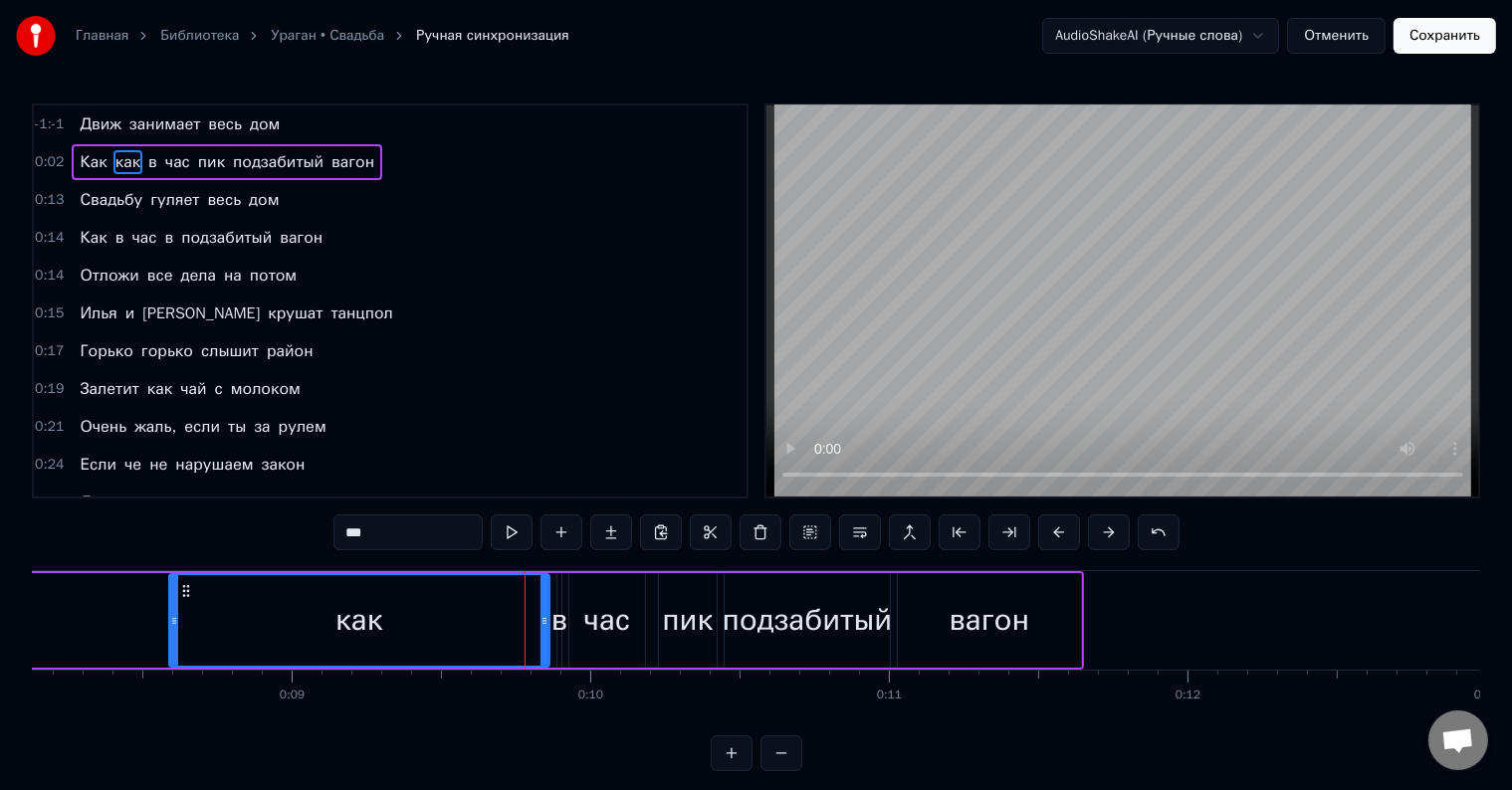 click at bounding box center [1059, 532] 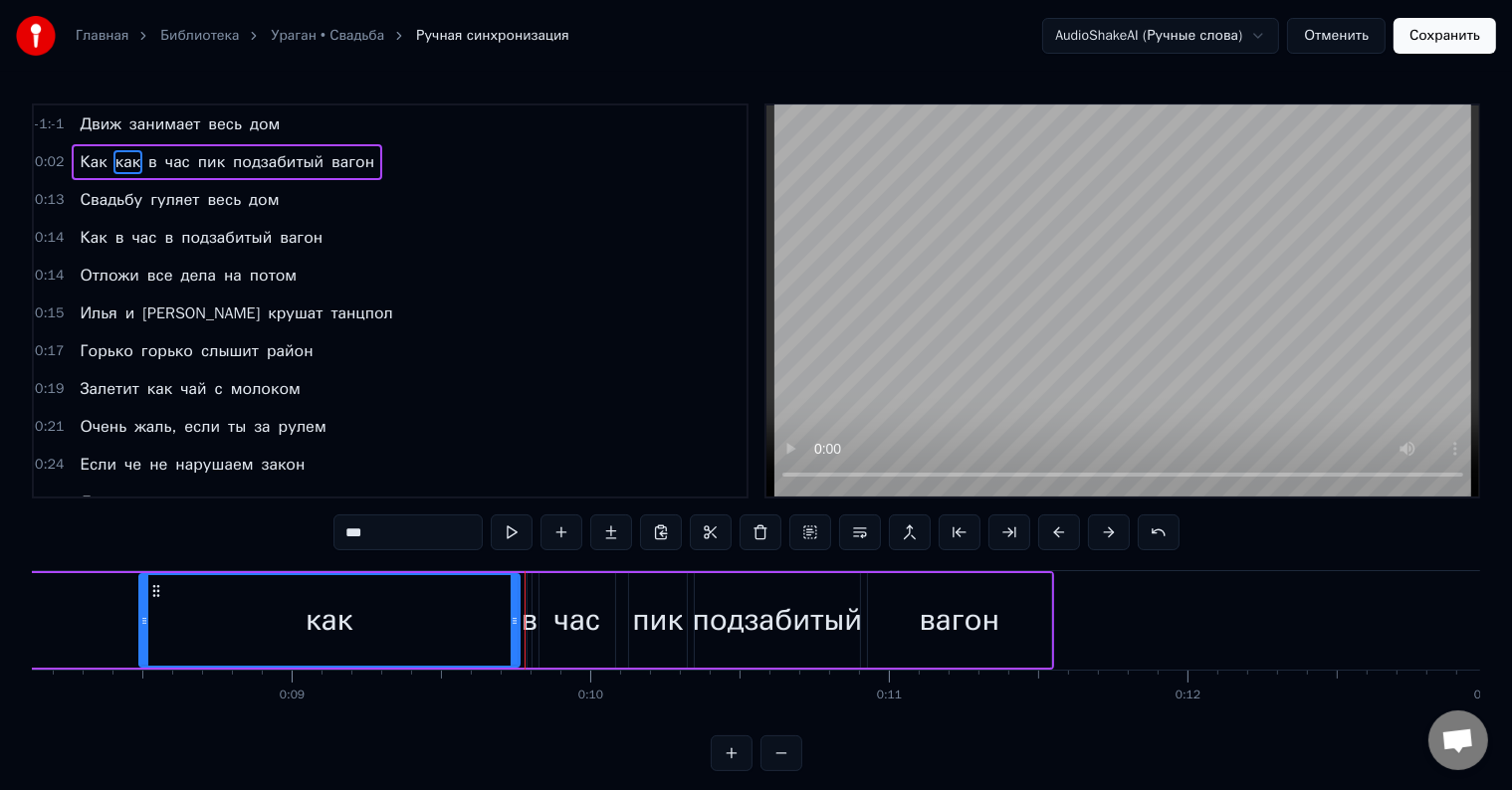 click at bounding box center [1059, 532] 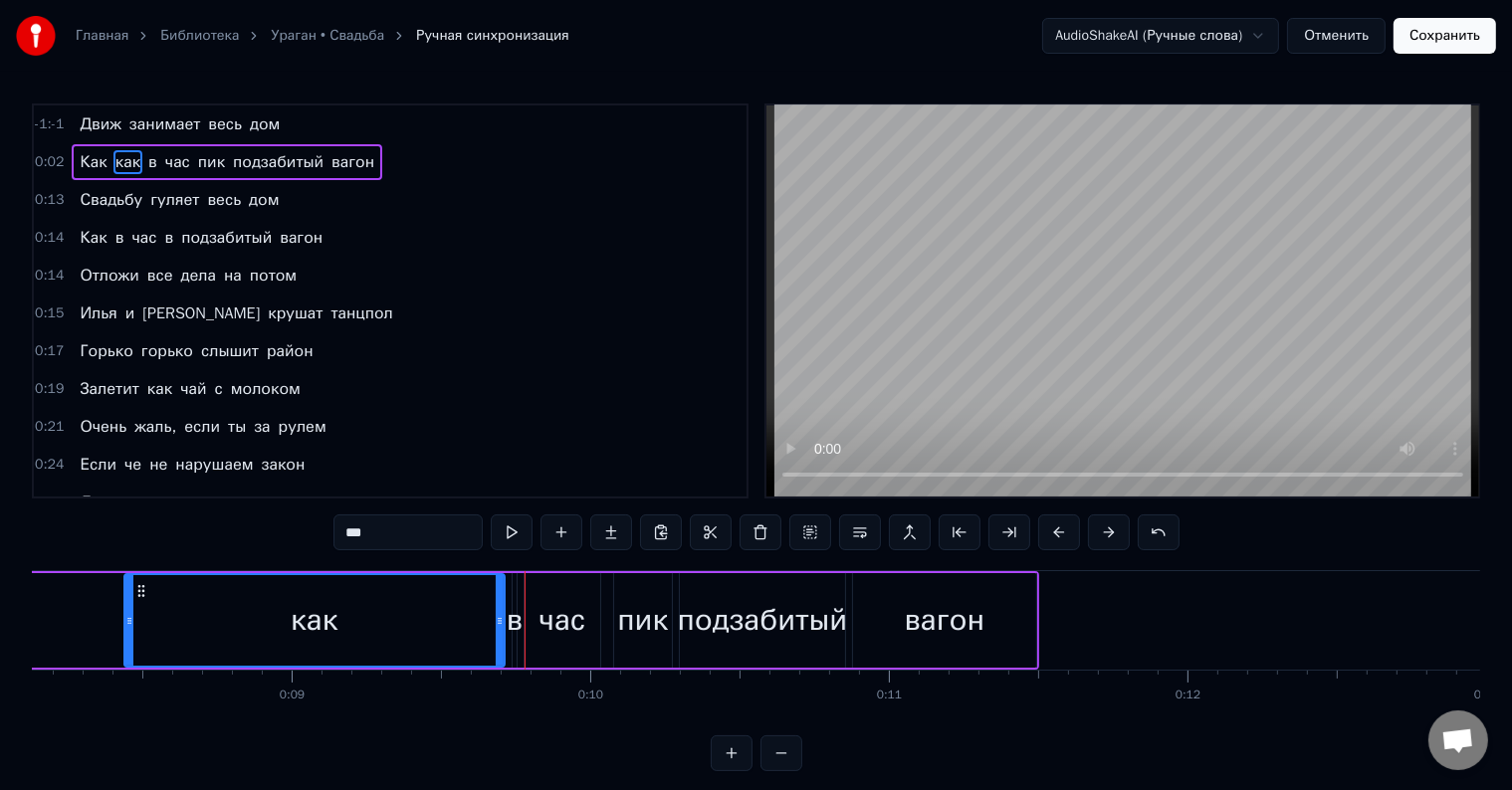 click at bounding box center (1059, 532) 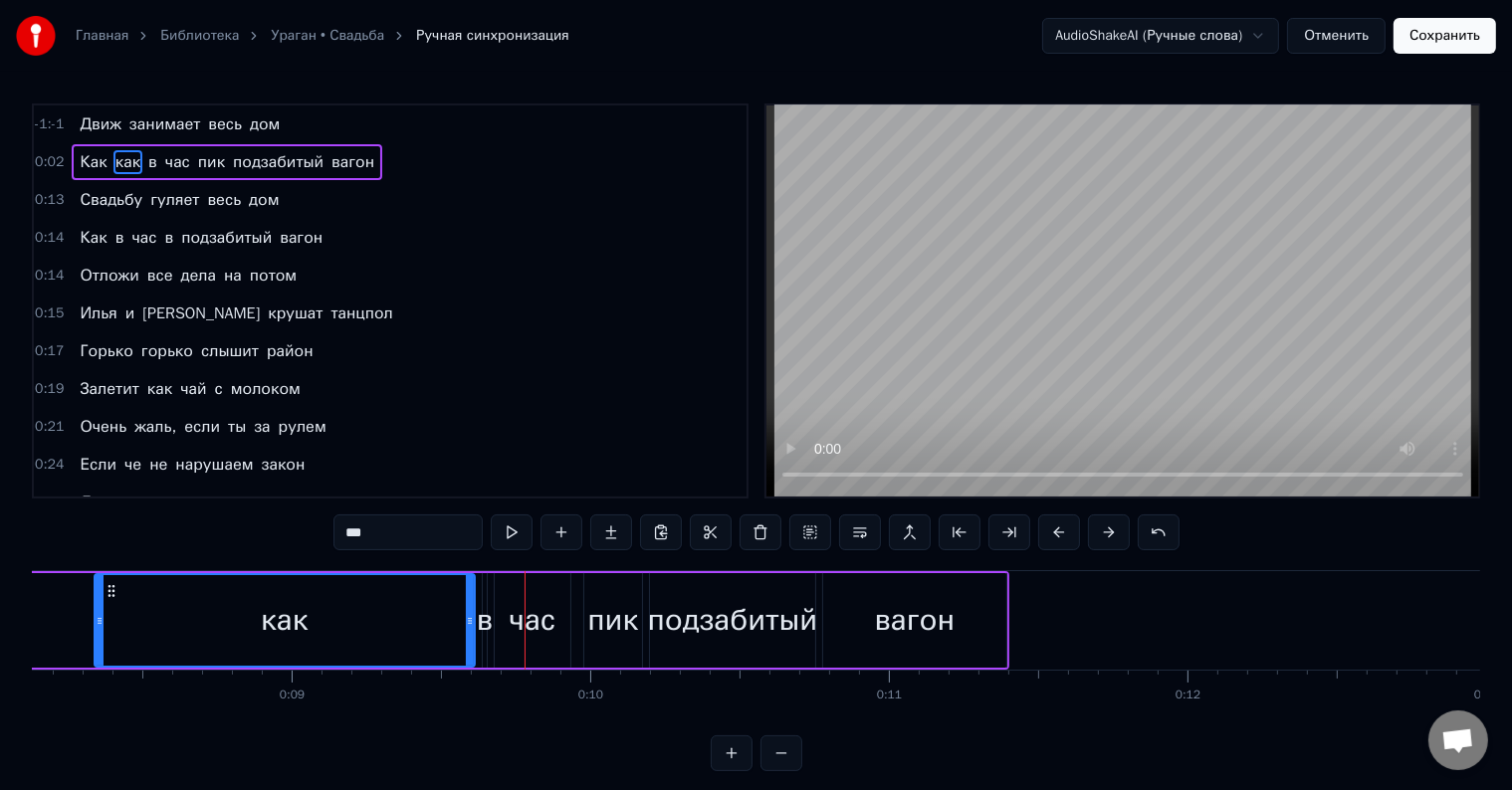 click at bounding box center [1059, 532] 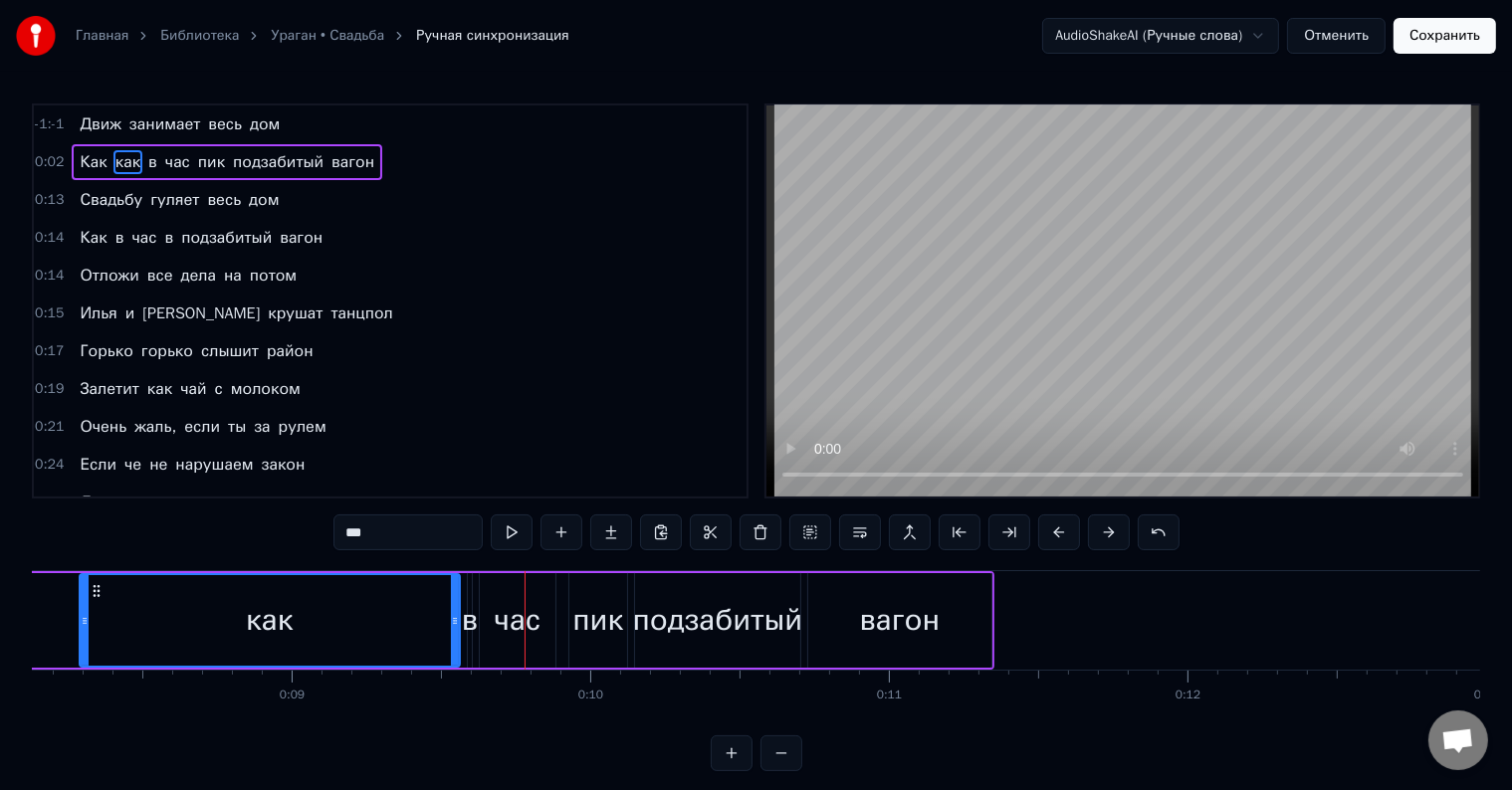 click at bounding box center [1059, 532] 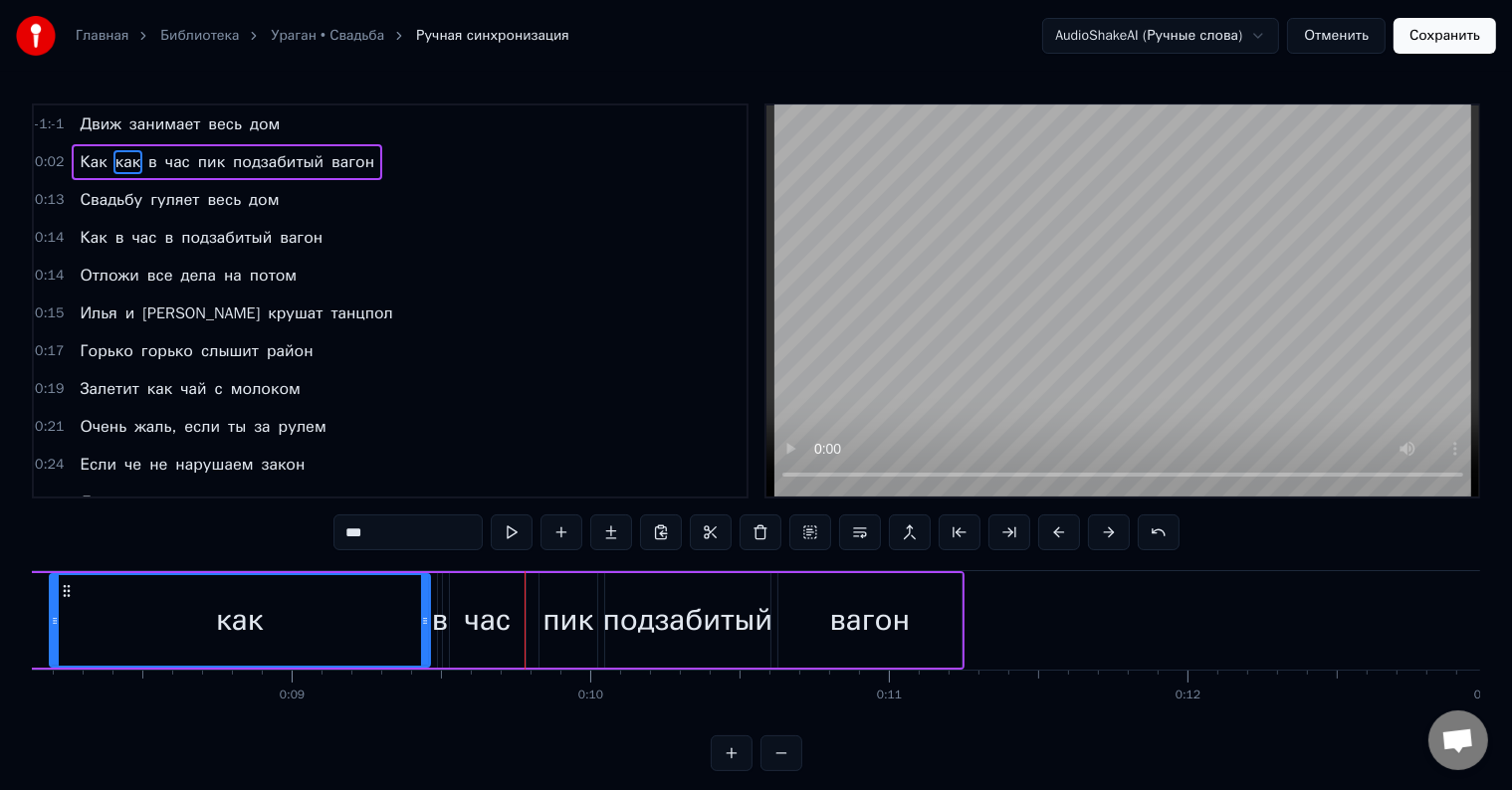 click at bounding box center [1059, 532] 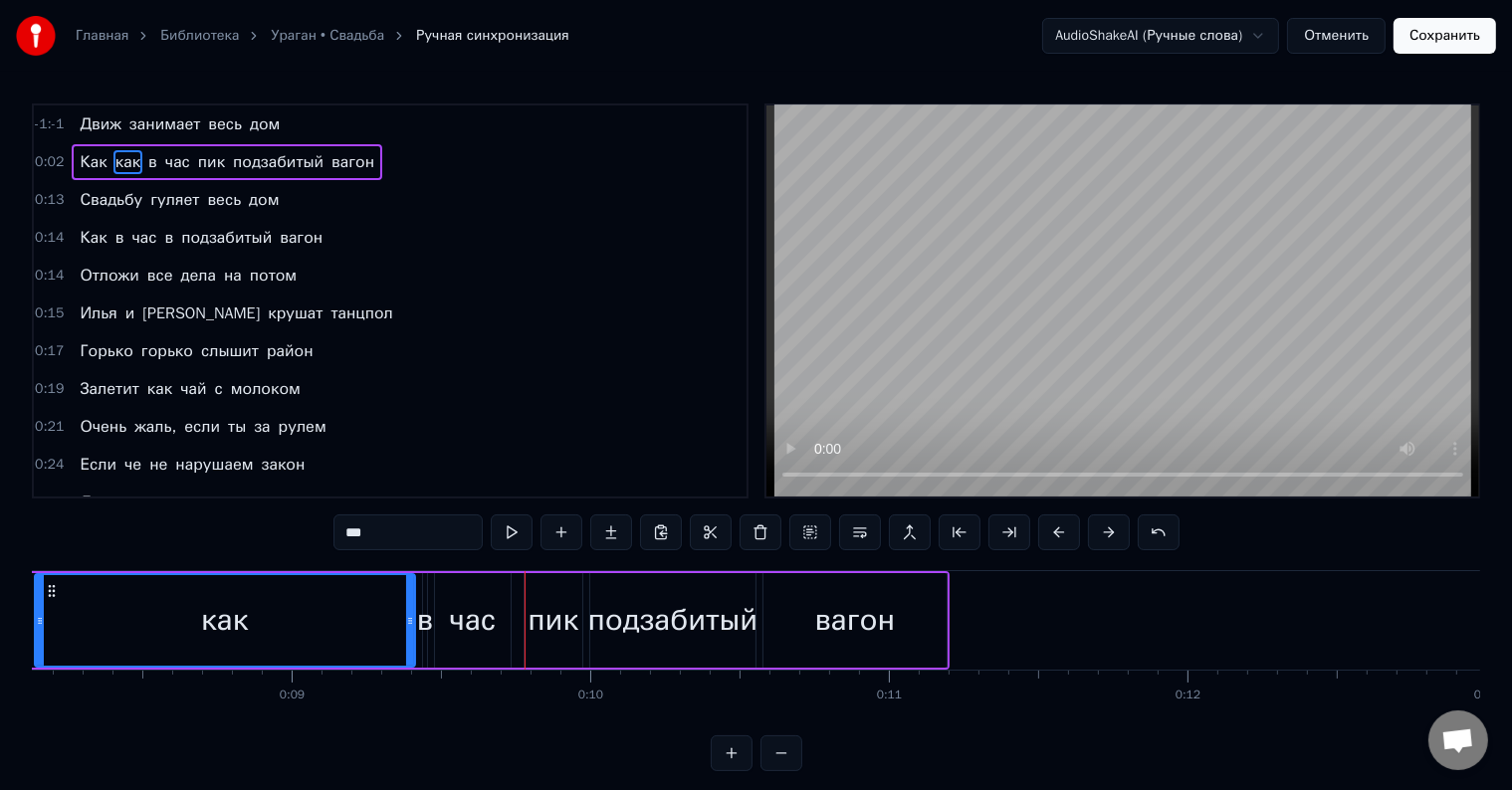 click at bounding box center (1059, 532) 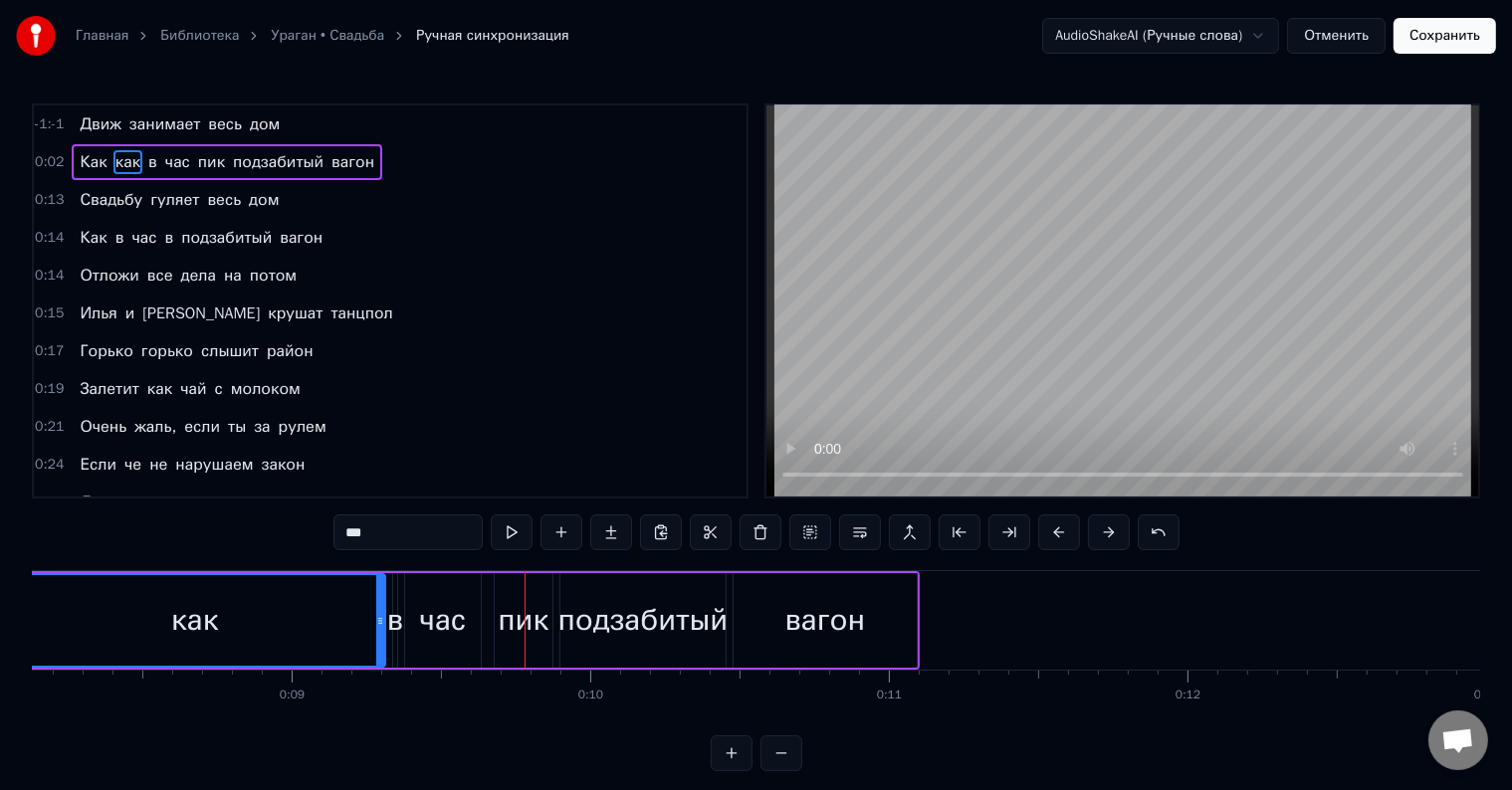 click at bounding box center [1059, 532] 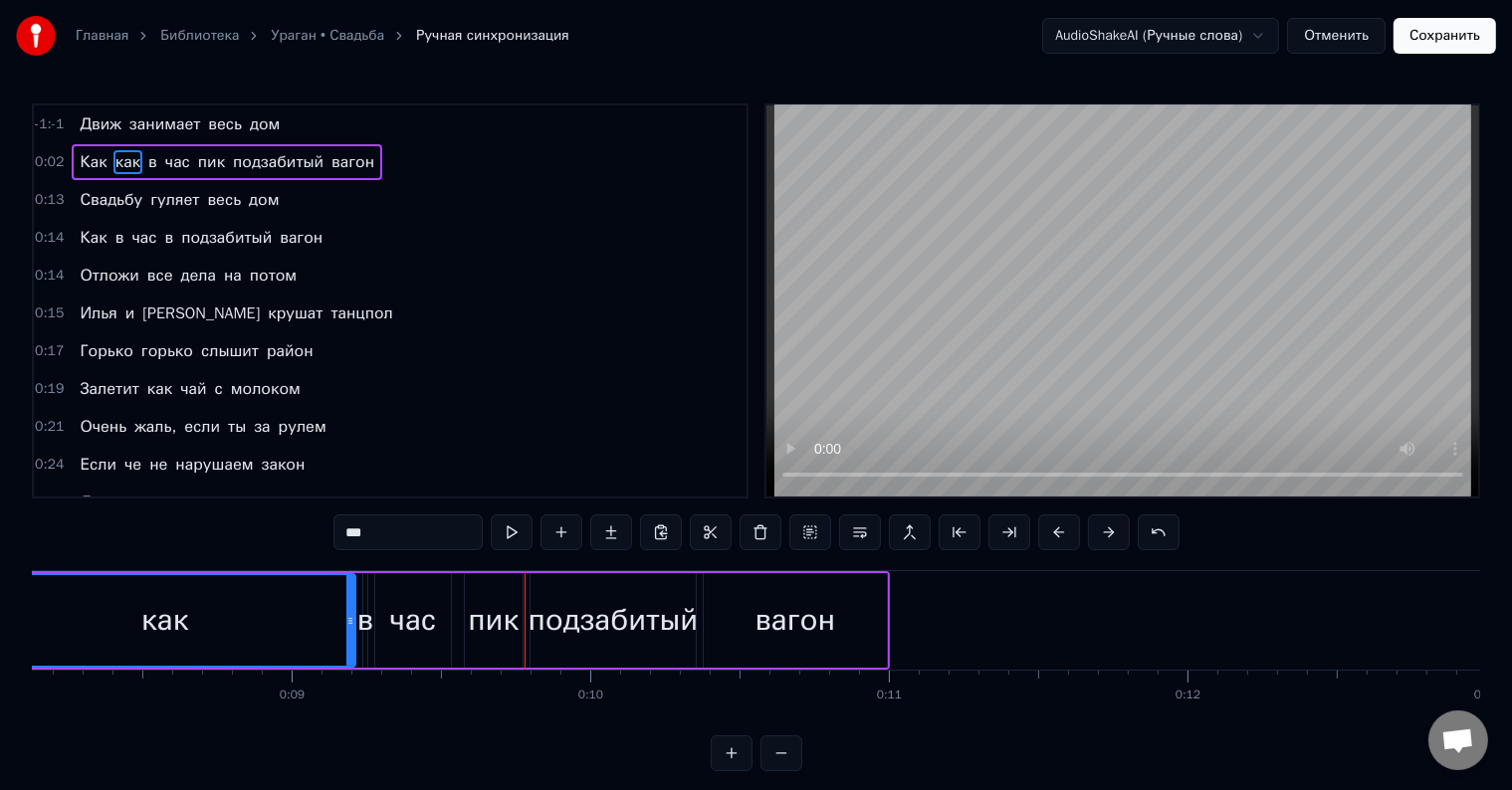 click at bounding box center [1059, 532] 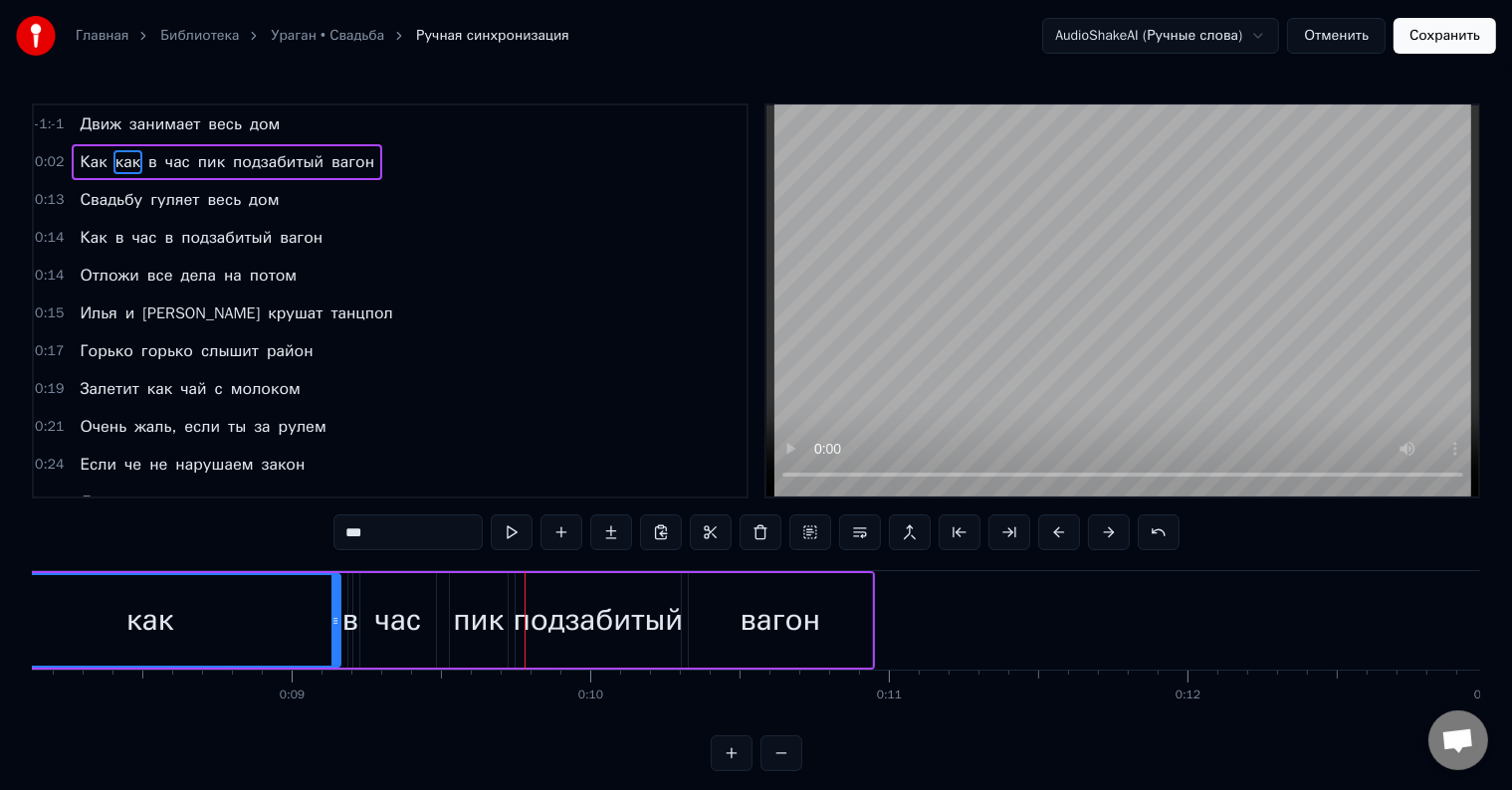 click at bounding box center (1059, 532) 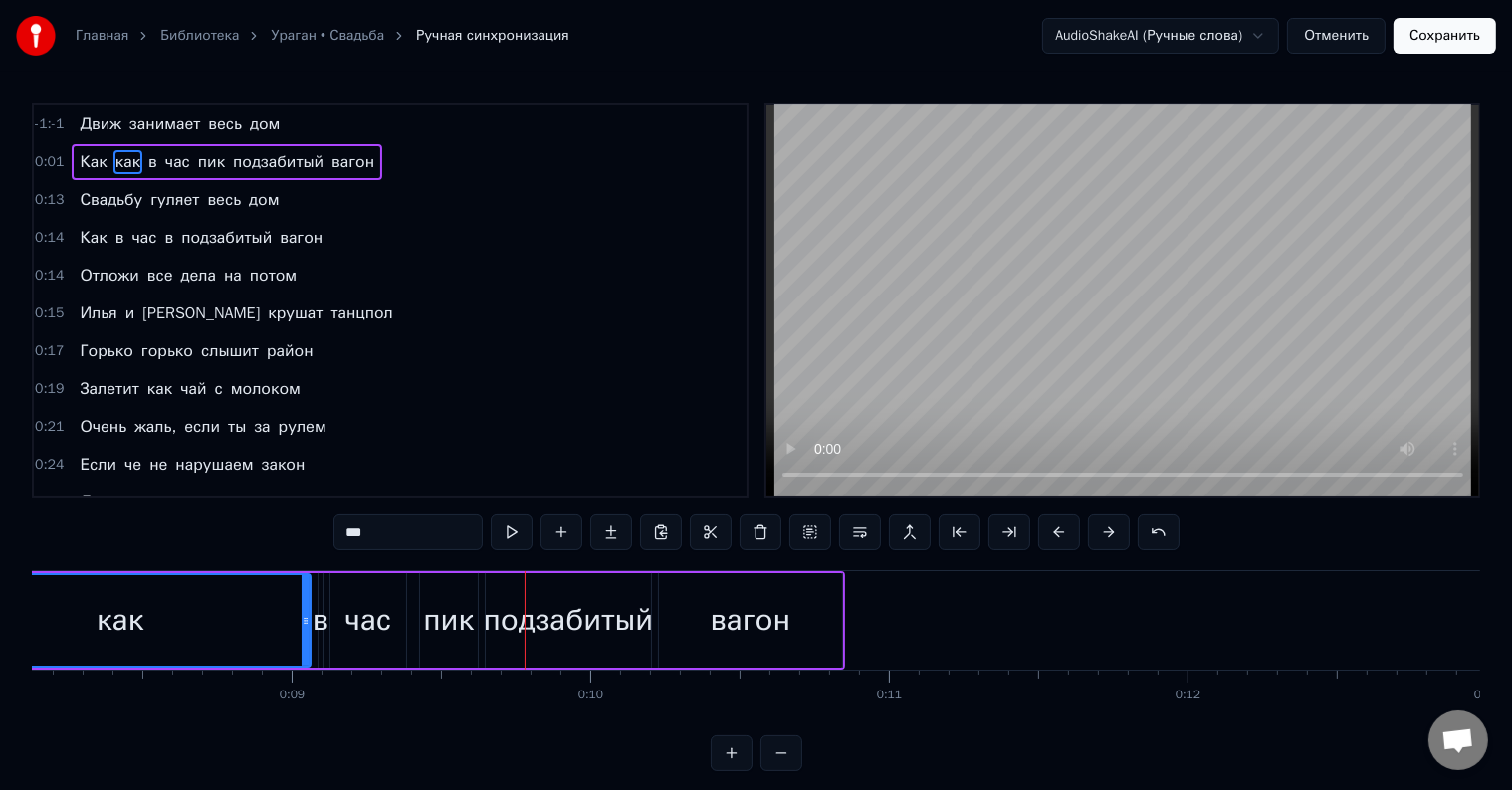 click at bounding box center (1059, 532) 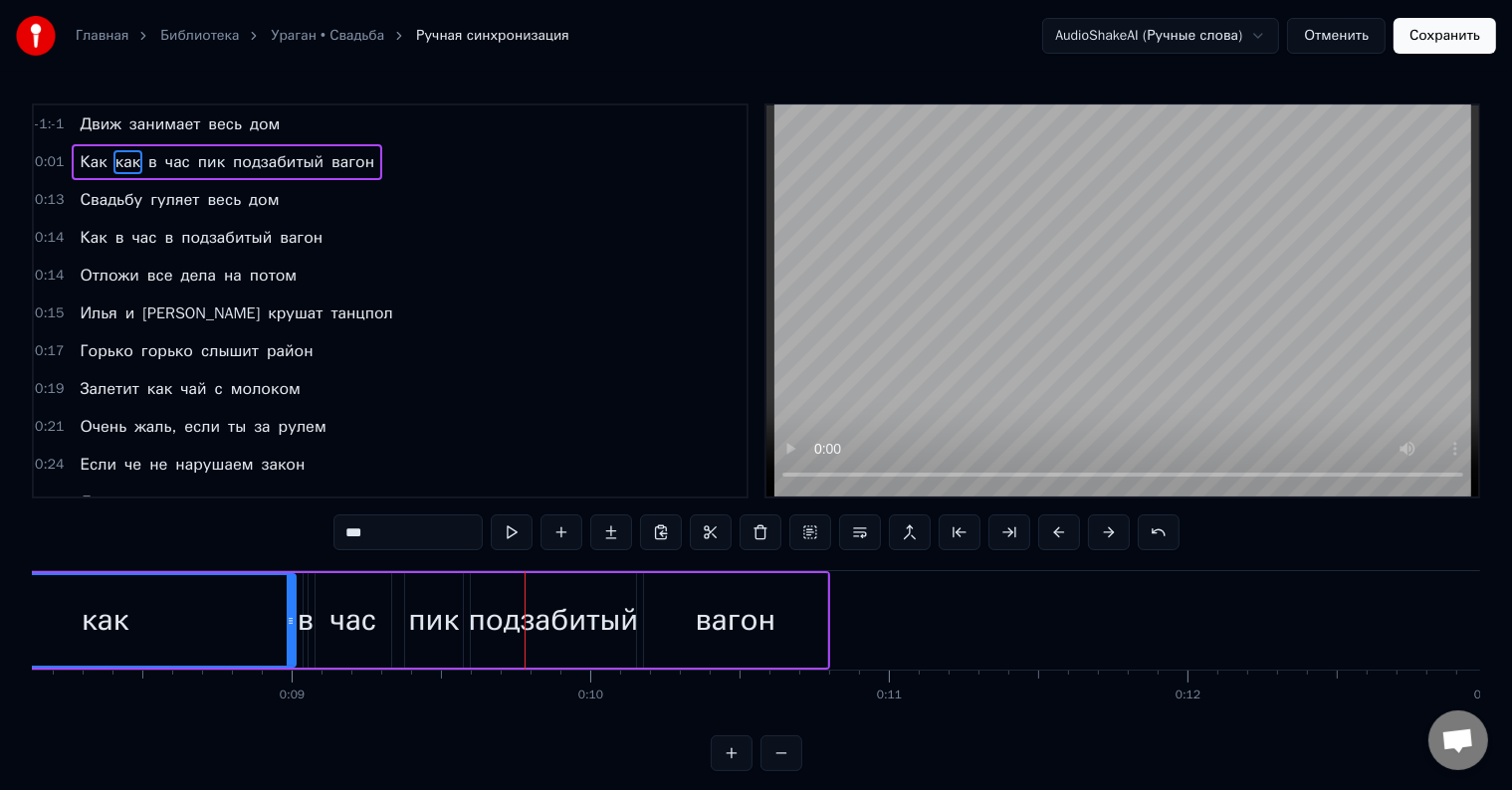 click at bounding box center [1059, 532] 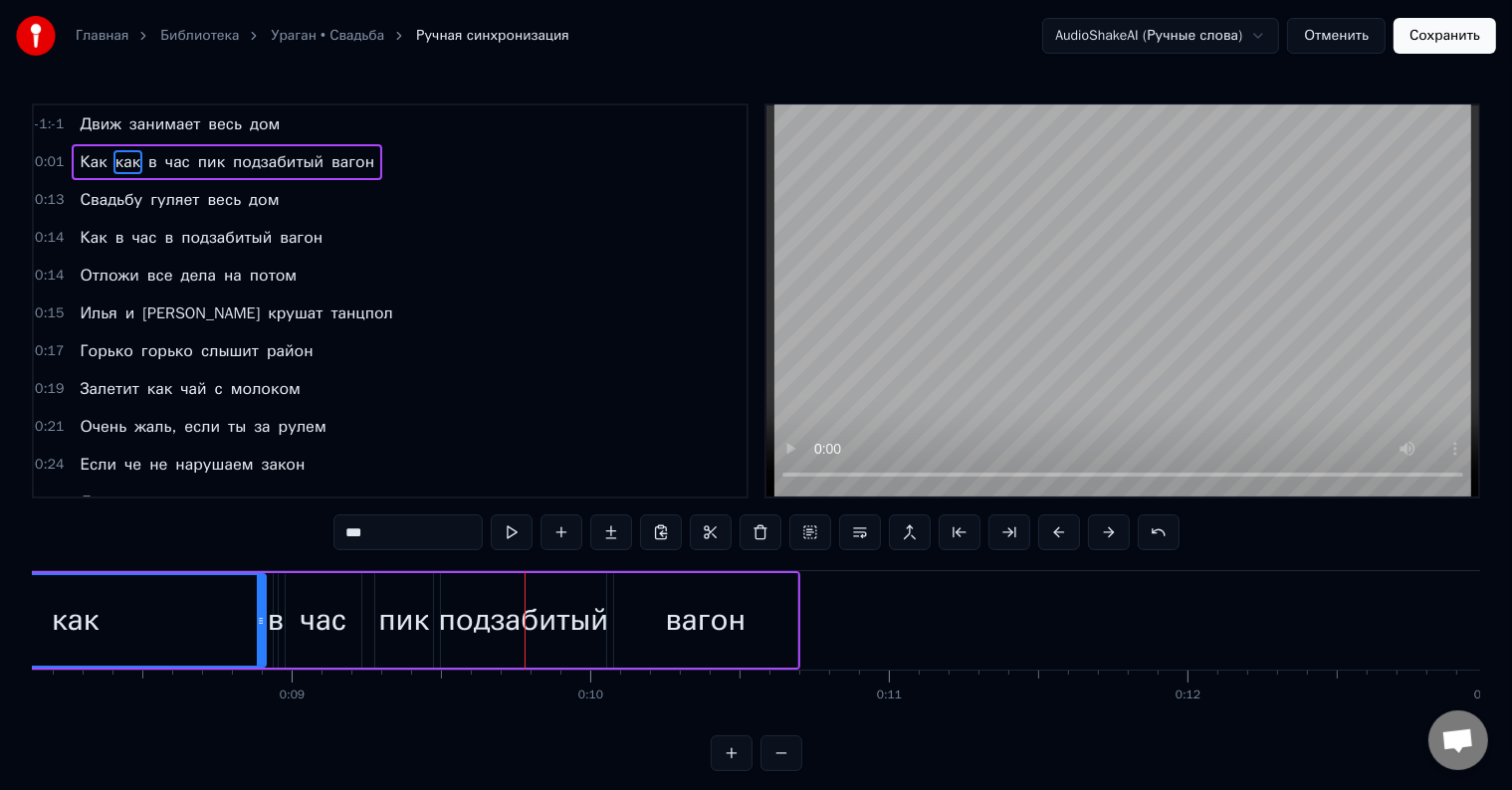 click at bounding box center (1059, 532) 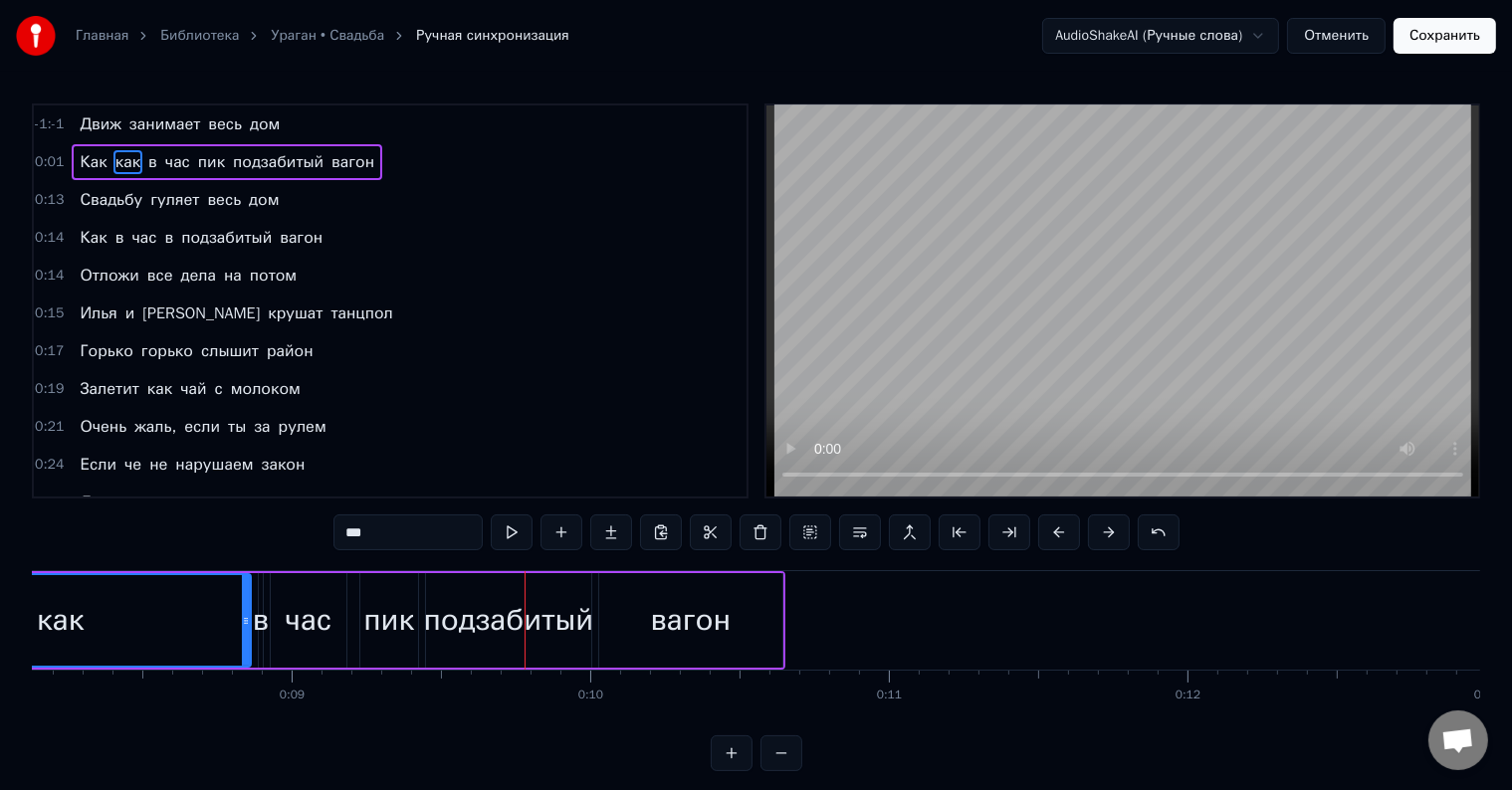 click at bounding box center [1059, 532] 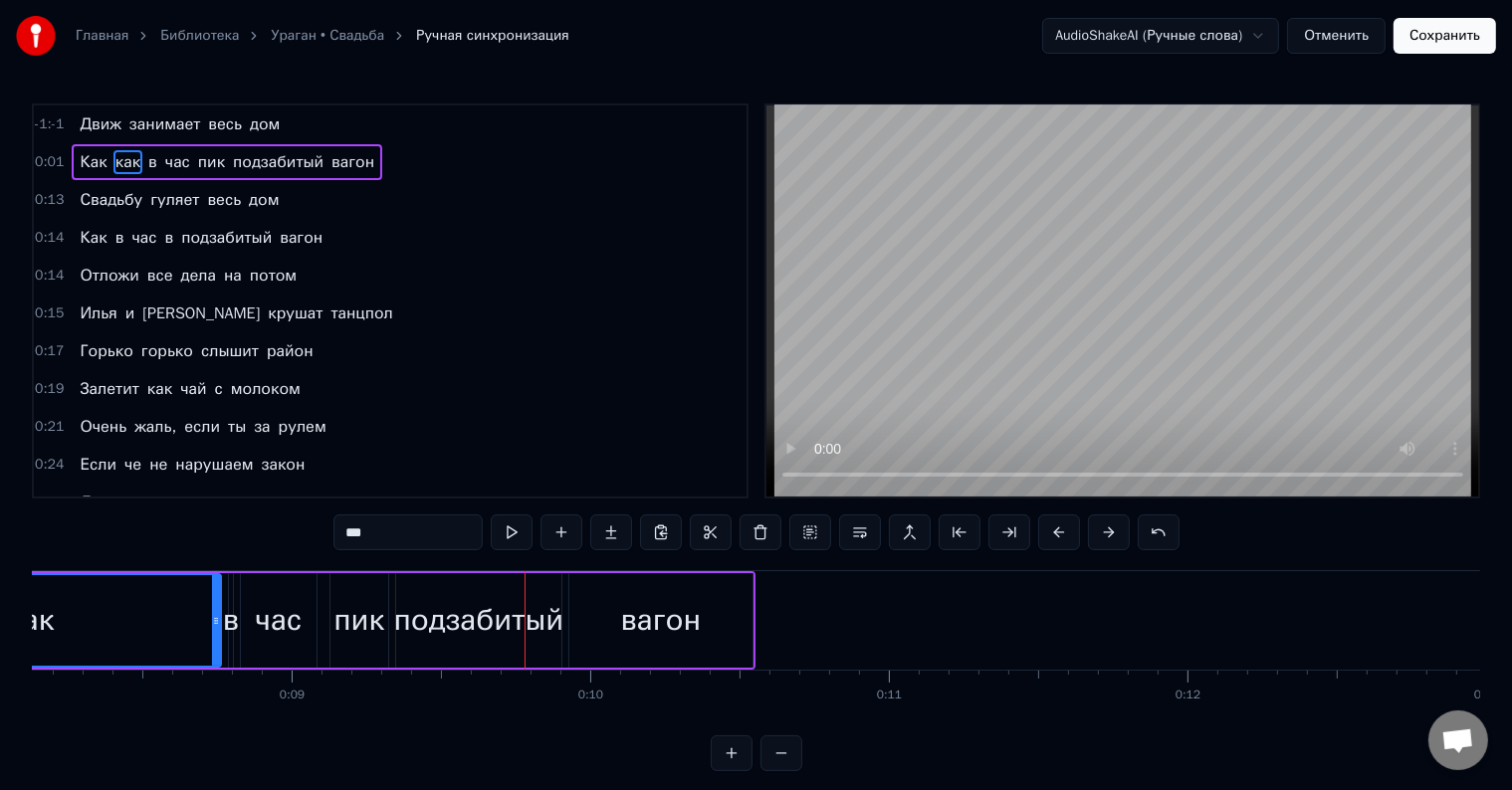 click at bounding box center [1059, 532] 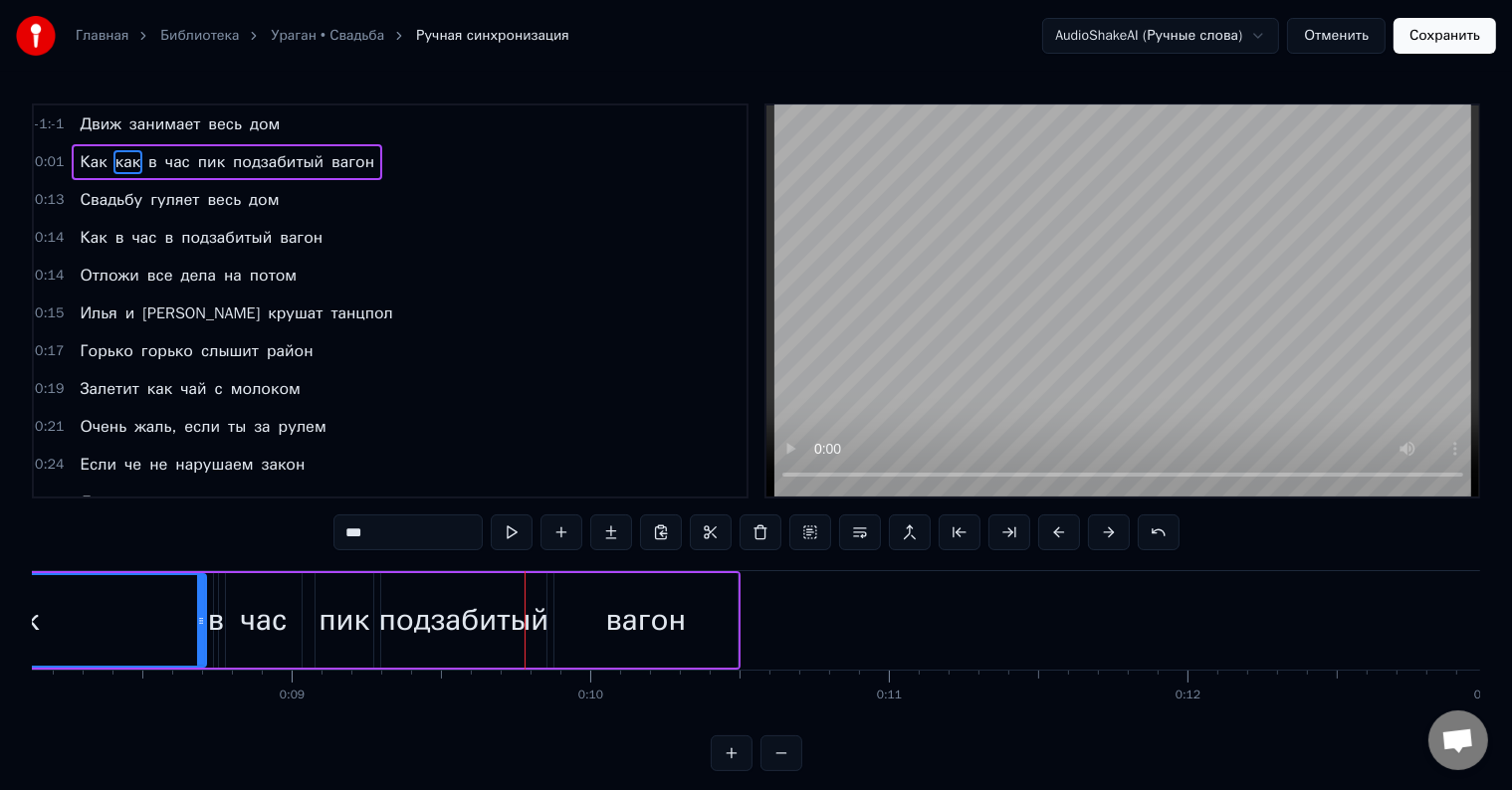 click at bounding box center [1059, 532] 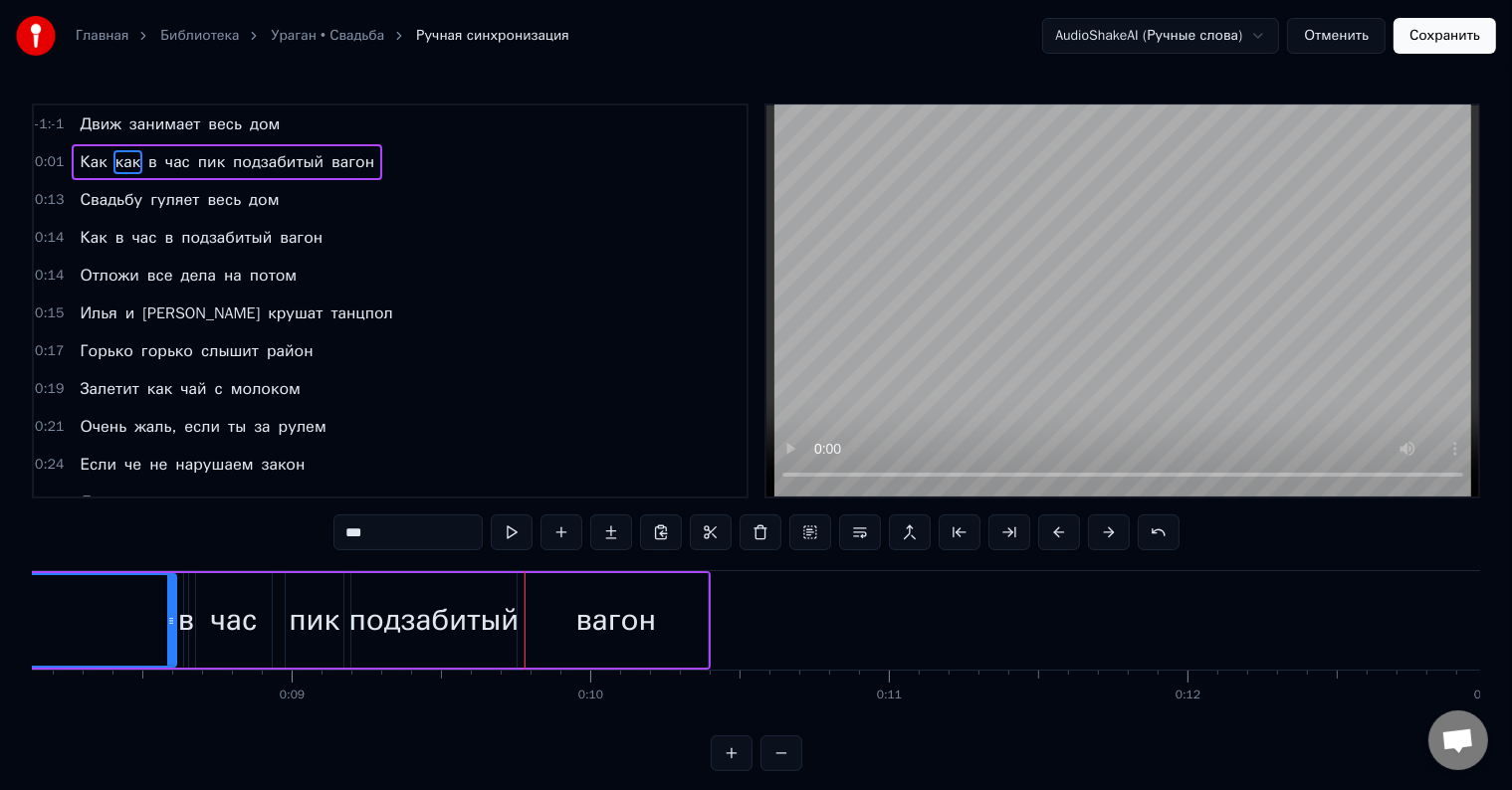 click at bounding box center (1059, 532) 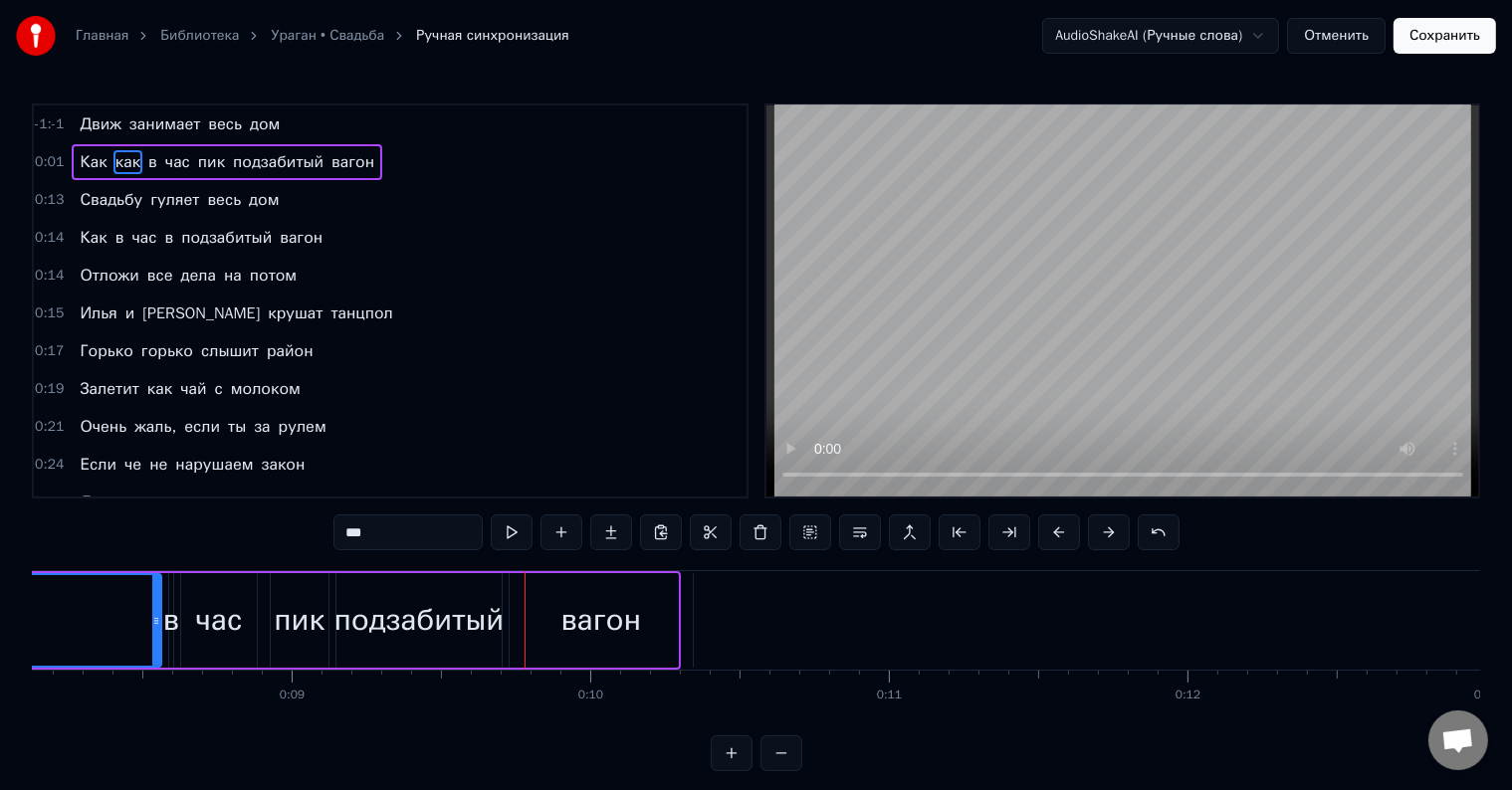 click at bounding box center (1059, 532) 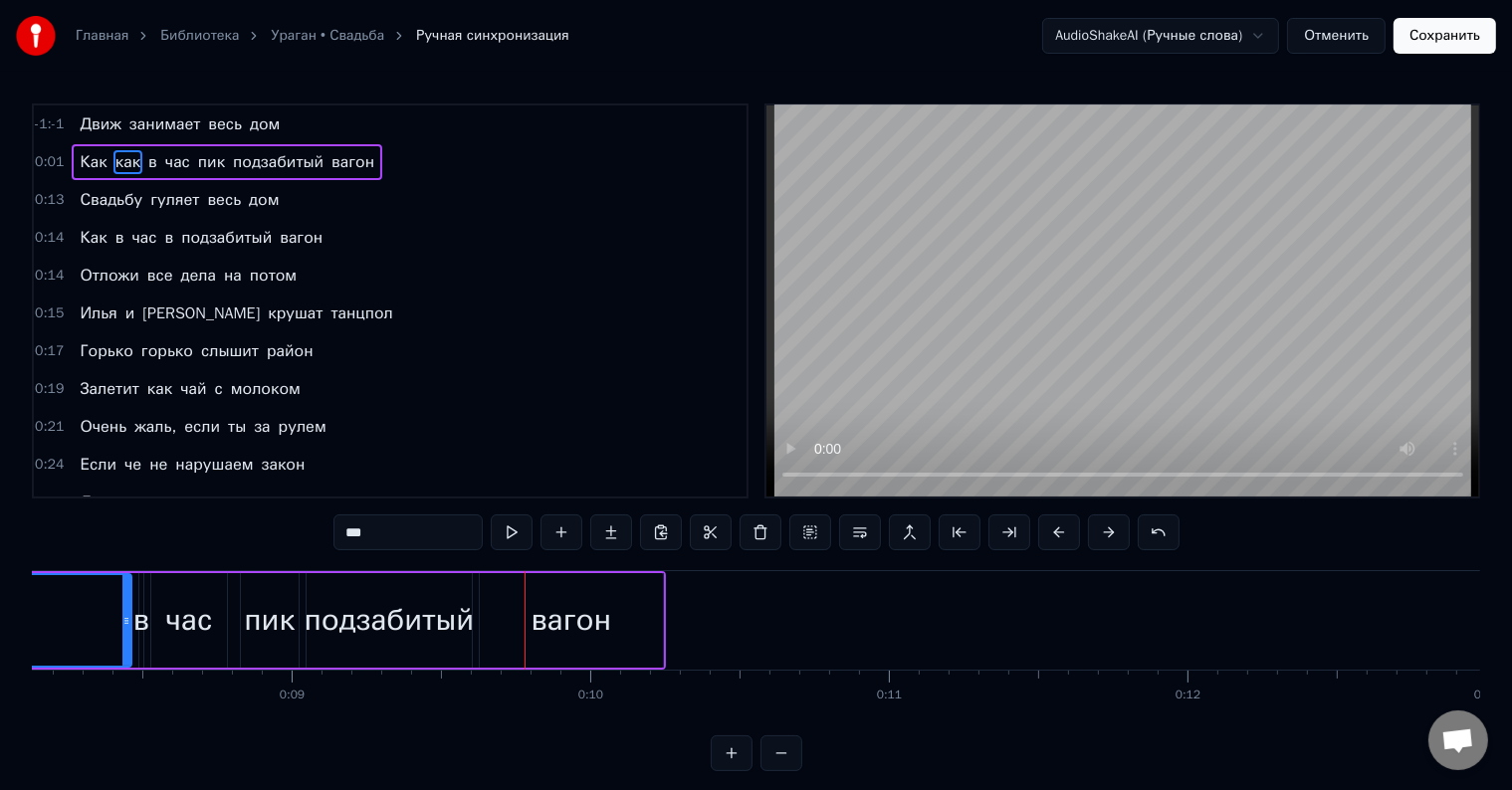 click at bounding box center (1059, 532) 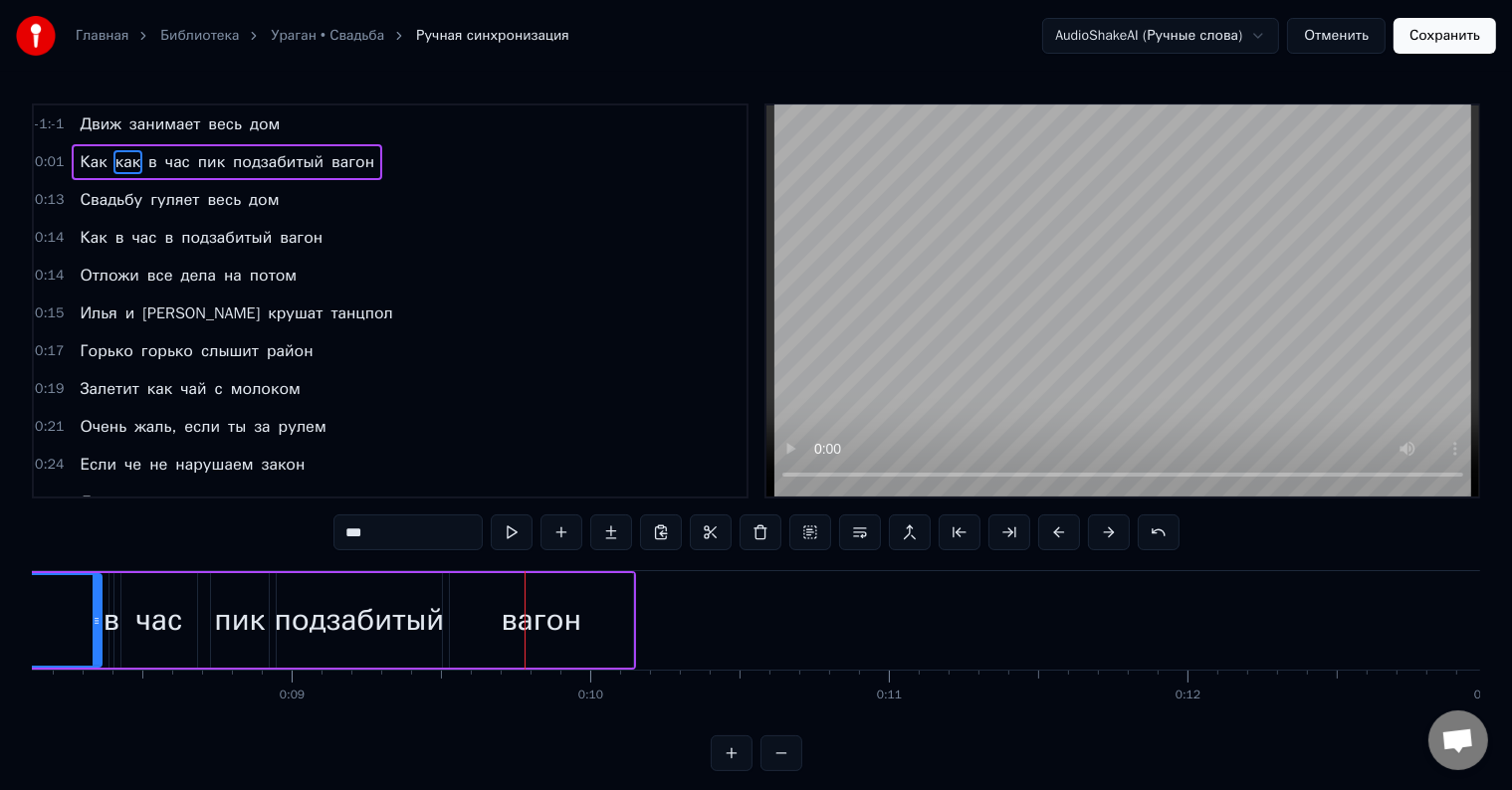 click at bounding box center [1059, 532] 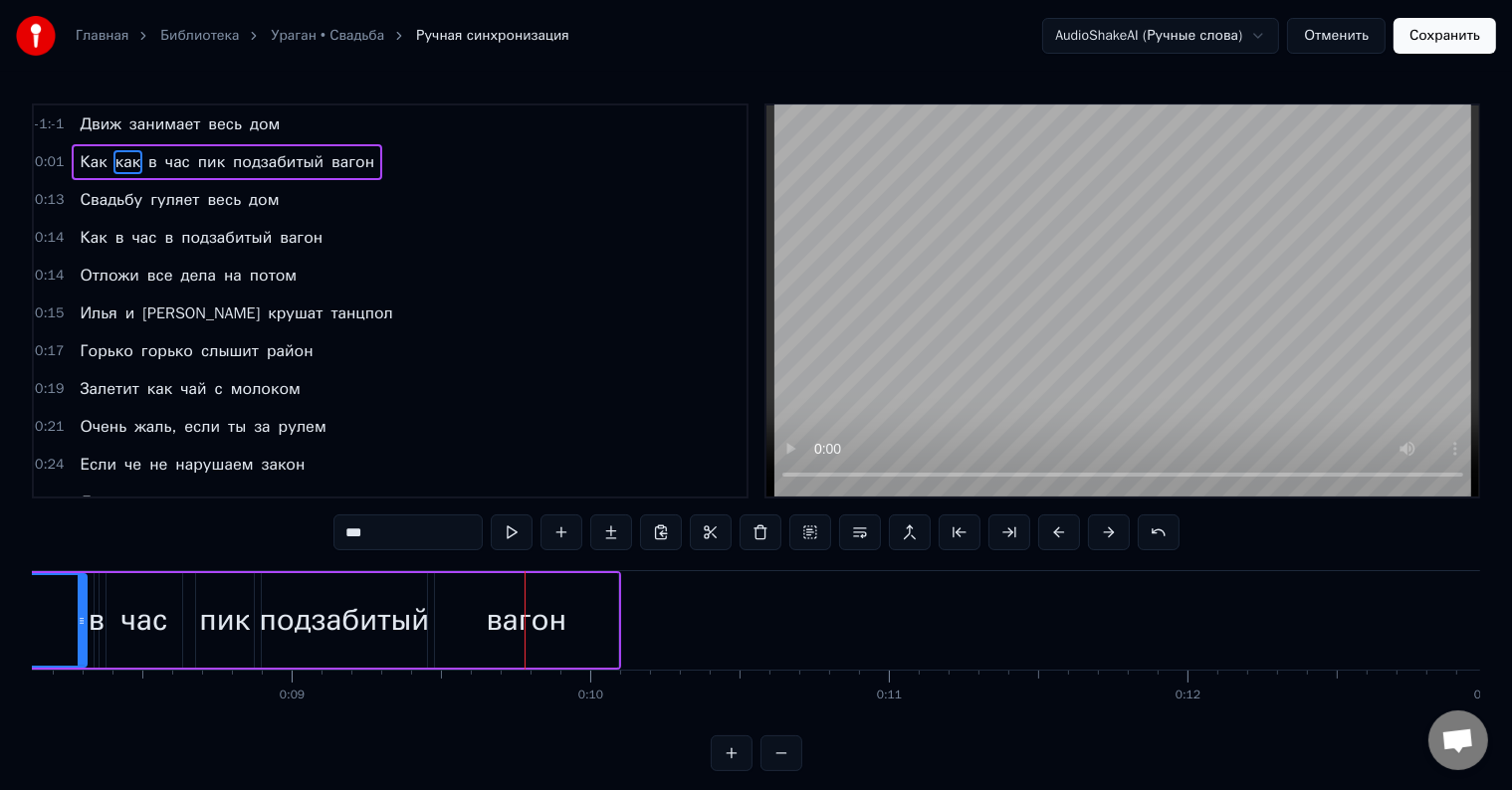 click at bounding box center (1059, 532) 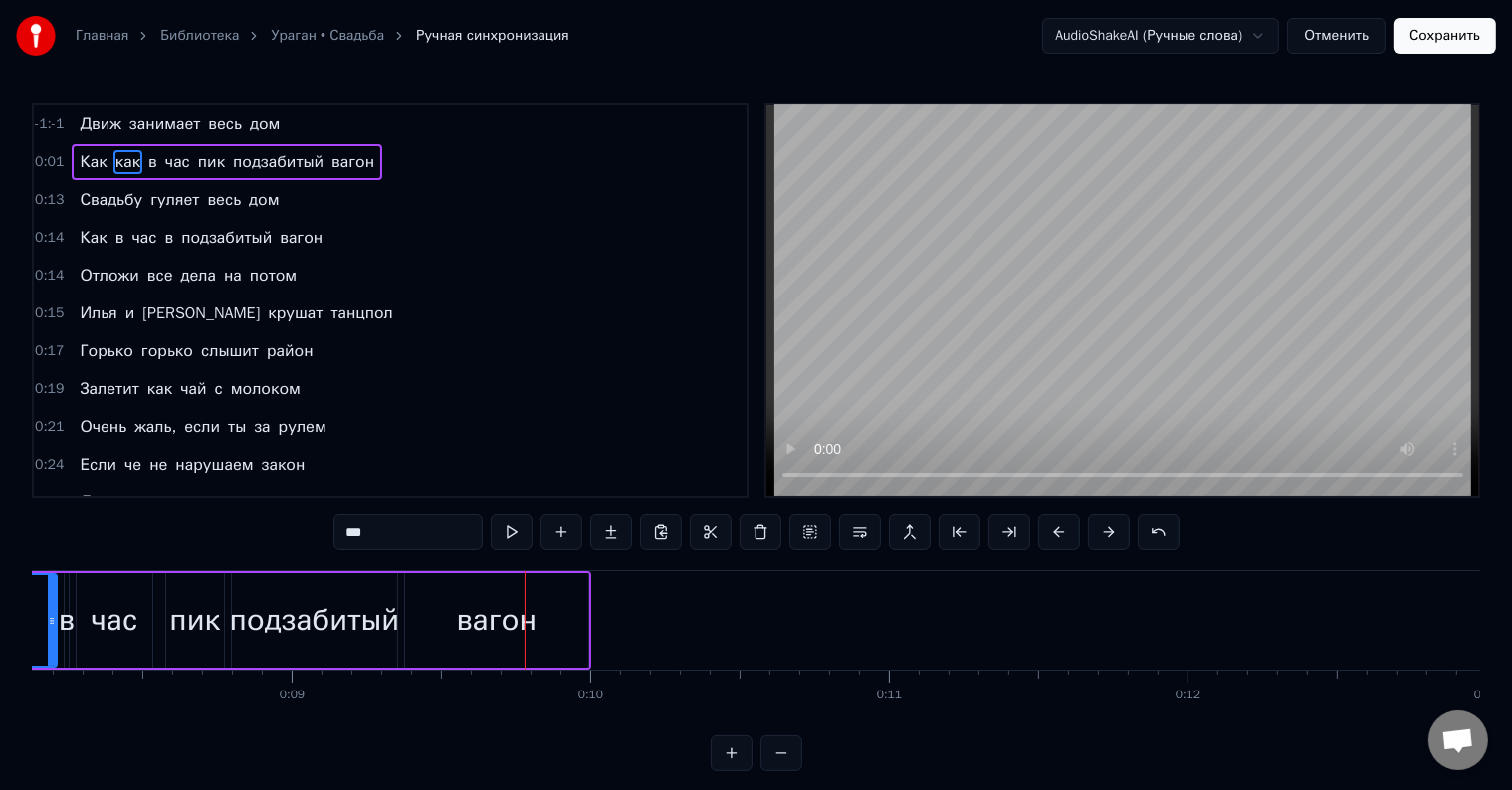 click at bounding box center [1059, 532] 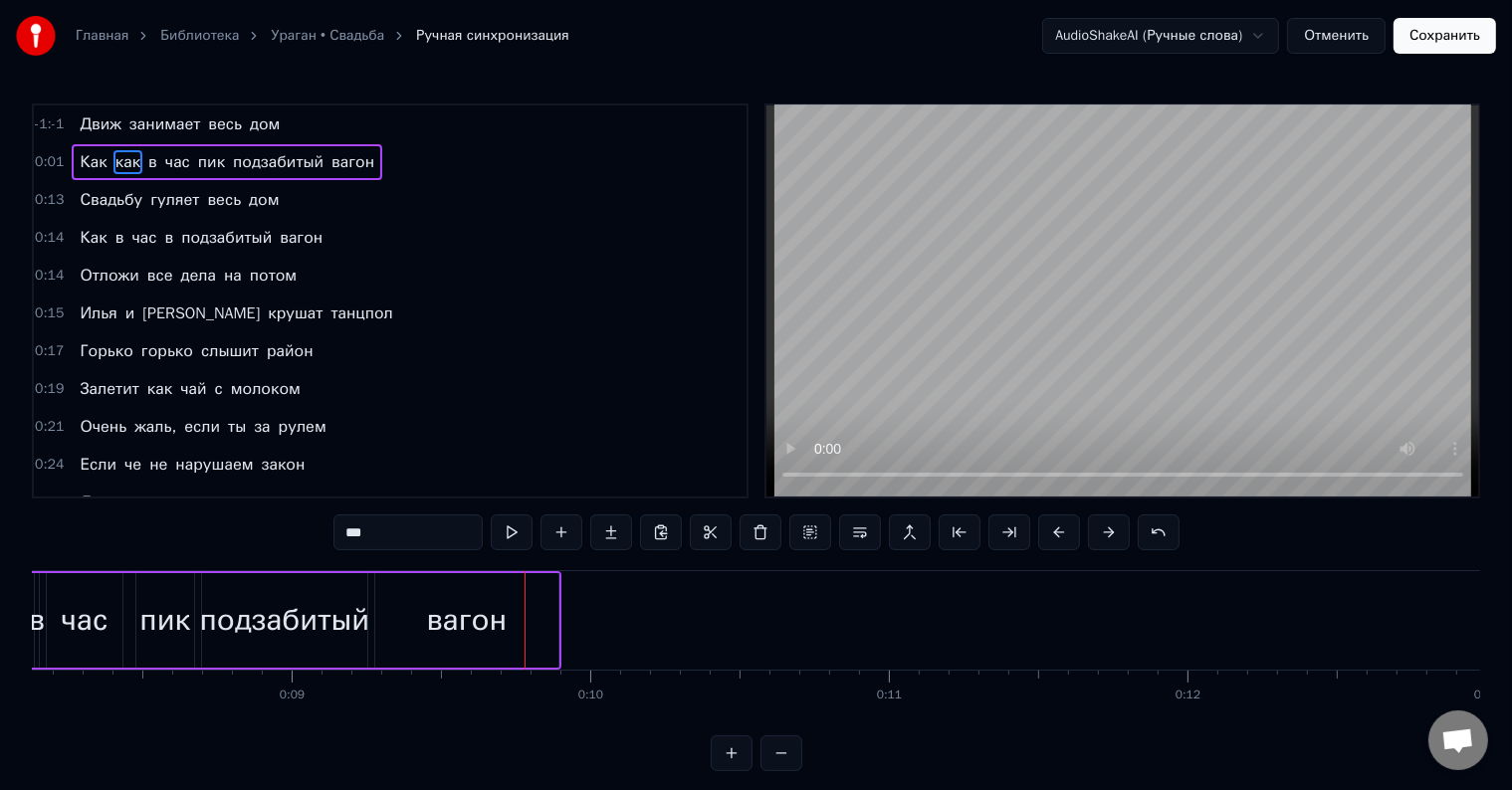 click at bounding box center [1059, 532] 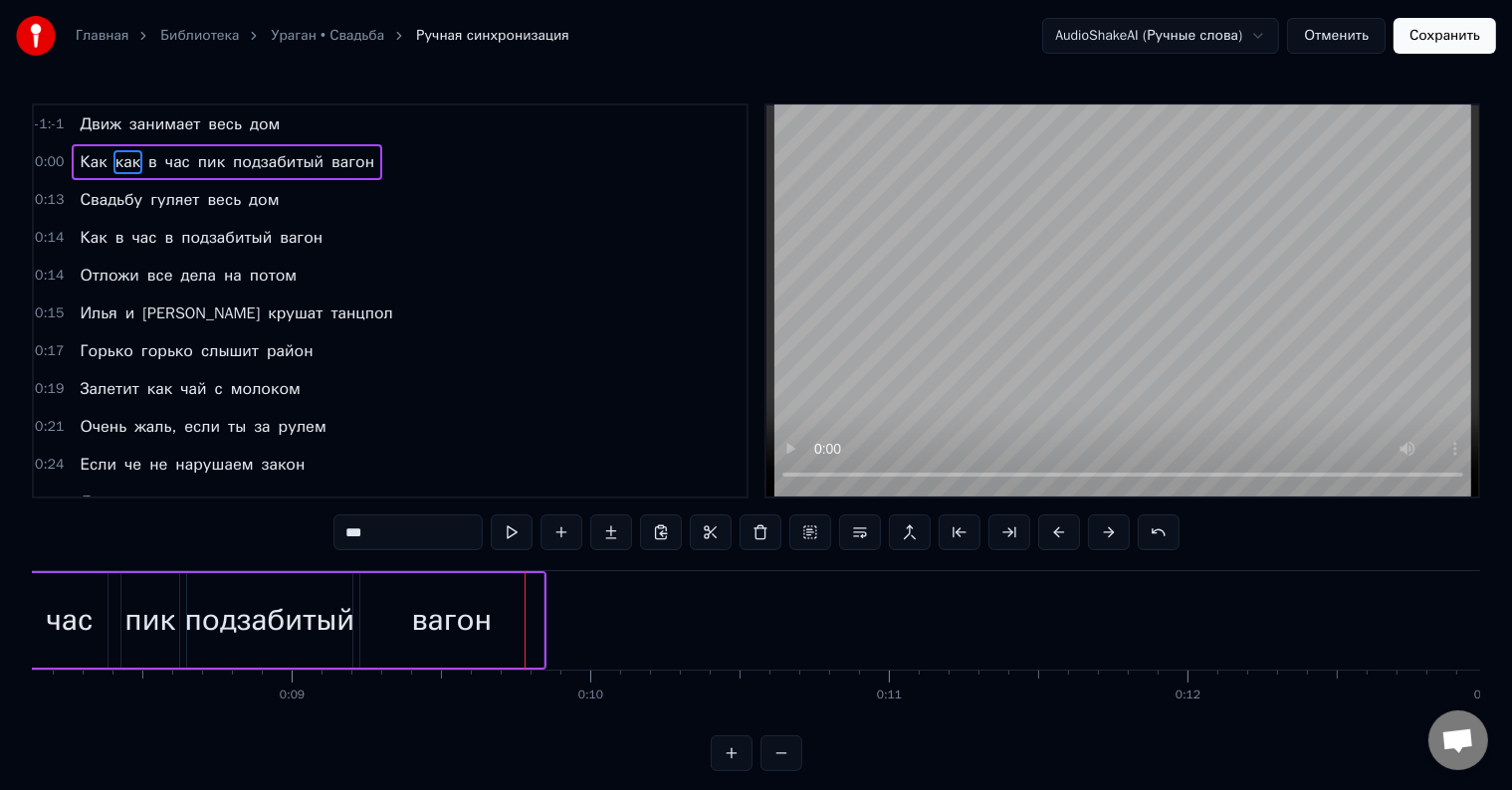 click at bounding box center (1059, 532) 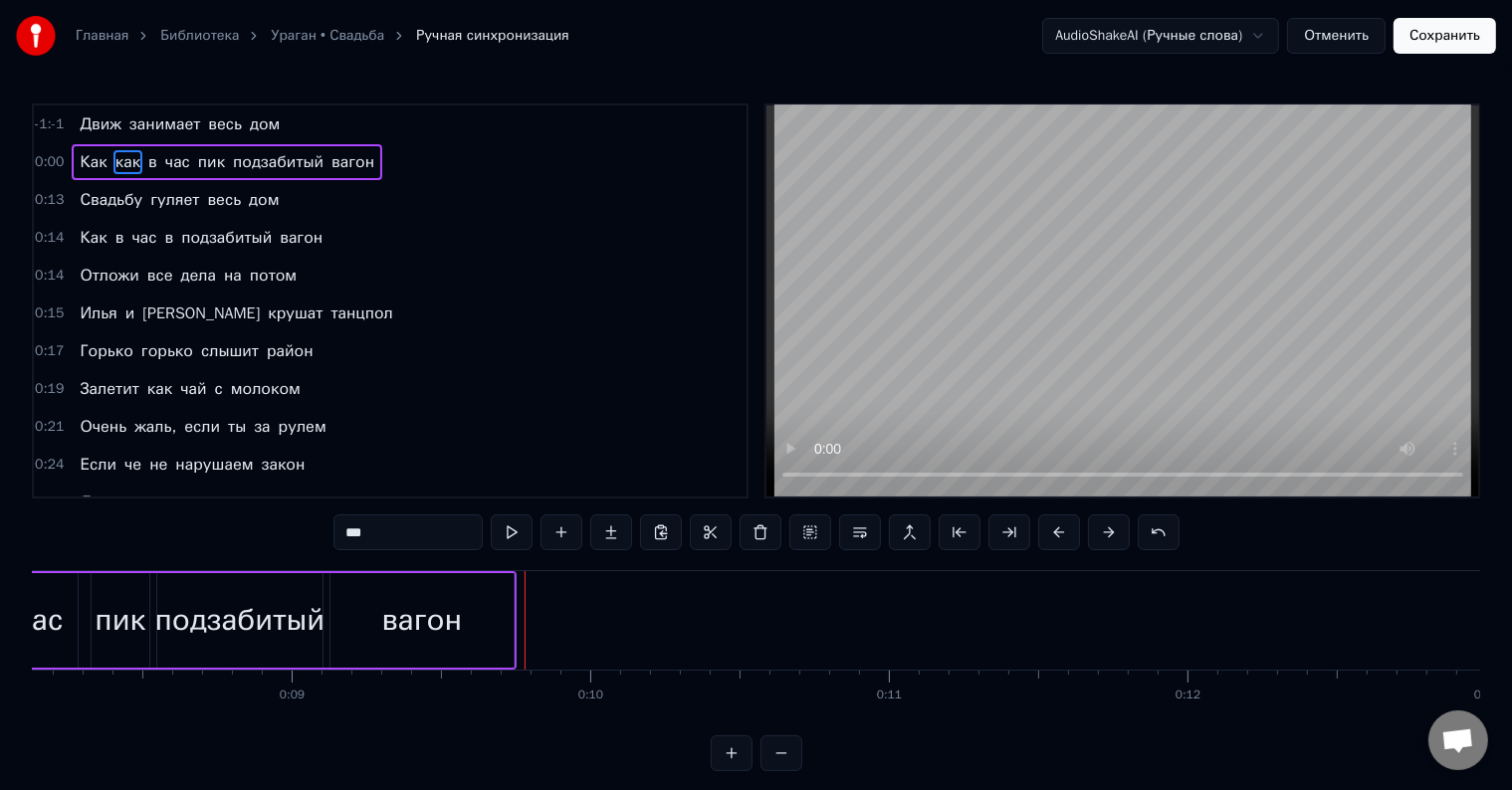 click at bounding box center [1059, 532] 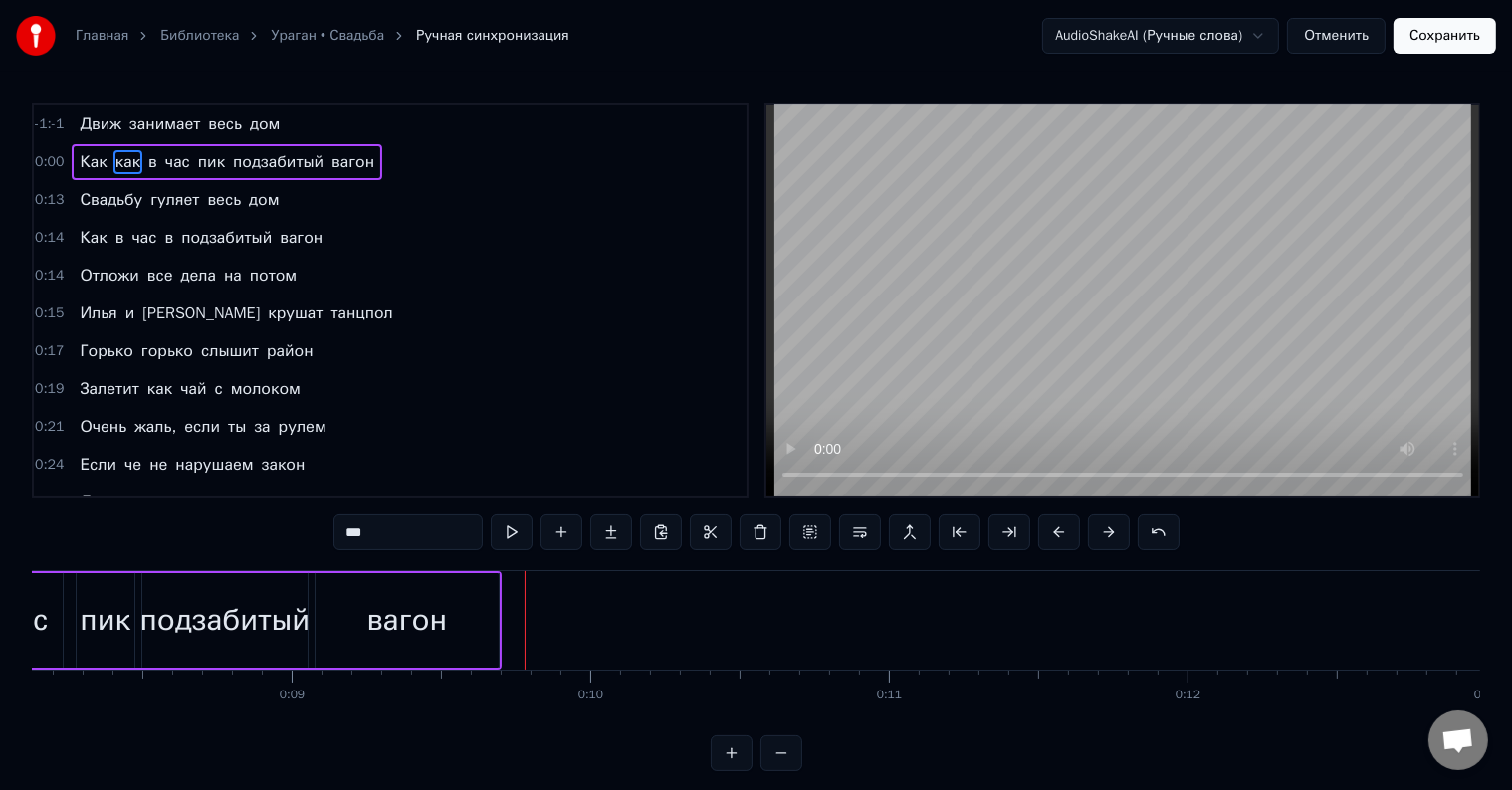 click at bounding box center [1059, 532] 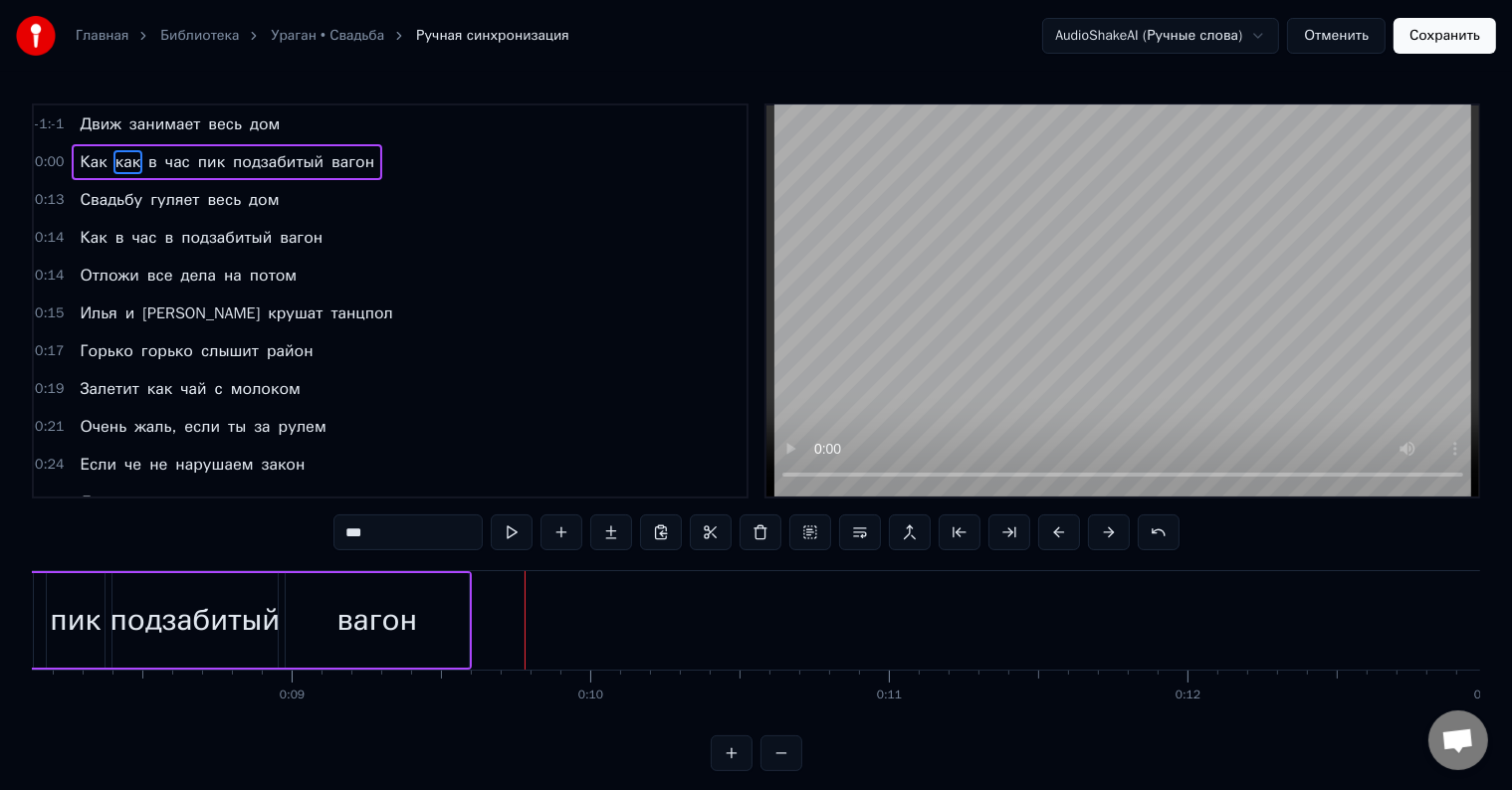 click at bounding box center (1059, 532) 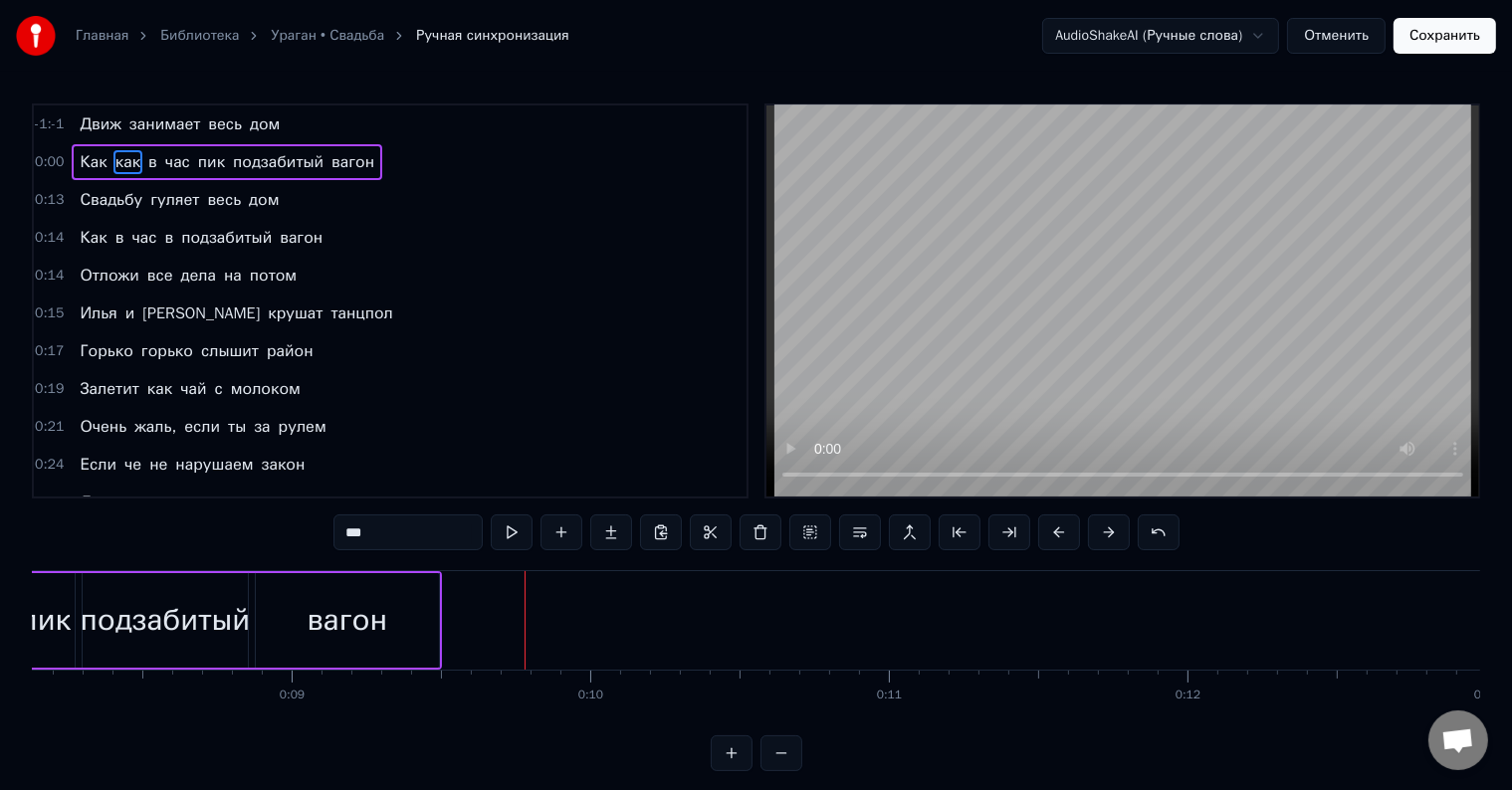 click at bounding box center [1059, 532] 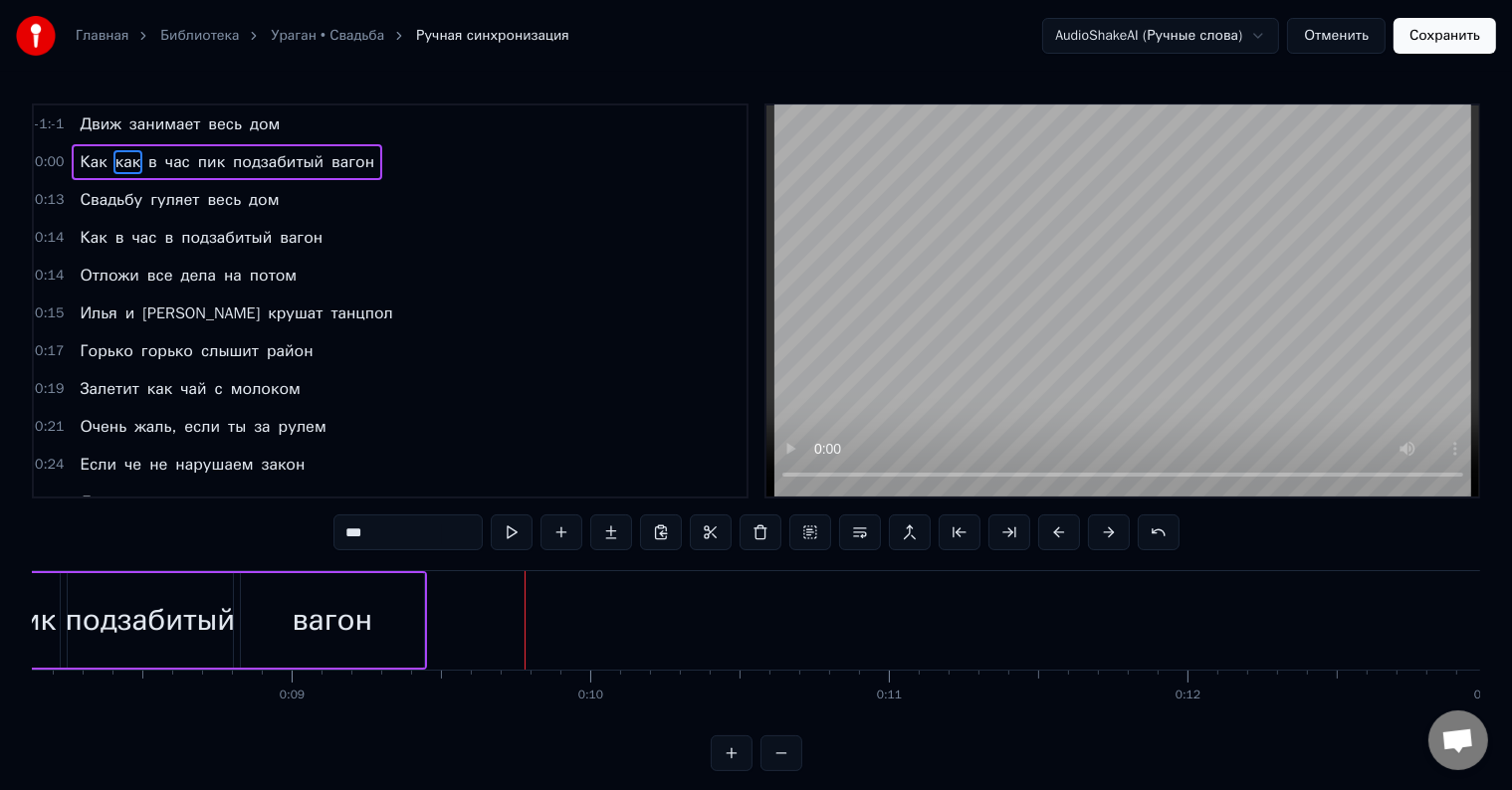 click at bounding box center [1059, 532] 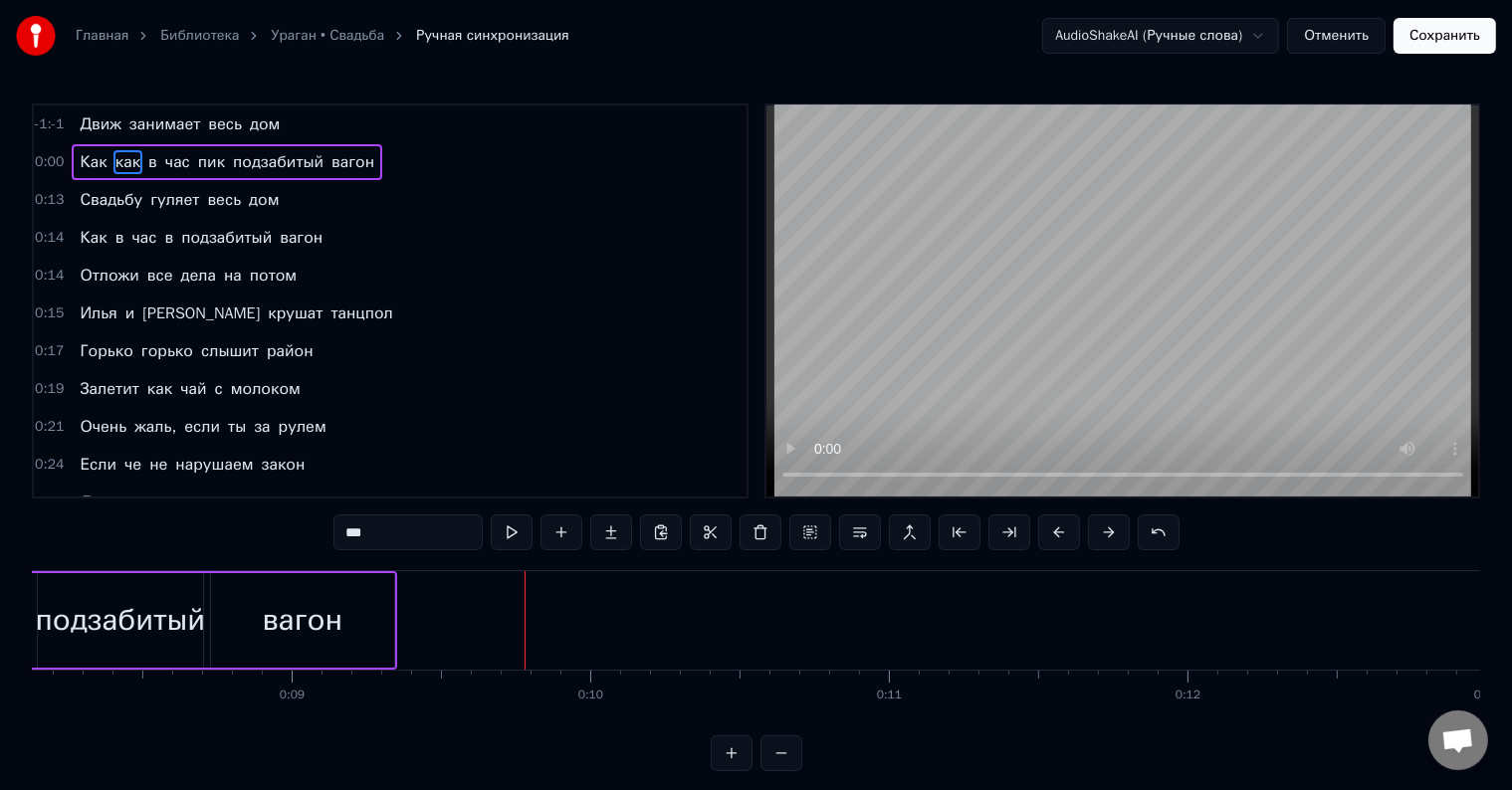 click at bounding box center (1059, 532) 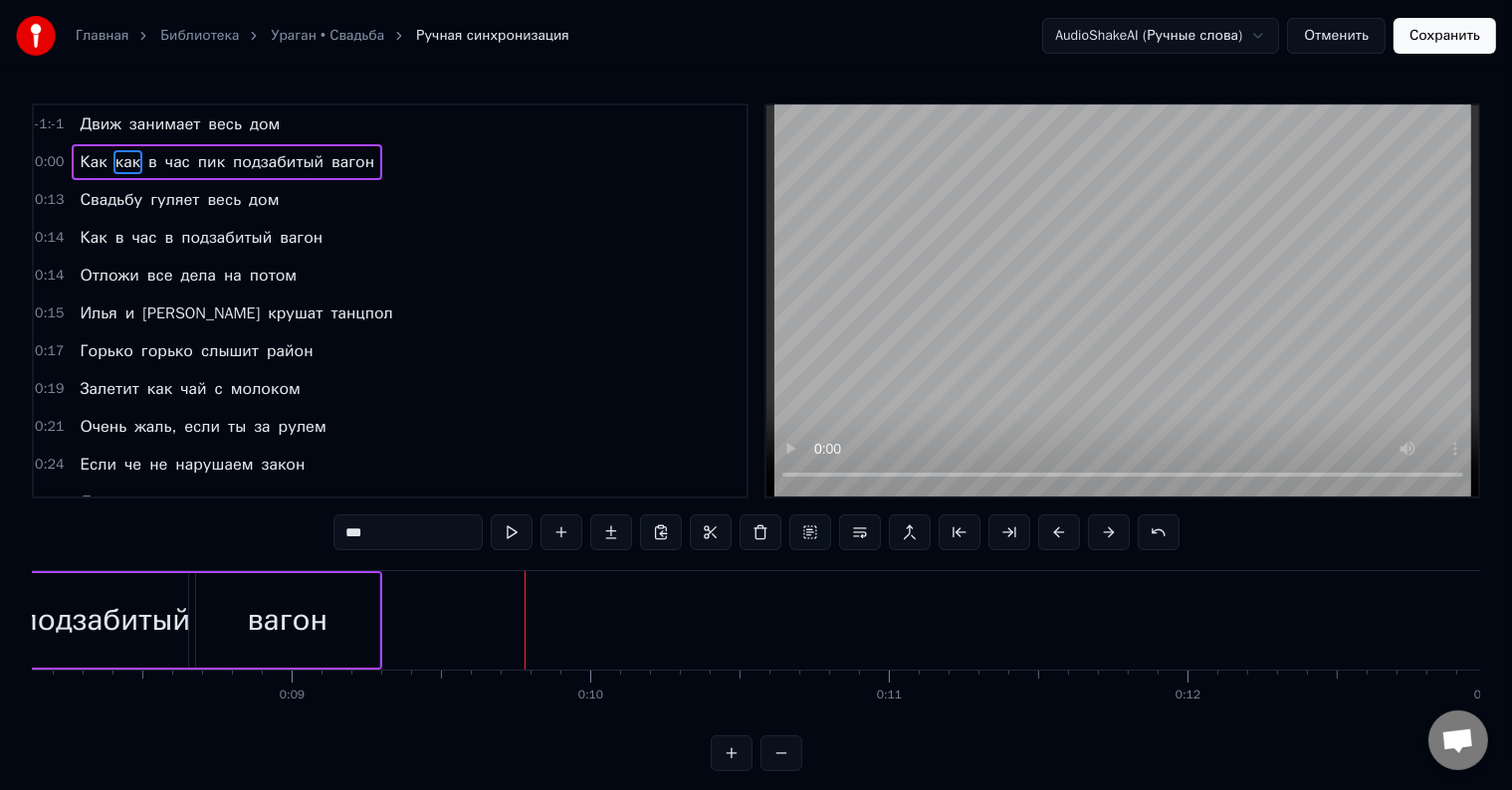 click at bounding box center (1059, 532) 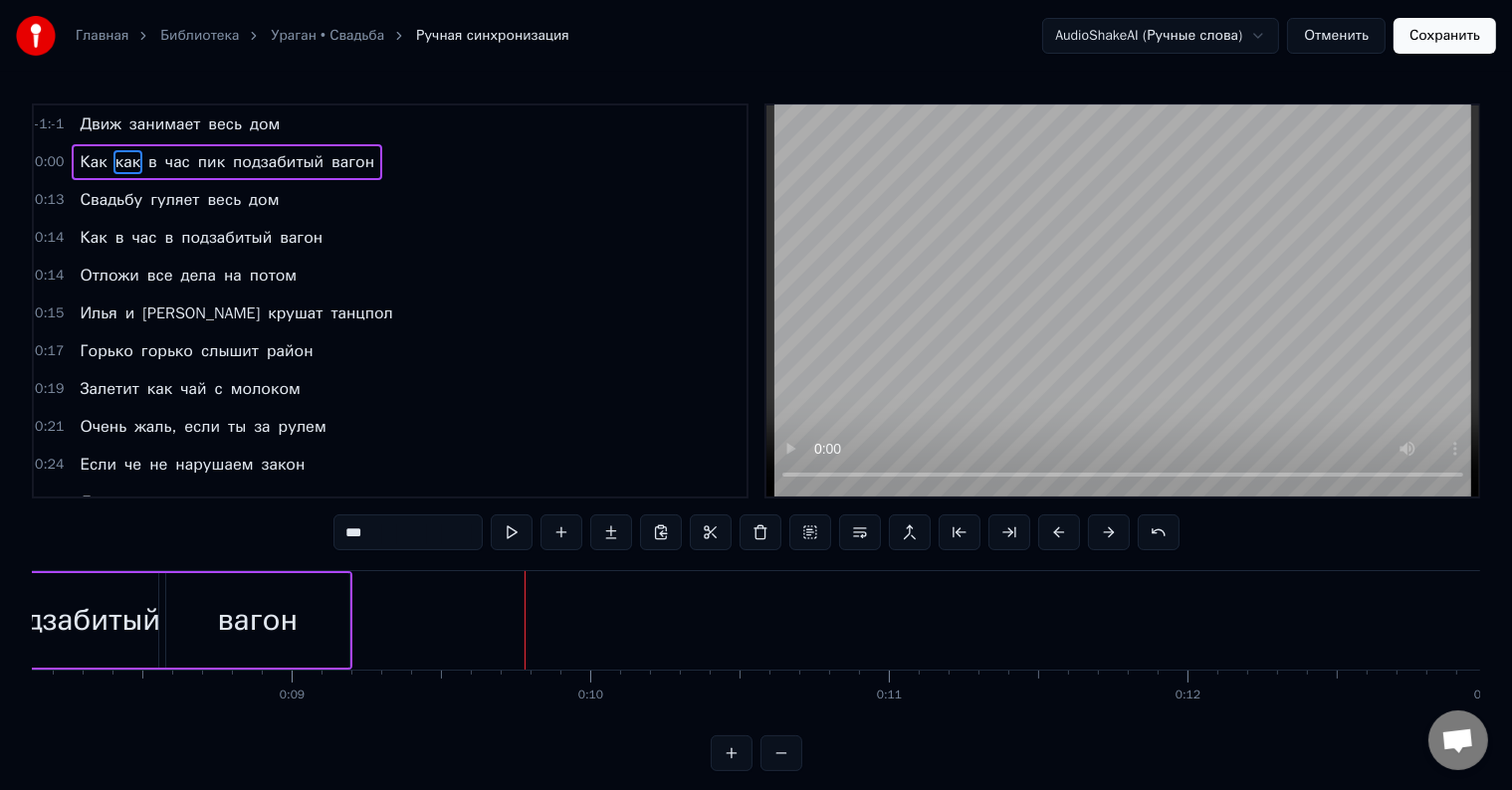 click at bounding box center (1059, 532) 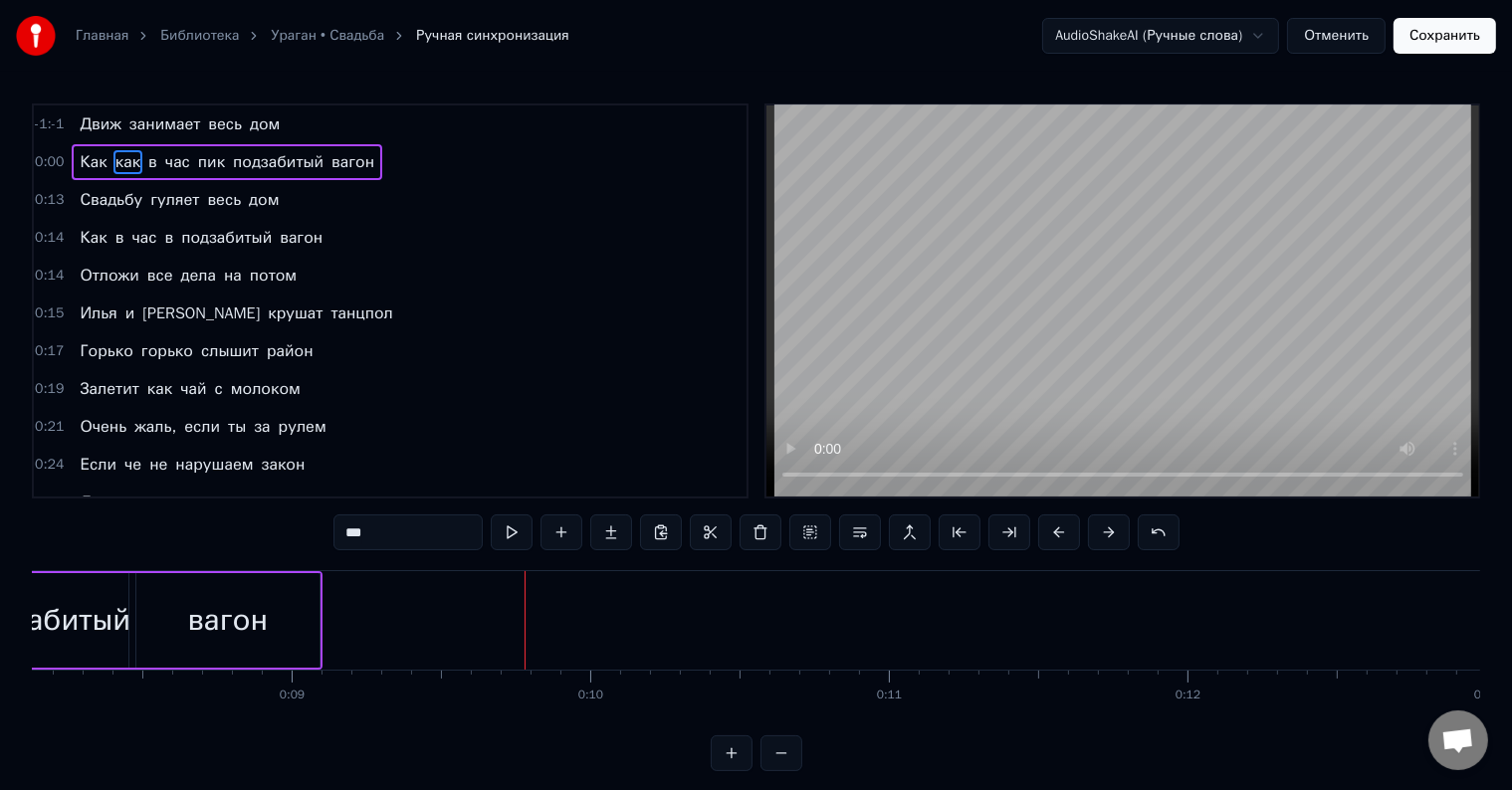 click at bounding box center [1059, 532] 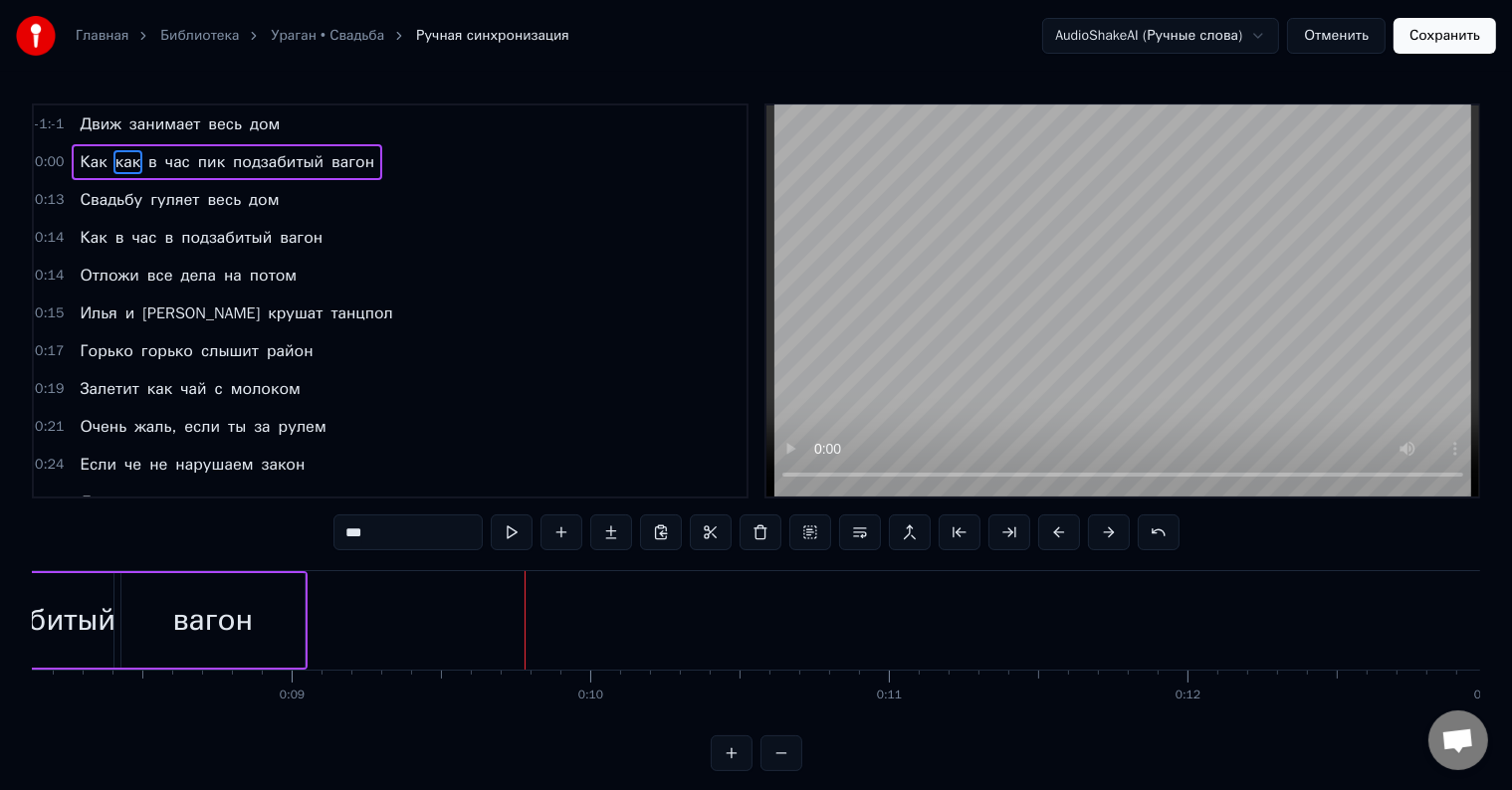 click at bounding box center (1059, 532) 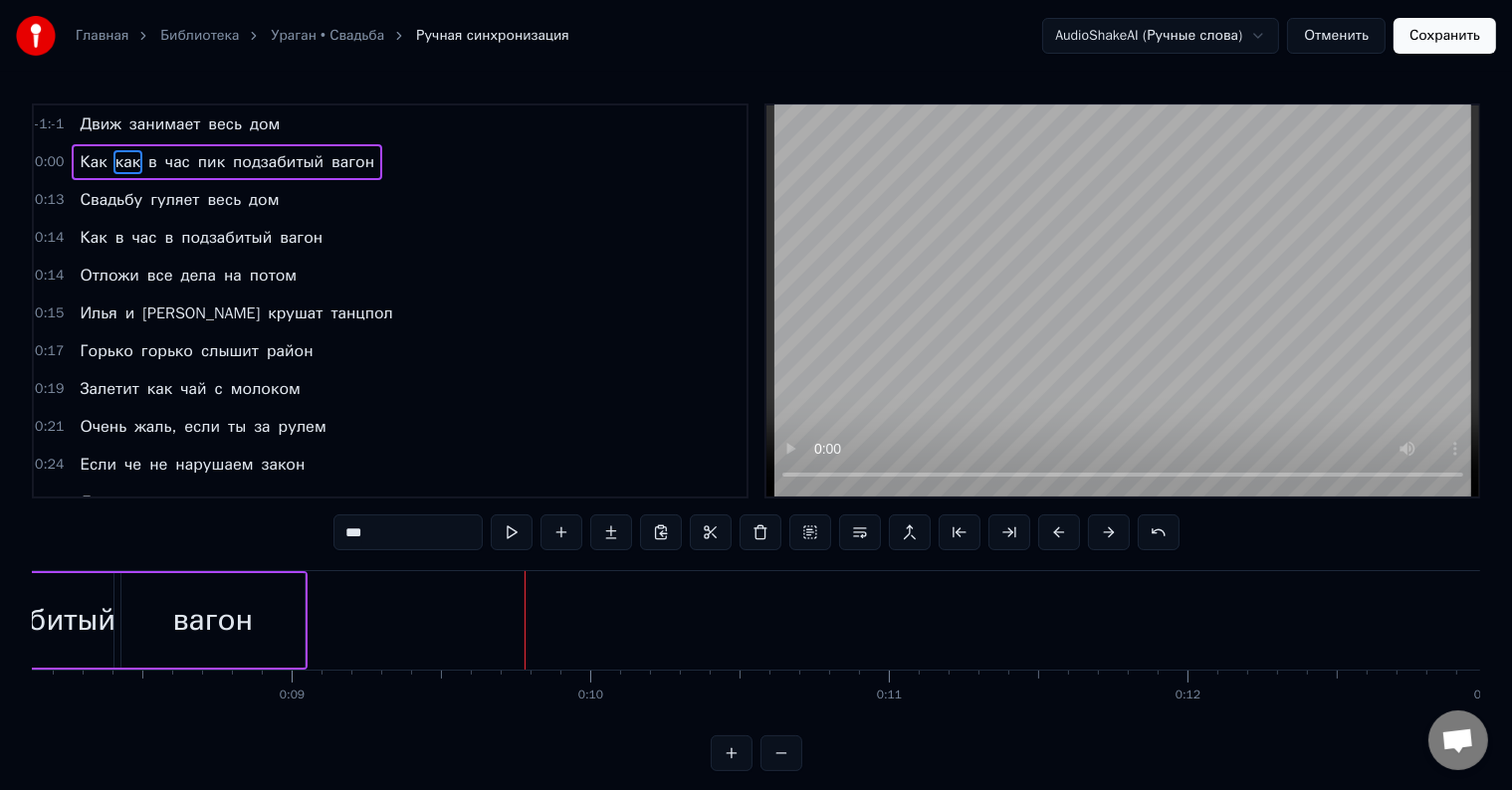click at bounding box center (1059, 532) 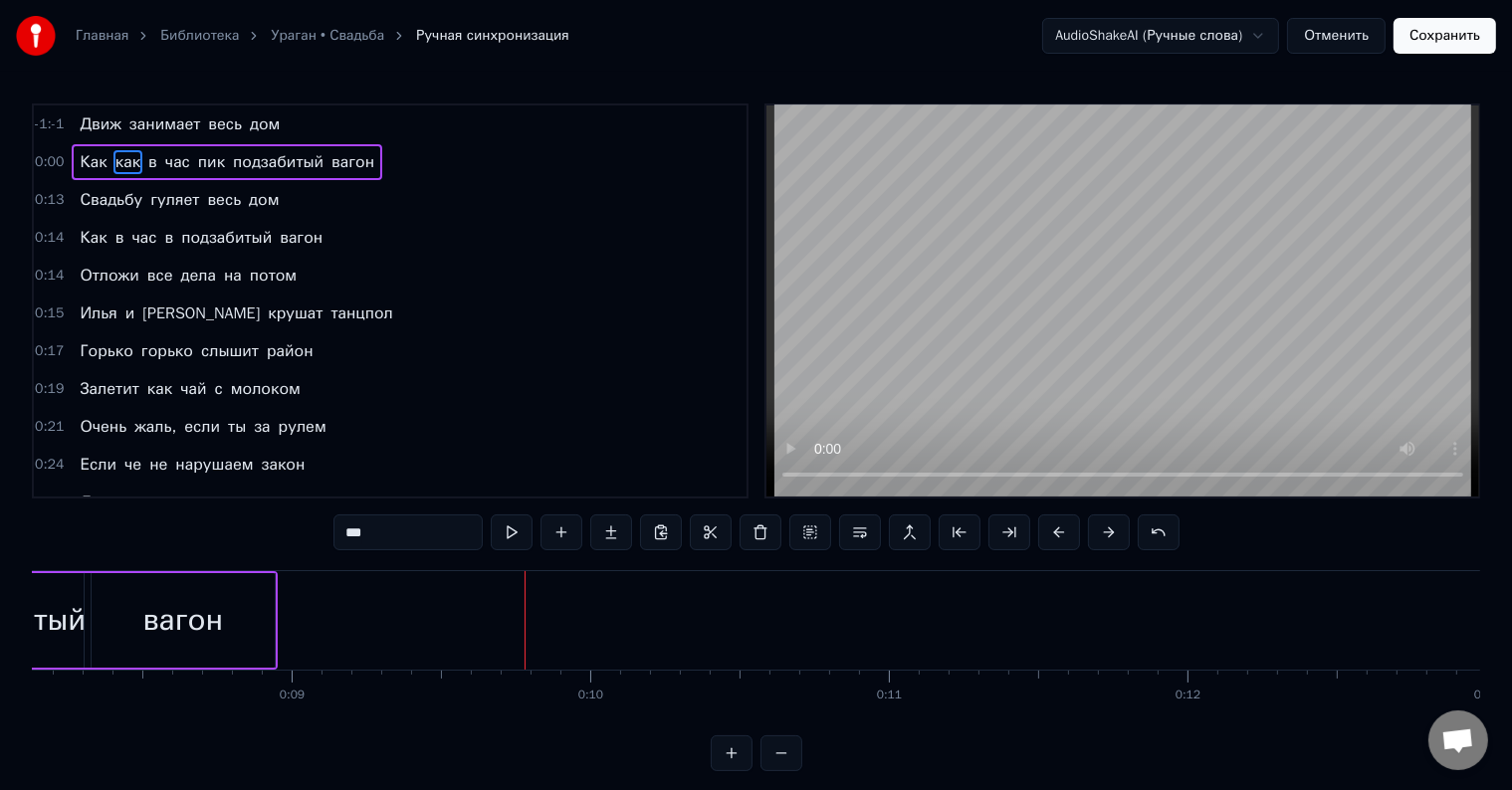 click at bounding box center [1059, 532] 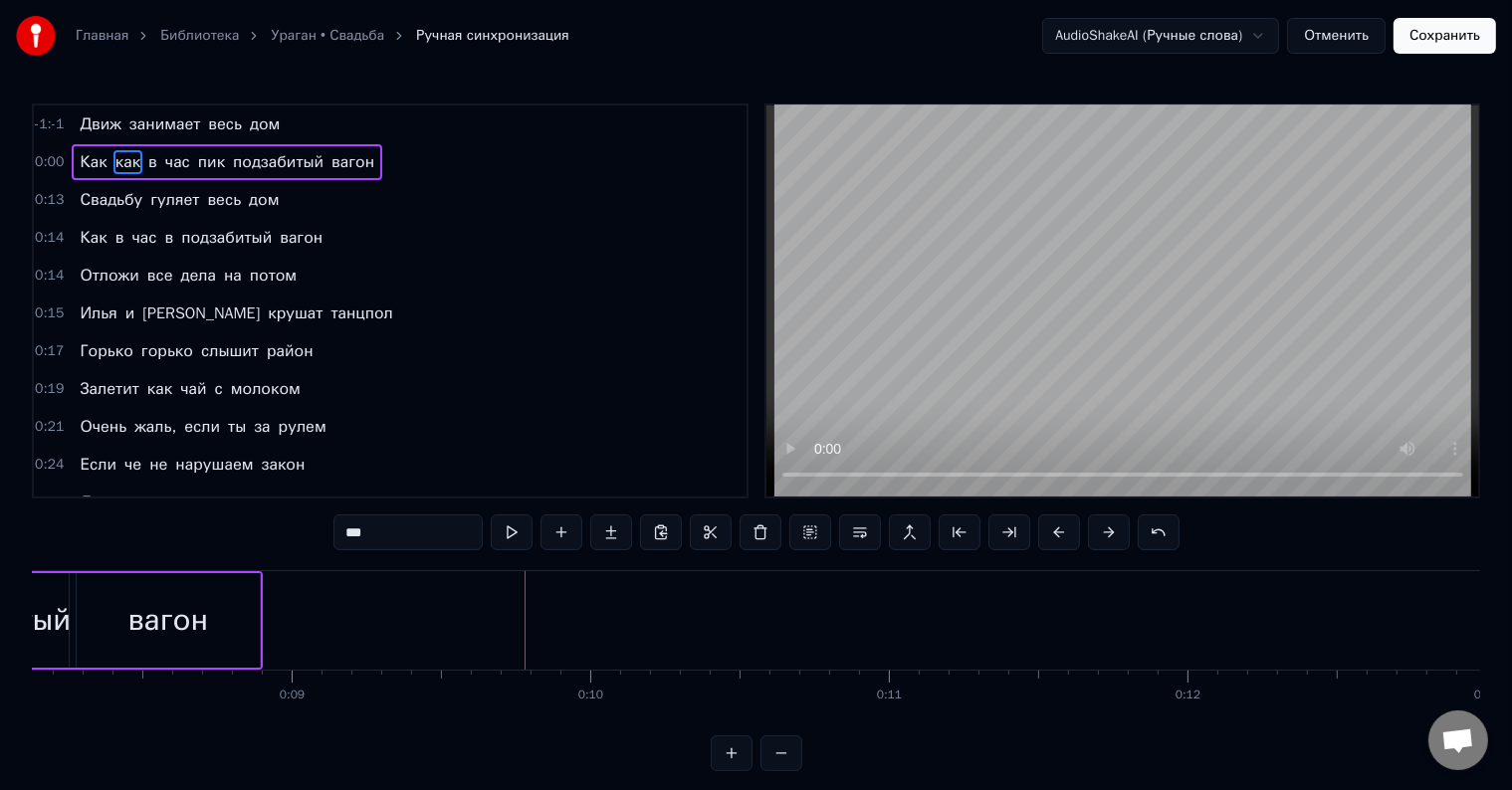 click at bounding box center (1059, 532) 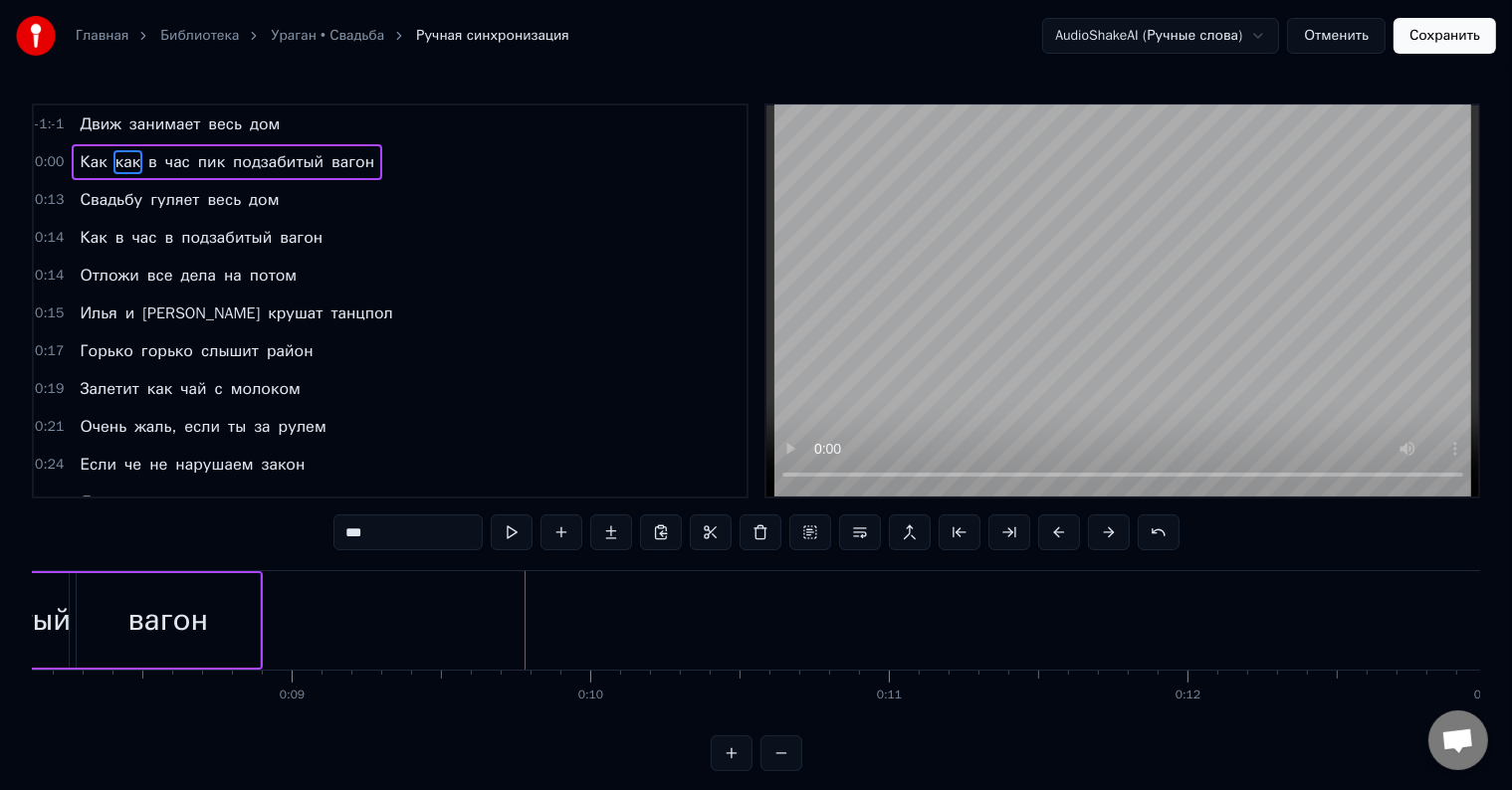 click at bounding box center [1059, 532] 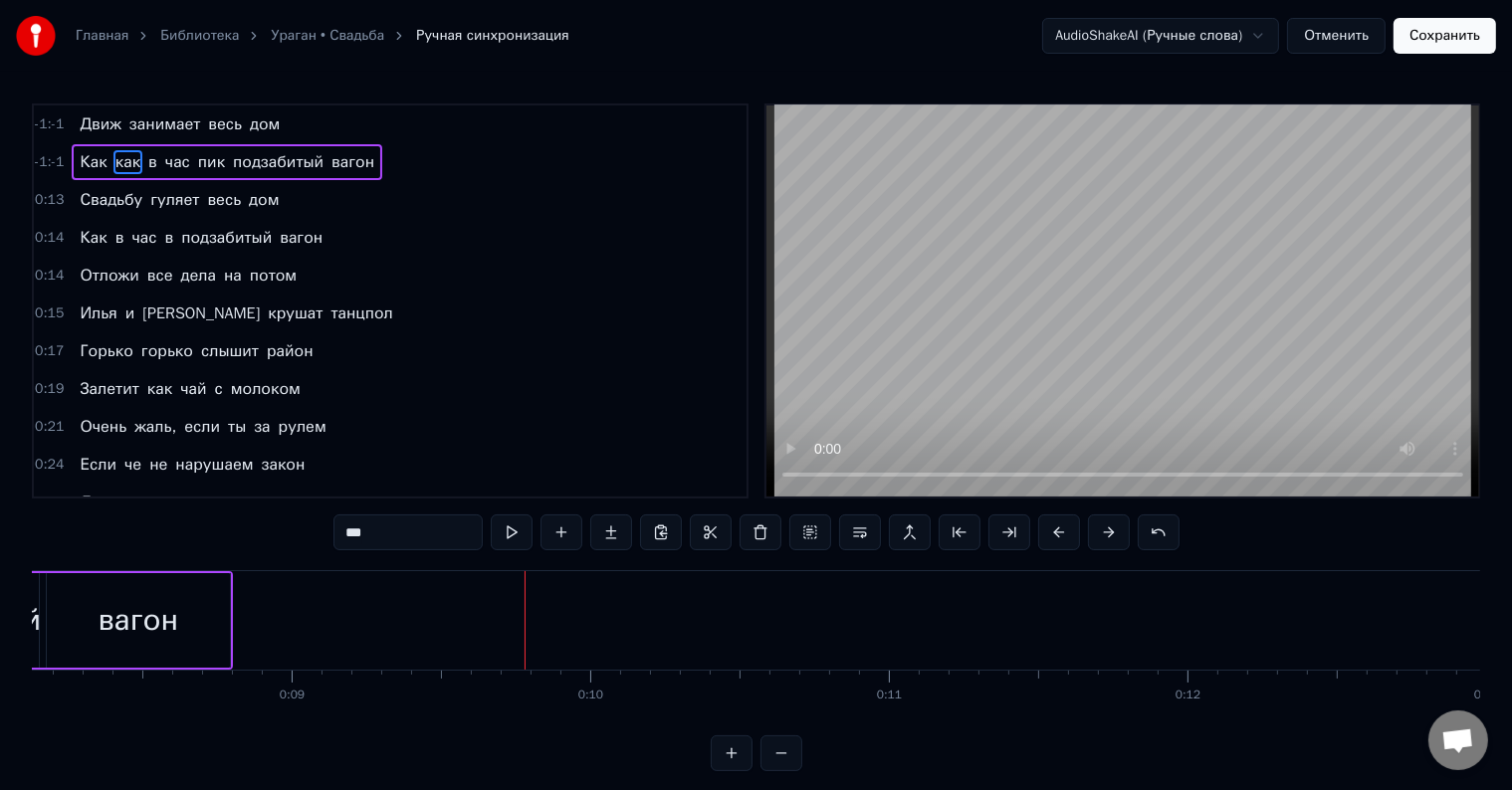 click at bounding box center (1059, 532) 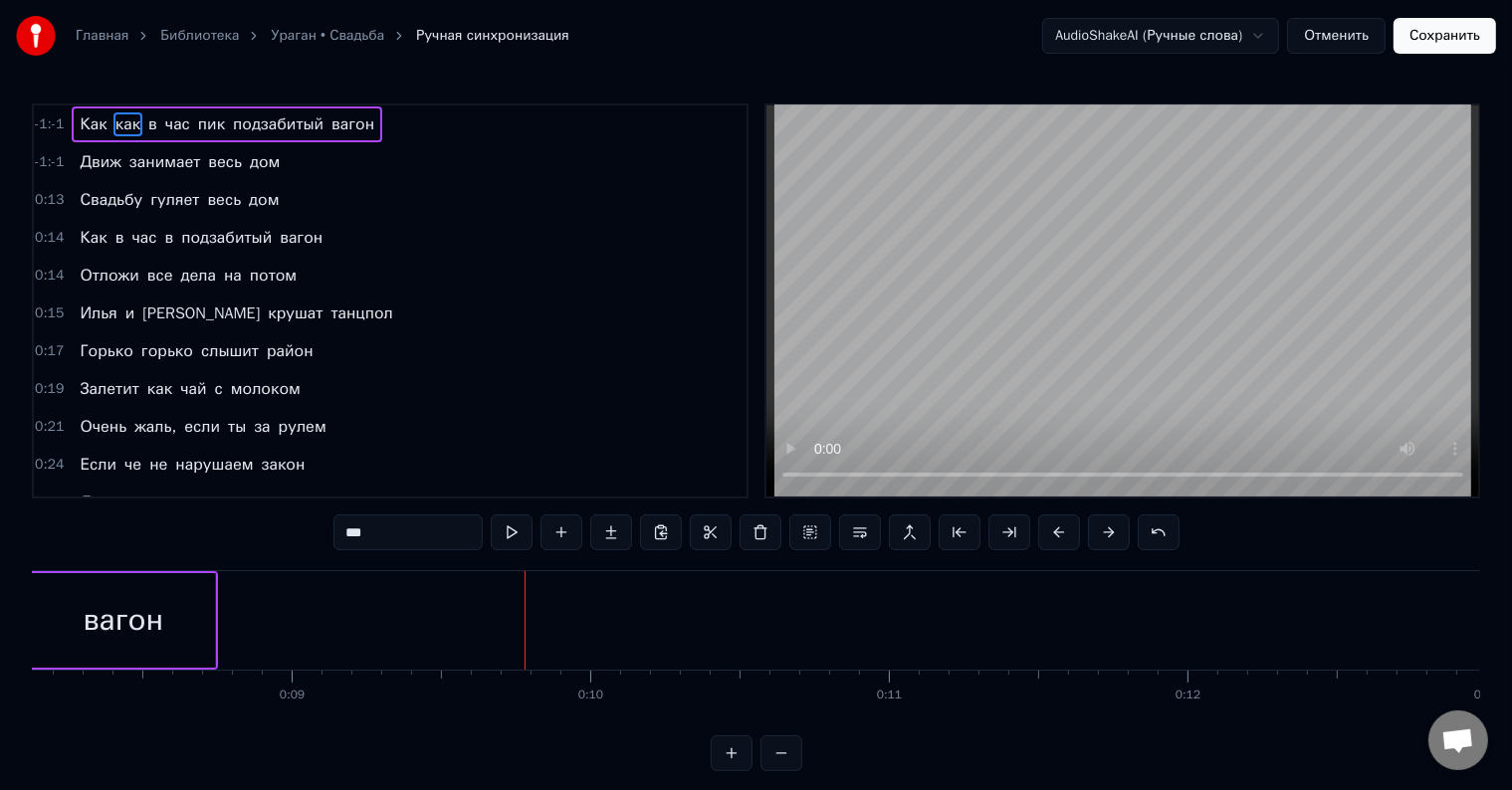 click at bounding box center [1059, 532] 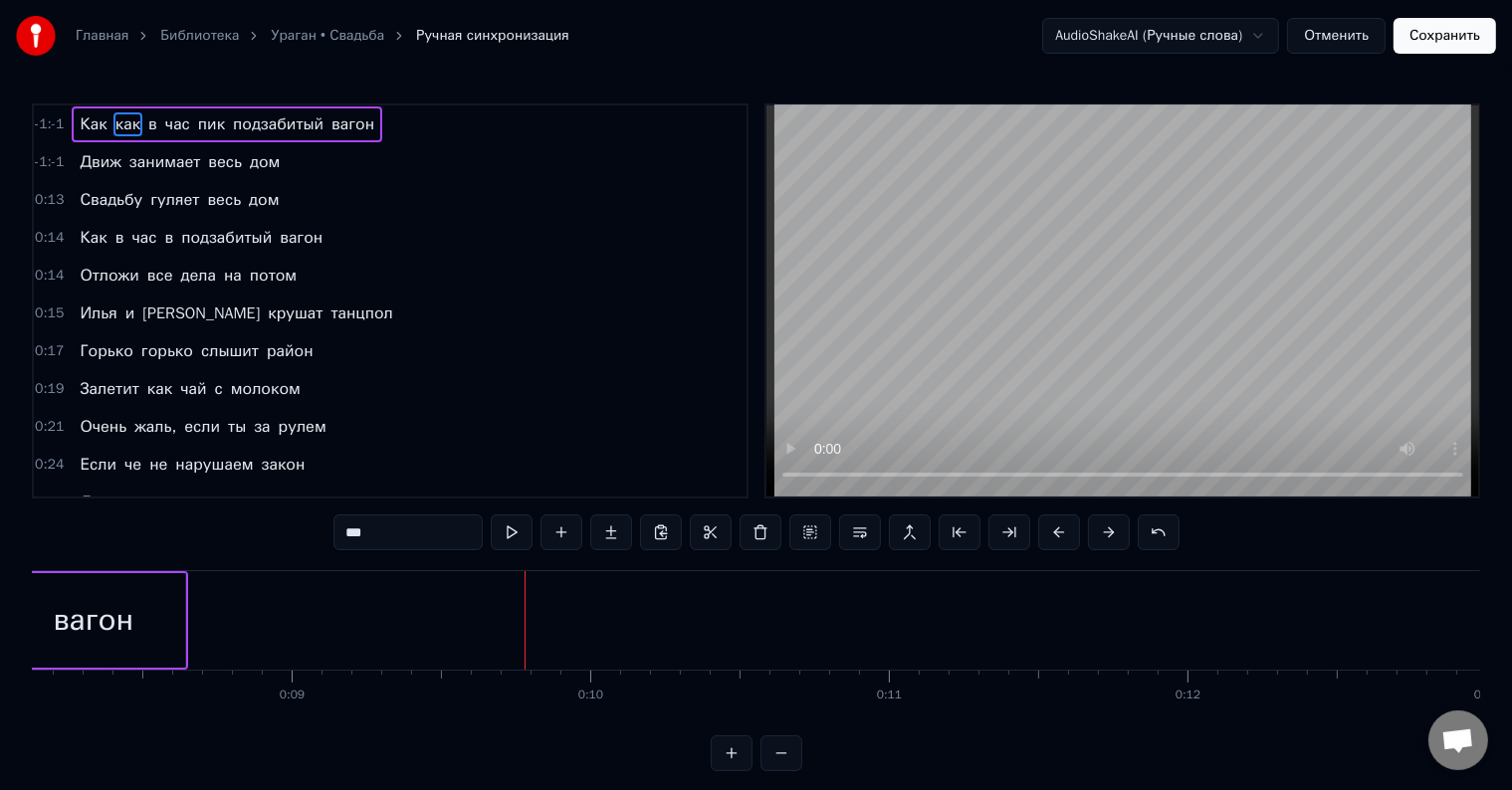 click at bounding box center [1059, 532] 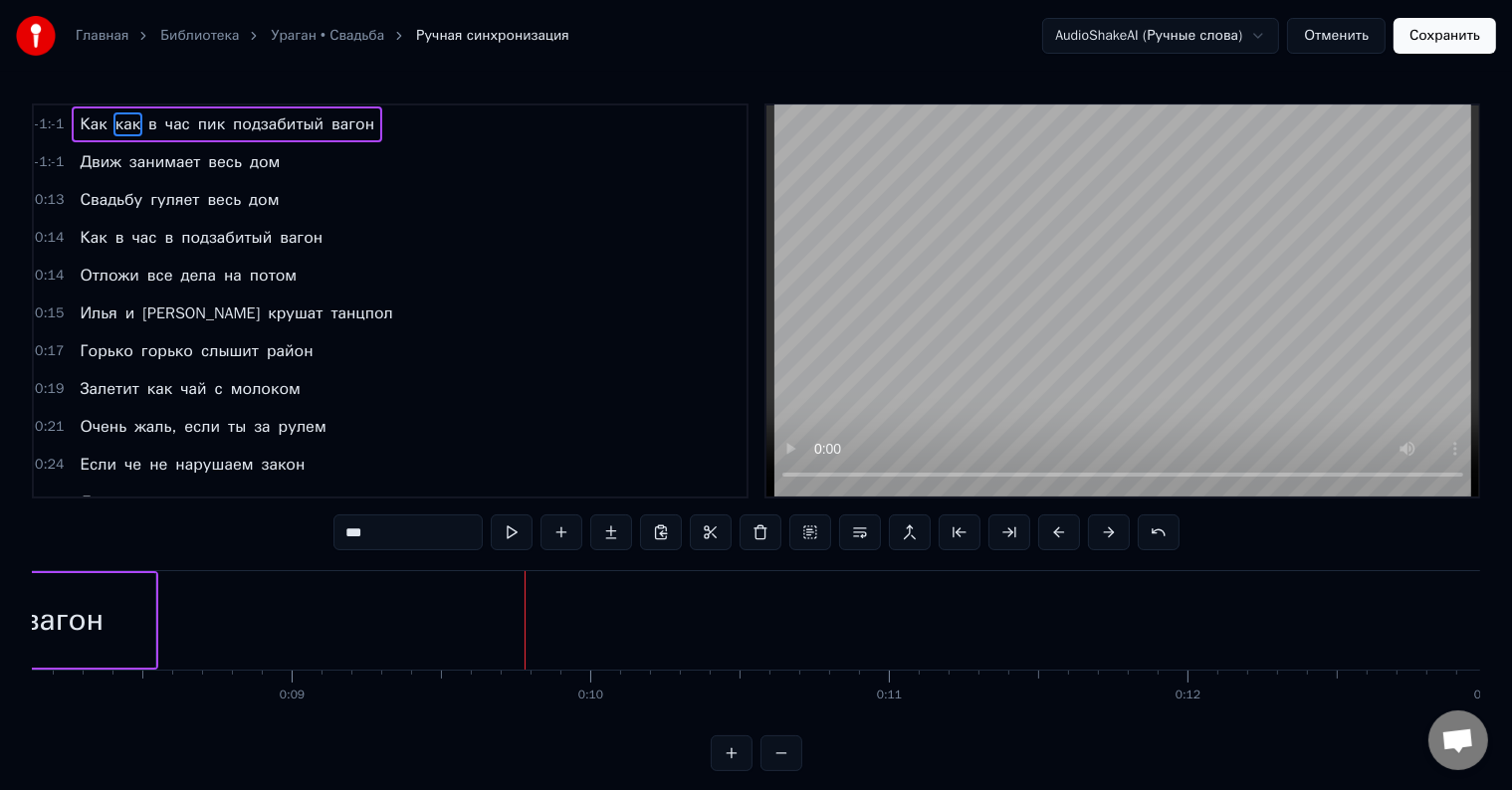 click at bounding box center [1059, 532] 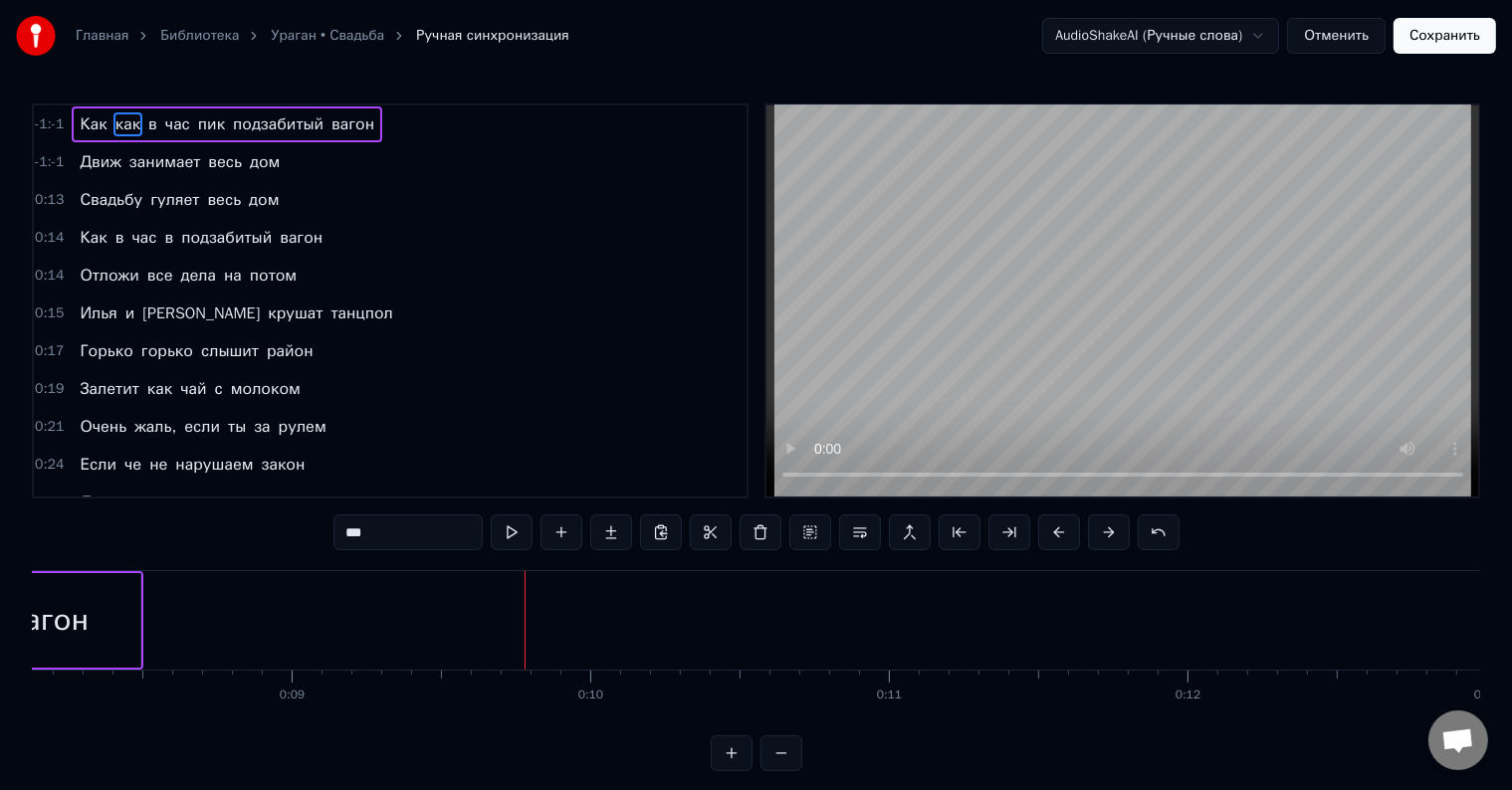 click at bounding box center (1059, 532) 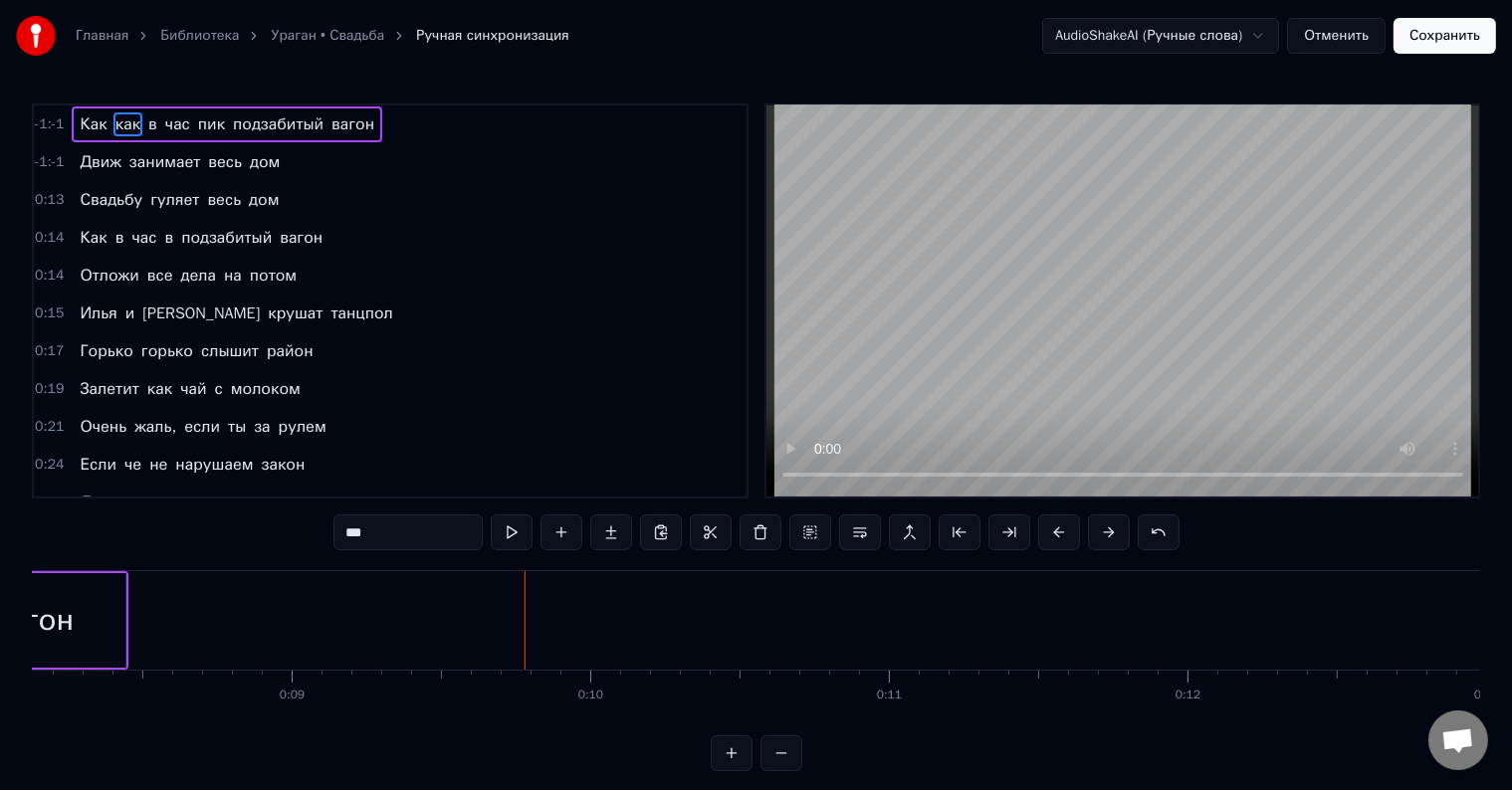 click at bounding box center [1059, 532] 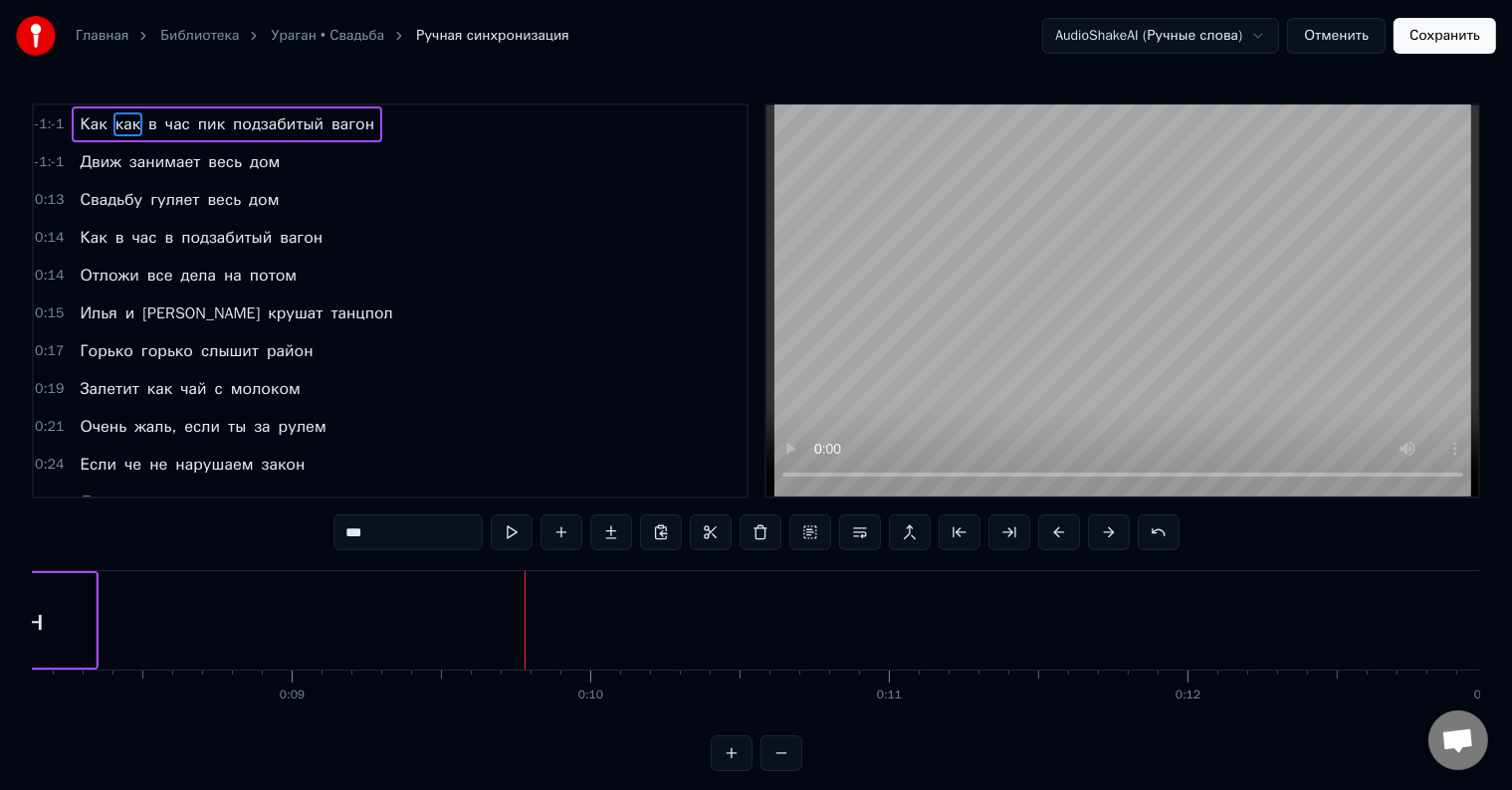 click at bounding box center [1059, 532] 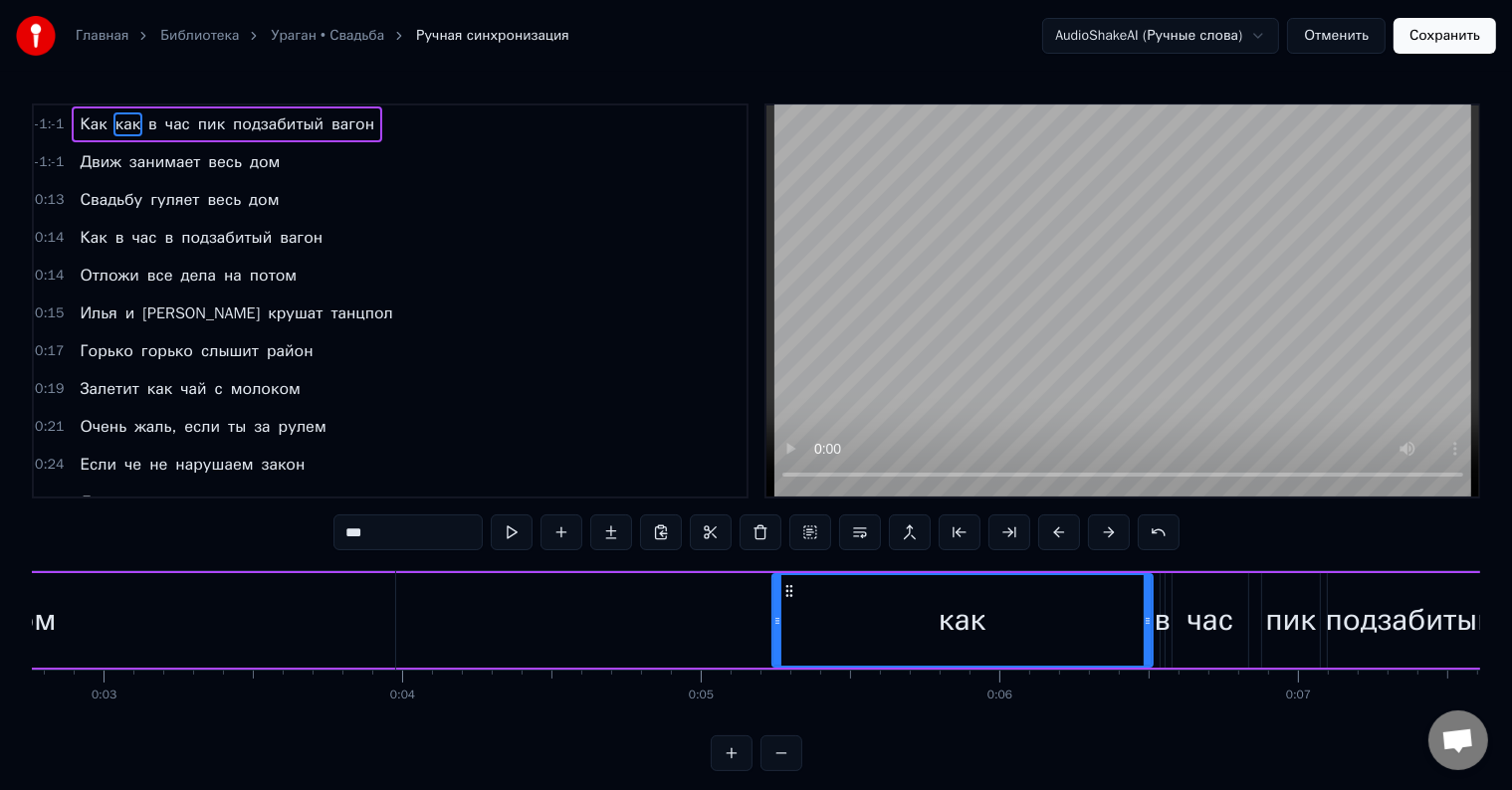 scroll, scrollTop: 0, scrollLeft: 824, axis: horizontal 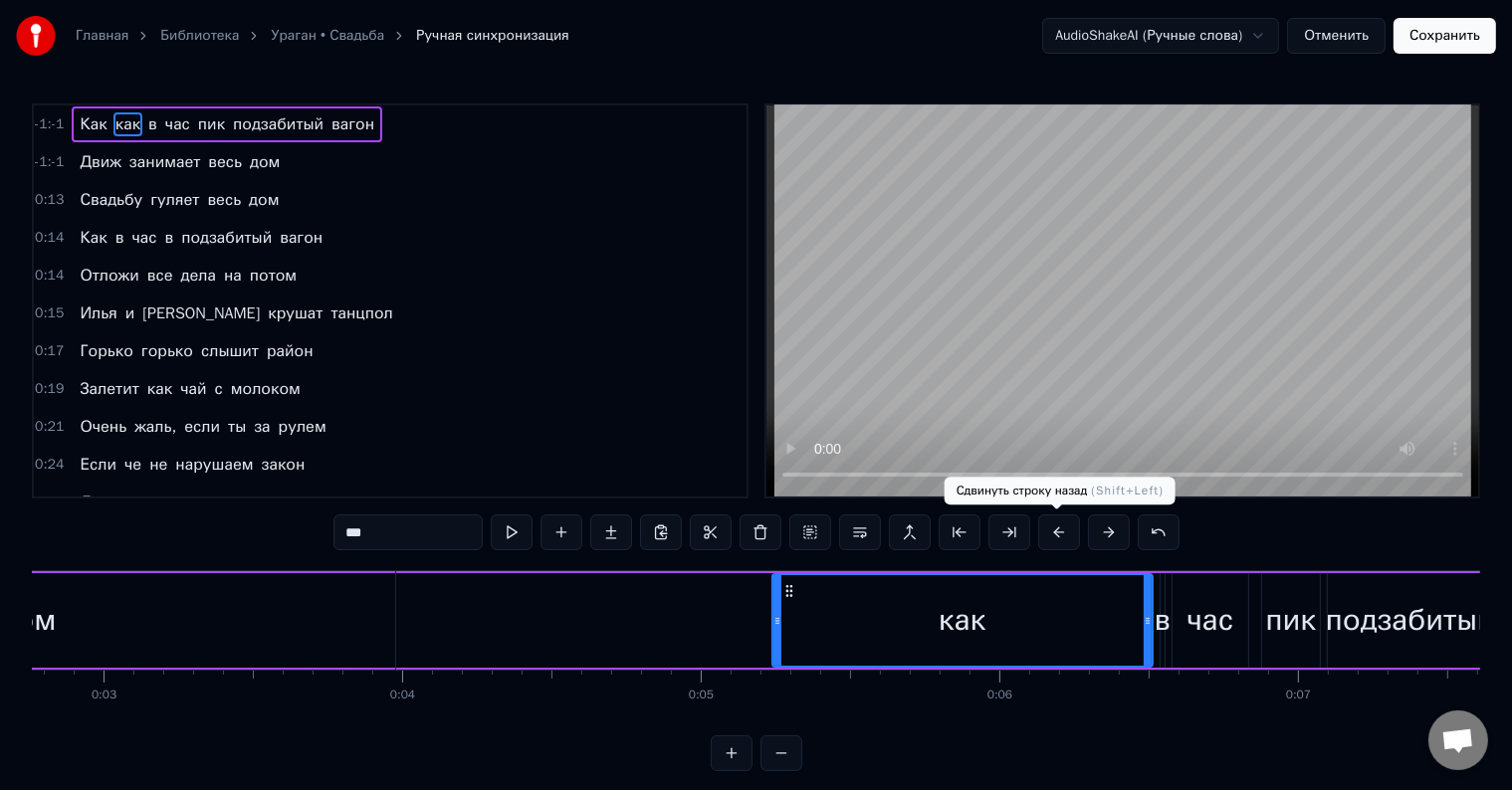 click at bounding box center (1059, 532) 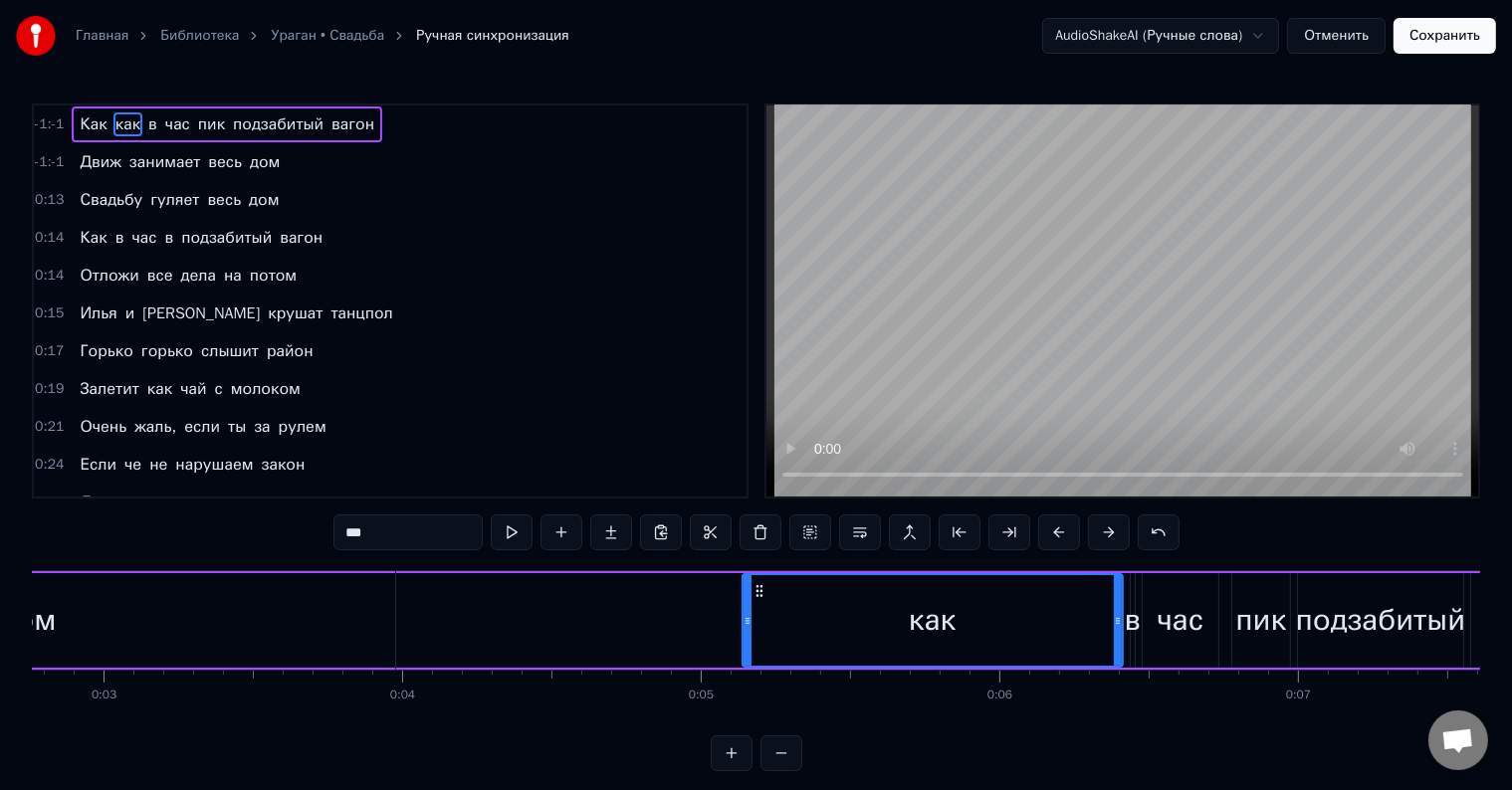 click at bounding box center (1059, 532) 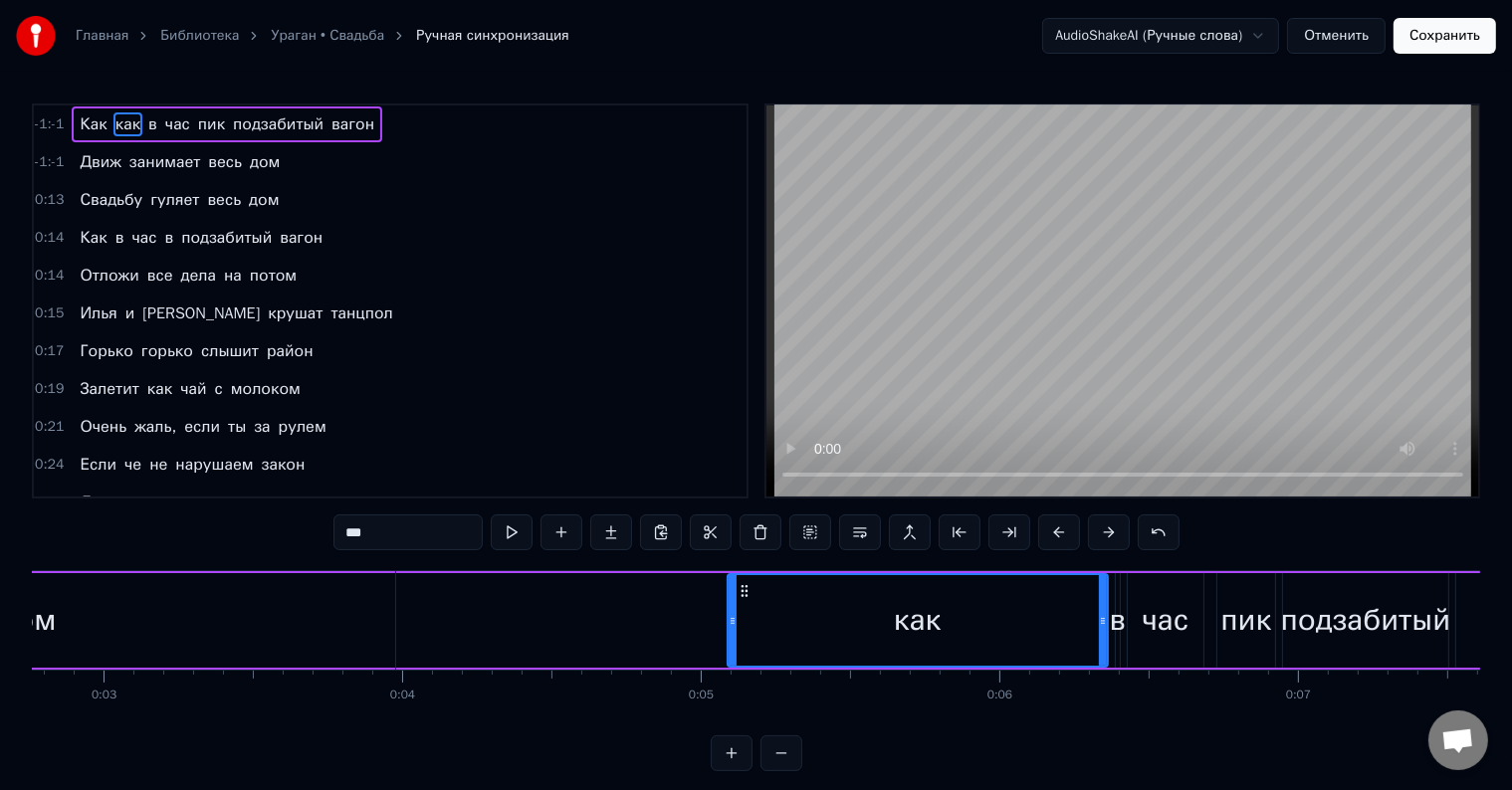 click at bounding box center (1059, 532) 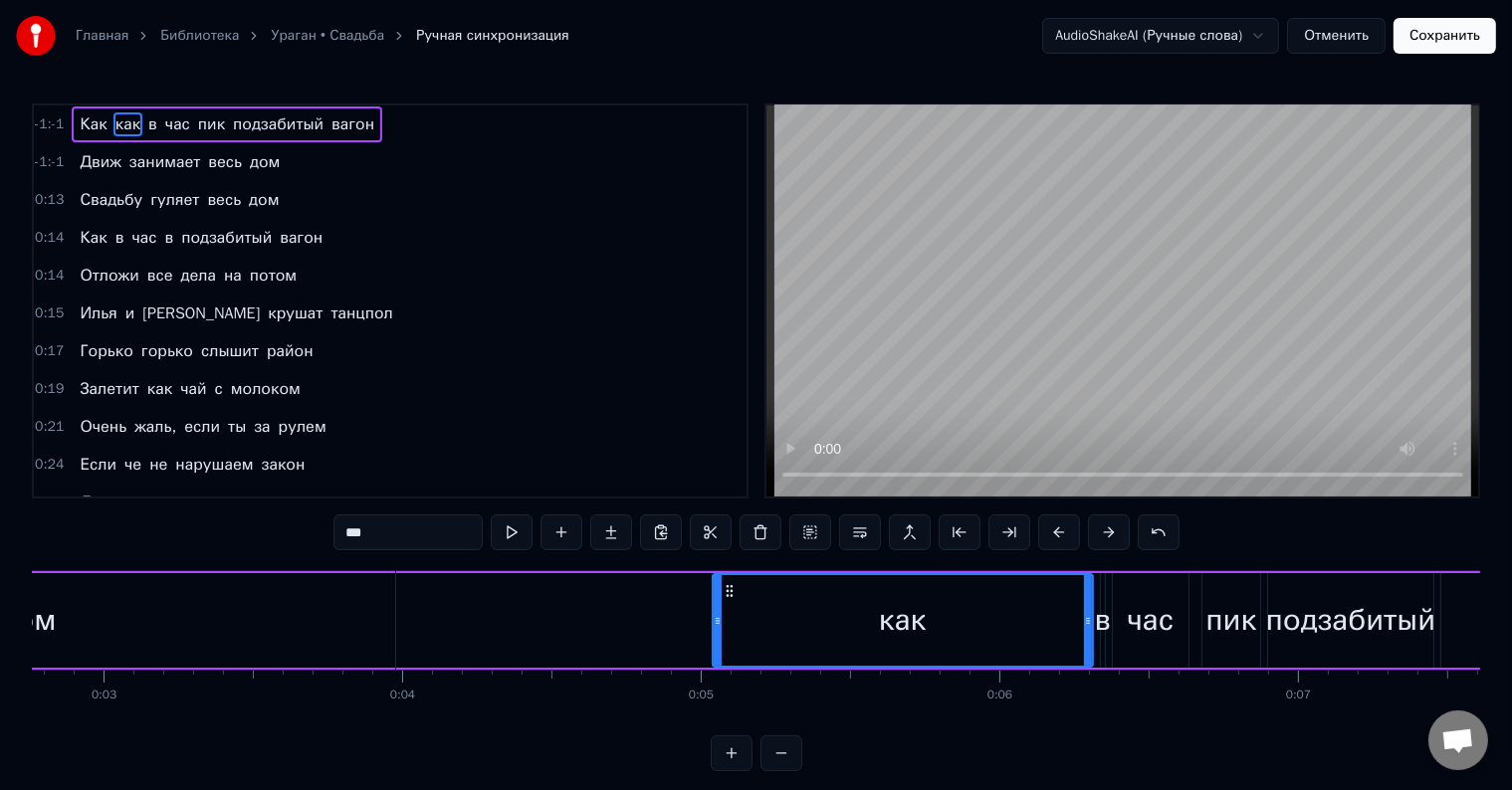 click at bounding box center (1059, 532) 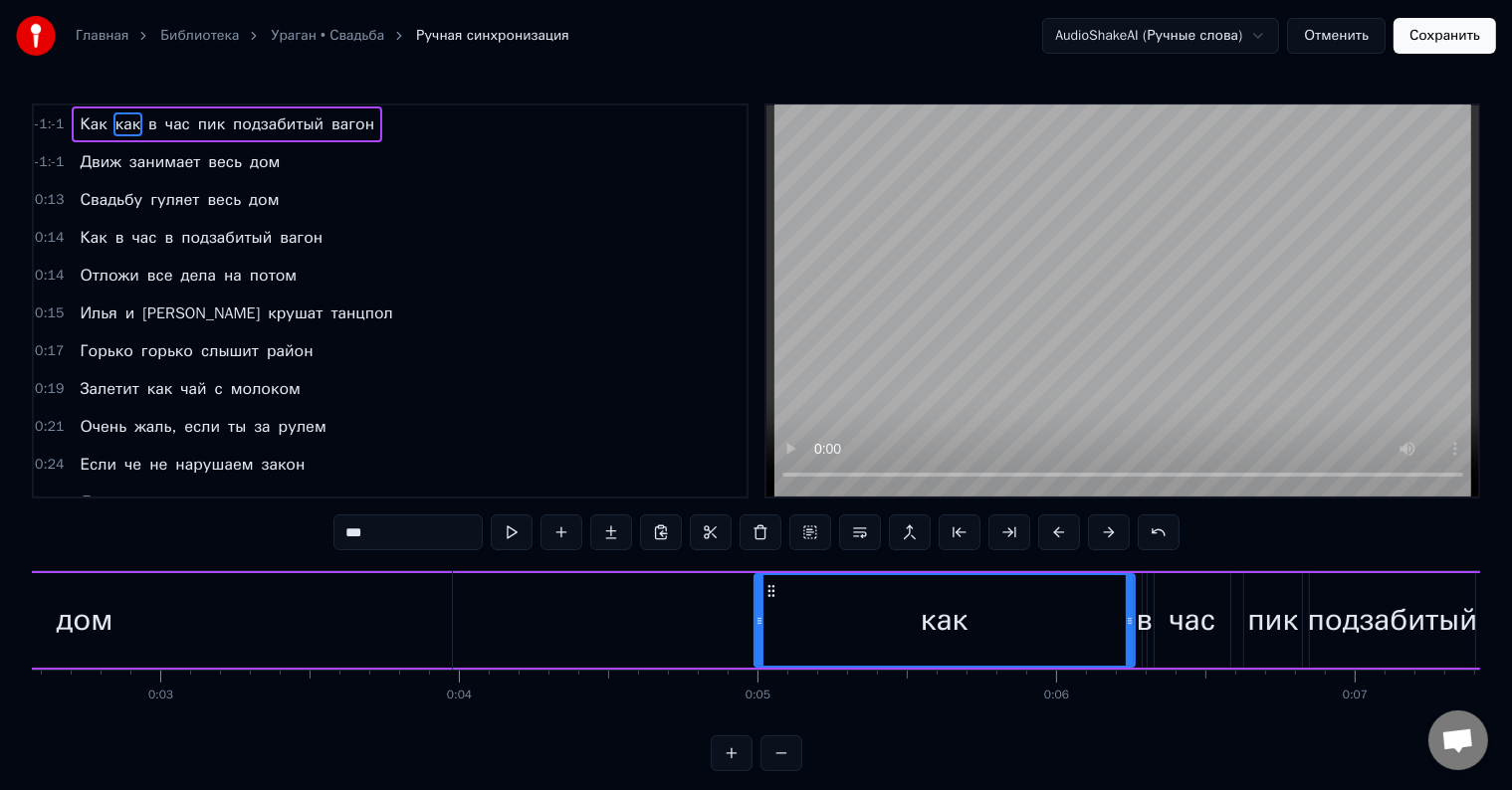 scroll, scrollTop: 0, scrollLeft: 766, axis: horizontal 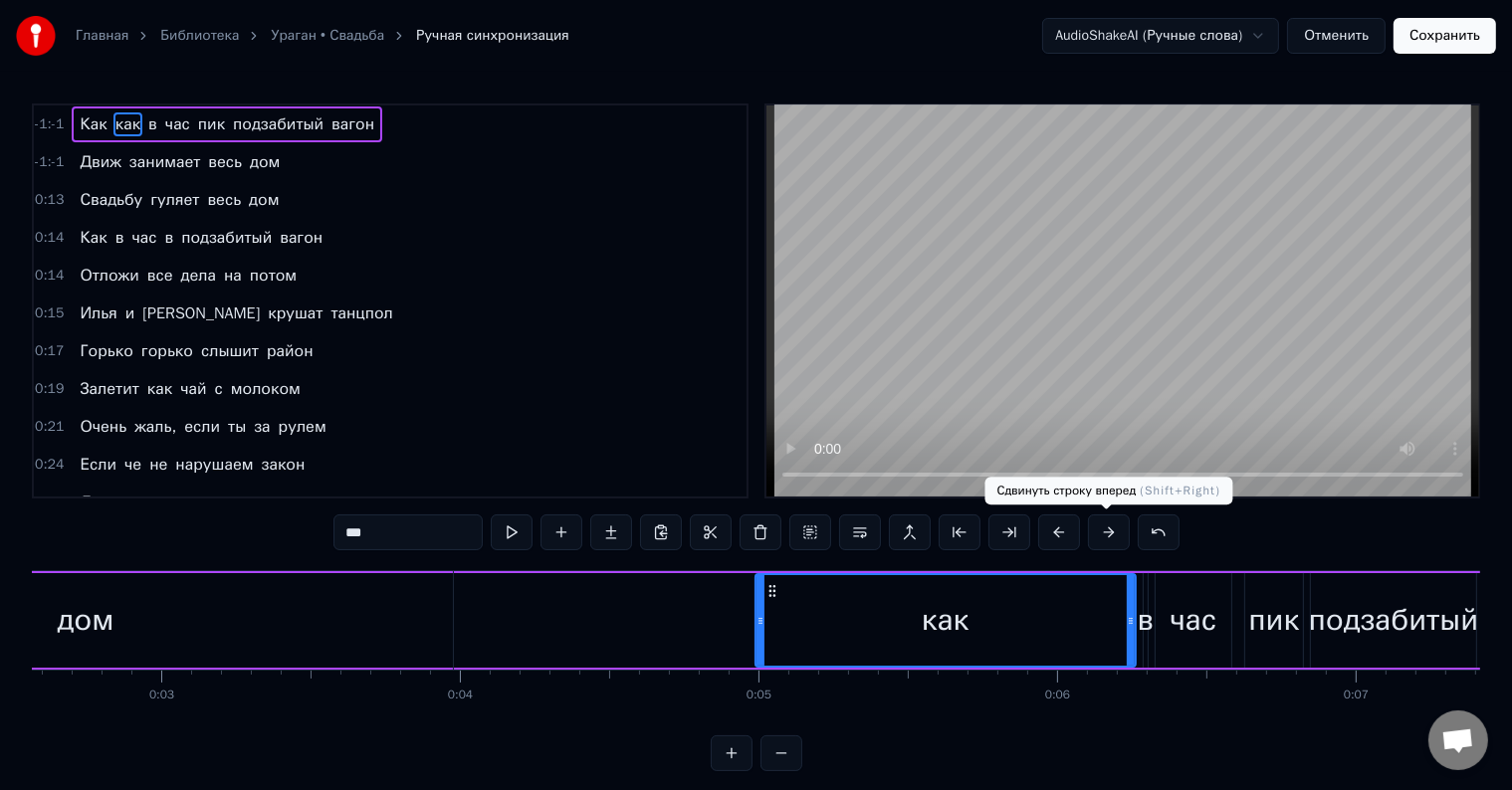 click at bounding box center [1109, 532] 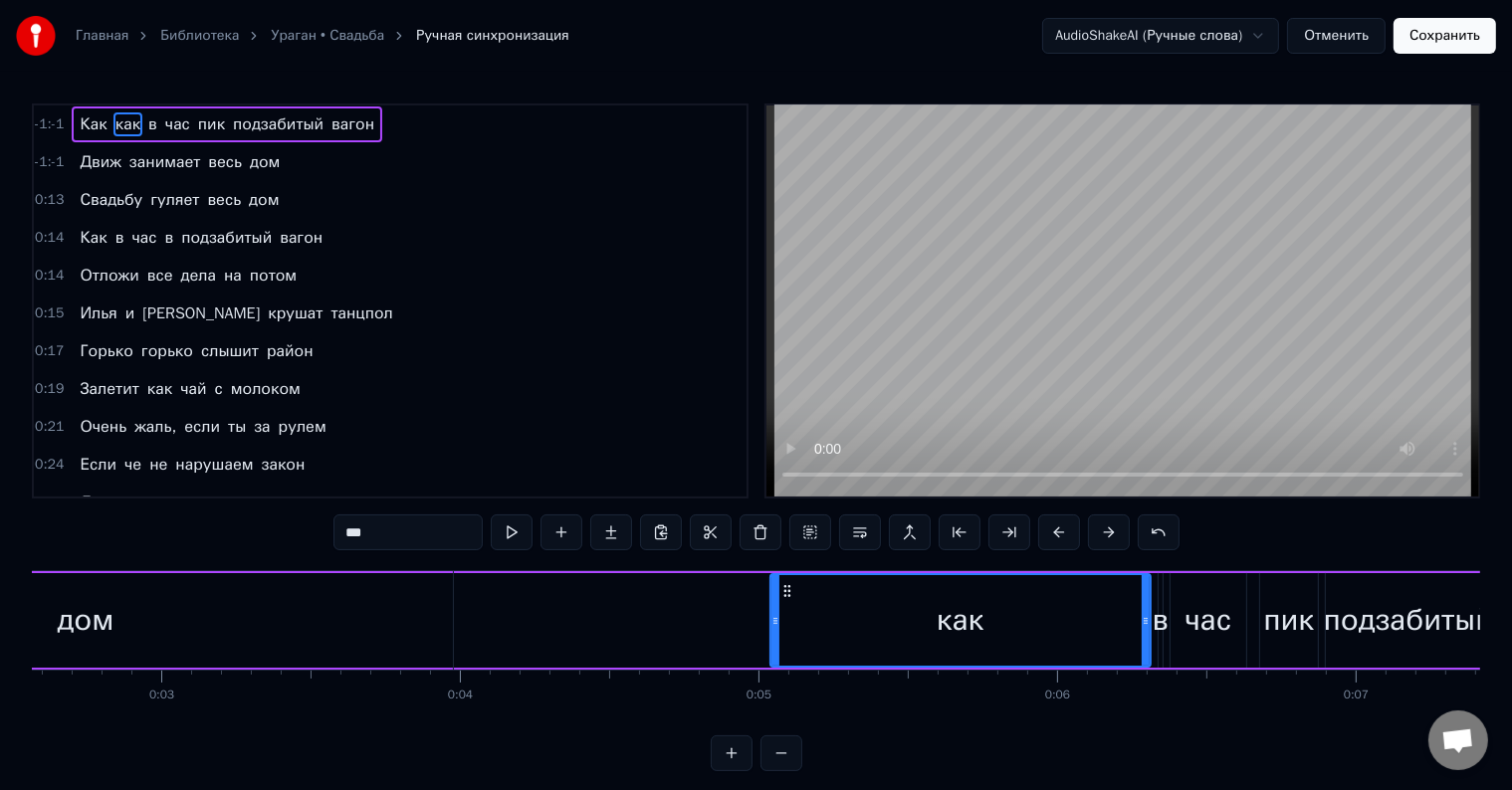 click at bounding box center (1109, 532) 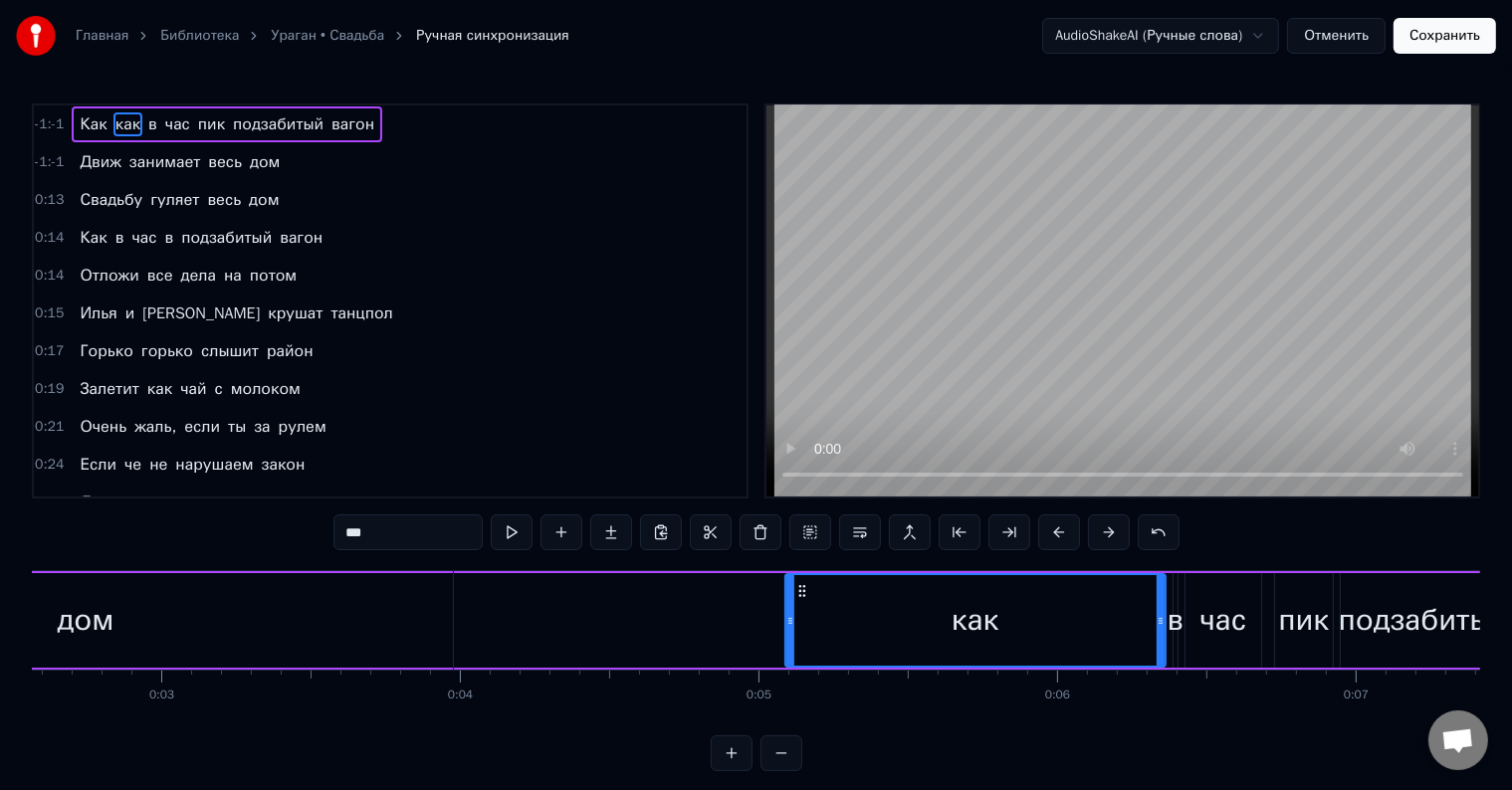 click at bounding box center (1109, 532) 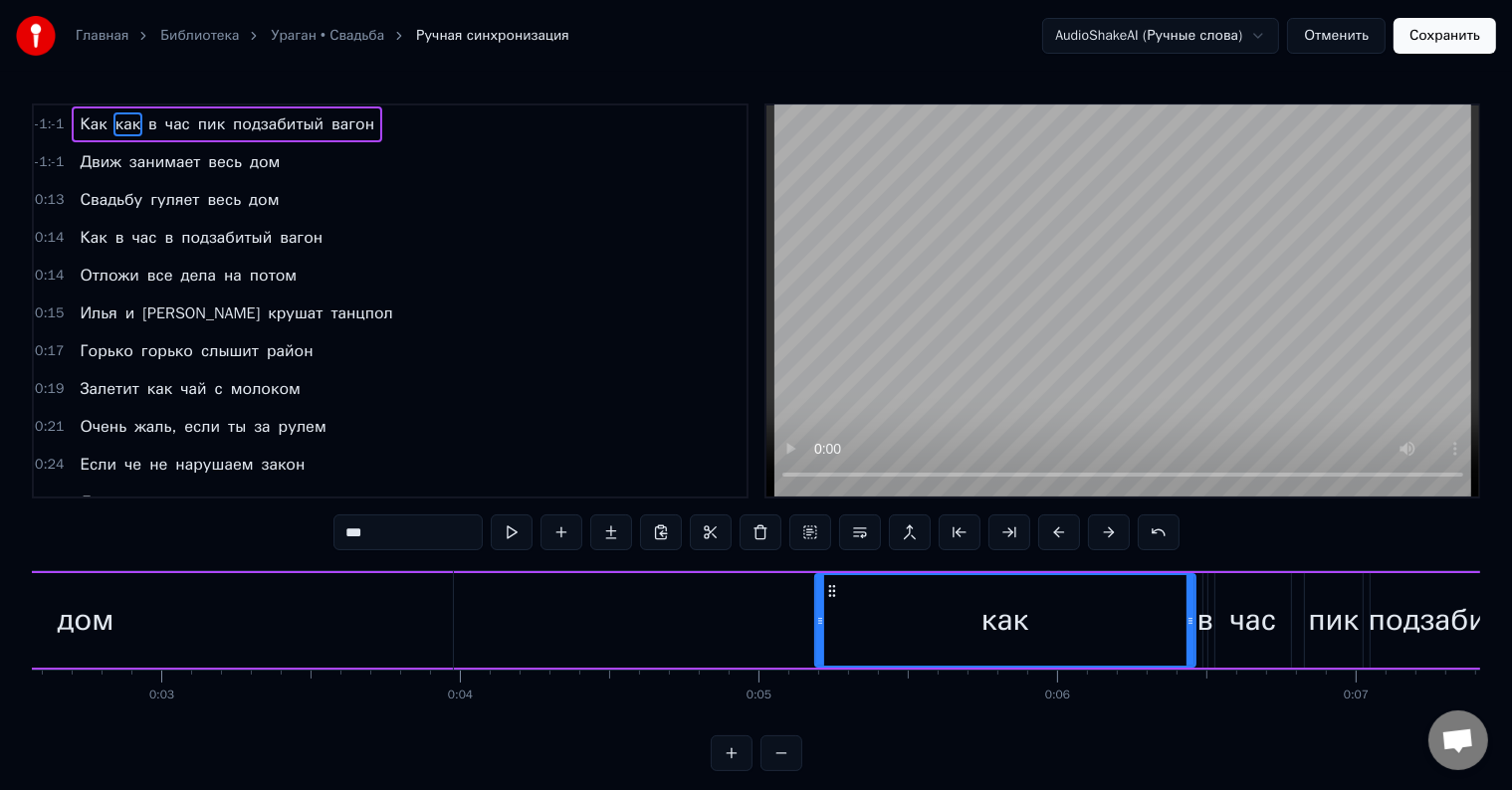click at bounding box center (1109, 532) 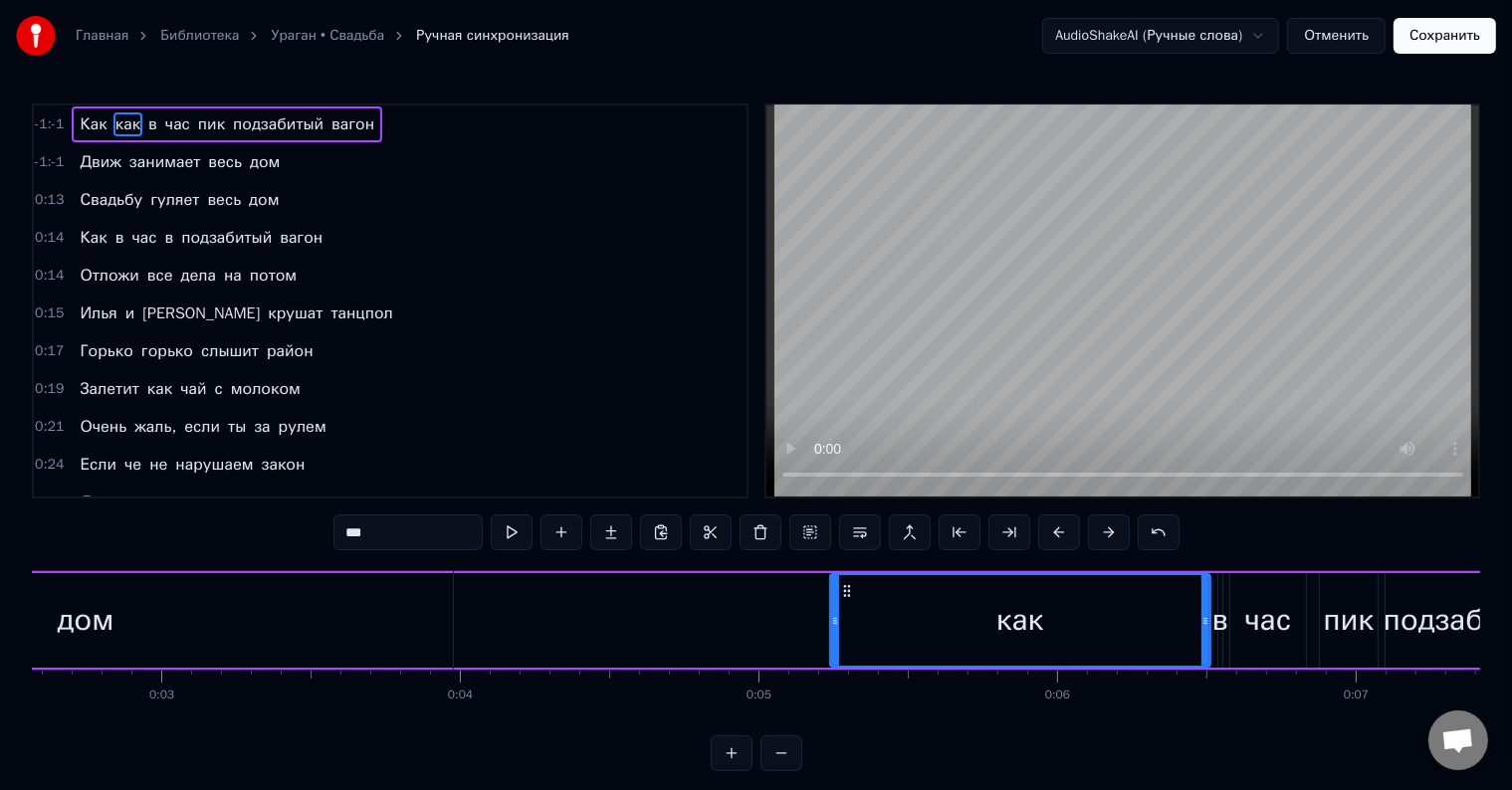 click at bounding box center [1109, 532] 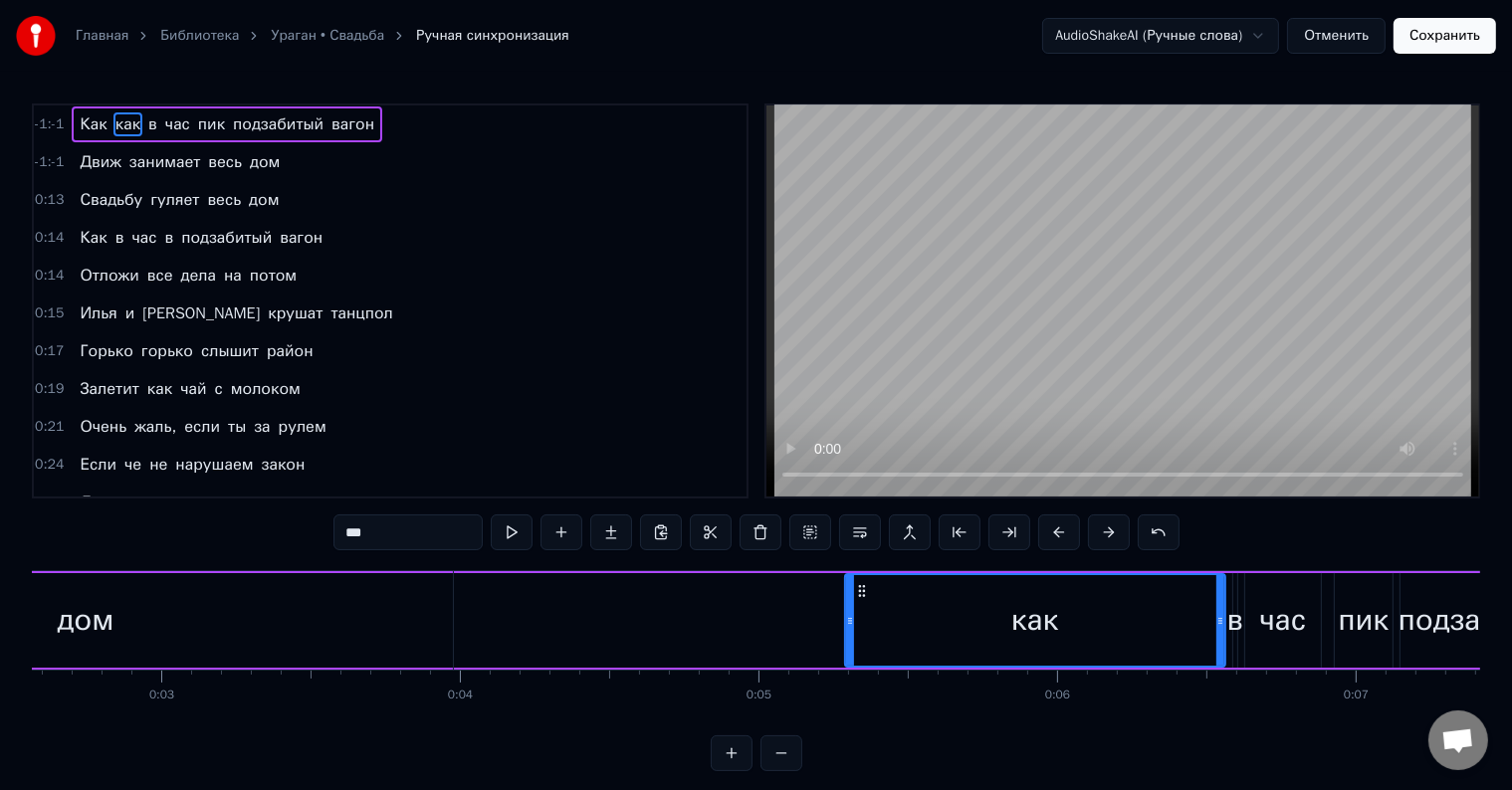 click at bounding box center (1109, 532) 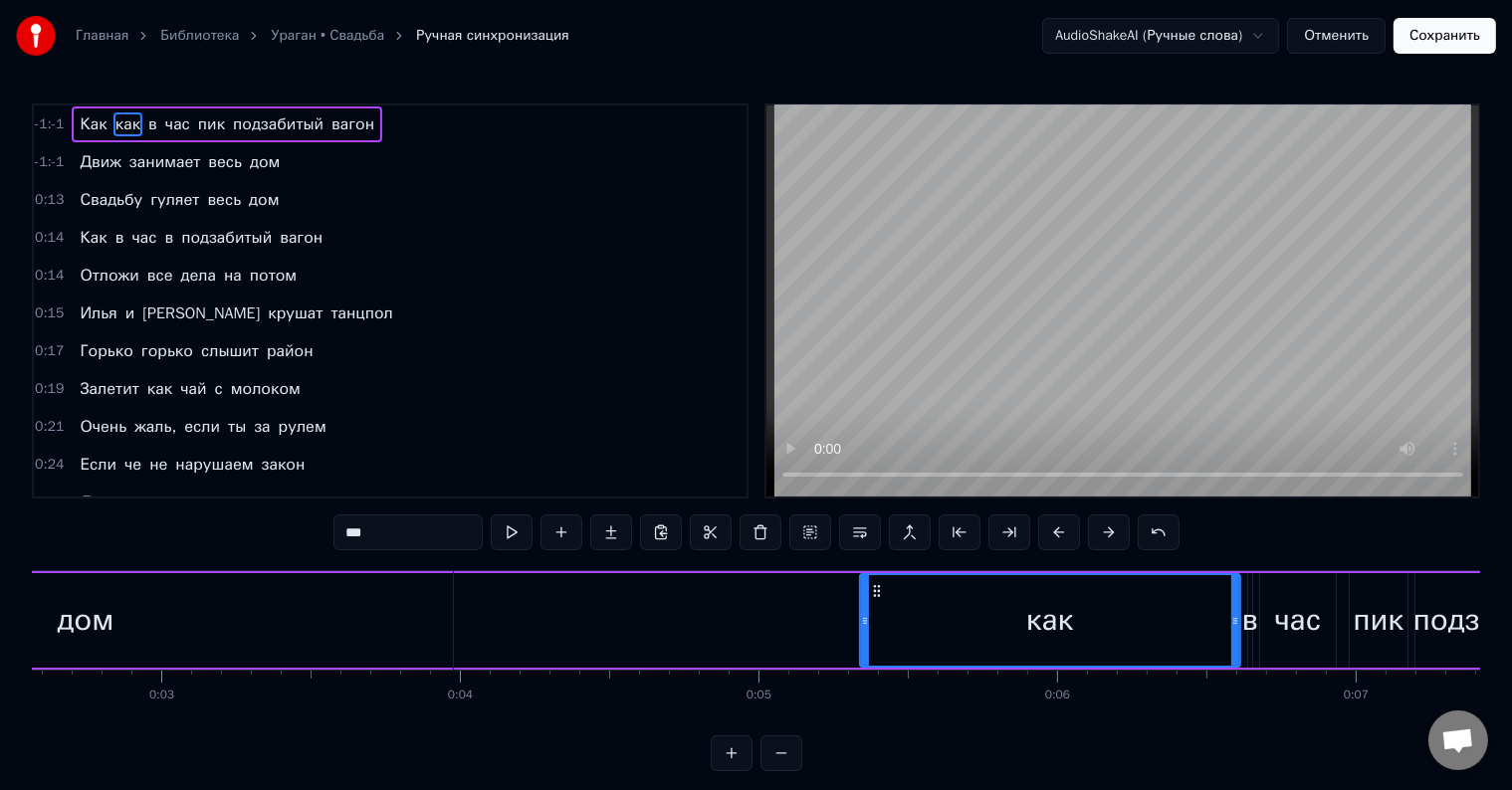 click at bounding box center (1109, 532) 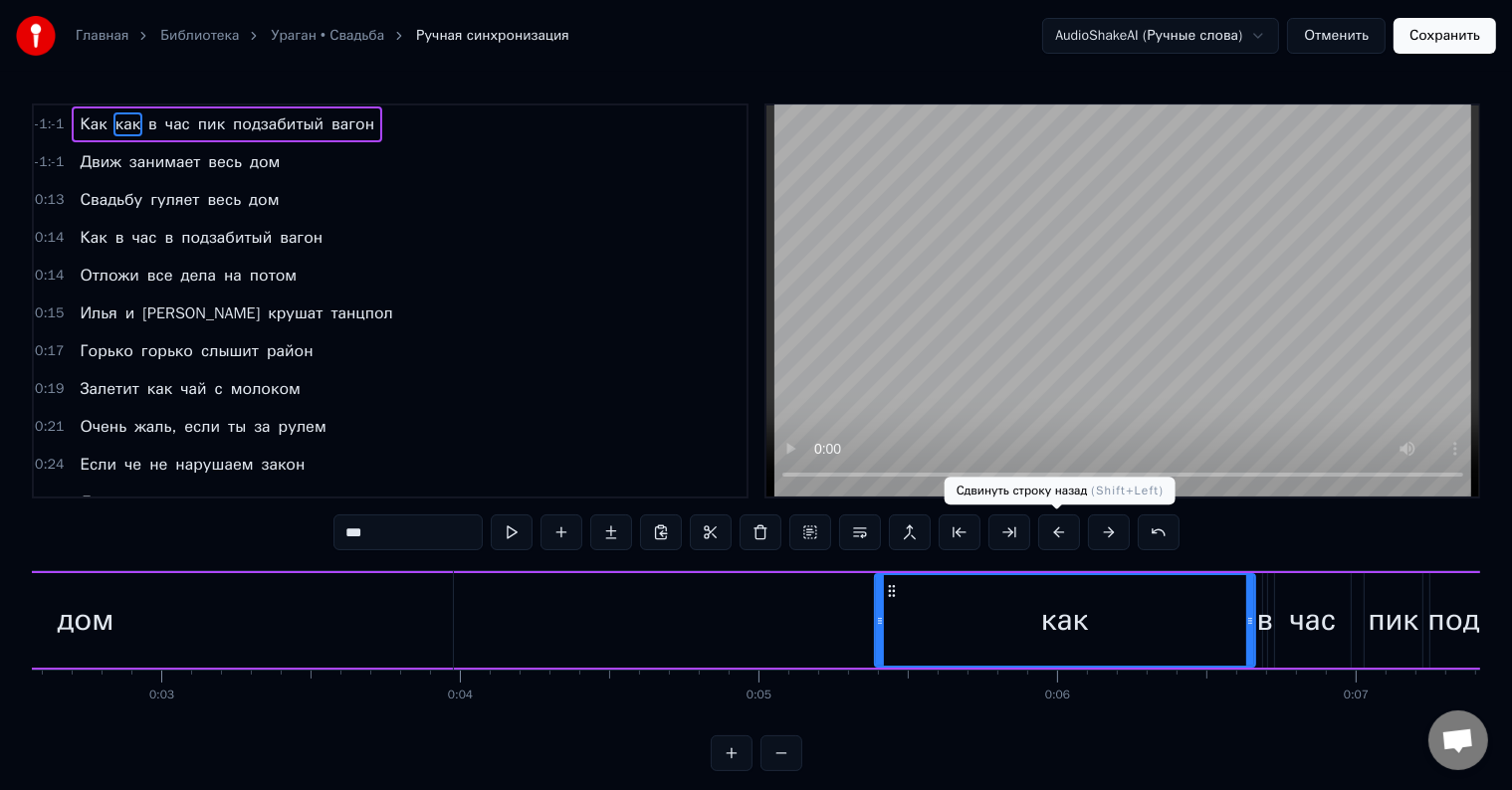 click at bounding box center (1059, 532) 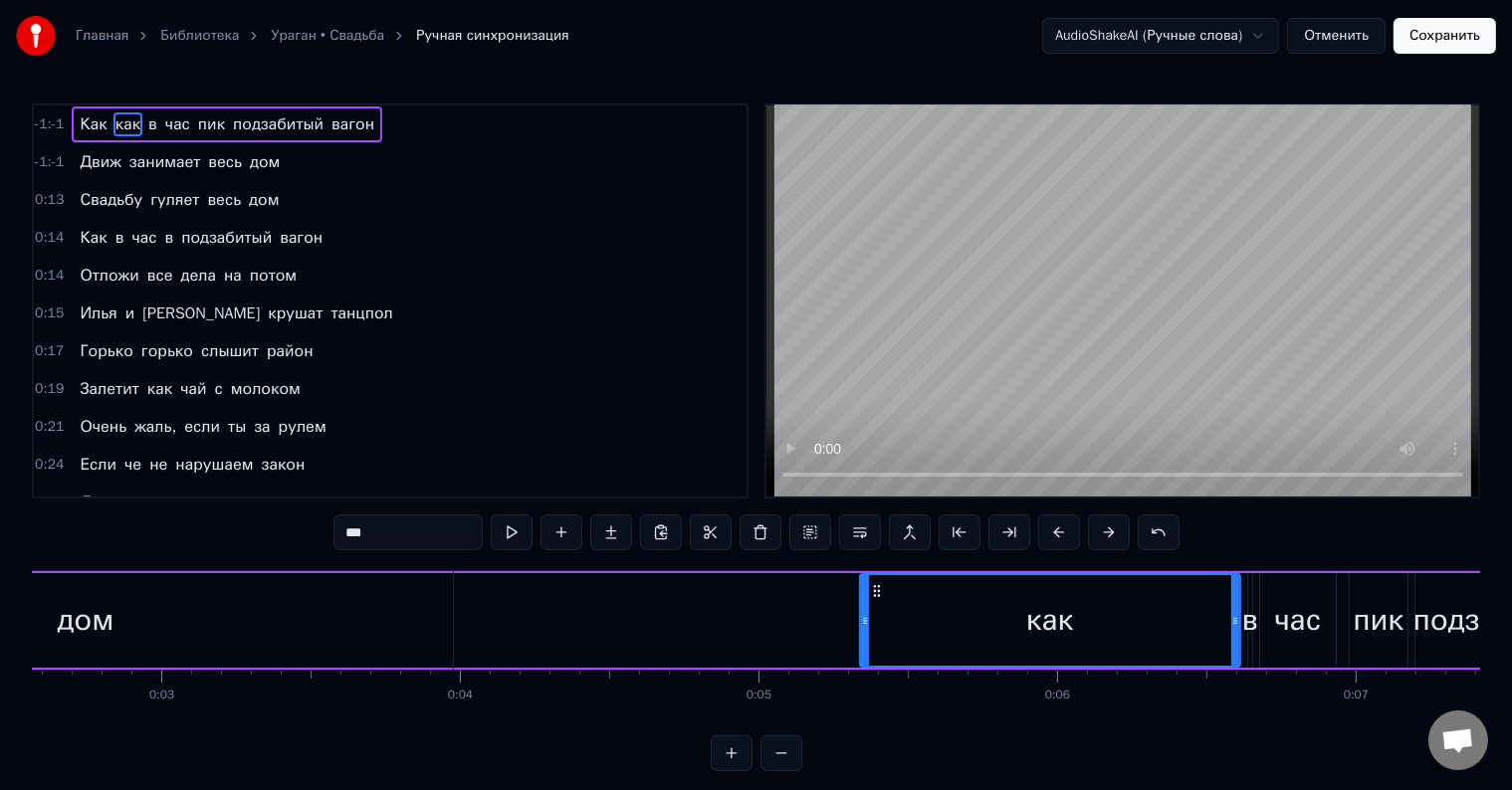 click at bounding box center [1059, 532] 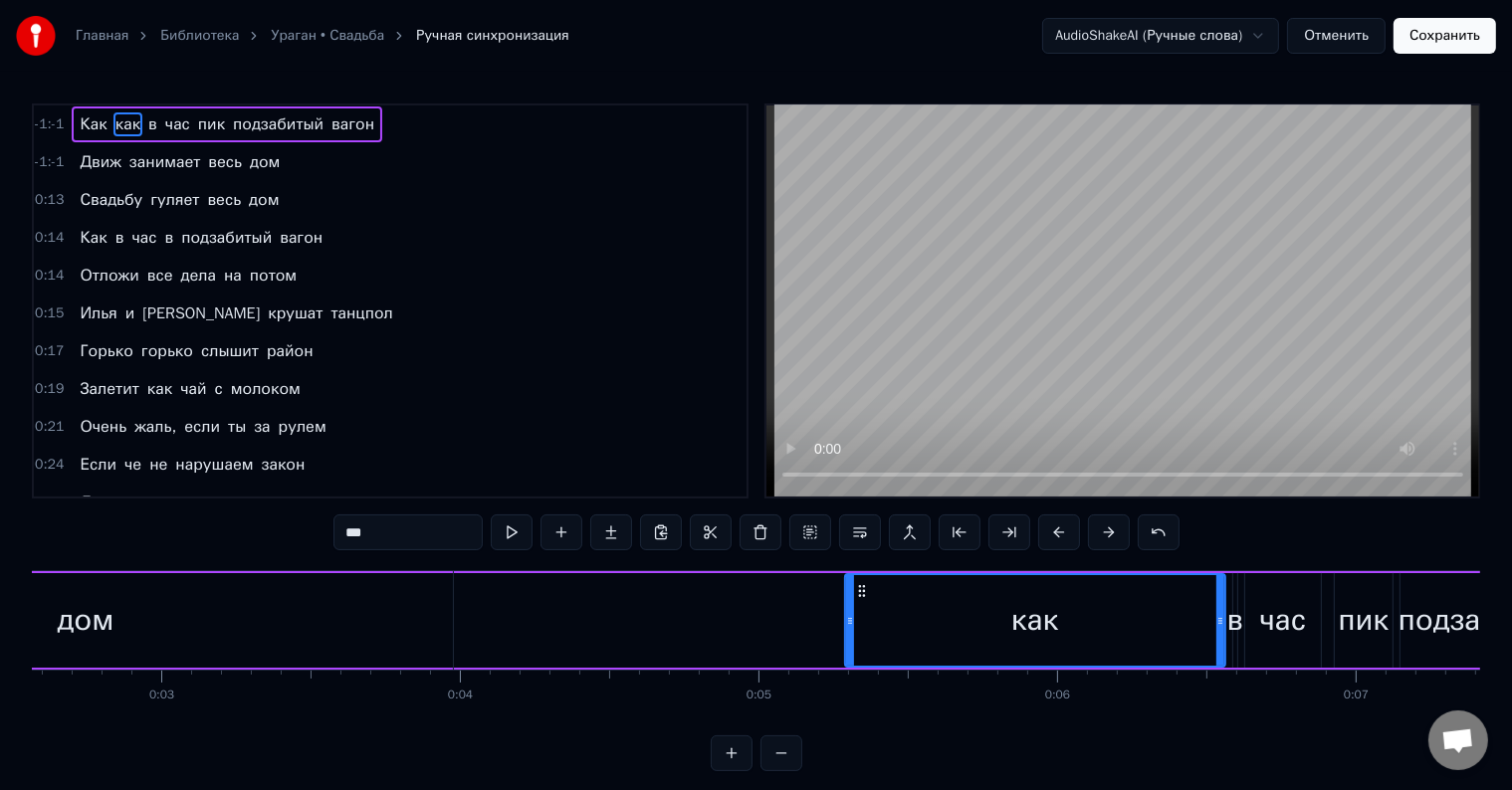 click at bounding box center (1059, 532) 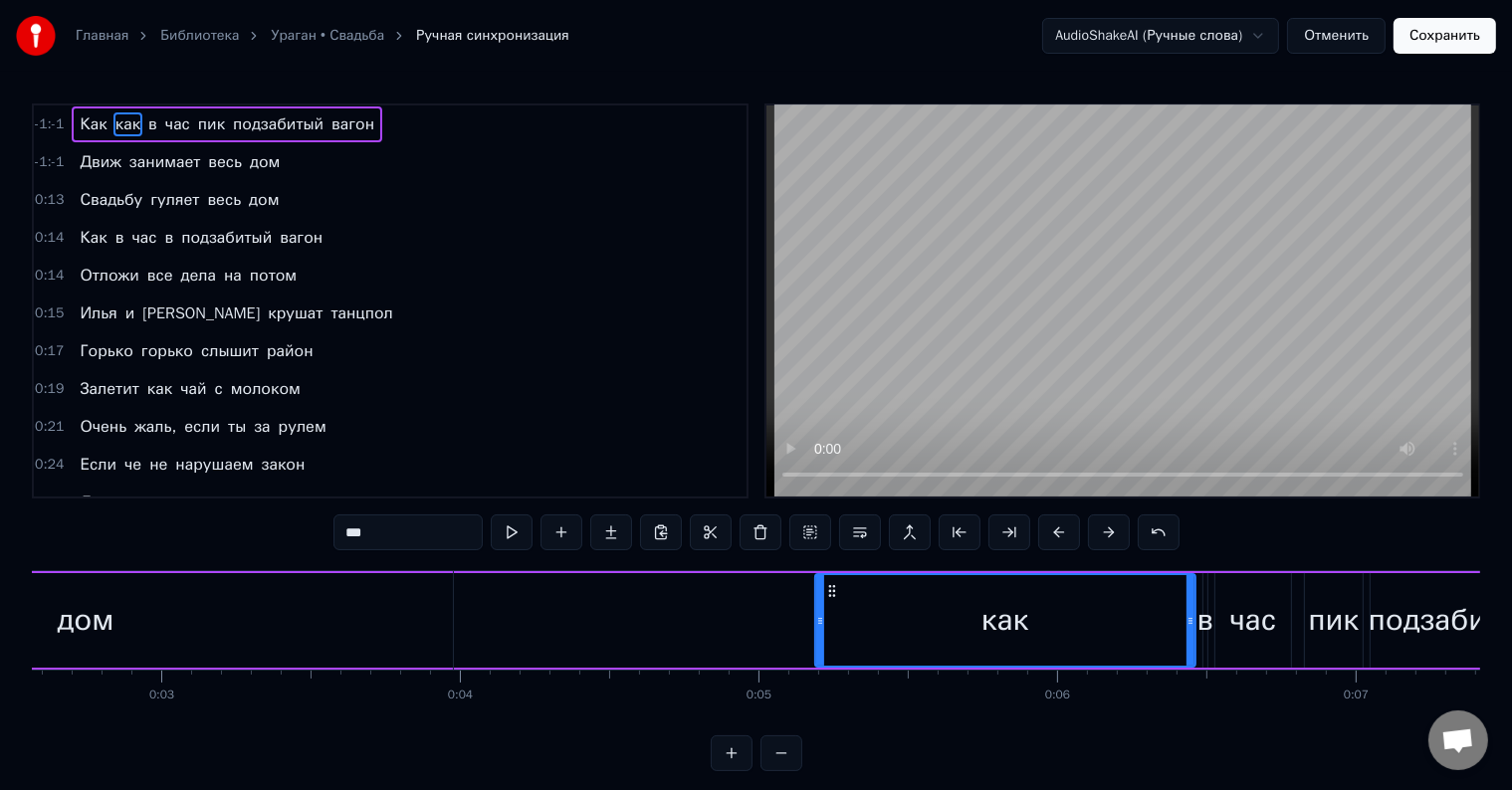 click at bounding box center [1059, 532] 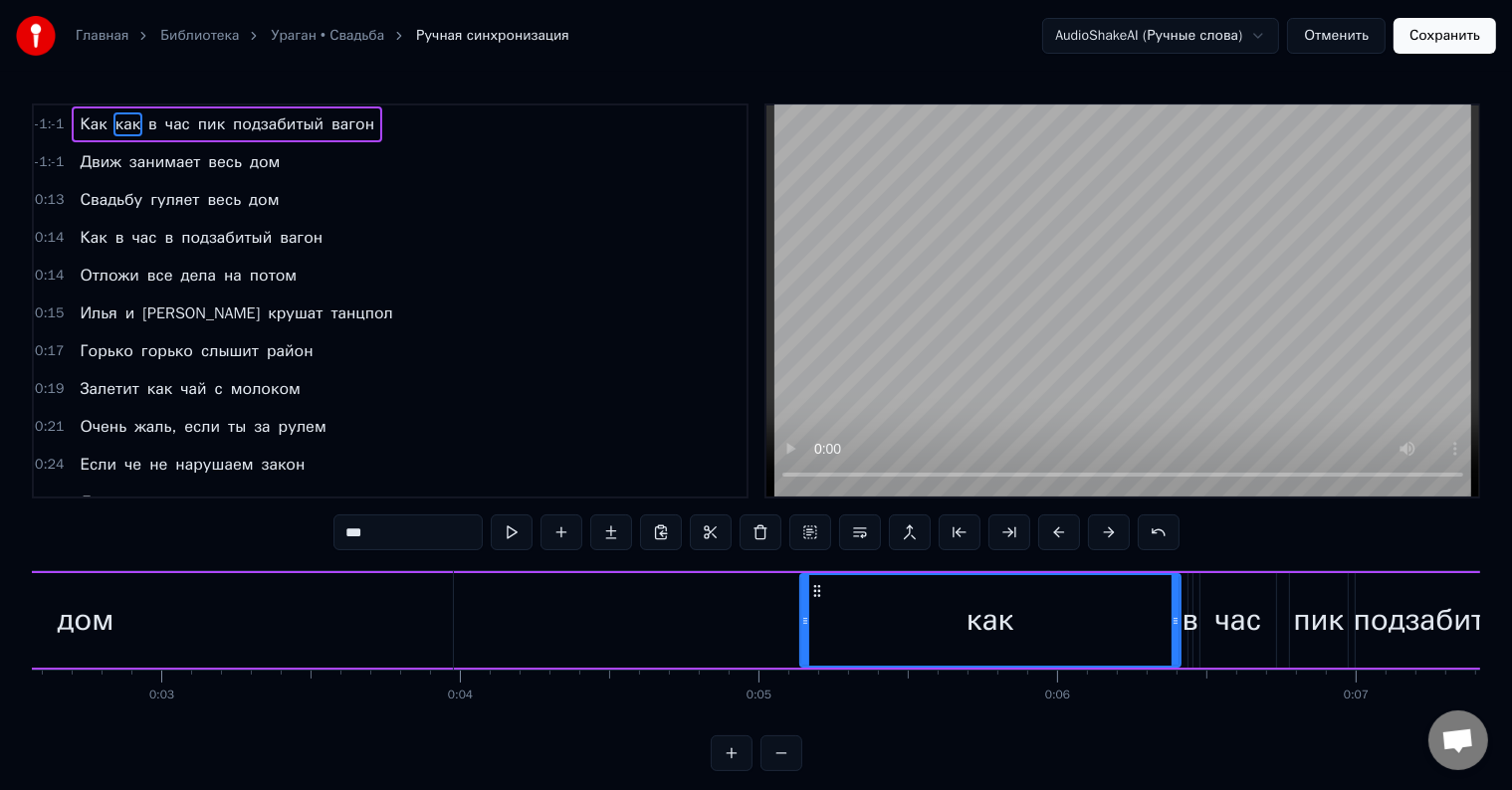 click at bounding box center (1059, 532) 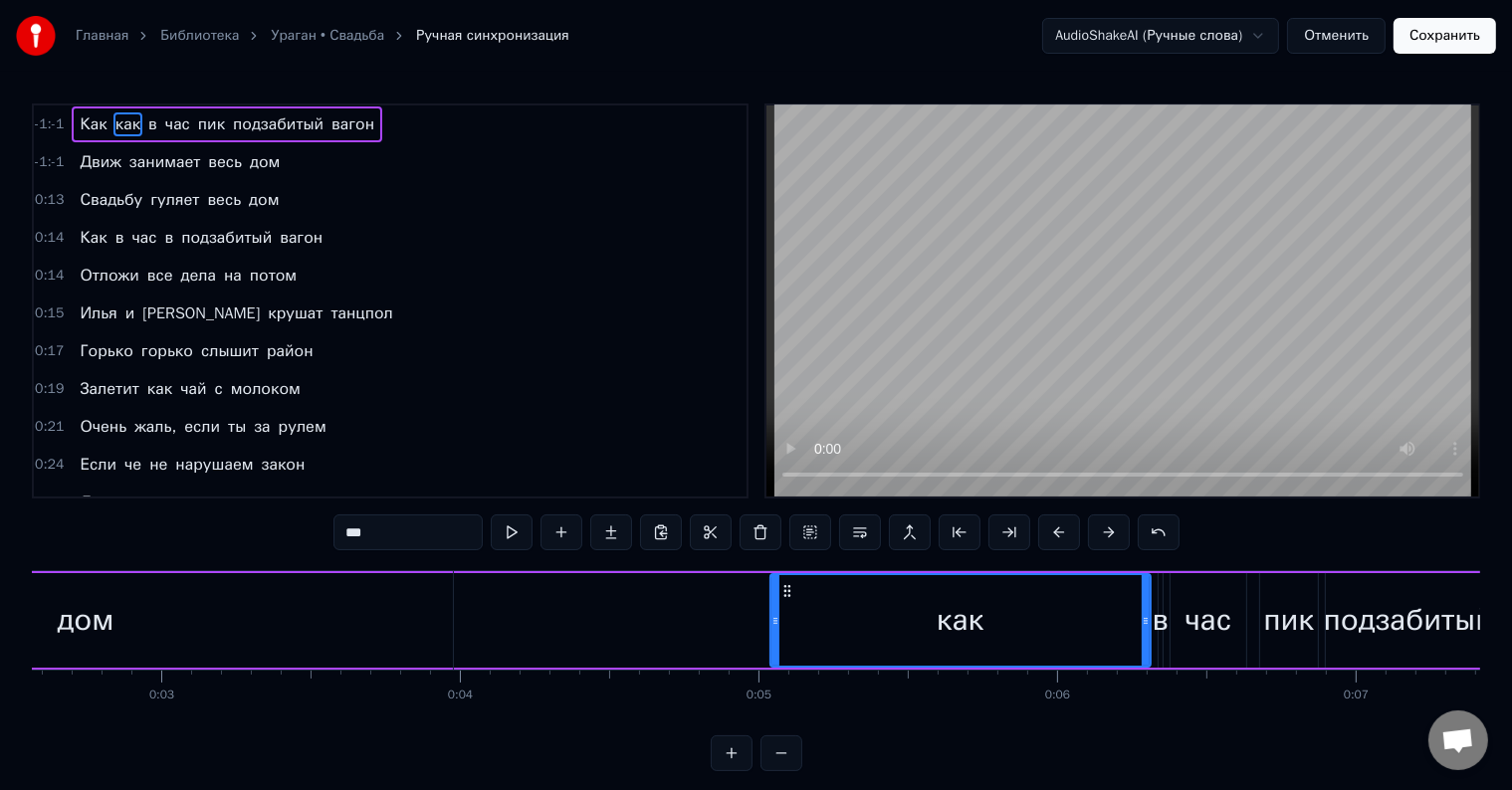 click at bounding box center (1059, 532) 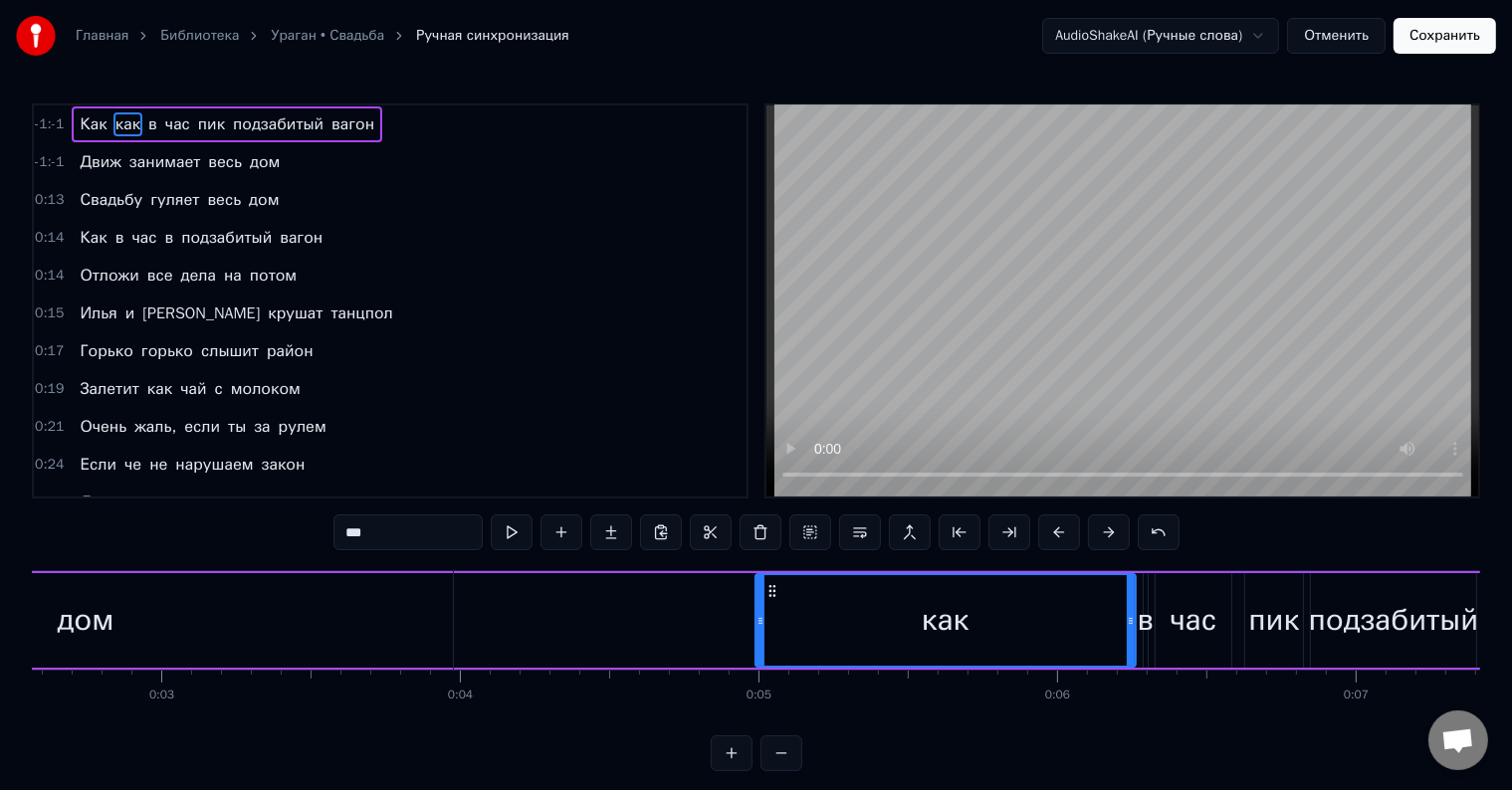 click at bounding box center [1059, 532] 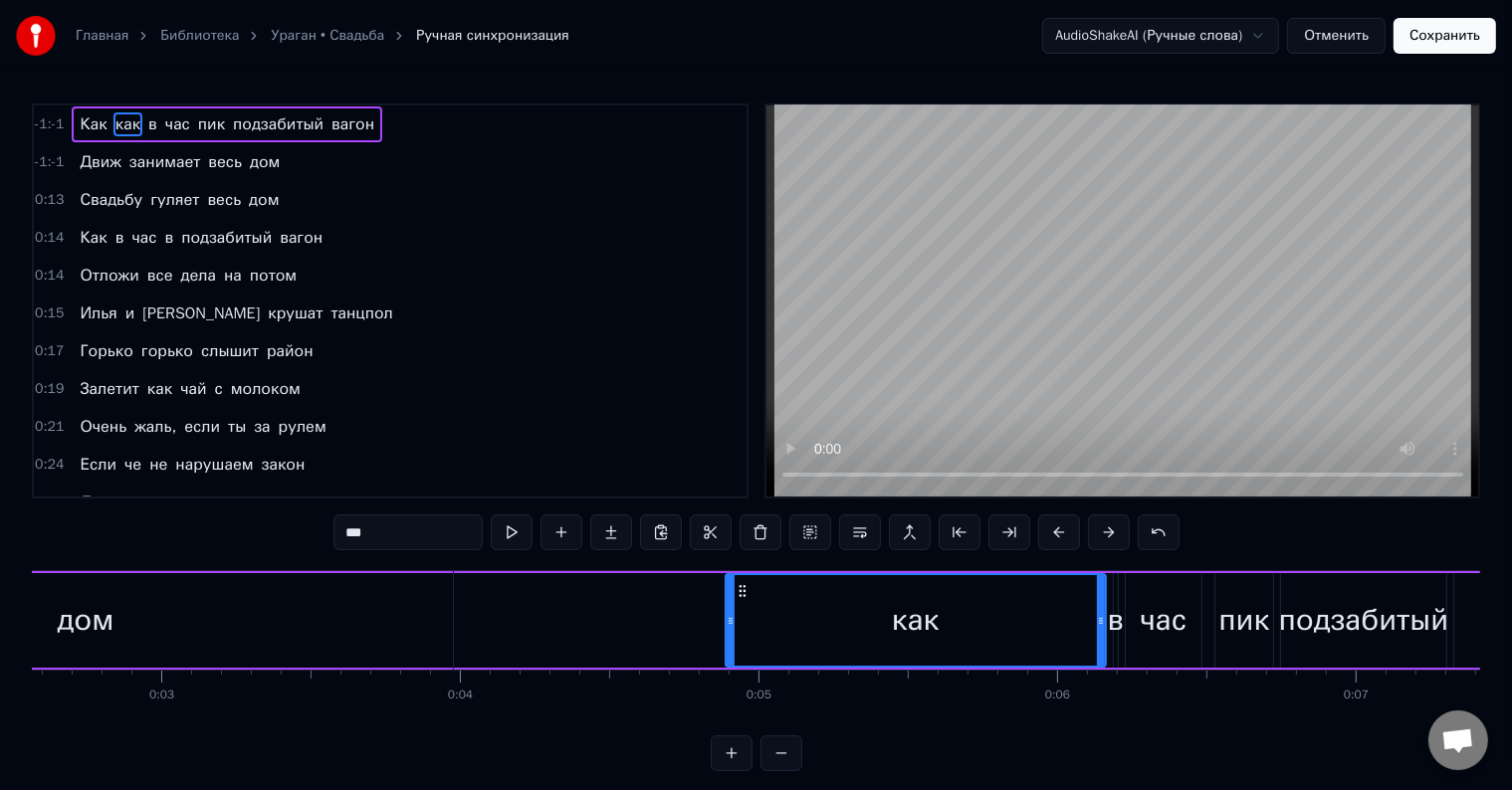 click at bounding box center [1059, 532] 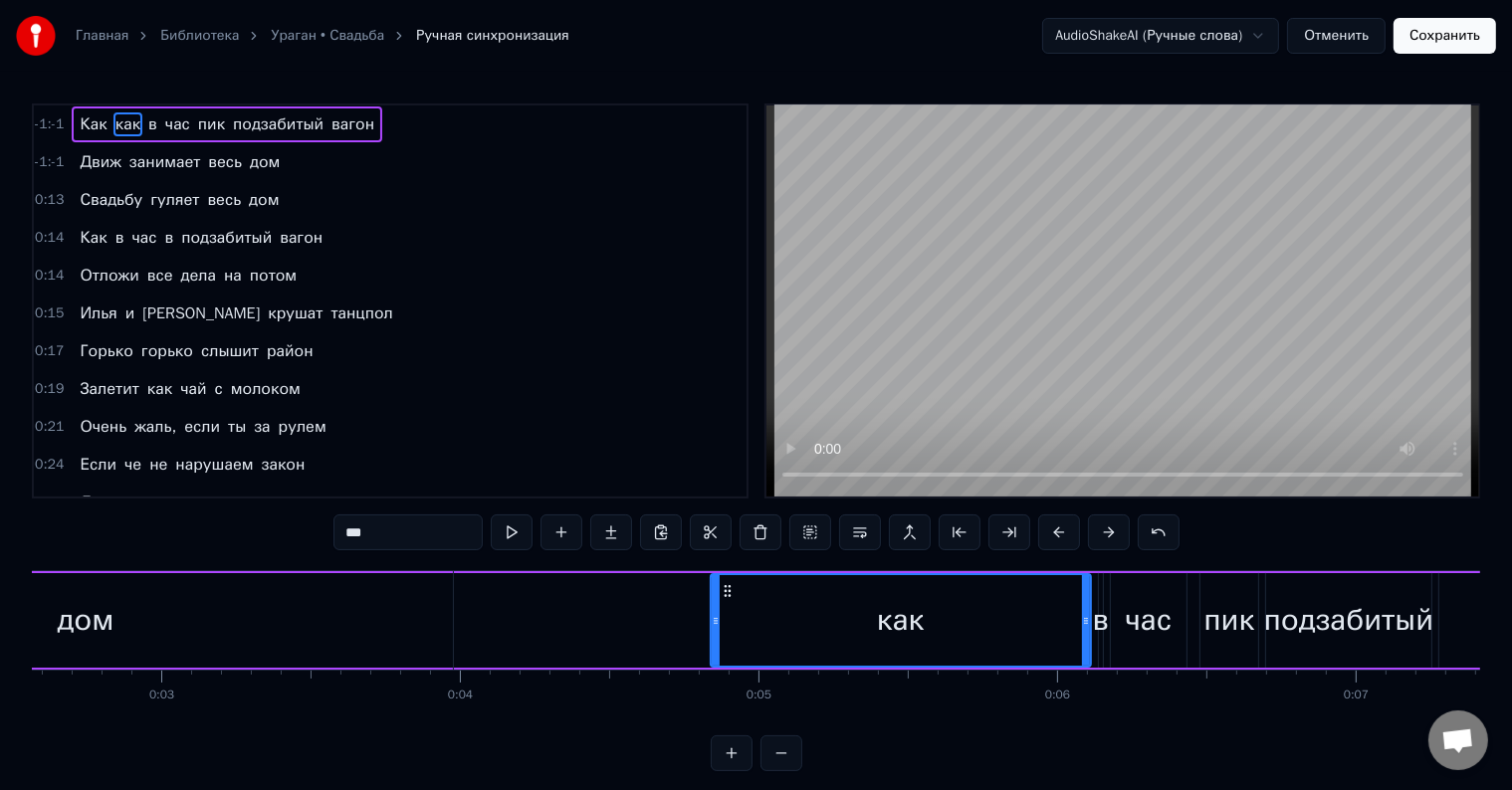 click at bounding box center (1059, 532) 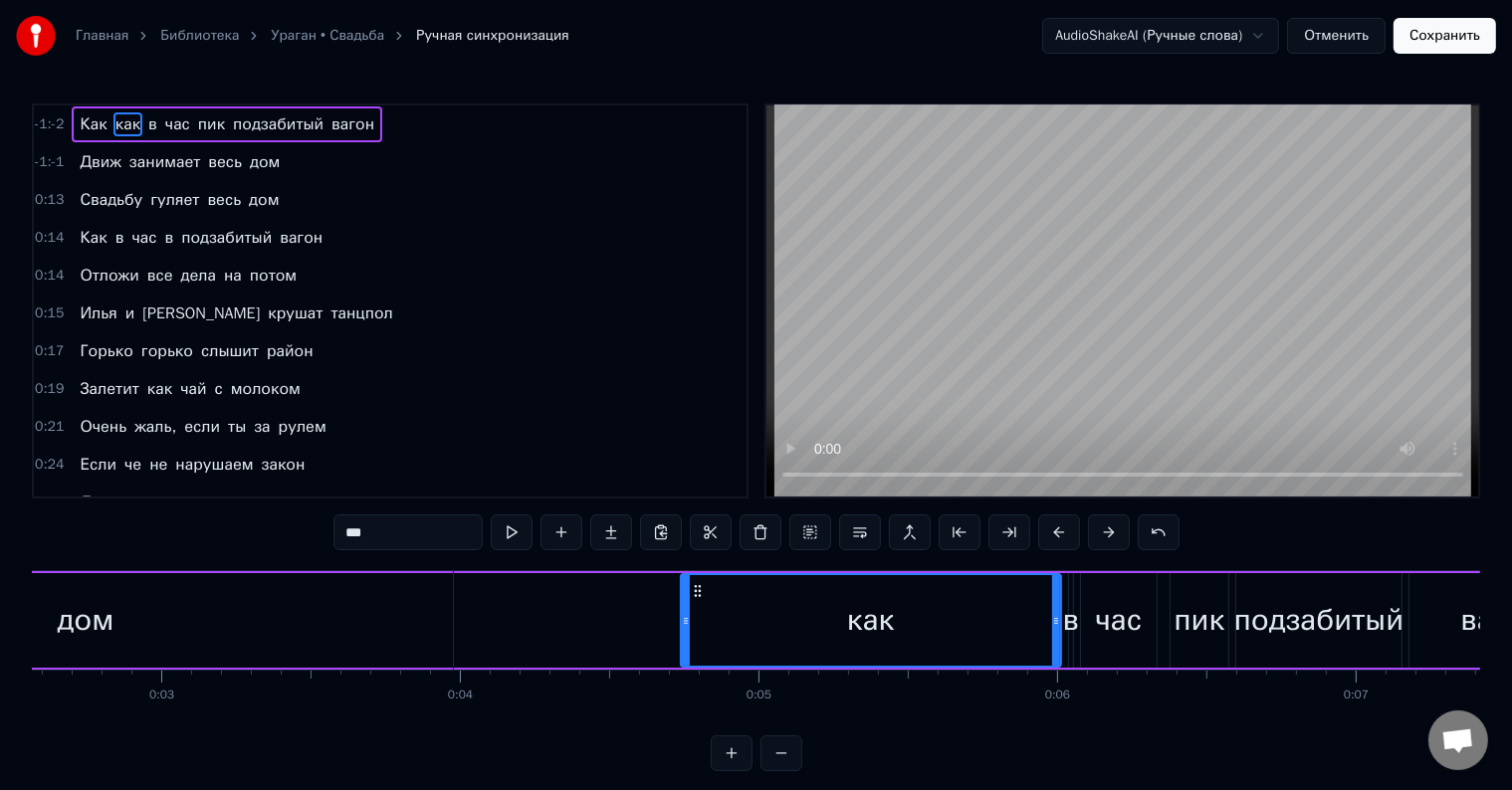 click at bounding box center [1059, 532] 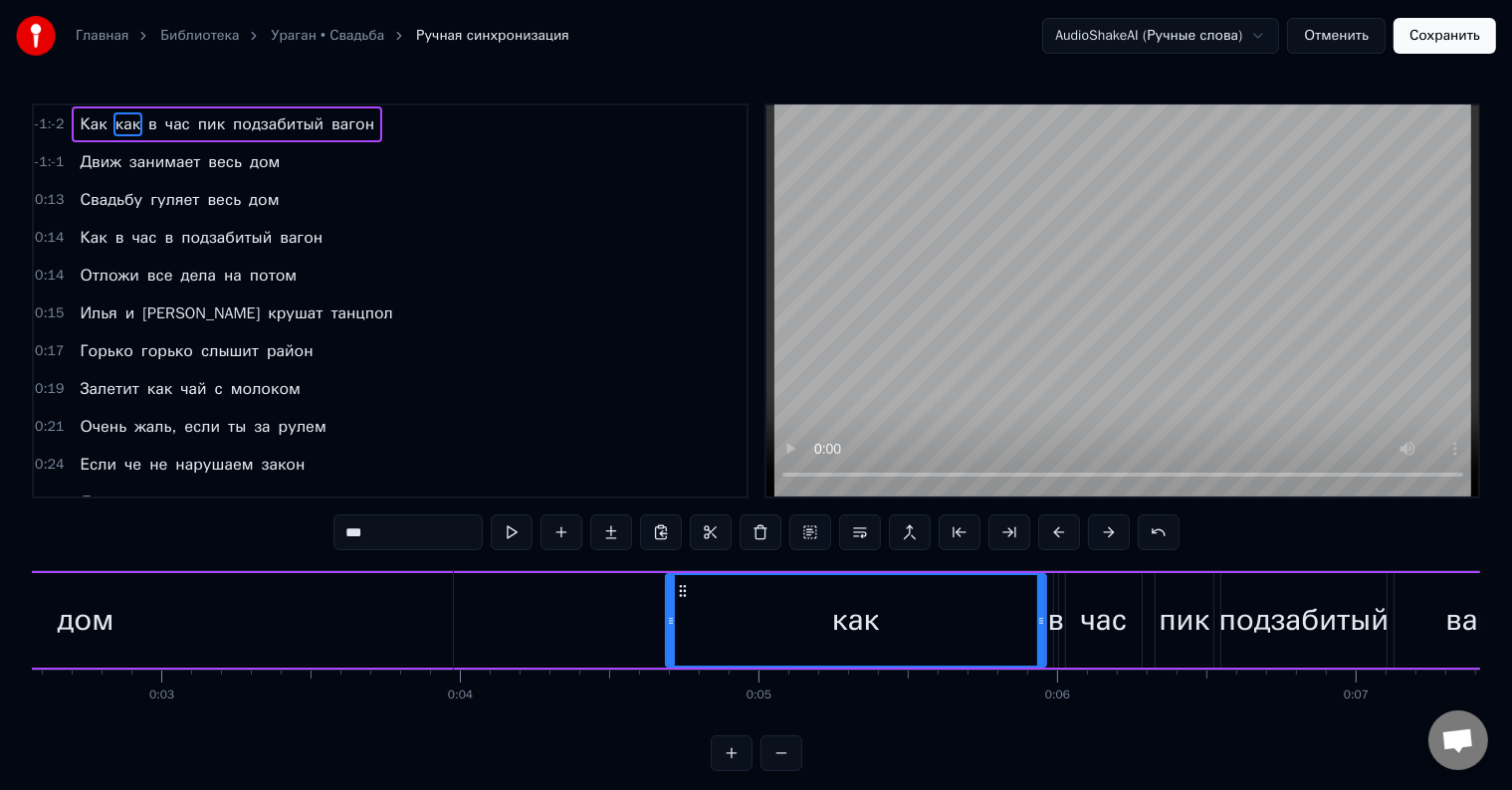 click at bounding box center (1059, 532) 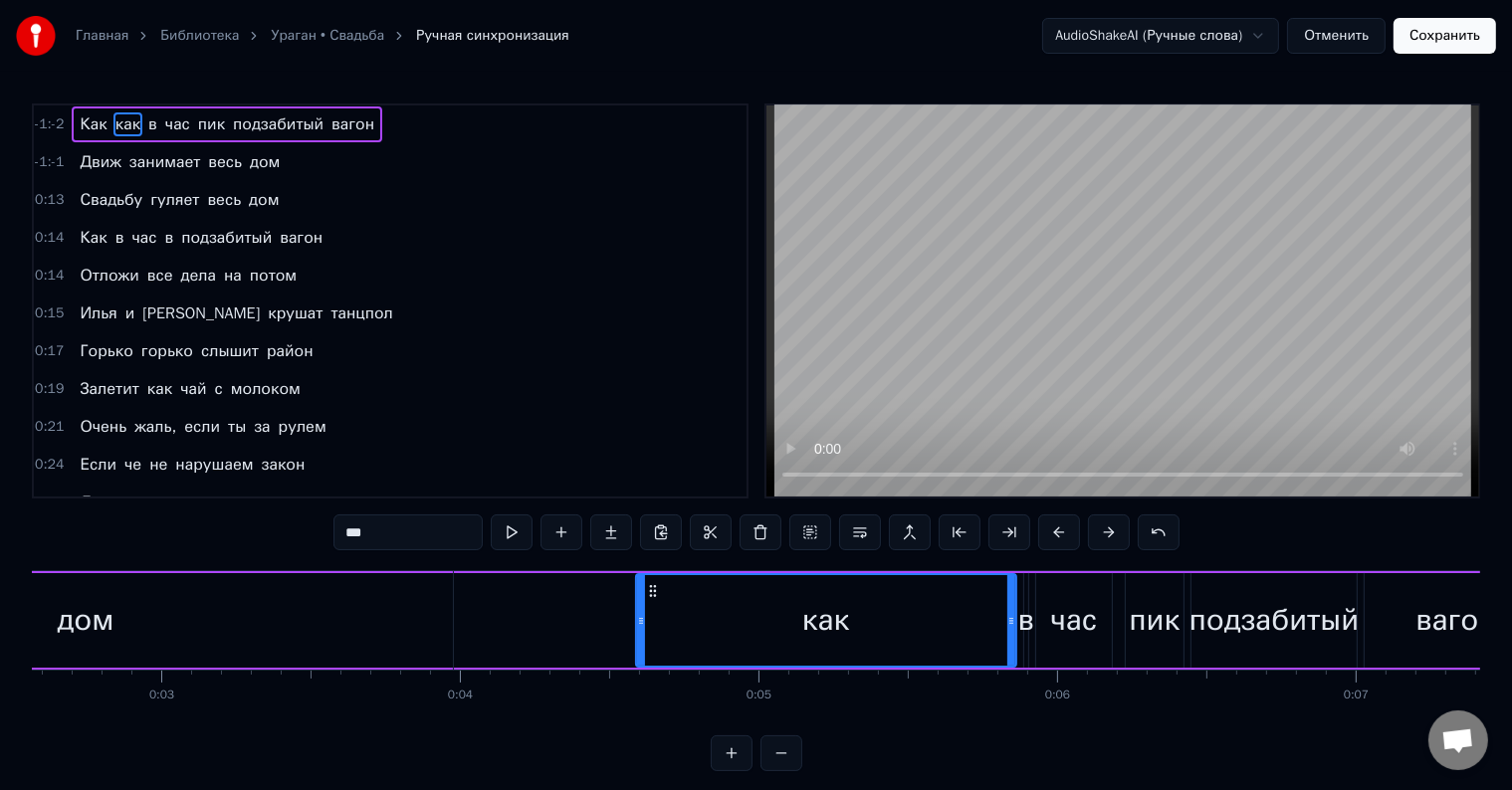 click at bounding box center [1059, 532] 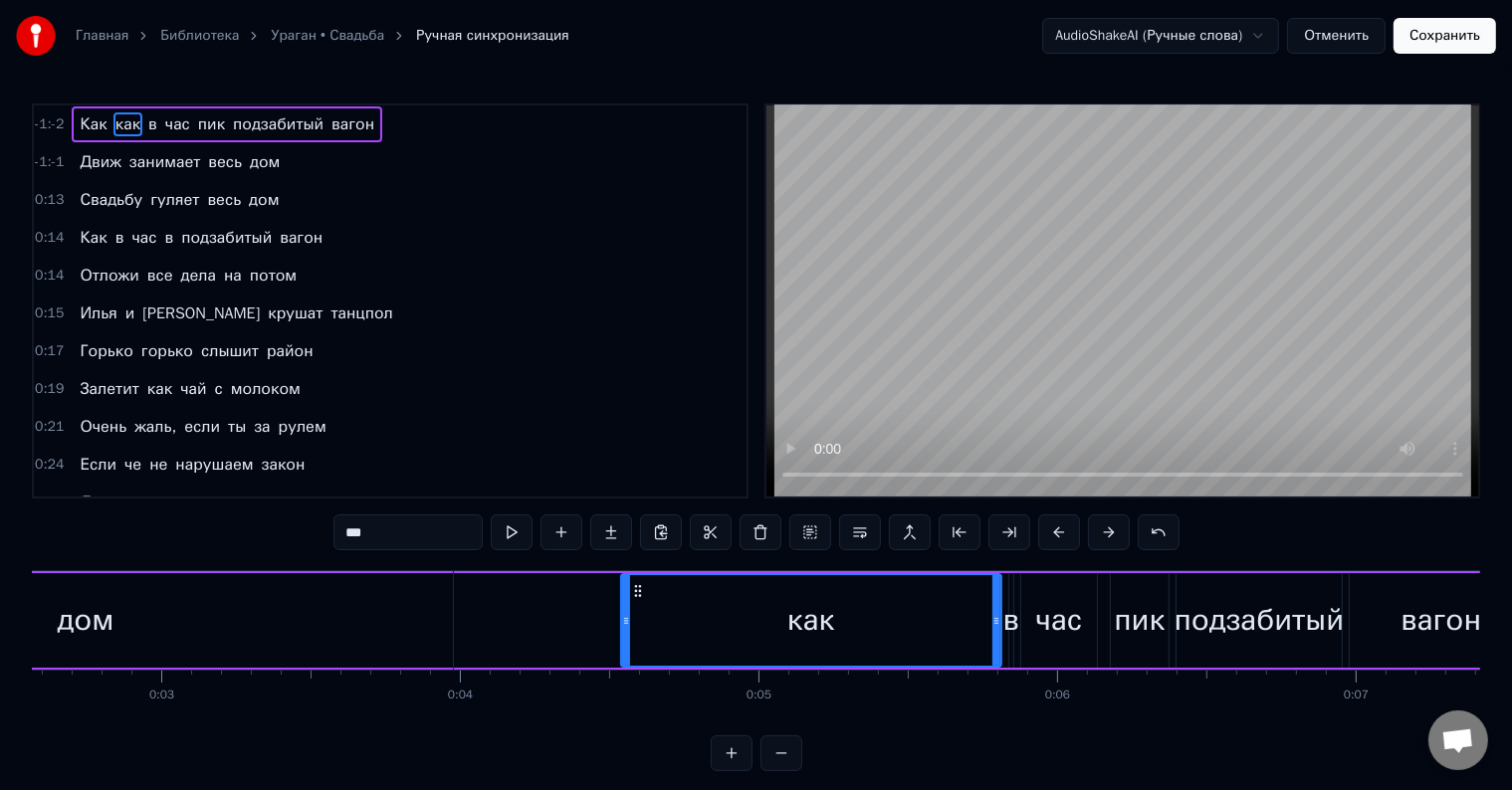 click at bounding box center [1059, 532] 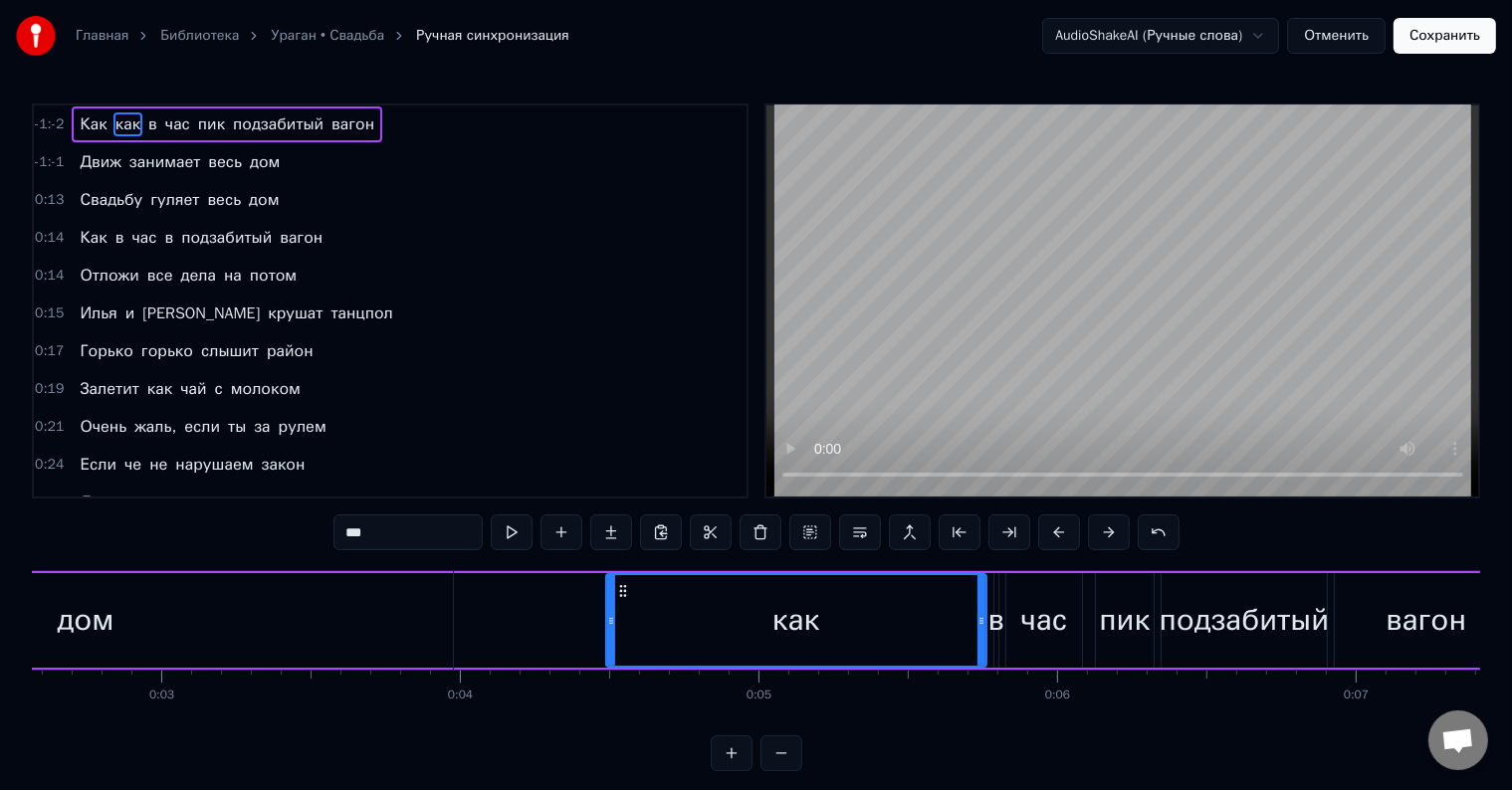 type 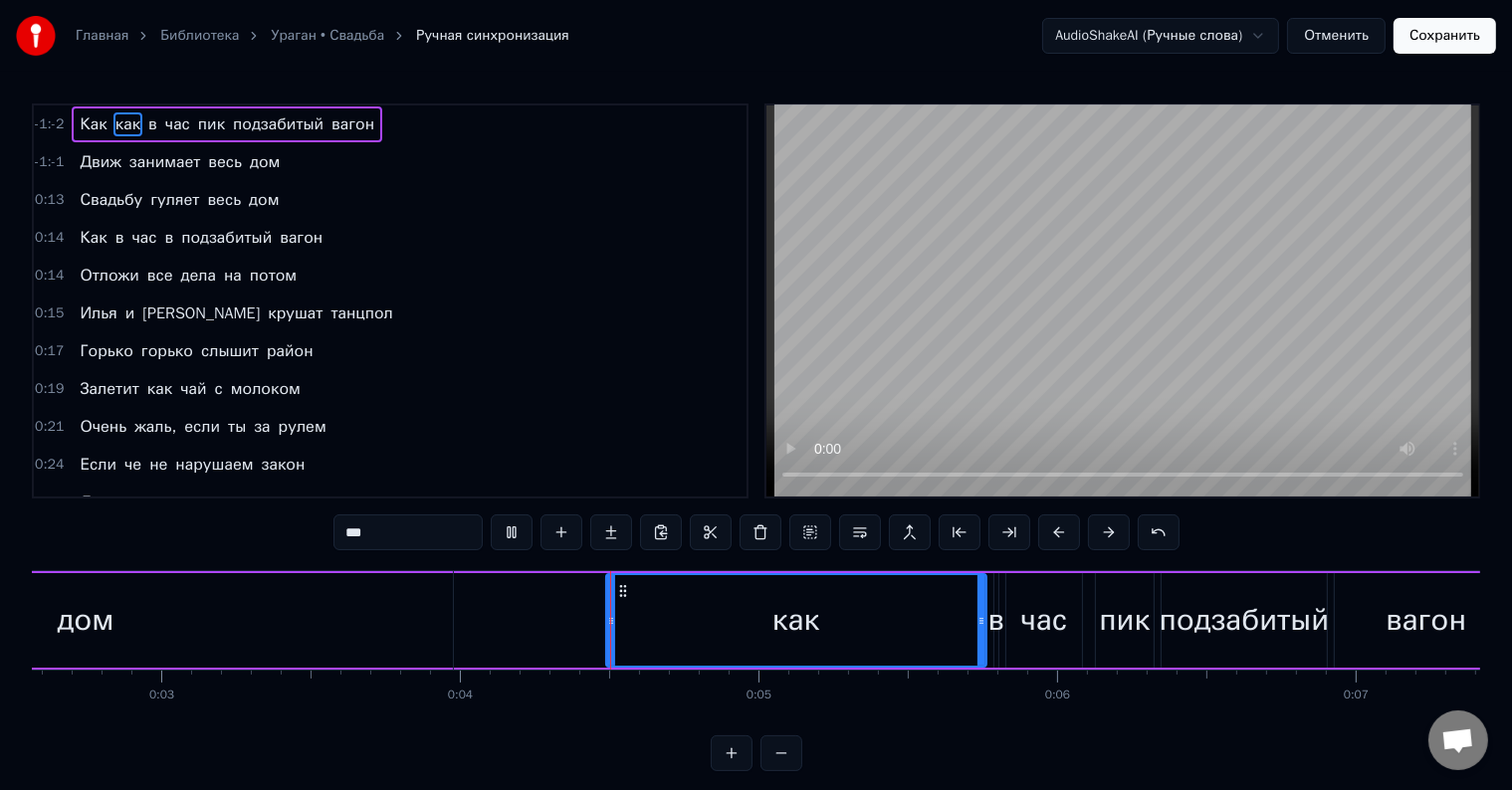 click at bounding box center (1059, 532) 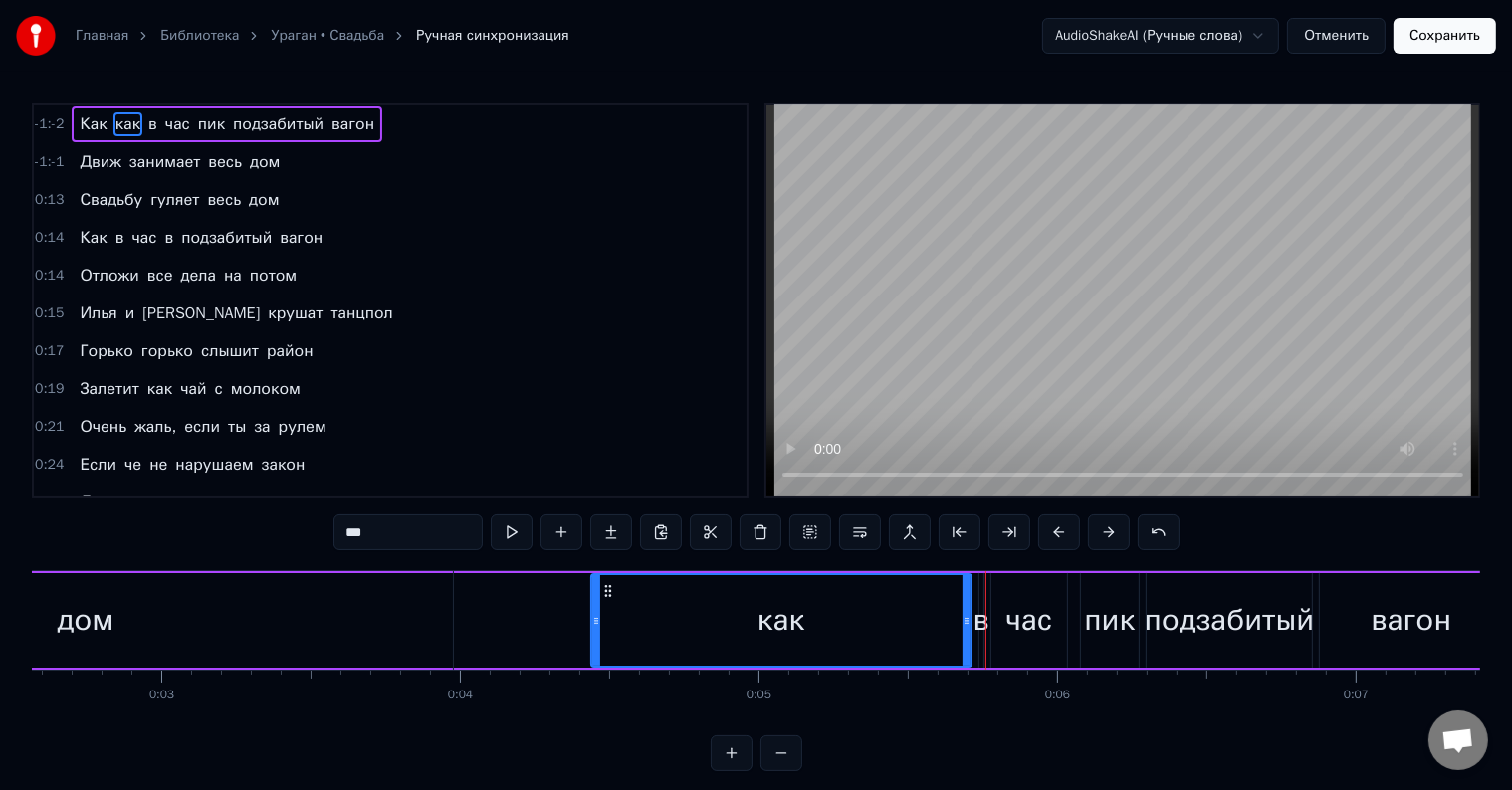 click at bounding box center (1059, 532) 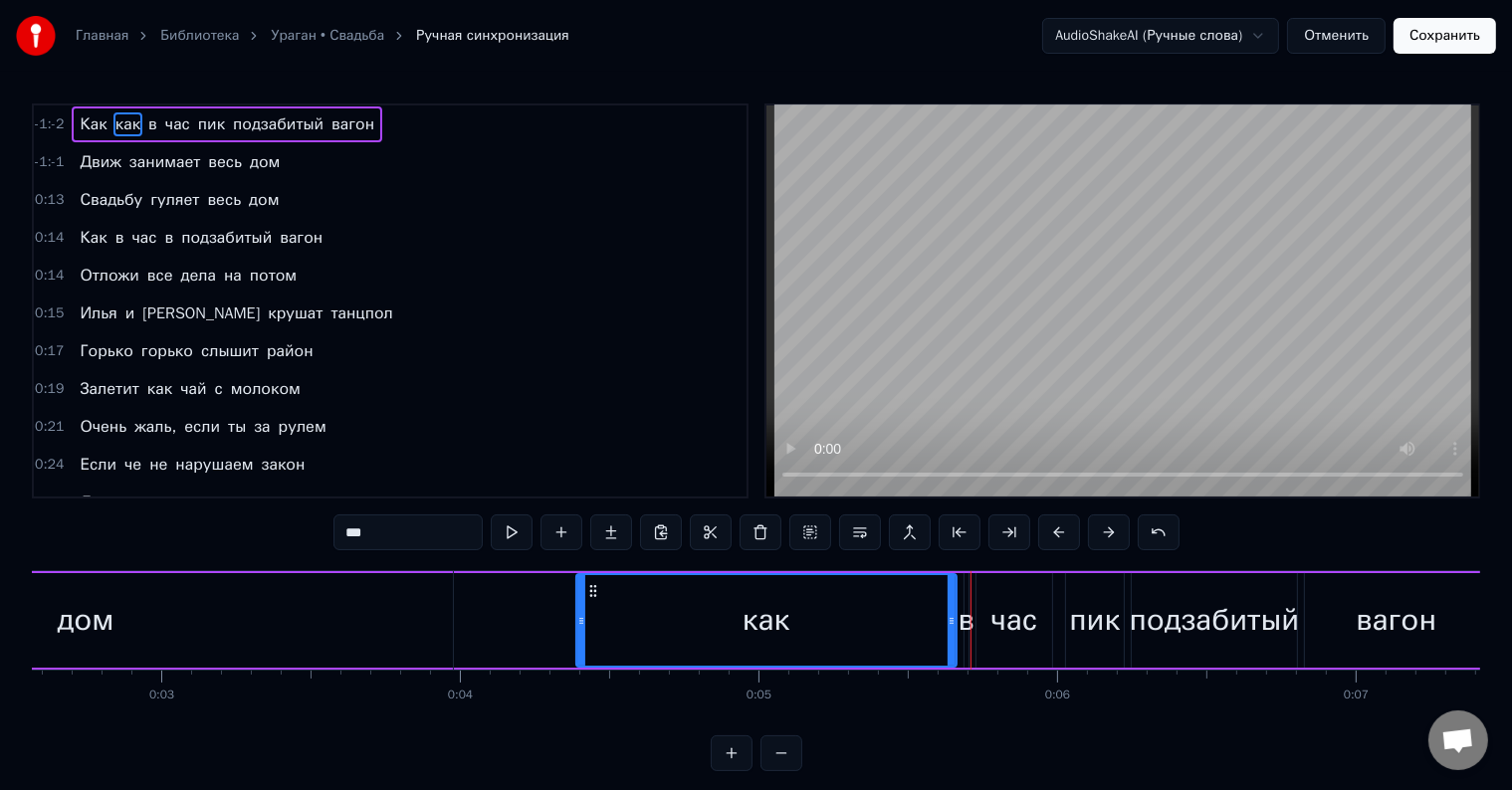 click at bounding box center [1059, 532] 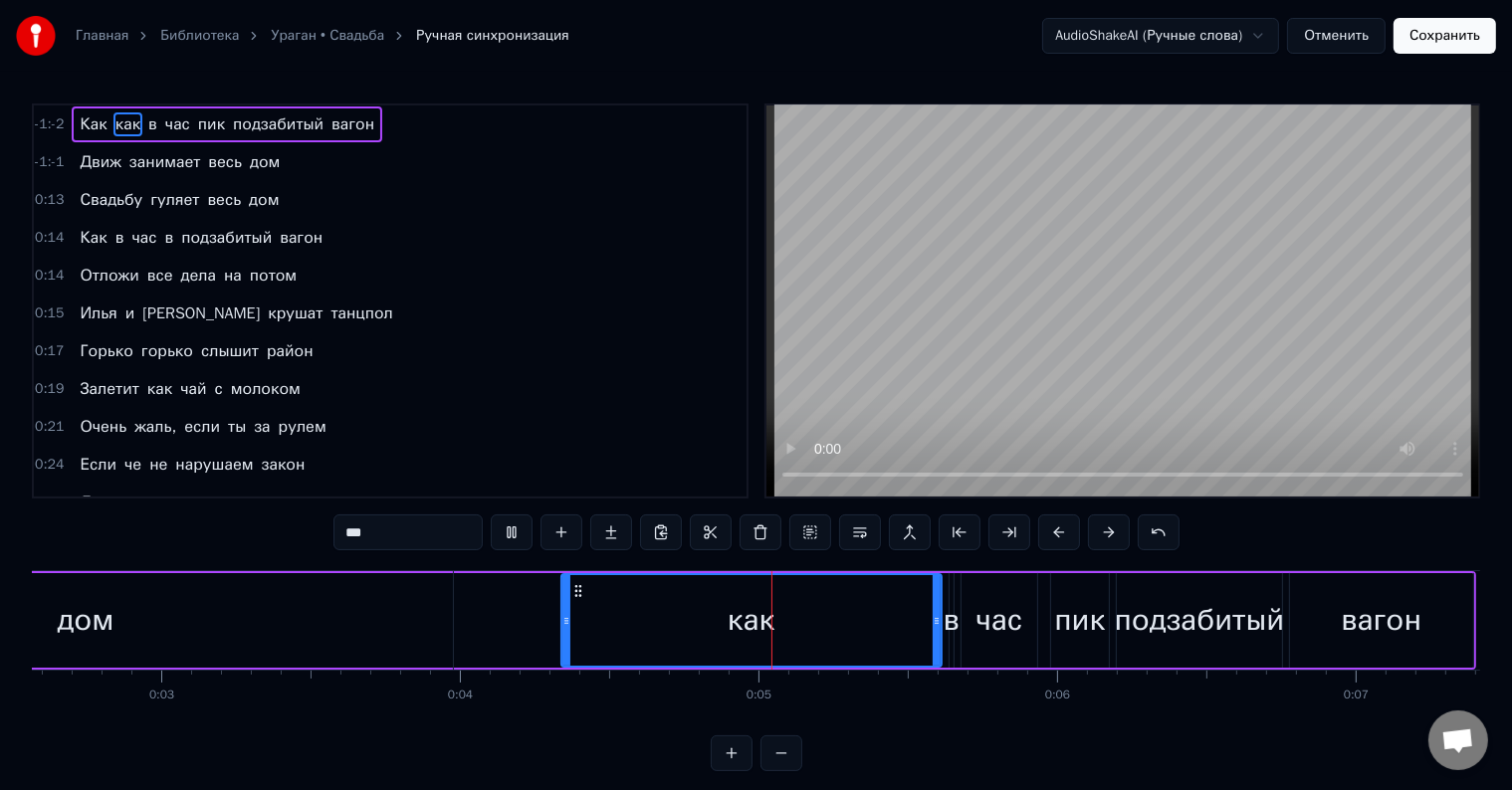 click at bounding box center (1059, 532) 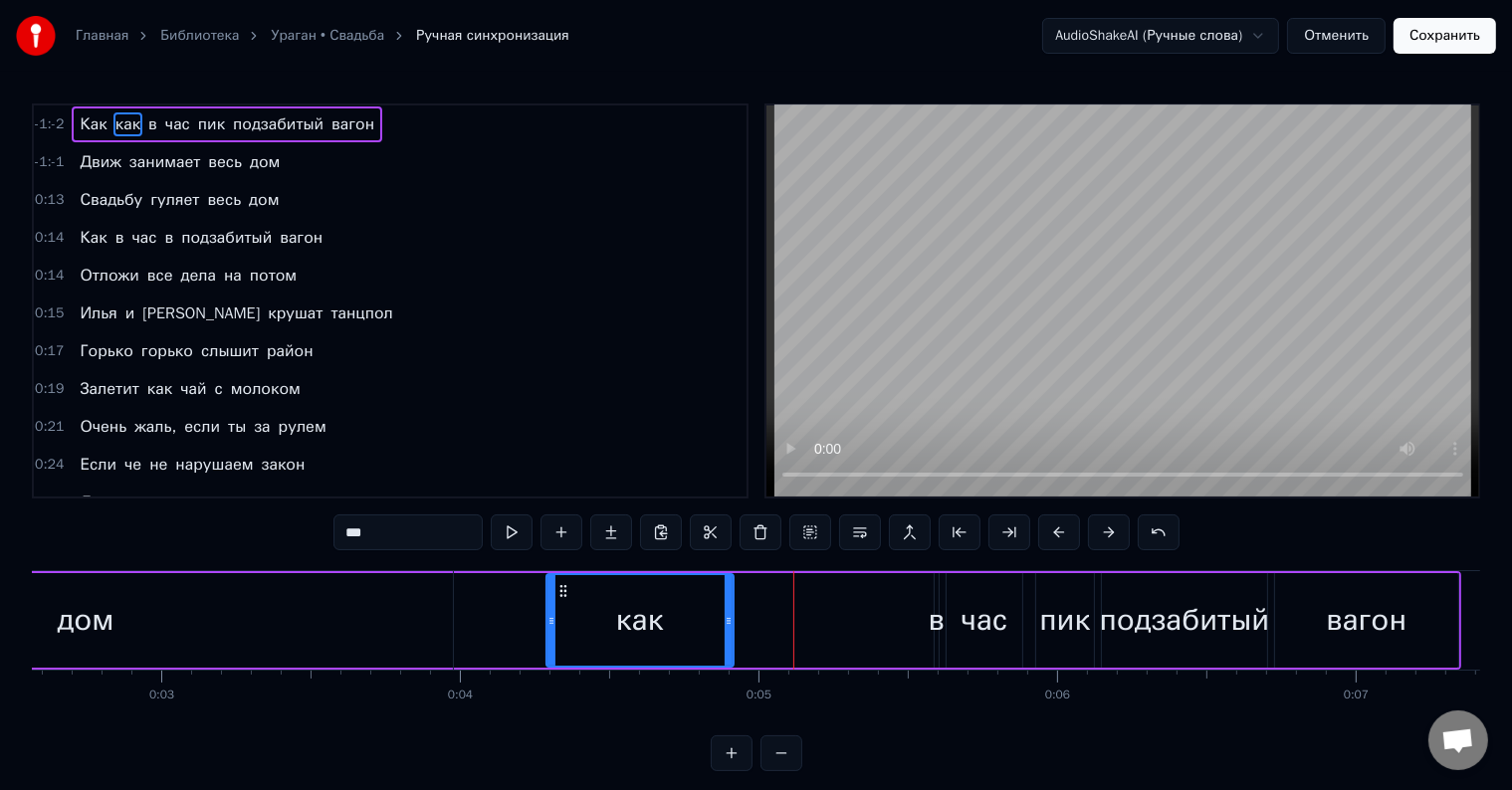 drag, startPoint x: 920, startPoint y: 627, endPoint x: 728, endPoint y: 640, distance: 192.4396 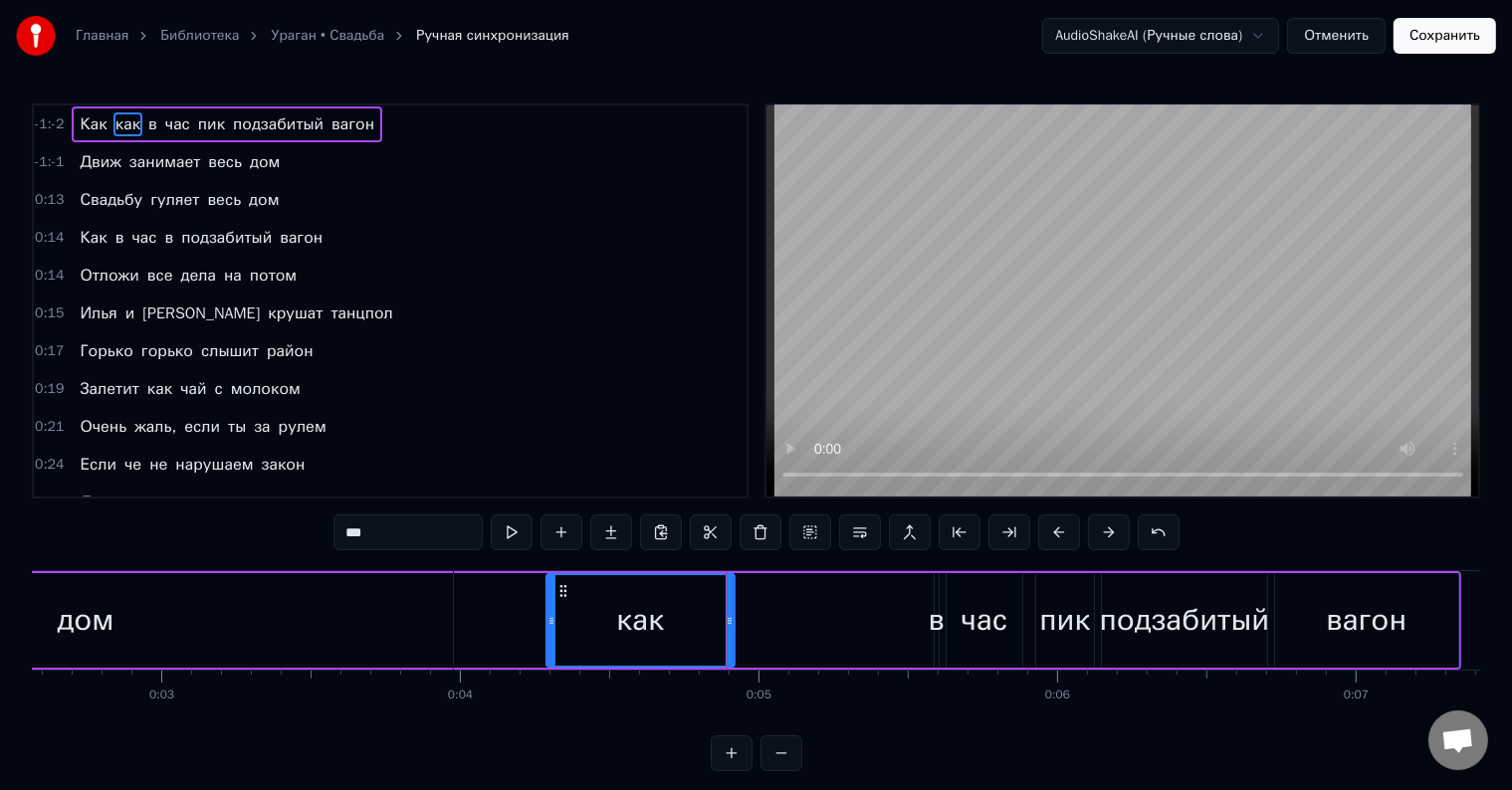 click on "в" at bounding box center (937, 620) 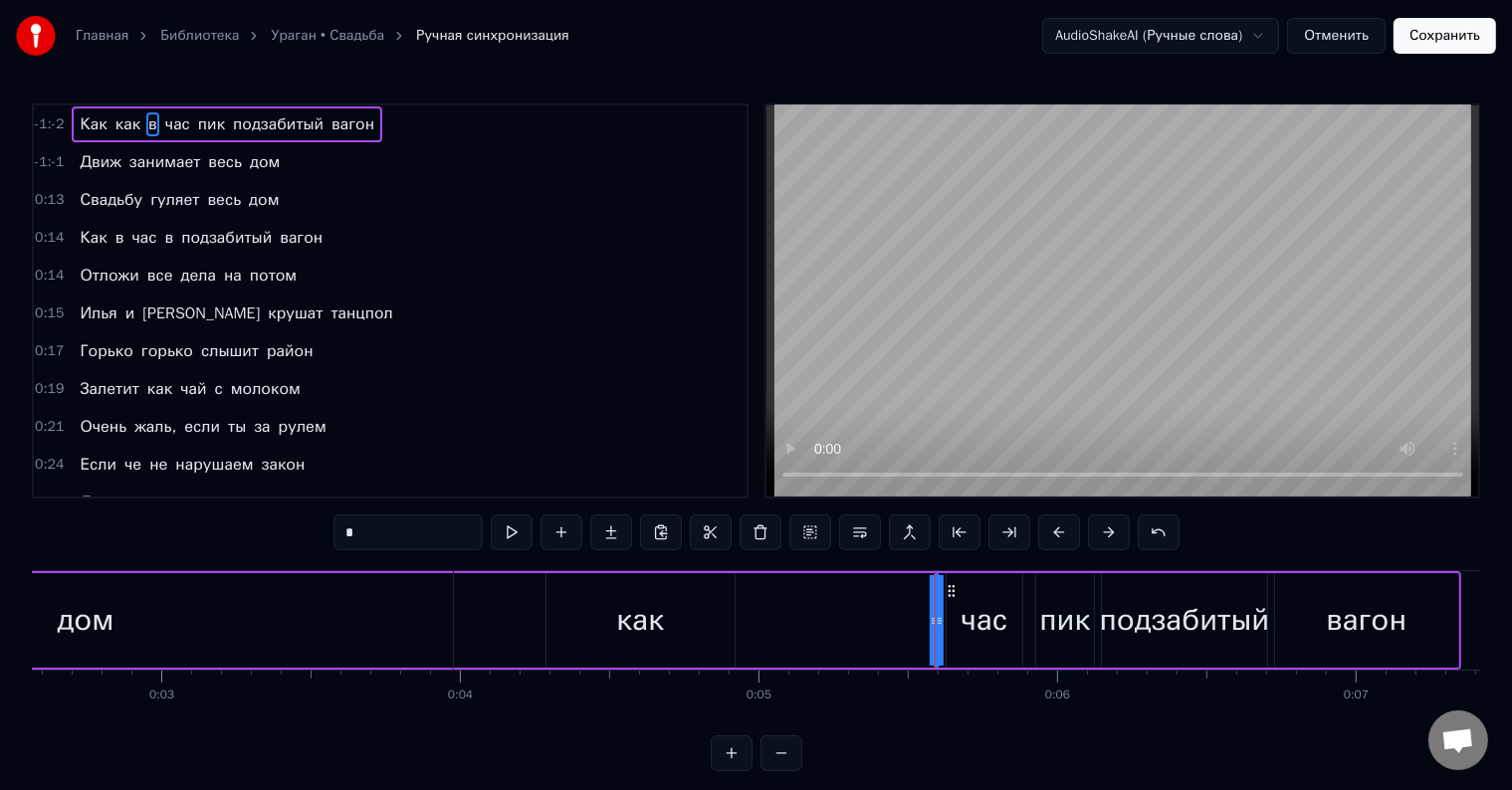 click 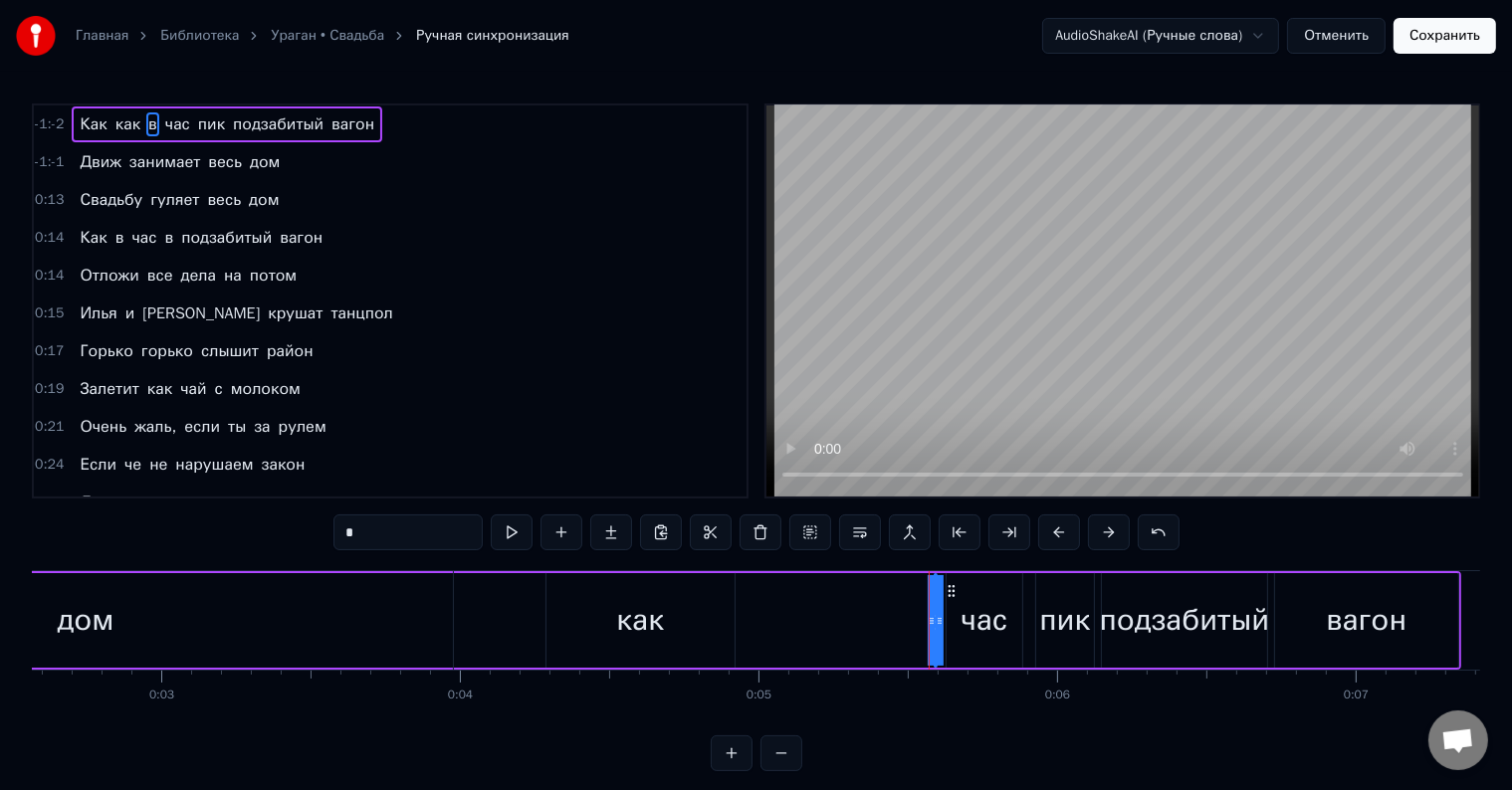 drag, startPoint x: 934, startPoint y: 621, endPoint x: 918, endPoint y: 621, distance: 16 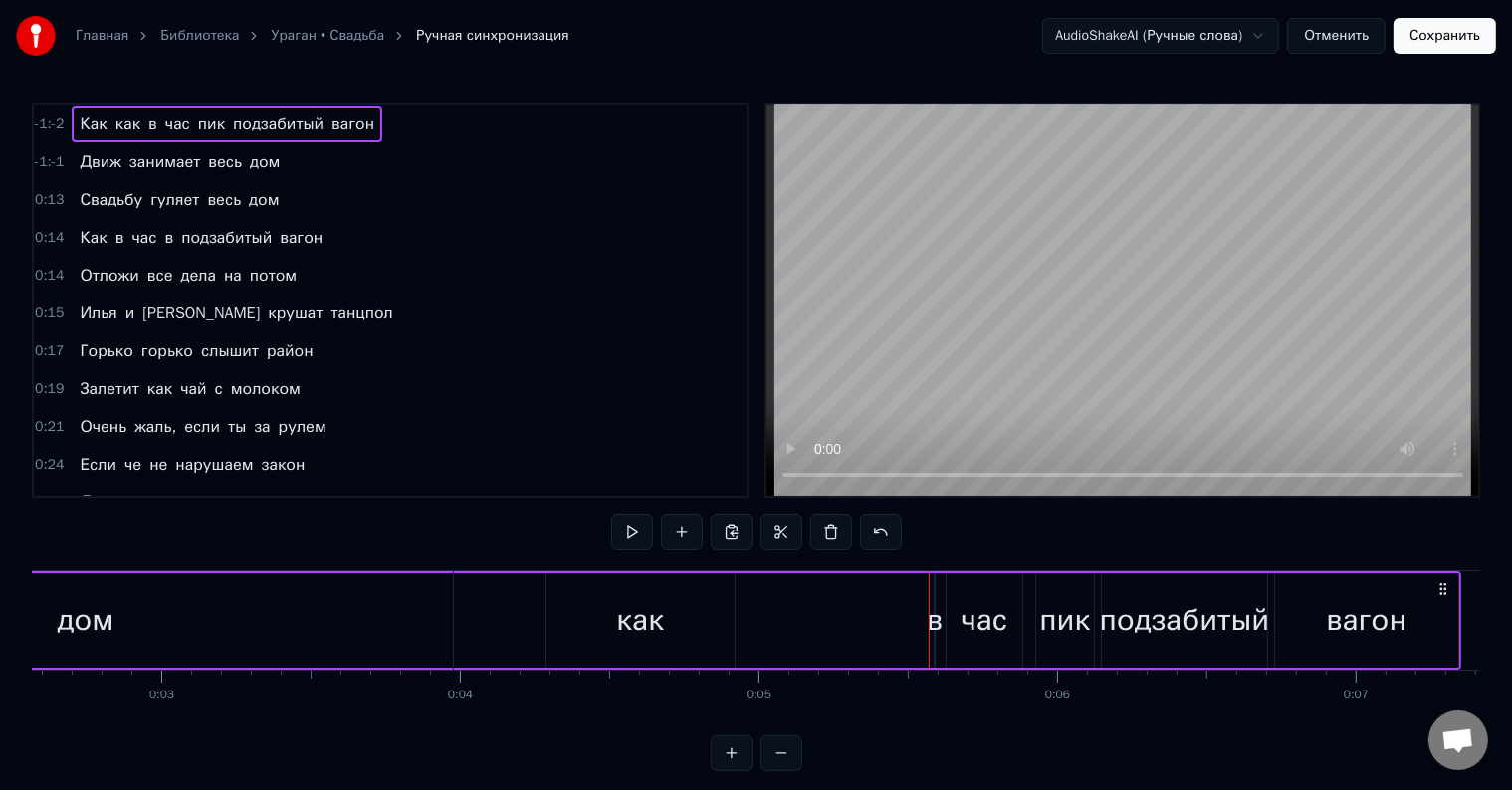 click on "в" at bounding box center [935, 620] 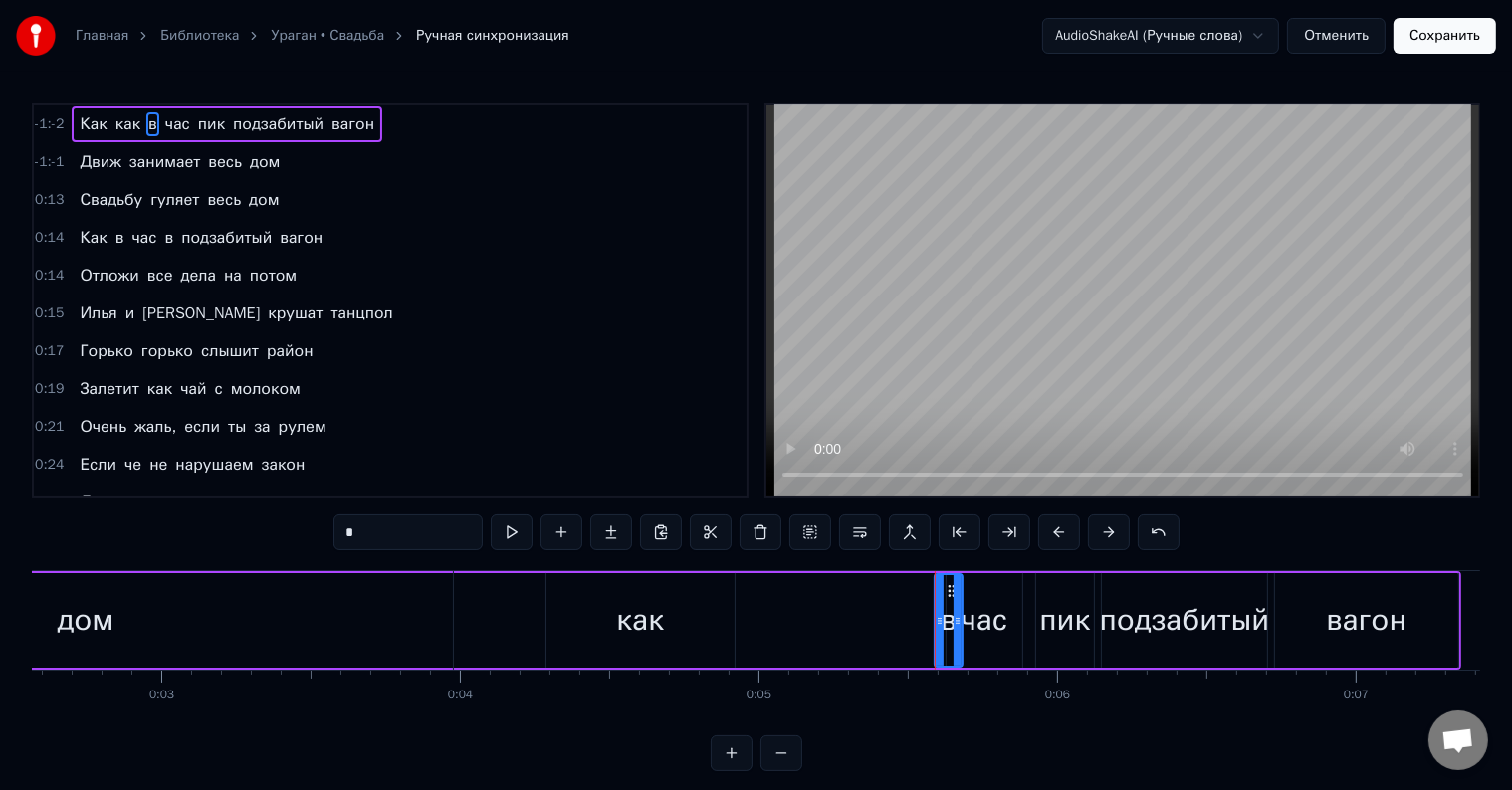 drag, startPoint x: 930, startPoint y: 621, endPoint x: 971, endPoint y: 607, distance: 43.32436 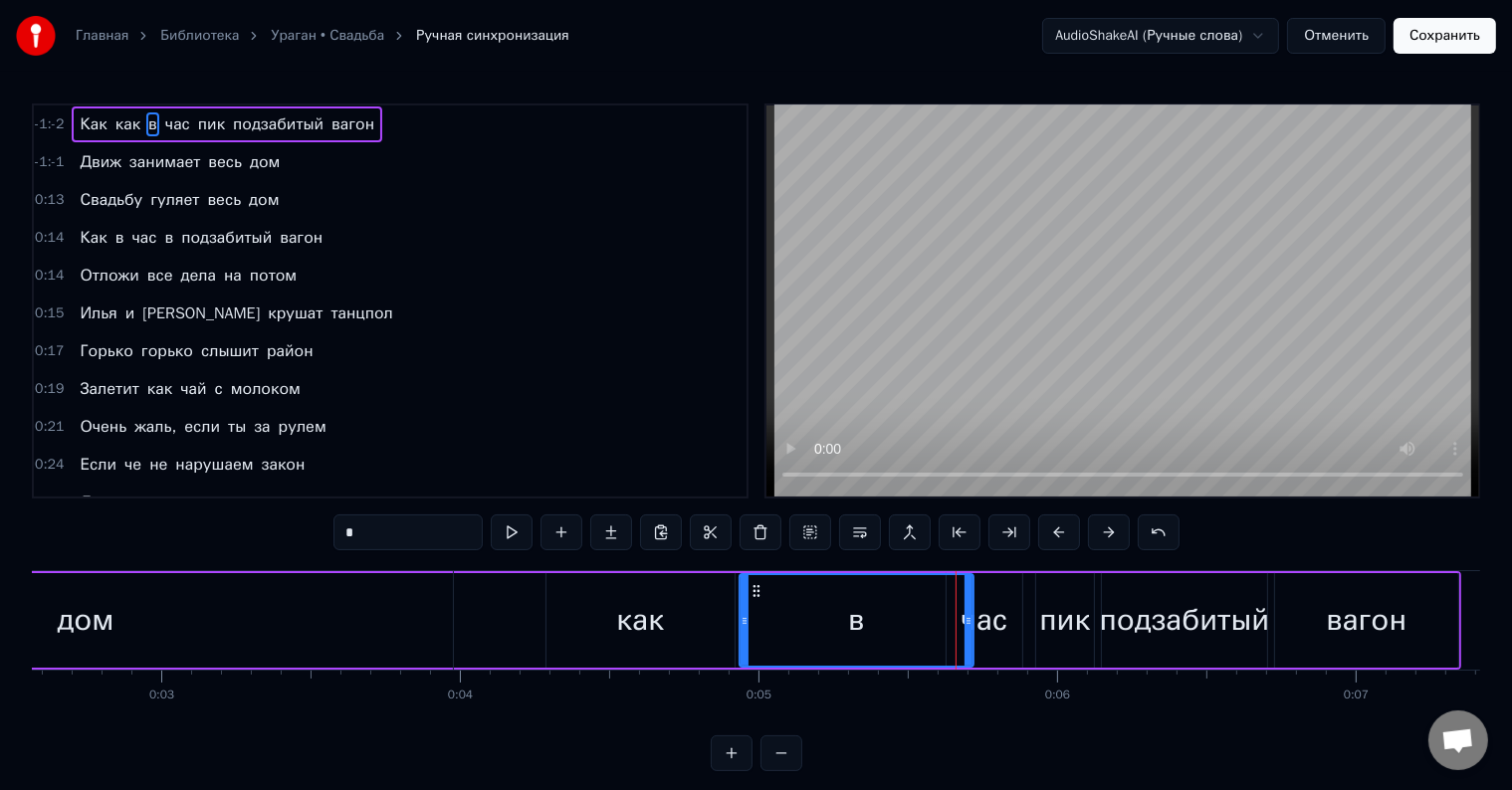 drag, startPoint x: 936, startPoint y: 616, endPoint x: 741, endPoint y: 619, distance: 195.02308 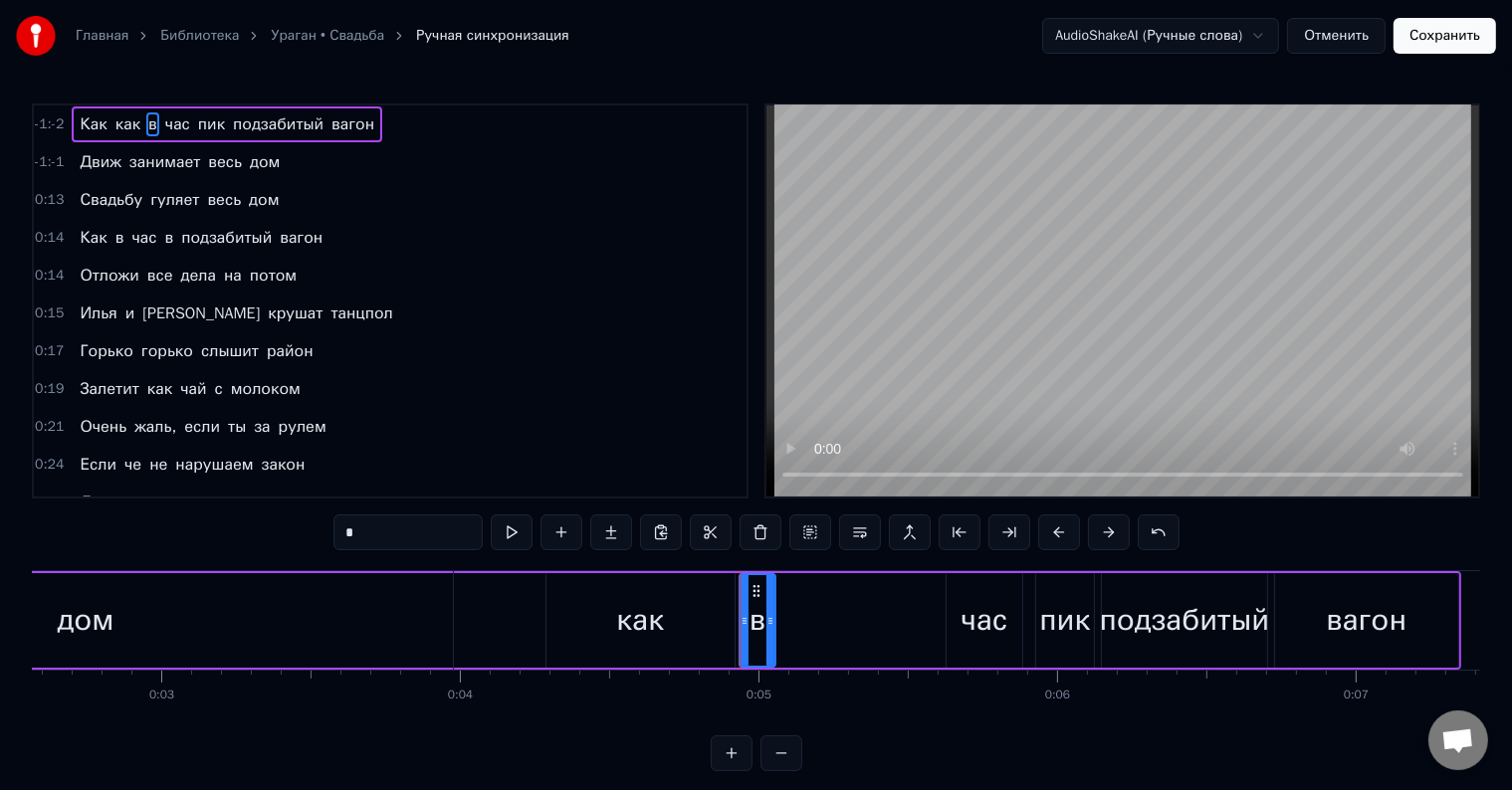drag, startPoint x: 969, startPoint y: 625, endPoint x: 770, endPoint y: 630, distance: 199.0628 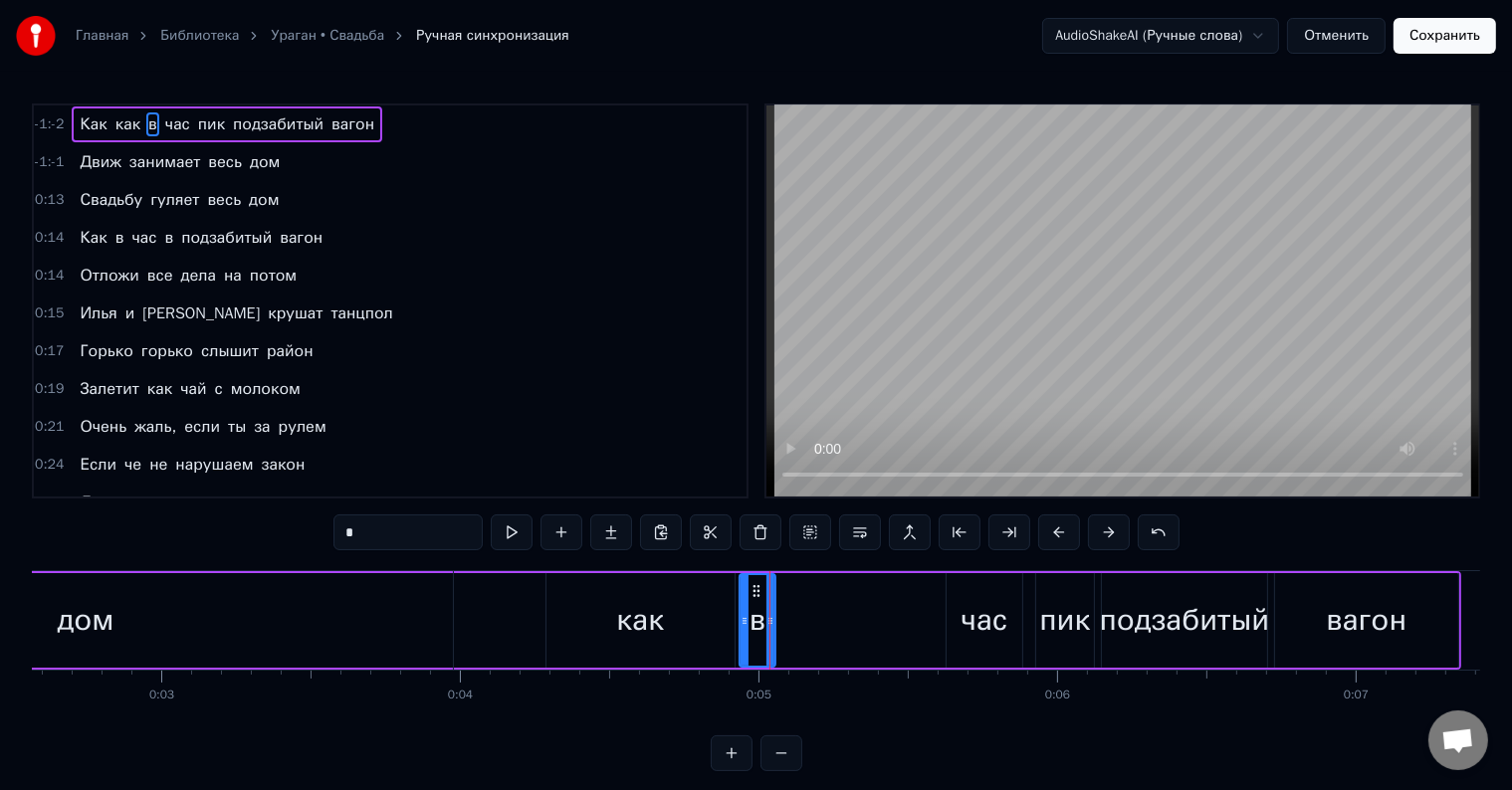 click on "час" at bounding box center (983, 620) 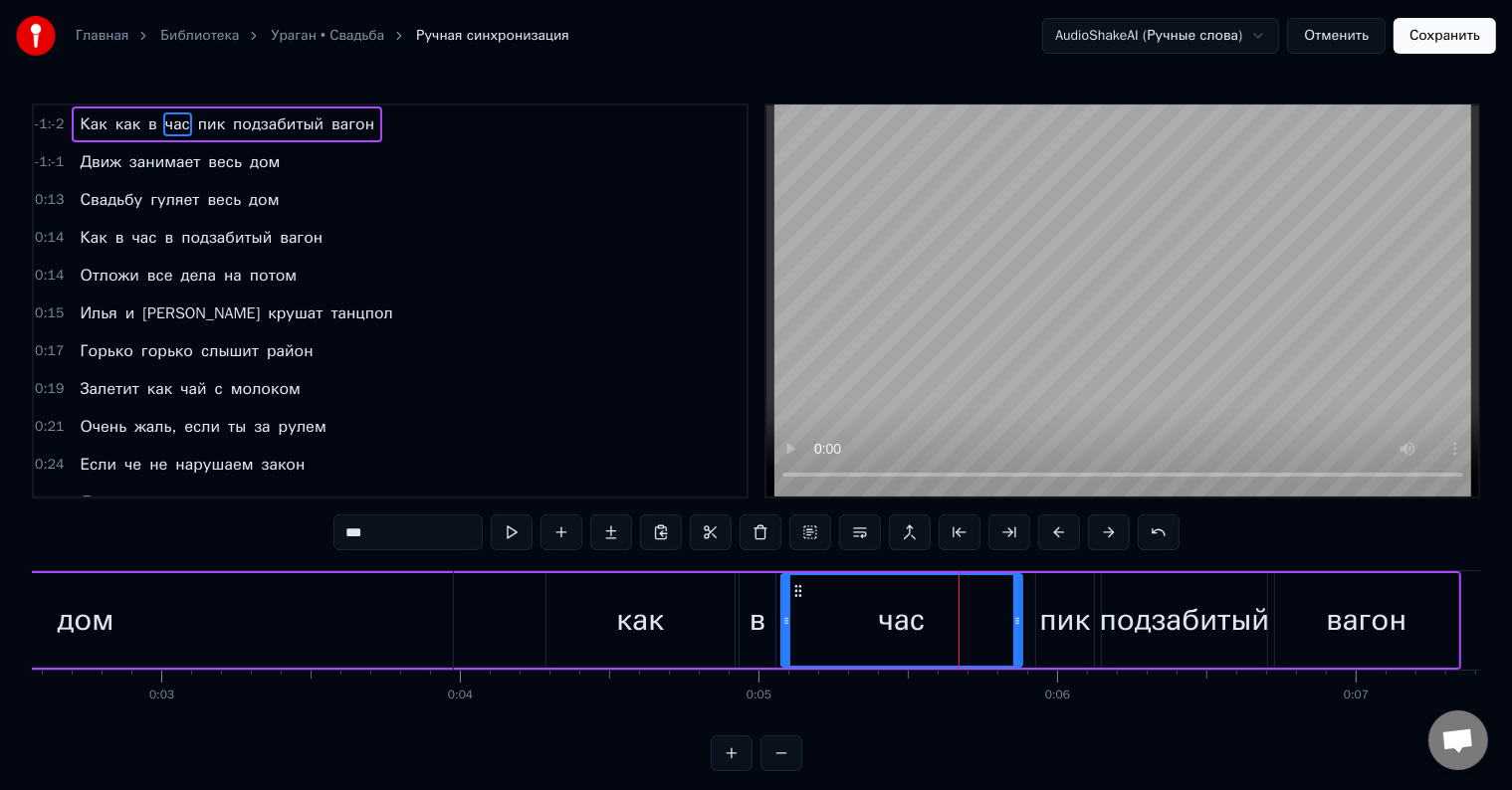 drag, startPoint x: 946, startPoint y: 611, endPoint x: 780, endPoint y: 621, distance: 166.30093 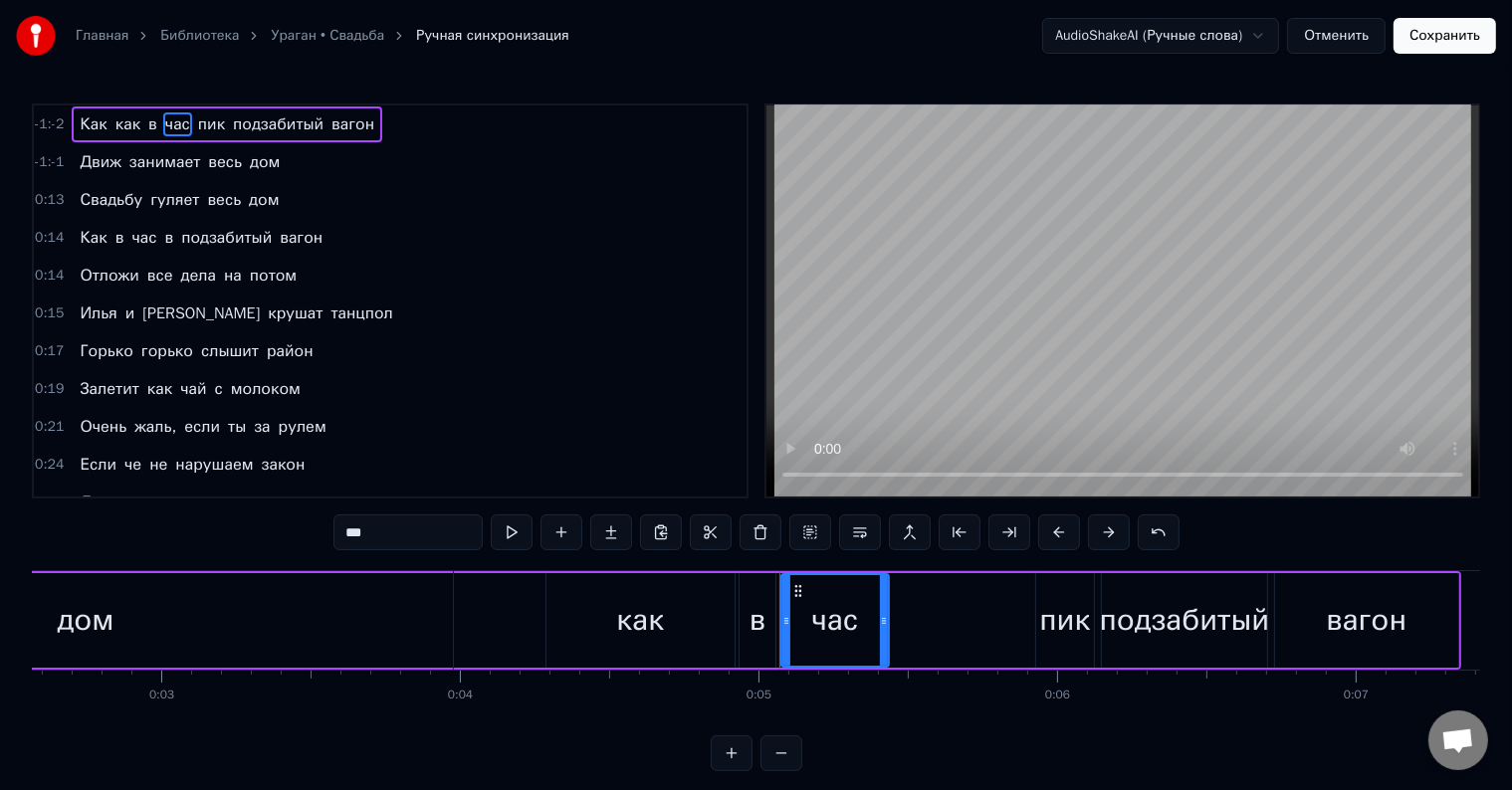 drag, startPoint x: 1019, startPoint y: 606, endPoint x: 886, endPoint y: 633, distance: 135.71293 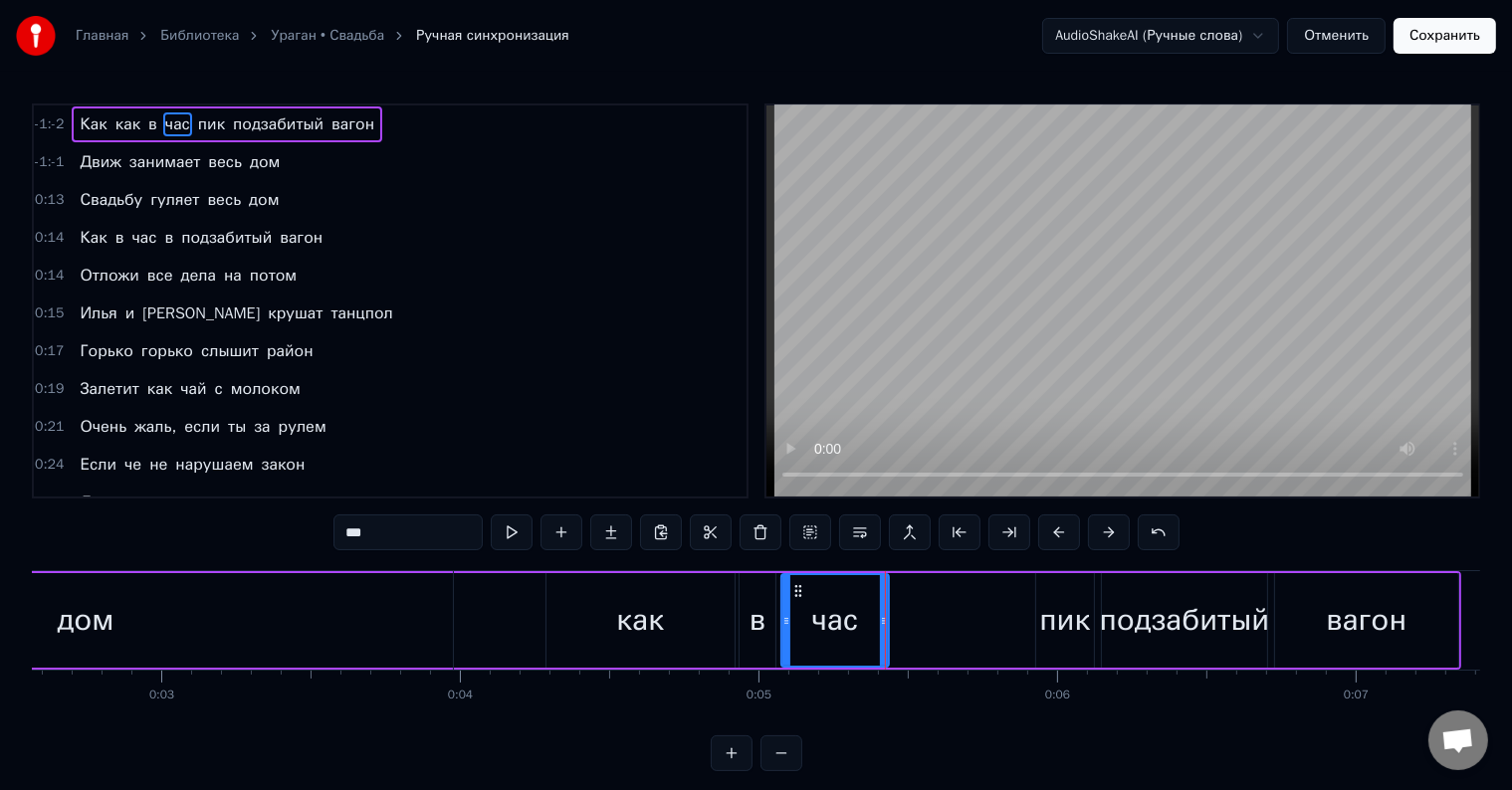click on "пик" at bounding box center [1064, 620] 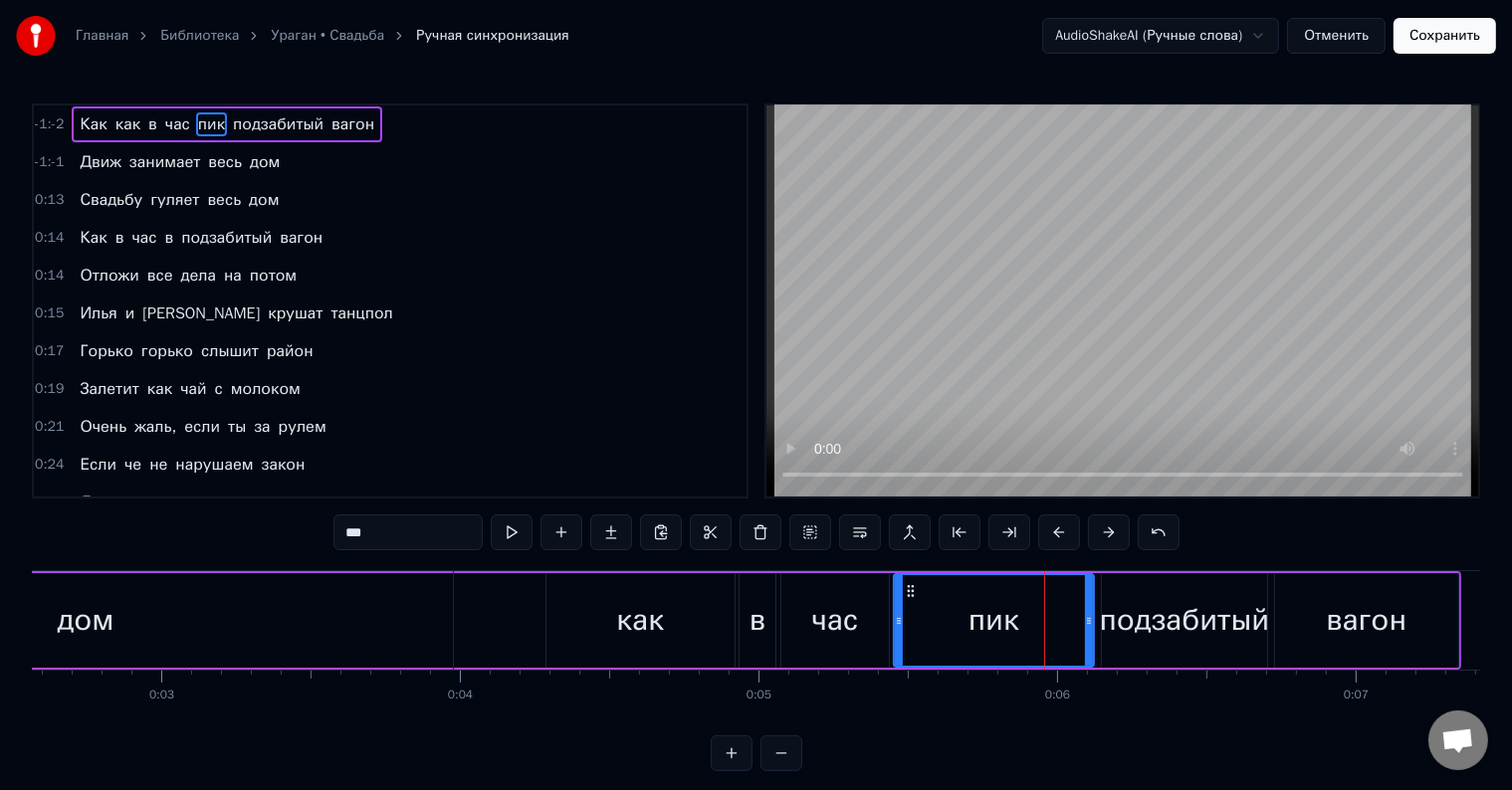 drag, startPoint x: 1036, startPoint y: 613, endPoint x: 894, endPoint y: 647, distance: 146.0137 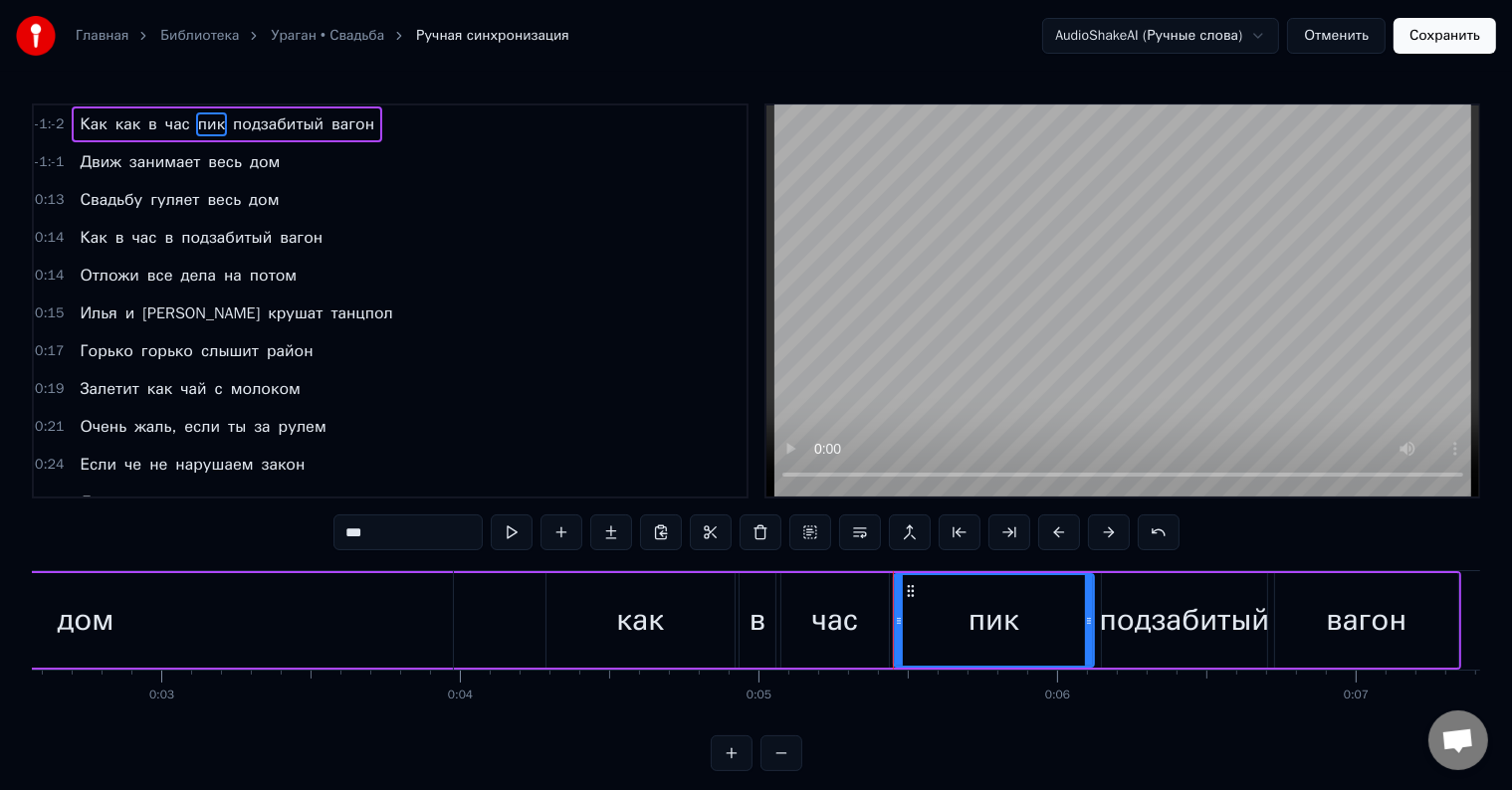 click on "пик" at bounding box center (993, 620) 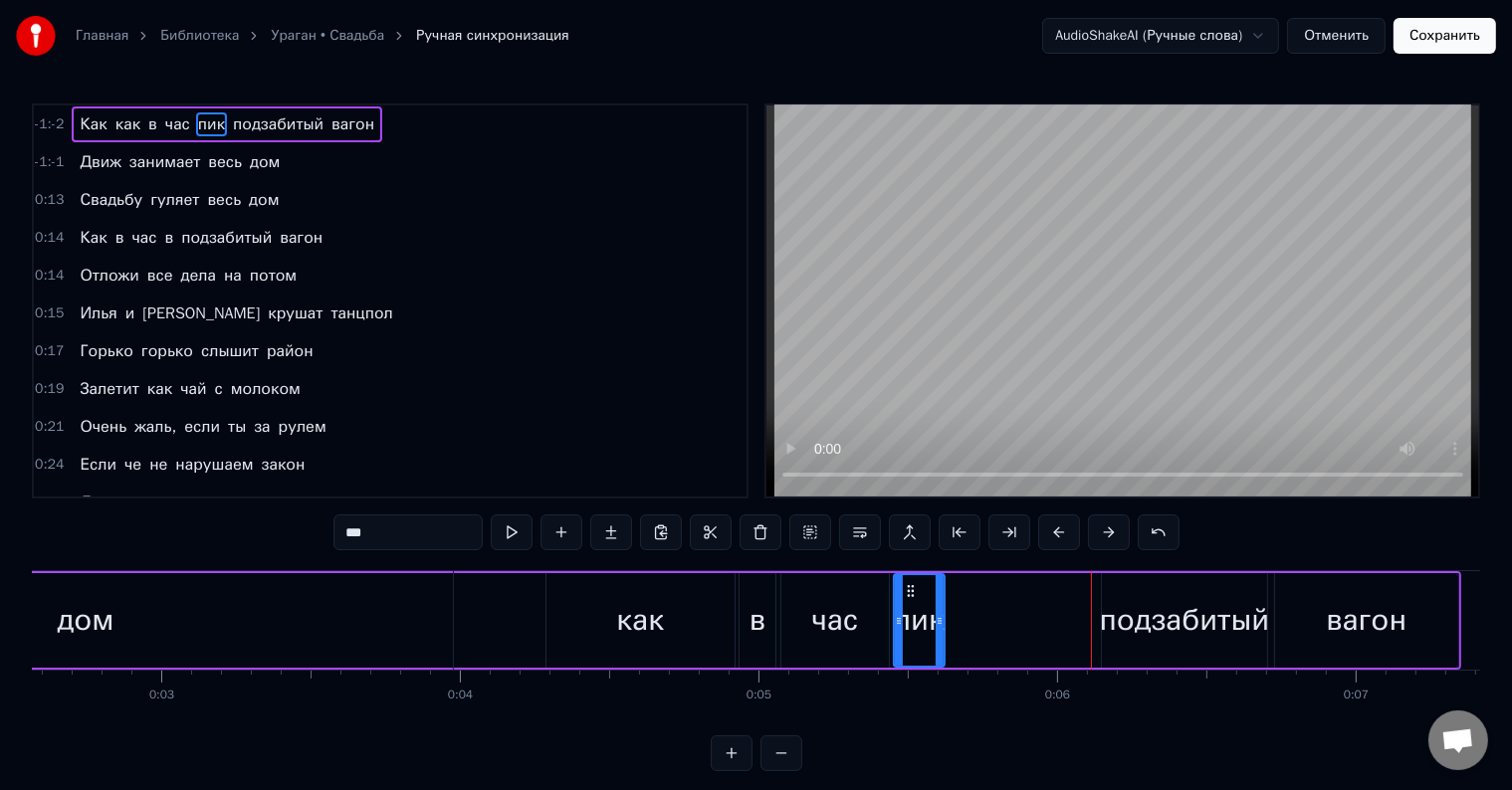 drag, startPoint x: 1088, startPoint y: 630, endPoint x: 940, endPoint y: 627, distance: 148.0304 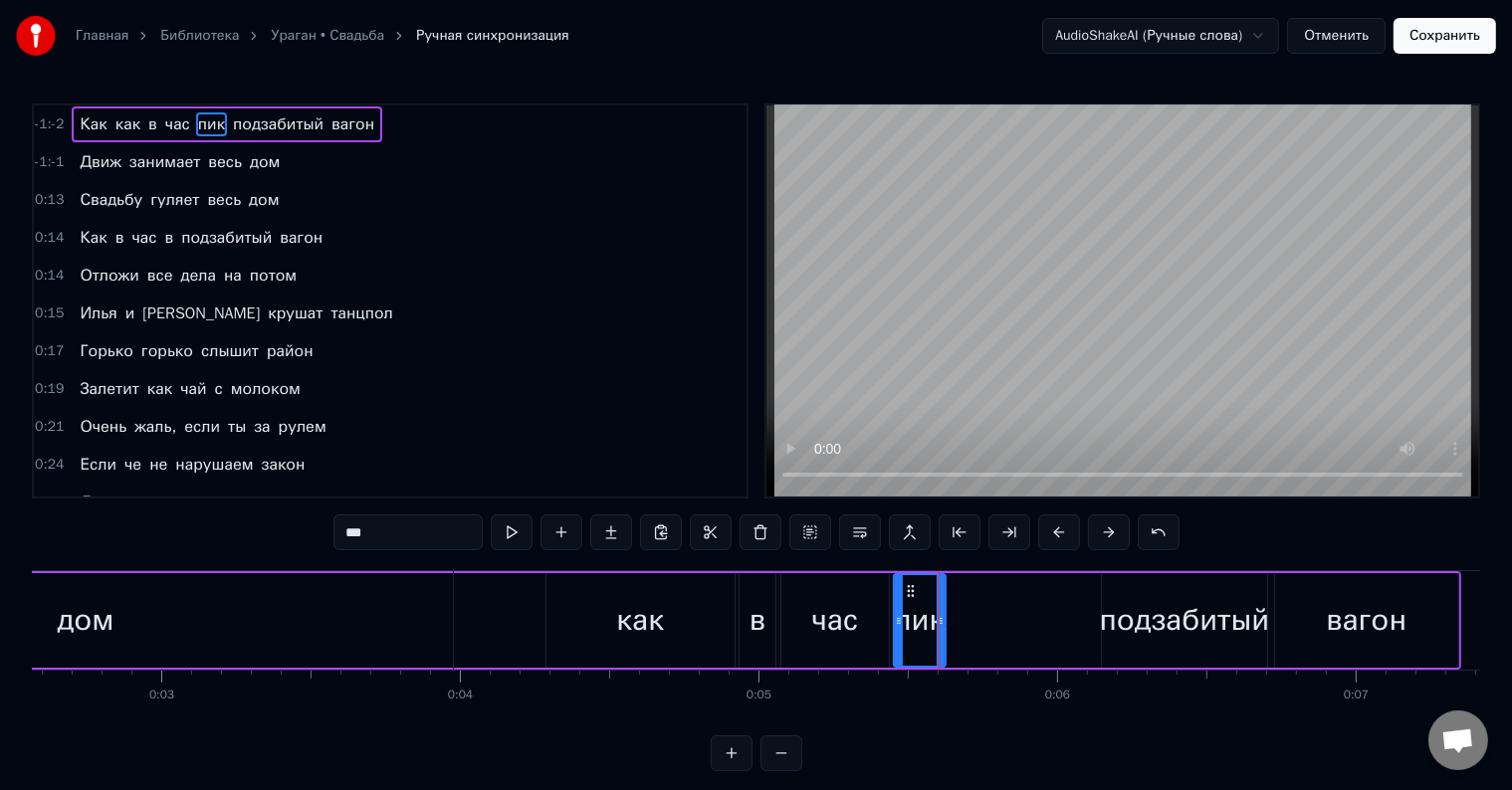 click on "подзабитый" at bounding box center (1185, 620) 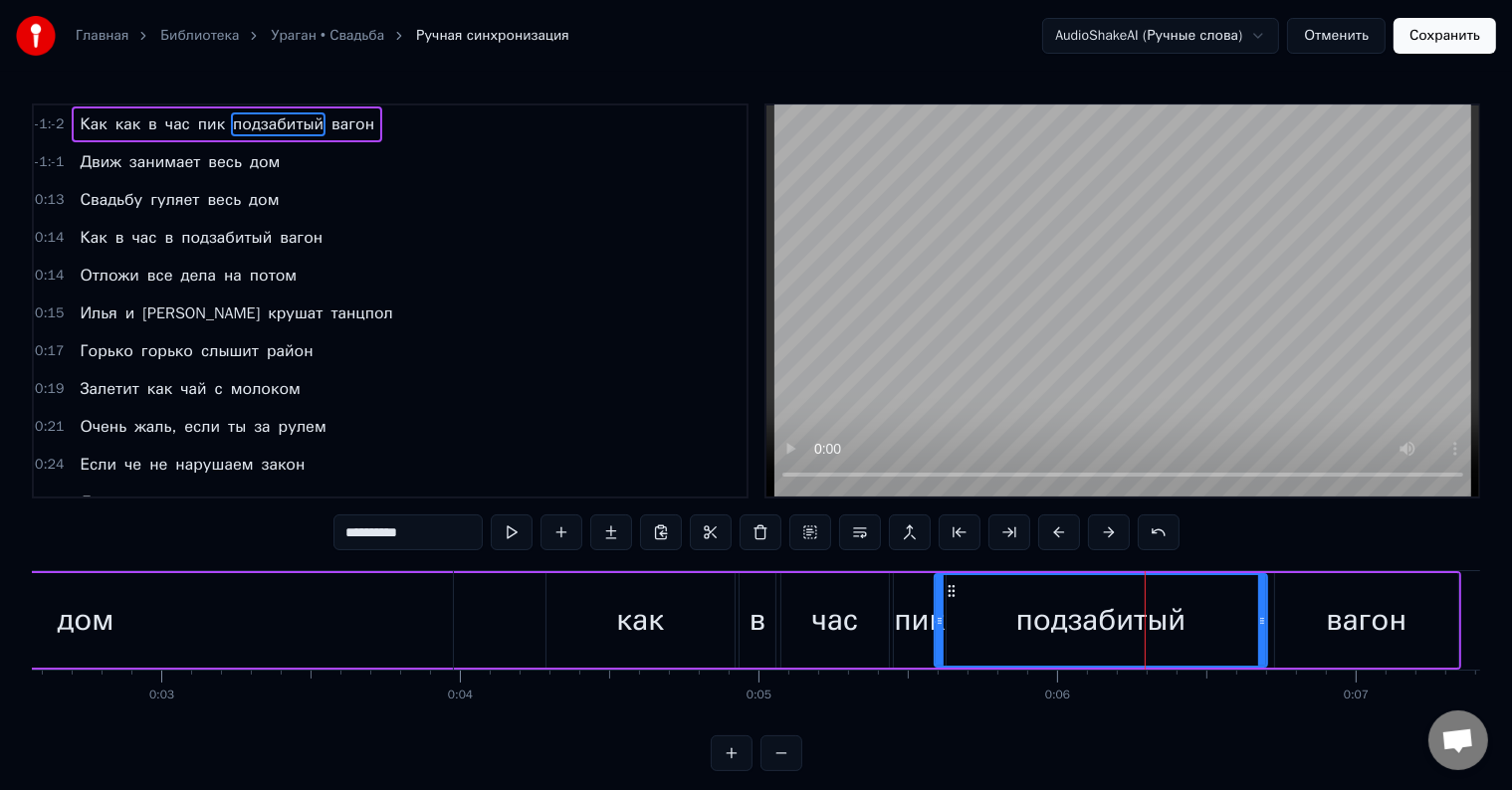 drag, startPoint x: 1103, startPoint y: 624, endPoint x: 936, endPoint y: 643, distance: 168.07736 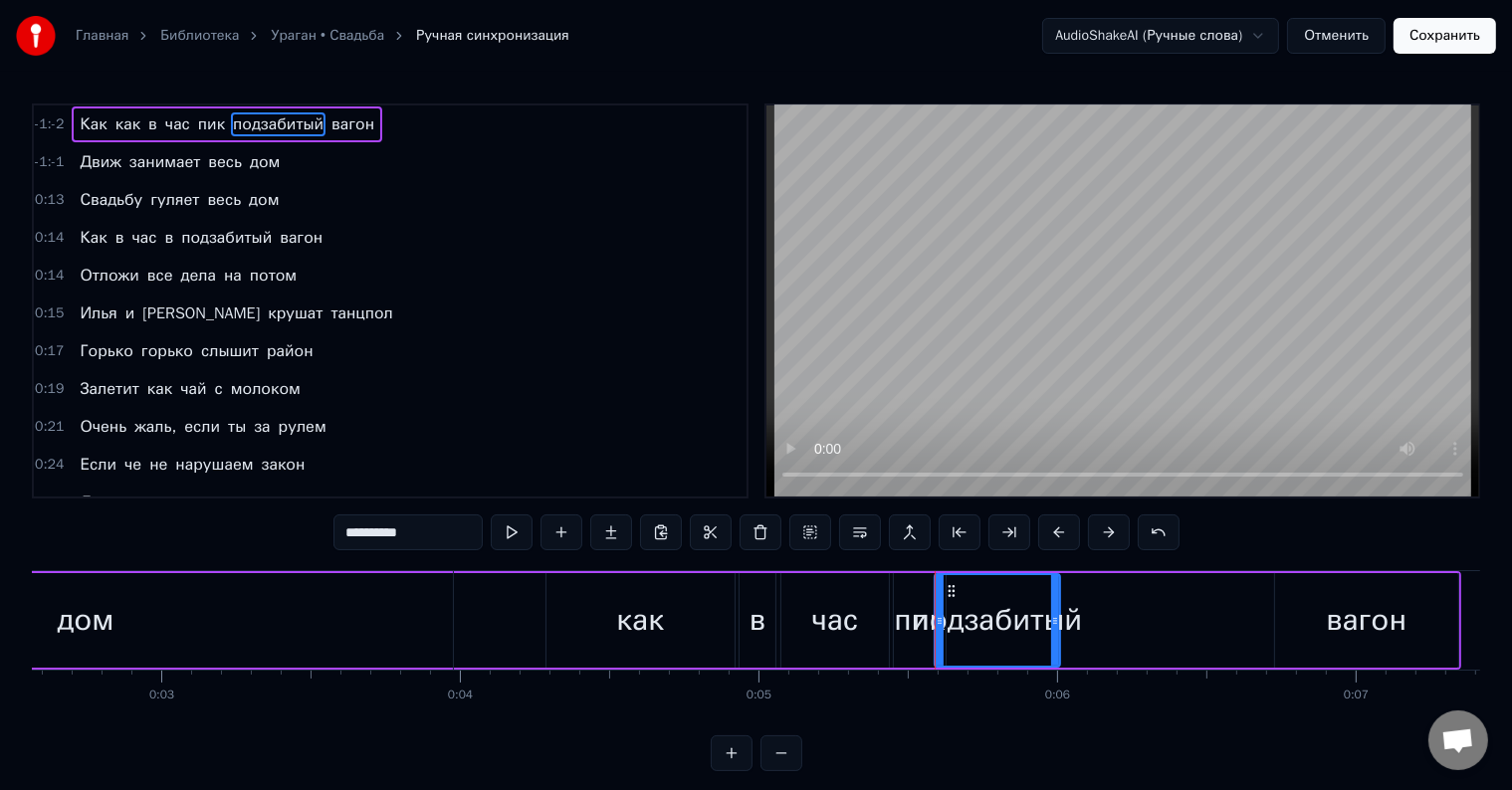 drag, startPoint x: 1259, startPoint y: 610, endPoint x: 1052, endPoint y: 633, distance: 208.27386 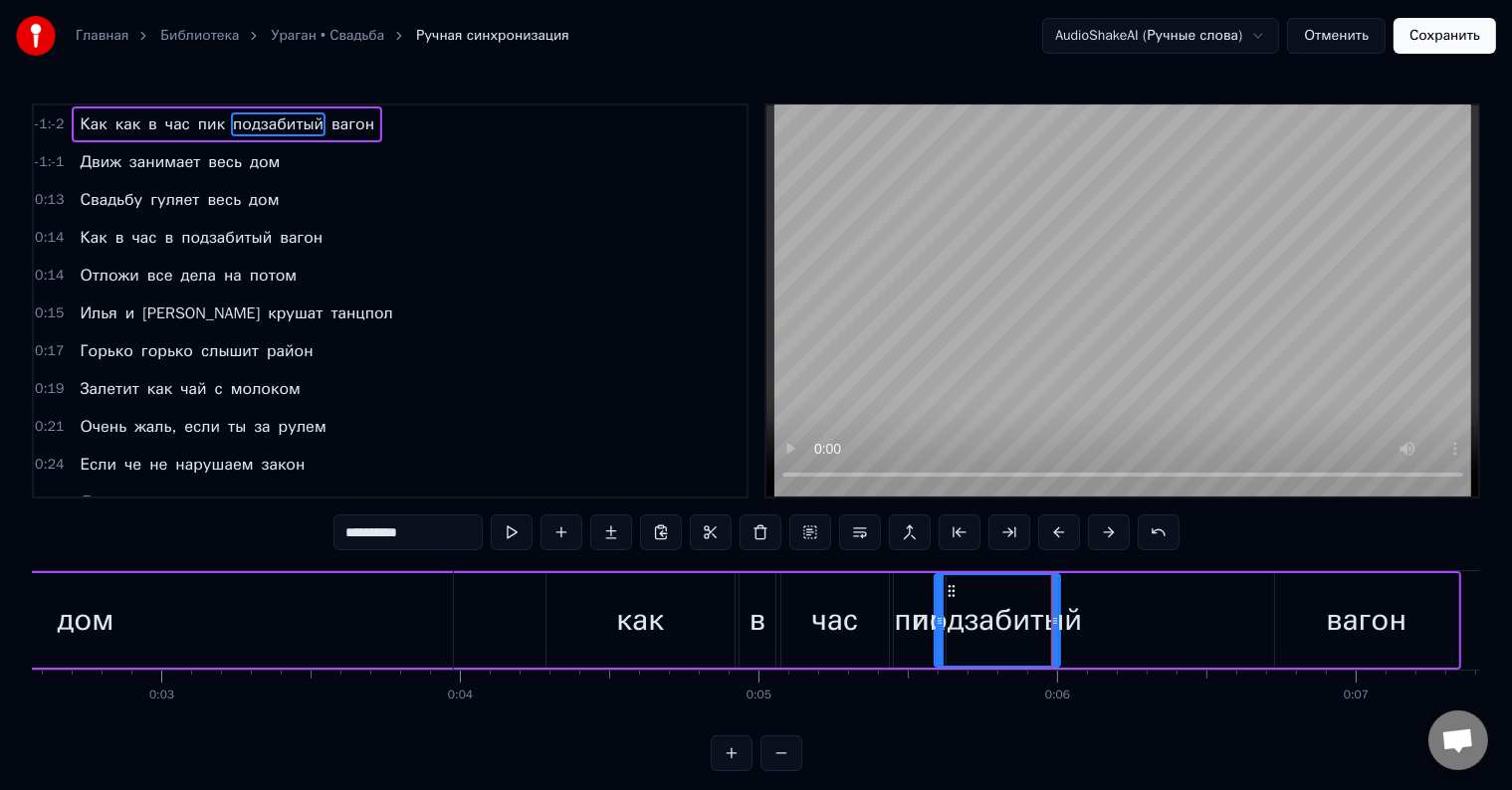 click on "вагон" at bounding box center [1367, 620] 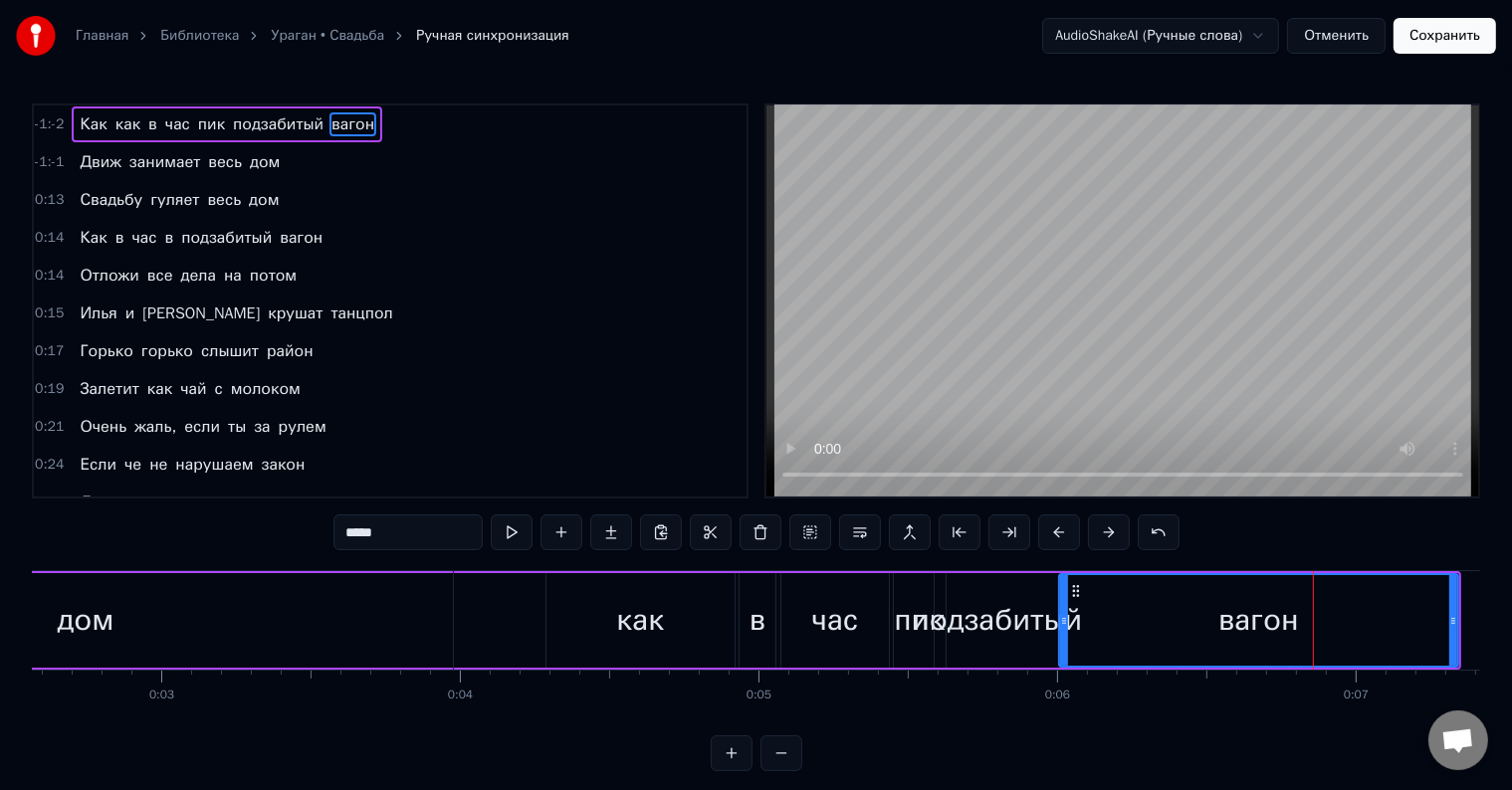 drag, startPoint x: 1278, startPoint y: 619, endPoint x: 1062, endPoint y: 679, distance: 224.1785 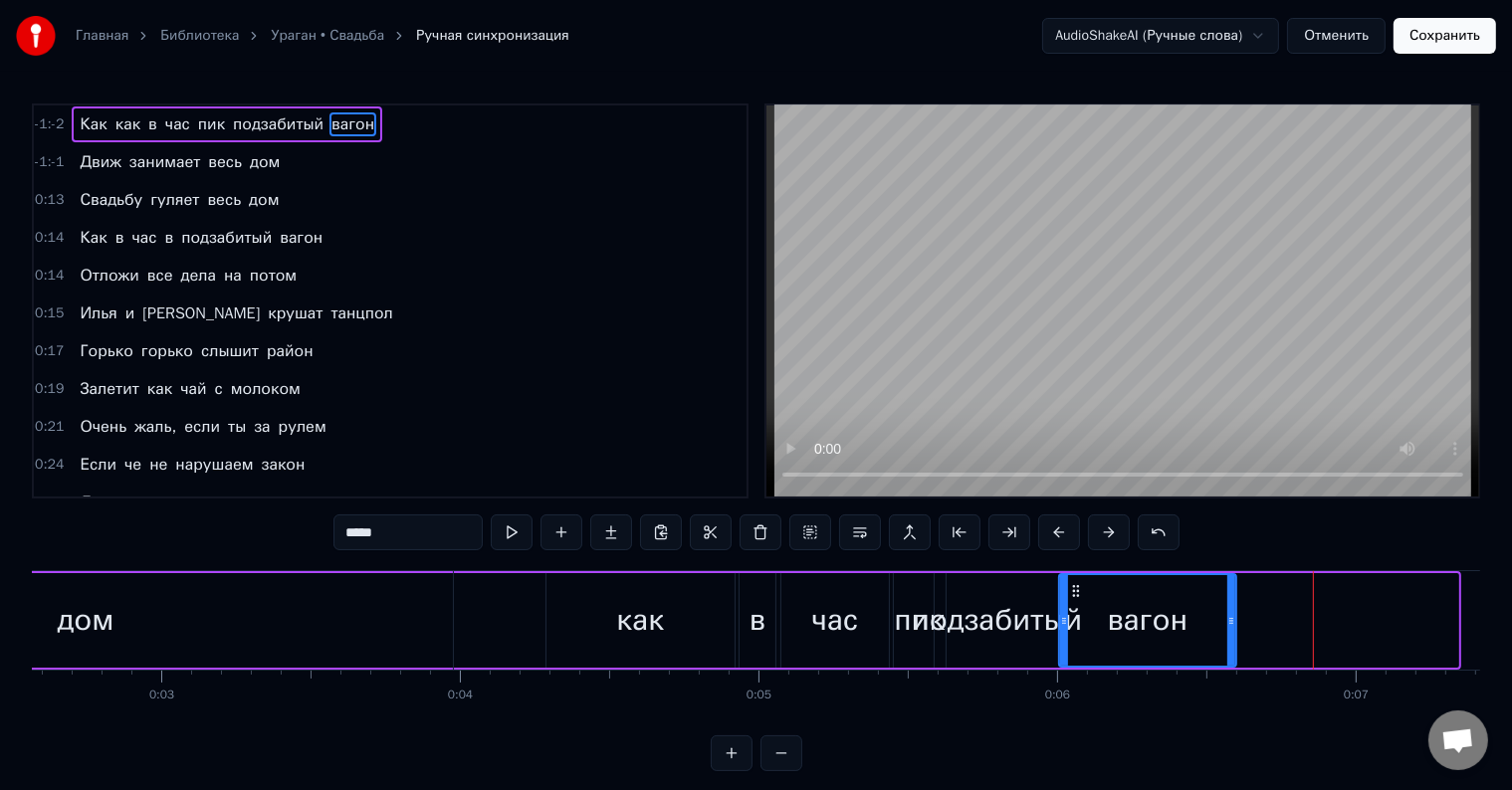 drag, startPoint x: 1452, startPoint y: 628, endPoint x: 1230, endPoint y: 653, distance: 223.40322 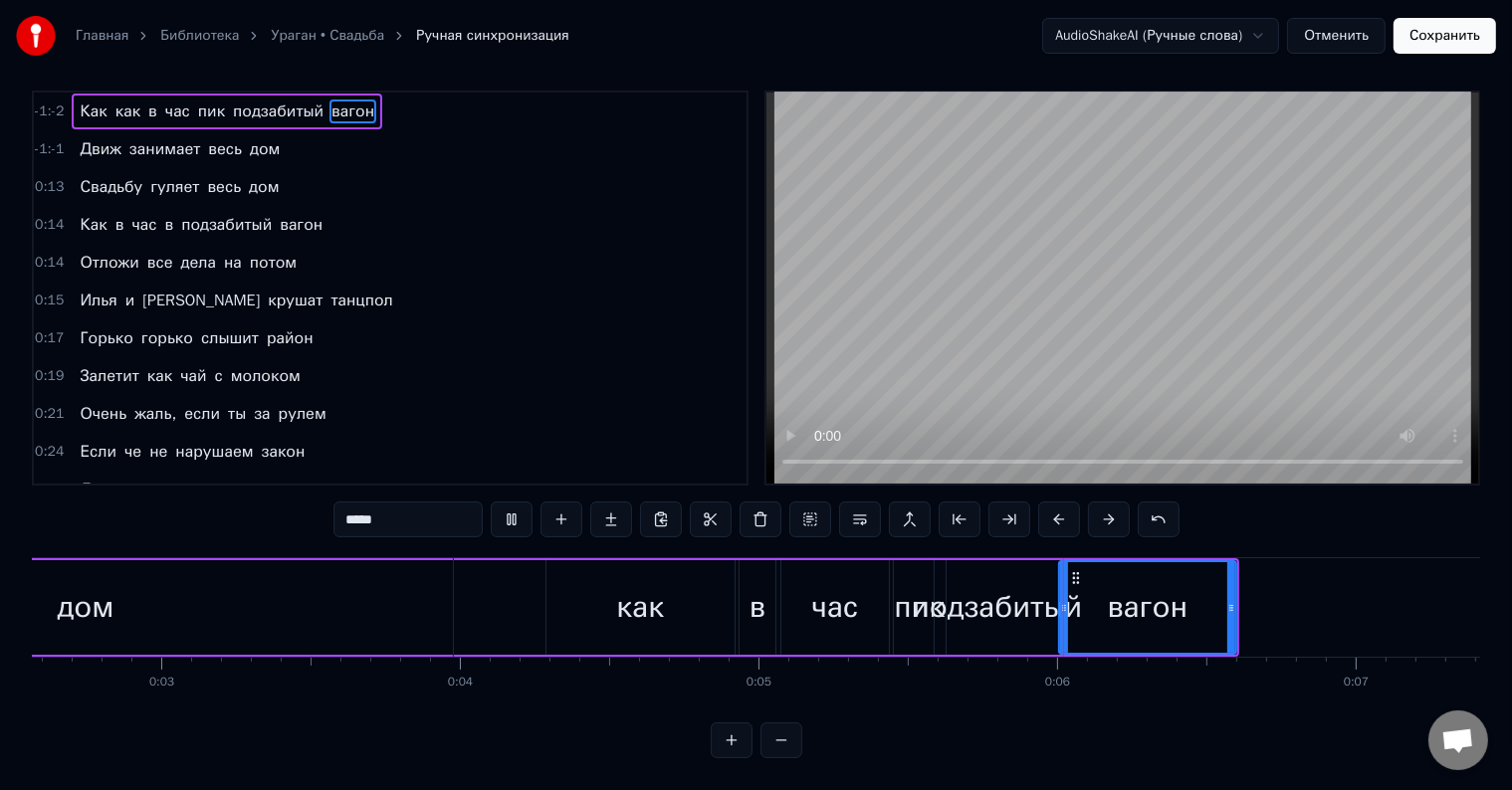 scroll, scrollTop: 30, scrollLeft: 0, axis: vertical 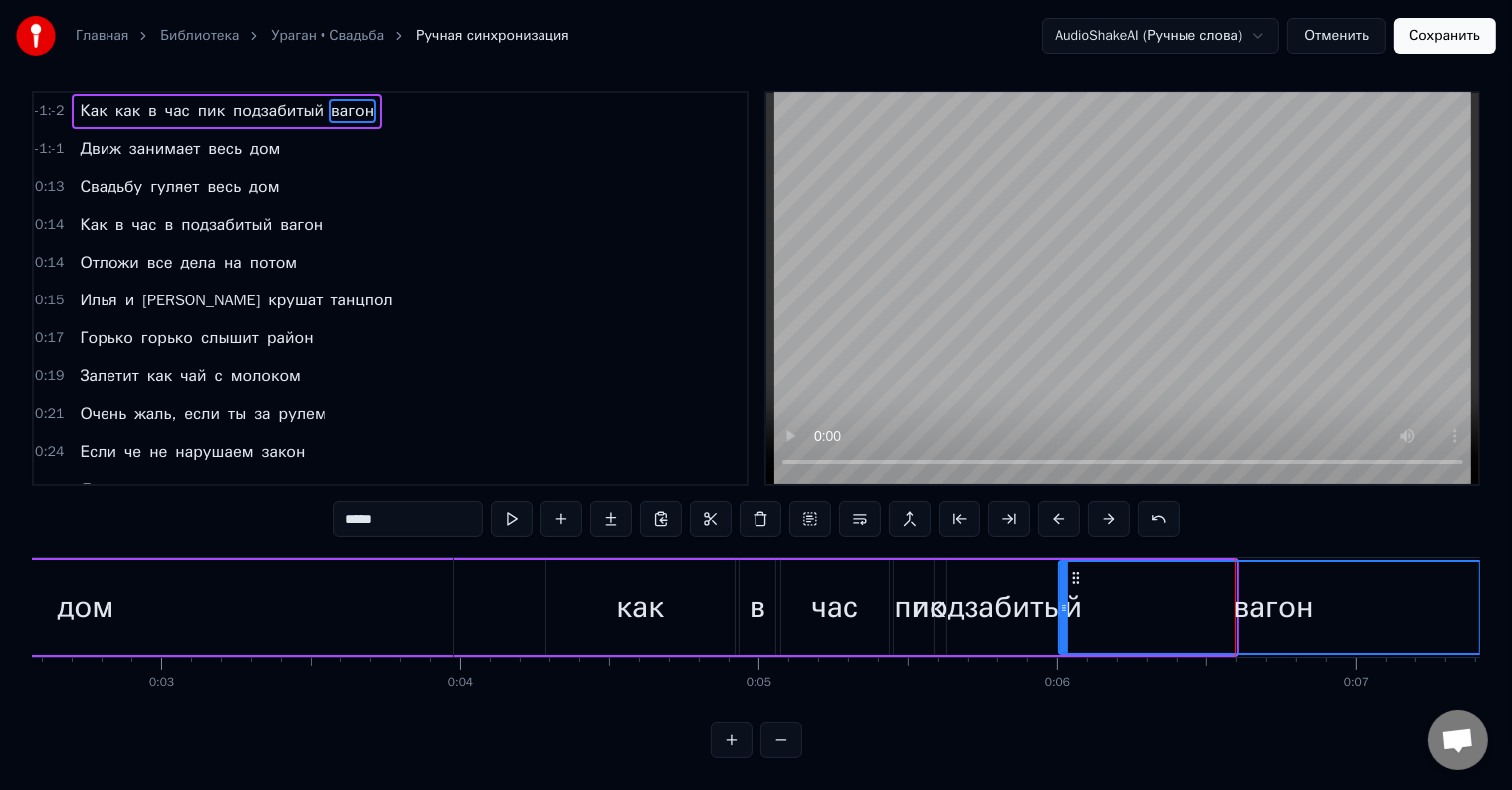 drag, startPoint x: 1229, startPoint y: 592, endPoint x: 1481, endPoint y: 585, distance: 252.0972 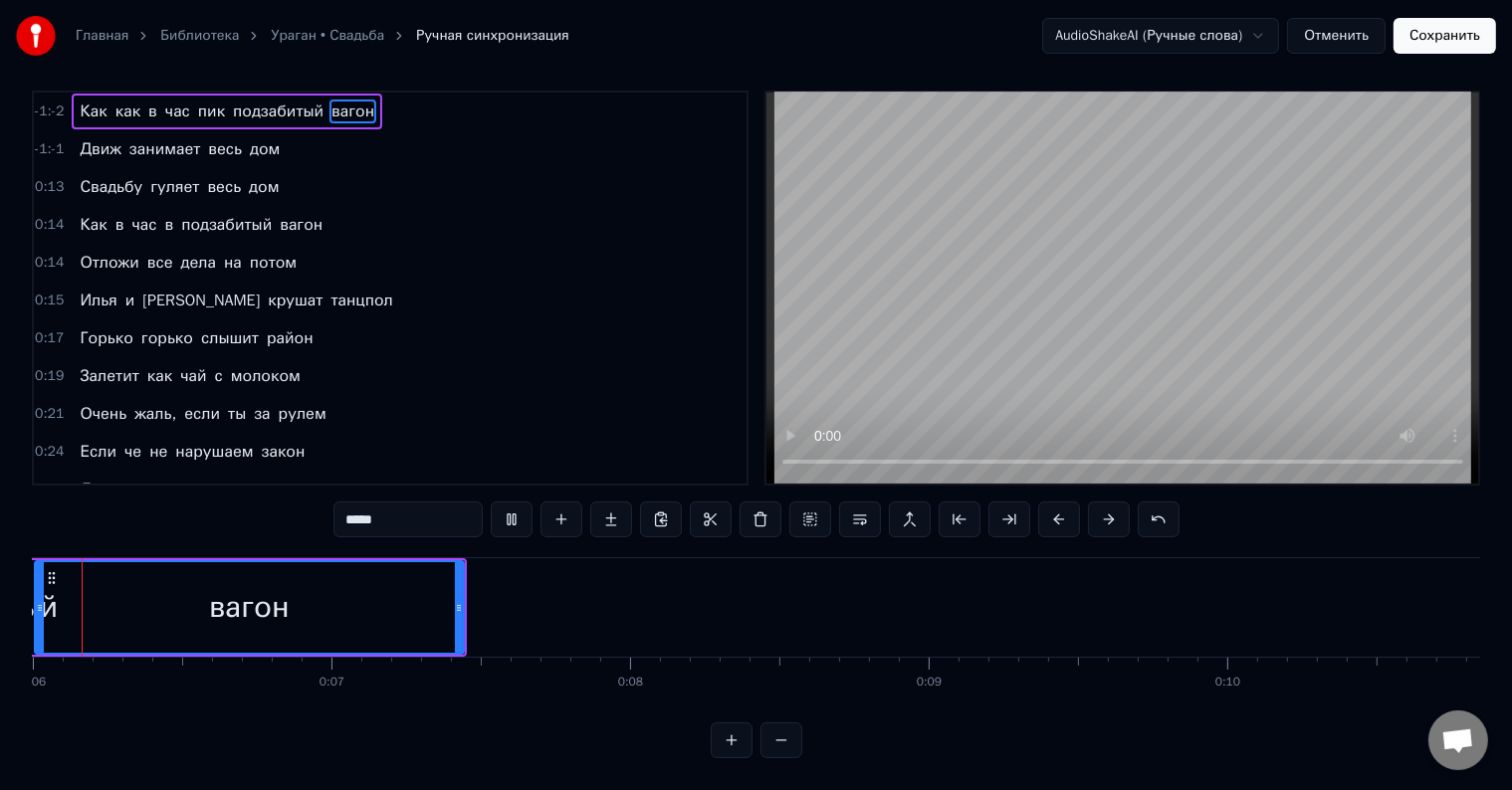 scroll, scrollTop: 0, scrollLeft: 1748, axis: horizontal 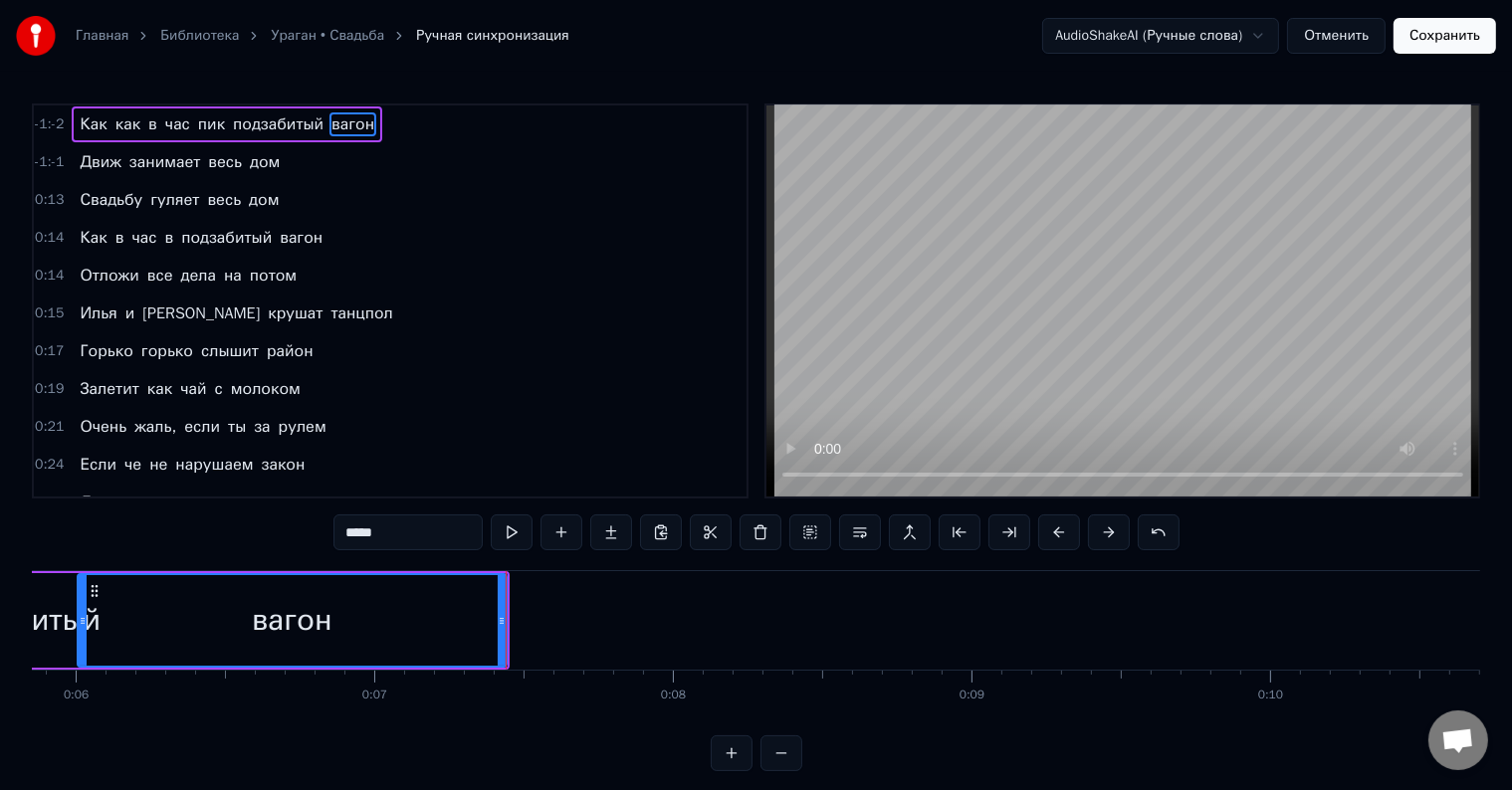 click on "занимает" at bounding box center [164, 162] 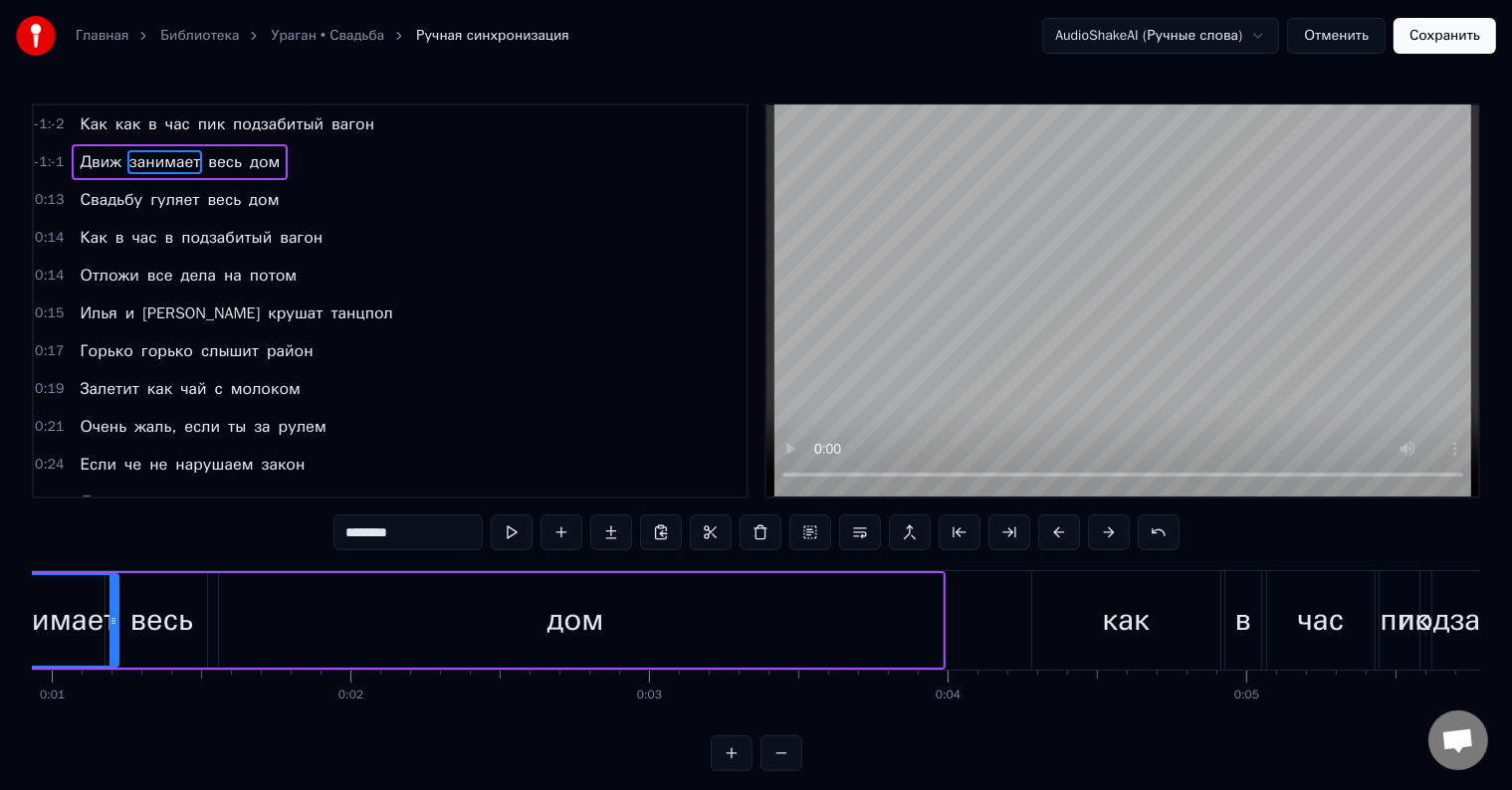 scroll, scrollTop: 0, scrollLeft: 125, axis: horizontal 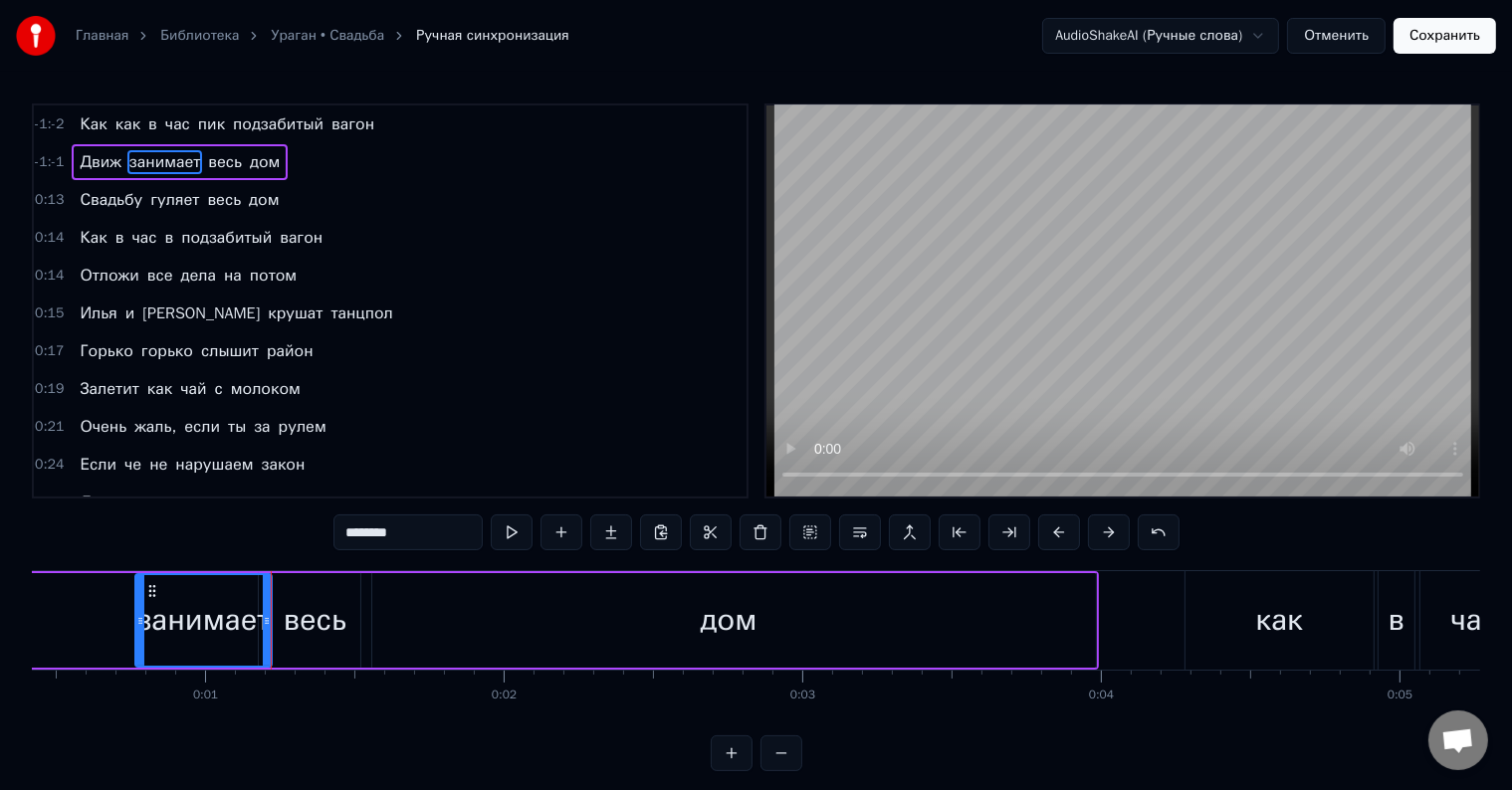 click on "Свадьбу" at bounding box center [110, 200] 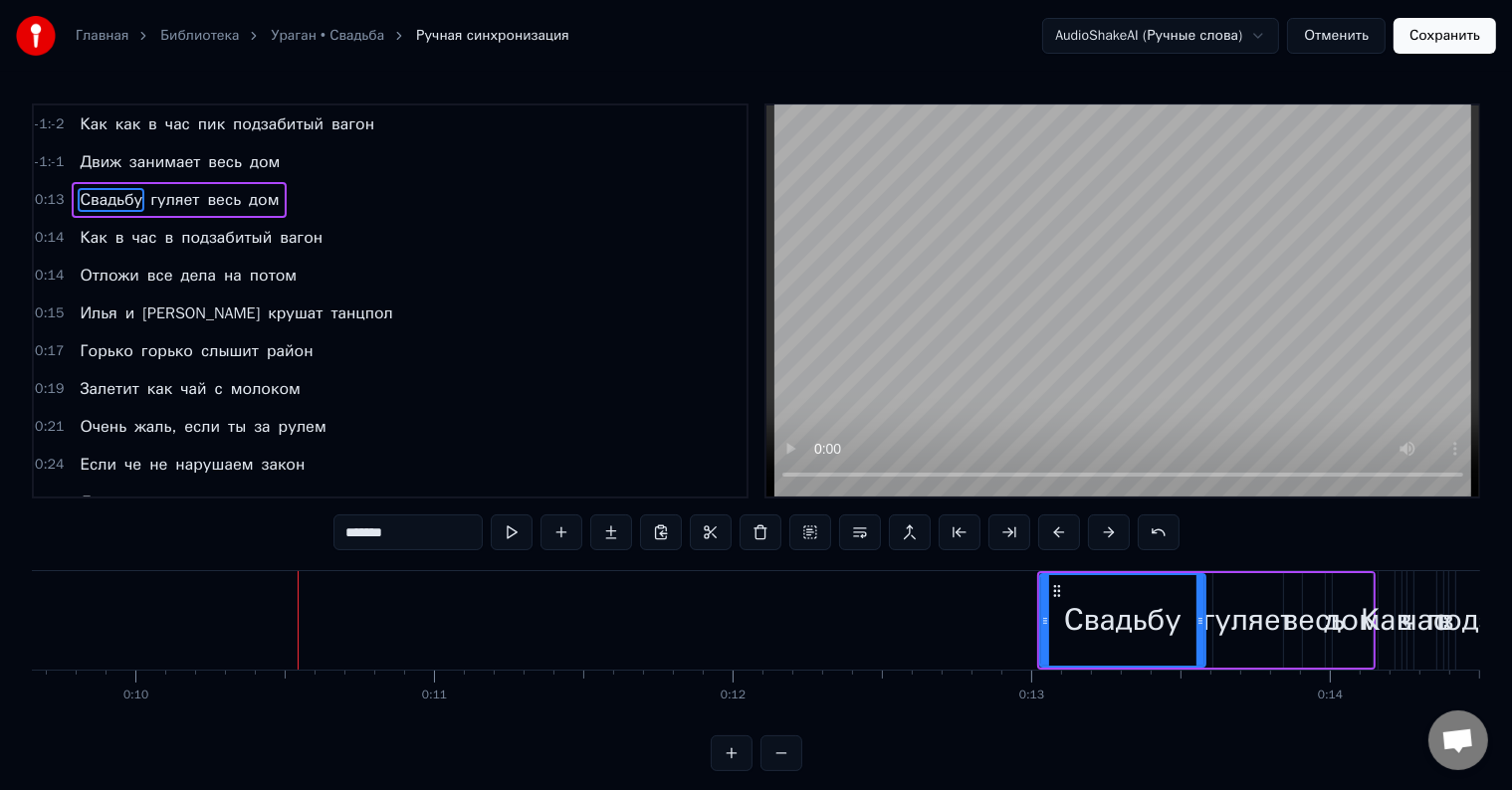 scroll, scrollTop: 0, scrollLeft: 3048, axis: horizontal 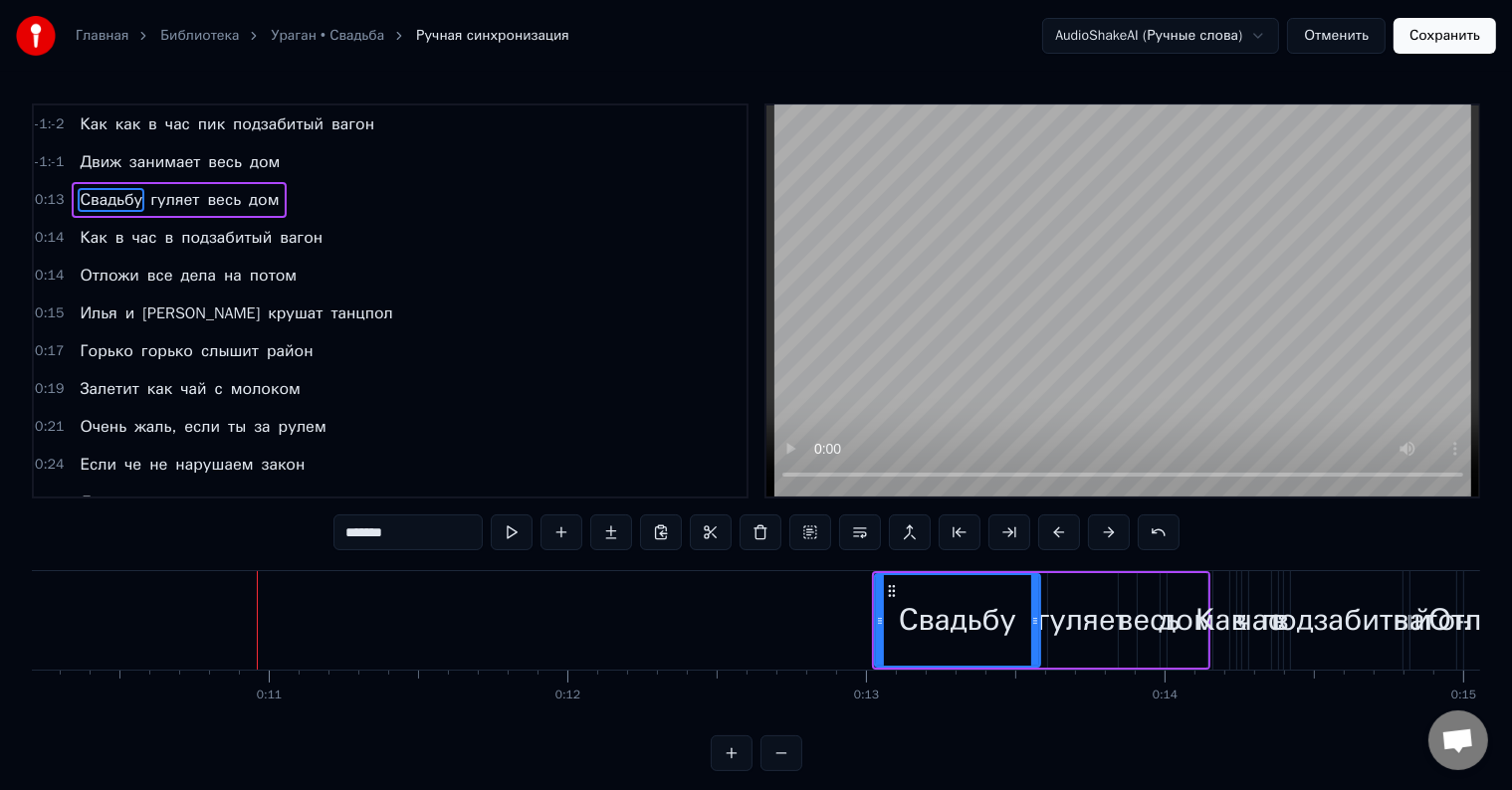 click at bounding box center [512, 532] 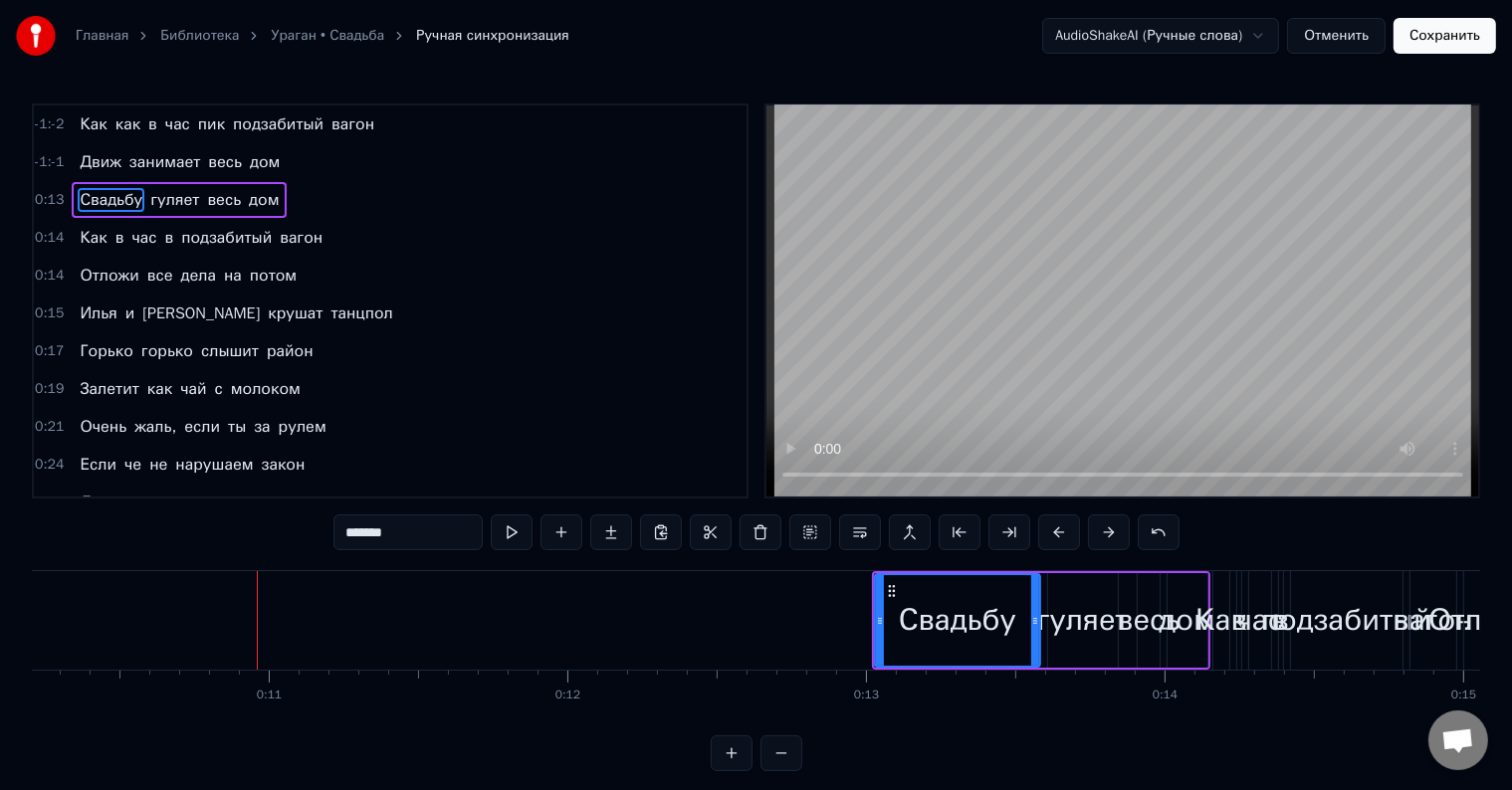 click at bounding box center [512, 532] 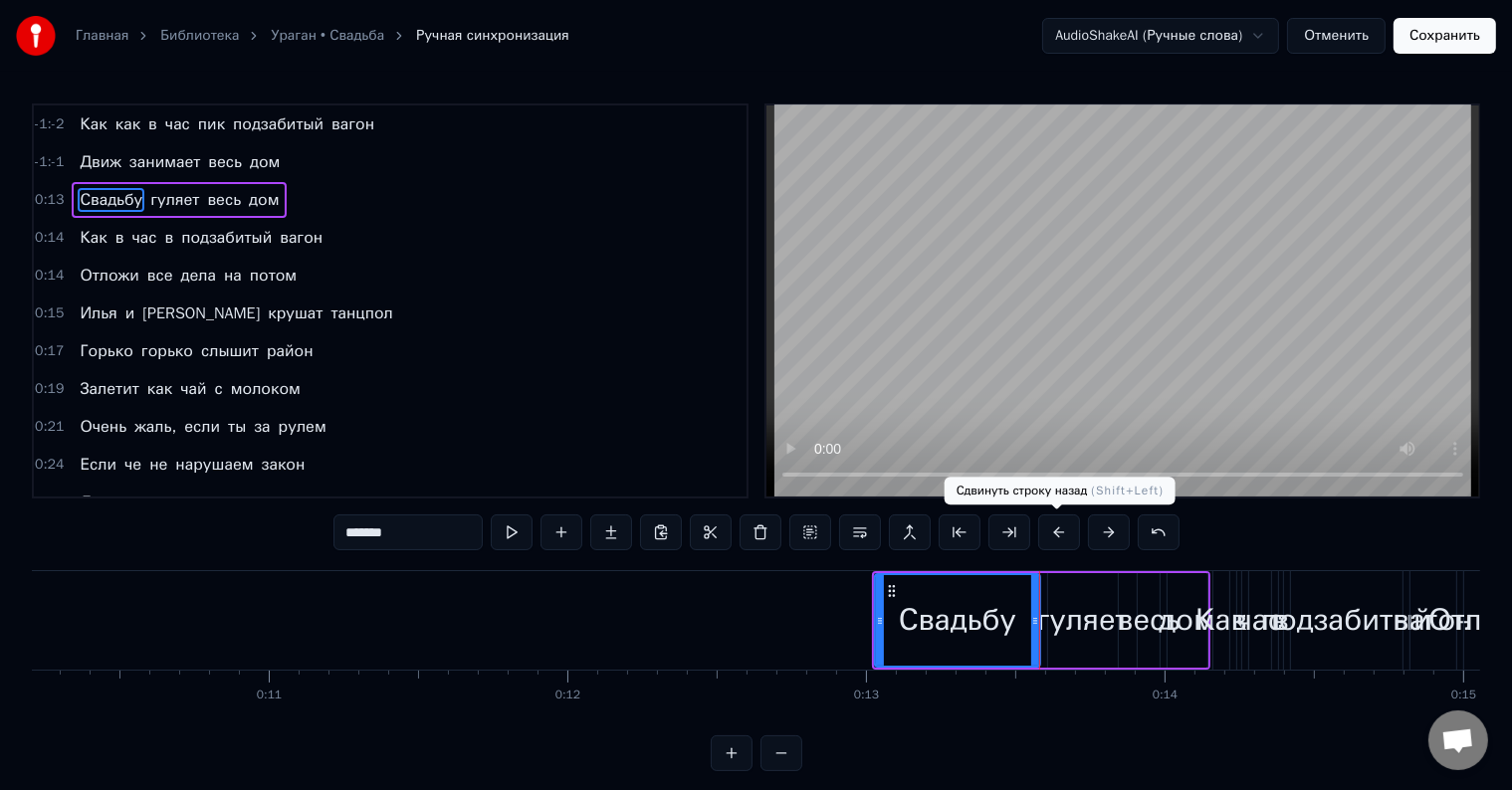 click at bounding box center [1059, 532] 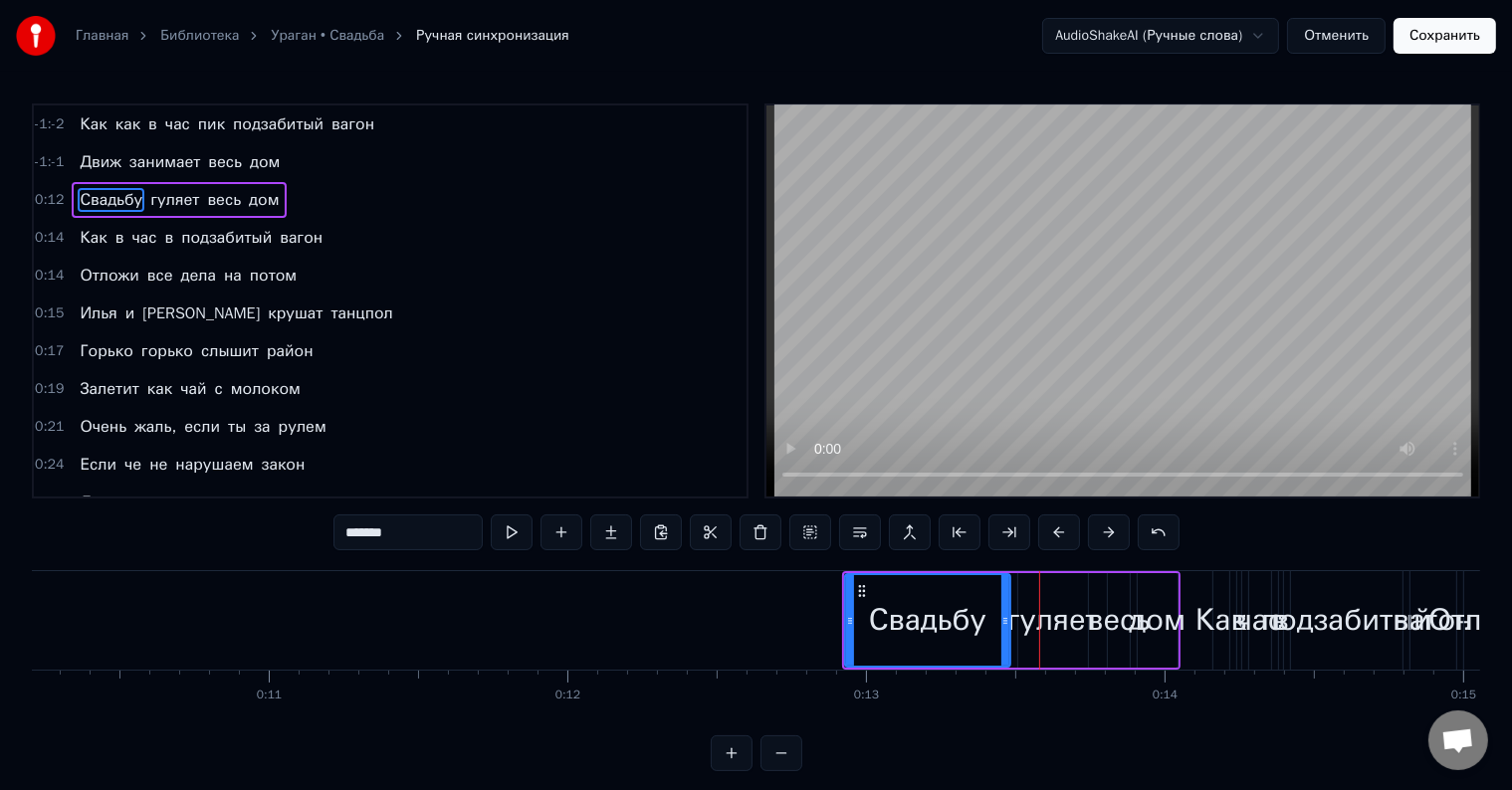 click at bounding box center [1059, 532] 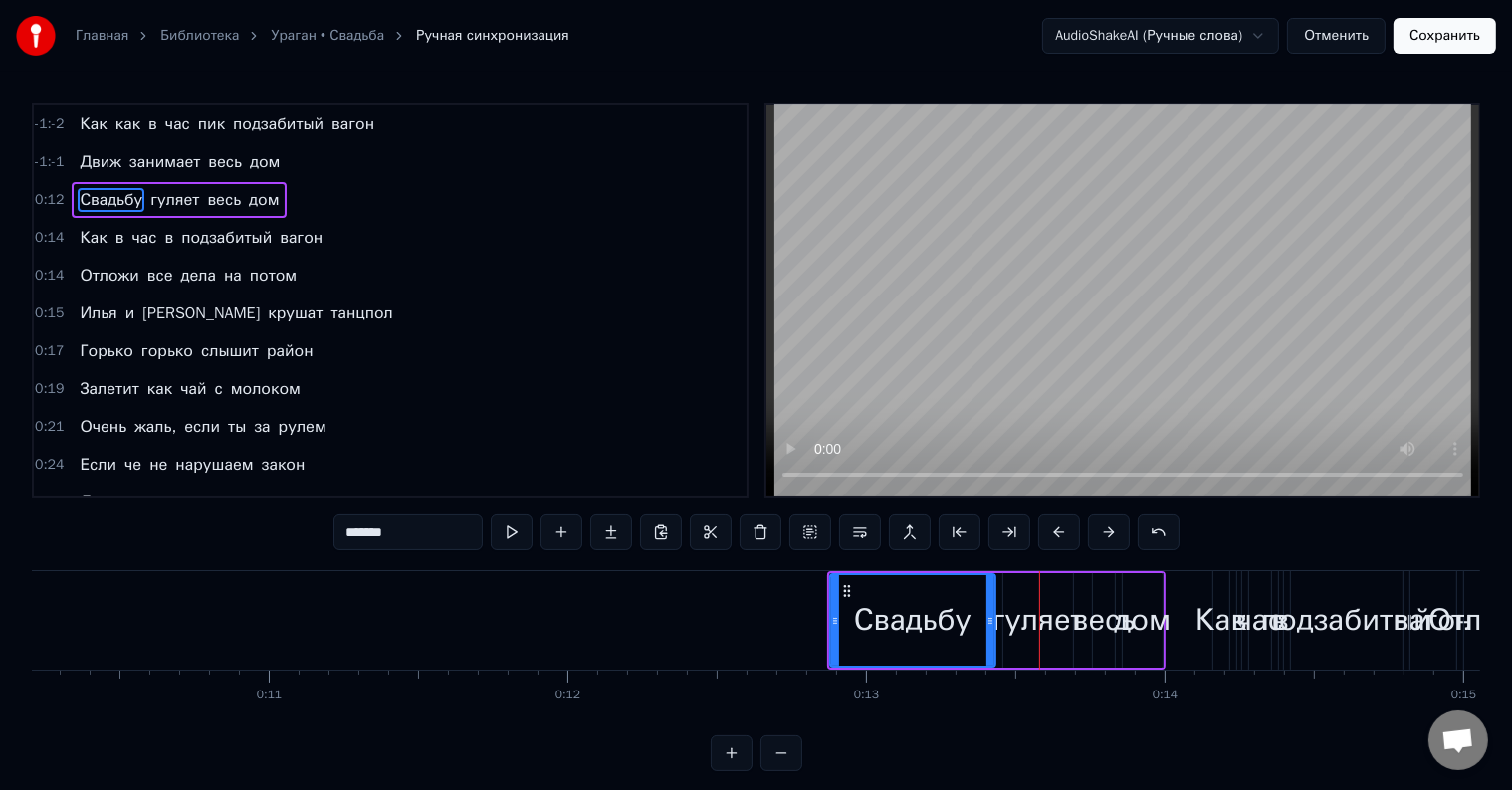 click at bounding box center [1059, 532] 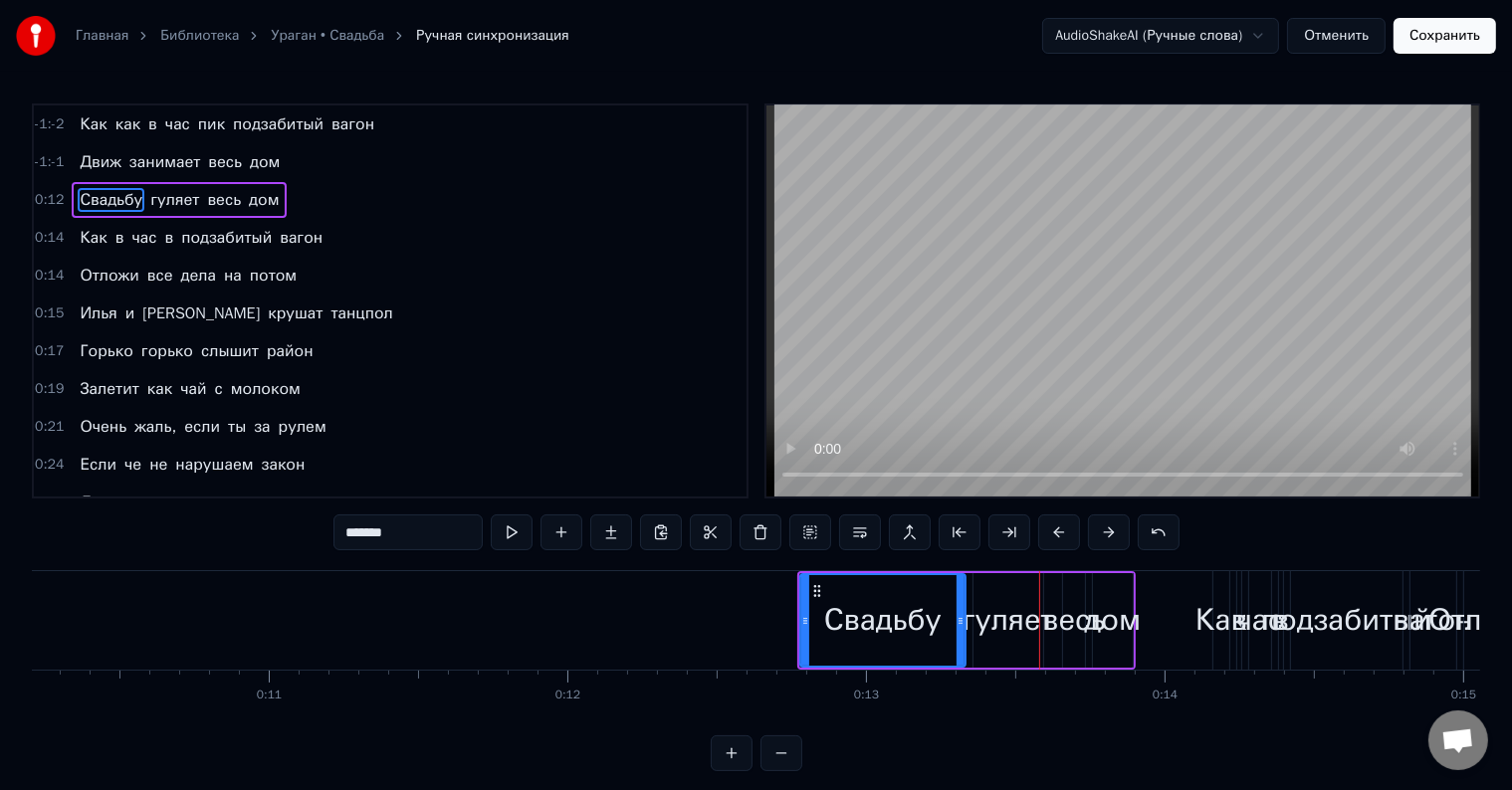 click at bounding box center (1059, 532) 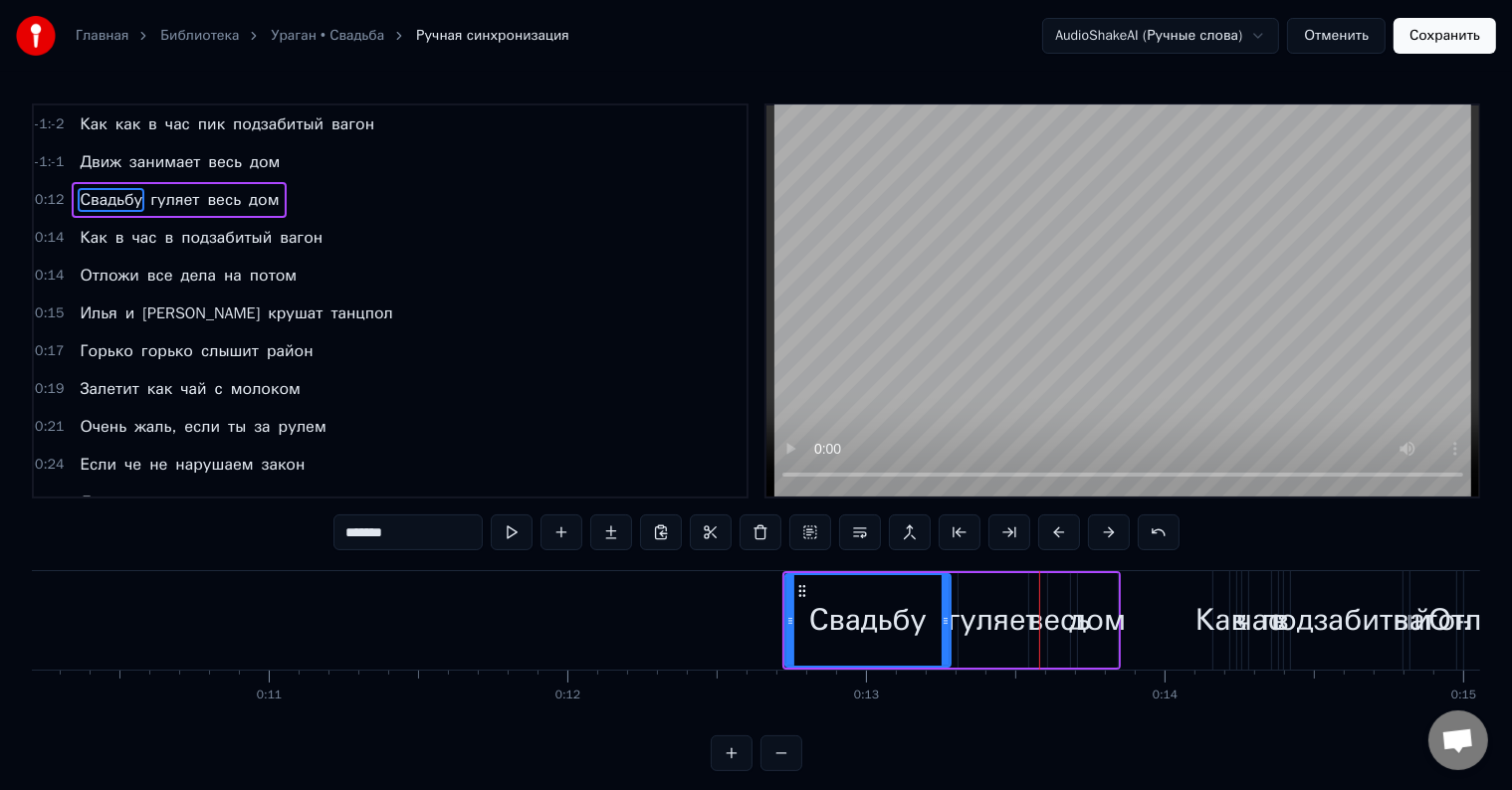 click at bounding box center (1059, 532) 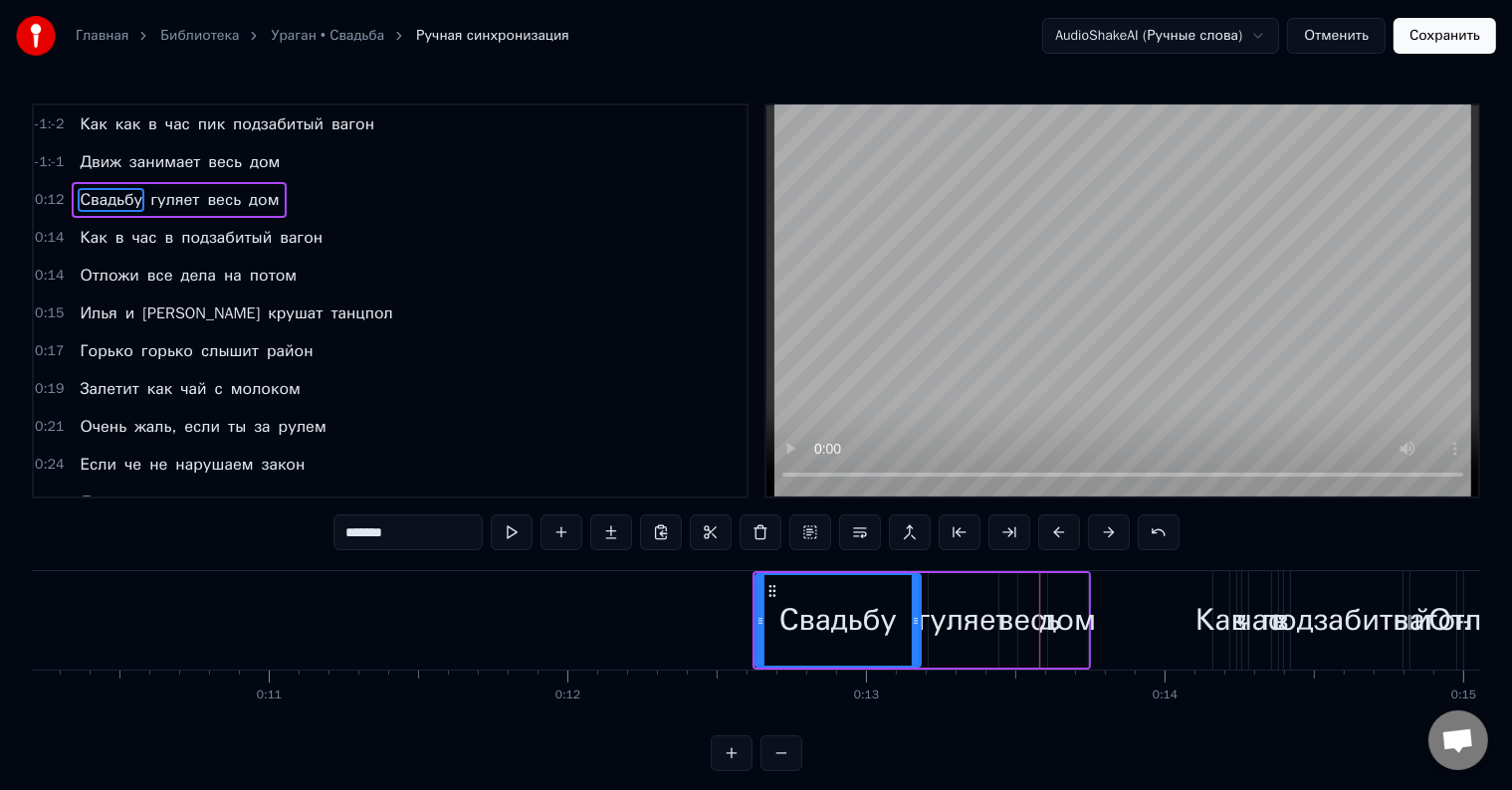 click at bounding box center [1059, 532] 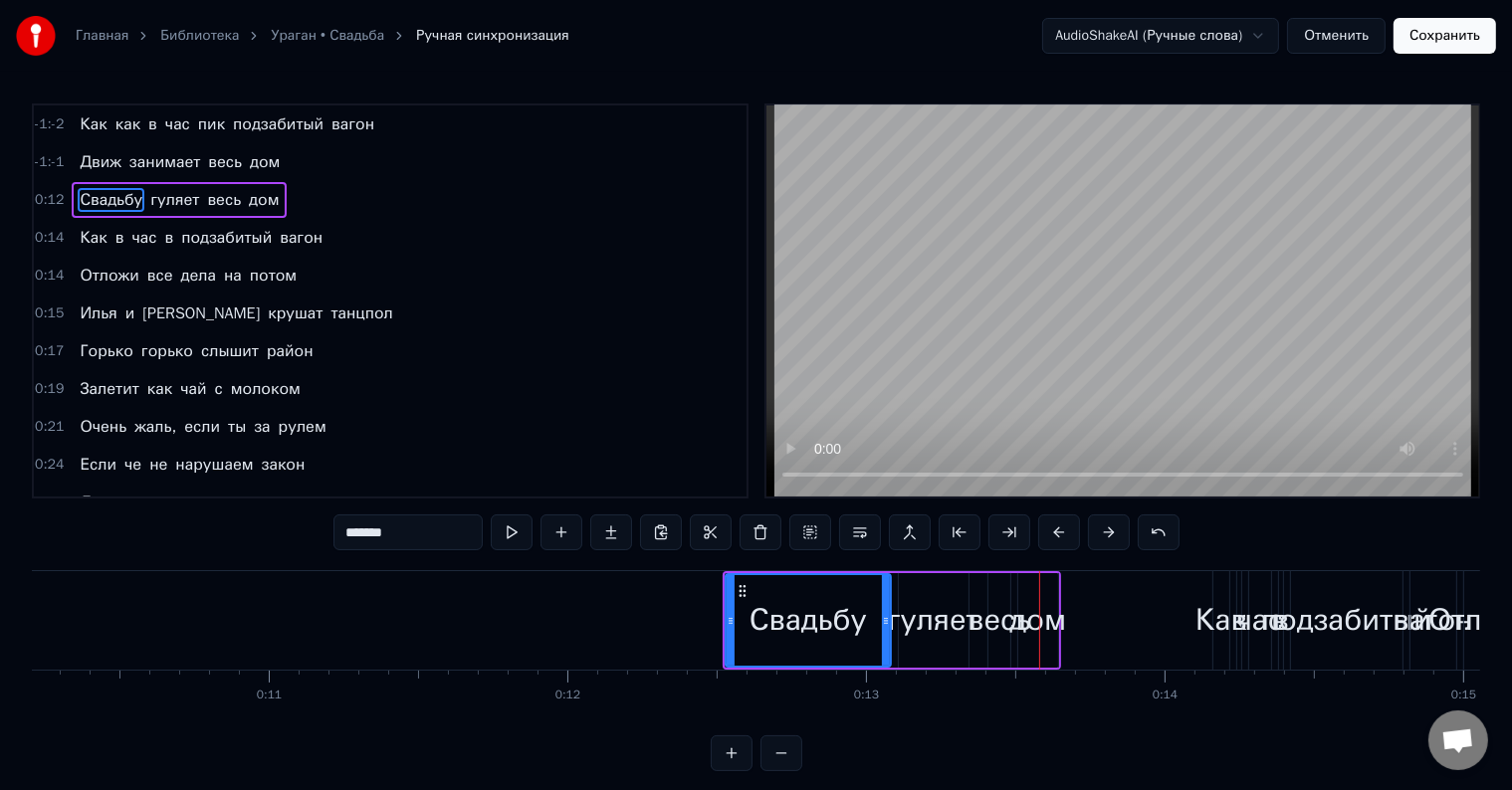 click at bounding box center (1059, 532) 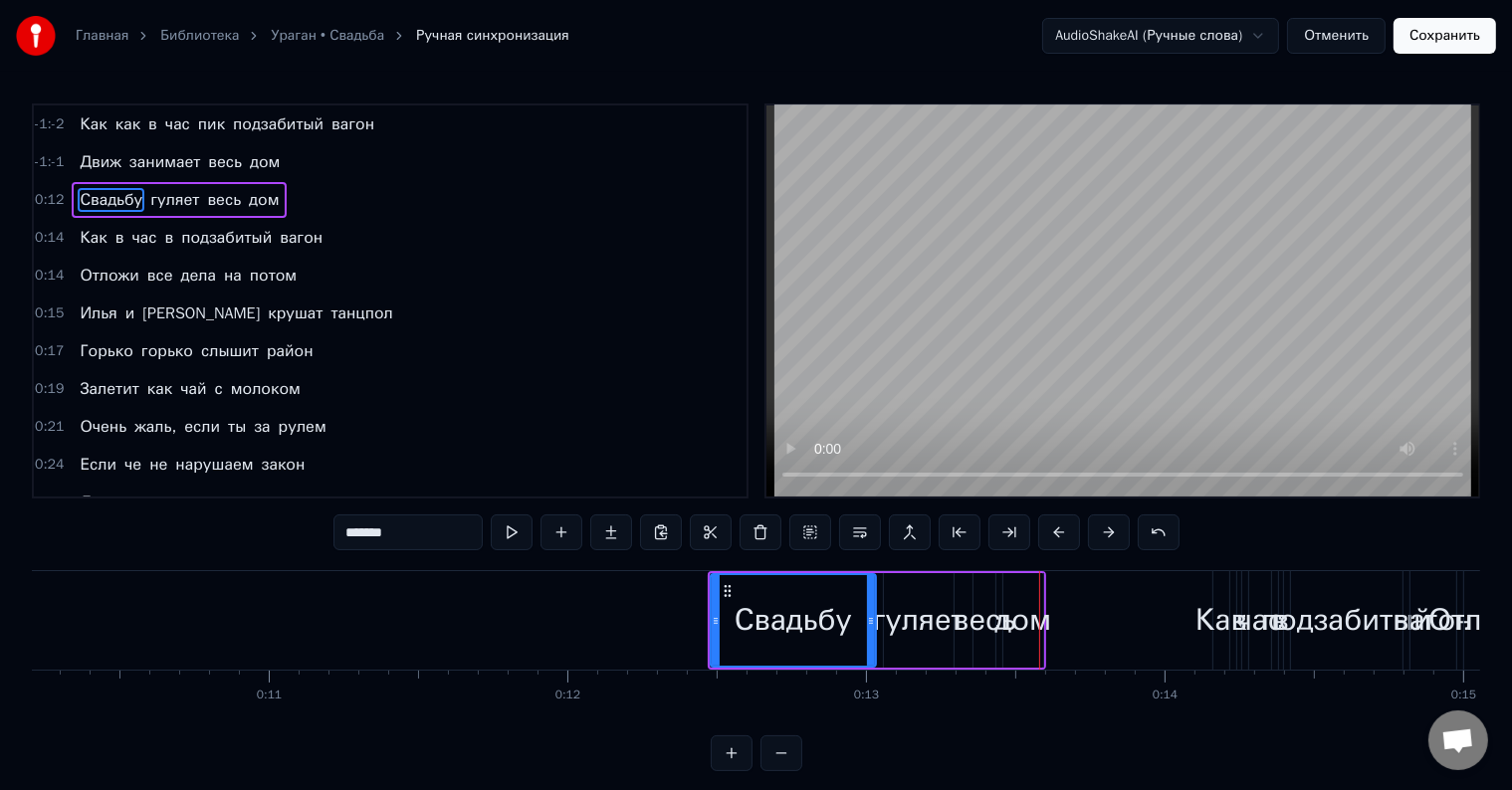 click at bounding box center (1059, 532) 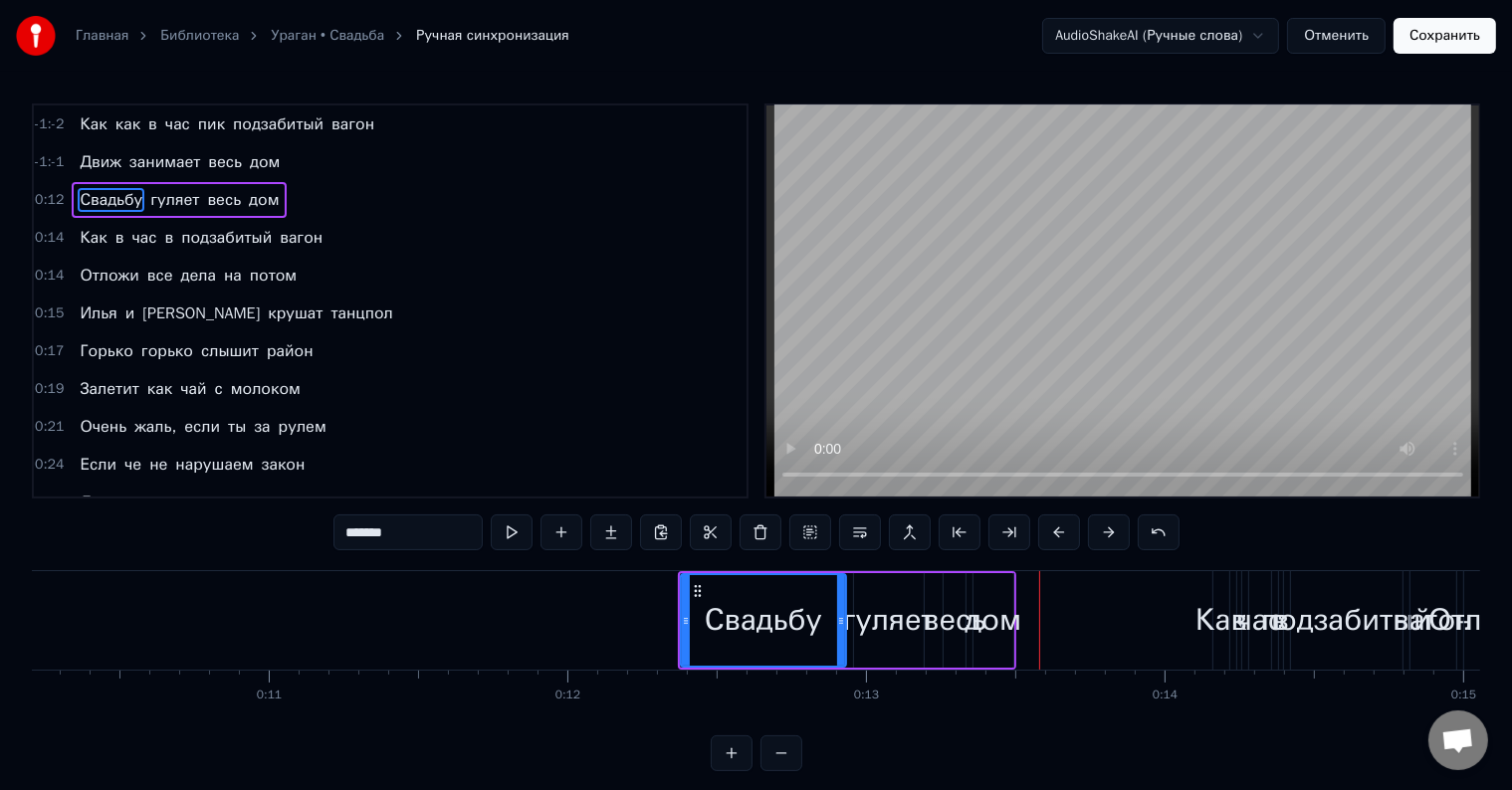 click at bounding box center (1059, 532) 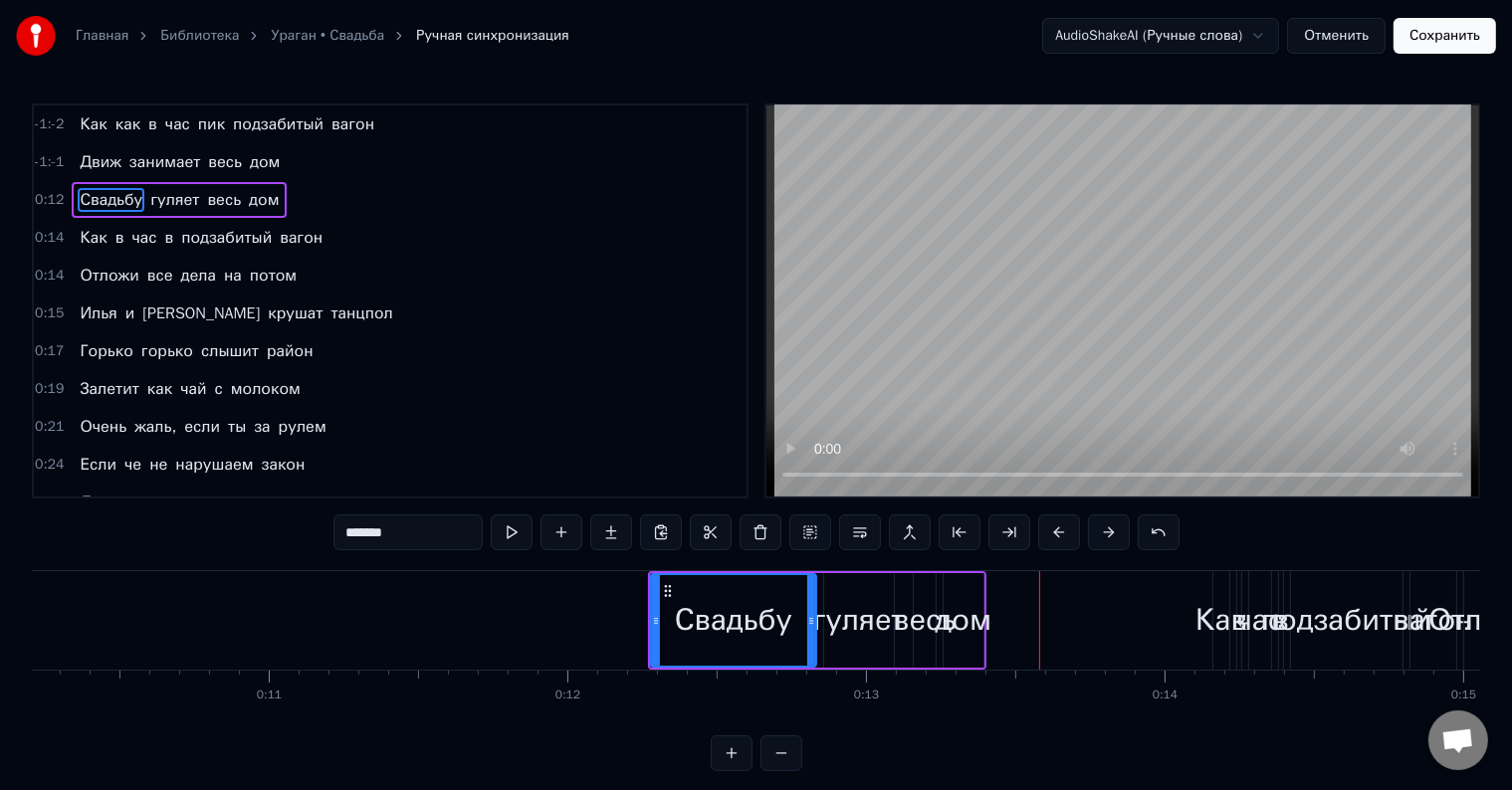 click at bounding box center [1059, 532] 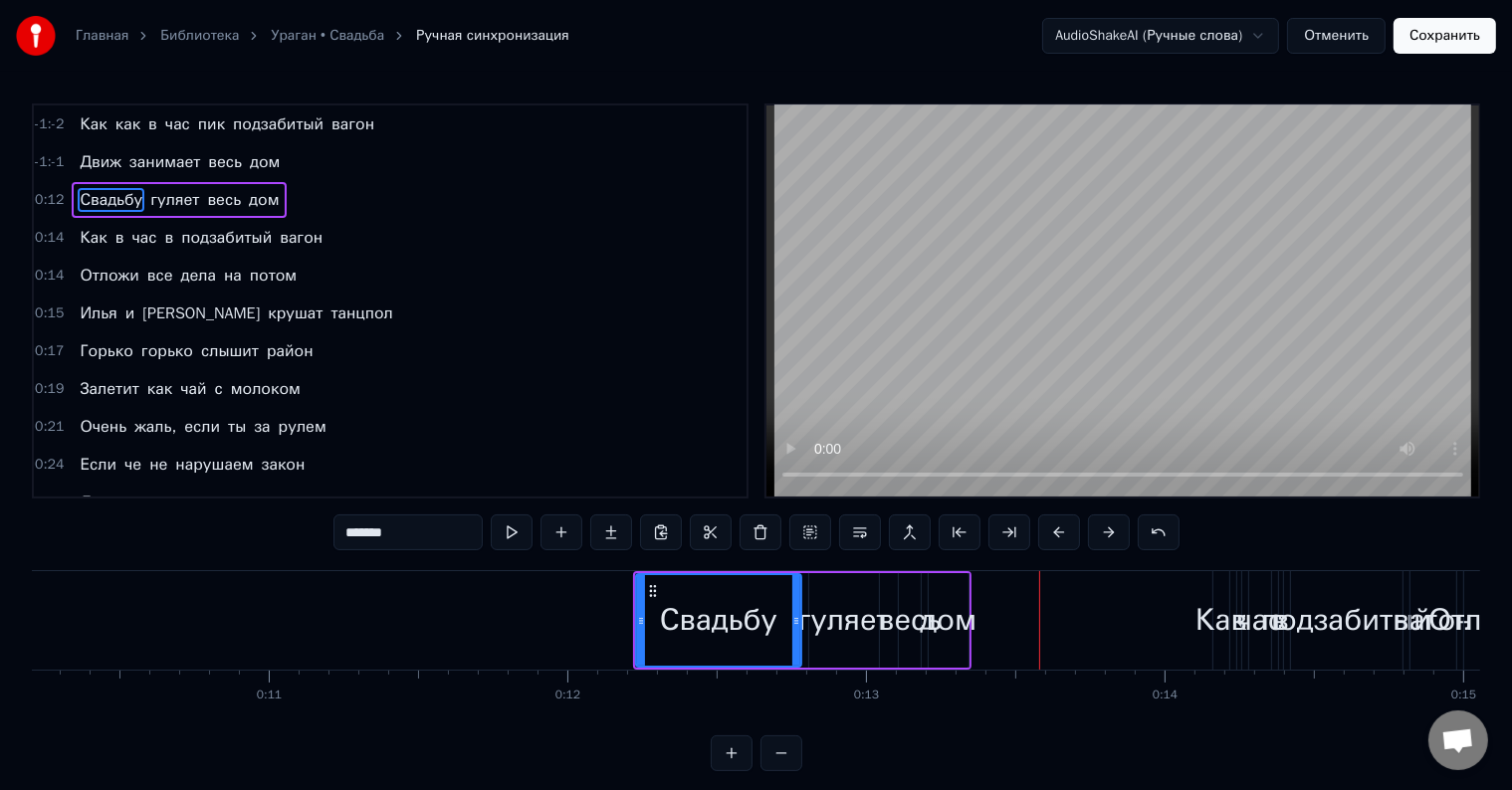 click at bounding box center (1059, 532) 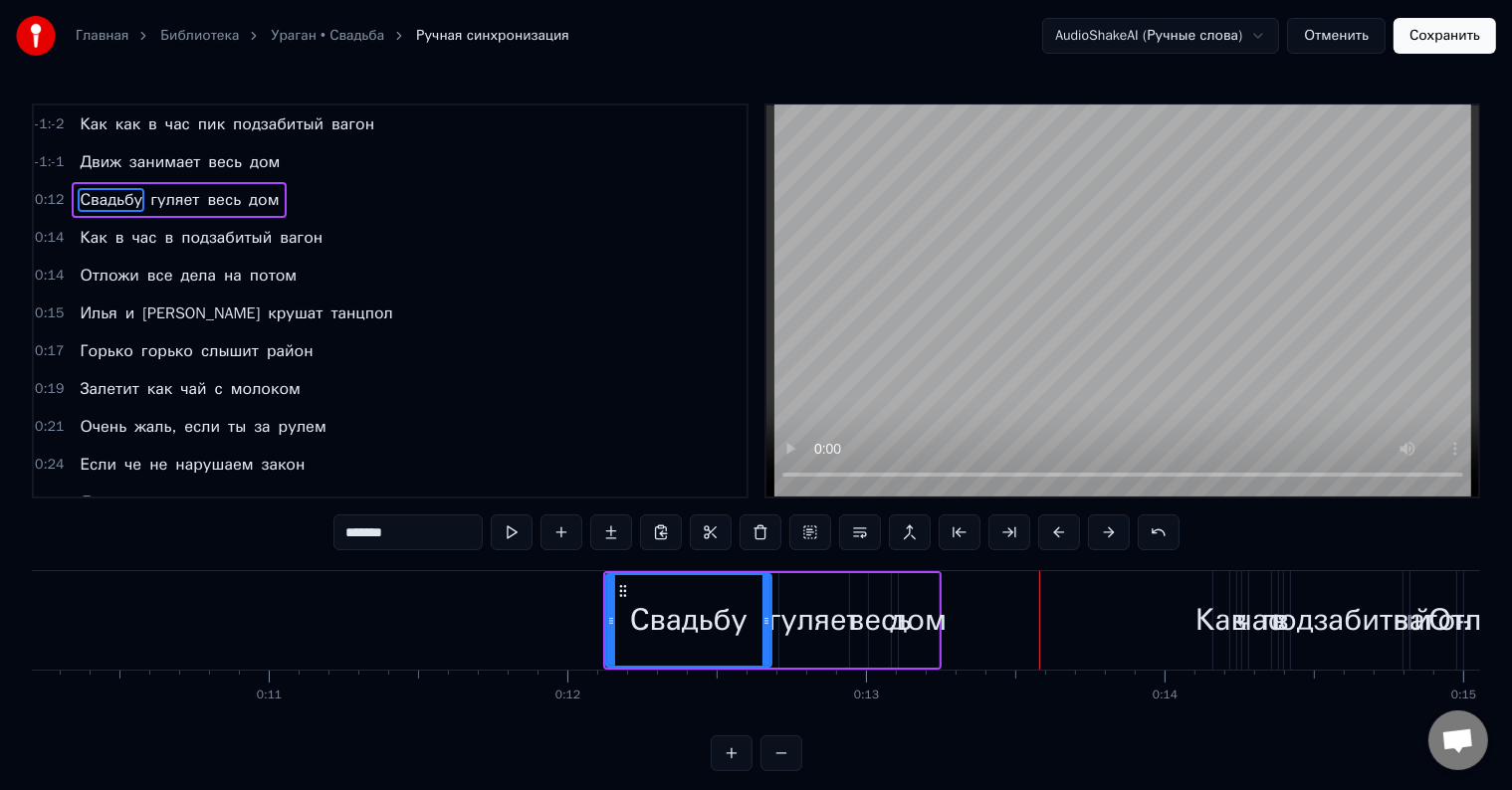 click at bounding box center (1059, 532) 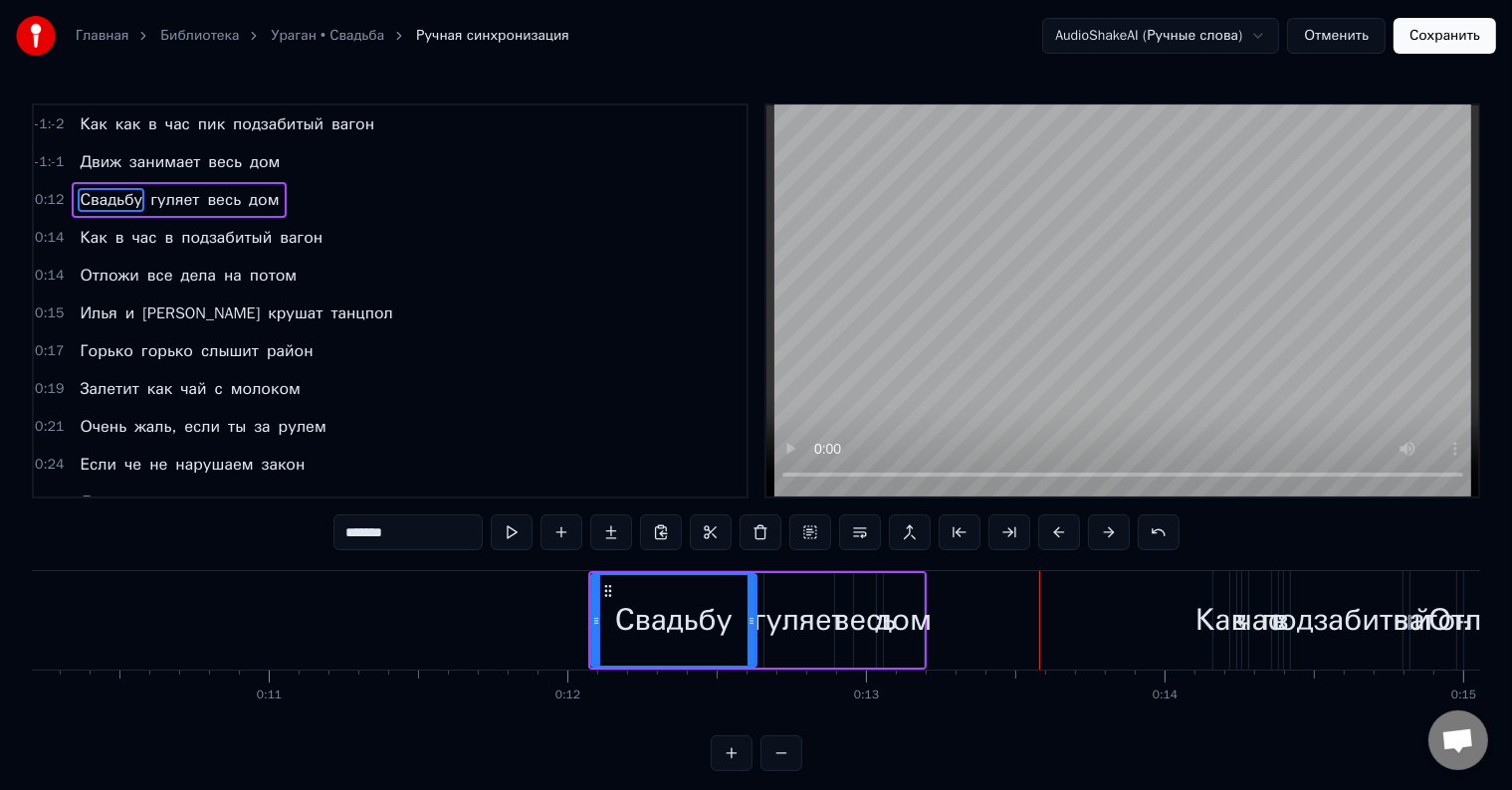 click at bounding box center (1059, 532) 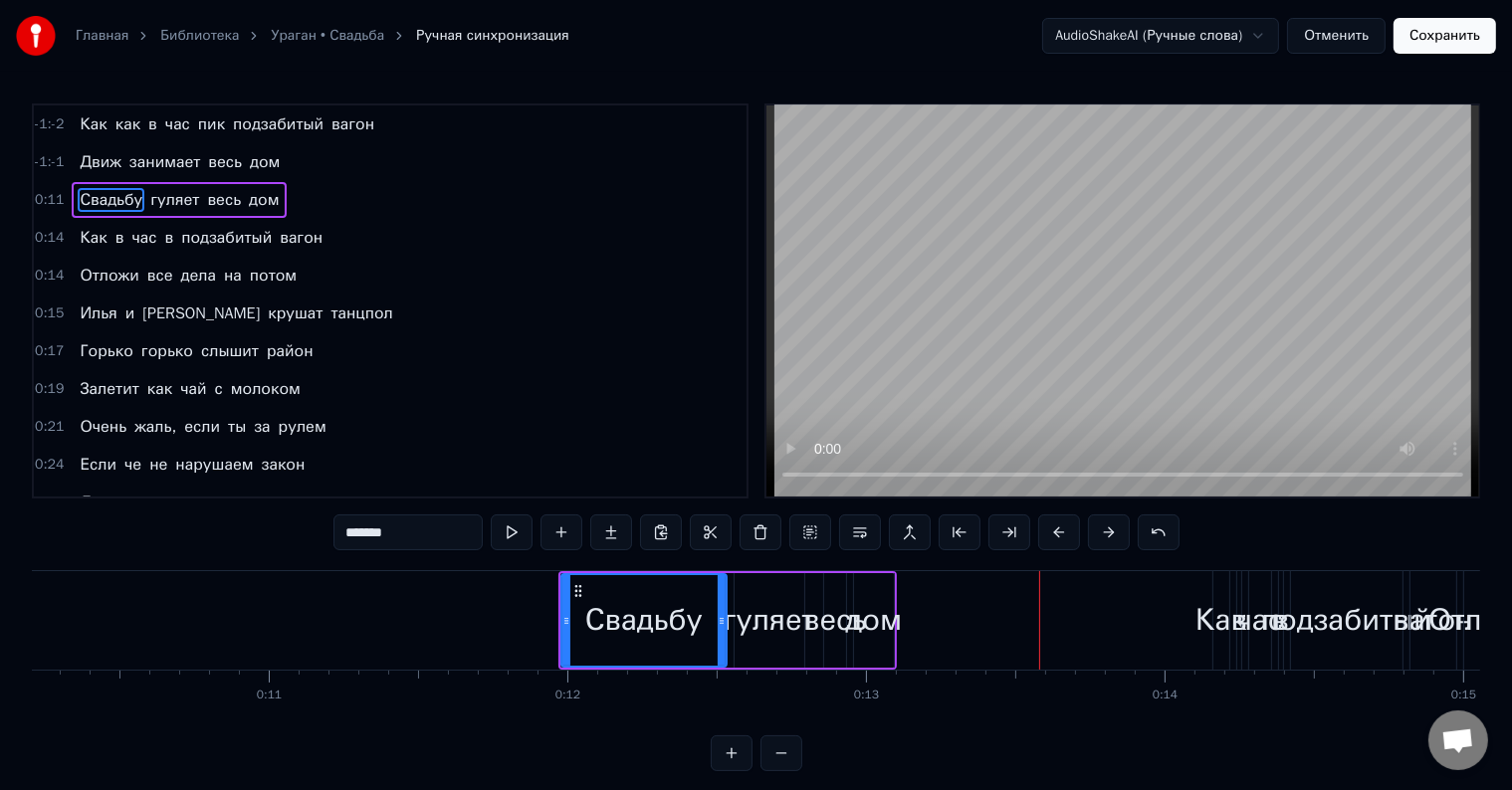 click at bounding box center [1059, 532] 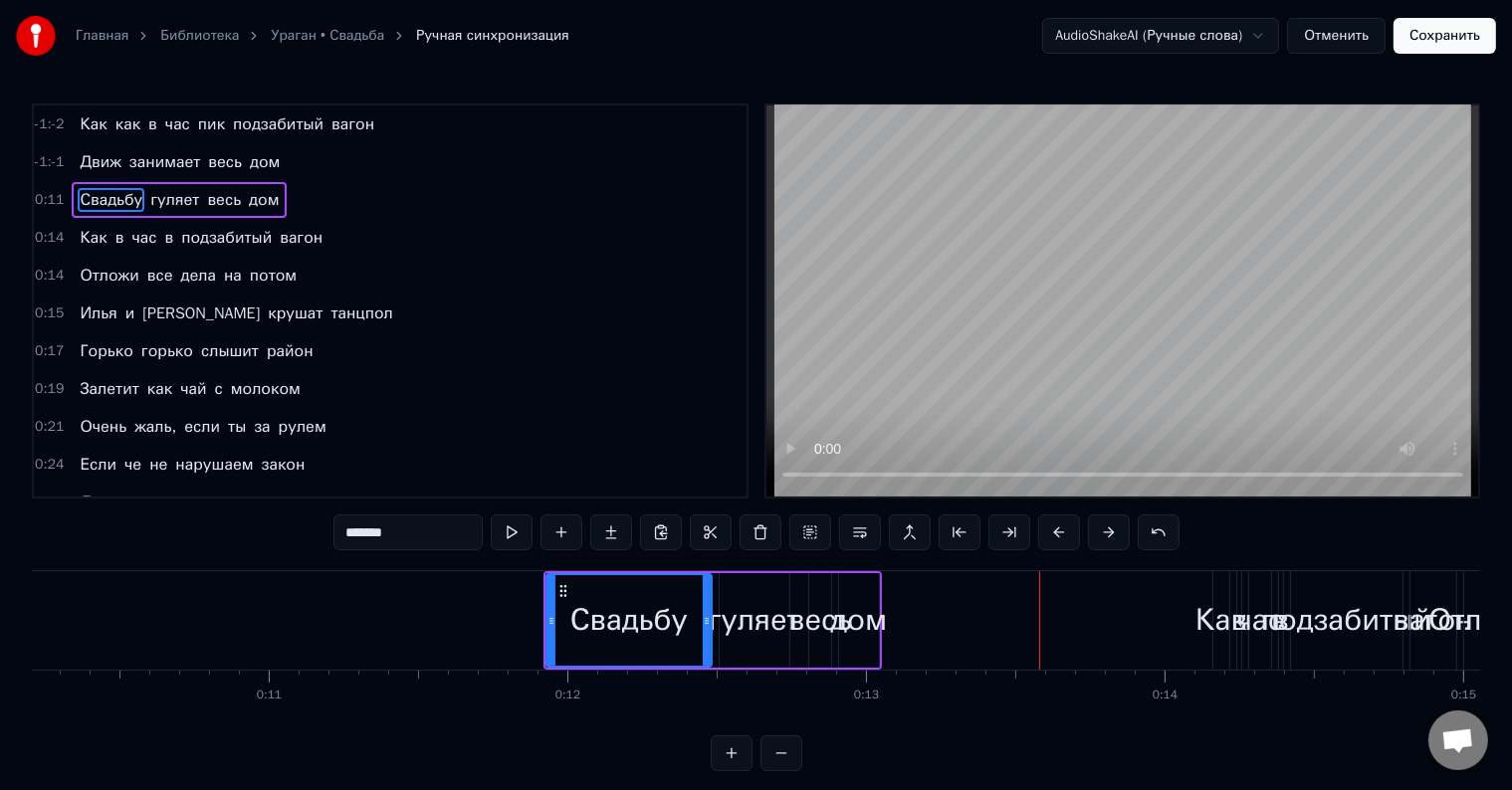 click at bounding box center [1059, 532] 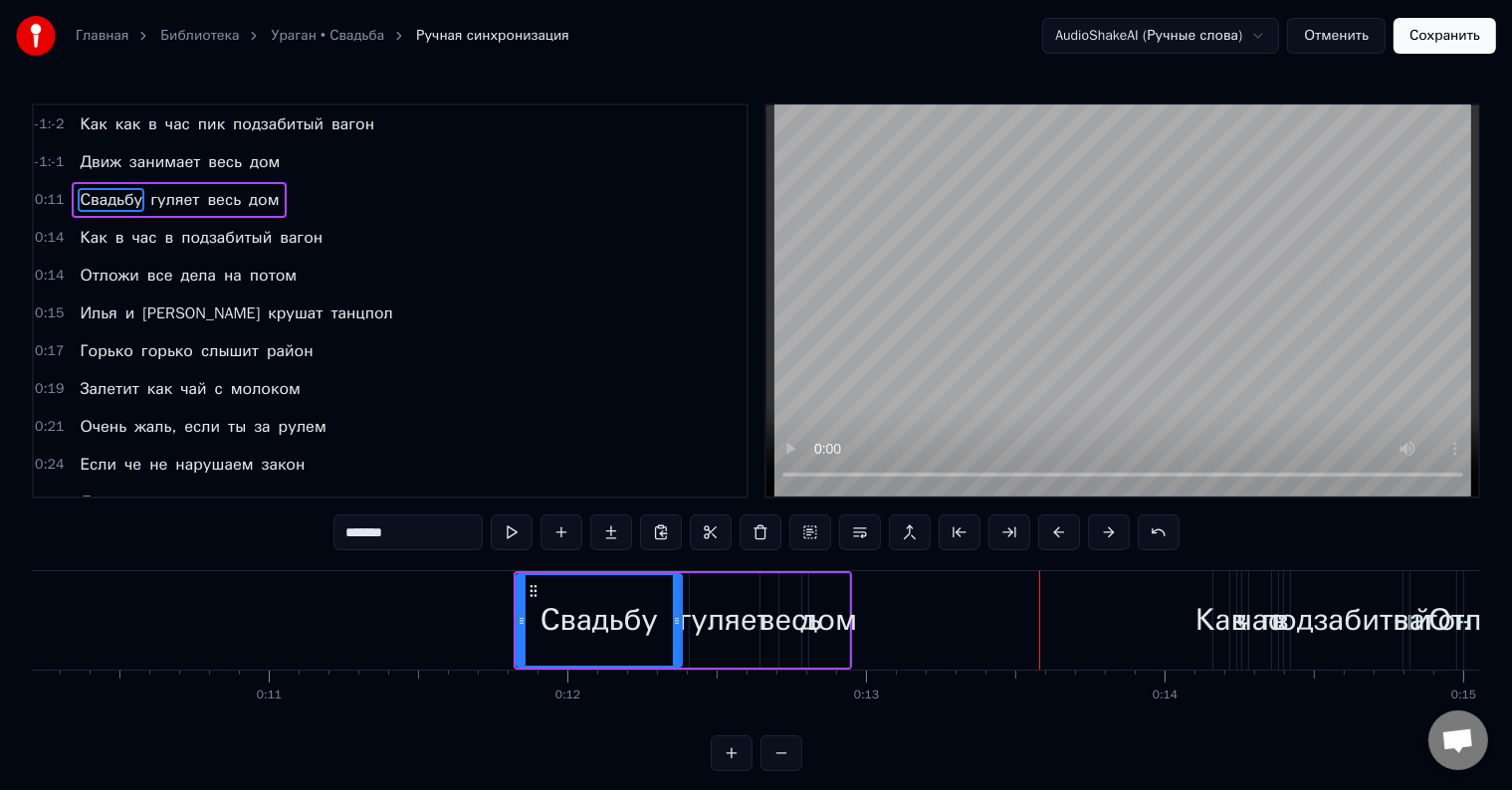 click at bounding box center [1059, 532] 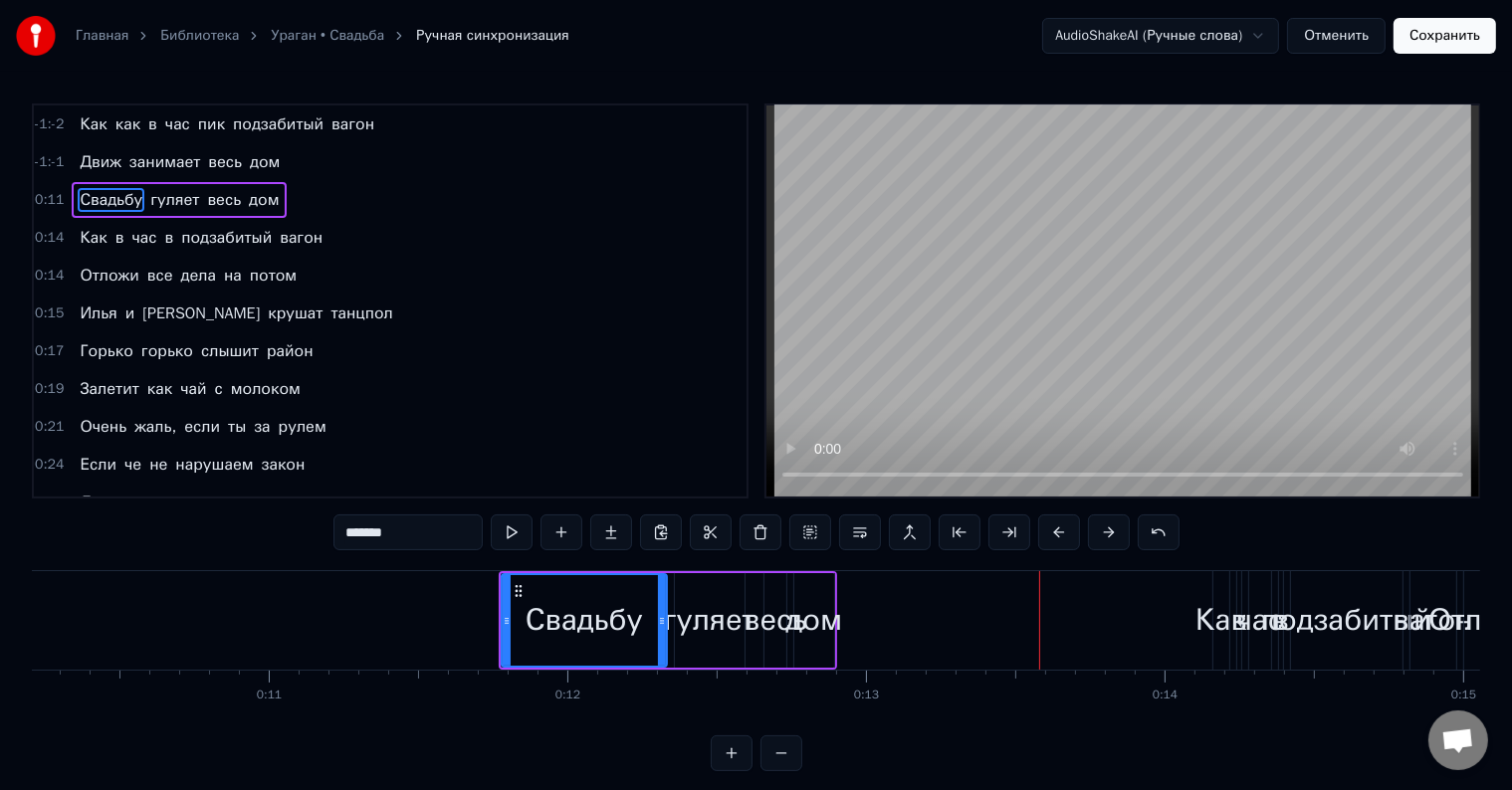 click at bounding box center [1059, 532] 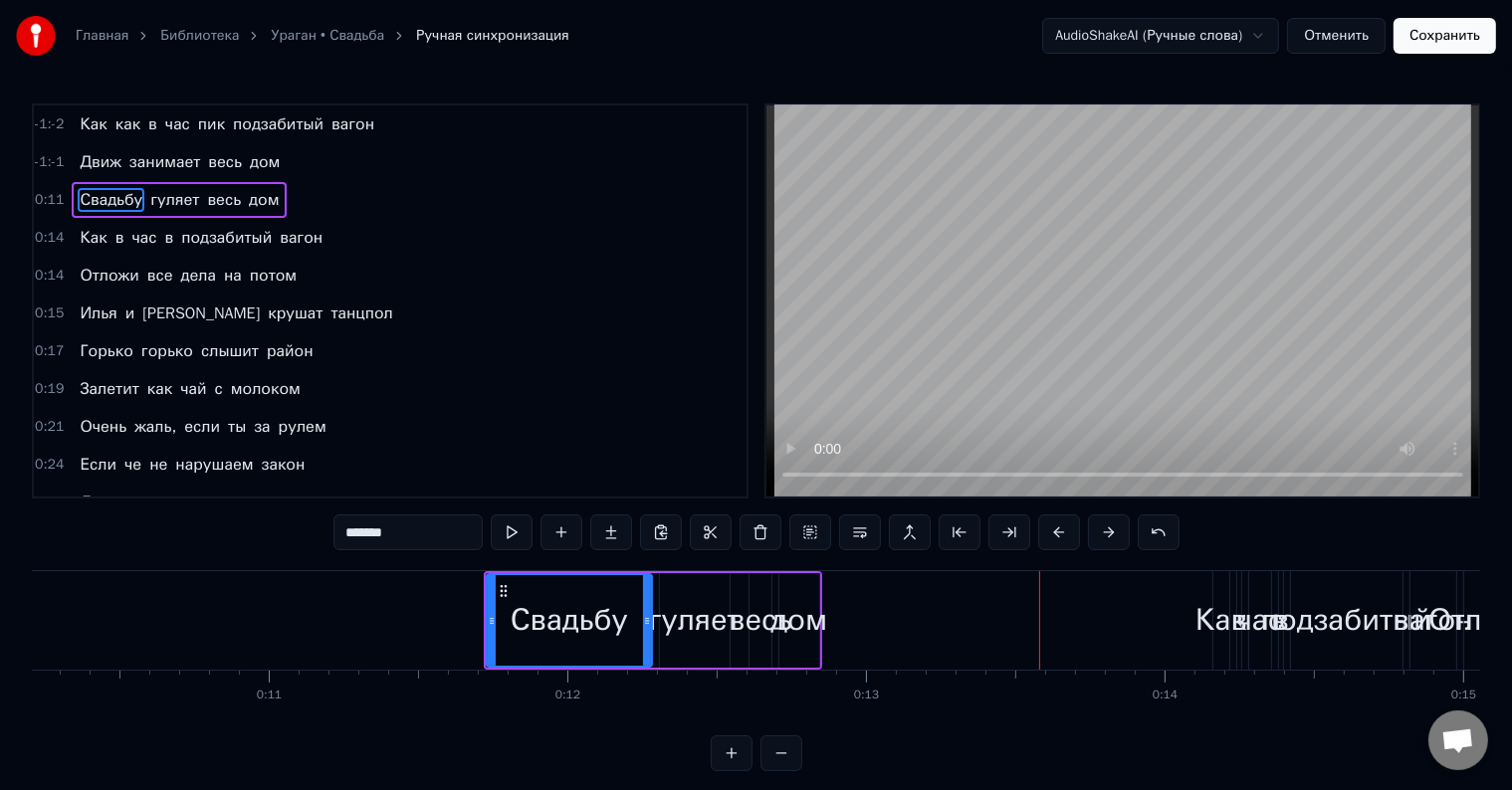 click at bounding box center [1059, 532] 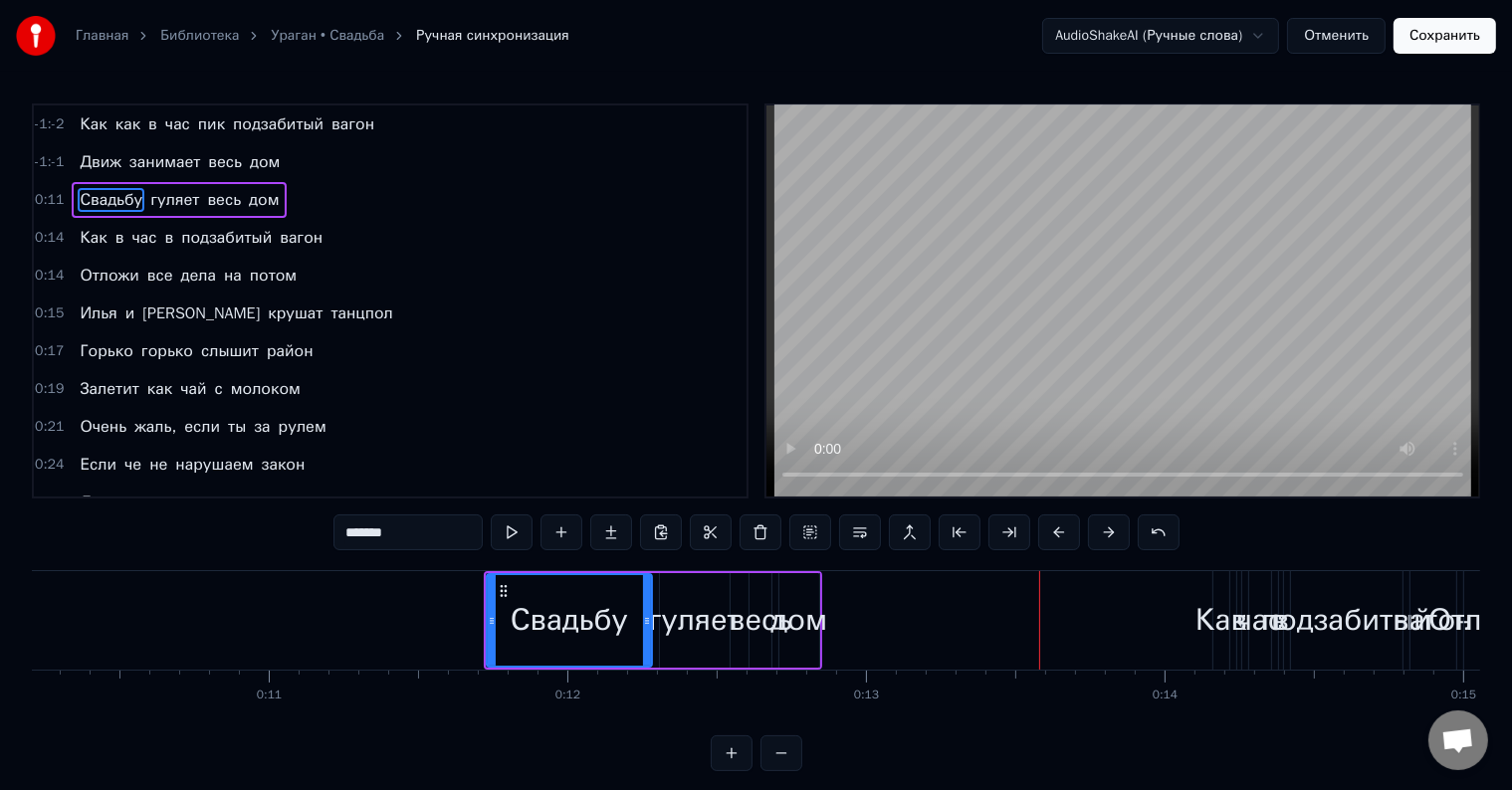 click at bounding box center (1059, 532) 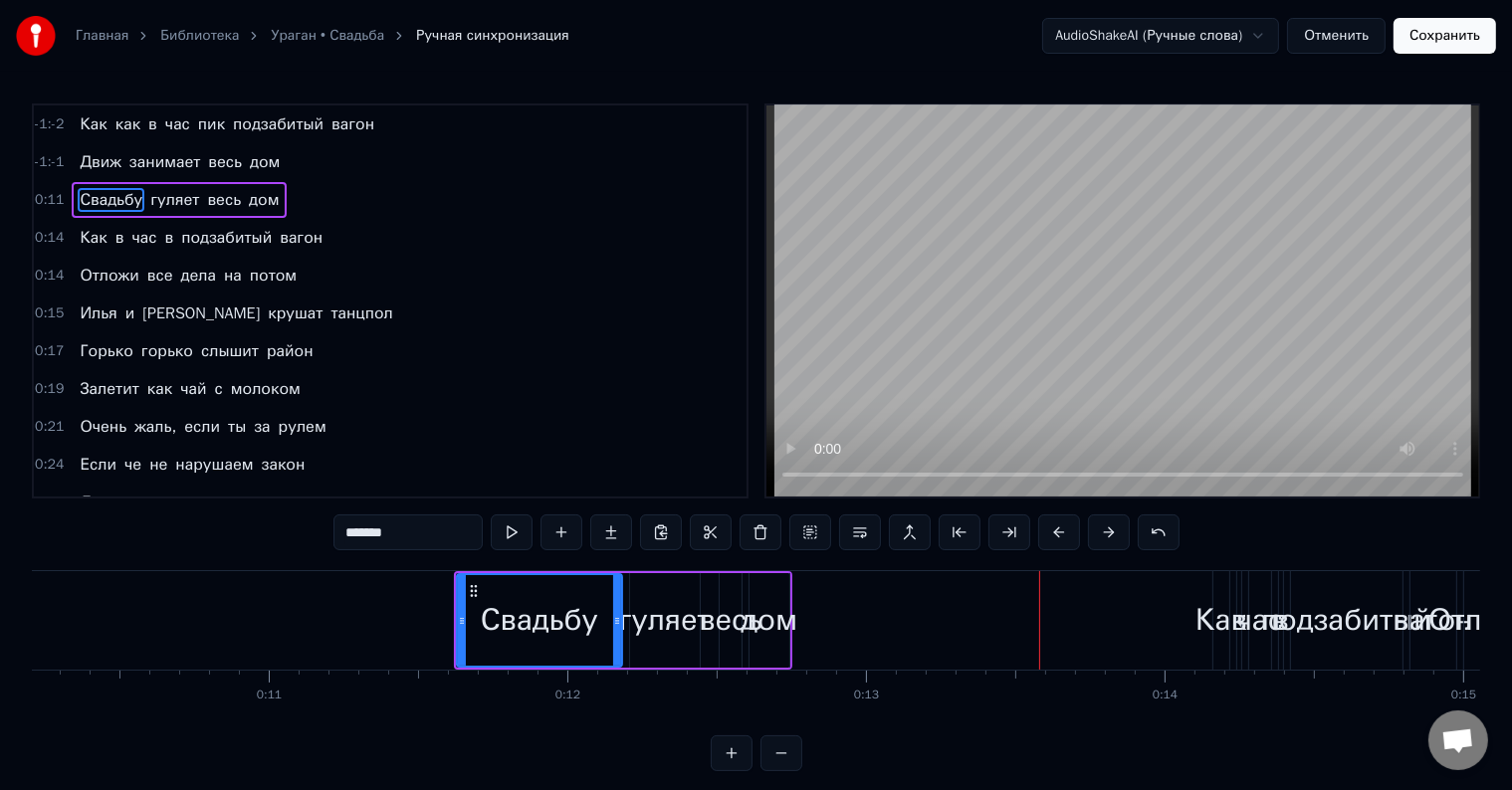 click at bounding box center (1059, 532) 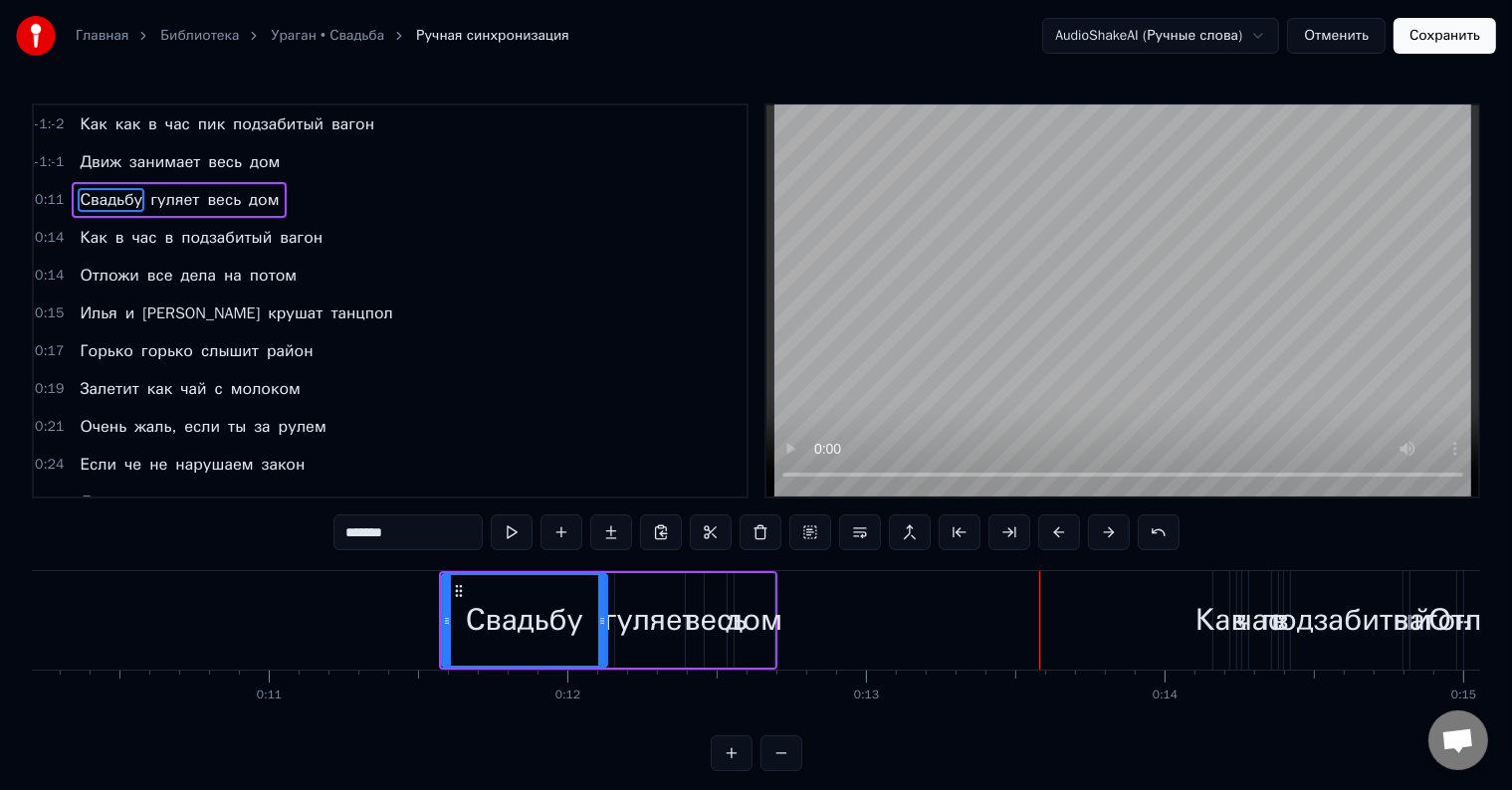 click at bounding box center (1059, 532) 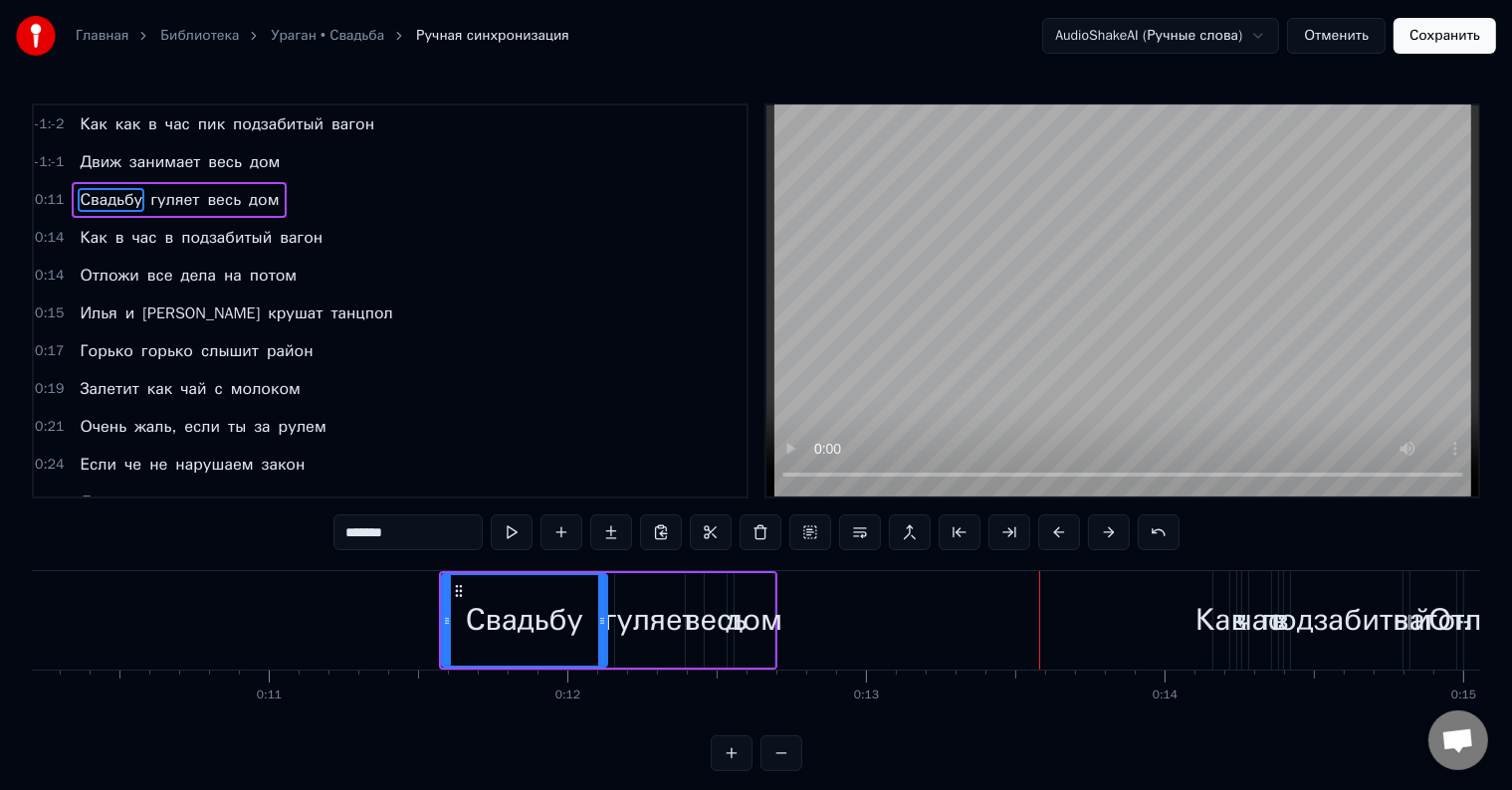 click at bounding box center (1059, 532) 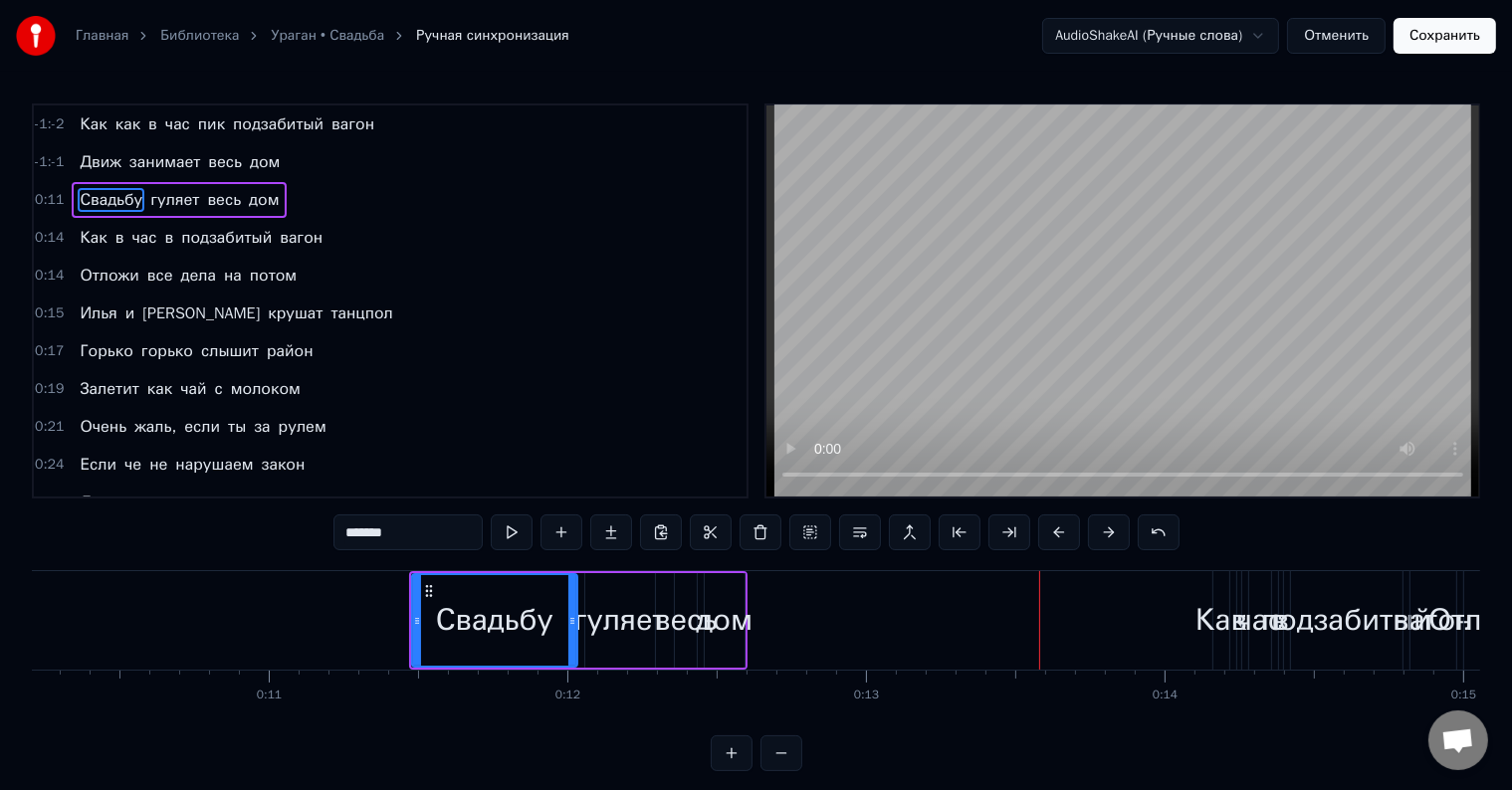 click at bounding box center [1059, 532] 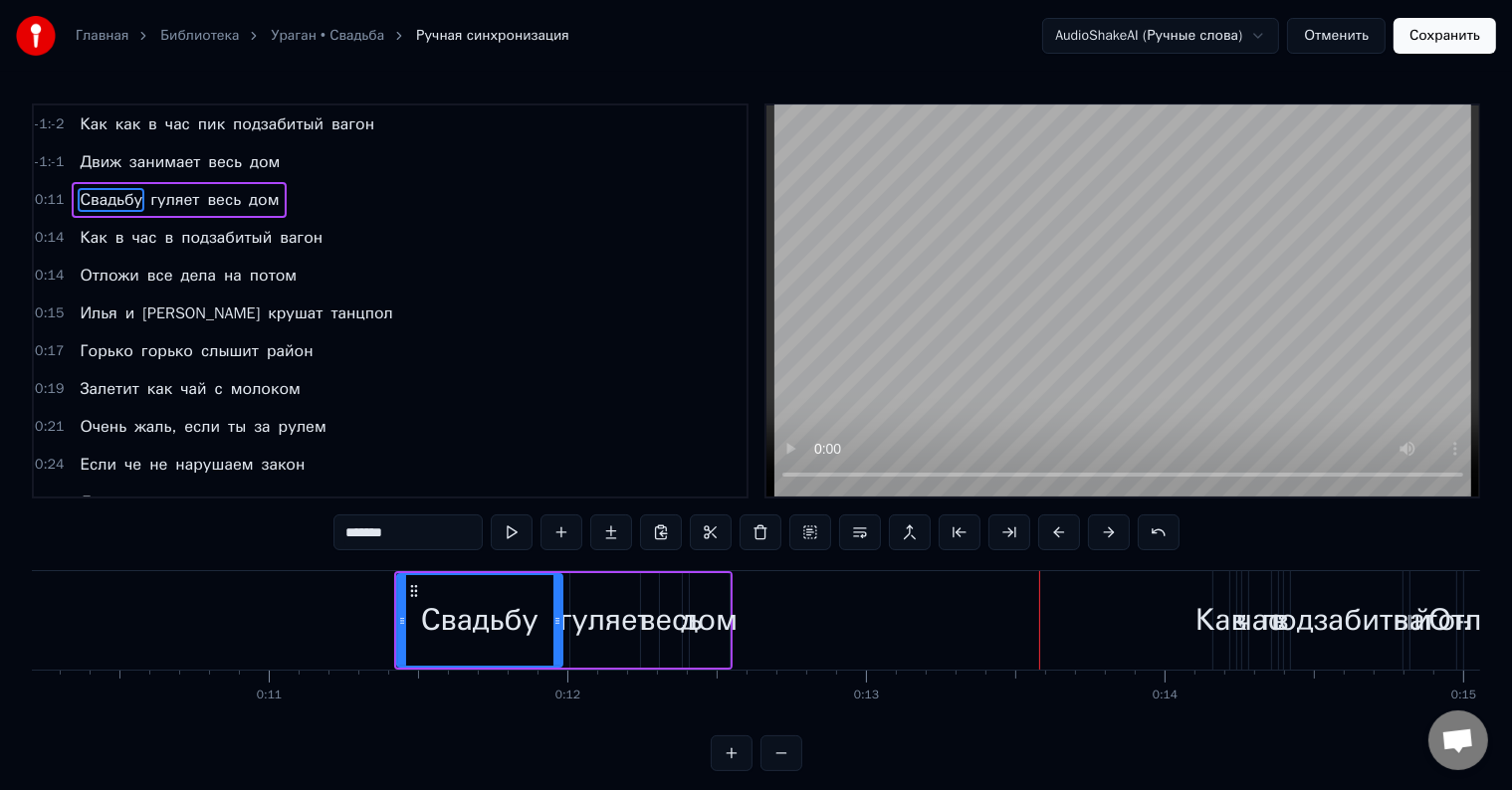 click at bounding box center [1059, 532] 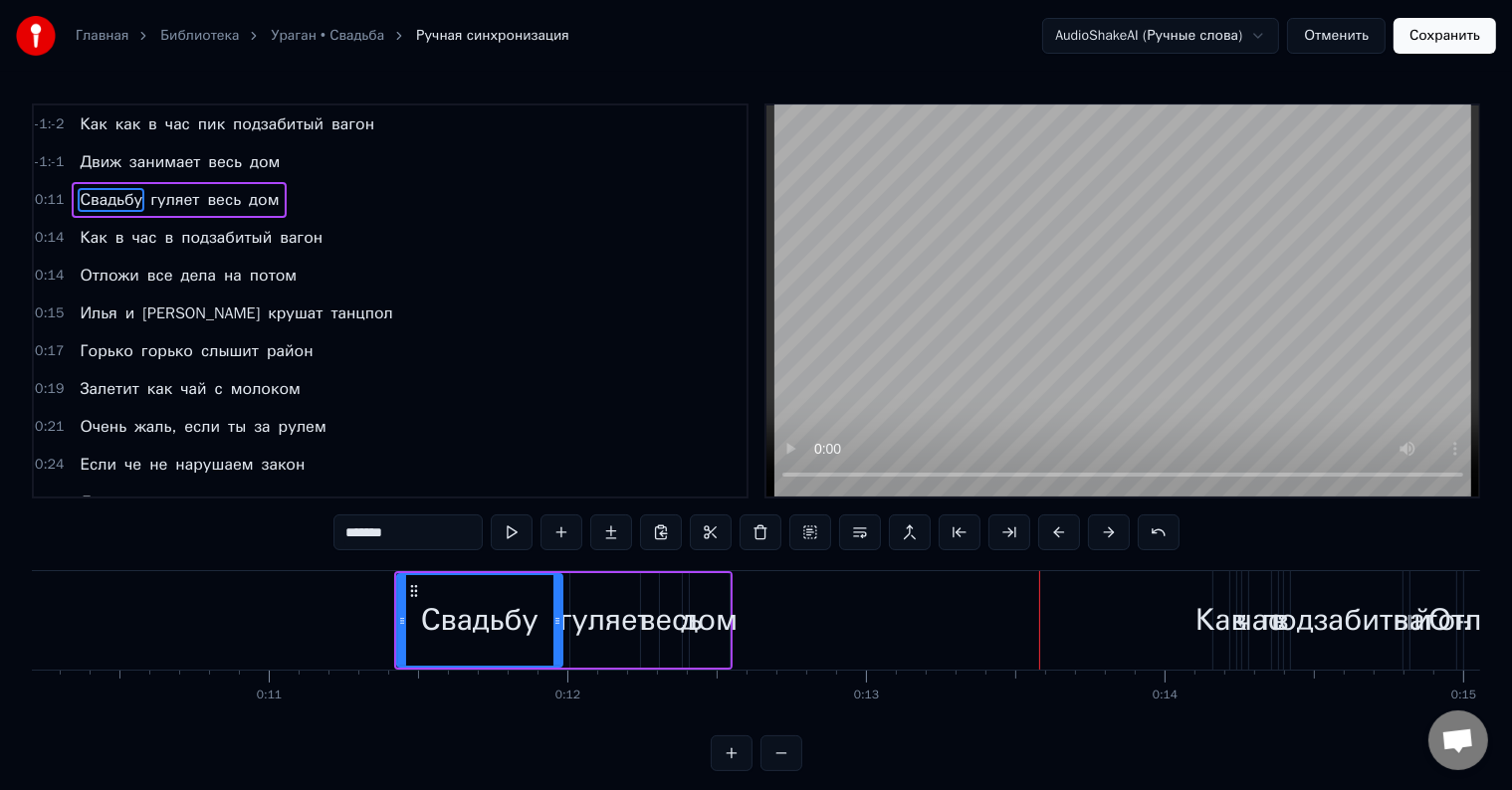 click at bounding box center [1059, 532] 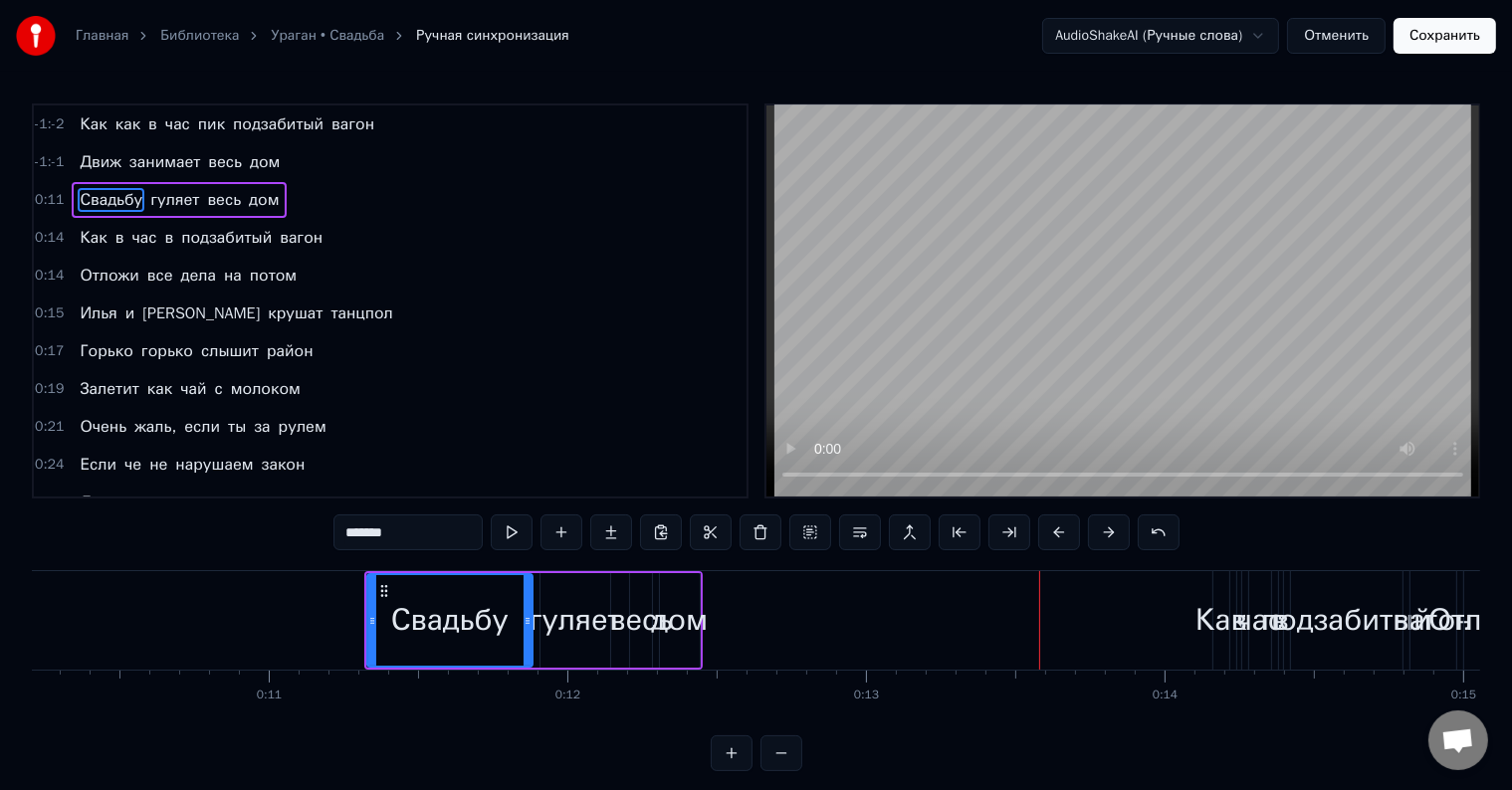 click at bounding box center (1059, 532) 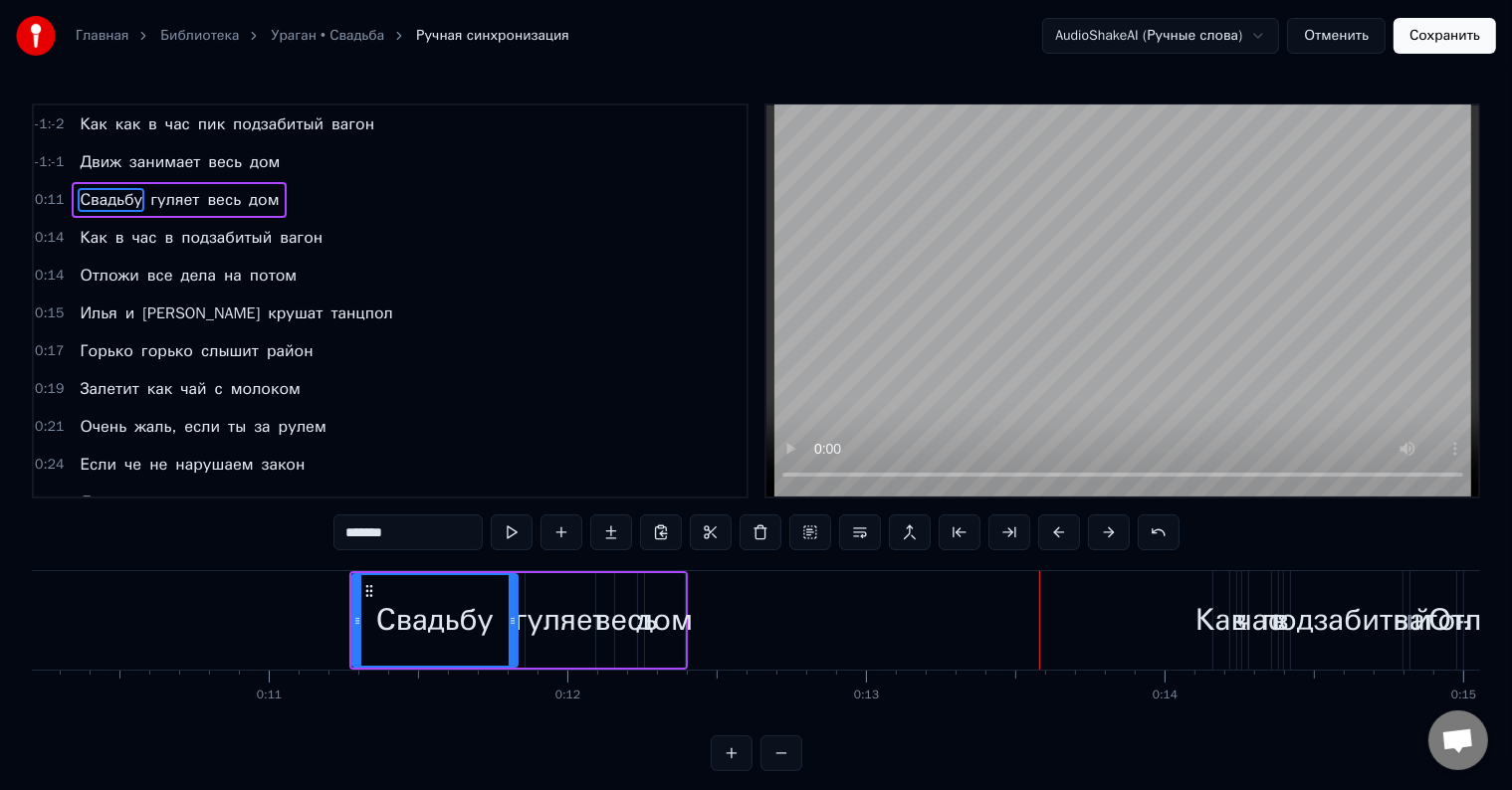 click at bounding box center [1059, 532] 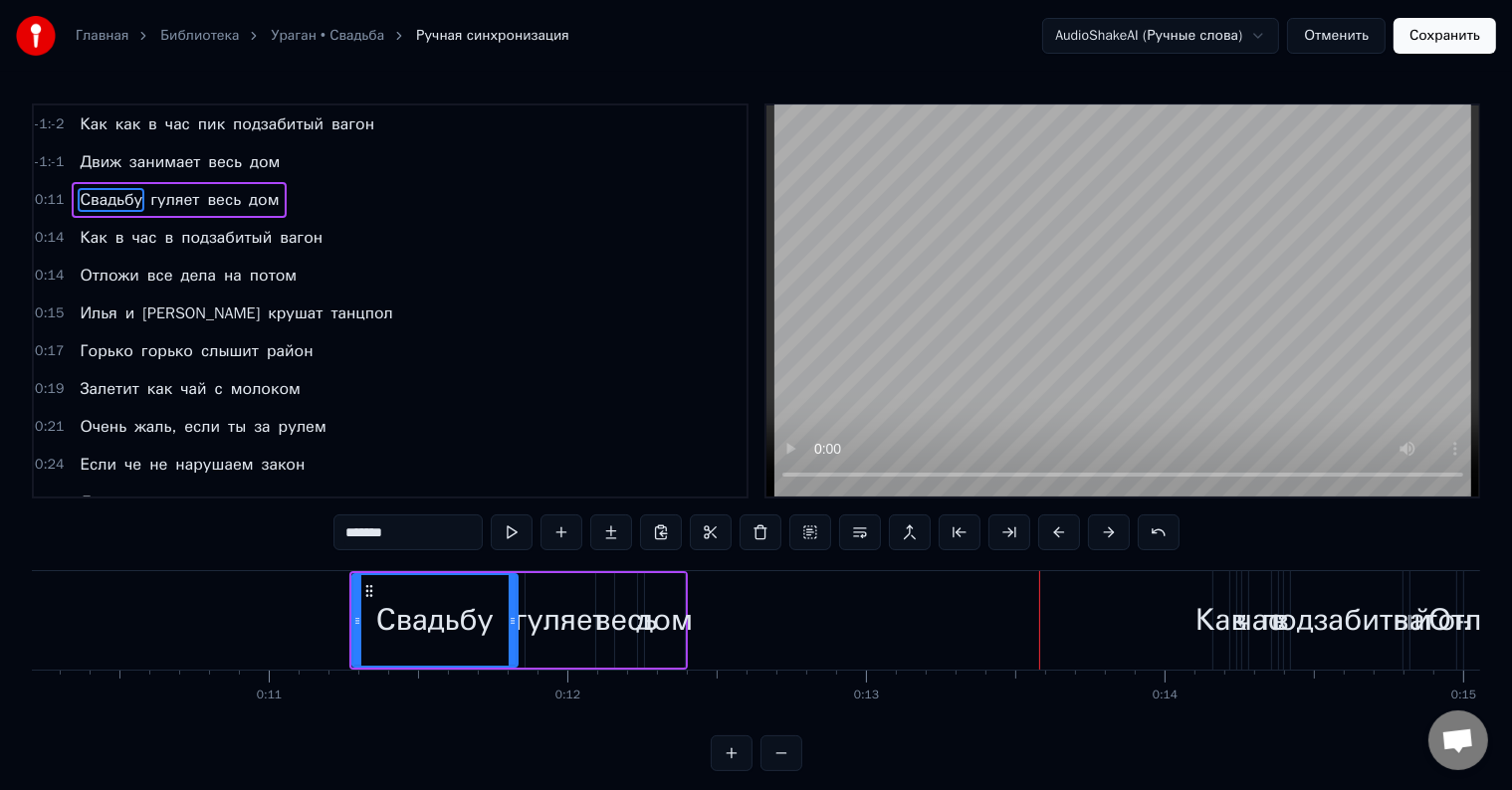 click at bounding box center [1059, 532] 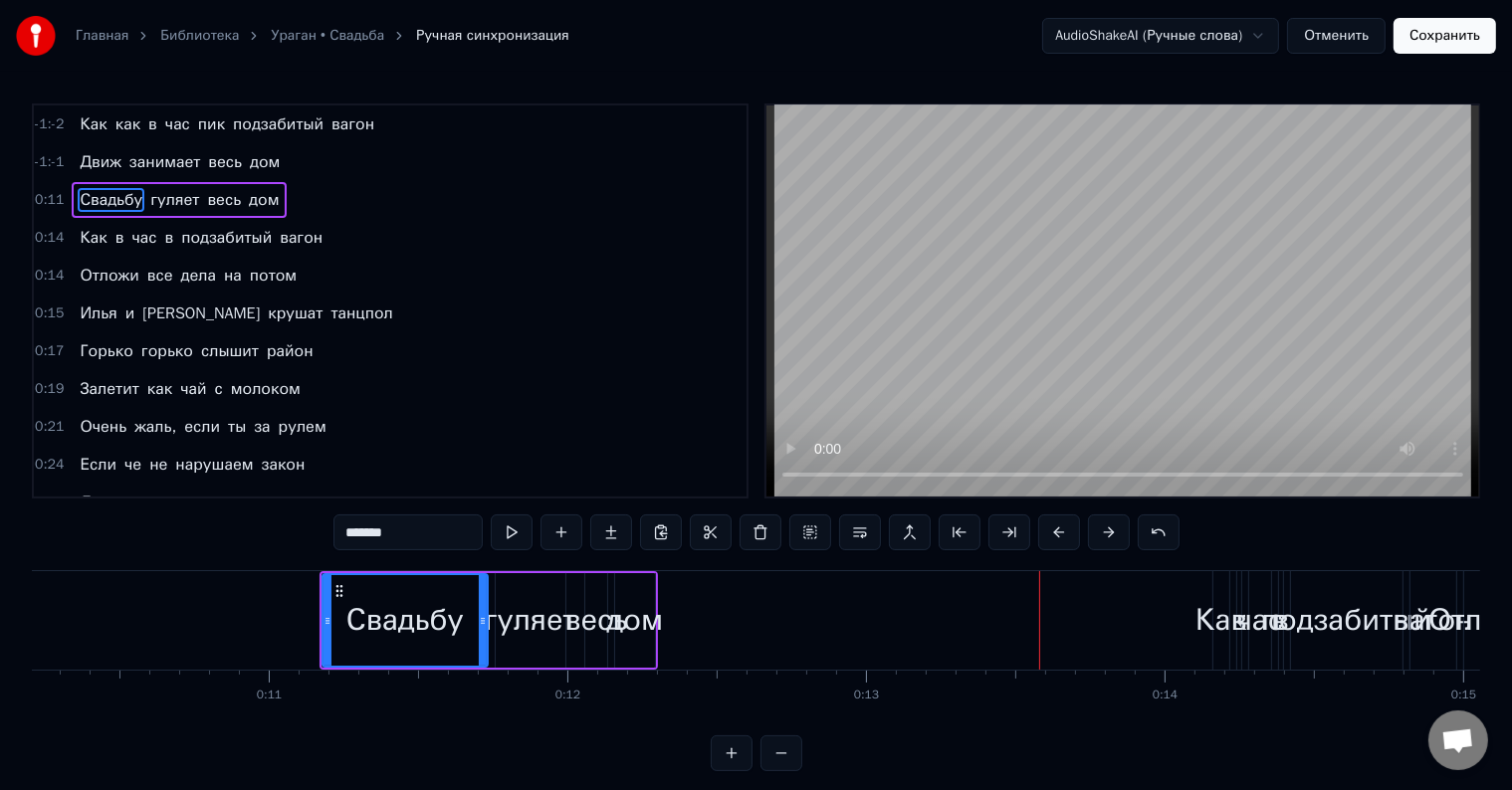 click at bounding box center [1059, 532] 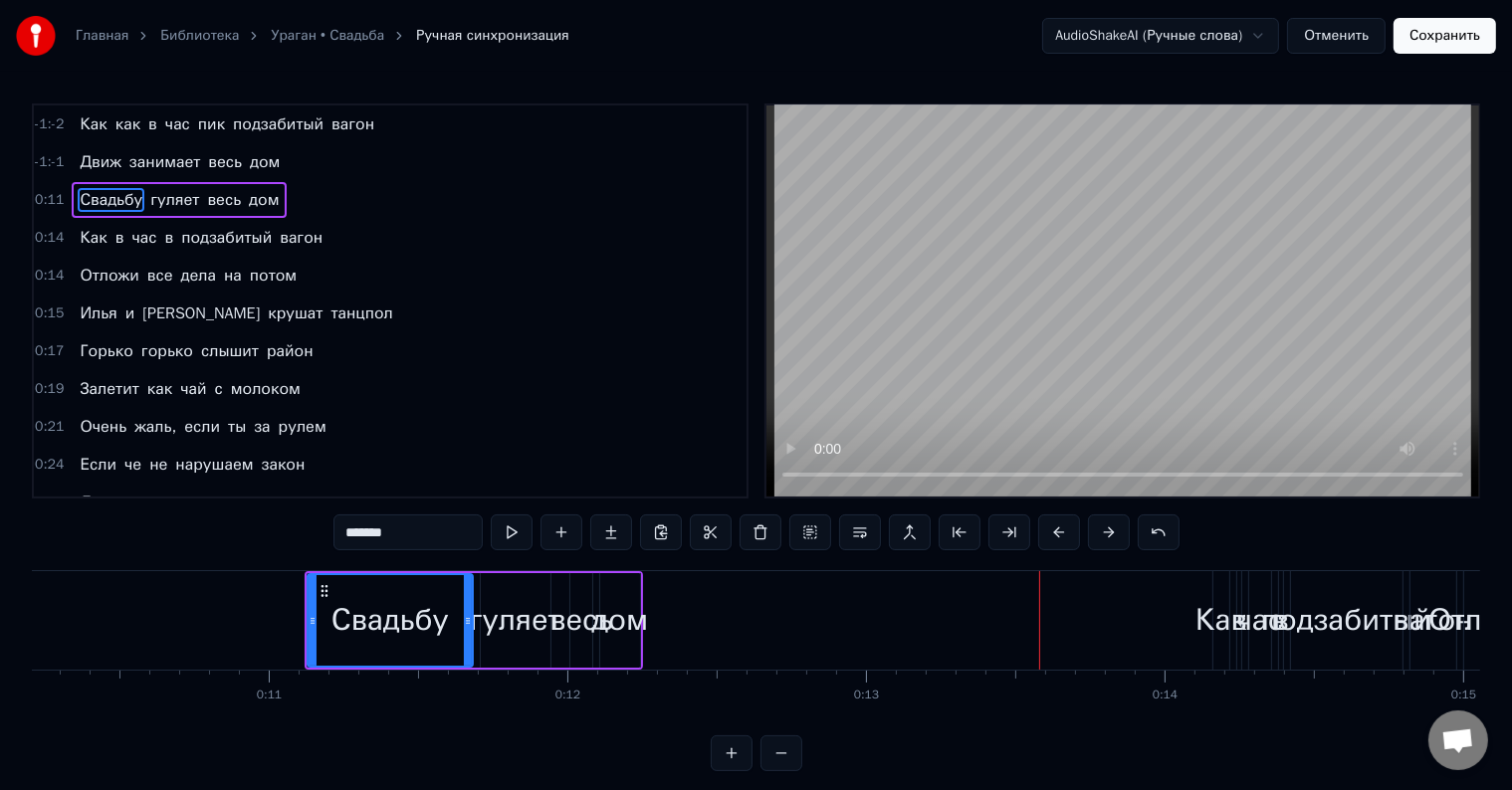 click at bounding box center (1059, 532) 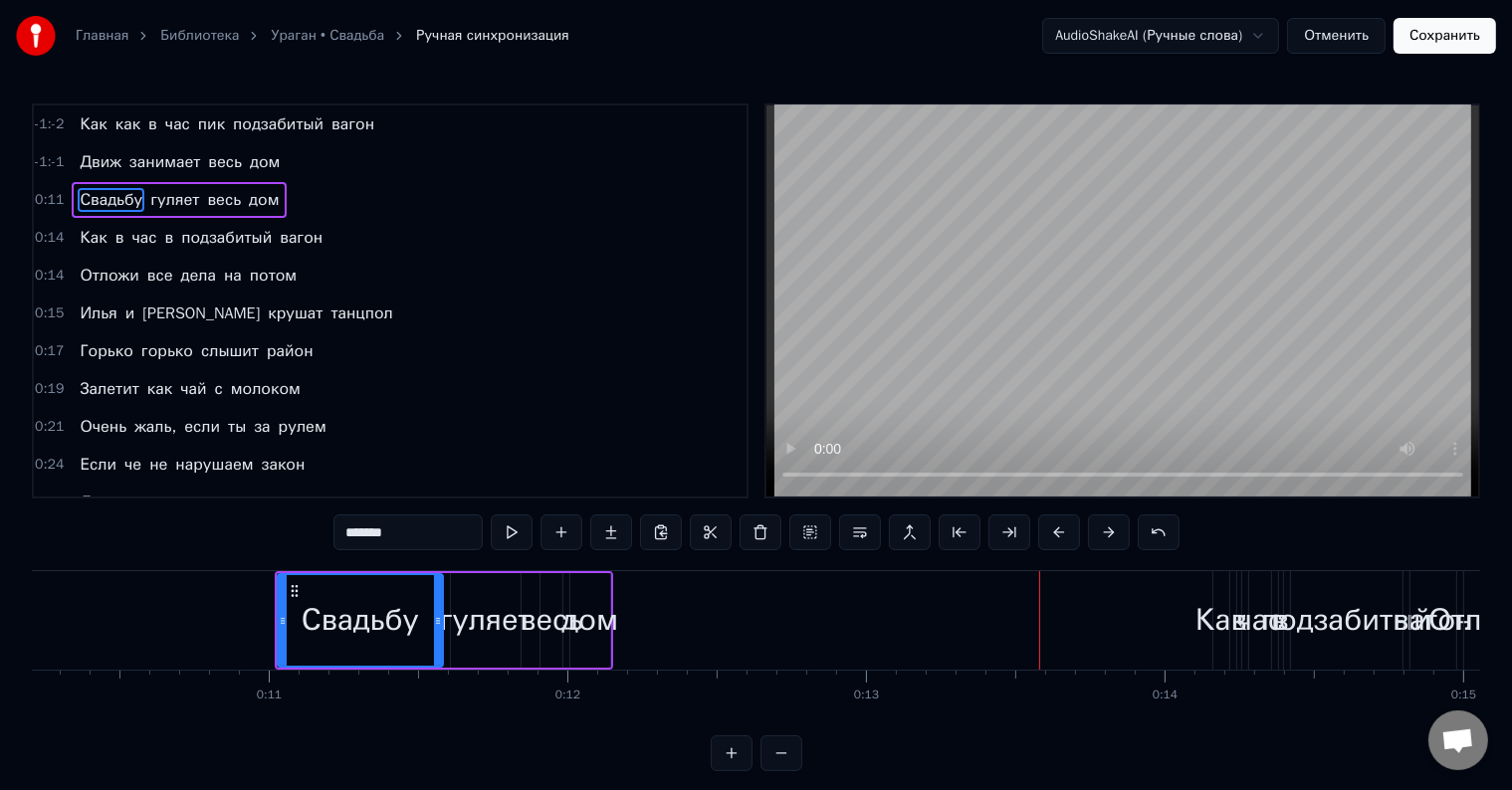 click at bounding box center (1059, 532) 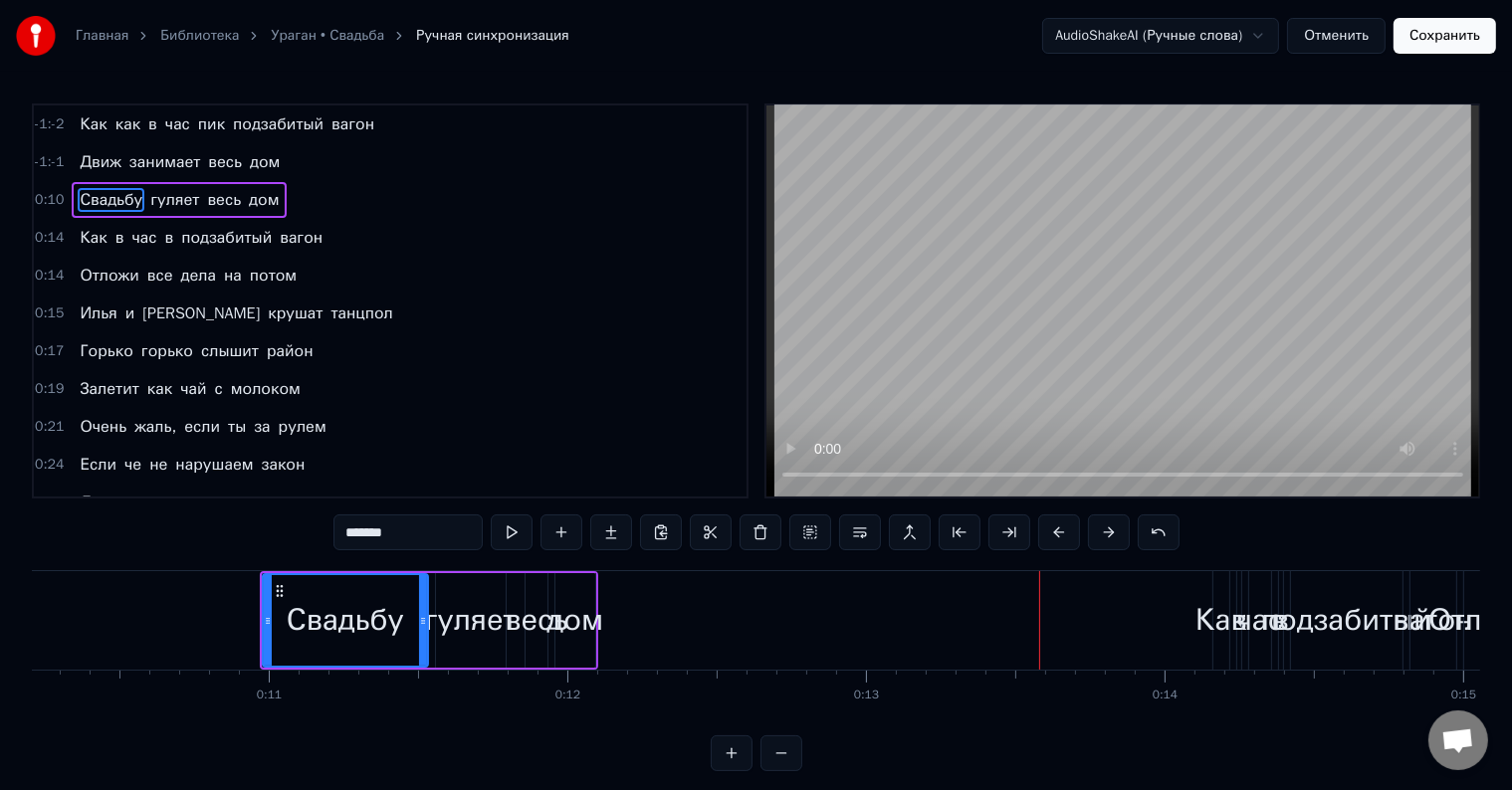 click at bounding box center (1059, 532) 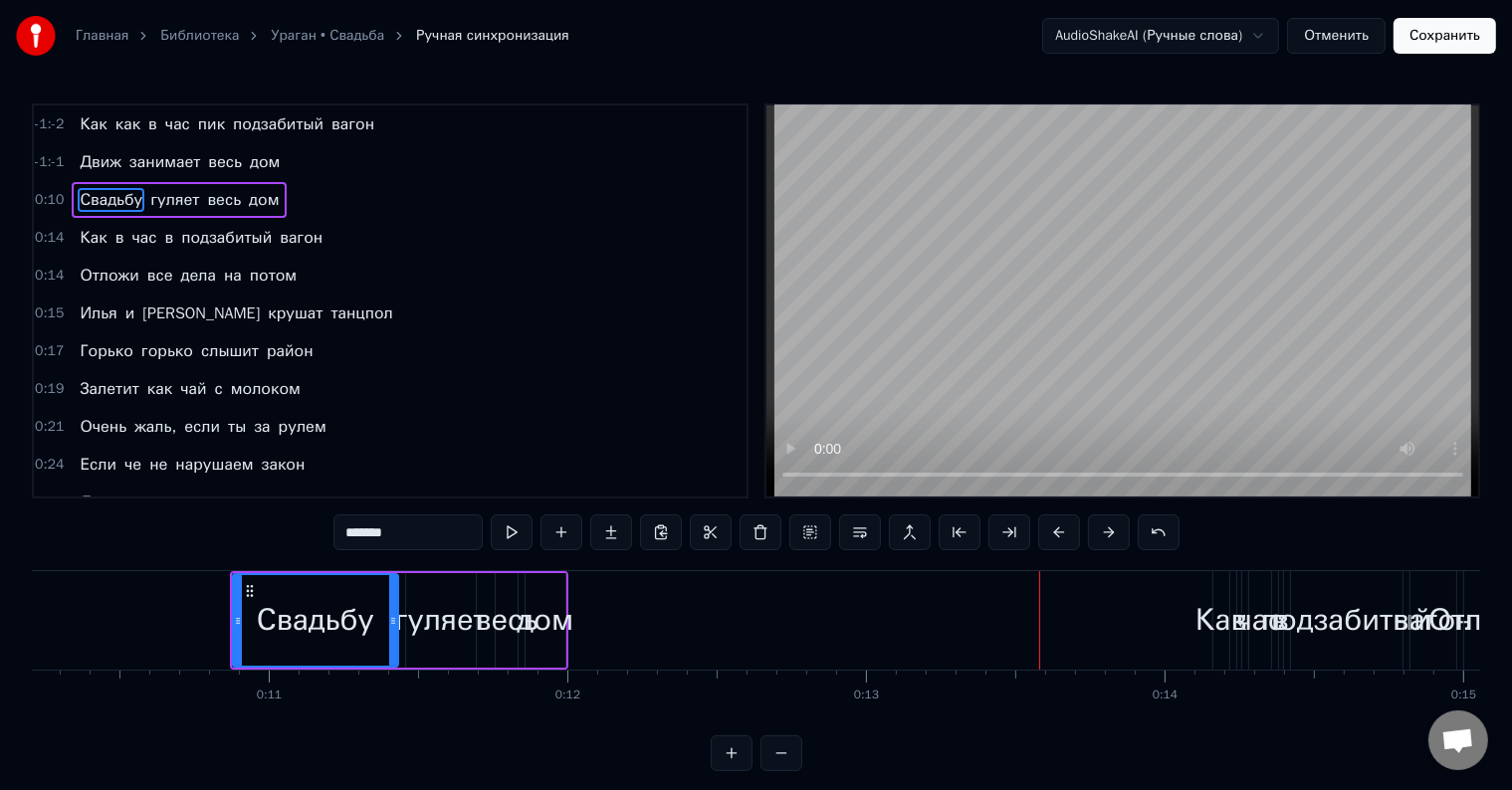 click at bounding box center [1059, 532] 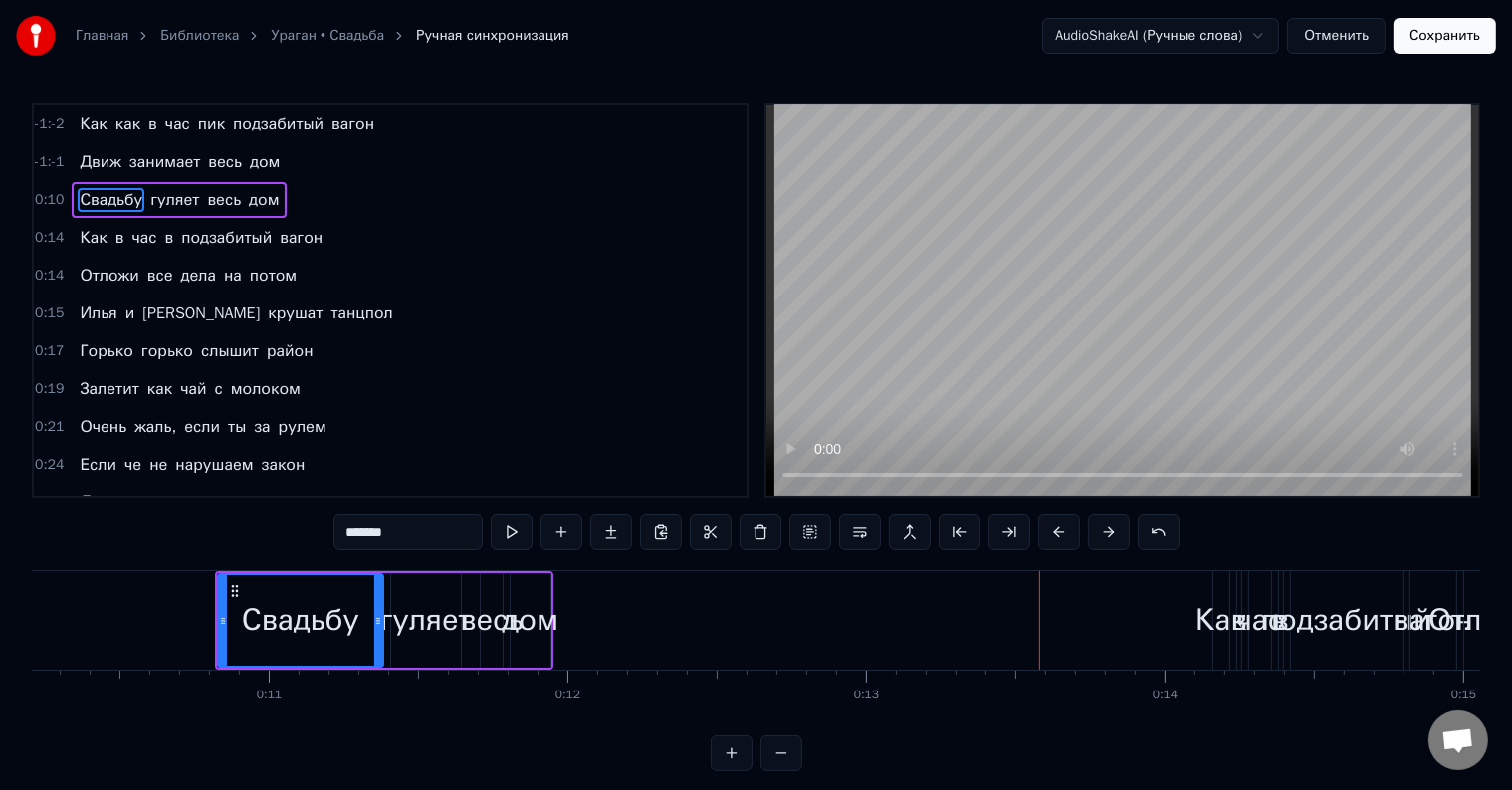 click at bounding box center (1059, 532) 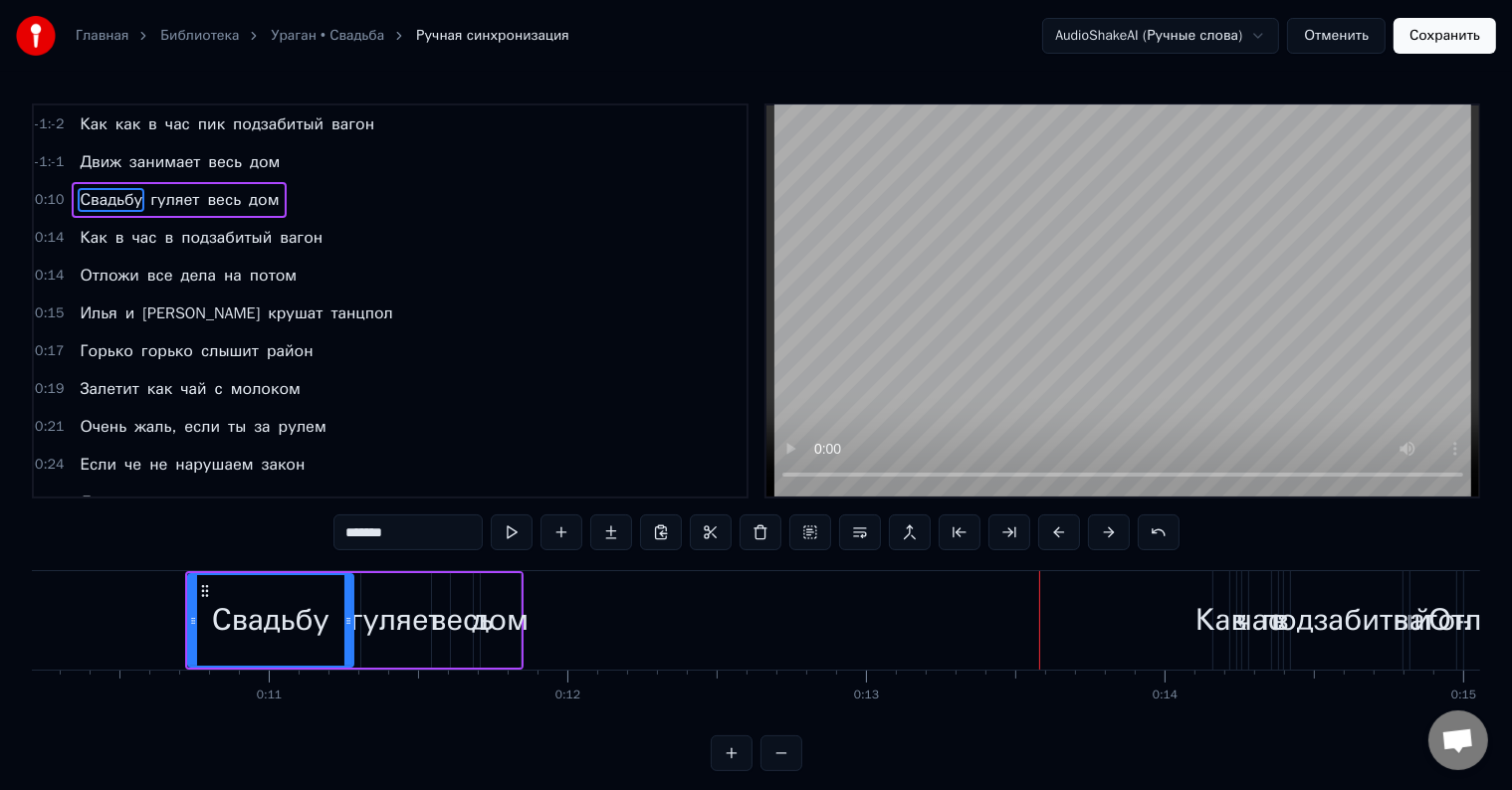 click at bounding box center (1059, 532) 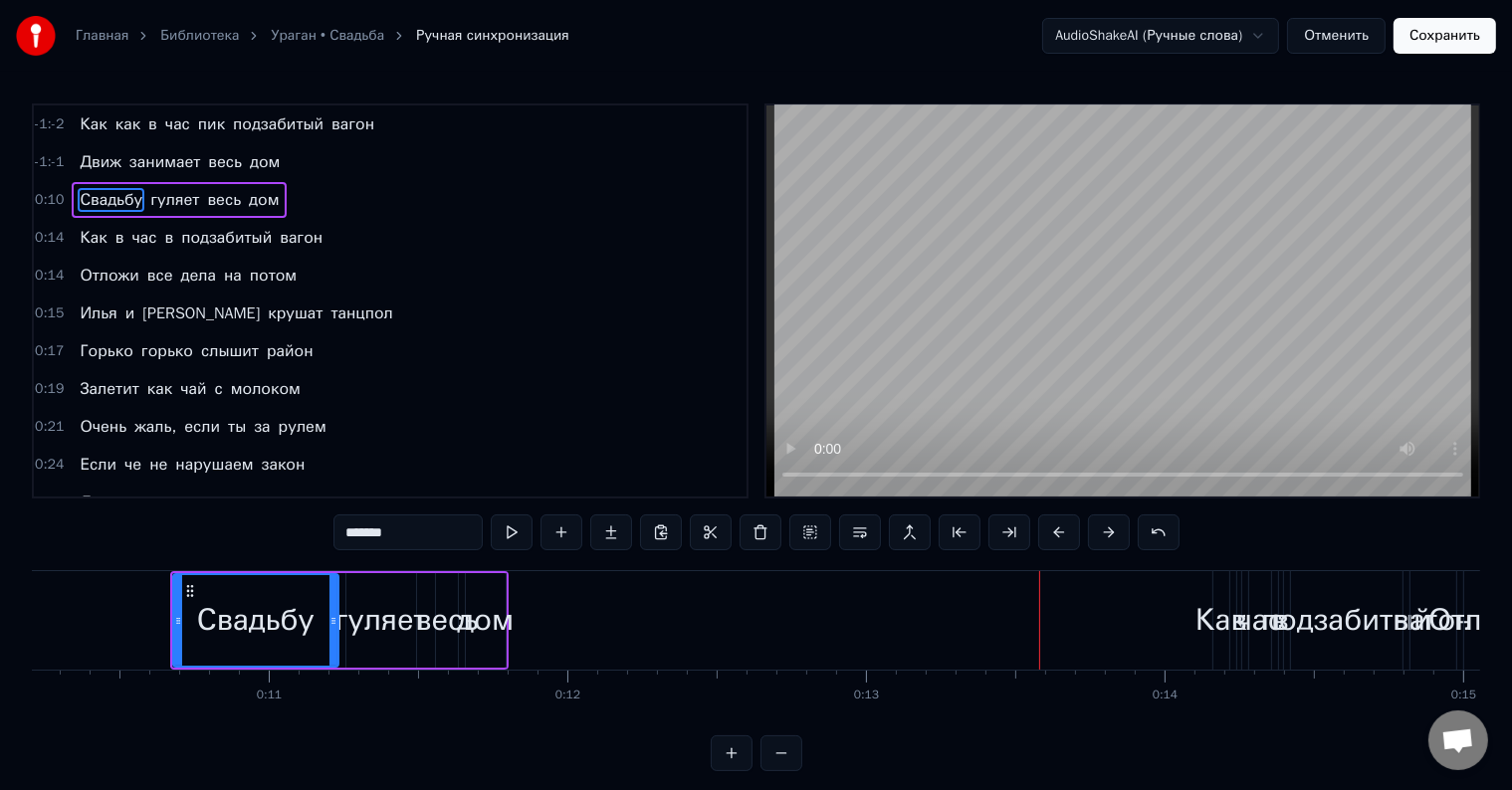 click at bounding box center (1059, 532) 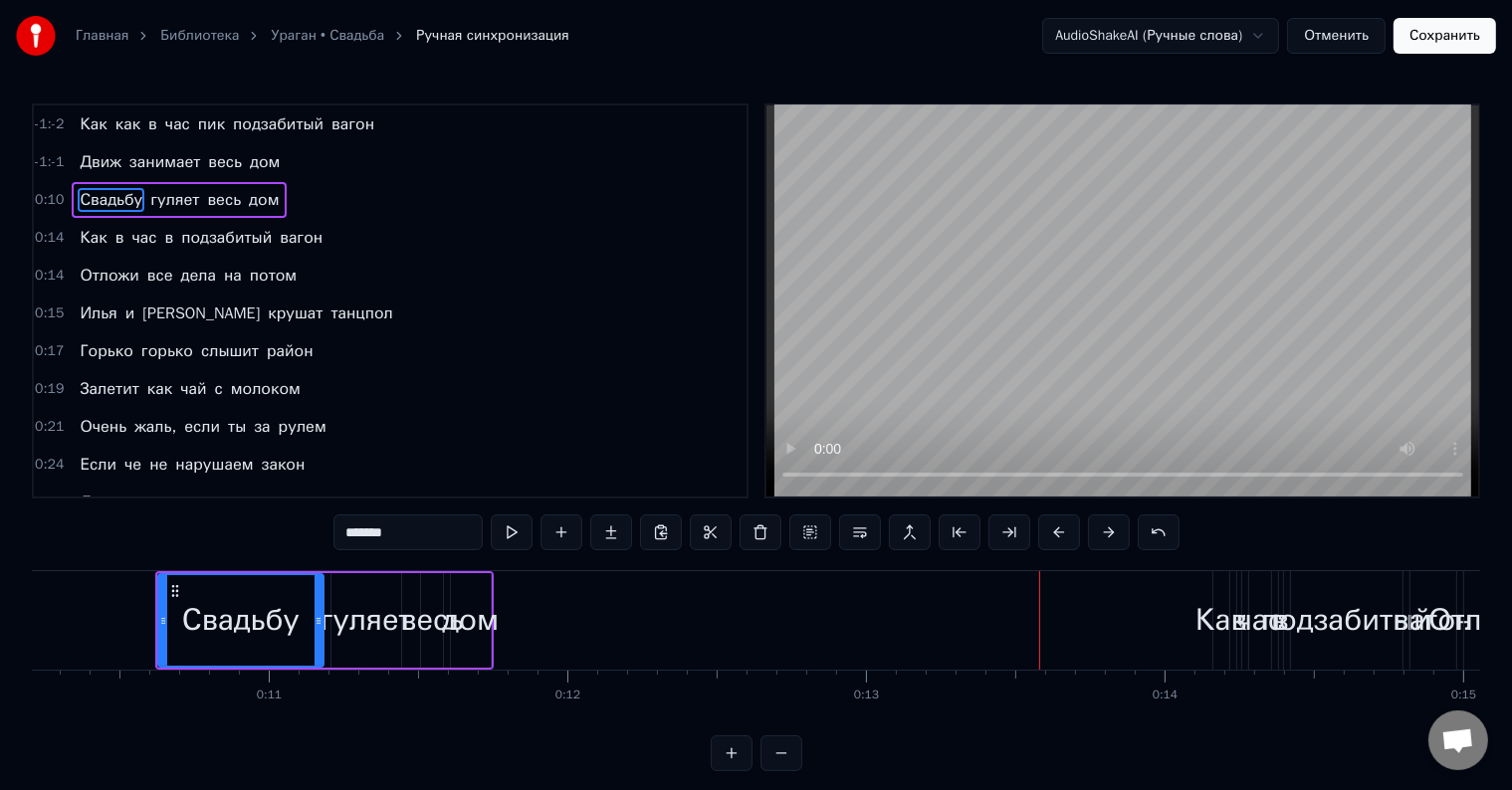 click at bounding box center [1059, 532] 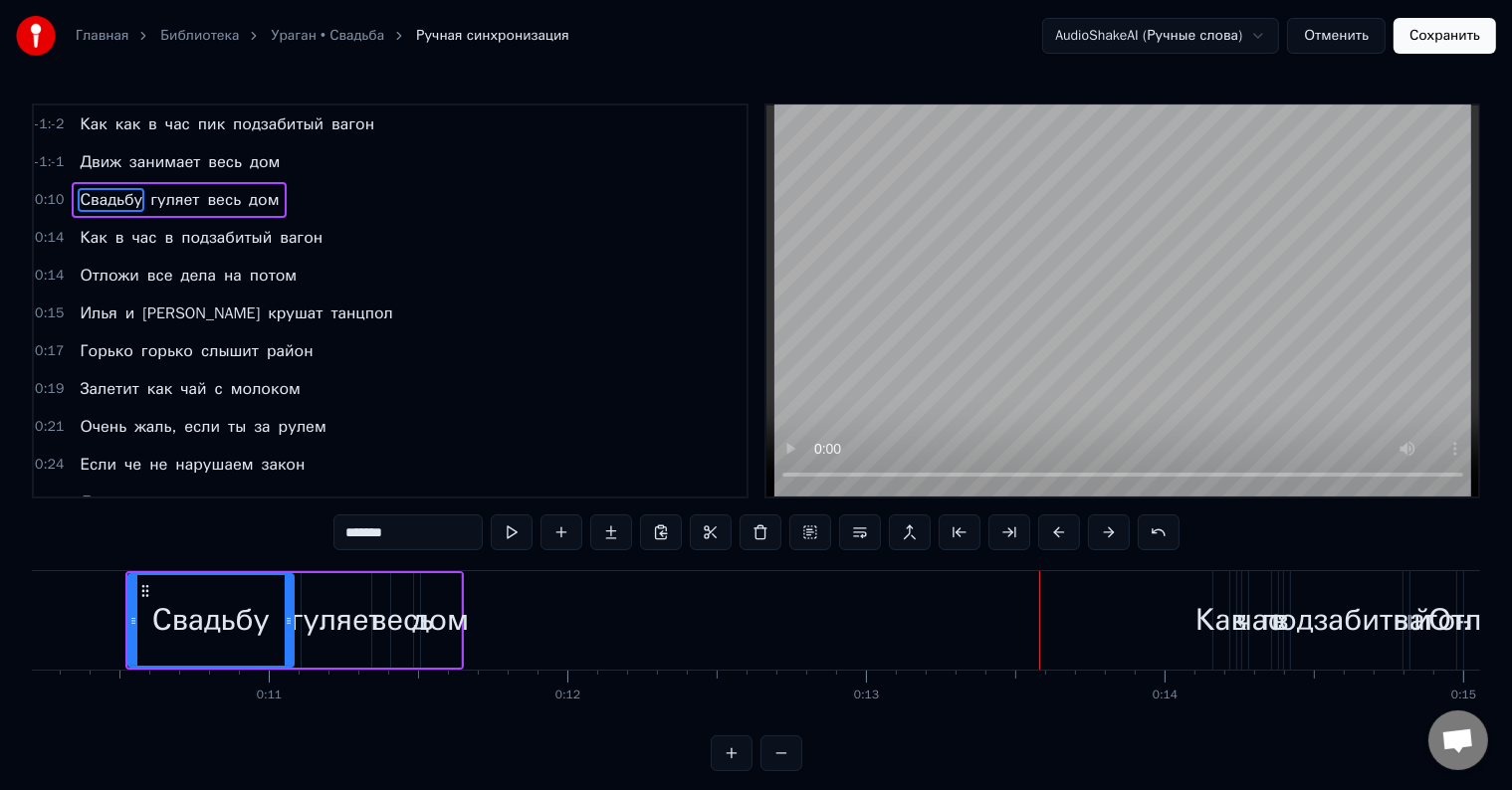 click at bounding box center [1059, 532] 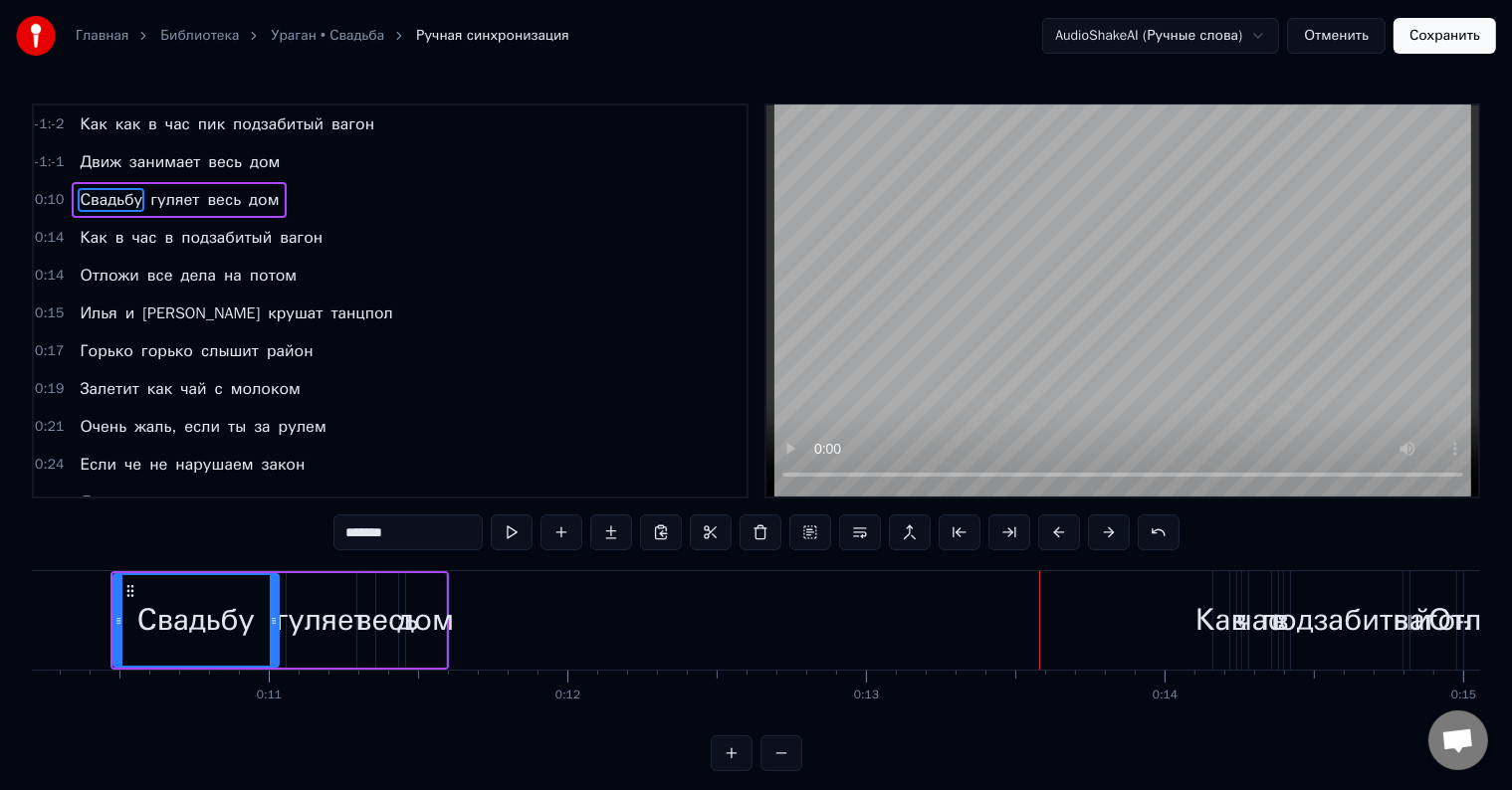 click at bounding box center [1059, 532] 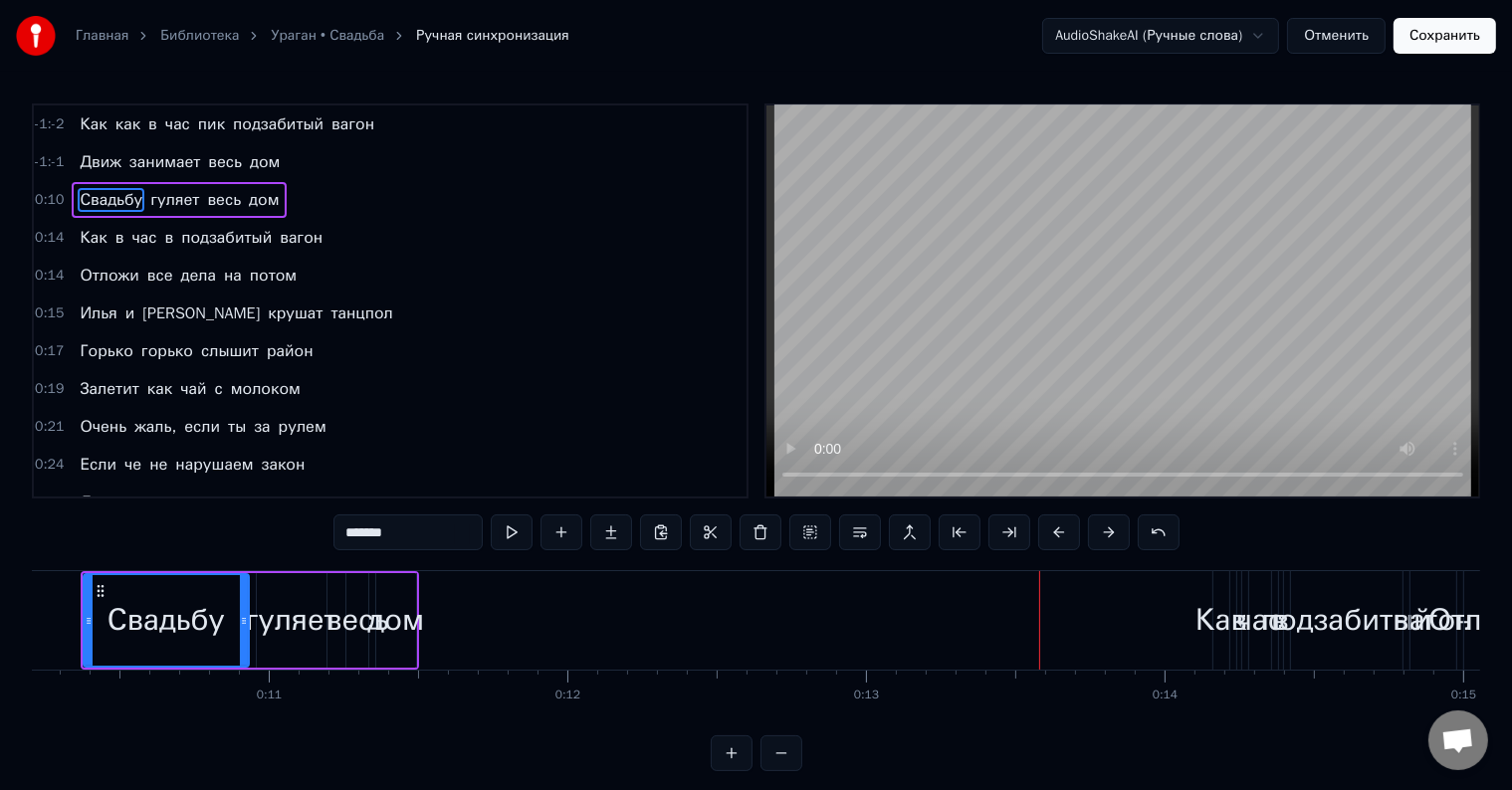 click at bounding box center (1059, 532) 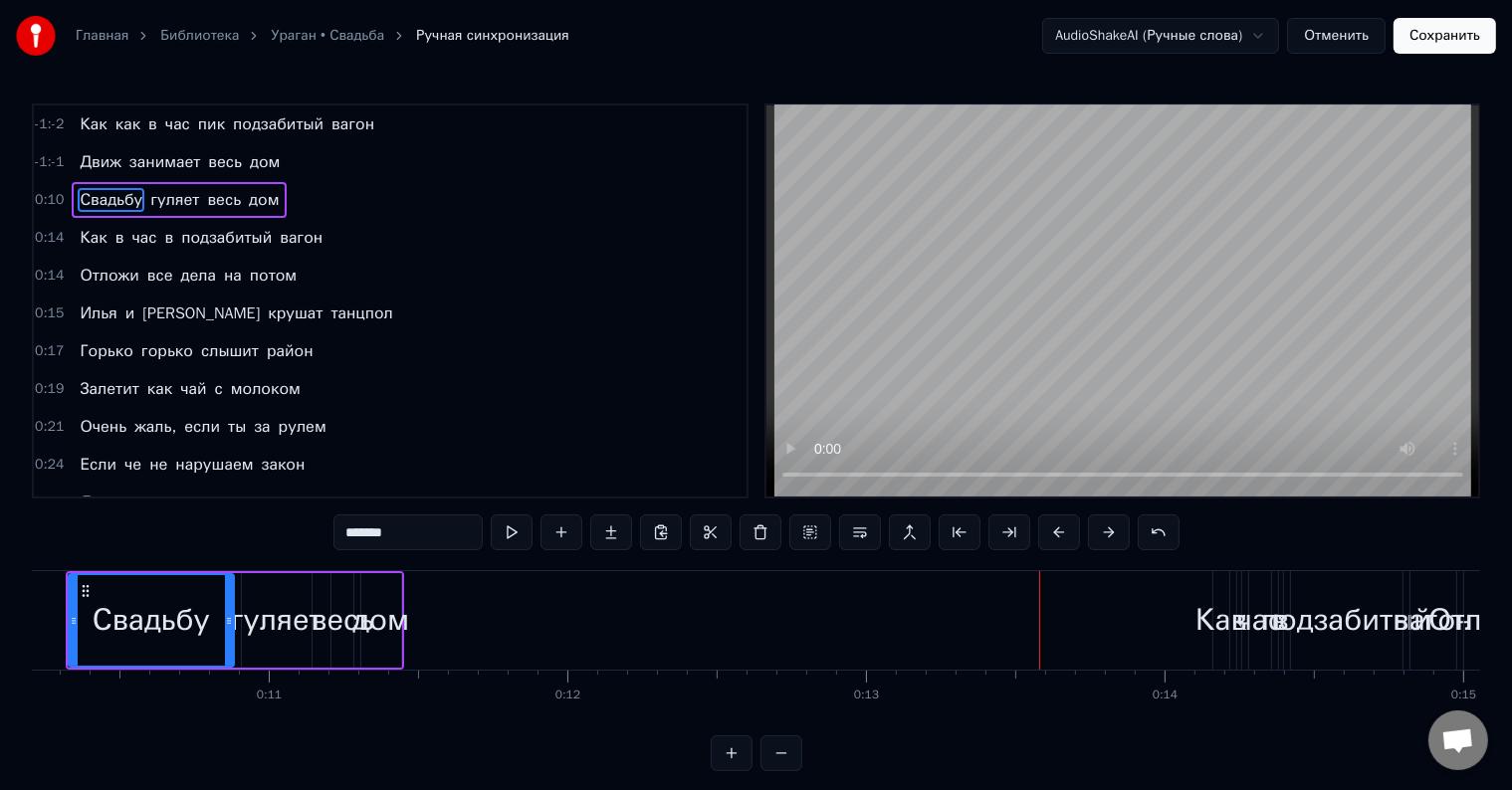 click at bounding box center (1059, 532) 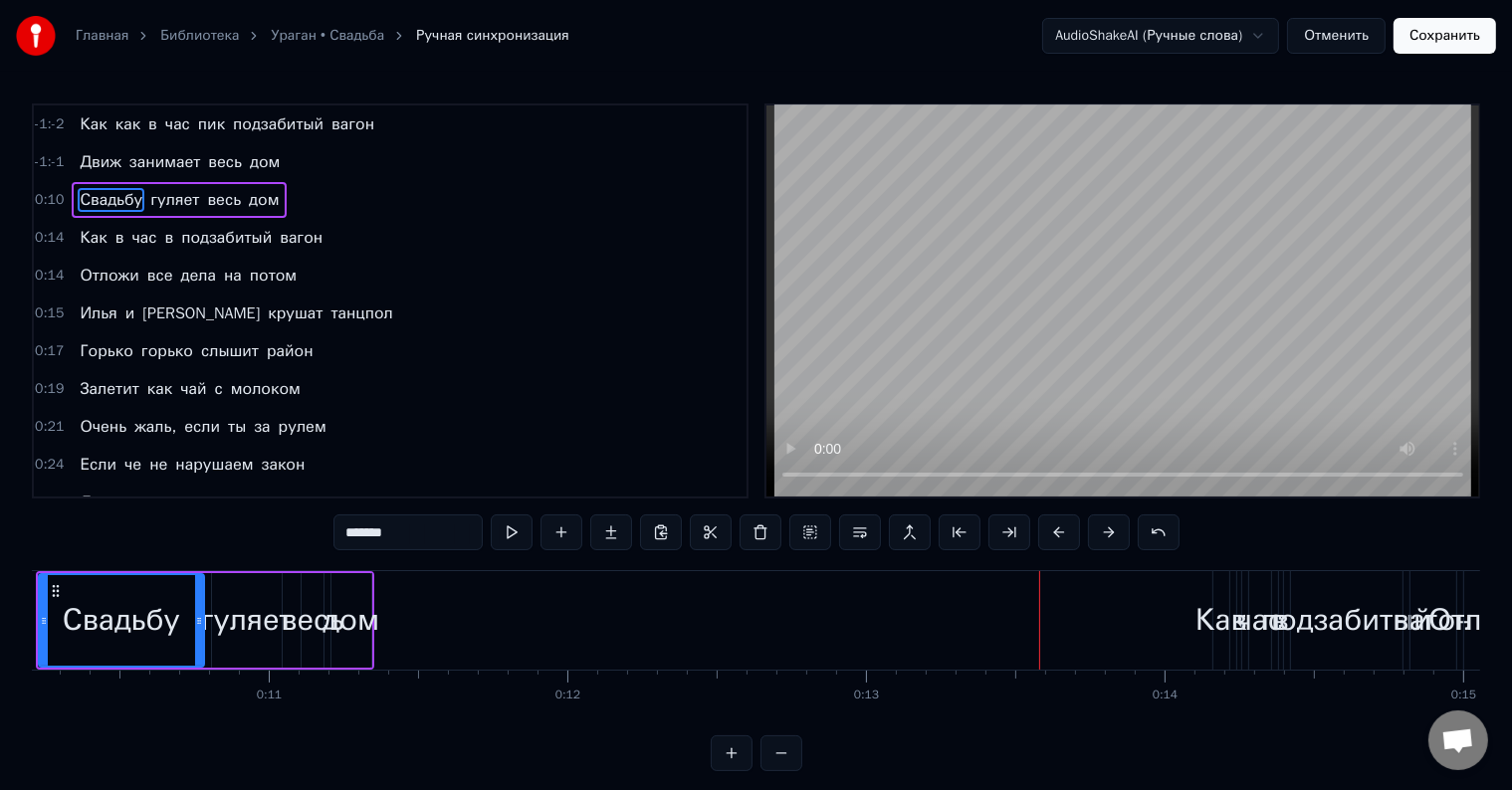 click at bounding box center (1059, 532) 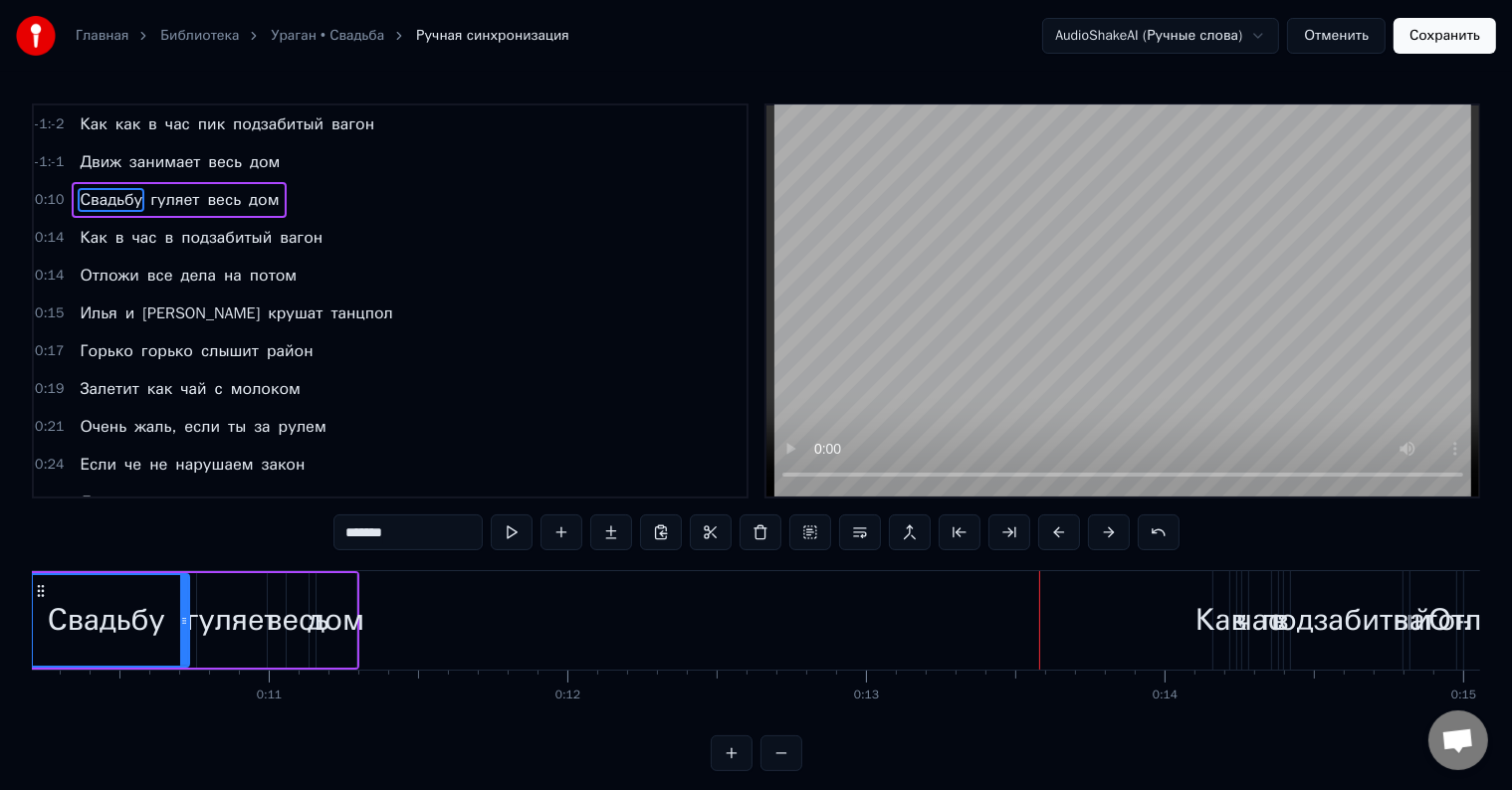click at bounding box center [1059, 532] 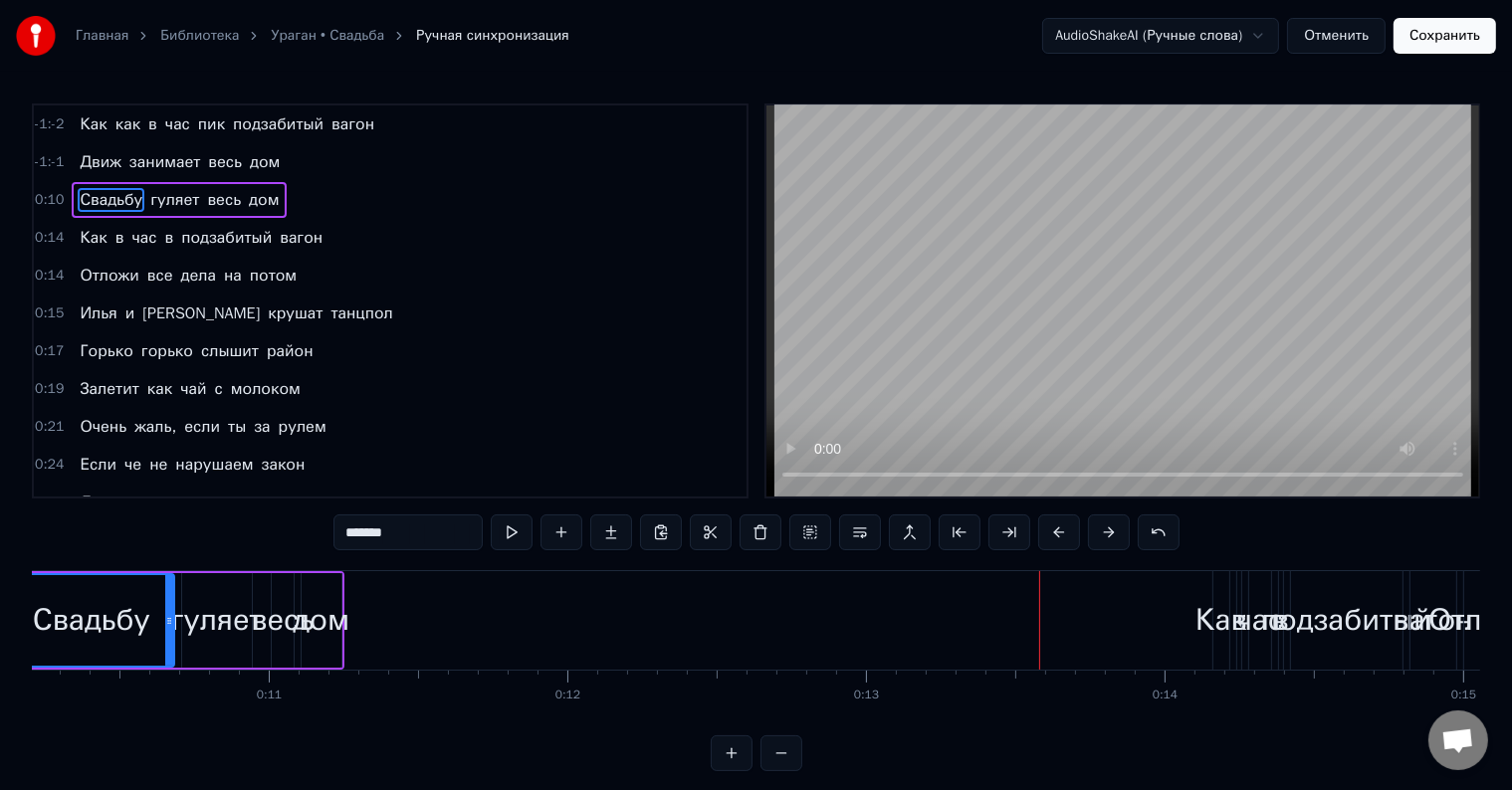 click at bounding box center (1059, 532) 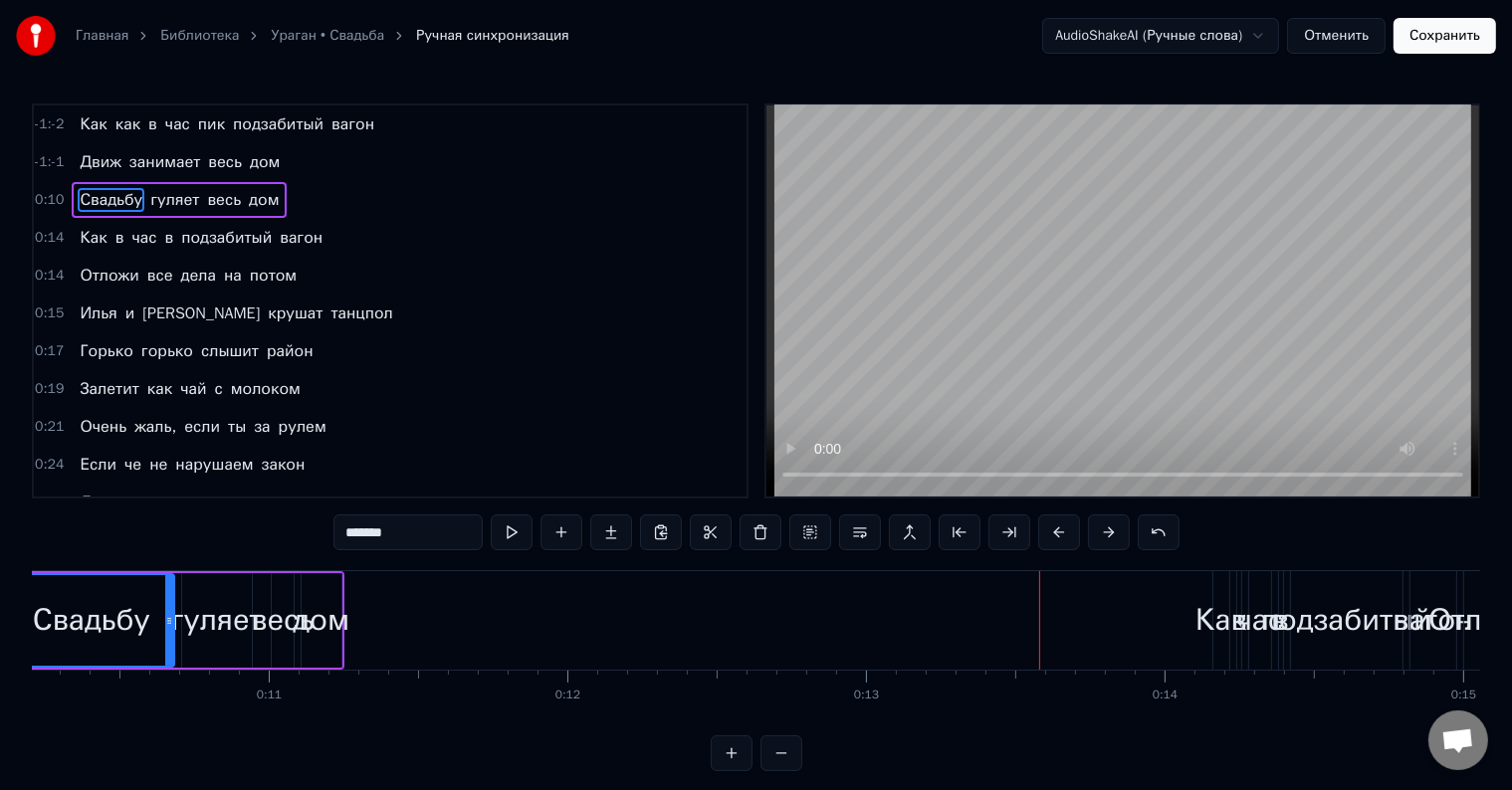 click at bounding box center [1059, 532] 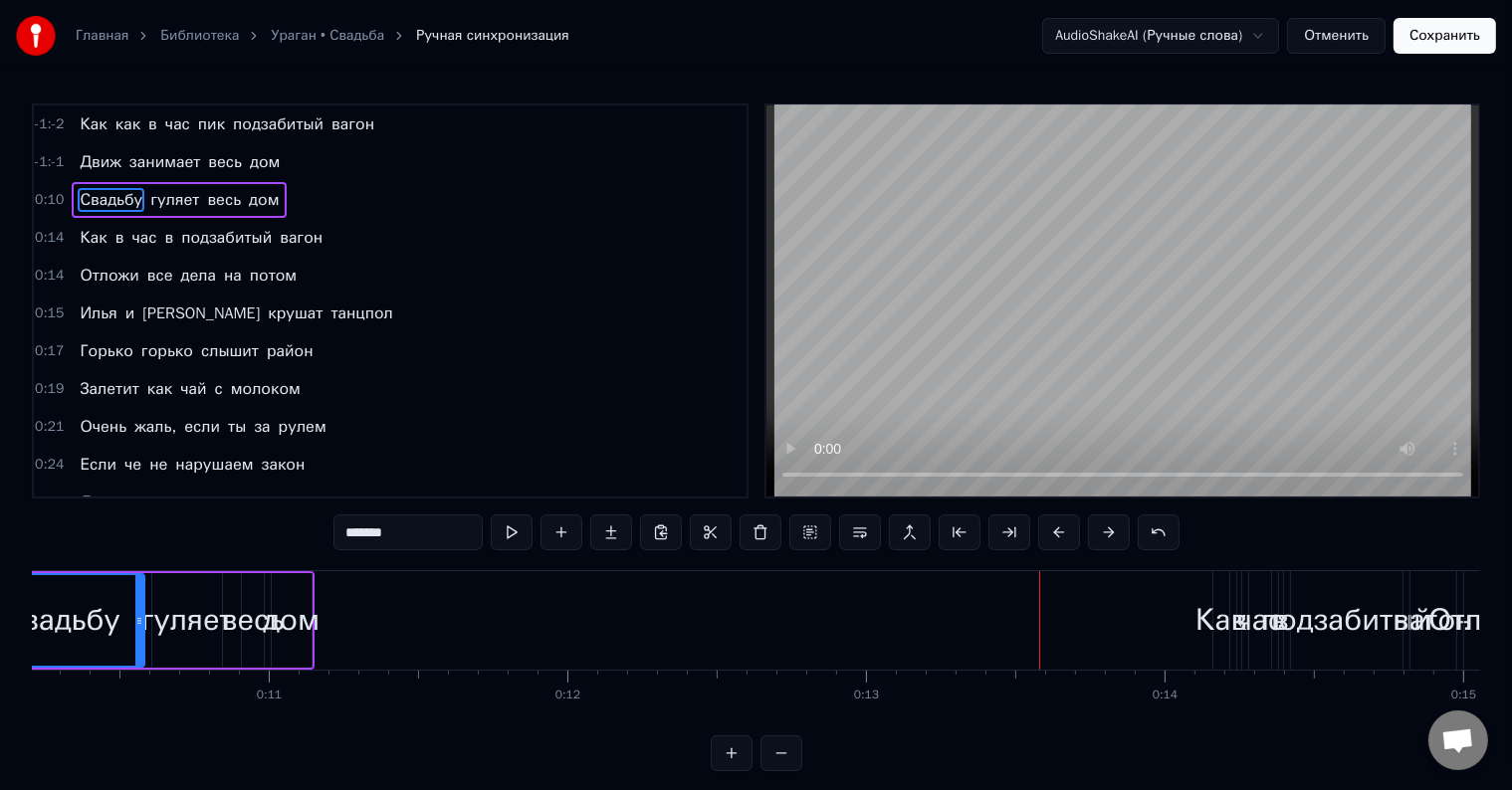 click at bounding box center (1059, 532) 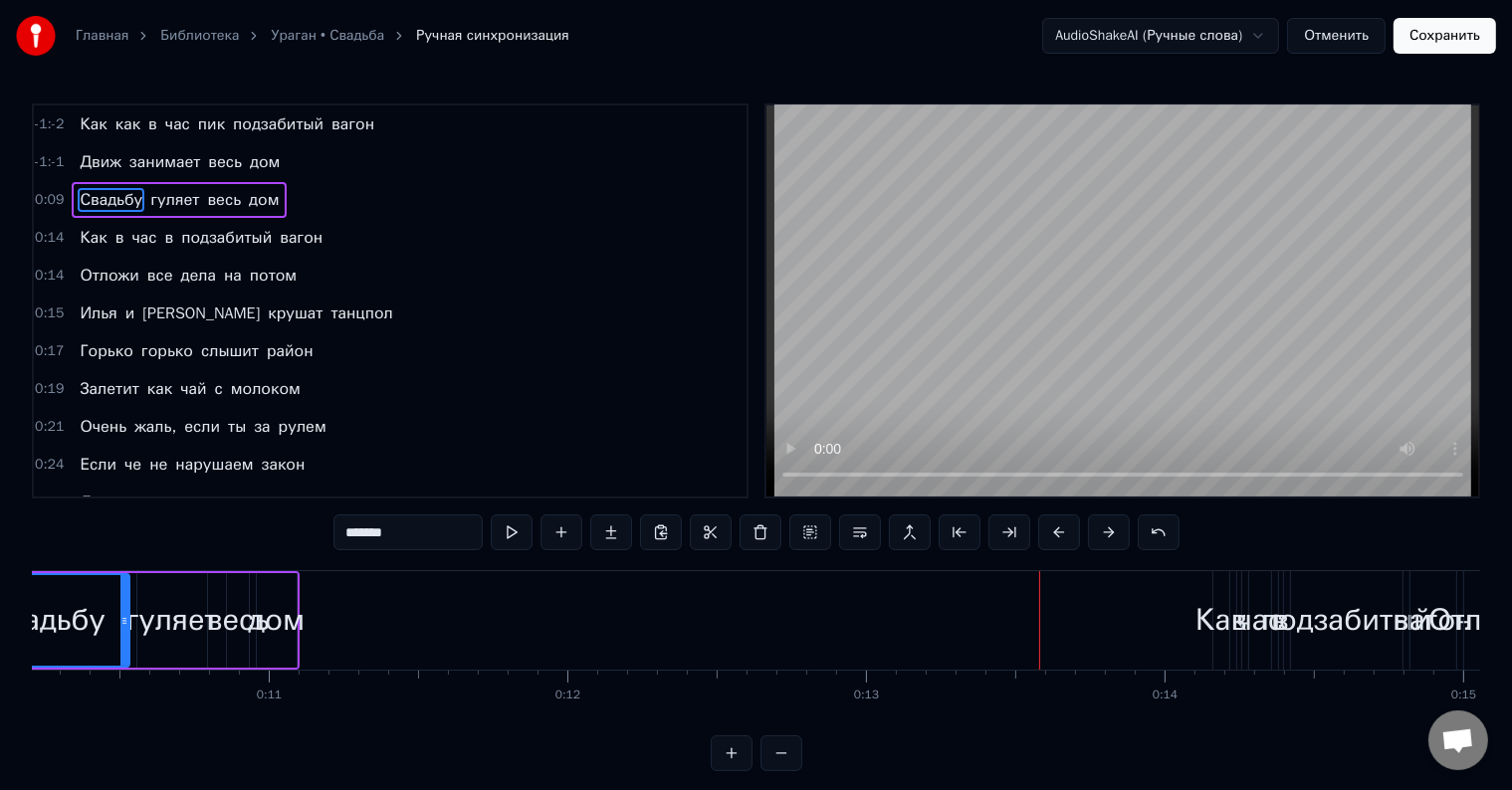 click at bounding box center (1059, 532) 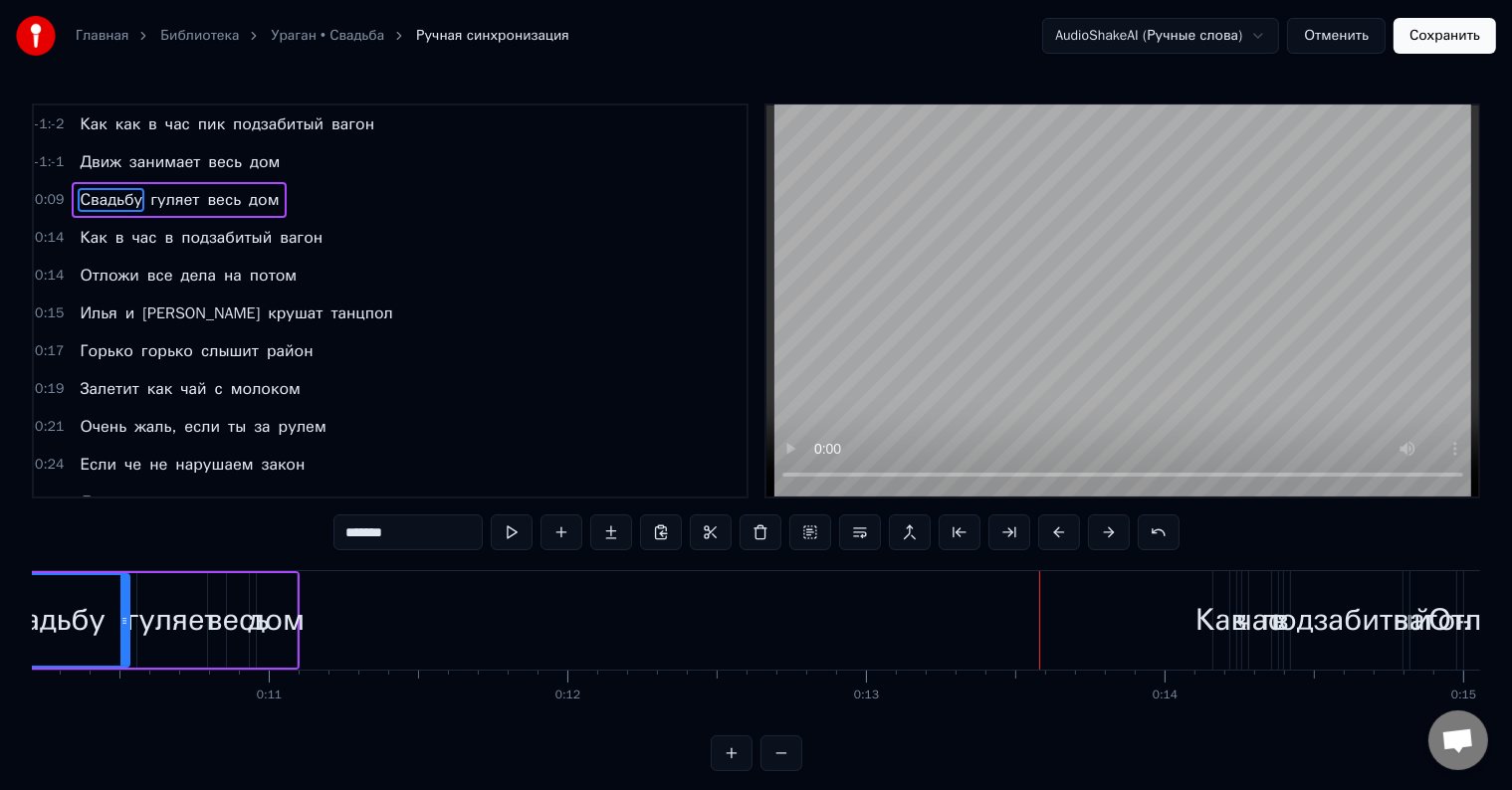 click at bounding box center [1059, 532] 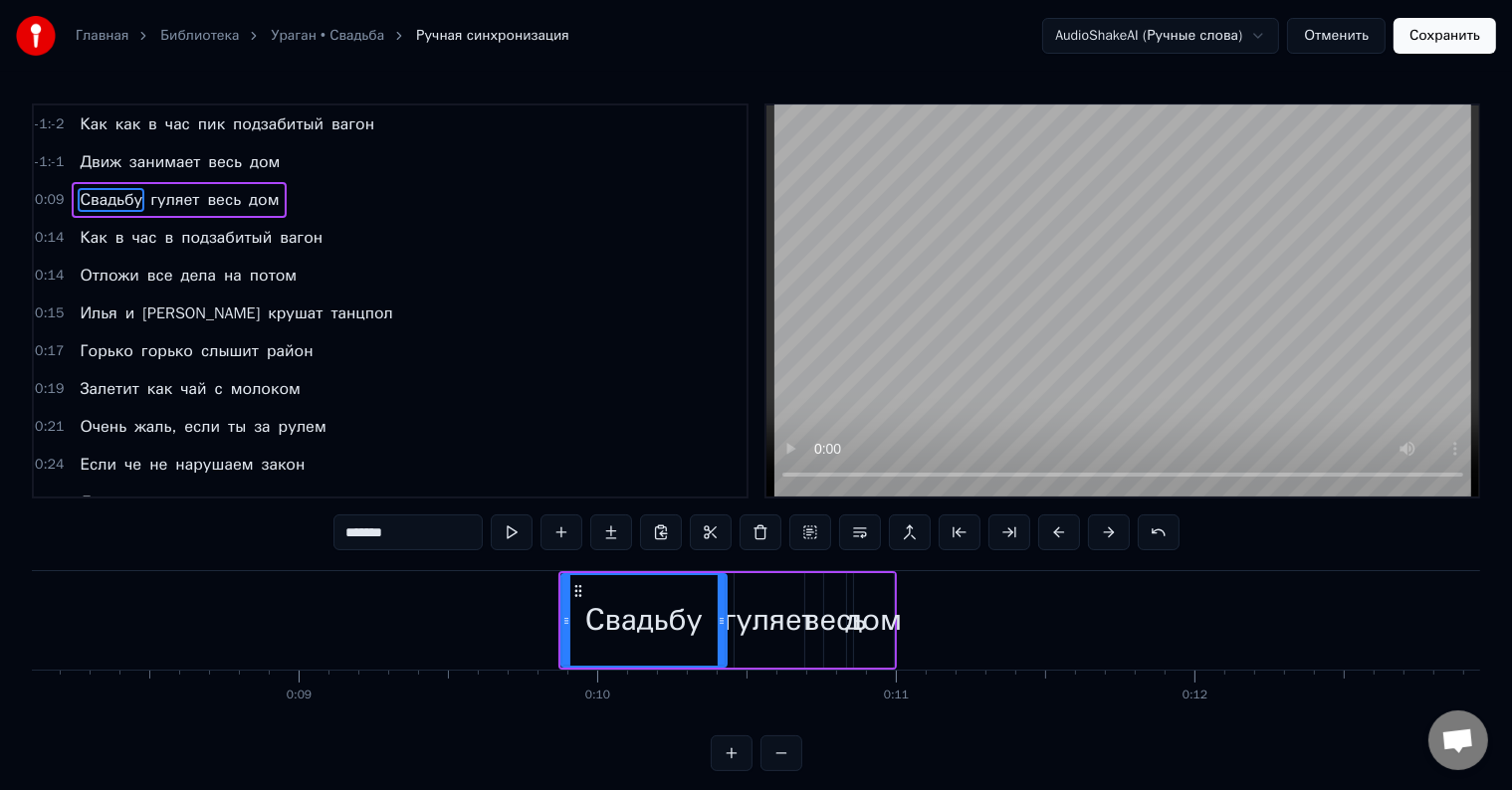 scroll, scrollTop: 0, scrollLeft: 2355, axis: horizontal 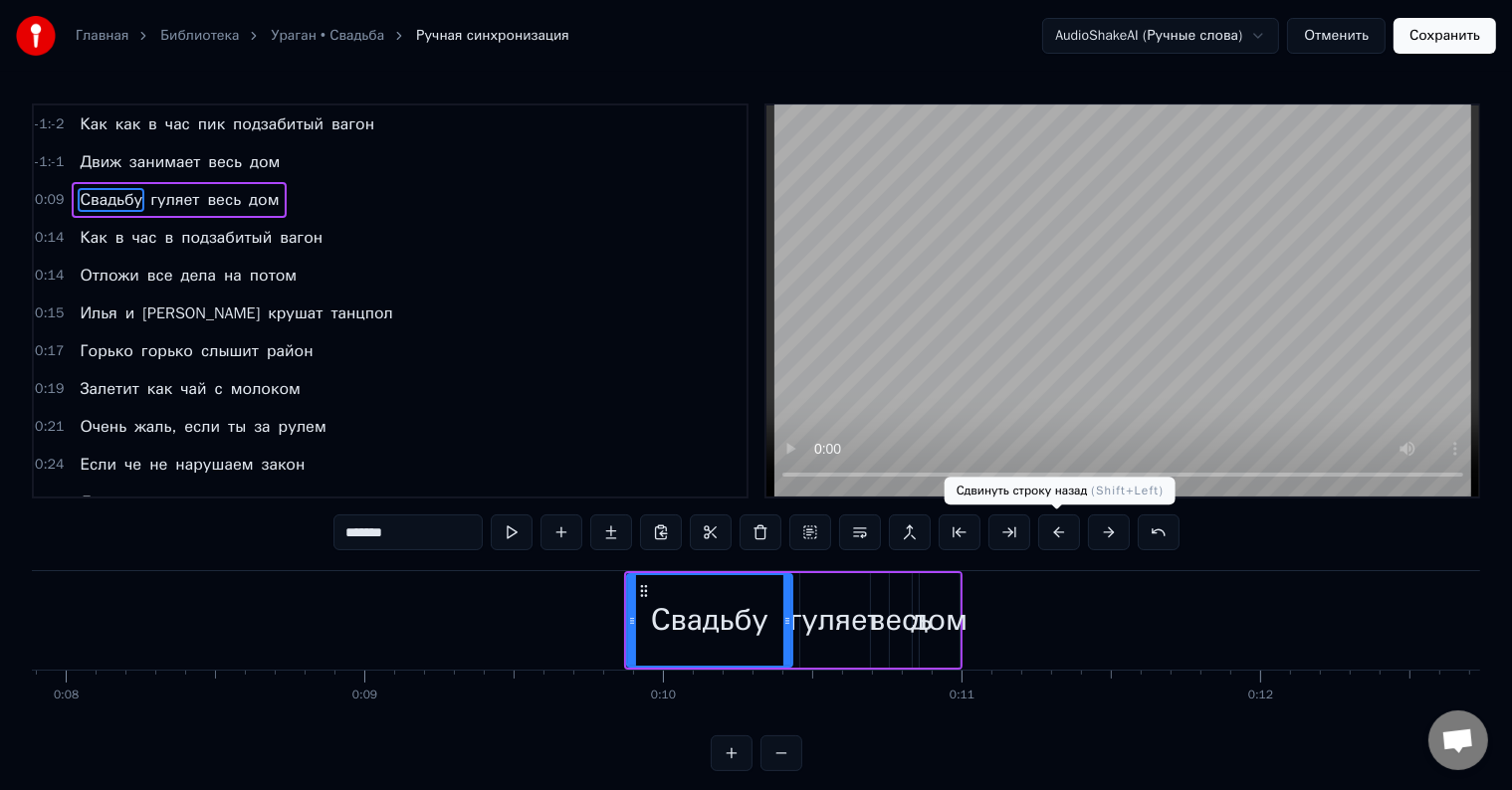 click at bounding box center [1059, 532] 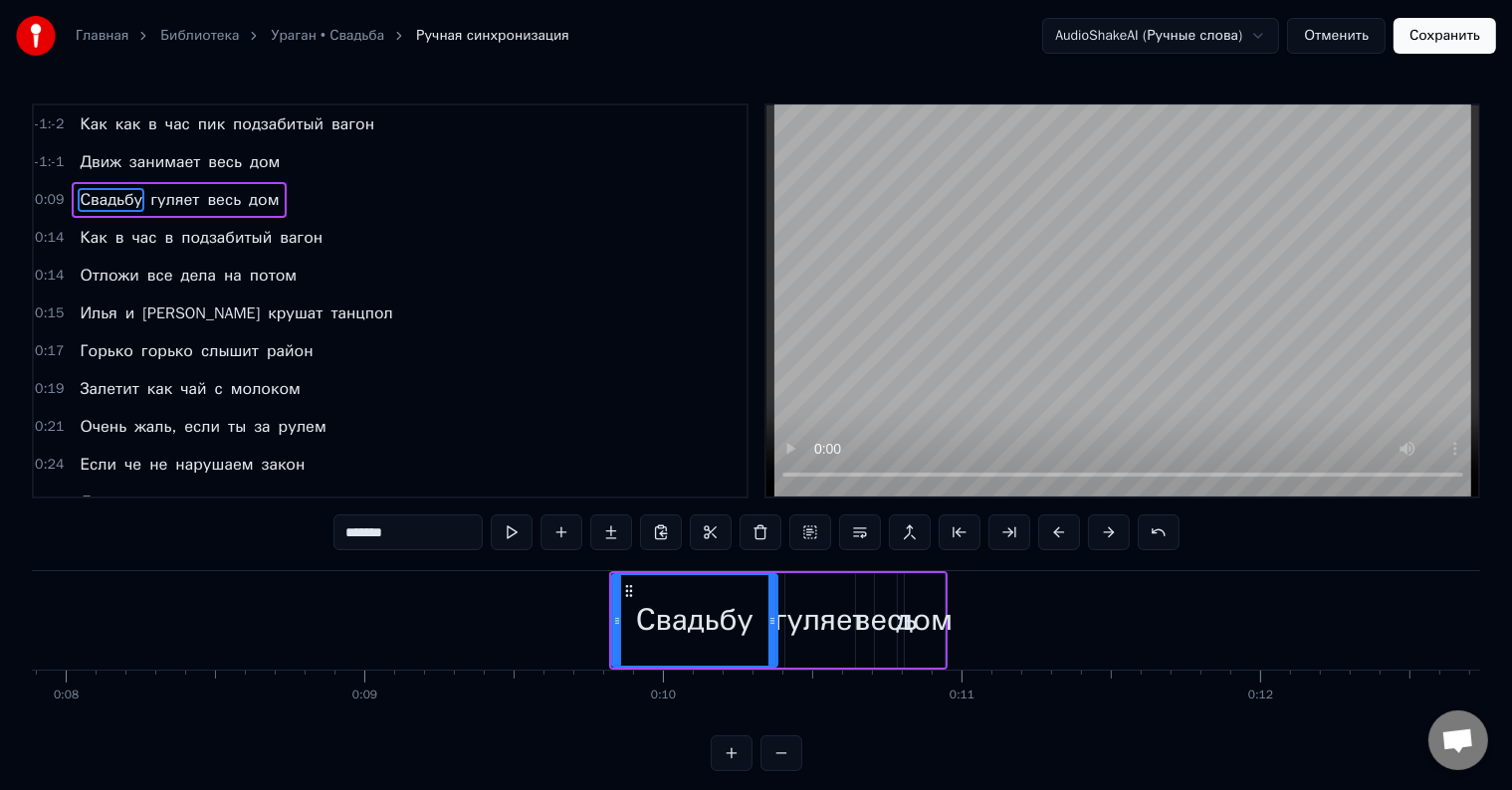 click at bounding box center [1059, 532] 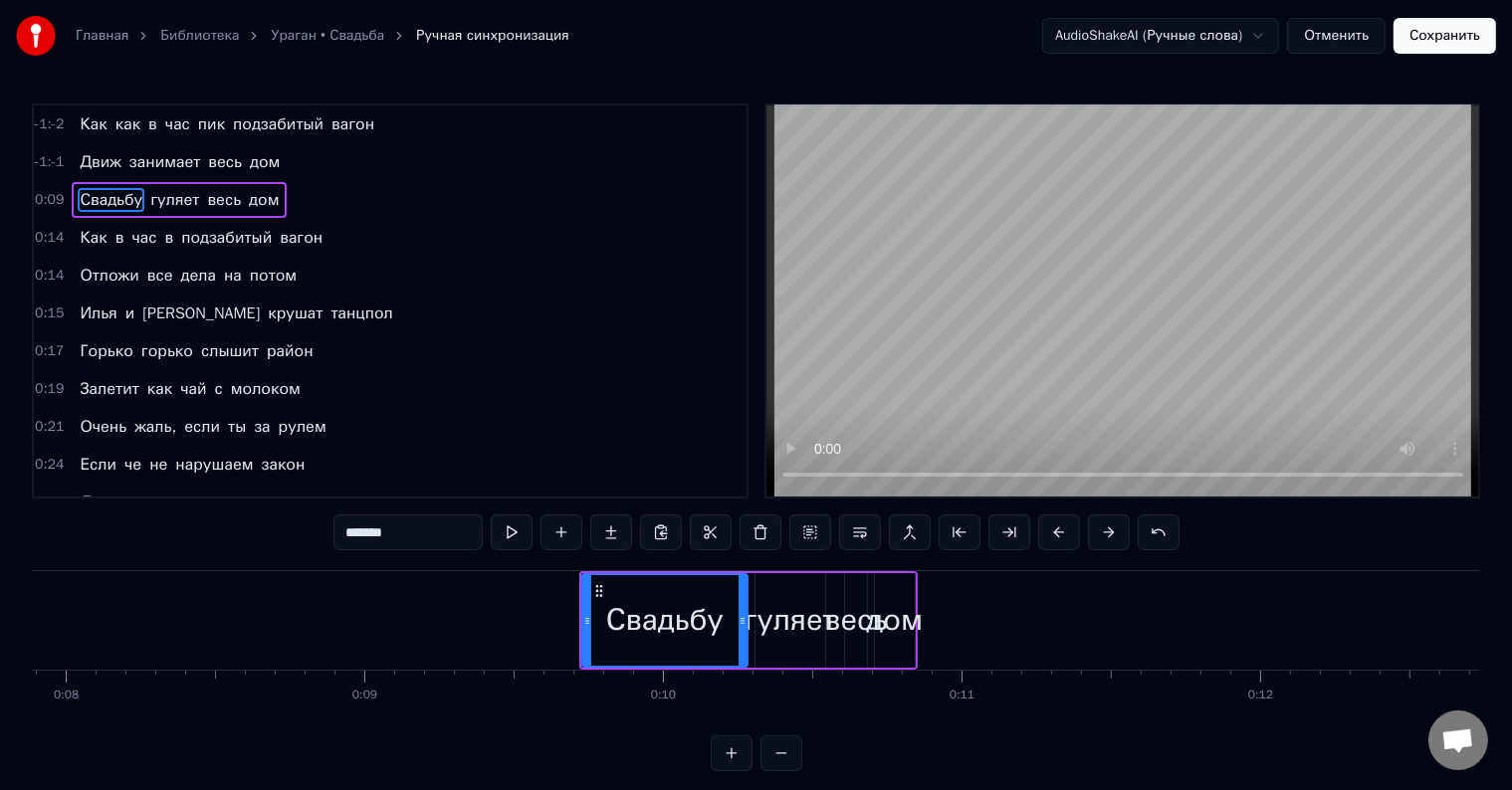 click at bounding box center [1059, 532] 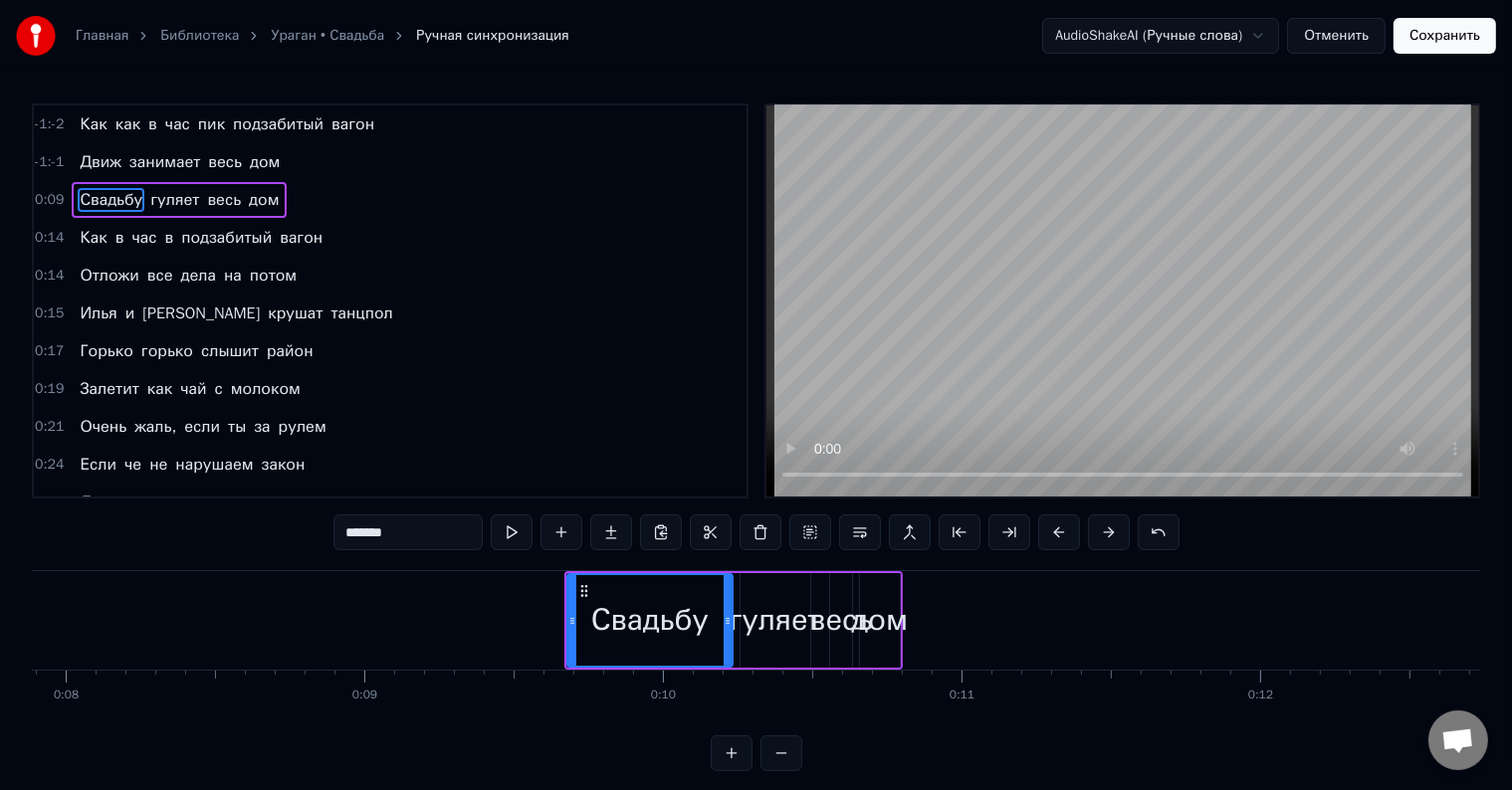 click at bounding box center (1059, 532) 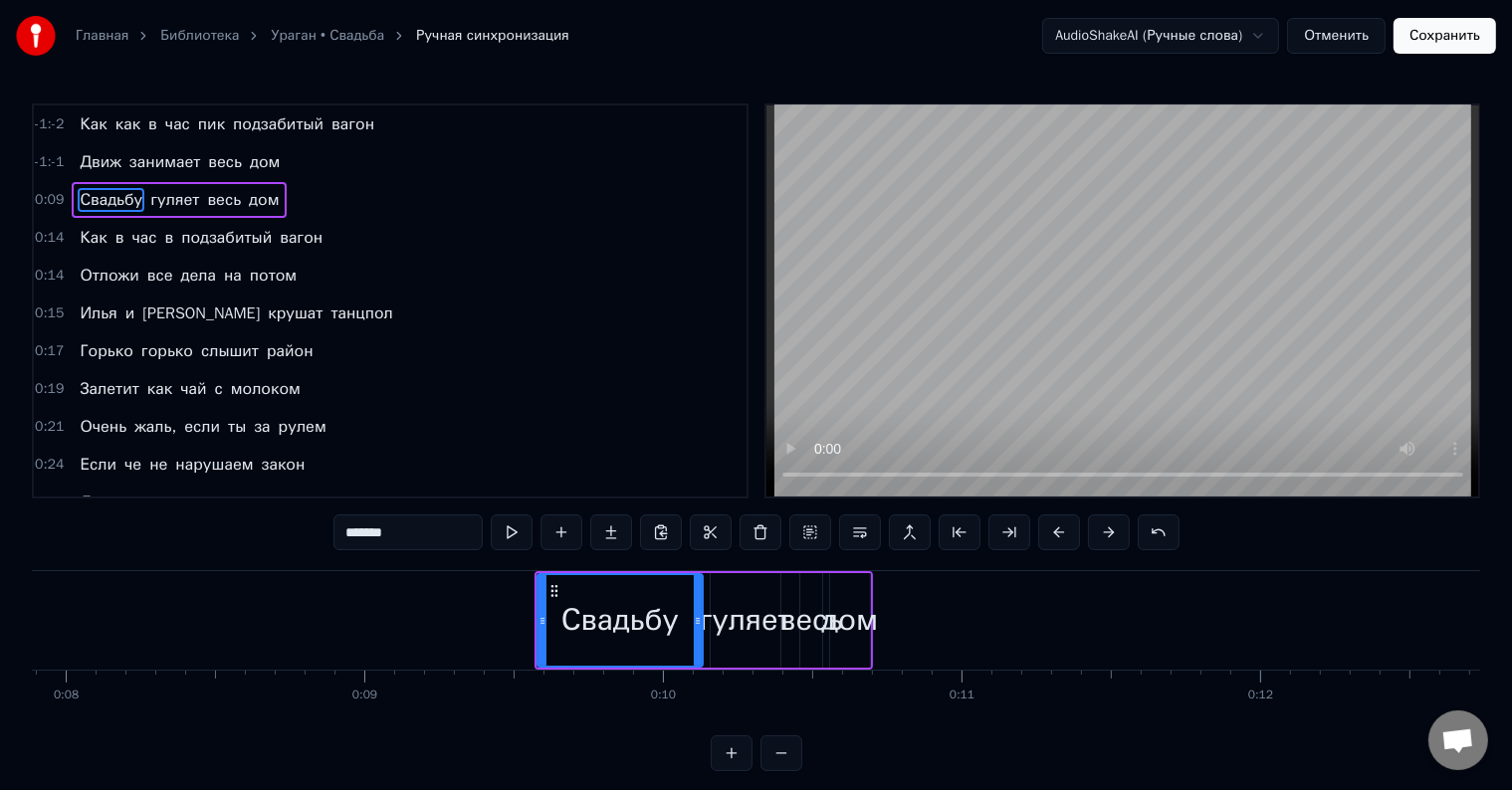 click at bounding box center (1059, 532) 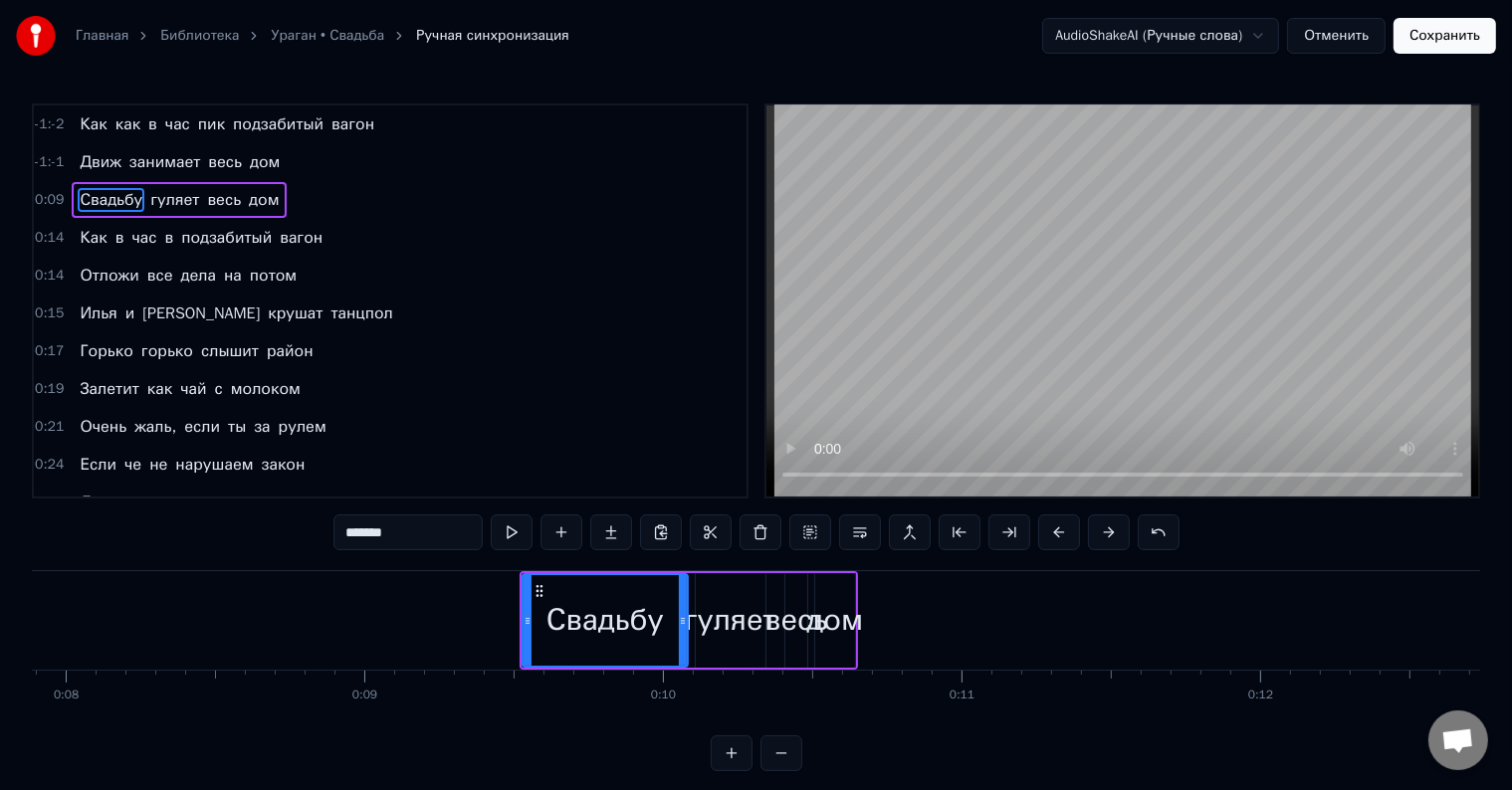 click at bounding box center (1059, 532) 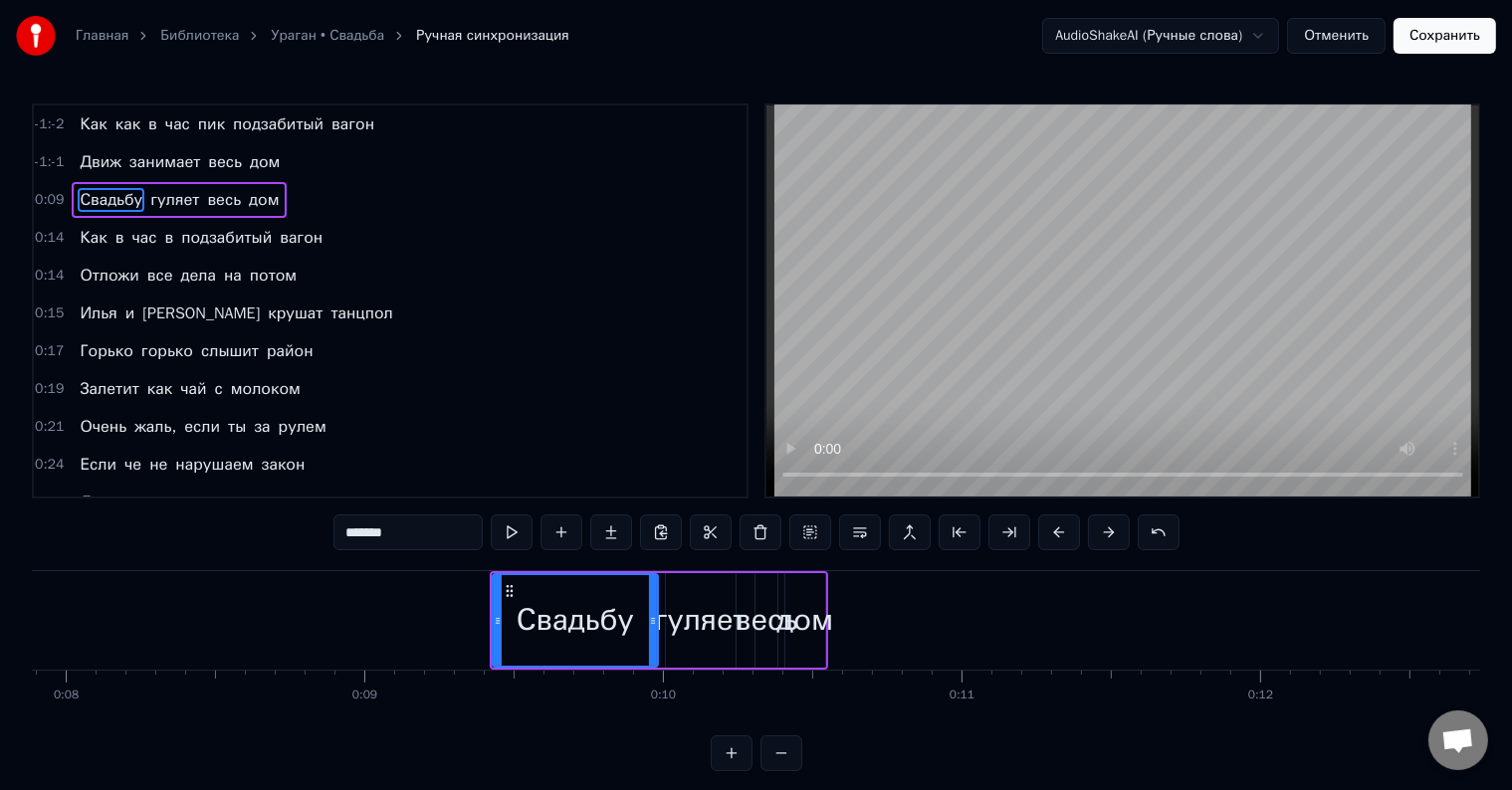click at bounding box center [1059, 532] 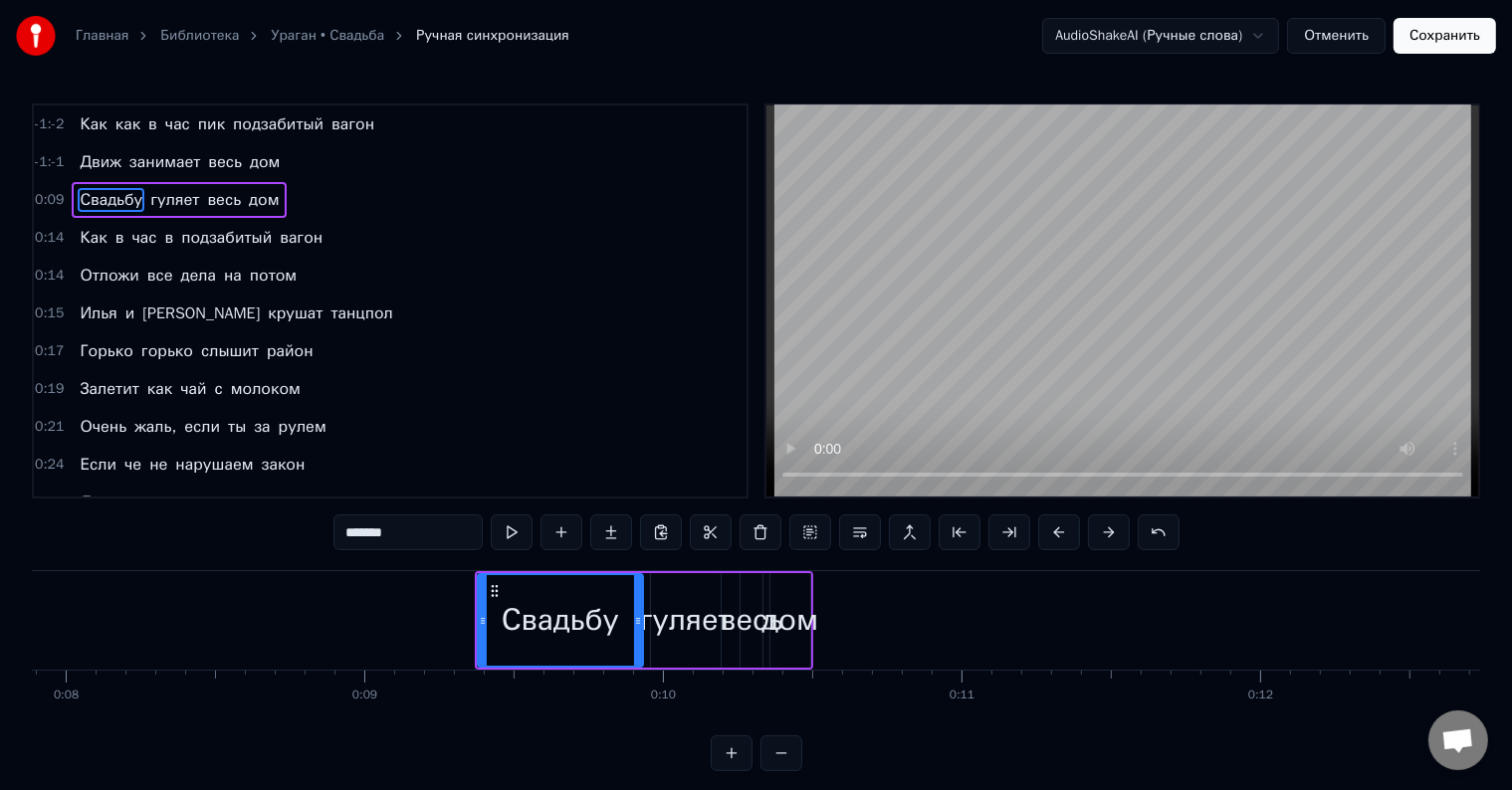 click at bounding box center [1059, 532] 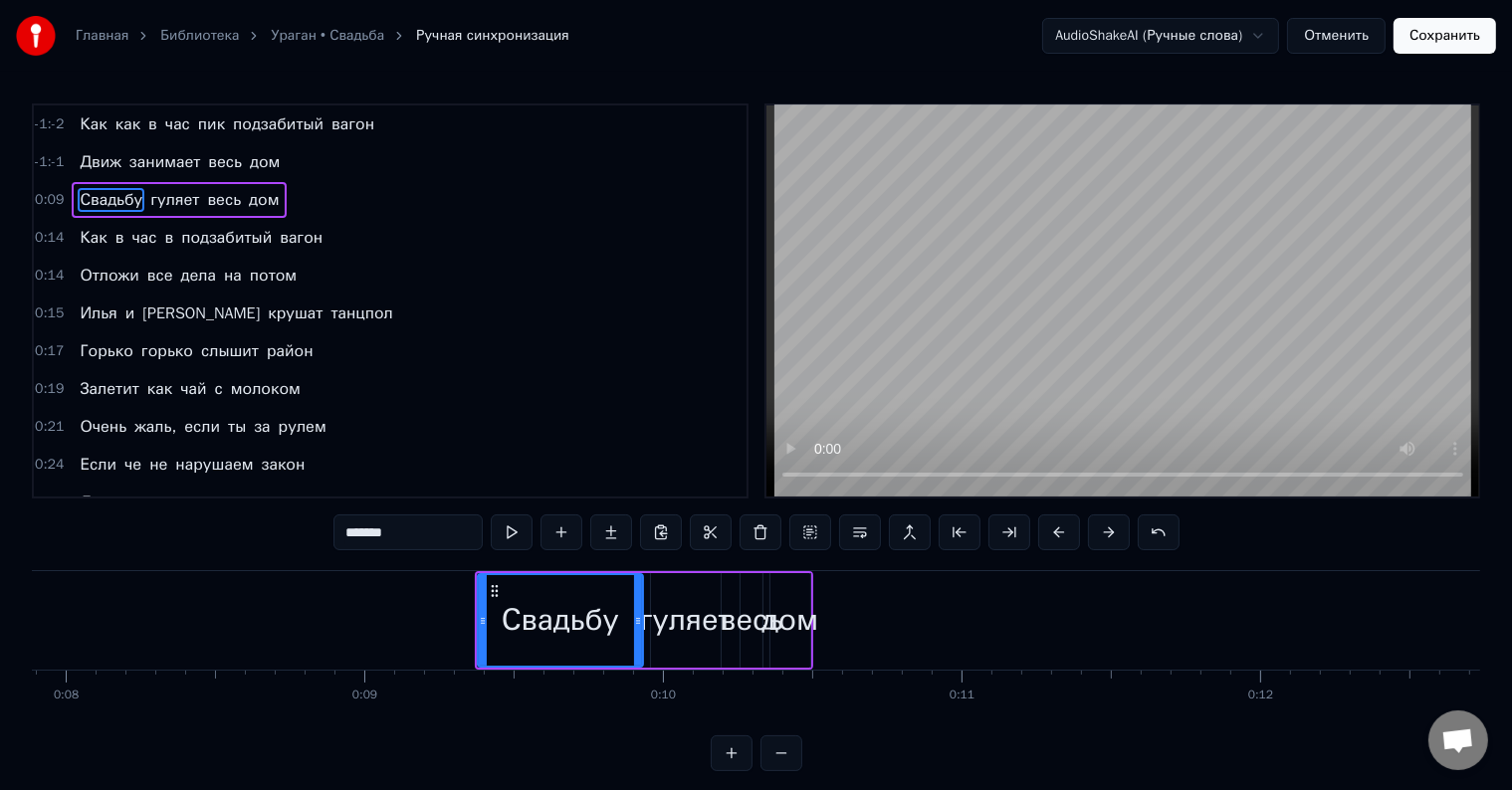 click at bounding box center (1059, 532) 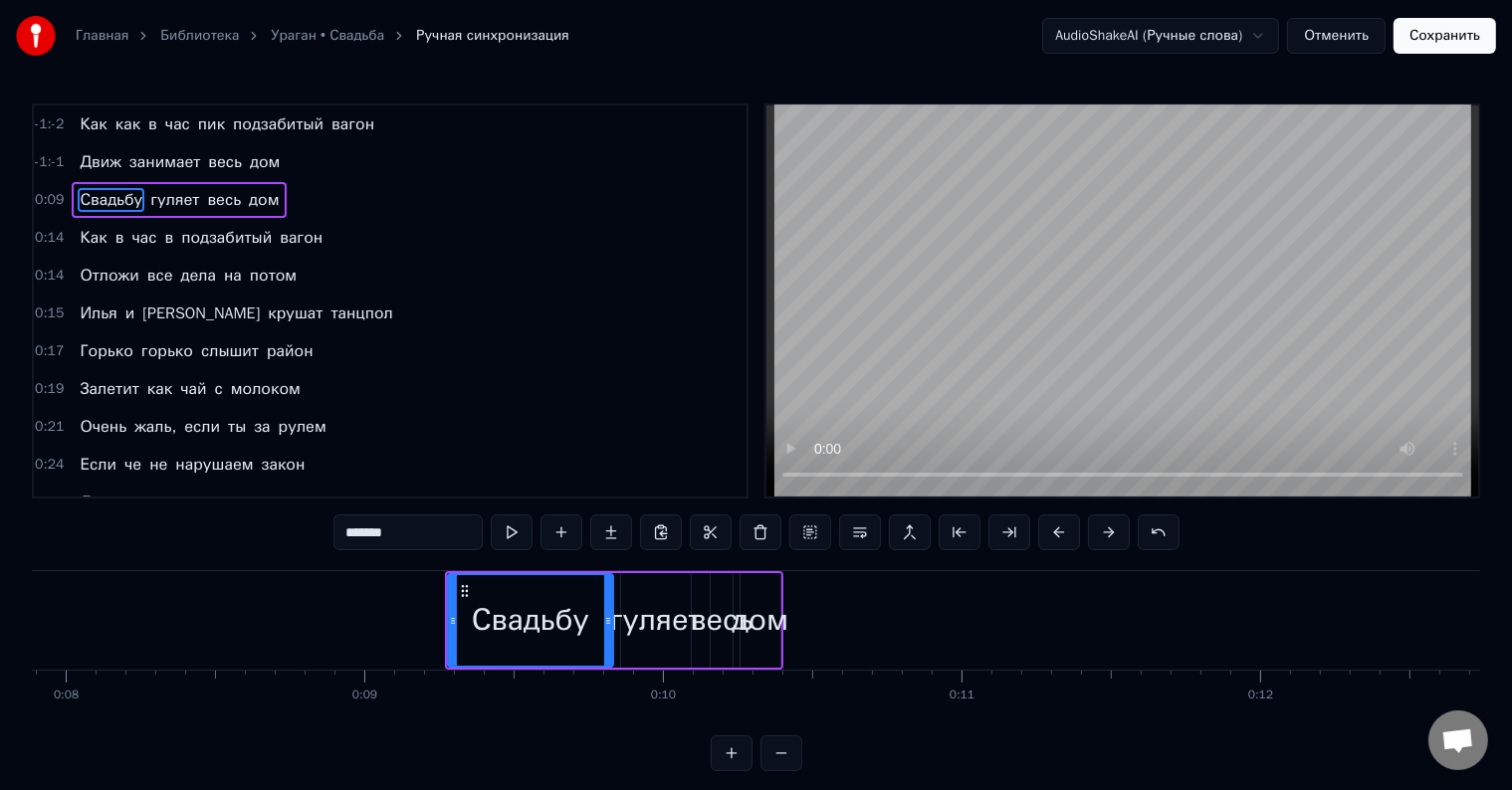 click at bounding box center [1059, 532] 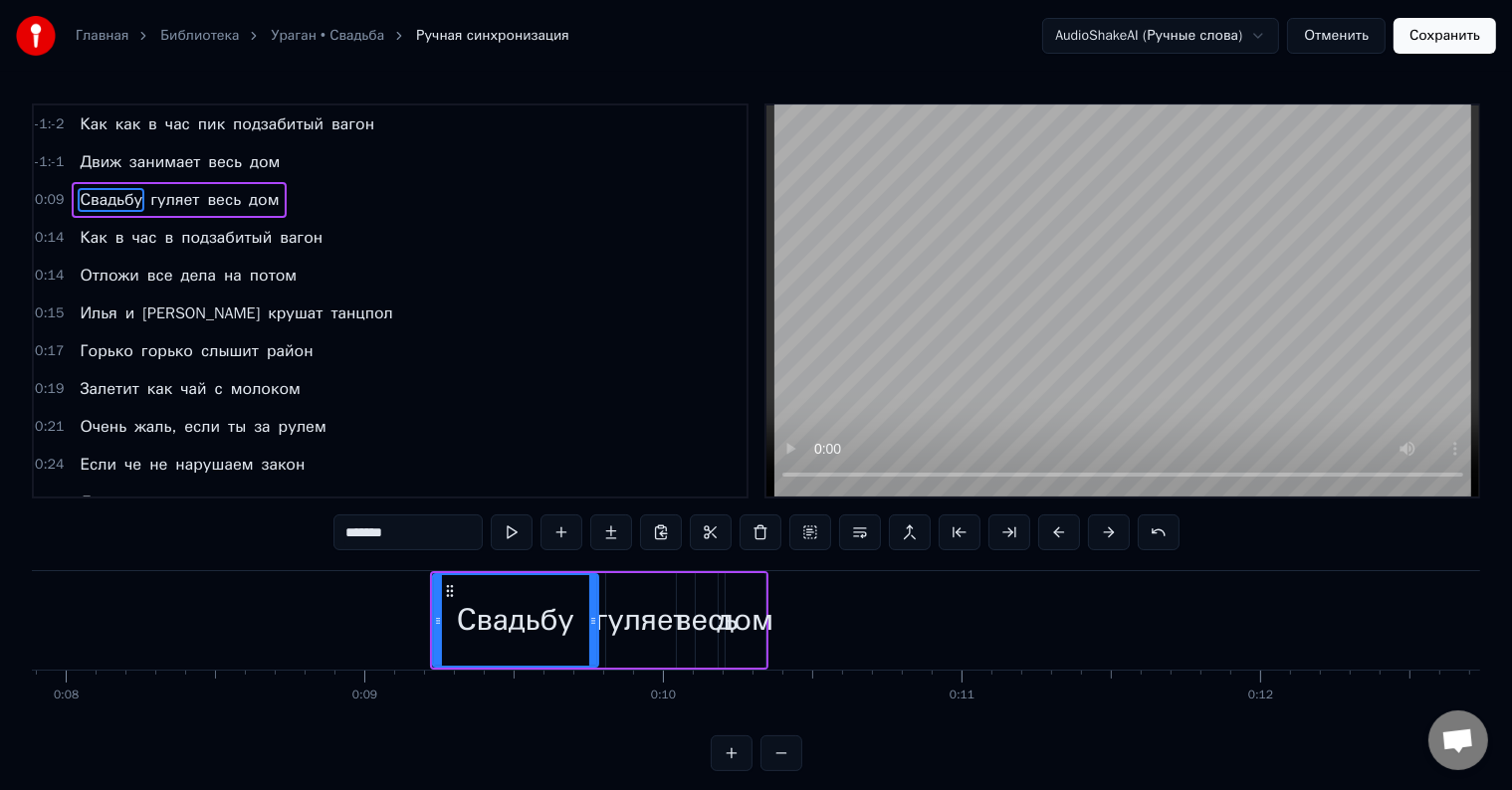 click at bounding box center (1059, 532) 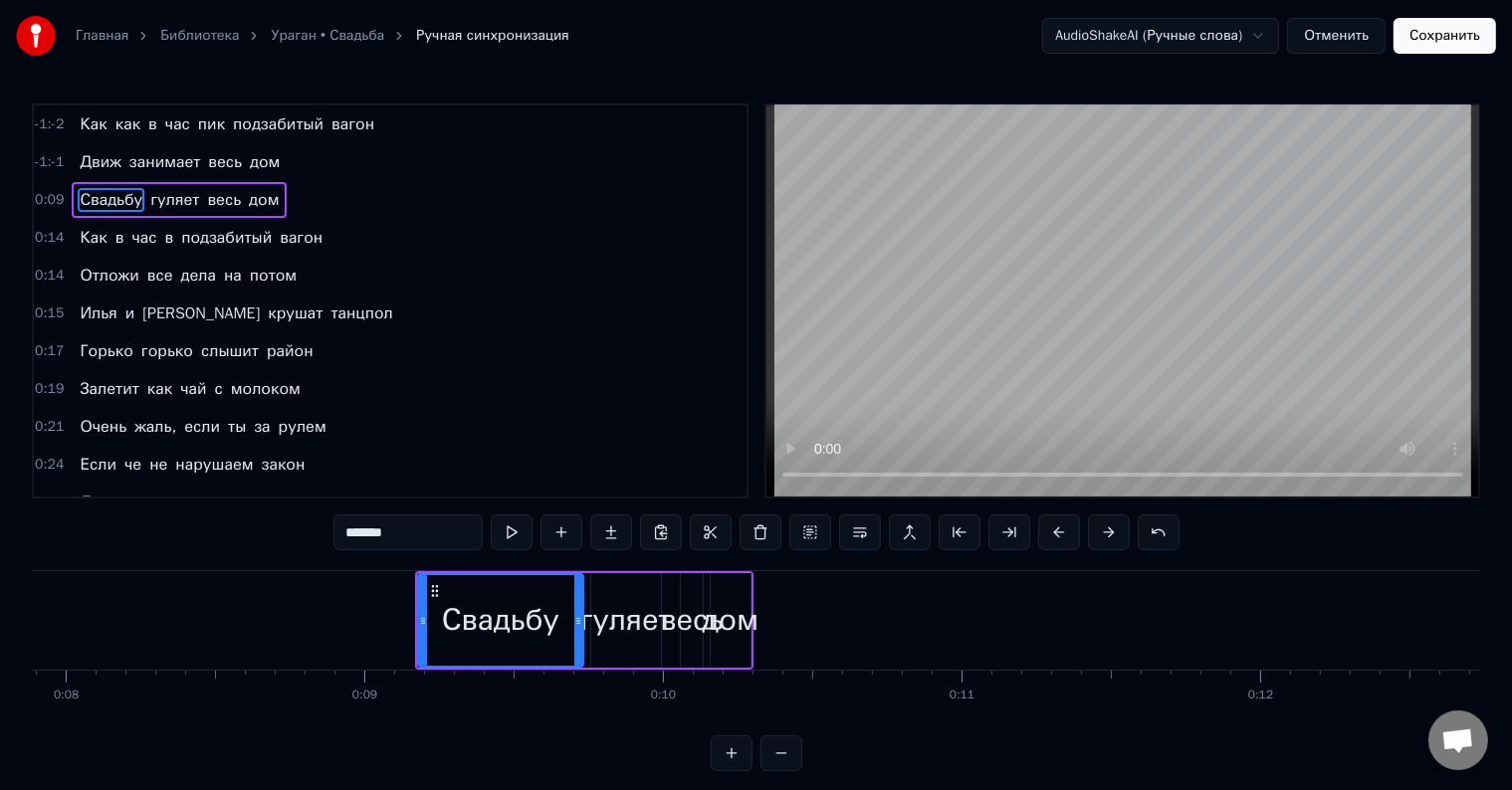 click at bounding box center (1059, 532) 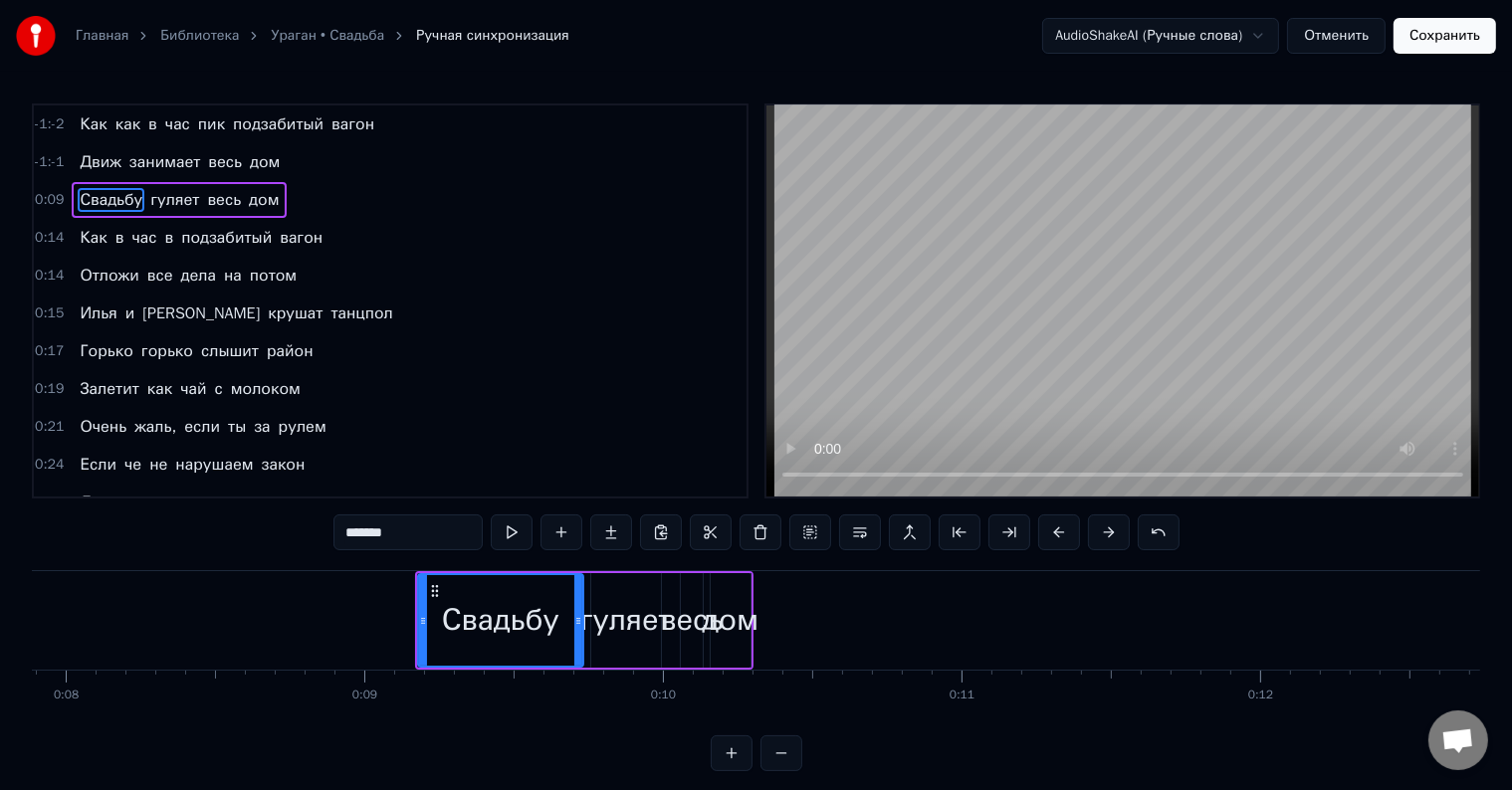 click at bounding box center [1059, 532] 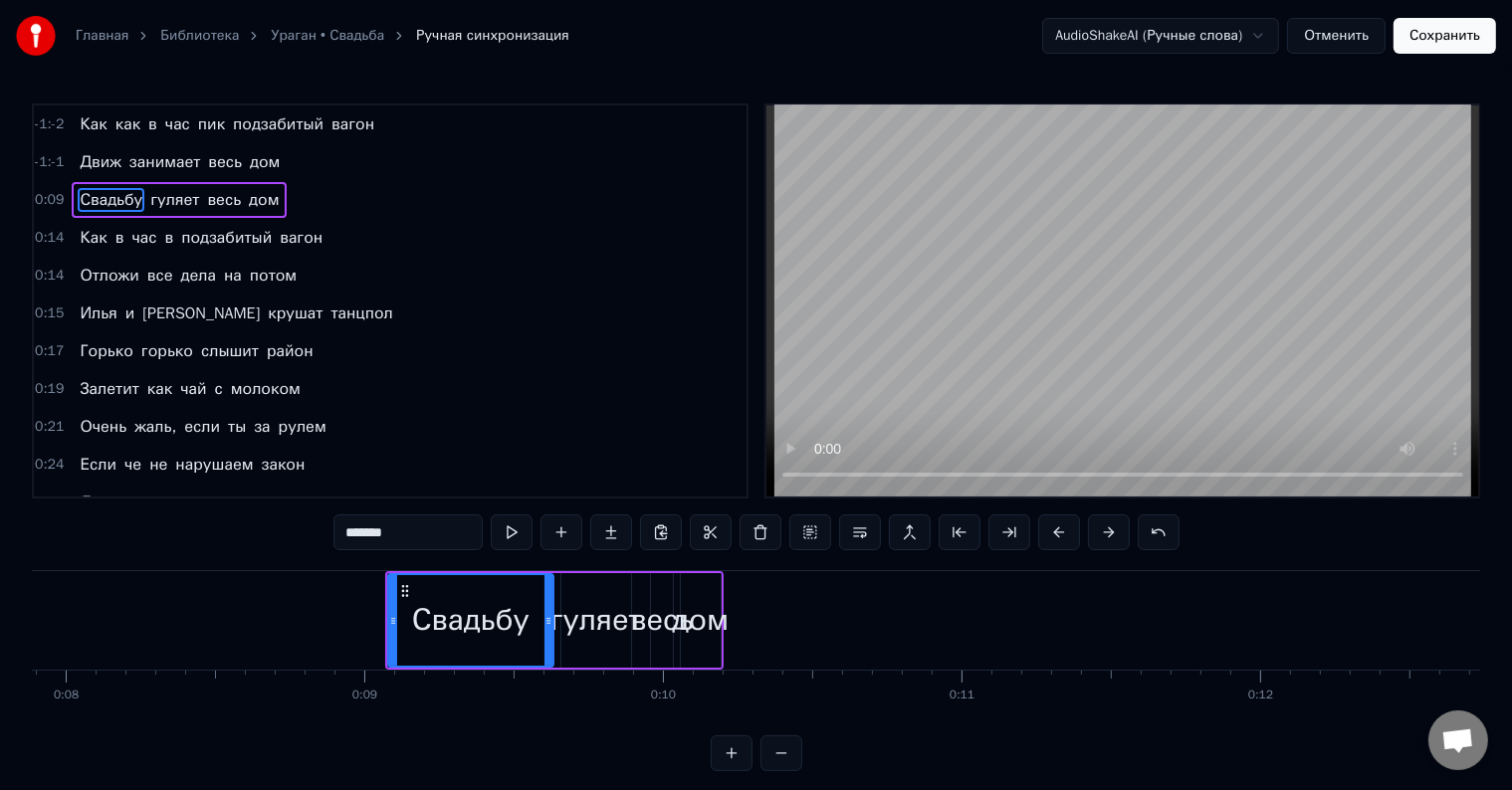 click at bounding box center (1059, 532) 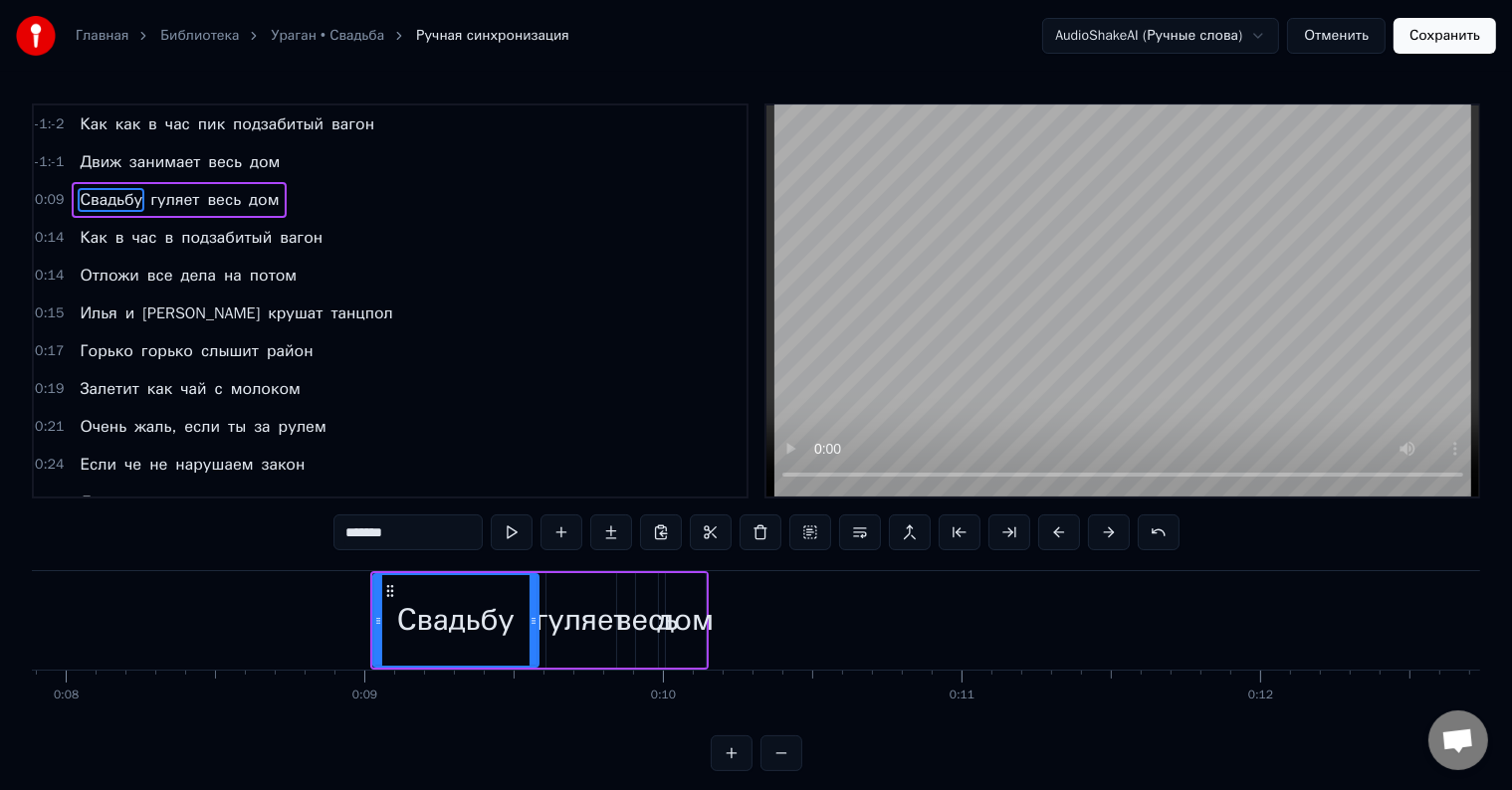 click at bounding box center (1059, 532) 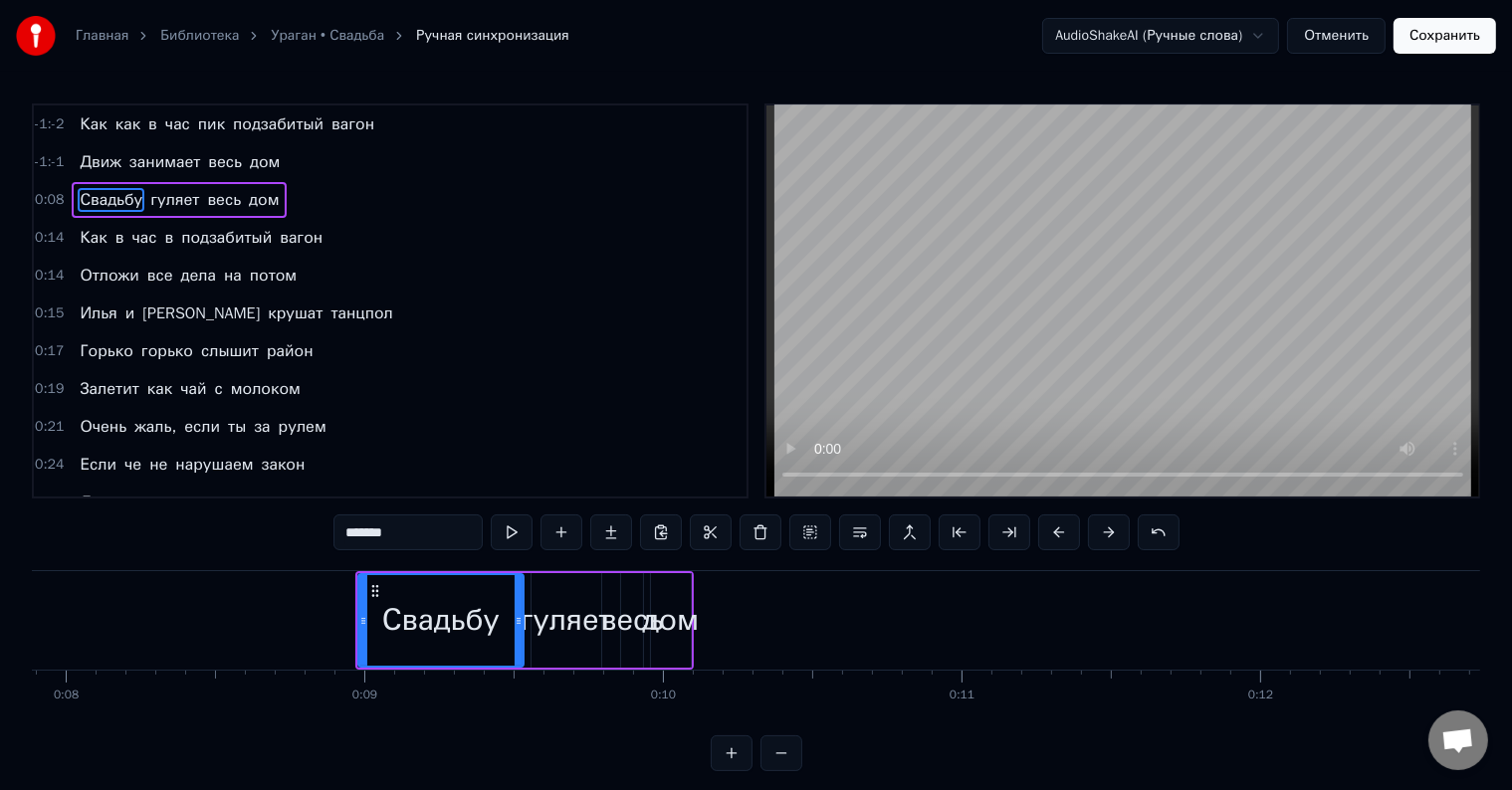 type 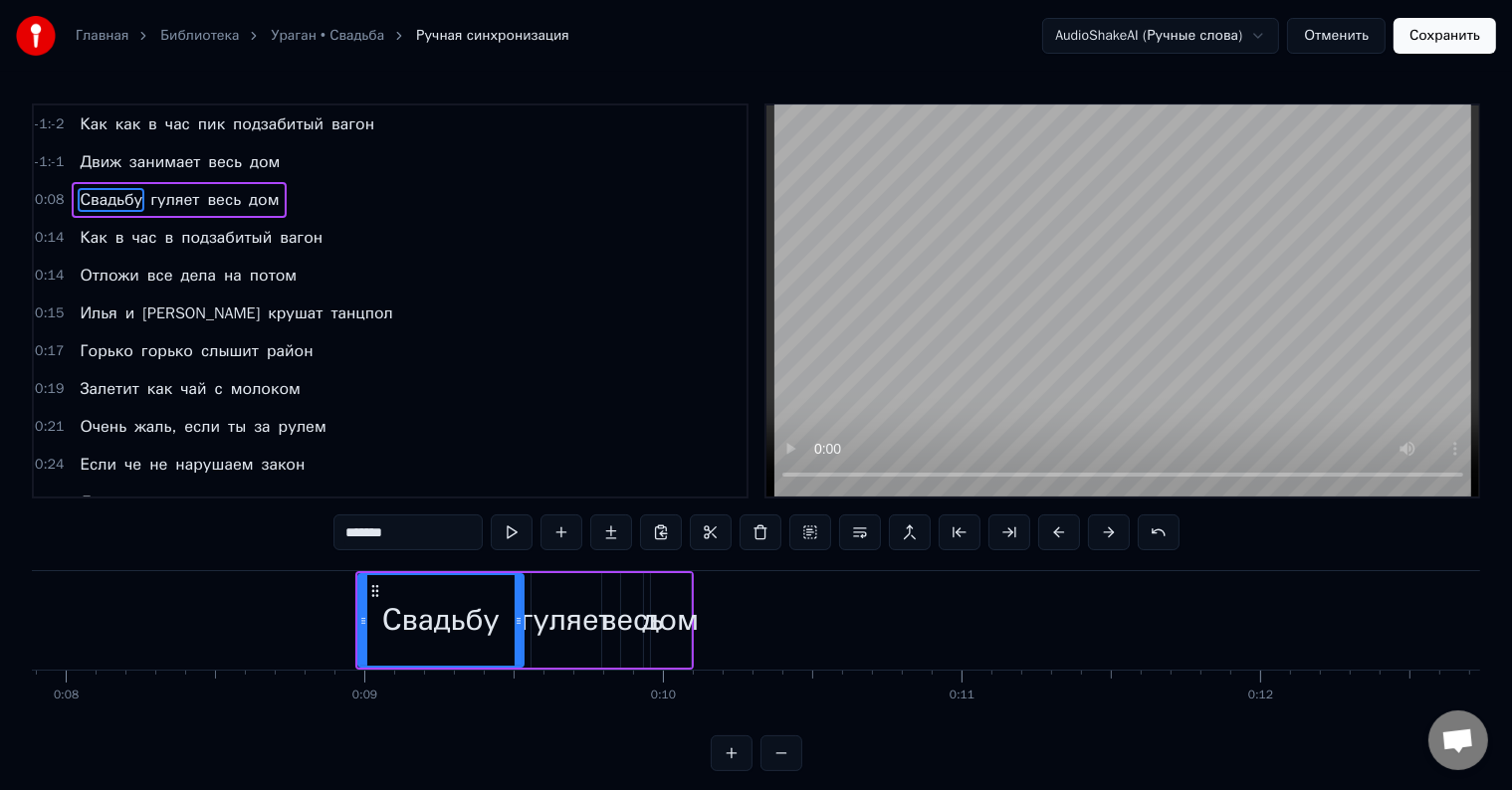 click at bounding box center (1059, 532) 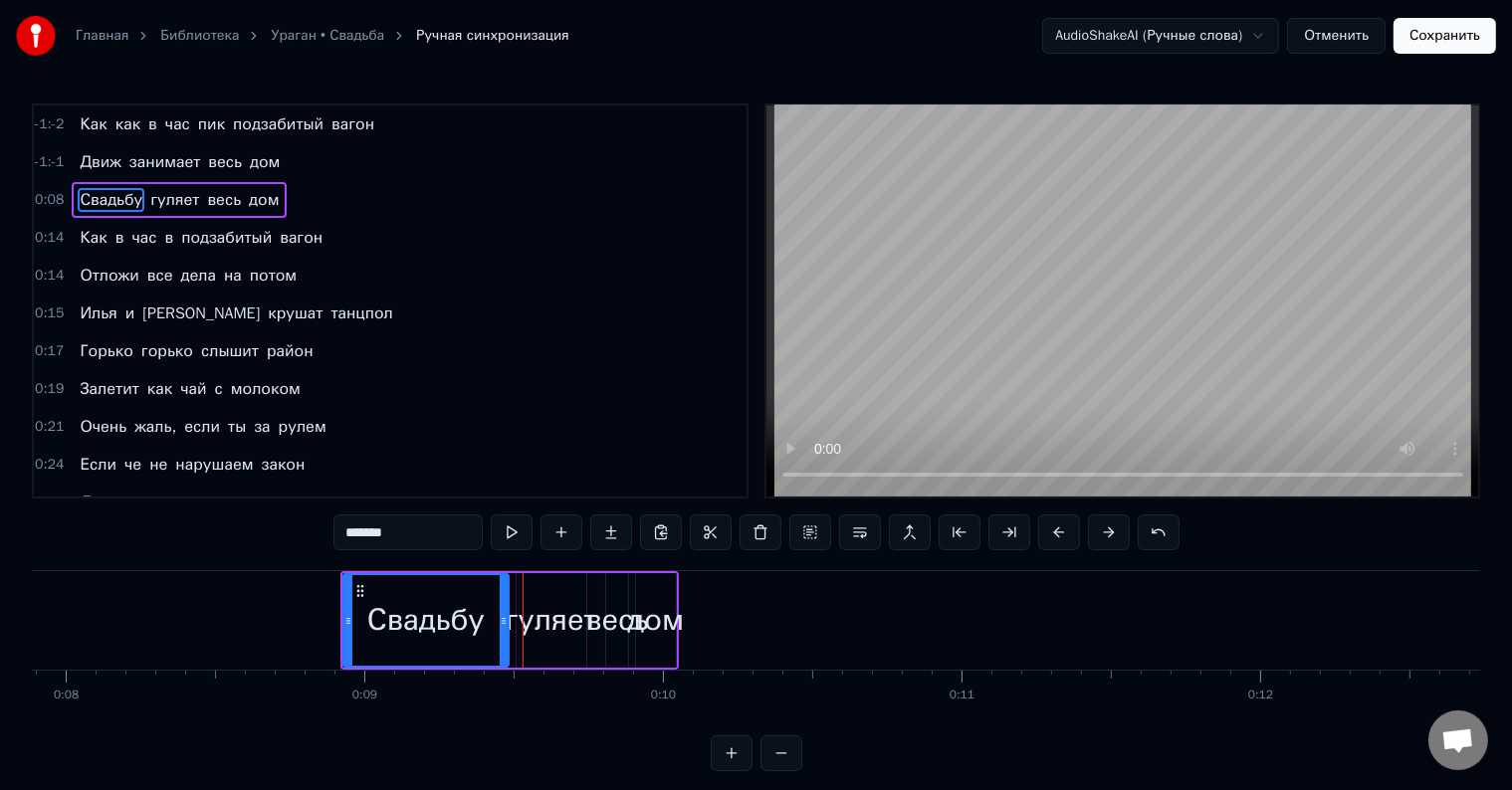 click on "гуляет" at bounding box center (174, 200) 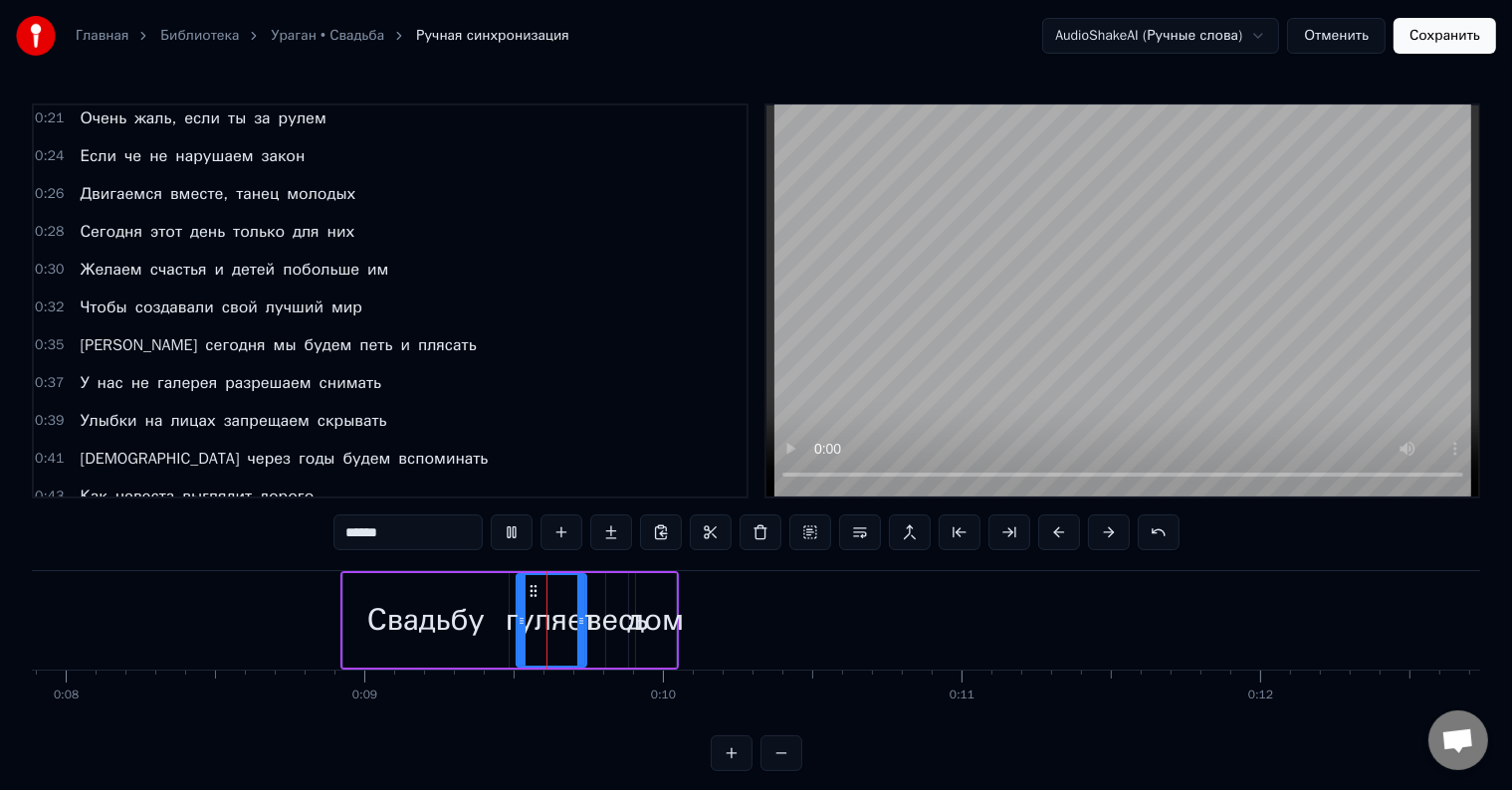 scroll, scrollTop: 342, scrollLeft: 0, axis: vertical 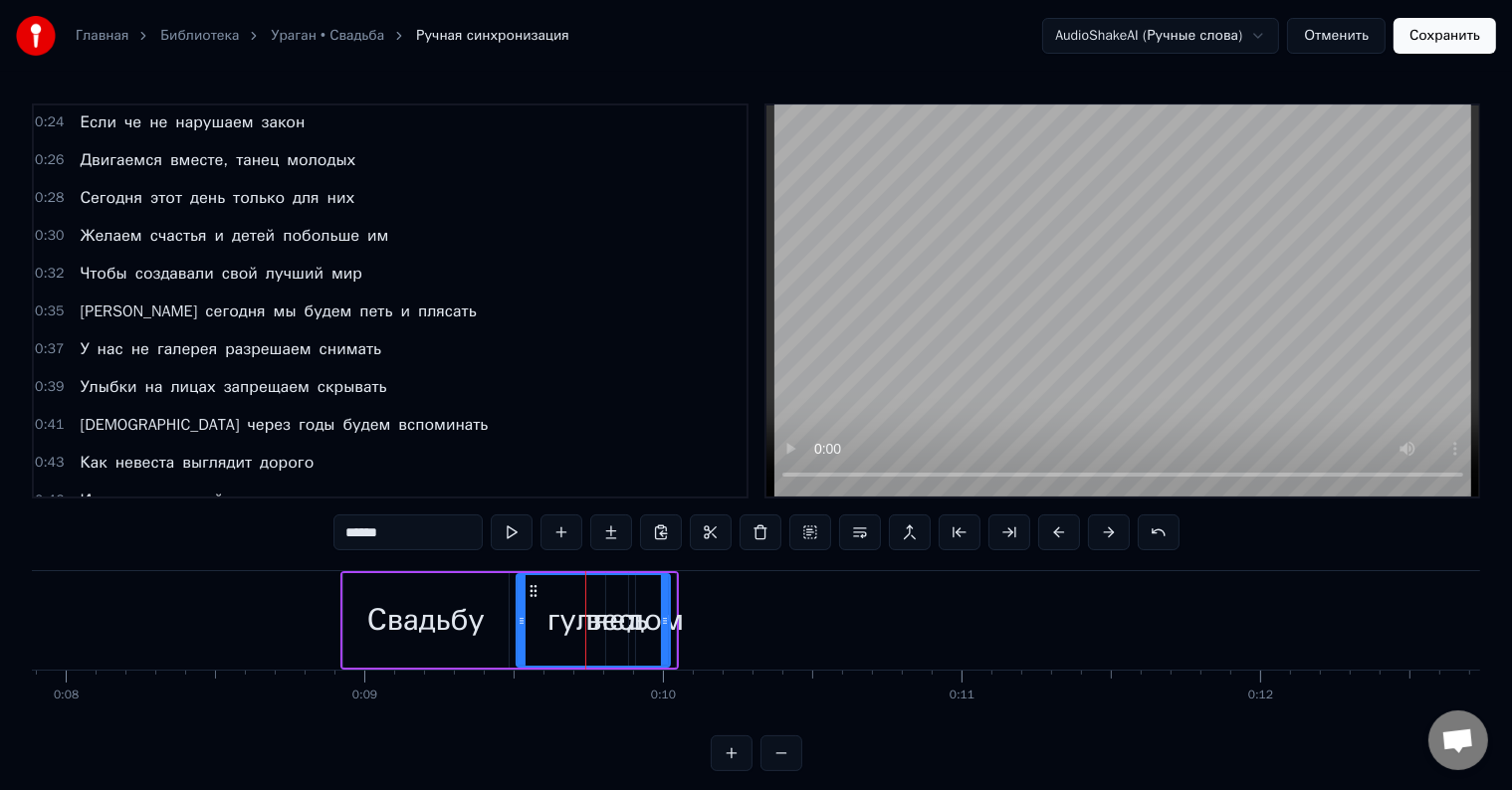 drag, startPoint x: 580, startPoint y: 611, endPoint x: 668, endPoint y: 621, distance: 88.56636 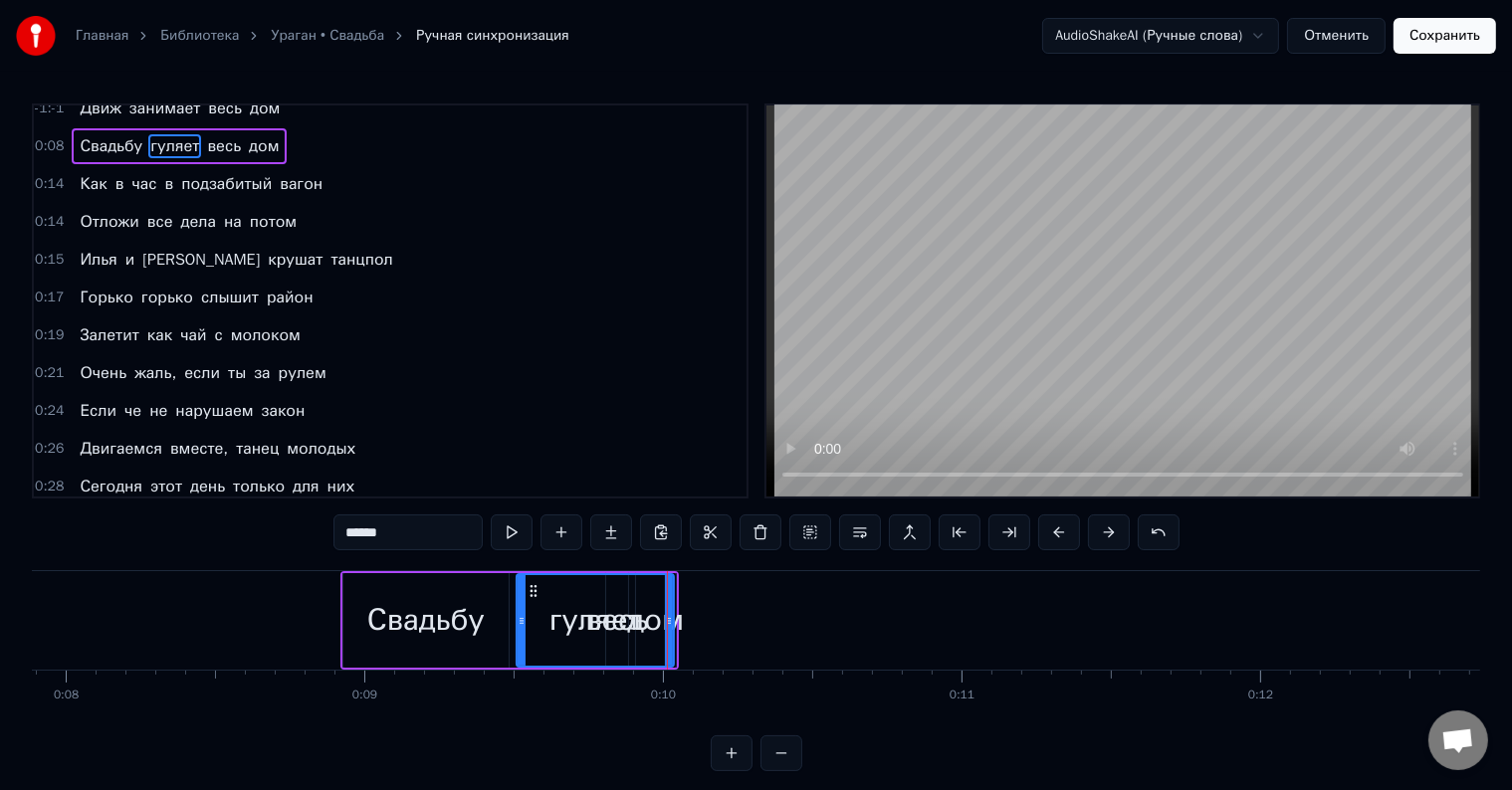 scroll, scrollTop: 0, scrollLeft: 0, axis: both 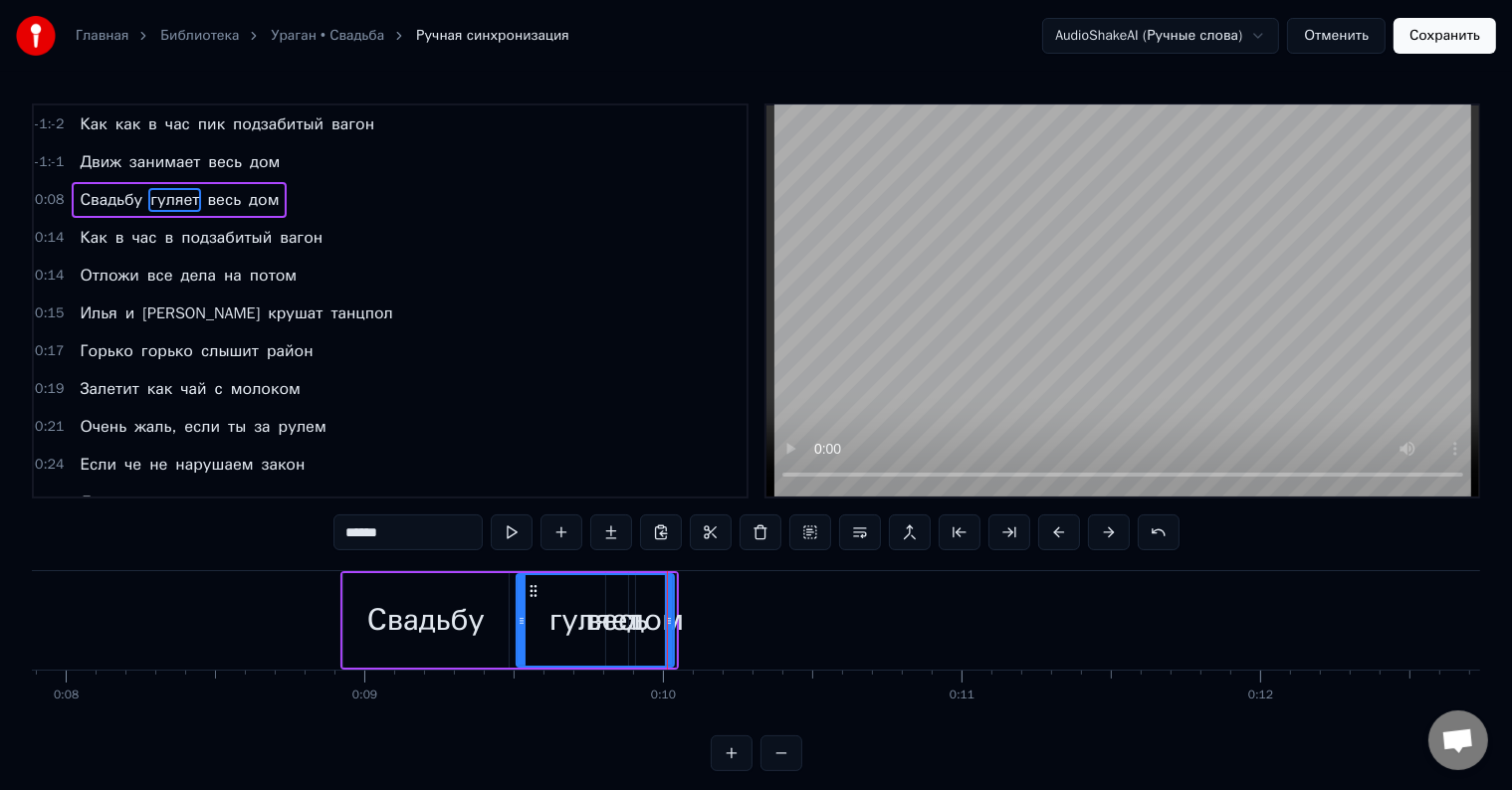 click on "дом" at bounding box center (655, 620) 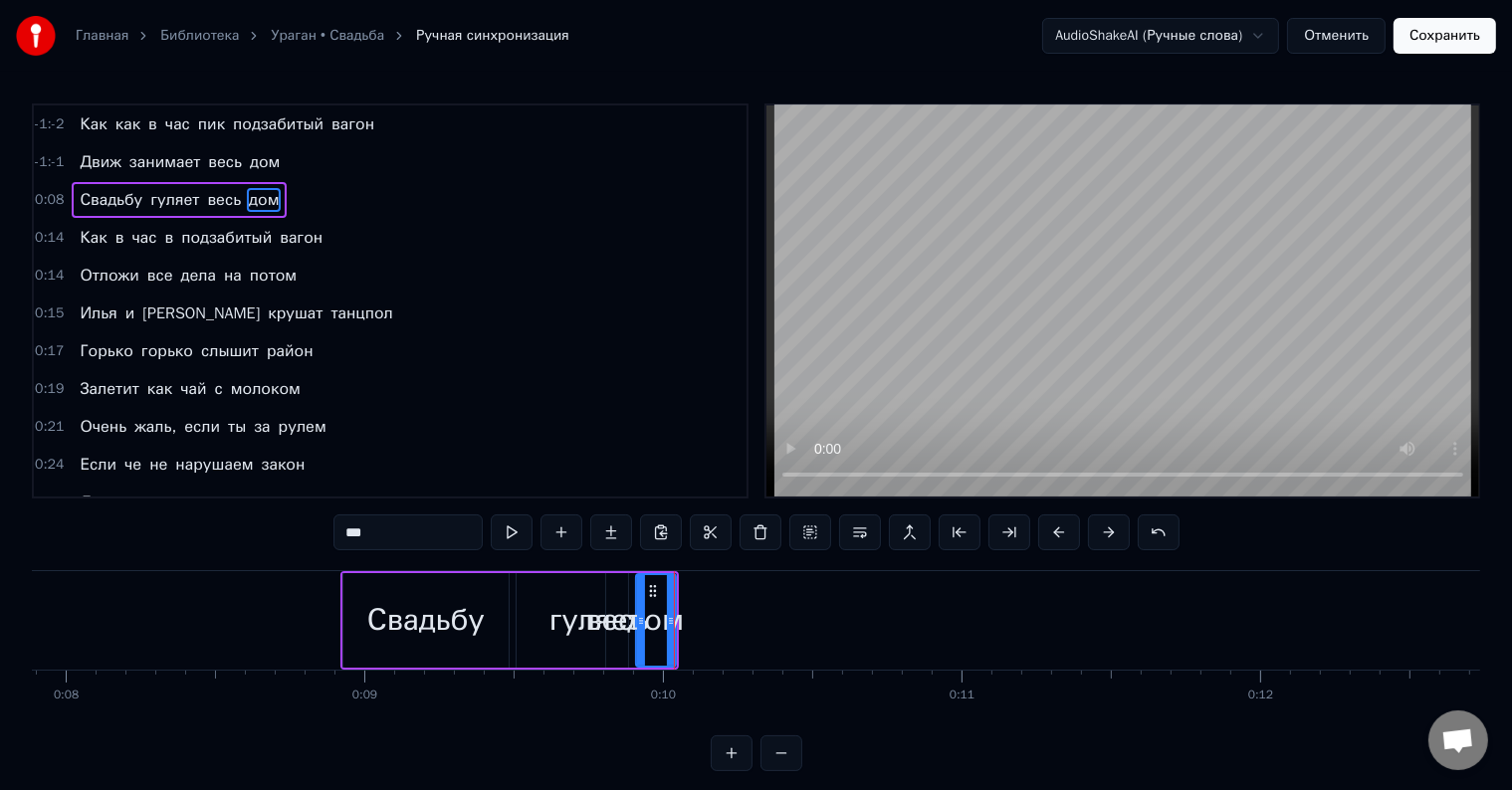 drag, startPoint x: 676, startPoint y: 618, endPoint x: 651, endPoint y: 617, distance: 25.019992 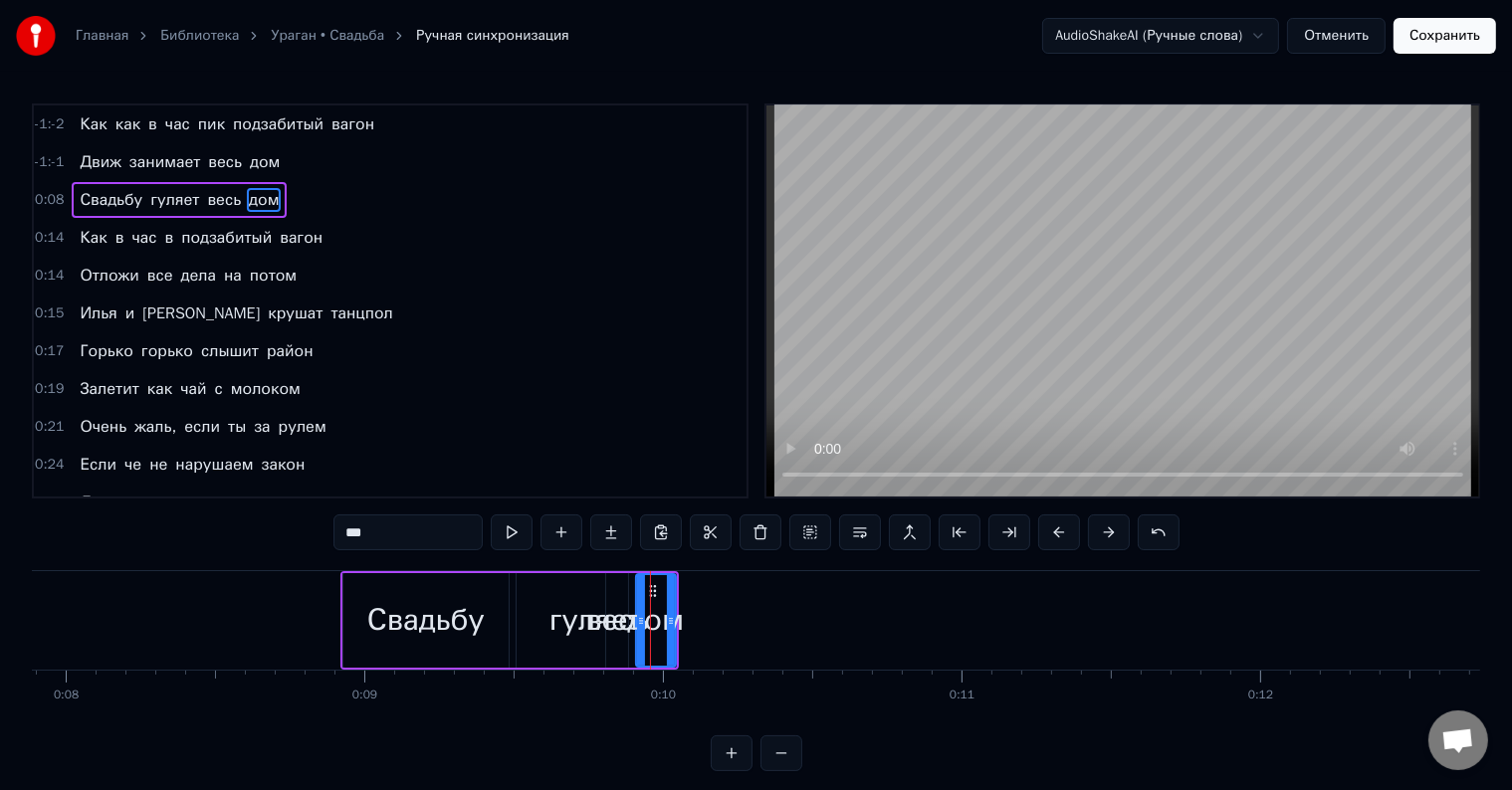 drag, startPoint x: 651, startPoint y: 617, endPoint x: 669, endPoint y: 623, distance: 18.973666 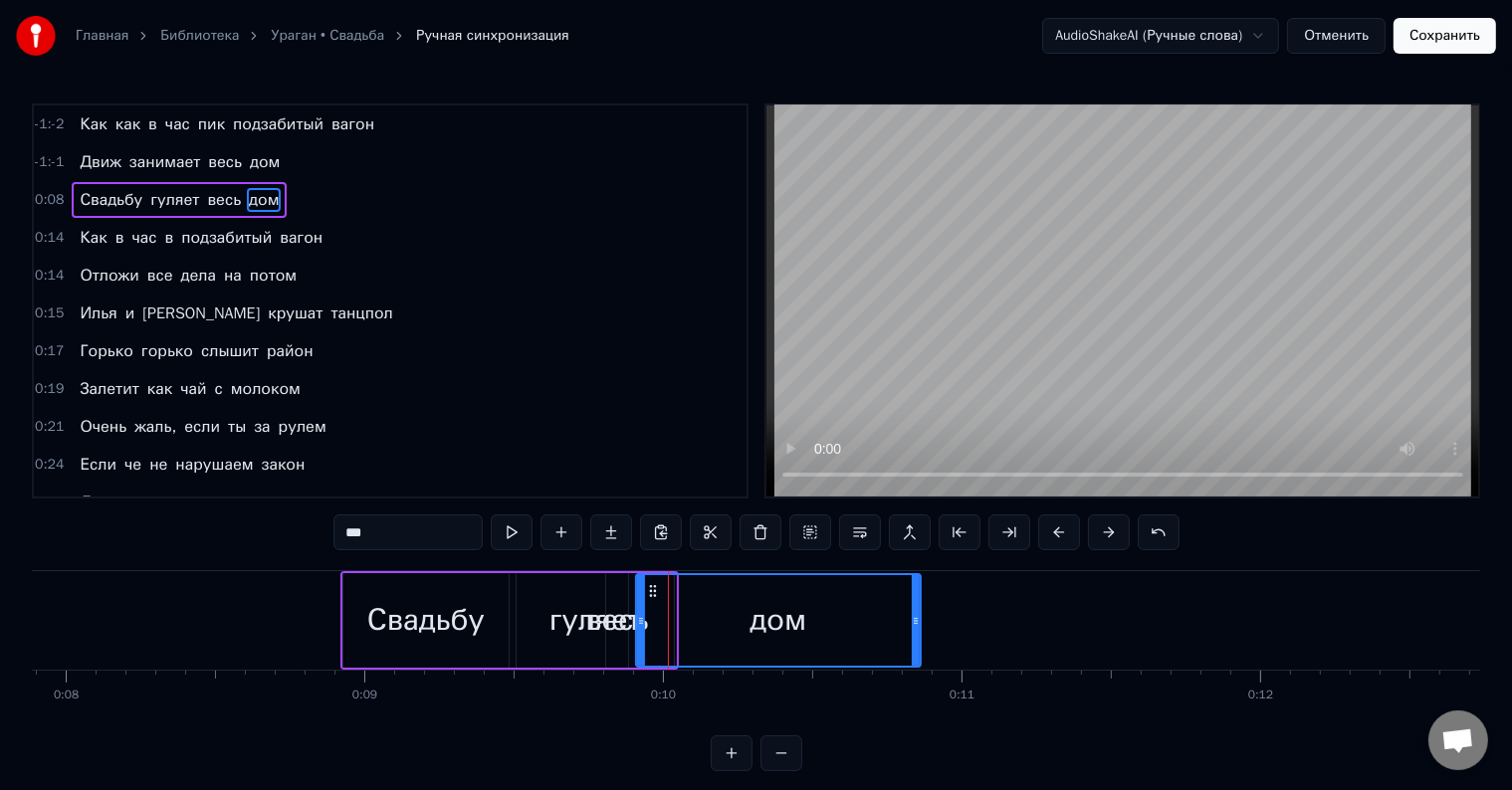 drag, startPoint x: 669, startPoint y: 623, endPoint x: 913, endPoint y: 621, distance: 244.0082 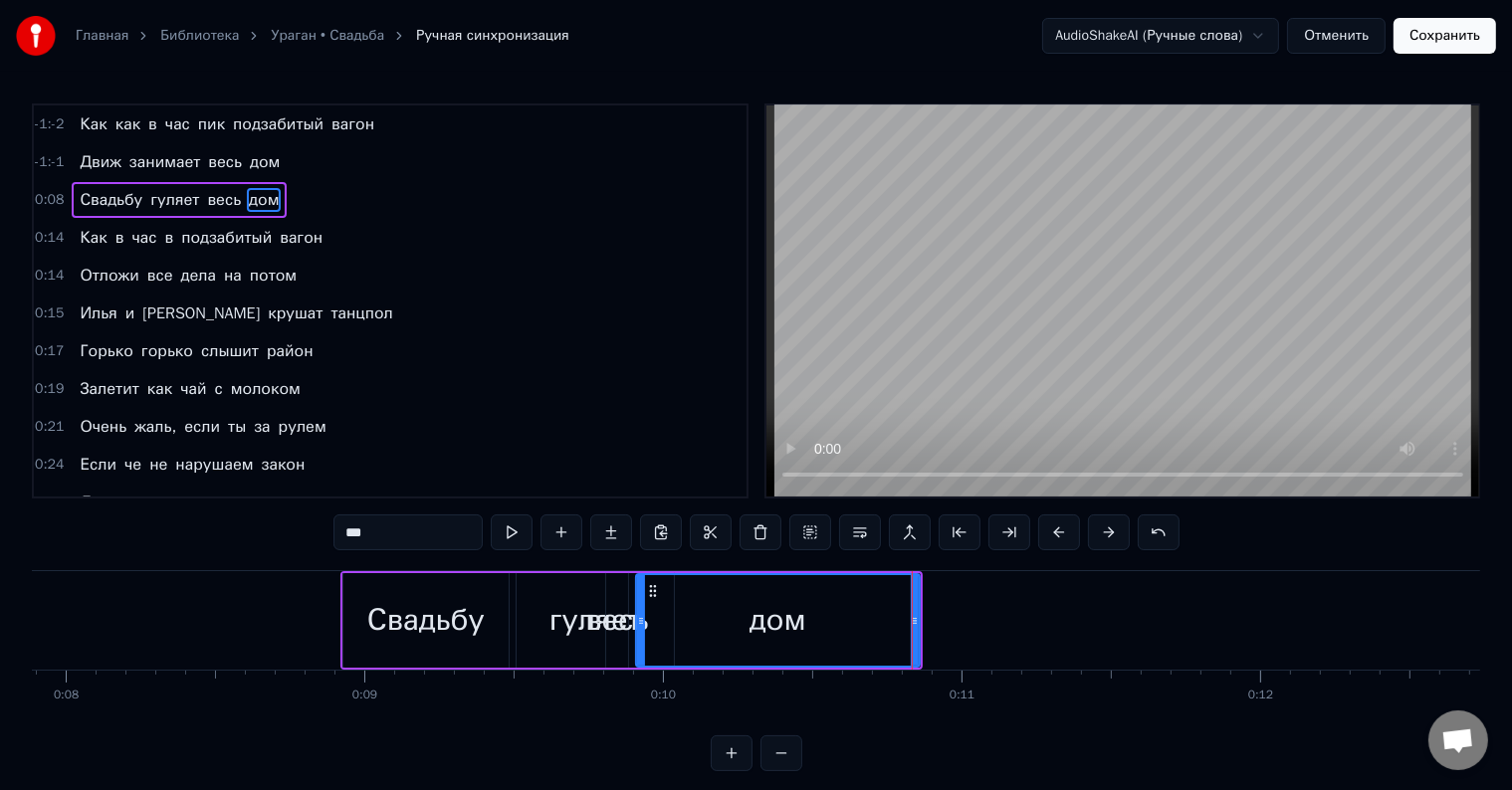 click on "дом" at bounding box center (777, 620) 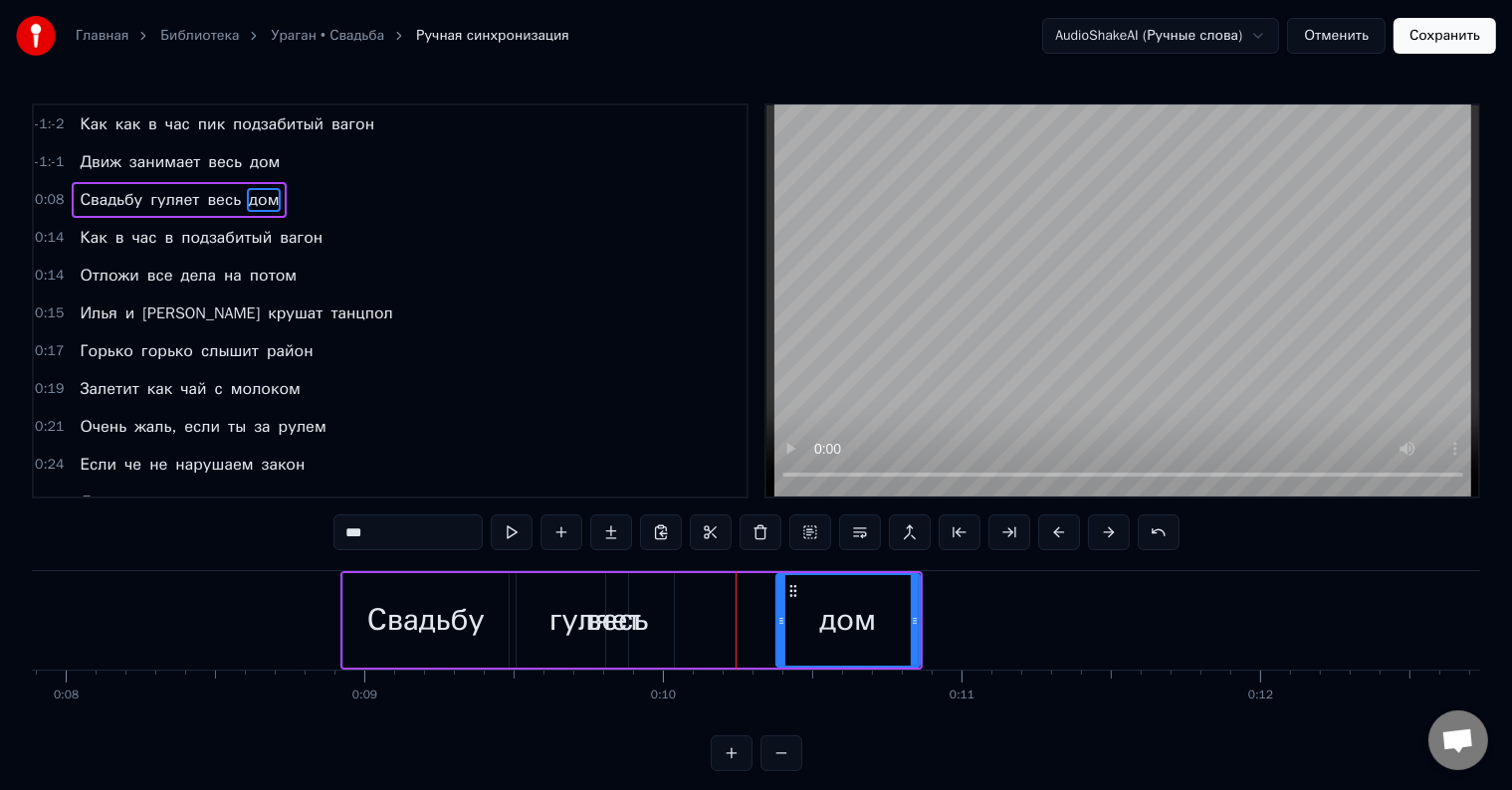 drag, startPoint x: 639, startPoint y: 615, endPoint x: 779, endPoint y: 615, distance: 140 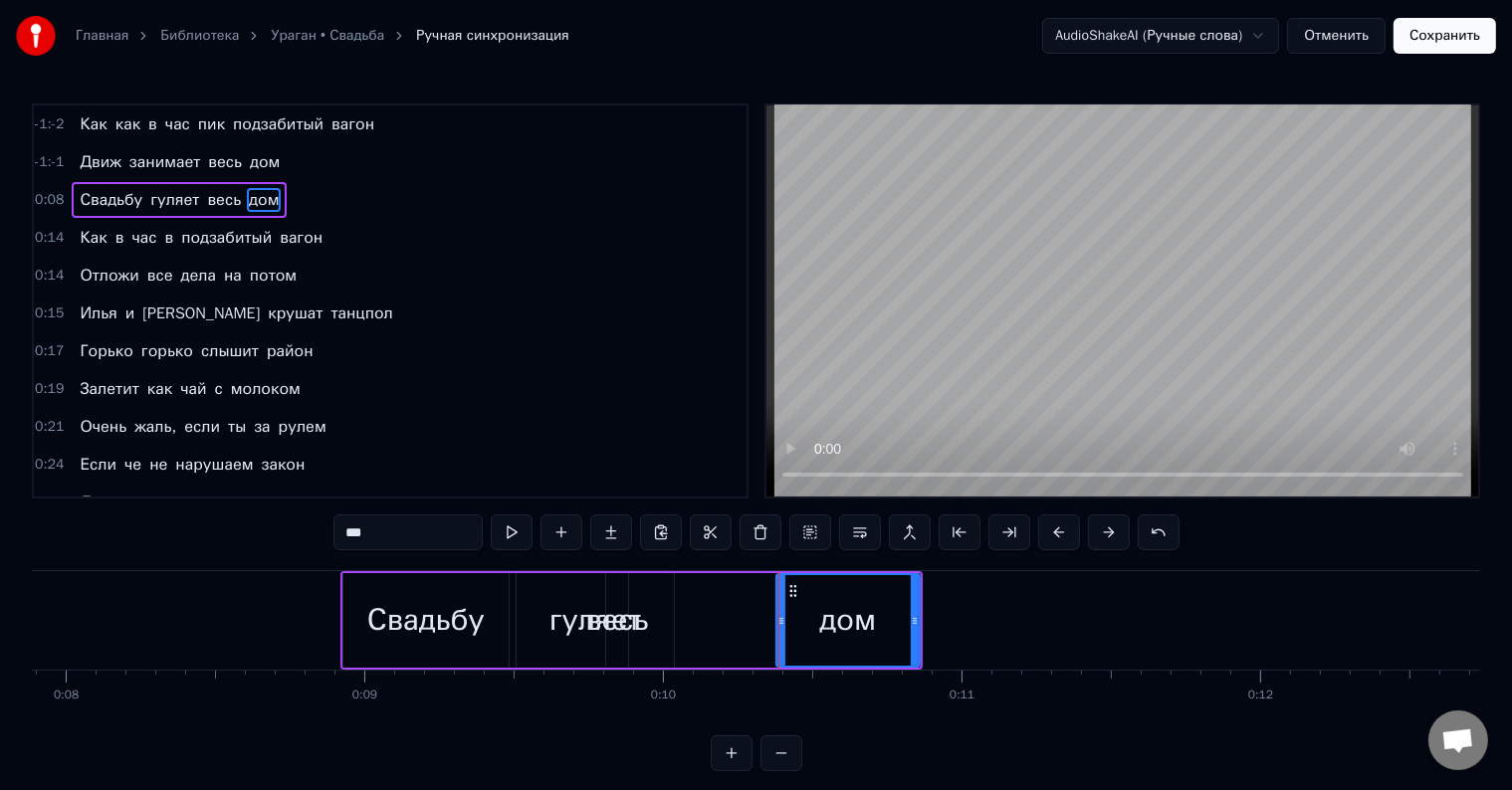 click on "весь" at bounding box center (616, 620) 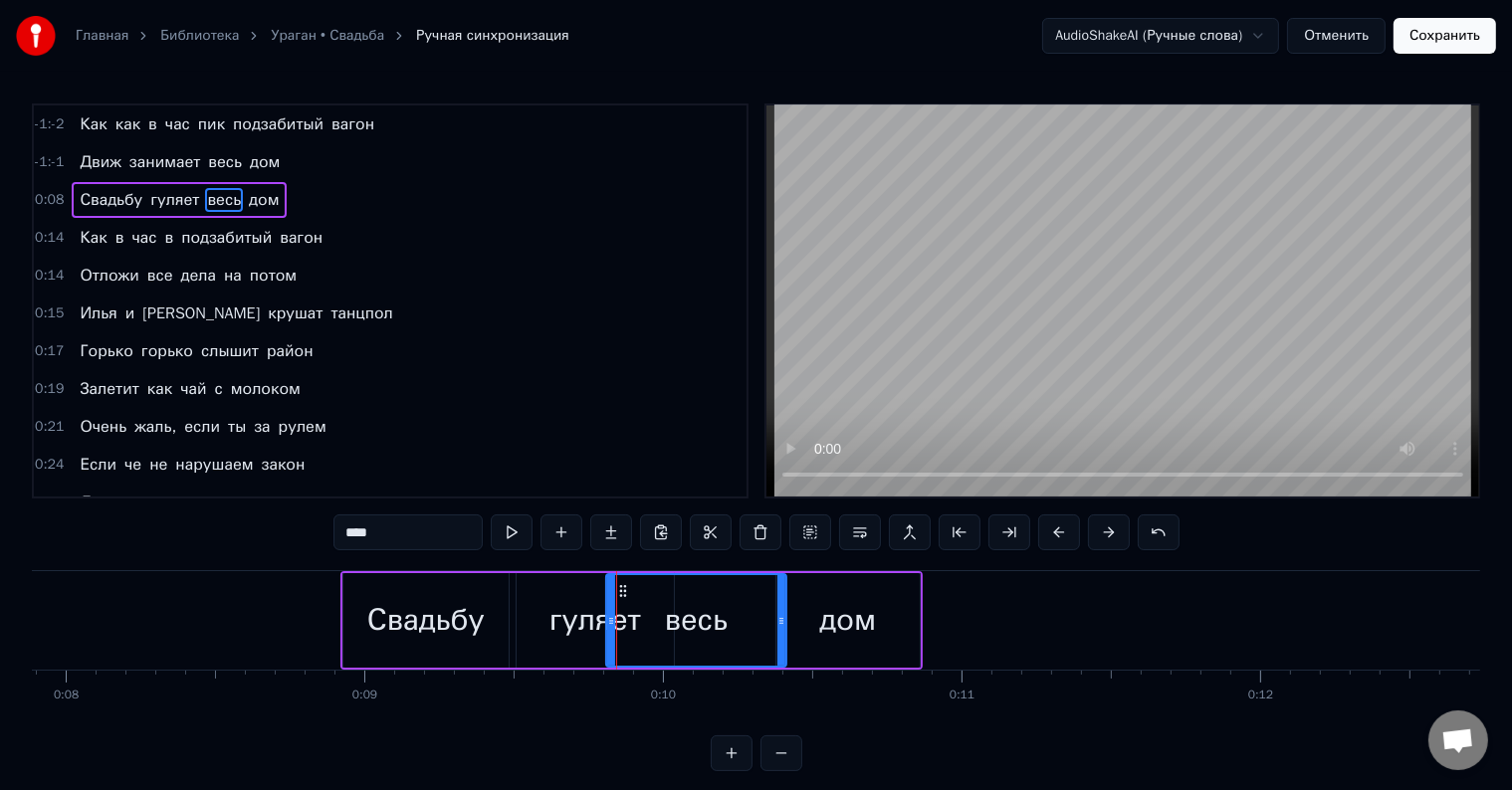 drag, startPoint x: 623, startPoint y: 612, endPoint x: 781, endPoint y: 605, distance: 158.155 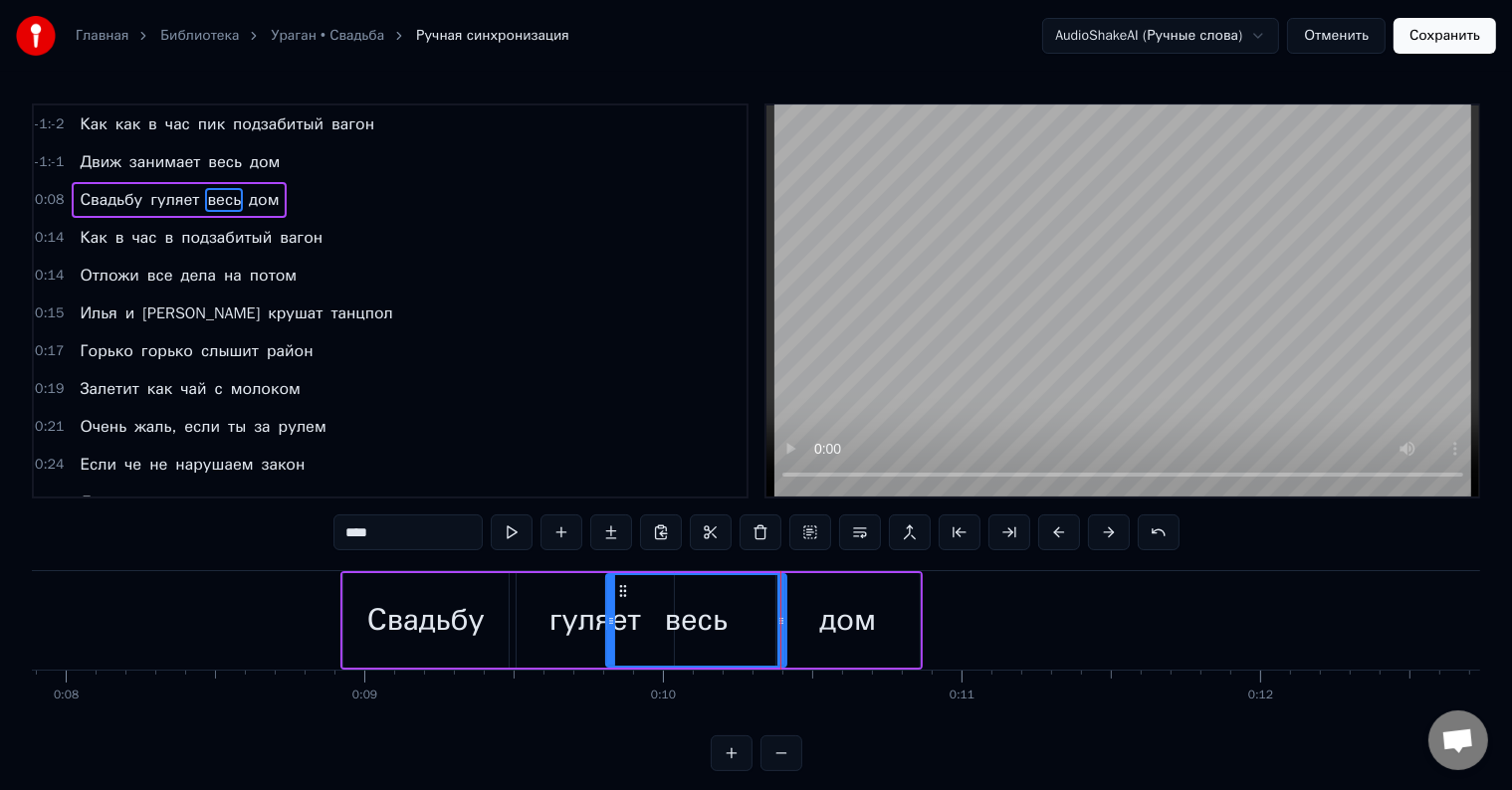 click on "0:08 Свадьбу гуляет весь дом" at bounding box center [390, 200] 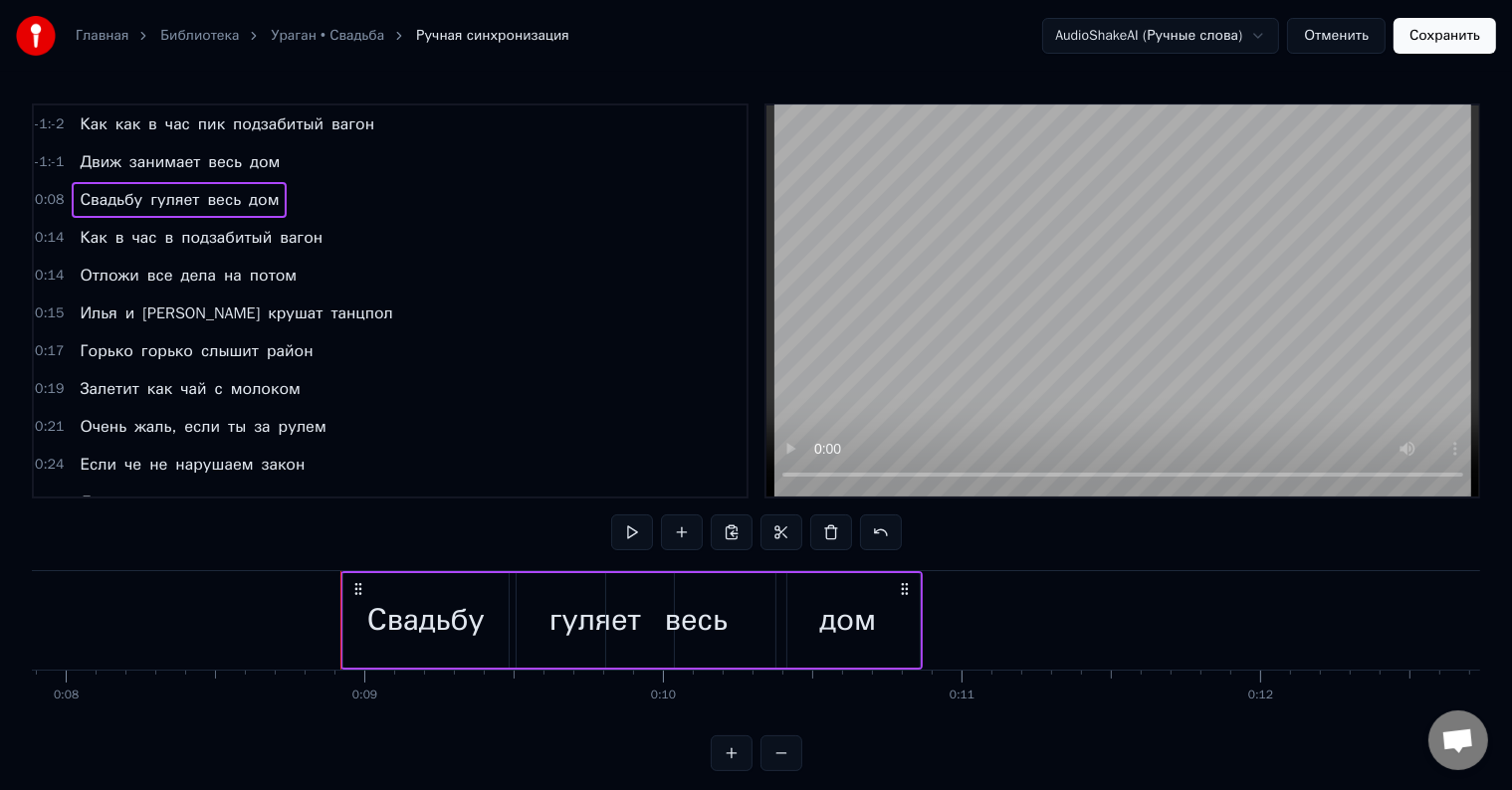 click on "-1:-2 Как как в час пик подзабитый вагон -1:-1 Движ занимает весь дом 0:08 Свадьбу гуляет весь дом 0:14 Как в час в подзабитый вагон 0:14 Отложи все дела на потом 0:15 [PERSON_NAME] и [PERSON_NAME] танцпол 0:17 Горько горько слышит район 0:19 Залетит как чай с молоком 0:21 Очень жаль, если ты за рулем 0:24 Если че не нарушаем закон 0:26 Двигаемся вместе, танец молодых 0:28 Сегодня этот день только для них 0:30 Желаем счастья и детей побольше им 0:32 Чтобы создавали свой лучший мир 0:35 А сегодня мы будем петь и плясать 0:37 У нас не галерея разрешаем снимать 0:39 Улыбки на лицах запрещаем скрывать 0:41 Даже" at bounding box center [756, 437] 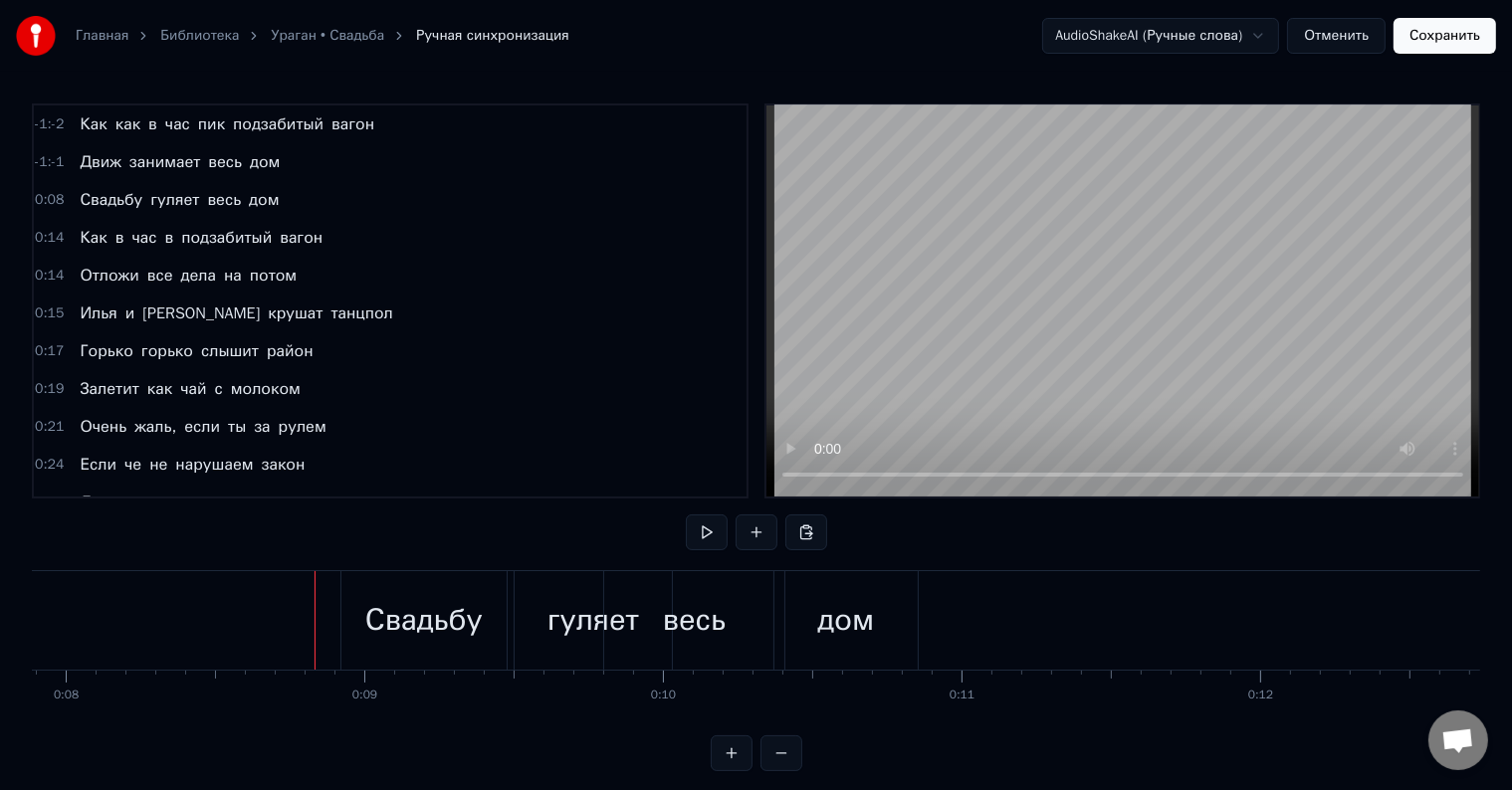 click at bounding box center [315, 620] 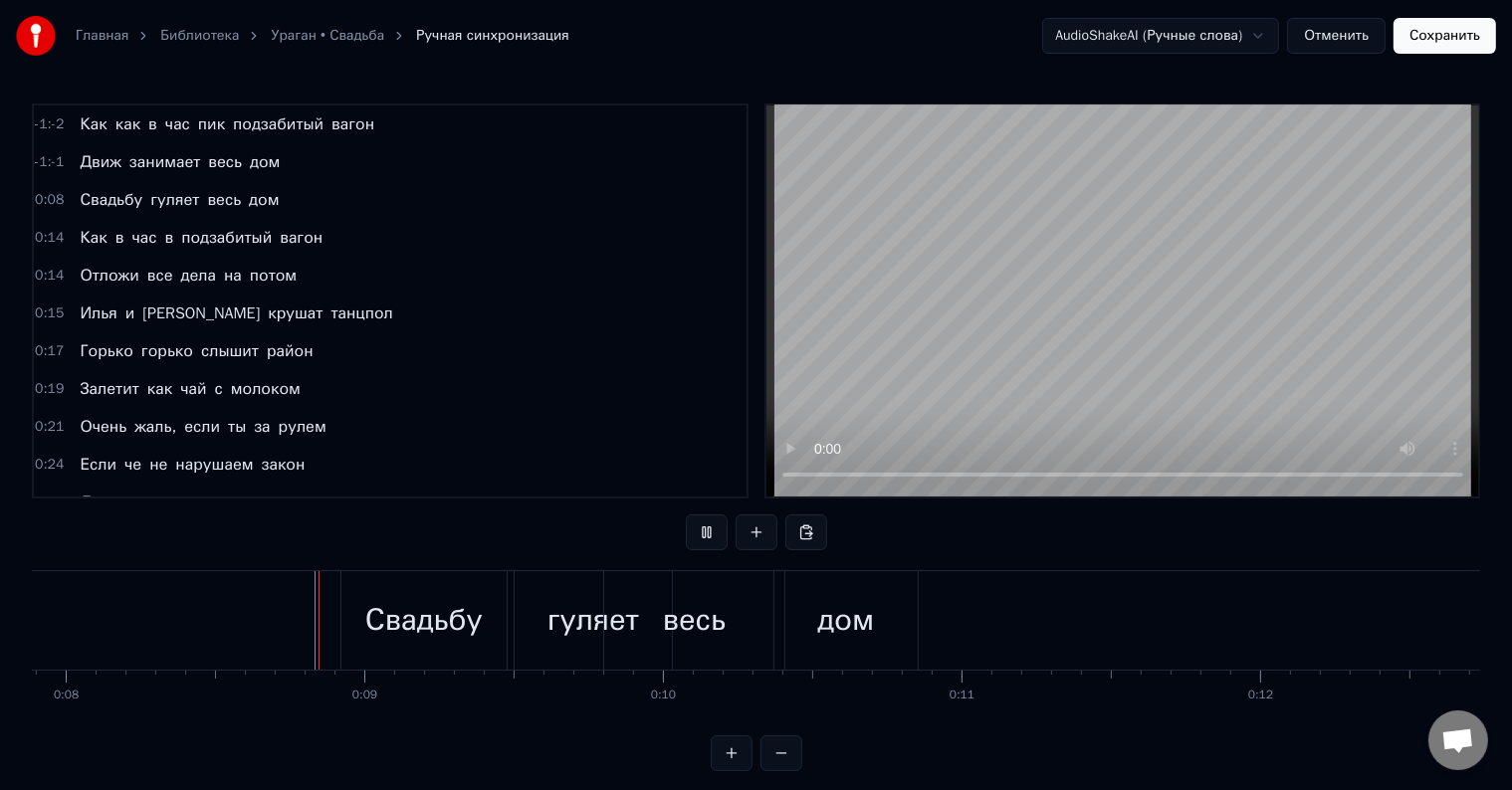 scroll, scrollTop: 30, scrollLeft: 0, axis: vertical 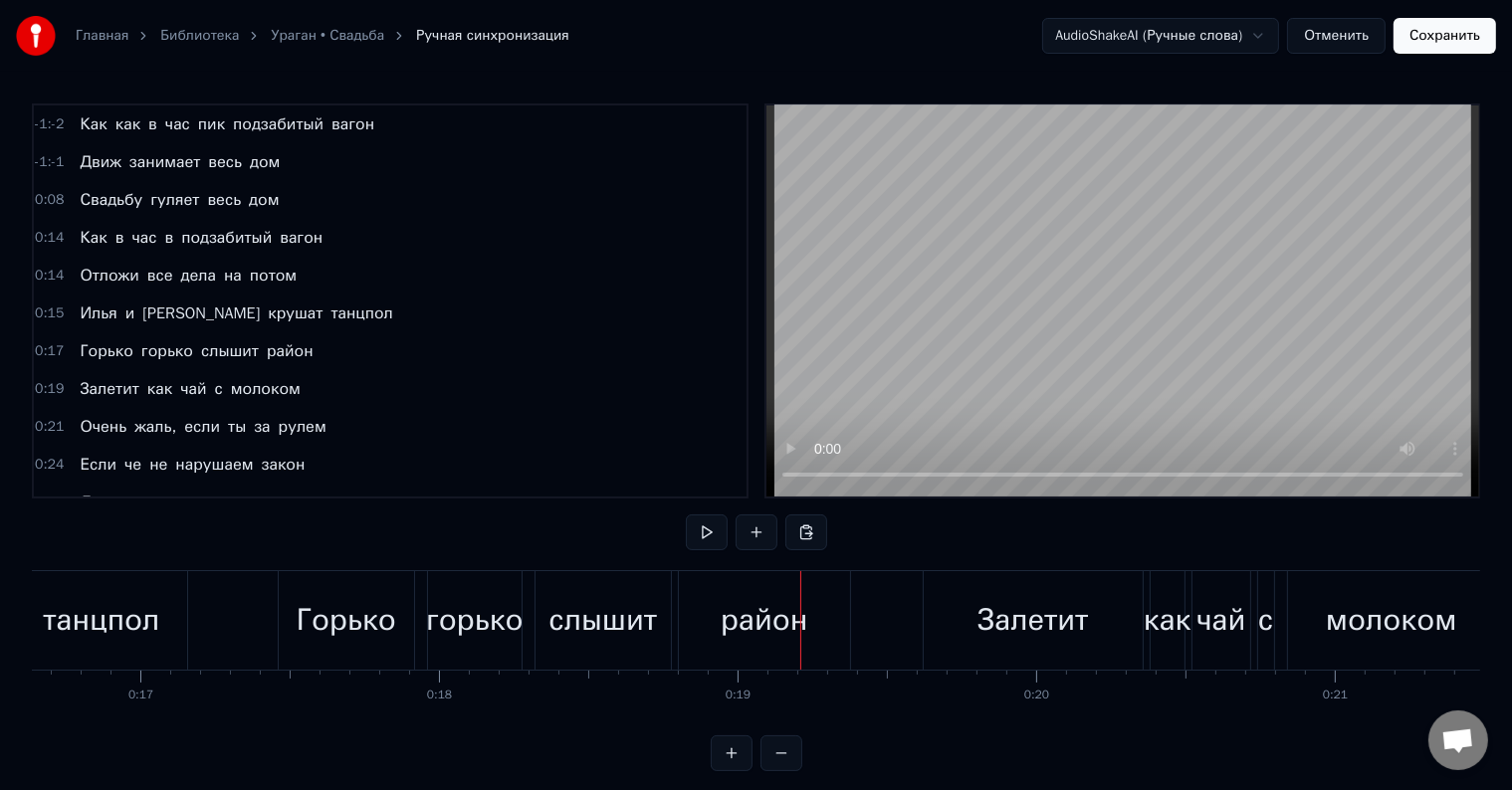 click on "Как в час в подзабитый вагон" at bounding box center [201, 238] 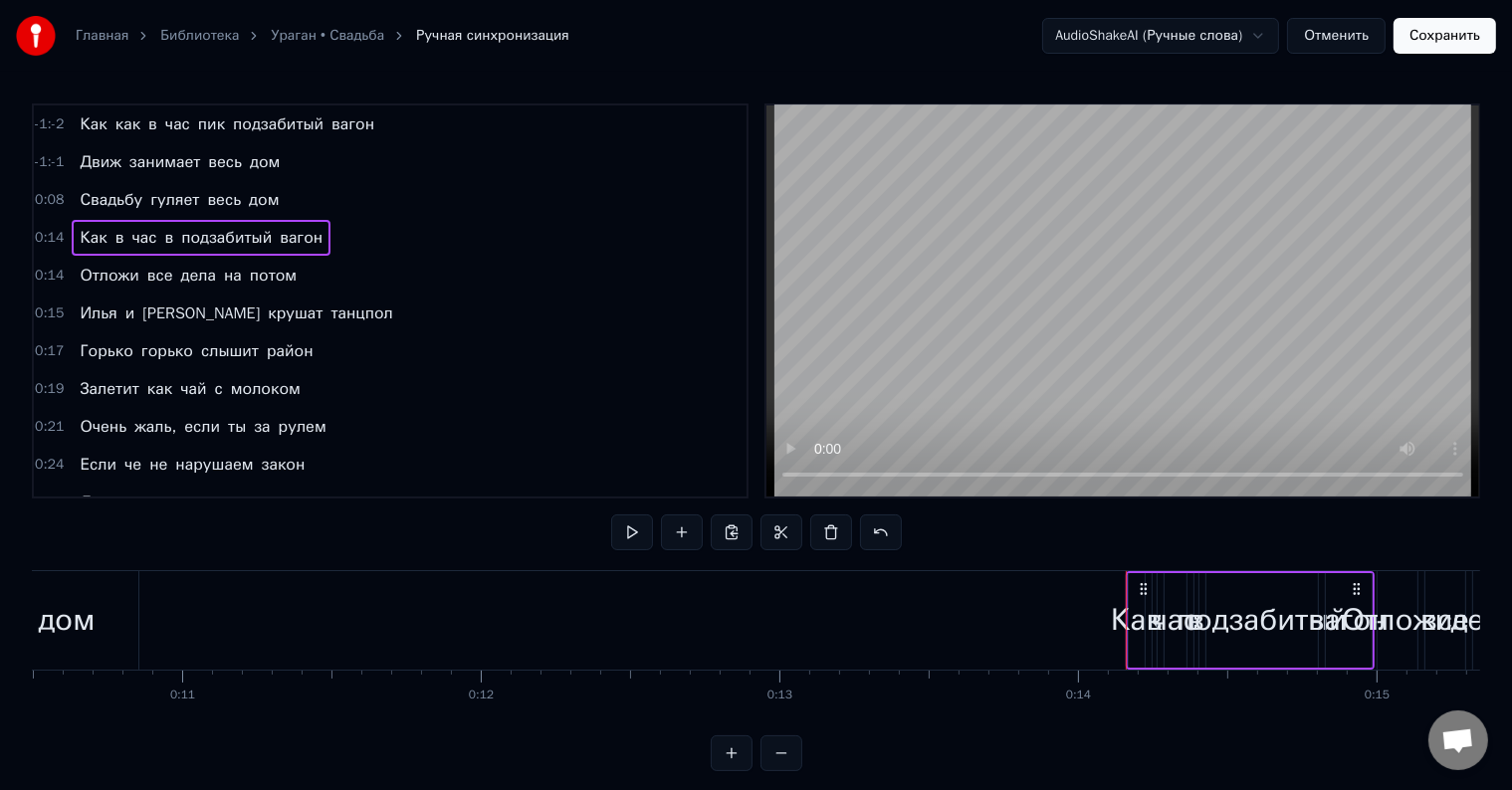 scroll, scrollTop: 0, scrollLeft: 3058, axis: horizontal 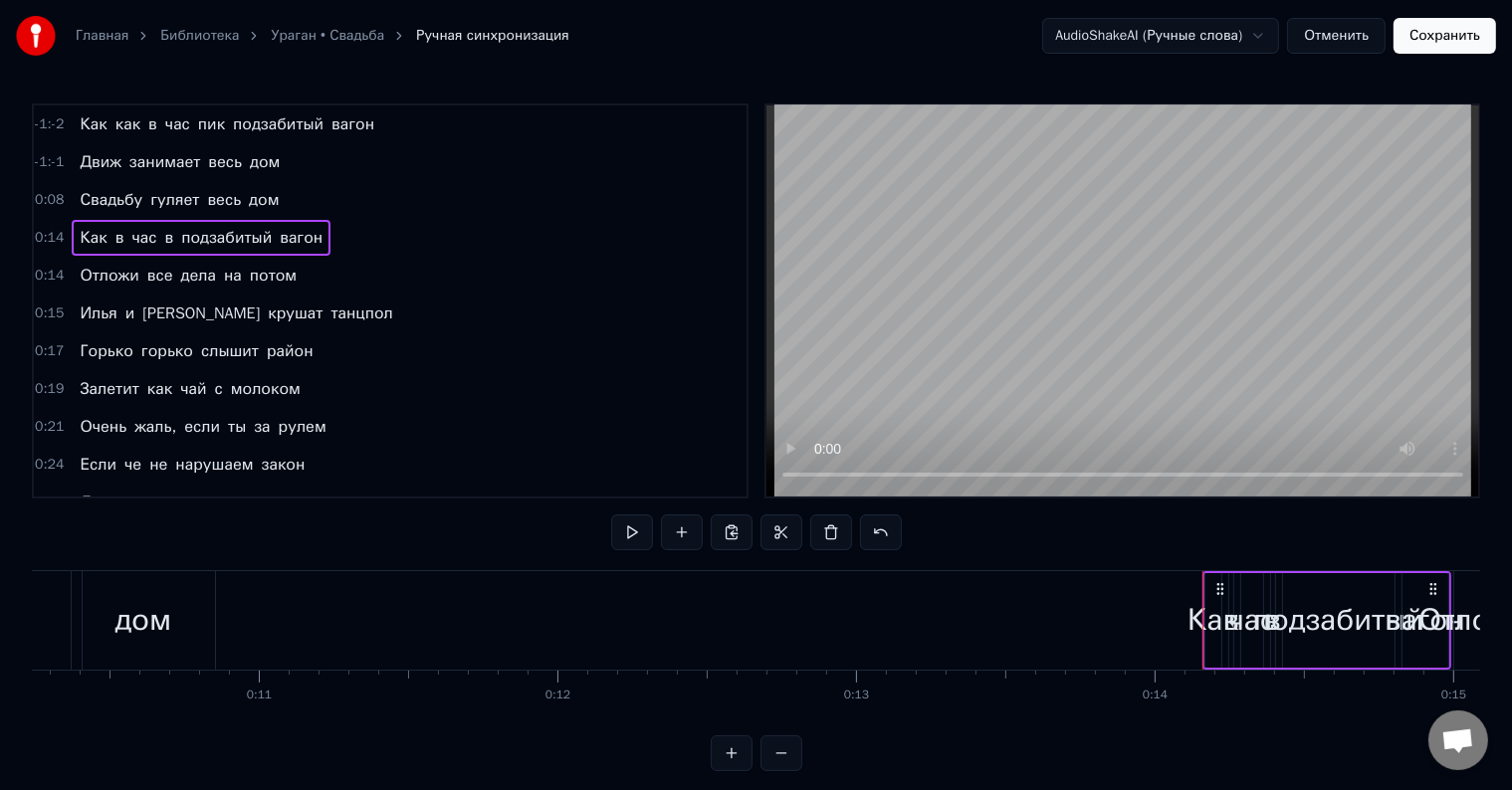 click on "Как" at bounding box center (1212, 620) 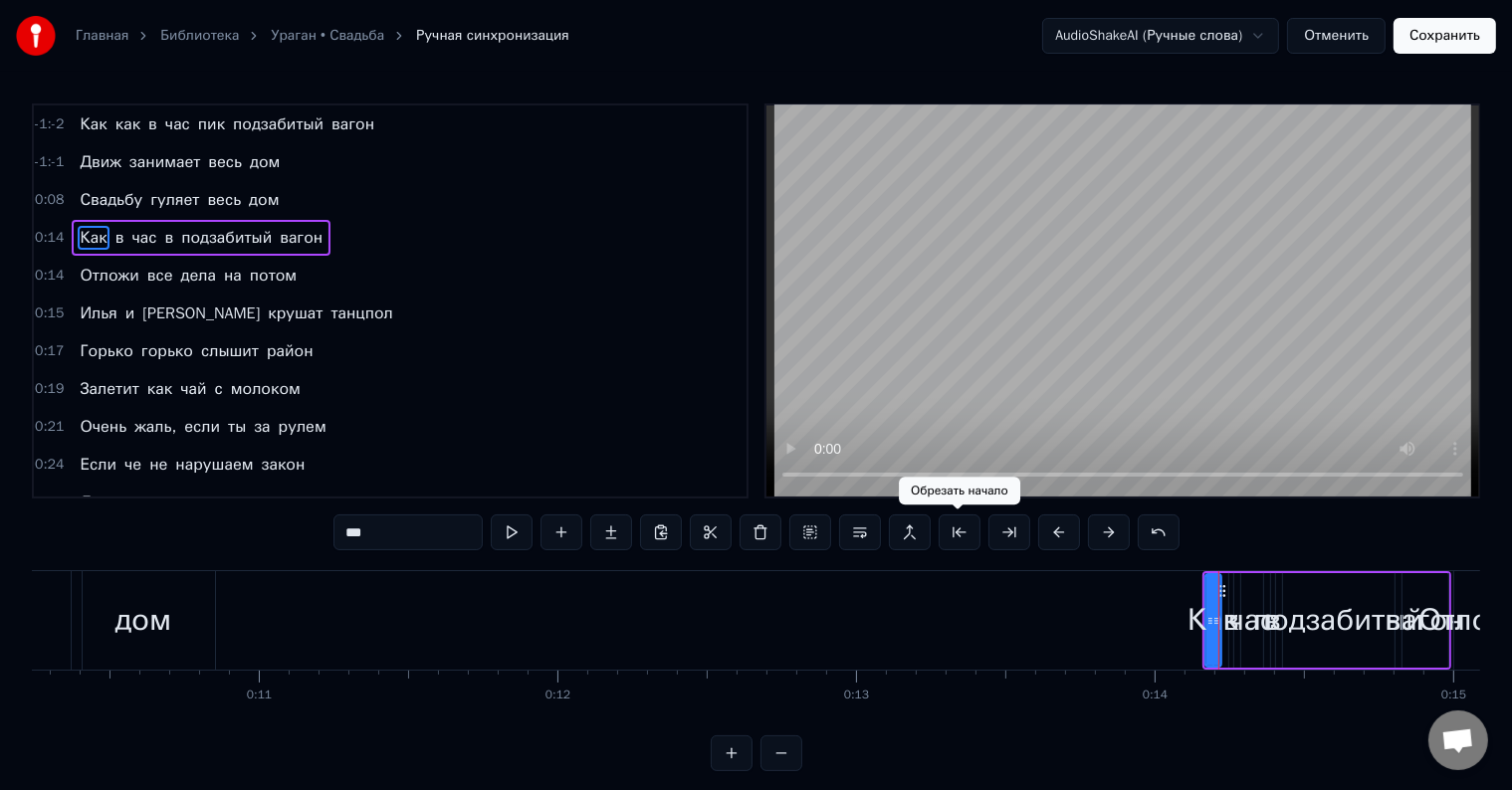 click at bounding box center [960, 532] 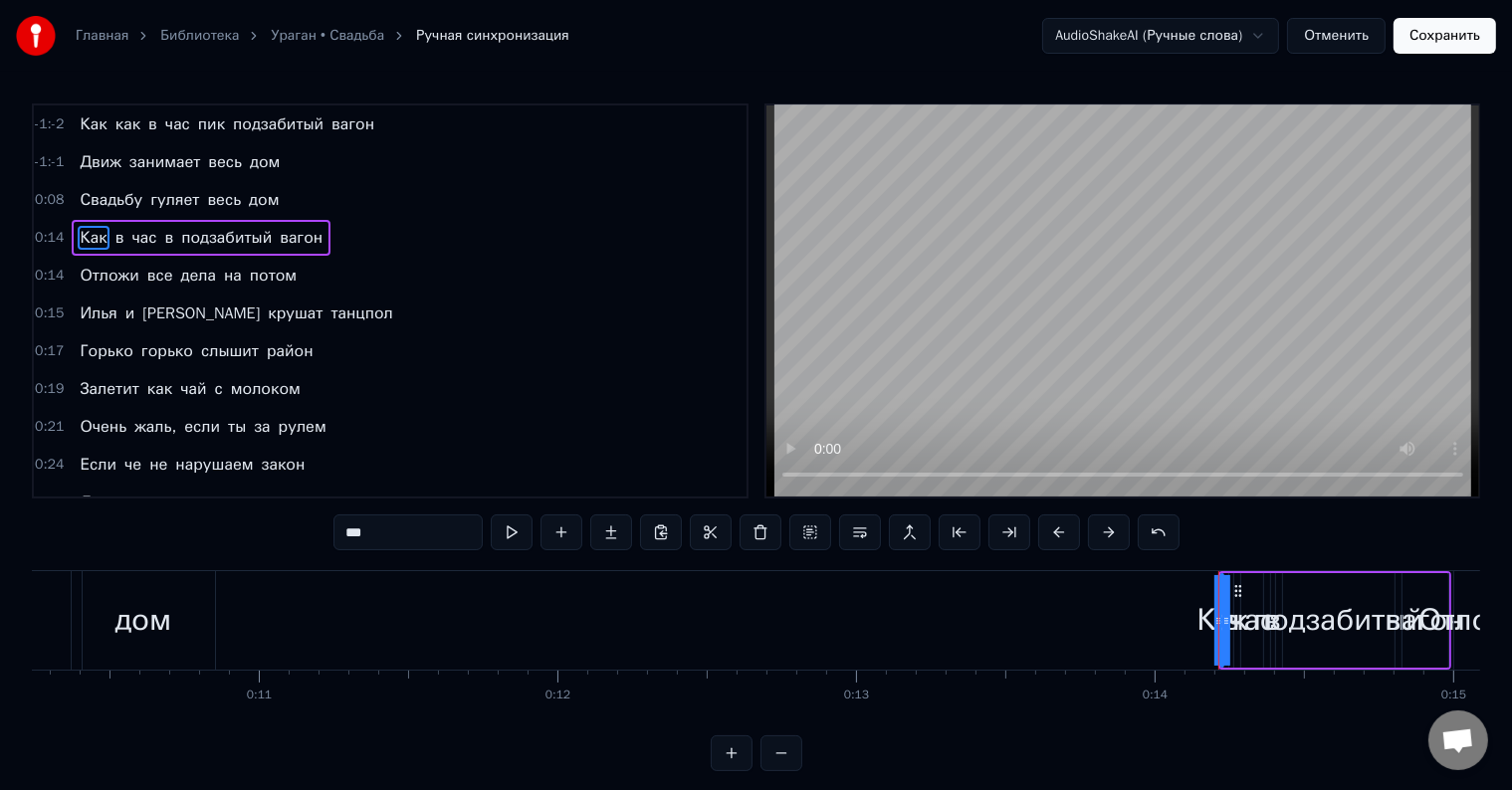 click at bounding box center (960, 532) 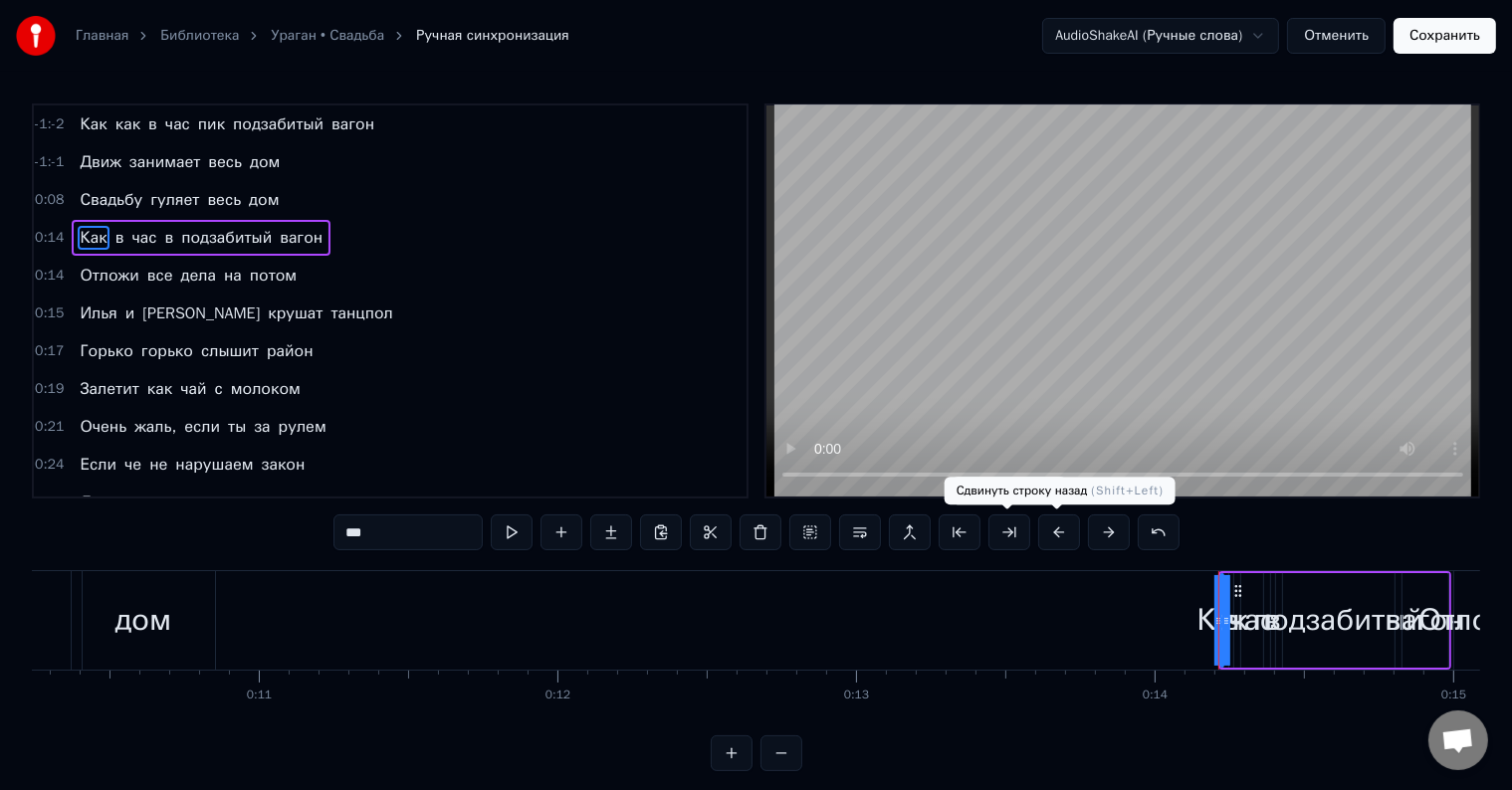 type 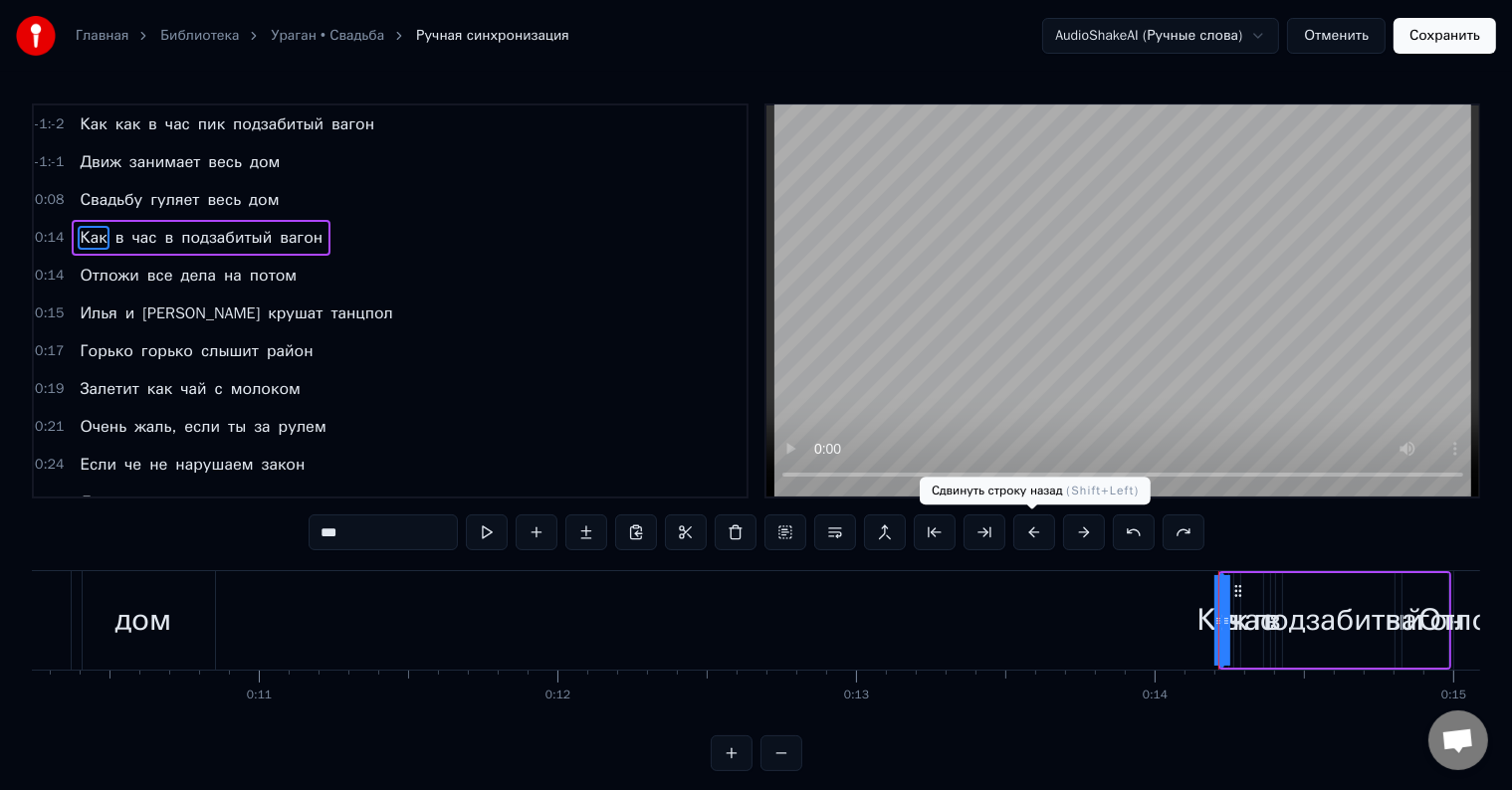 click at bounding box center (1034, 532) 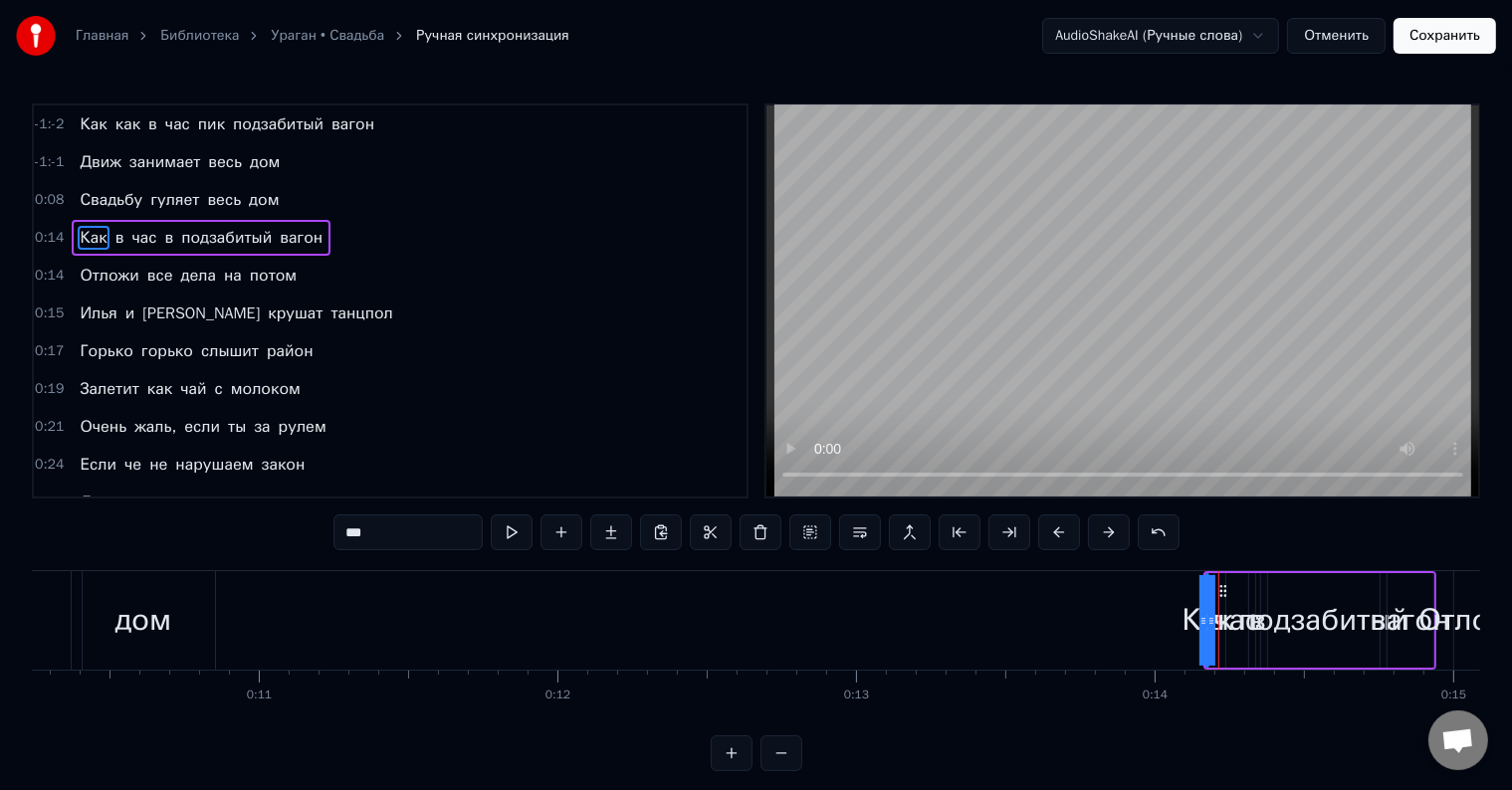 click at bounding box center [1059, 532] 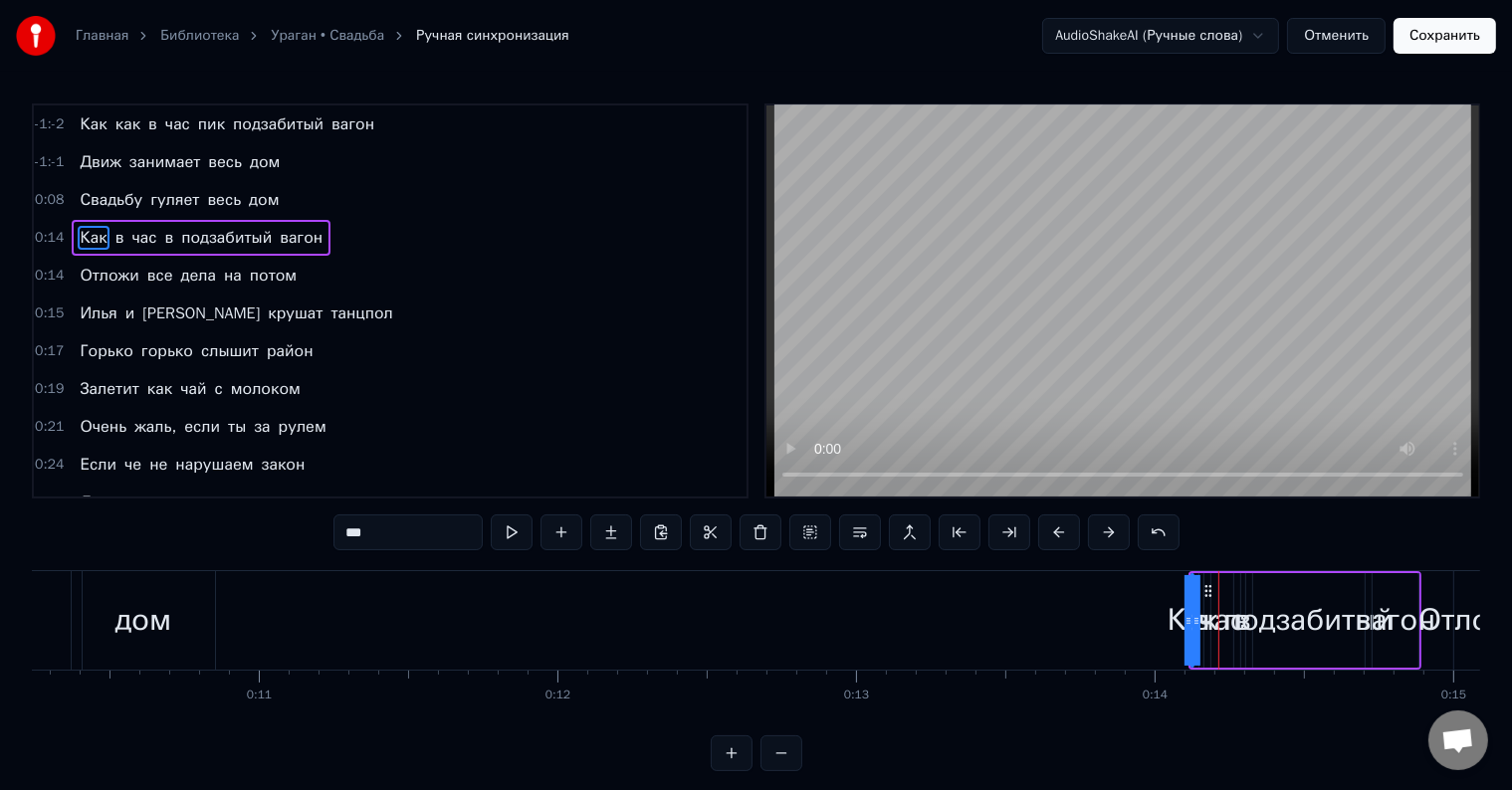click at bounding box center (1059, 532) 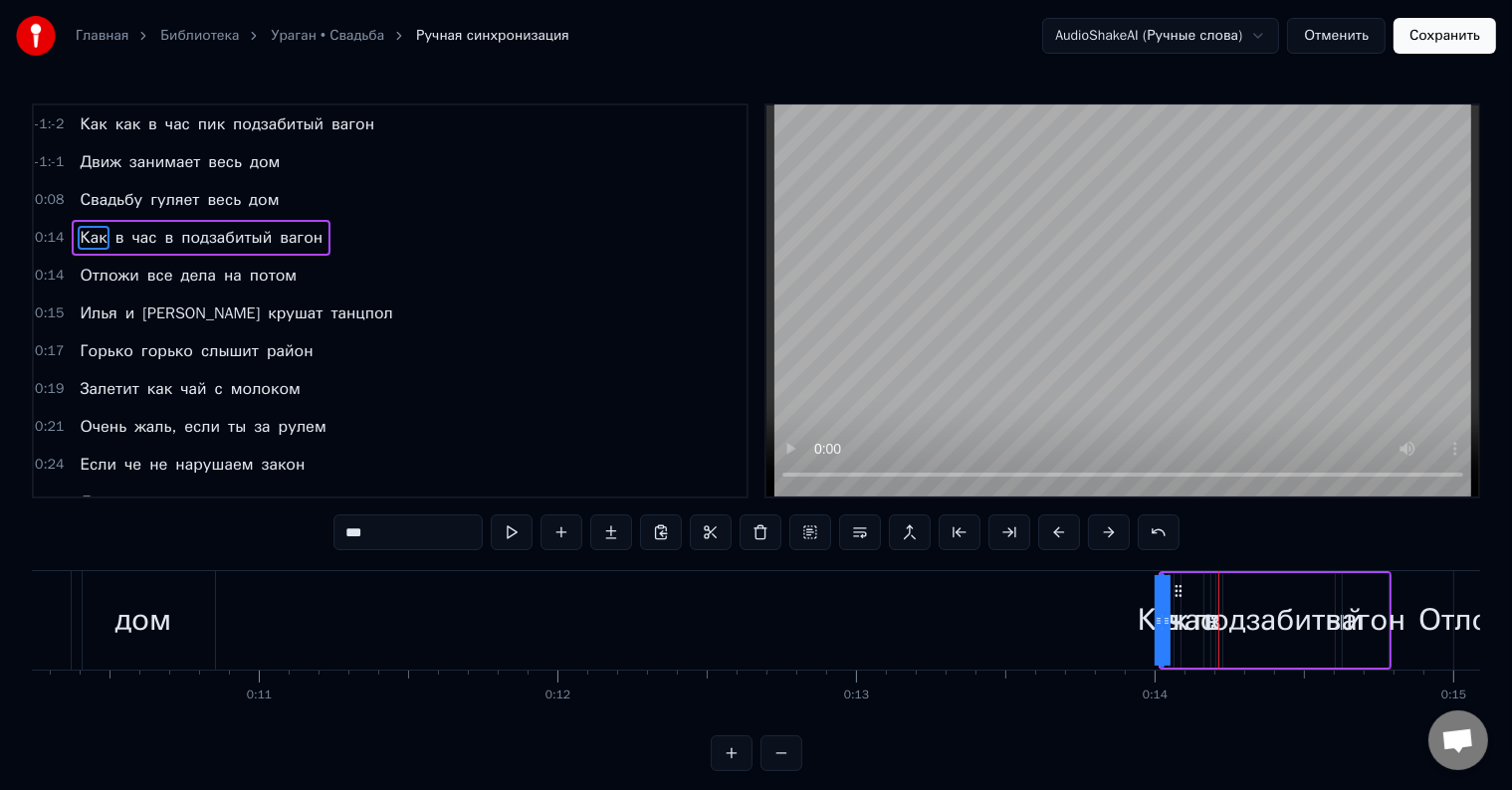 click at bounding box center [1059, 532] 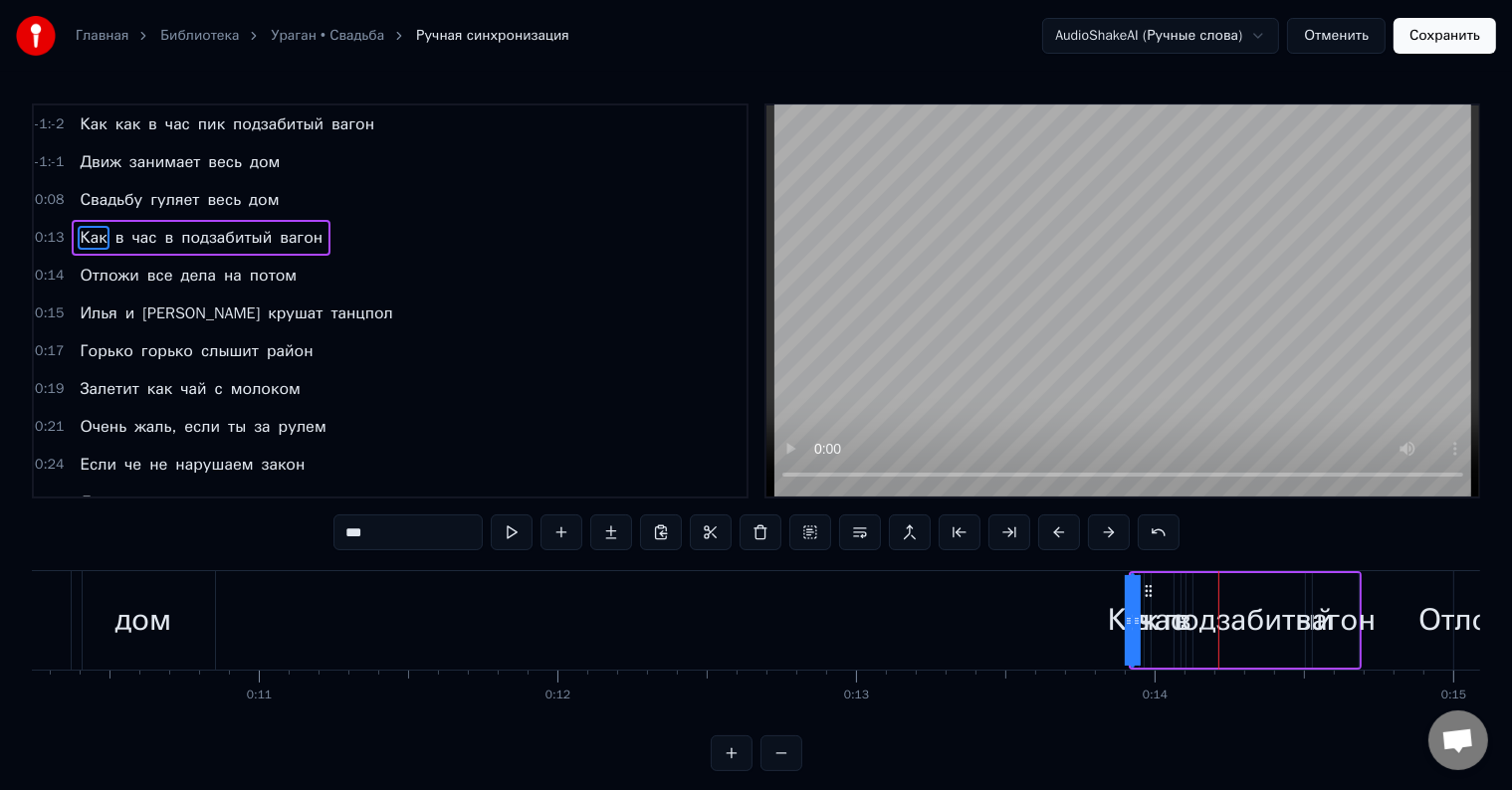 click at bounding box center [1059, 532] 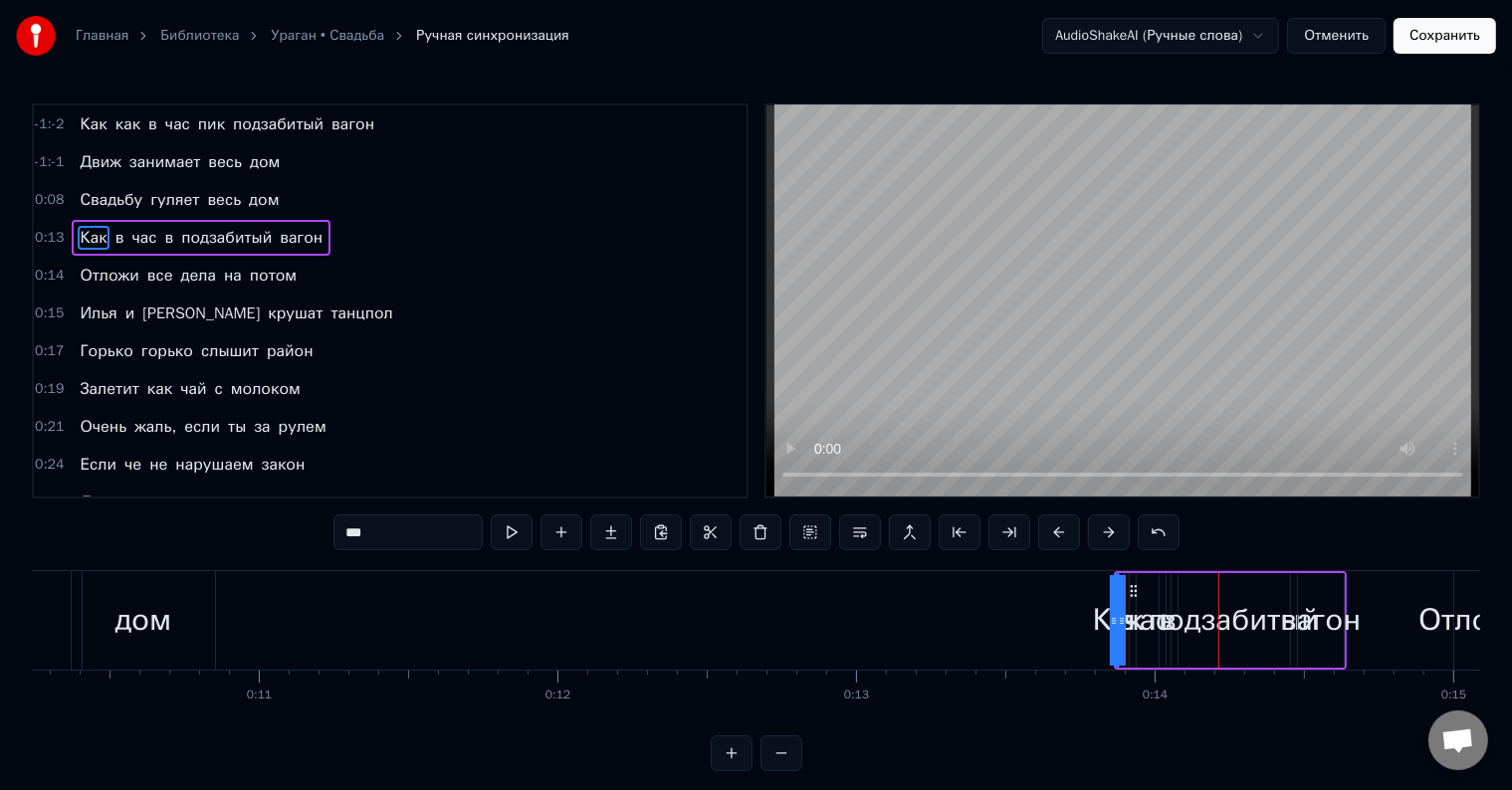 click at bounding box center [1059, 532] 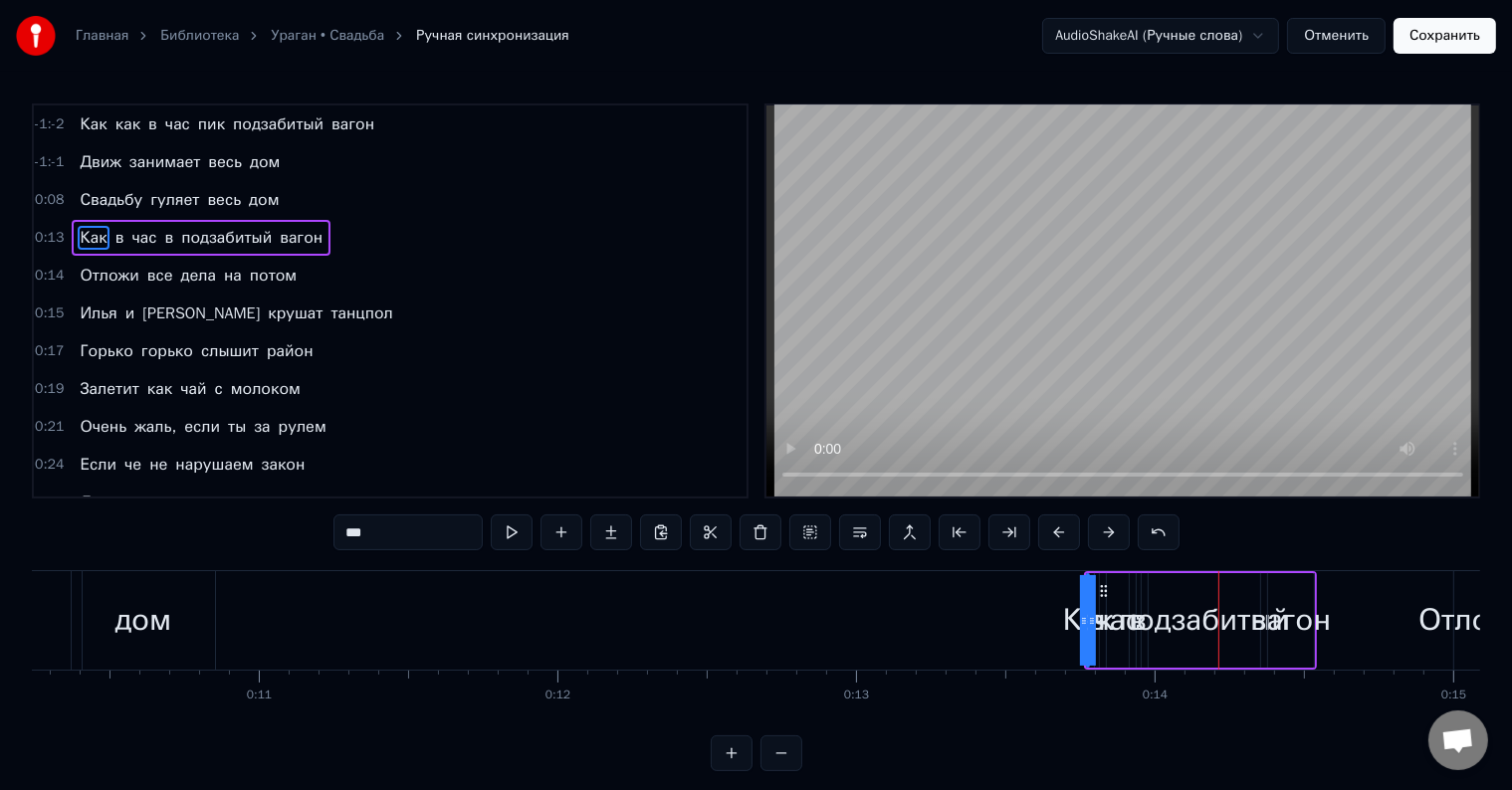 click at bounding box center (1059, 532) 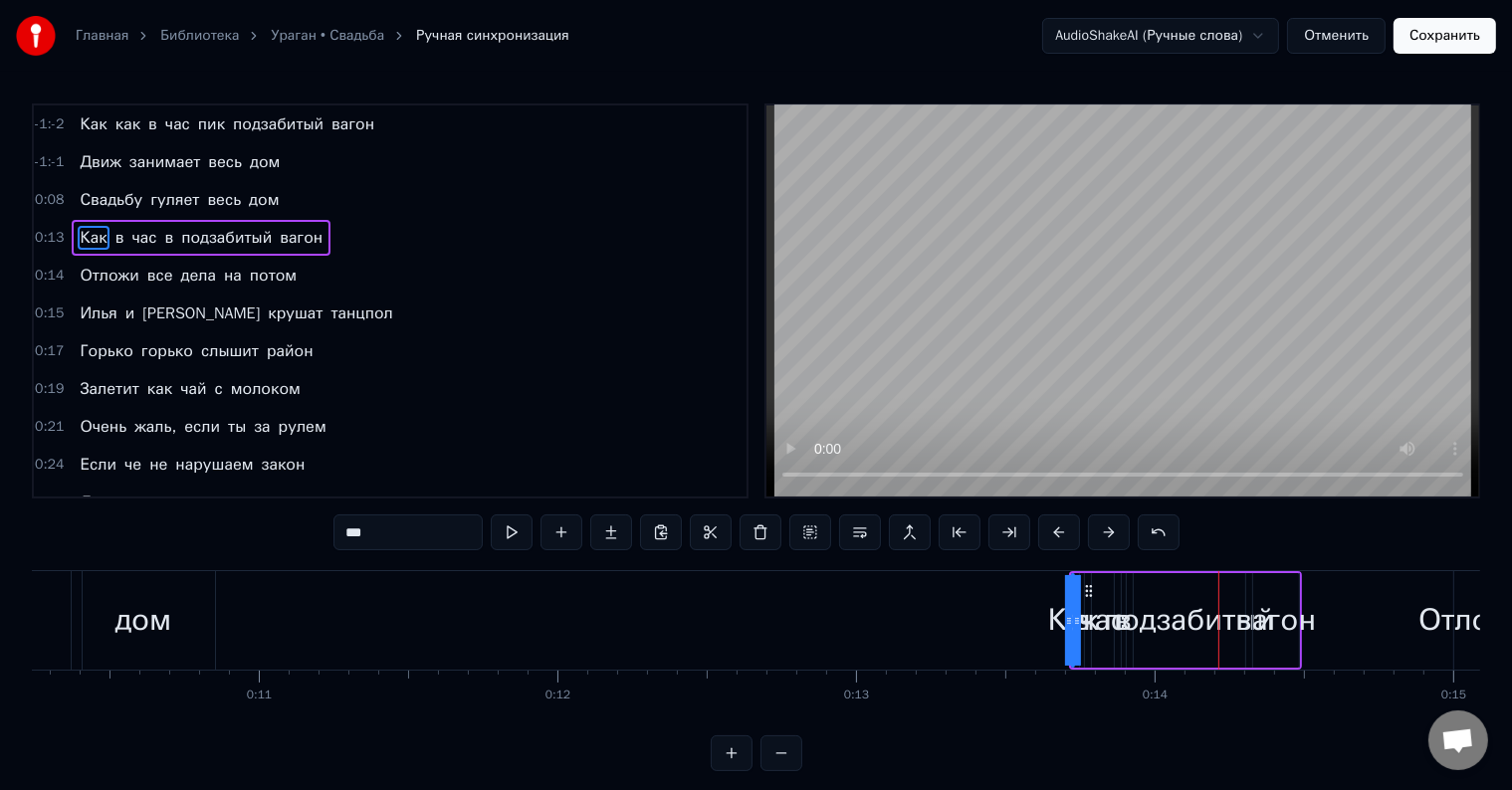 click at bounding box center (1059, 532) 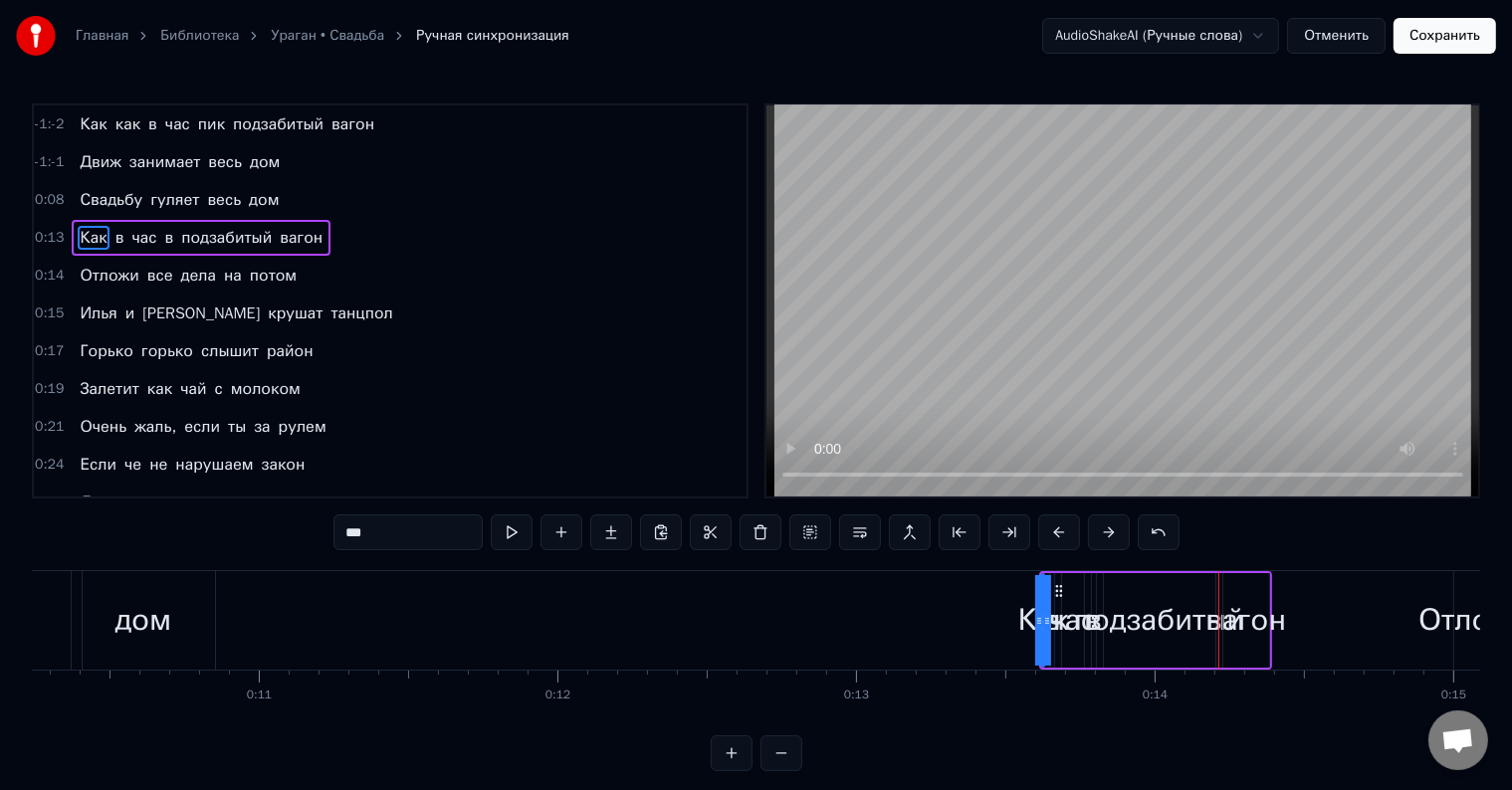 click at bounding box center [1059, 532] 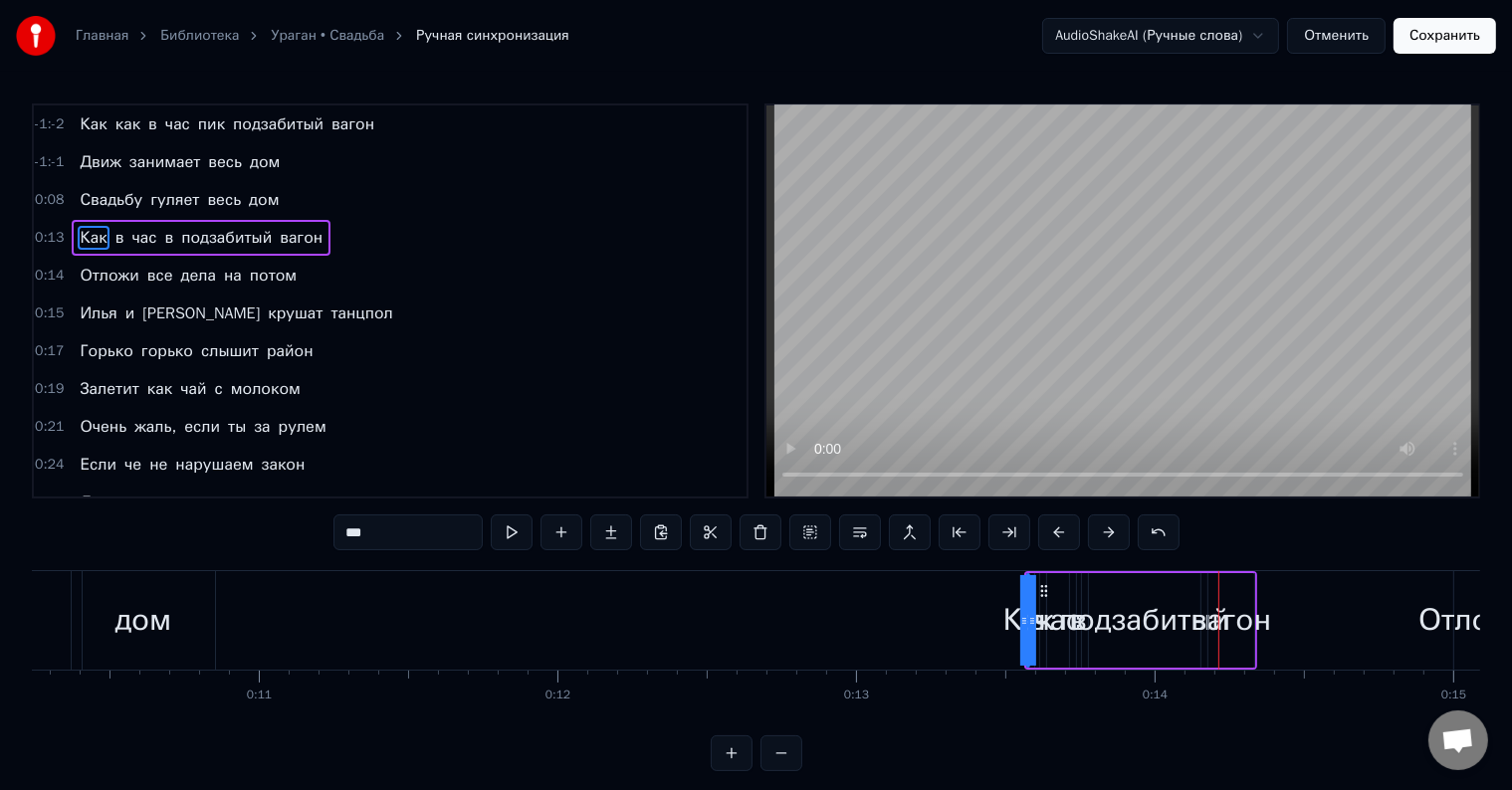 drag, startPoint x: 1037, startPoint y: 533, endPoint x: 1178, endPoint y: 599, distance: 155.68237 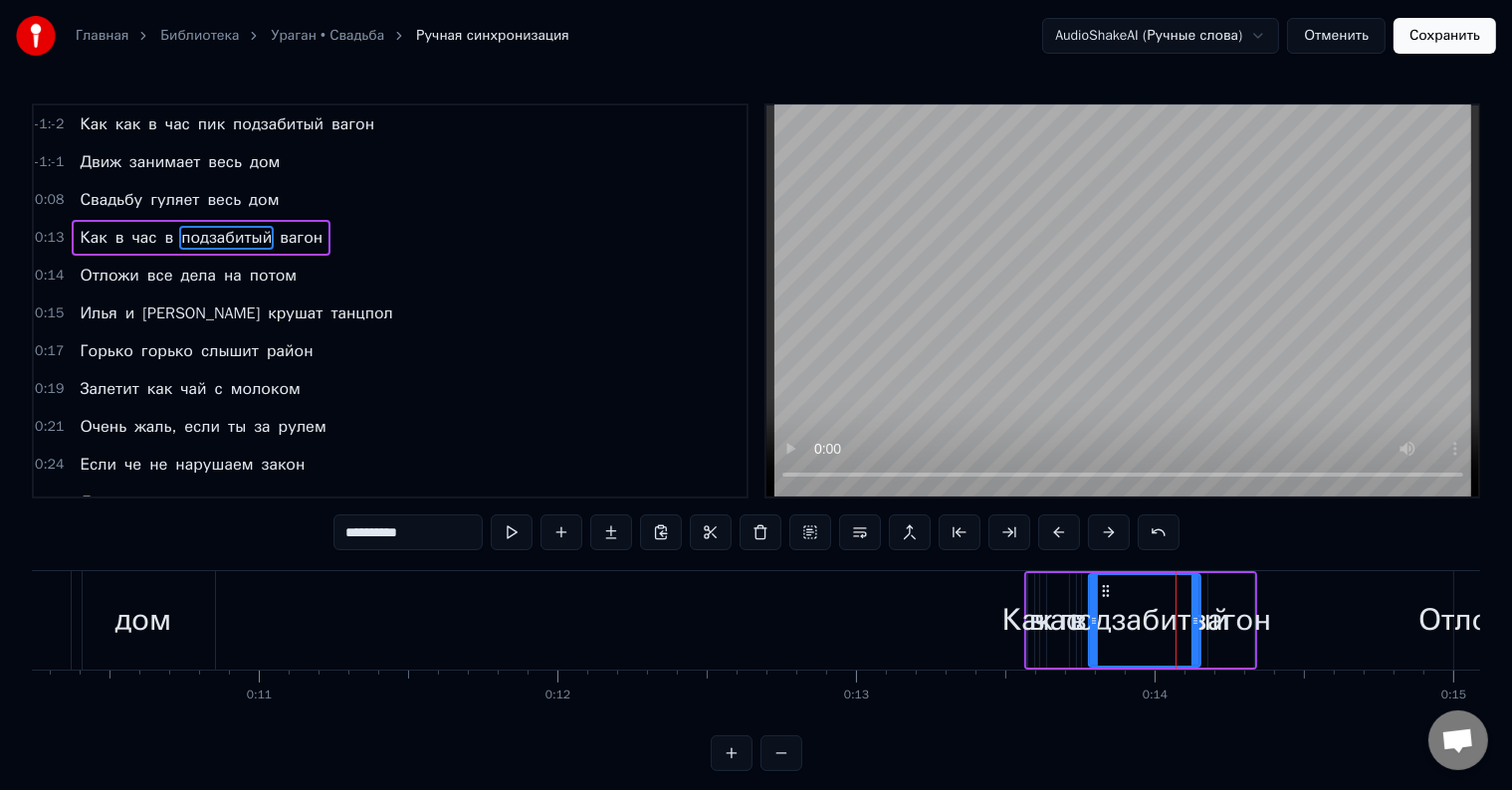 click on "час" at bounding box center [1057, 620] 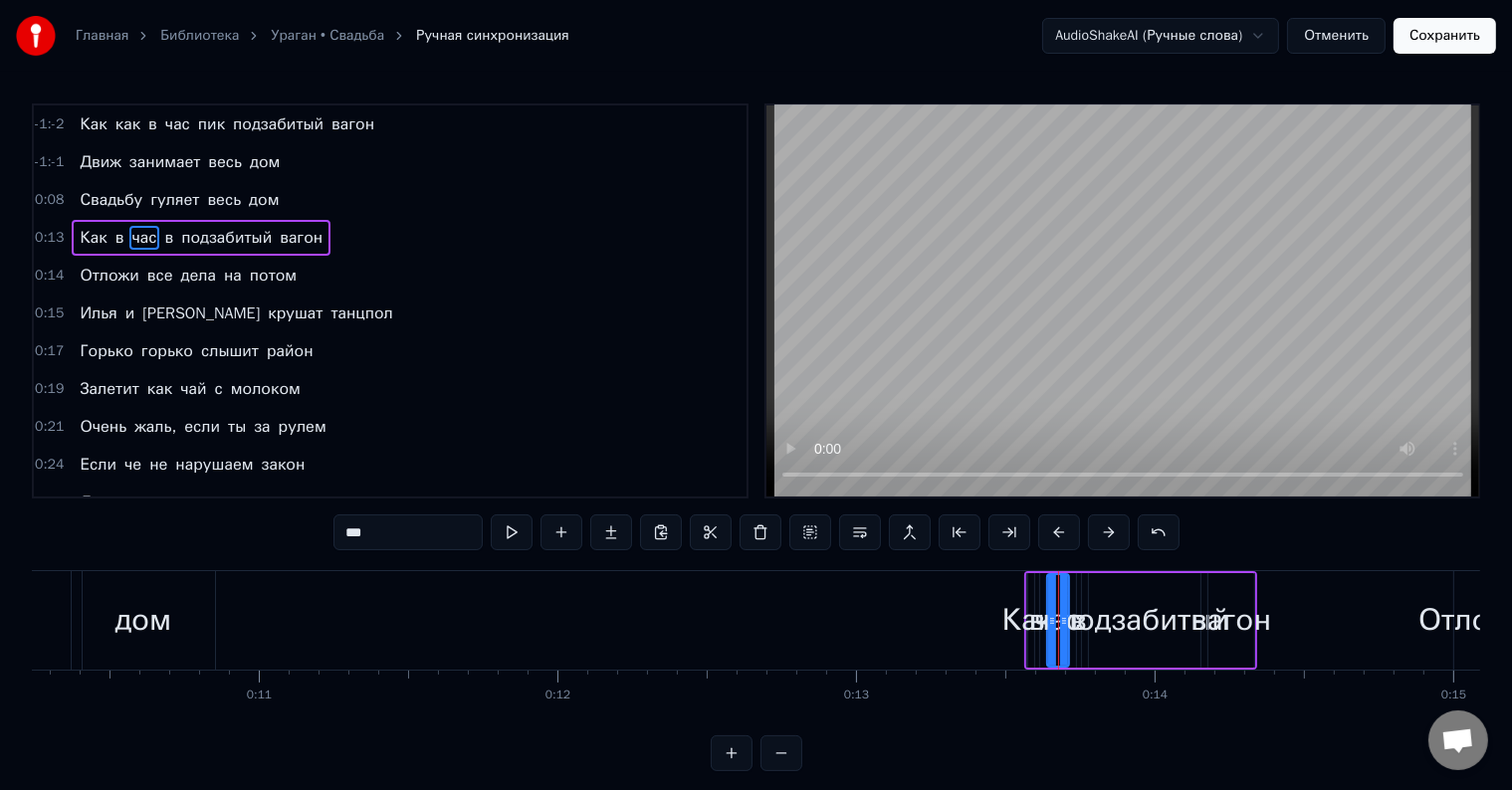 click on "в" at bounding box center [1037, 620] 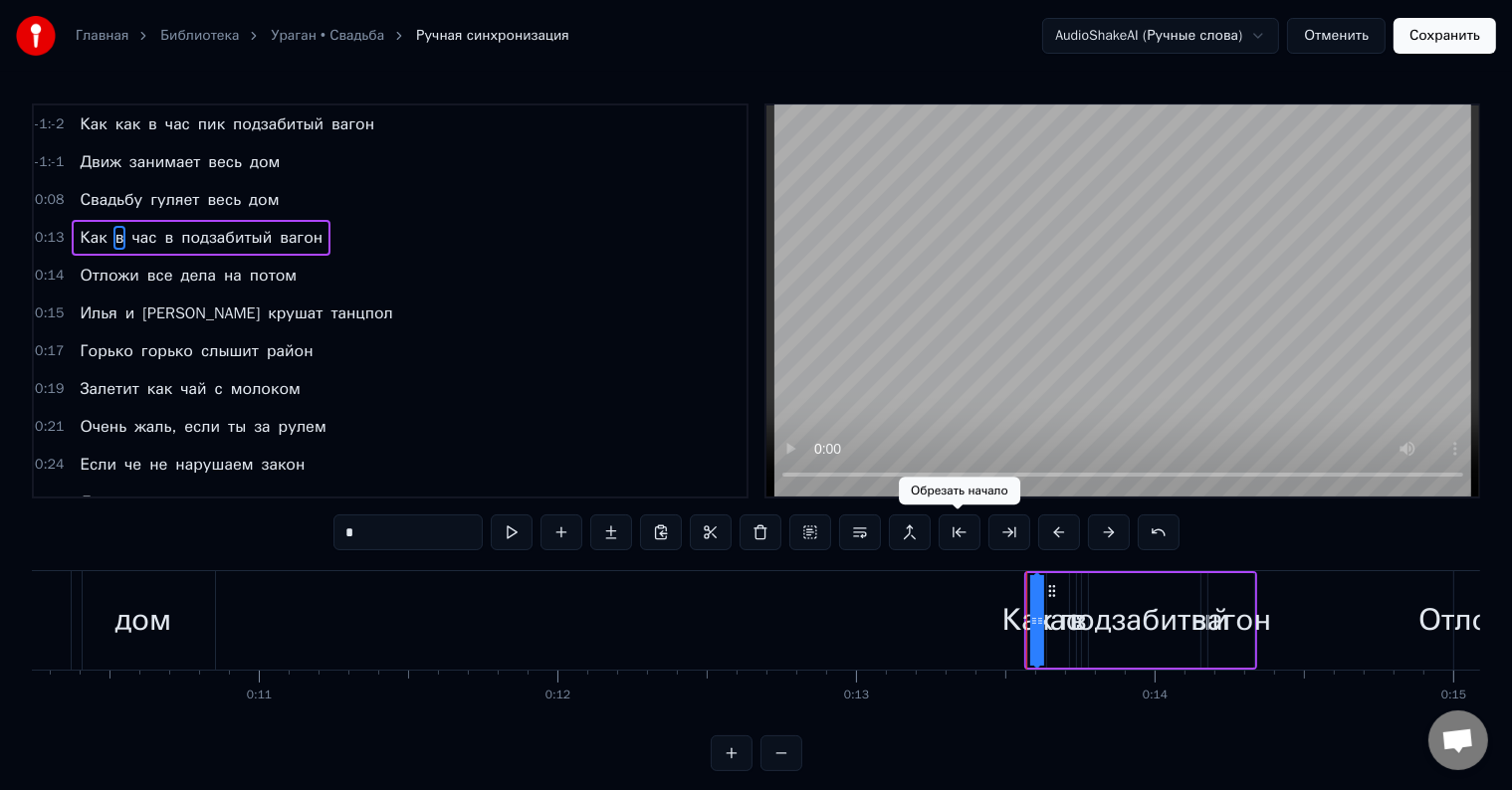 click at bounding box center (960, 532) 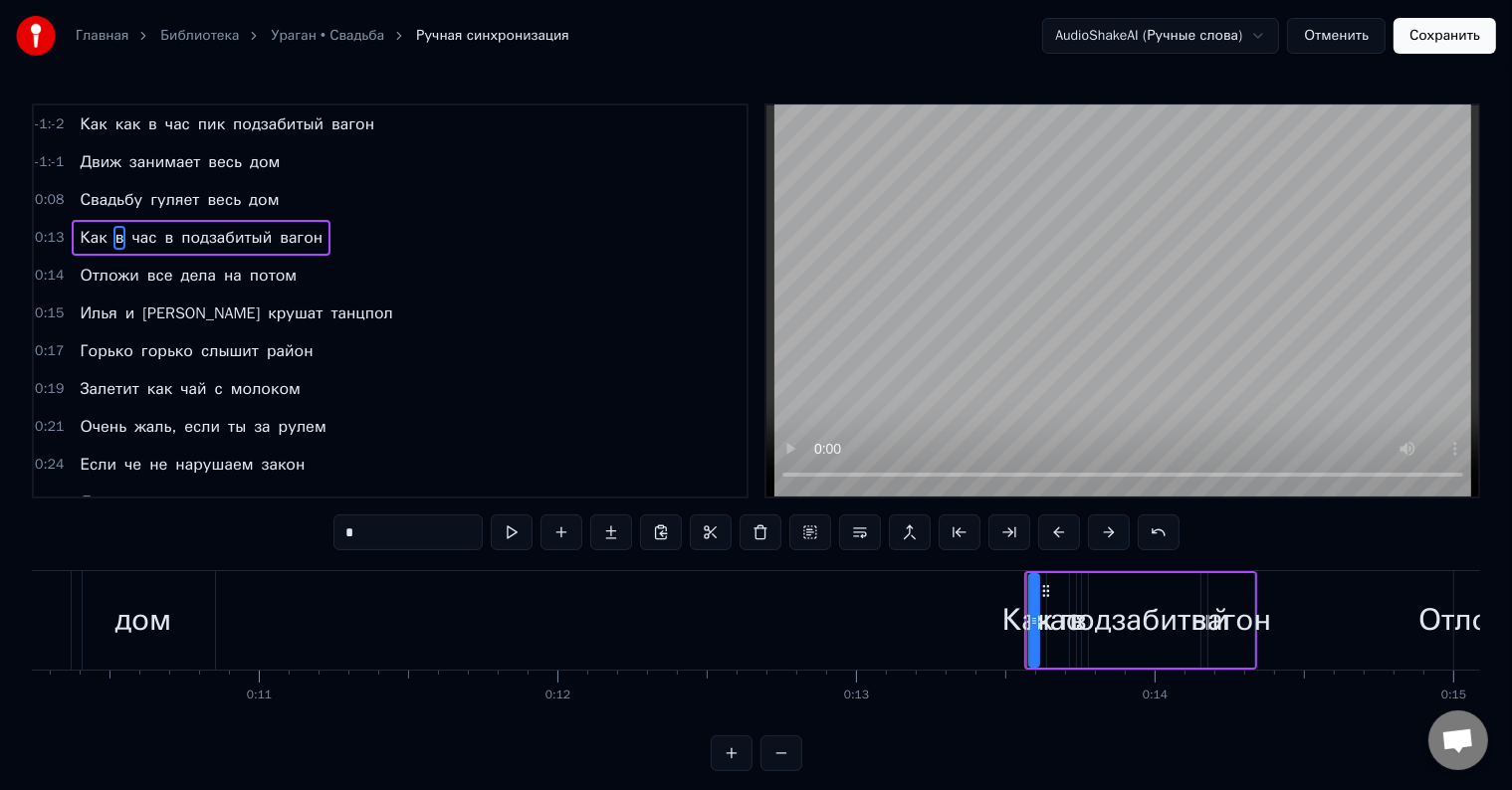 click at bounding box center [960, 532] 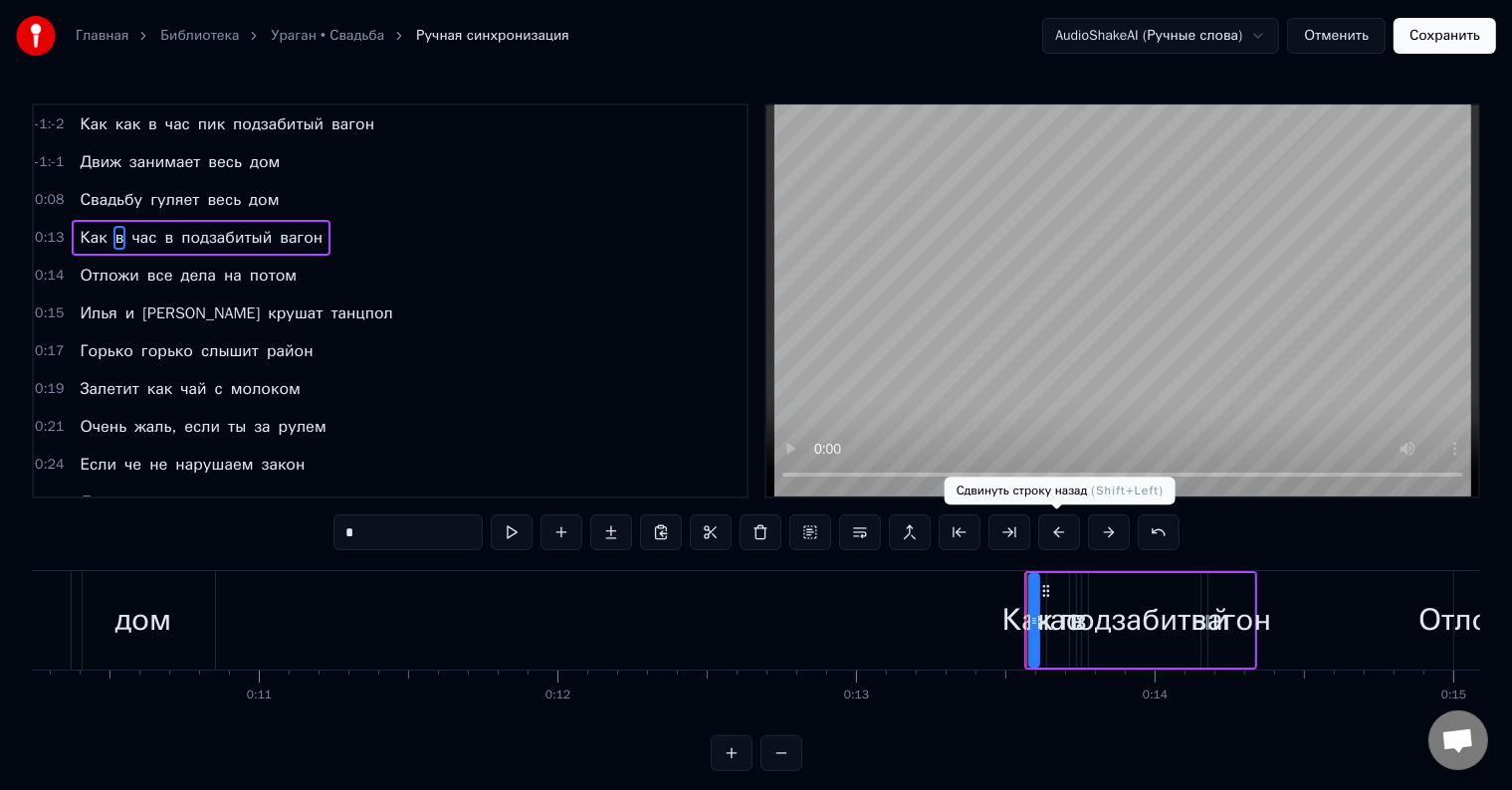click at bounding box center (1059, 532) 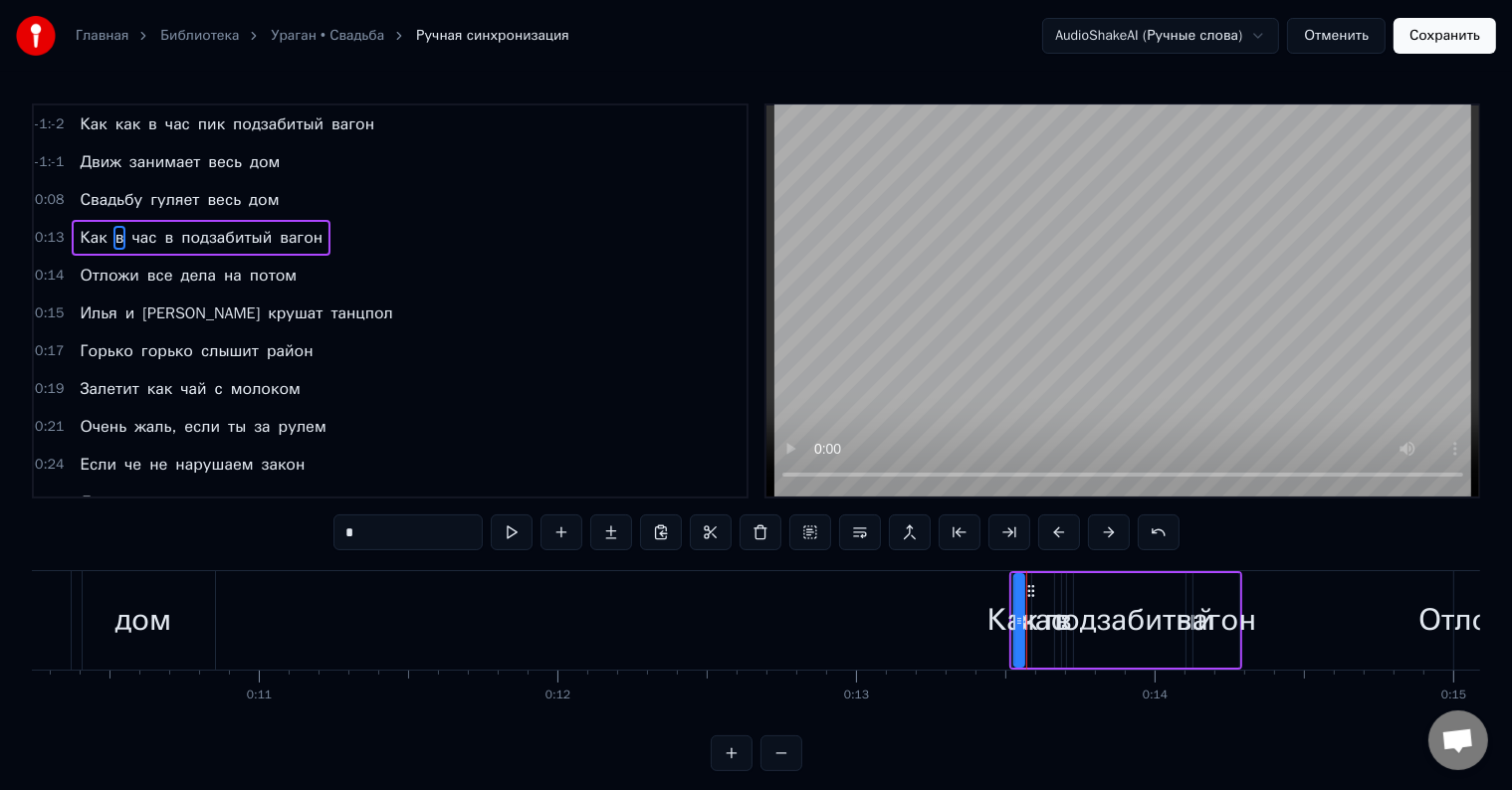 click at bounding box center (1059, 532) 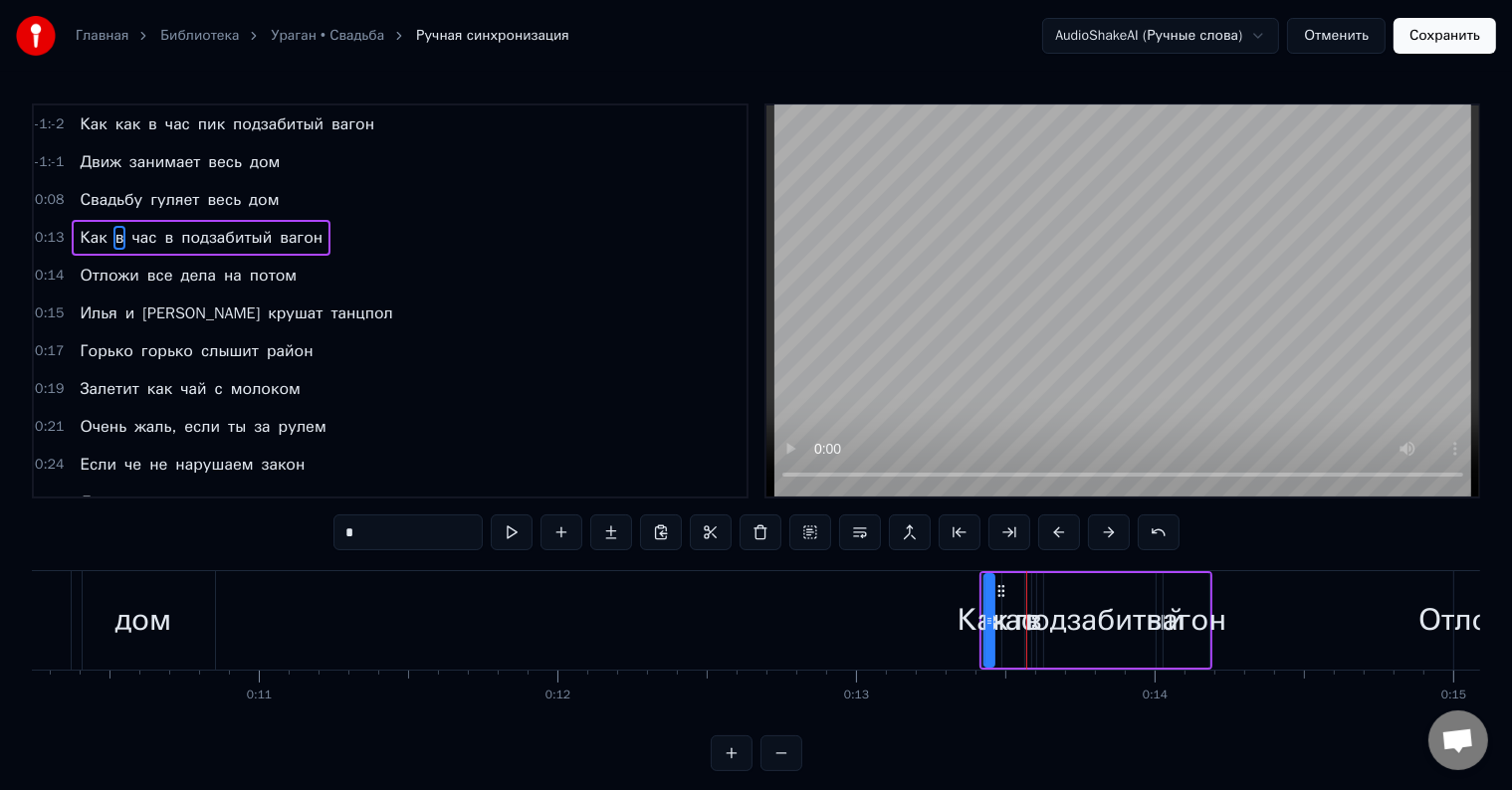 click at bounding box center (1059, 532) 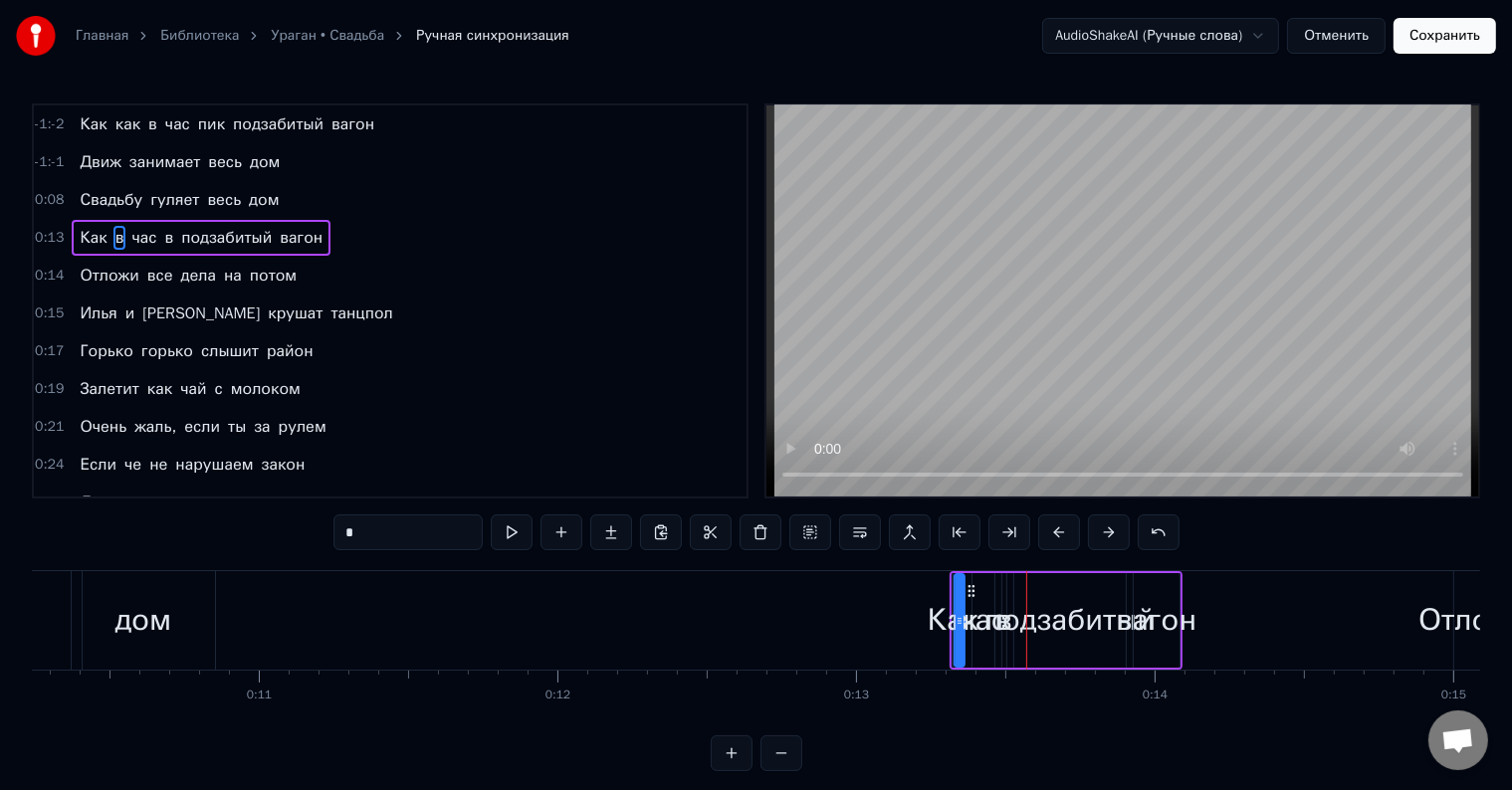 click at bounding box center (1059, 532) 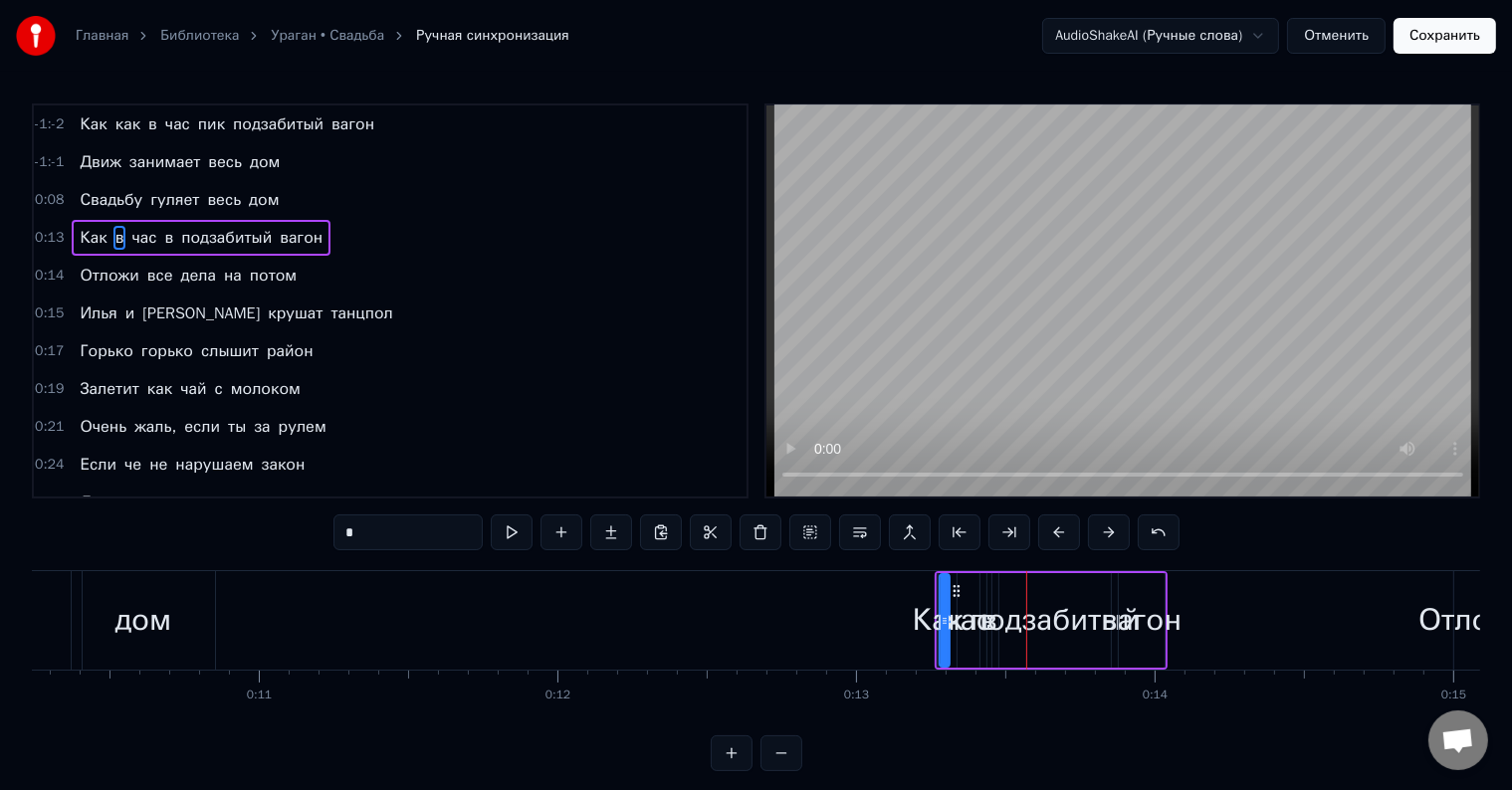click at bounding box center [1059, 532] 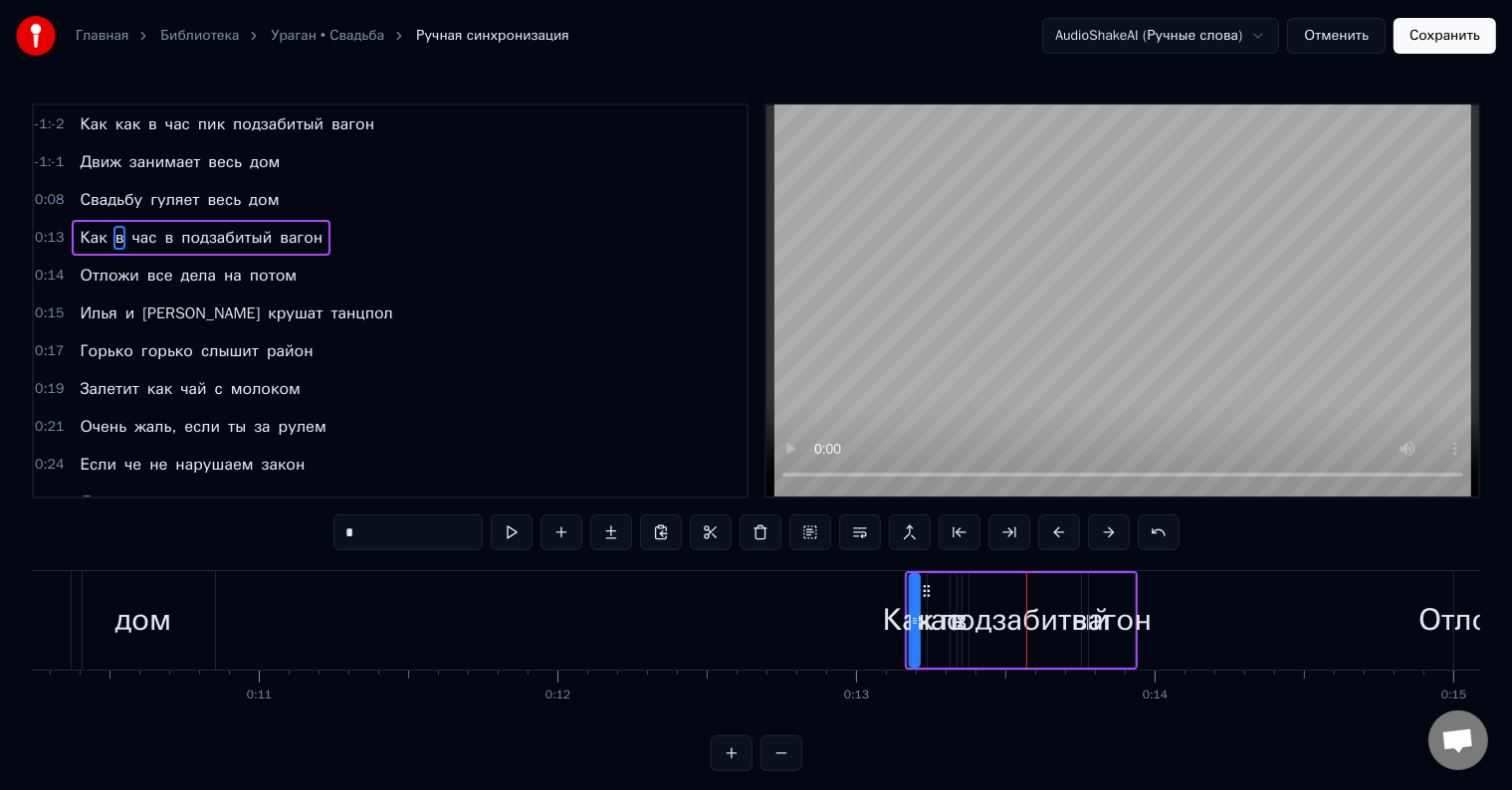 click at bounding box center [1059, 532] 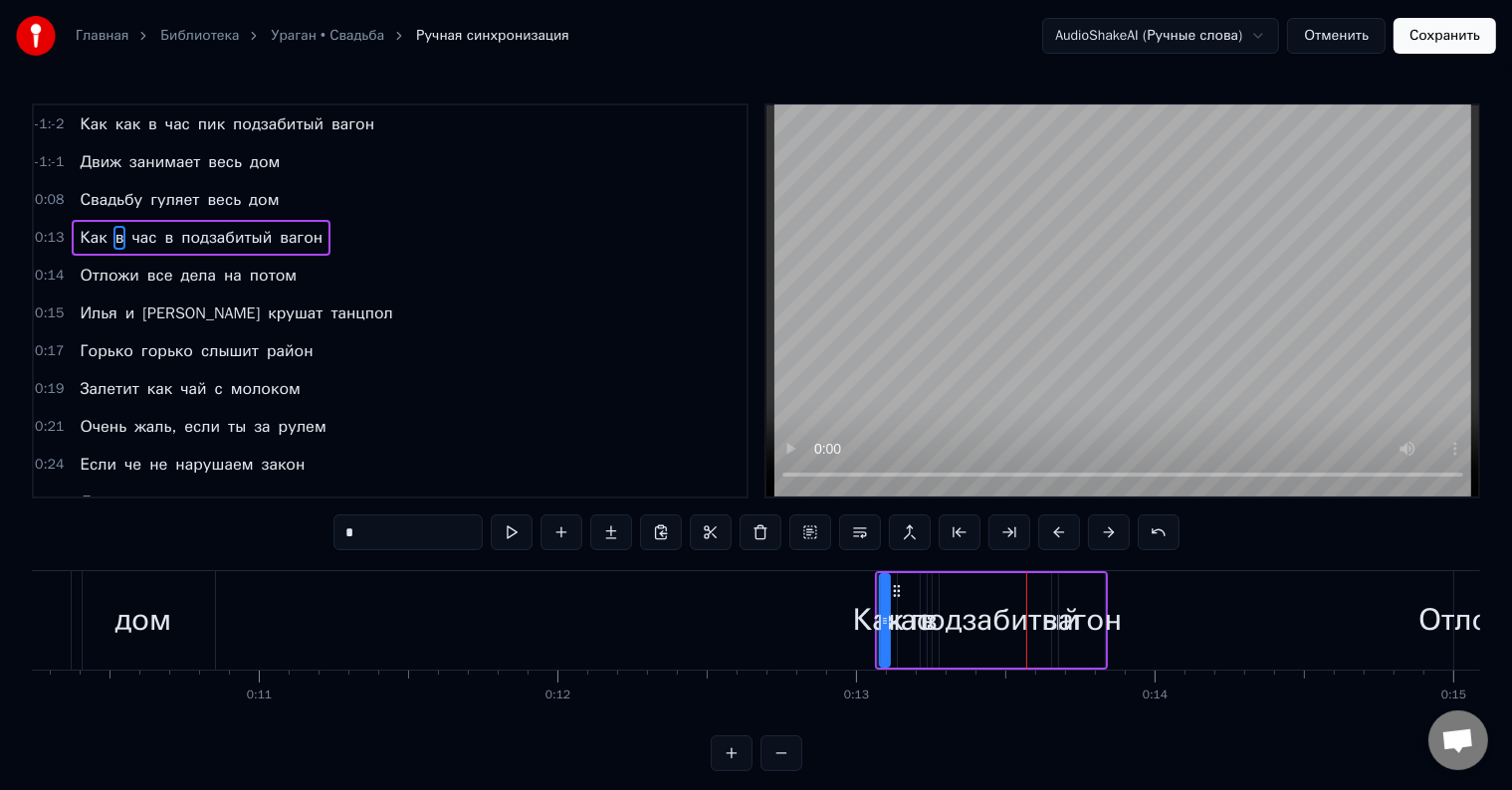 click at bounding box center [1059, 532] 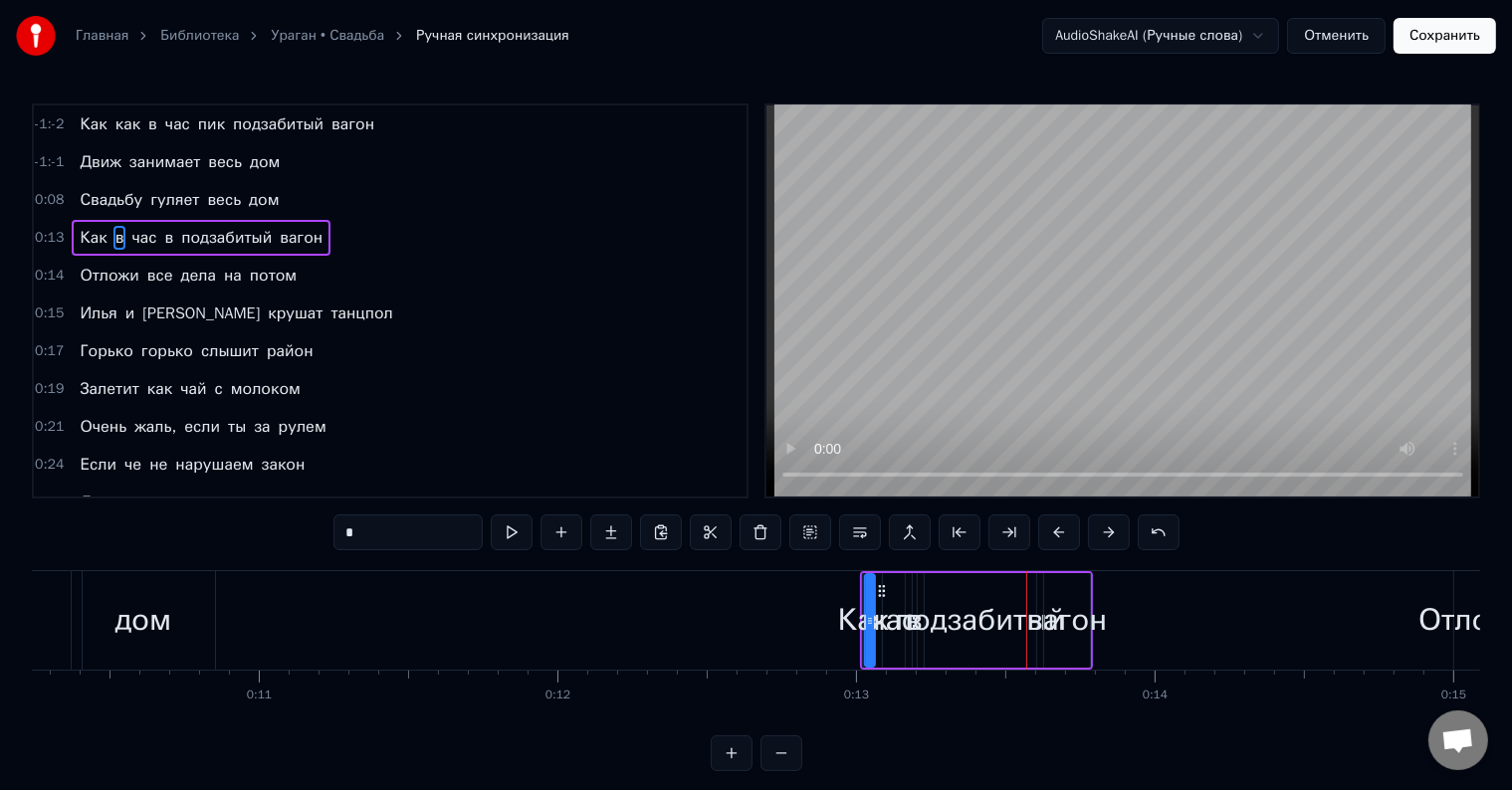 click at bounding box center (1059, 532) 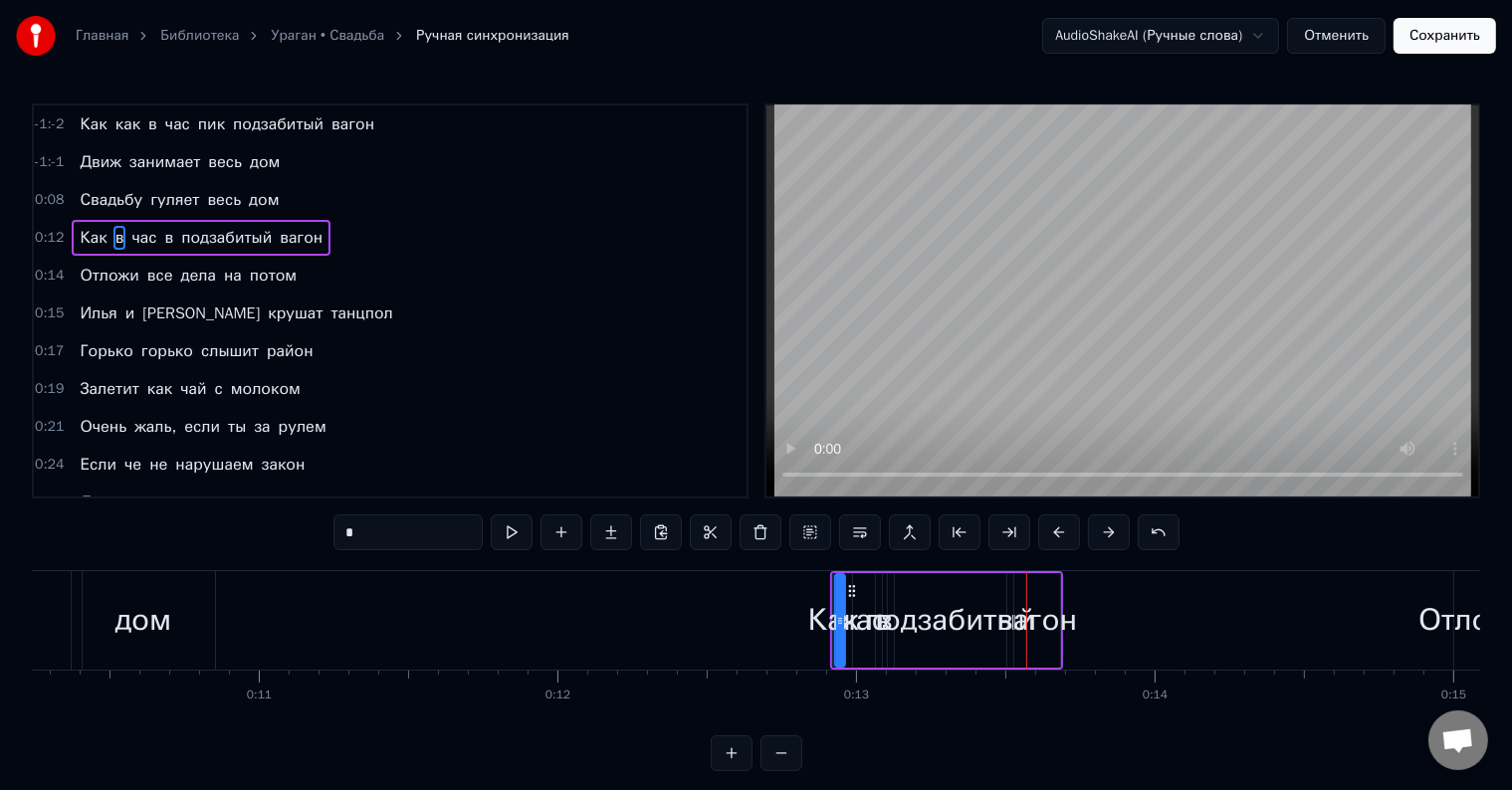 click at bounding box center [1059, 532] 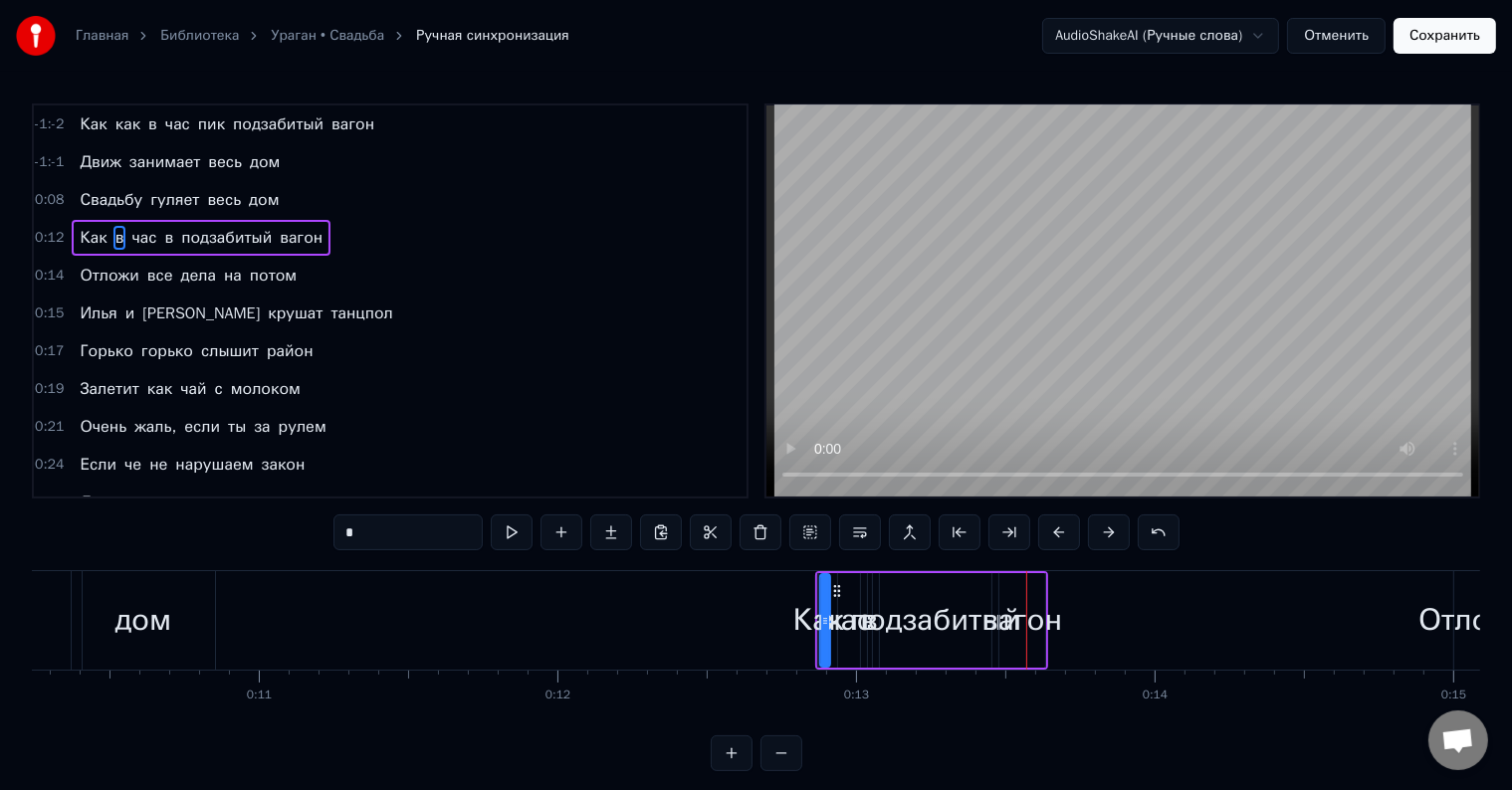 click at bounding box center (1059, 532) 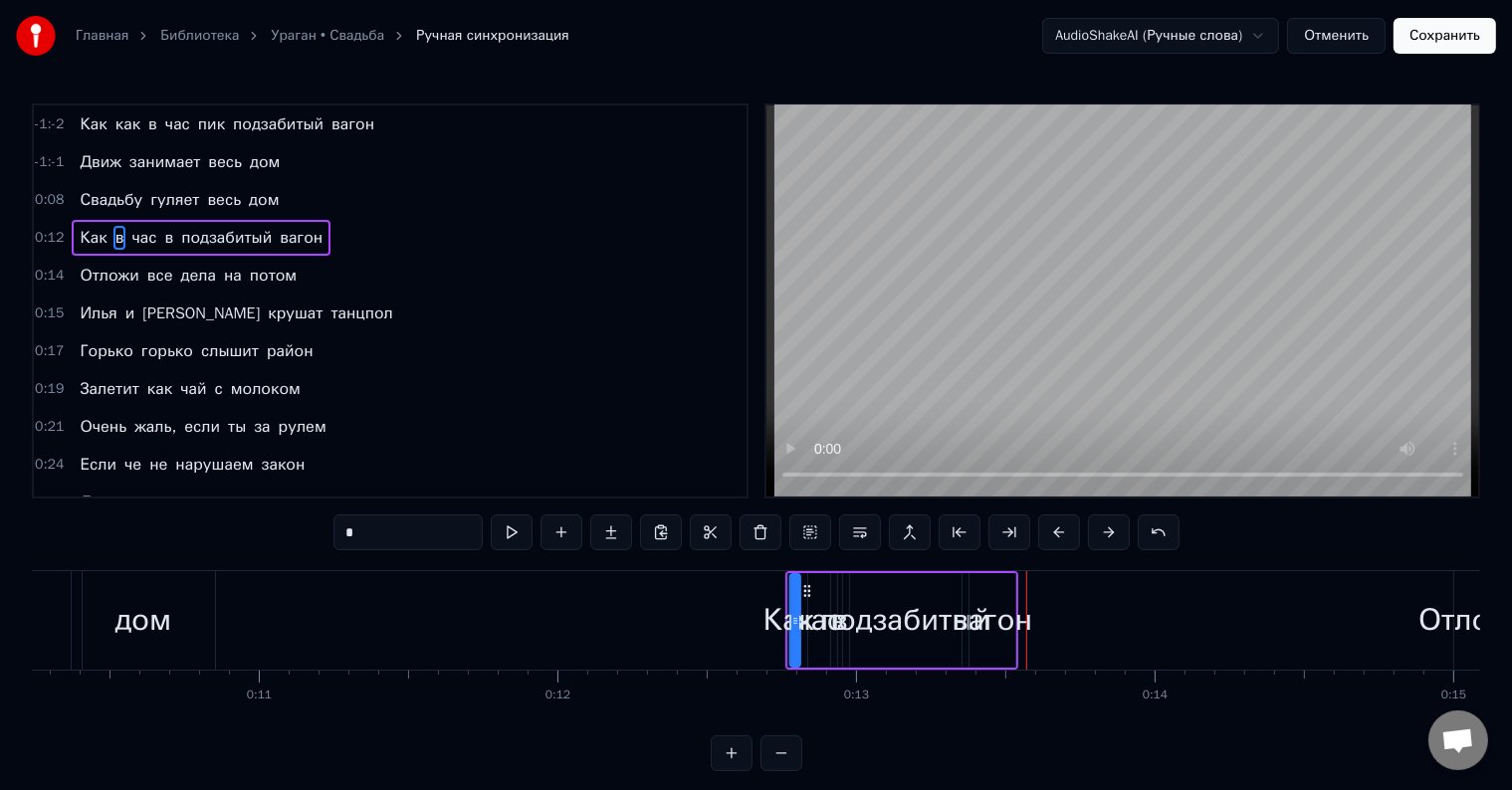 click at bounding box center (1059, 532) 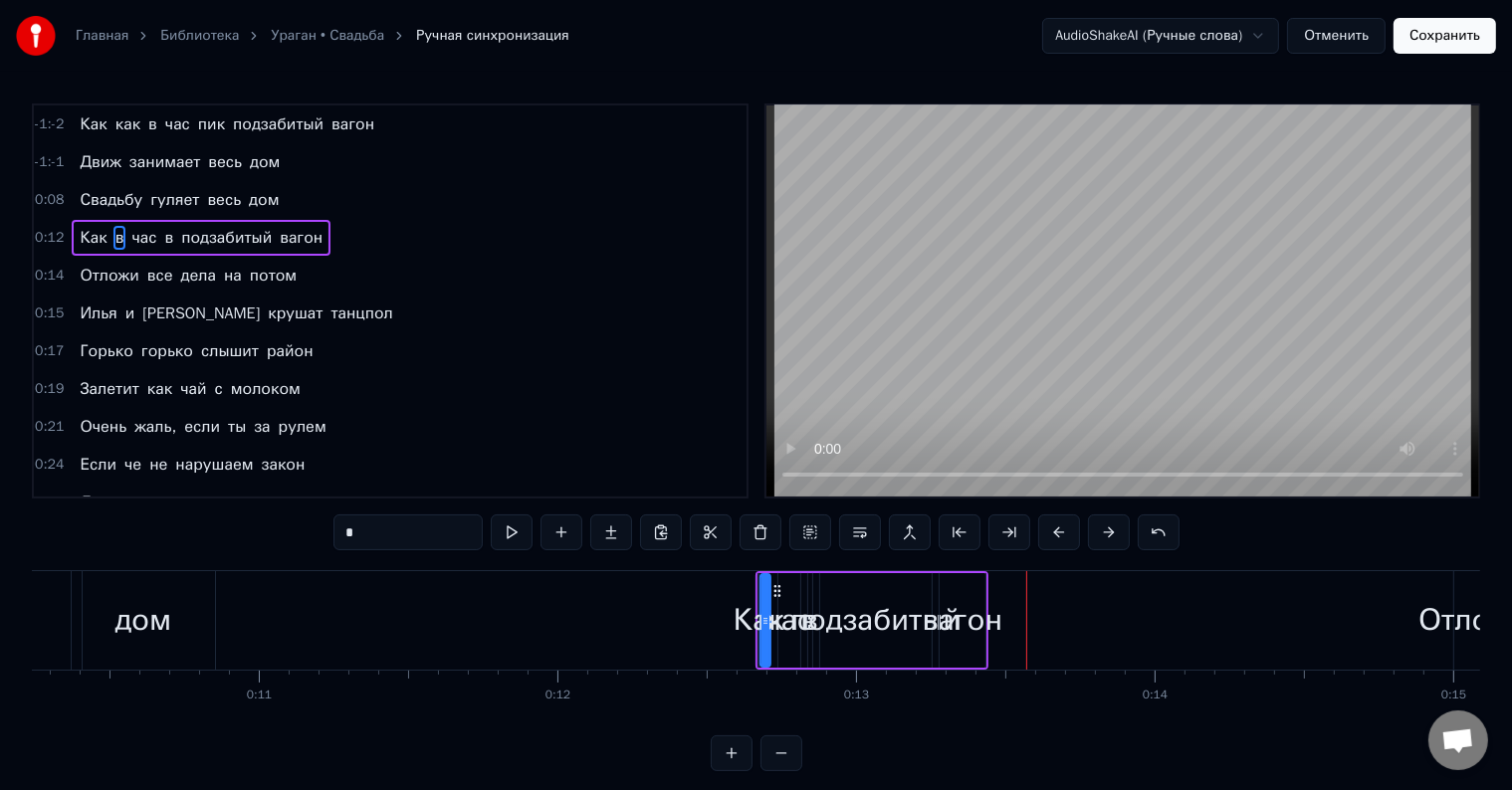 click at bounding box center (1059, 532) 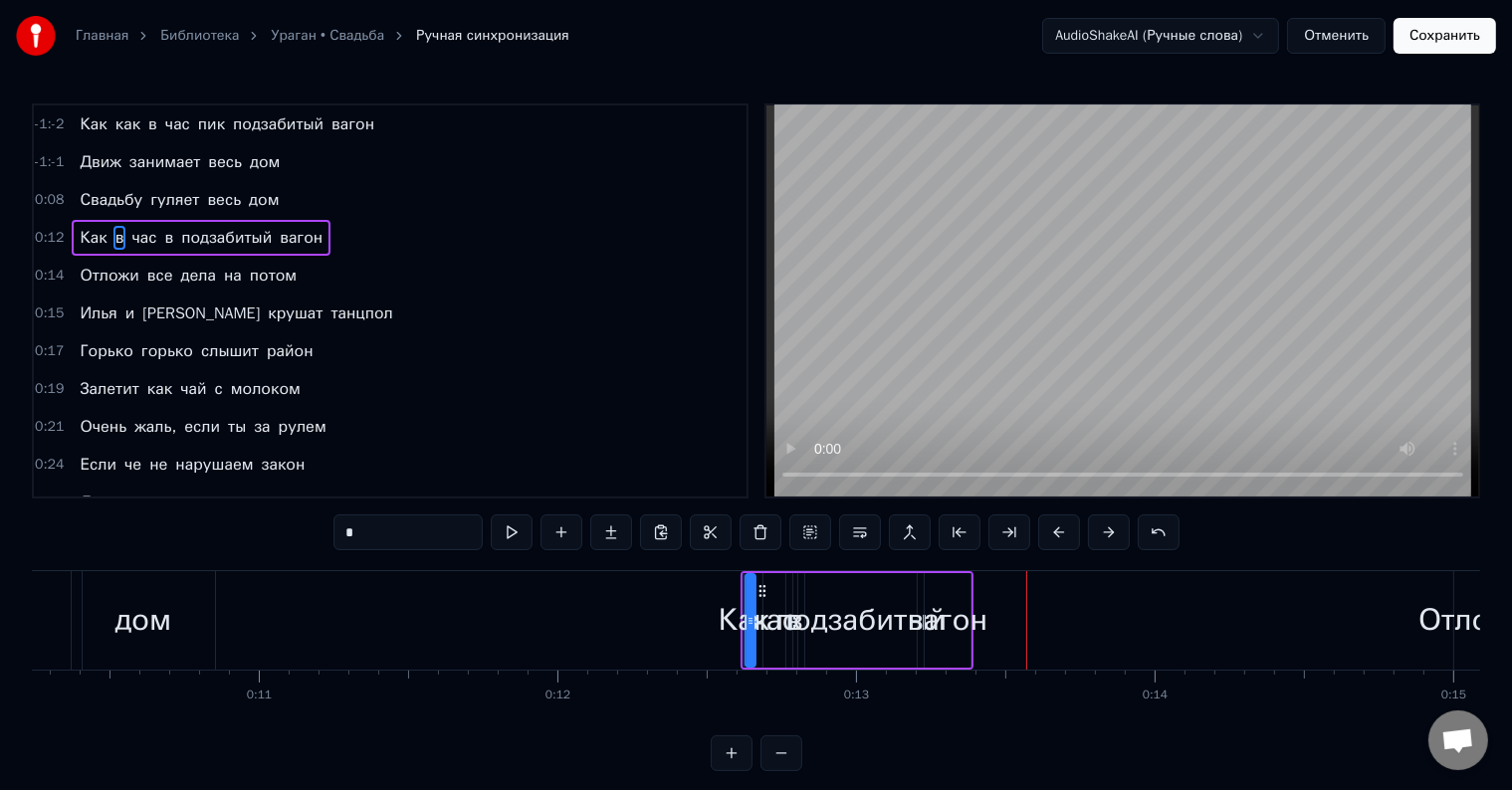 click at bounding box center (1059, 532) 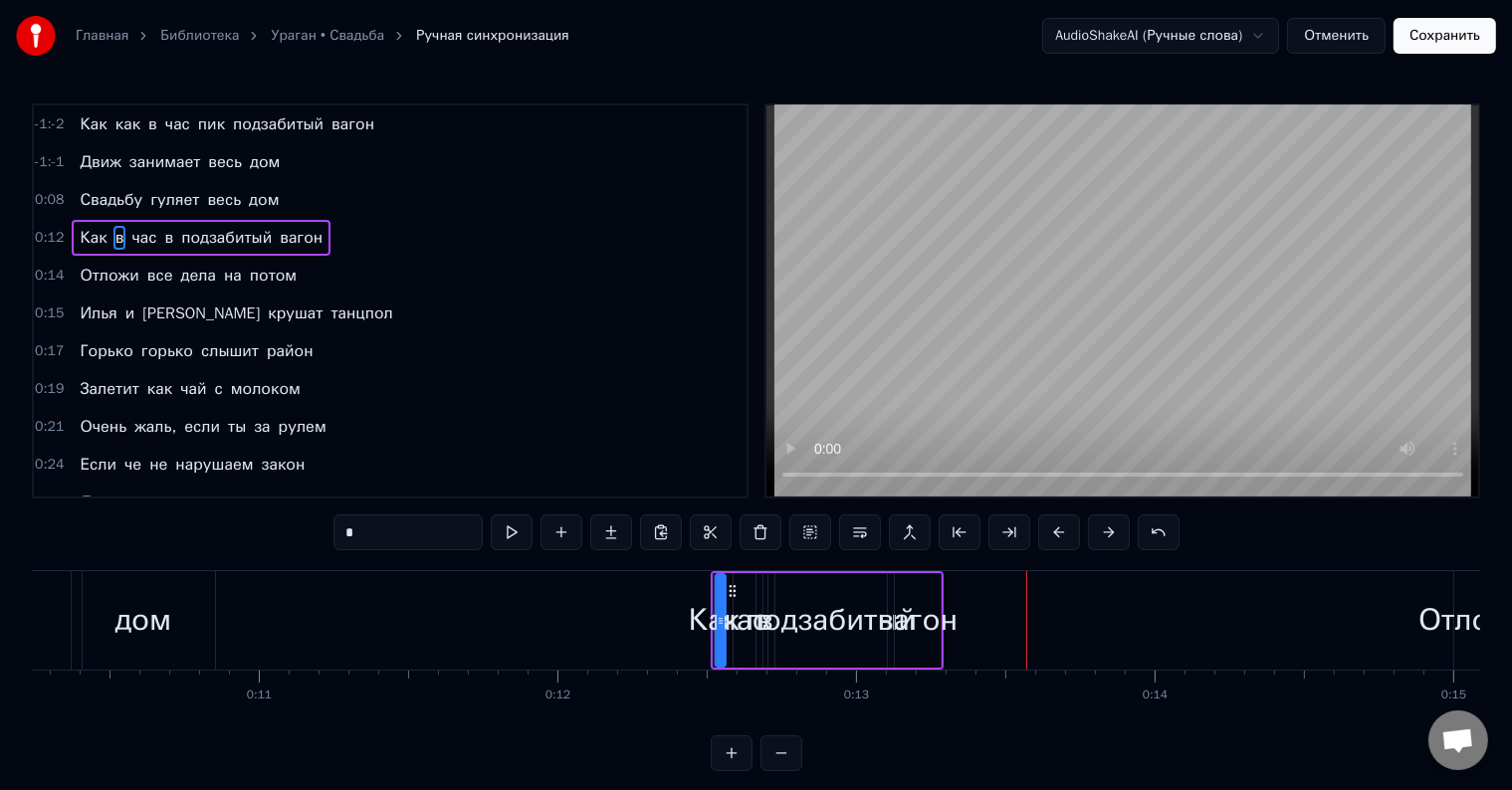 click at bounding box center (1059, 532) 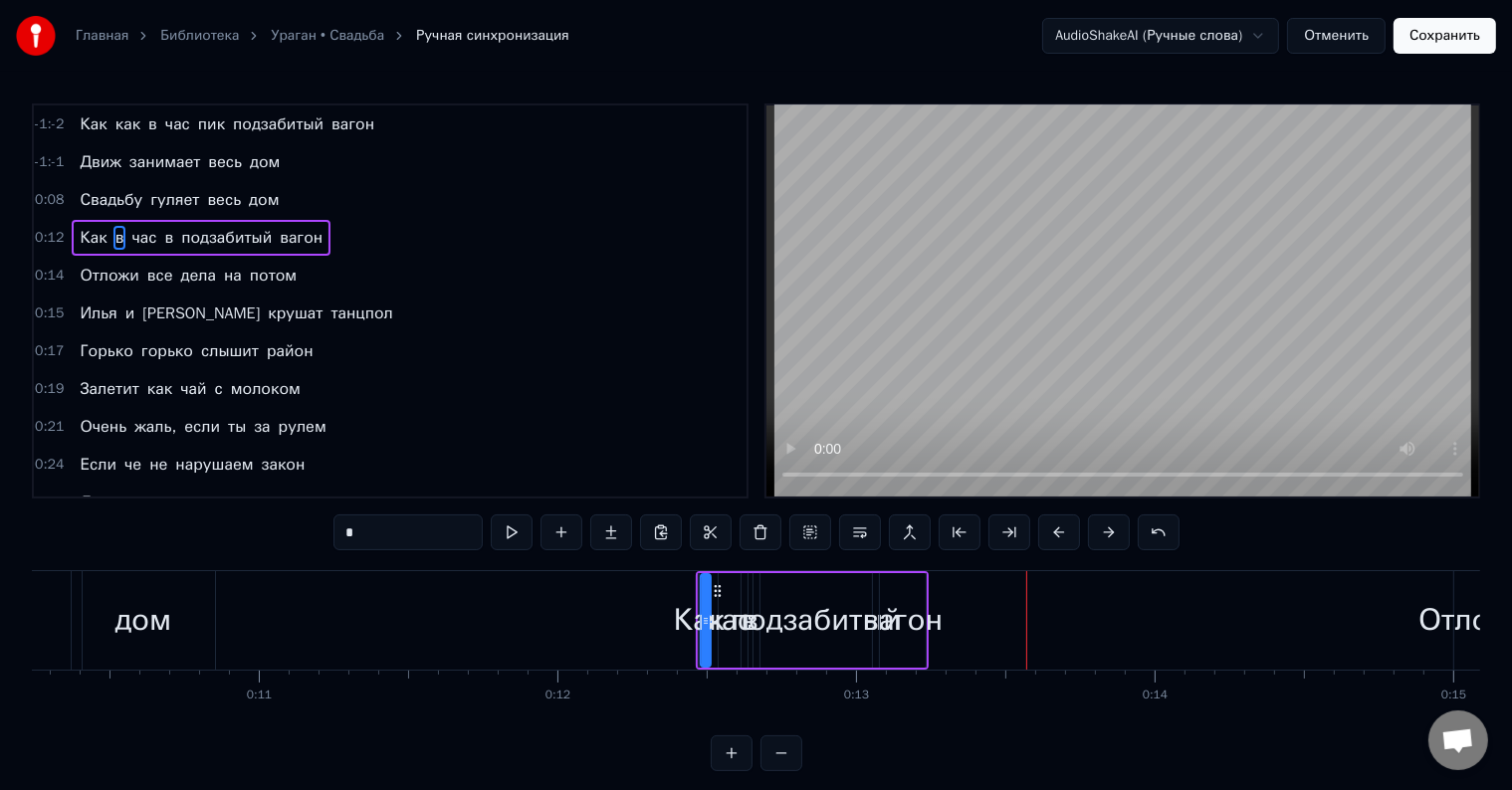 click at bounding box center (1059, 532) 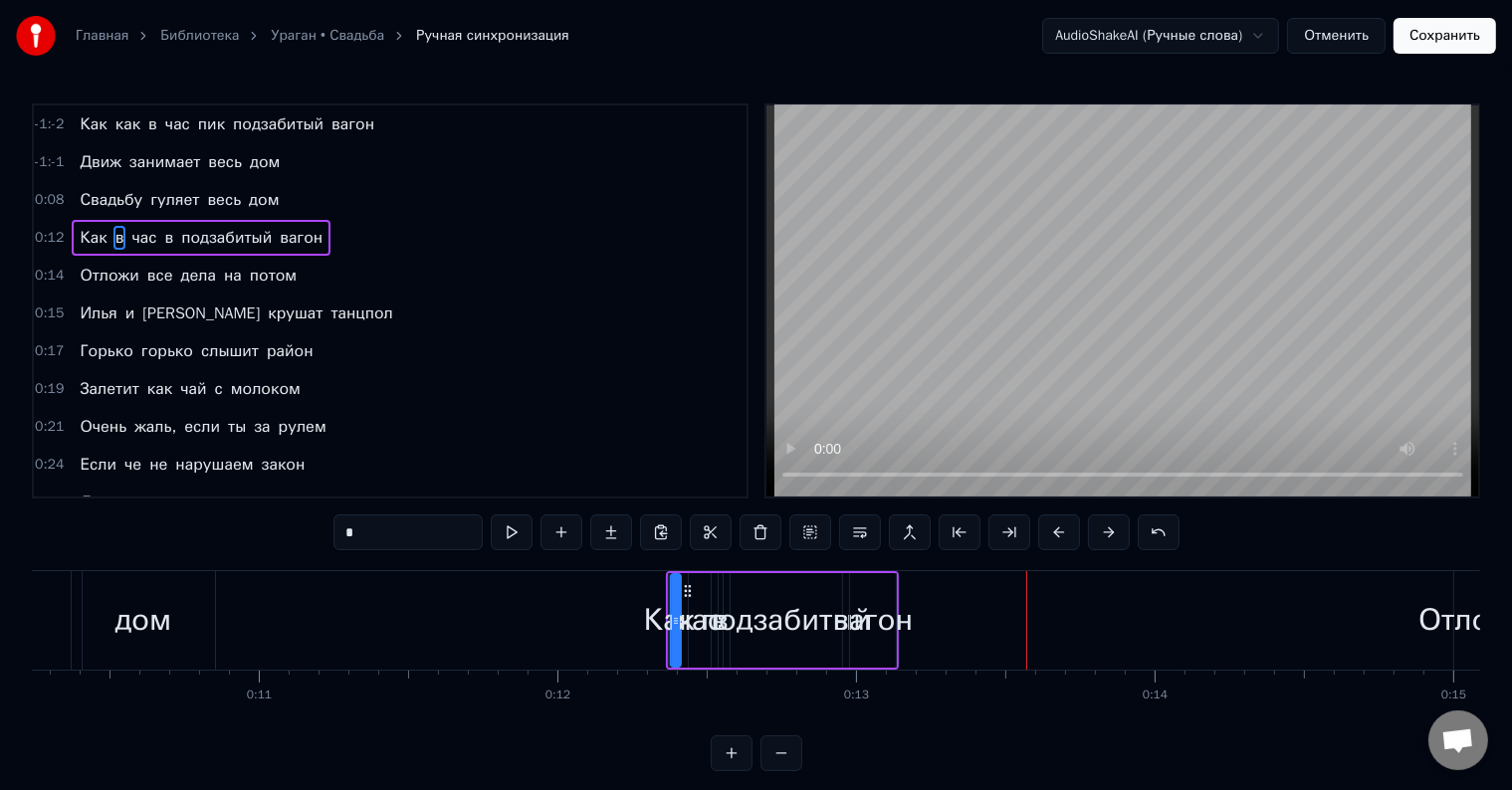 click at bounding box center (1059, 532) 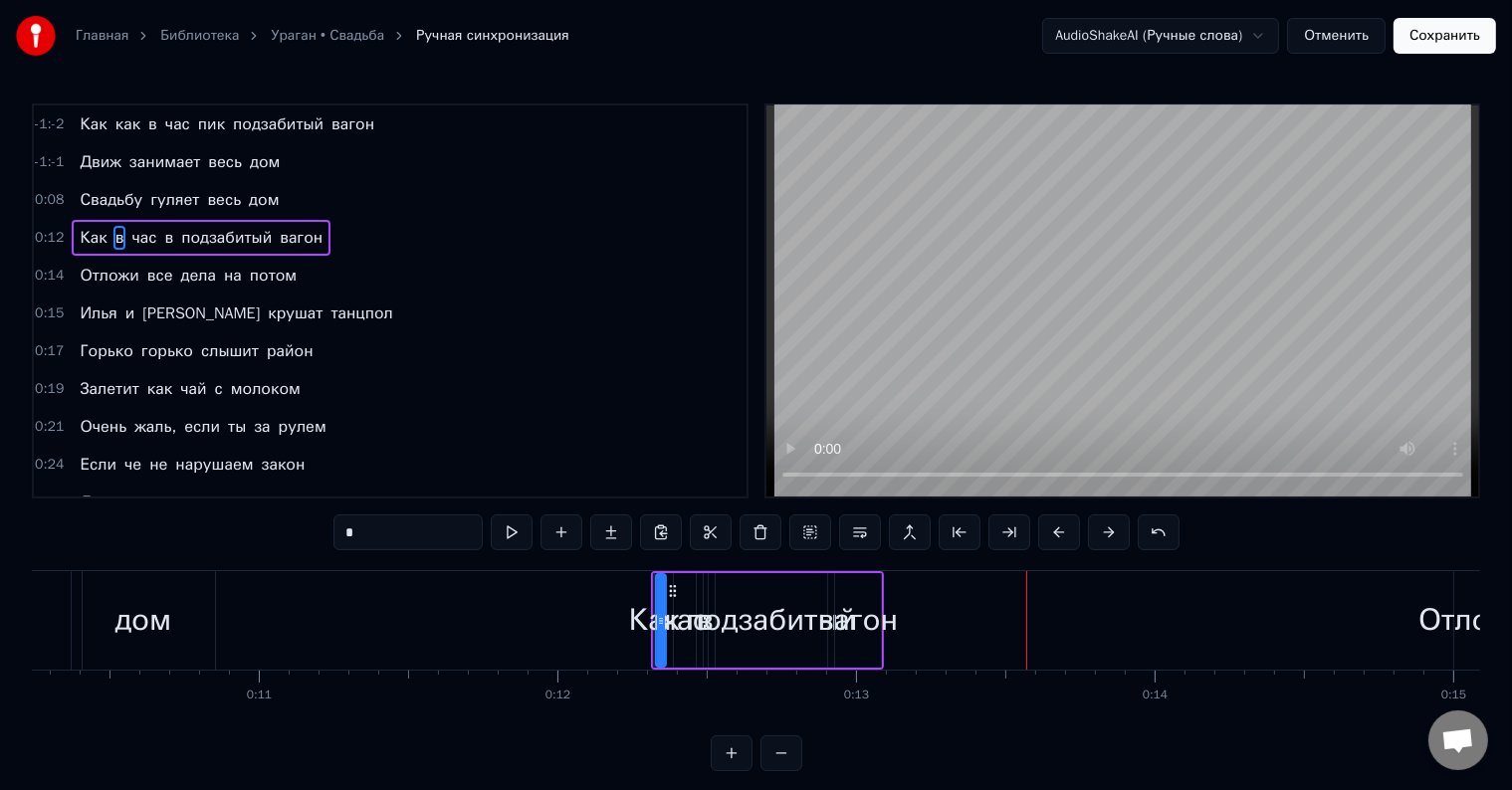 click at bounding box center [1059, 532] 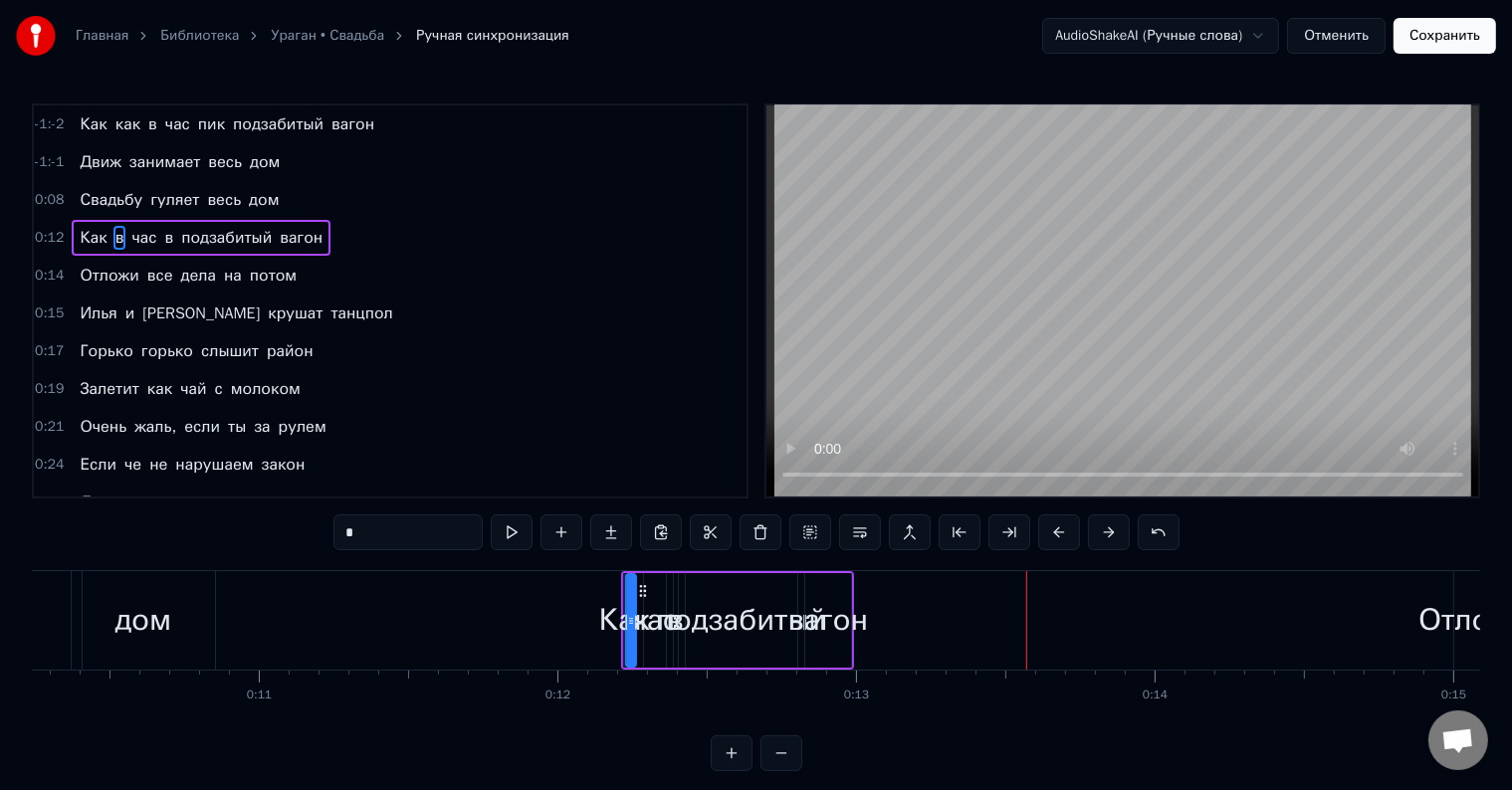 click at bounding box center [1059, 532] 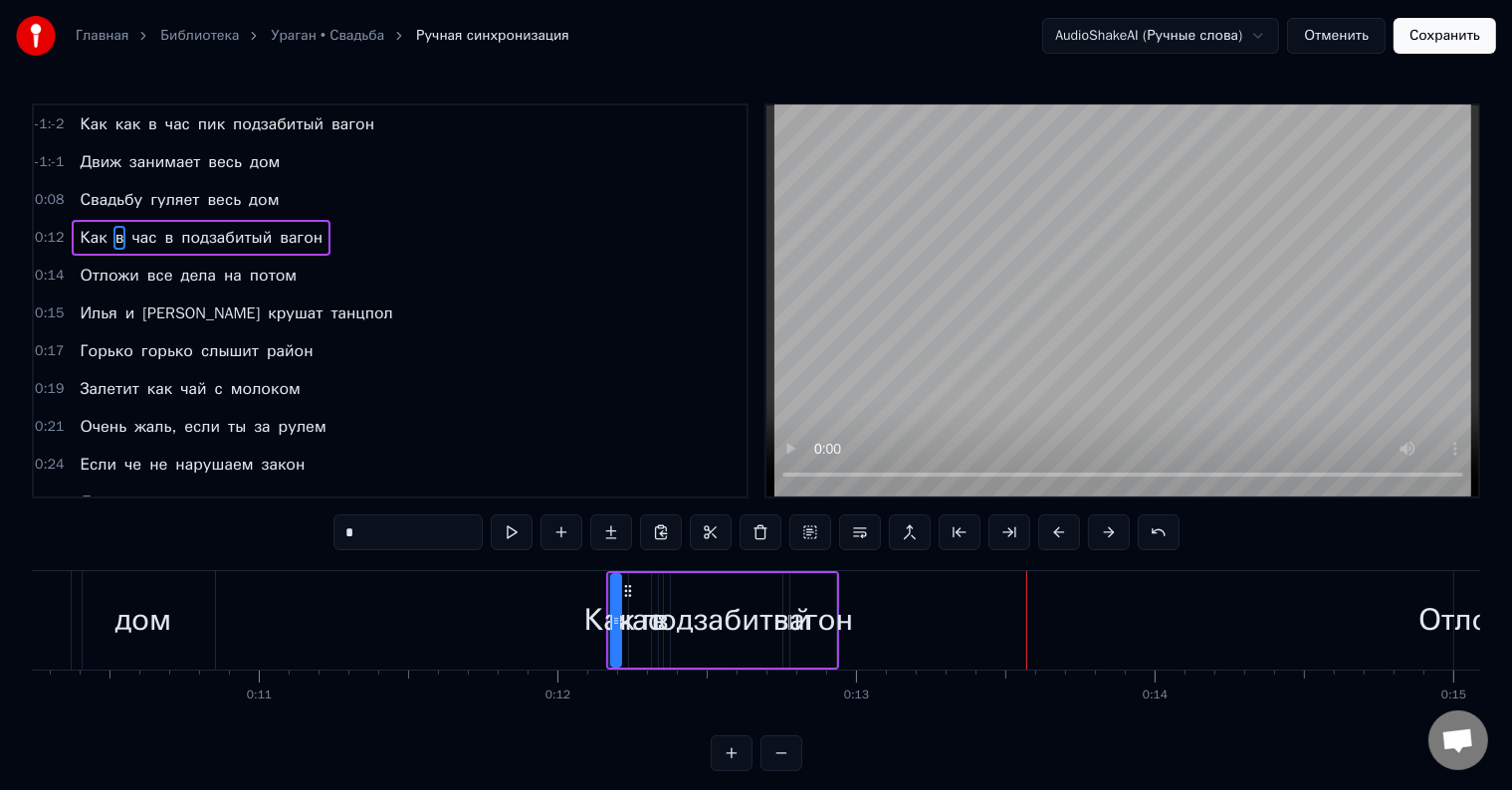 click at bounding box center [1059, 532] 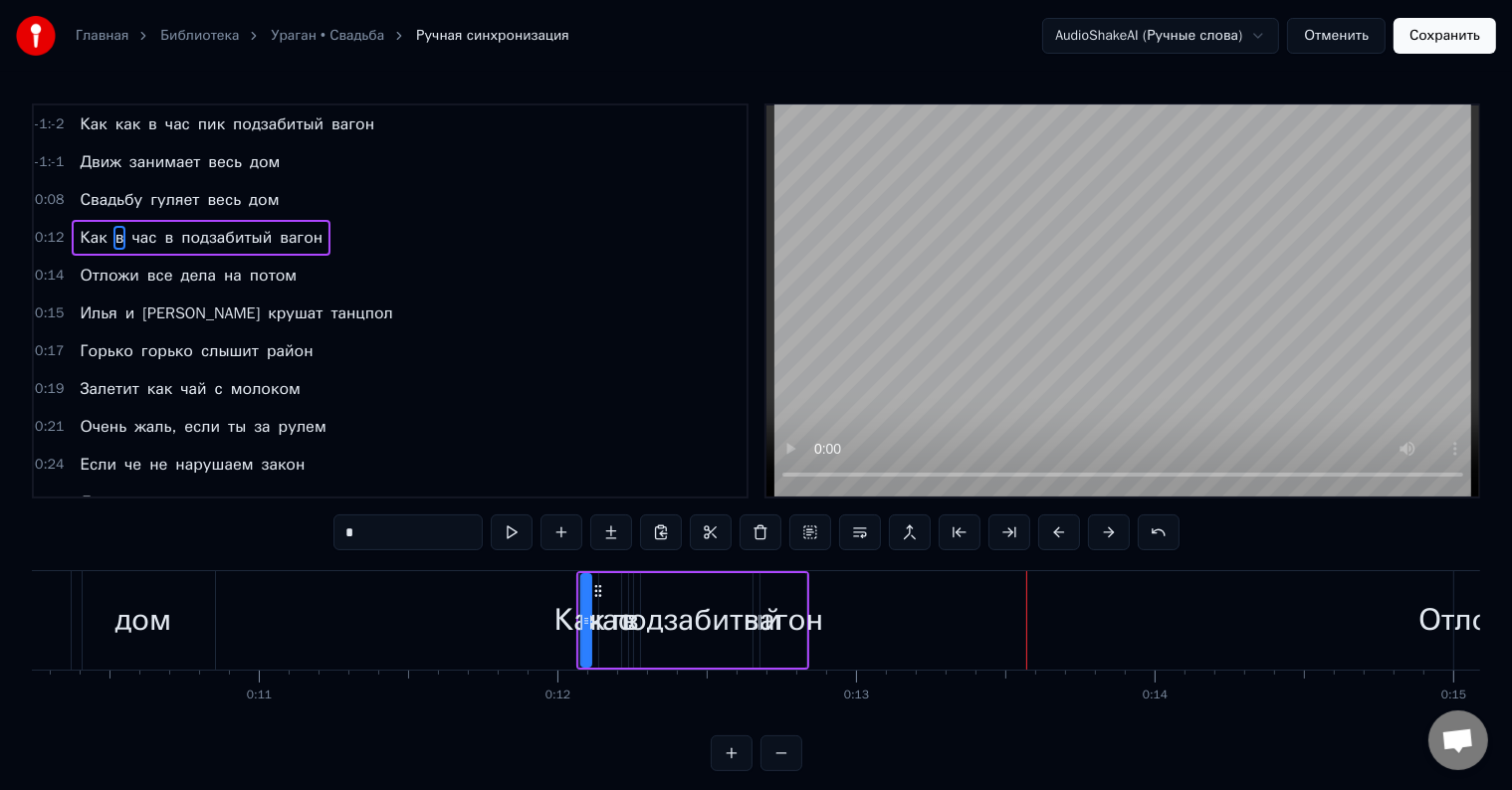 click at bounding box center [1059, 532] 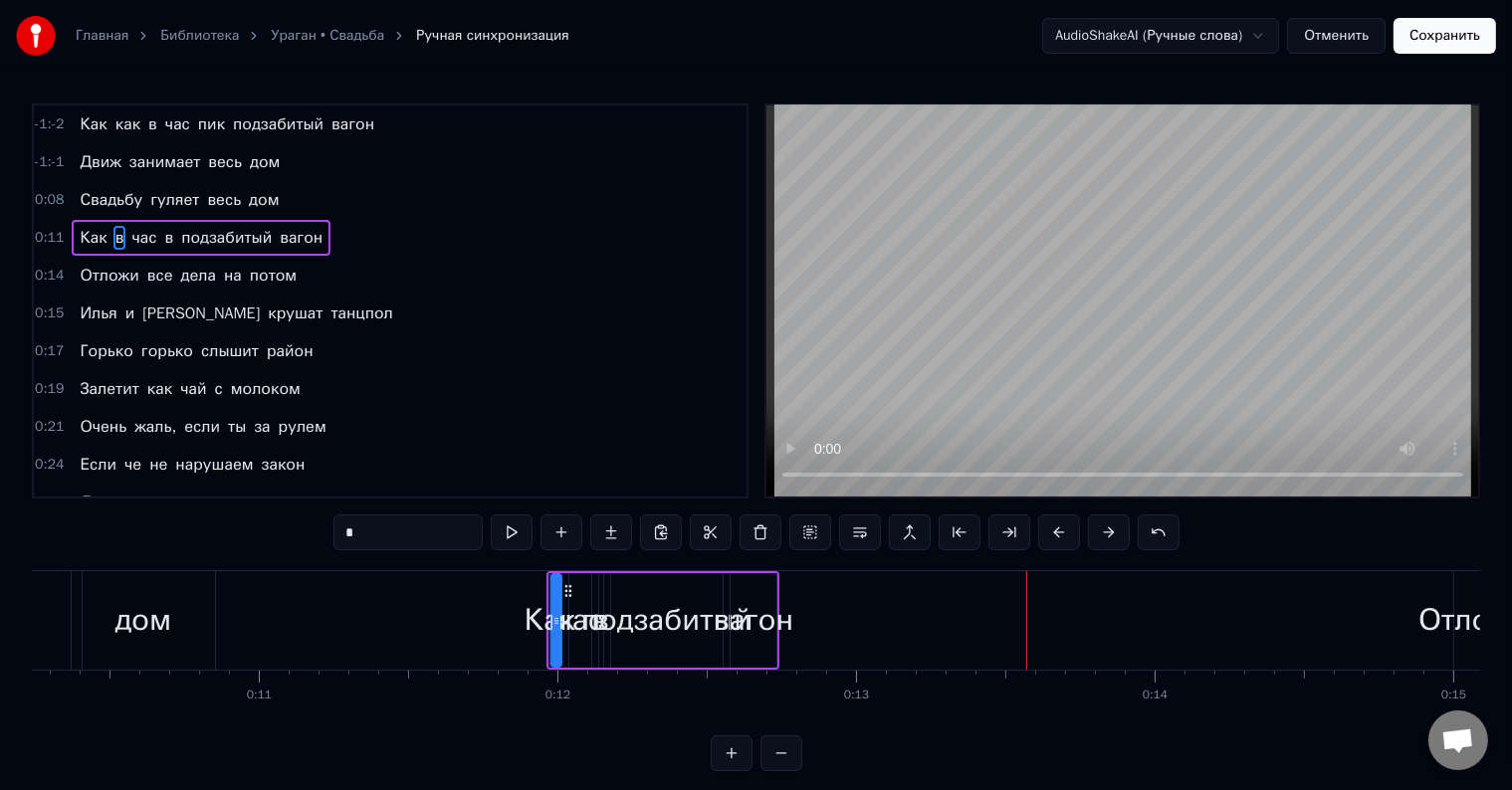 click at bounding box center (1059, 532) 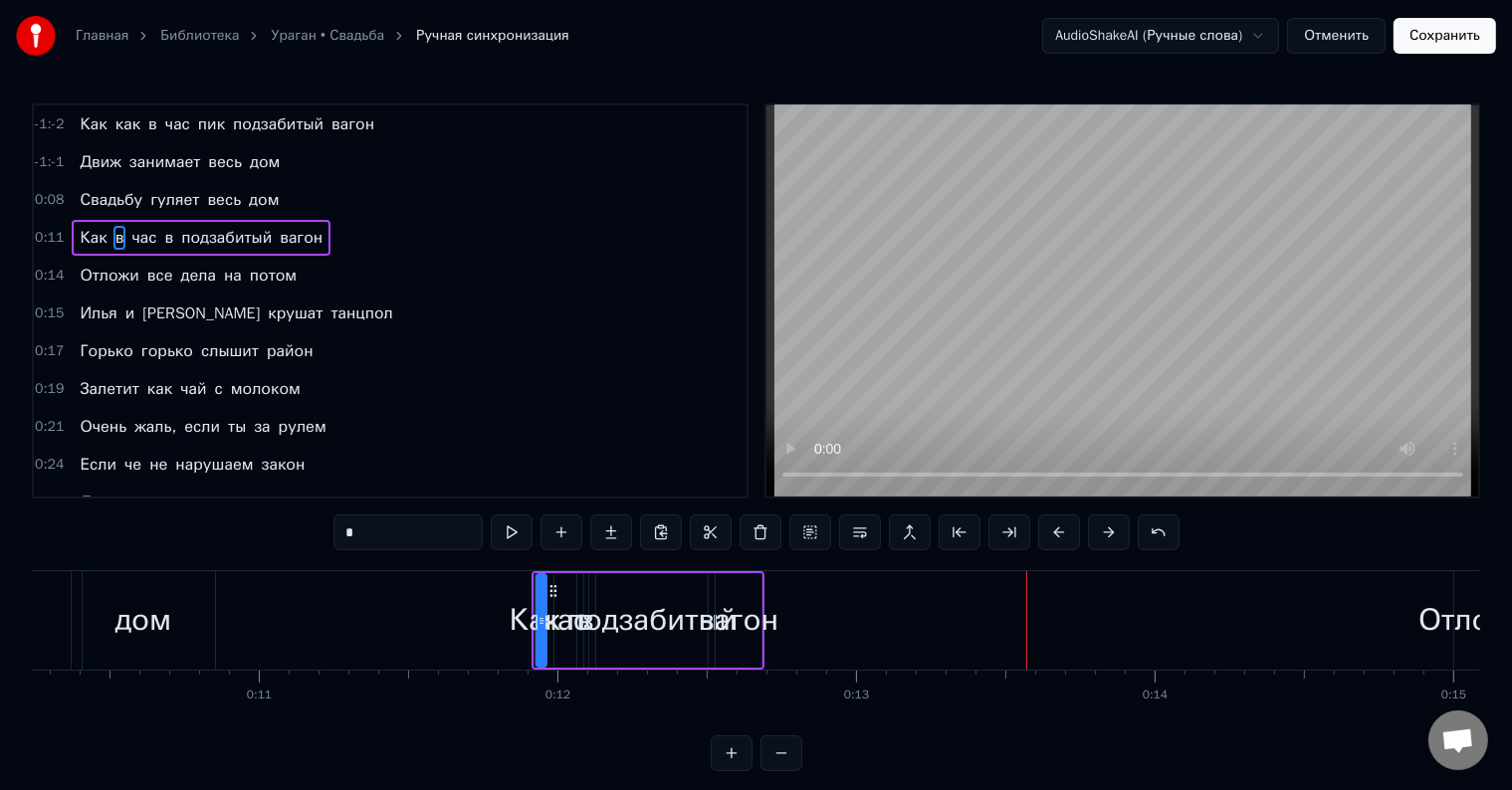 click at bounding box center [1059, 532] 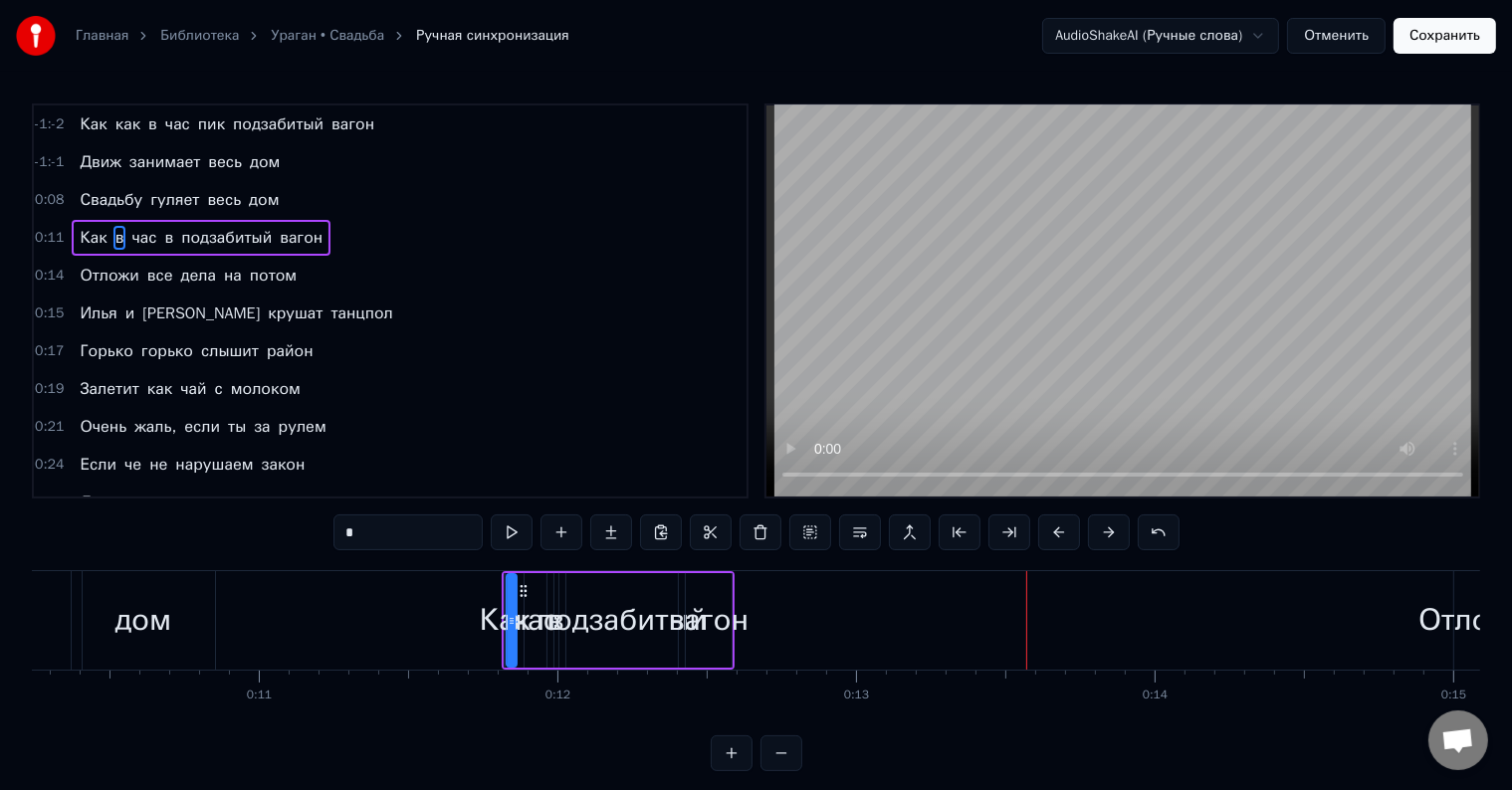 click at bounding box center (1059, 532) 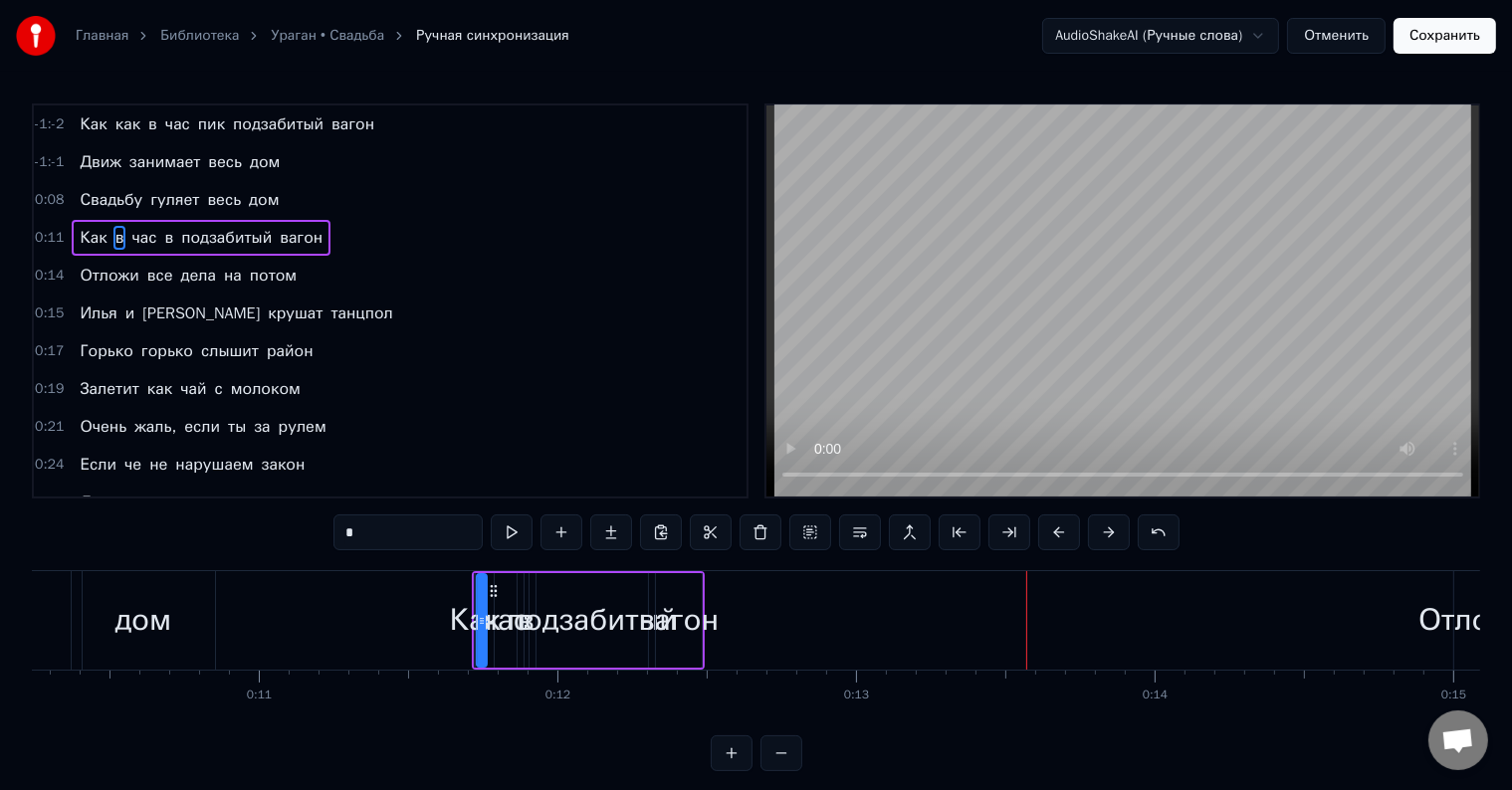 click at bounding box center (1059, 532) 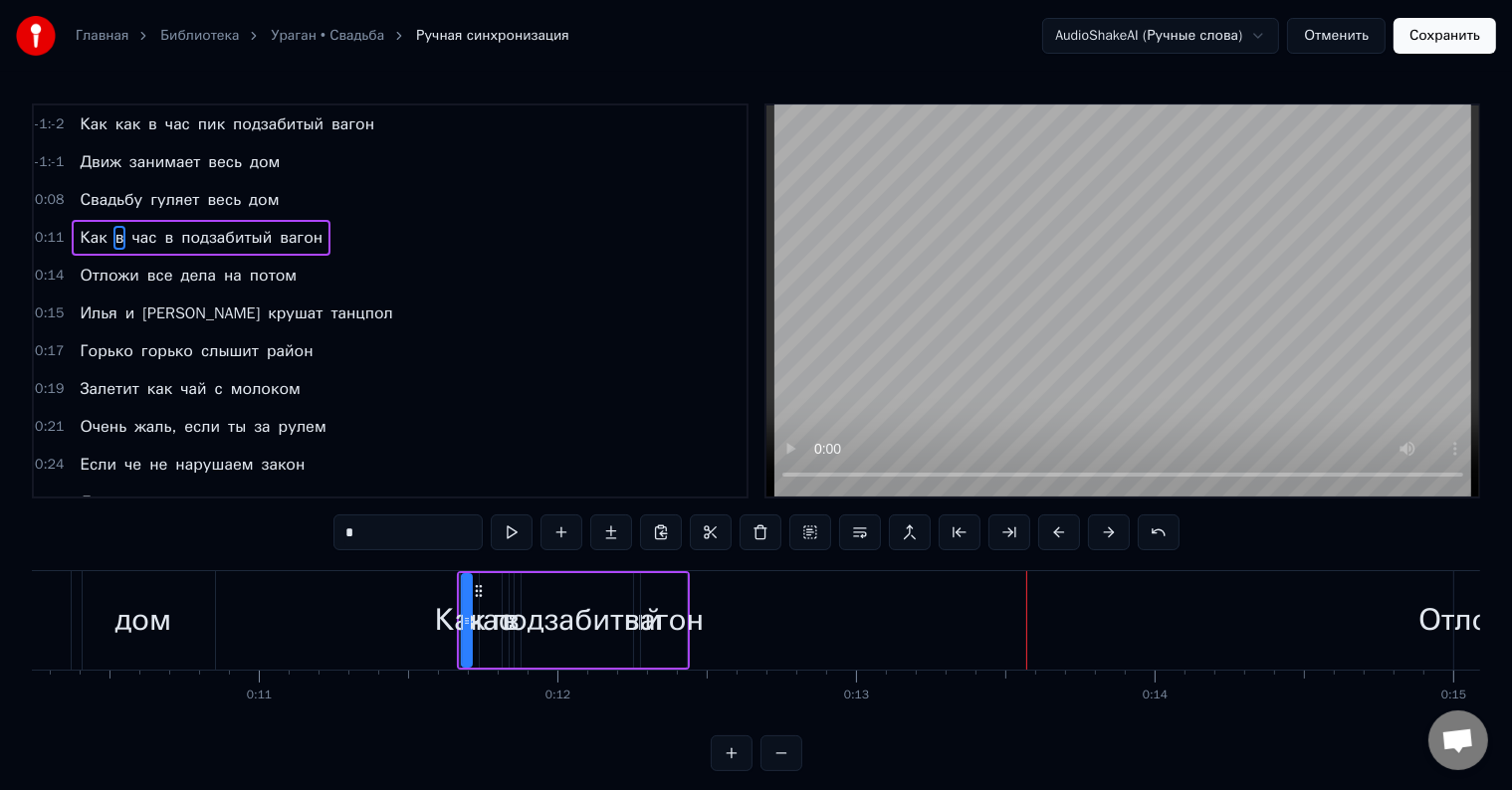 click at bounding box center [1059, 532] 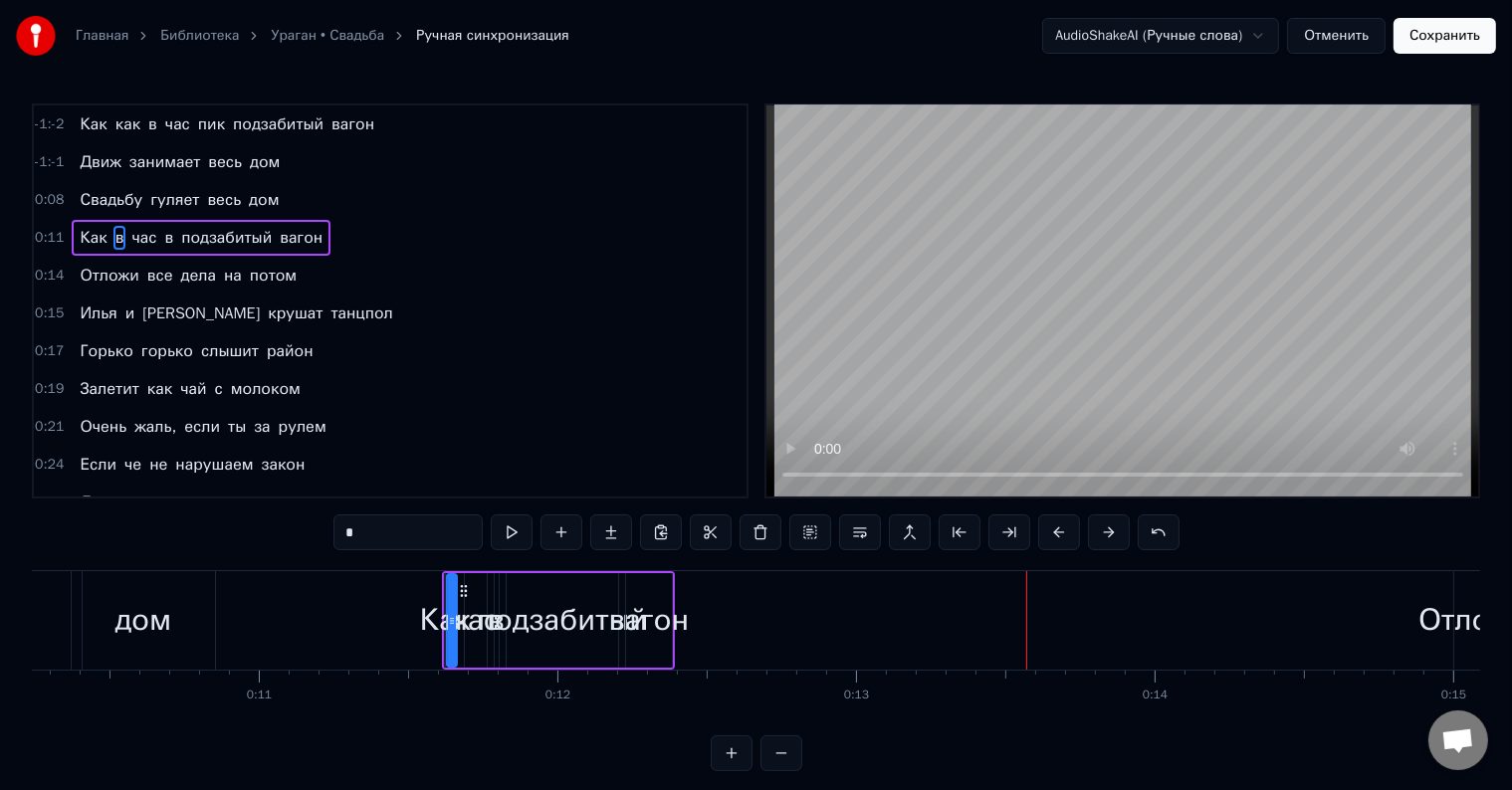 click at bounding box center (1059, 532) 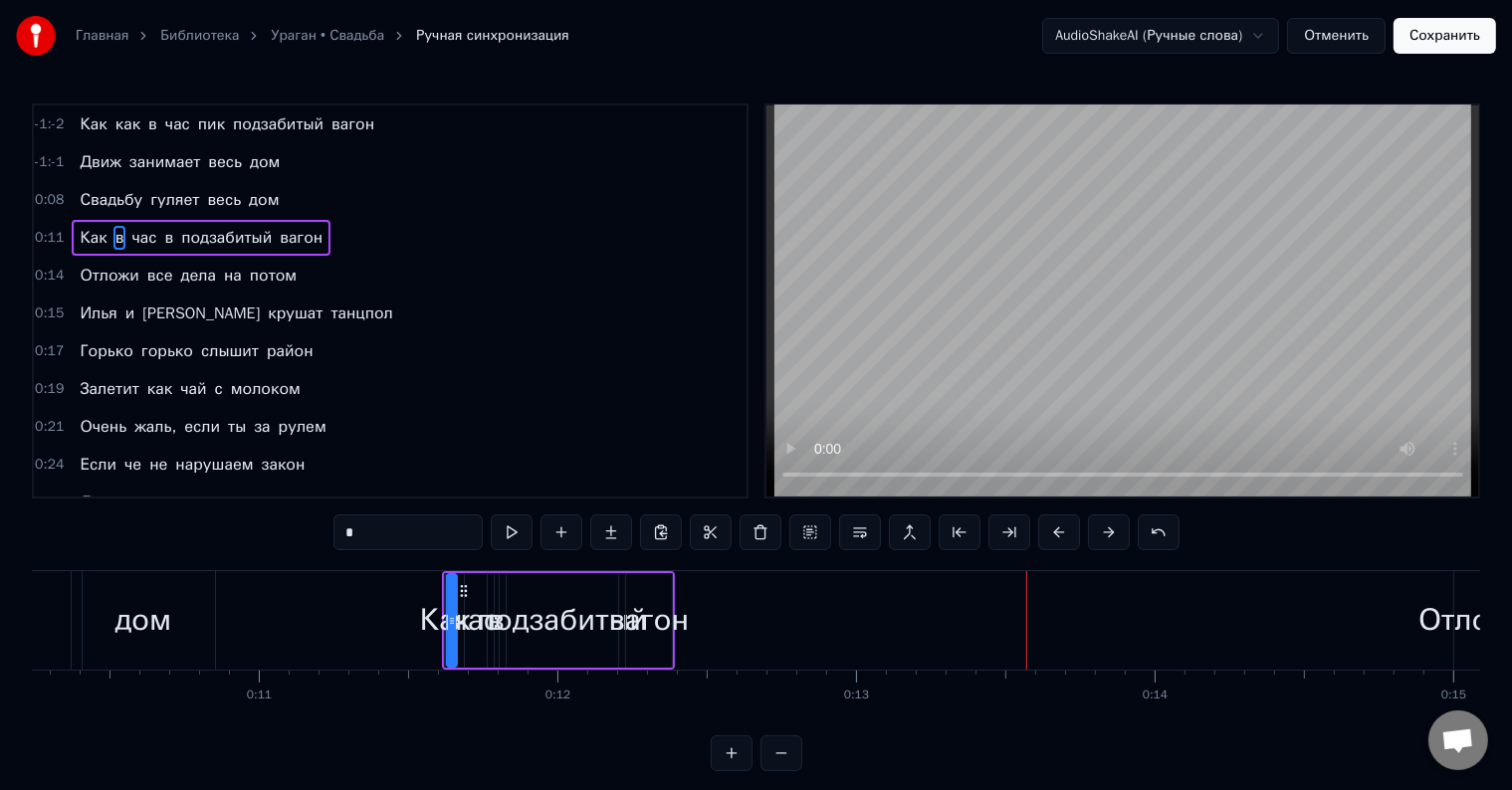 click at bounding box center (1059, 532) 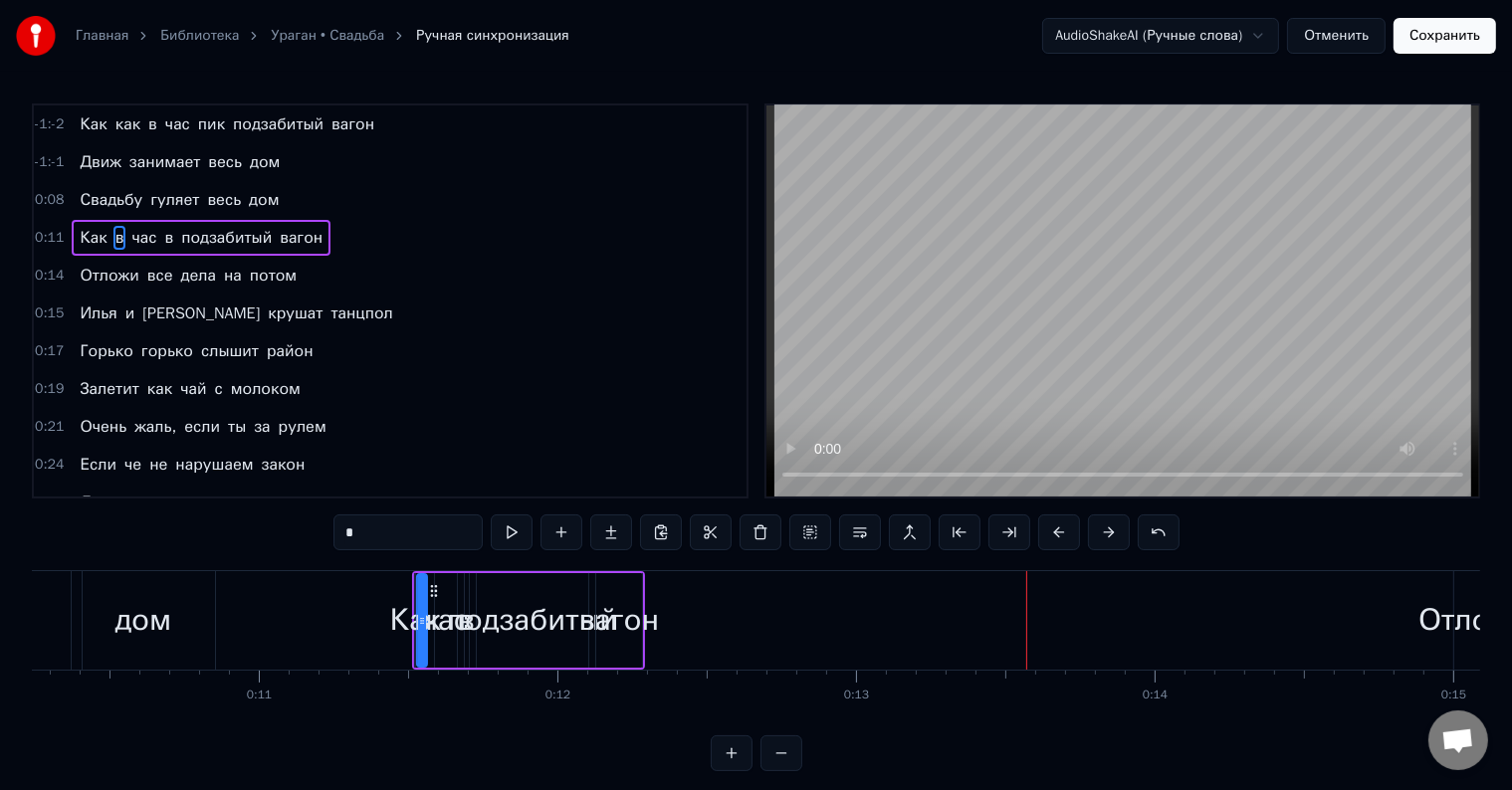 click at bounding box center (1059, 532) 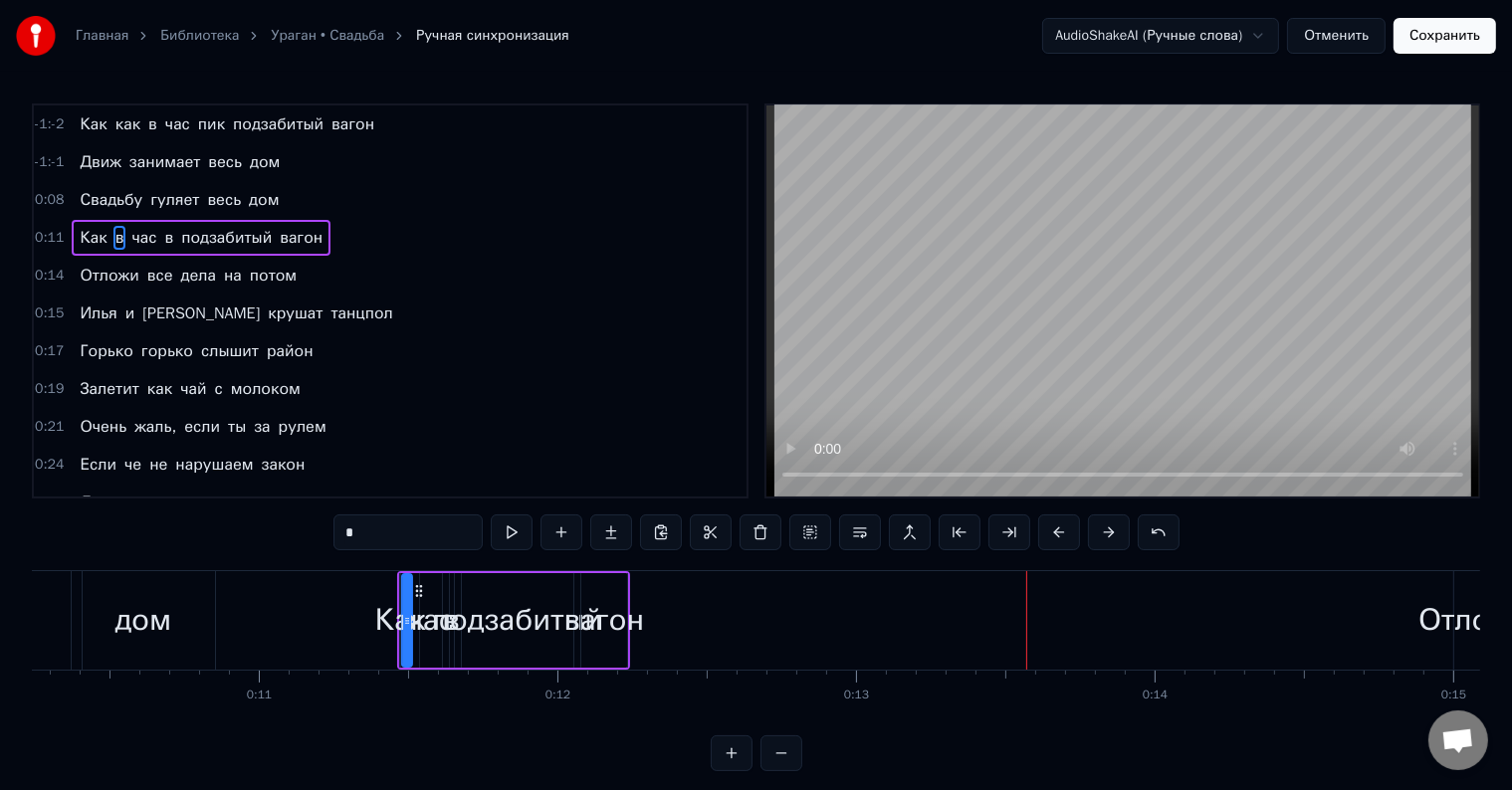 click at bounding box center [1059, 532] 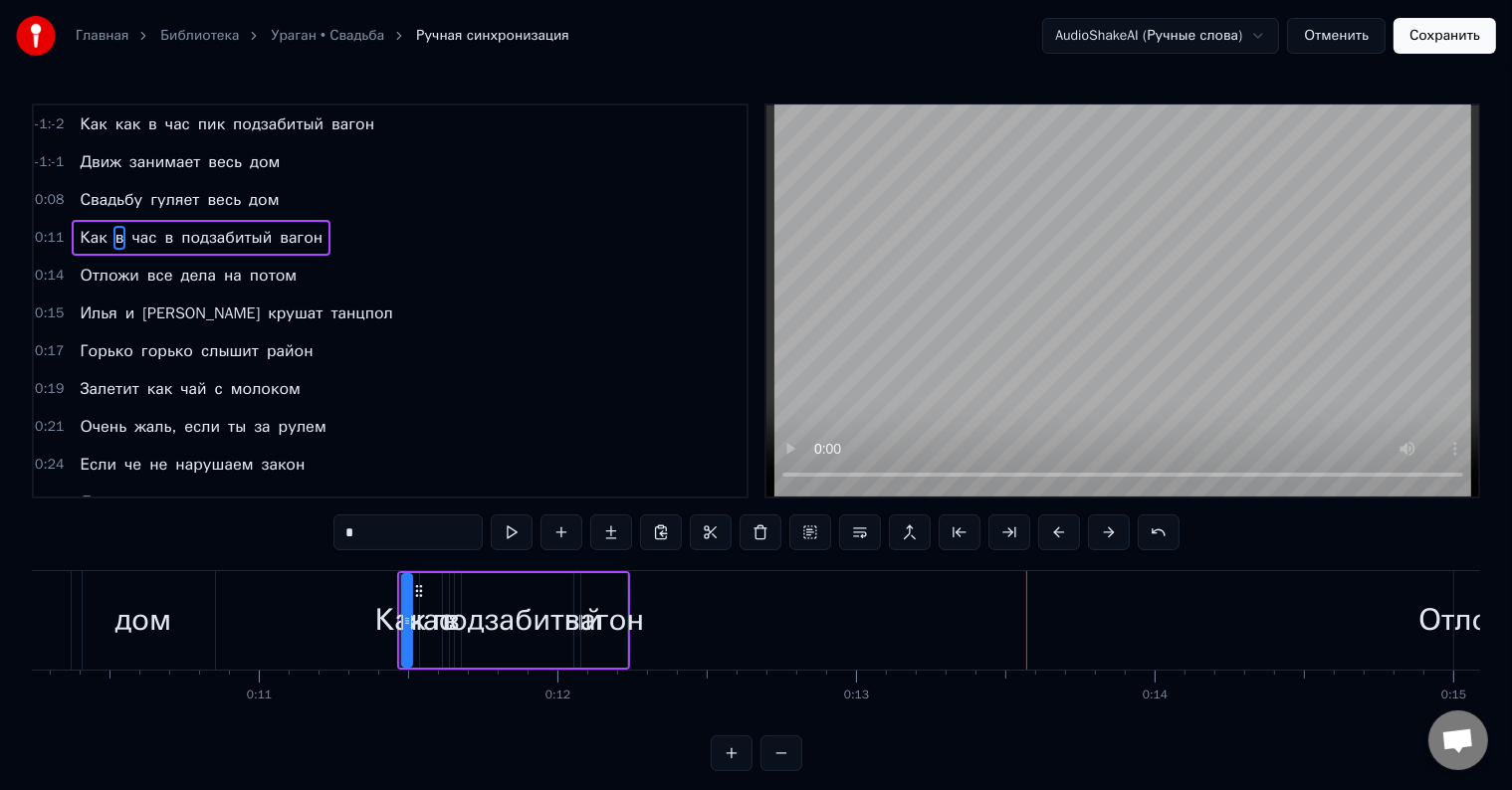 click at bounding box center (1059, 532) 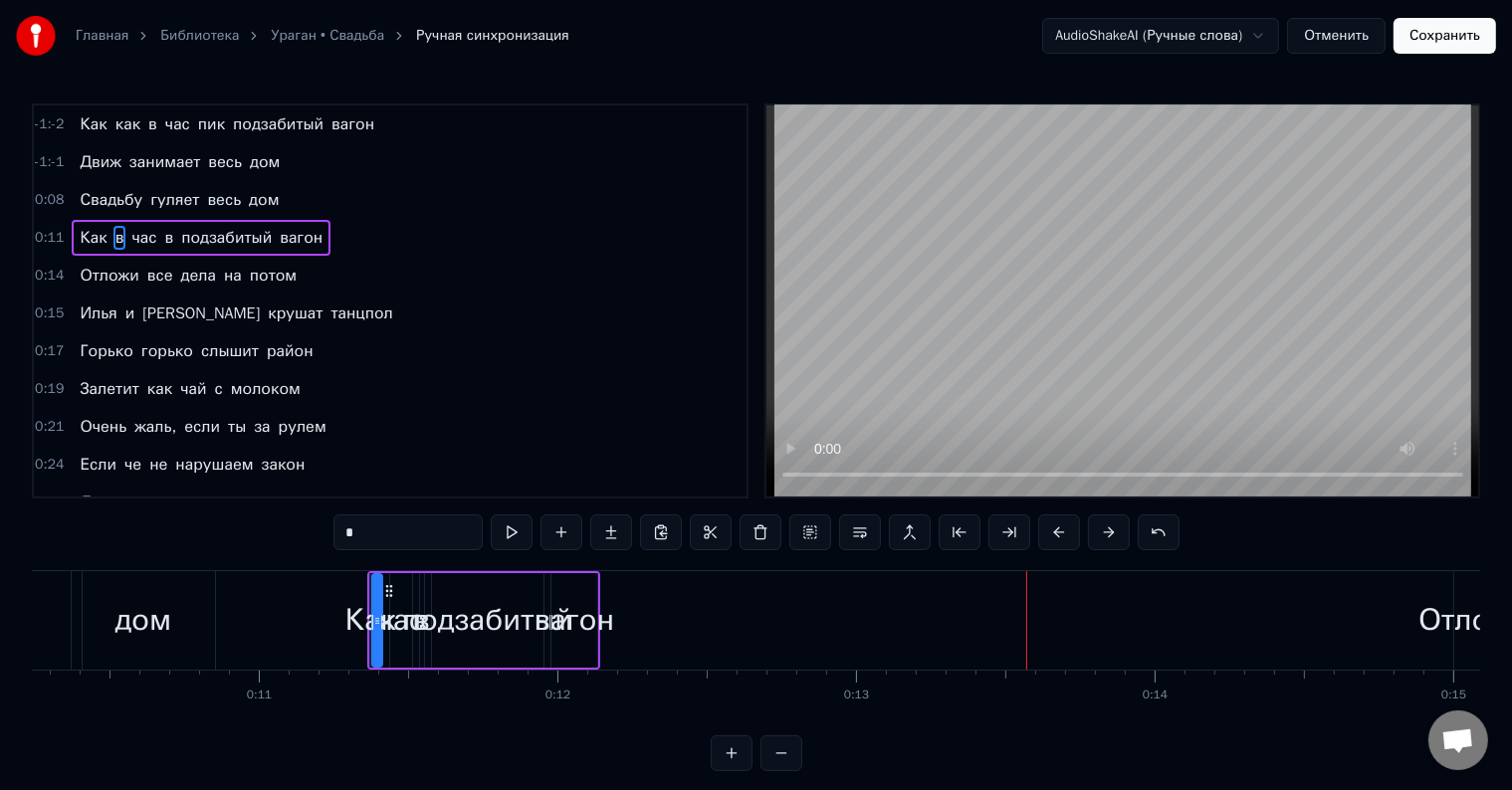 click at bounding box center [1059, 532] 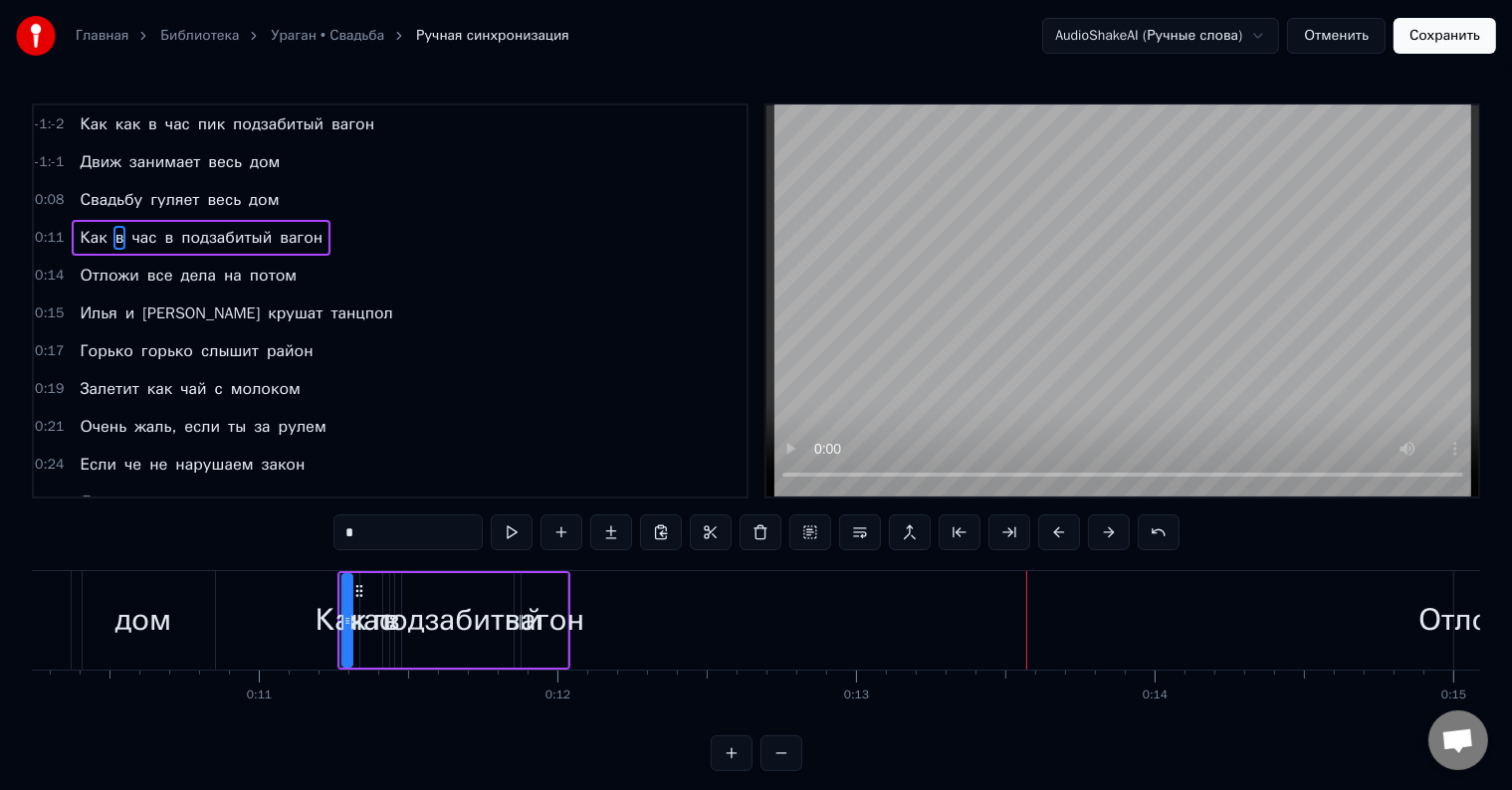 click at bounding box center [1059, 532] 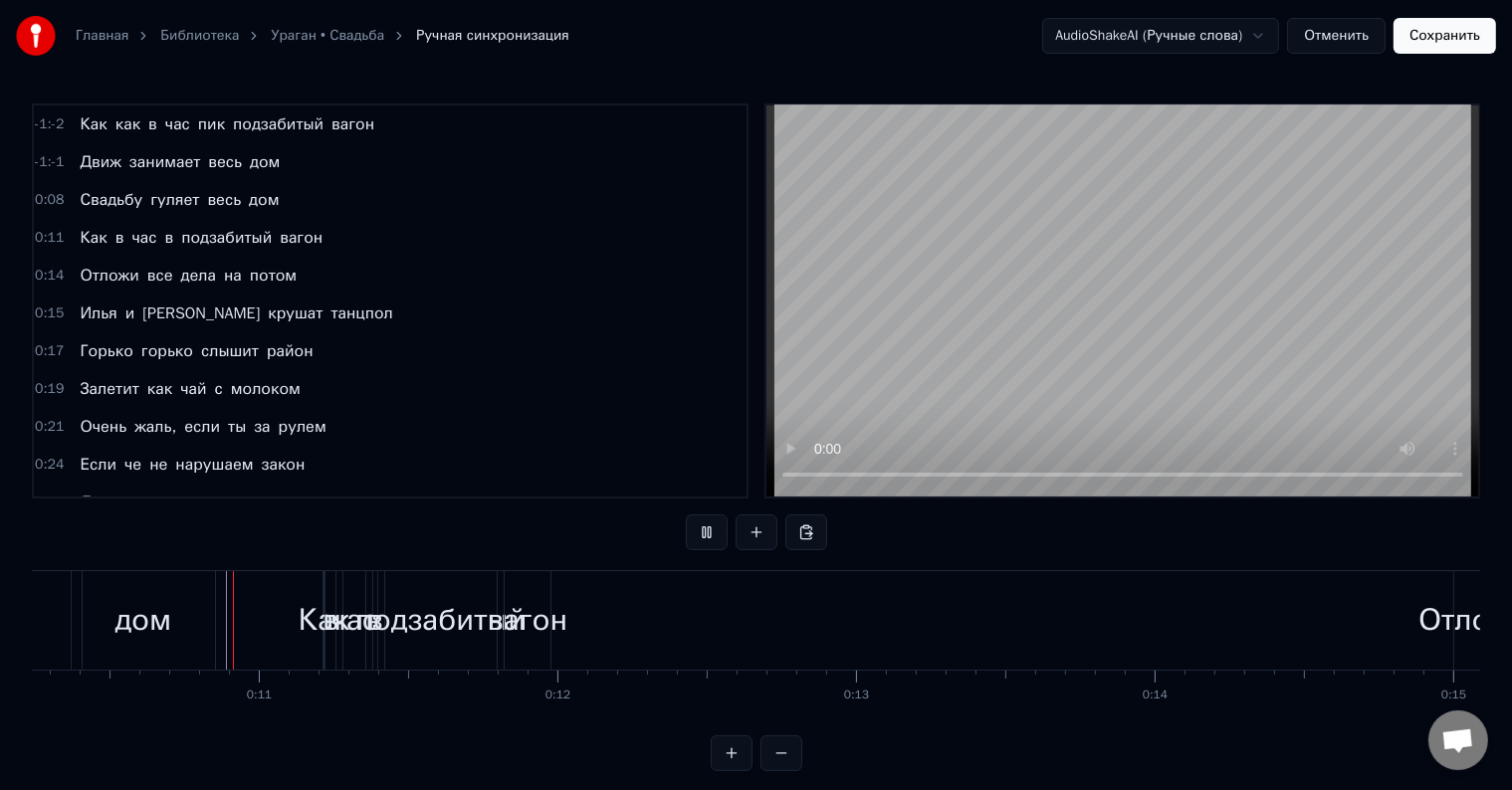 scroll, scrollTop: 30, scrollLeft: 0, axis: vertical 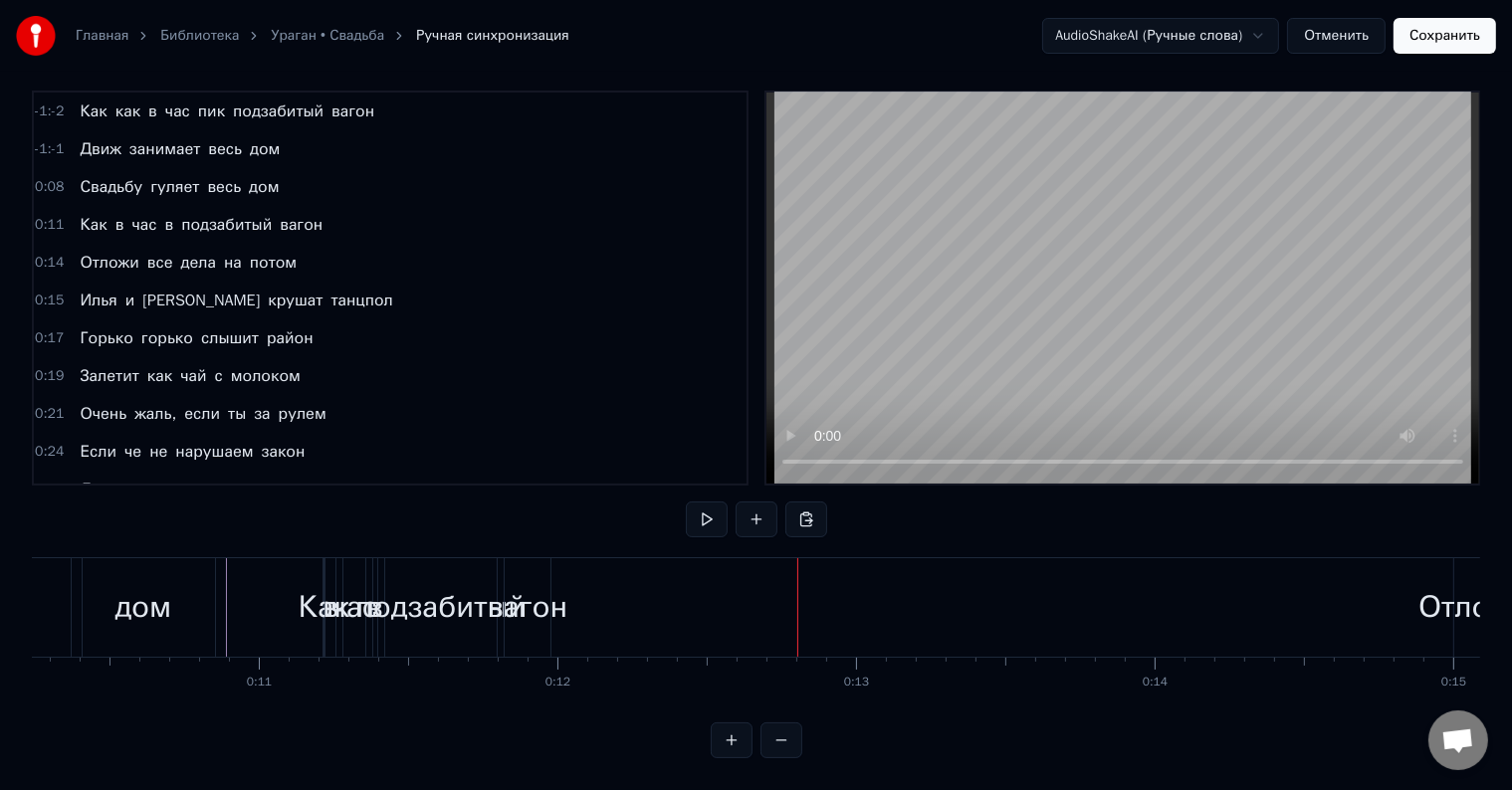 click on "подзабитый" at bounding box center (441, 607) 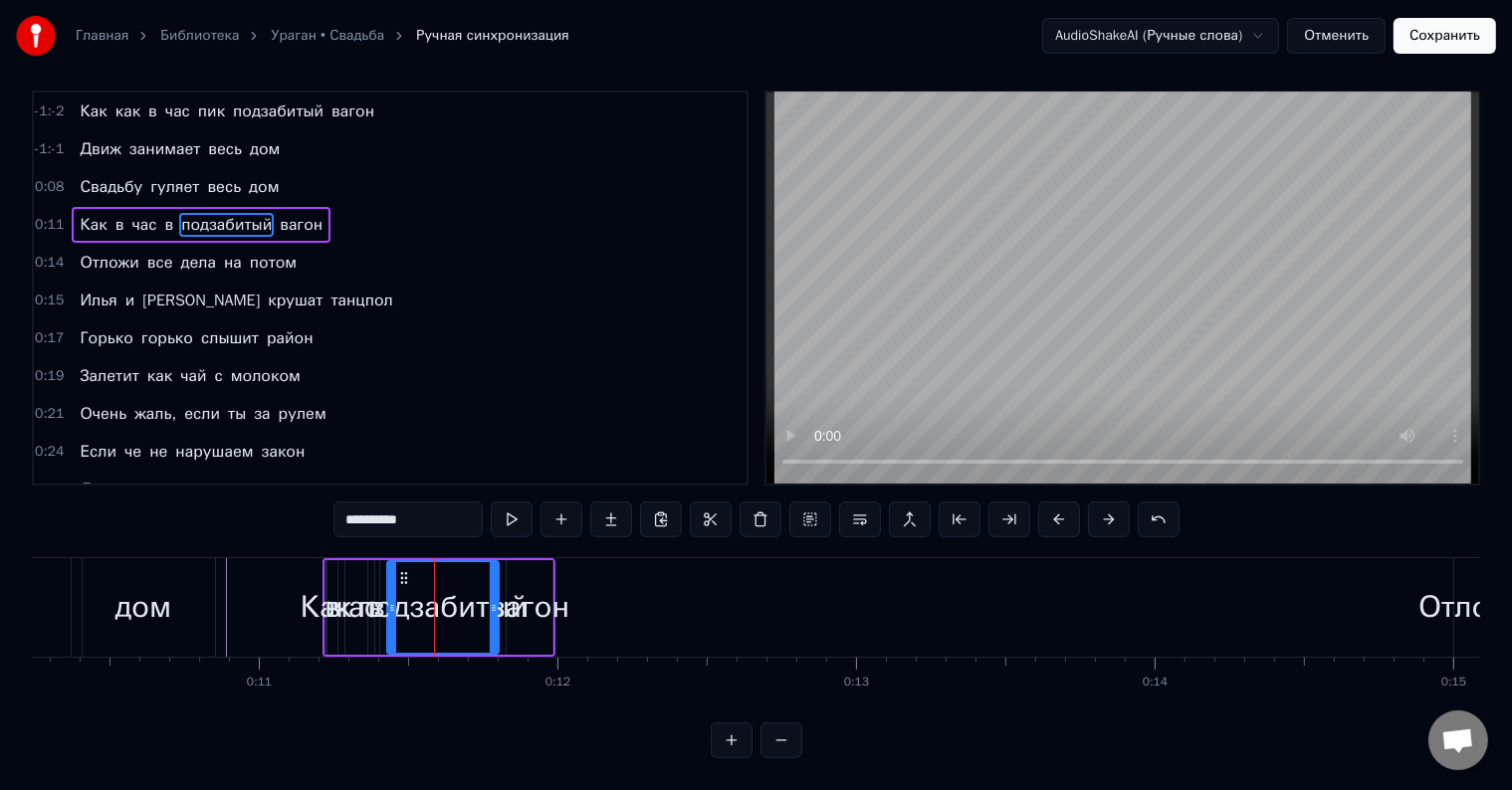 scroll, scrollTop: 0, scrollLeft: 0, axis: both 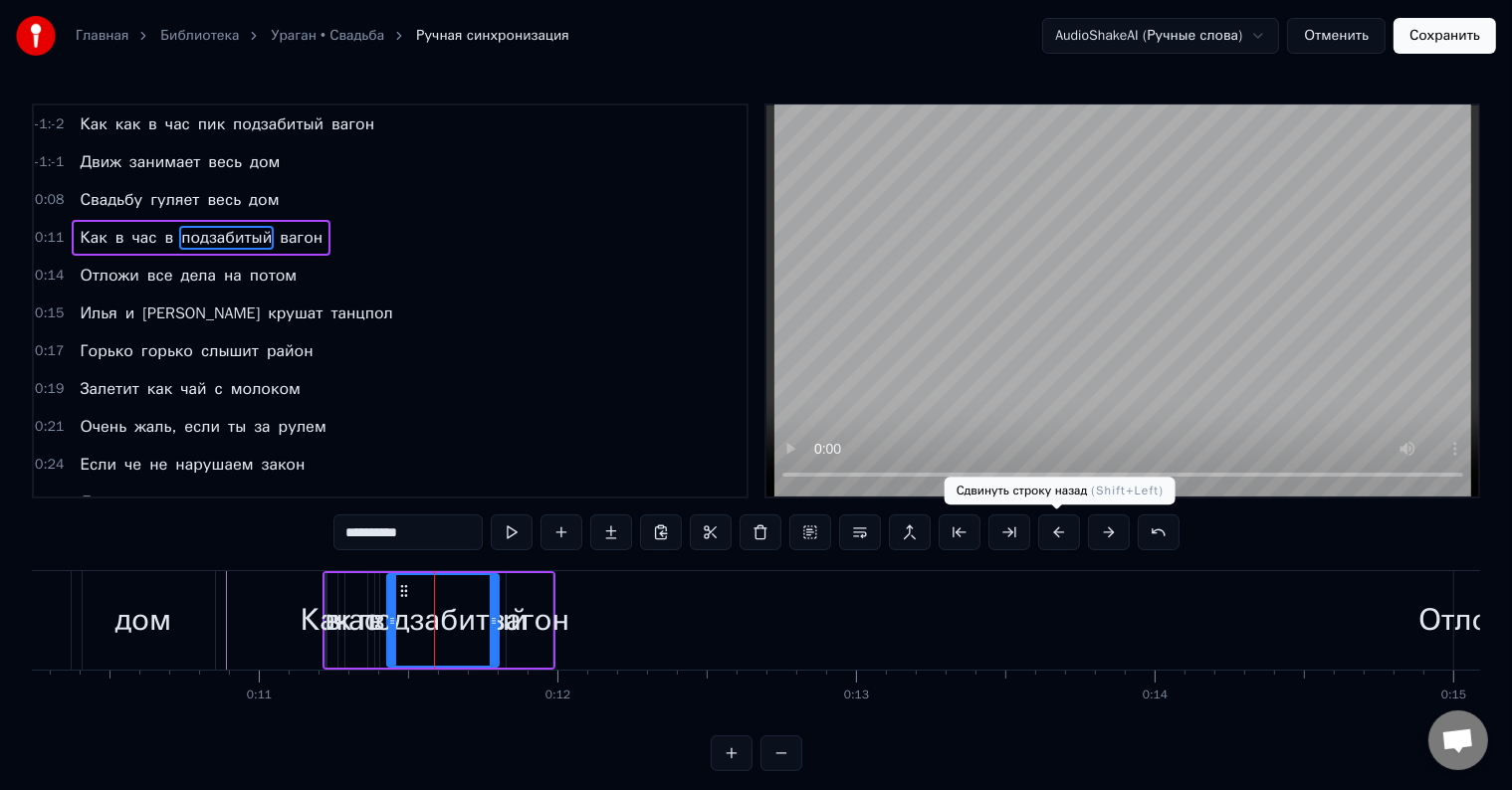 click at bounding box center [1059, 532] 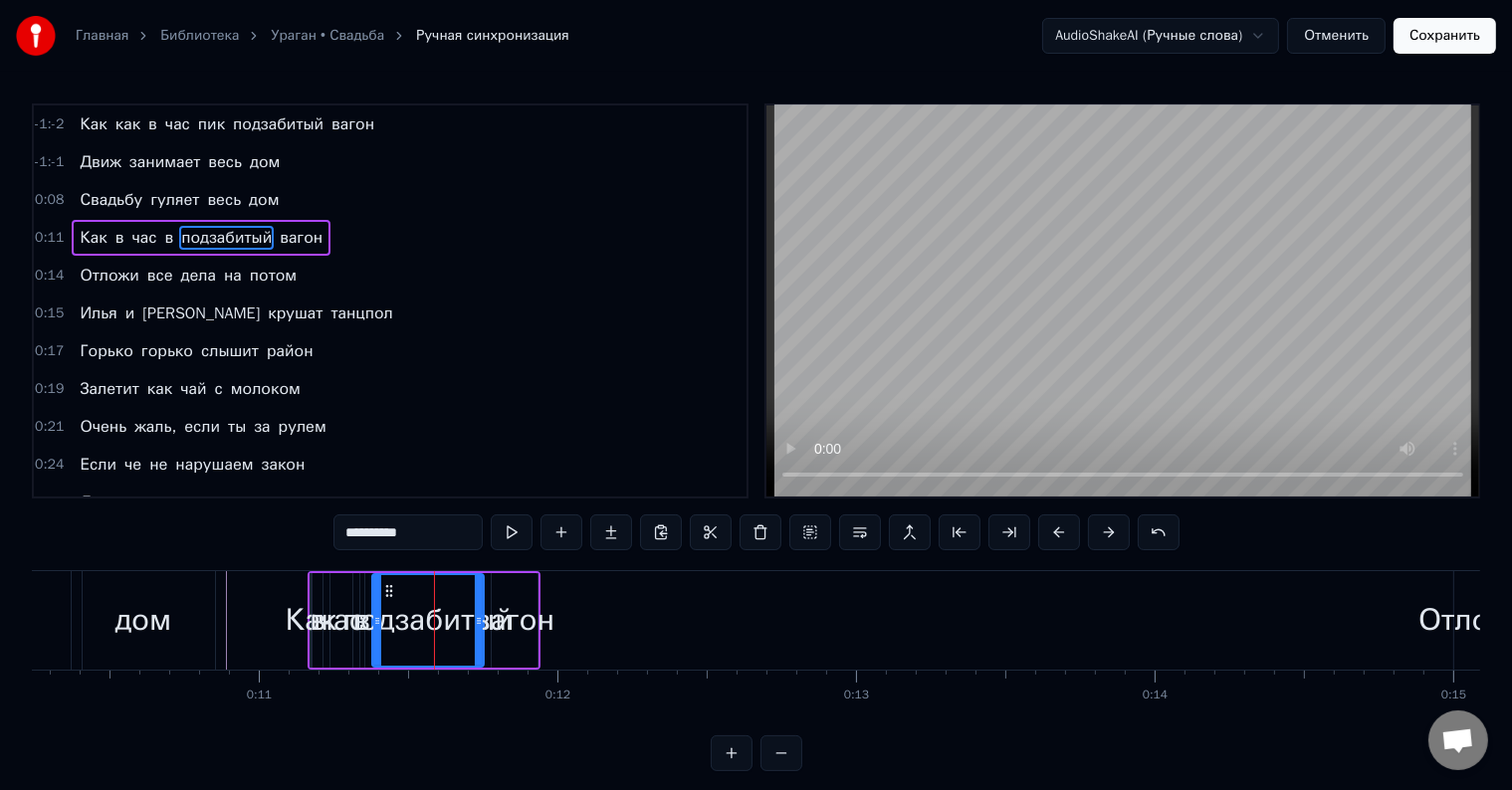 click at bounding box center [1059, 532] 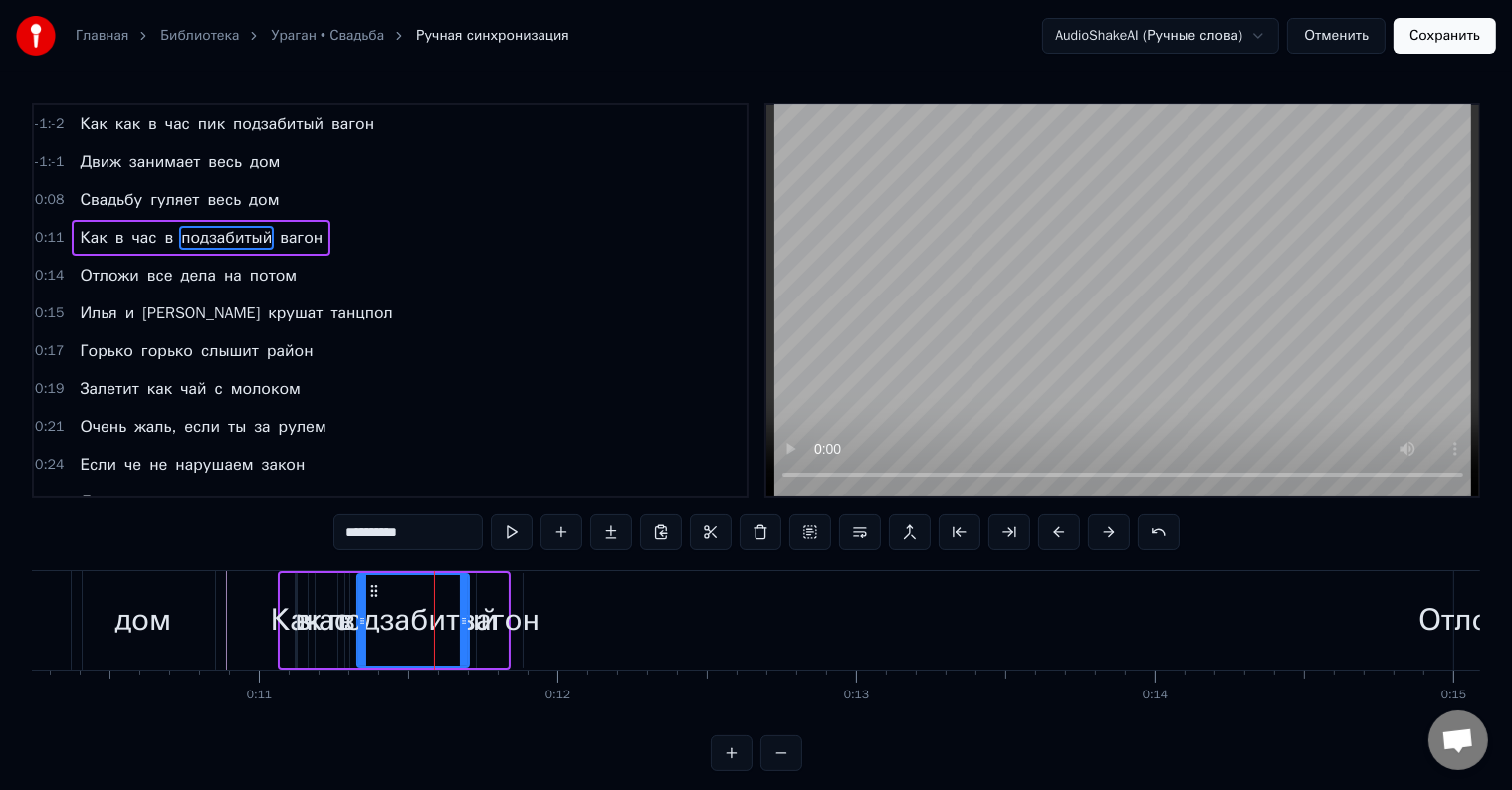 click at bounding box center (1059, 532) 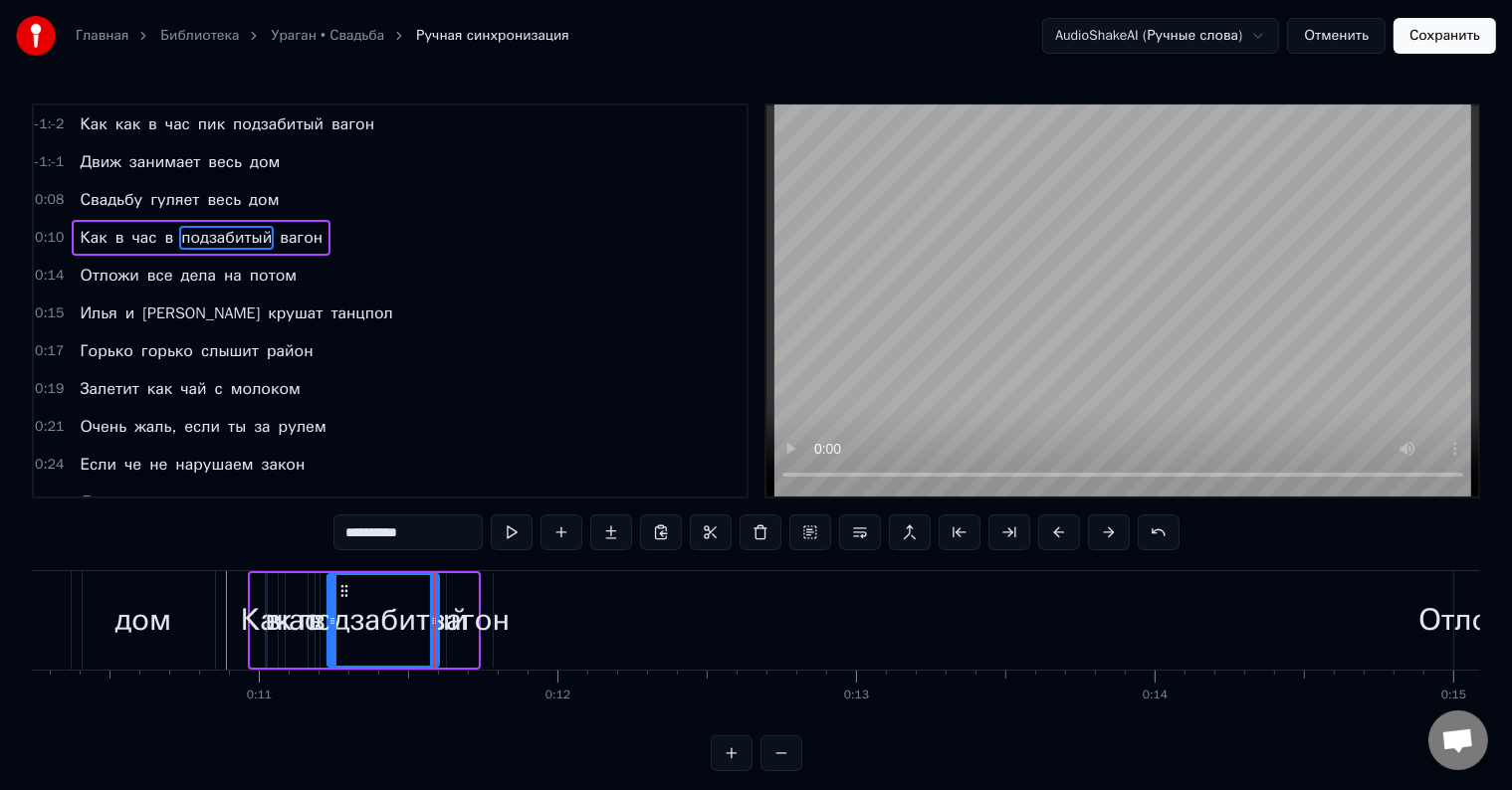 click at bounding box center [1059, 532] 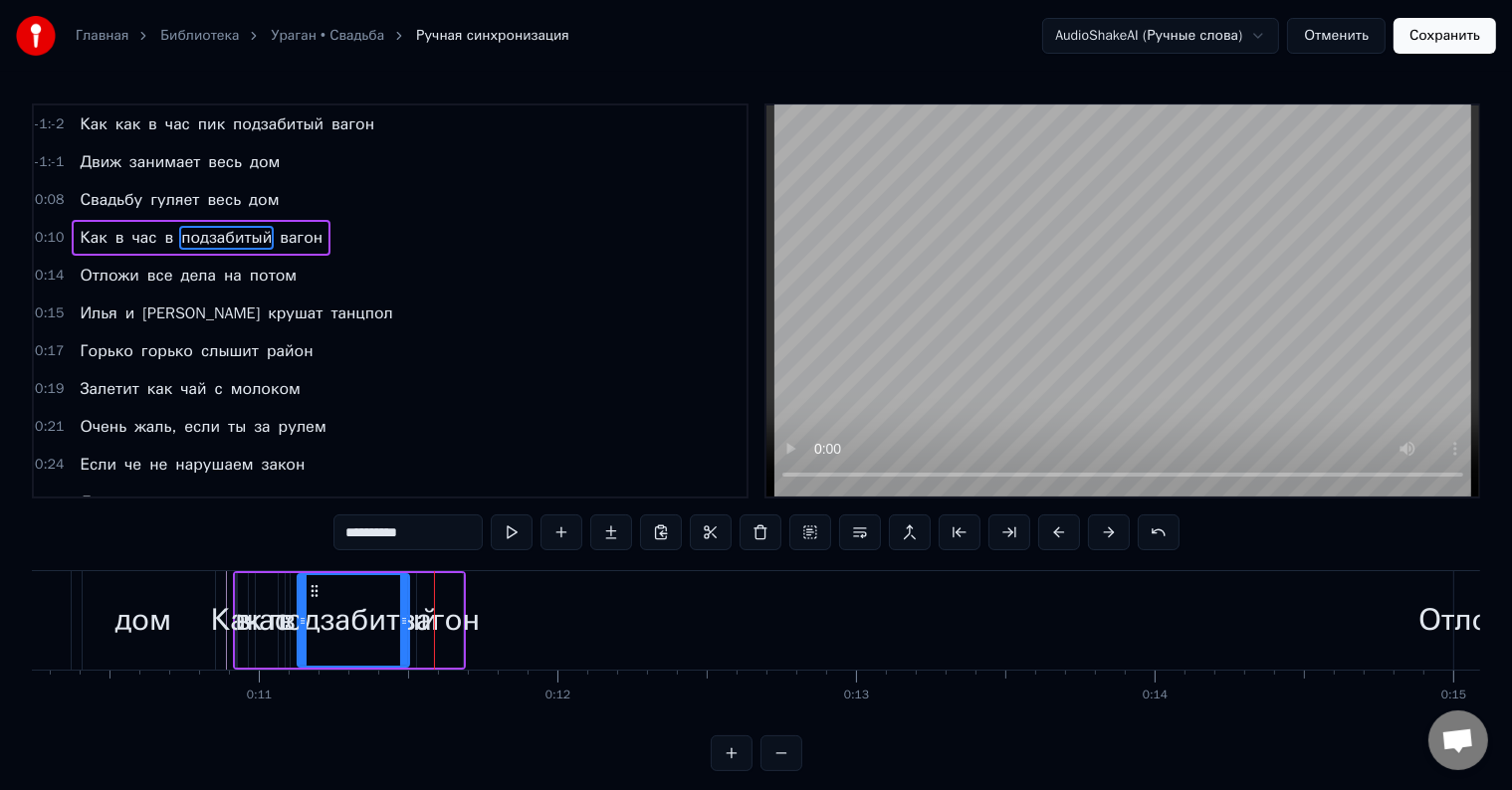 click on "Как" at bounding box center (236, 620) 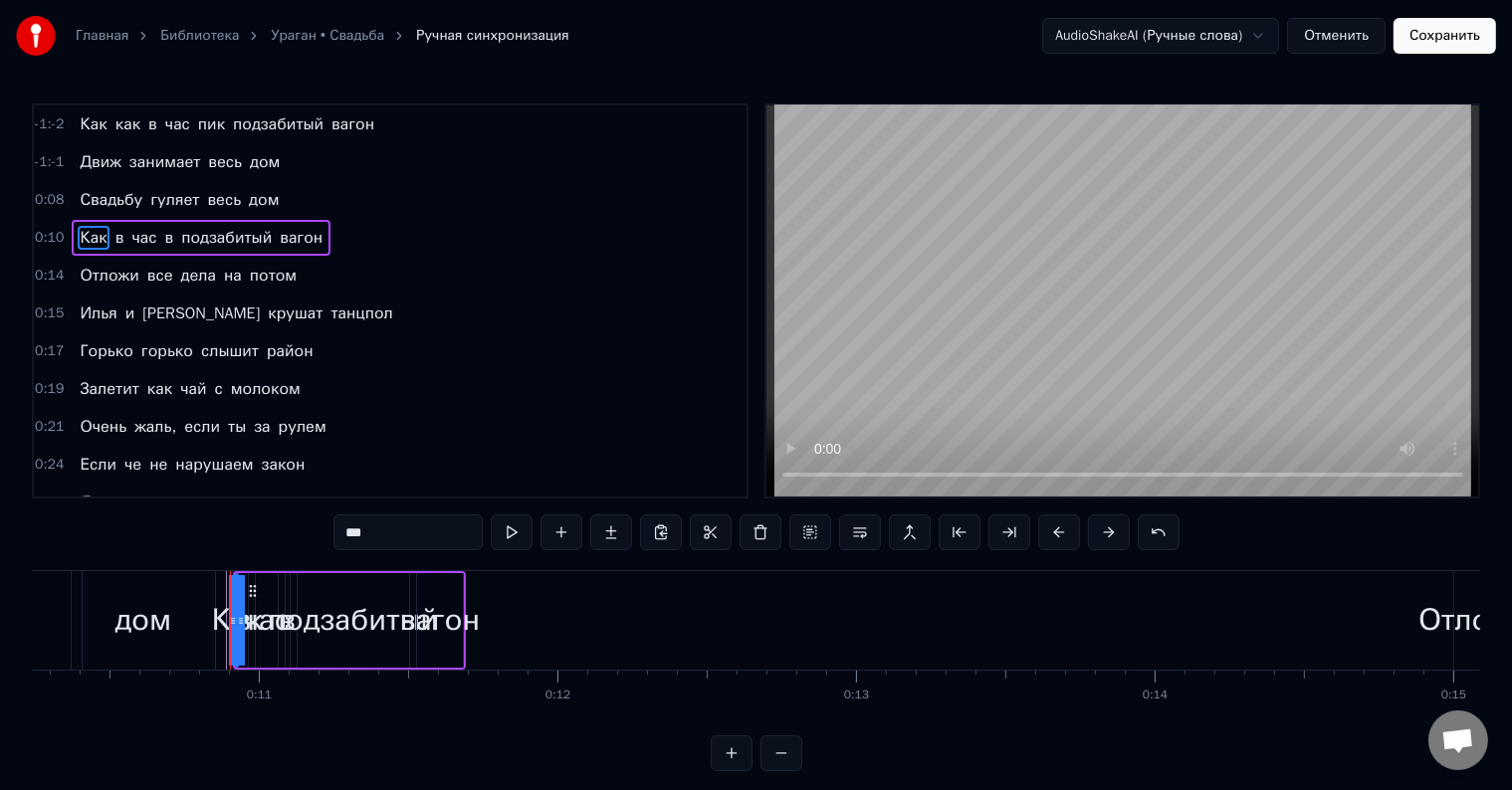 drag, startPoint x: 231, startPoint y: 610, endPoint x: 215, endPoint y: 611, distance: 16.03122 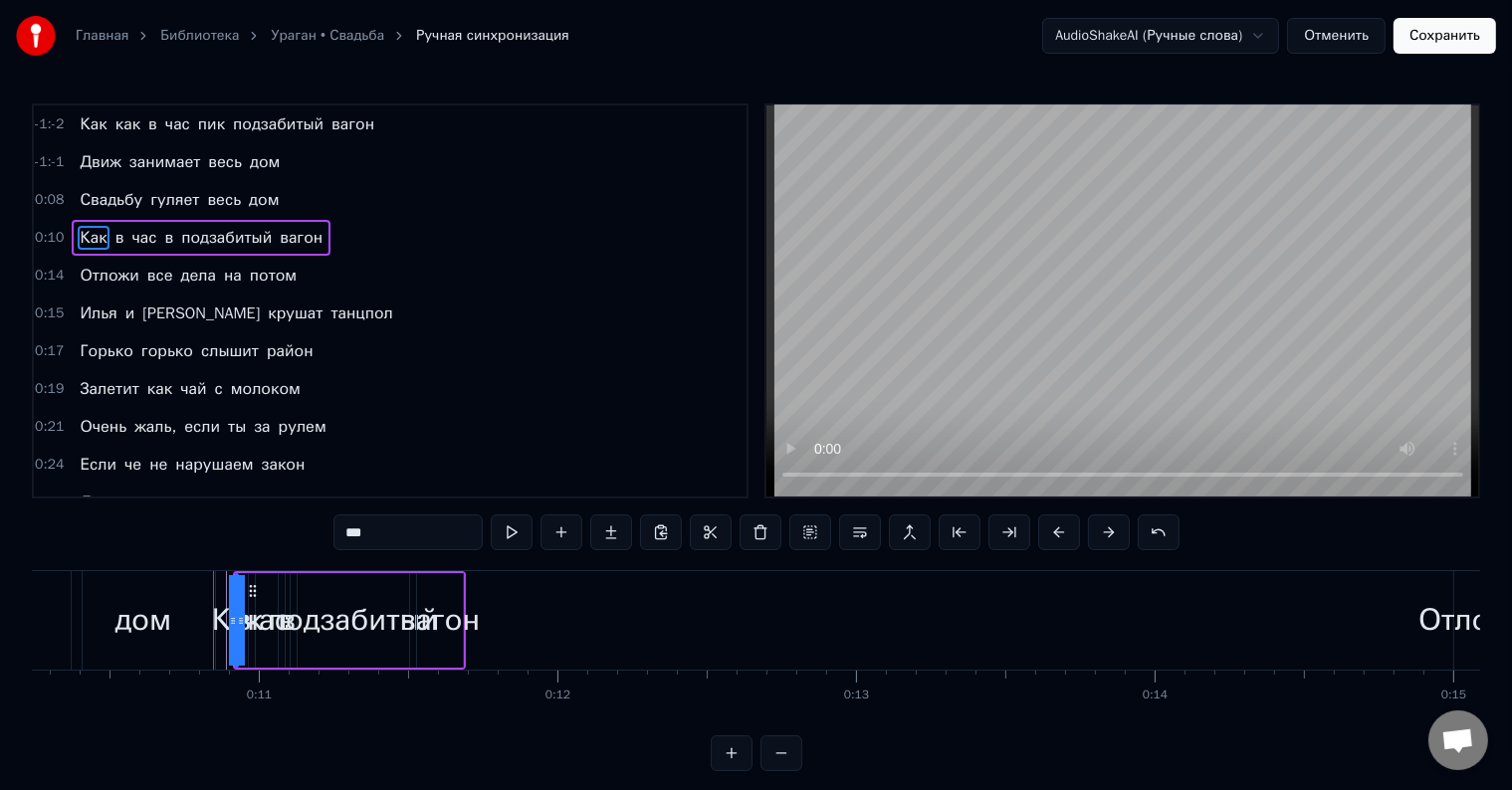 drag, startPoint x: 240, startPoint y: 615, endPoint x: 382, endPoint y: 606, distance: 142.28493 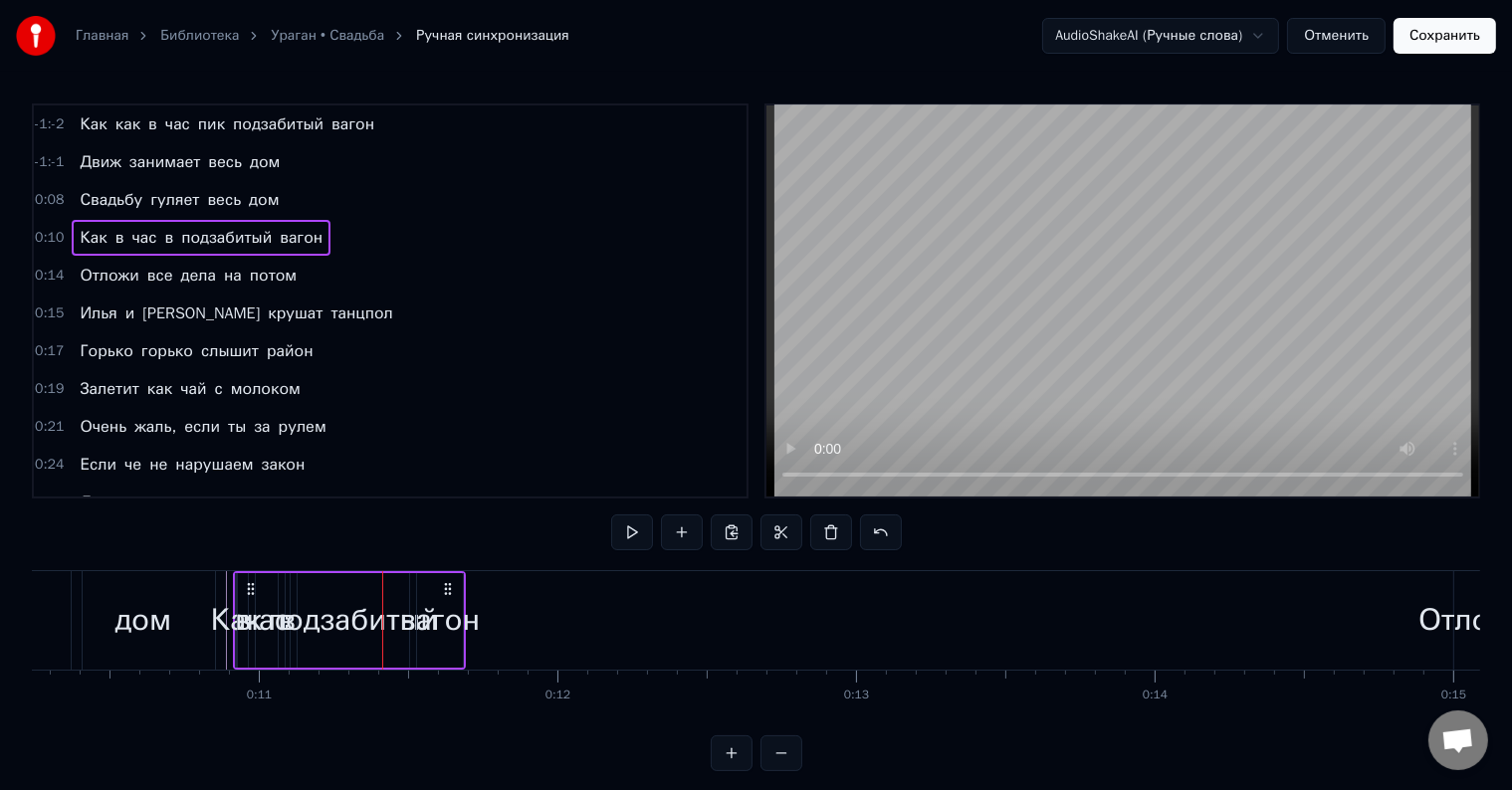 click at bounding box center [382, 620] 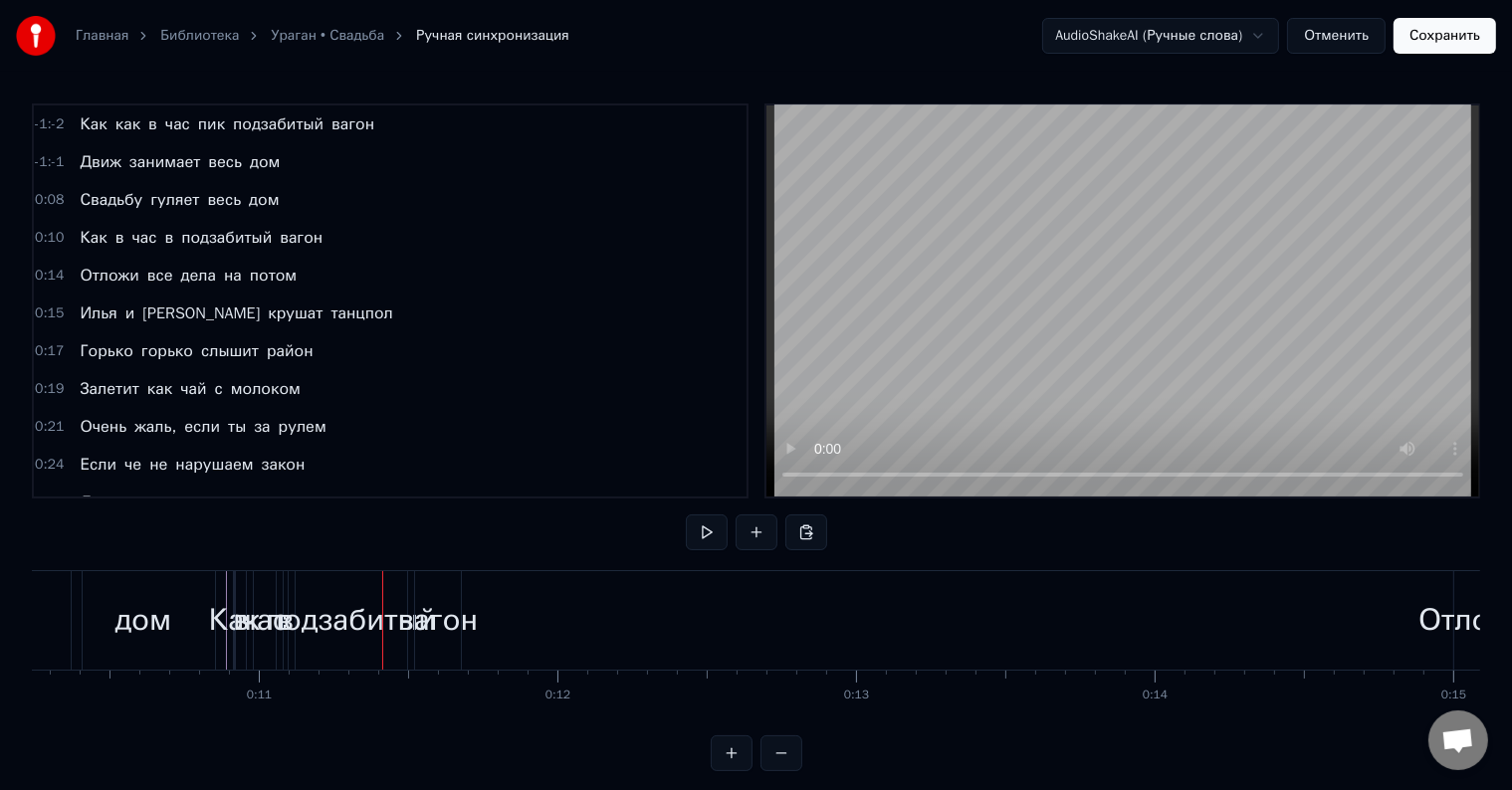 click on "в" at bounding box center [241, 620] 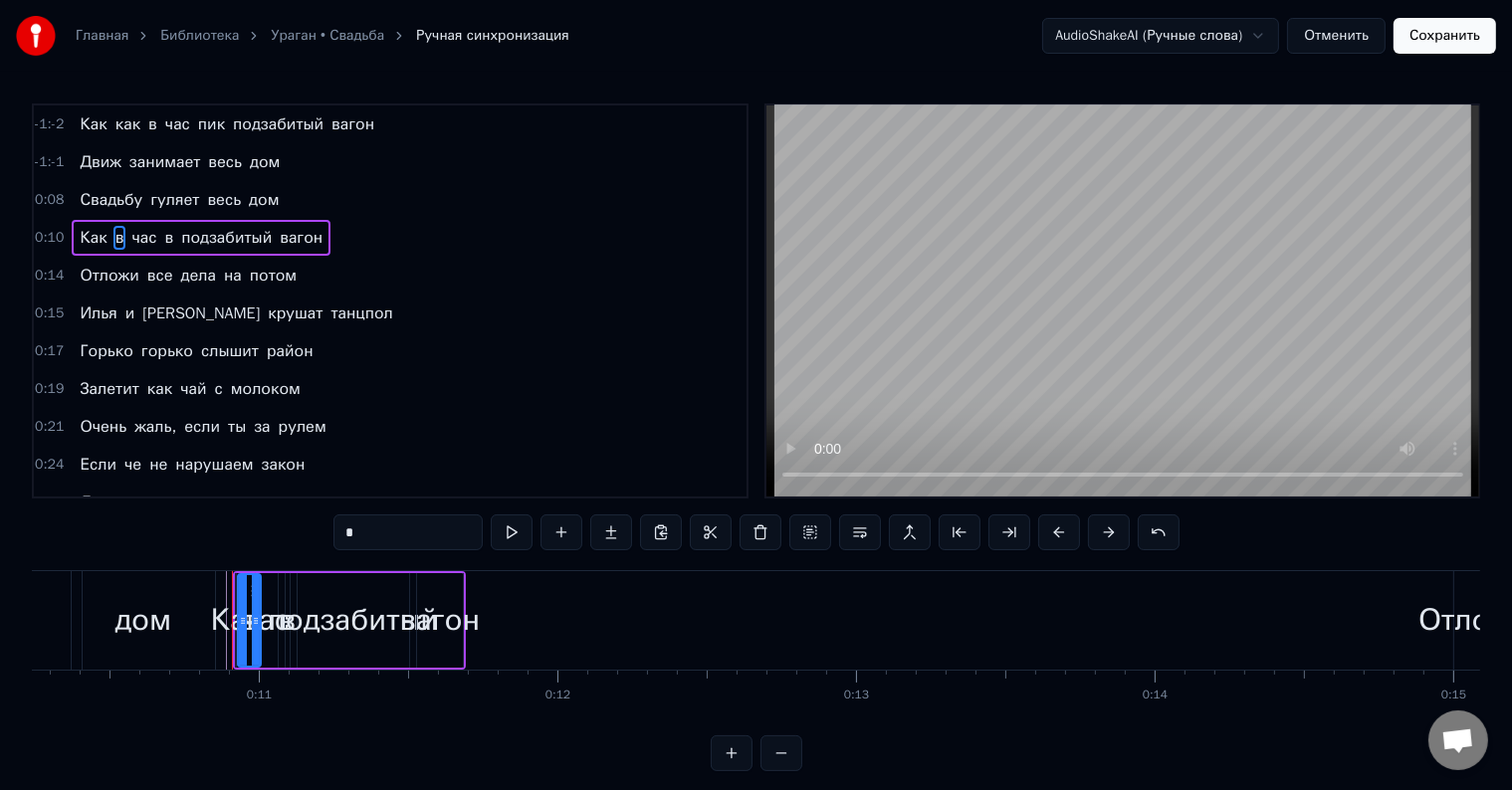 drag, startPoint x: 243, startPoint y: 614, endPoint x: 256, endPoint y: 617, distance: 13.341664 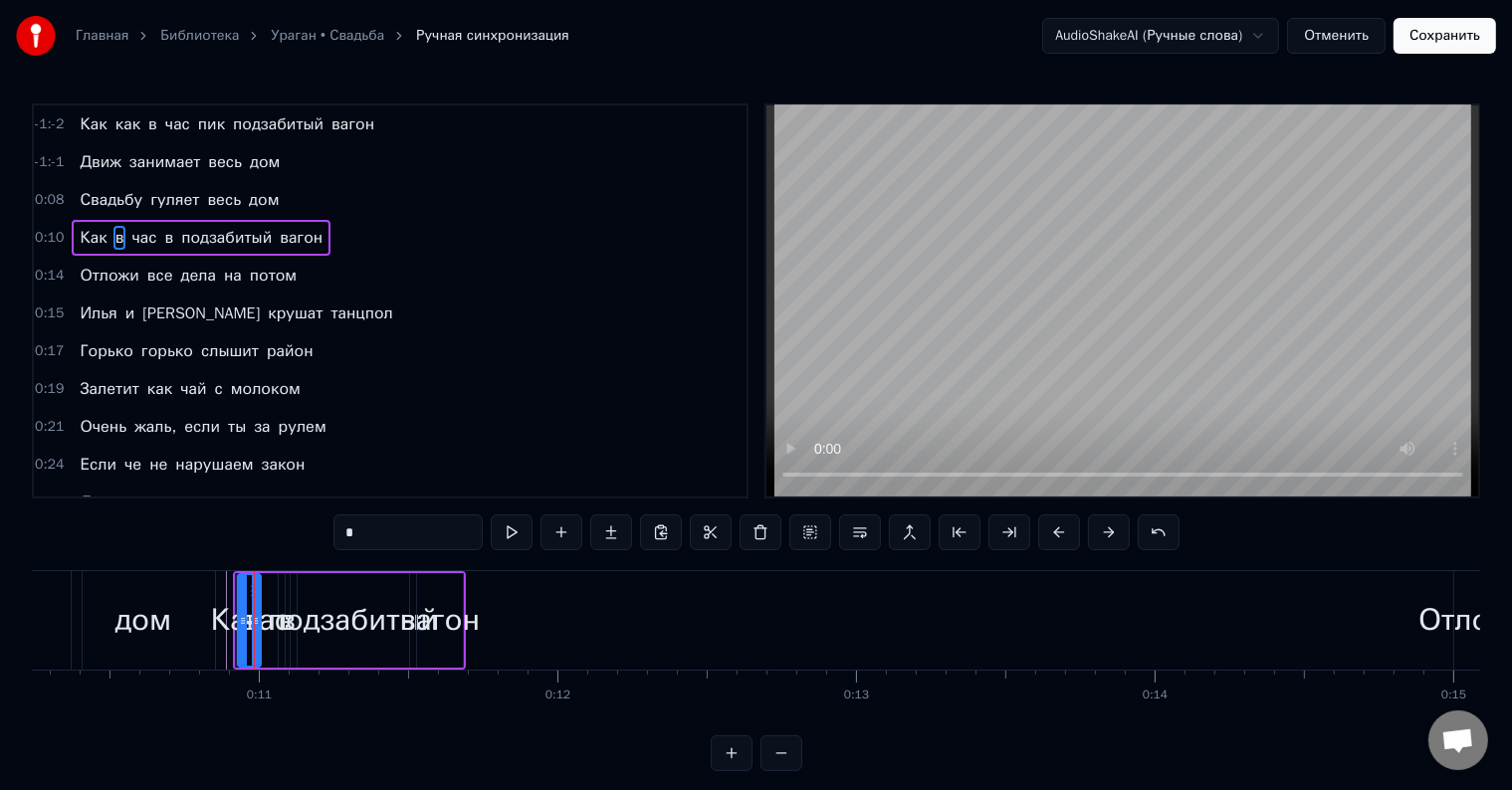 click on "Как" at bounding box center [236, 620] 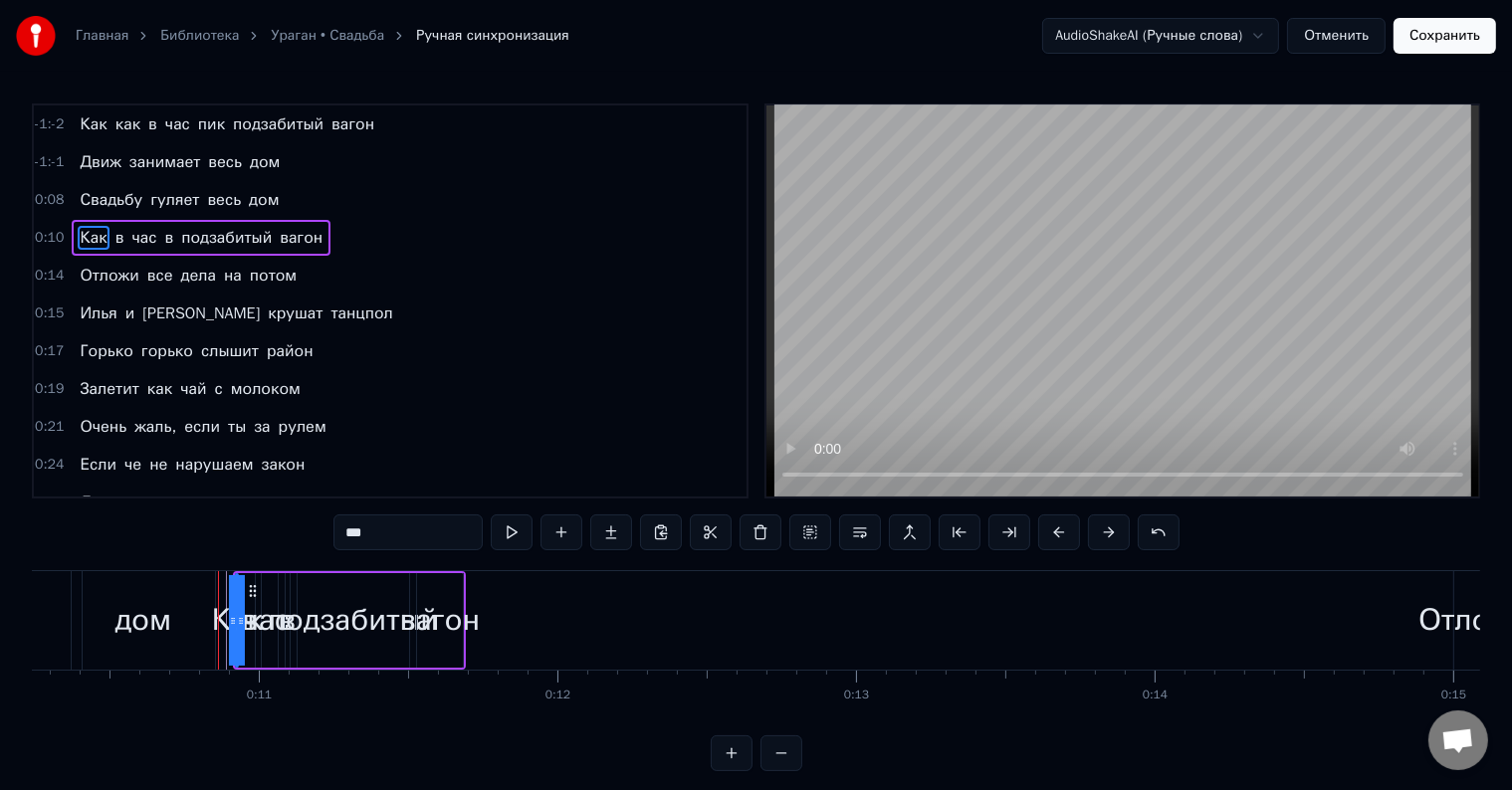 drag, startPoint x: 233, startPoint y: 626, endPoint x: 210, endPoint y: 625, distance: 23.021729 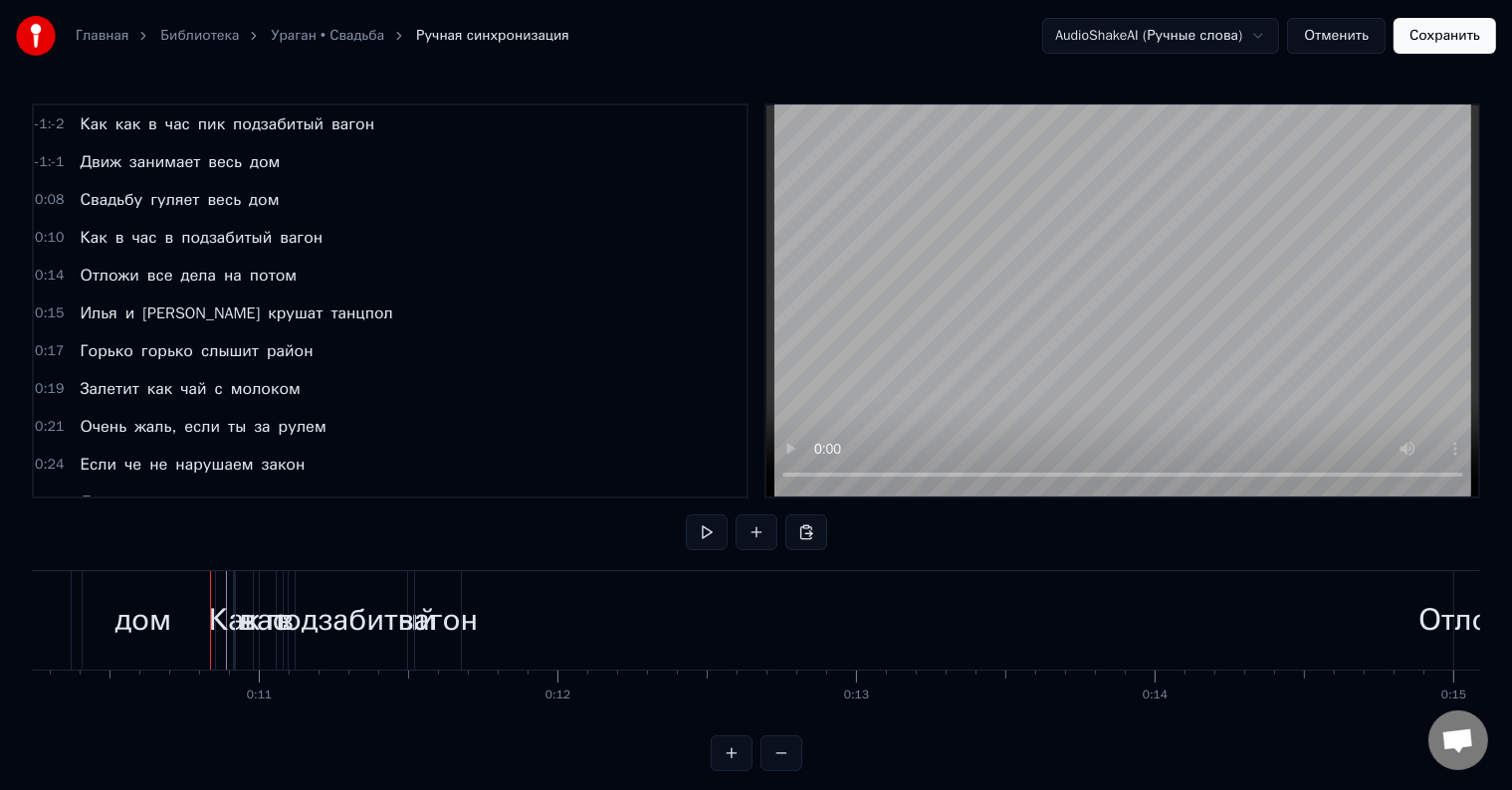 click on "в" at bounding box center [119, 238] 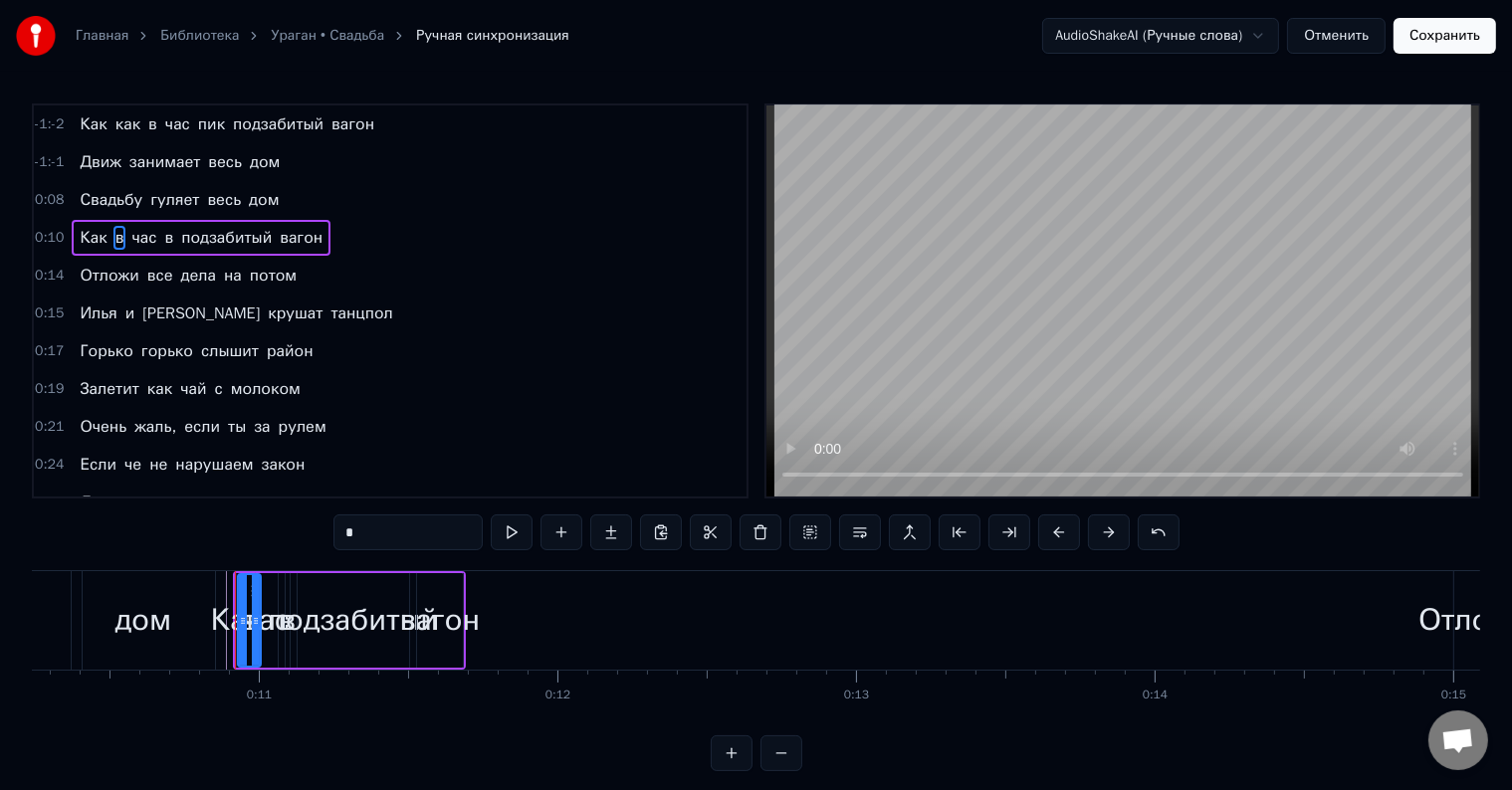 click on "Как" at bounding box center (93, 238) 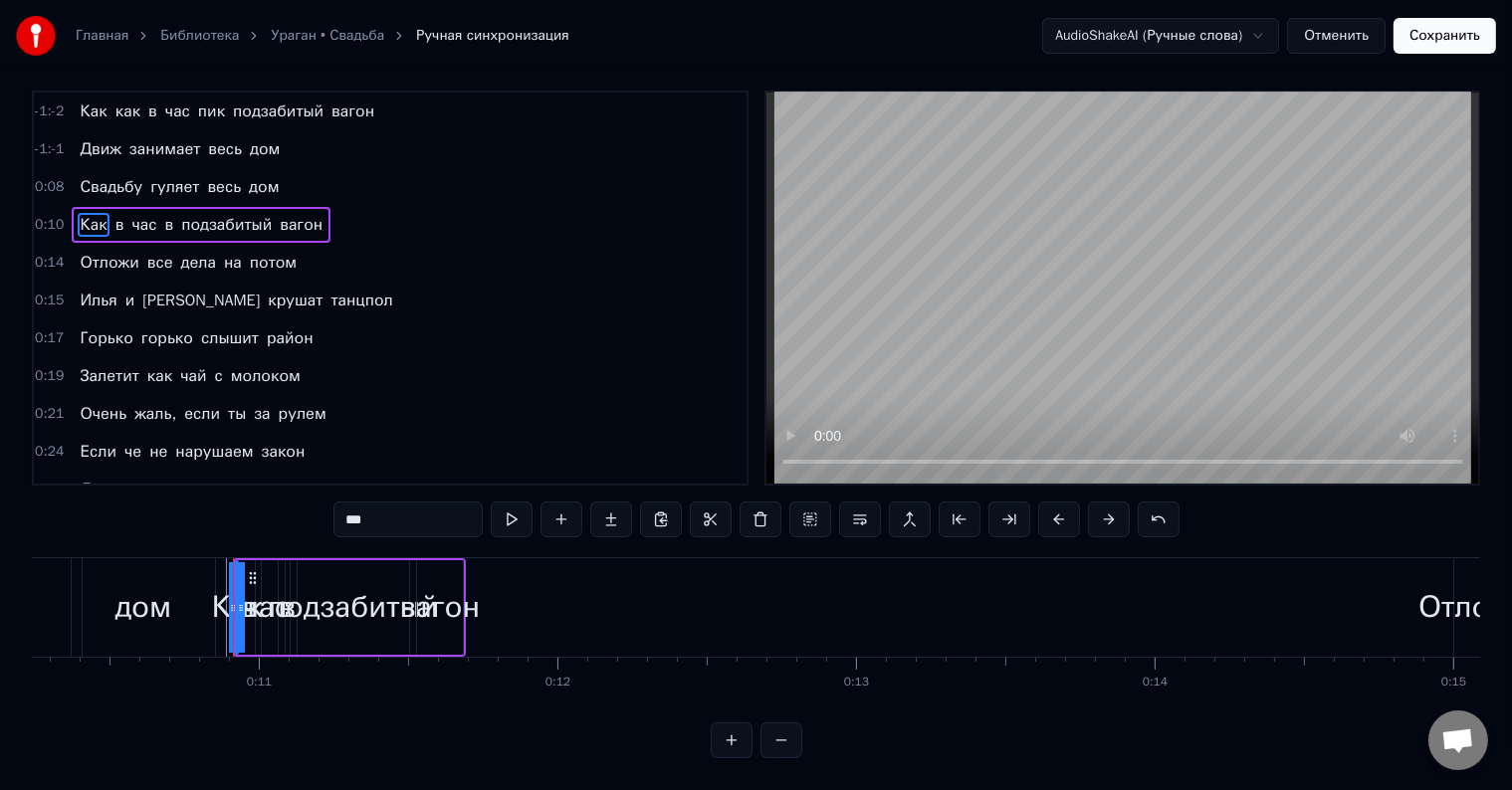 scroll, scrollTop: 0, scrollLeft: 0, axis: both 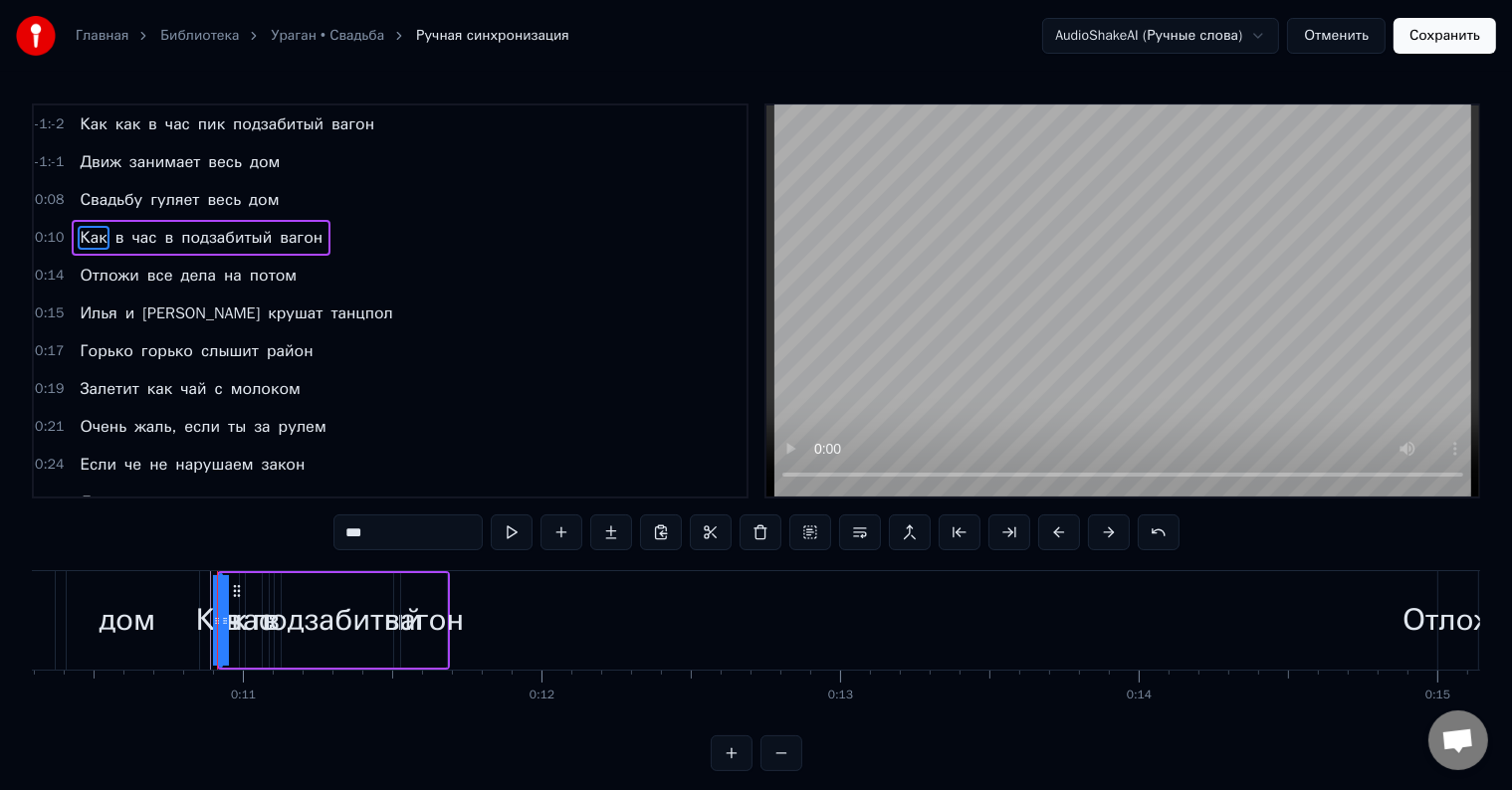 drag, startPoint x: 214, startPoint y: 618, endPoint x: 191, endPoint y: 609, distance: 24.698178 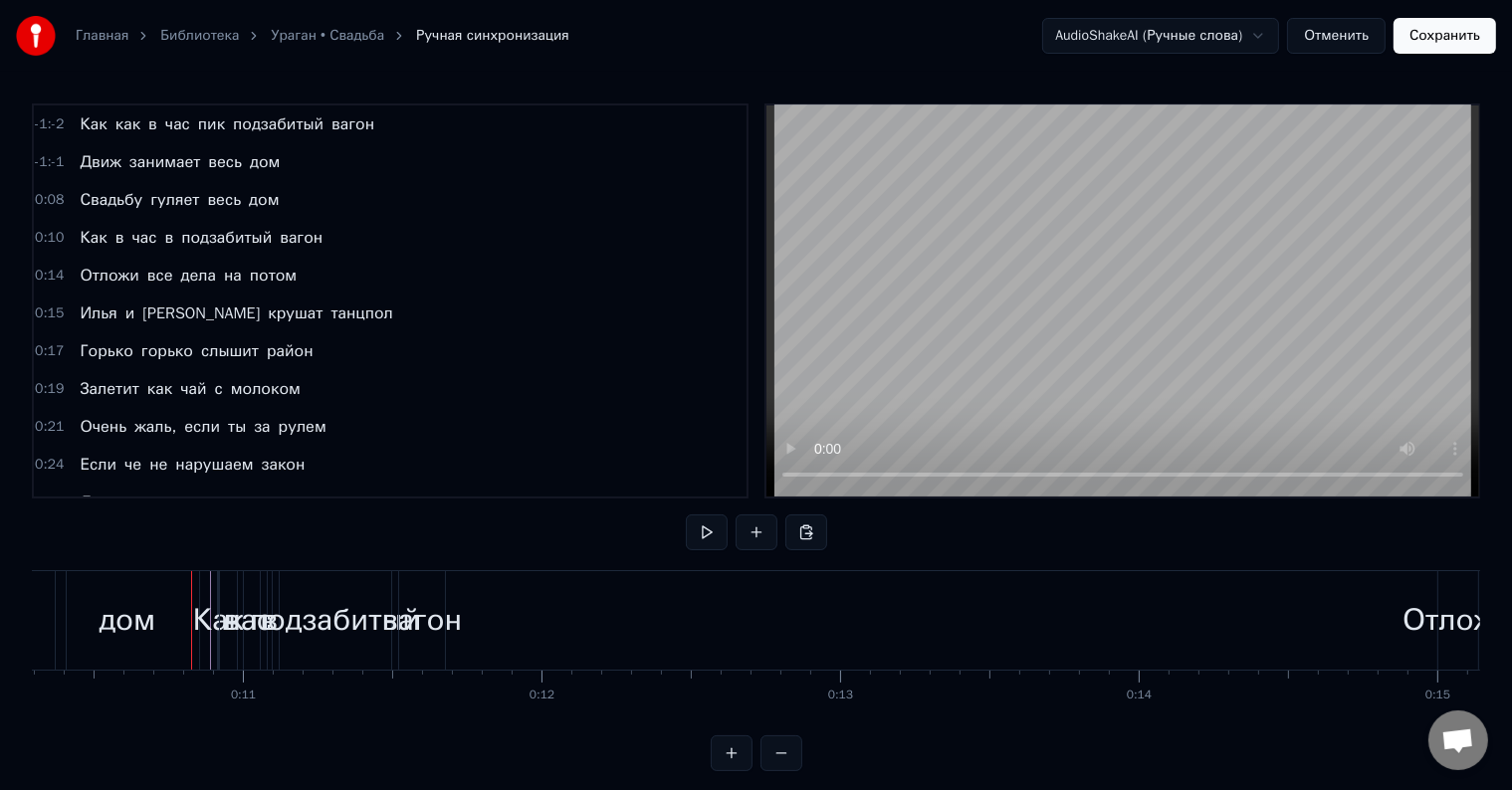 click on "Как" at bounding box center (93, 238) 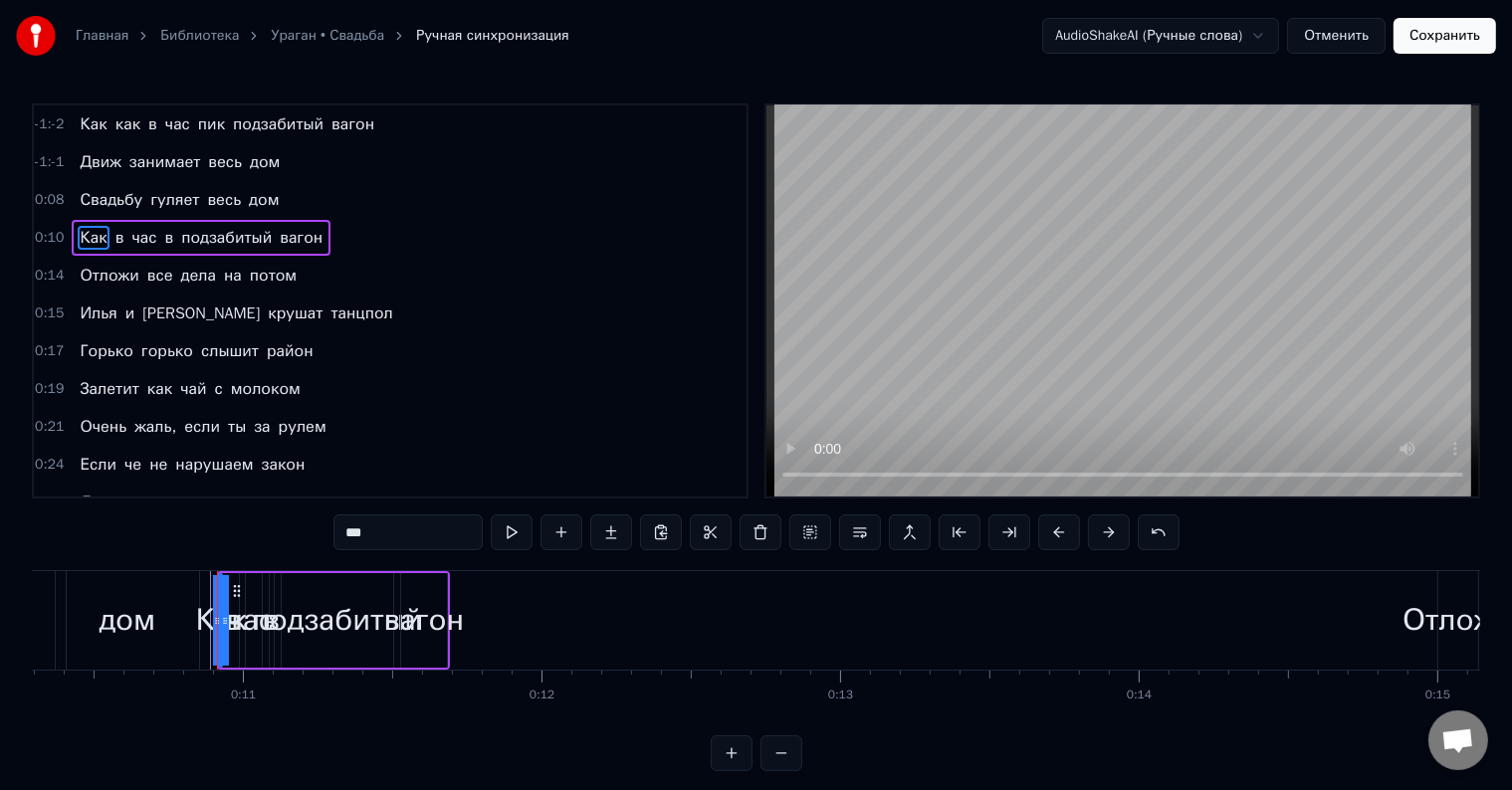 drag, startPoint x: 221, startPoint y: 622, endPoint x: 266, endPoint y: 625, distance: 45.099889 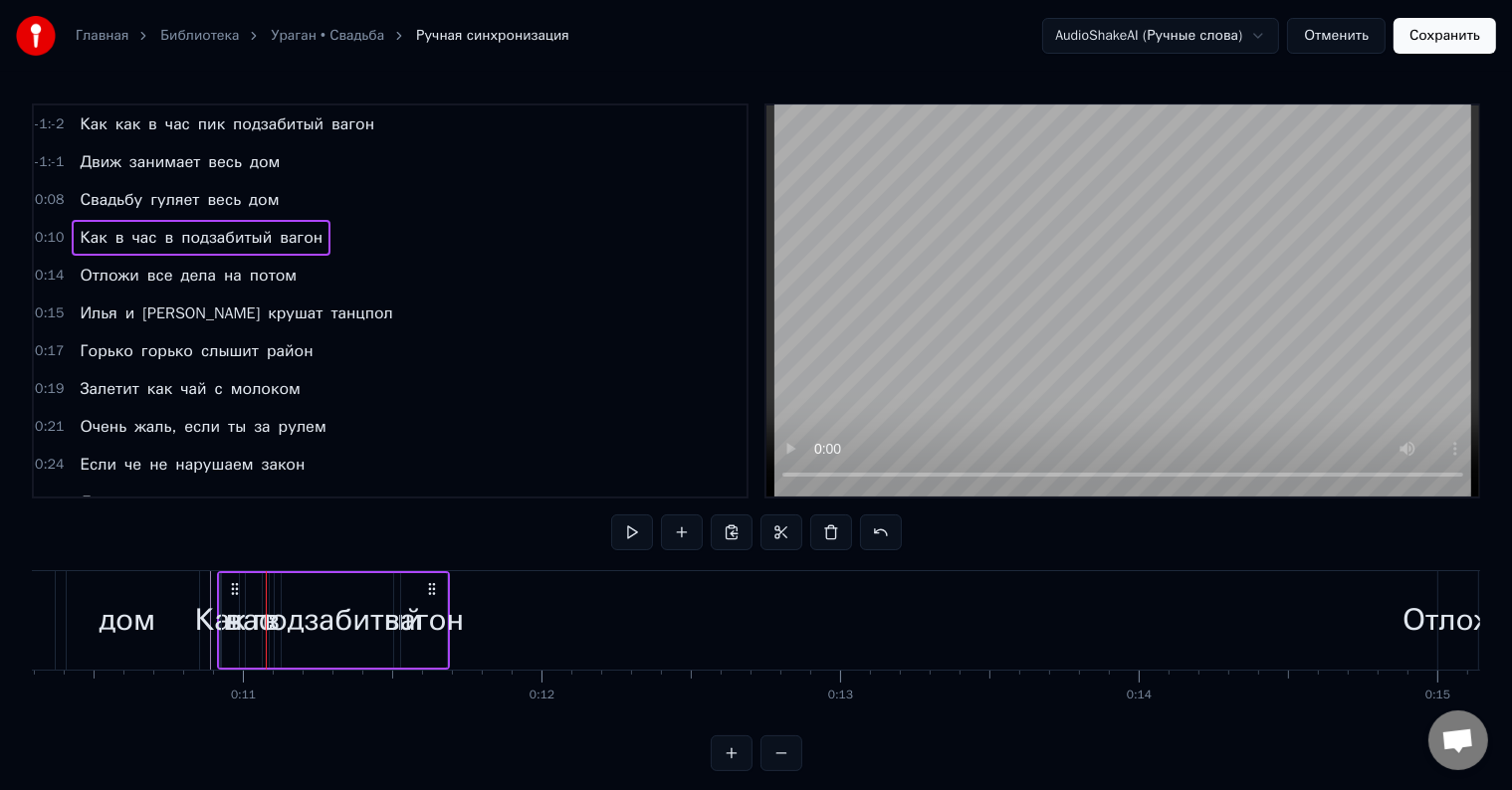 click on "час" at bounding box center (250, 620) 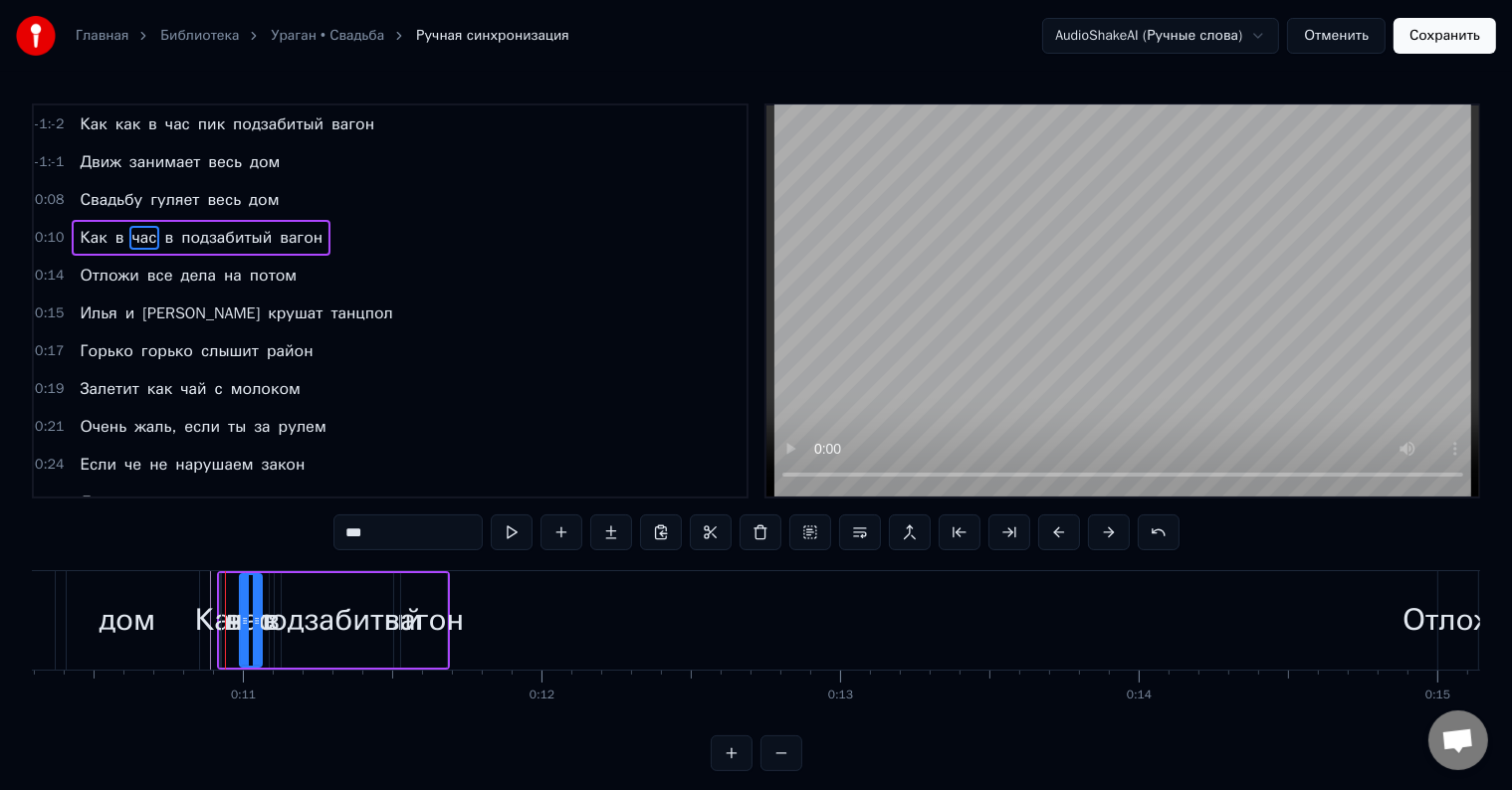 click on "Как как в час пик подзабитый вагон Движ занимает весь дом [PERSON_NAME] гуляет весь дом Как в час в подзабитый вагон Отложи все дела на потом [PERSON_NAME] и [PERSON_NAME] крушат танцпол Горько горько слышит район Залетит как чай с молоком Очень жаль, если ты за рулем Если че не нарушаем закон Двигаемся вместе, танец молодых Сегодня этот день только для них Желаем счастья и детей побольше им Чтобы создавали свой лучший мир А сегодня мы будем петь и плясать У нас не галерея разрешаем снимать Улыбки на лицах запрещаем скрывать Даже через годы будем вспоминать Как невеста выглядит" at bounding box center [33610, 620] 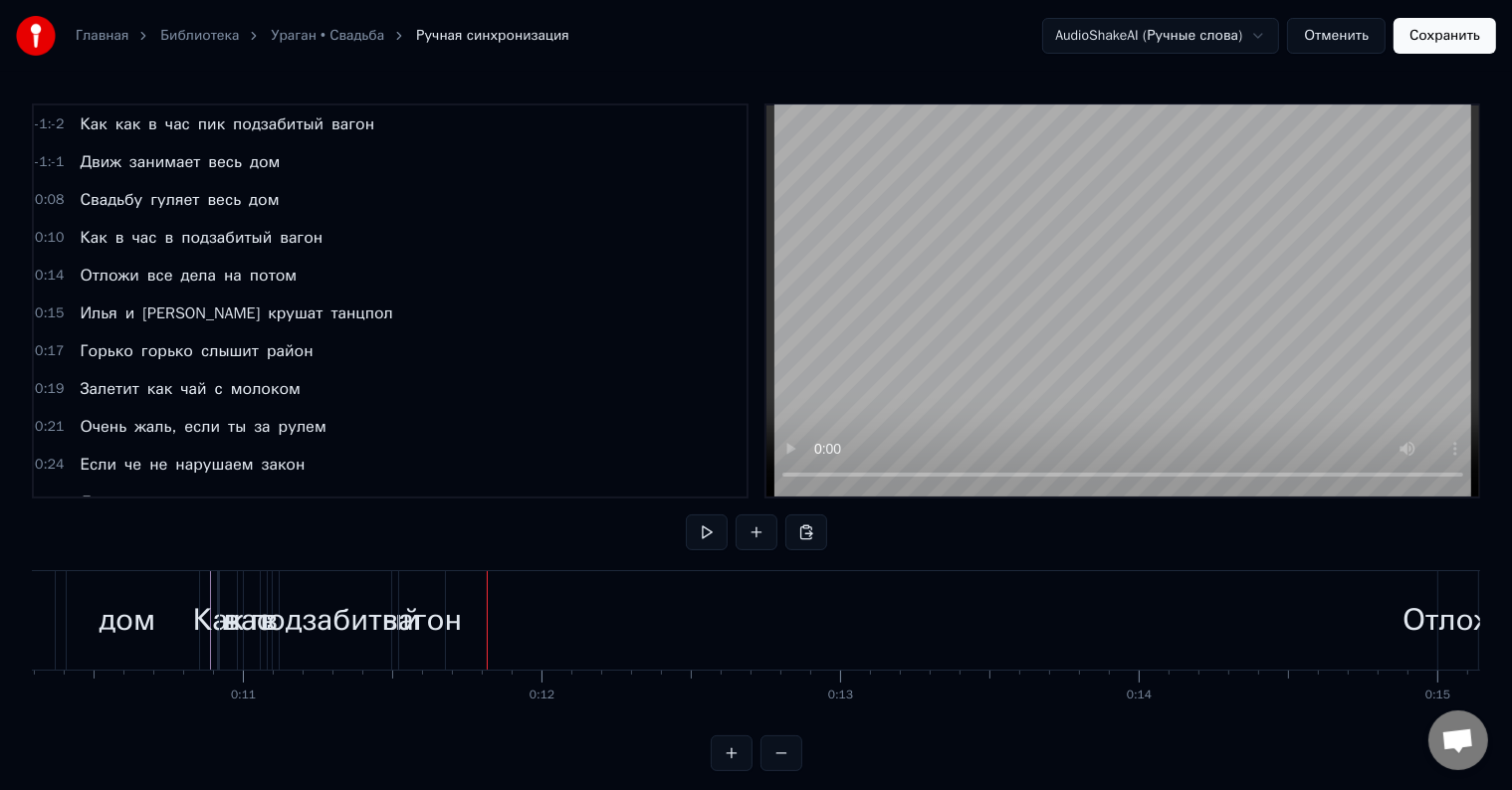 click at bounding box center [33610, 620] 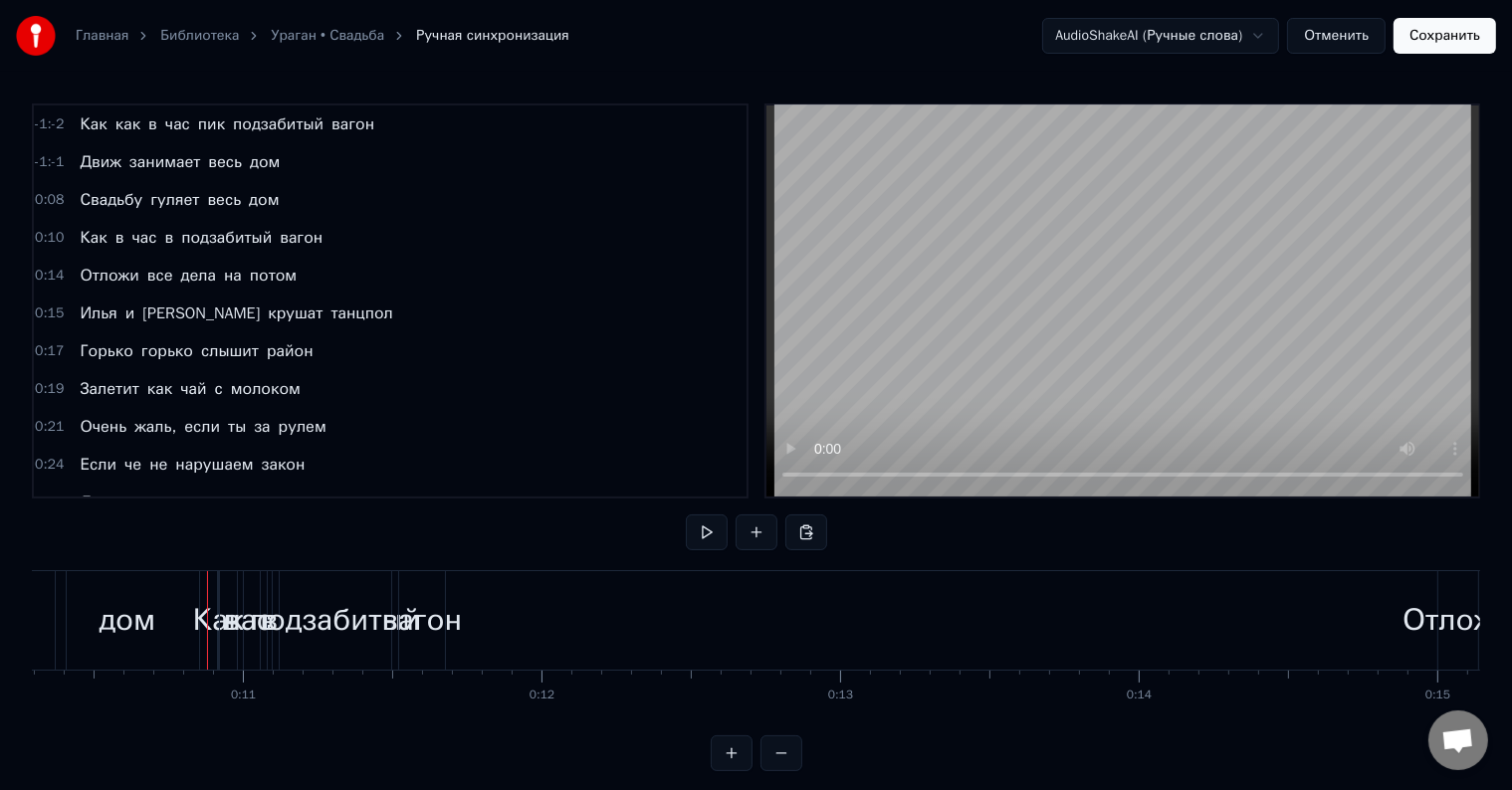 click on "Как" at bounding box center (93, 238) 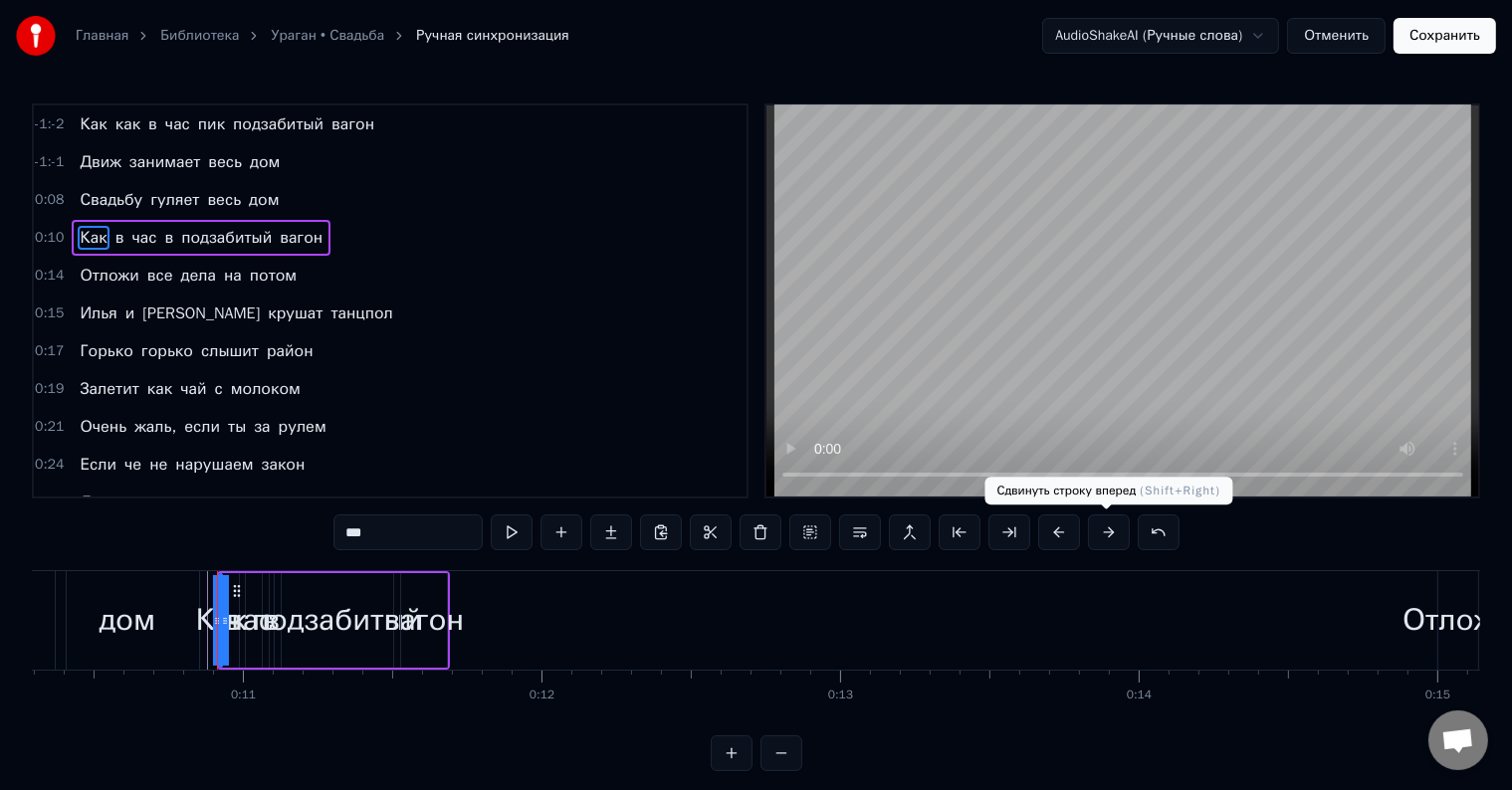 click at bounding box center [1109, 532] 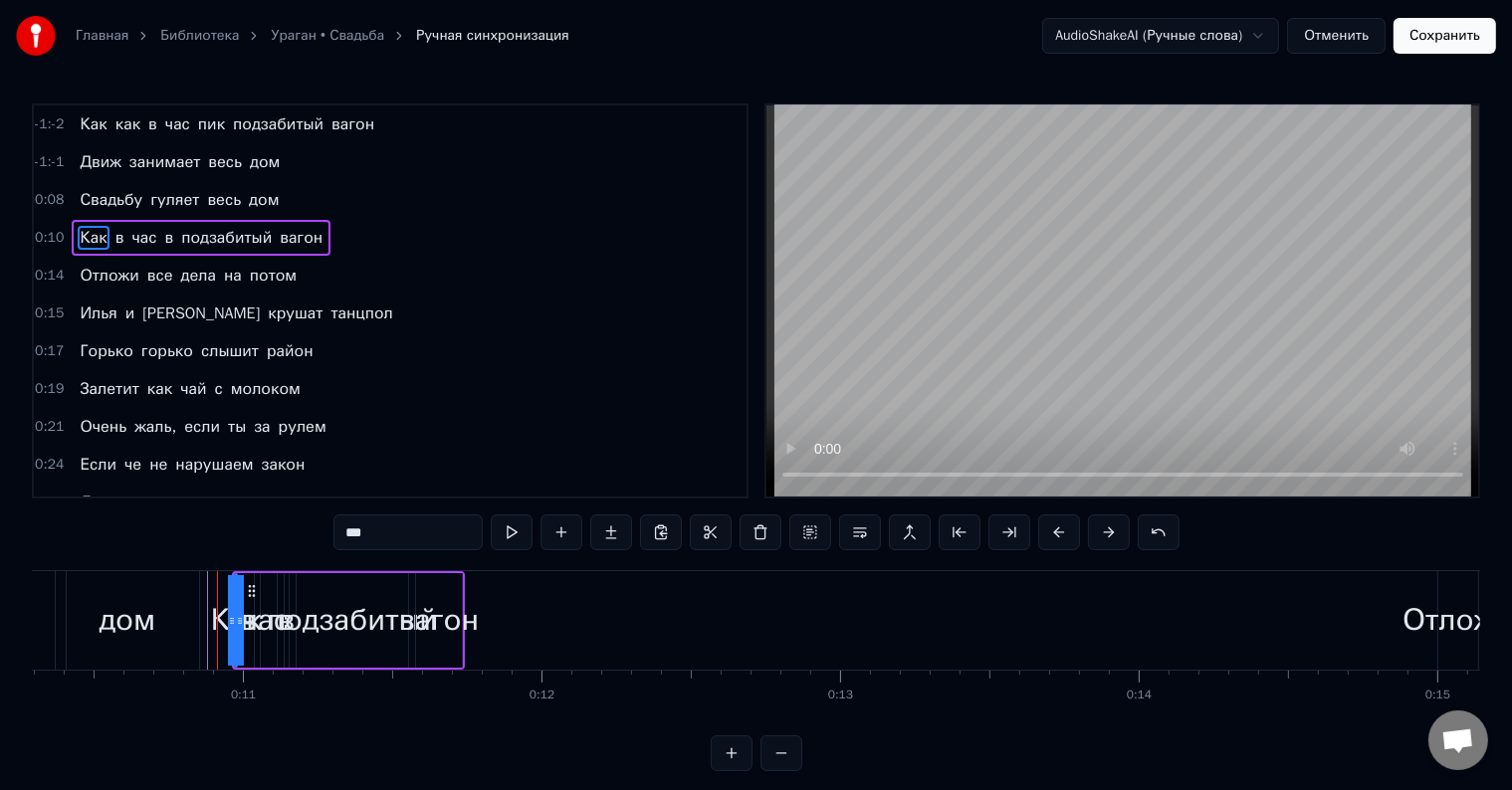 click at bounding box center [1109, 532] 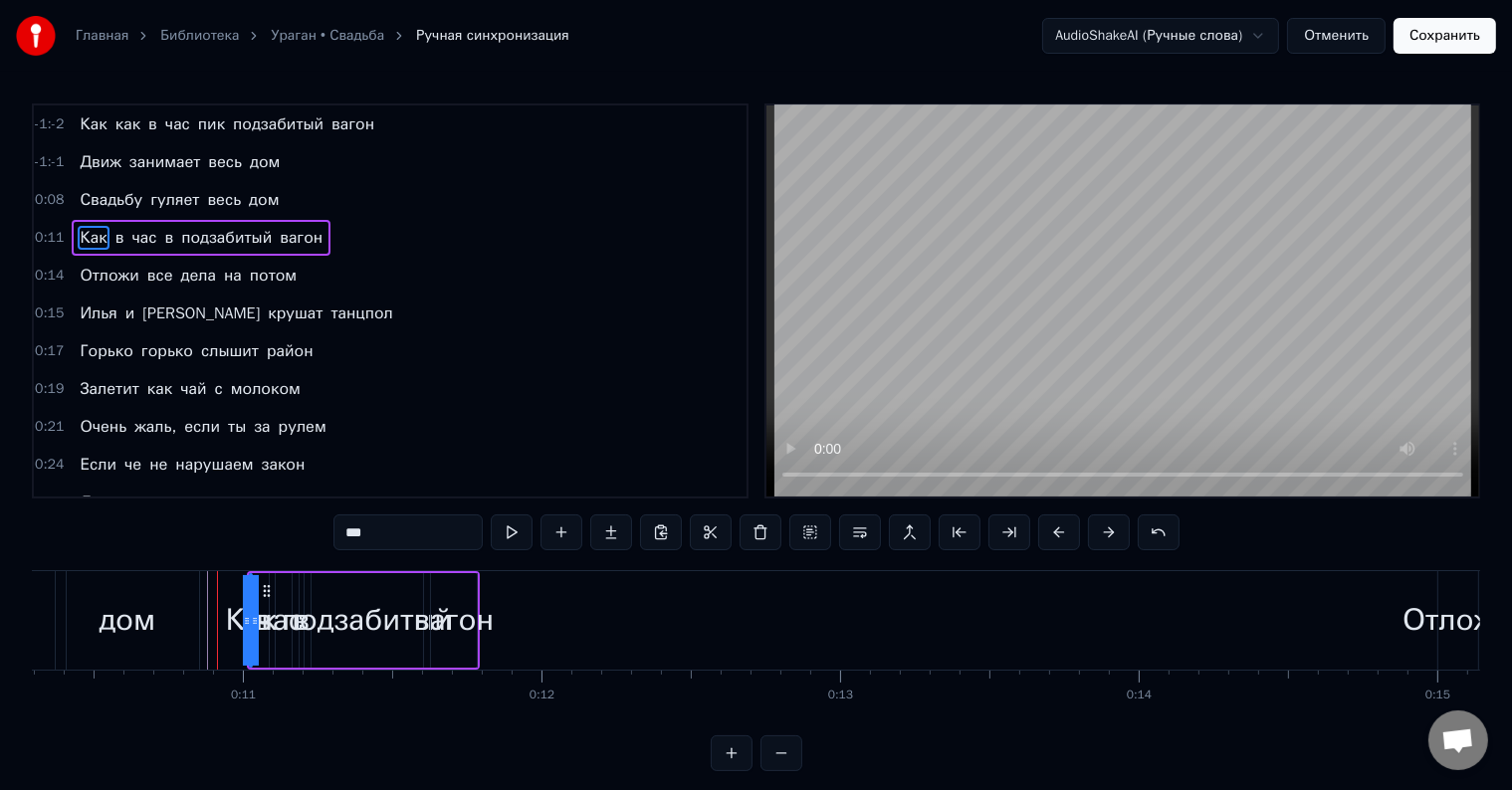 click at bounding box center [1109, 532] 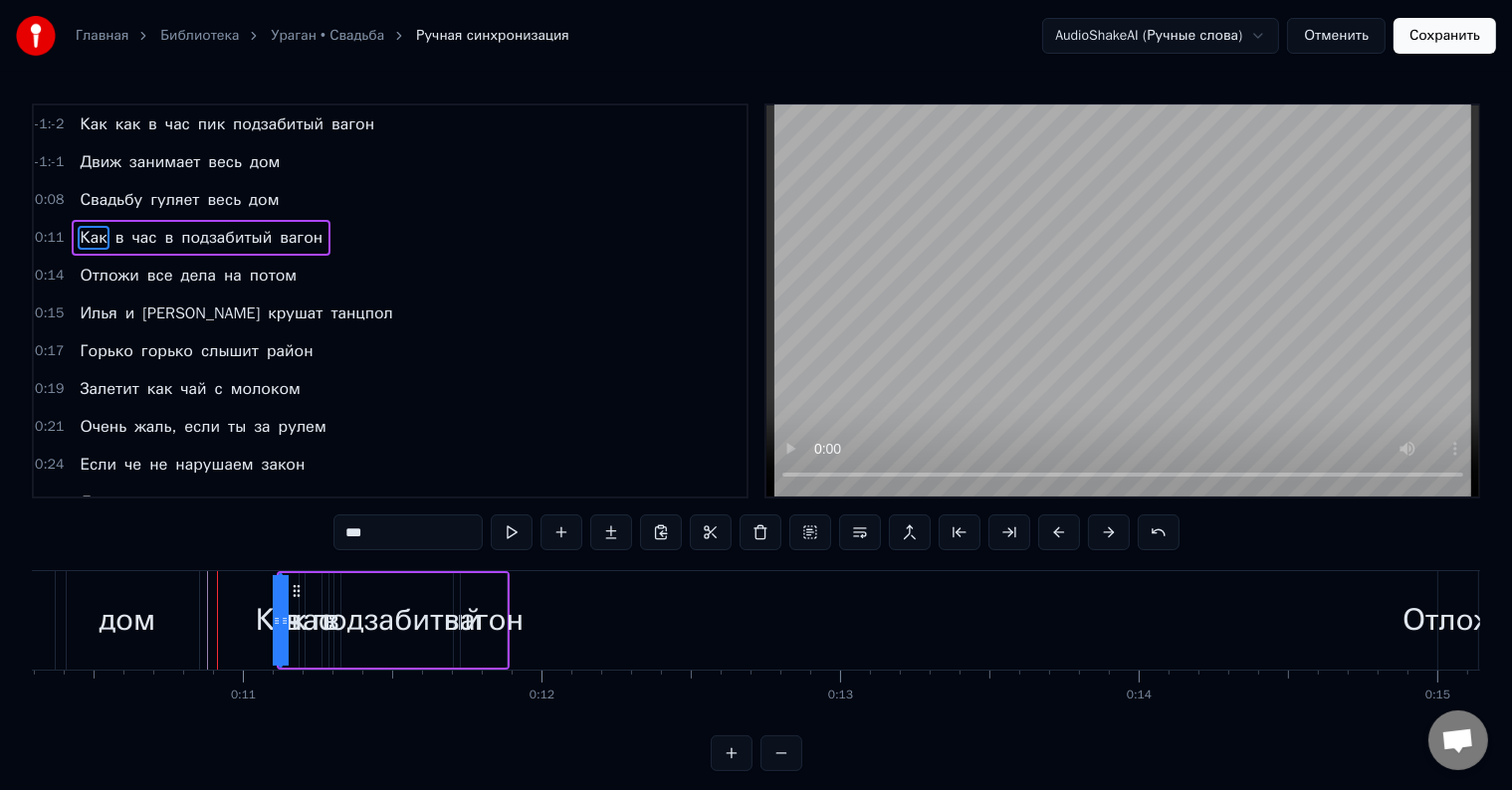 click at bounding box center [1109, 532] 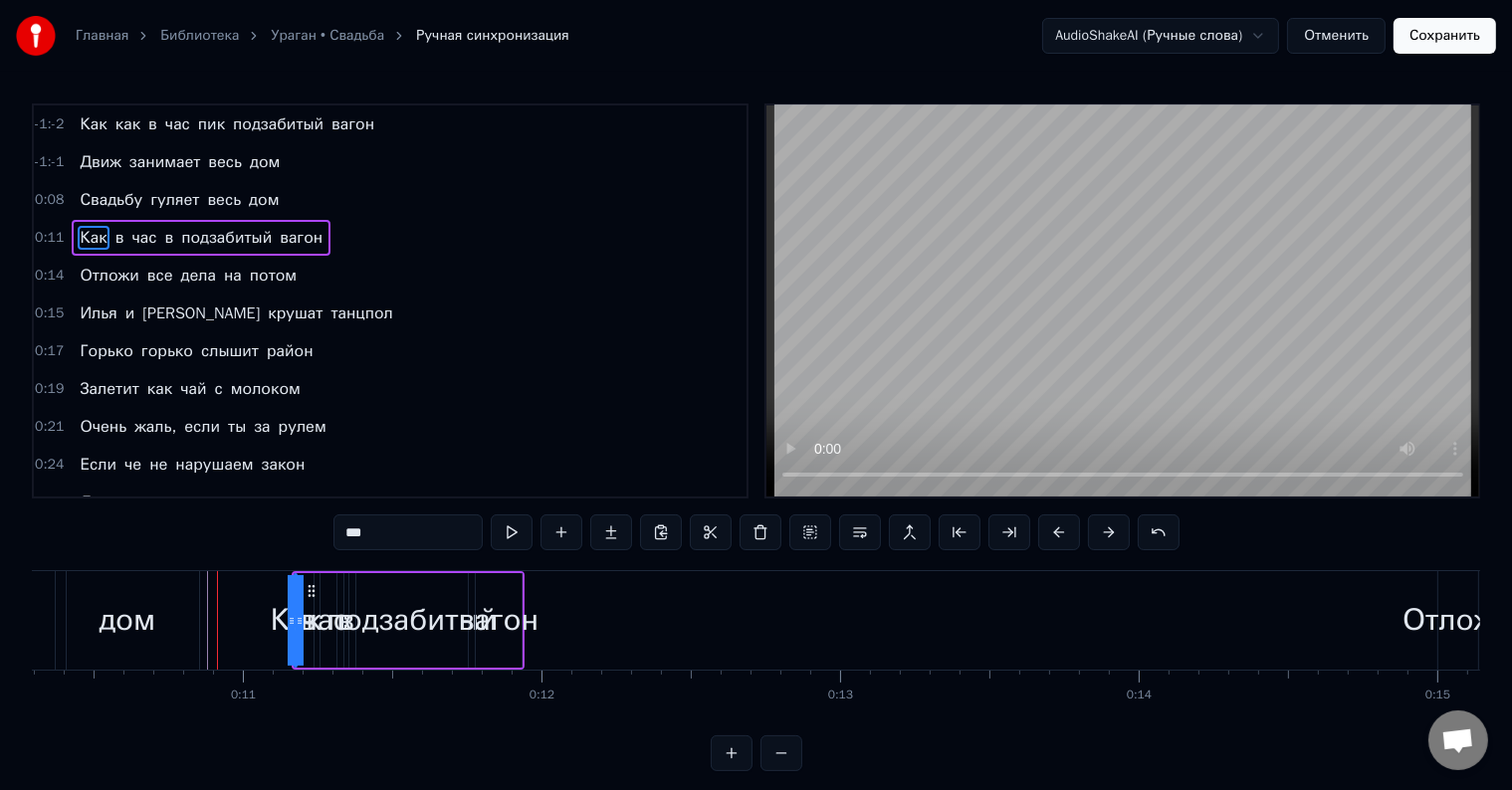 click at bounding box center (1109, 532) 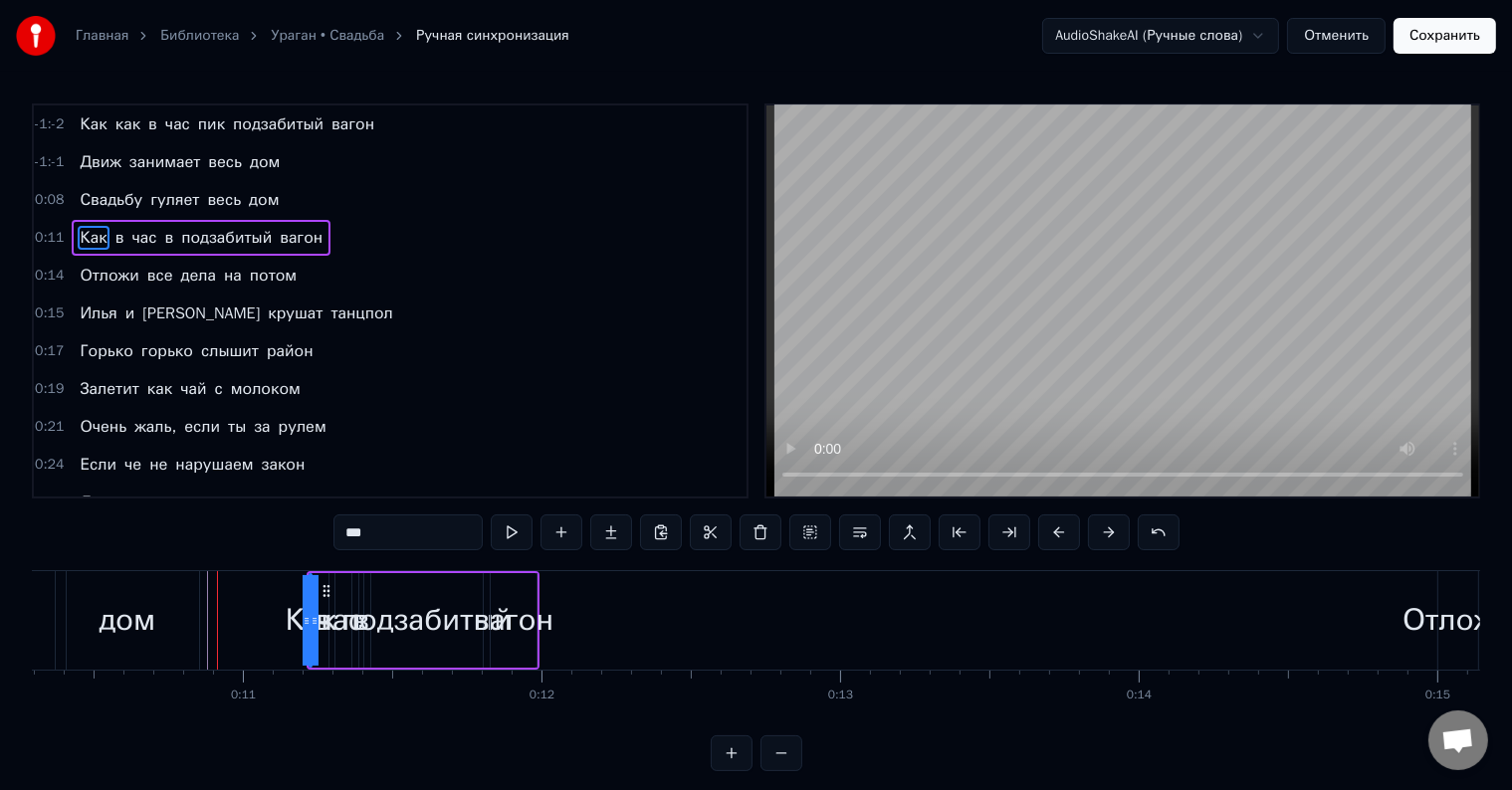 click on "Как как в час пик подзабитый вагон Движ занимает весь дом [PERSON_NAME] гуляет весь дом Как в час в подзабитый вагон Отложи все дела на потом [PERSON_NAME] и [PERSON_NAME] крушат танцпол Горько горько слышит район Залетит как чай с молоком Очень жаль, если ты за рулем Если че не нарушаем закон Двигаемся вместе, танец молодых Сегодня этот день только для них Желаем счастья и детей побольше им Чтобы создавали свой лучший мир А сегодня мы будем петь и плясать У нас не галерея разрешаем снимать Улыбки на лицах запрещаем скрывать Даже через годы будем вспоминать Как невеста выглядит" at bounding box center (33610, 620) 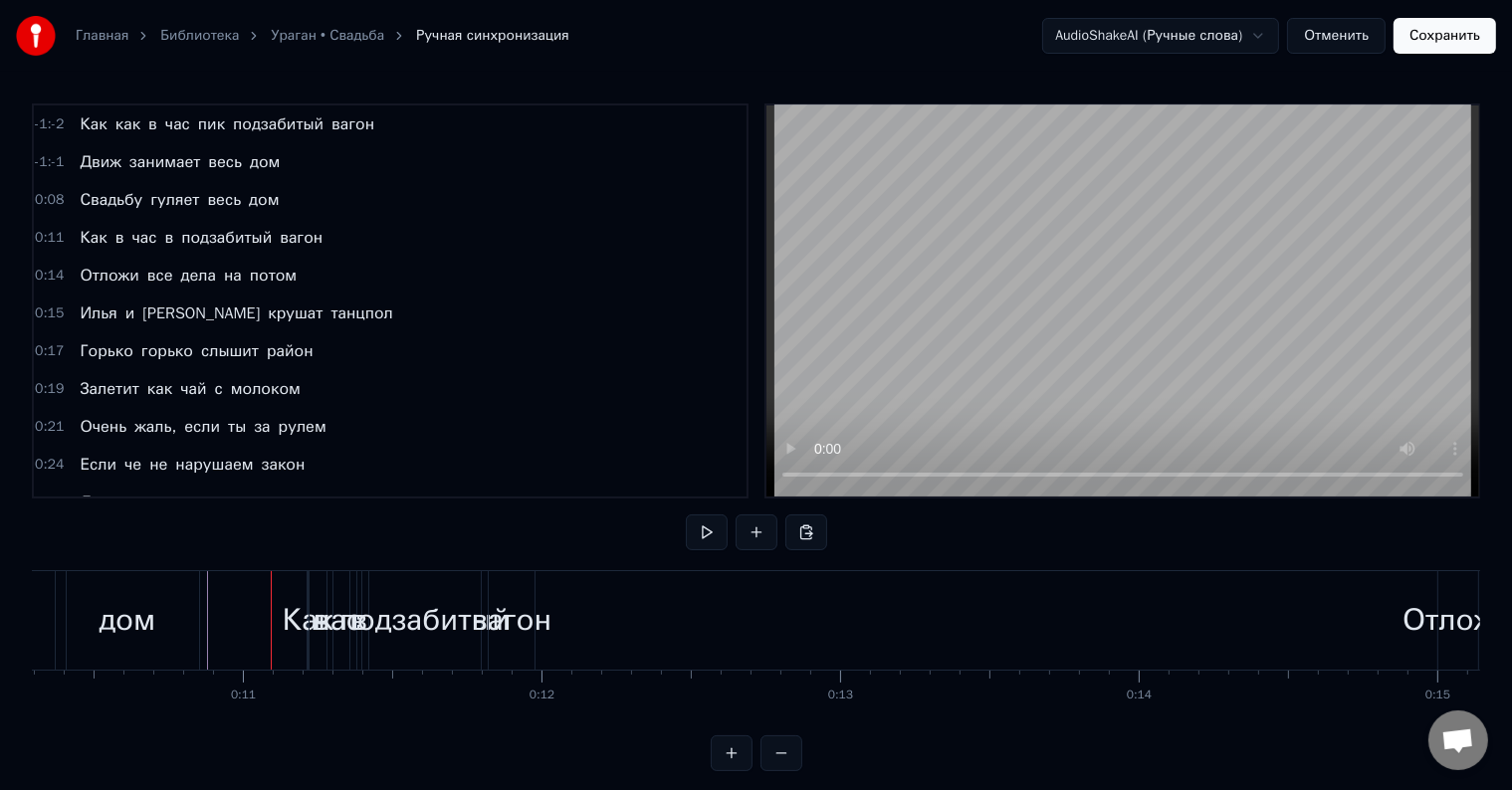 click on "Как" at bounding box center (308, 620) 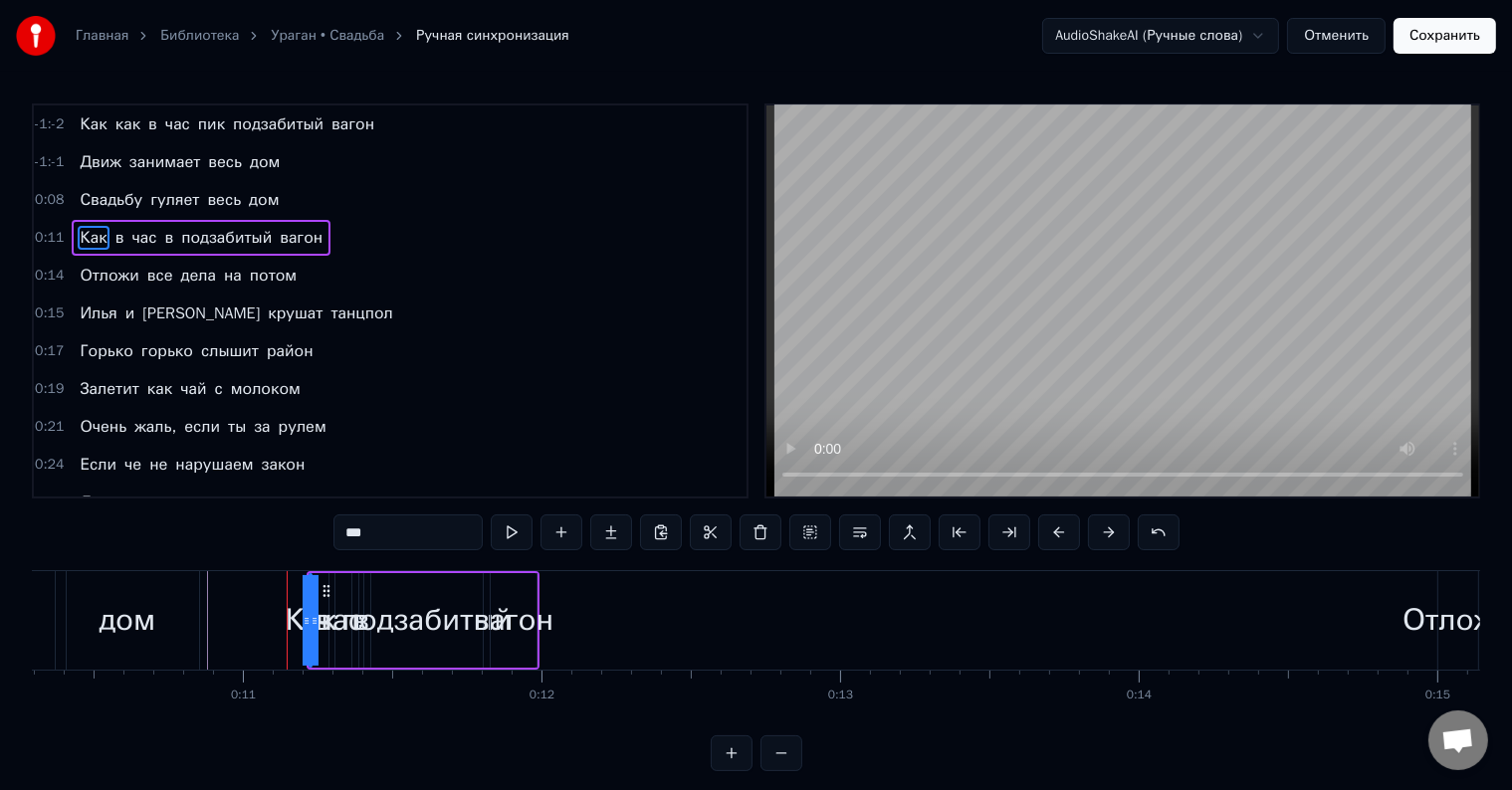 click on "Как" at bounding box center (311, 620) 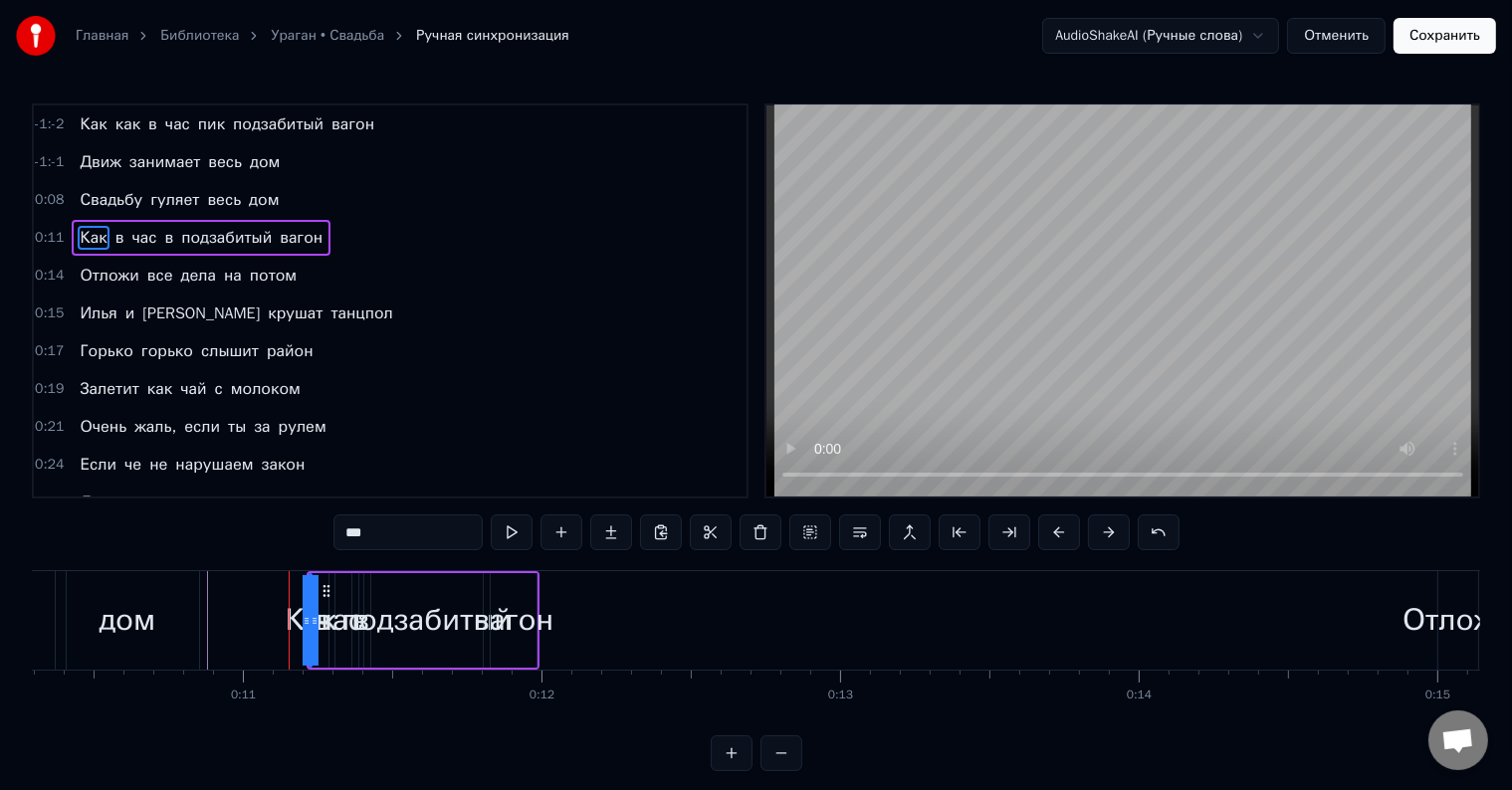 click on "Как как в час пик подзабитый вагон Движ занимает весь дом [PERSON_NAME] гуляет весь дом Как в час в подзабитый вагон Отложи все дела на потом [PERSON_NAME] и [PERSON_NAME] крушат танцпол Горько горько слышит район Залетит как чай с молоком Очень жаль, если ты за рулем Если че не нарушаем закон Двигаемся вместе, танец молодых Сегодня этот день только для них Желаем счастья и детей побольше им Чтобы создавали свой лучший мир А сегодня мы будем петь и плясать У нас не галерея разрешаем снимать Улыбки на лицах запрещаем скрывать Даже через годы будем вспоминать Как невеста выглядит" at bounding box center (33610, 620) 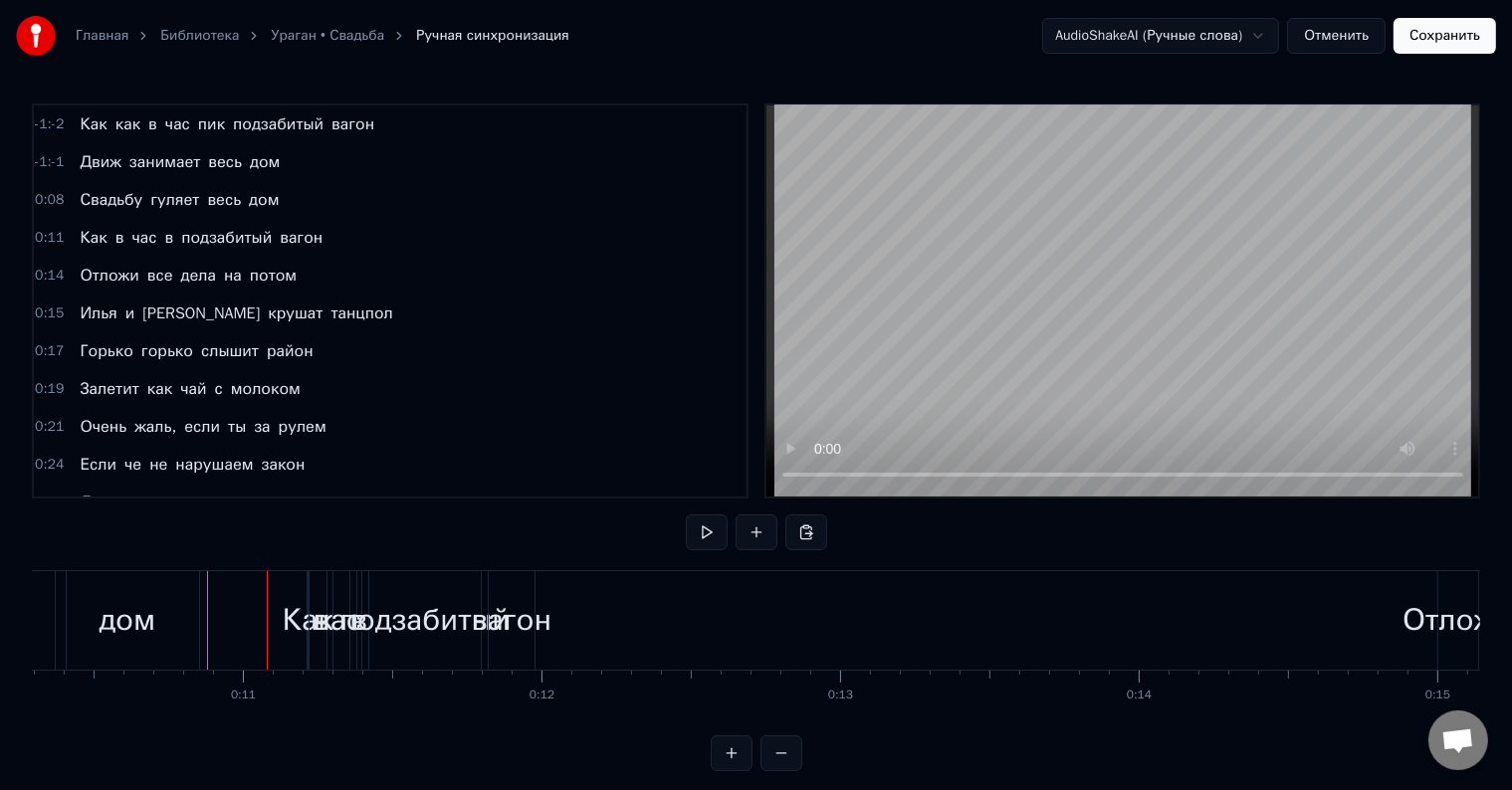 click on "Как" at bounding box center (308, 620) 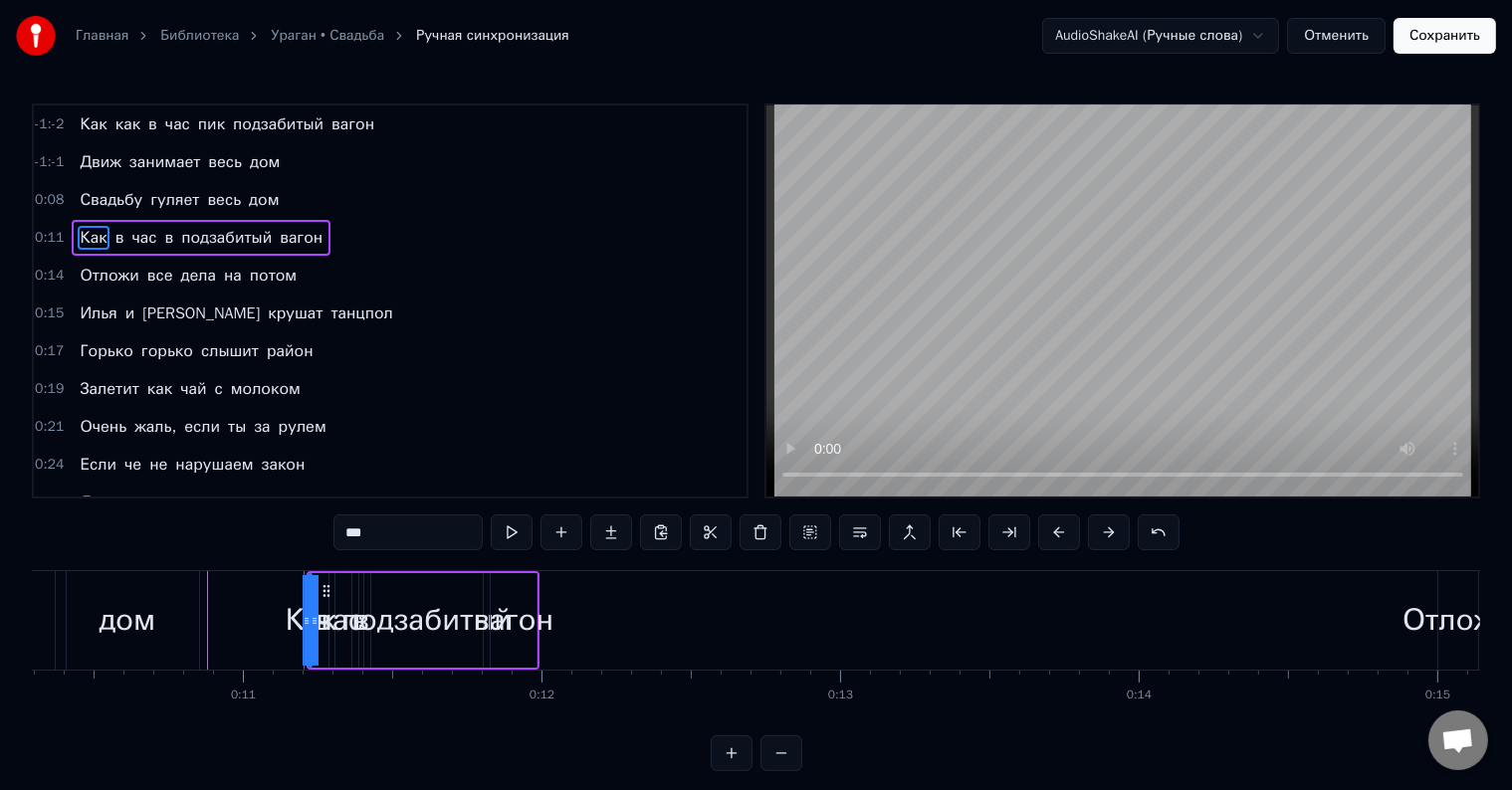drag, startPoint x: 314, startPoint y: 613, endPoint x: 329, endPoint y: 615, distance: 15.132746 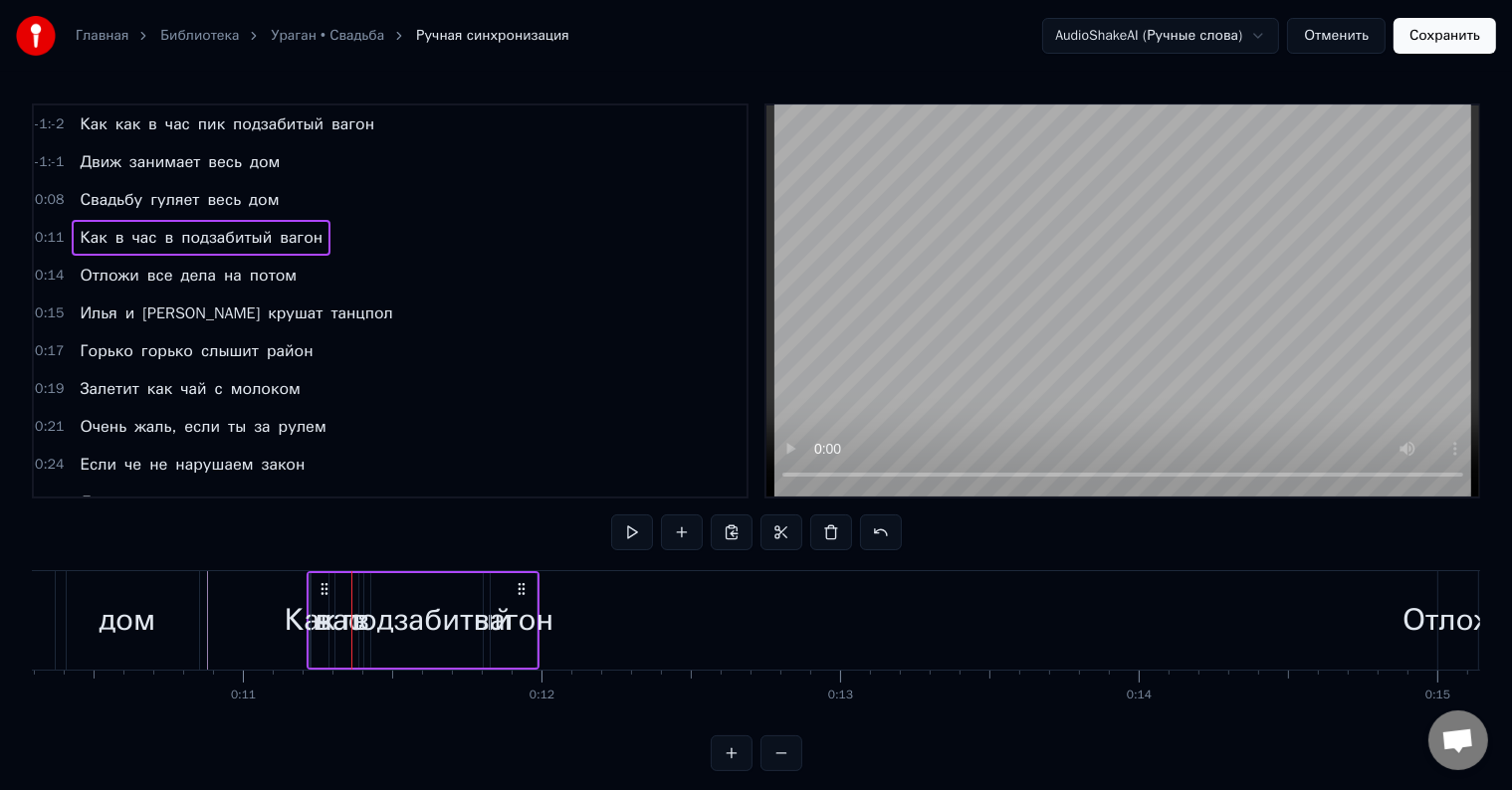 click on "Как" at bounding box center [310, 620] 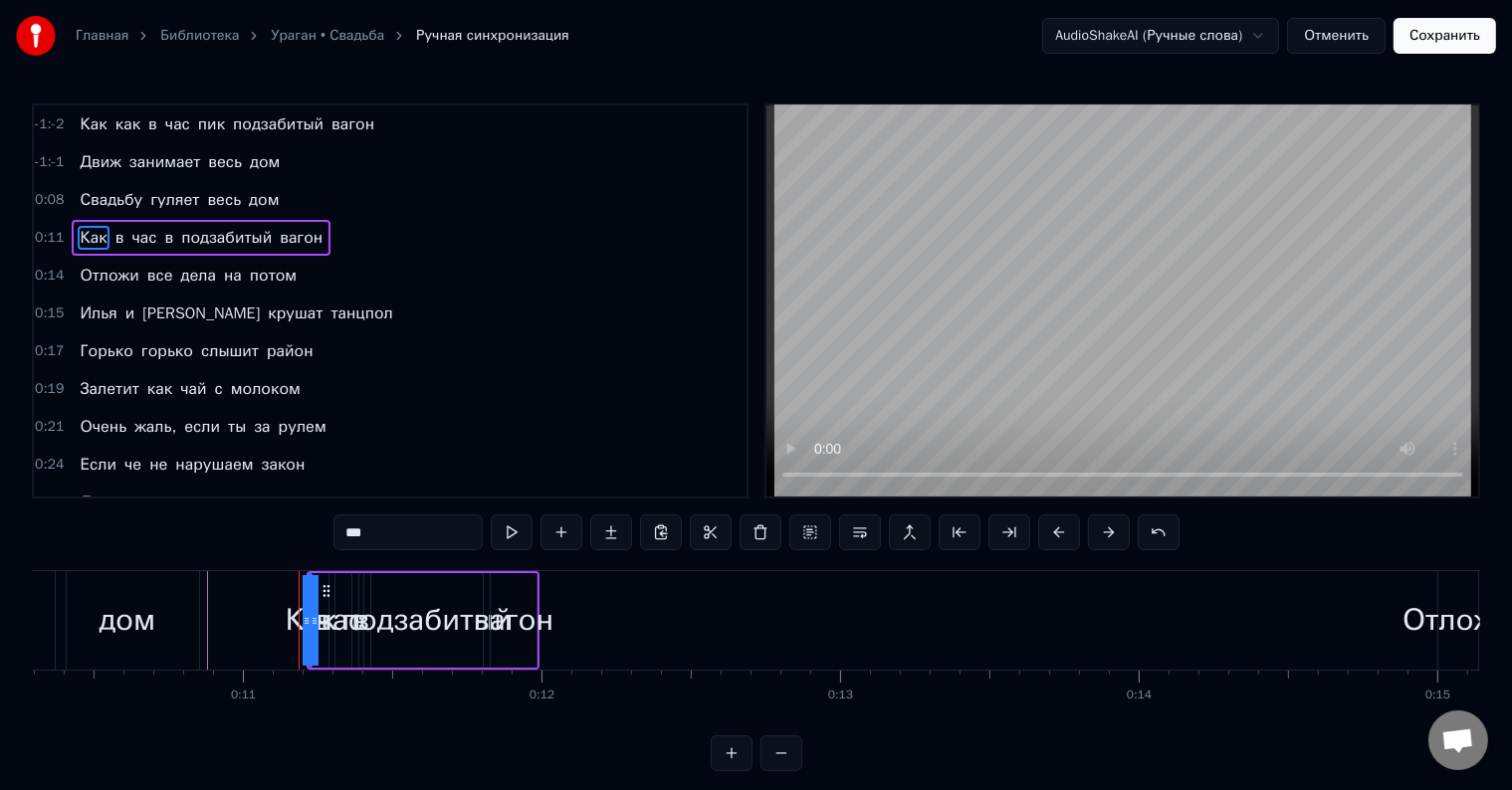 click on "Как как в час пик подзабитый вагон Движ занимает весь дом [PERSON_NAME] гуляет весь дом Как в час в подзабитый вагон Отложи все дела на потом [PERSON_NAME] и [PERSON_NAME] крушат танцпол Горько горько слышит район Залетит как чай с молоком Очень жаль, если ты за рулем Если че не нарушаем закон Двигаемся вместе, танец молодых Сегодня этот день только для них Желаем счастья и детей побольше им Чтобы создавали свой лучший мир А сегодня мы будем петь и плясать У нас не галерея разрешаем снимать Улыбки на лицах запрещаем скрывать Даже через годы будем вспоминать Как невеста выглядит" at bounding box center [33610, 620] 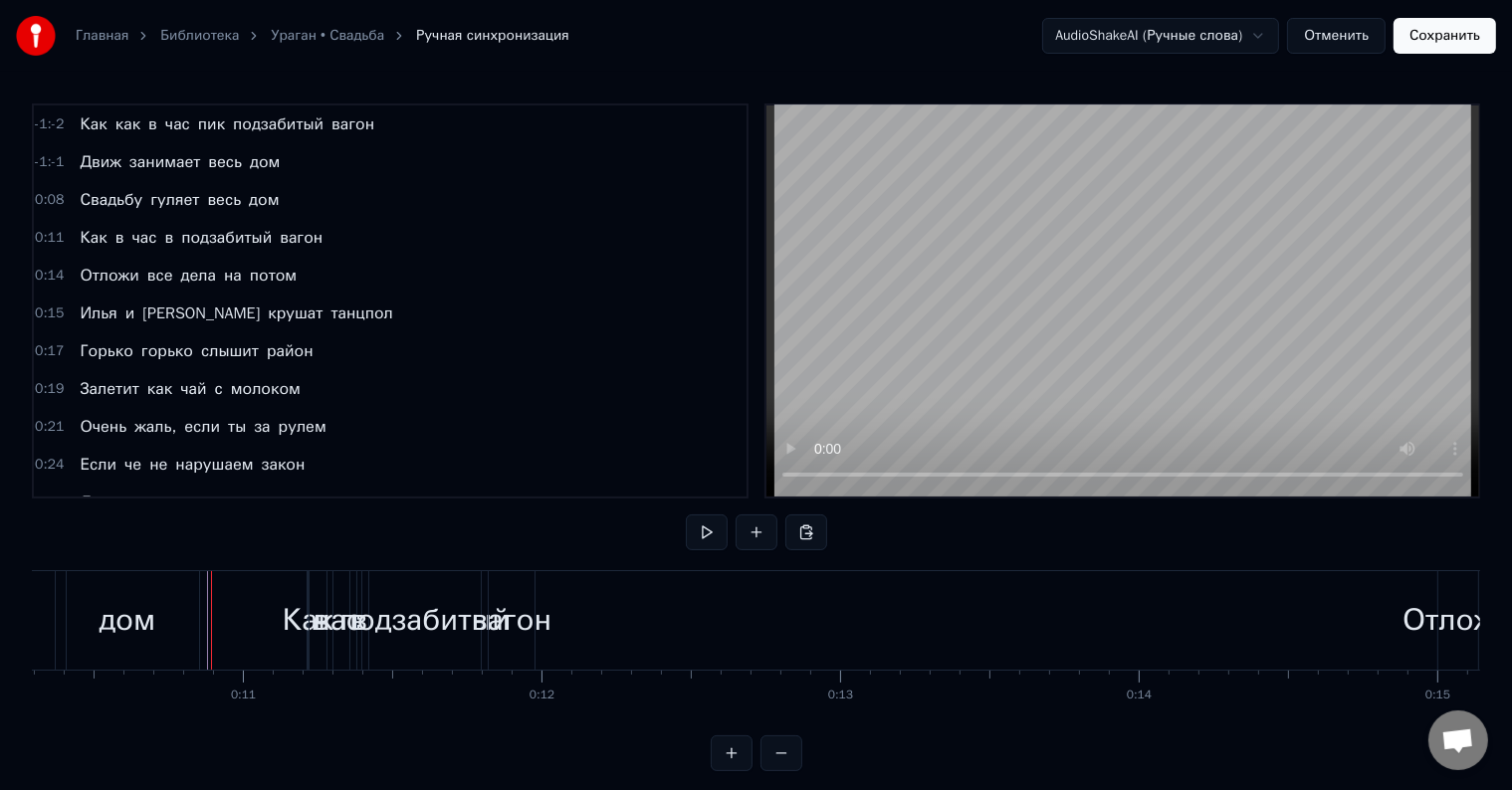 click at bounding box center (211, 620) 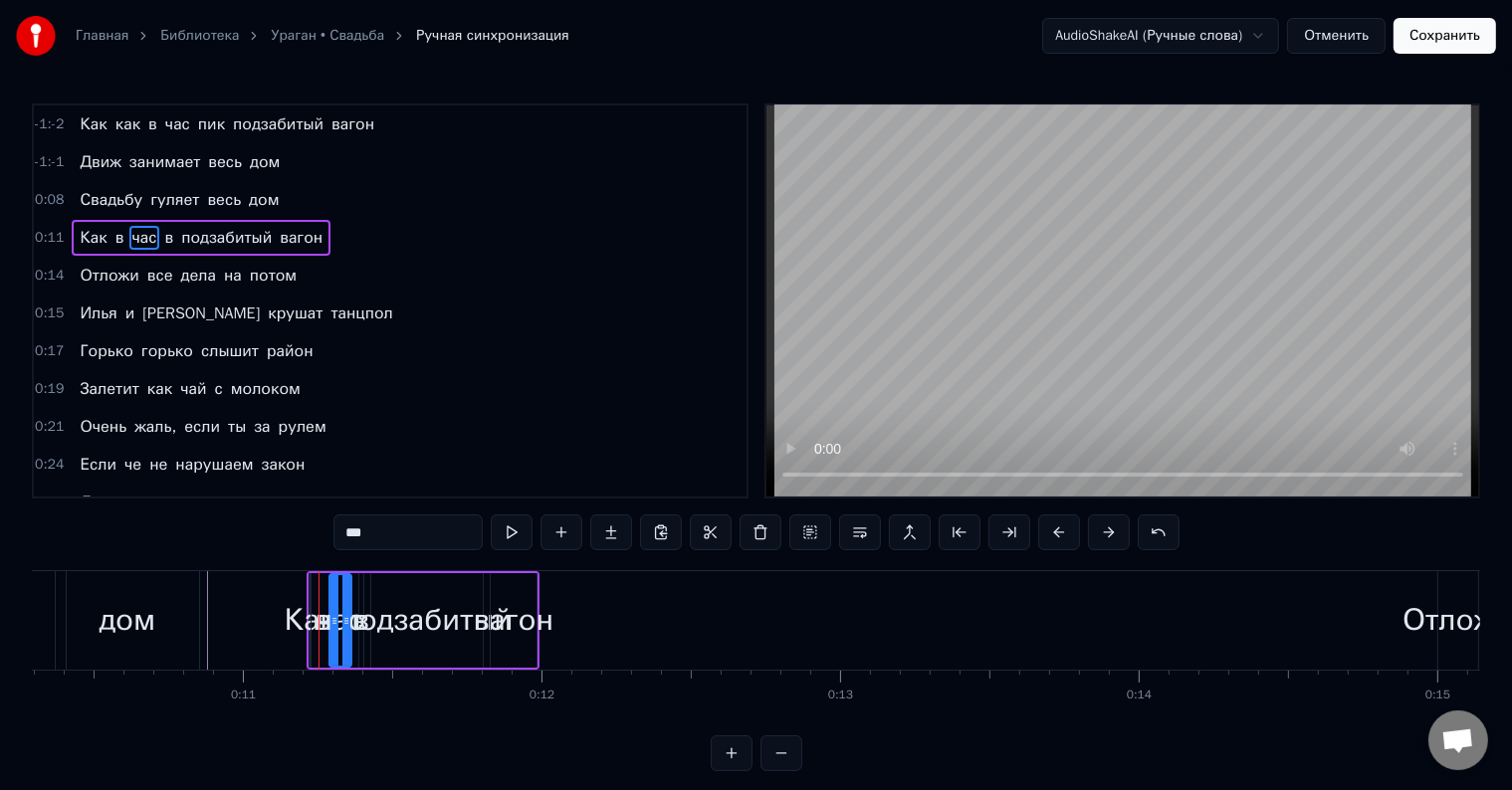 click on "Как" at bounding box center (310, 620) 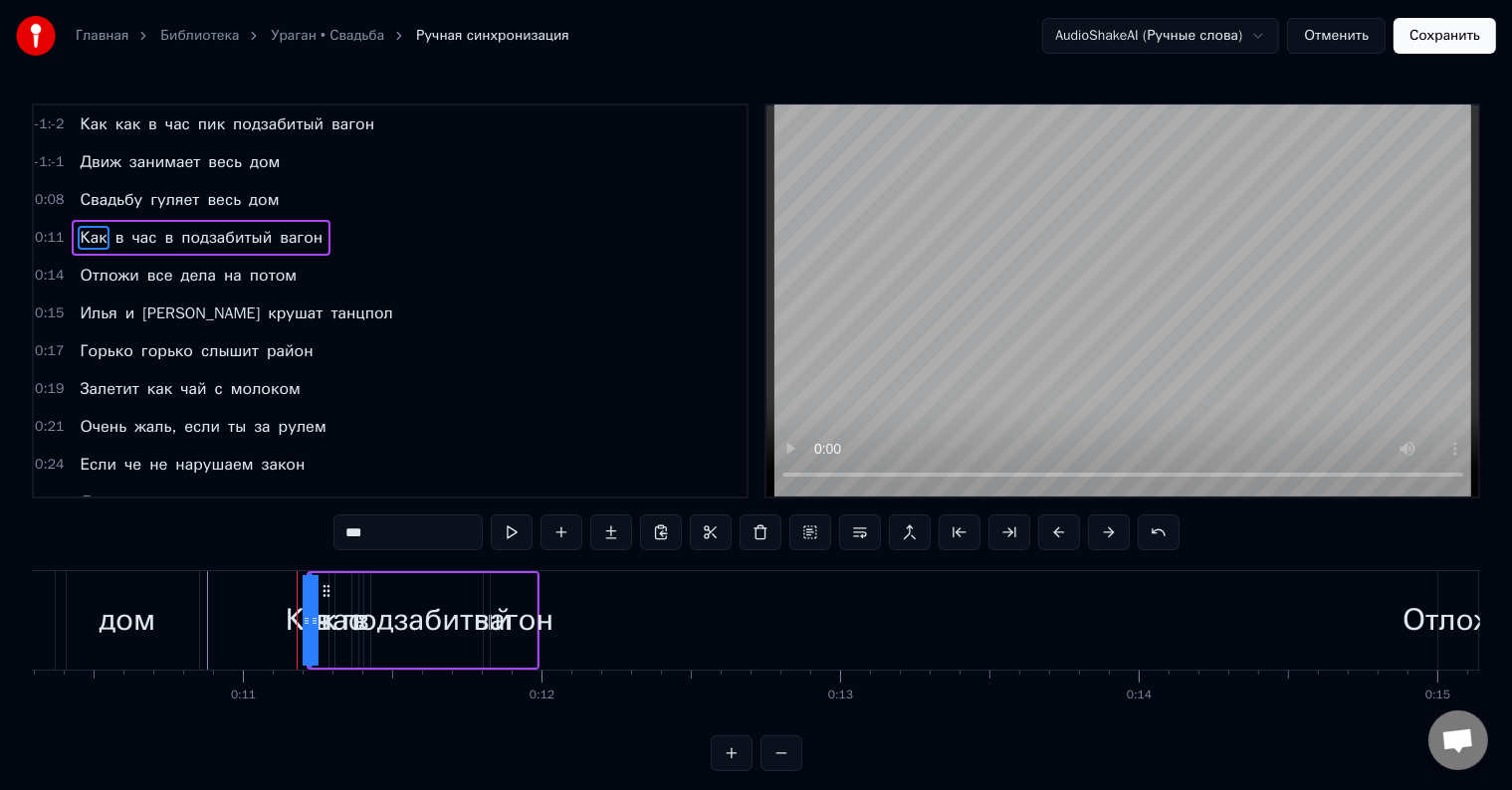 click on "подзабитый" at bounding box center [427, 620] 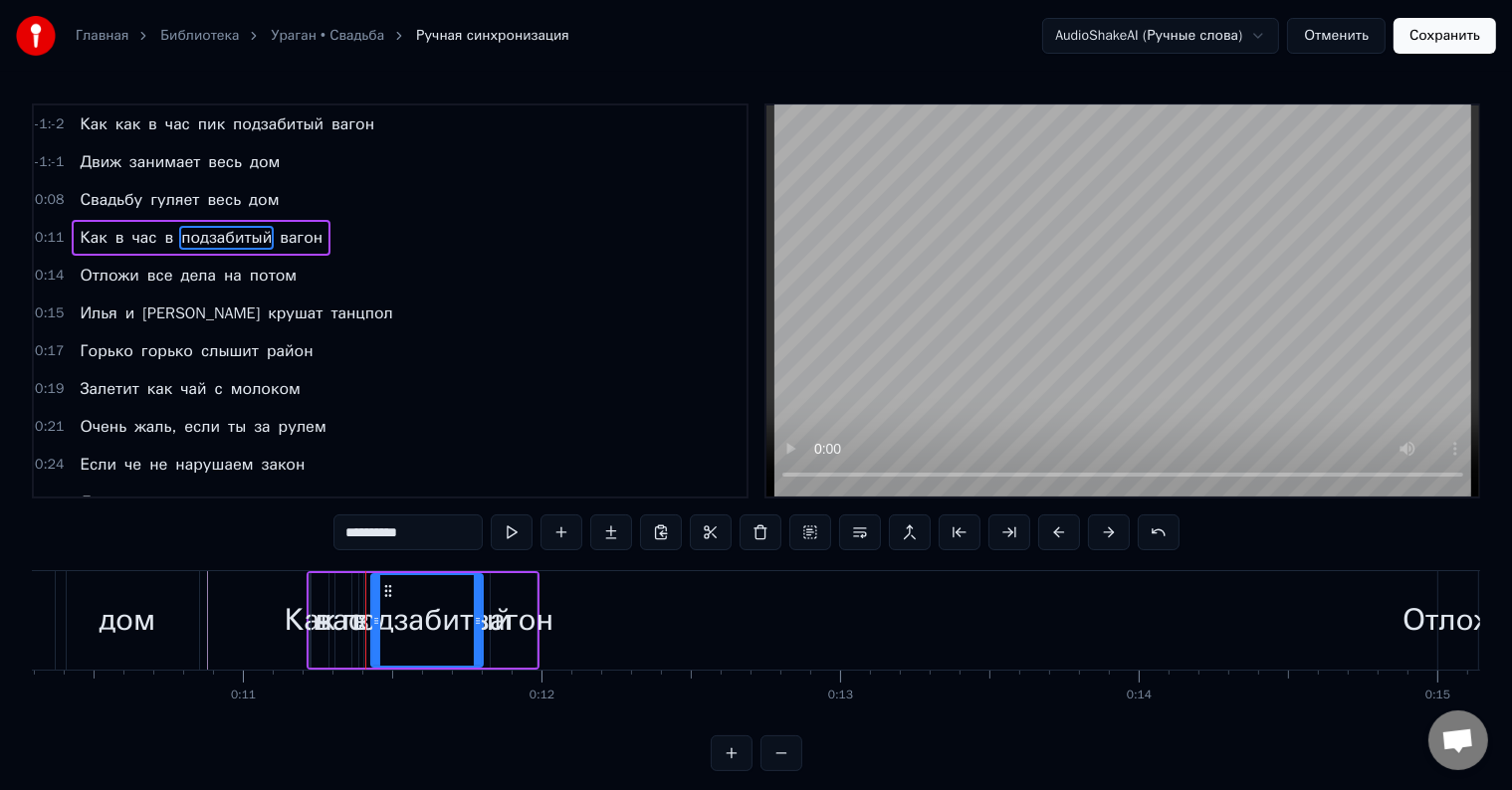 click on "подзабитый" at bounding box center (427, 620) 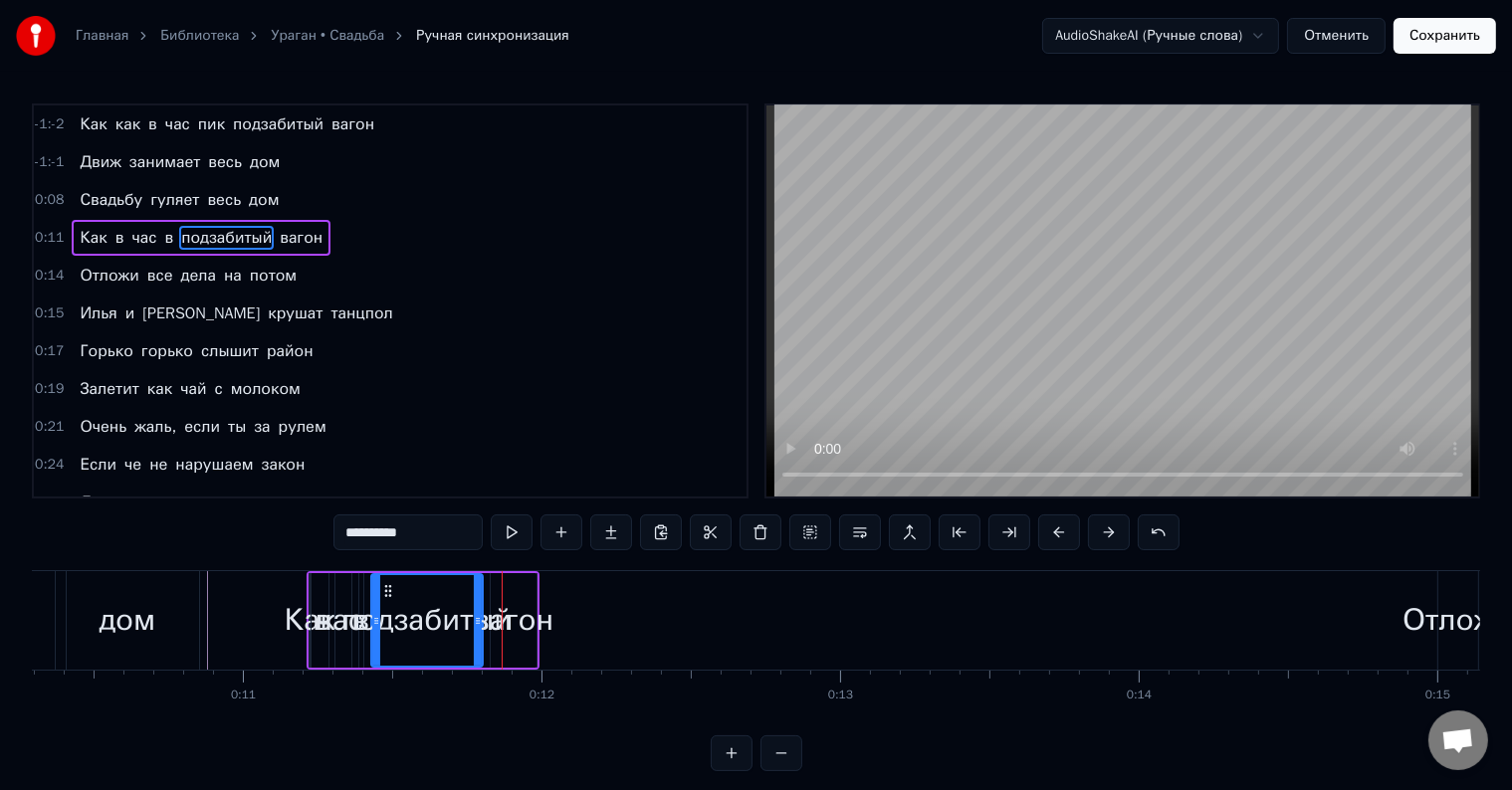 click on "вагон" at bounding box center [514, 620] 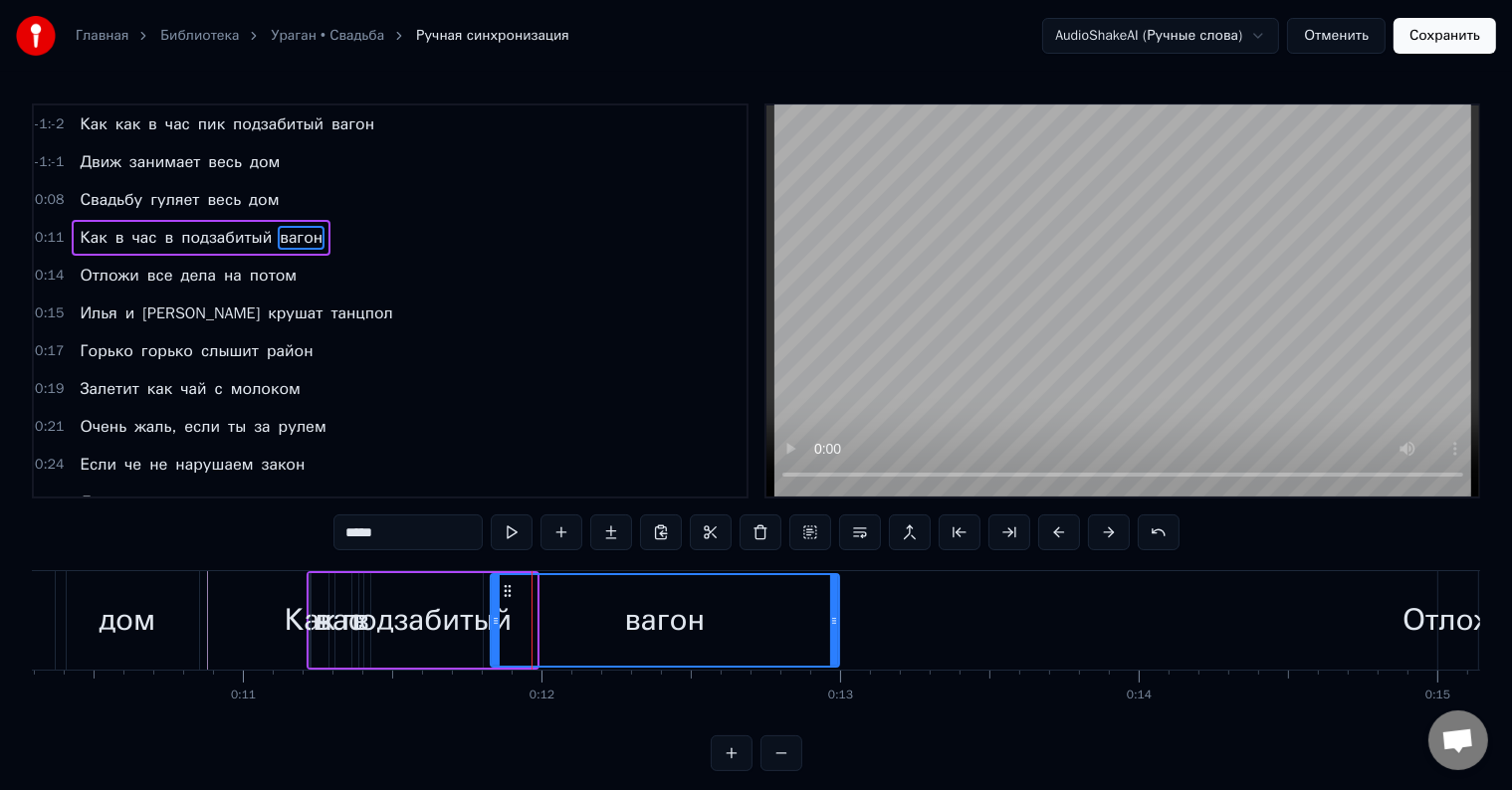 drag, startPoint x: 531, startPoint y: 622, endPoint x: 833, endPoint y: 608, distance: 302.3243 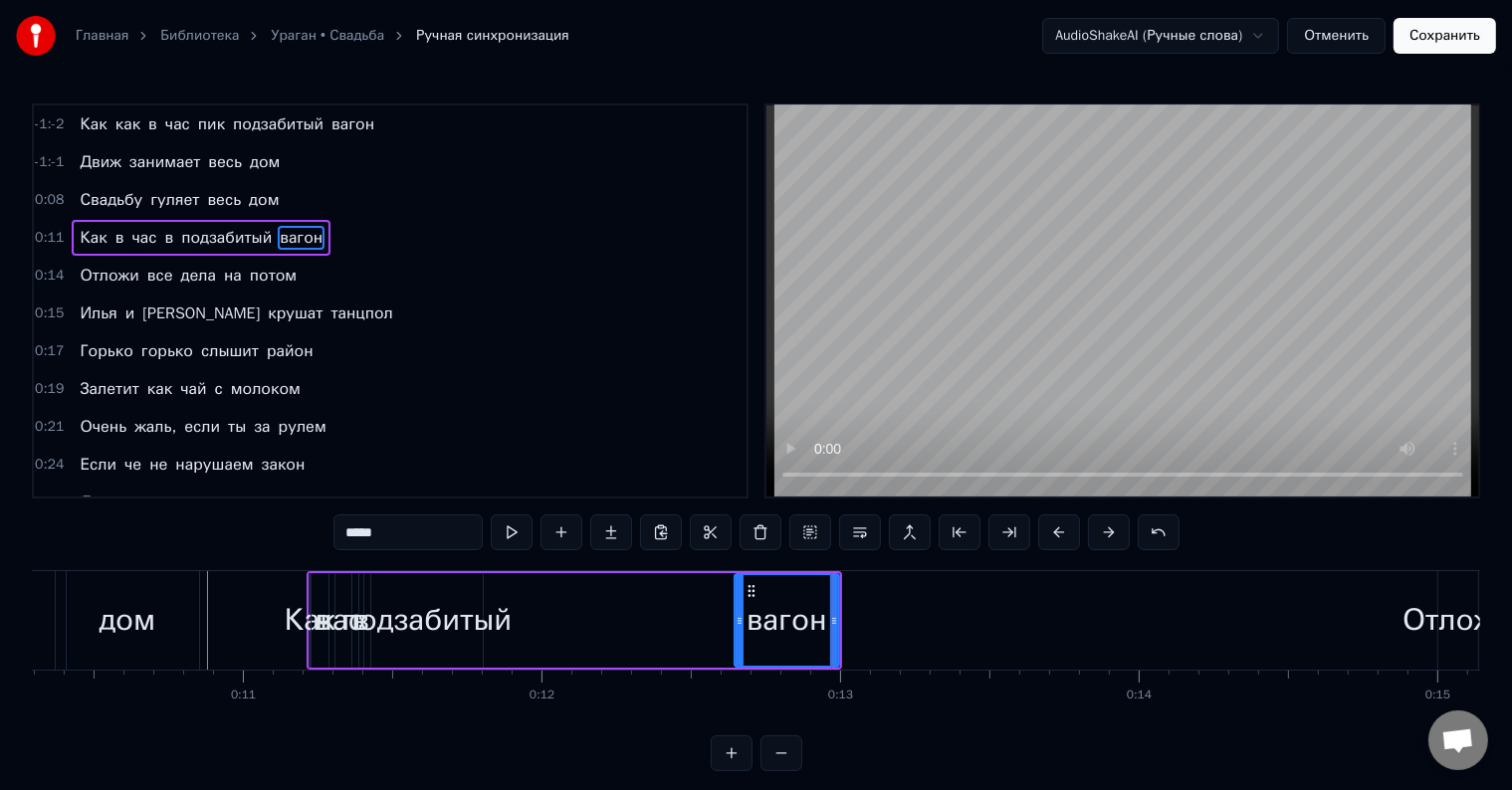 drag, startPoint x: 494, startPoint y: 621, endPoint x: 738, endPoint y: 626, distance: 244.05122 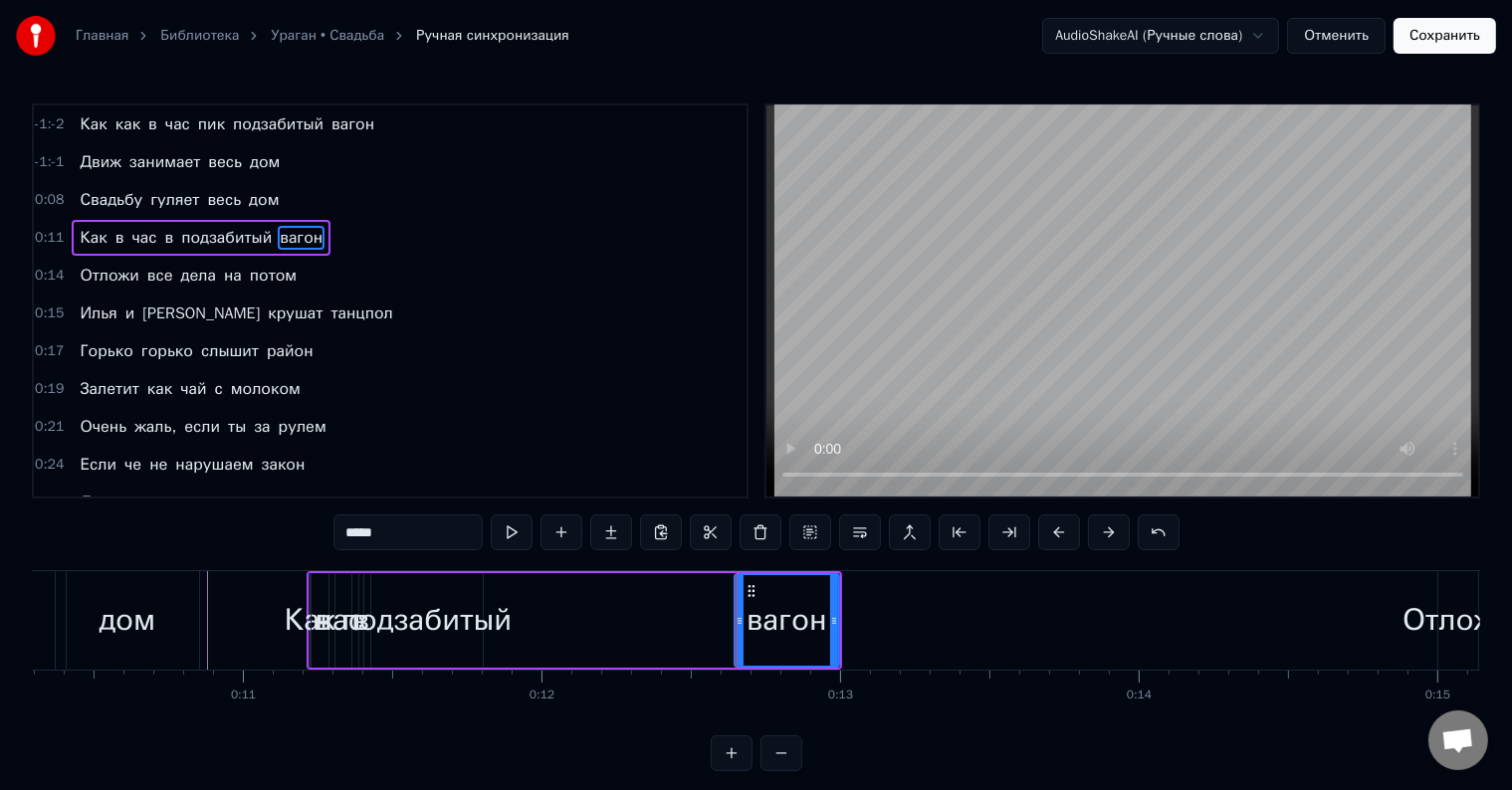 click on "подзабитый" at bounding box center [427, 620] 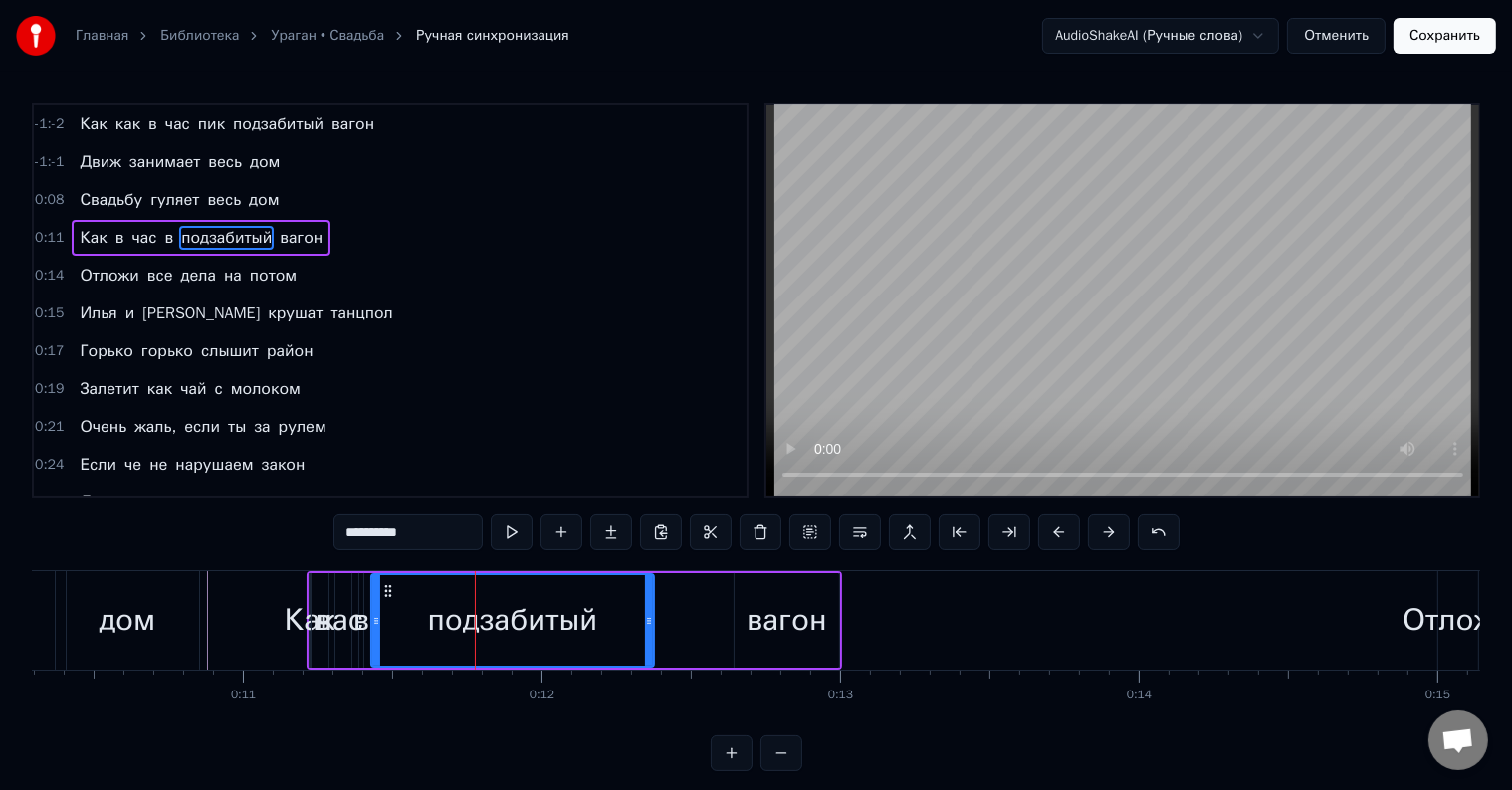 drag, startPoint x: 490, startPoint y: 620, endPoint x: 609, endPoint y: 628, distance: 119.2686 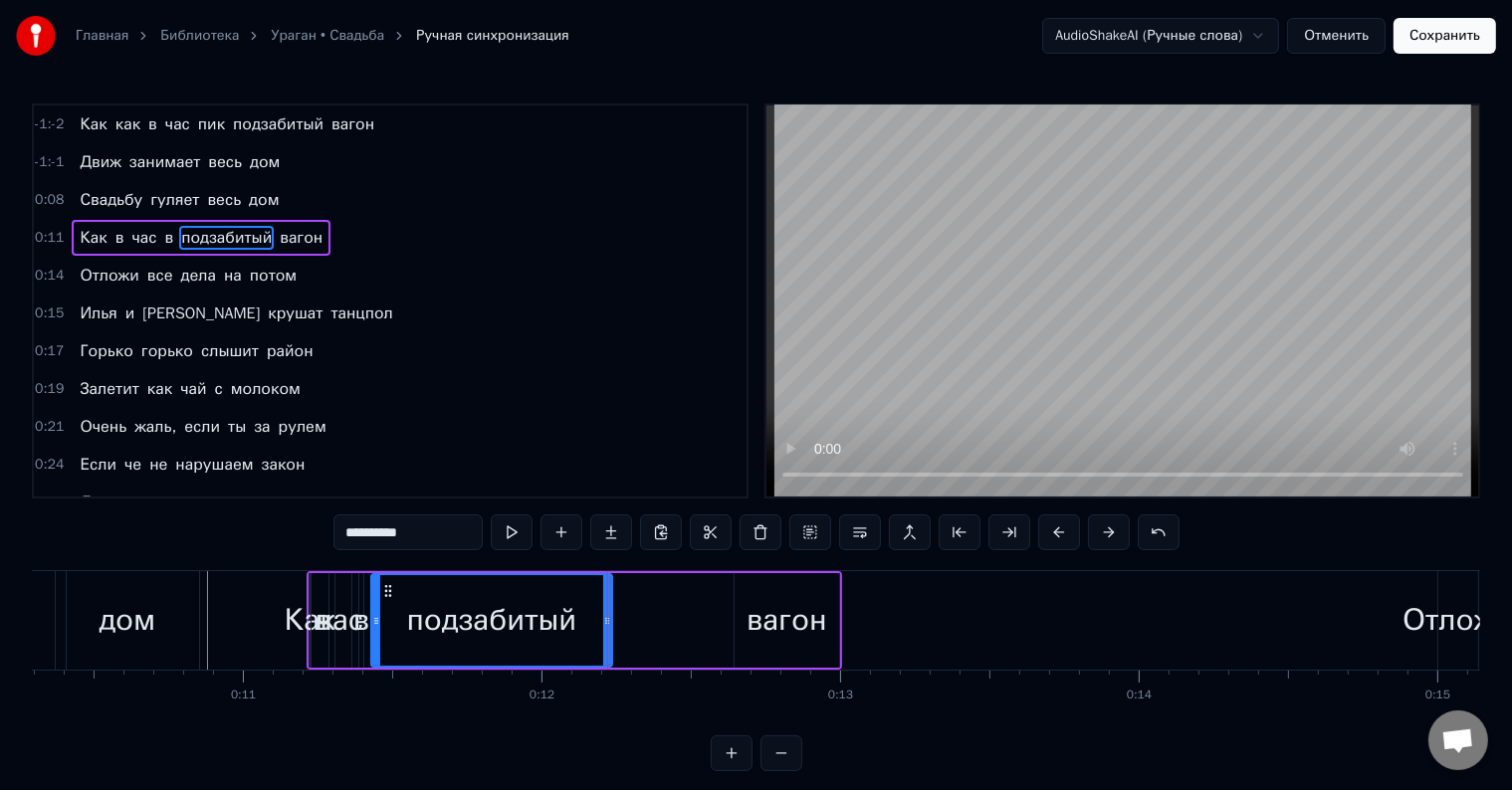 click on "вагон" at bounding box center [786, 620] 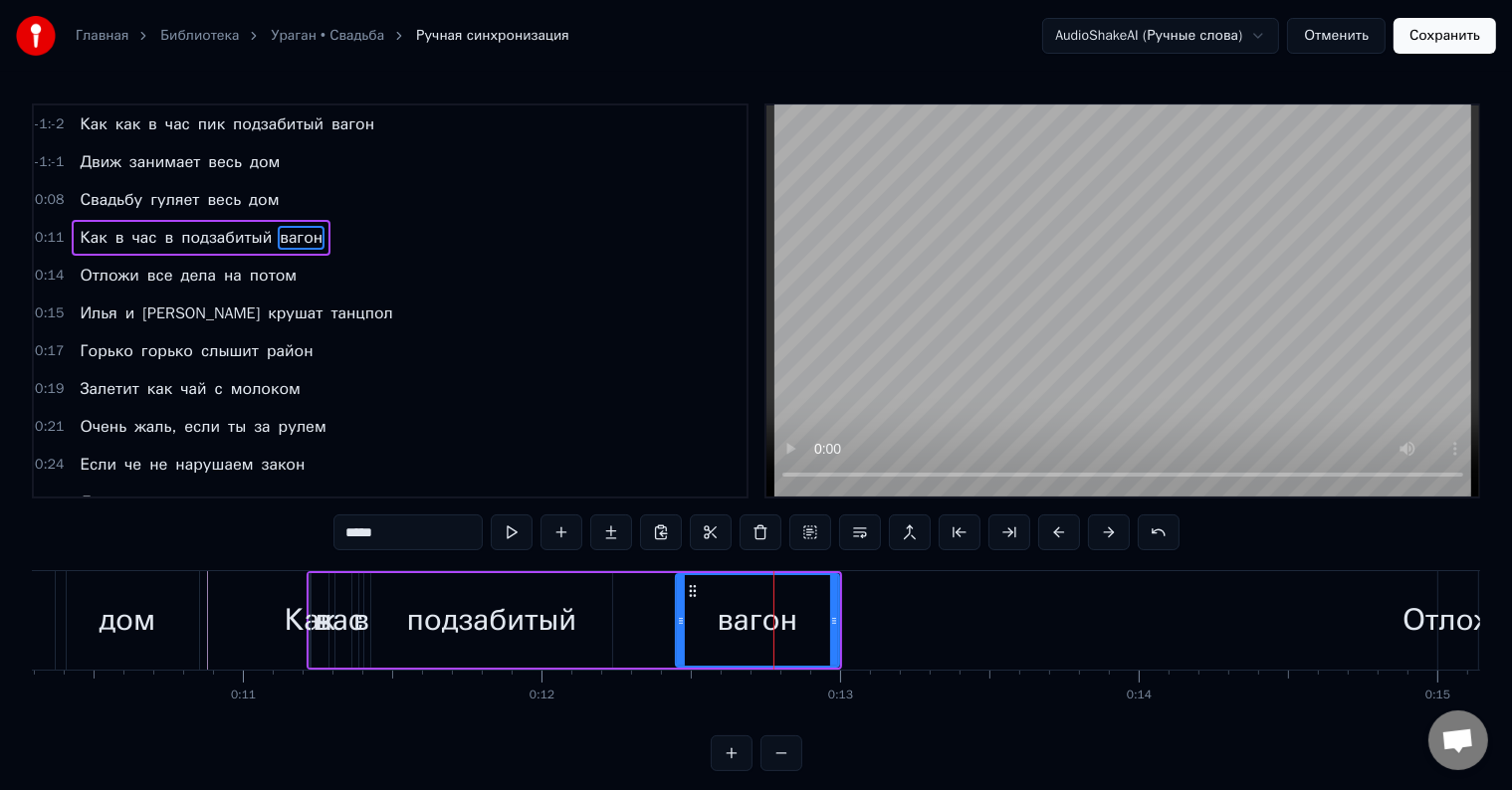 drag, startPoint x: 740, startPoint y: 619, endPoint x: 678, endPoint y: 619, distance: 62 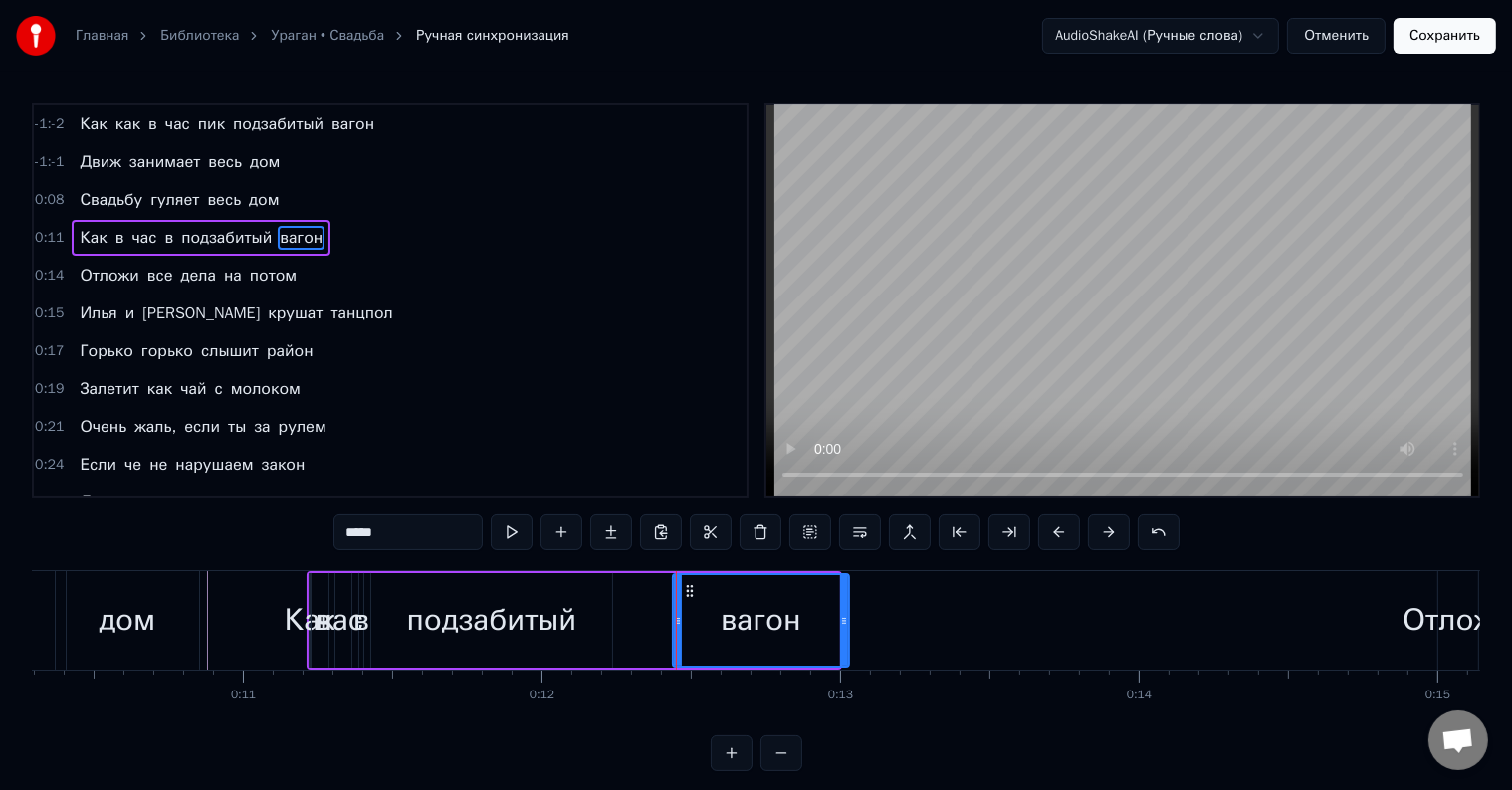 drag, startPoint x: 835, startPoint y: 613, endPoint x: 839, endPoint y: 624, distance: 11.7046999 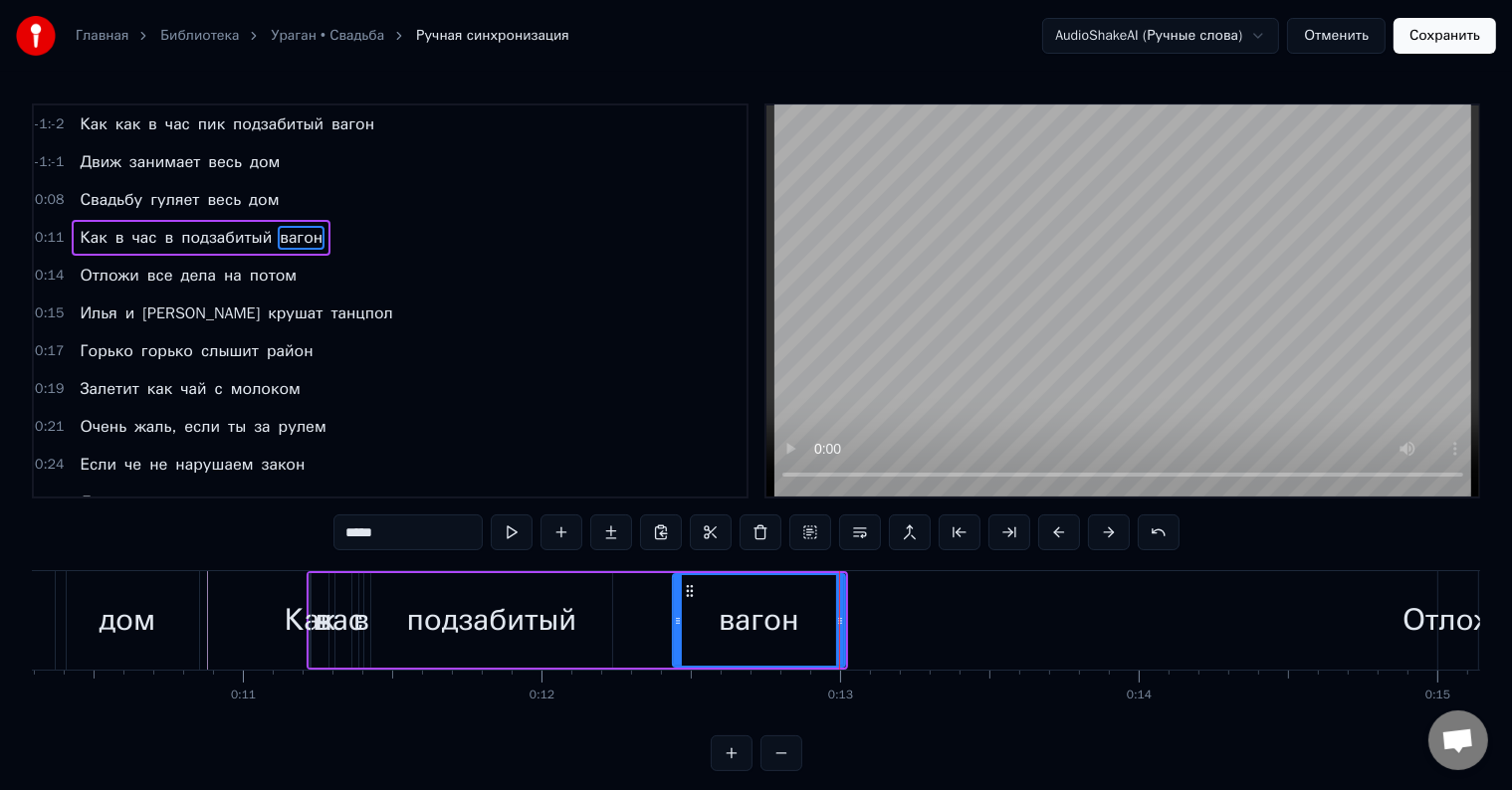 click on "подзабитый" at bounding box center [492, 620] 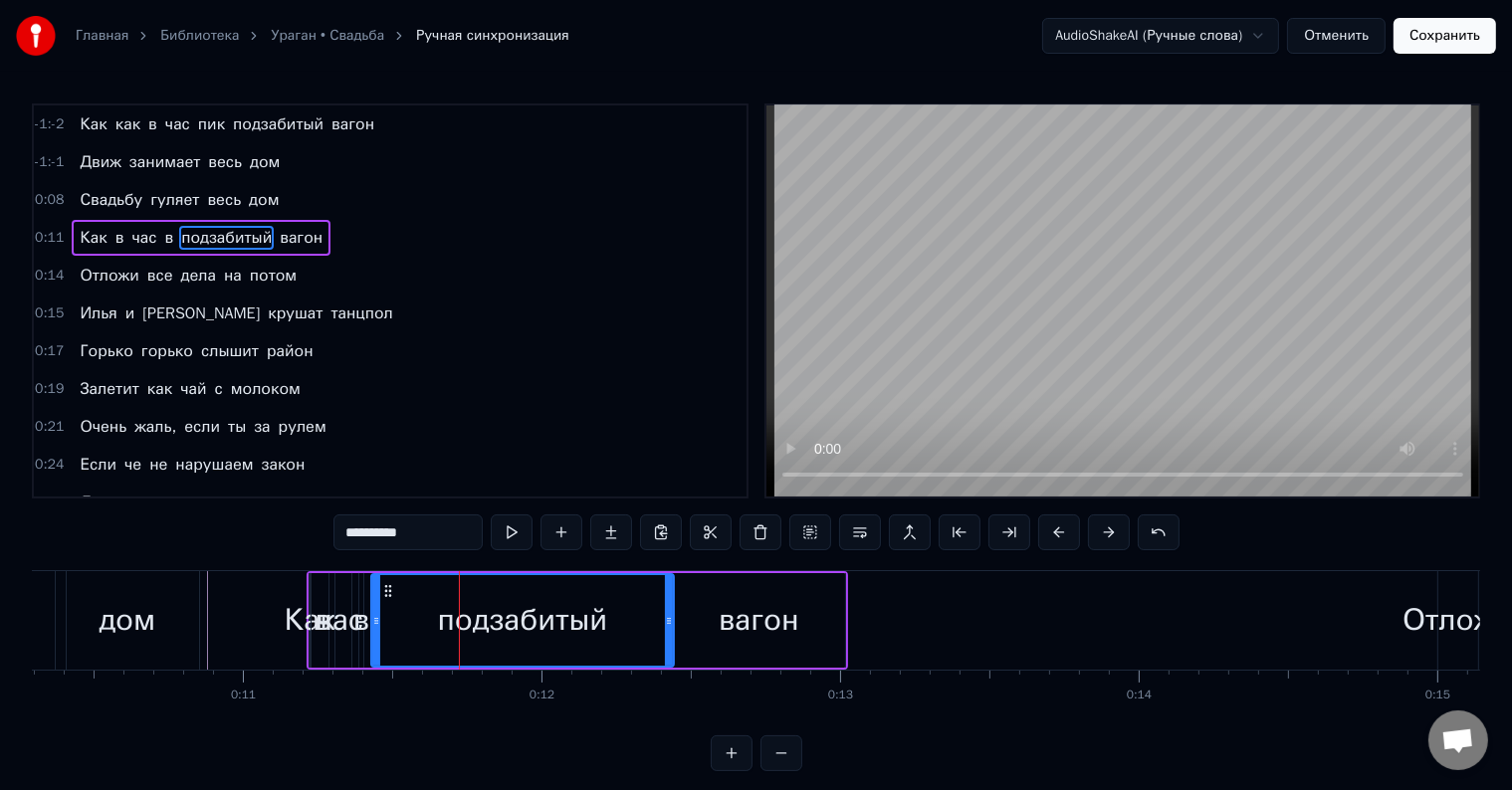 drag, startPoint x: 608, startPoint y: 632, endPoint x: 670, endPoint y: 640, distance: 62.514 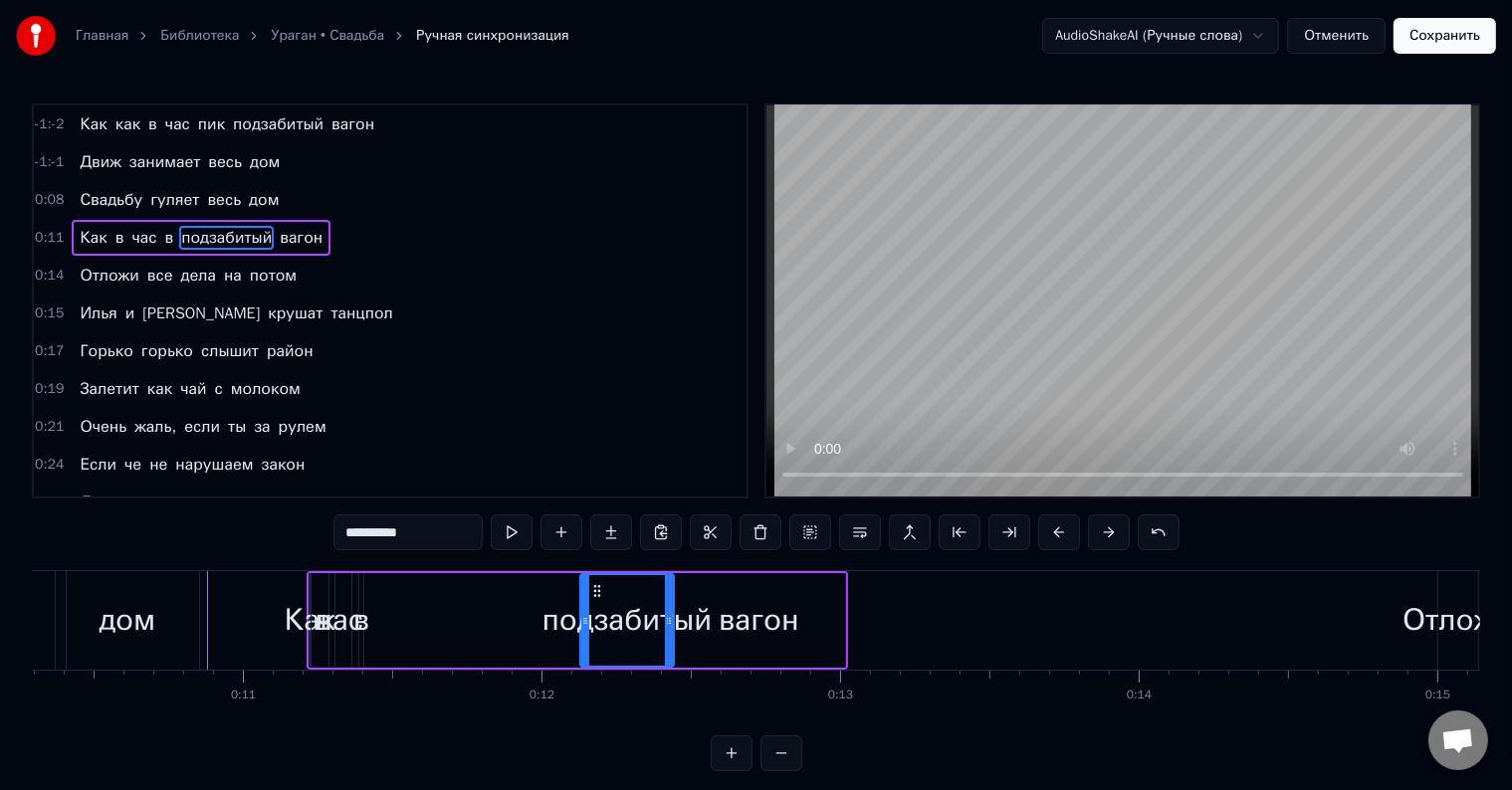 drag, startPoint x: 372, startPoint y: 627, endPoint x: 541, endPoint y: 614, distance: 169.49926 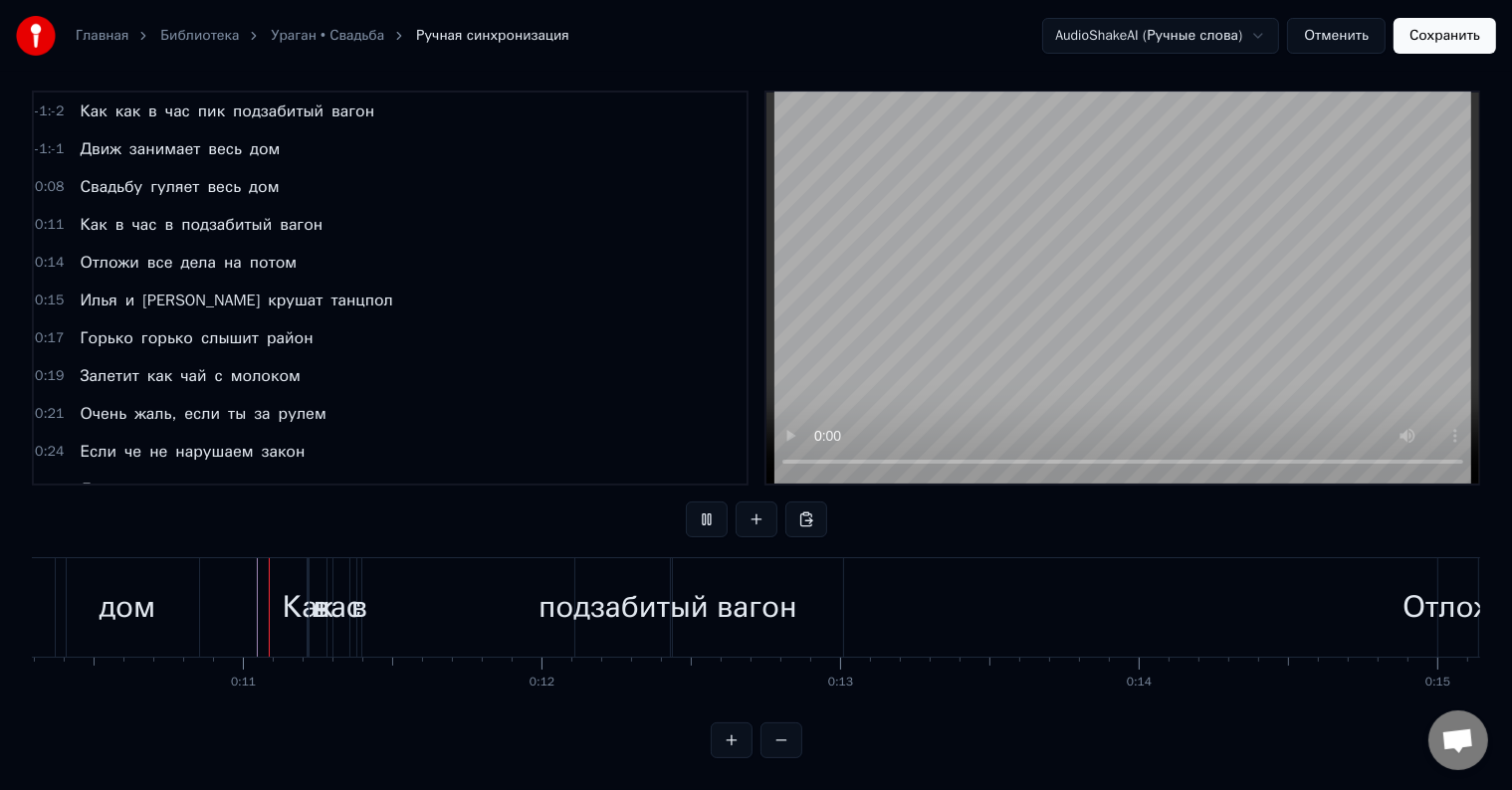 scroll, scrollTop: 30, scrollLeft: 0, axis: vertical 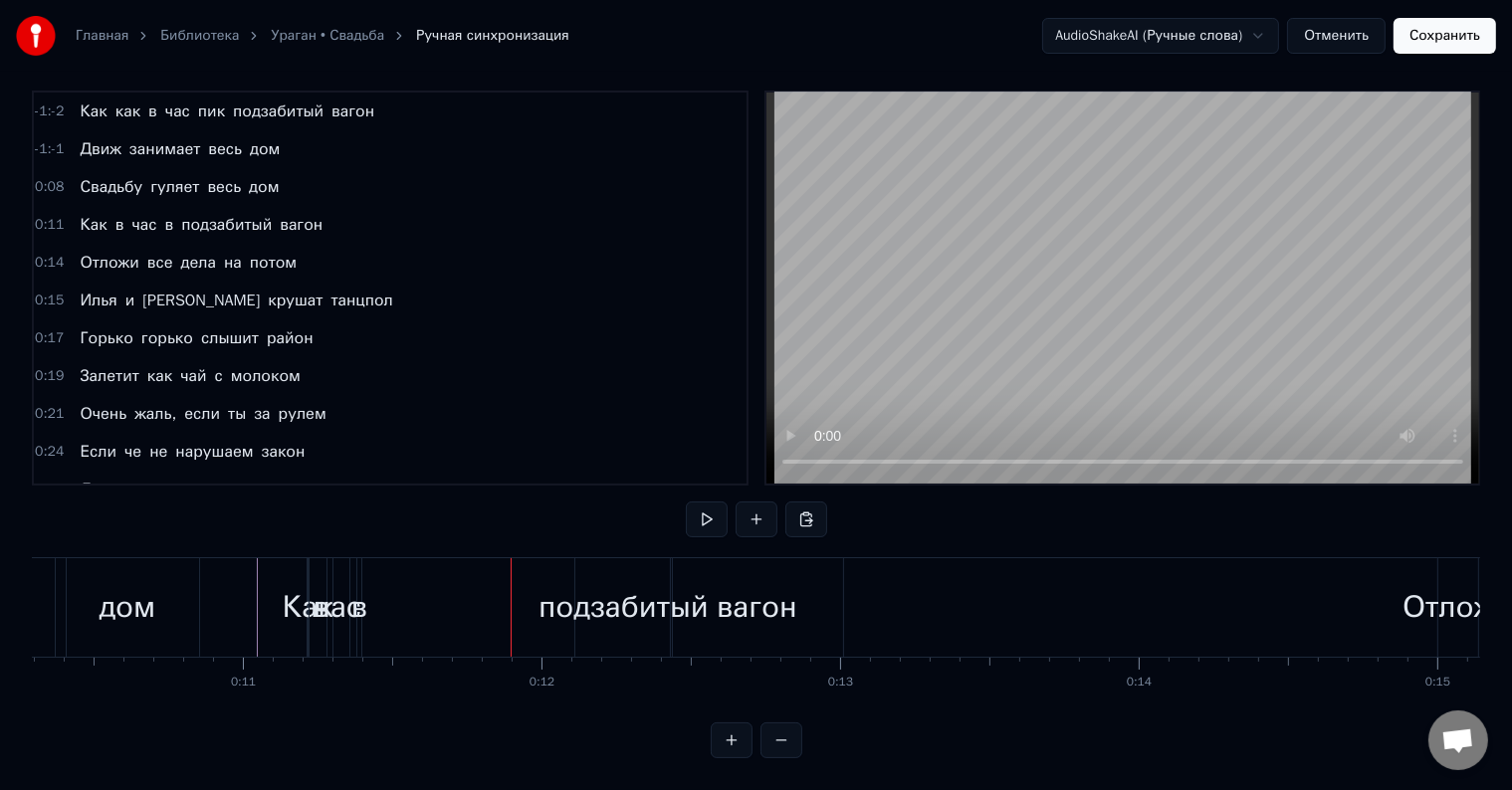 click on "подзабитый" at bounding box center [623, 607] 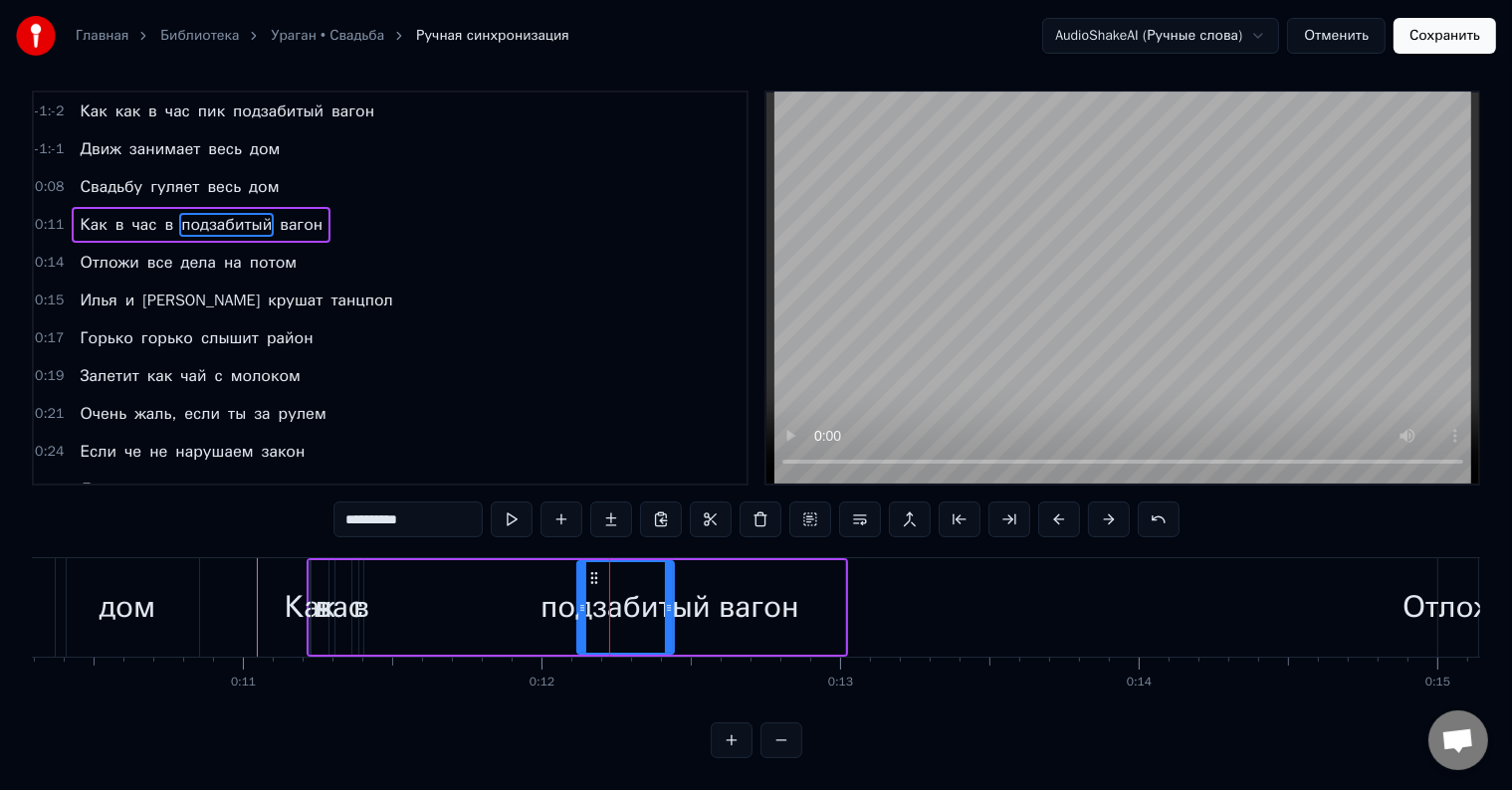scroll, scrollTop: 0, scrollLeft: 0, axis: both 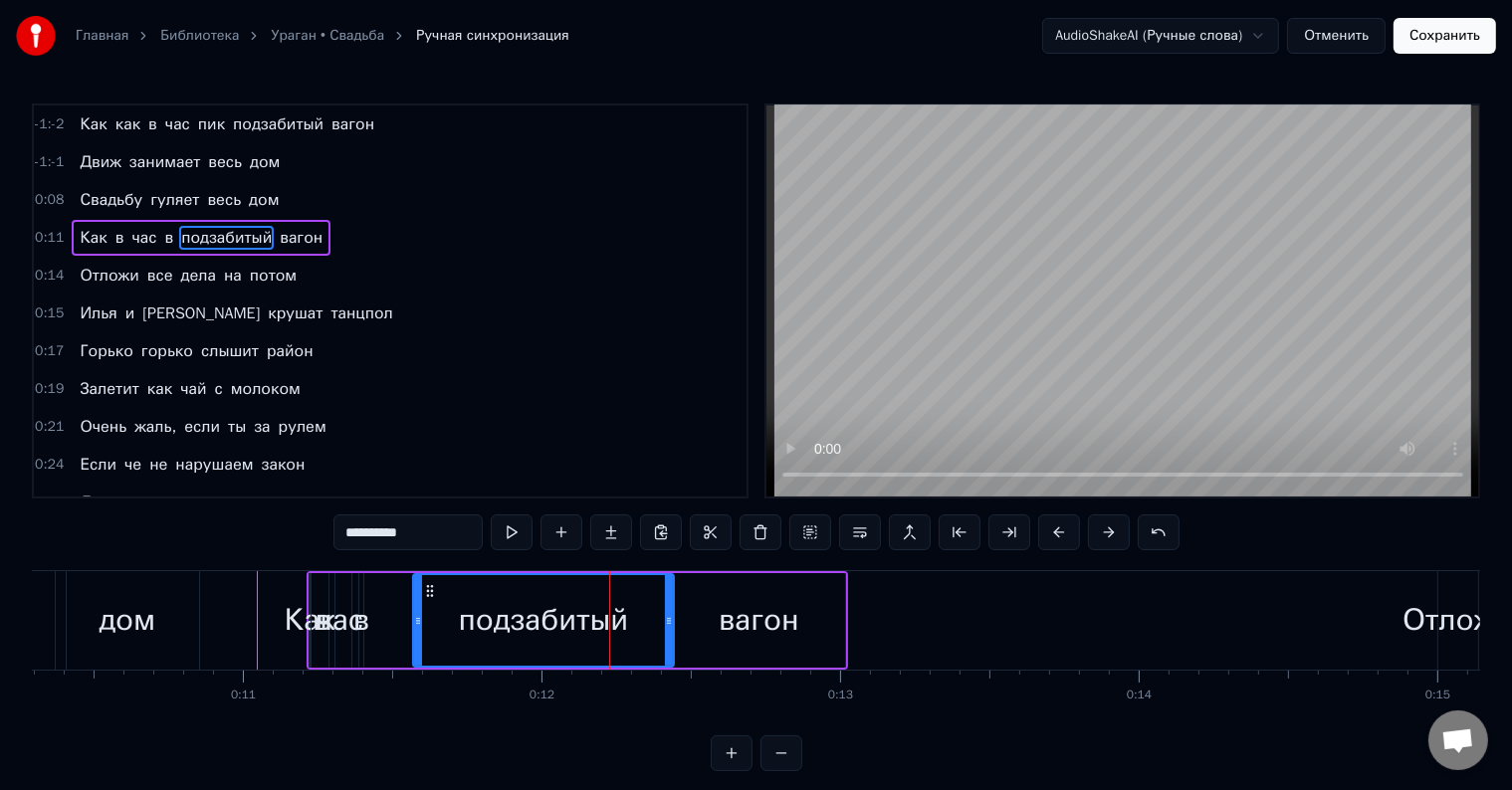 drag, startPoint x: 580, startPoint y: 618, endPoint x: 416, endPoint y: 643, distance: 165.8945 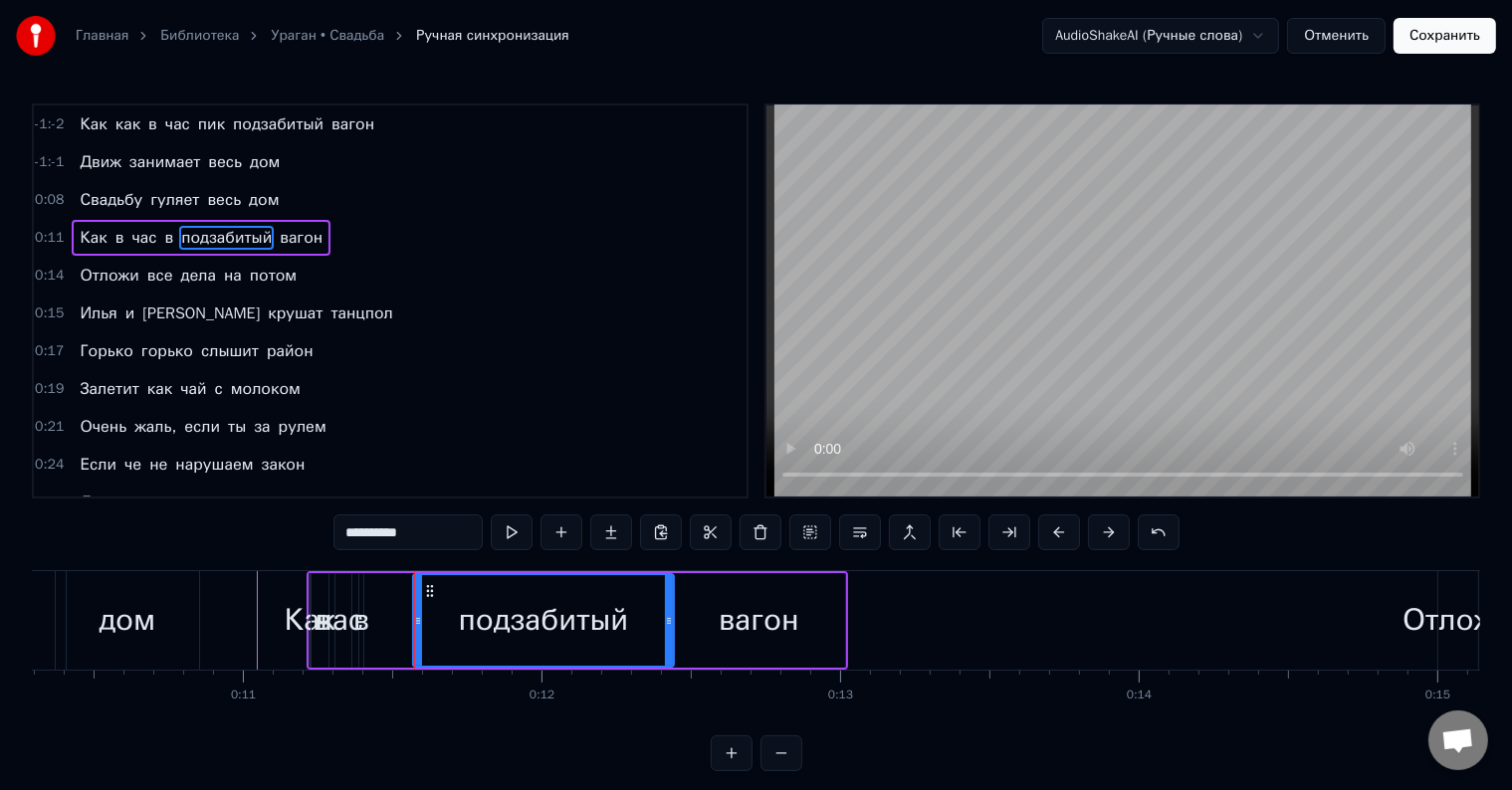 click on "в" at bounding box center [361, 620] 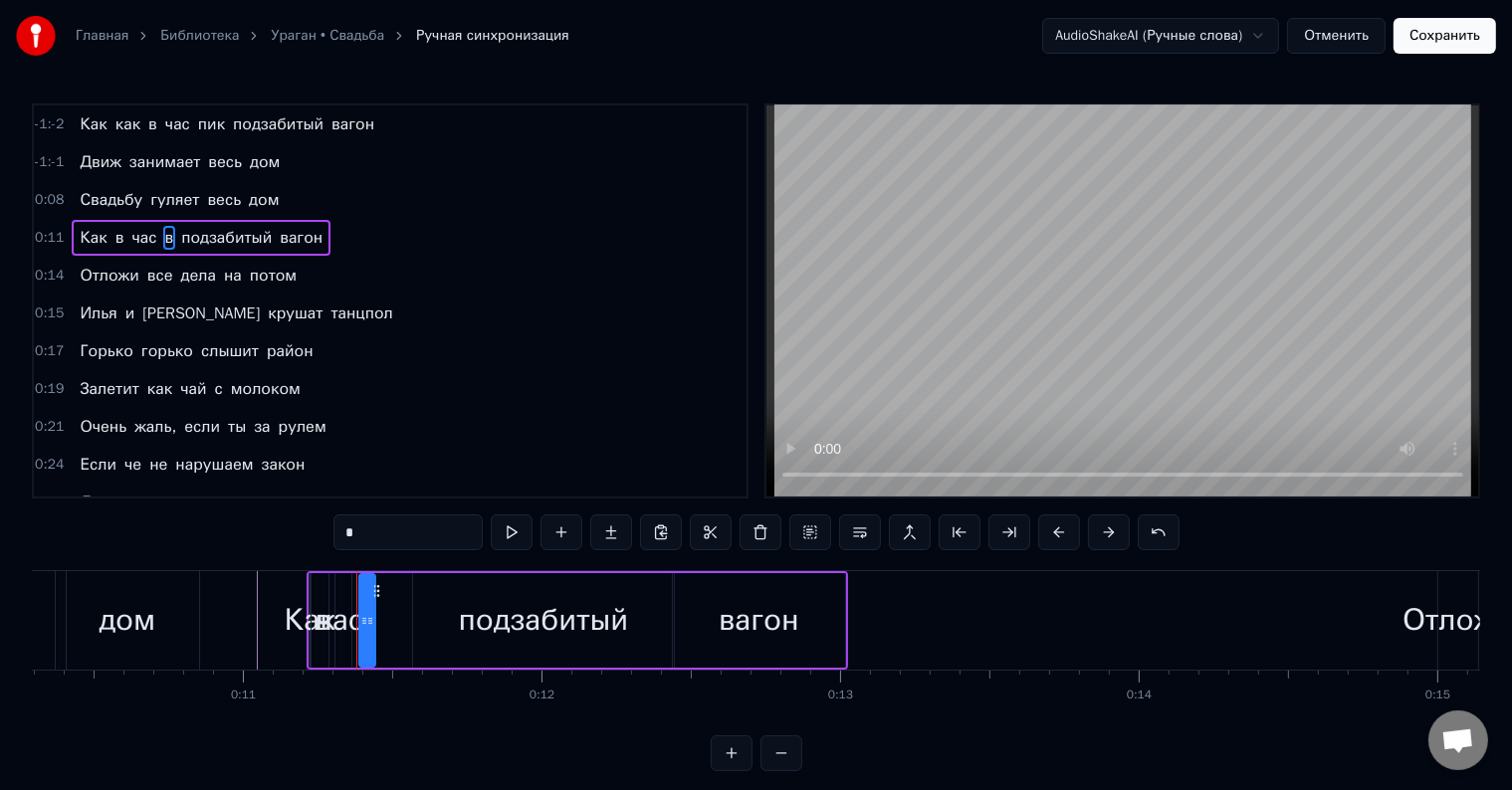 drag, startPoint x: 361, startPoint y: 621, endPoint x: 375, endPoint y: 634, distance: 19.104973 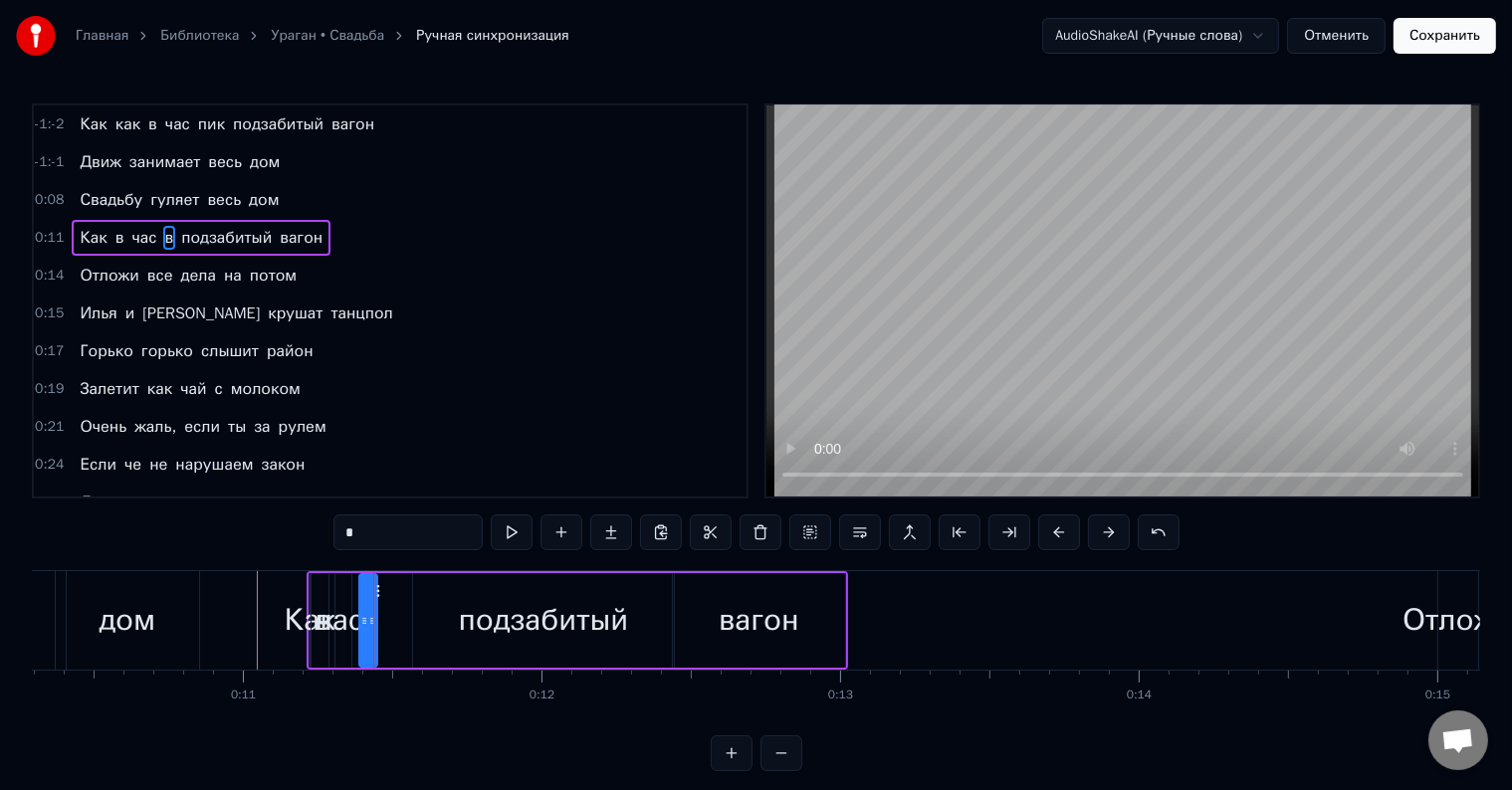 click on "час" at bounding box center (339, 620) 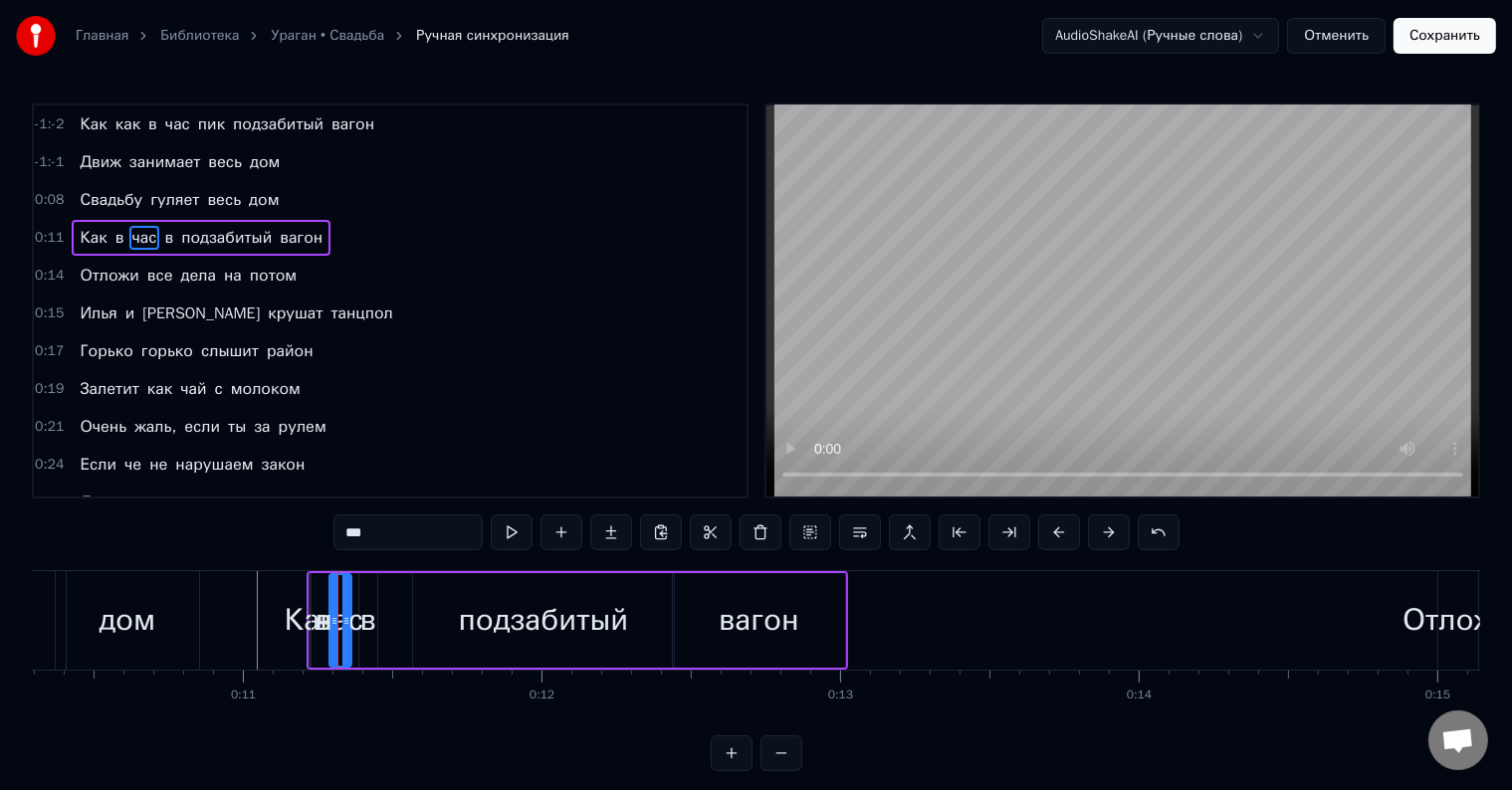 click on "в" at bounding box center (323, 620) 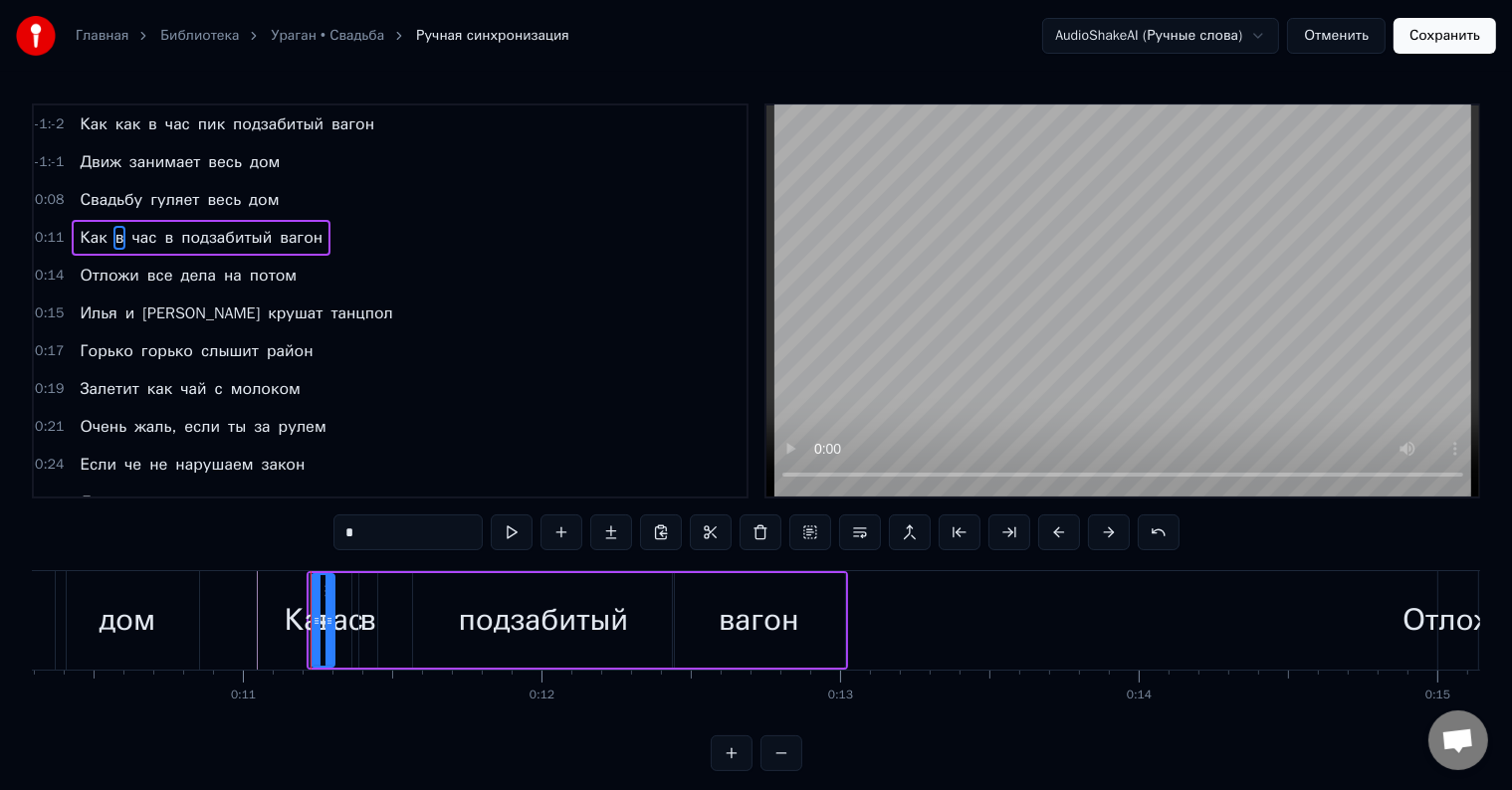 click on "час" at bounding box center [143, 238] 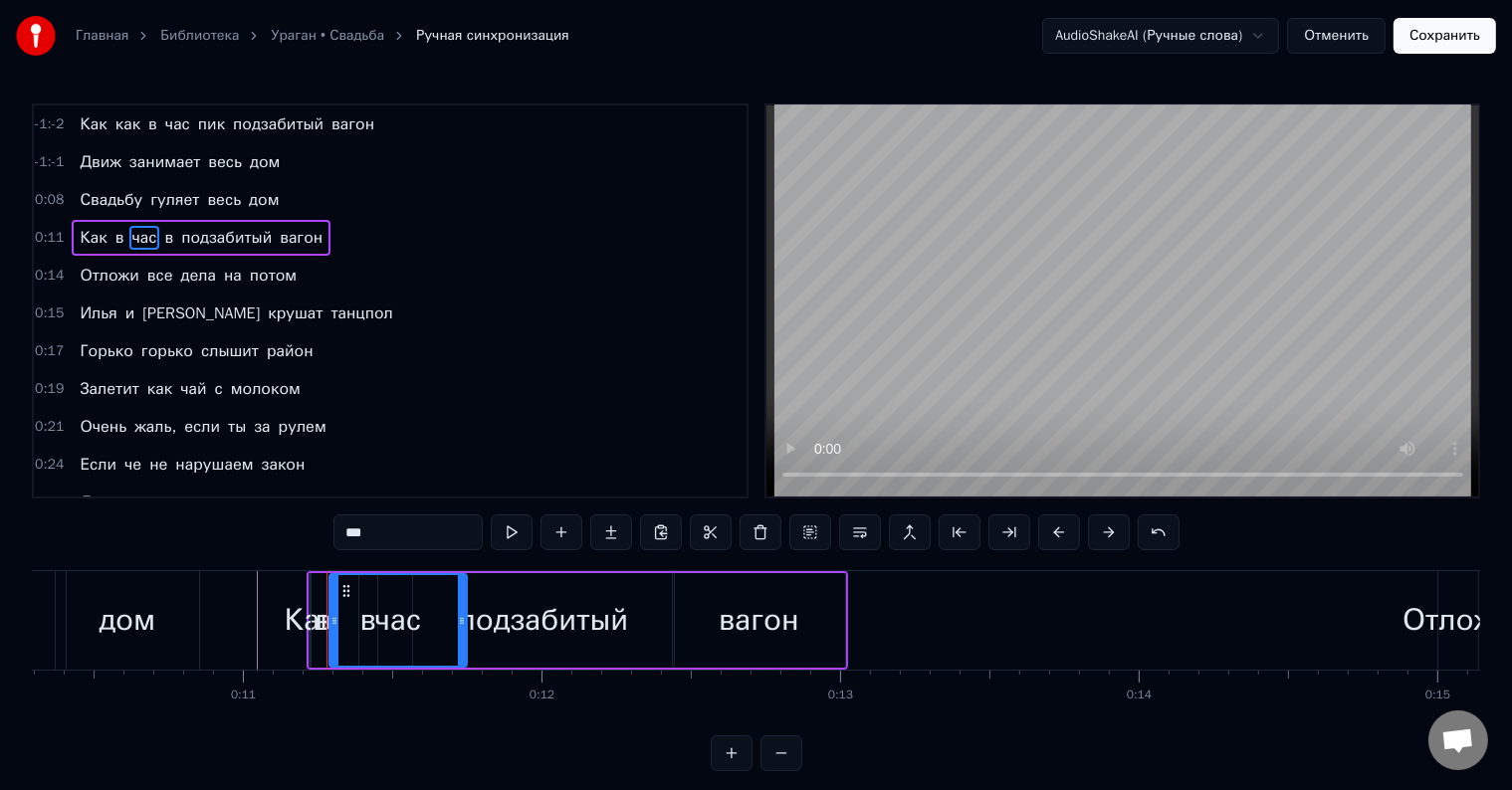 drag, startPoint x: 346, startPoint y: 612, endPoint x: 462, endPoint y: 608, distance: 116.06895 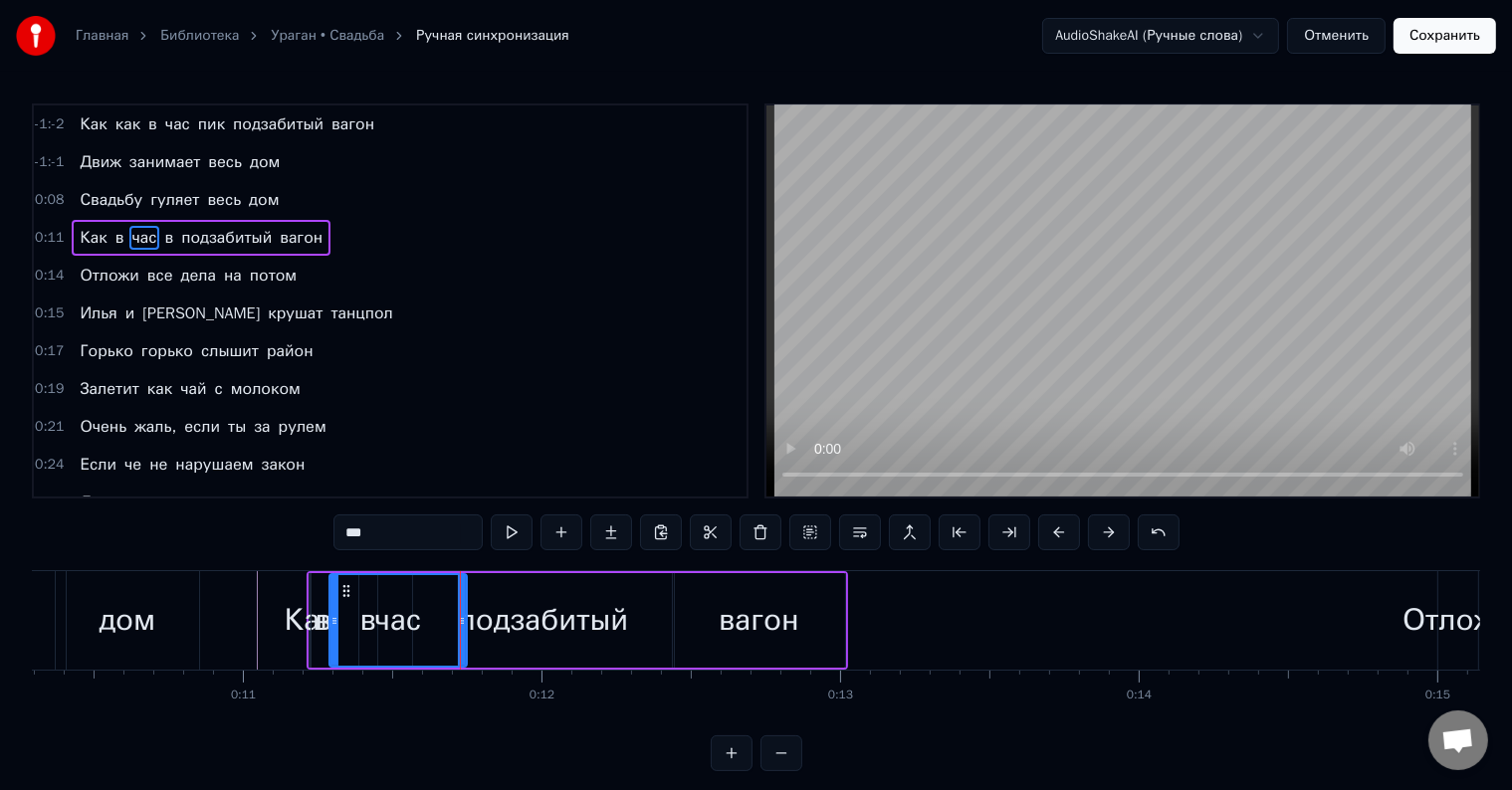 click on "***" at bounding box center (408, 532) 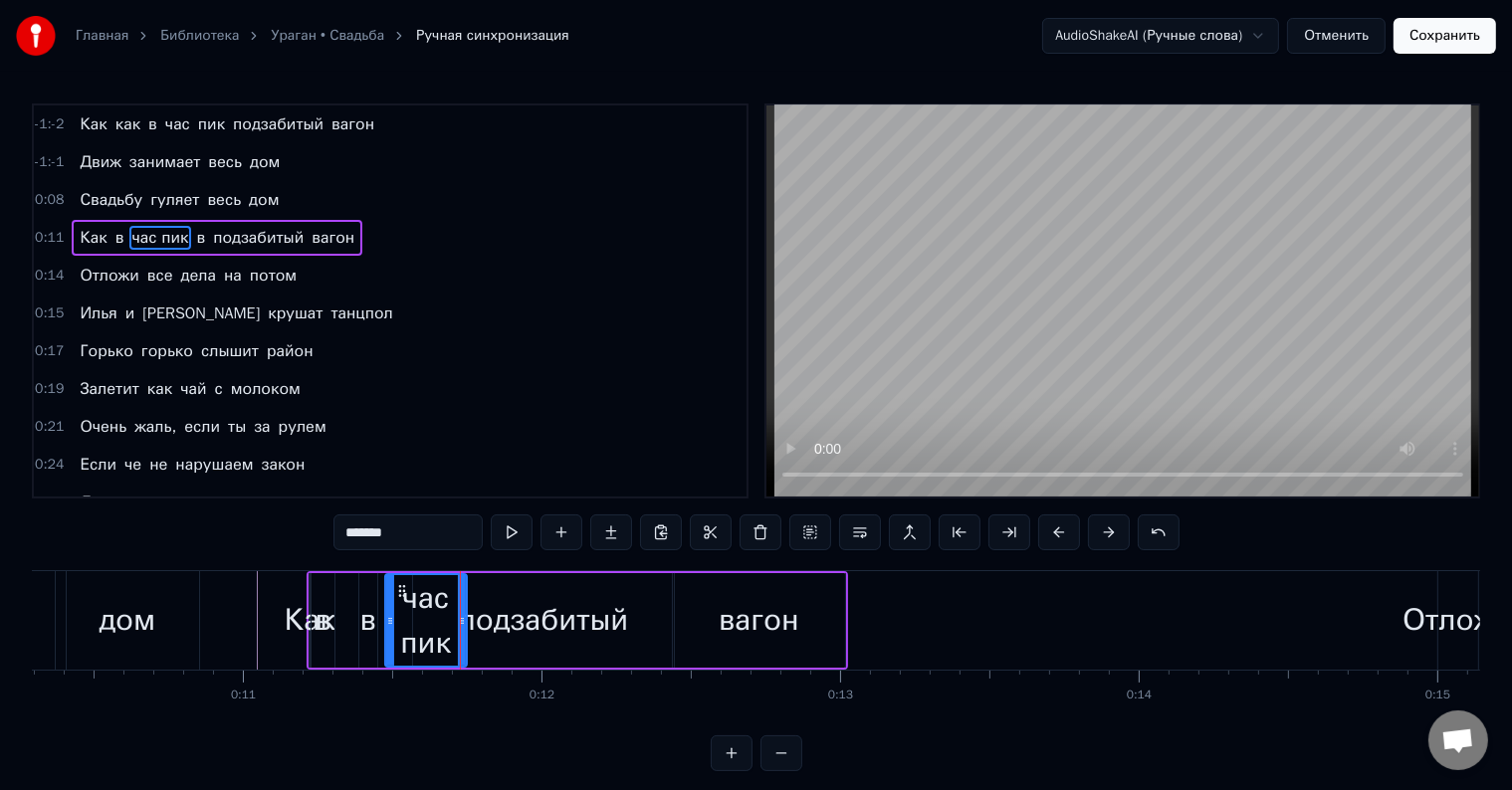 drag, startPoint x: 334, startPoint y: 612, endPoint x: 385, endPoint y: 619, distance: 51.47815 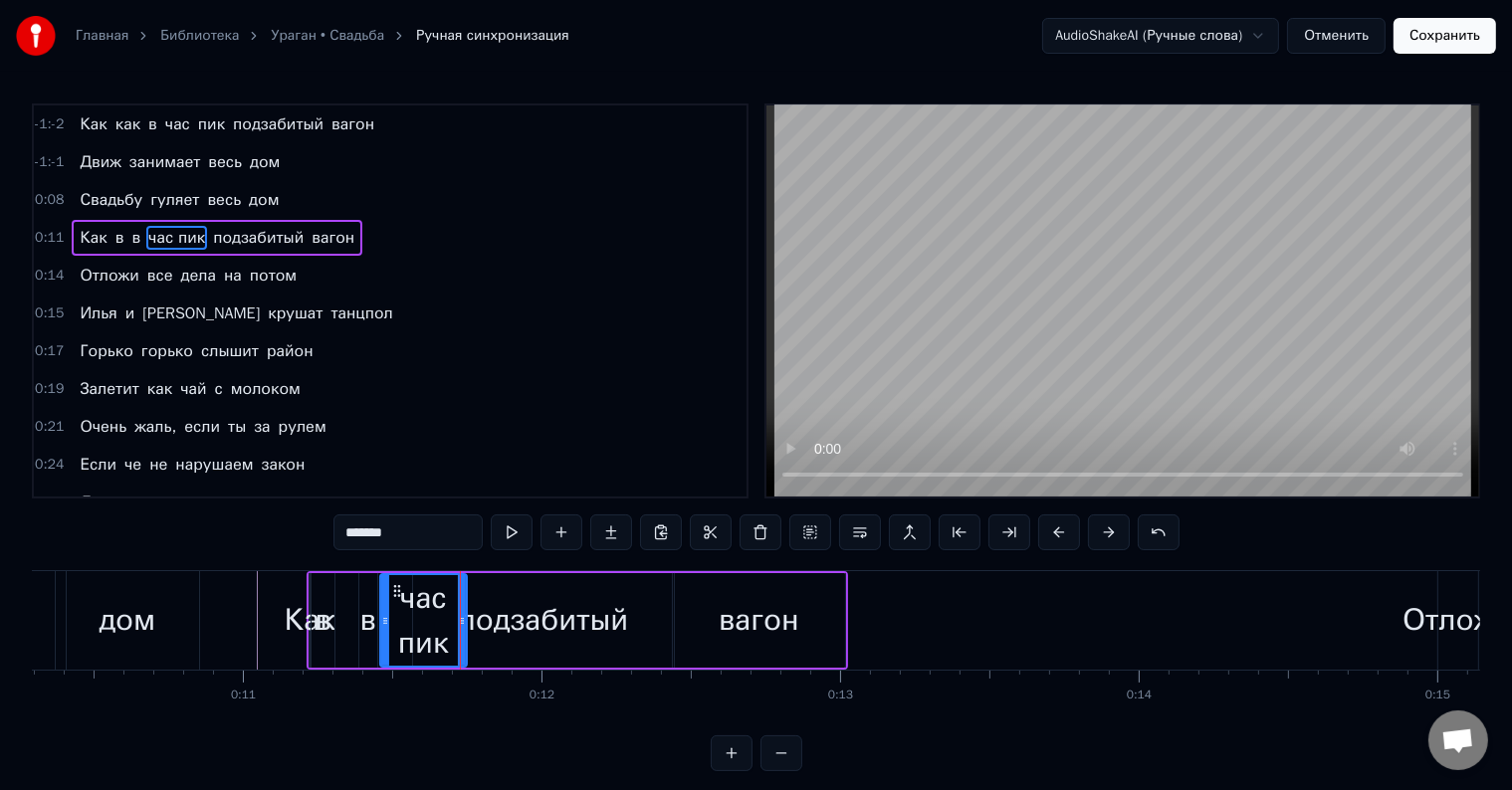 click on "в" at bounding box center [368, 620] 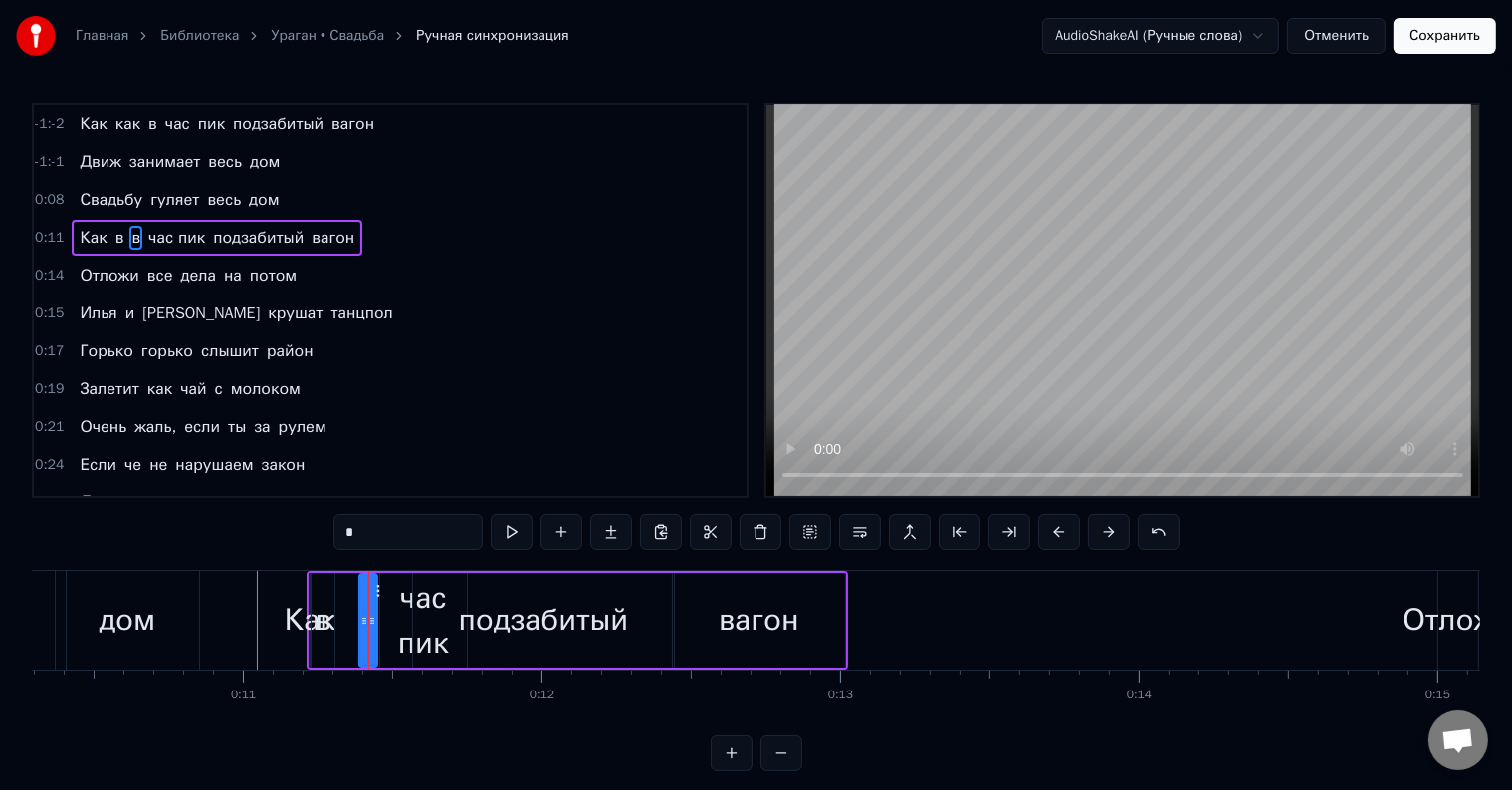 click on "в" at bounding box center [323, 620] 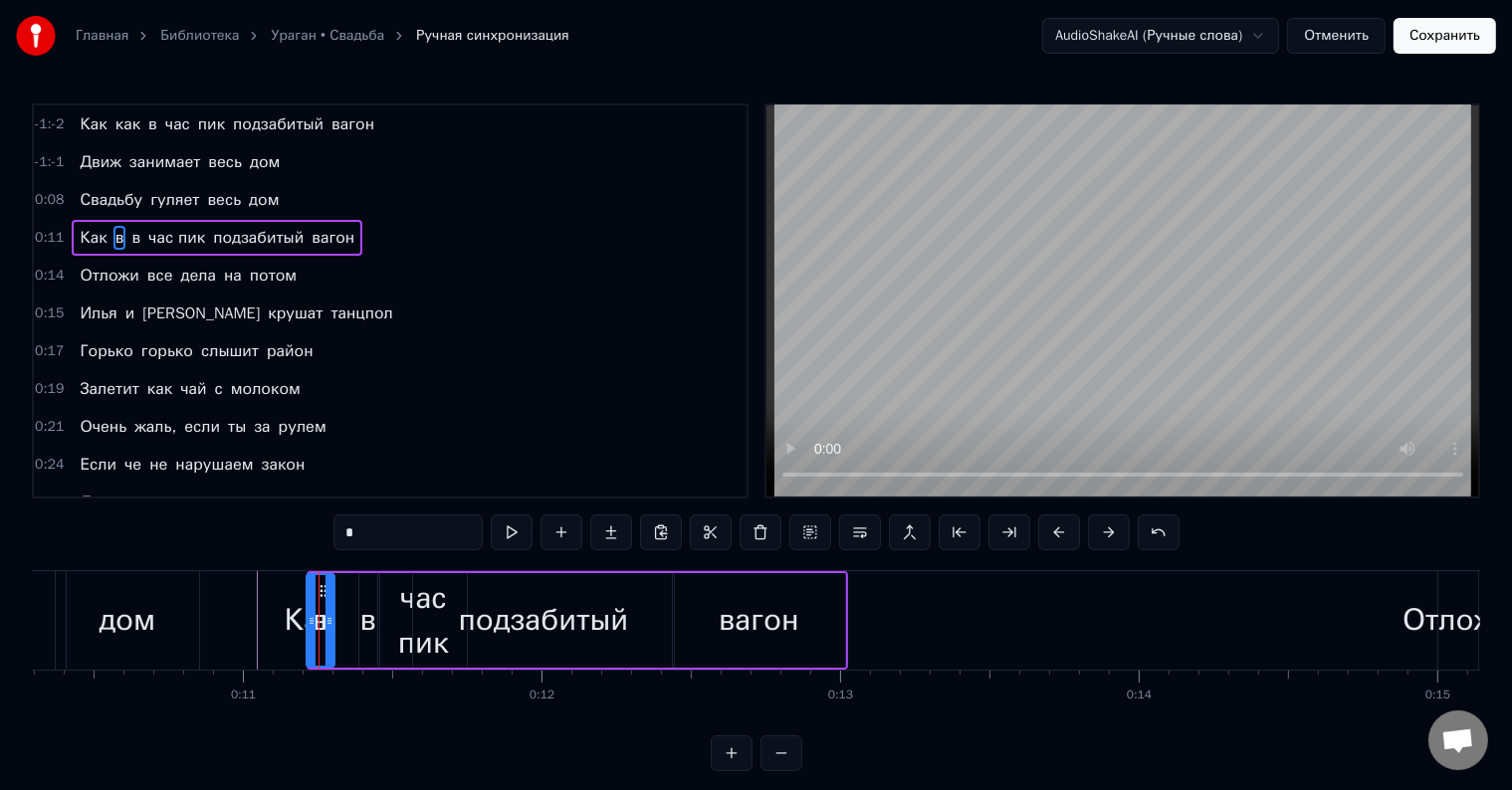 click at bounding box center [312, 620] 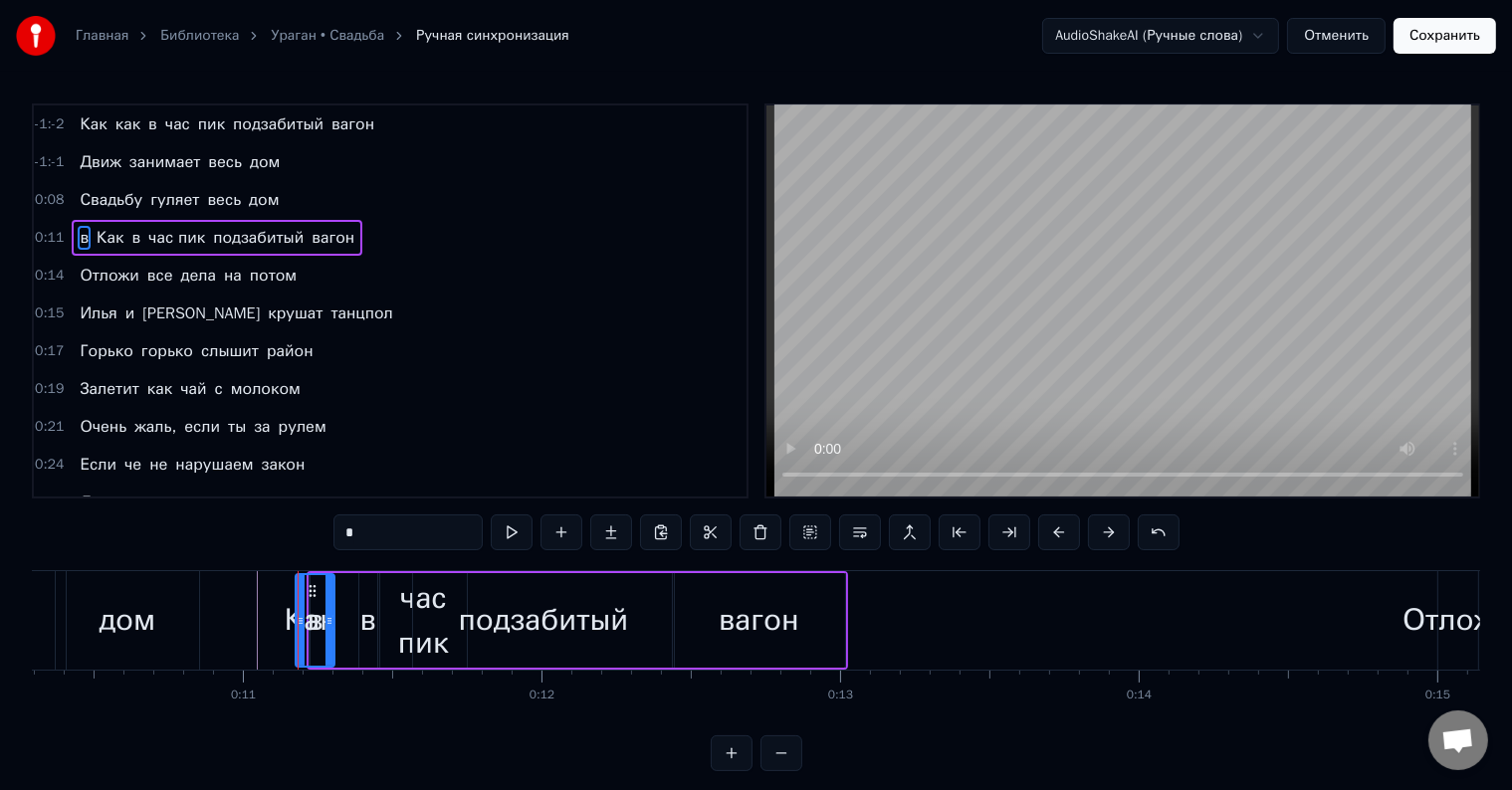 click on "в" at bounding box center [368, 620] 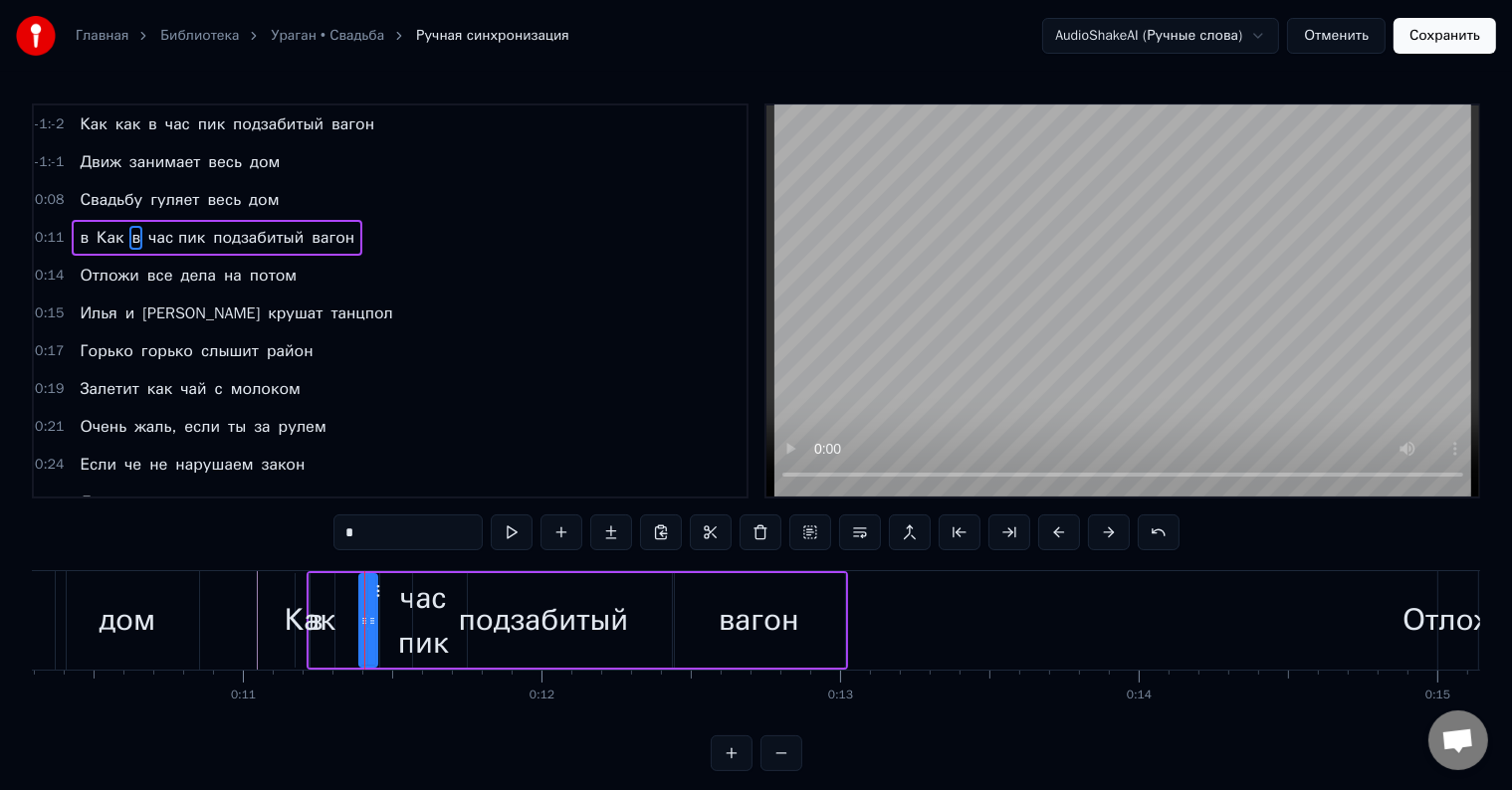 click on "в" at bounding box center (315, 620) 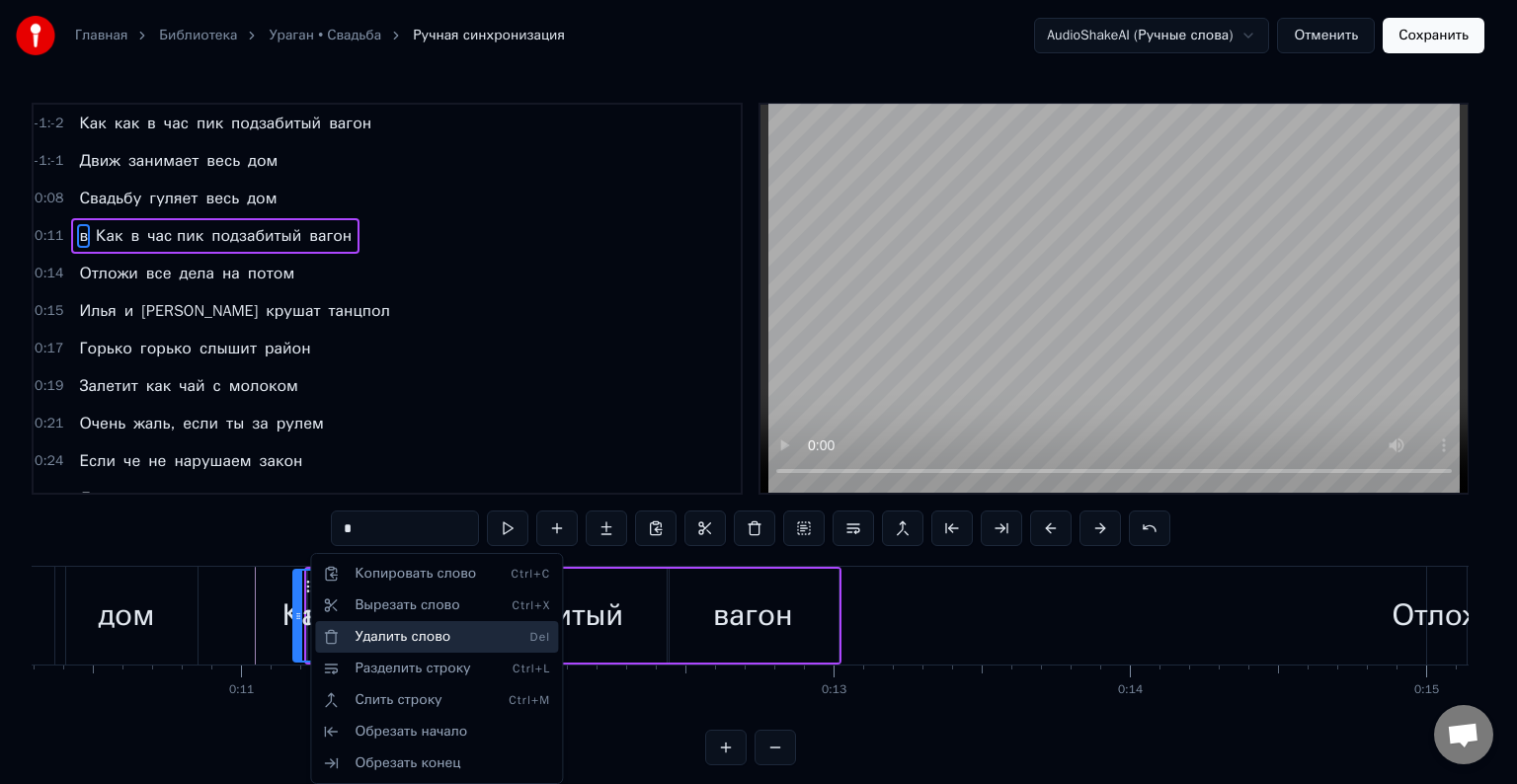 click on "Удалить слово Del" at bounding box center [437, 637] 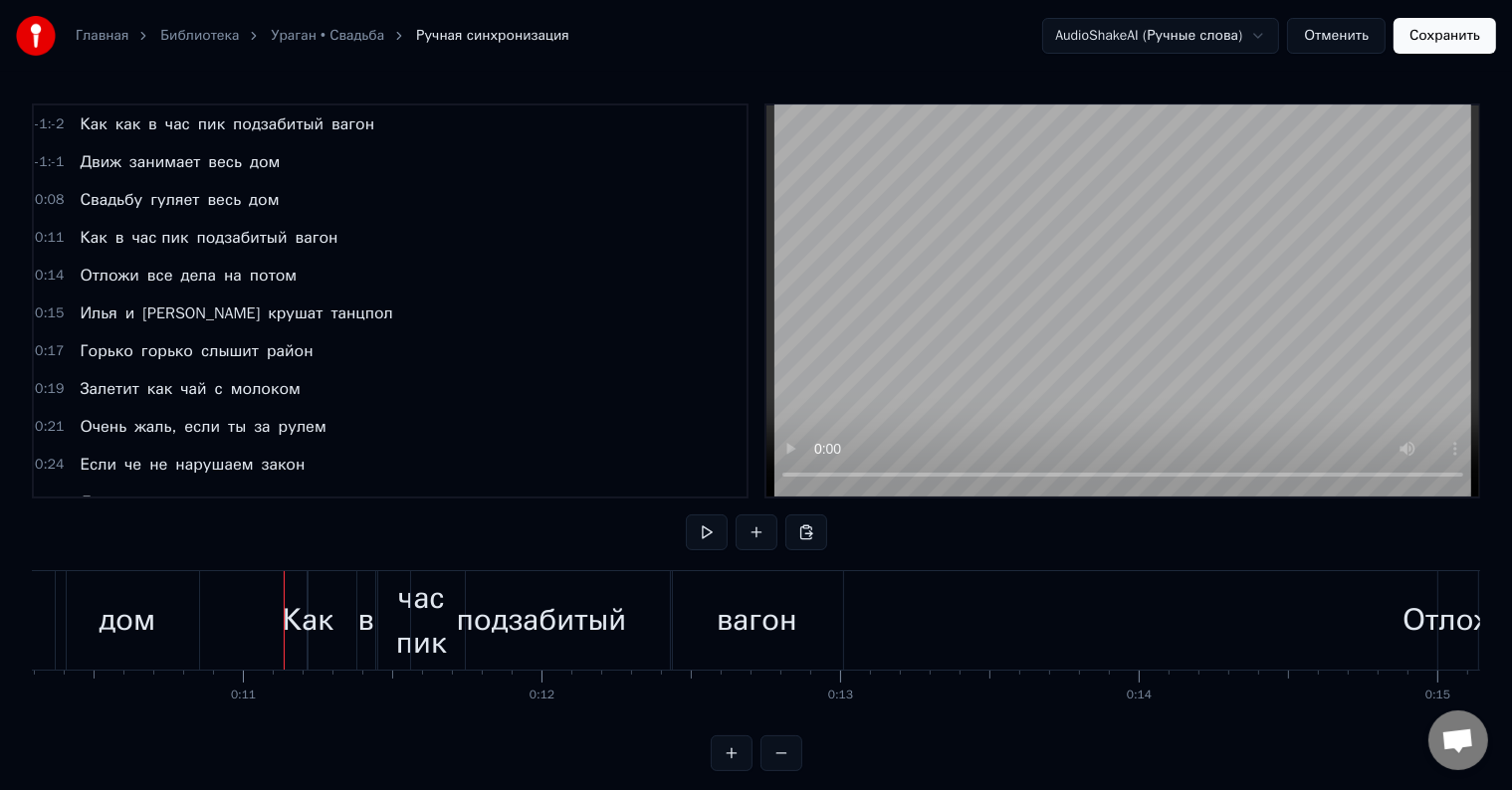 click on "Как" at bounding box center (308, 620) 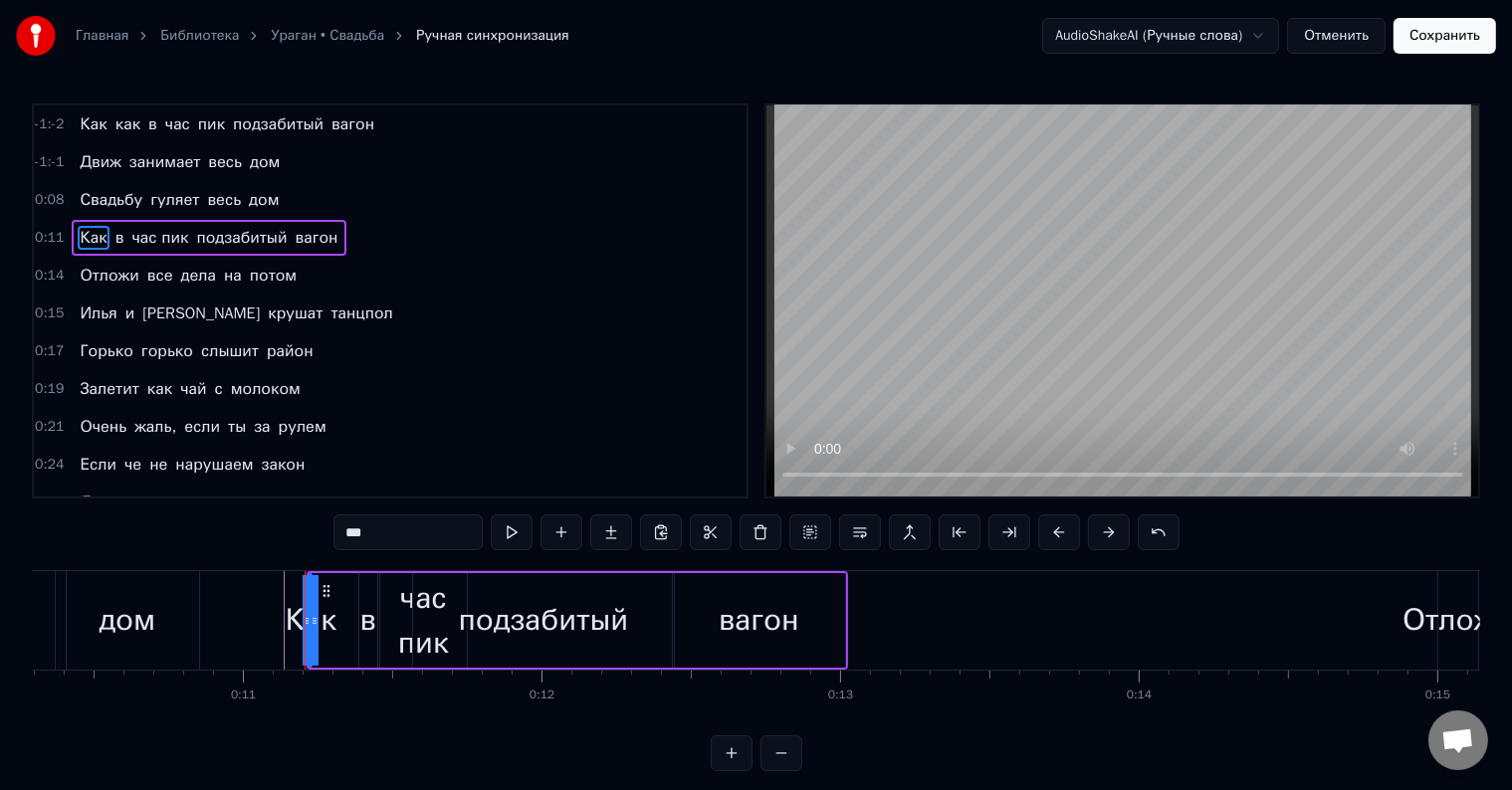 click on "Как" at bounding box center (311, 620) 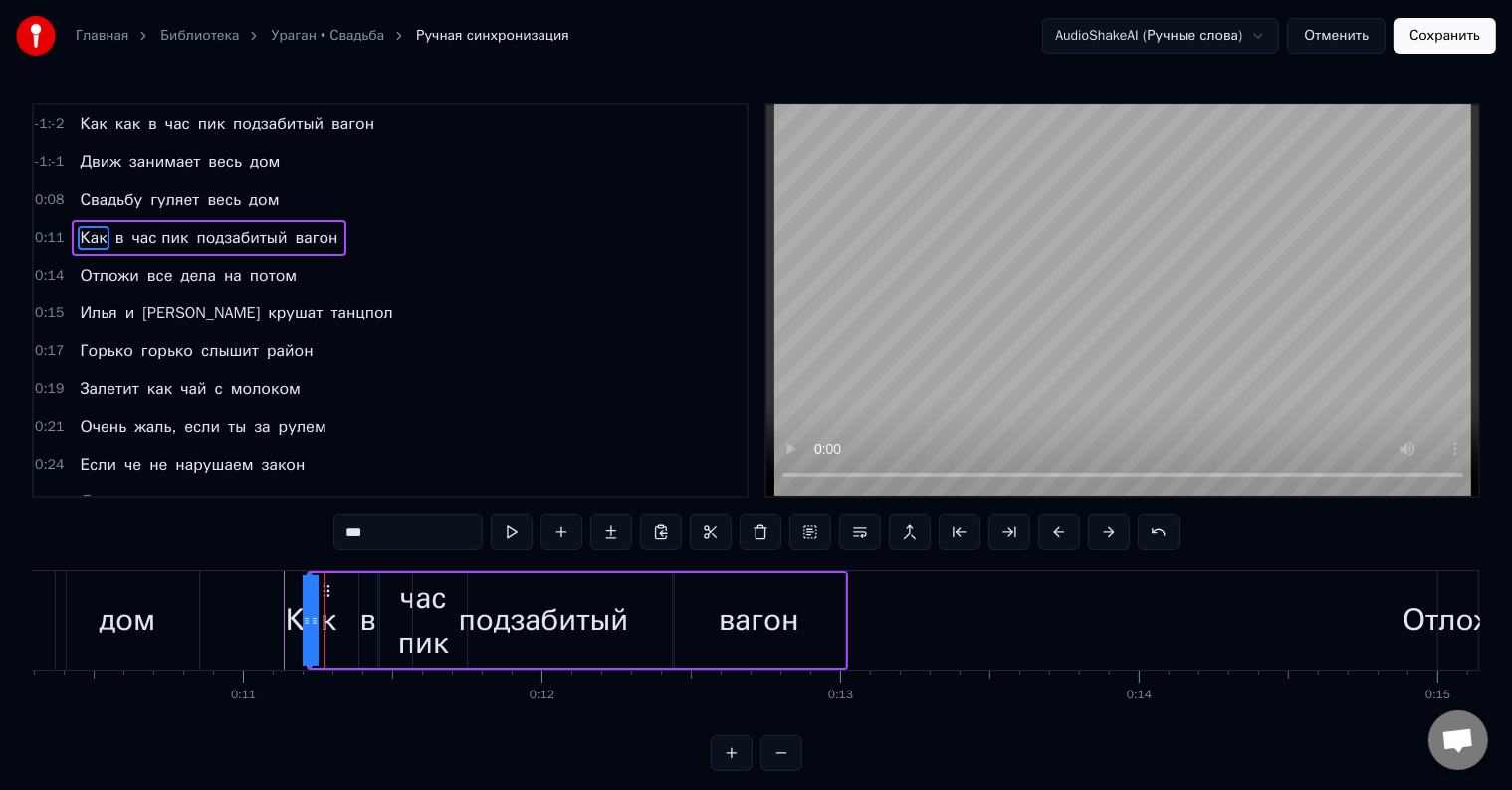 drag, startPoint x: 303, startPoint y: 633, endPoint x: 279, endPoint y: 624, distance: 25.632011 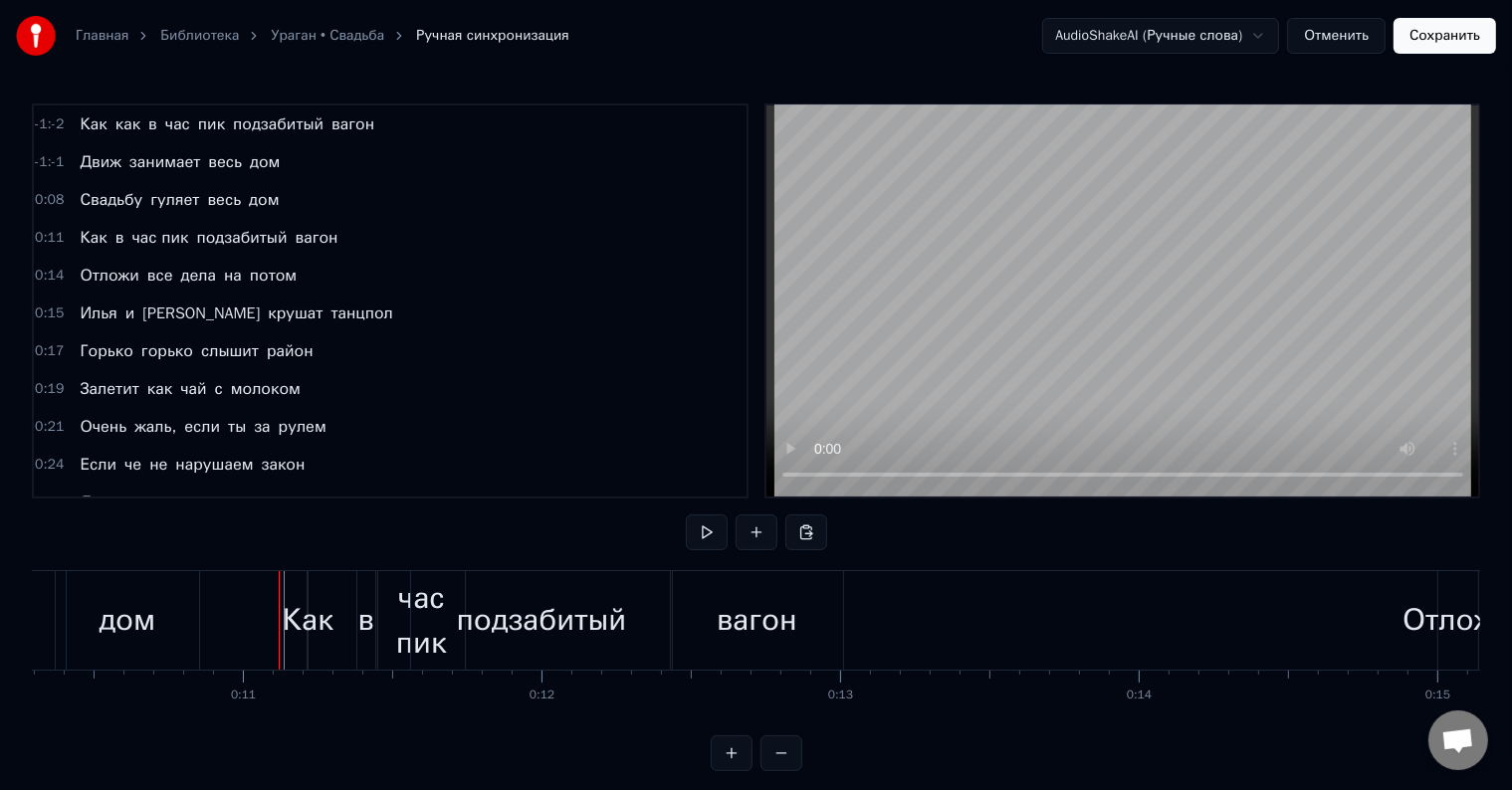 click on "Как" at bounding box center (308, 620) 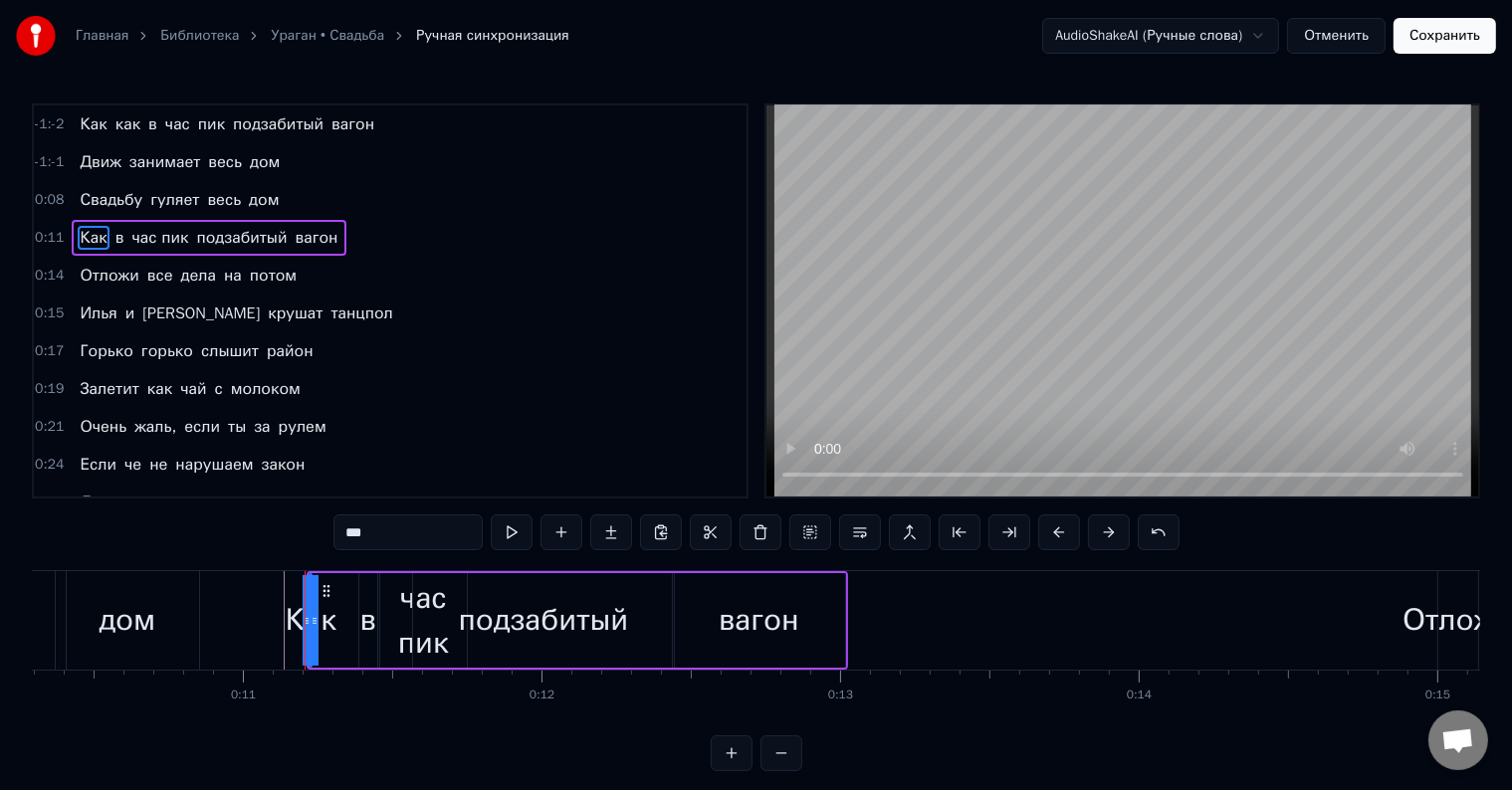 drag, startPoint x: 317, startPoint y: 625, endPoint x: 337, endPoint y: 616, distance: 21.931712 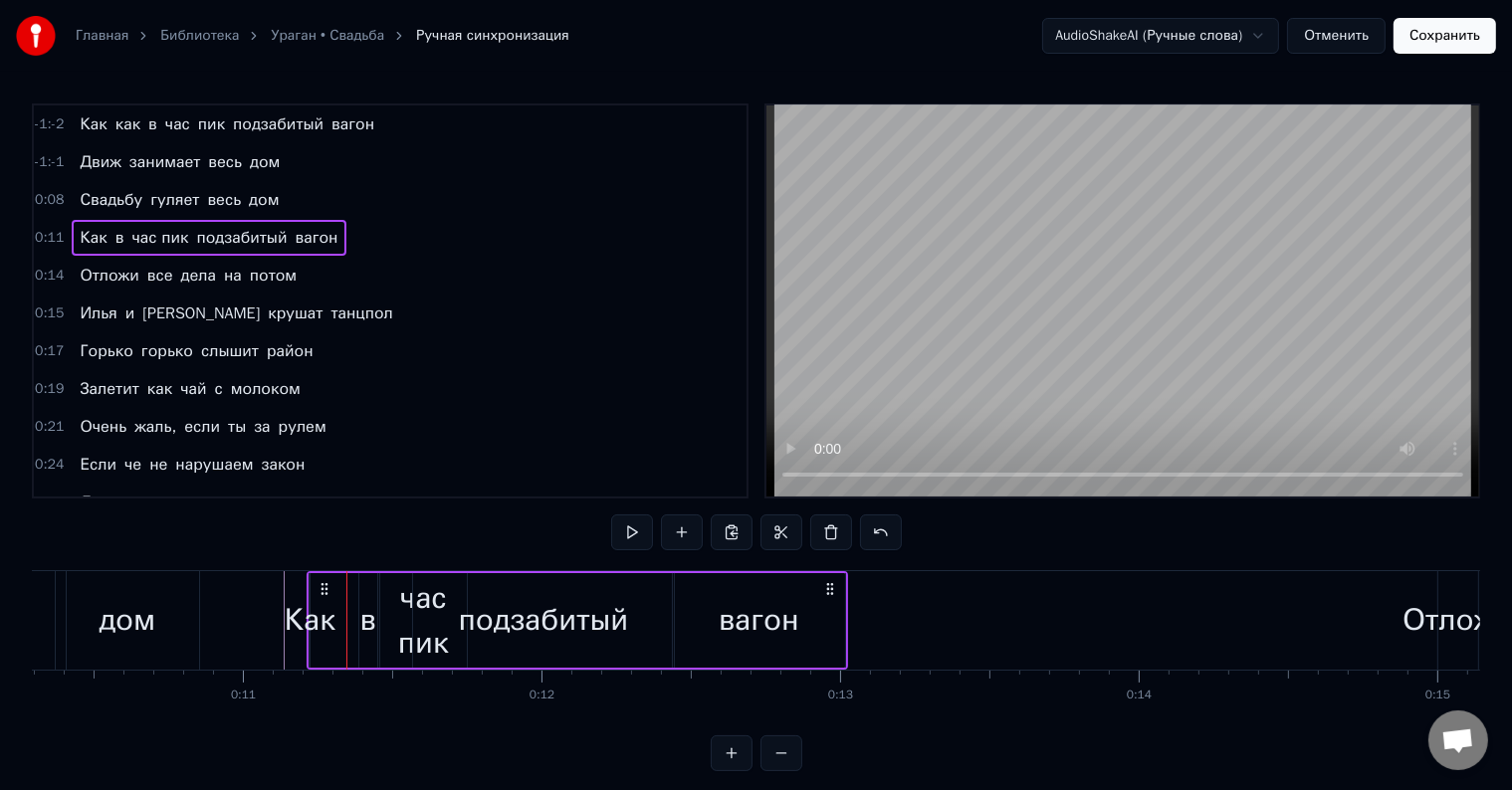 click on "Как" at bounding box center [310, 620] 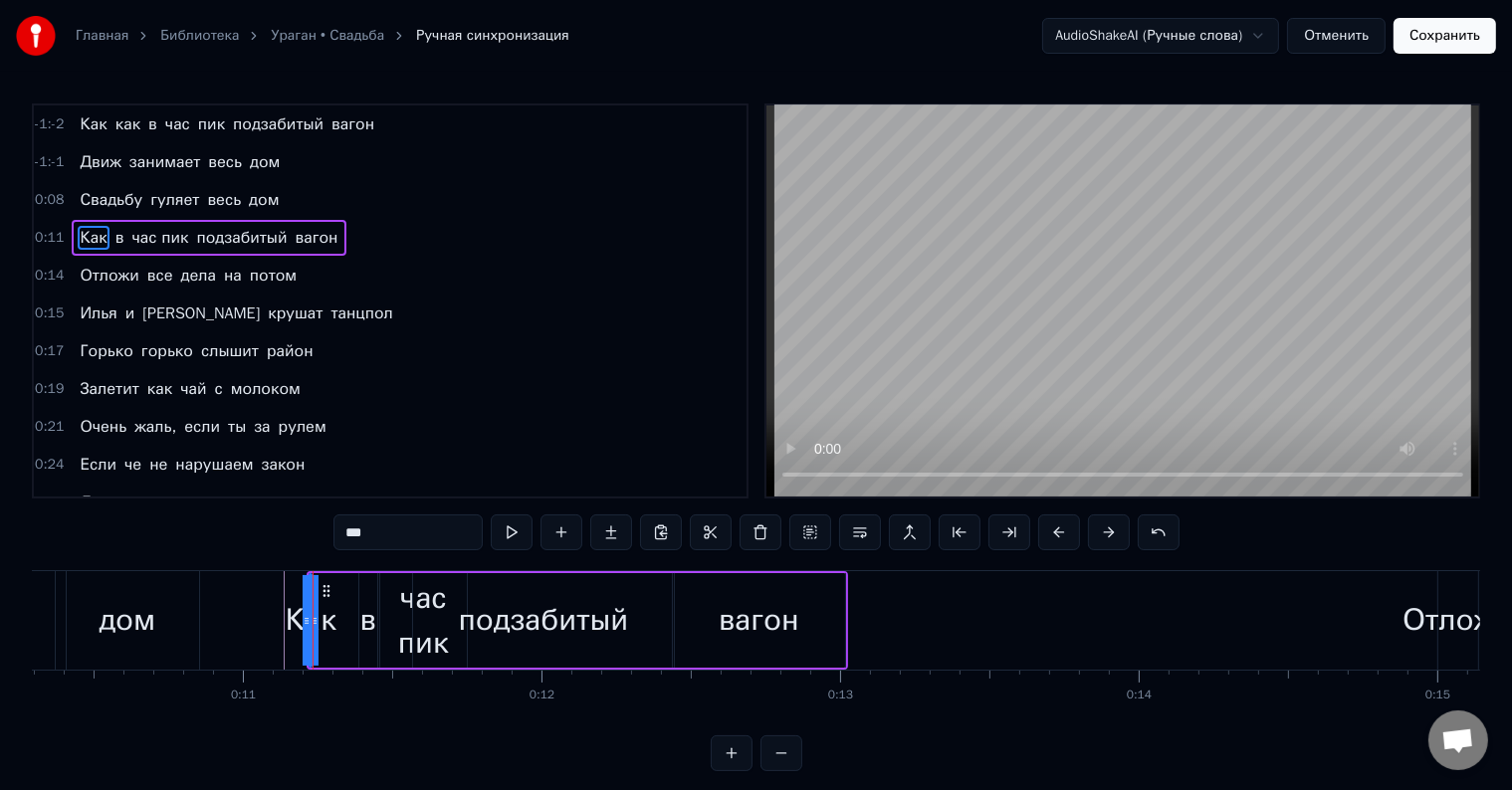 drag, startPoint x: 316, startPoint y: 614, endPoint x: 333, endPoint y: 612, distance: 17.117243 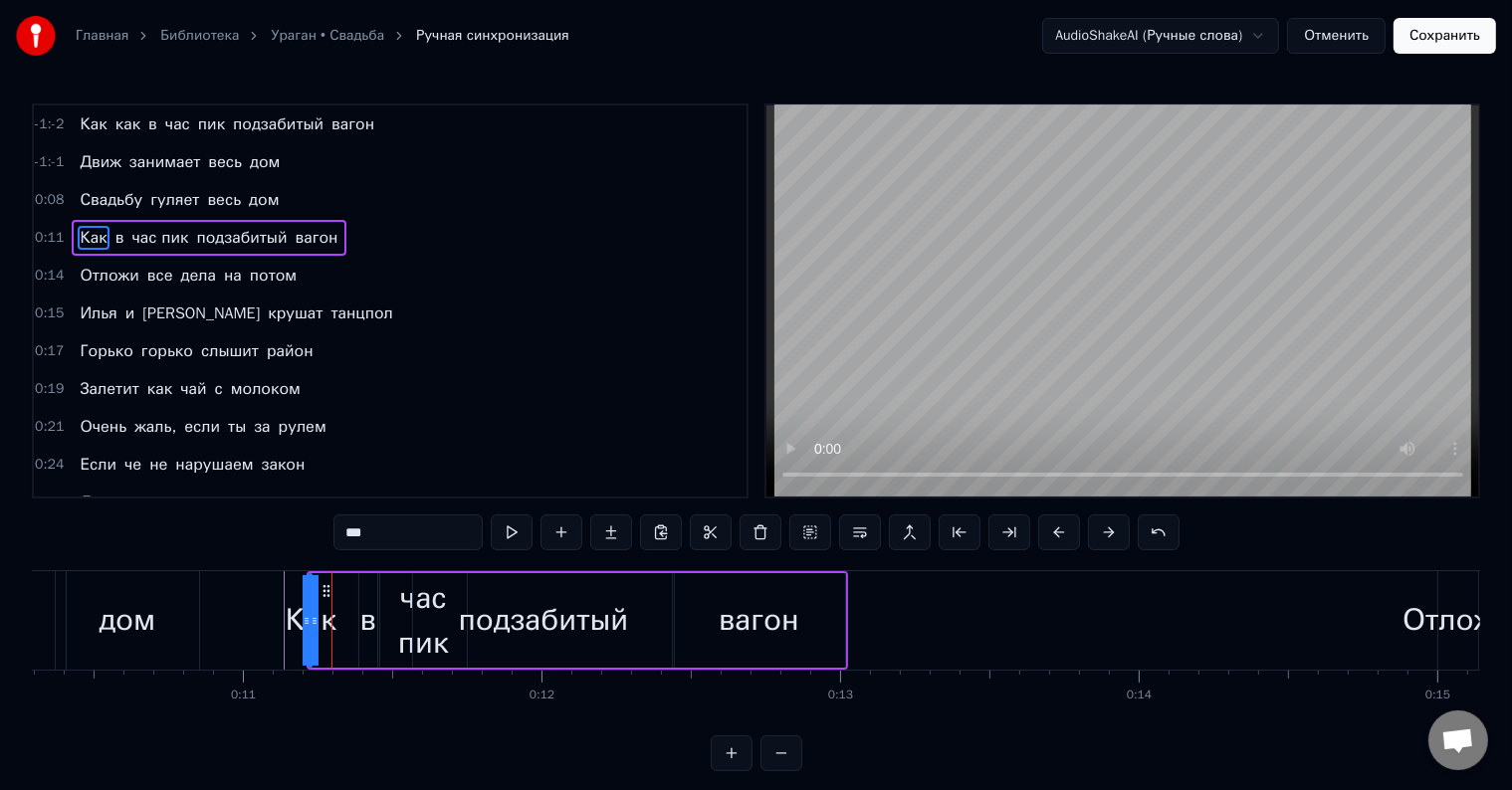 drag, startPoint x: 306, startPoint y: 607, endPoint x: 307, endPoint y: 622, distance: 15.033296 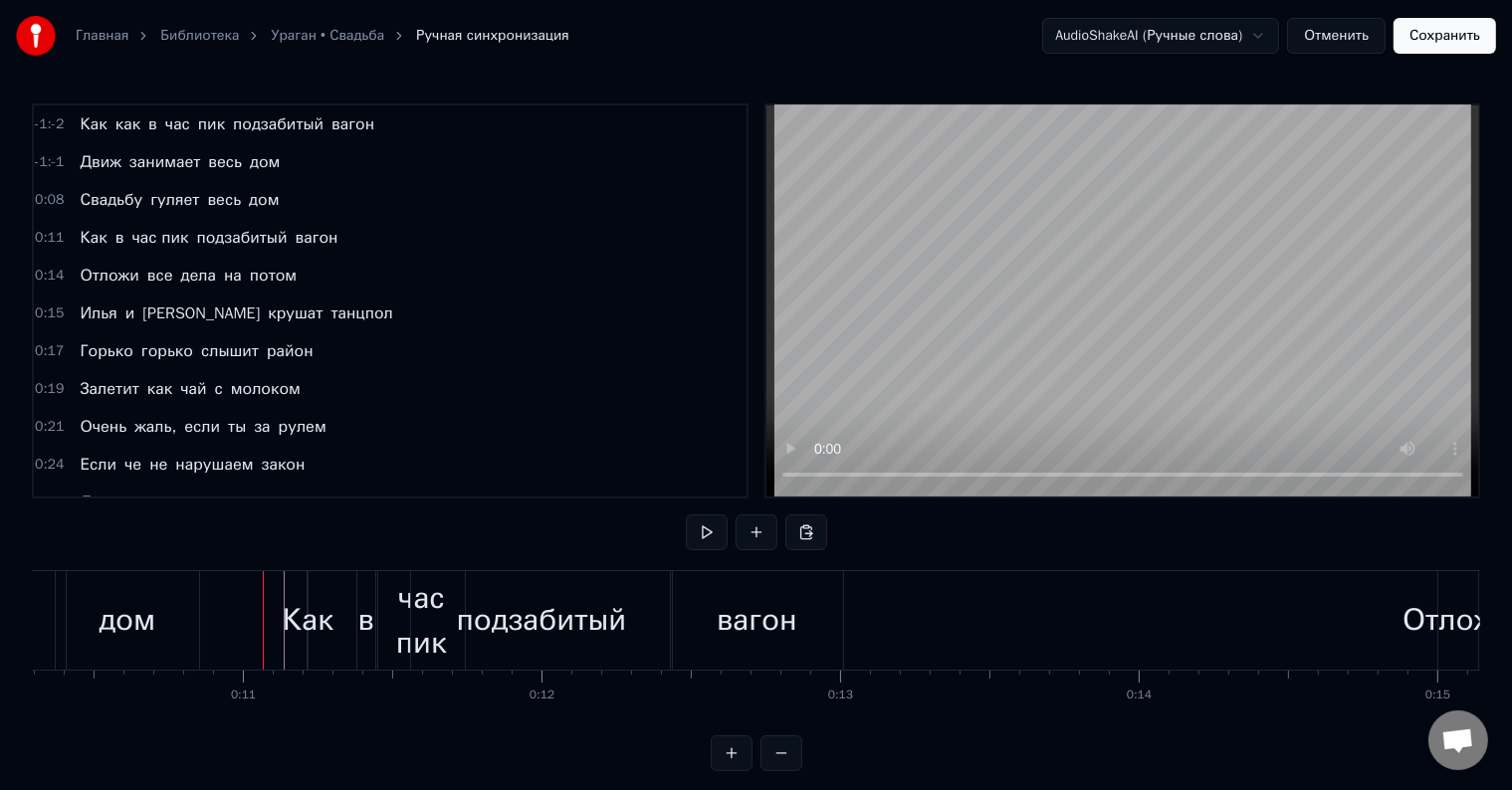 click on "в" at bounding box center [366, 620] 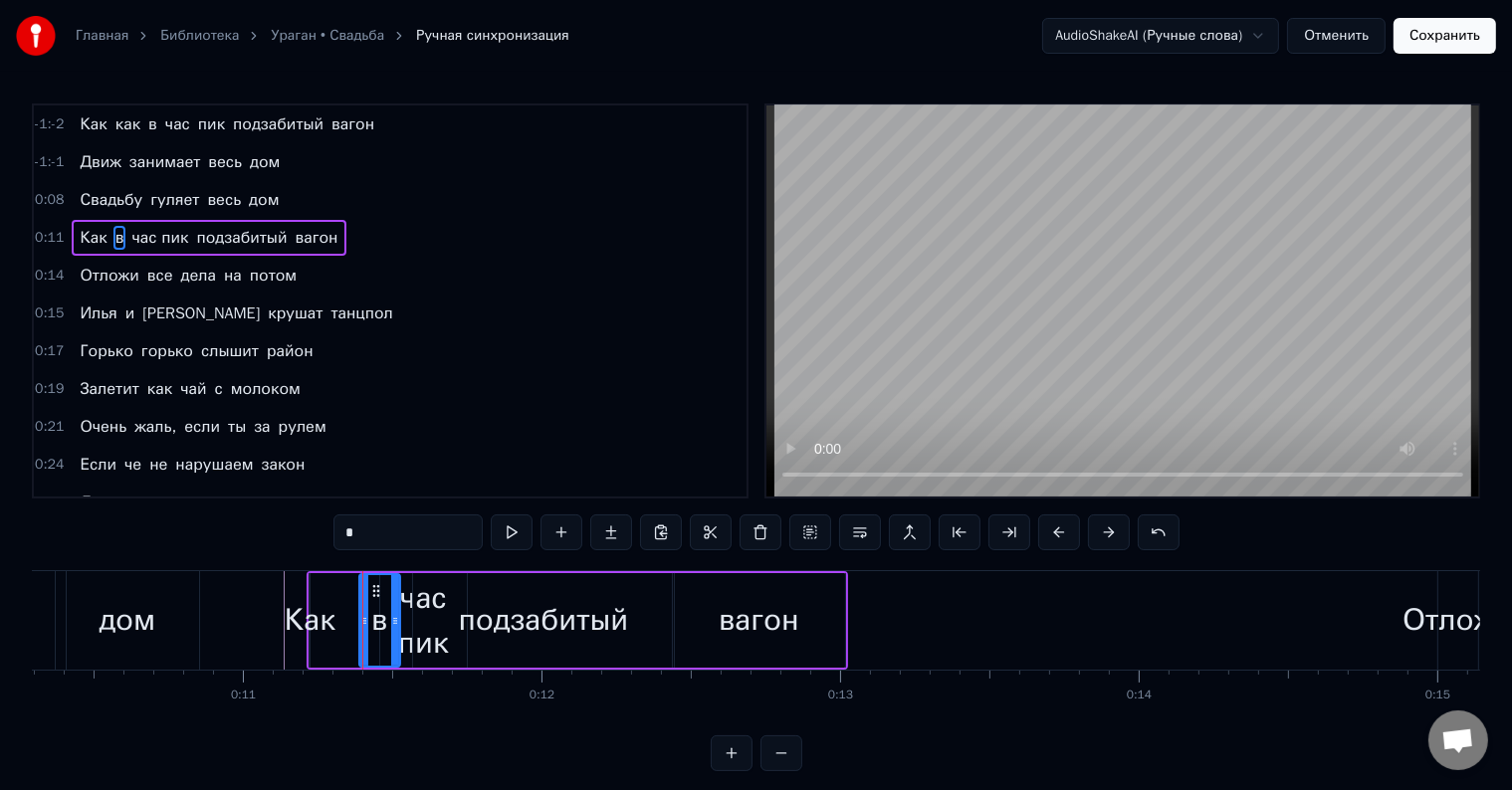 drag, startPoint x: 370, startPoint y: 616, endPoint x: 393, endPoint y: 616, distance: 23 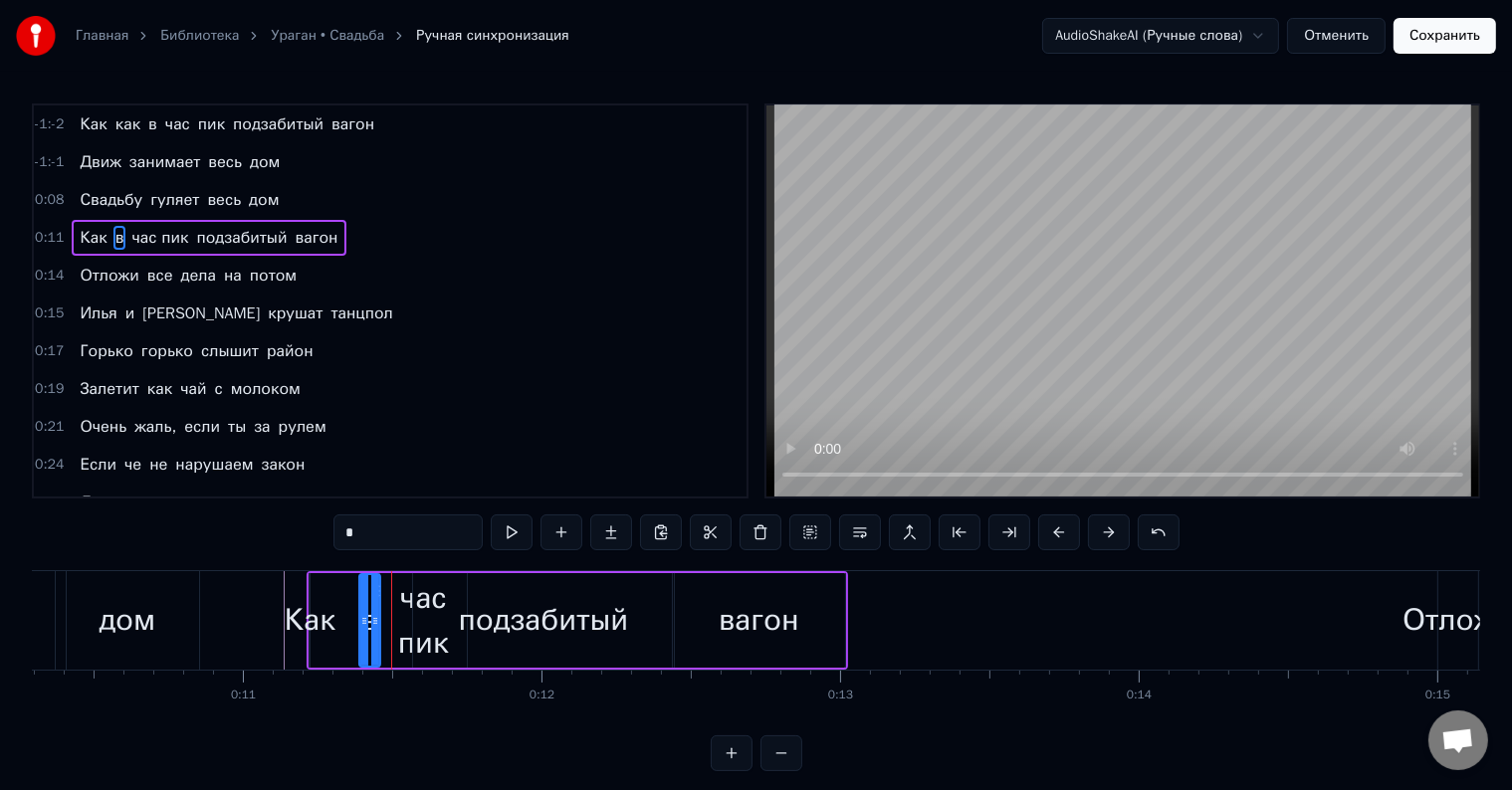 click 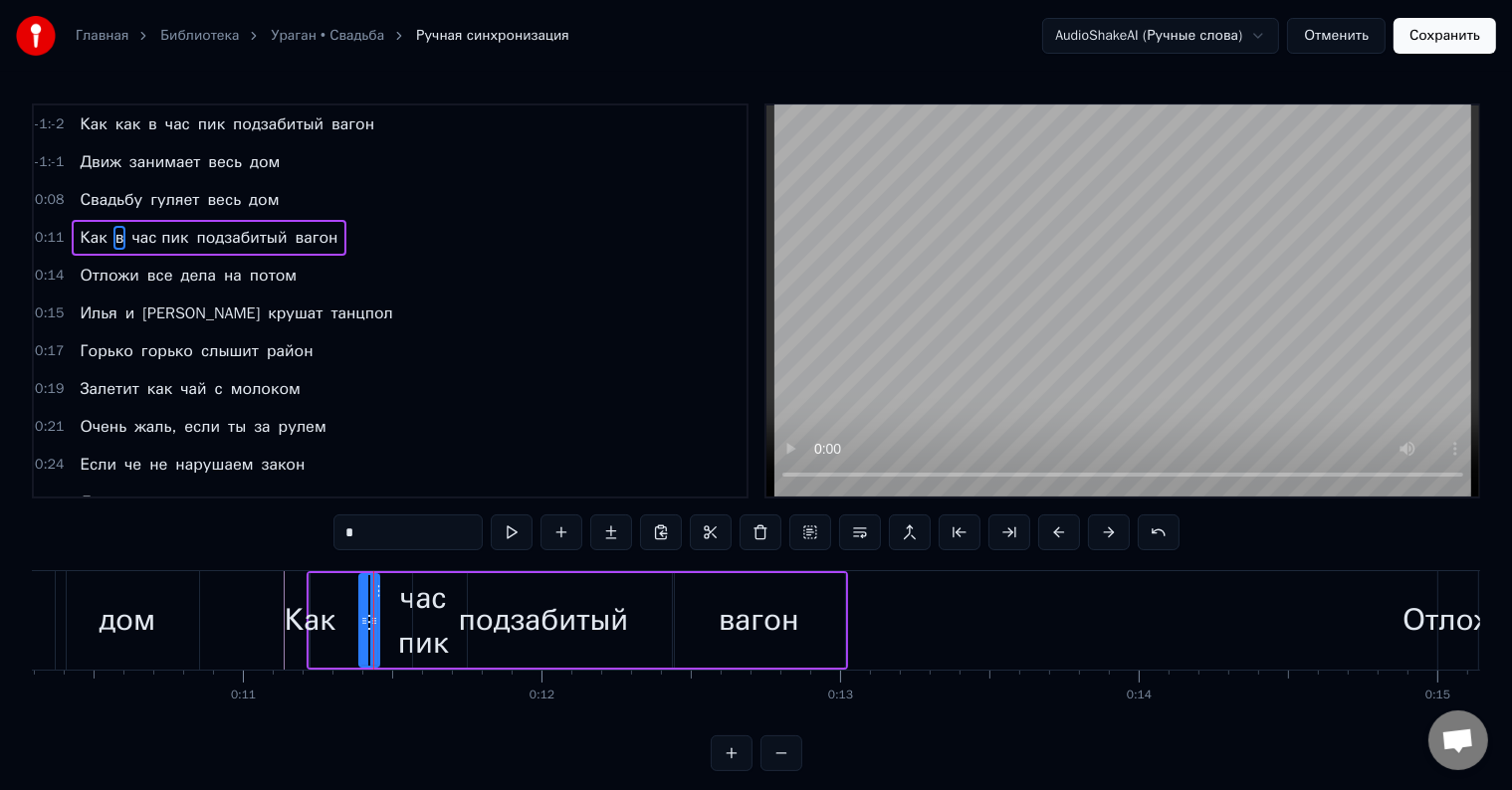 click on "подзабитый" at bounding box center (543, 620) 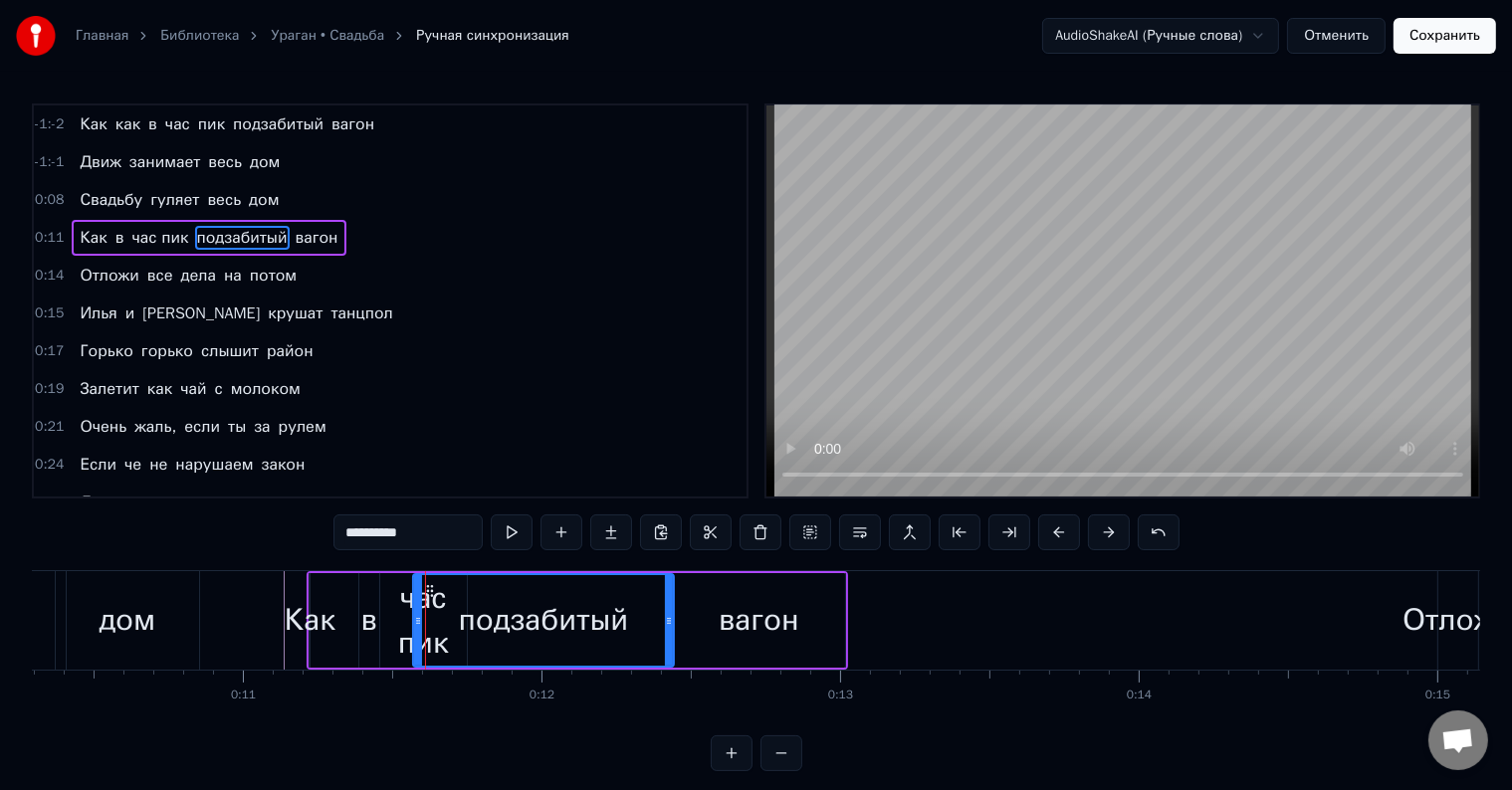 click on "час пик" at bounding box center (423, 621) 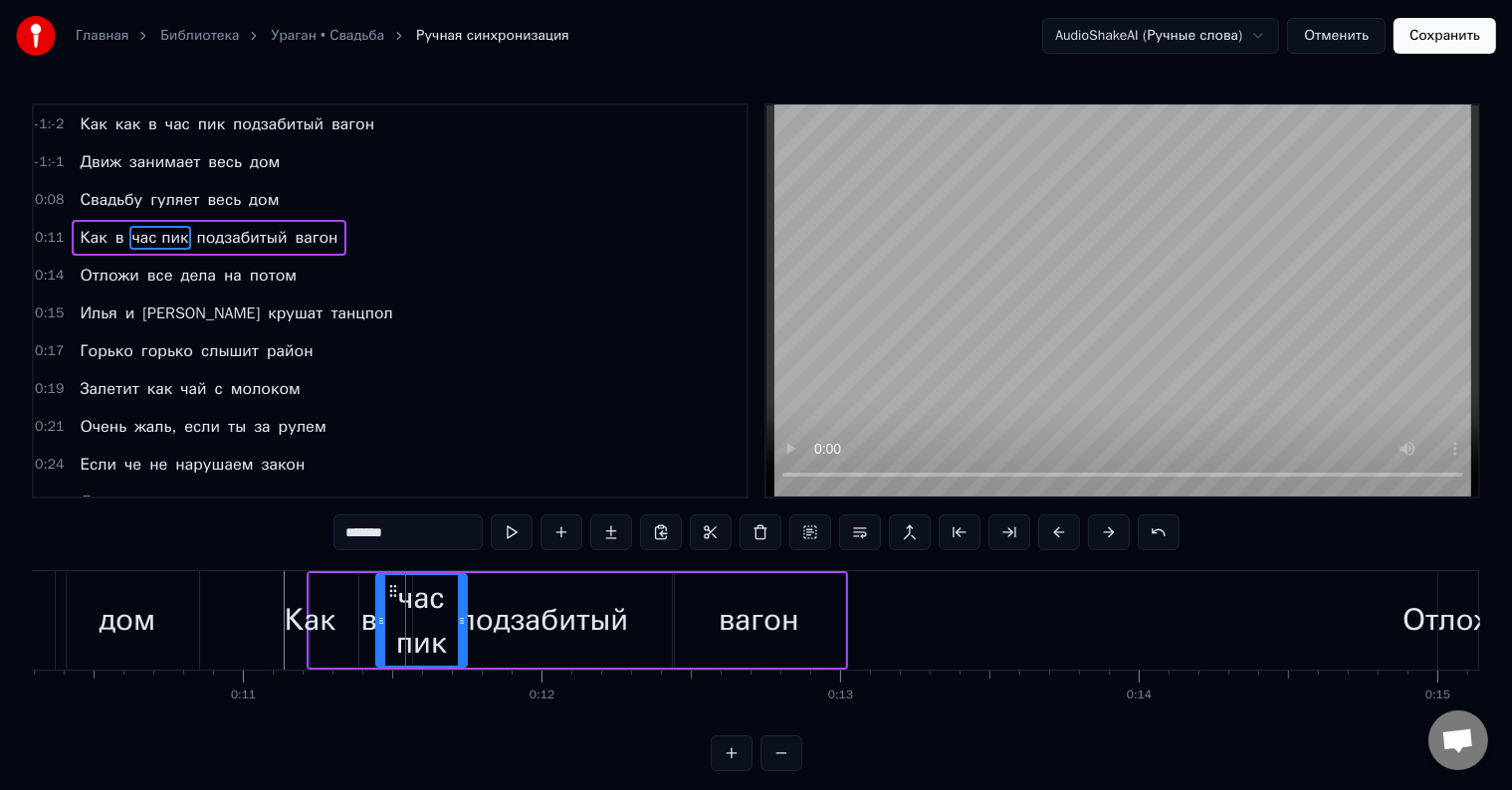 click 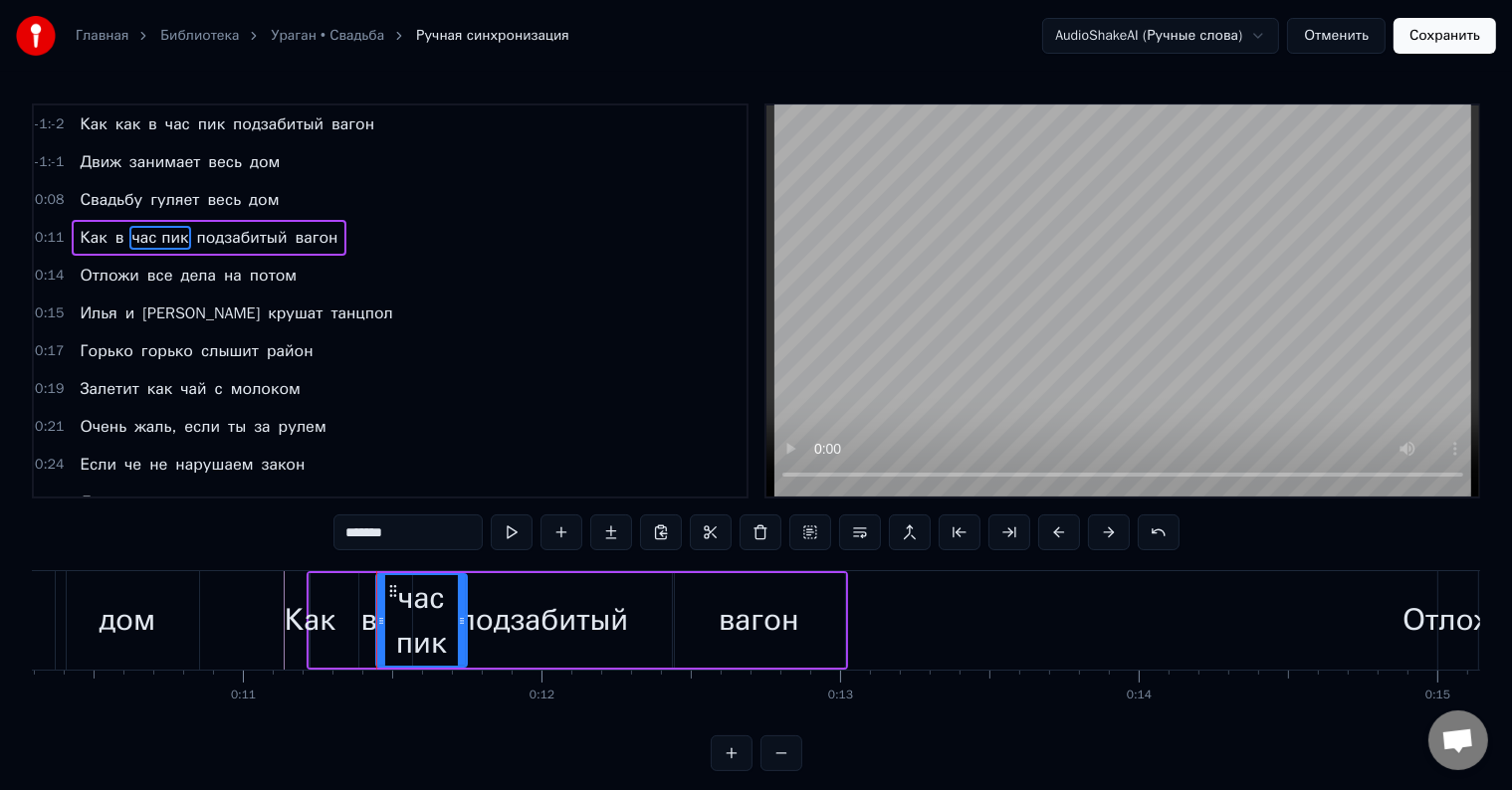 click on "Как" at bounding box center (310, 620) 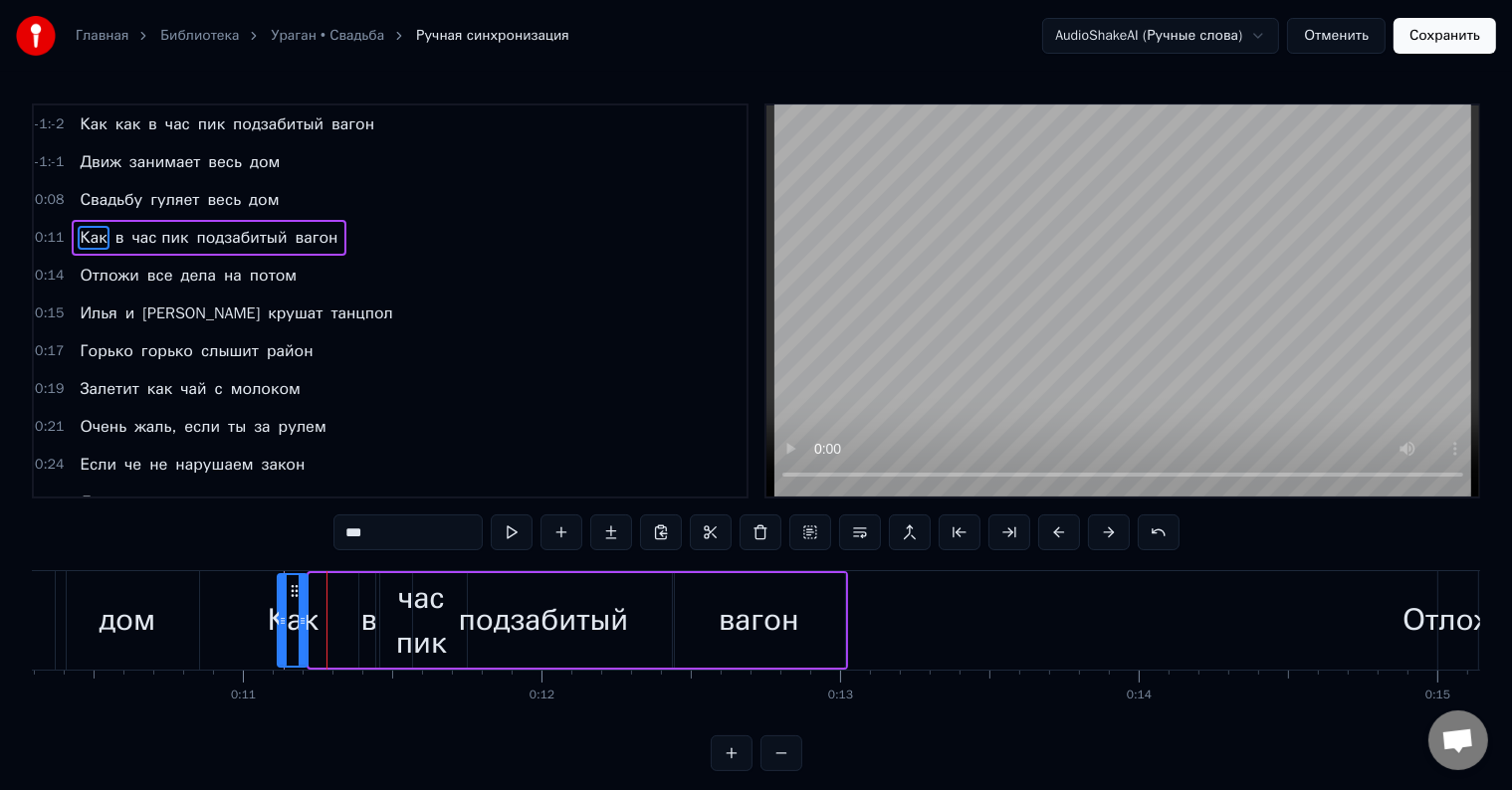 drag, startPoint x: 311, startPoint y: 615, endPoint x: 295, endPoint y: 639, distance: 28.84441 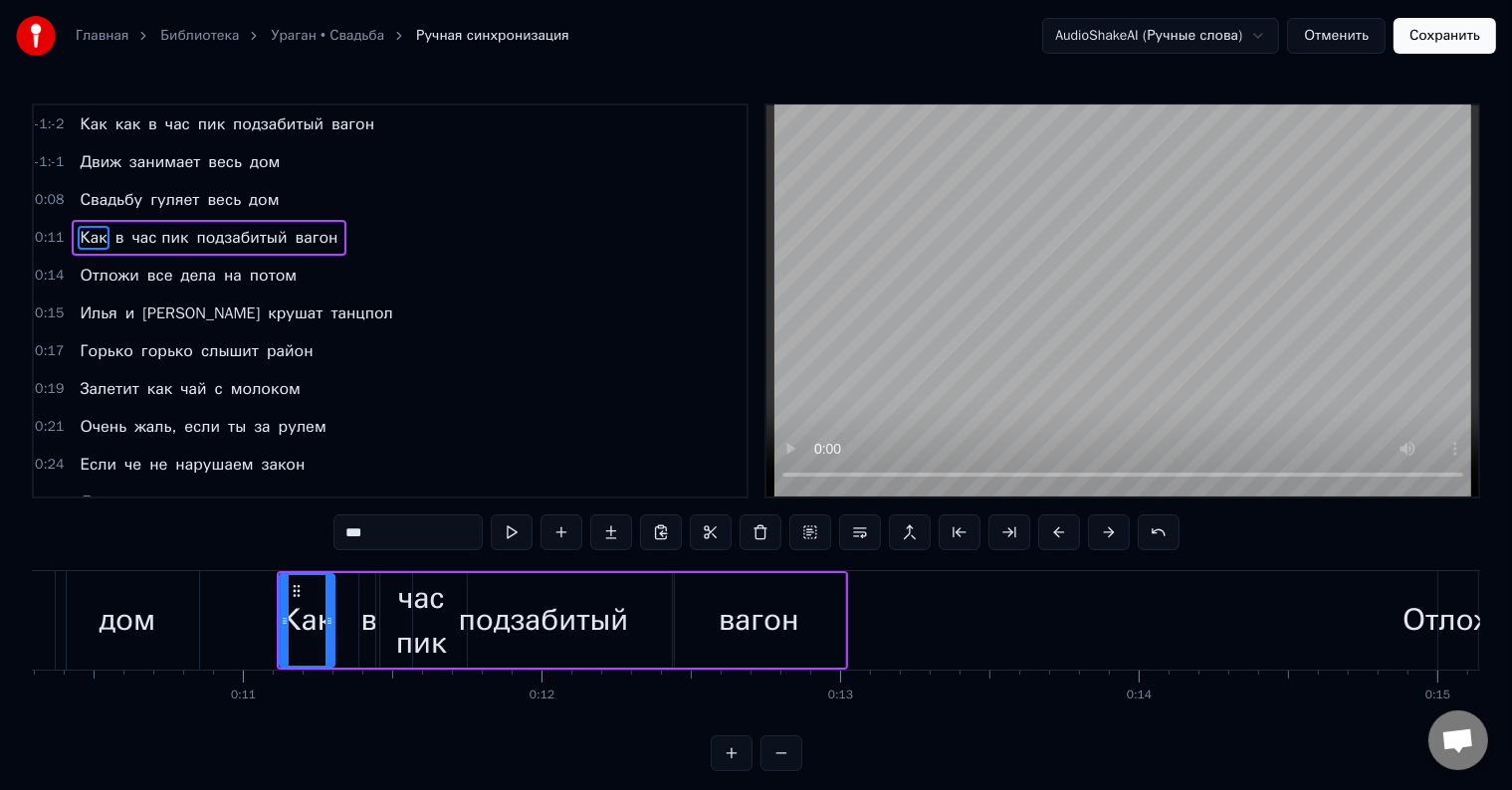 drag, startPoint x: 303, startPoint y: 625, endPoint x: 329, endPoint y: 621, distance: 26.305893 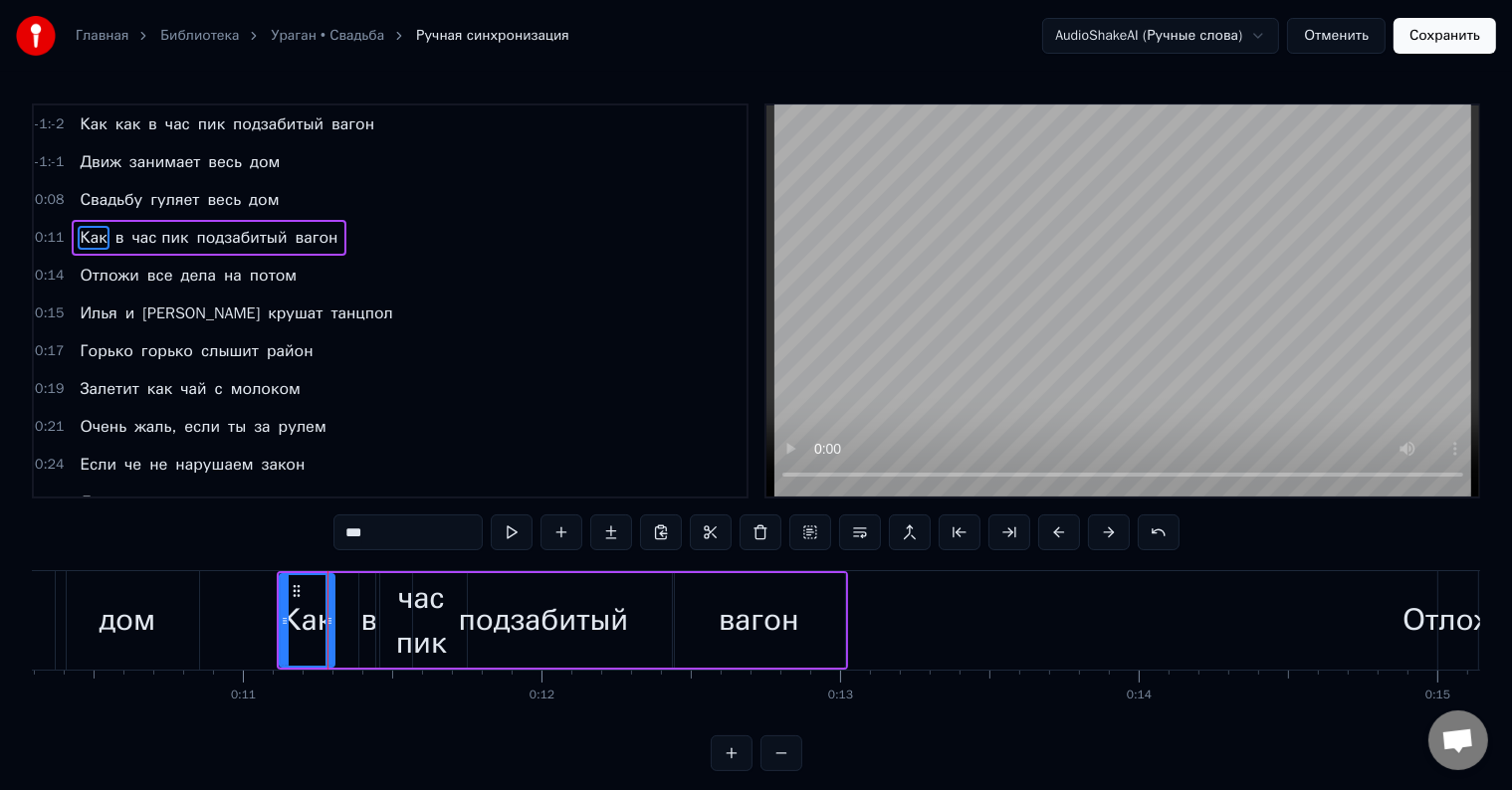 click at bounding box center (33610, 620) 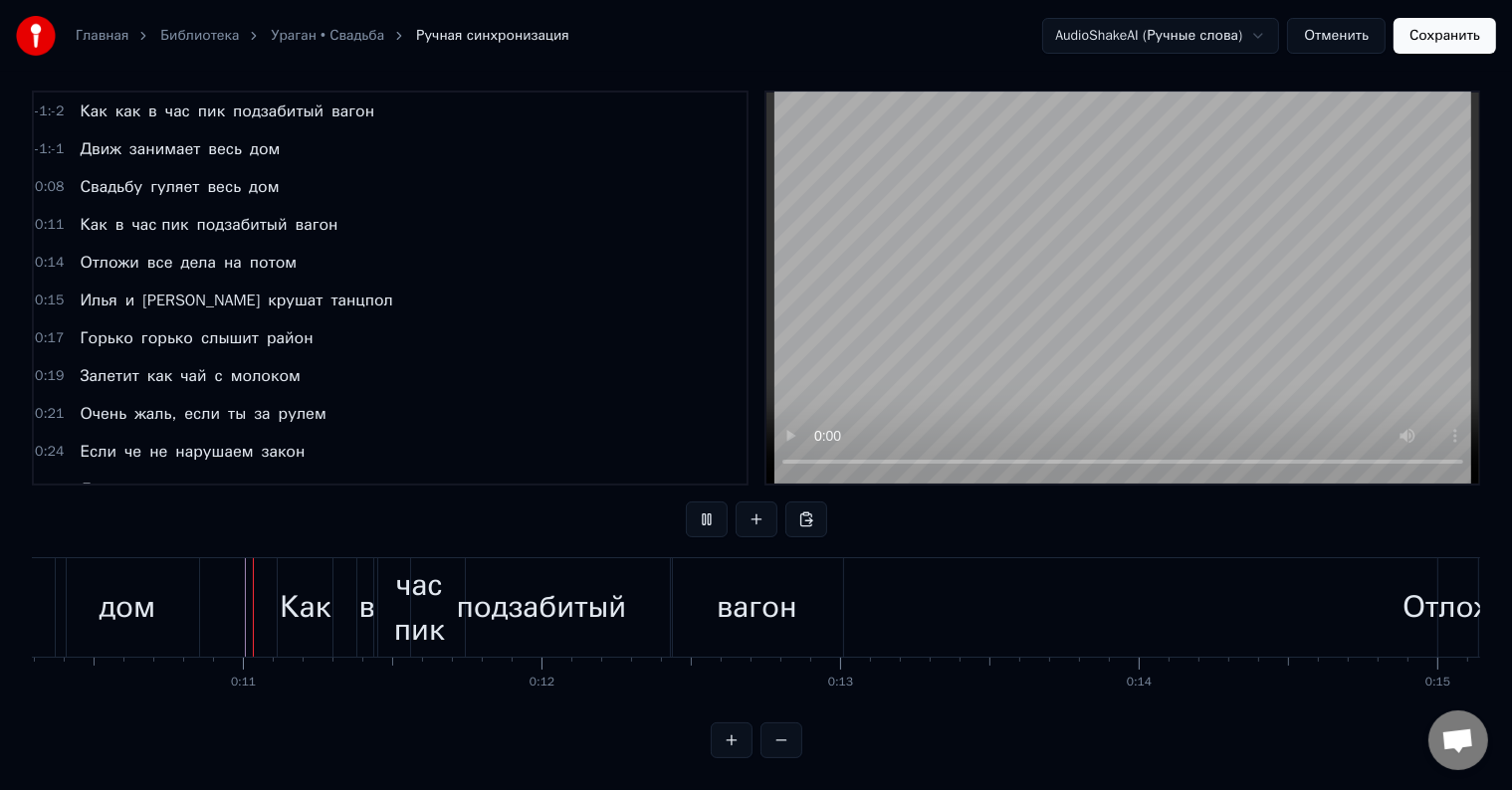scroll, scrollTop: 30, scrollLeft: 0, axis: vertical 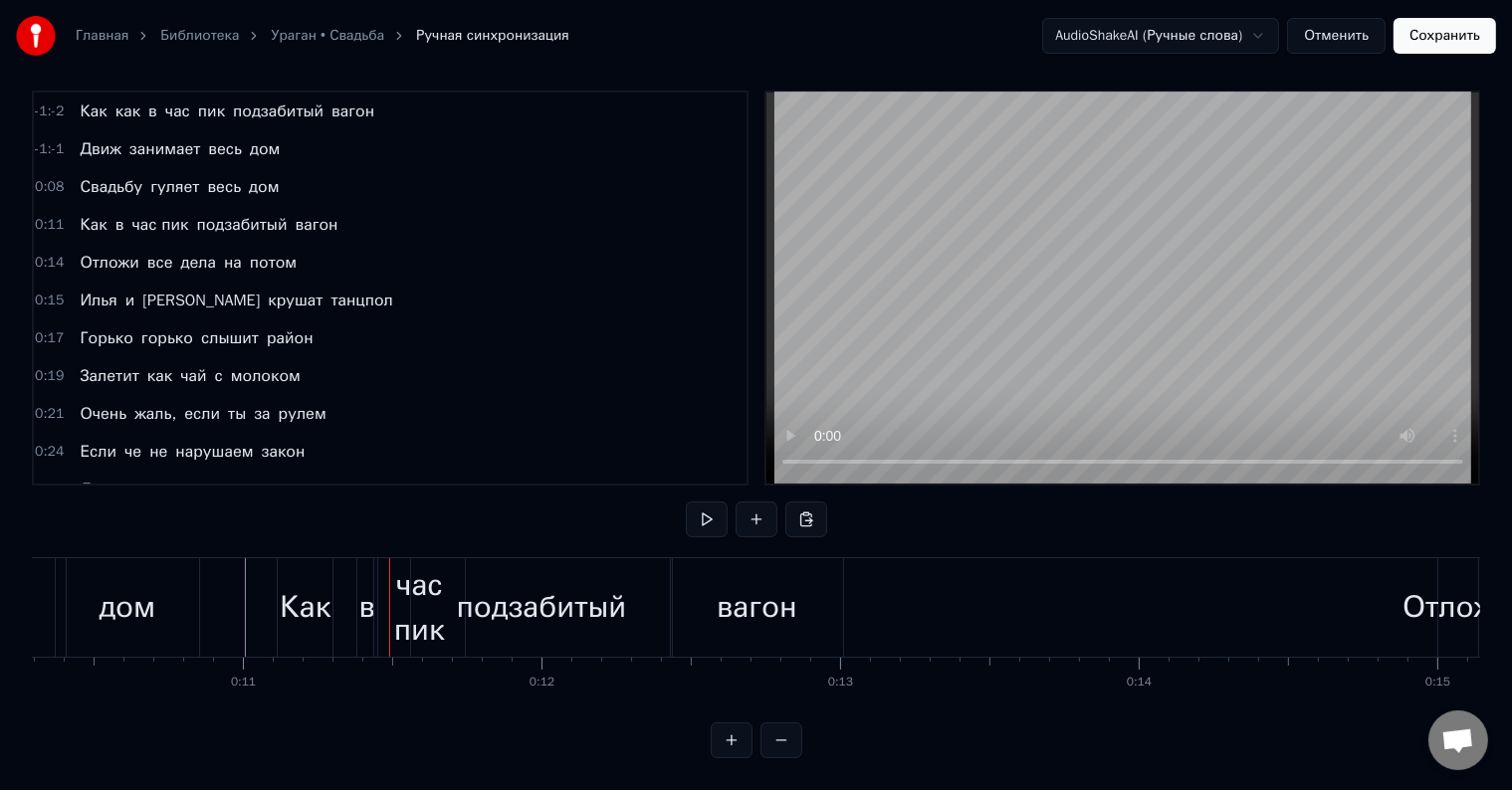 click on "Как" at bounding box center (305, 607) 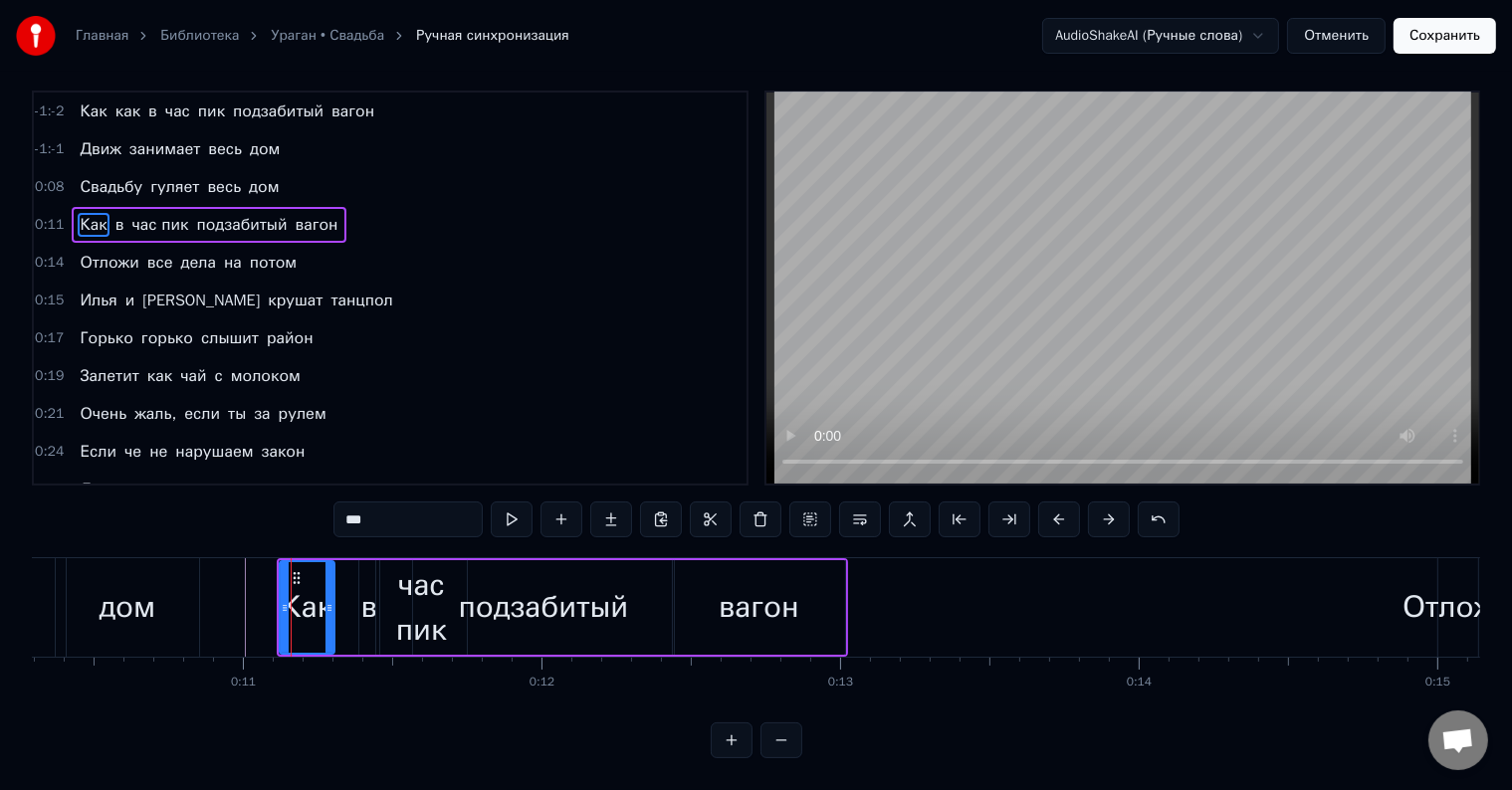 scroll, scrollTop: 0, scrollLeft: 0, axis: both 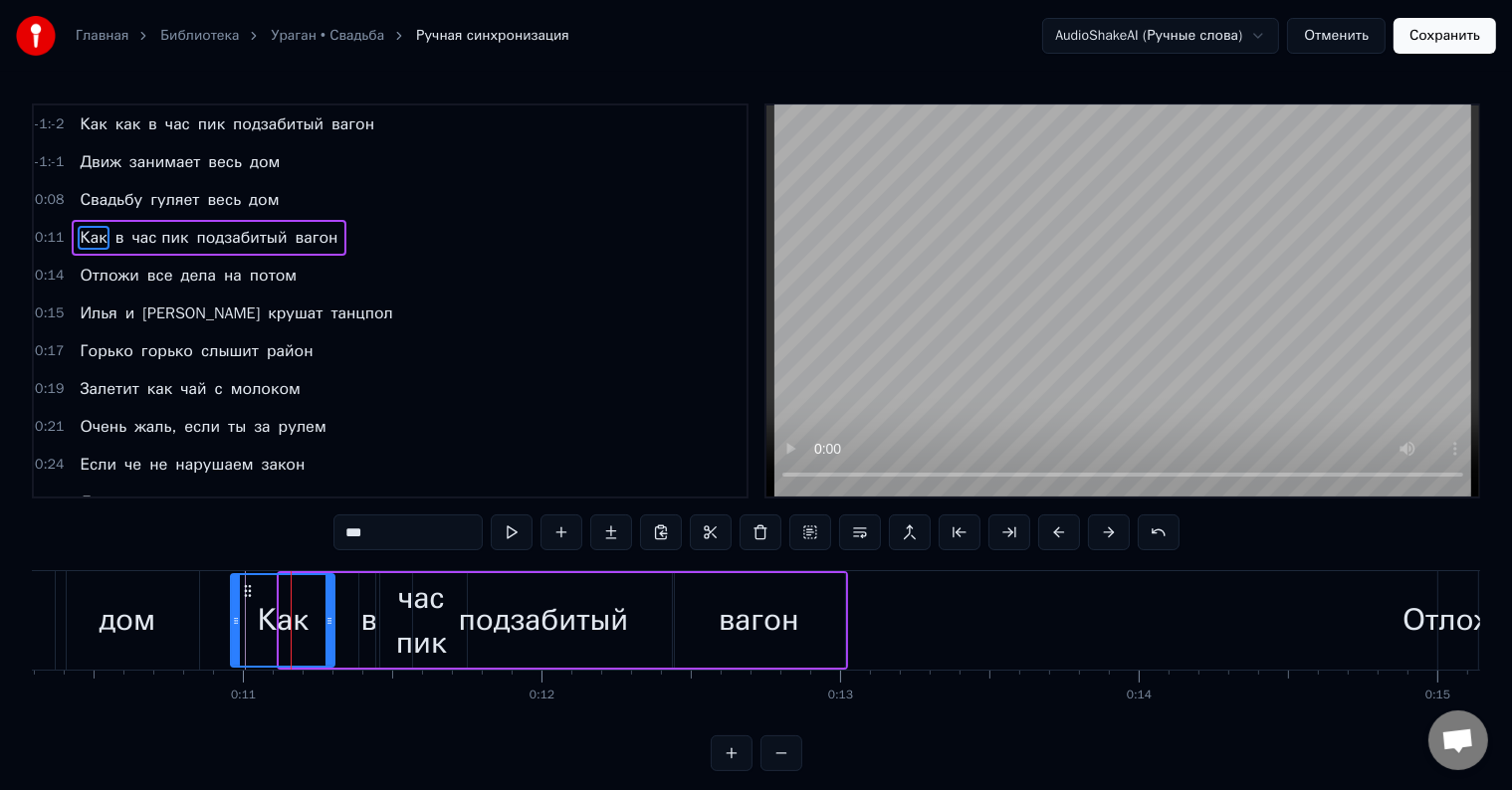 drag, startPoint x: 283, startPoint y: 607, endPoint x: 234, endPoint y: 604, distance: 49.09175 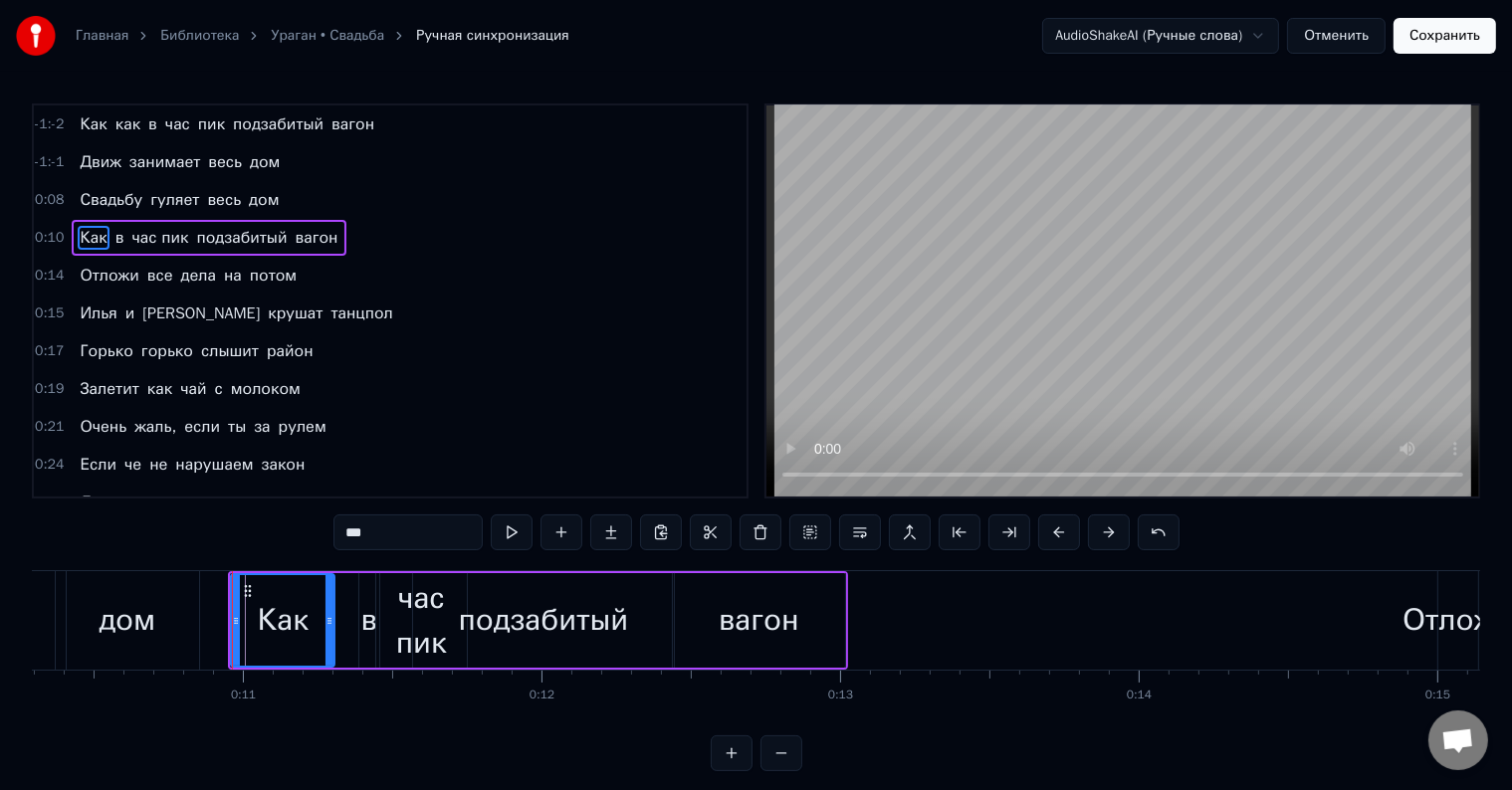 click on "дом" at bounding box center (127, 620) 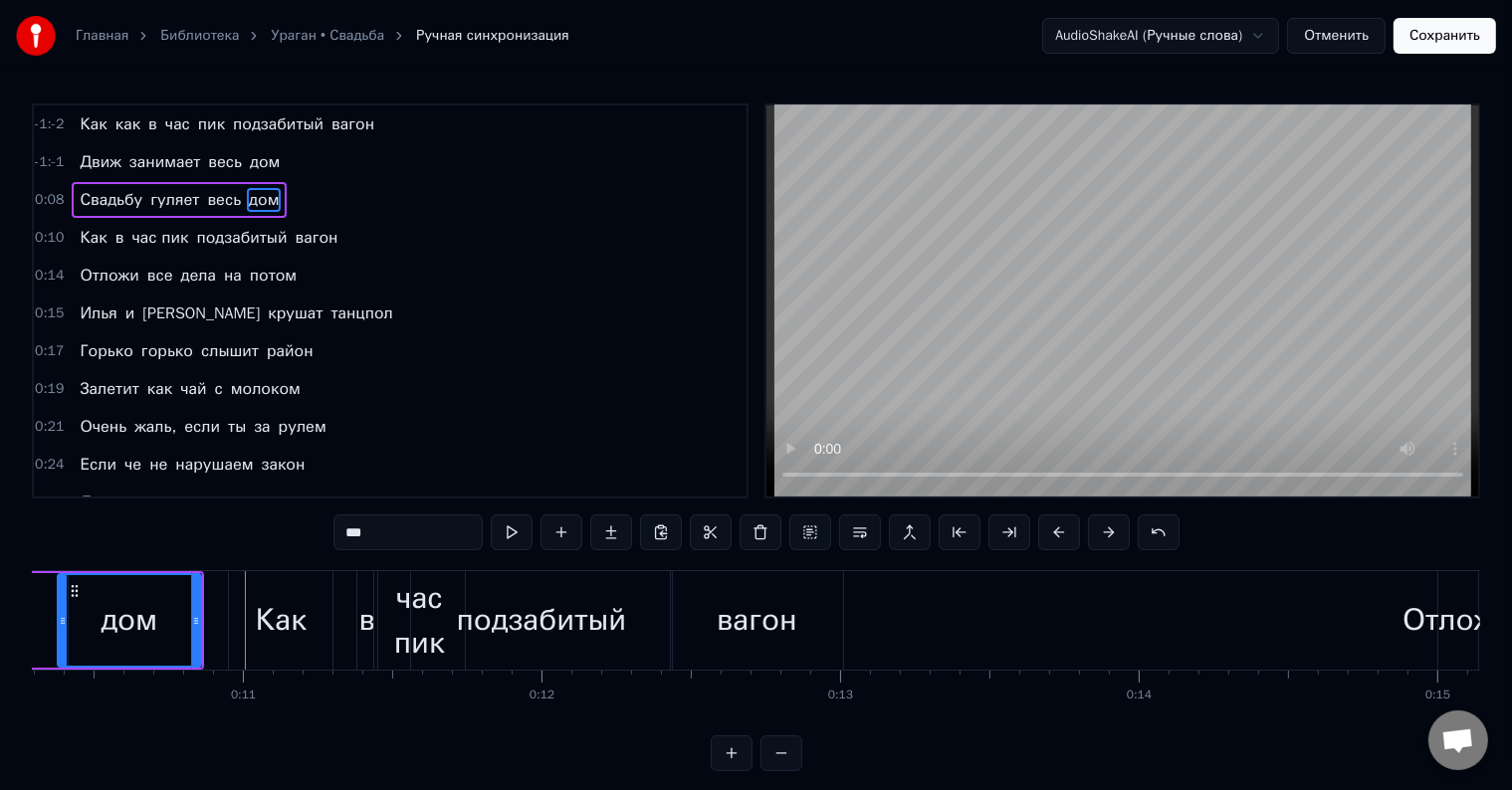 scroll, scrollTop: 28, scrollLeft: 0, axis: vertical 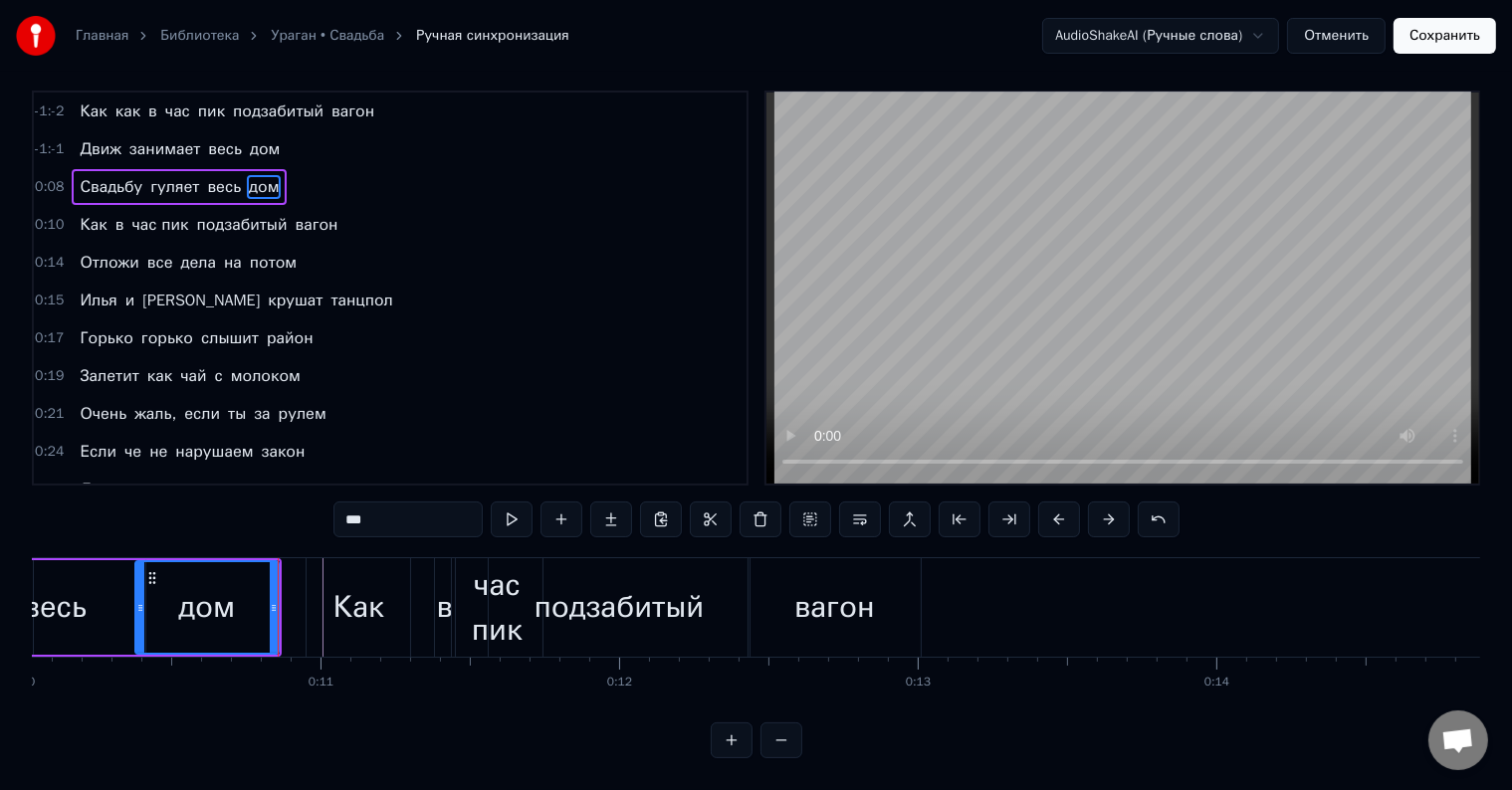click on "Как" at bounding box center [358, 607] 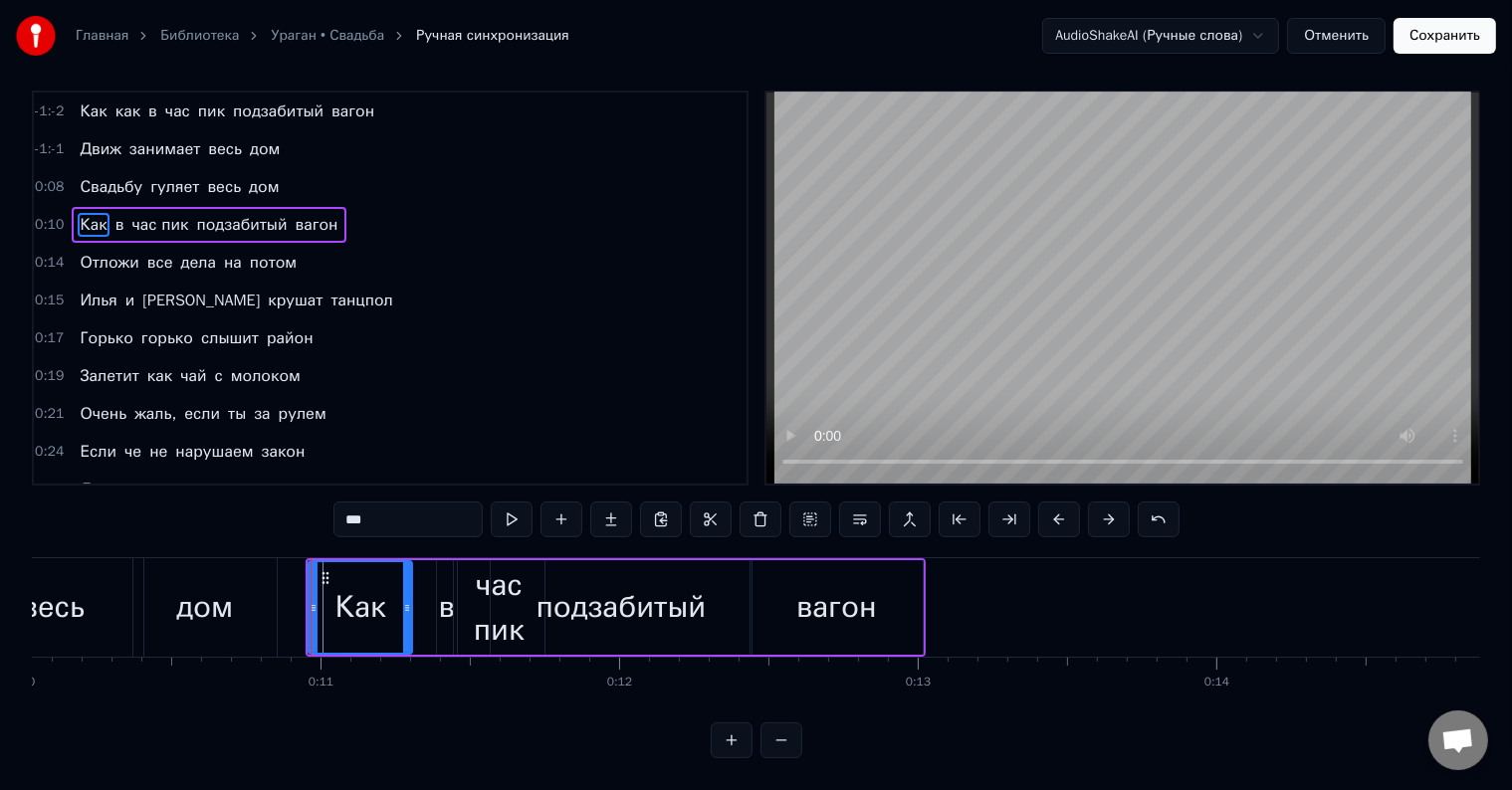 scroll, scrollTop: 0, scrollLeft: 0, axis: both 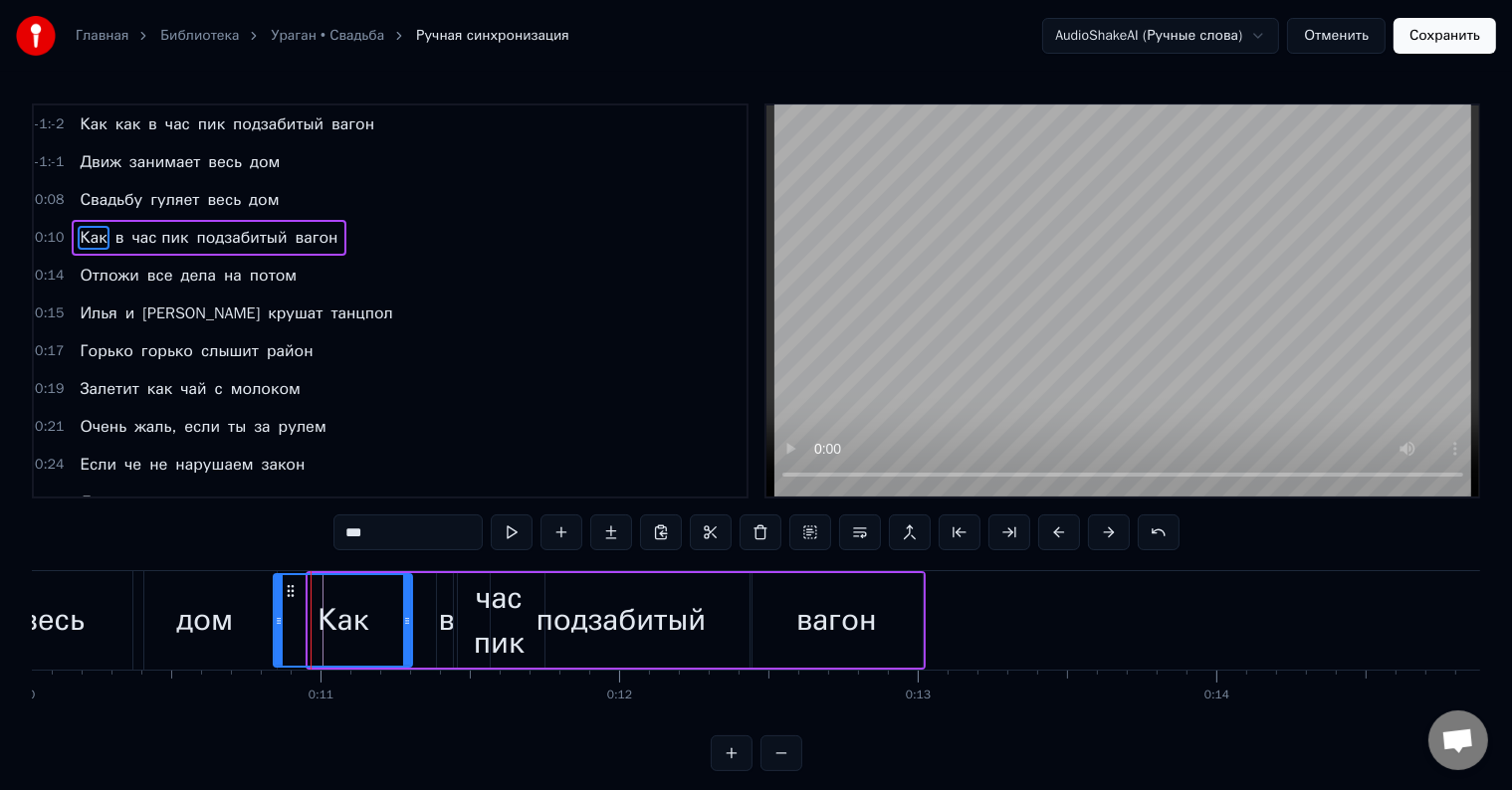 drag, startPoint x: 310, startPoint y: 603, endPoint x: 275, endPoint y: 607, distance: 35.22783 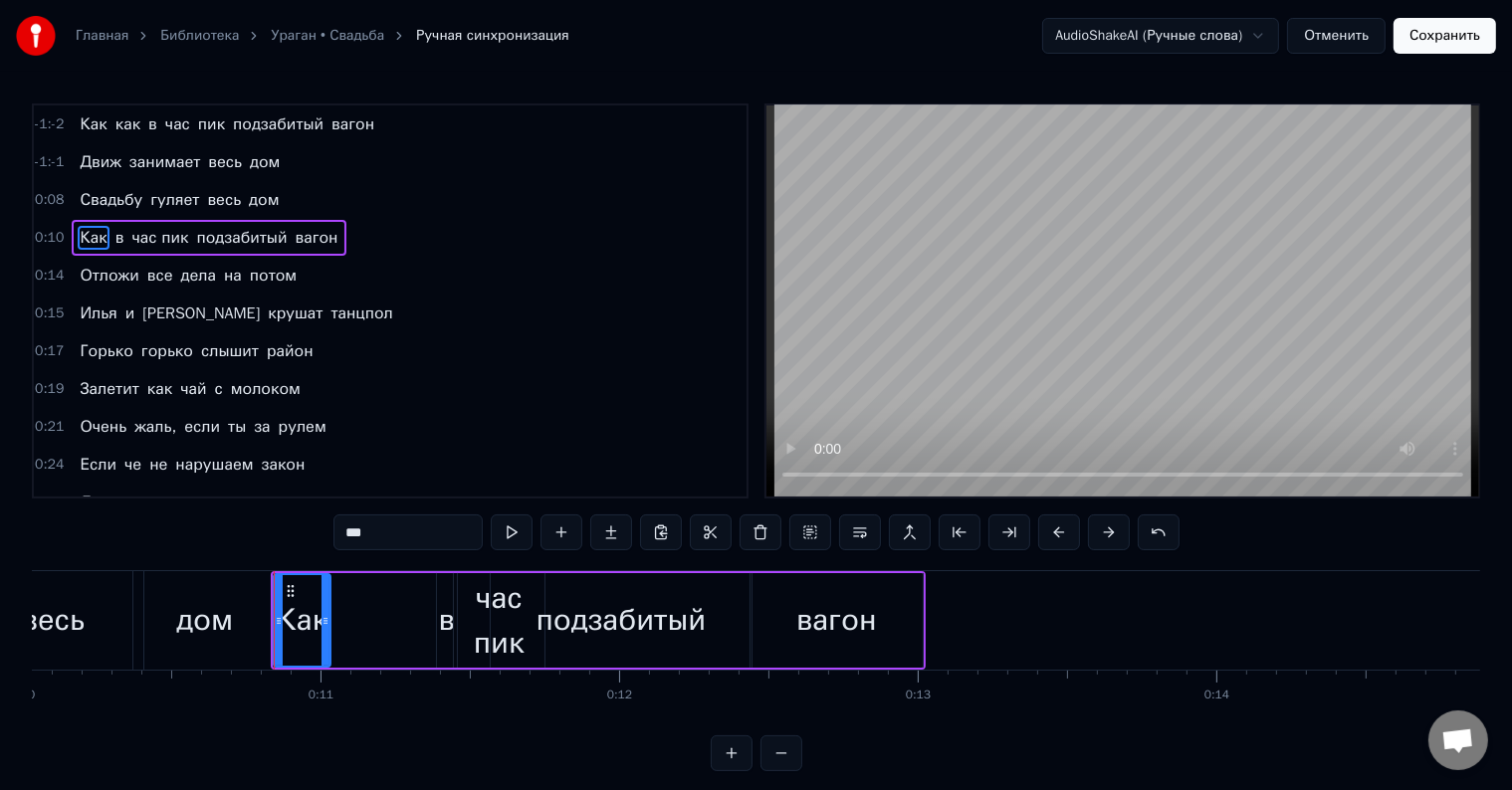 drag, startPoint x: 404, startPoint y: 621, endPoint x: 323, endPoint y: 621, distance: 81 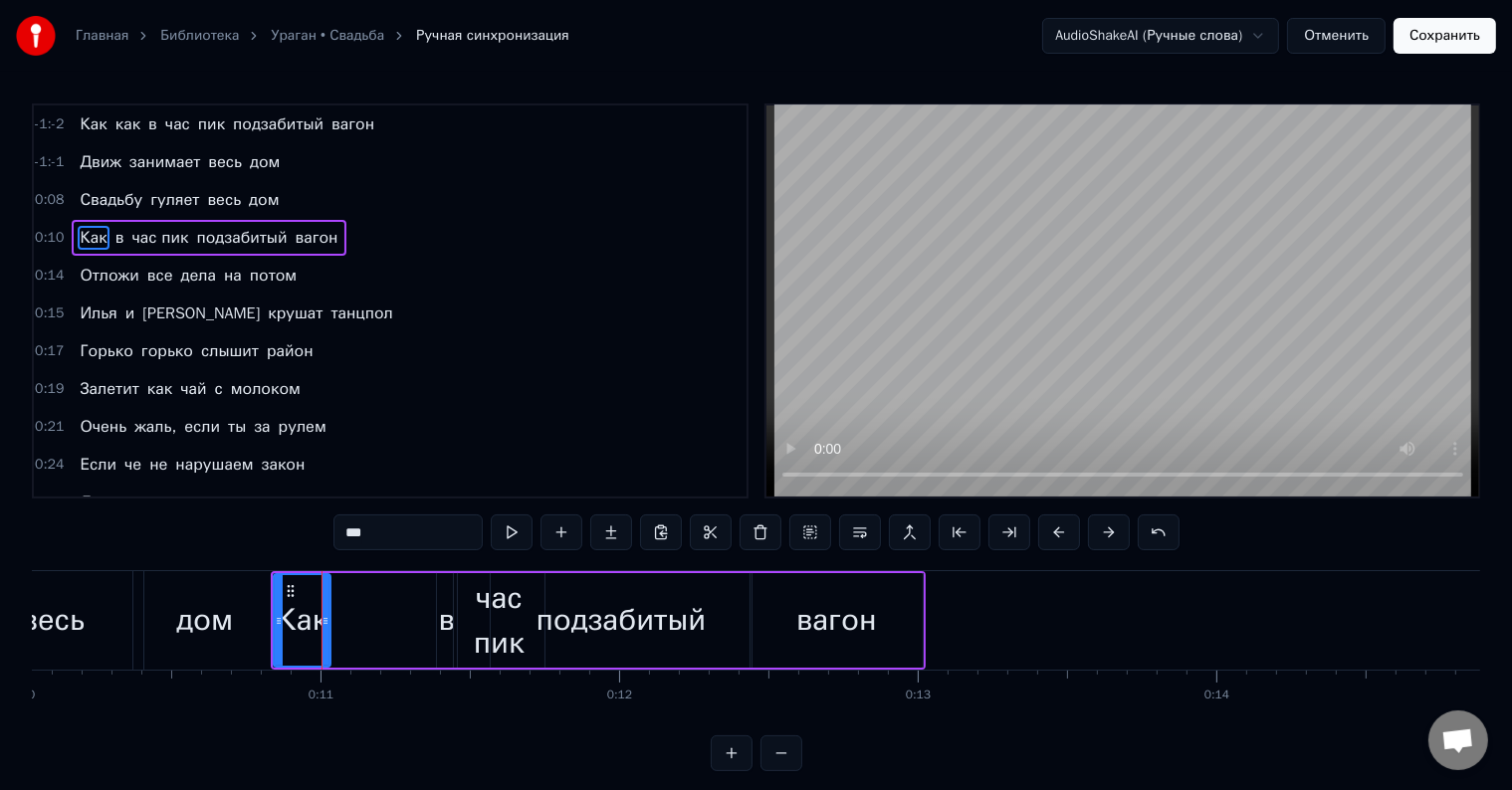 click on "в" at bounding box center (447, 620) 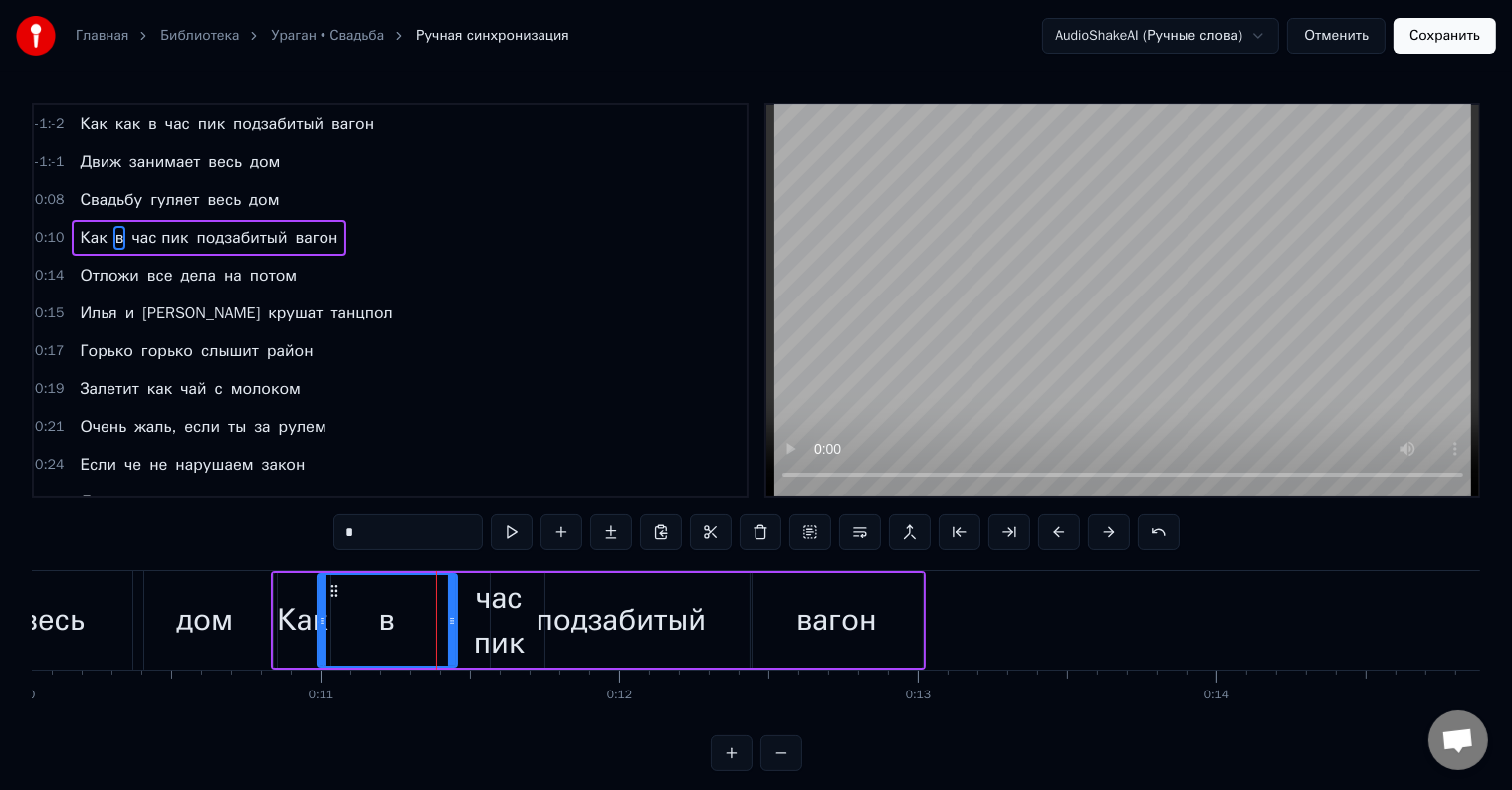 drag, startPoint x: 438, startPoint y: 625, endPoint x: 319, endPoint y: 636, distance: 119.50732 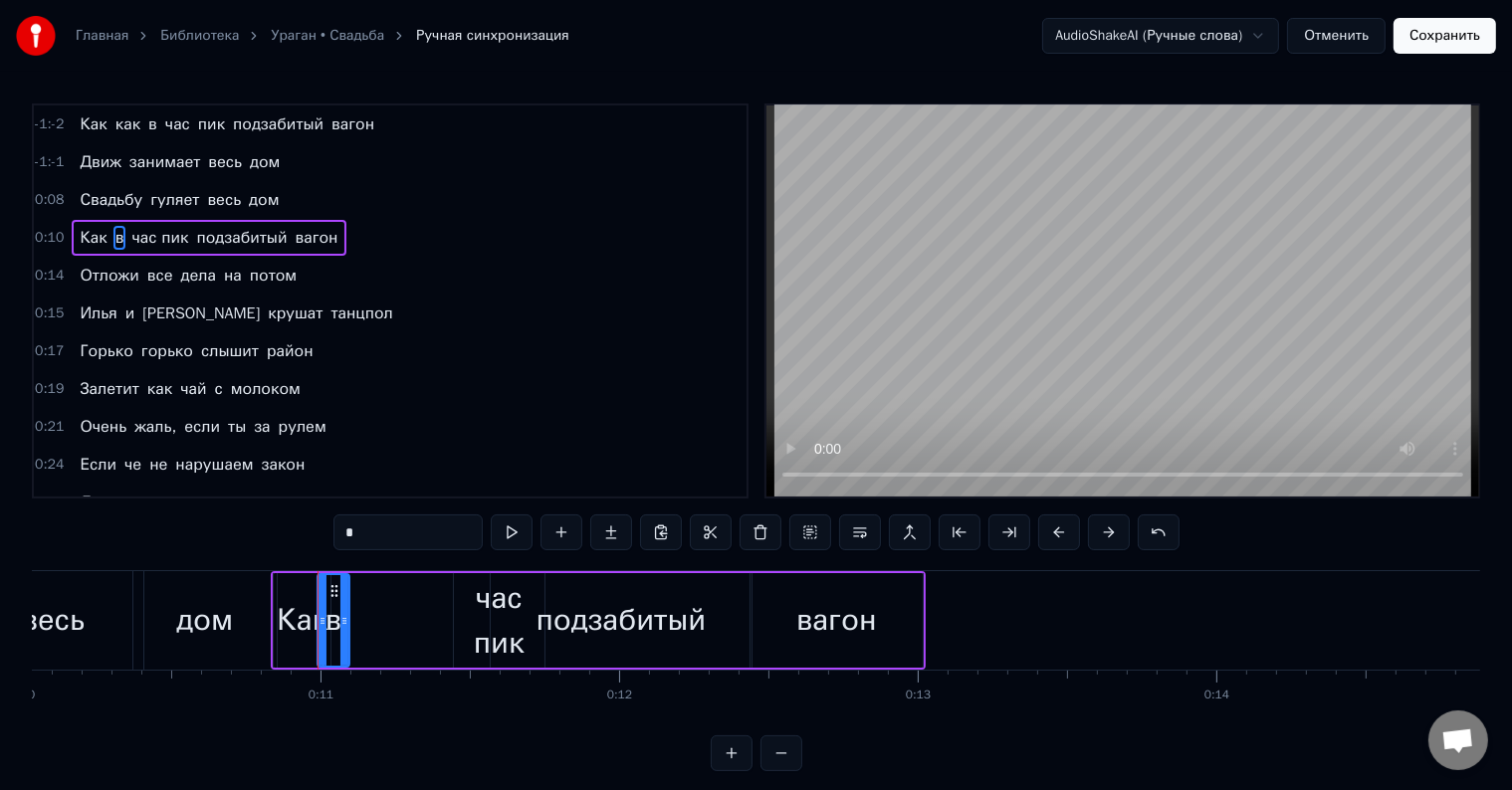 drag, startPoint x: 454, startPoint y: 624, endPoint x: 346, endPoint y: 634, distance: 108.461975 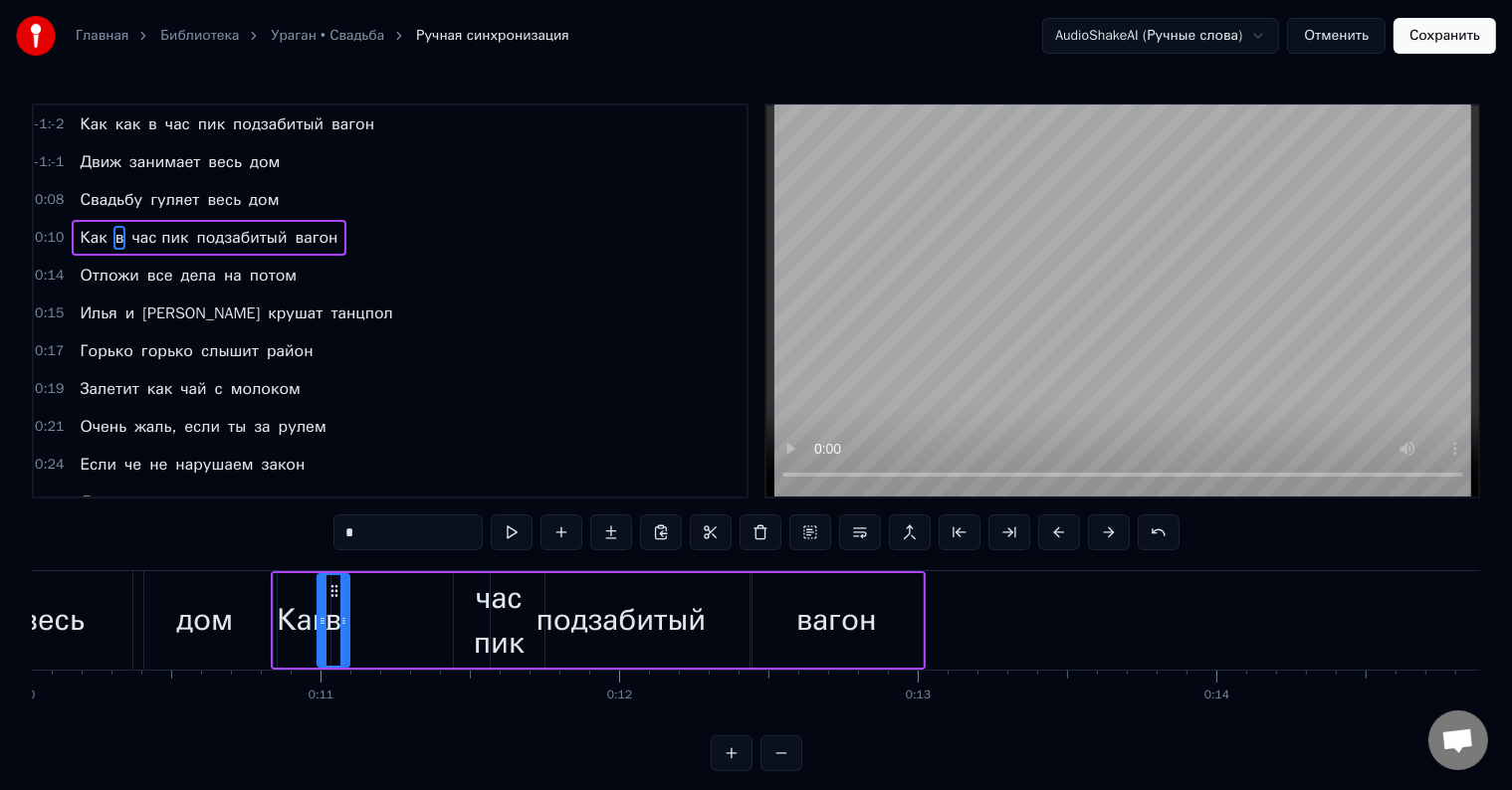 click on "час пик" at bounding box center [499, 621] 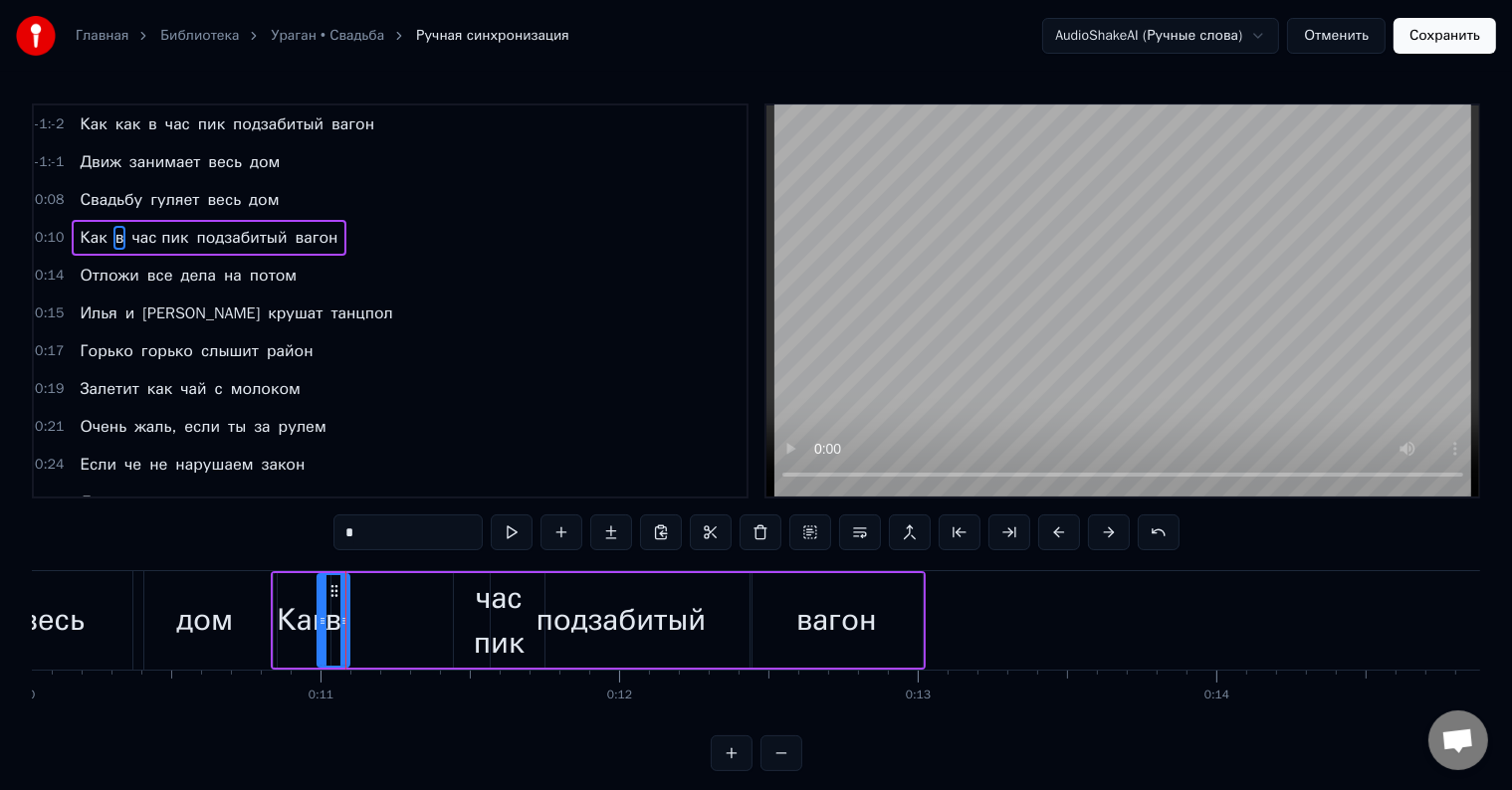 type on "*******" 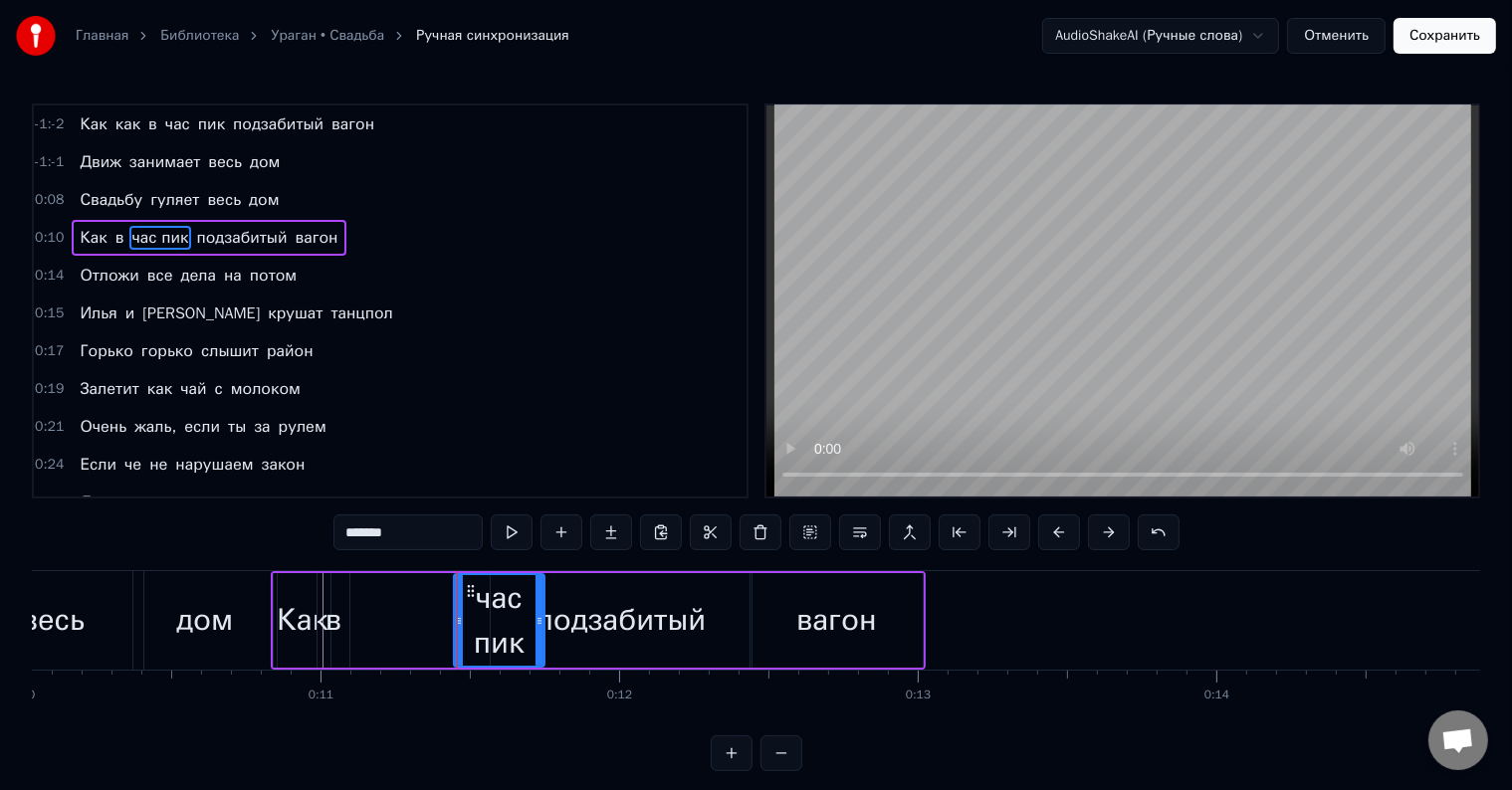drag, startPoint x: 456, startPoint y: 633, endPoint x: 392, endPoint y: 632, distance: 64.00781 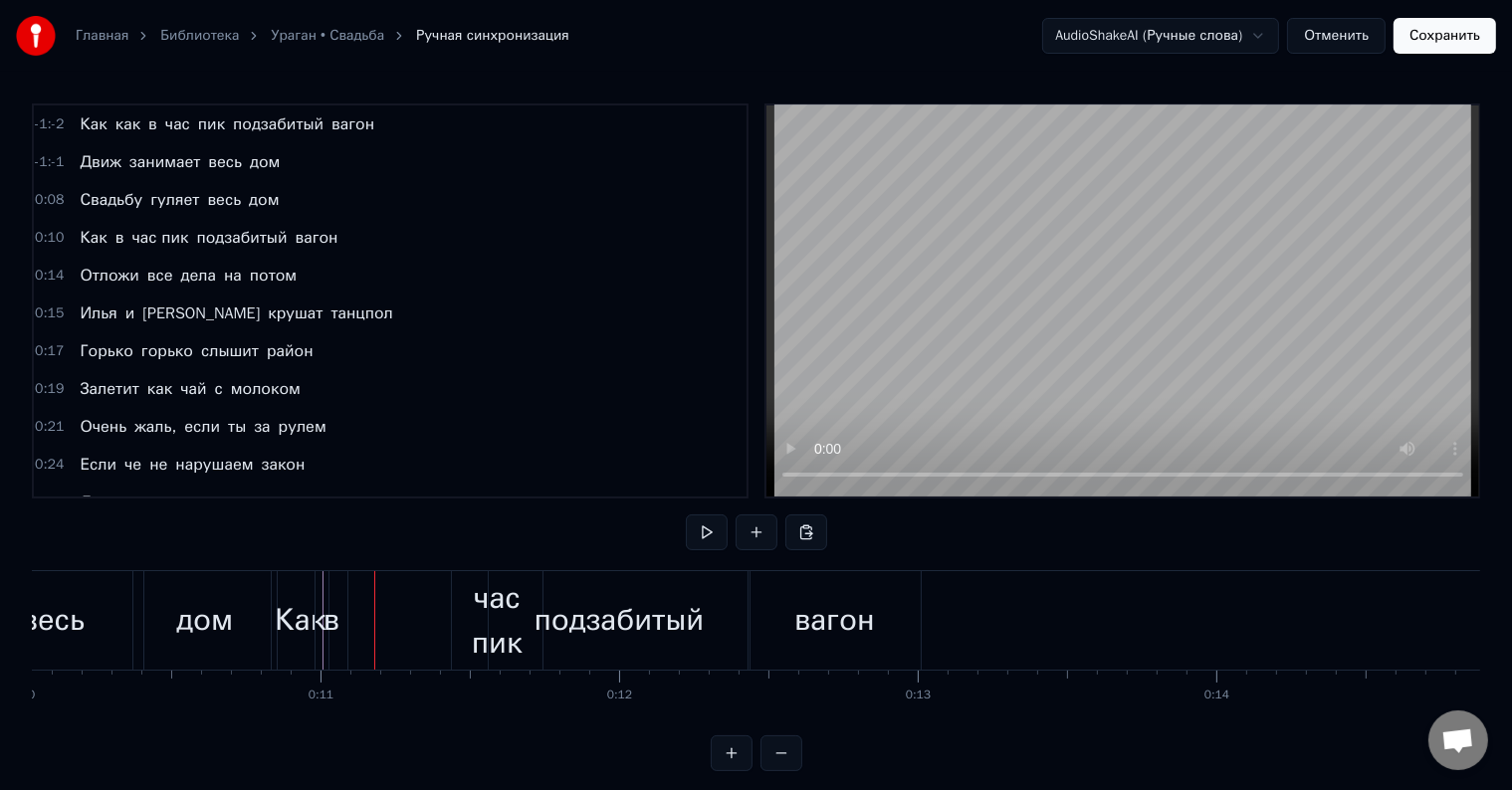 click on "час пик" at bounding box center (497, 621) 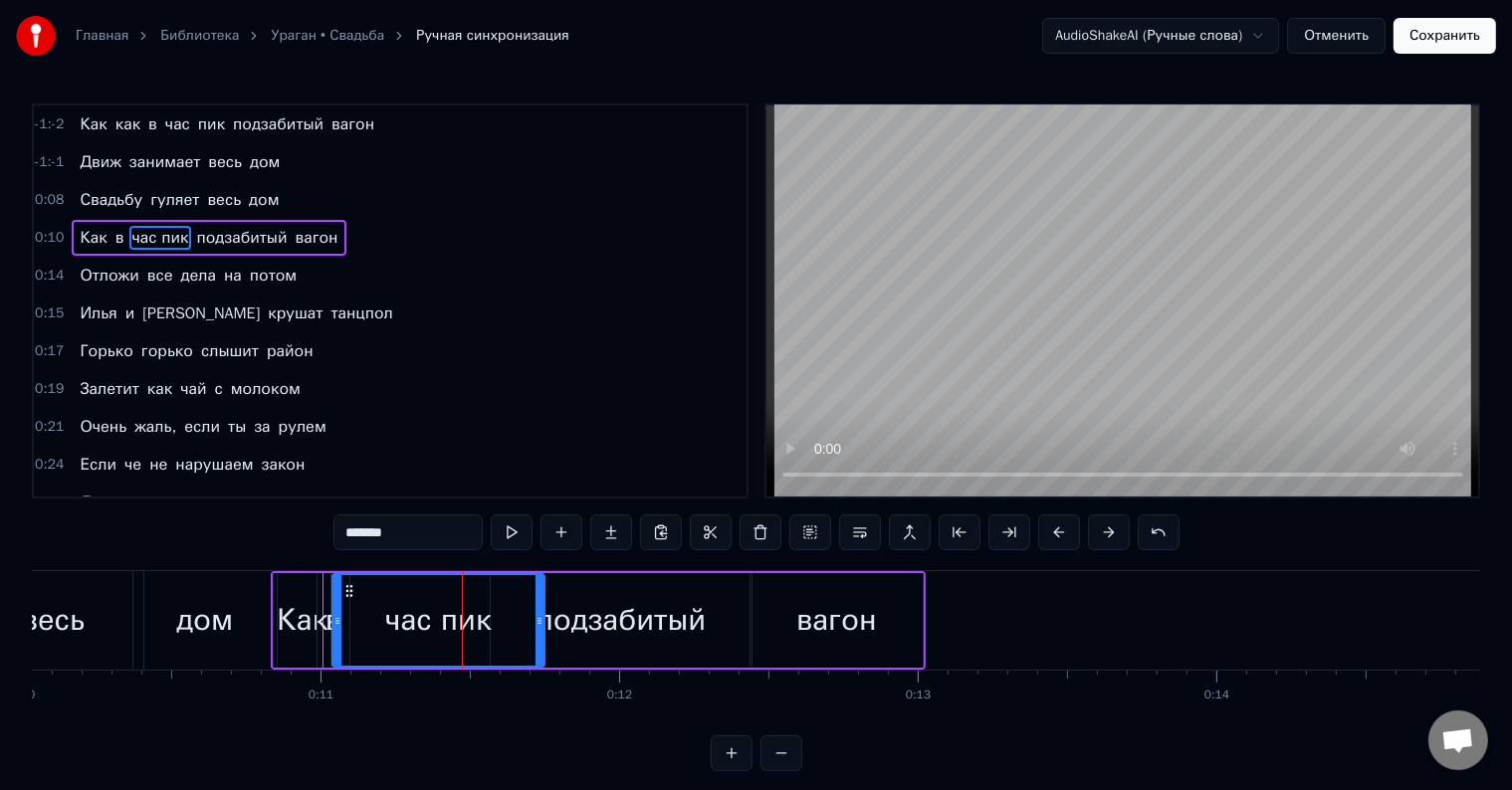 drag, startPoint x: 458, startPoint y: 626, endPoint x: 384, endPoint y: 631, distance: 74.168727 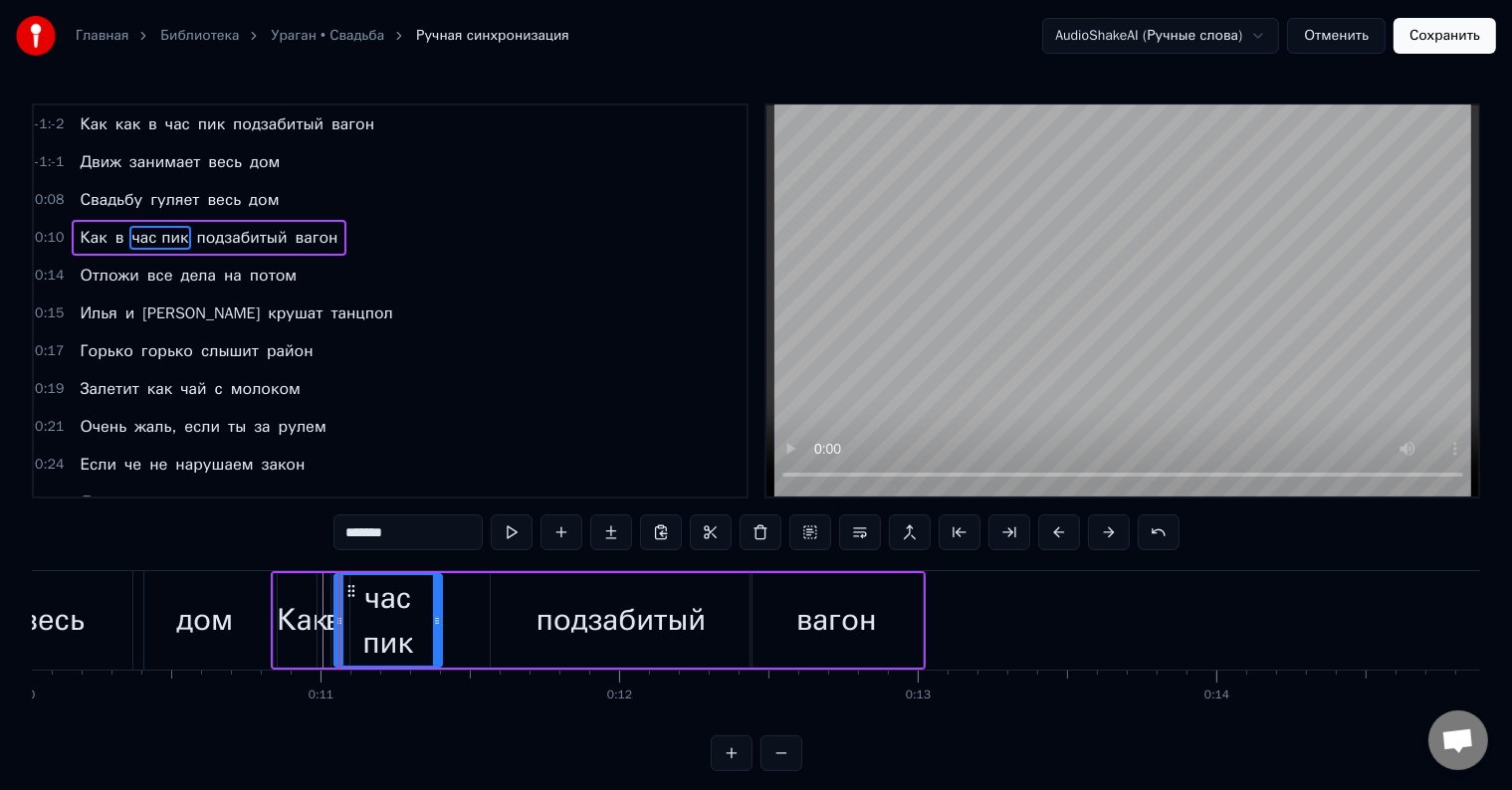 drag, startPoint x: 538, startPoint y: 622, endPoint x: 435, endPoint y: 630, distance: 103.31021 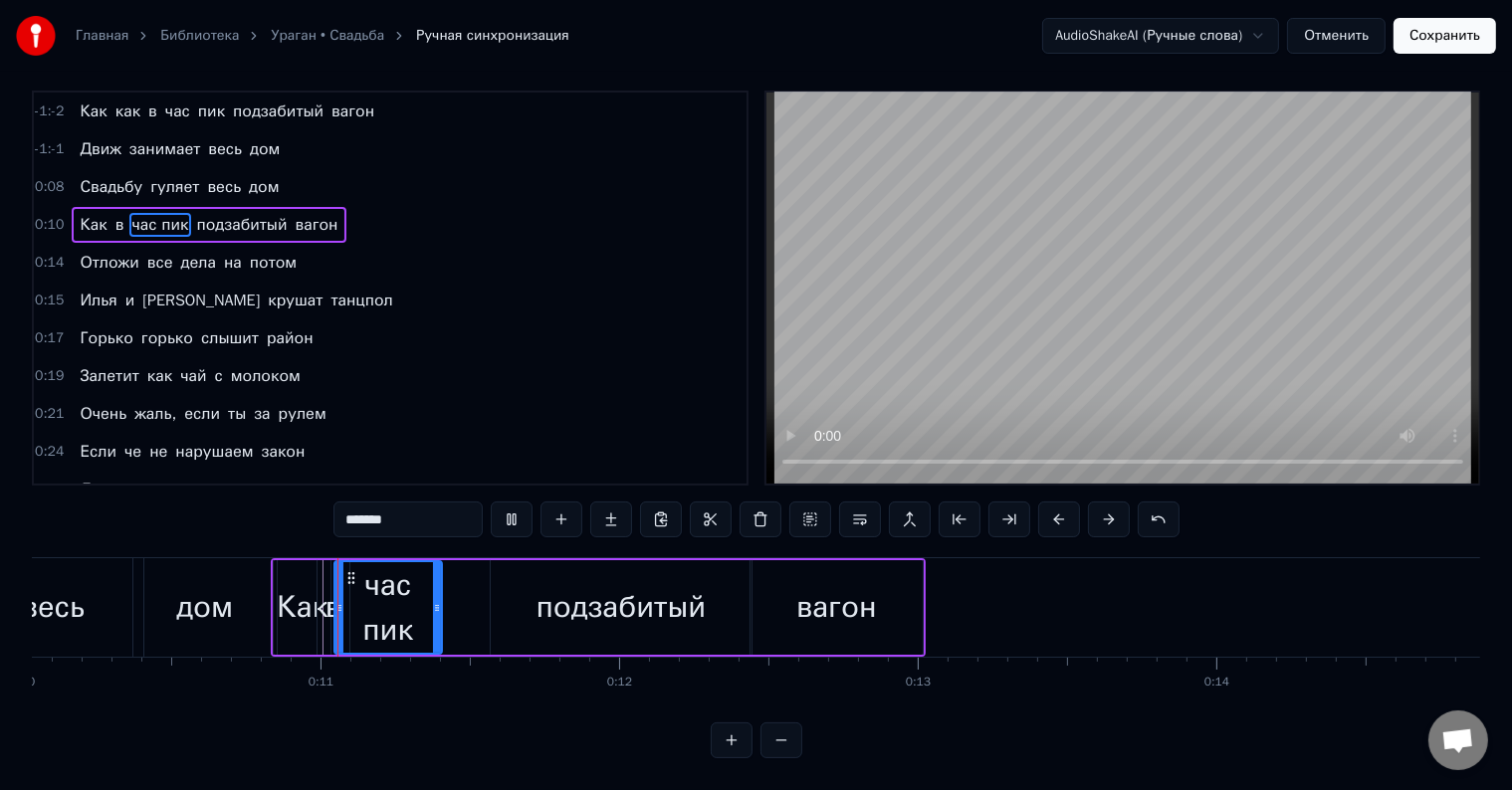 scroll, scrollTop: 30, scrollLeft: 0, axis: vertical 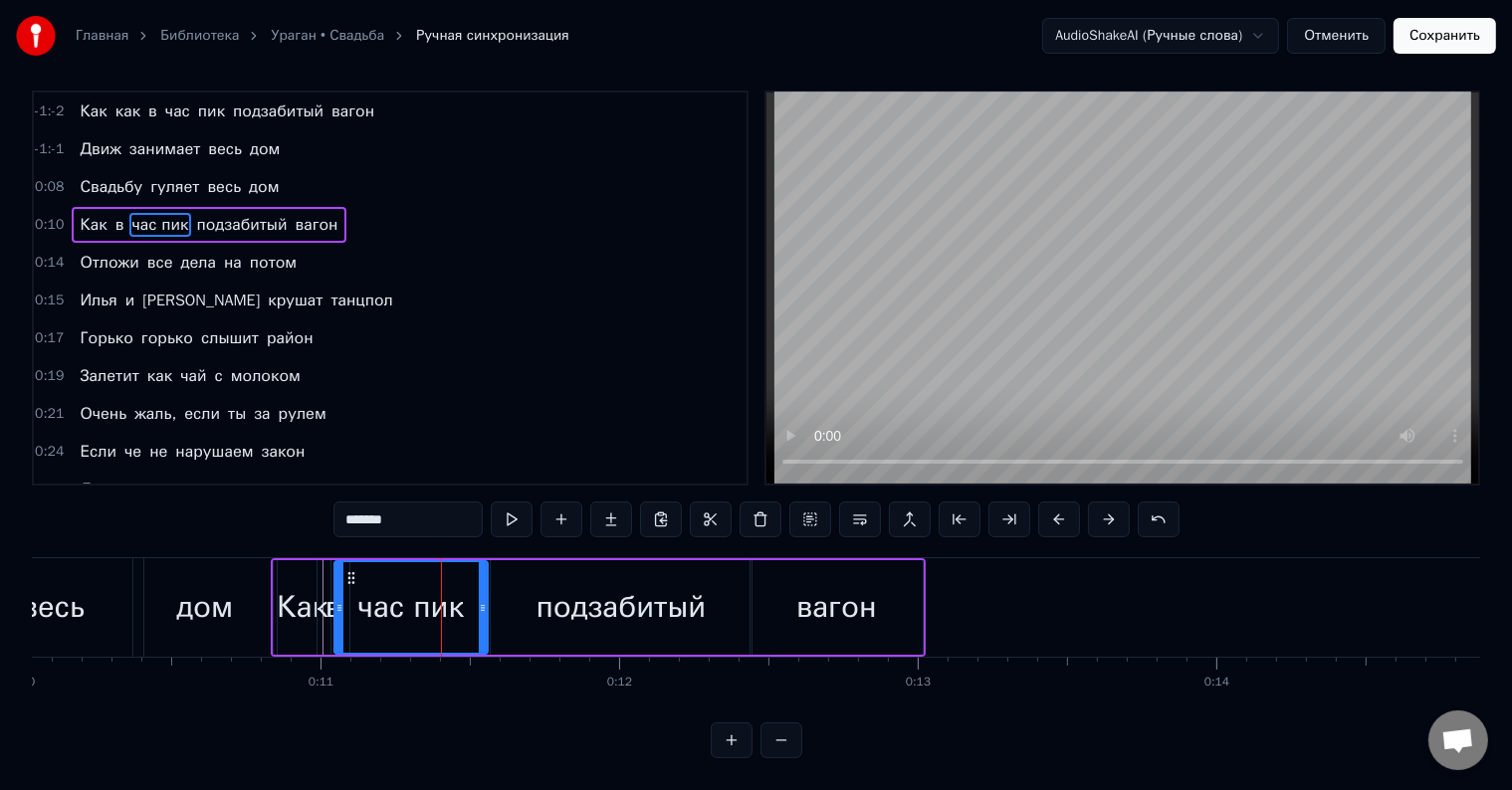 drag, startPoint x: 432, startPoint y: 600, endPoint x: 478, endPoint y: 603, distance: 46.09772 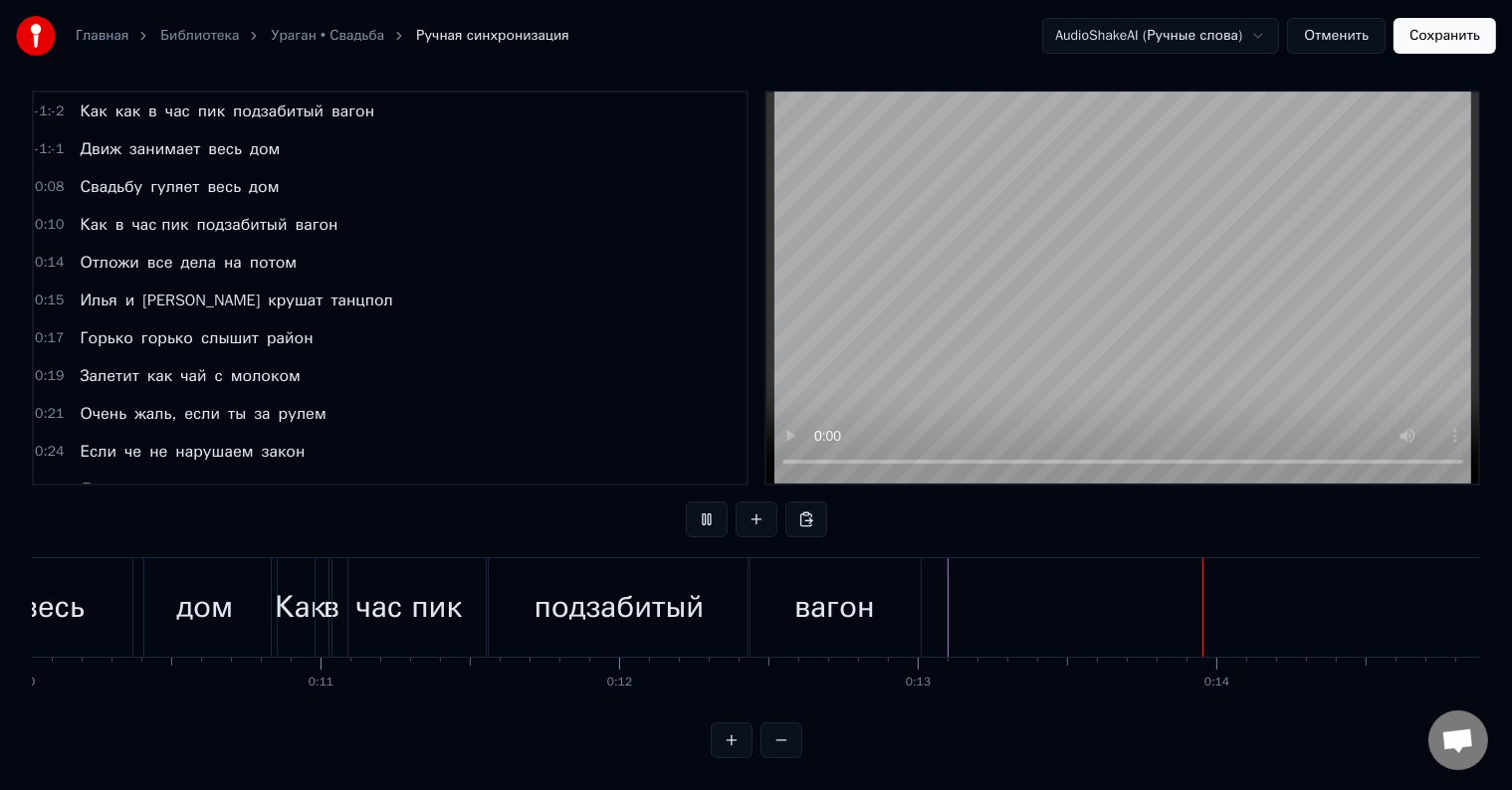 scroll, scrollTop: 30, scrollLeft: 0, axis: vertical 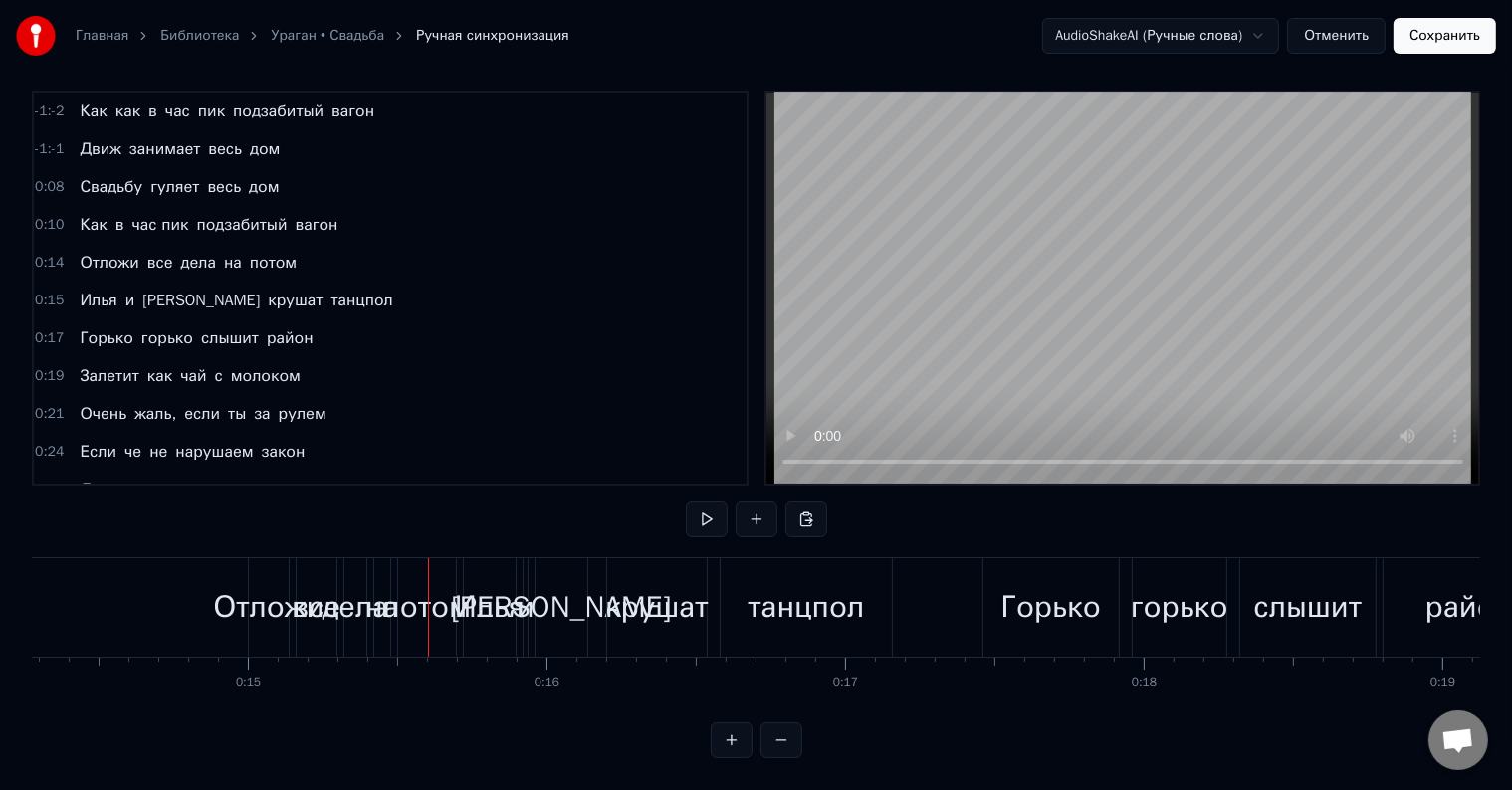 click on "Отложи" at bounding box center [268, 607] 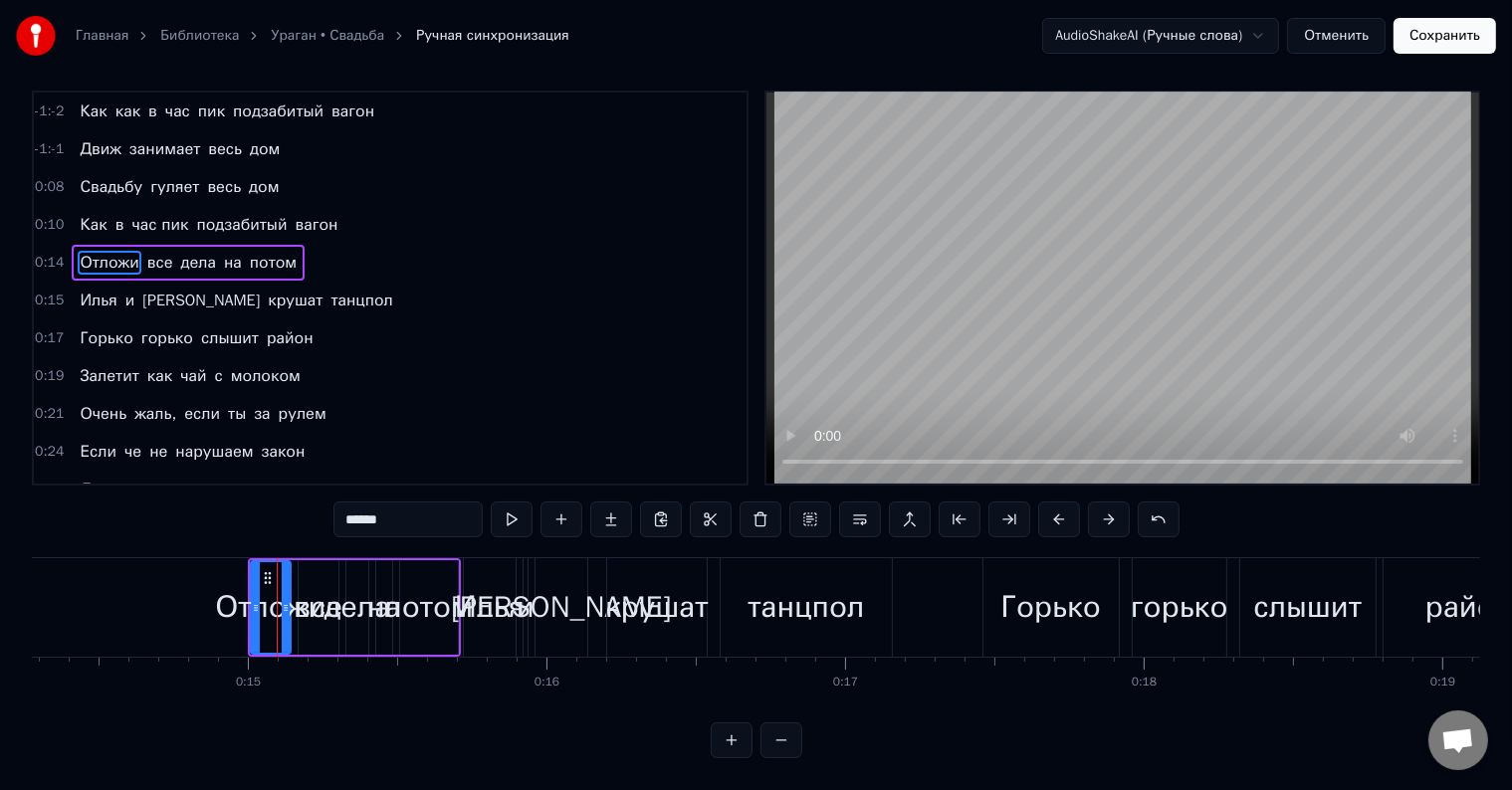 scroll, scrollTop: 0, scrollLeft: 0, axis: both 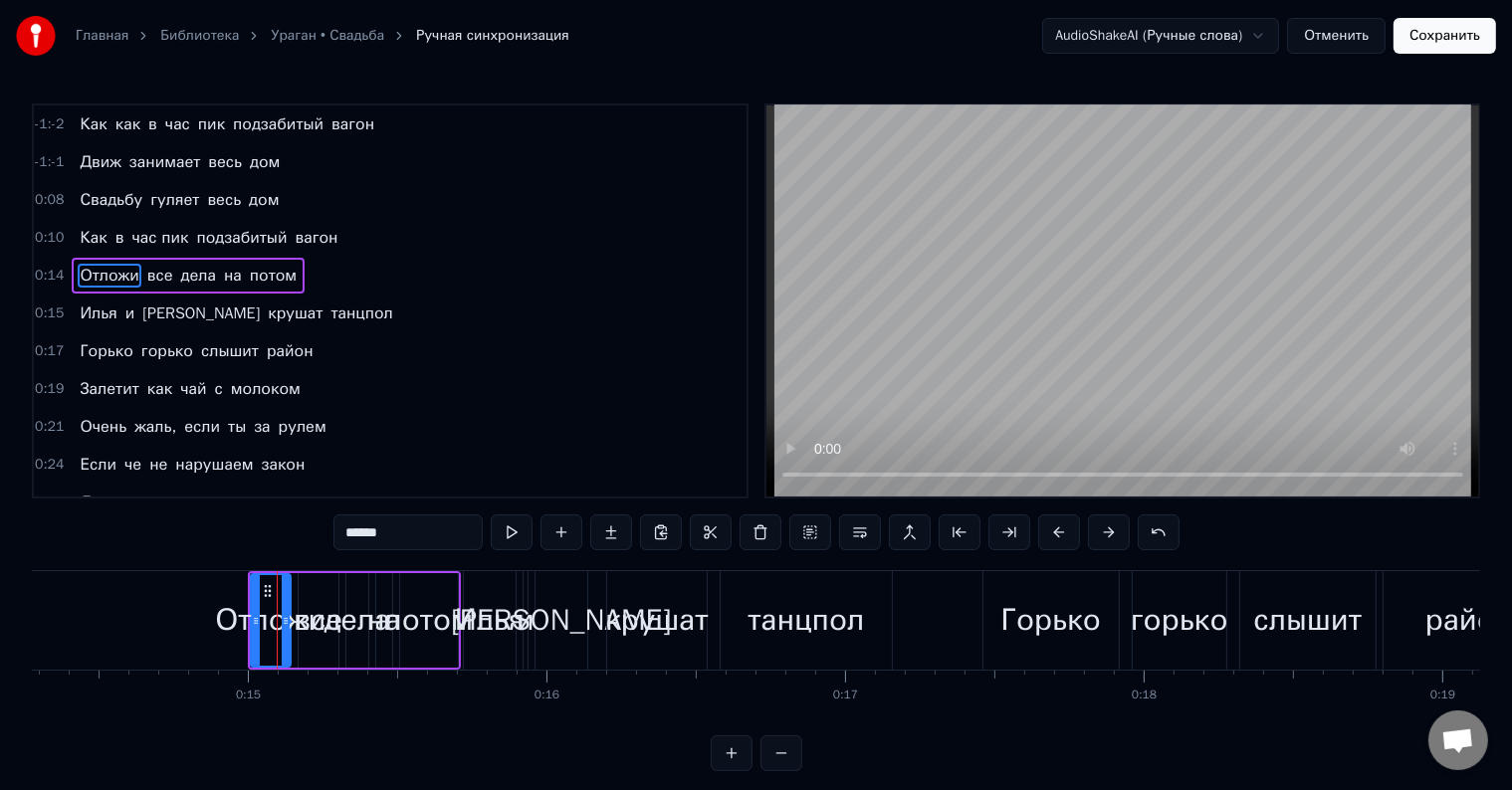 drag, startPoint x: 961, startPoint y: 535, endPoint x: 1107, endPoint y: 558, distance: 147.80054 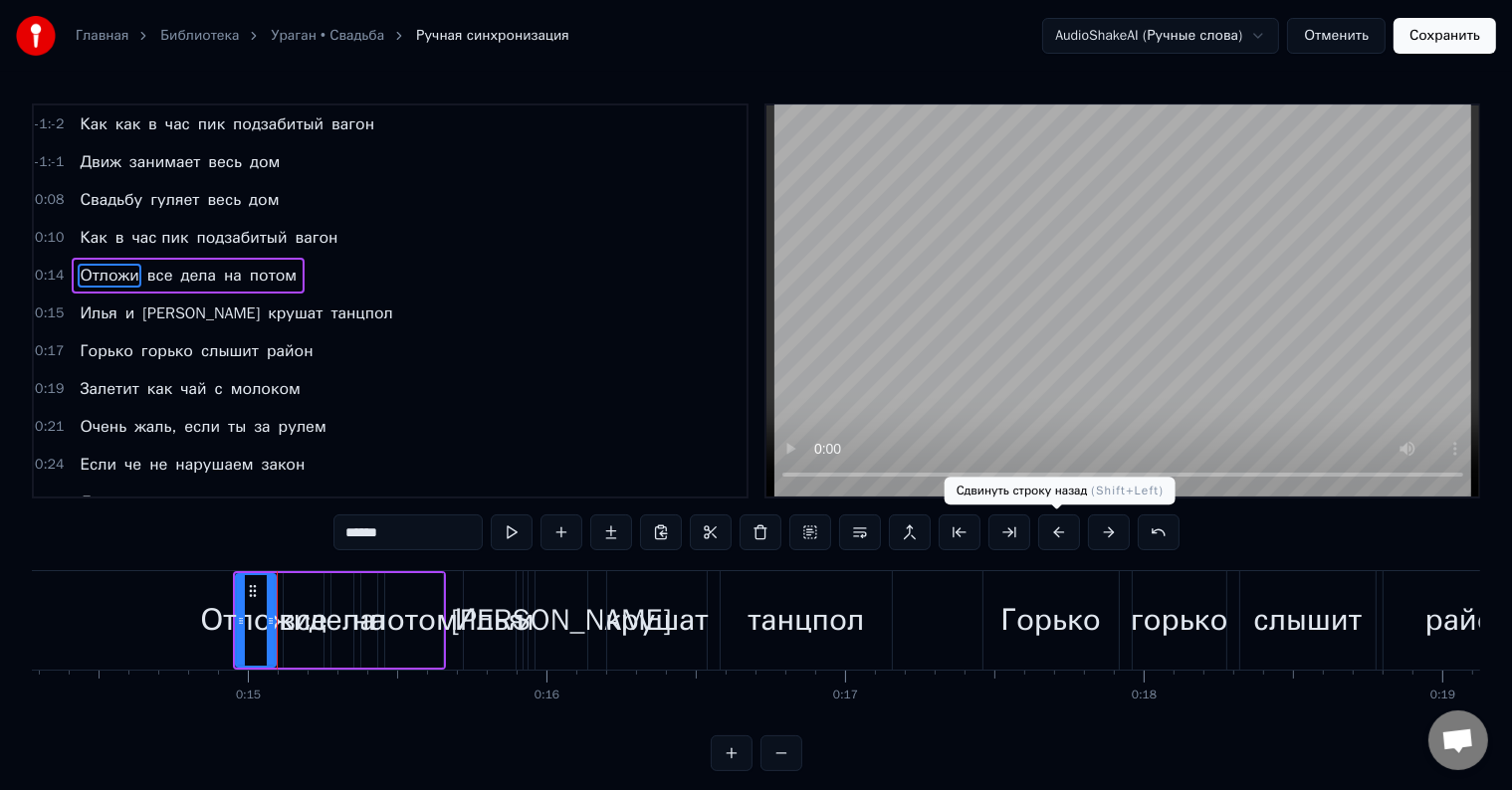click at bounding box center (1059, 532) 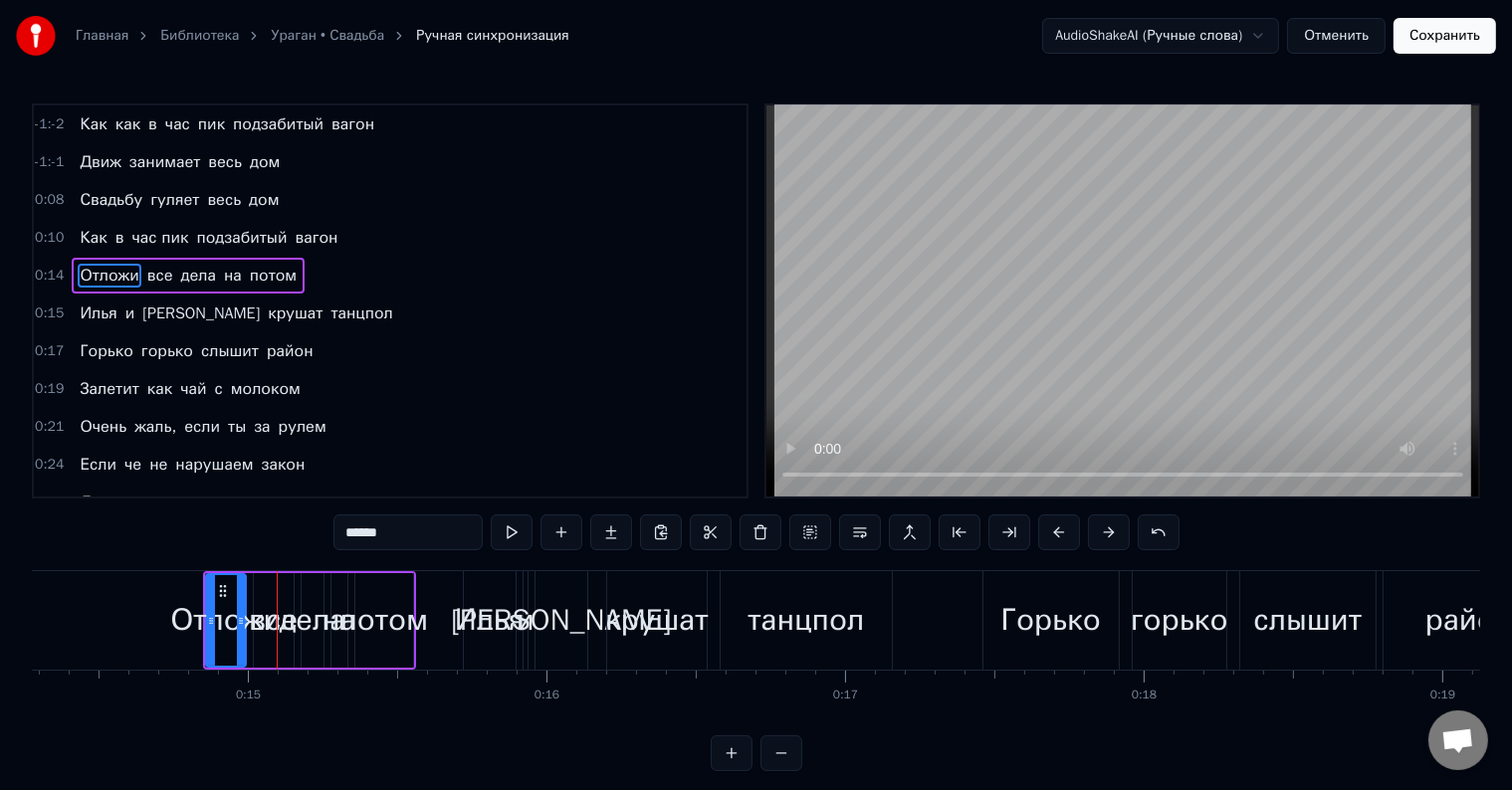 click at bounding box center (1059, 532) 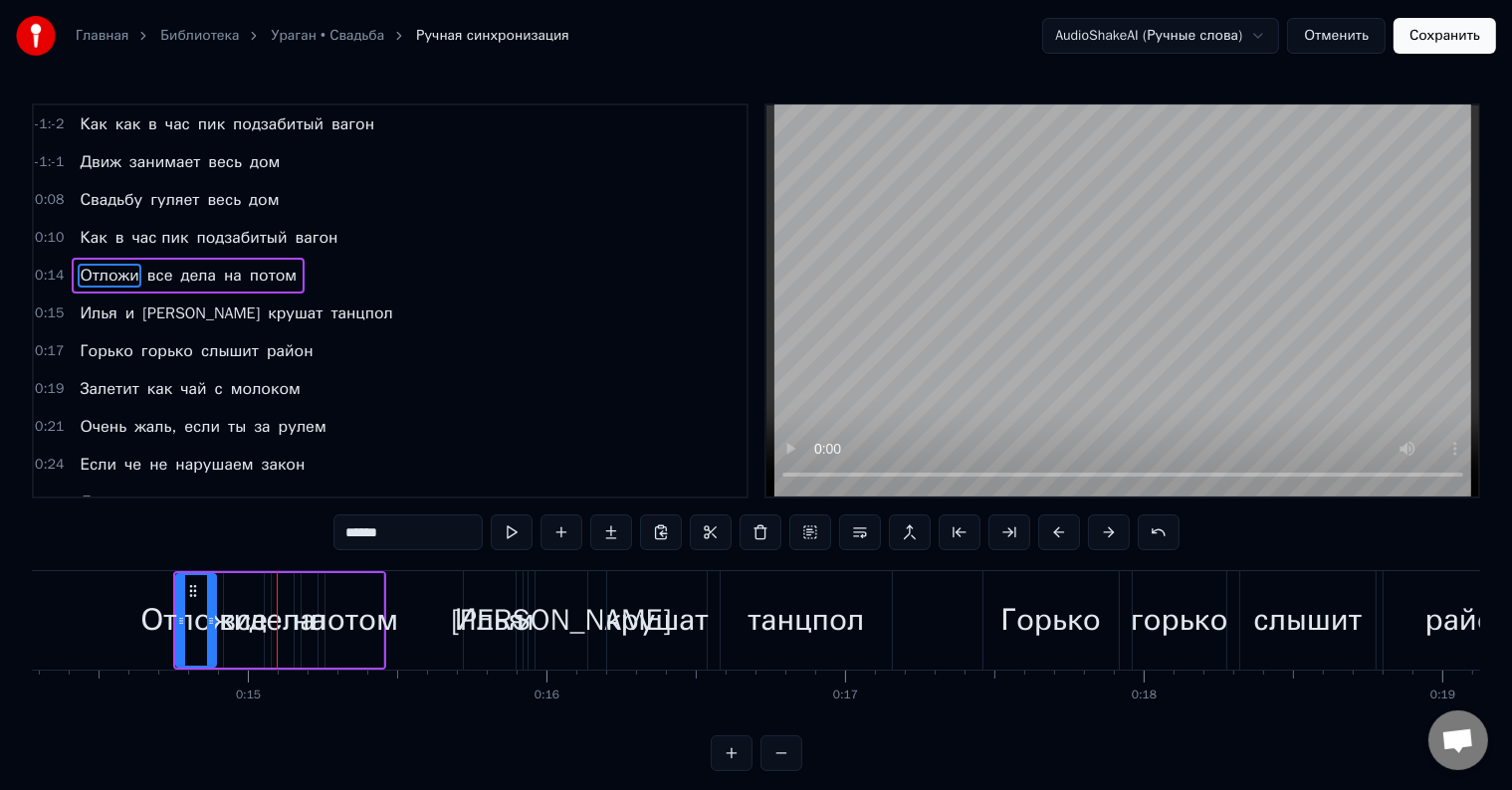 click at bounding box center [1059, 532] 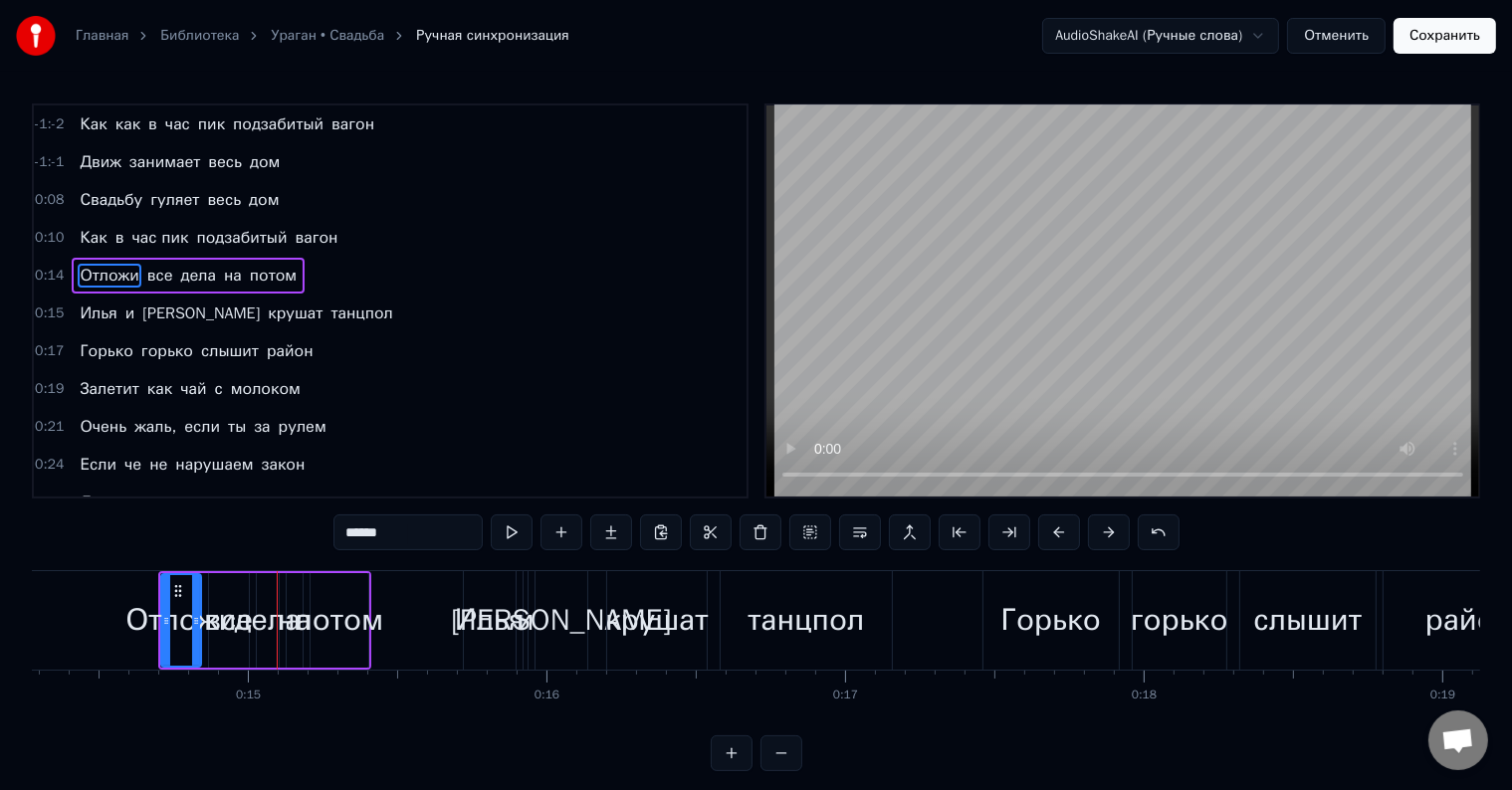 click at bounding box center (1059, 532) 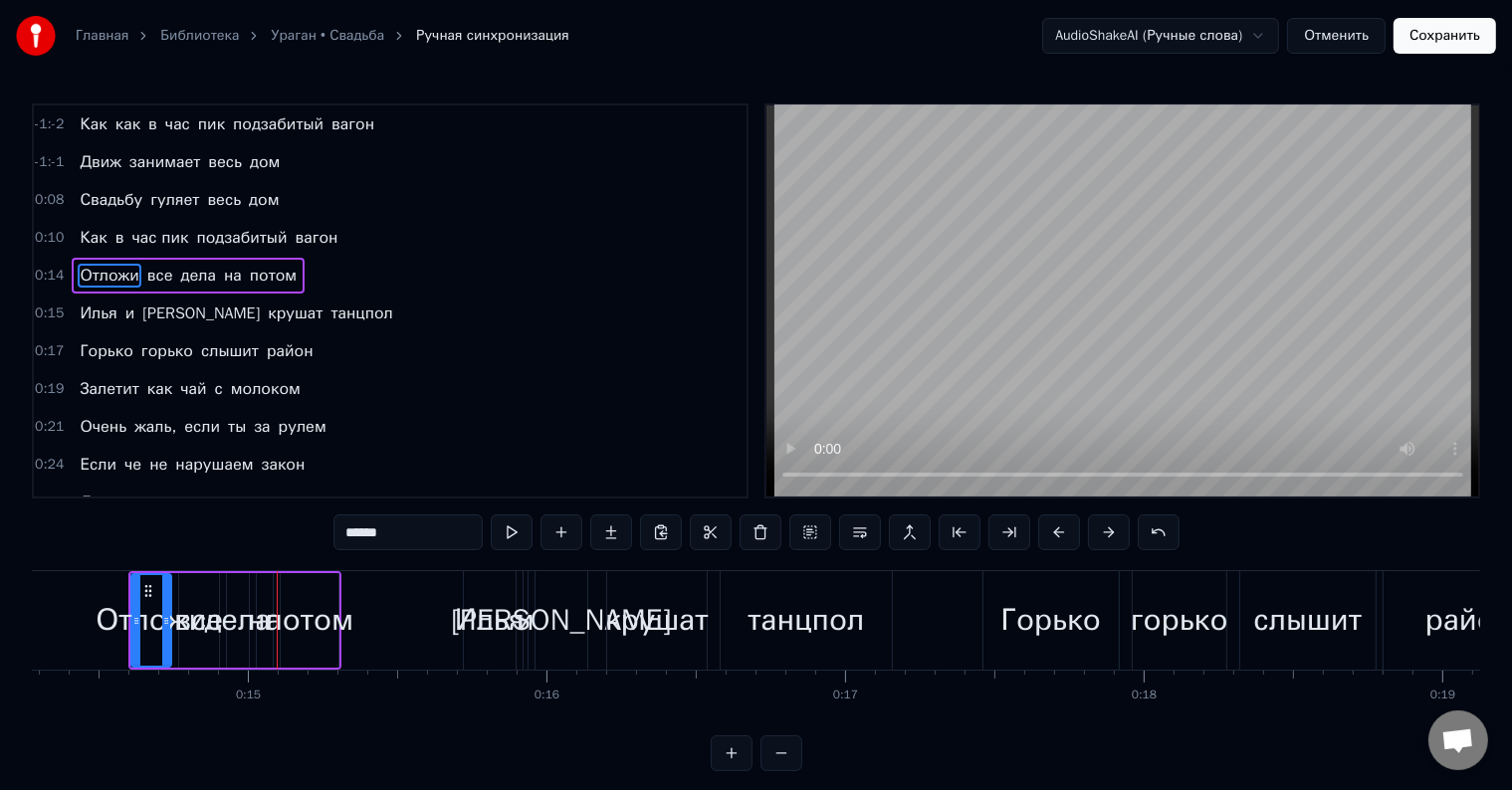 click at bounding box center (1059, 532) 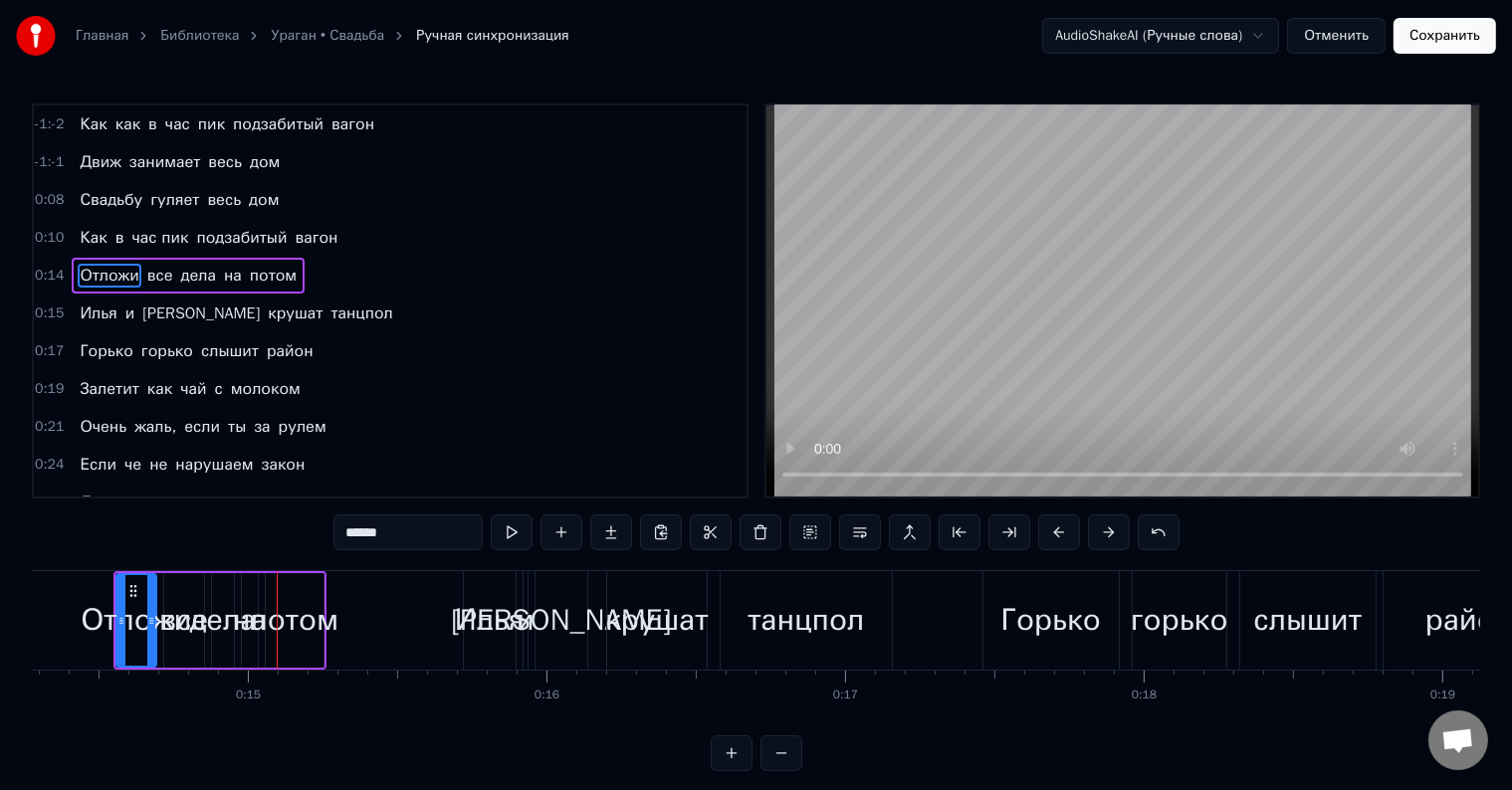 click at bounding box center [1059, 532] 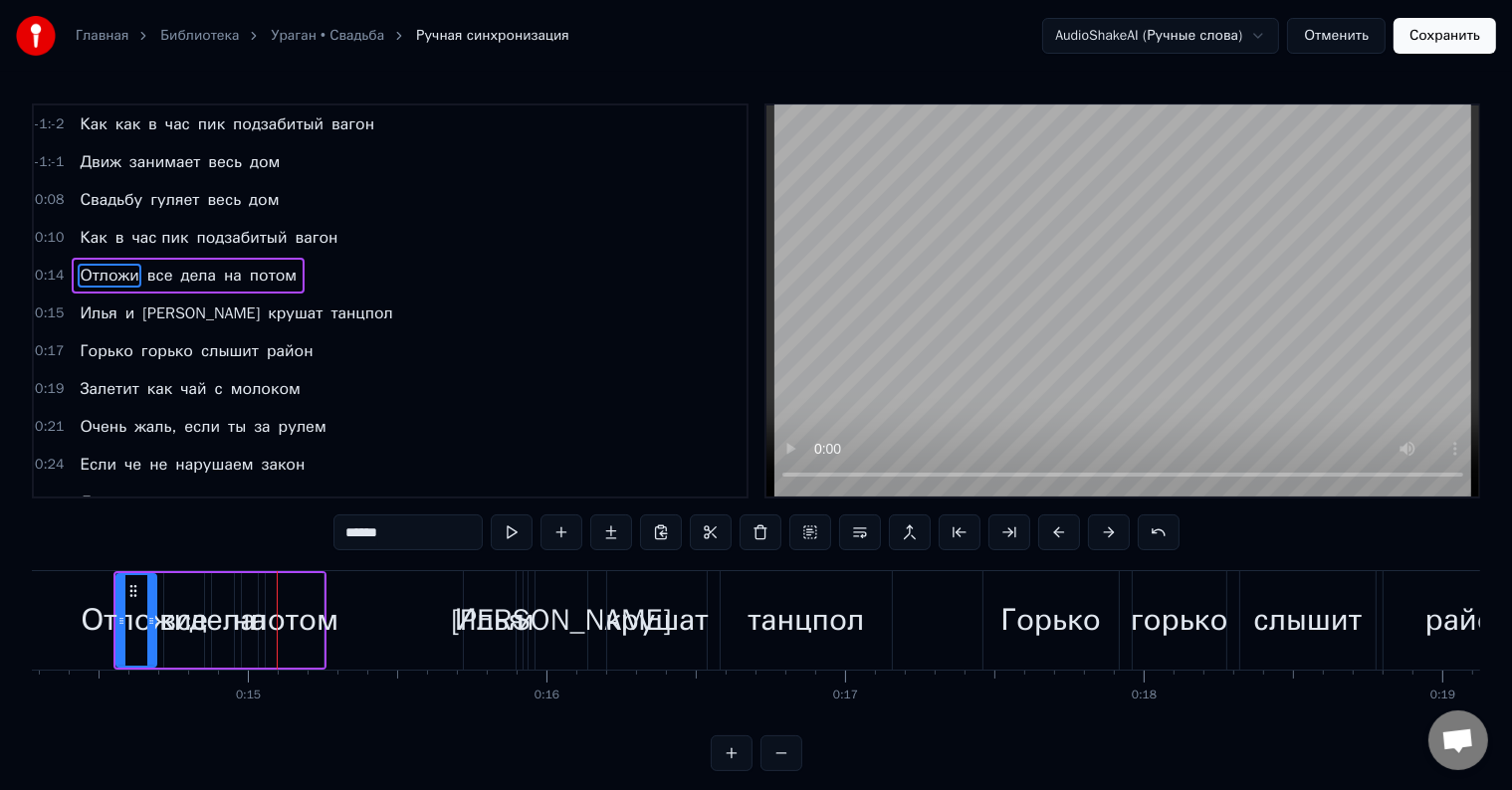 click at bounding box center [1059, 532] 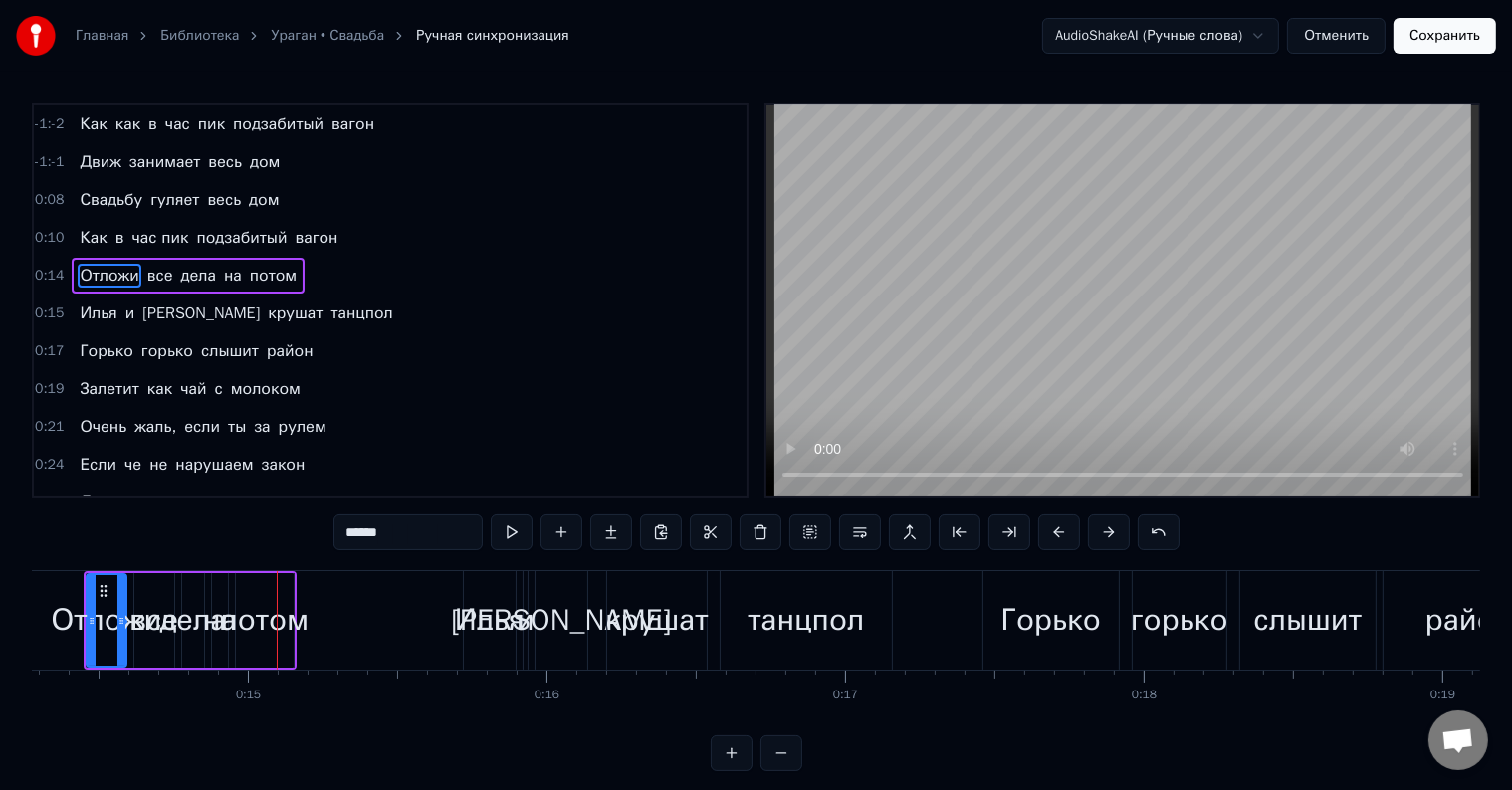 click at bounding box center [1059, 532] 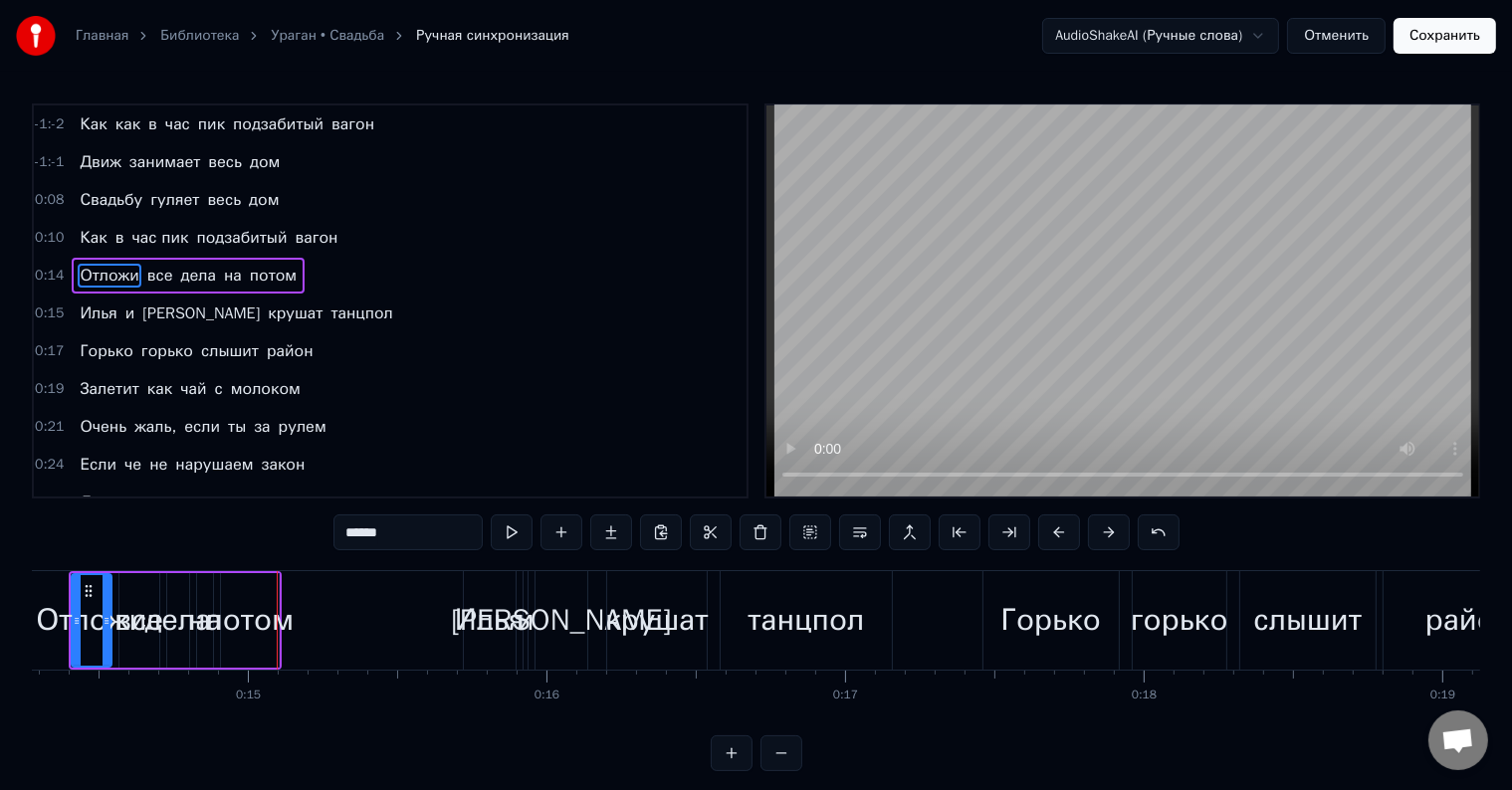 click at bounding box center [1059, 532] 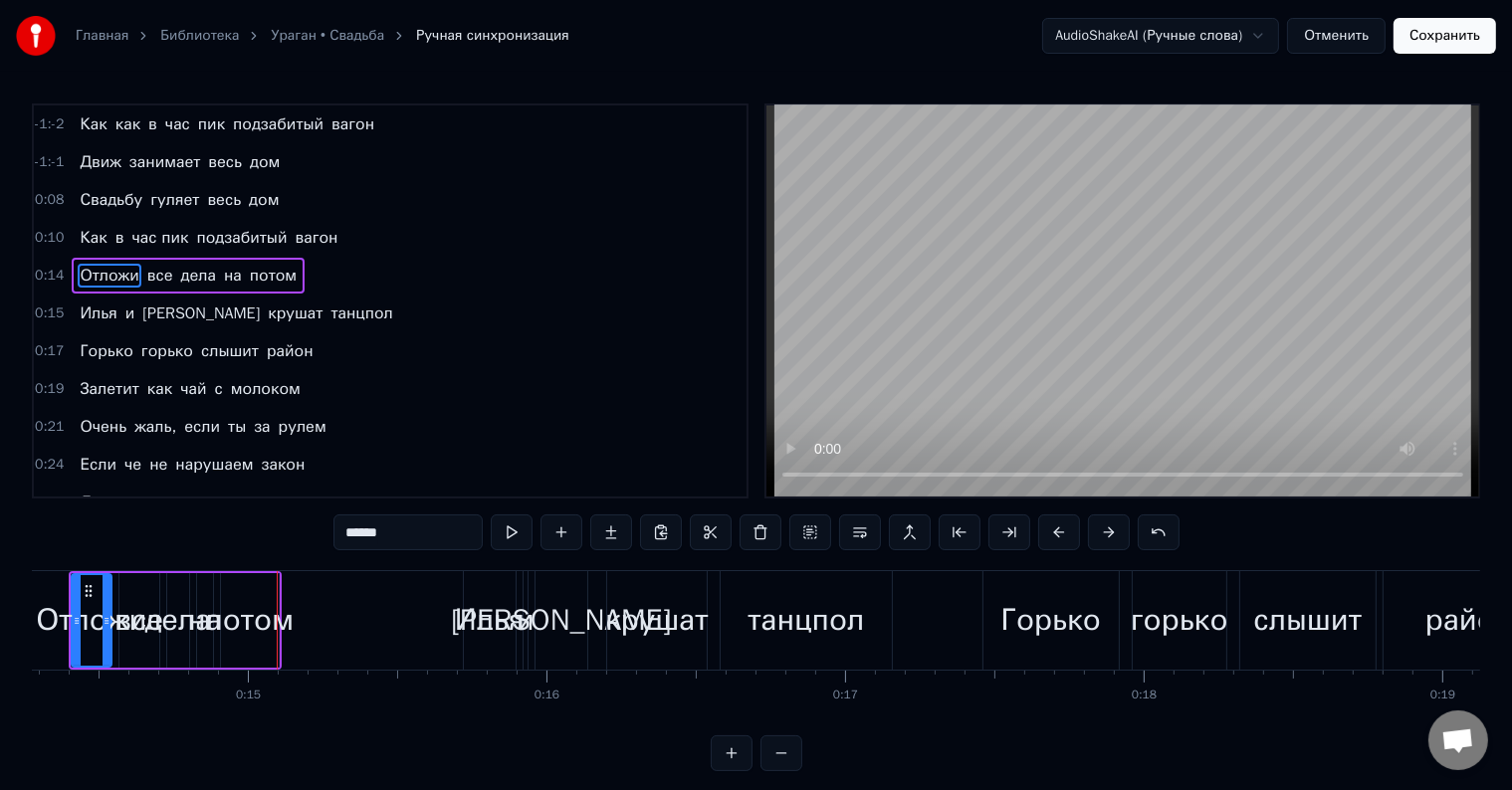 click at bounding box center [1059, 532] 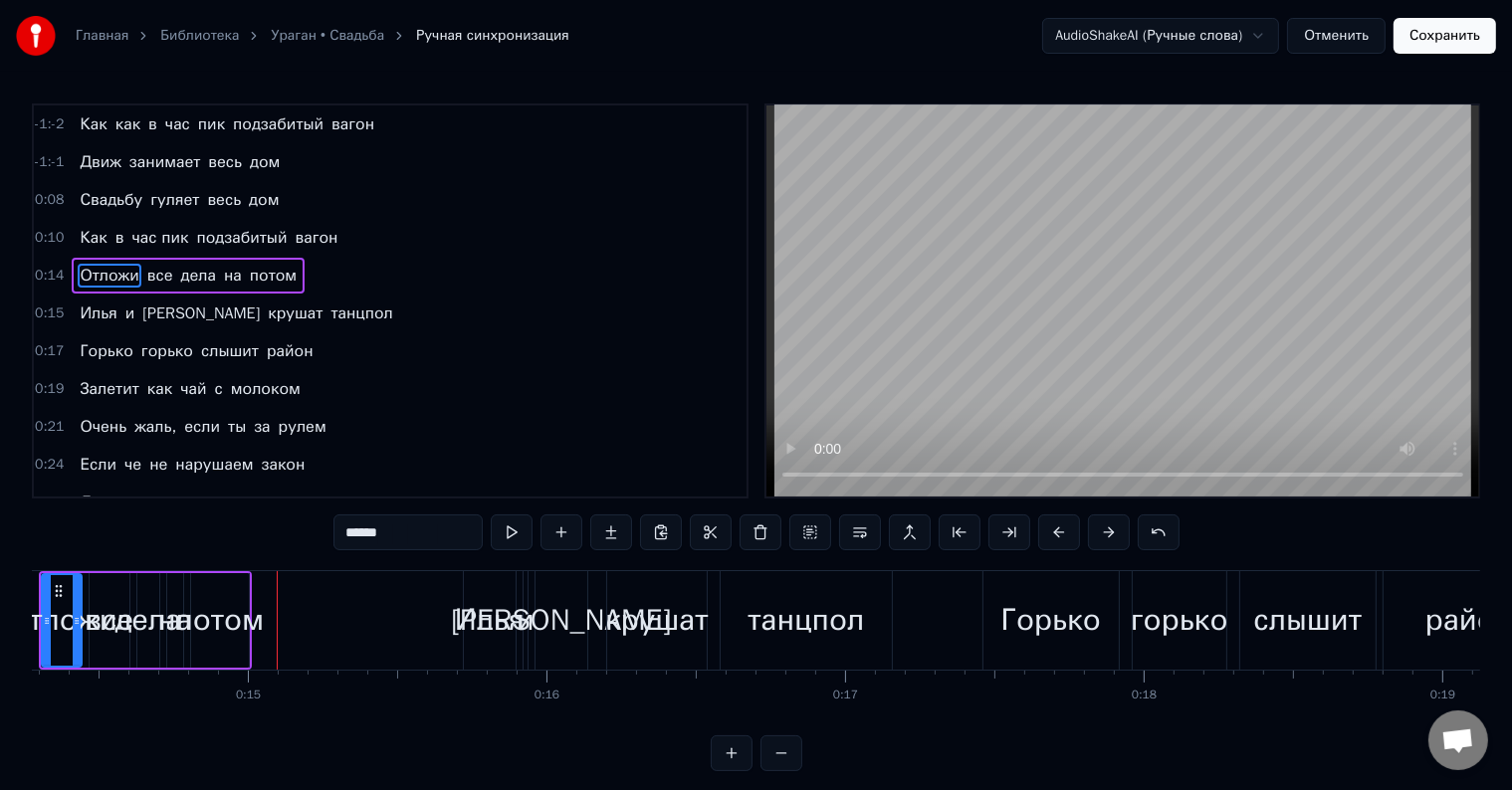 click at bounding box center [1059, 532] 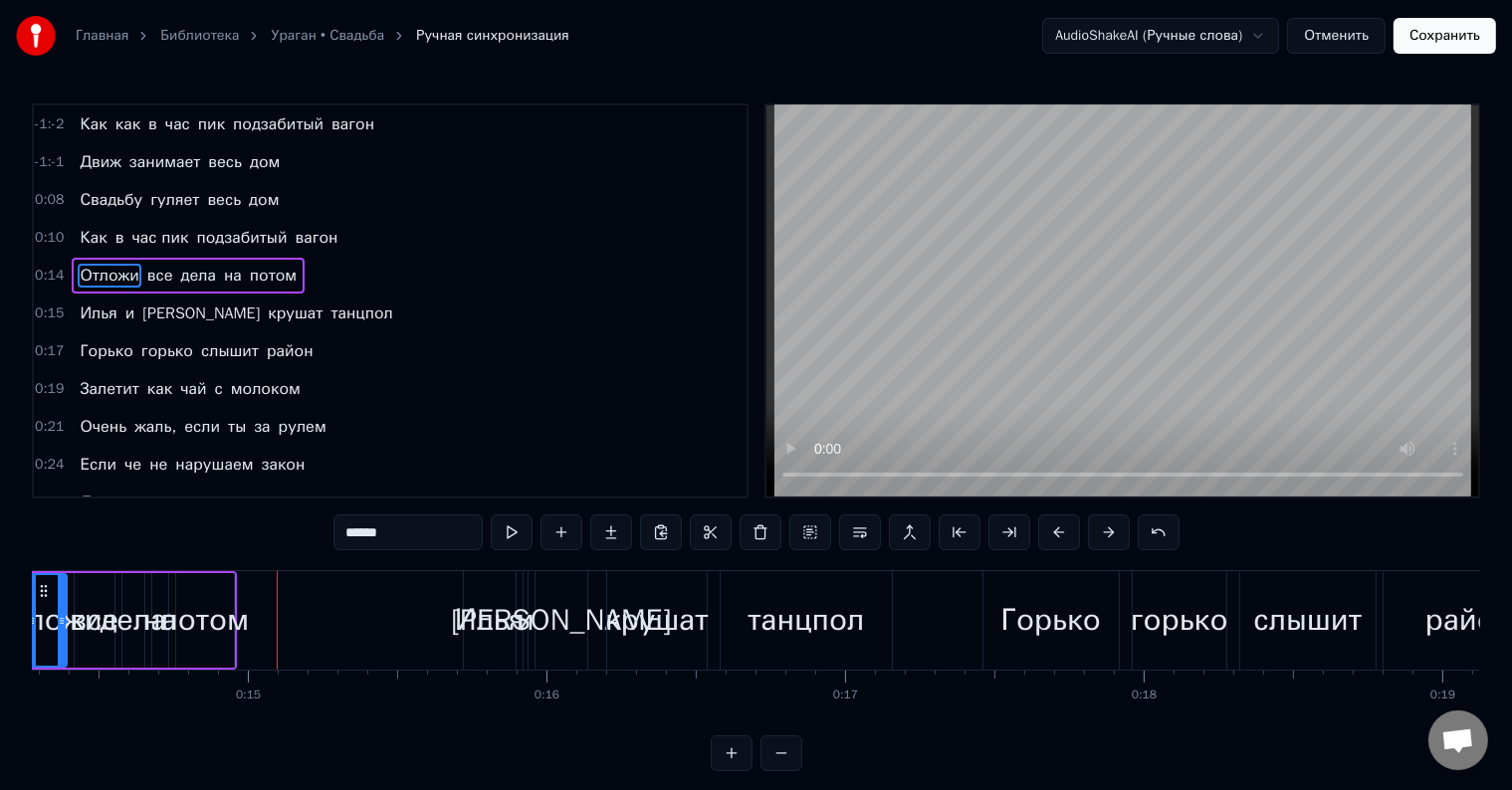click at bounding box center [1059, 532] 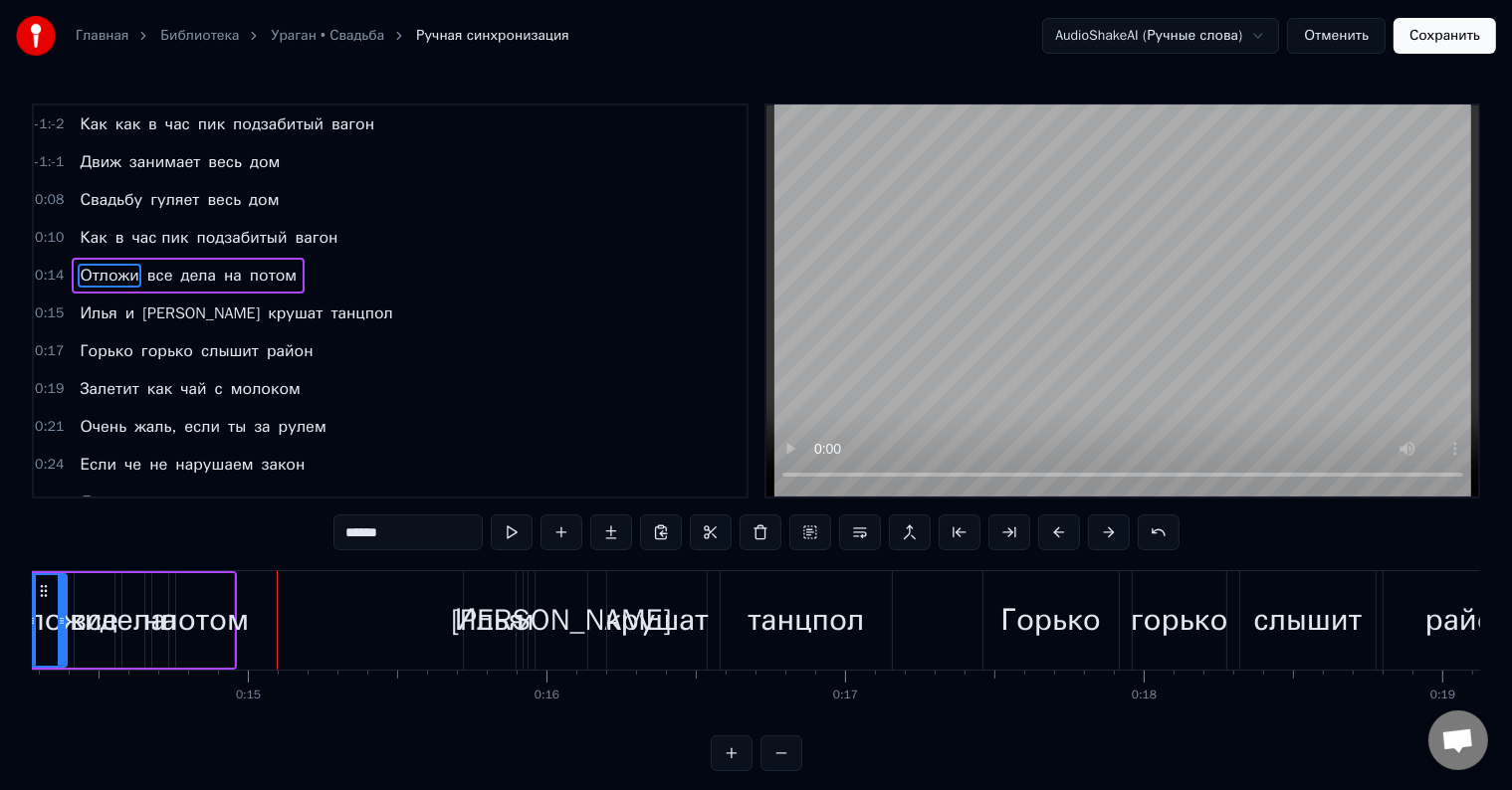 click at bounding box center (1059, 532) 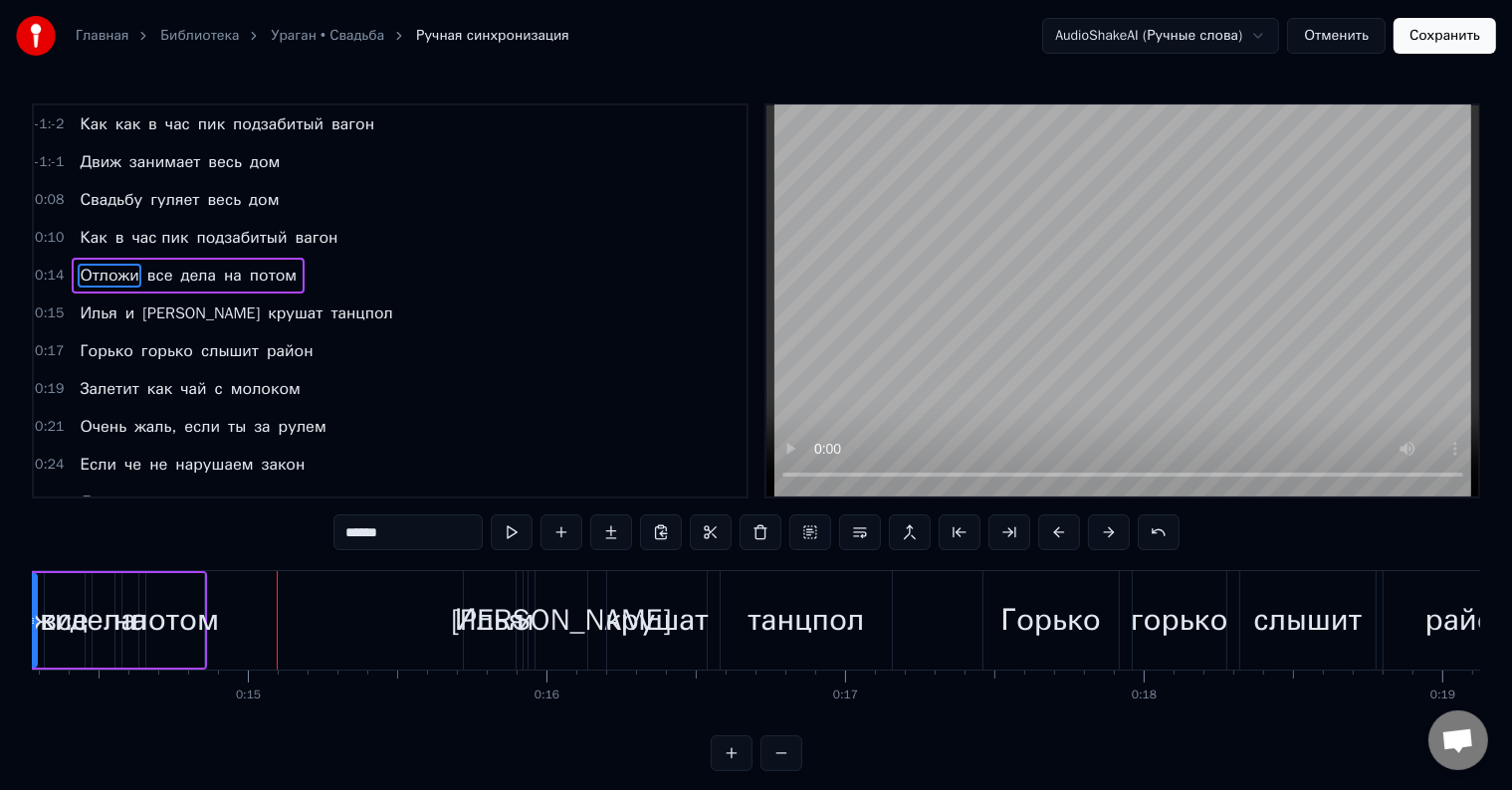 click at bounding box center (1059, 532) 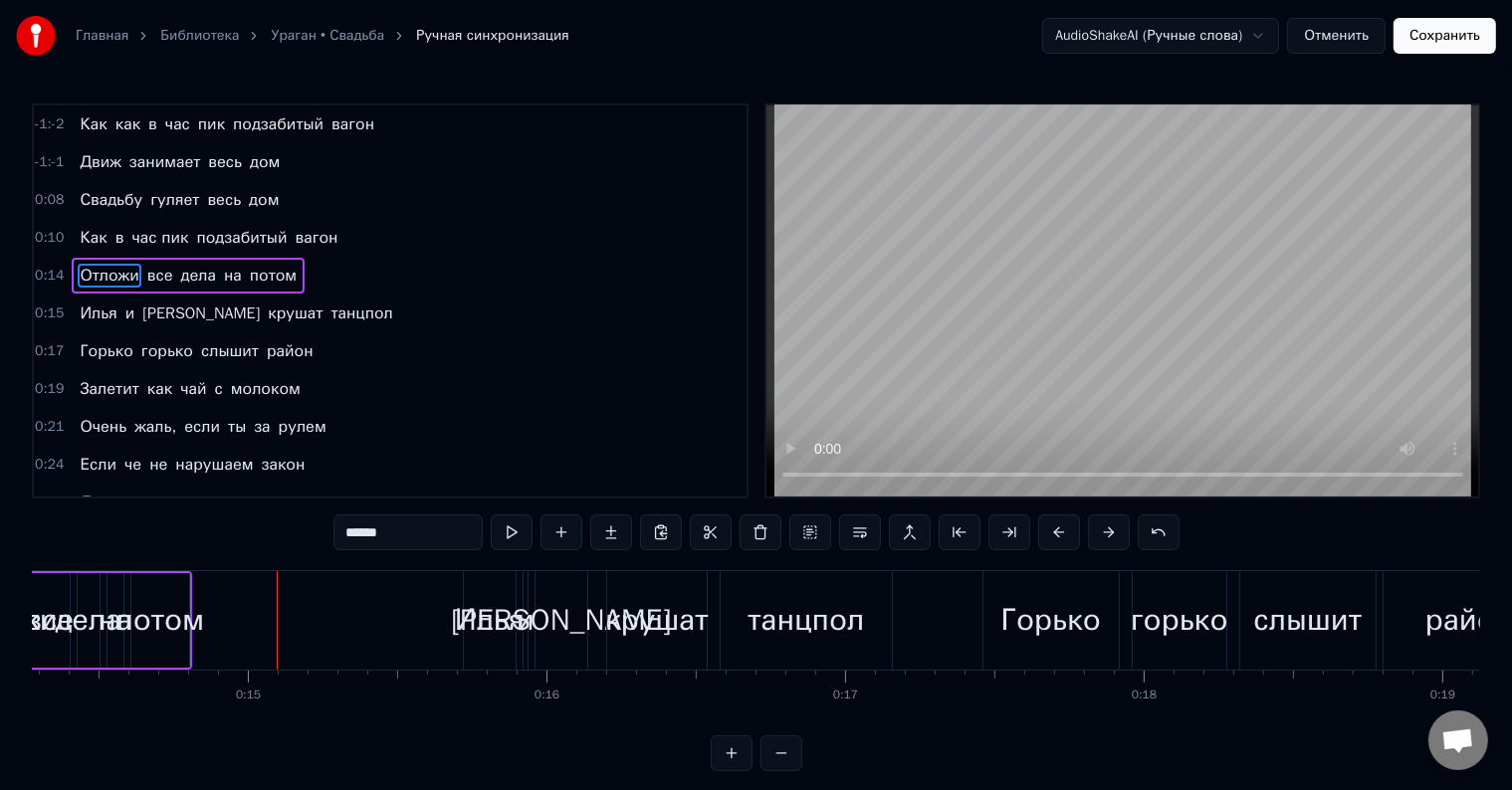 click at bounding box center [1059, 532] 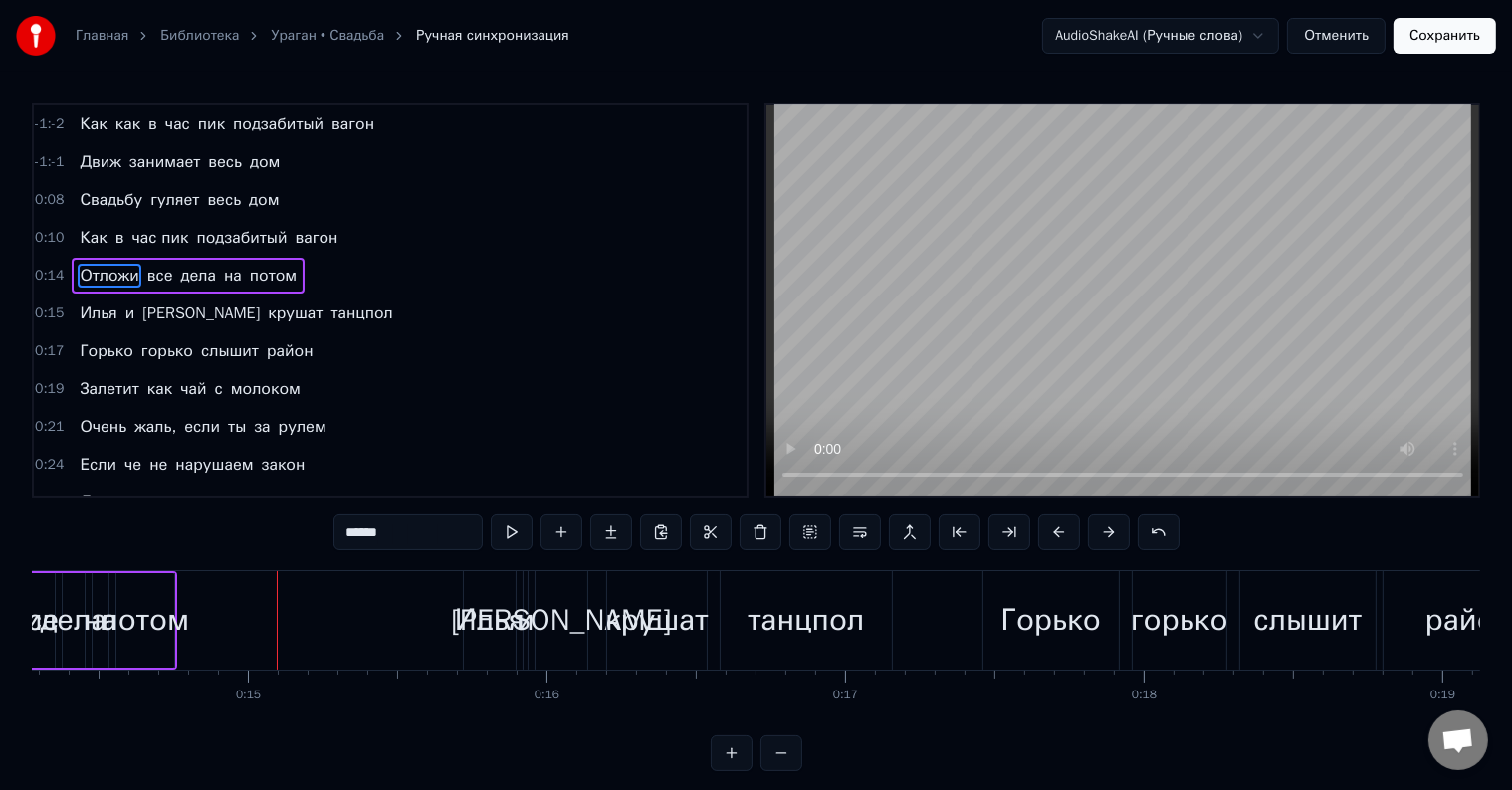 click at bounding box center [1059, 532] 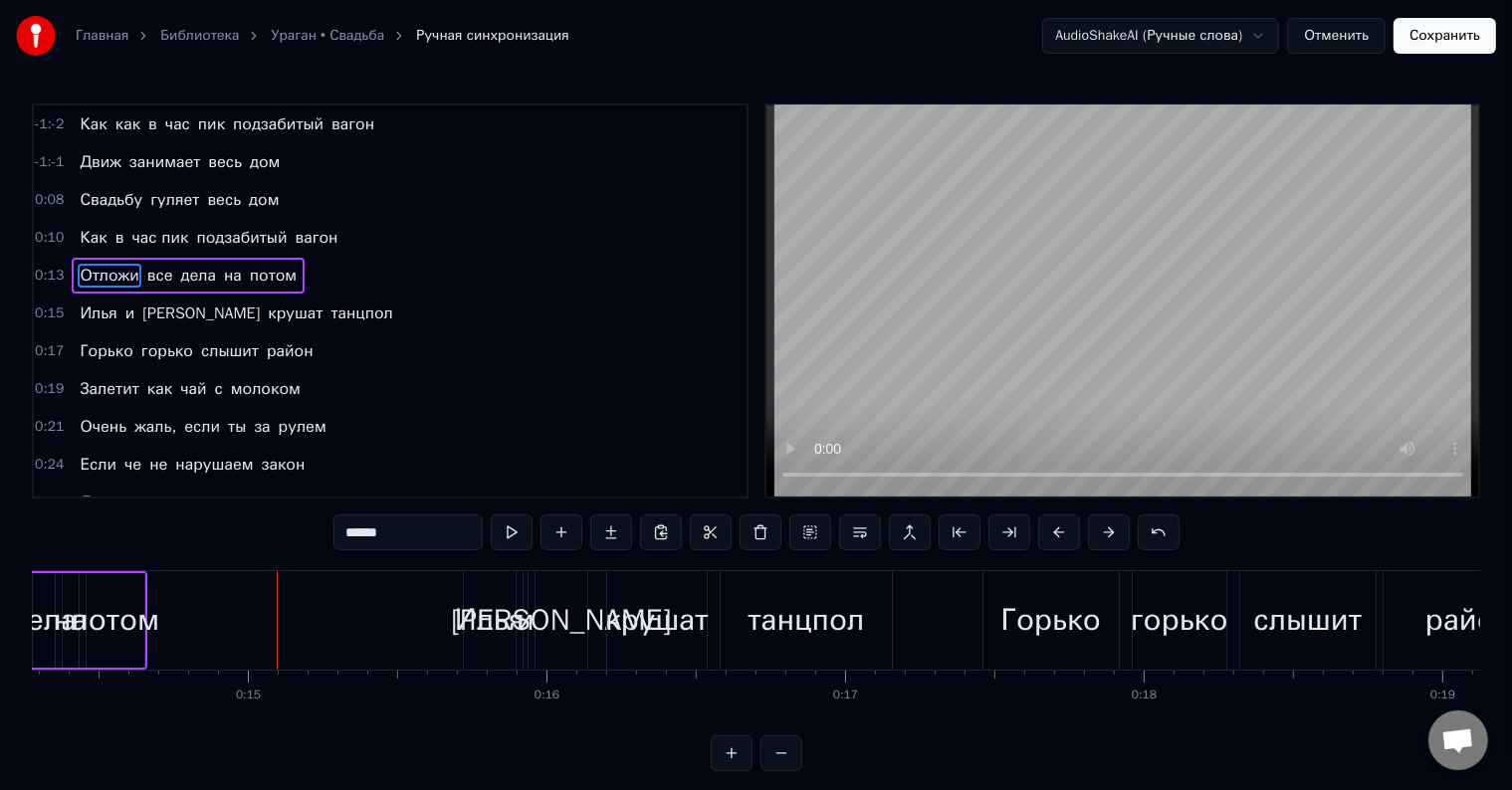 click at bounding box center (1059, 532) 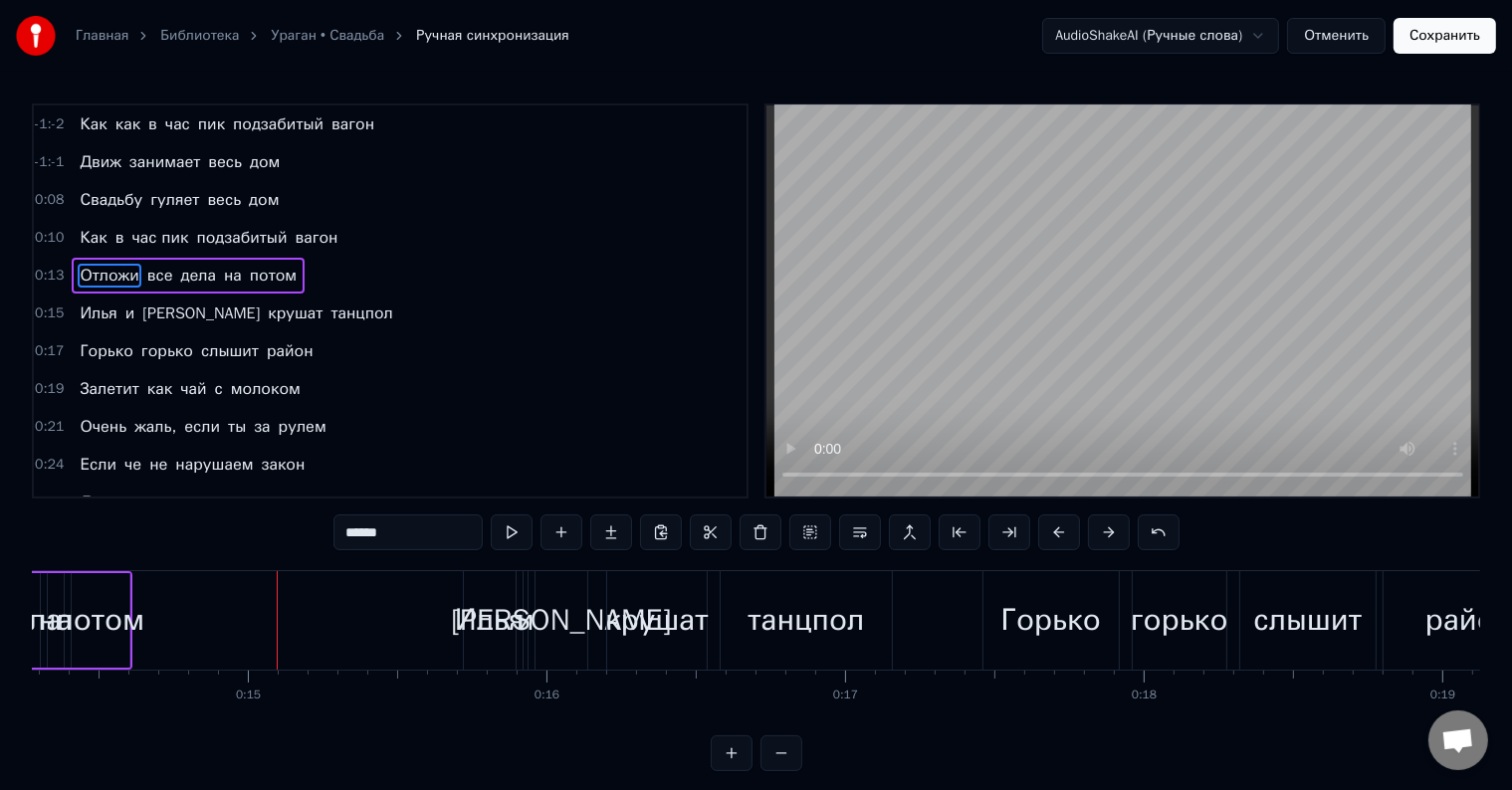 click at bounding box center [1059, 532] 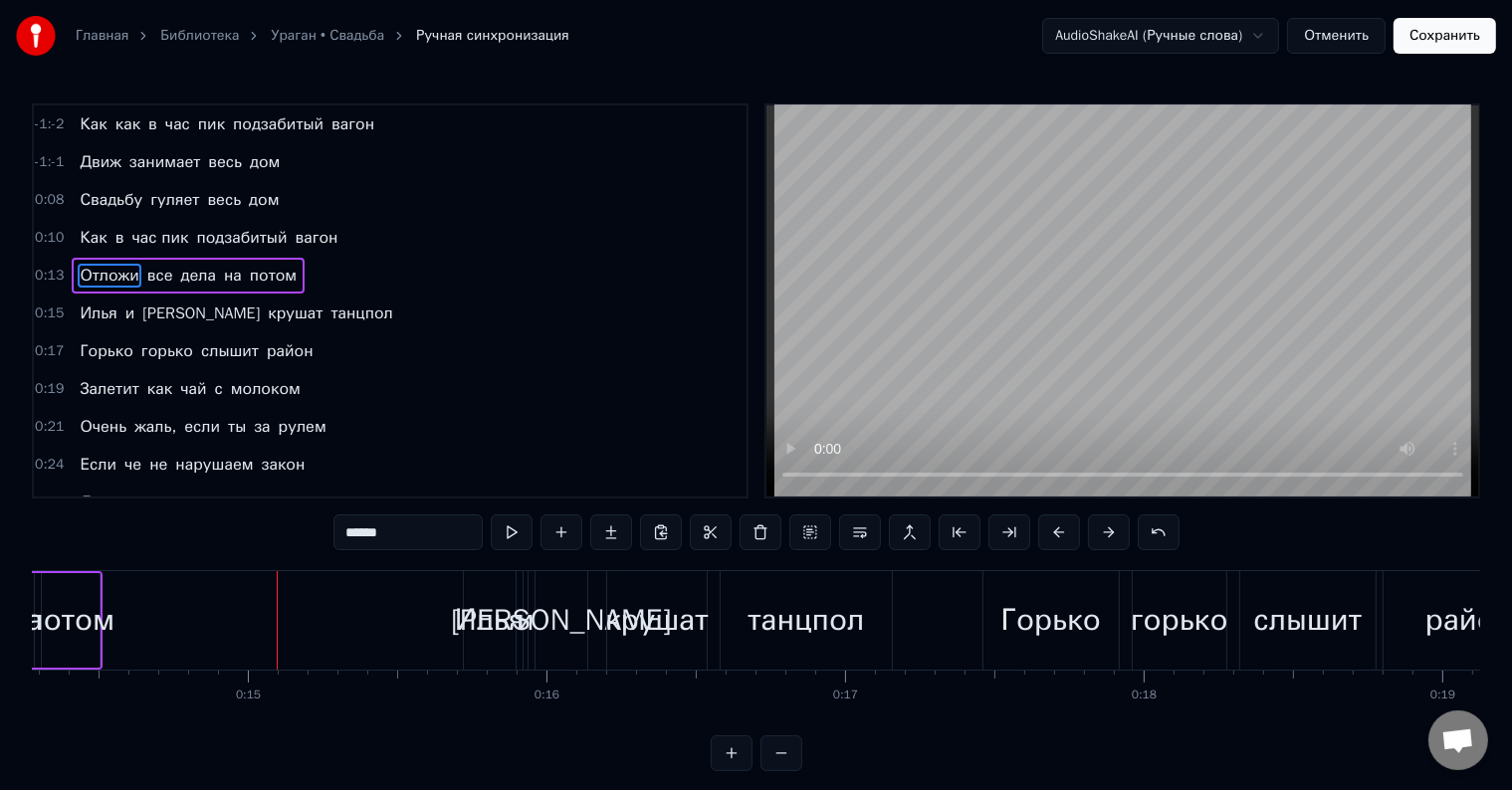 click at bounding box center [1059, 532] 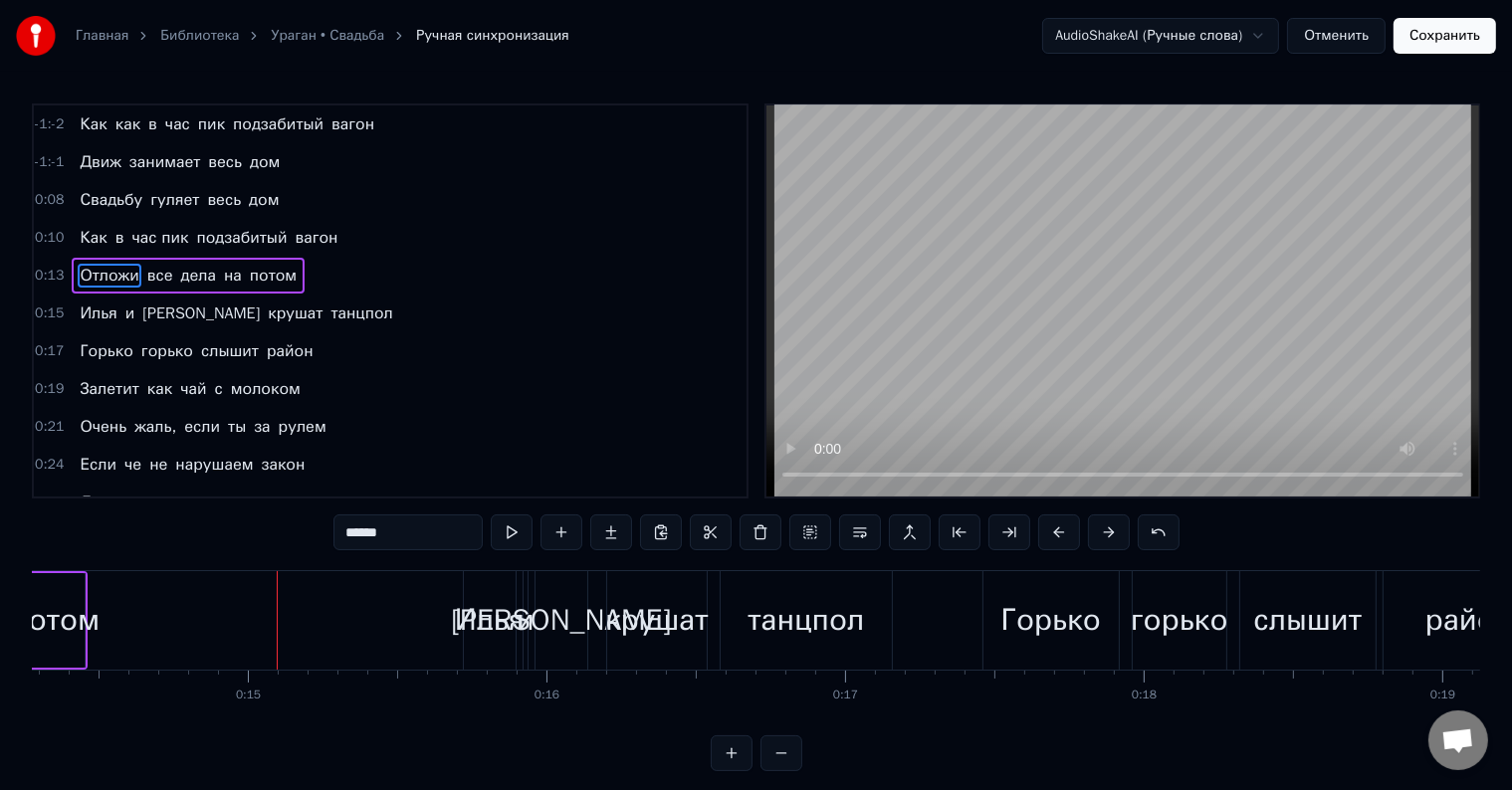 click at bounding box center [1059, 532] 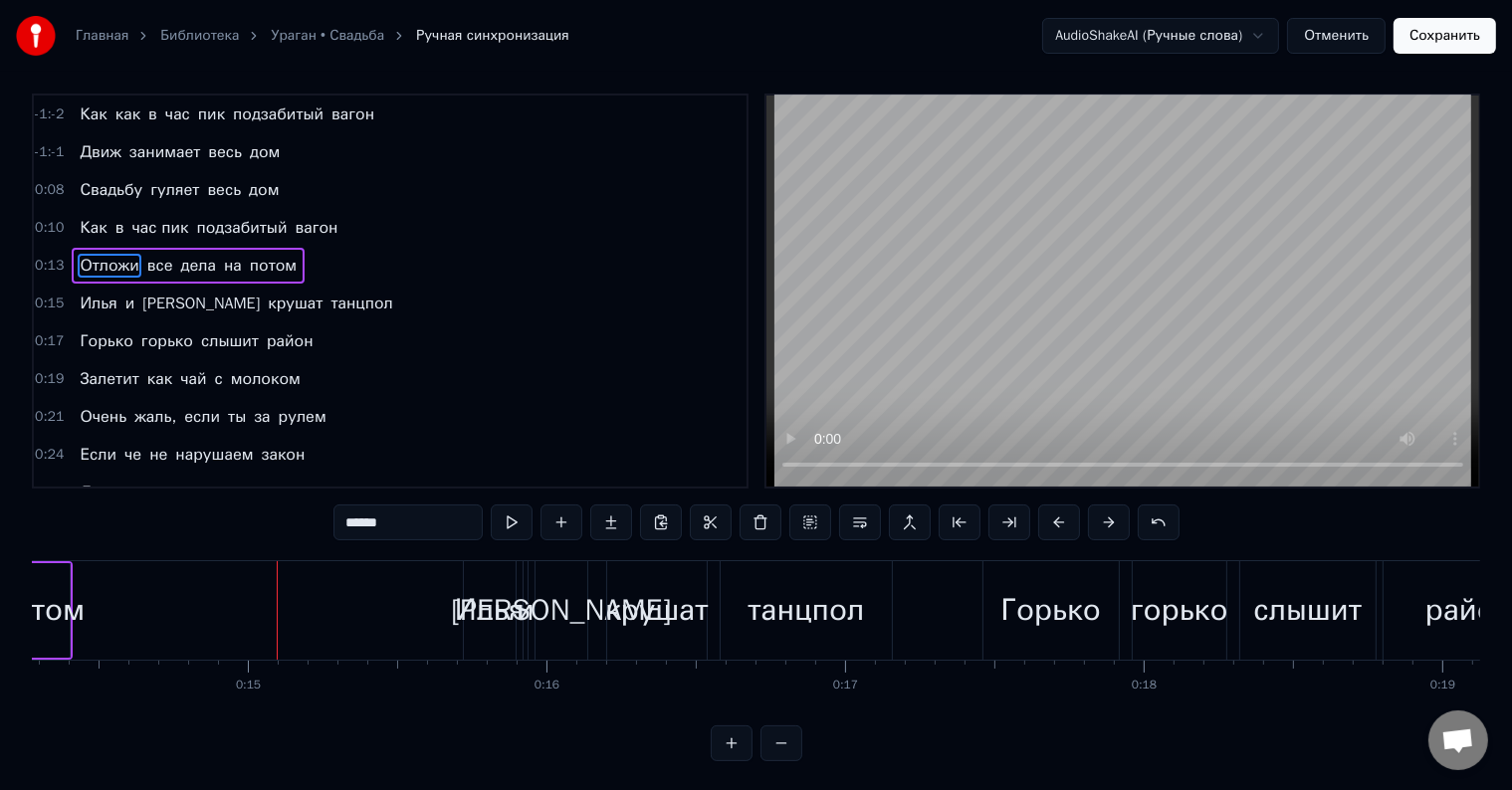 scroll, scrollTop: 0, scrollLeft: 0, axis: both 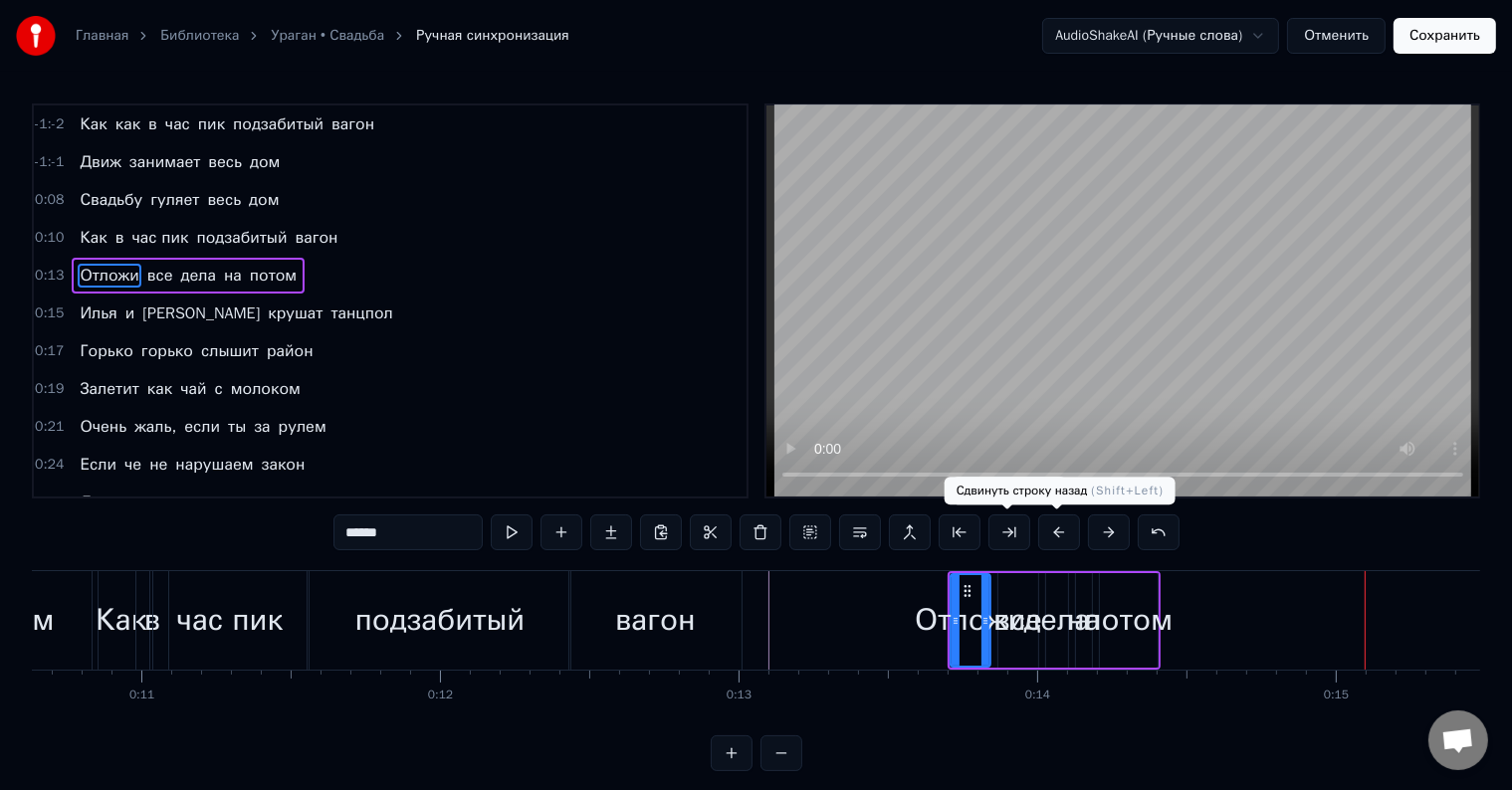 click at bounding box center (1059, 532) 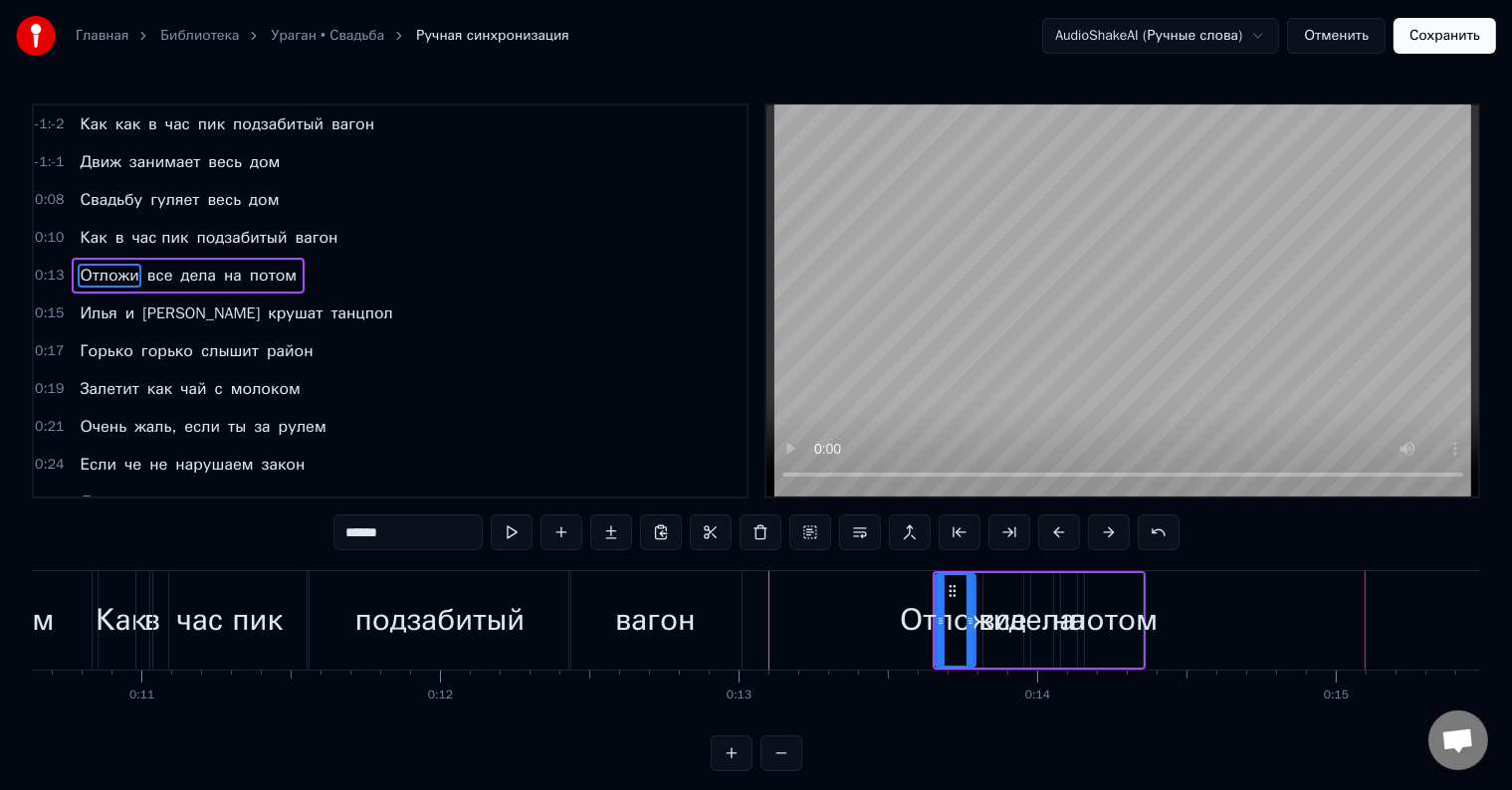 click at bounding box center [1059, 532] 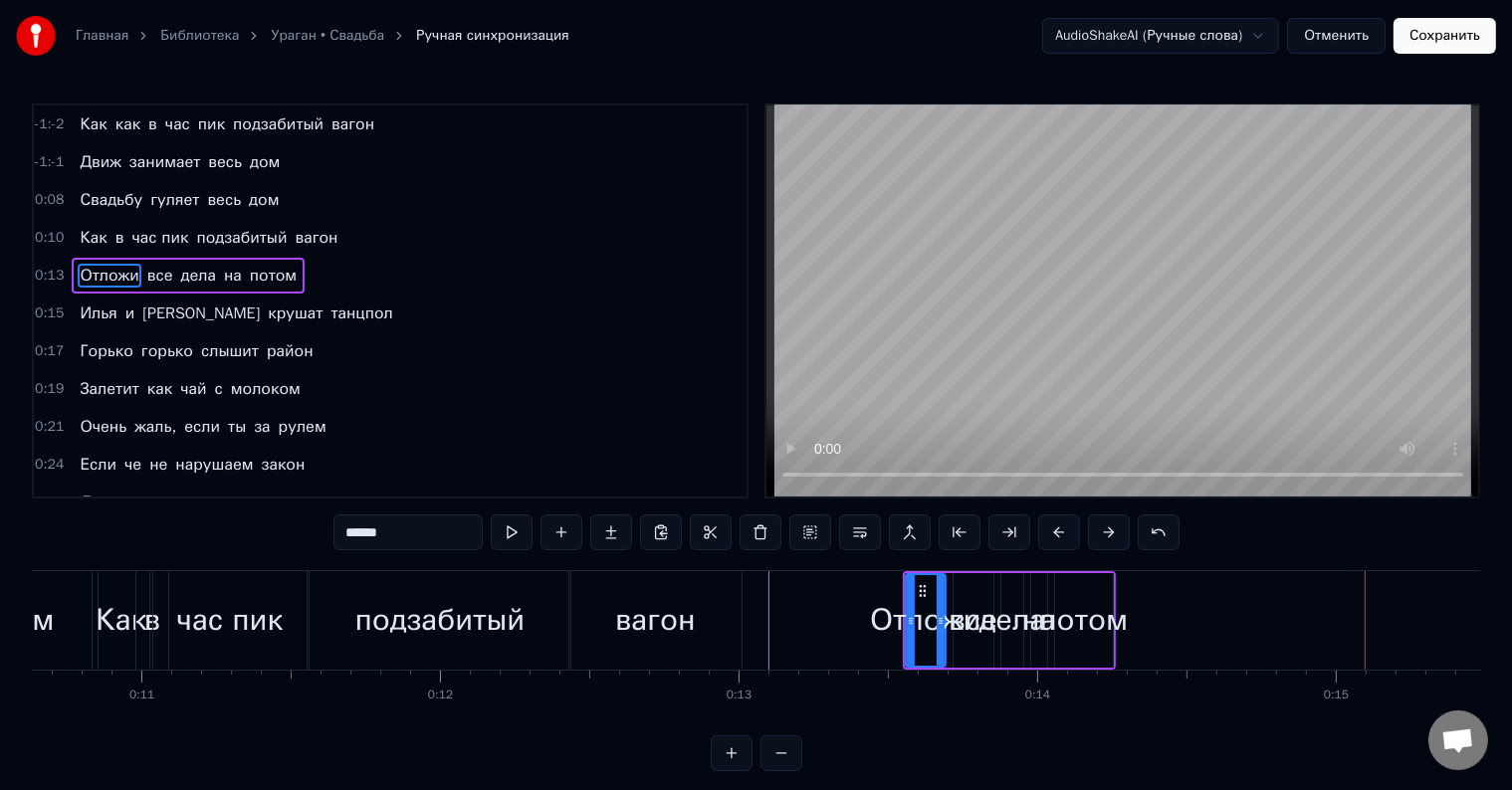 click at bounding box center [1059, 532] 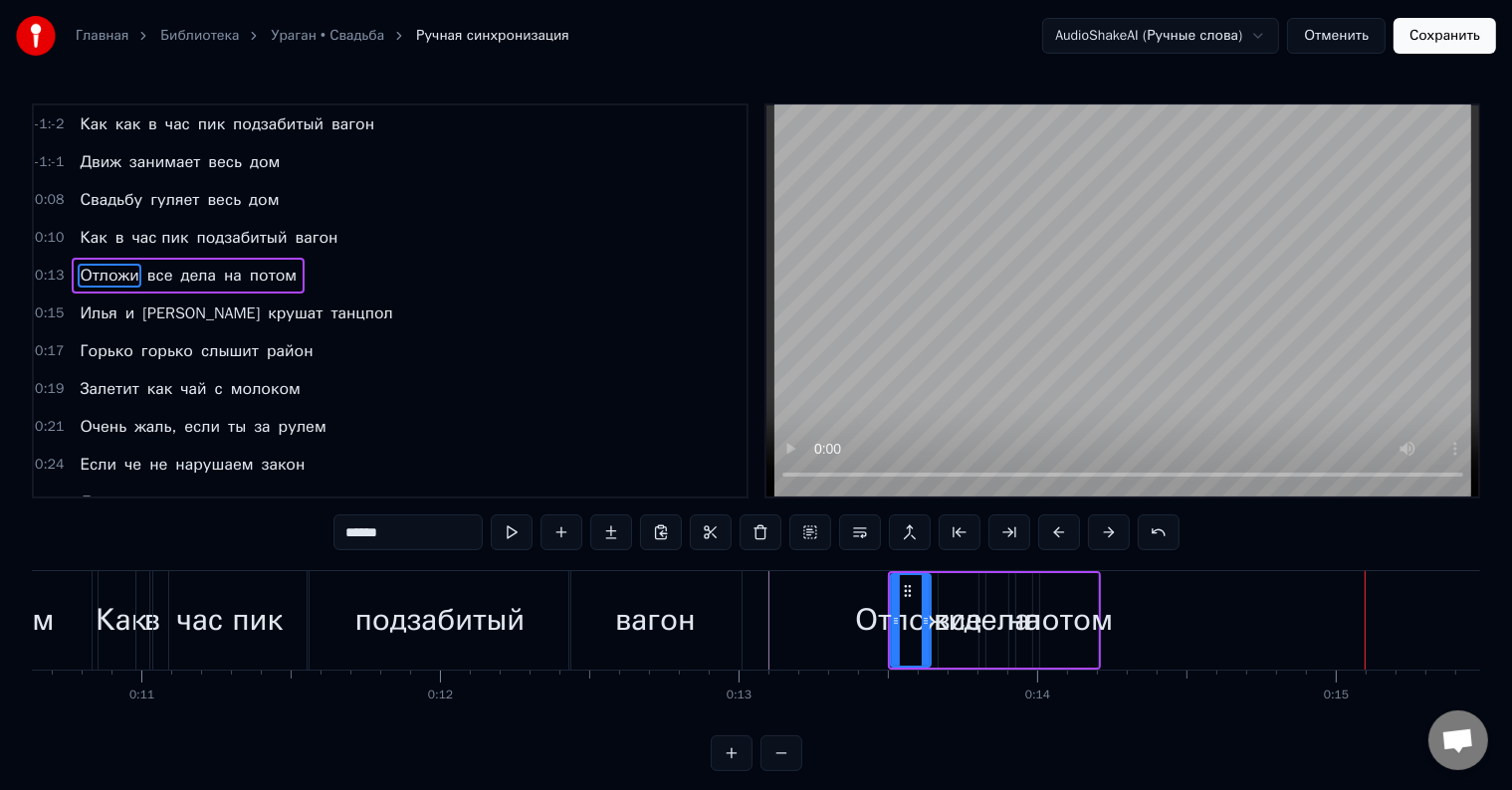 click at bounding box center (1059, 532) 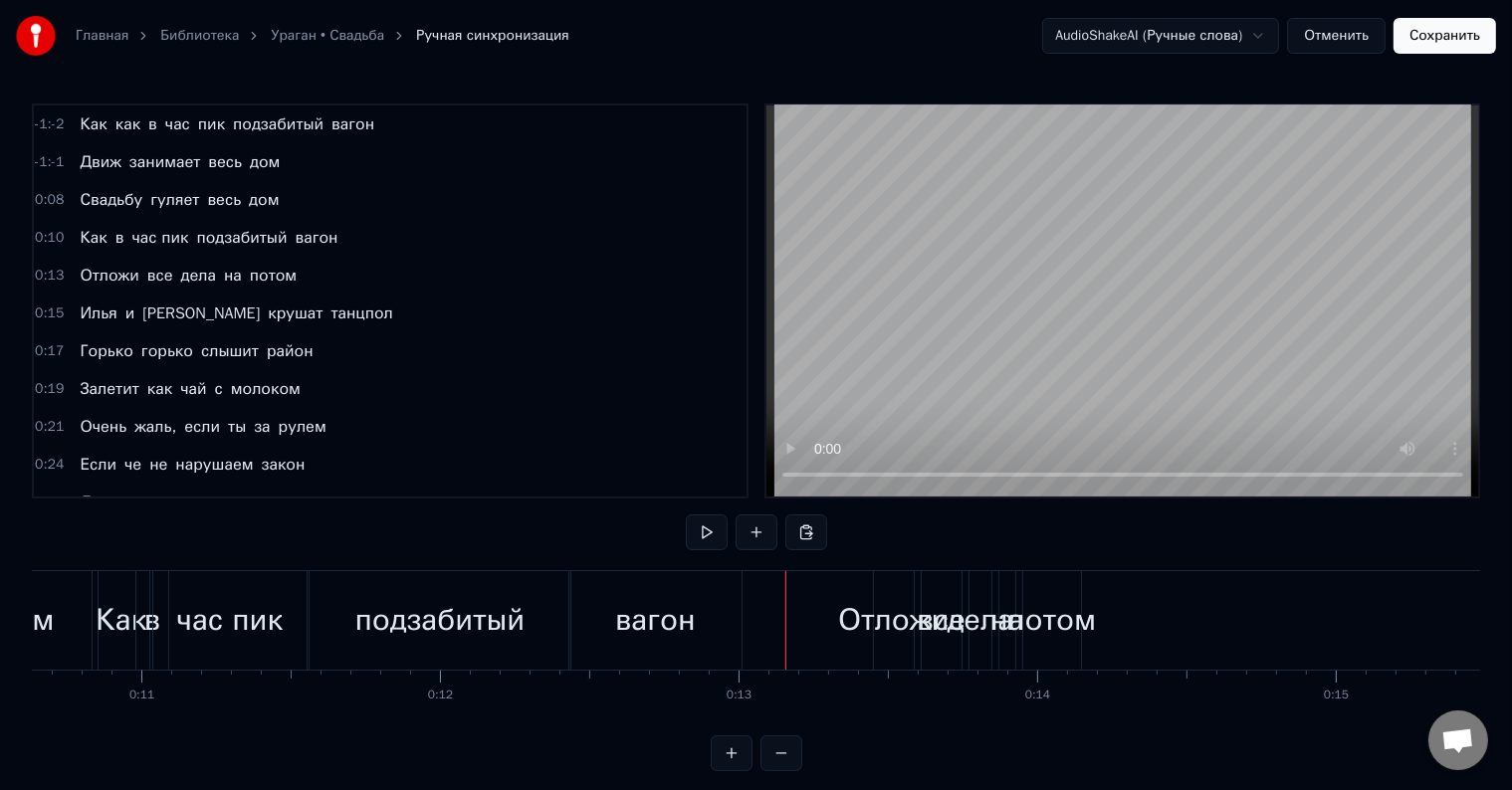 click on "-1:-2 Как как в час пик подзабитый вагон -1:-1 Движ занимает весь дом 0:08 Свадьбу гуляет весь дом 0:10 Как в час пик подзабитый вагон 0:13 Отложи все дела на потом 0:15 [PERSON_NAME] и [PERSON_NAME] танцпол 0:17 Горько горько слышит район 0:19 Залетит как чай с молоком 0:21 Очень жаль, если ты за рулем 0:24 Если че не нарушаем закон 0:26 Двигаемся вместе, танец молодых 0:28 Сегодня этот день только для них 0:30 Желаем счастья и детей побольше им 0:32 Чтобы создавали свой лучший мир 0:35 А сегодня мы будем петь и плясать 0:37 У нас не галерея разрешаем снимать 0:39 Улыбки на лицах запрещаем скрывать 0:41 0:43" at bounding box center [756, 437] 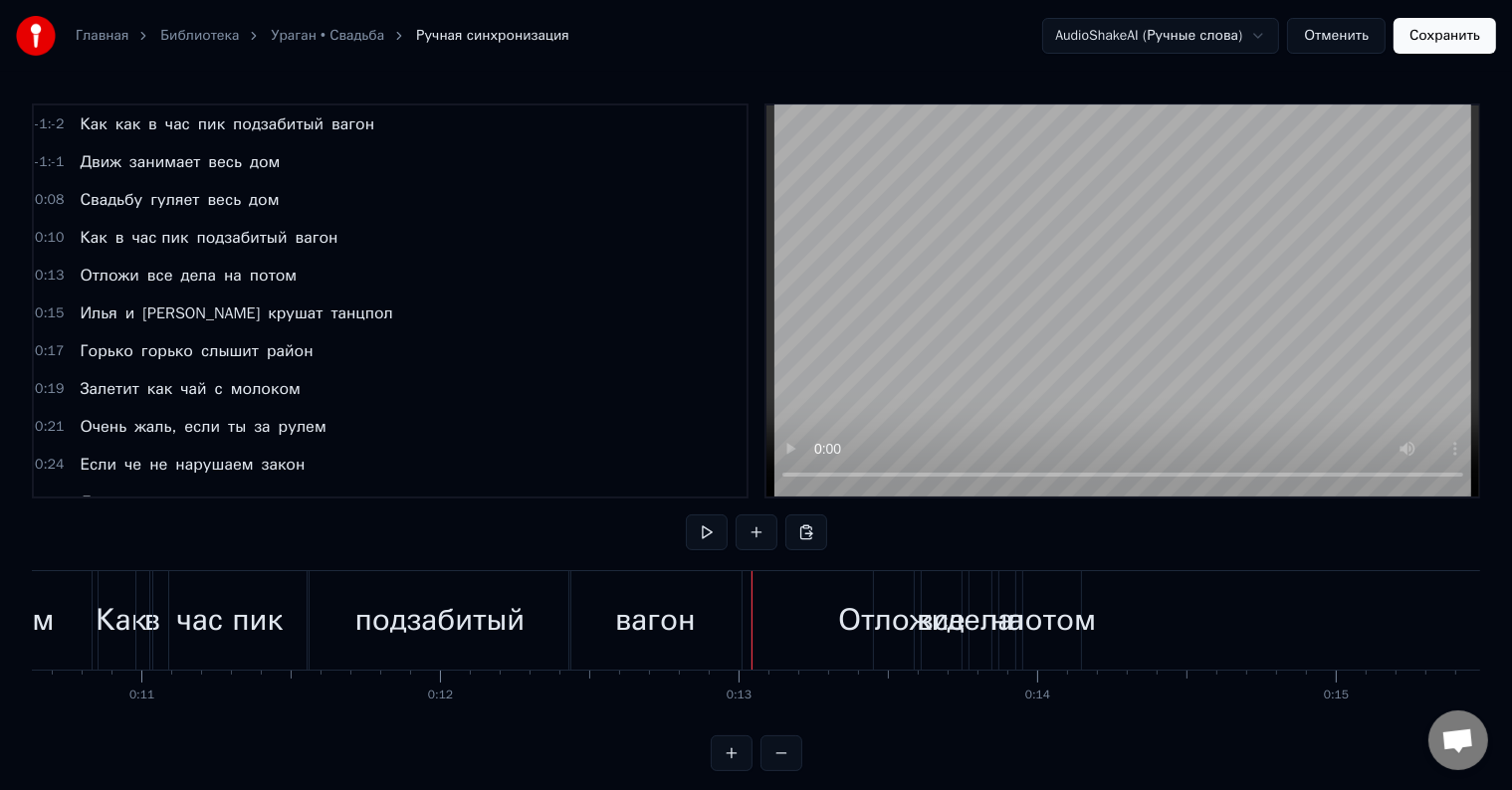 click at bounding box center (33509, 620) 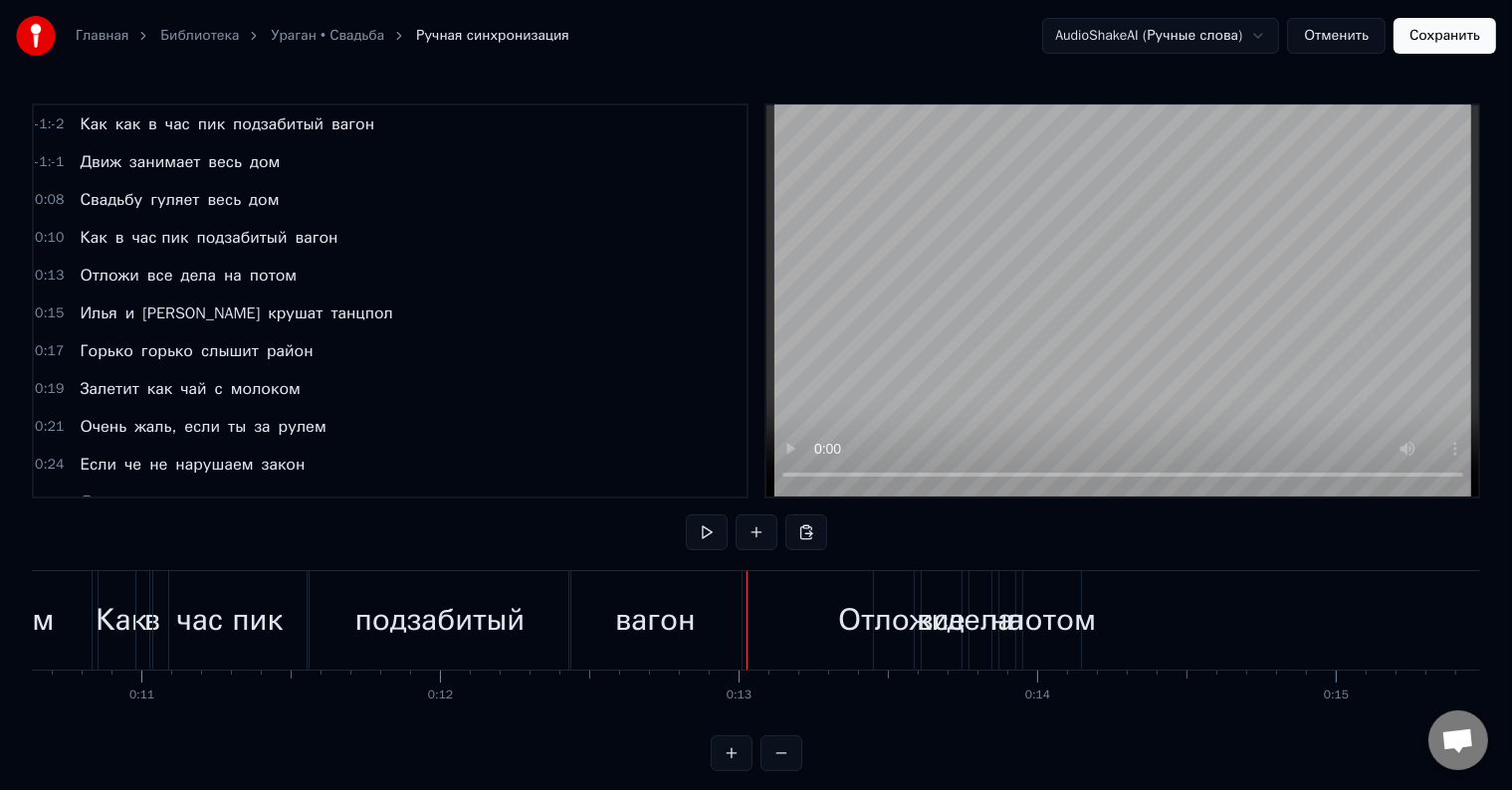 click on "вагон" at bounding box center (655, 620) 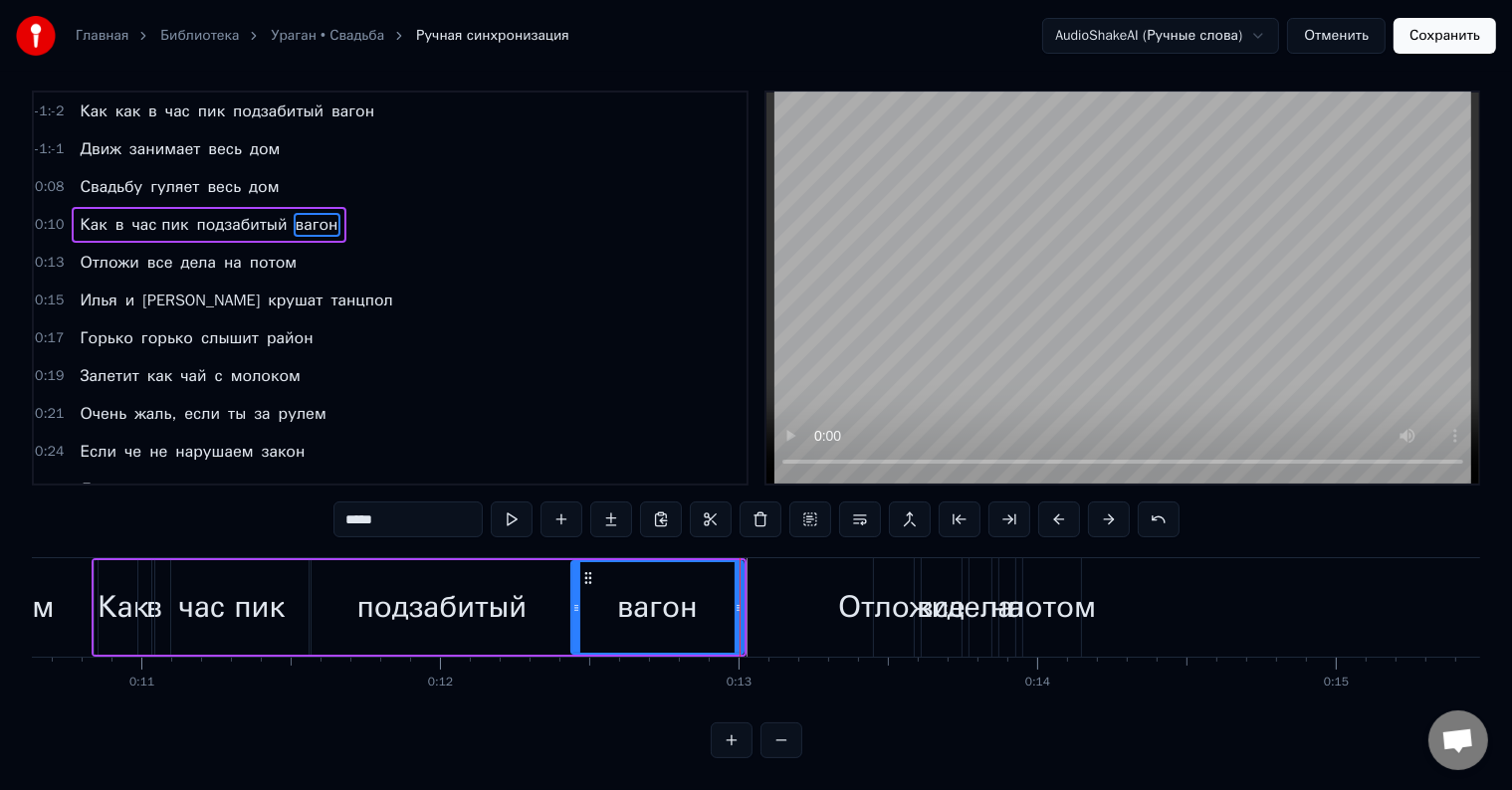 scroll, scrollTop: 30, scrollLeft: 0, axis: vertical 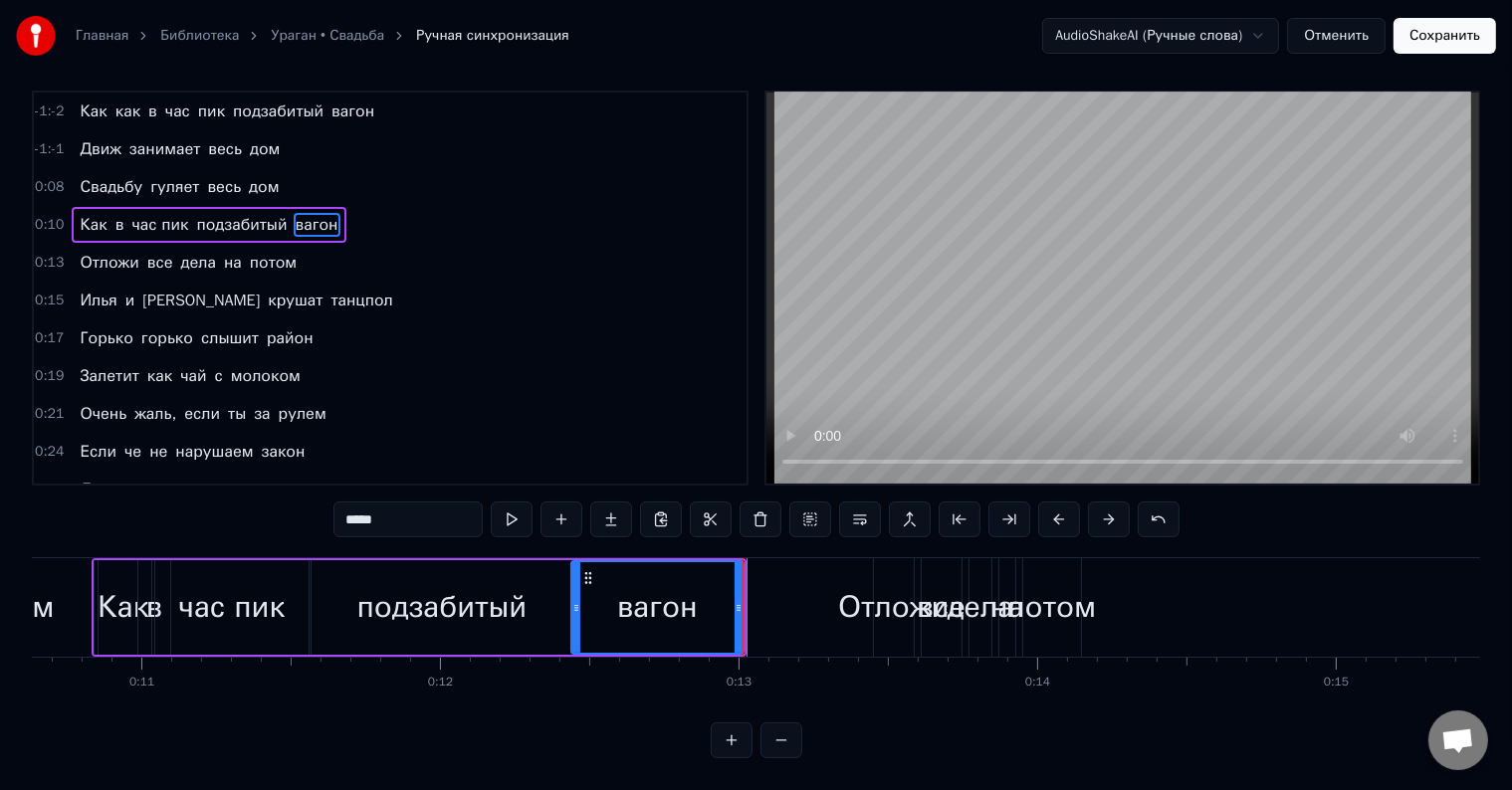 click on "Отложи" at bounding box center [893, 607] 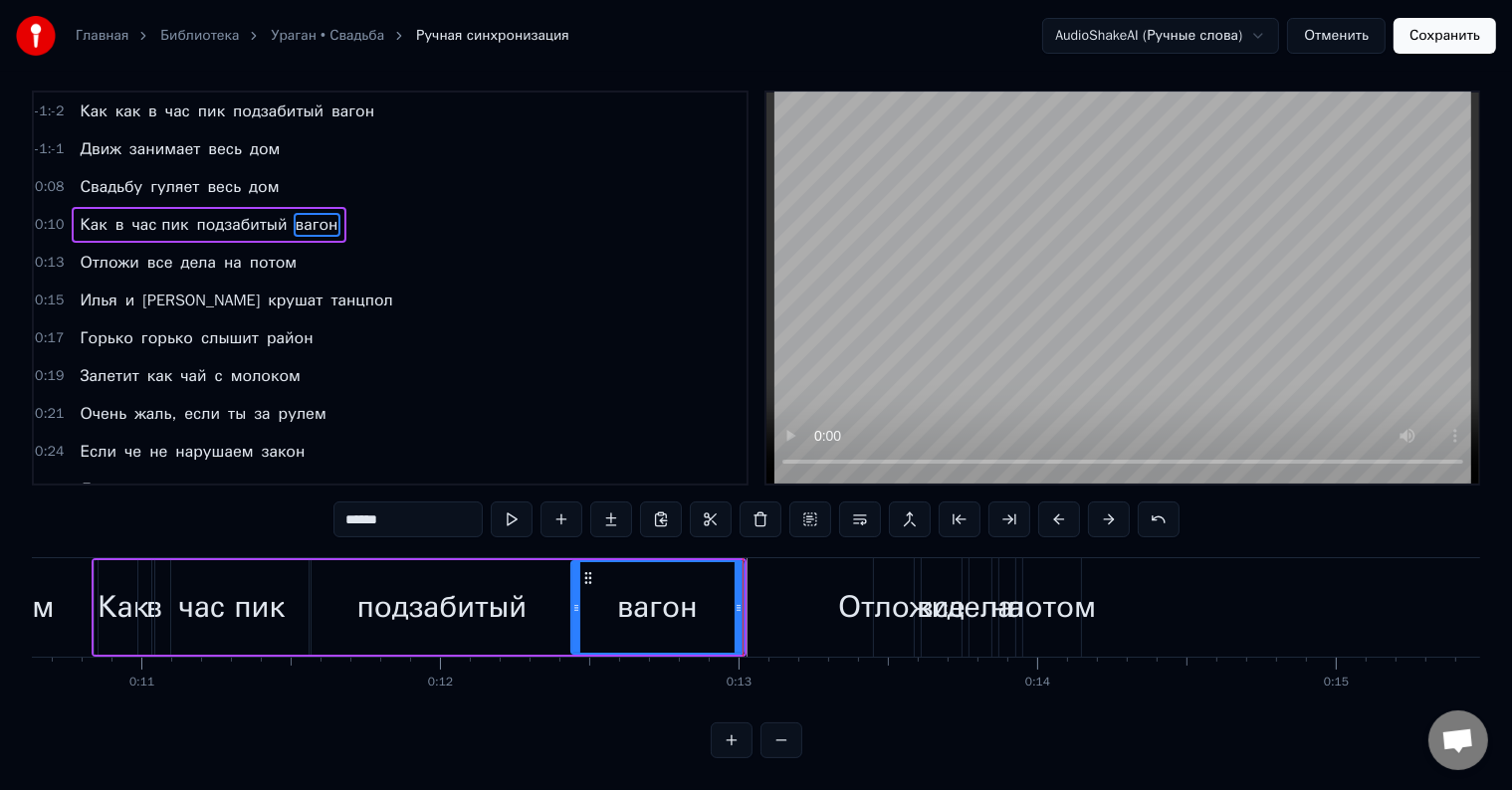 scroll, scrollTop: 0, scrollLeft: 0, axis: both 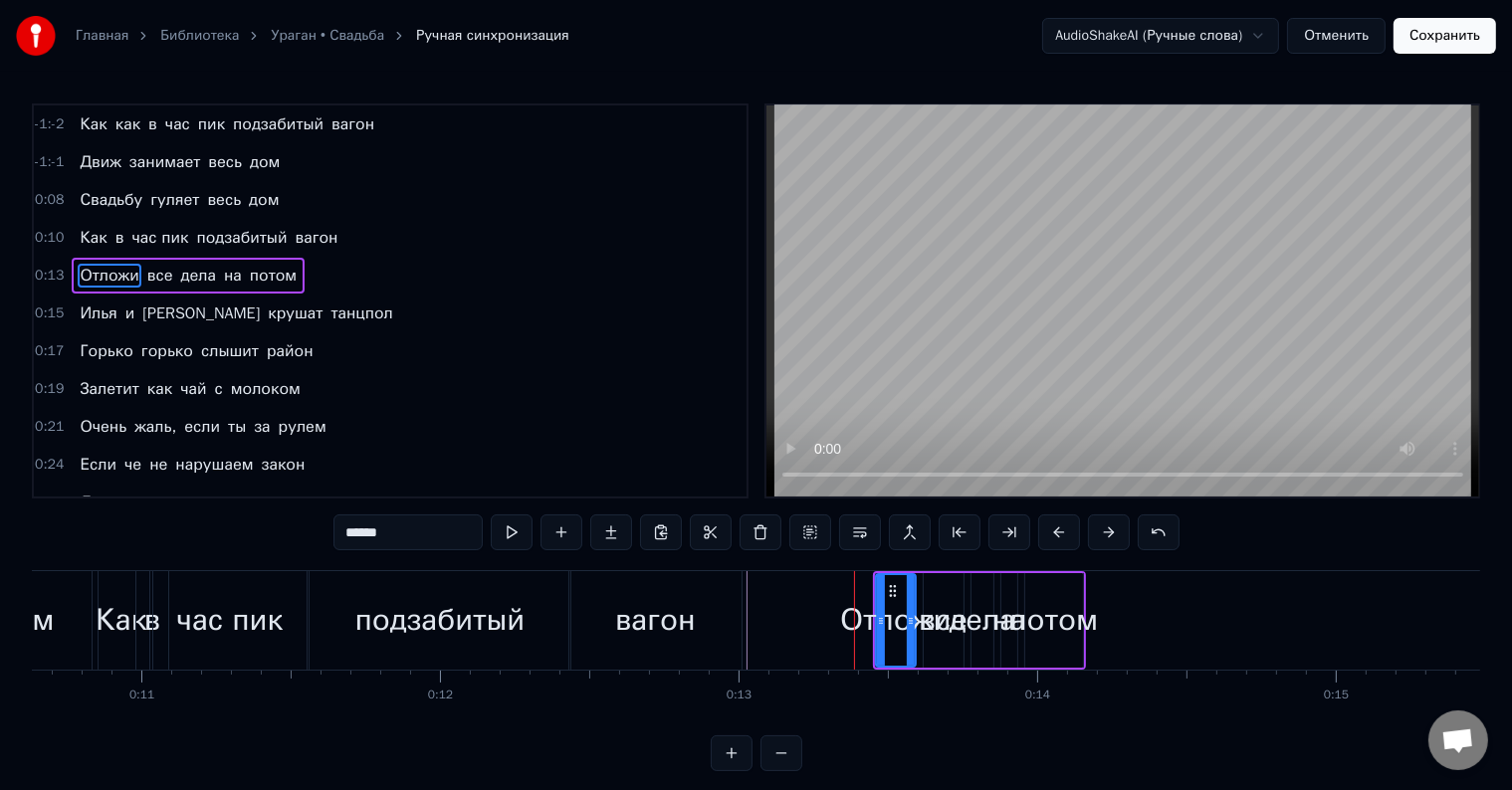 click on "Отложи" at bounding box center (895, 620) 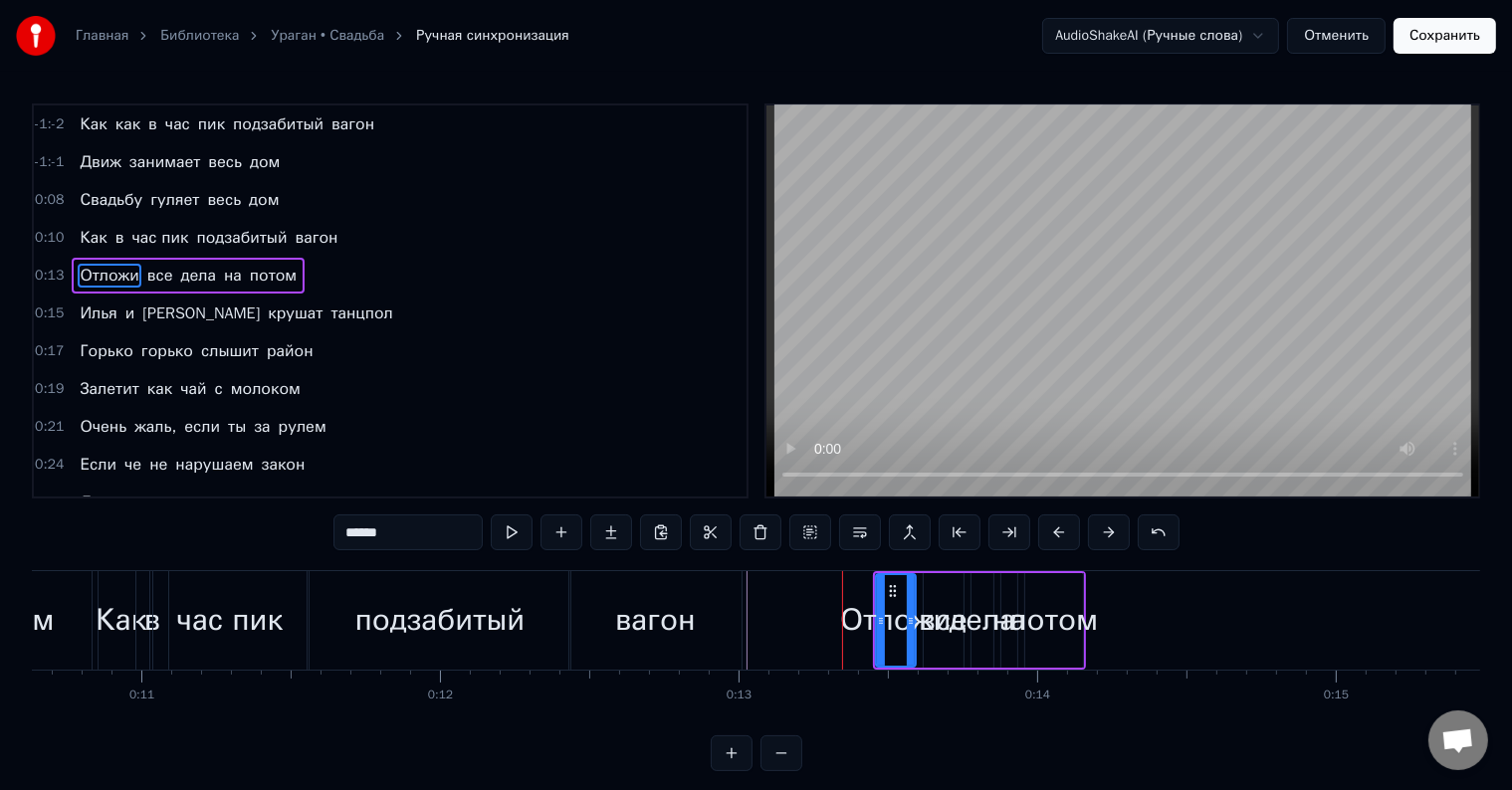 click on "Отложи" at bounding box center [895, 620] 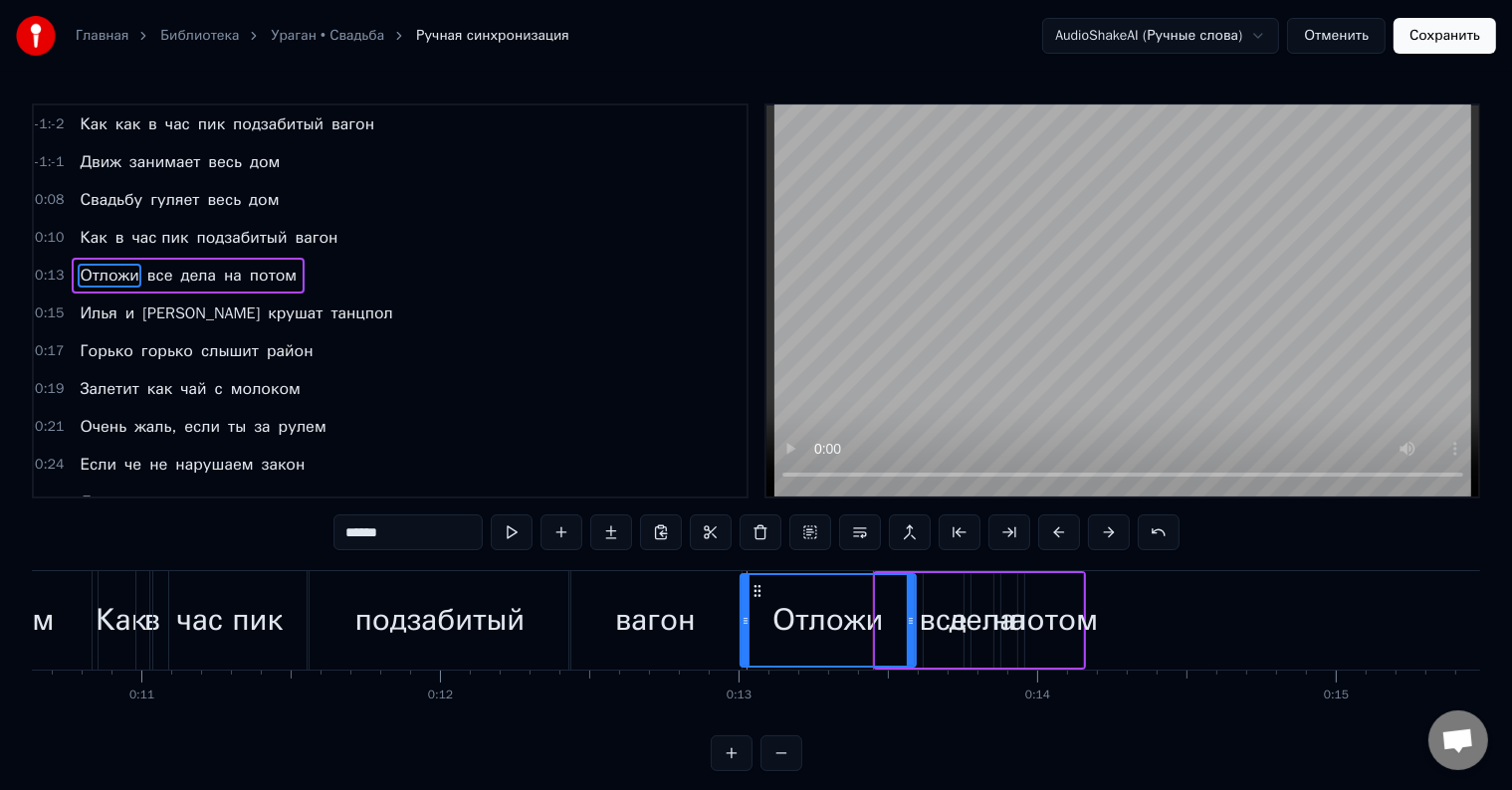 drag, startPoint x: 876, startPoint y: 605, endPoint x: 776, endPoint y: 614, distance: 100.40418 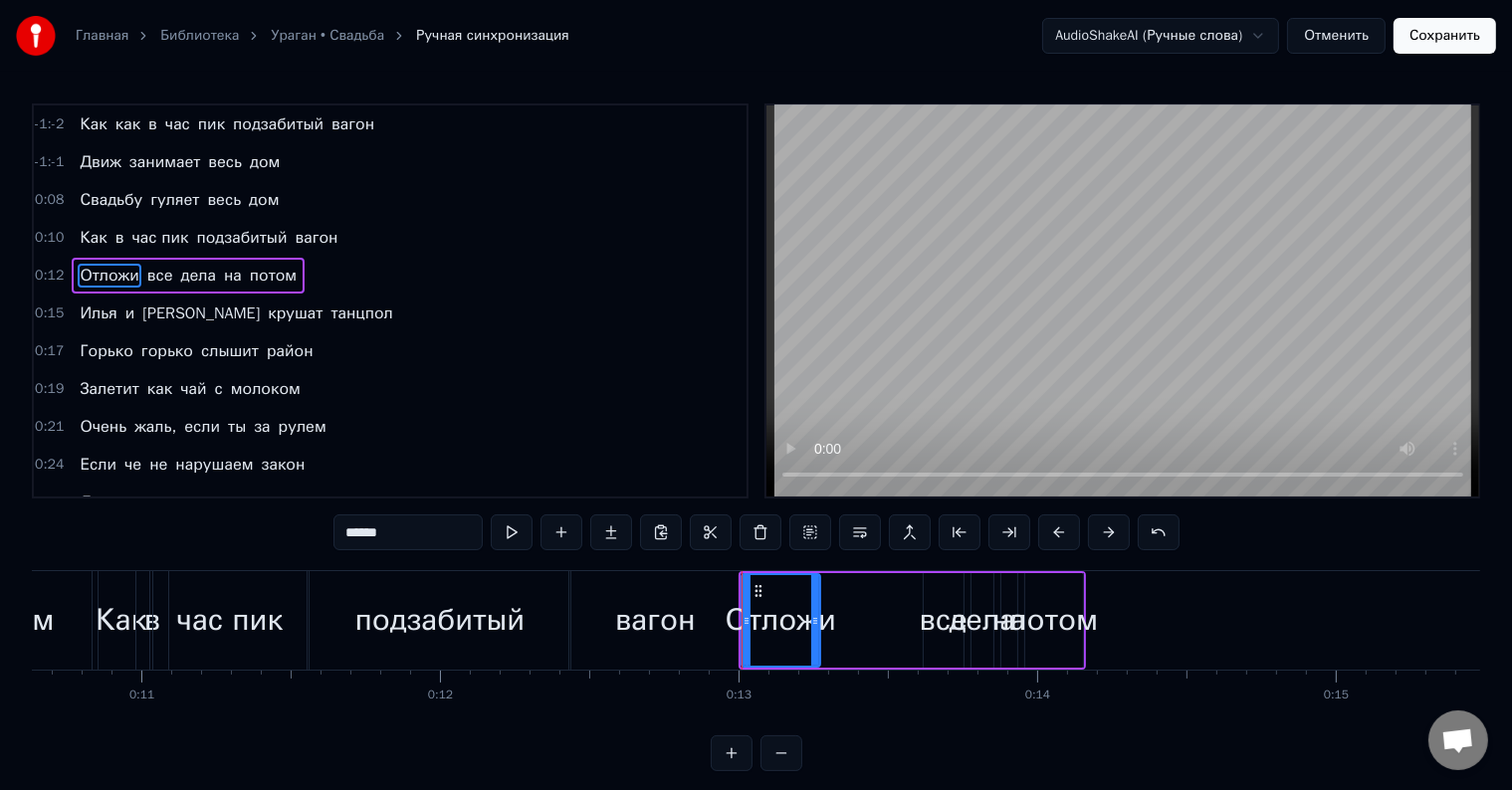 drag, startPoint x: 912, startPoint y: 627, endPoint x: 816, endPoint y: 634, distance: 96.25487 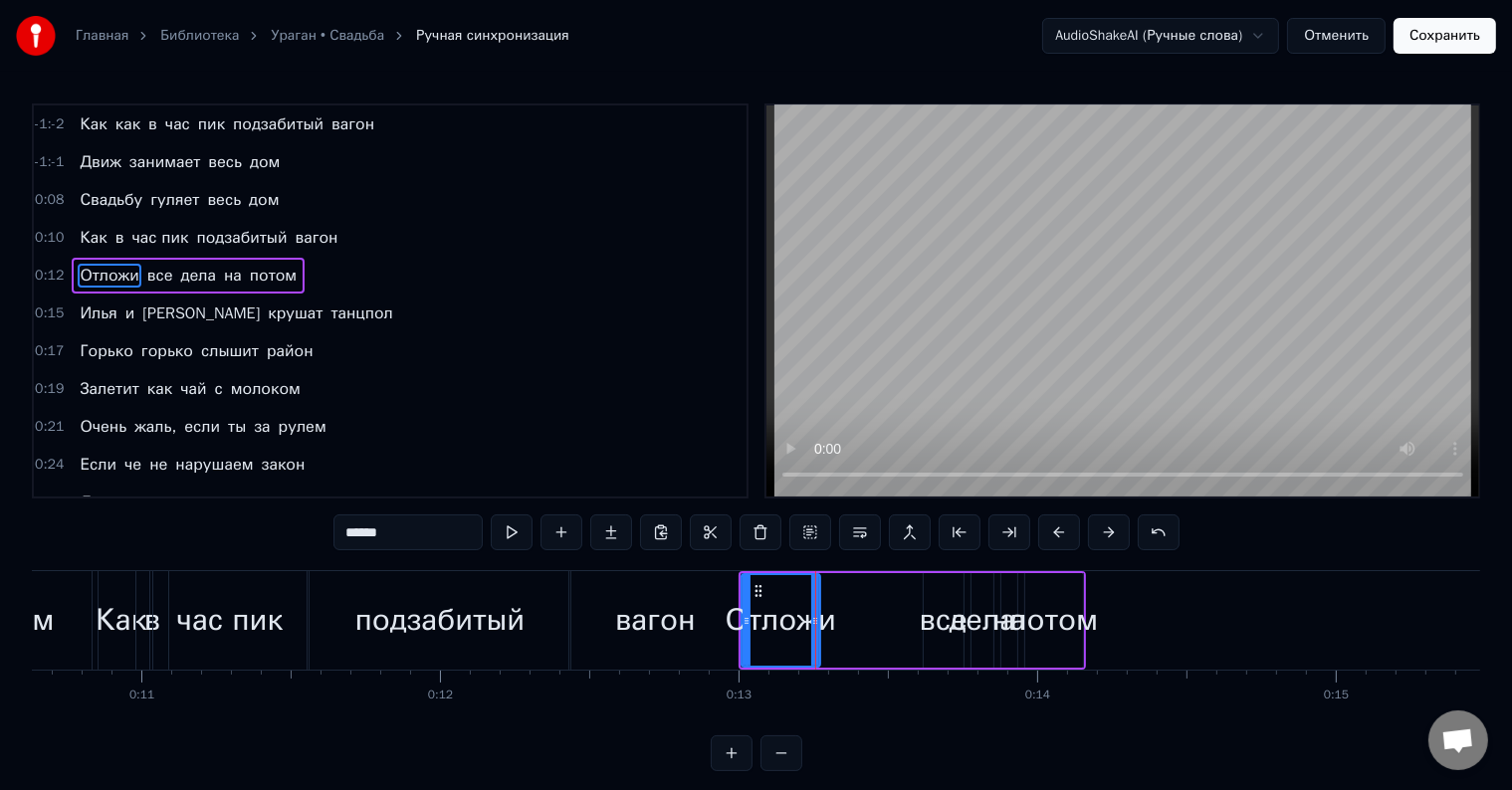 click on "все" at bounding box center [944, 620] 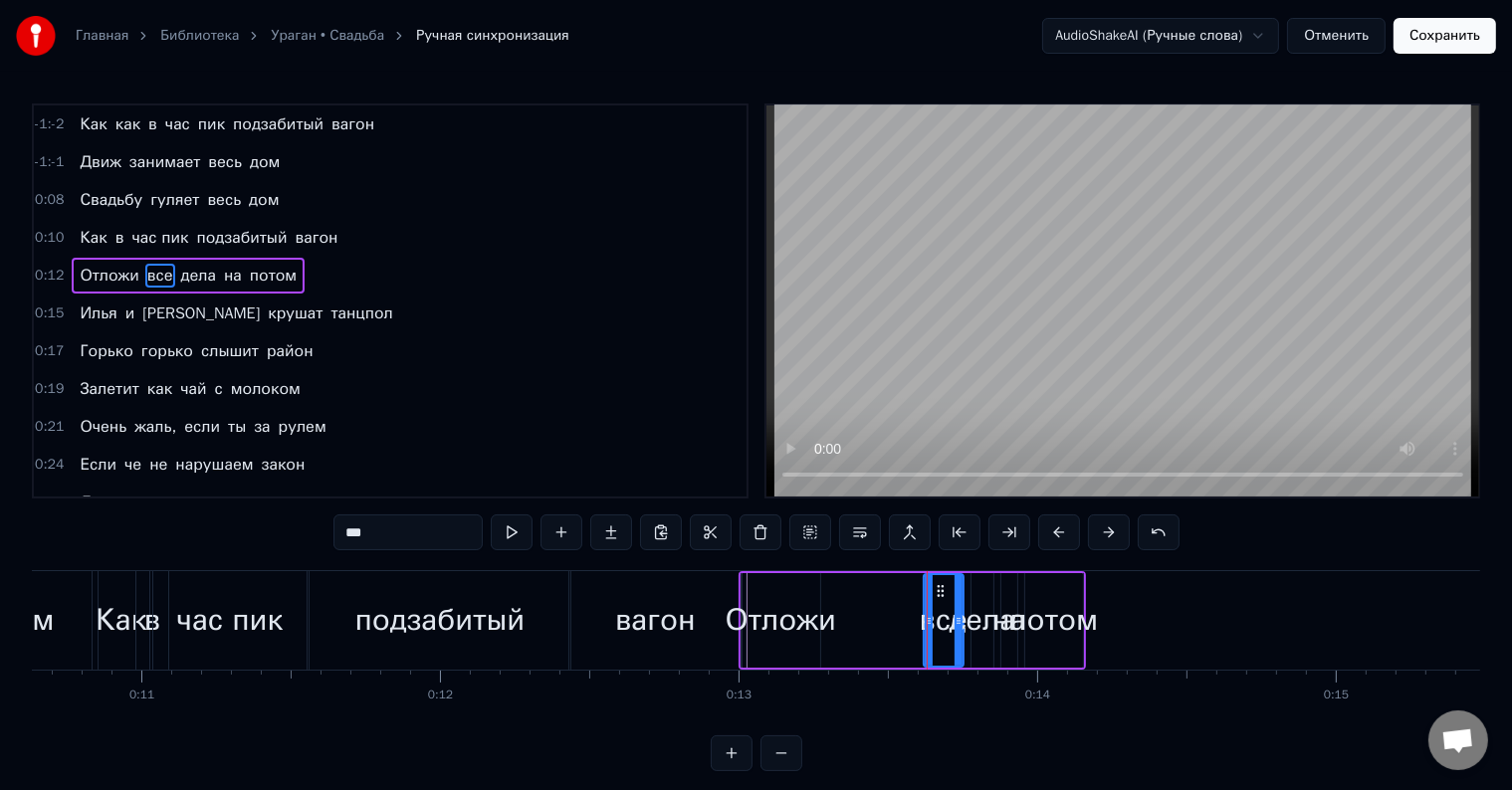 drag, startPoint x: 926, startPoint y: 626, endPoint x: 883, endPoint y: 629, distance: 43.104524 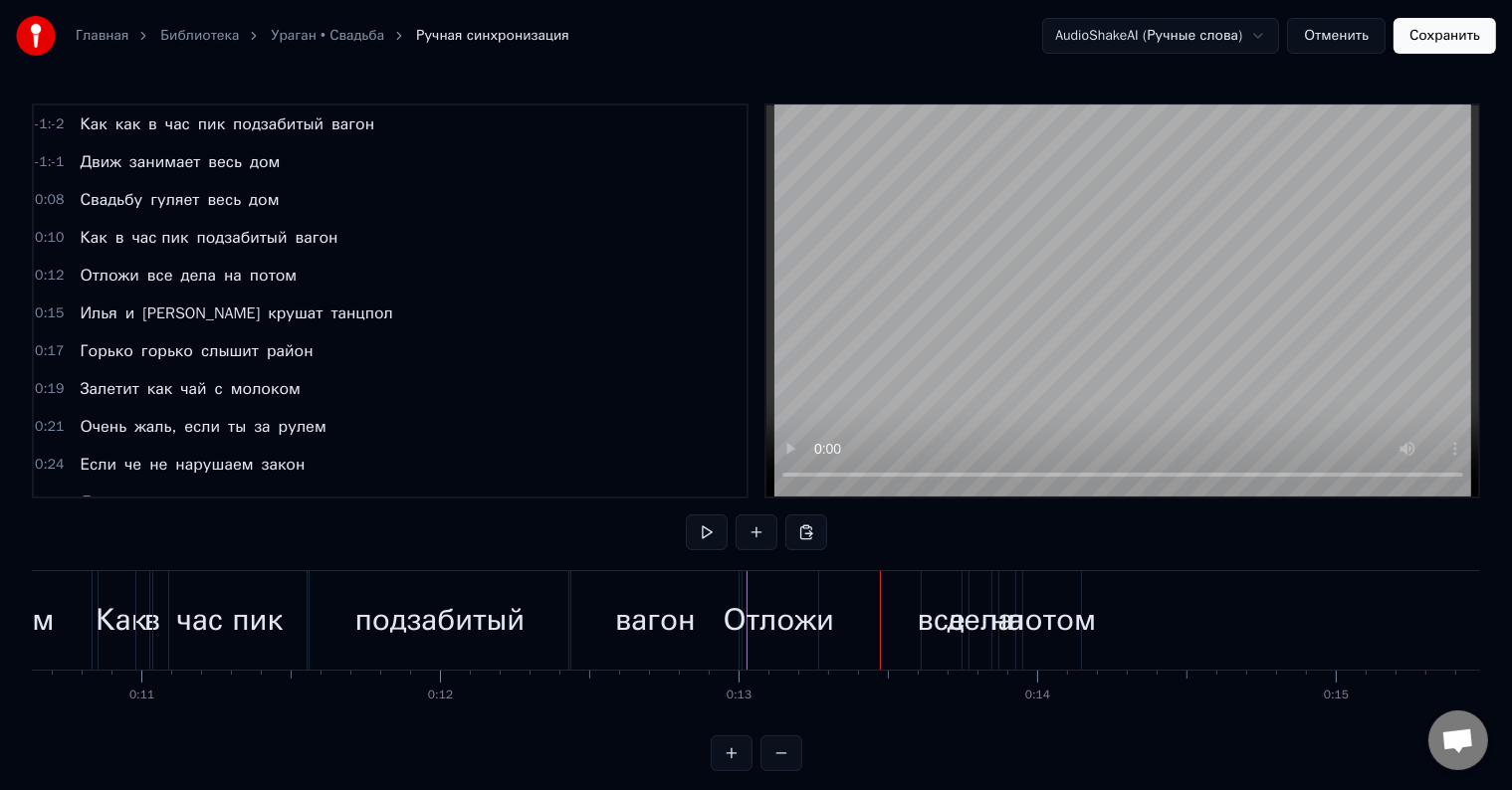 click on "все" at bounding box center [942, 620] 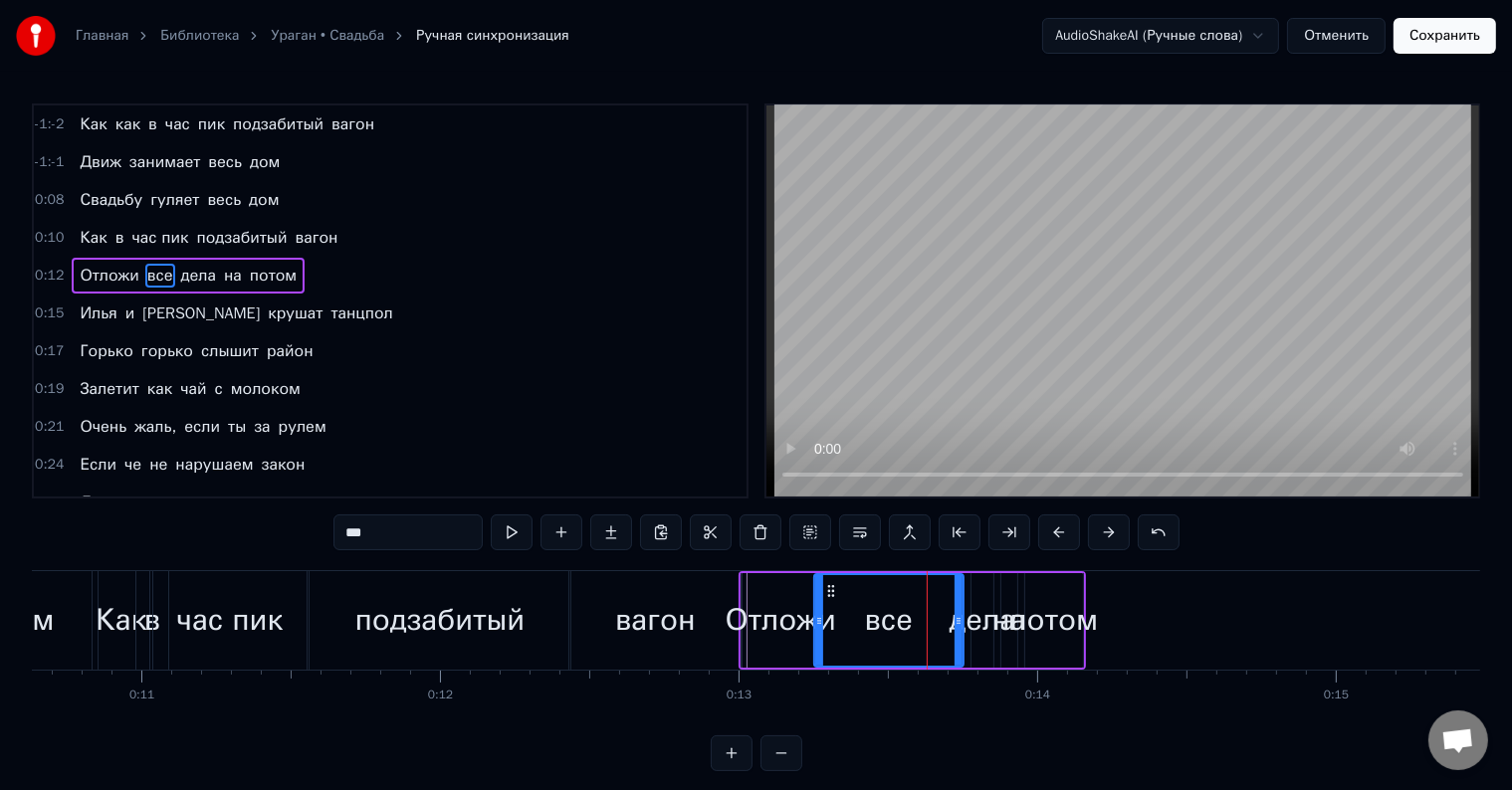 drag, startPoint x: 924, startPoint y: 636, endPoint x: 814, endPoint y: 656, distance: 111.8034 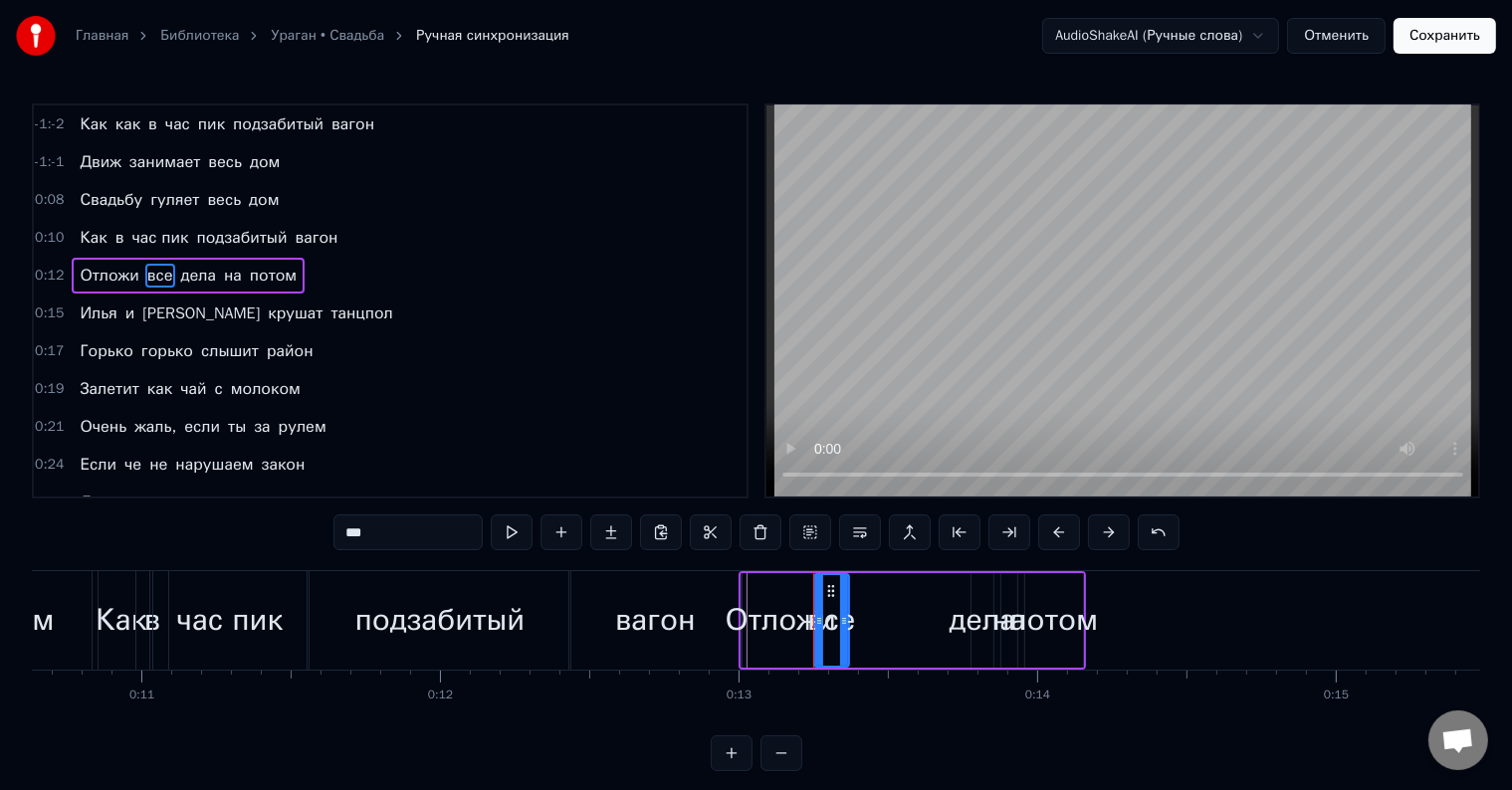 drag, startPoint x: 956, startPoint y: 618, endPoint x: 841, endPoint y: 638, distance: 116.72618 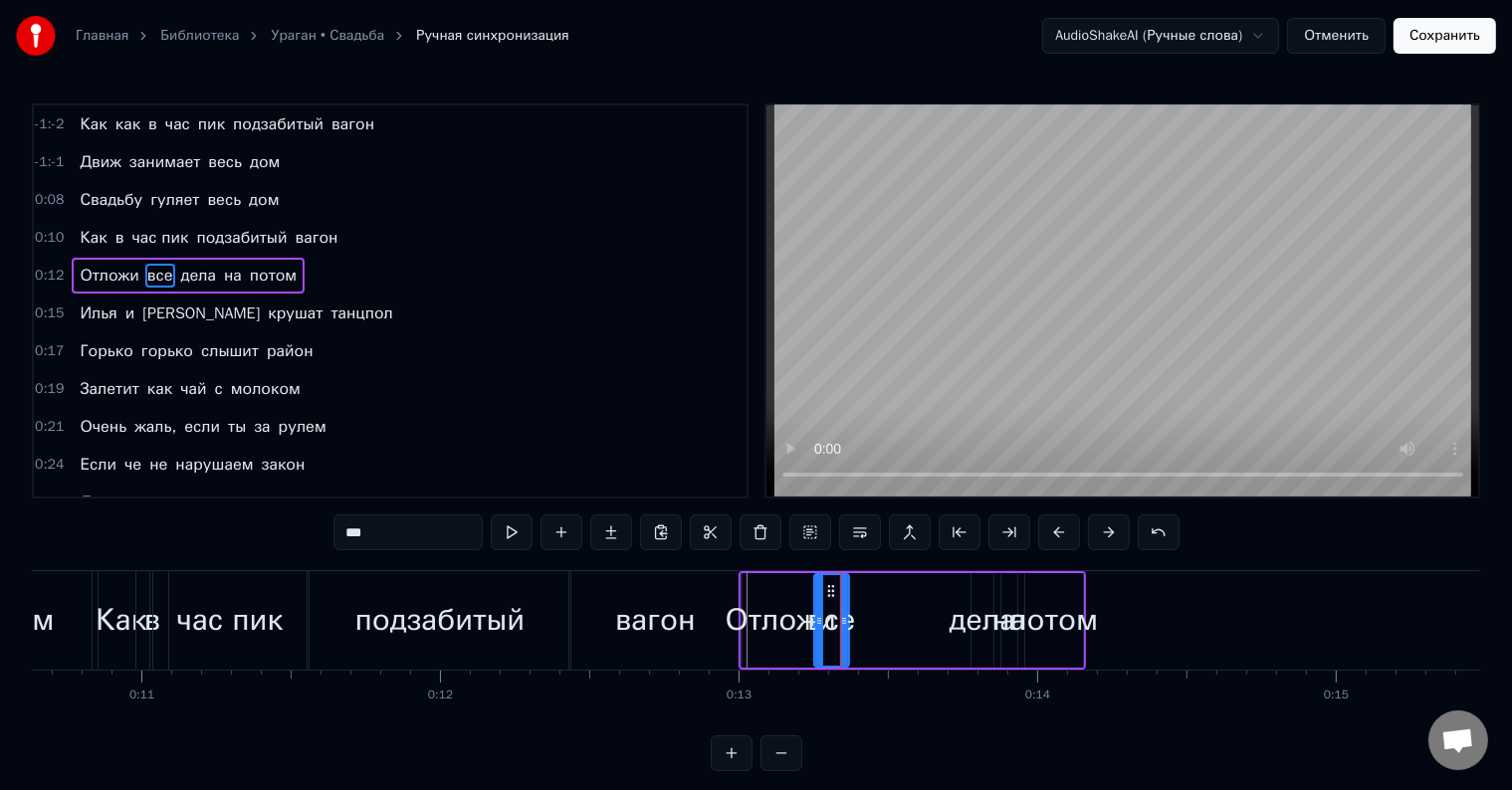 click on "дела" at bounding box center (982, 620) 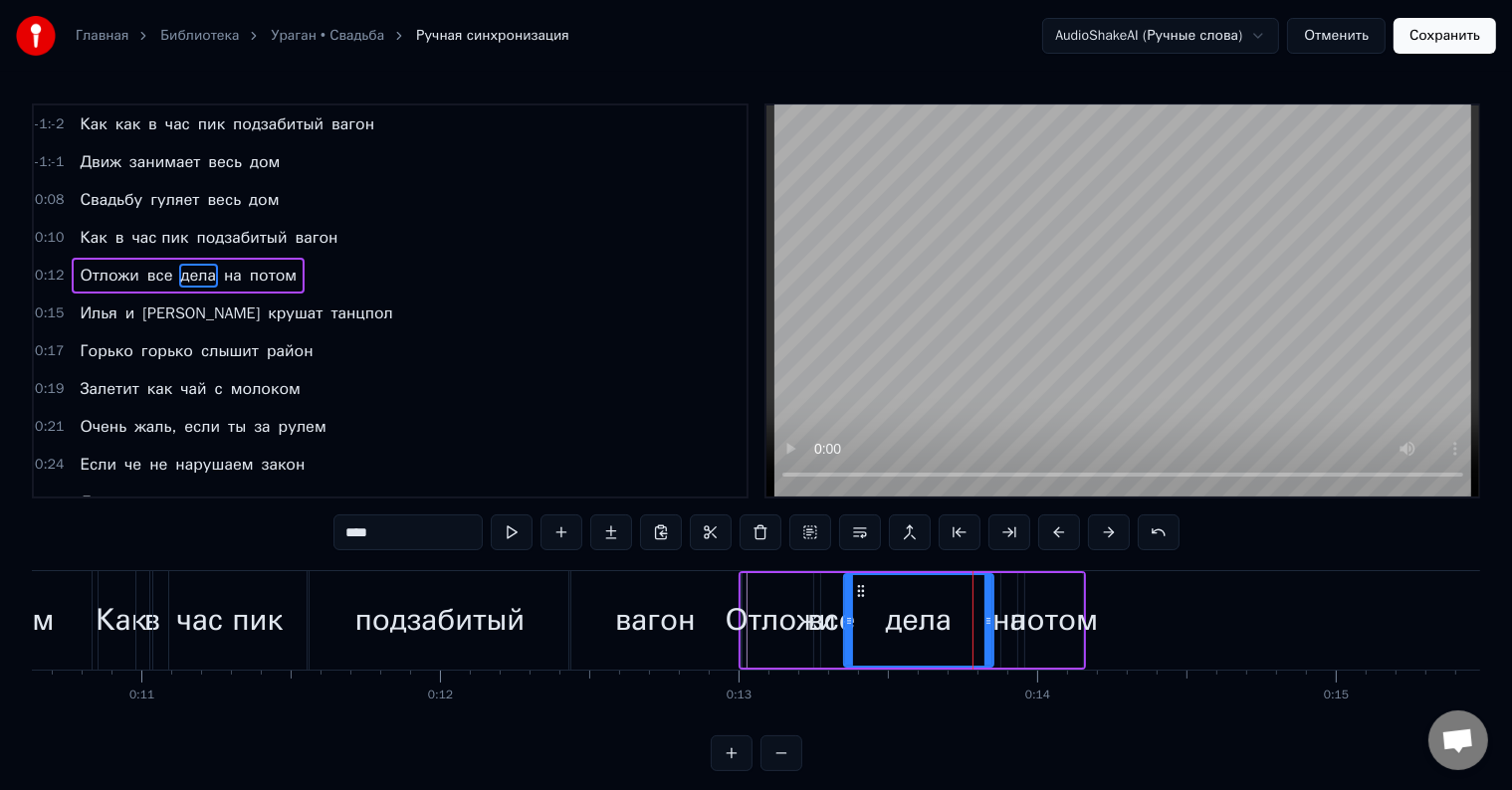 drag, startPoint x: 975, startPoint y: 635, endPoint x: 848, endPoint y: 656, distance: 128.72451 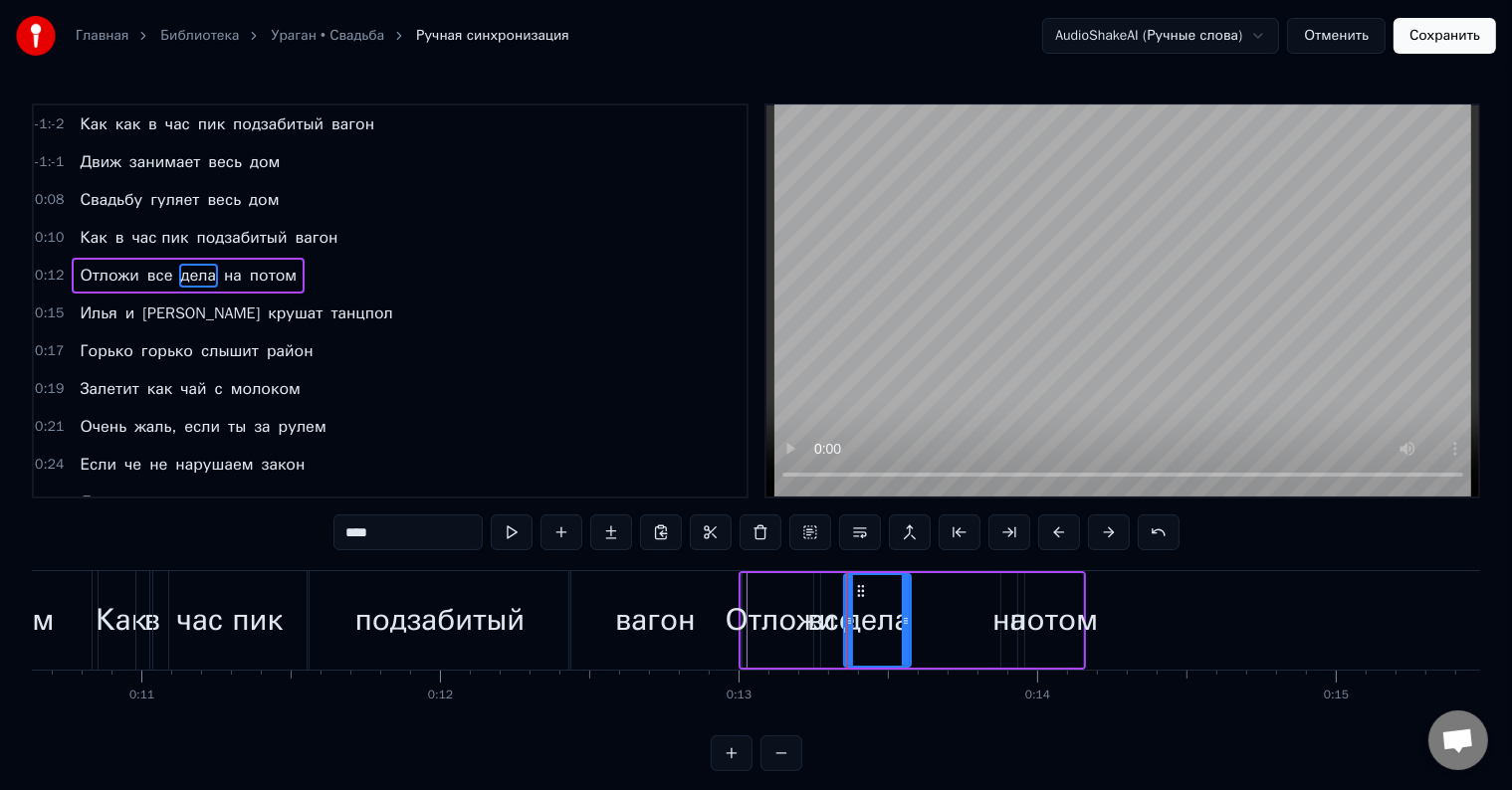 drag, startPoint x: 987, startPoint y: 634, endPoint x: 999, endPoint y: 633, distance: 12.0415946 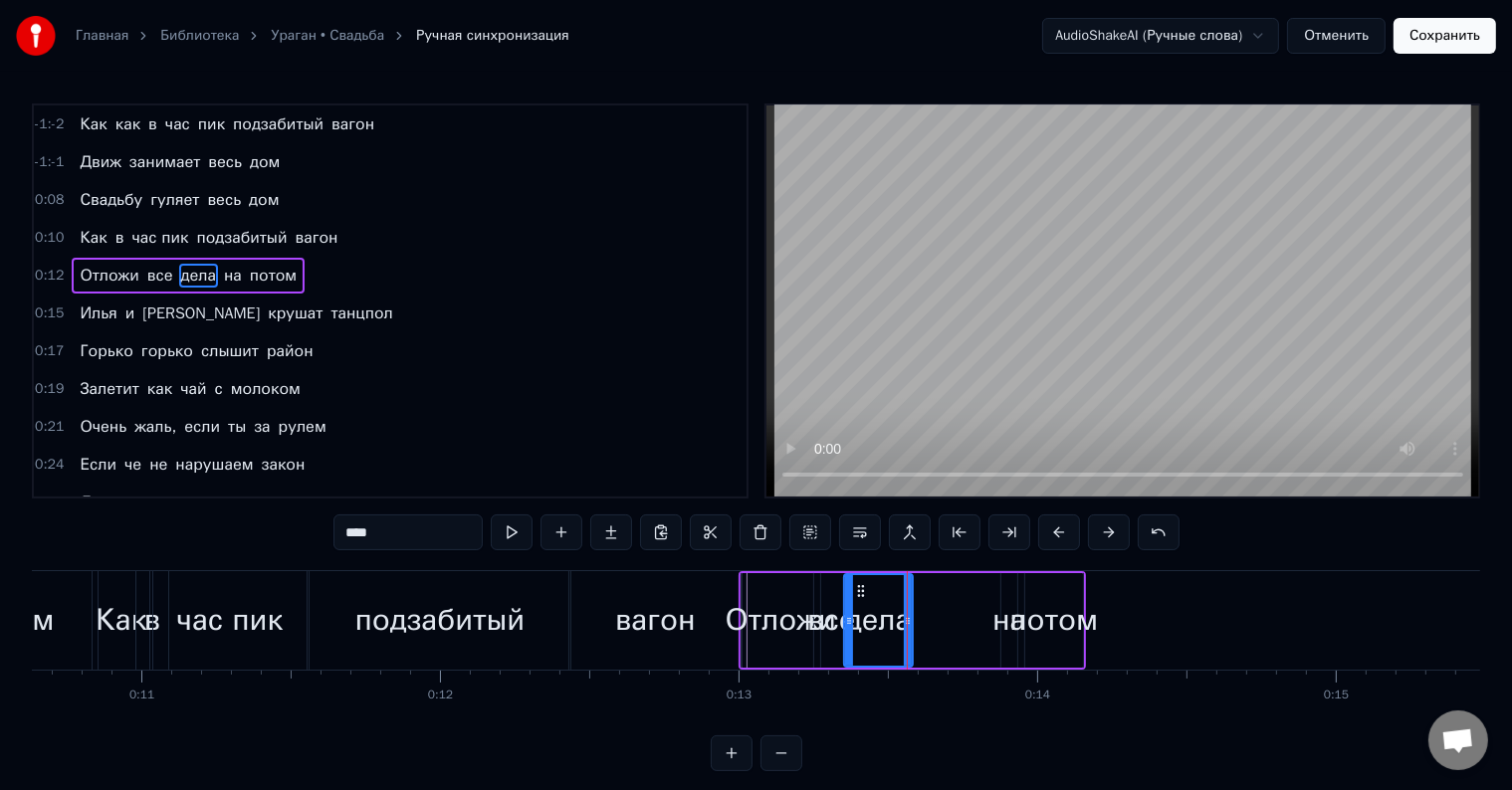 click on "на" at bounding box center [1009, 620] 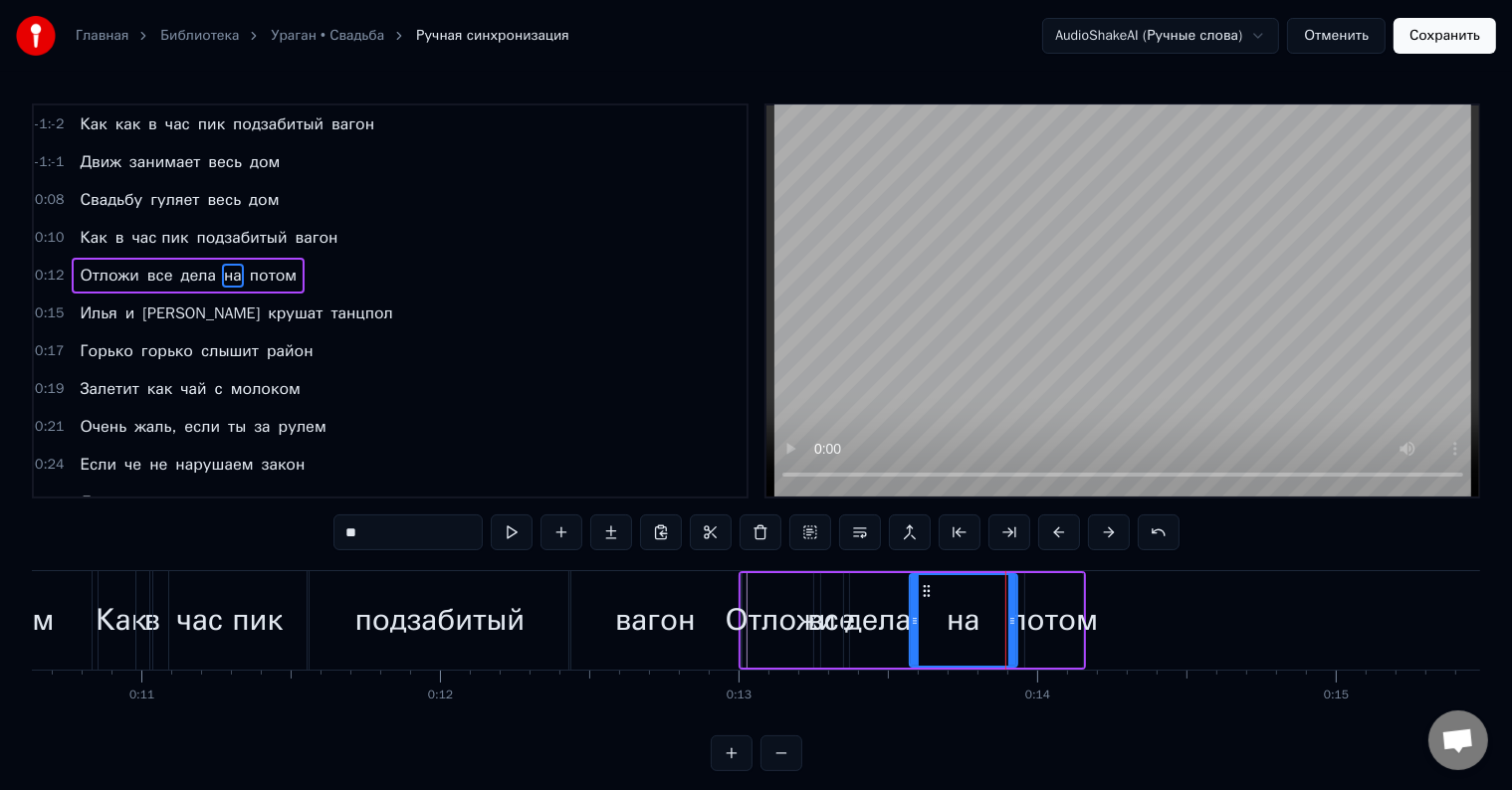 drag, startPoint x: 1002, startPoint y: 633, endPoint x: 911, endPoint y: 645, distance: 91.787799 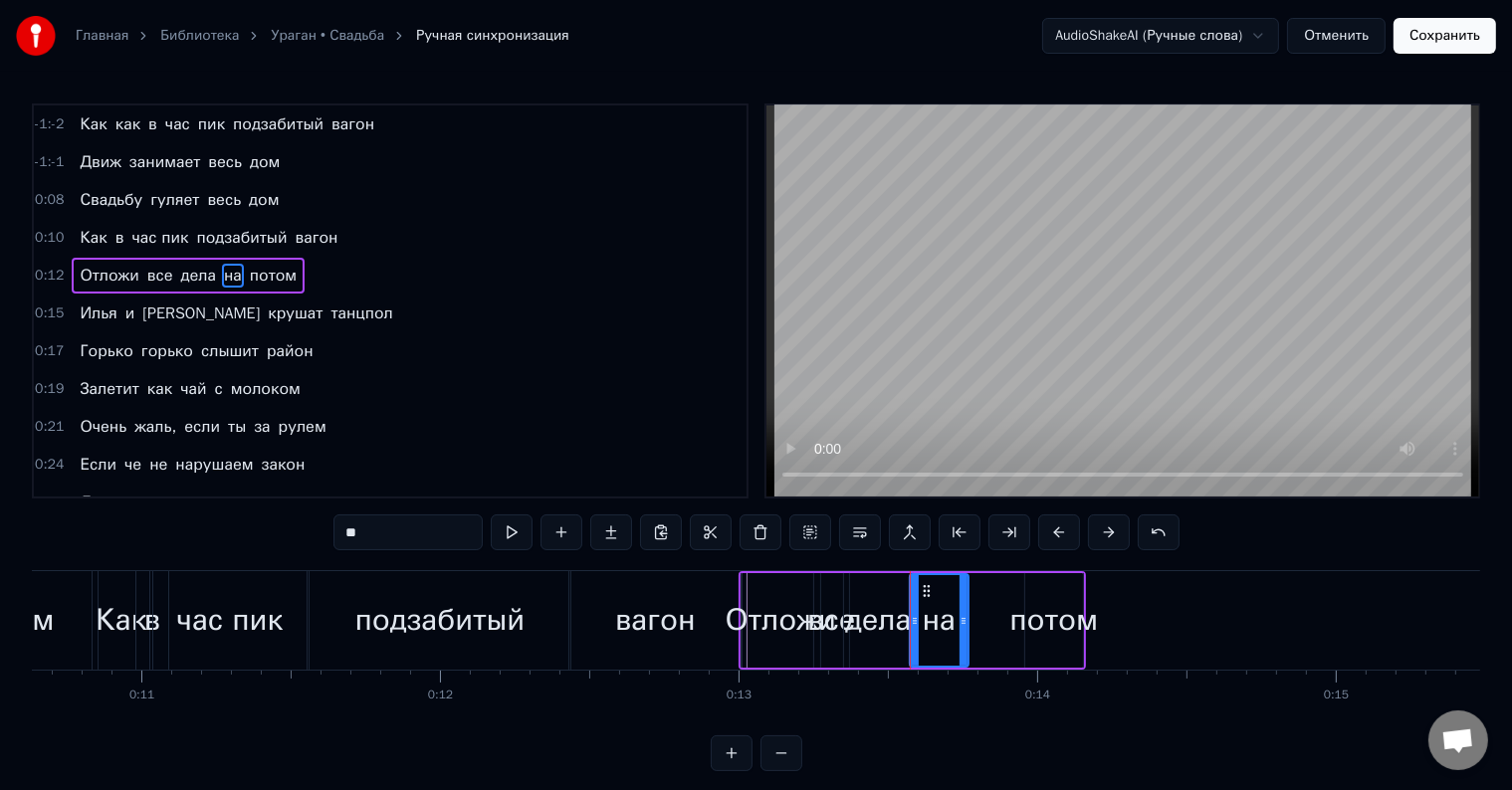drag, startPoint x: 1014, startPoint y: 629, endPoint x: 972, endPoint y: 634, distance: 42.296572 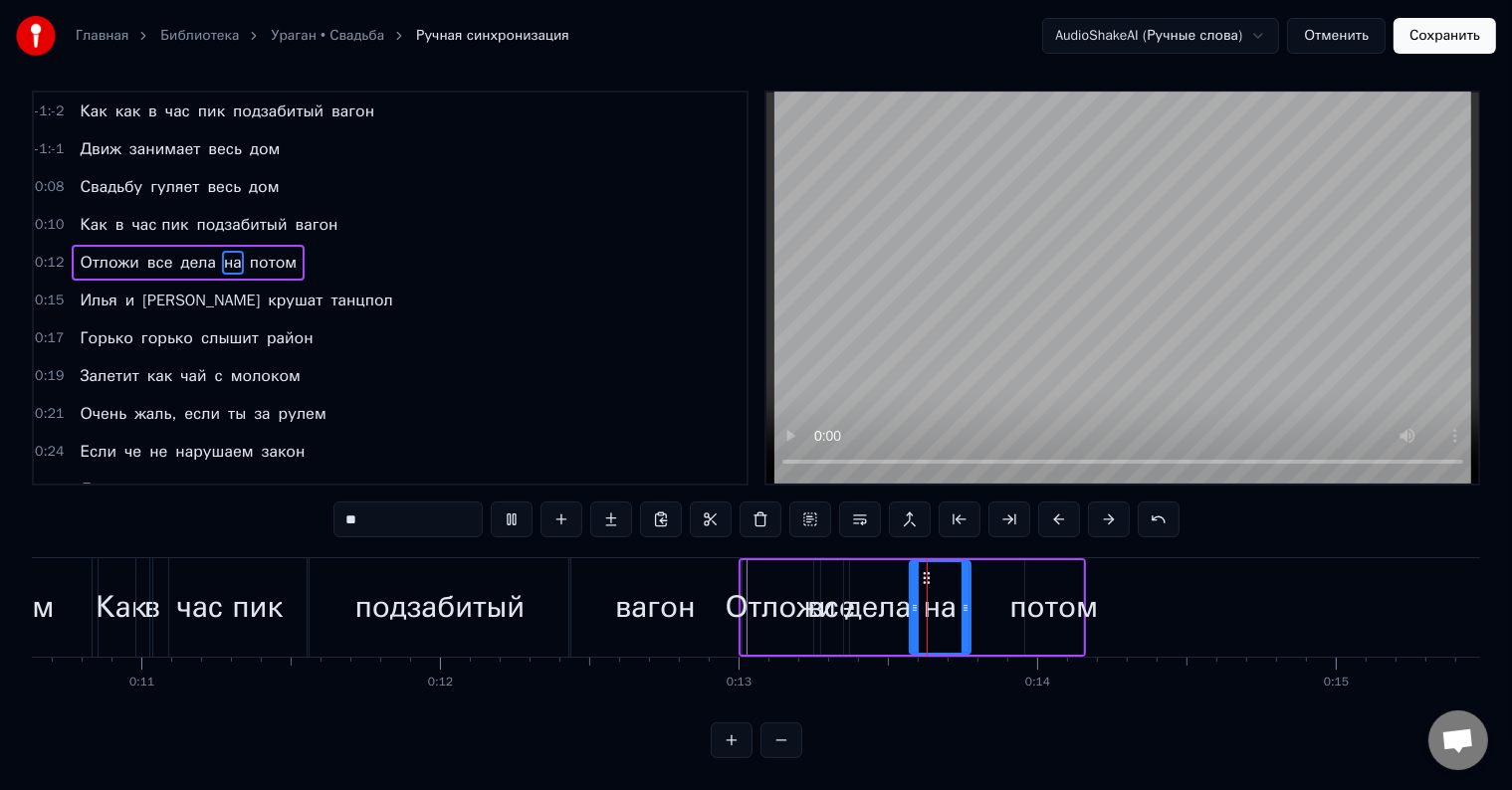scroll, scrollTop: 30, scrollLeft: 0, axis: vertical 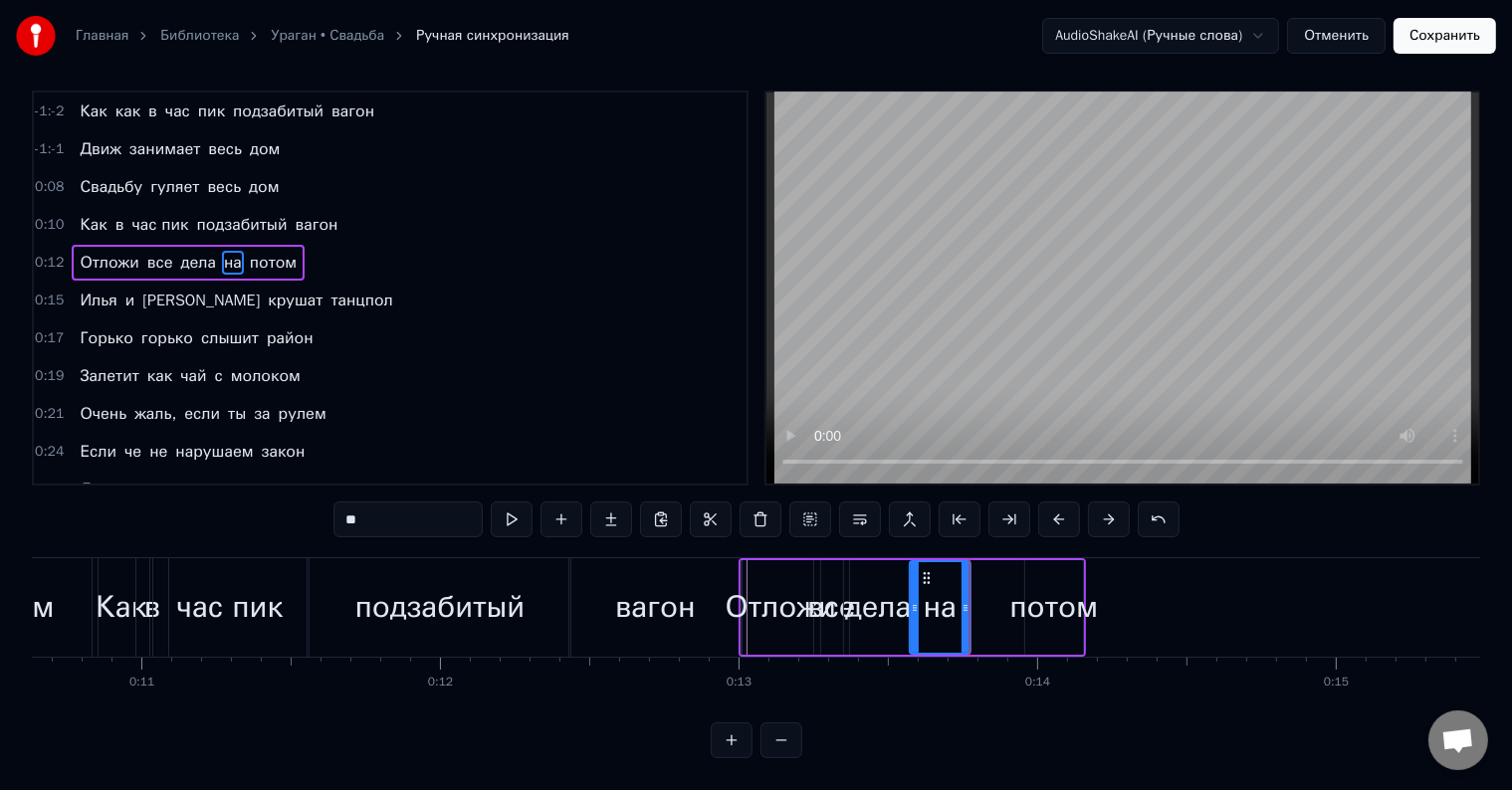 click on "дела" at bounding box center (878, 607) 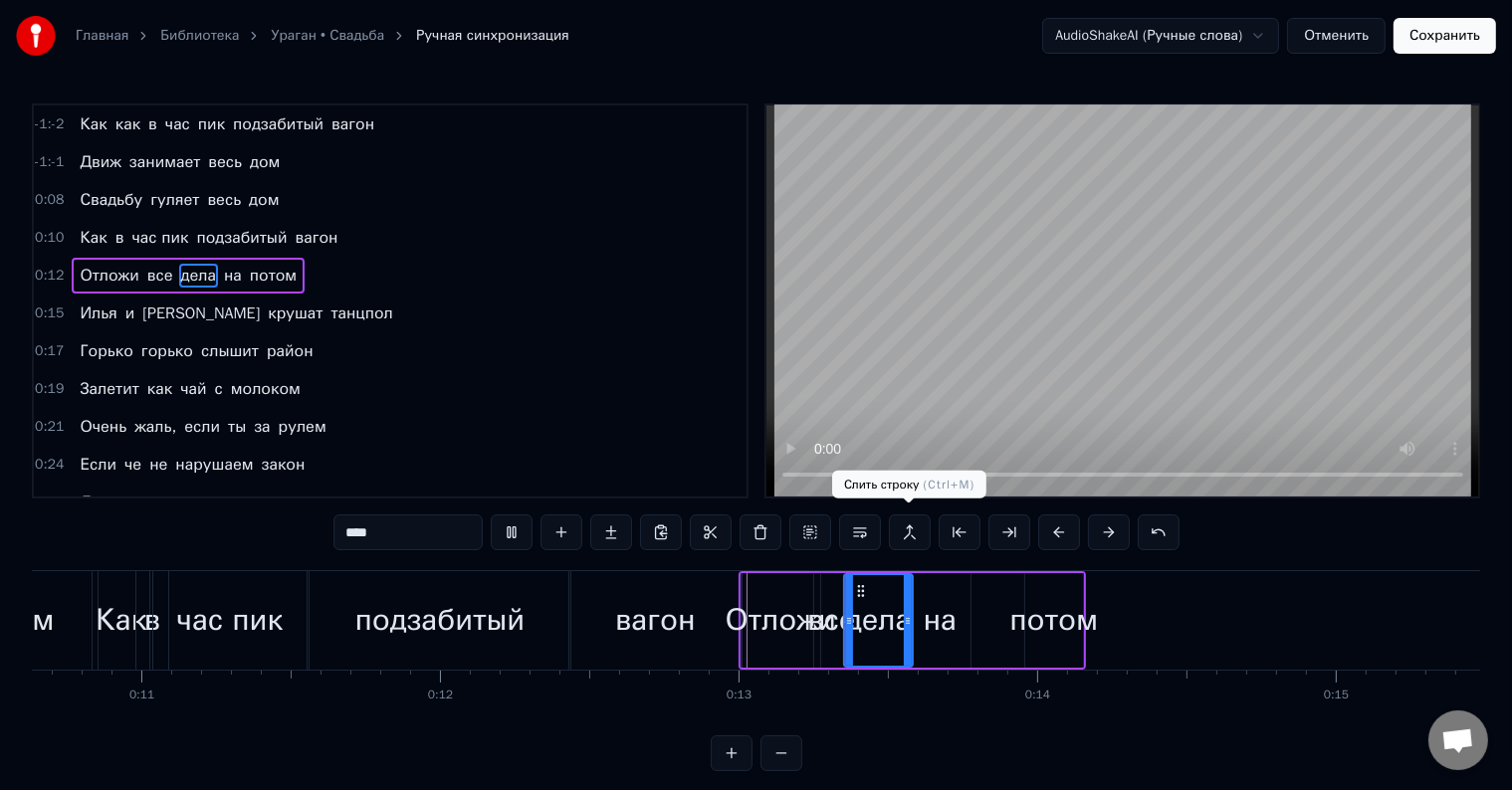 scroll, scrollTop: 30, scrollLeft: 0, axis: vertical 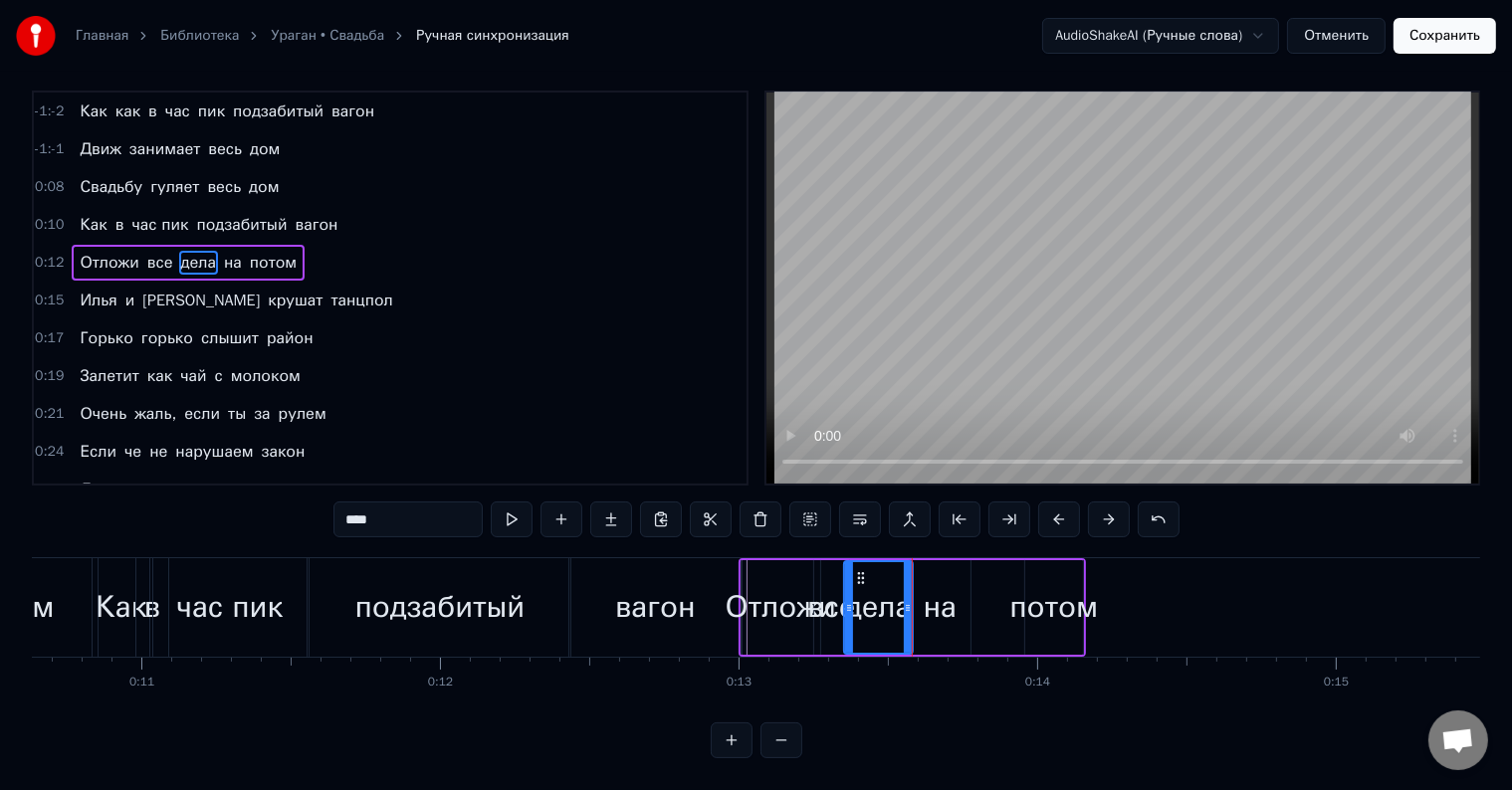click on "все" at bounding box center (831, 607) 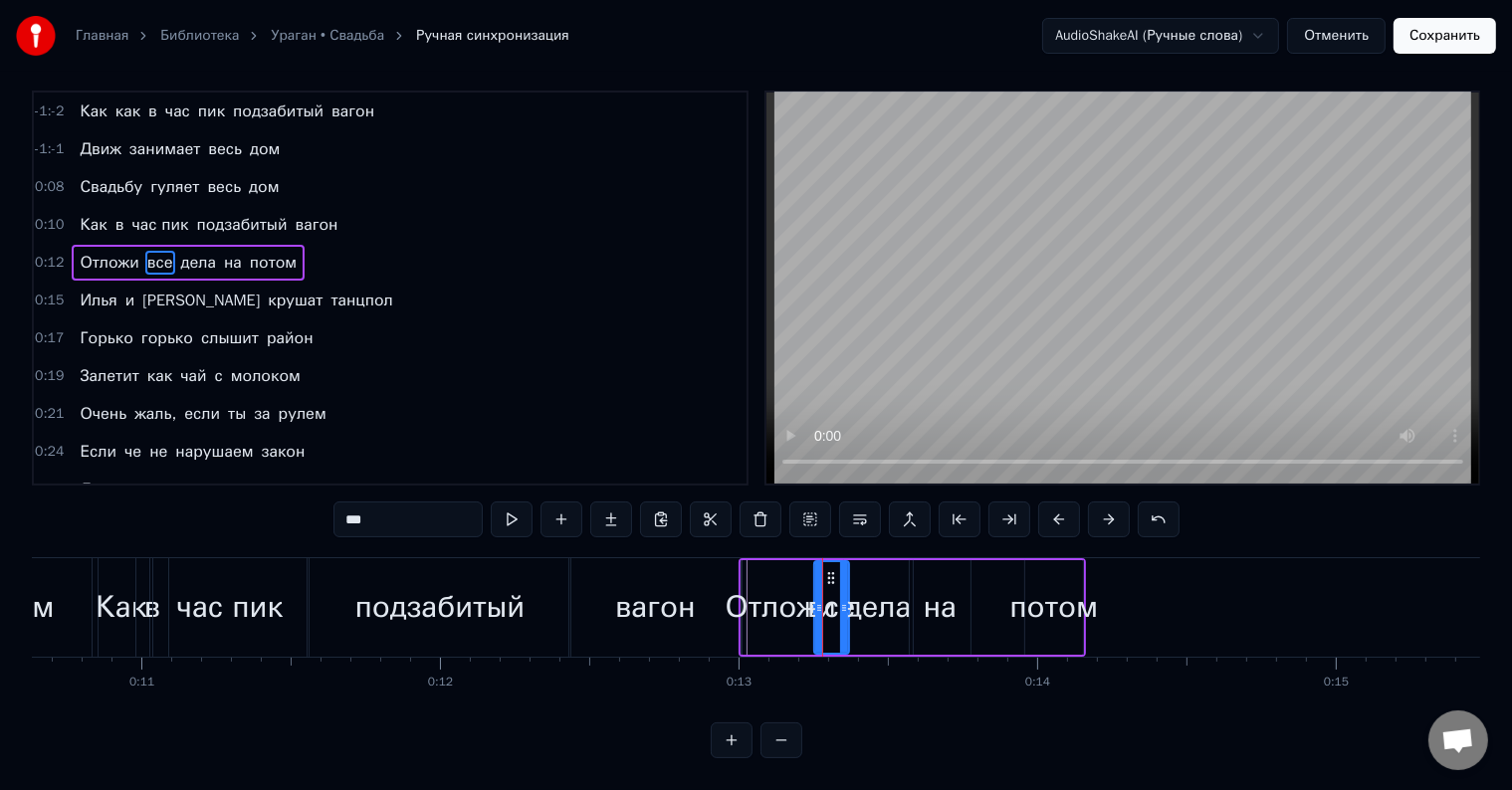 scroll, scrollTop: 0, scrollLeft: 0, axis: both 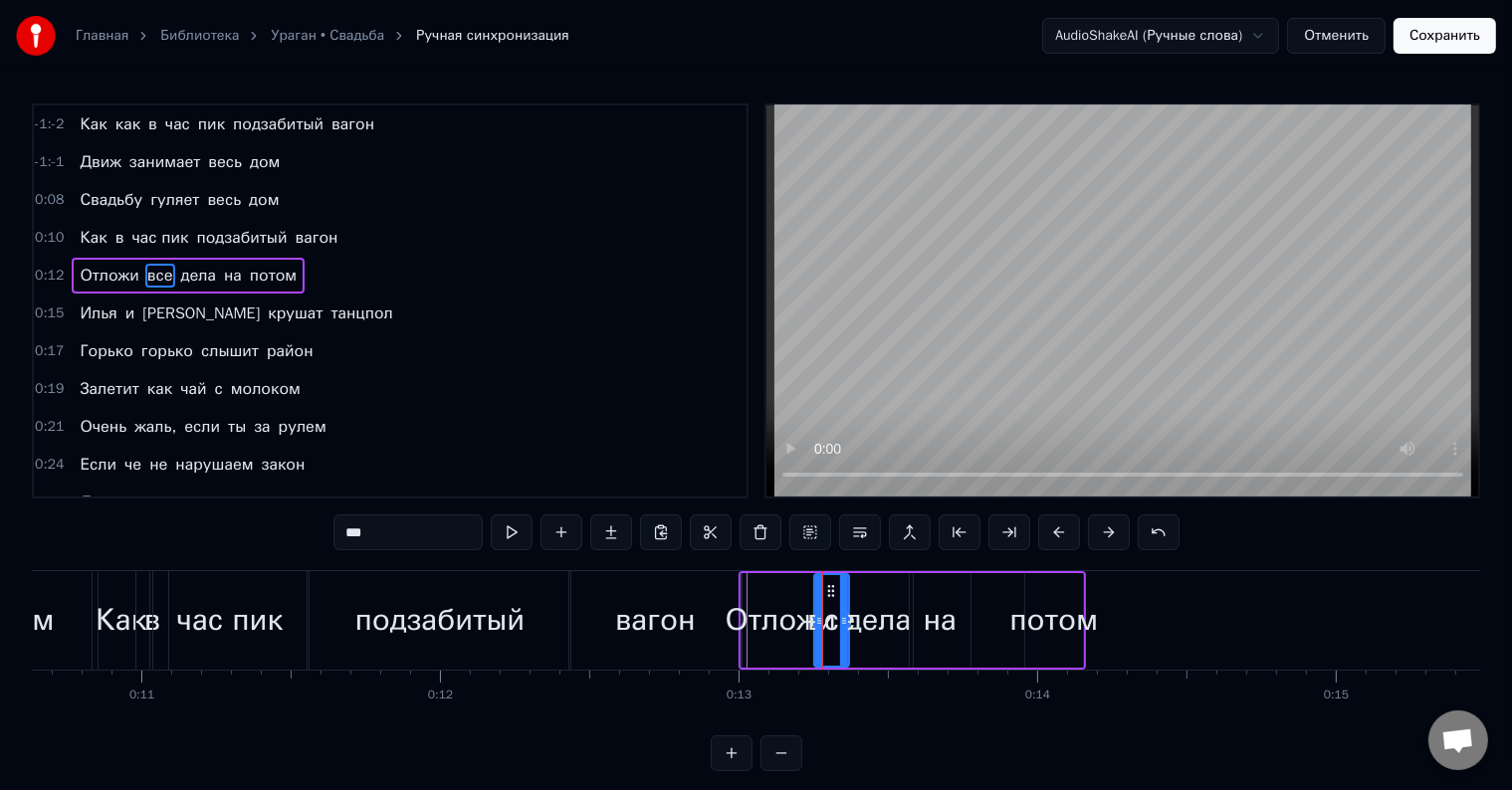 click on "Отложи" at bounding box center [780, 620] 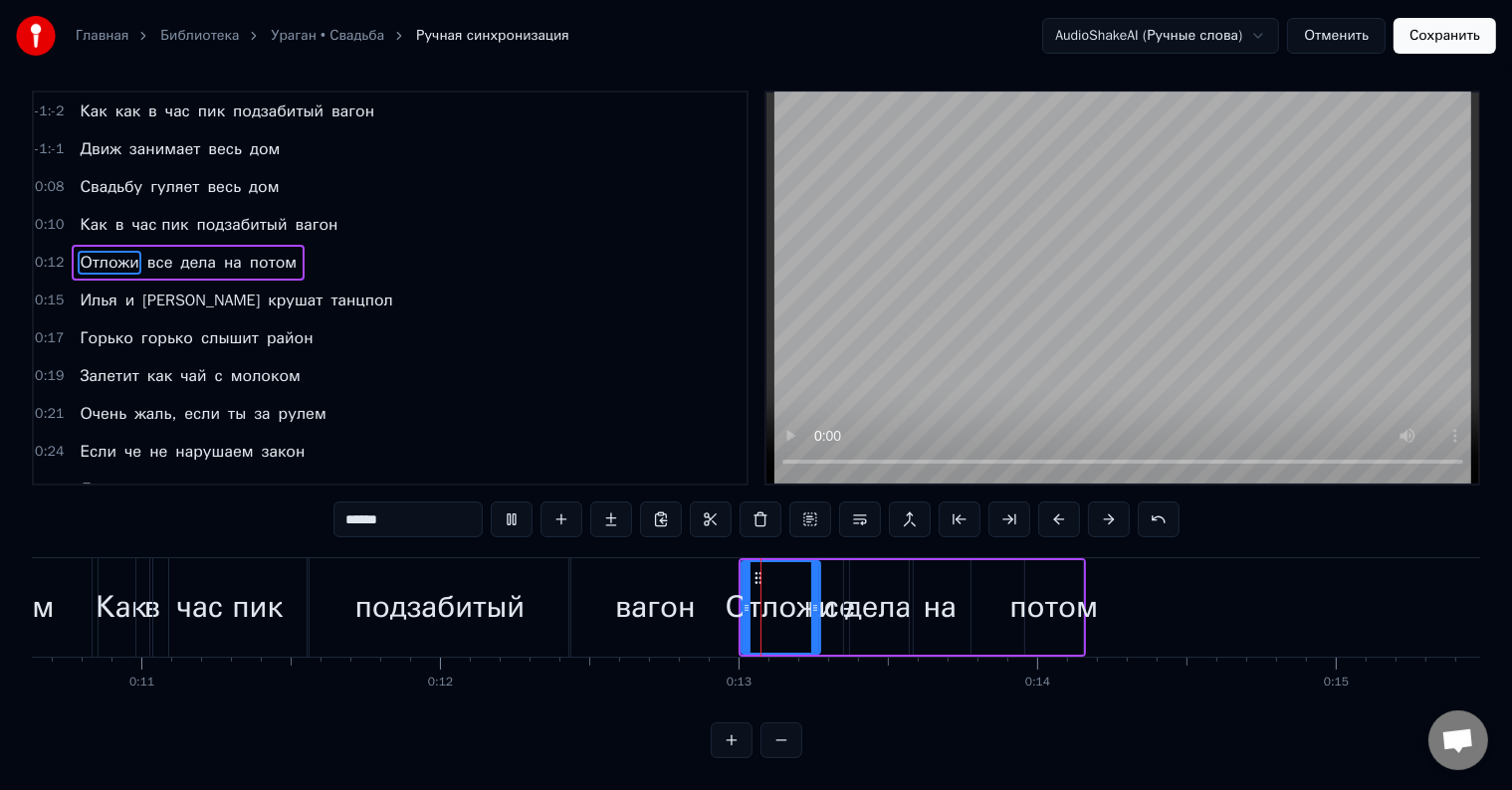 scroll, scrollTop: 30, scrollLeft: 0, axis: vertical 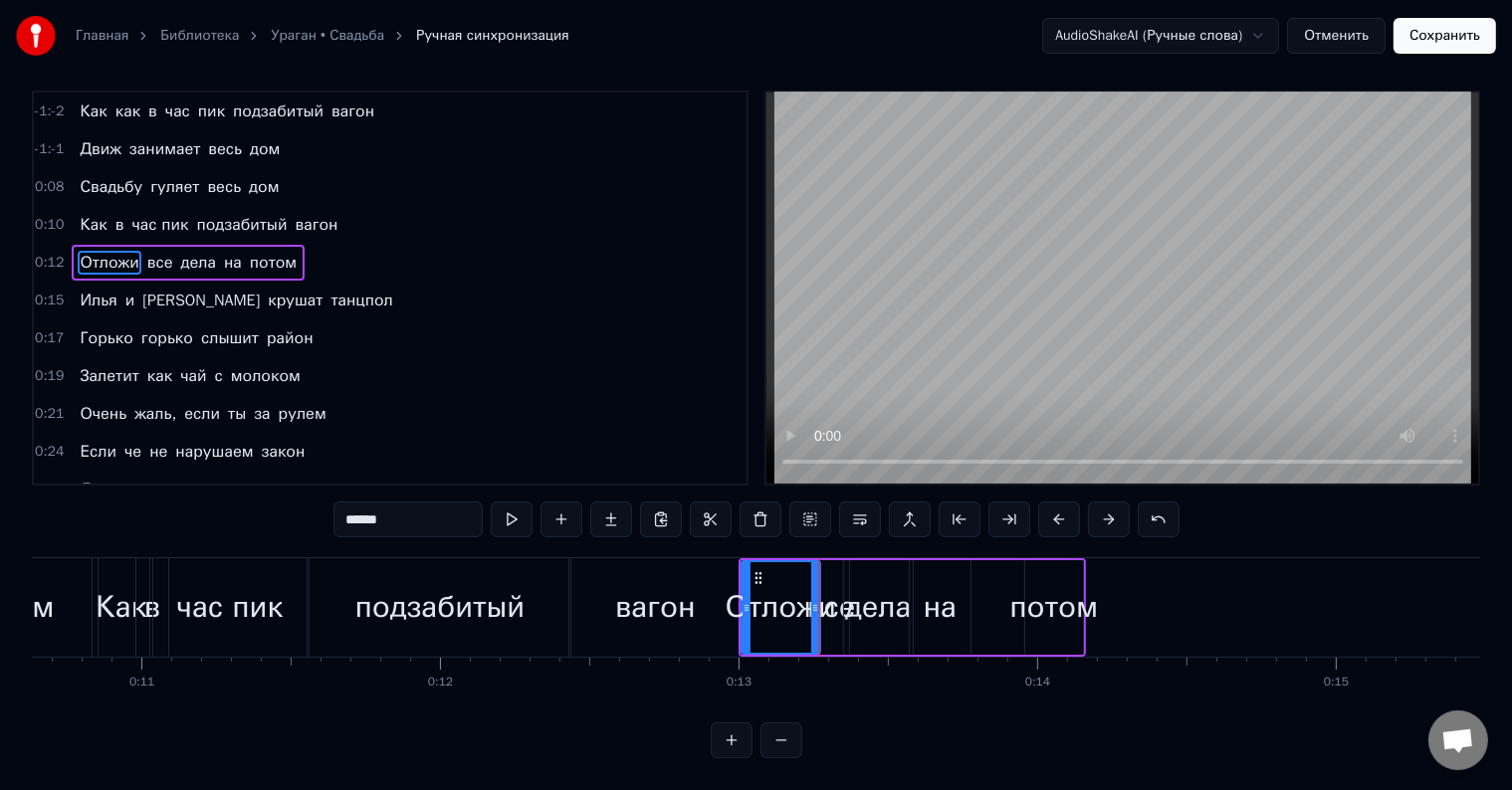 click on "дела" at bounding box center [878, 607] 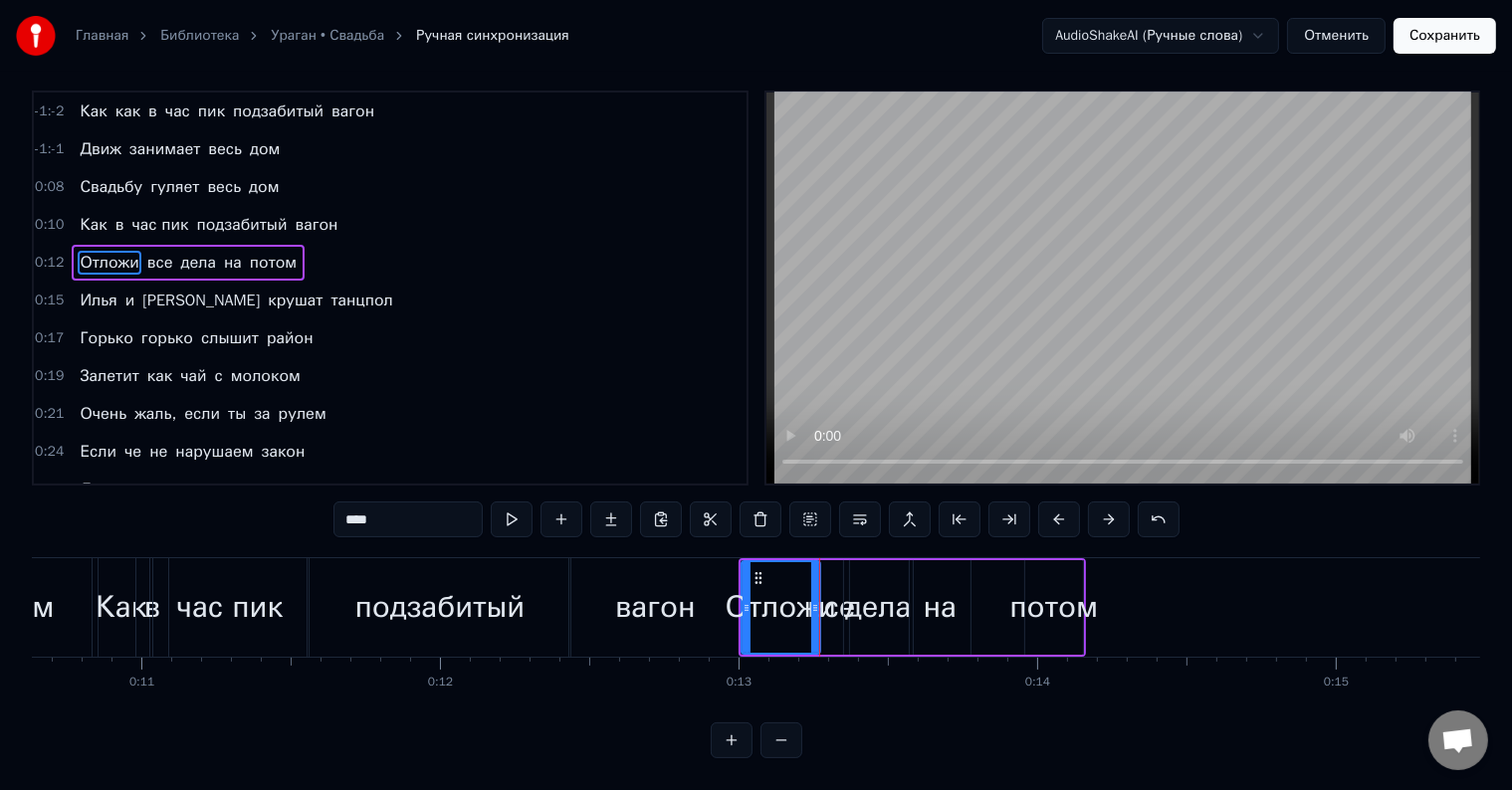 scroll, scrollTop: 0, scrollLeft: 0, axis: both 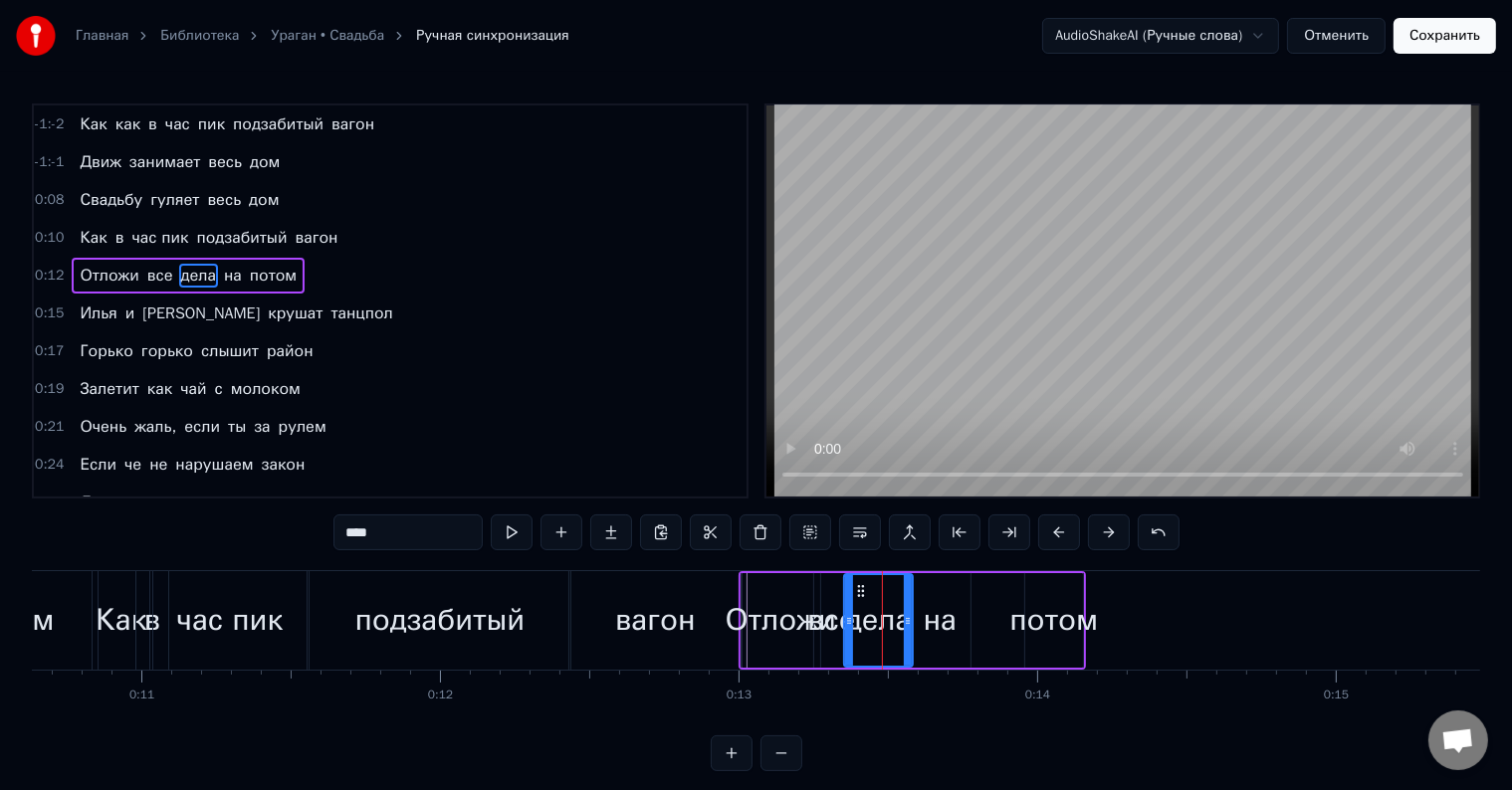 click on "потом" at bounding box center [1053, 620] 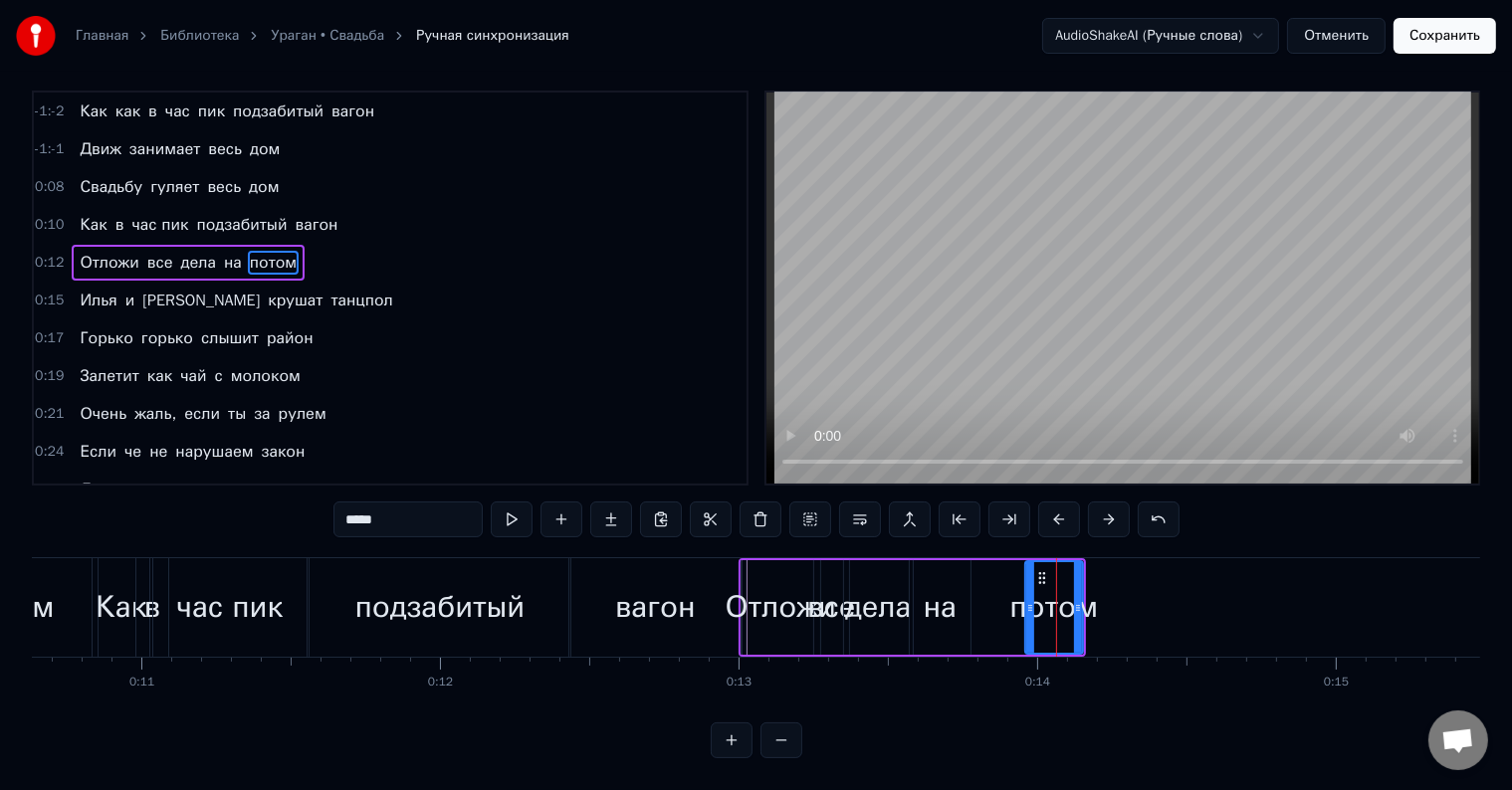 scroll, scrollTop: 30, scrollLeft: 0, axis: vertical 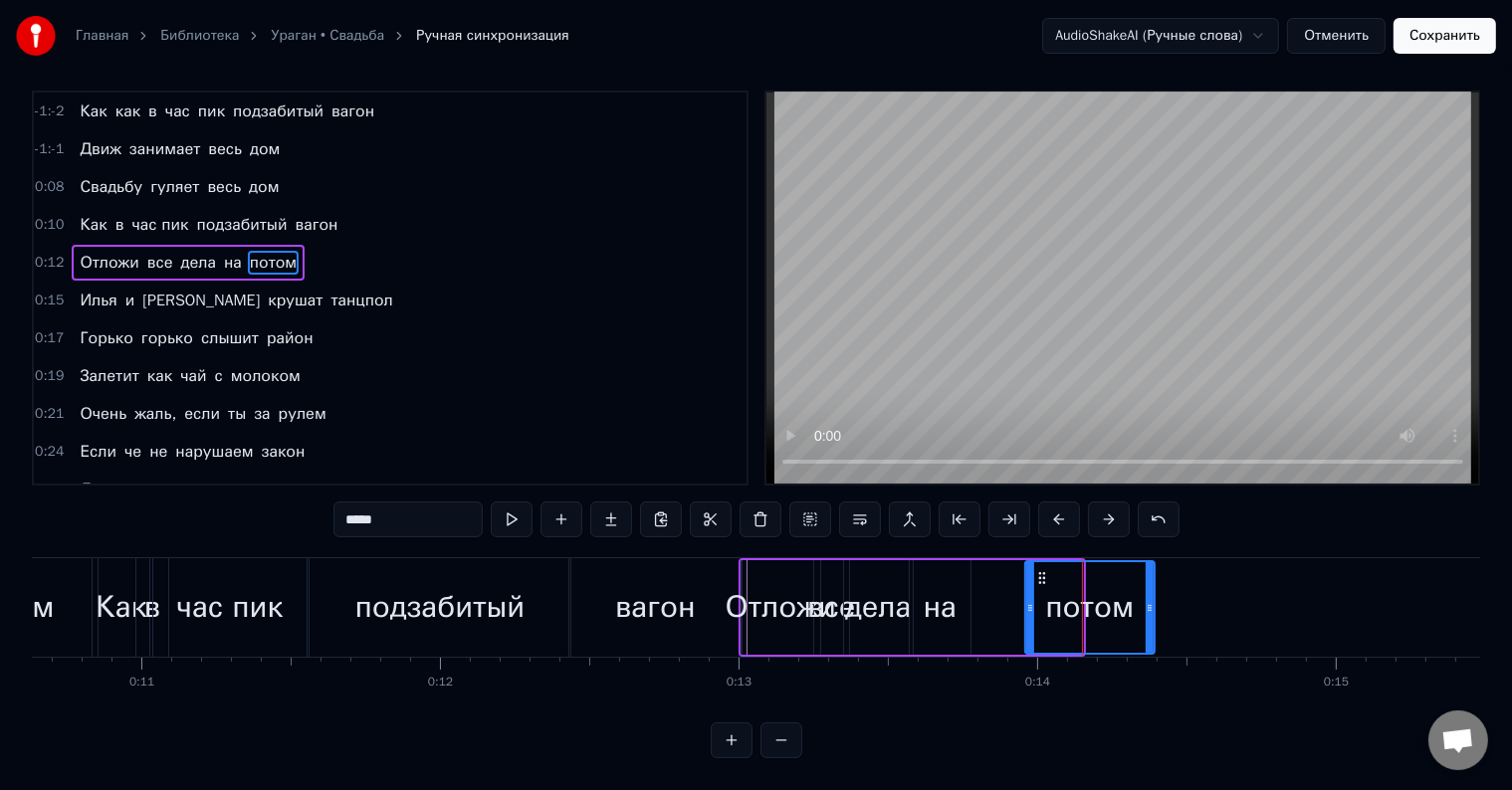 drag, startPoint x: 1078, startPoint y: 603, endPoint x: 1112, endPoint y: 601, distance: 34.058773 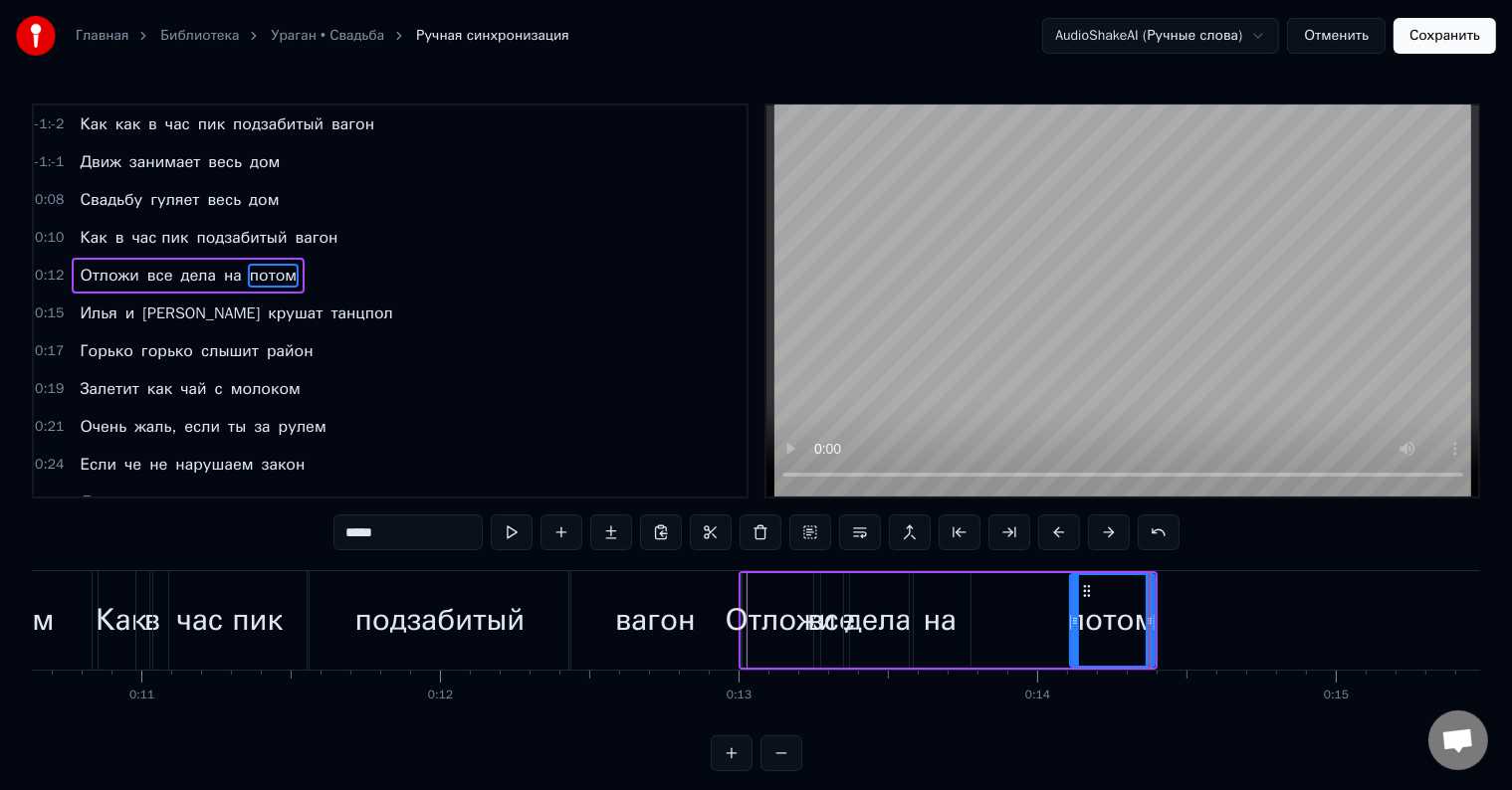 drag, startPoint x: 1027, startPoint y: 621, endPoint x: 1079, endPoint y: 637, distance: 54.405882 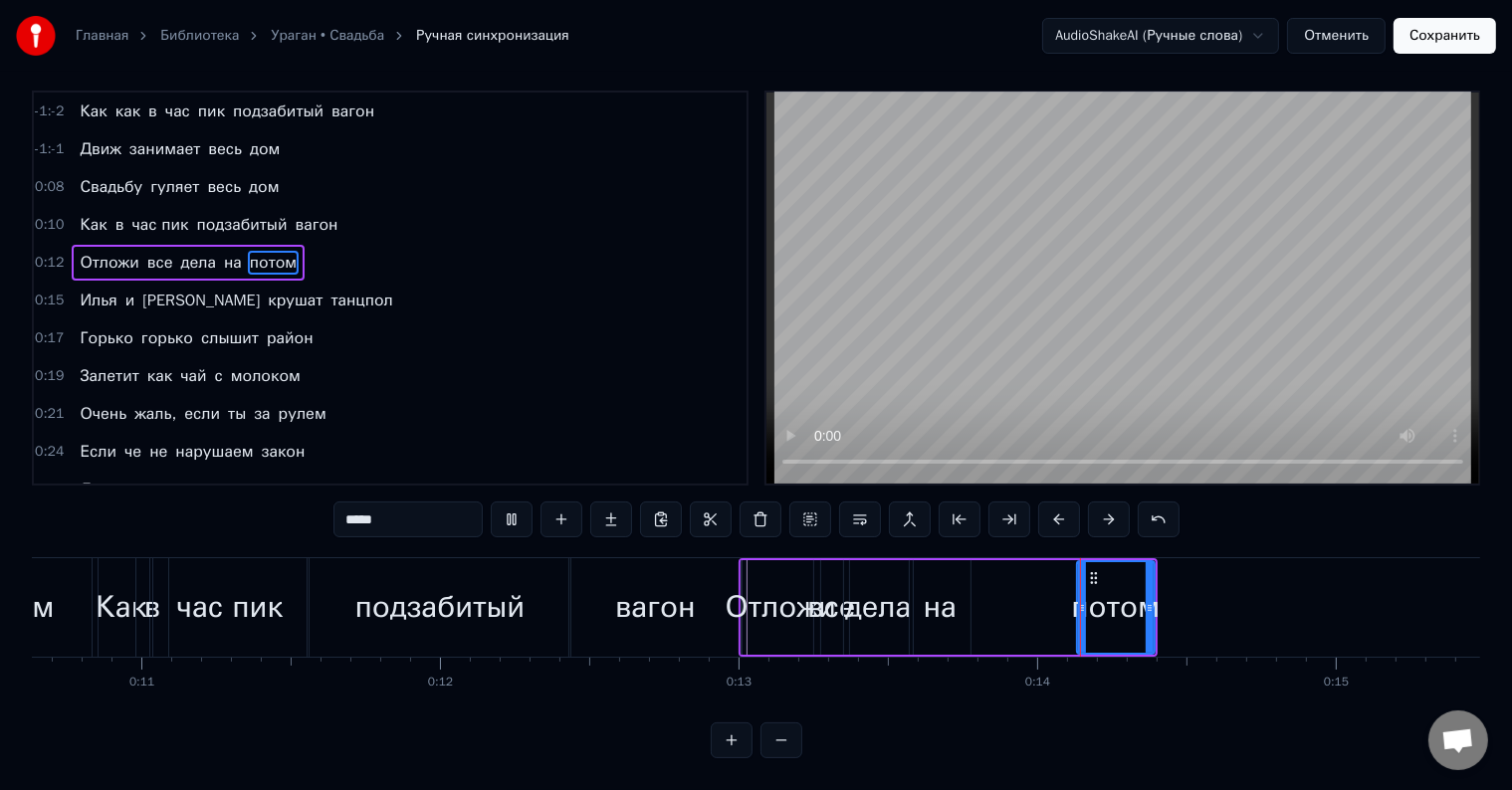 scroll, scrollTop: 30, scrollLeft: 0, axis: vertical 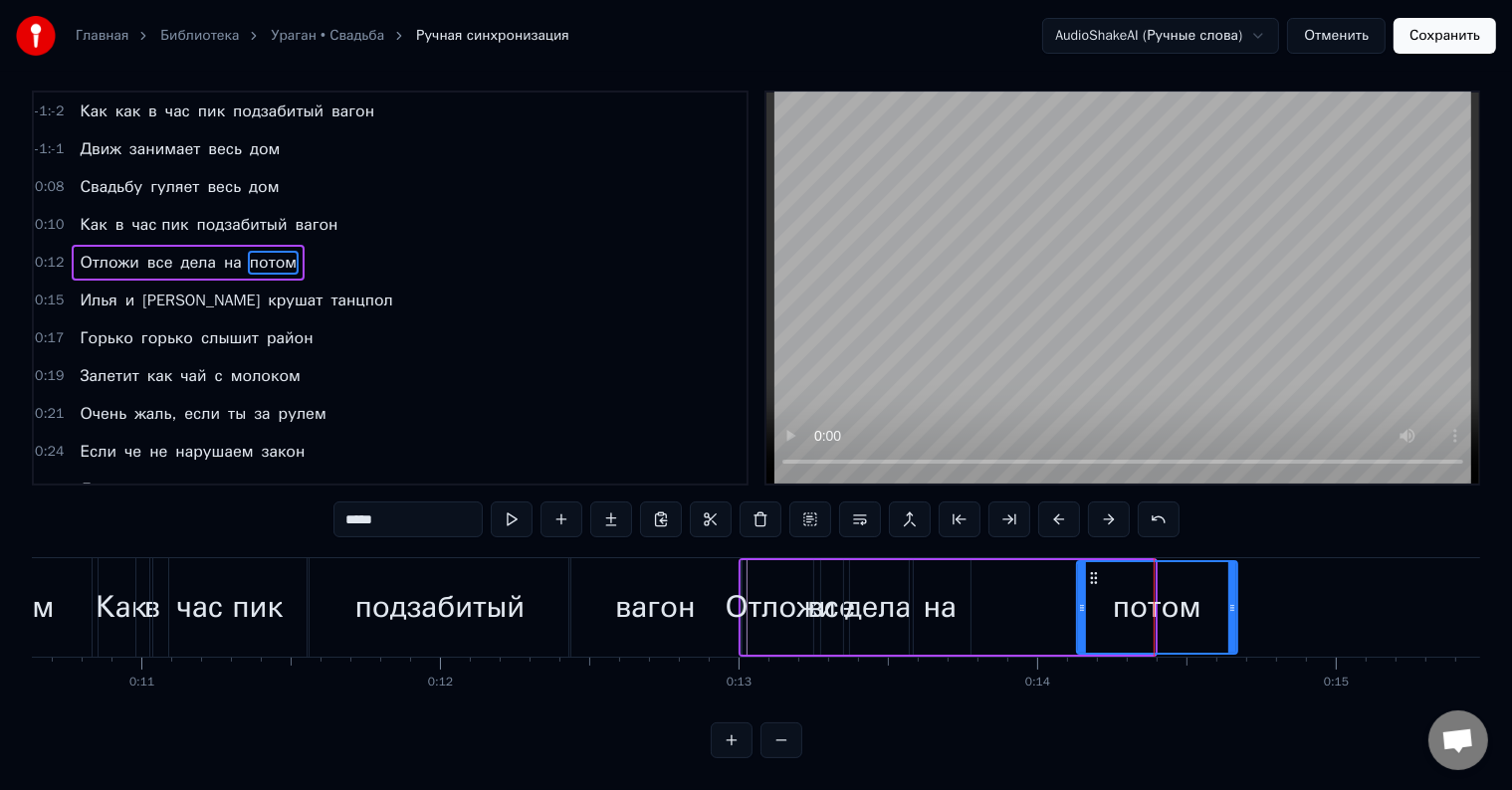 drag, startPoint x: 1145, startPoint y: 596, endPoint x: 1227, endPoint y: 605, distance: 82.49242 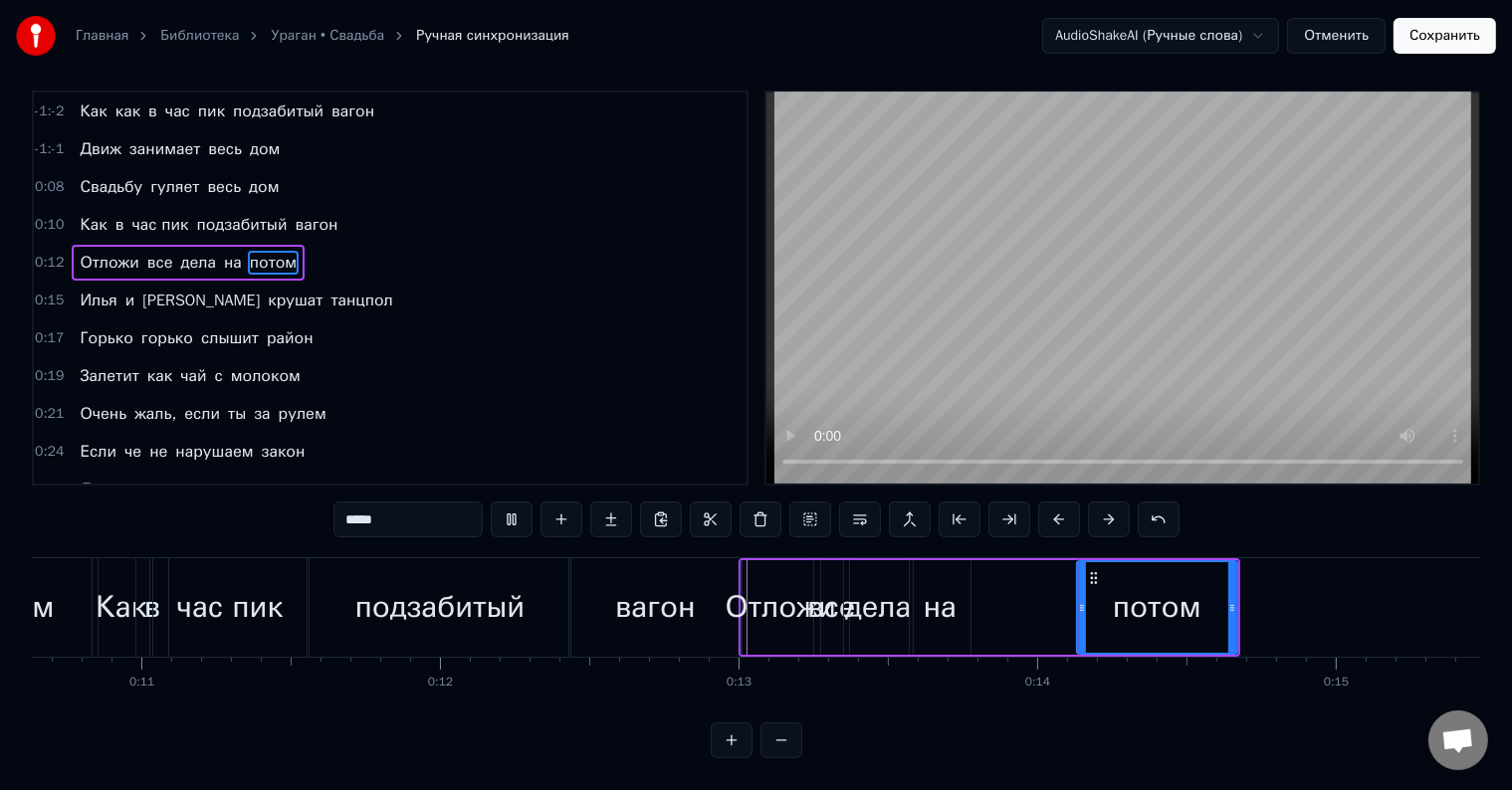 scroll, scrollTop: 30, scrollLeft: 0, axis: vertical 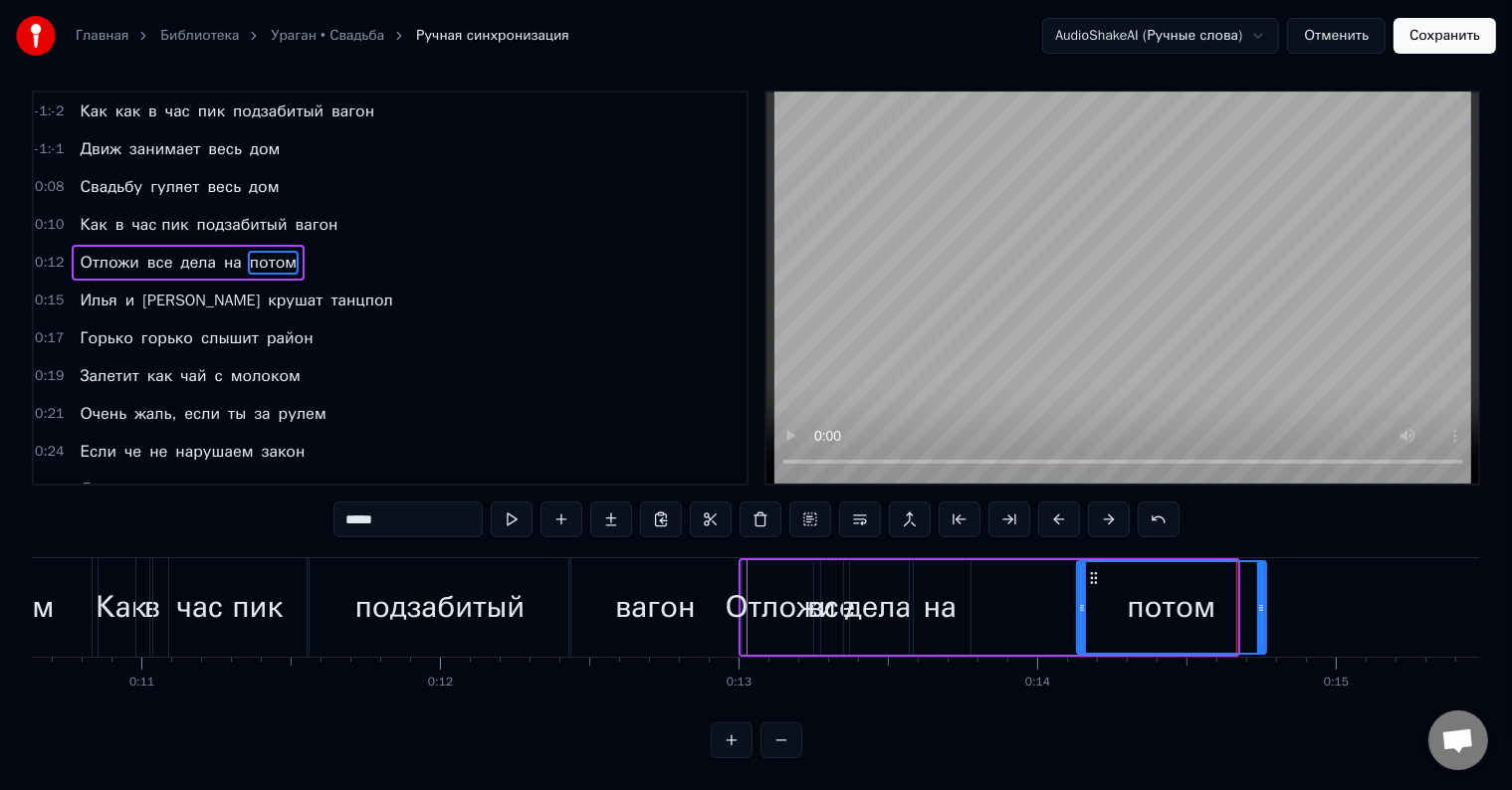 drag, startPoint x: 1229, startPoint y: 600, endPoint x: 1258, endPoint y: 608, distance: 30.083218 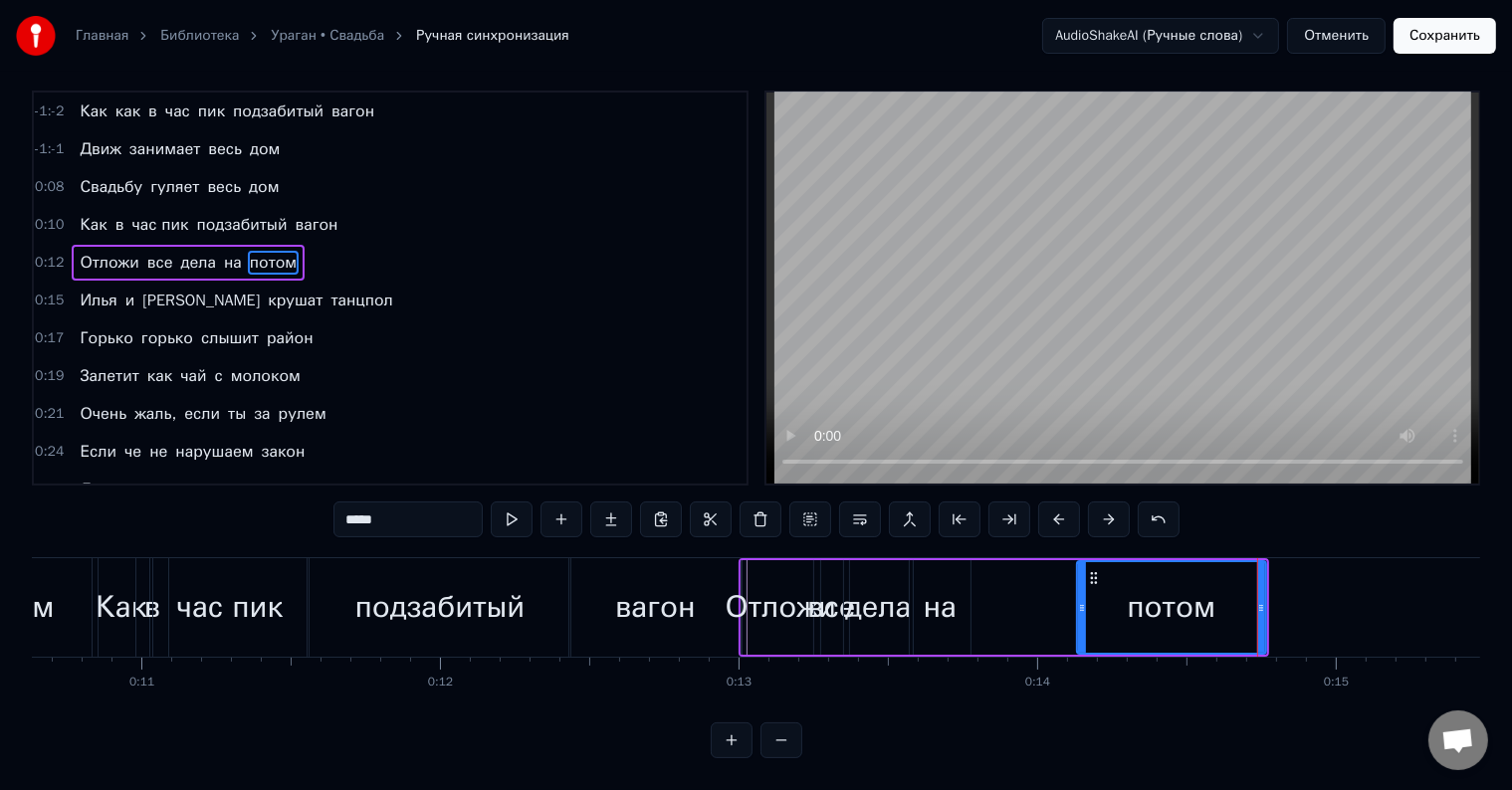 scroll, scrollTop: 30, scrollLeft: 0, axis: vertical 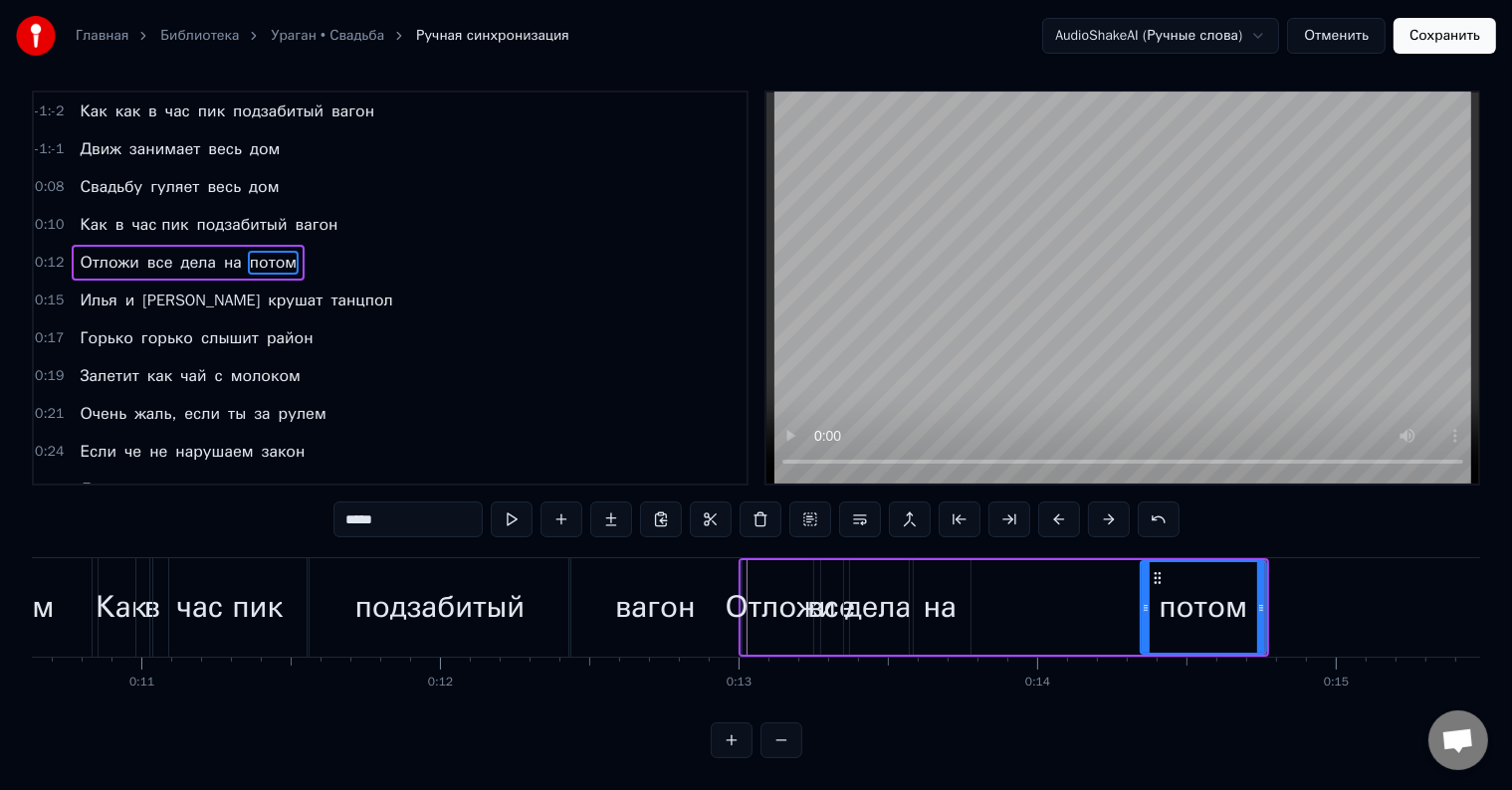 drag, startPoint x: 1081, startPoint y: 607, endPoint x: 1145, endPoint y: 603, distance: 64.12488 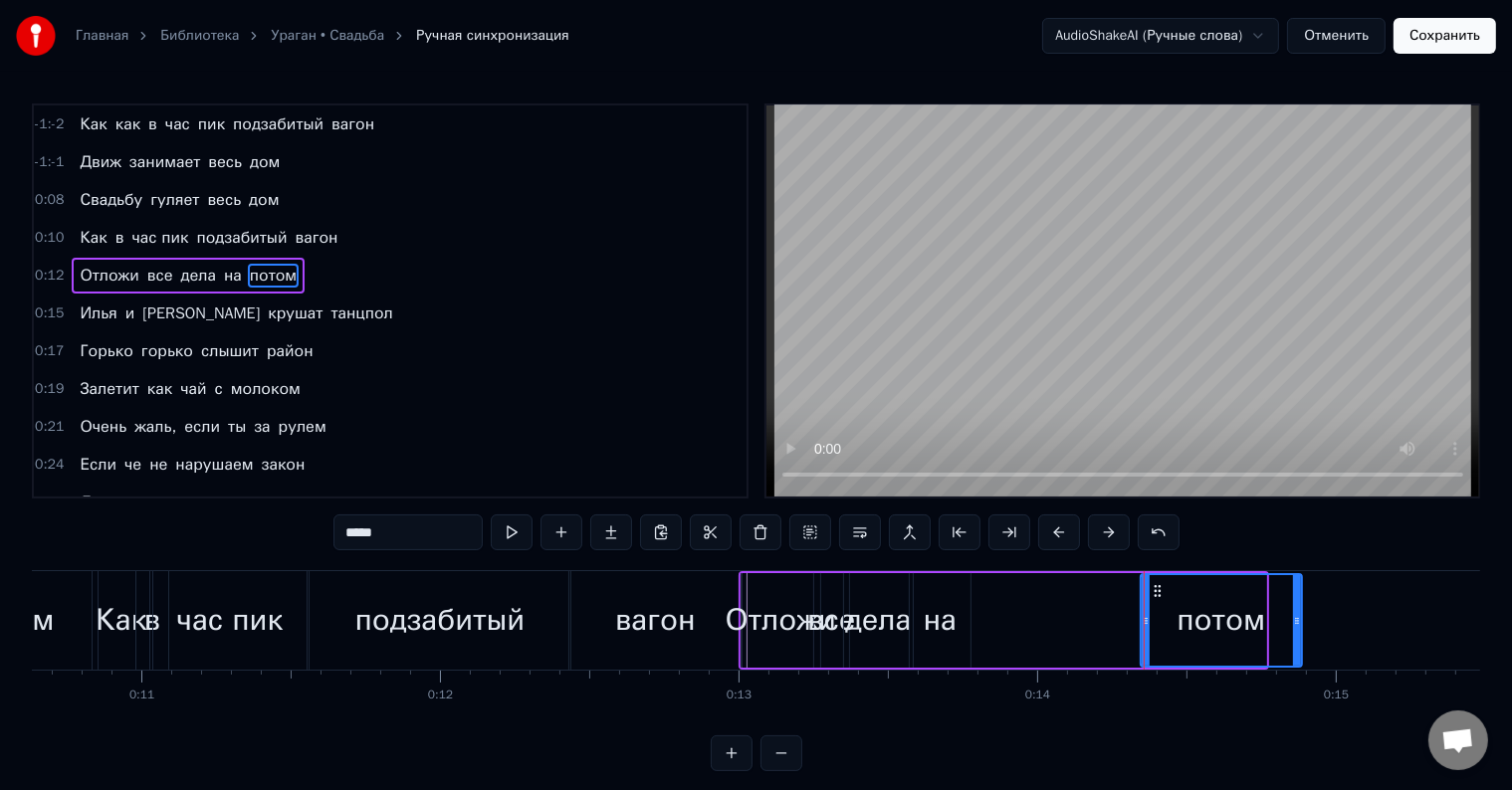 drag, startPoint x: 1258, startPoint y: 616, endPoint x: 1294, endPoint y: 629, distance: 38.27532 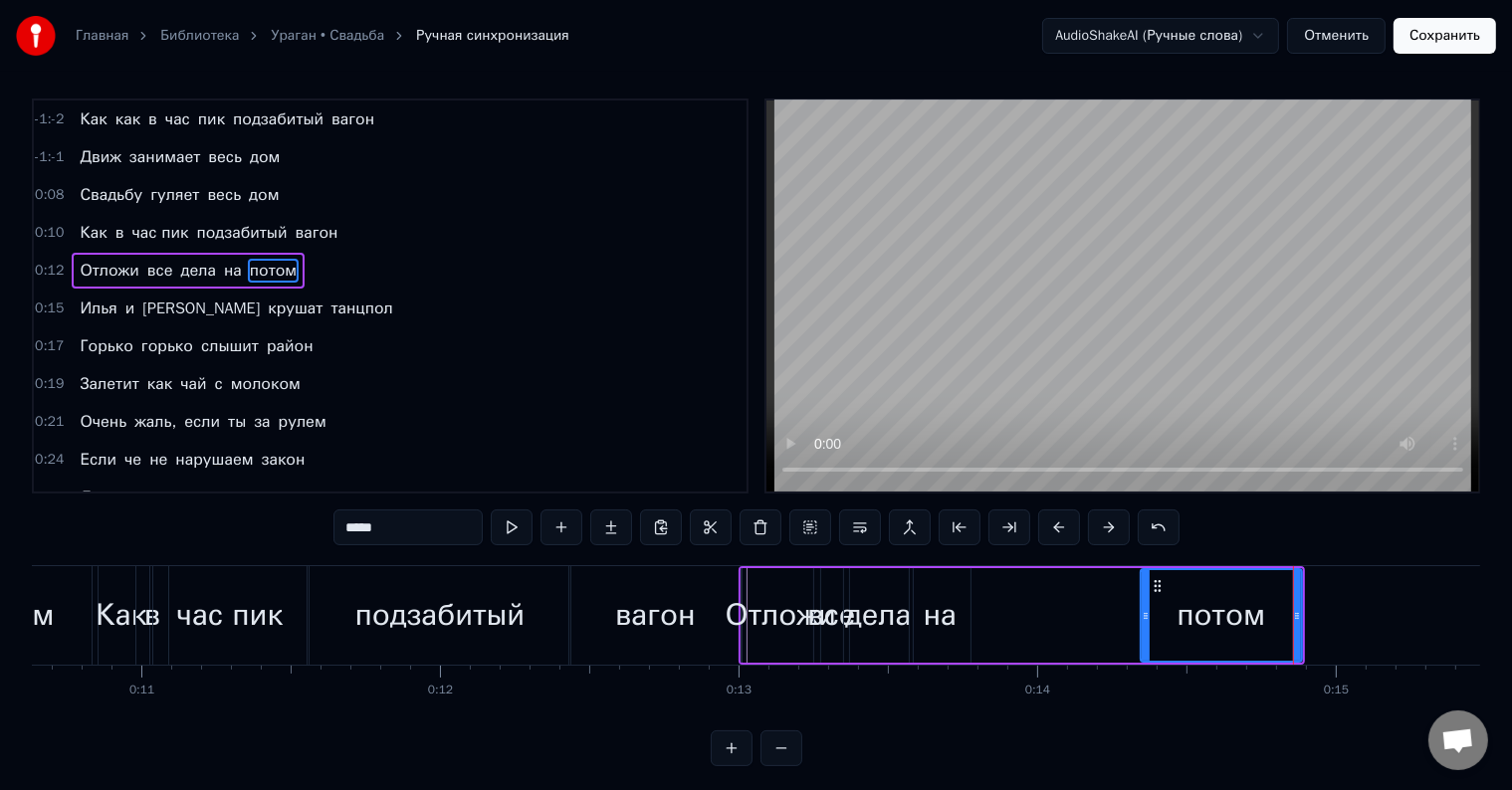 scroll, scrollTop: 30, scrollLeft: 0, axis: vertical 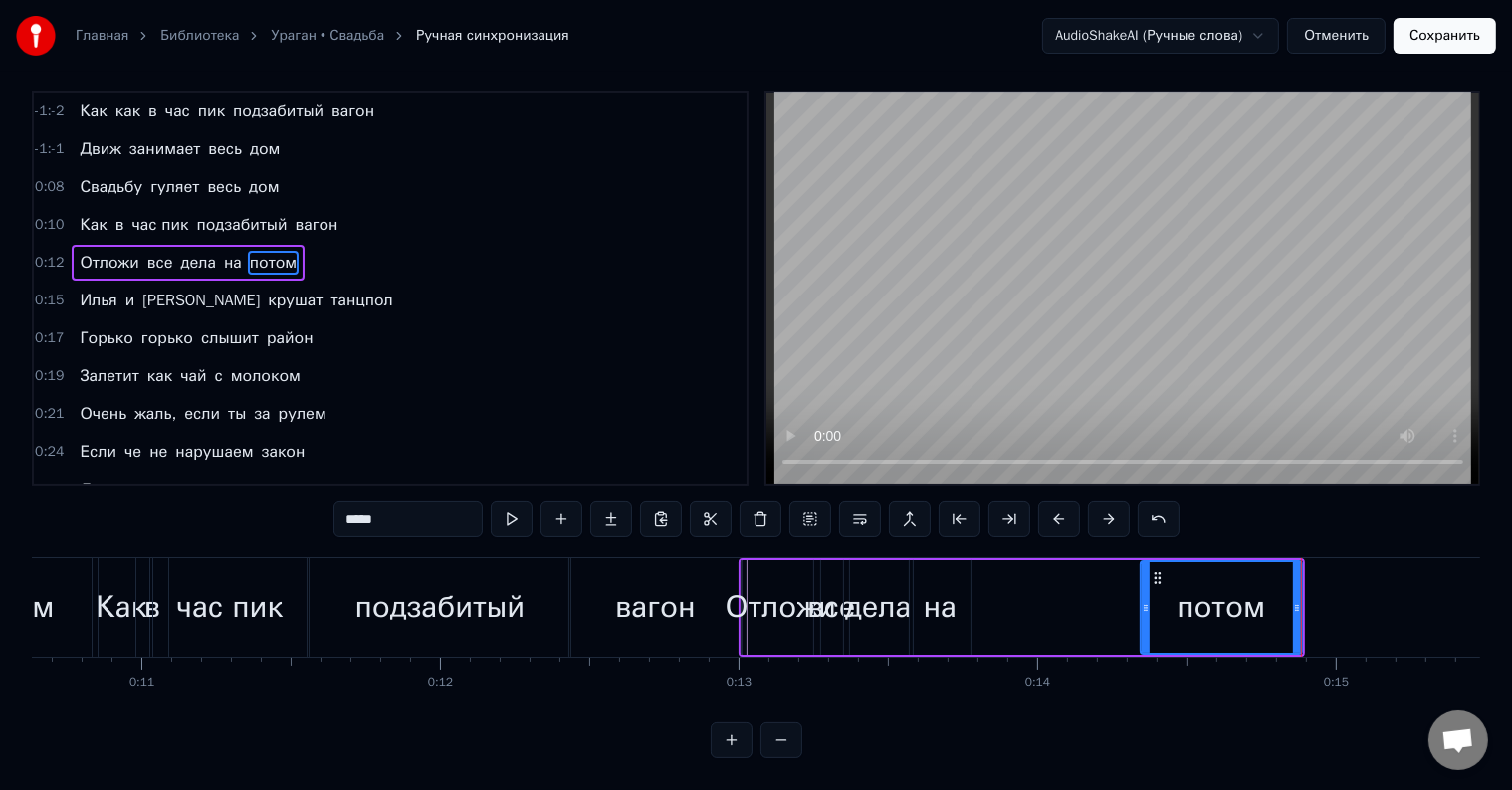 click on "Отложи все дела на потом" at bounding box center [1021, 607] 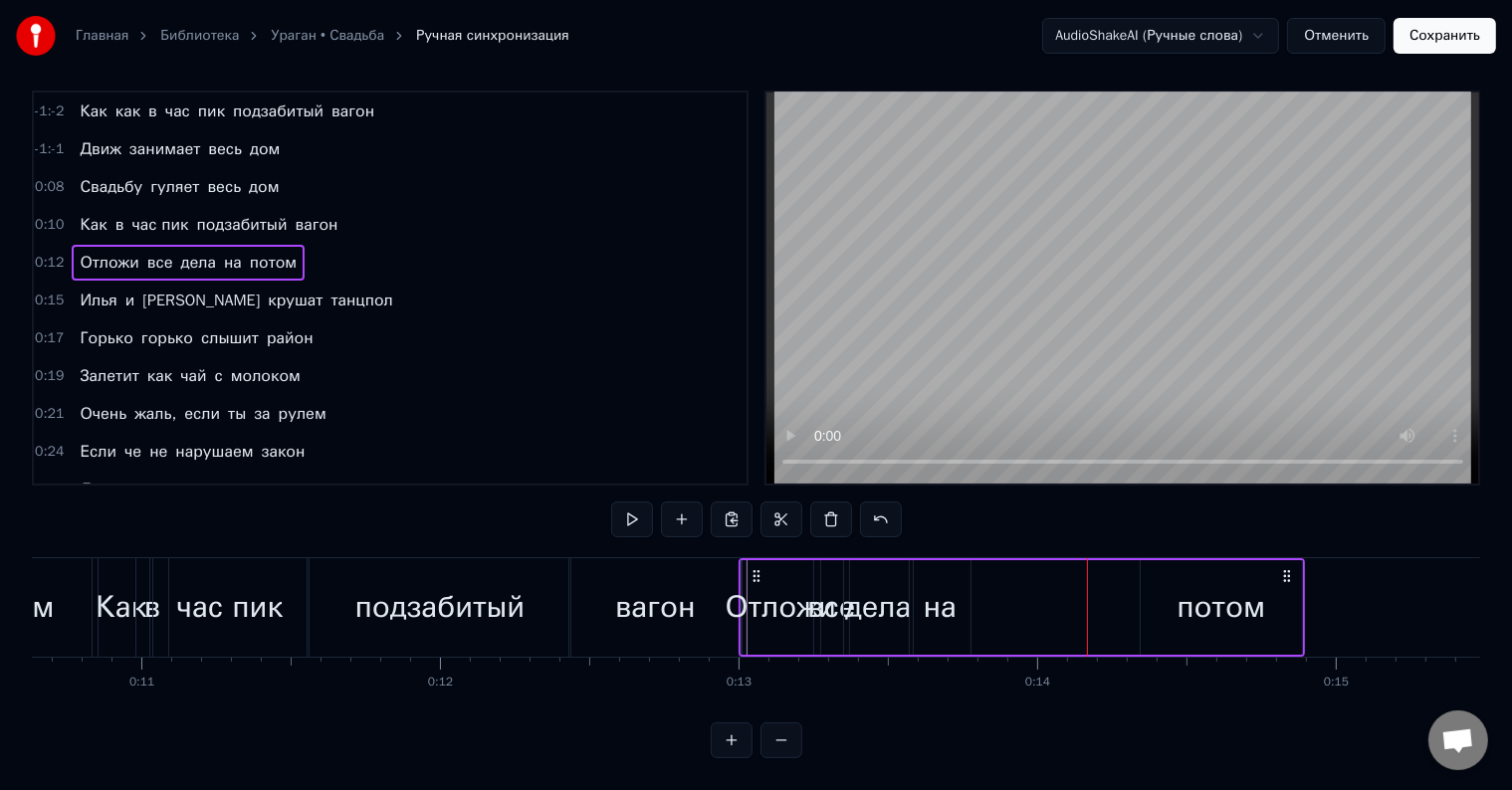 click on "на" at bounding box center [941, 607] 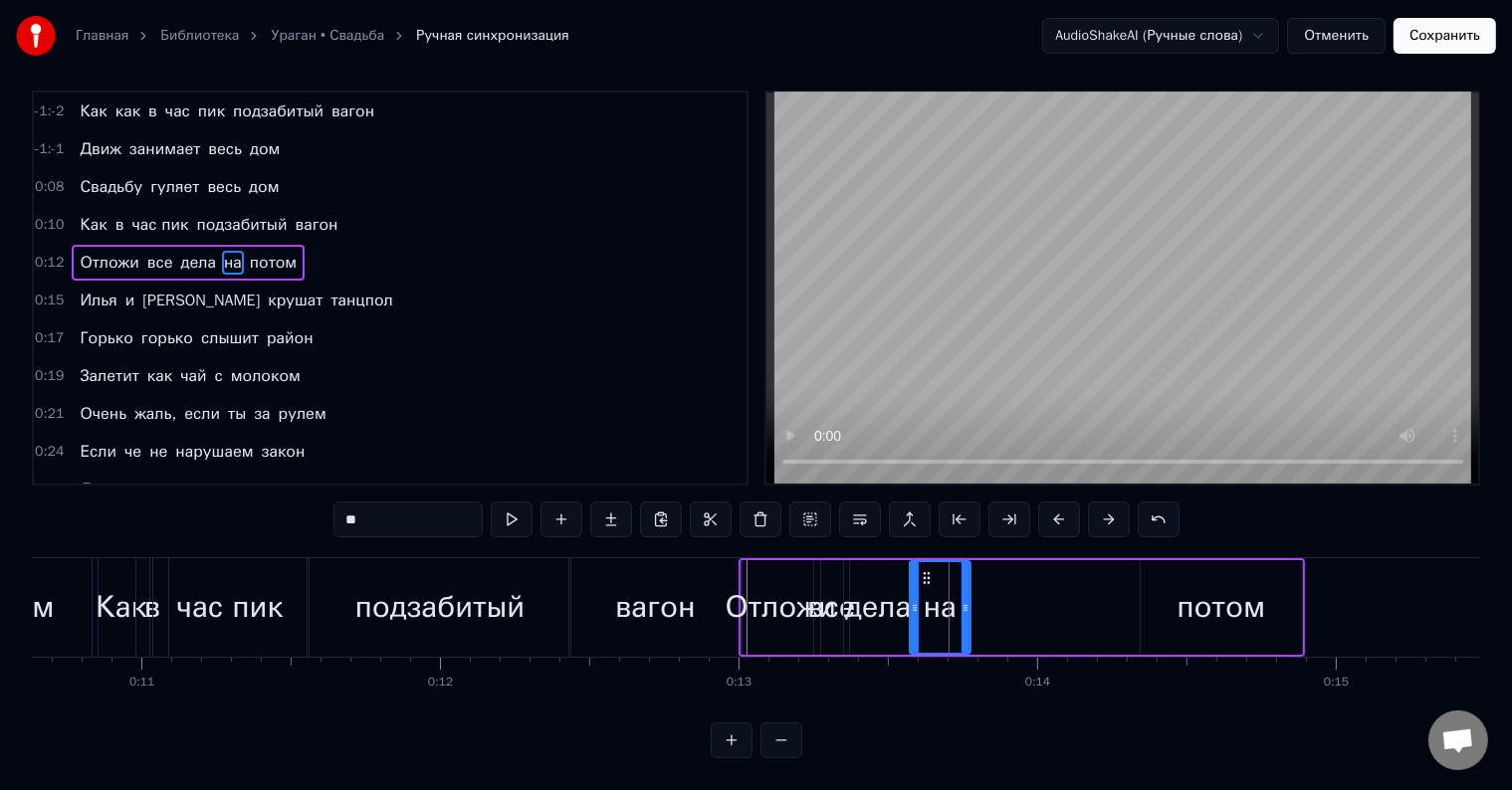 scroll, scrollTop: 0, scrollLeft: 0, axis: both 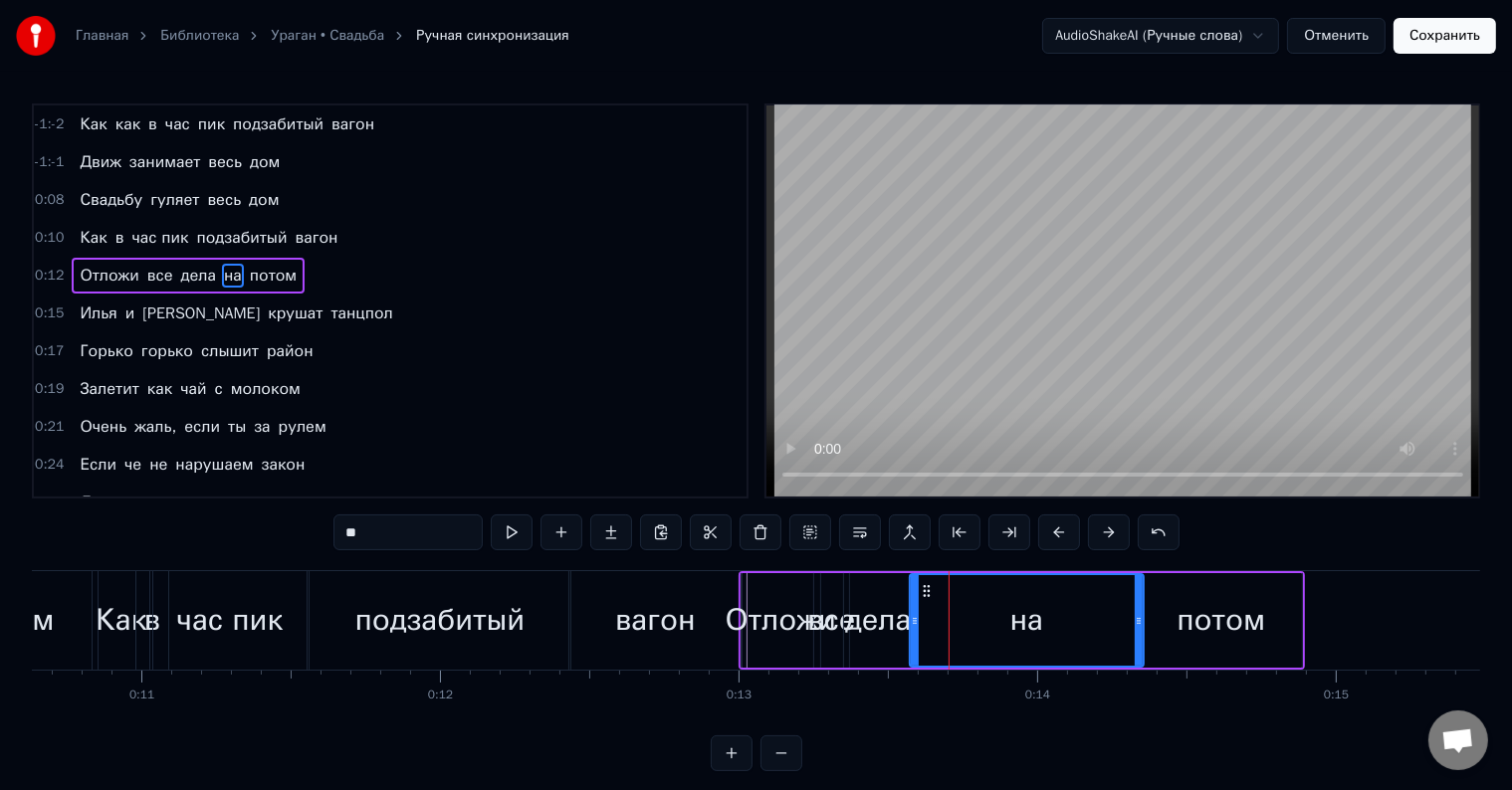 drag, startPoint x: 968, startPoint y: 615, endPoint x: 1133, endPoint y: 654, distance: 169.54645 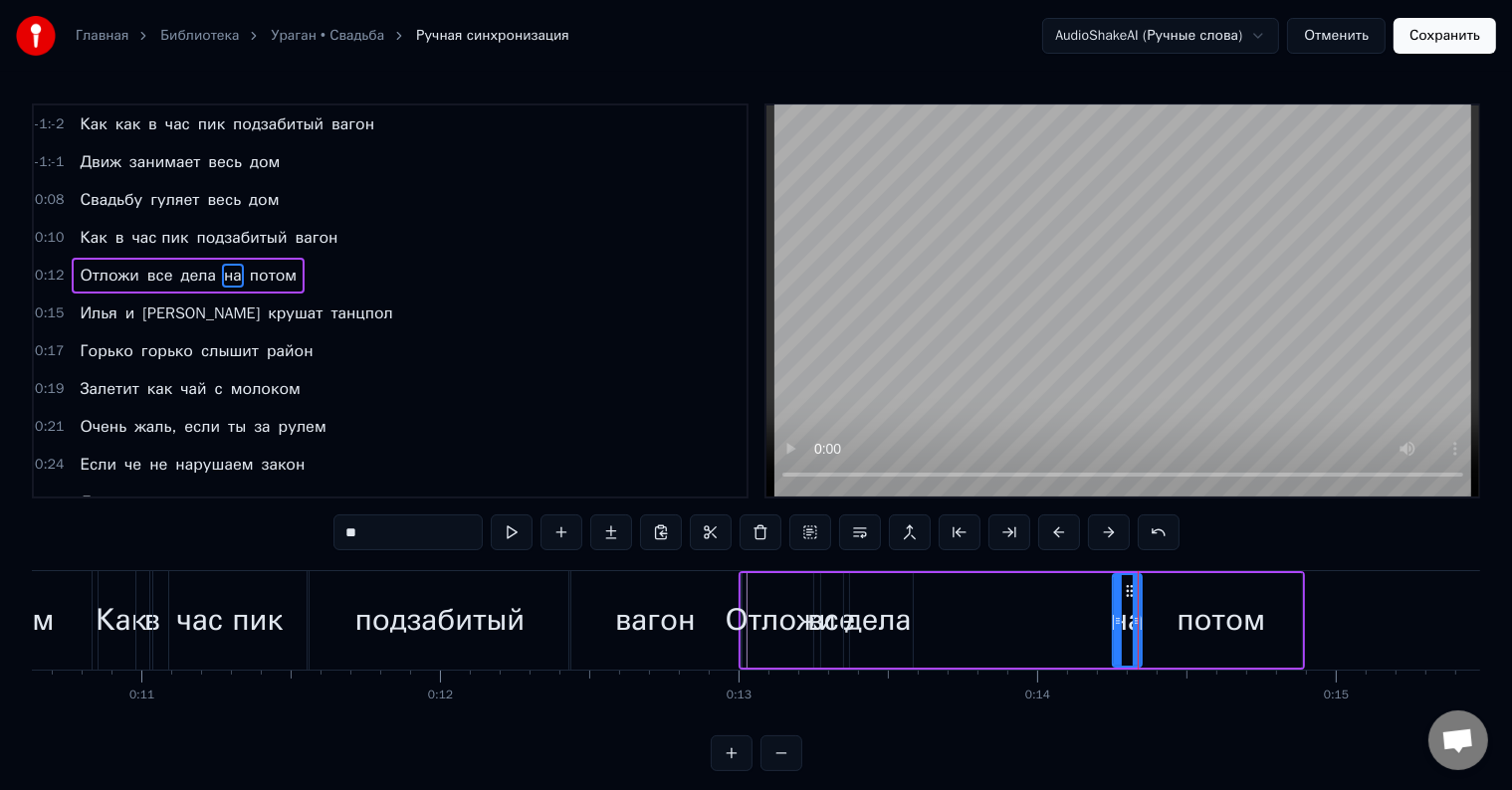 drag, startPoint x: 912, startPoint y: 624, endPoint x: 1115, endPoint y: 658, distance: 205.8276 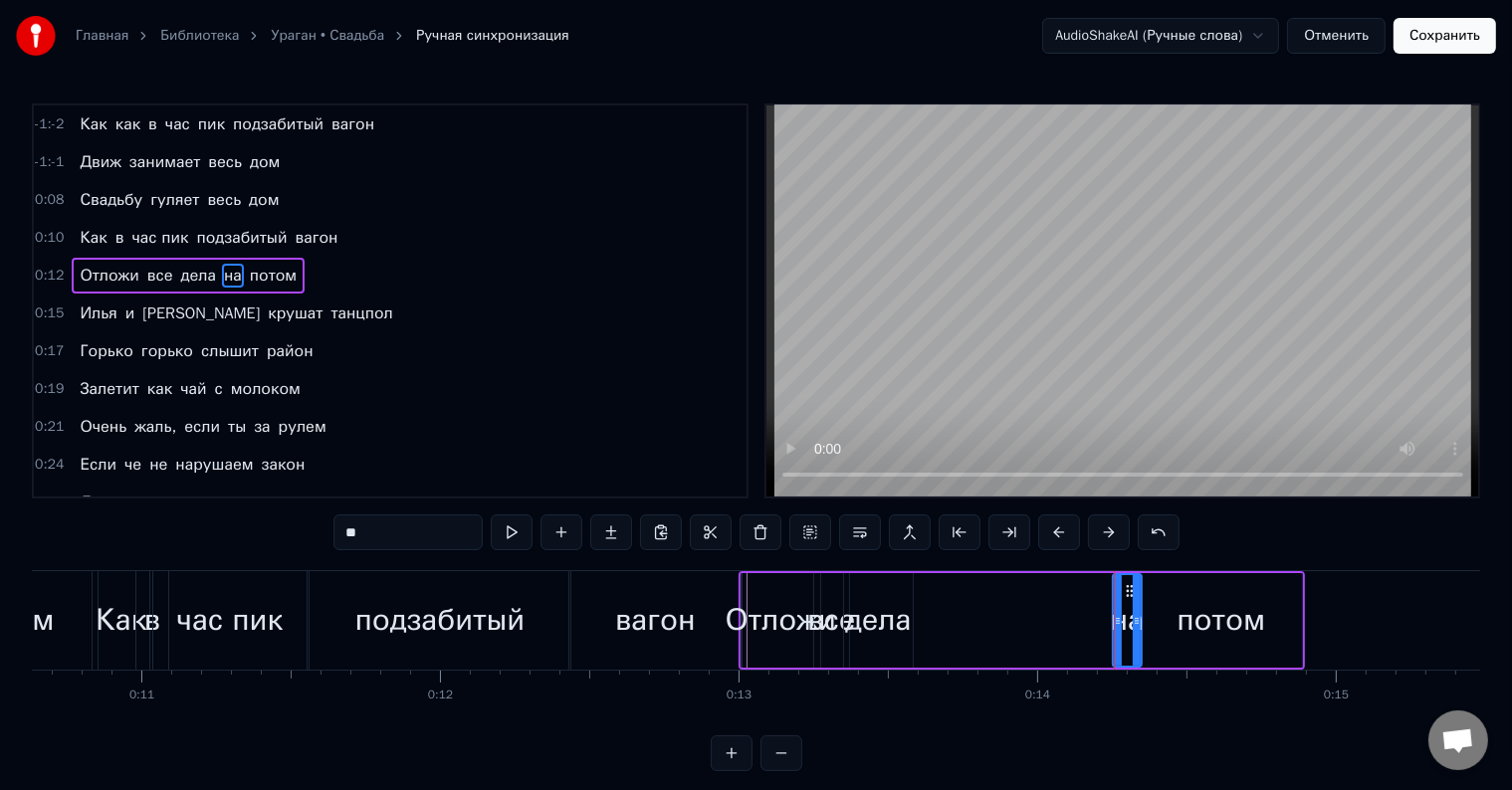 click on "дела" at bounding box center [878, 620] 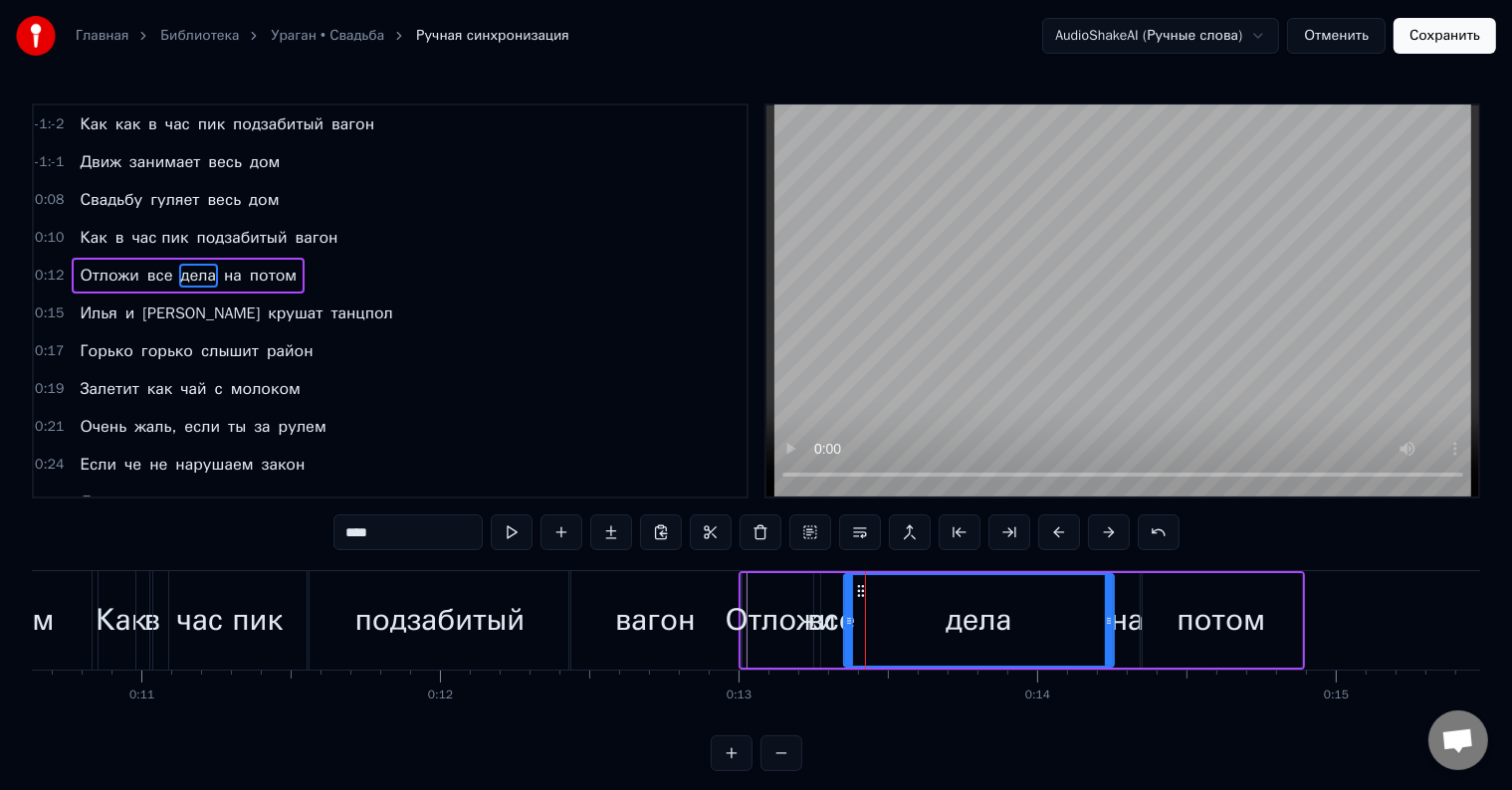 drag, startPoint x: 906, startPoint y: 625, endPoint x: 1111, endPoint y: 644, distance: 205.87861 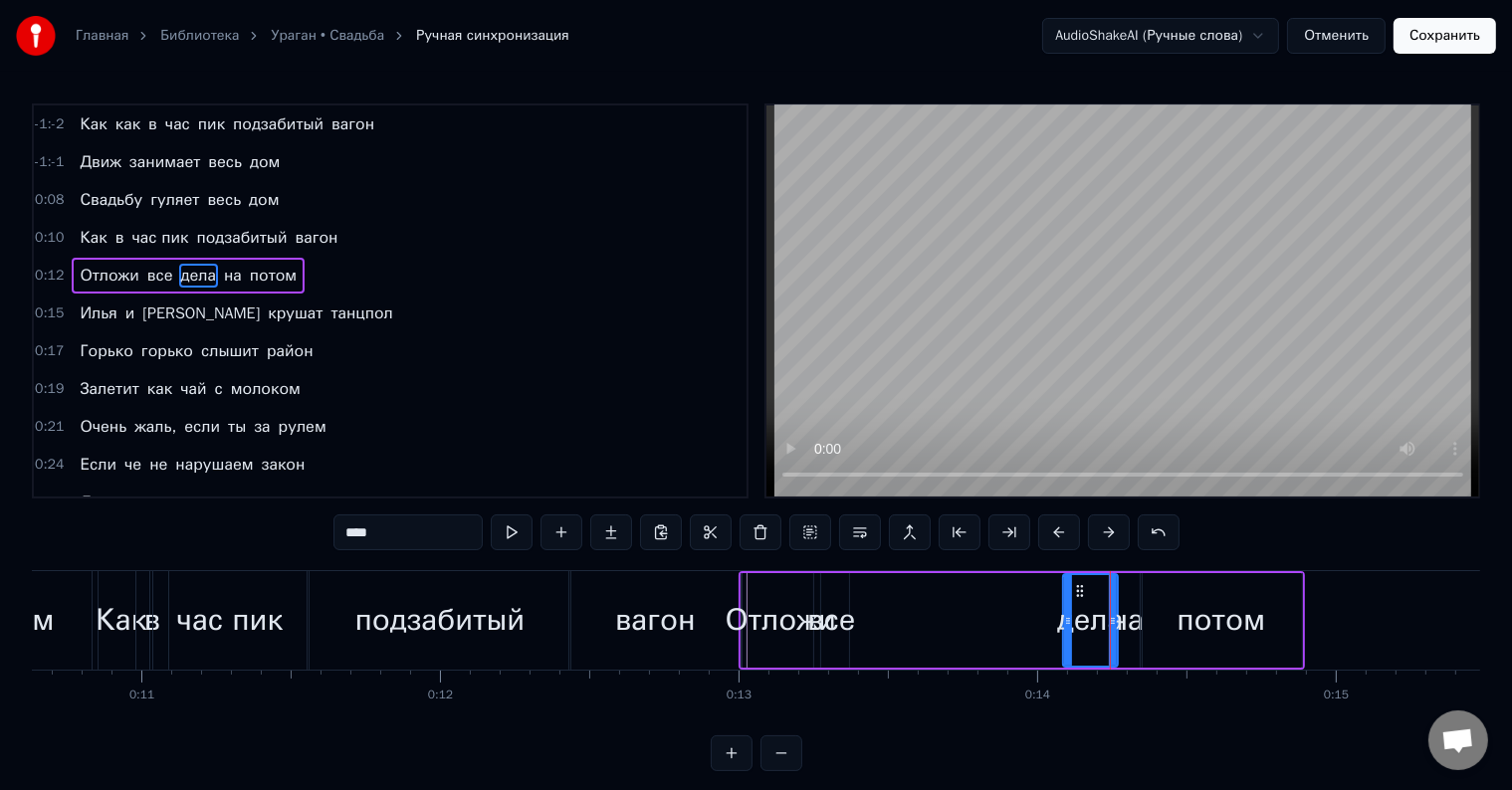 drag, startPoint x: 844, startPoint y: 614, endPoint x: 1062, endPoint y: 657, distance: 222.20036 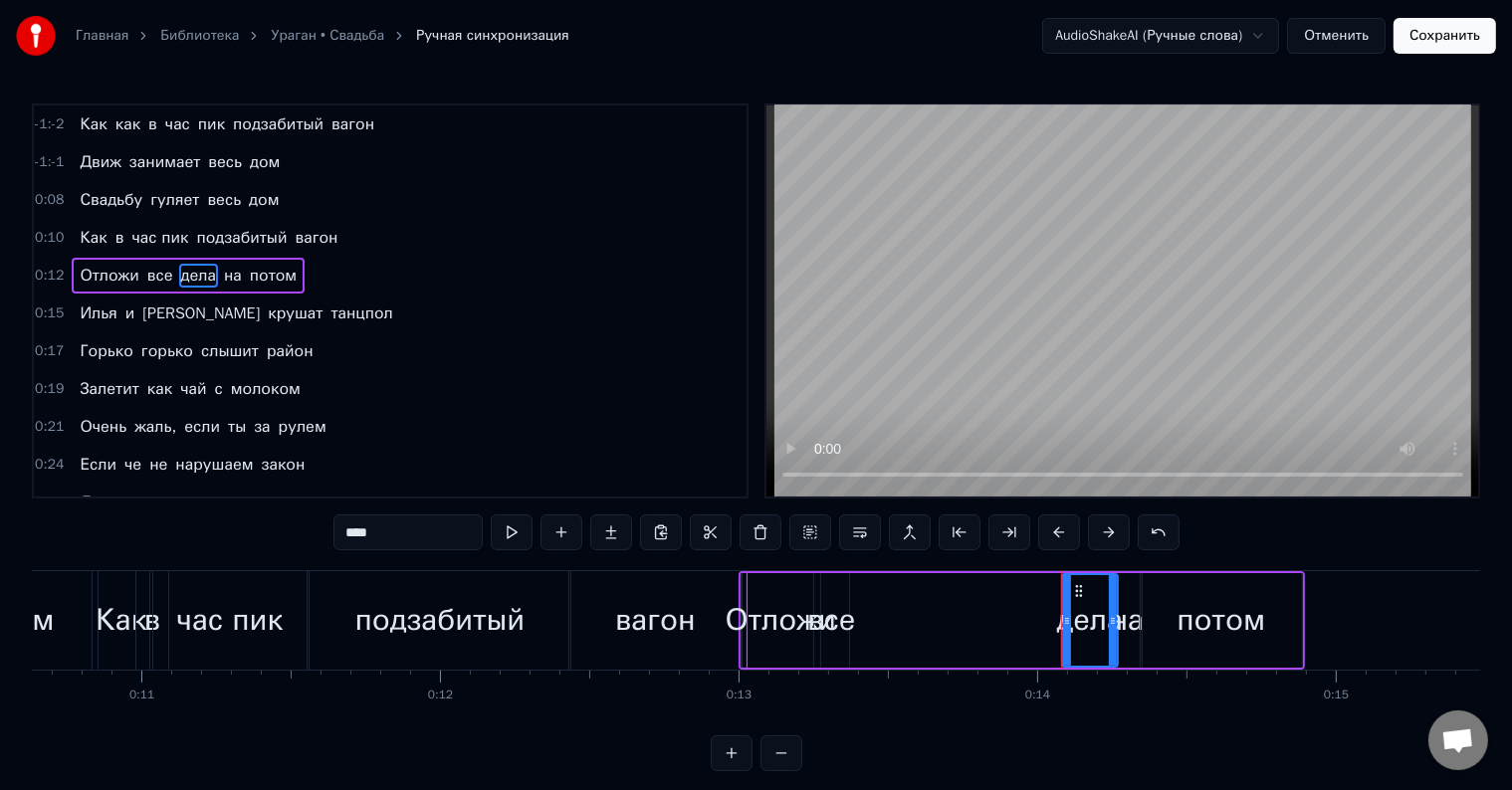 click on "все" at bounding box center [831, 620] 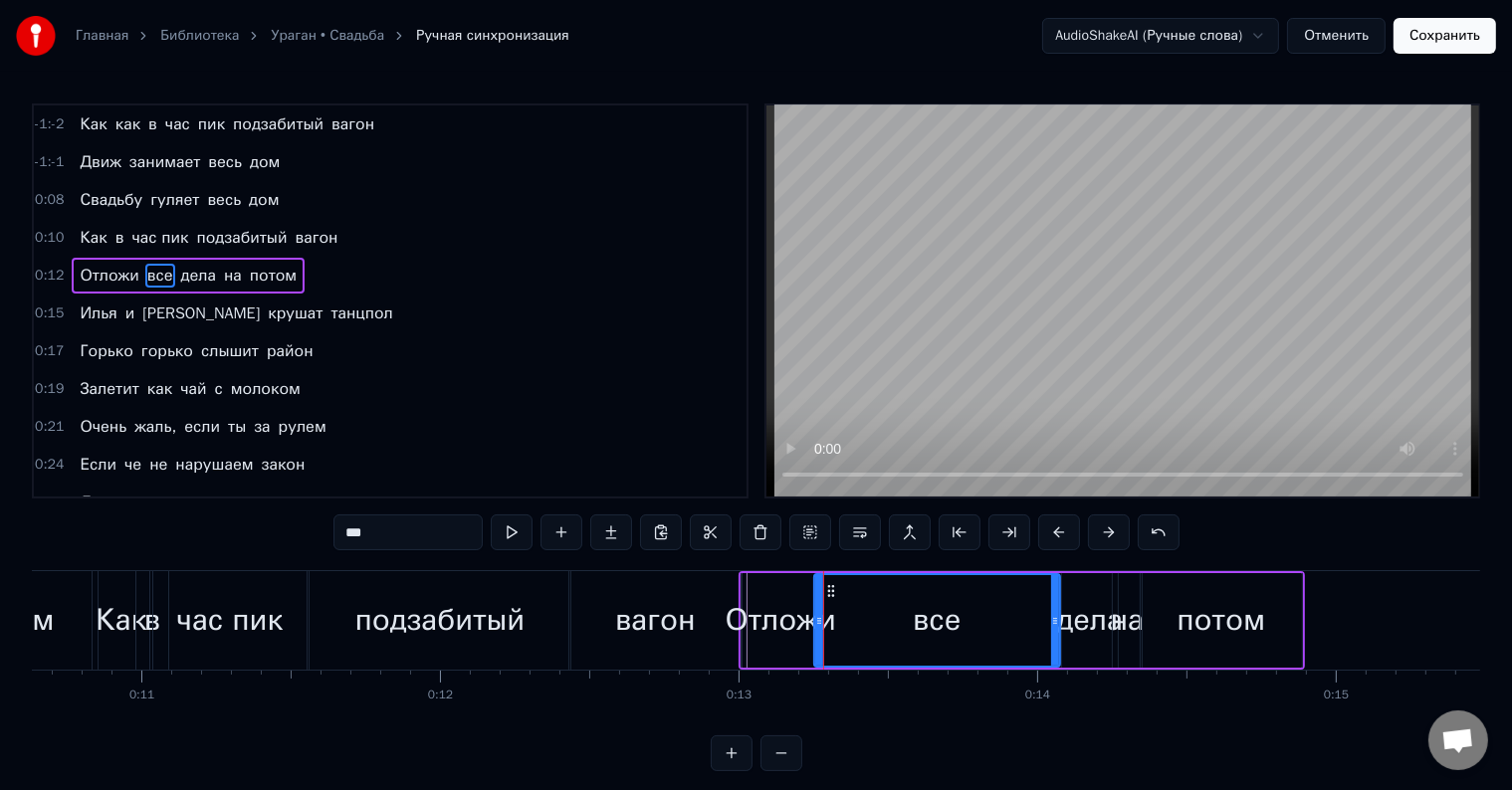 drag, startPoint x: 848, startPoint y: 609, endPoint x: 1056, endPoint y: 651, distance: 212.19802 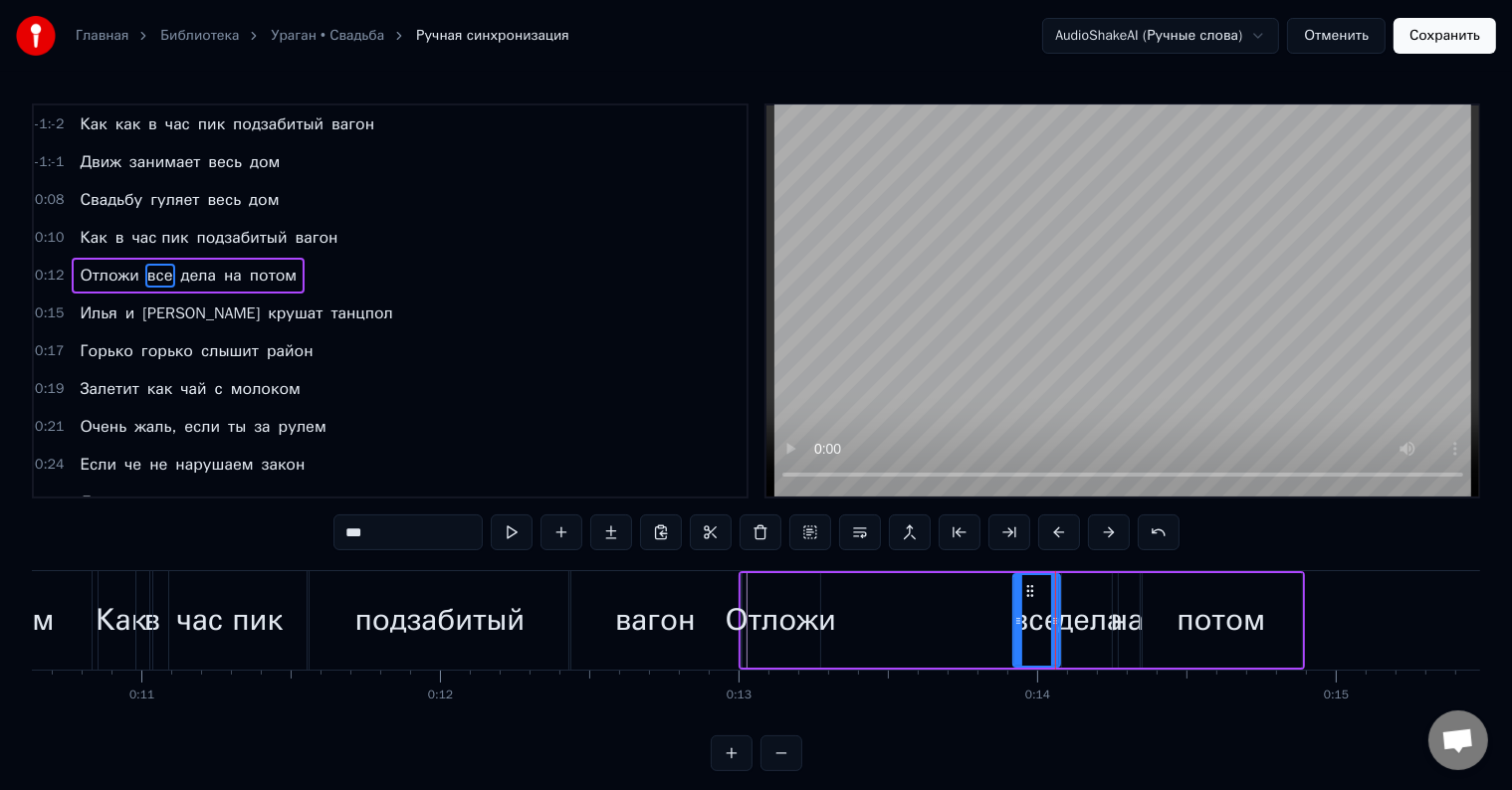 drag, startPoint x: 815, startPoint y: 619, endPoint x: 1014, endPoint y: 661, distance: 203.38387 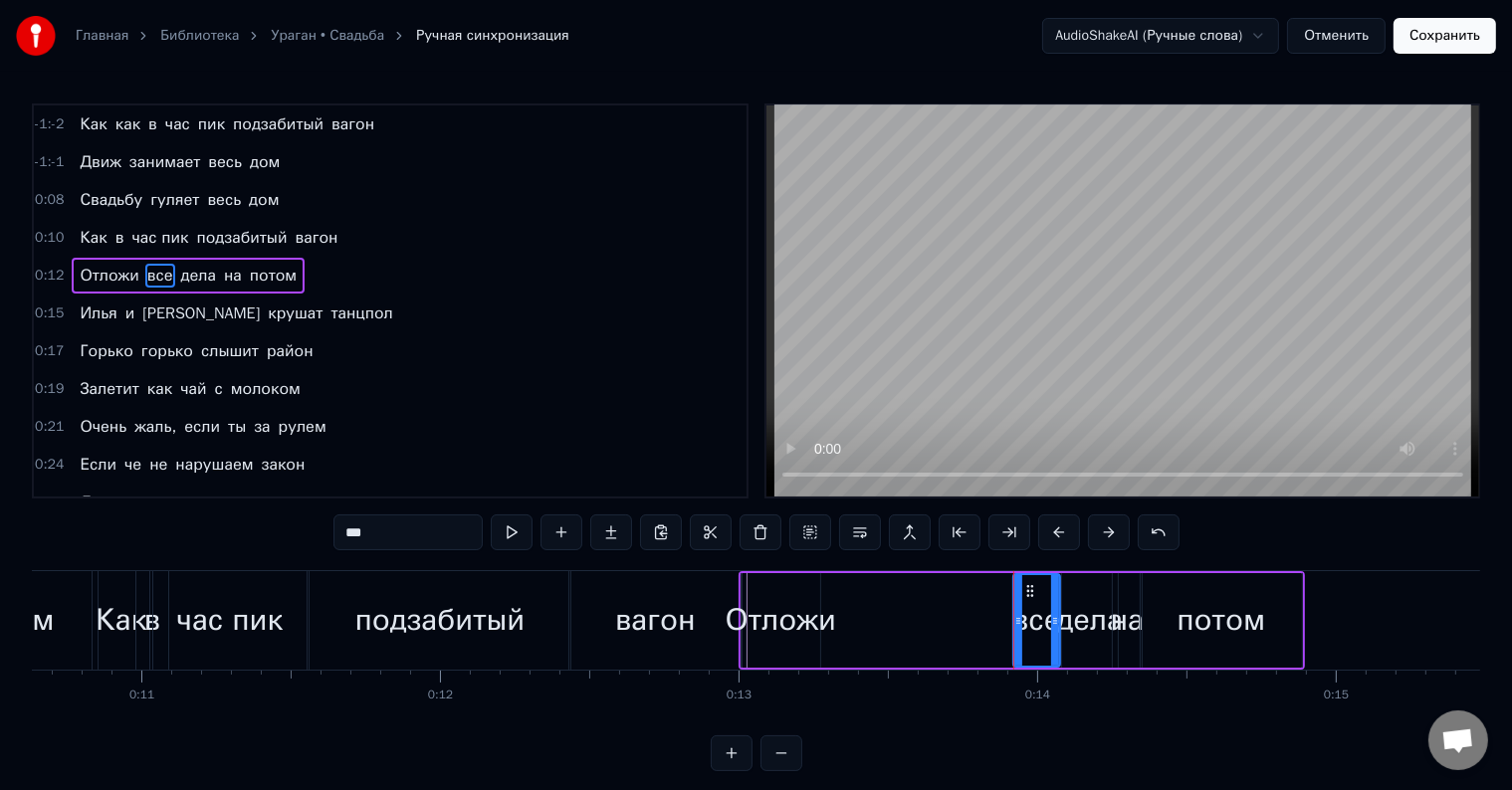 click on "Отложи" at bounding box center [780, 620] 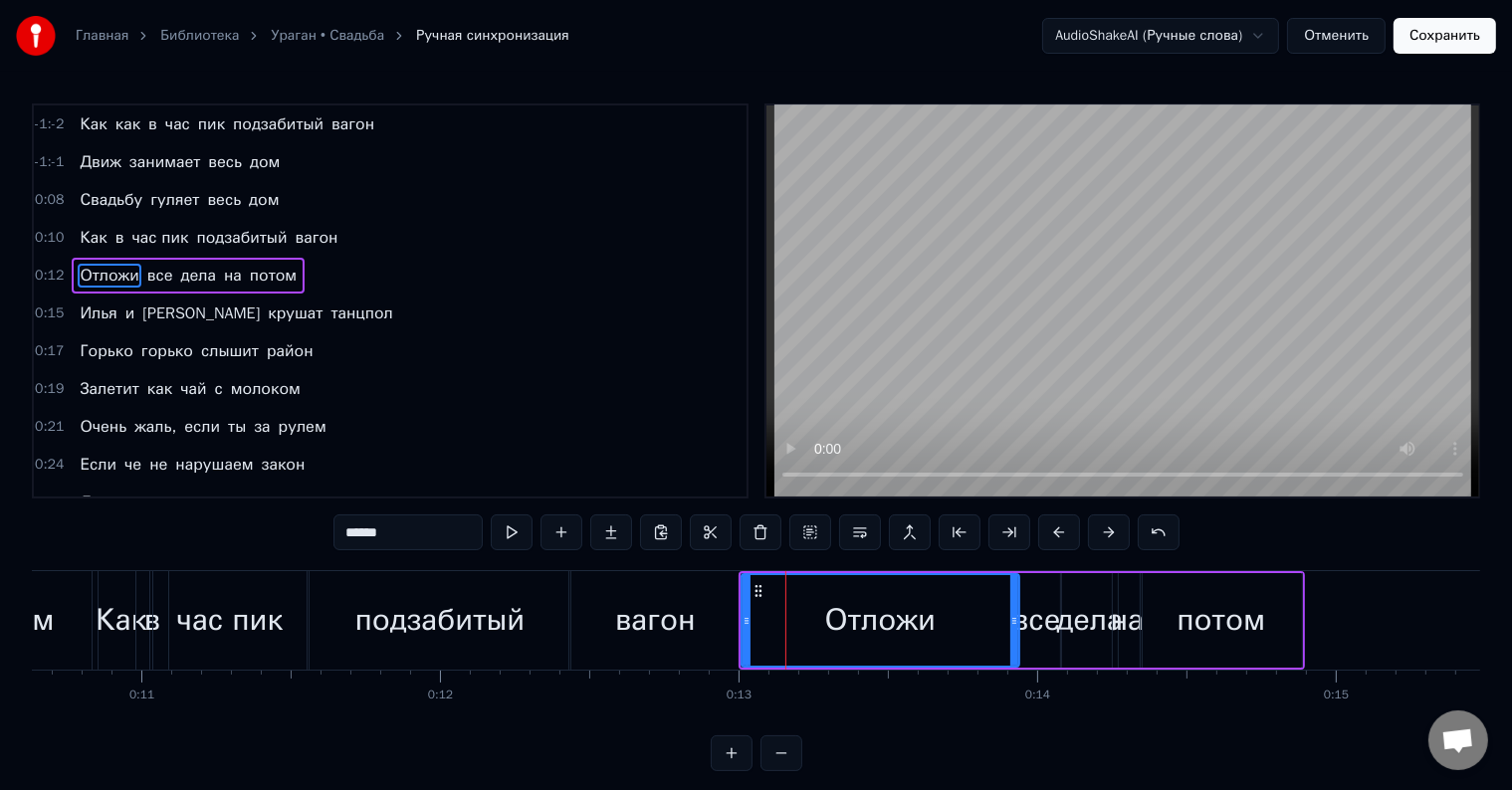 drag, startPoint x: 816, startPoint y: 621, endPoint x: 1013, endPoint y: 650, distance: 199.12308 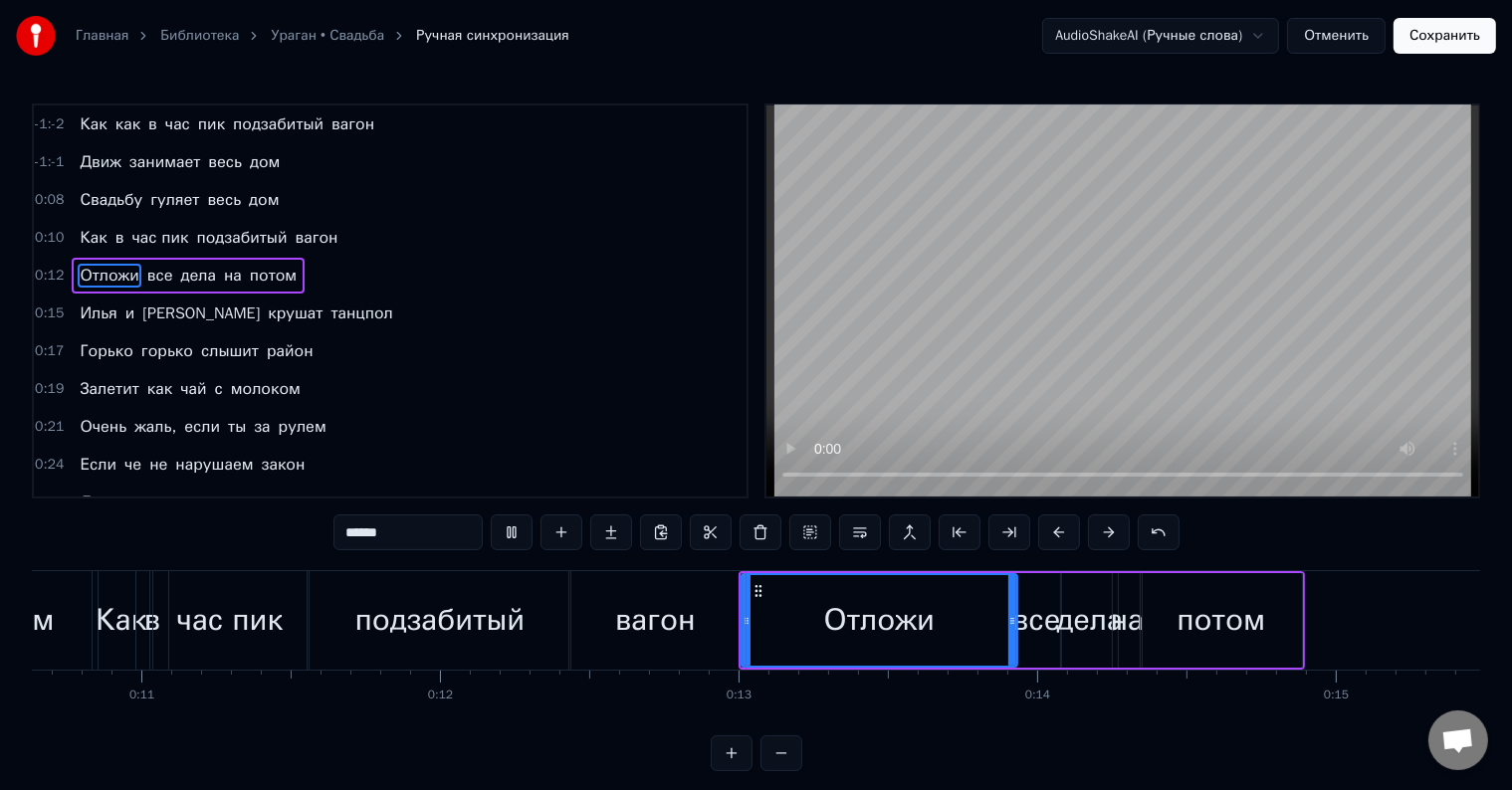scroll, scrollTop: 30, scrollLeft: 0, axis: vertical 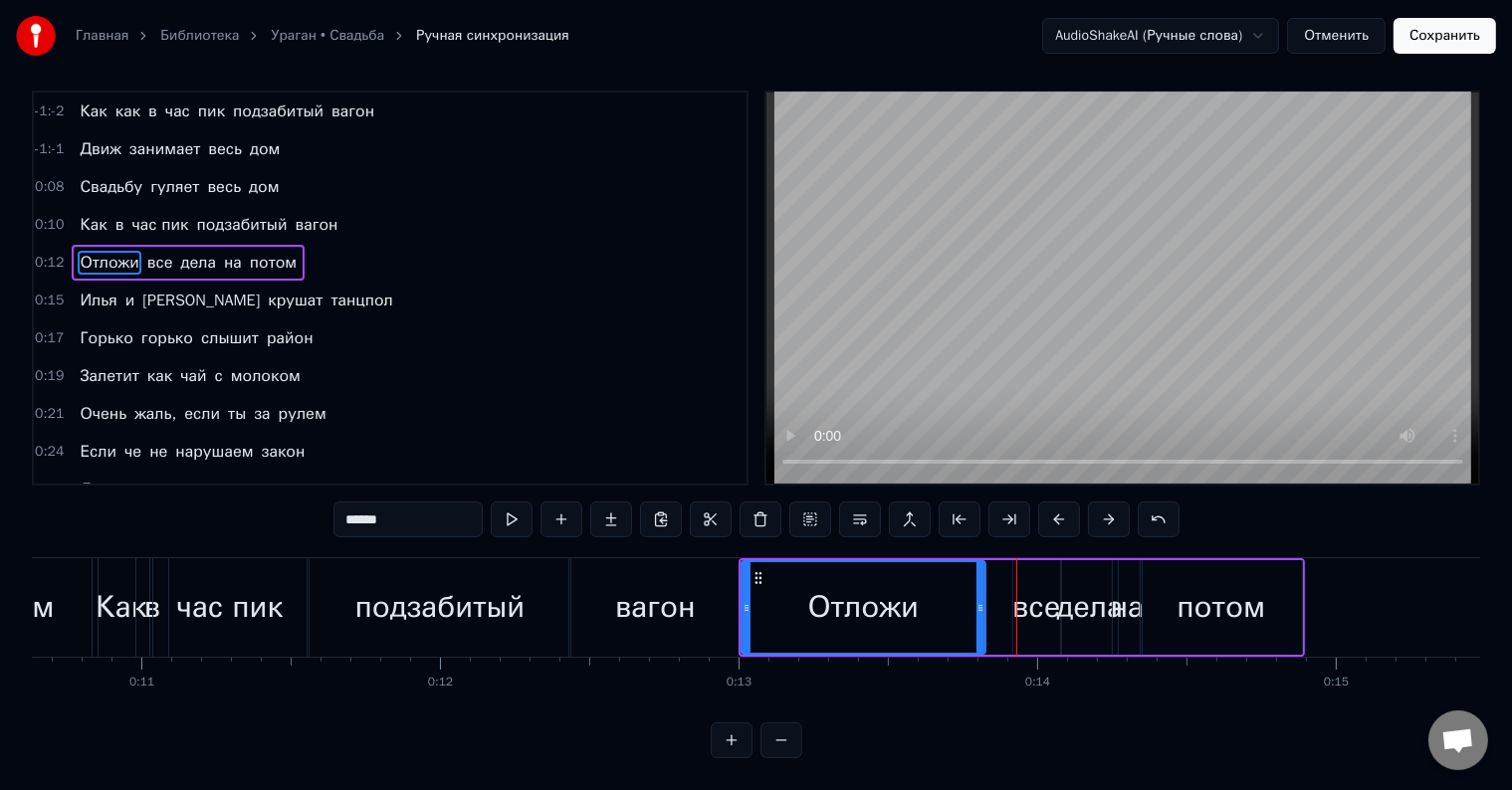 drag, startPoint x: 1011, startPoint y: 593, endPoint x: 979, endPoint y: 589, distance: 32.24903 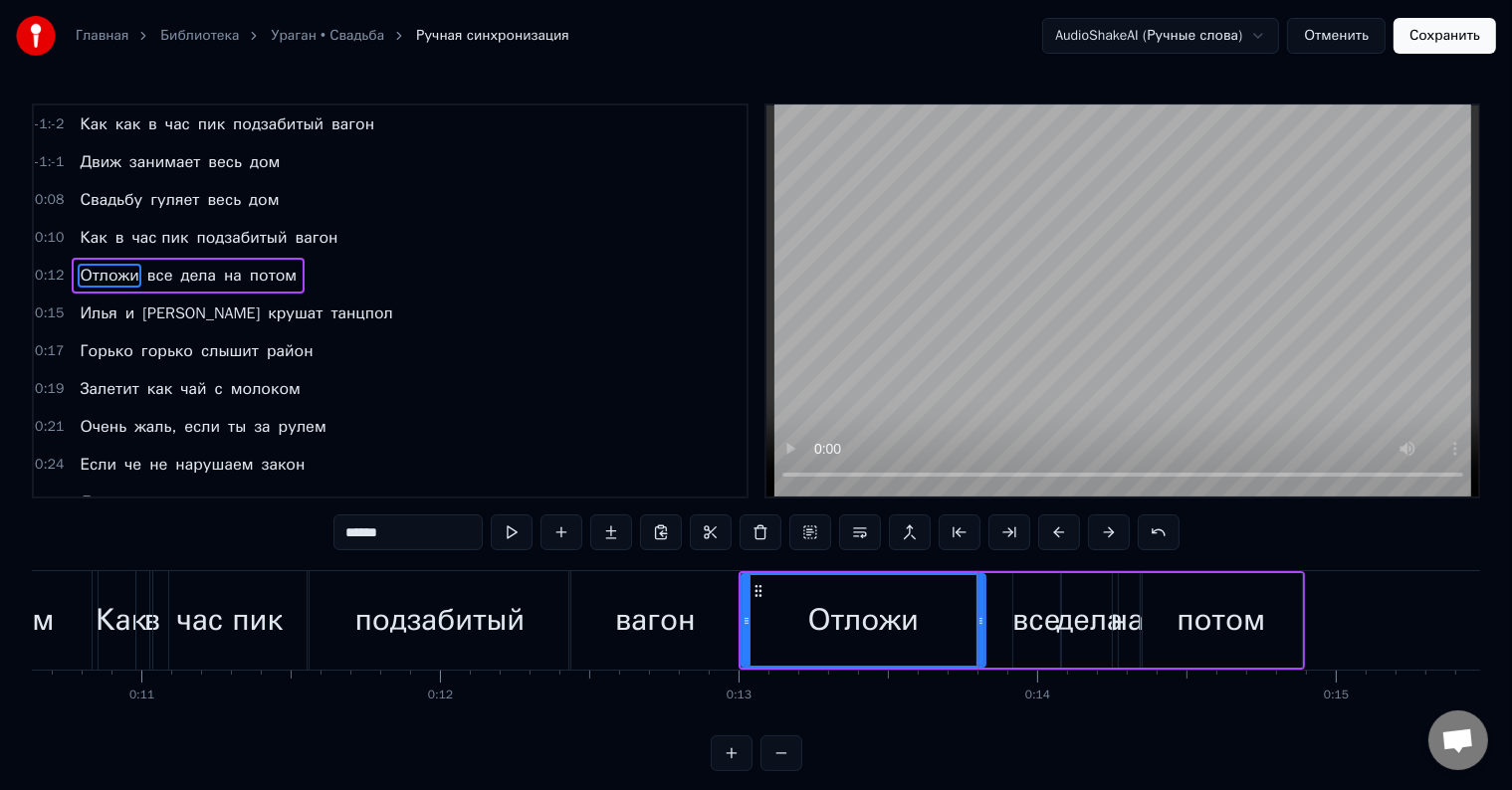 click on "все" at bounding box center (1036, 620) 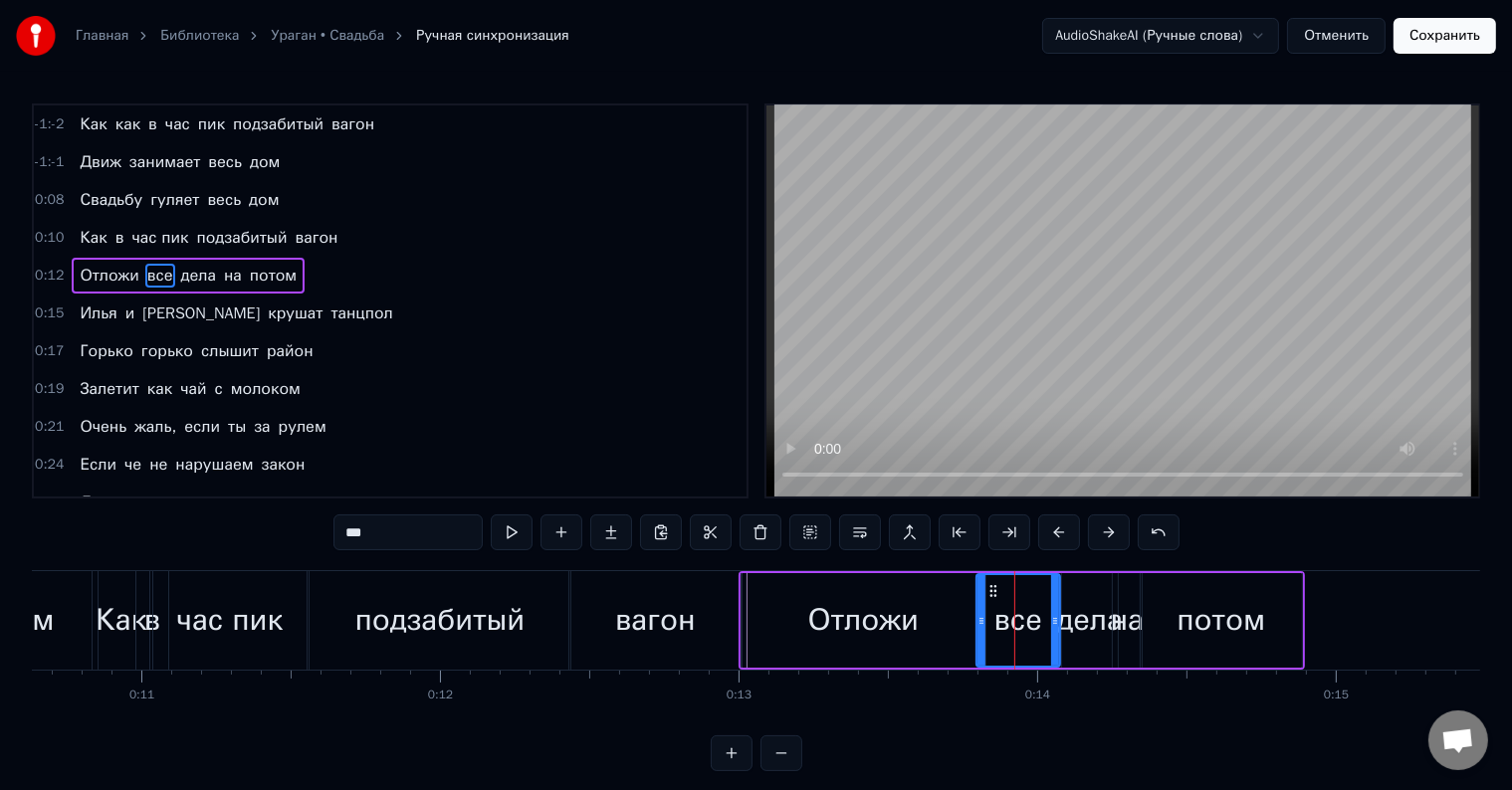 drag, startPoint x: 1015, startPoint y: 624, endPoint x: 978, endPoint y: 619, distance: 37.336309 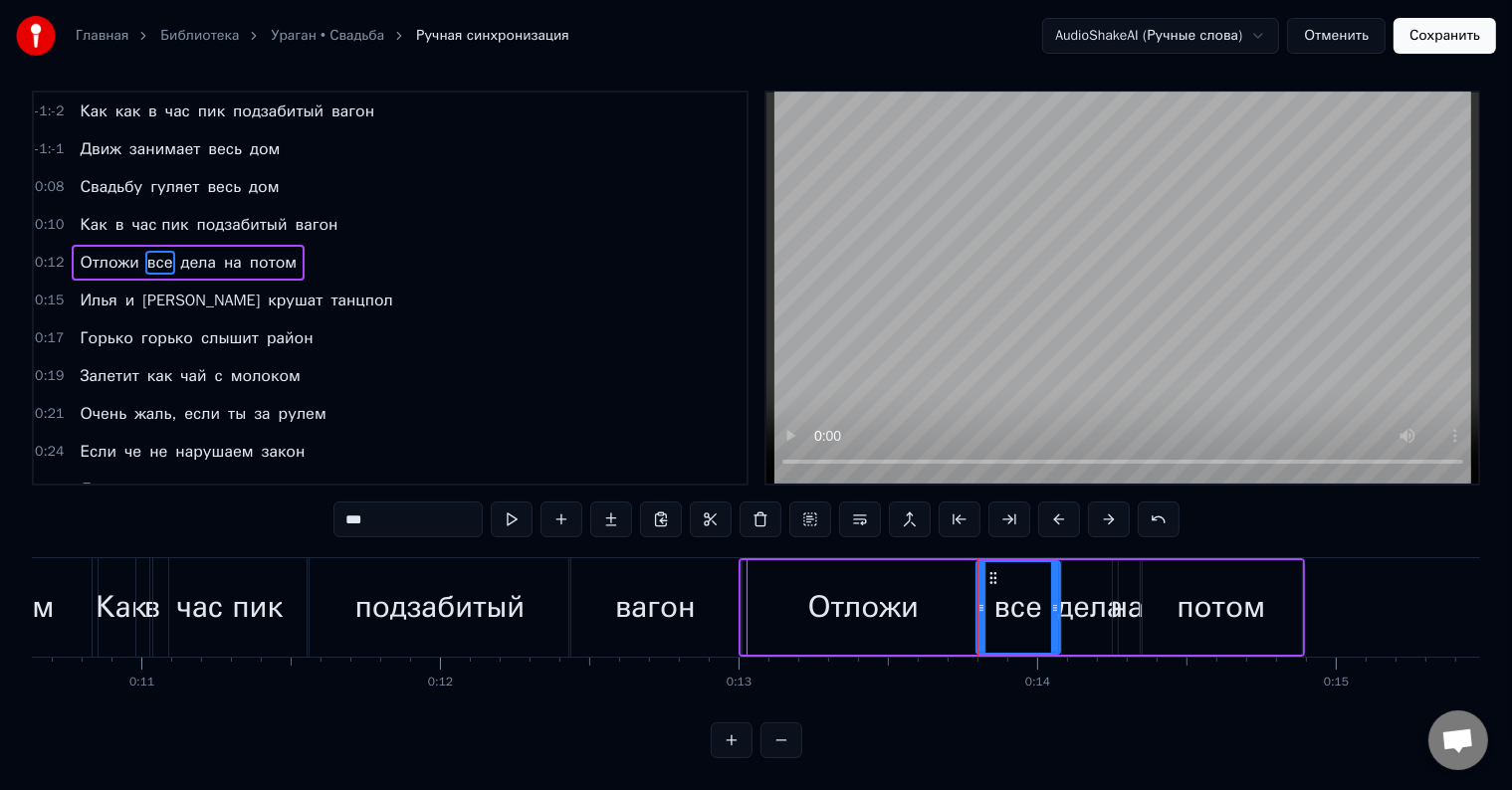 scroll, scrollTop: 30, scrollLeft: 0, axis: vertical 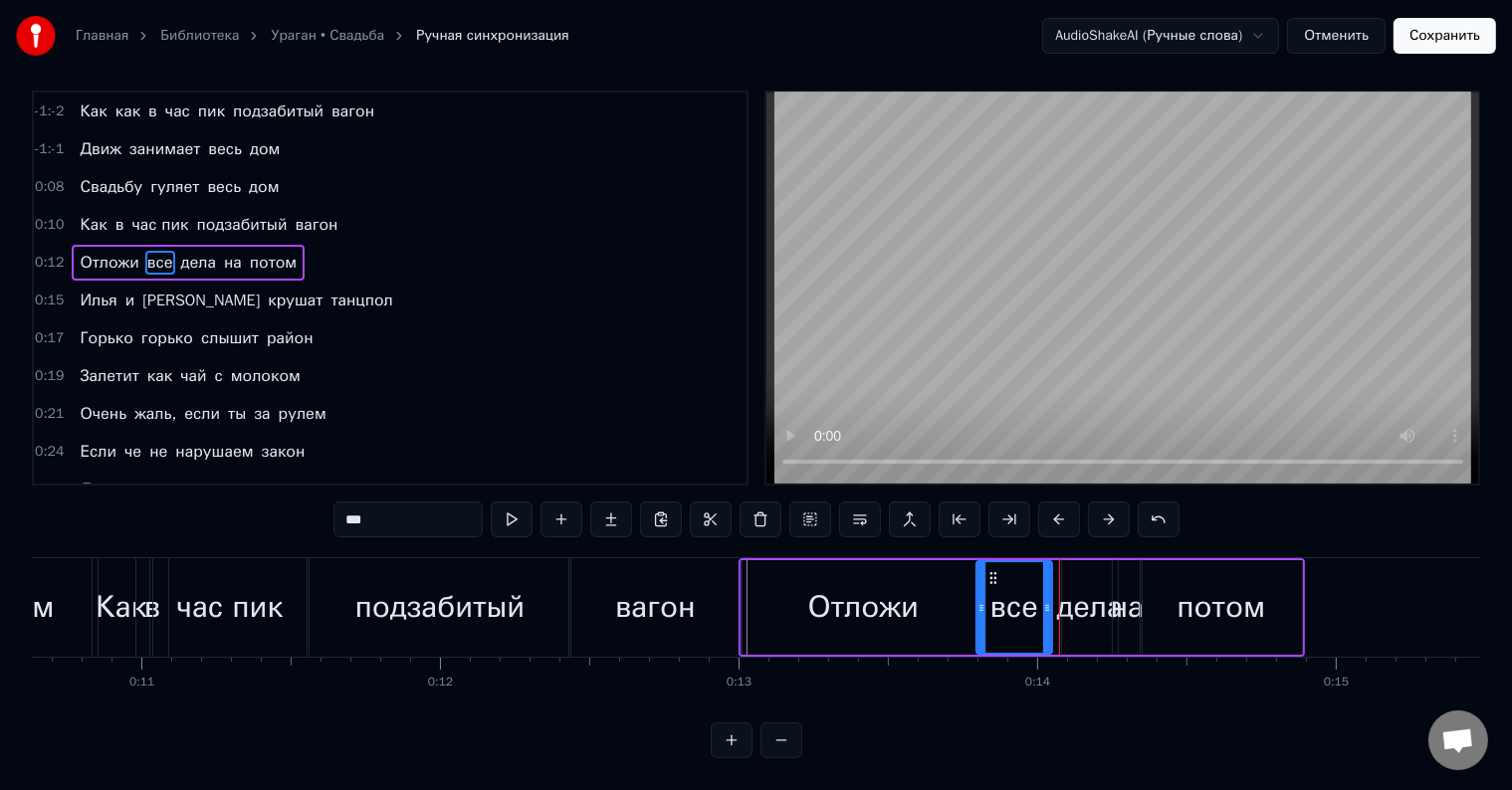 drag, startPoint x: 1054, startPoint y: 589, endPoint x: 1048, endPoint y: 599, distance: 11.661904 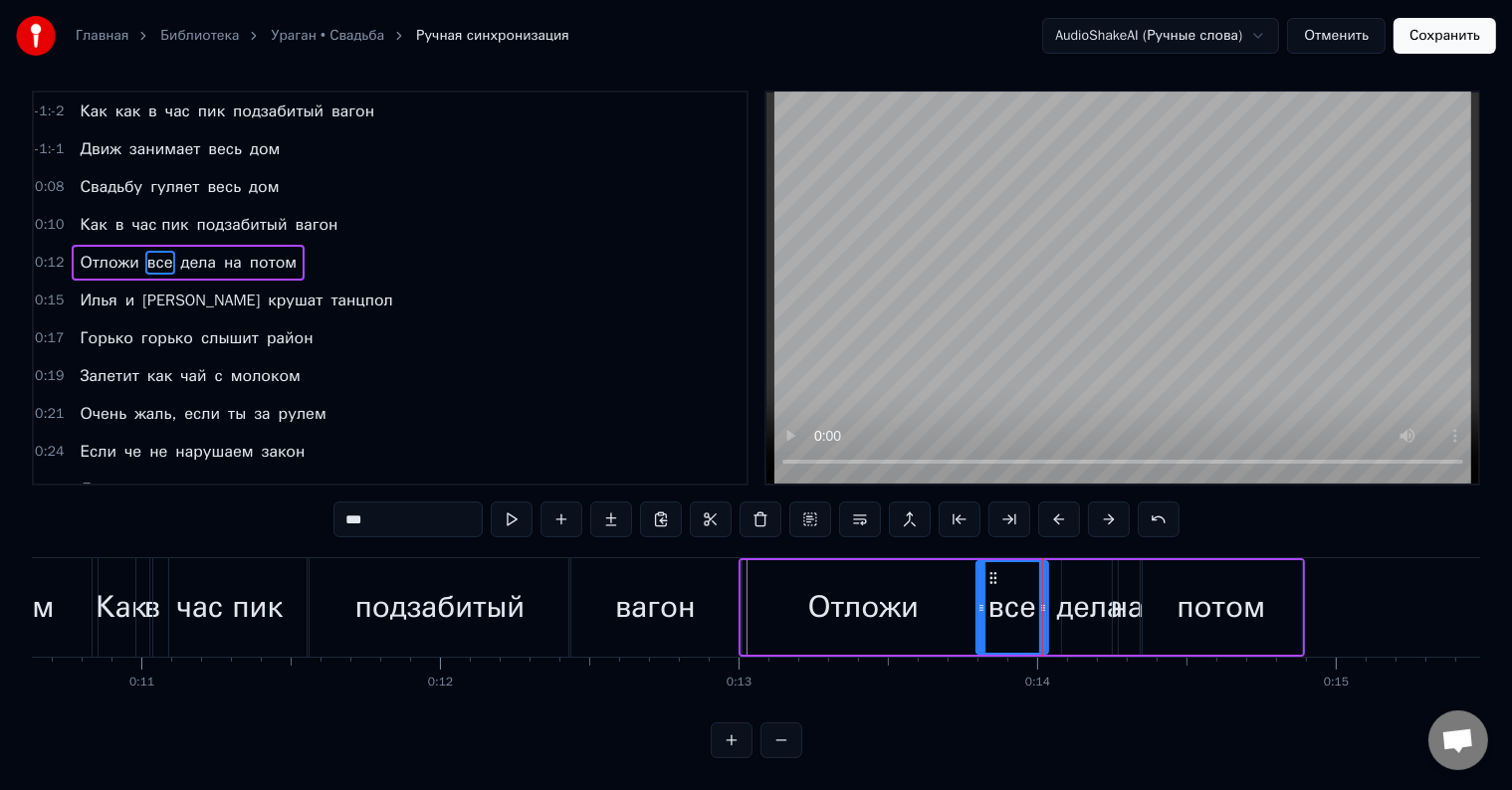 scroll, scrollTop: 0, scrollLeft: 0, axis: both 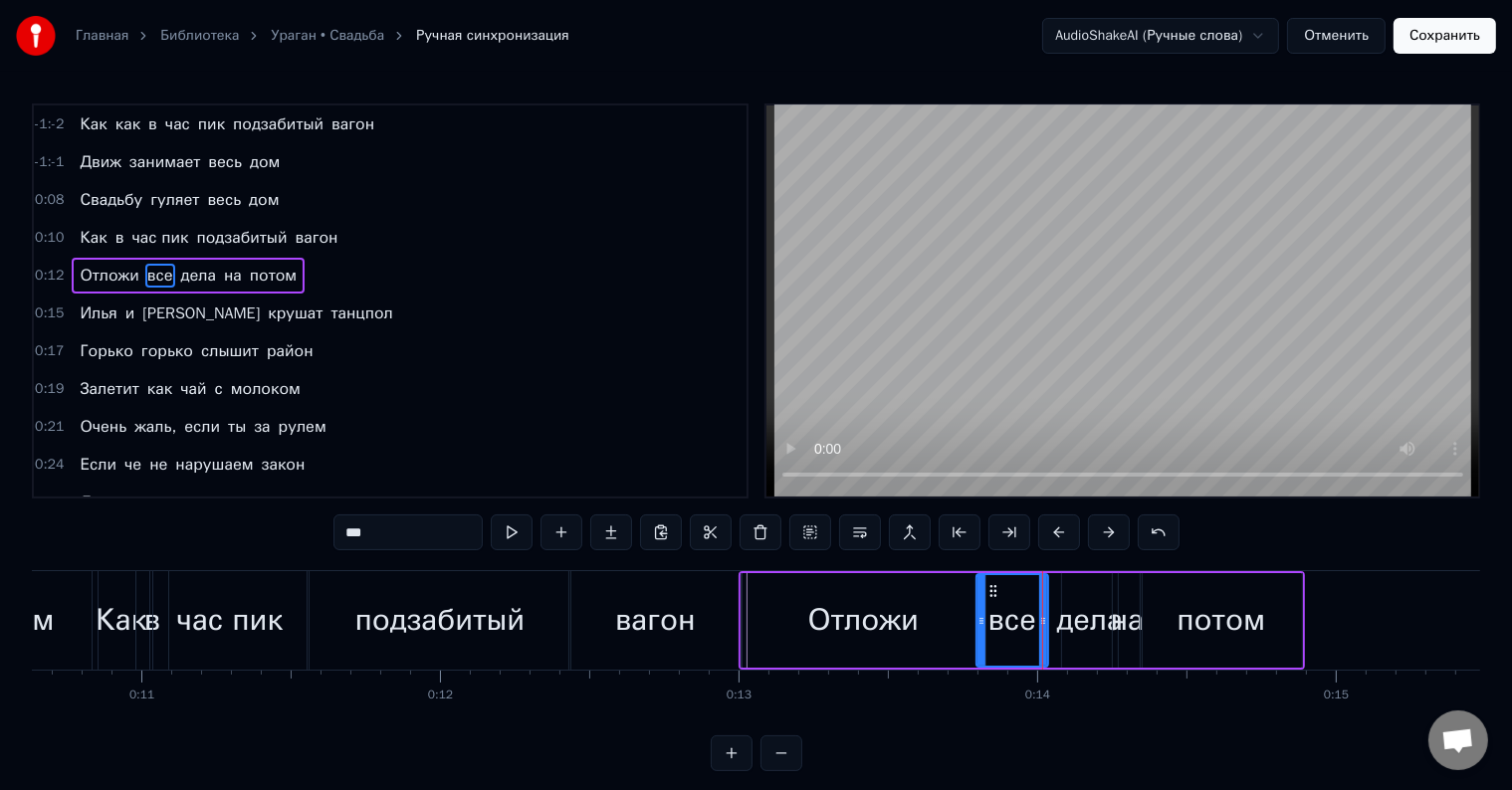 click on "дела" at bounding box center (1090, 620) 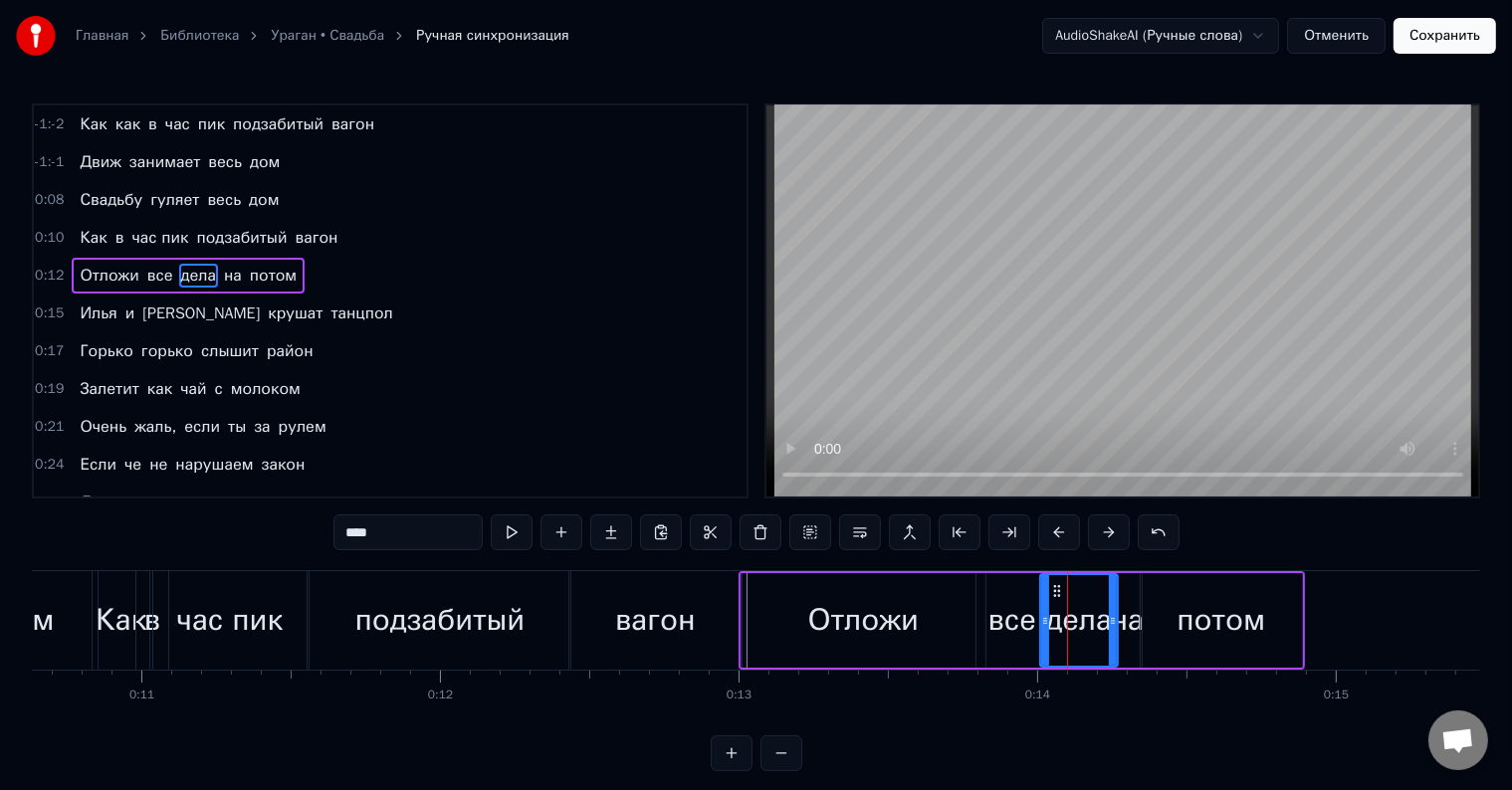 drag, startPoint x: 1063, startPoint y: 628, endPoint x: 1040, endPoint y: 631, distance: 23.194827 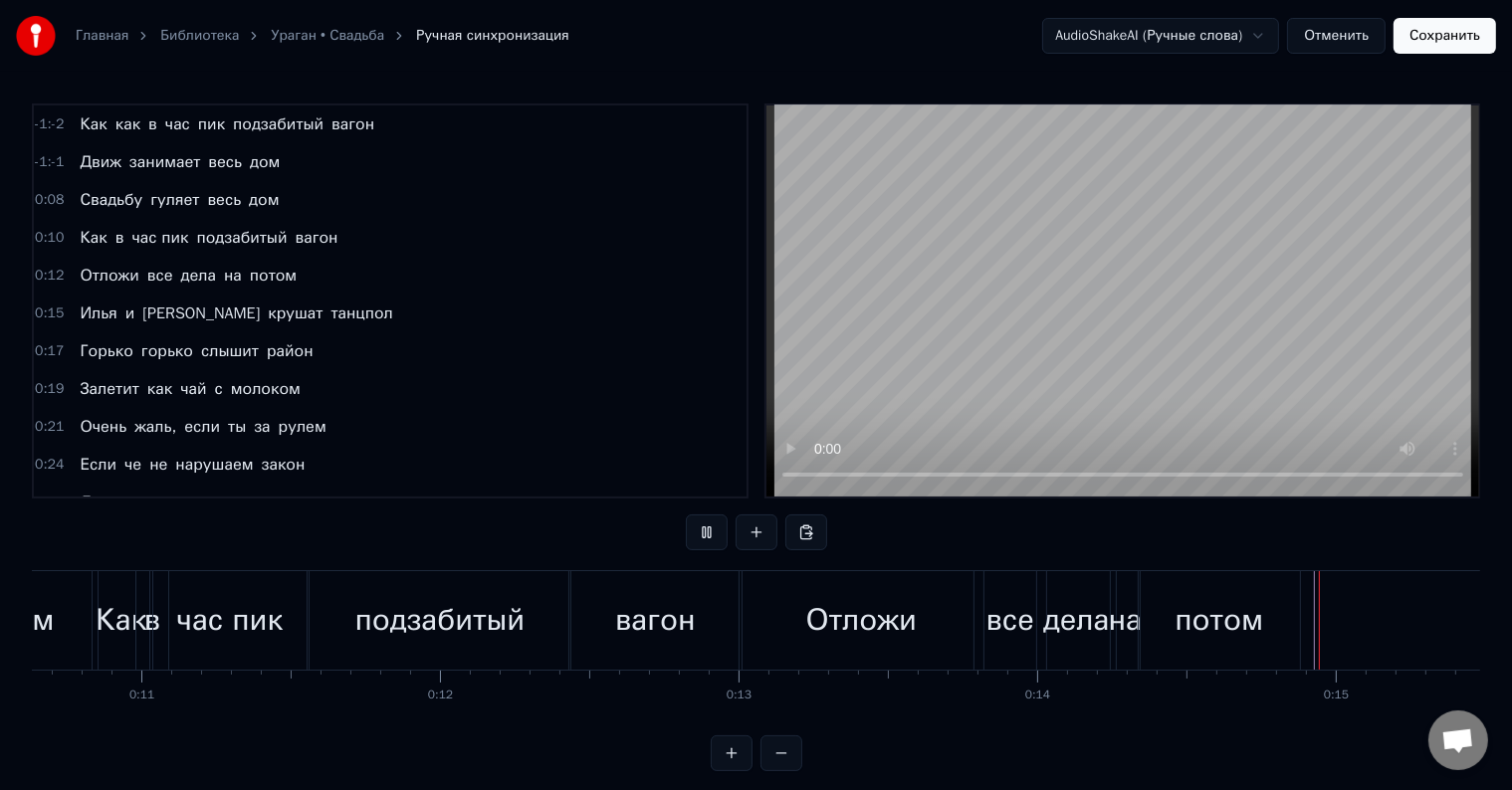scroll, scrollTop: 30, scrollLeft: 0, axis: vertical 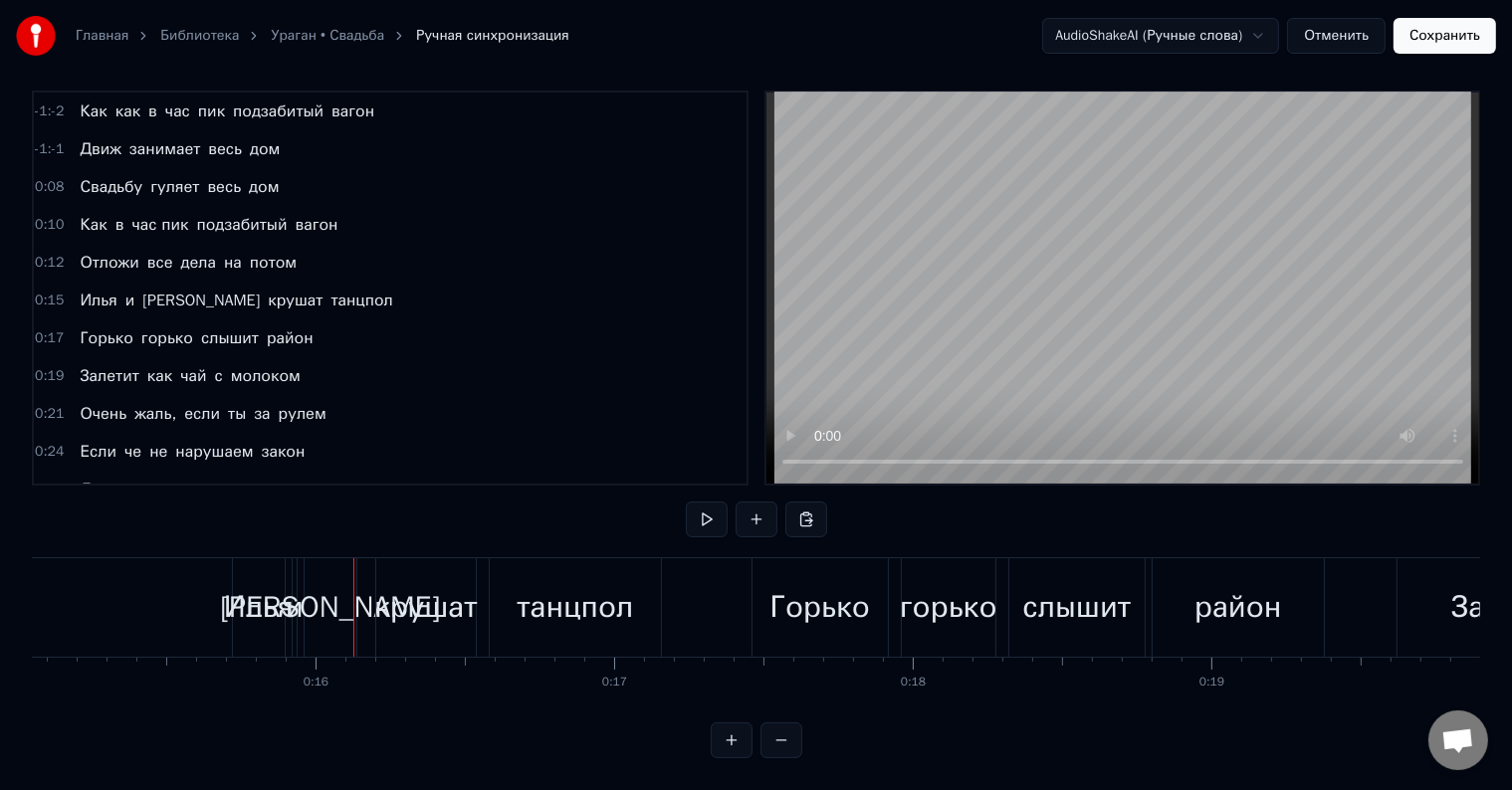 click on "Илья" at bounding box center (259, 607) 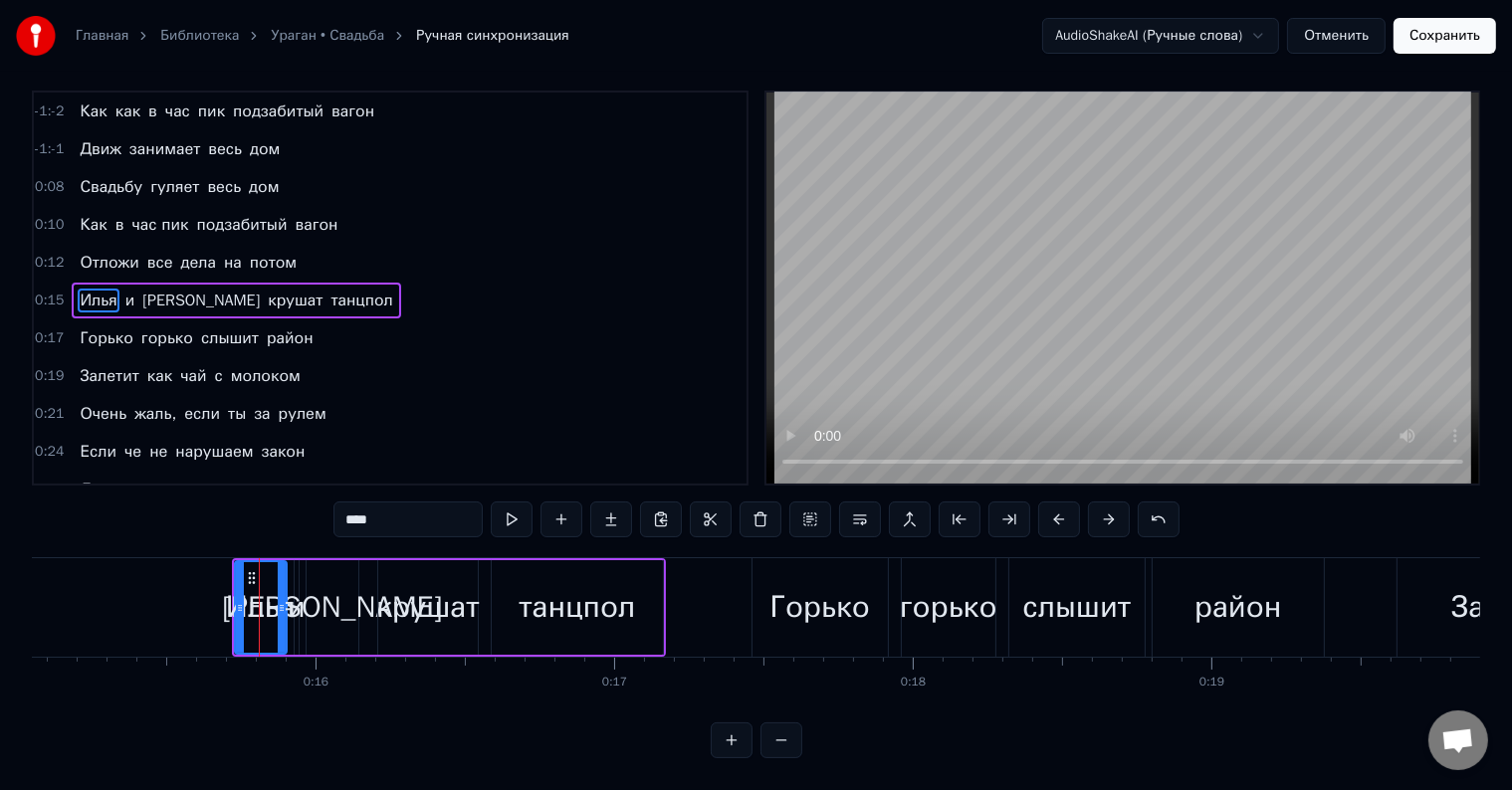scroll, scrollTop: 0, scrollLeft: 0, axis: both 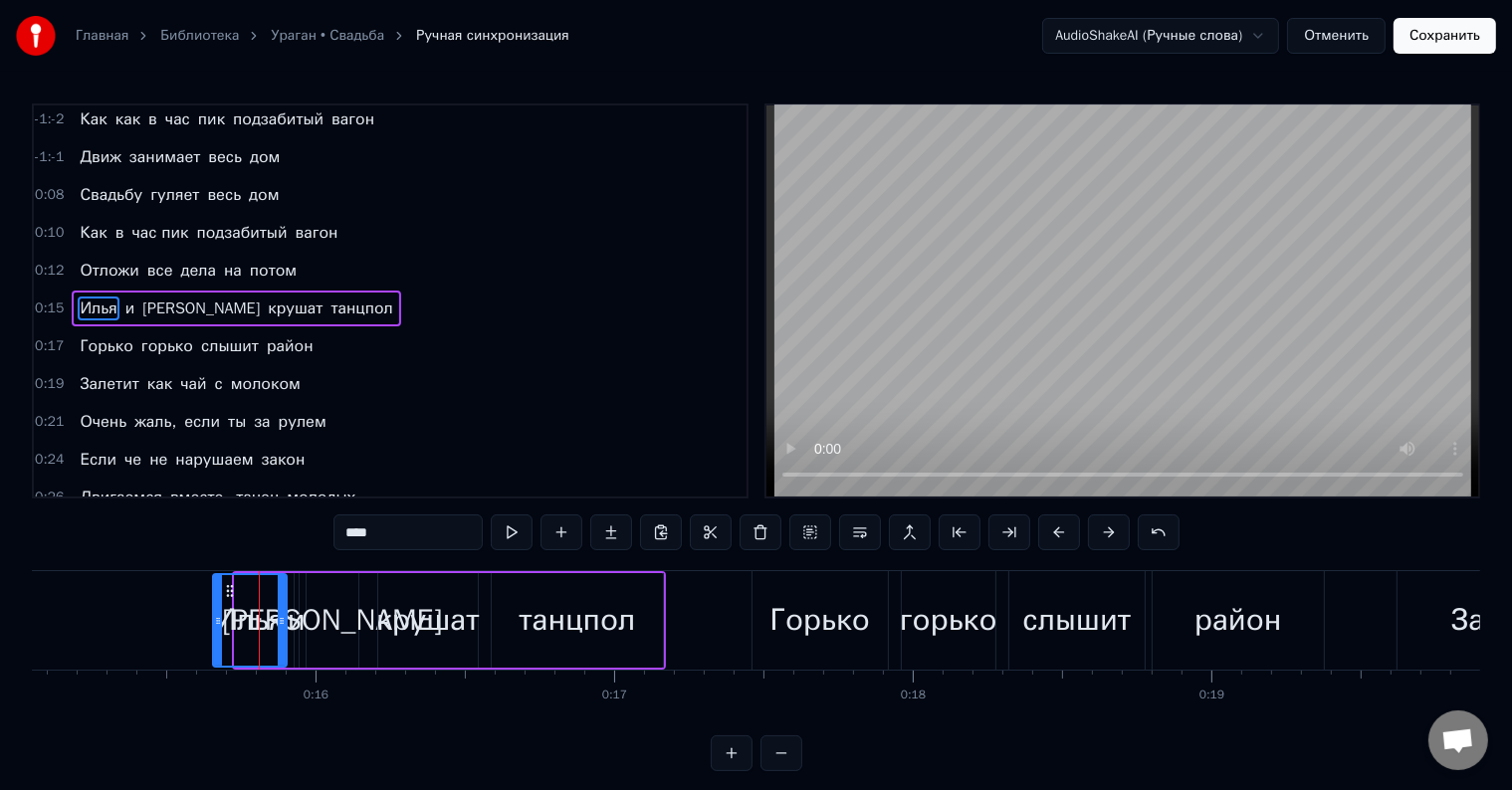 drag, startPoint x: 237, startPoint y: 636, endPoint x: 225, endPoint y: 639, distance: 12.369317 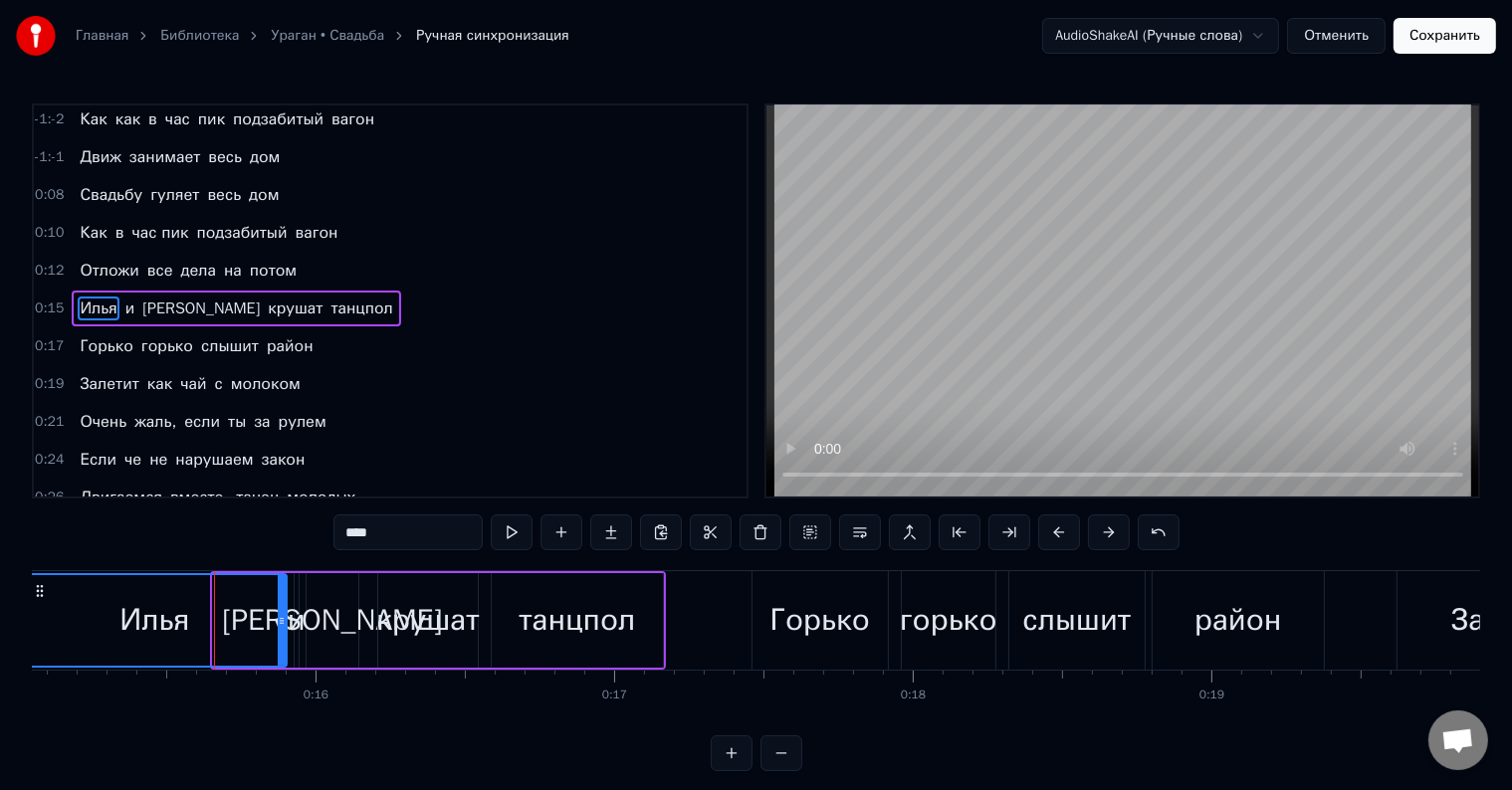 drag, startPoint x: 215, startPoint y: 624, endPoint x: 25, endPoint y: 618, distance: 190.09471 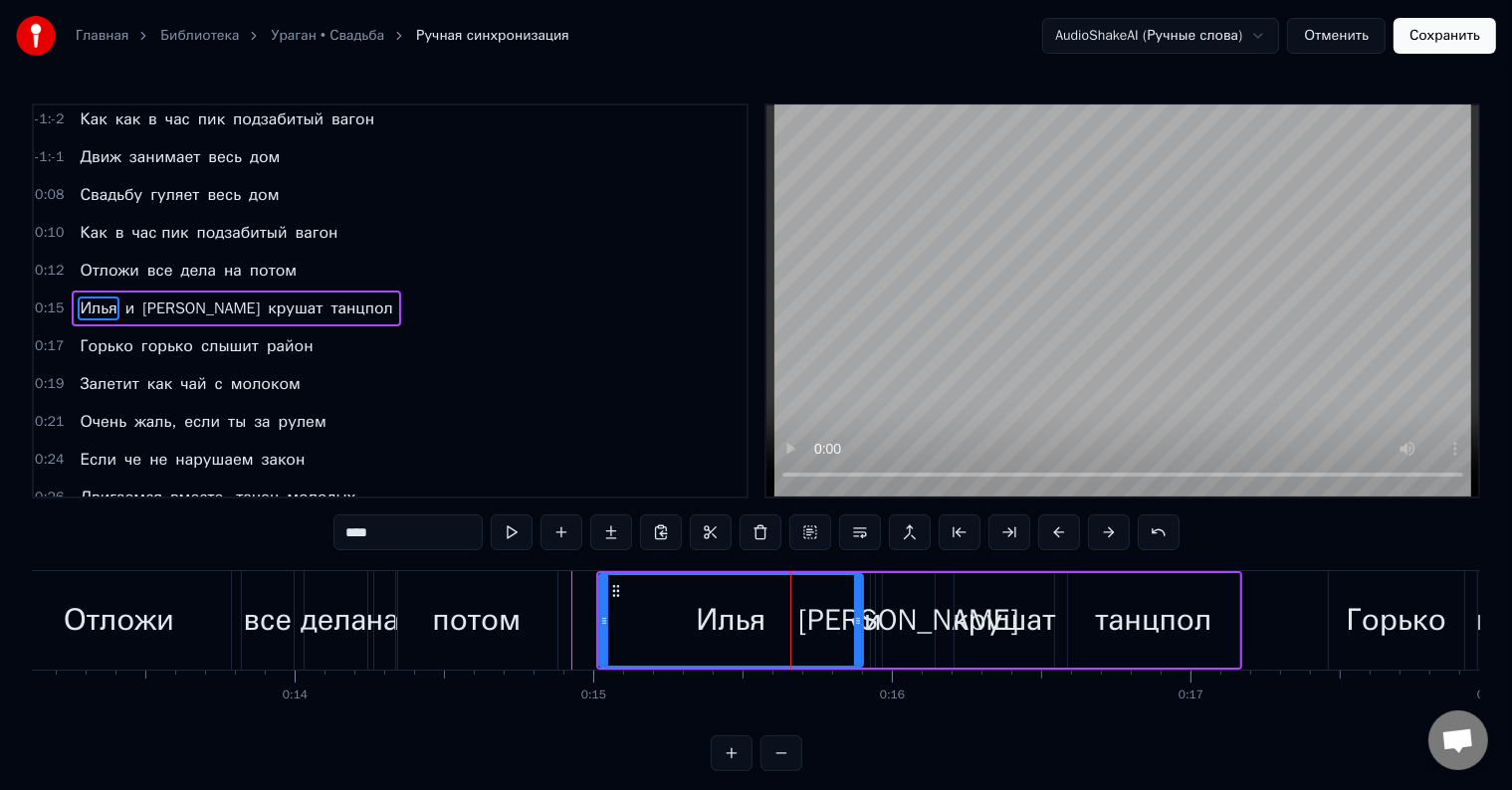 scroll, scrollTop: 0, scrollLeft: 4001, axis: horizontal 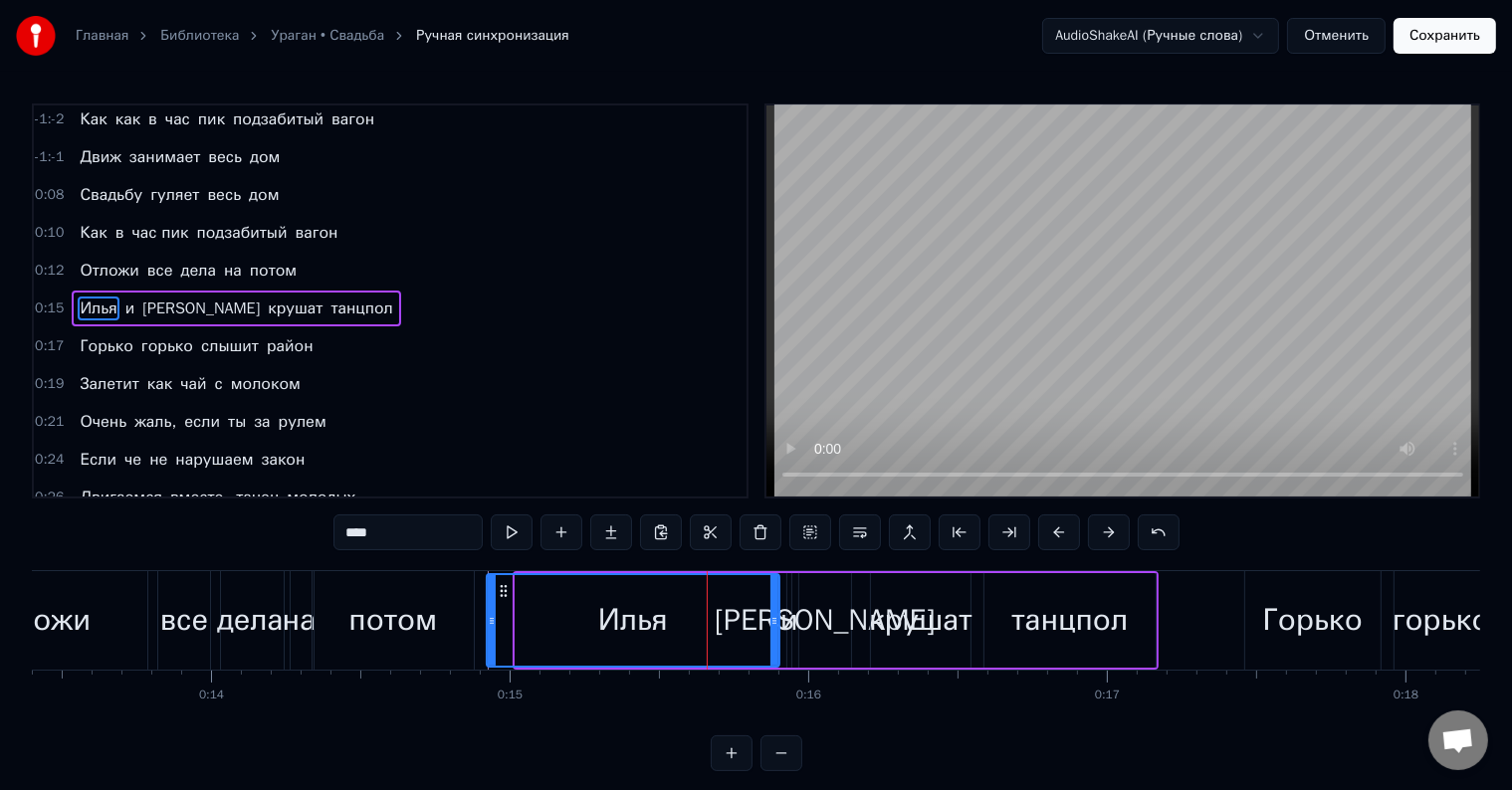 drag, startPoint x: 519, startPoint y: 640, endPoint x: 490, endPoint y: 634, distance: 29.614186 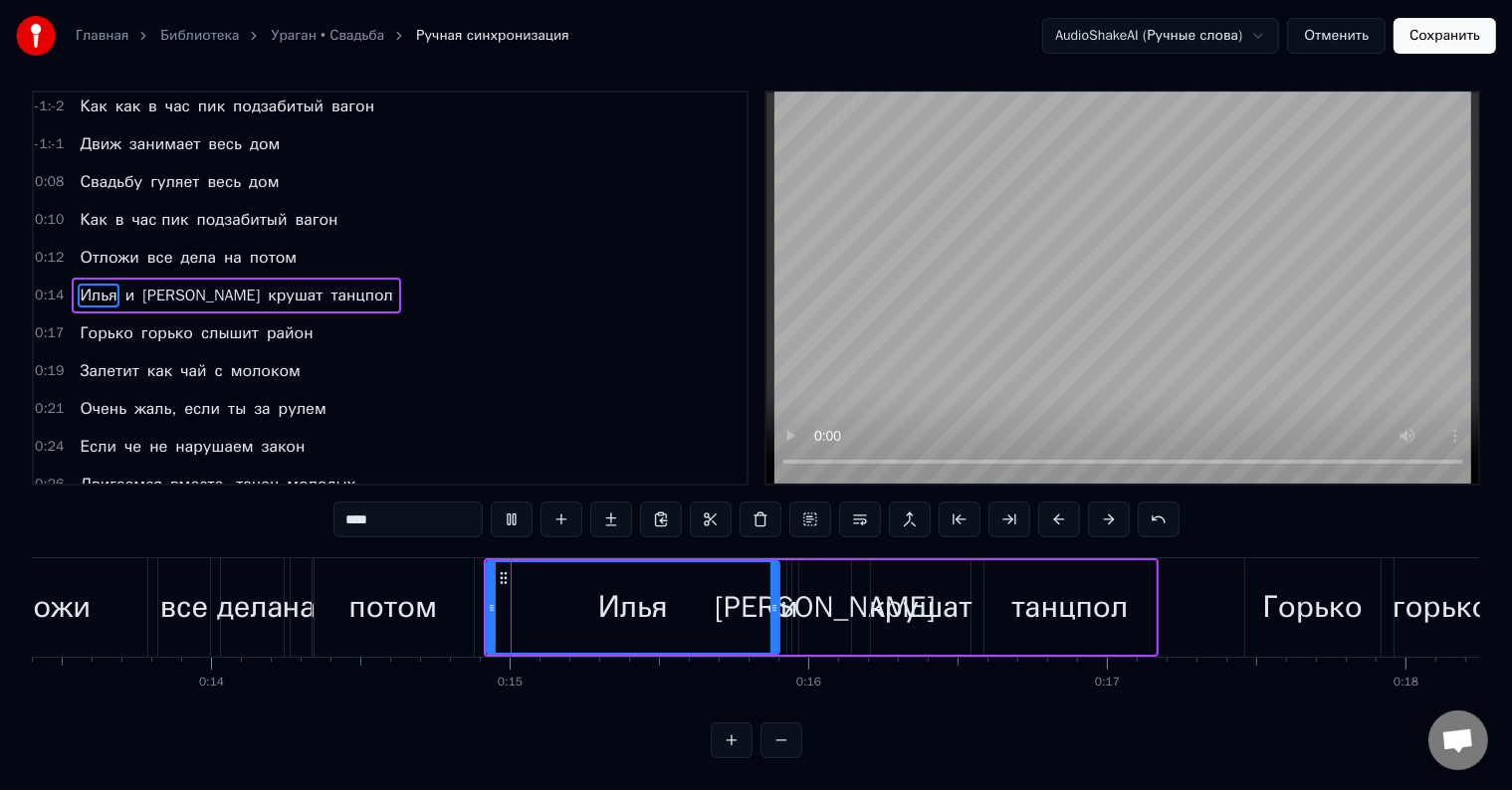 scroll, scrollTop: 30, scrollLeft: 0, axis: vertical 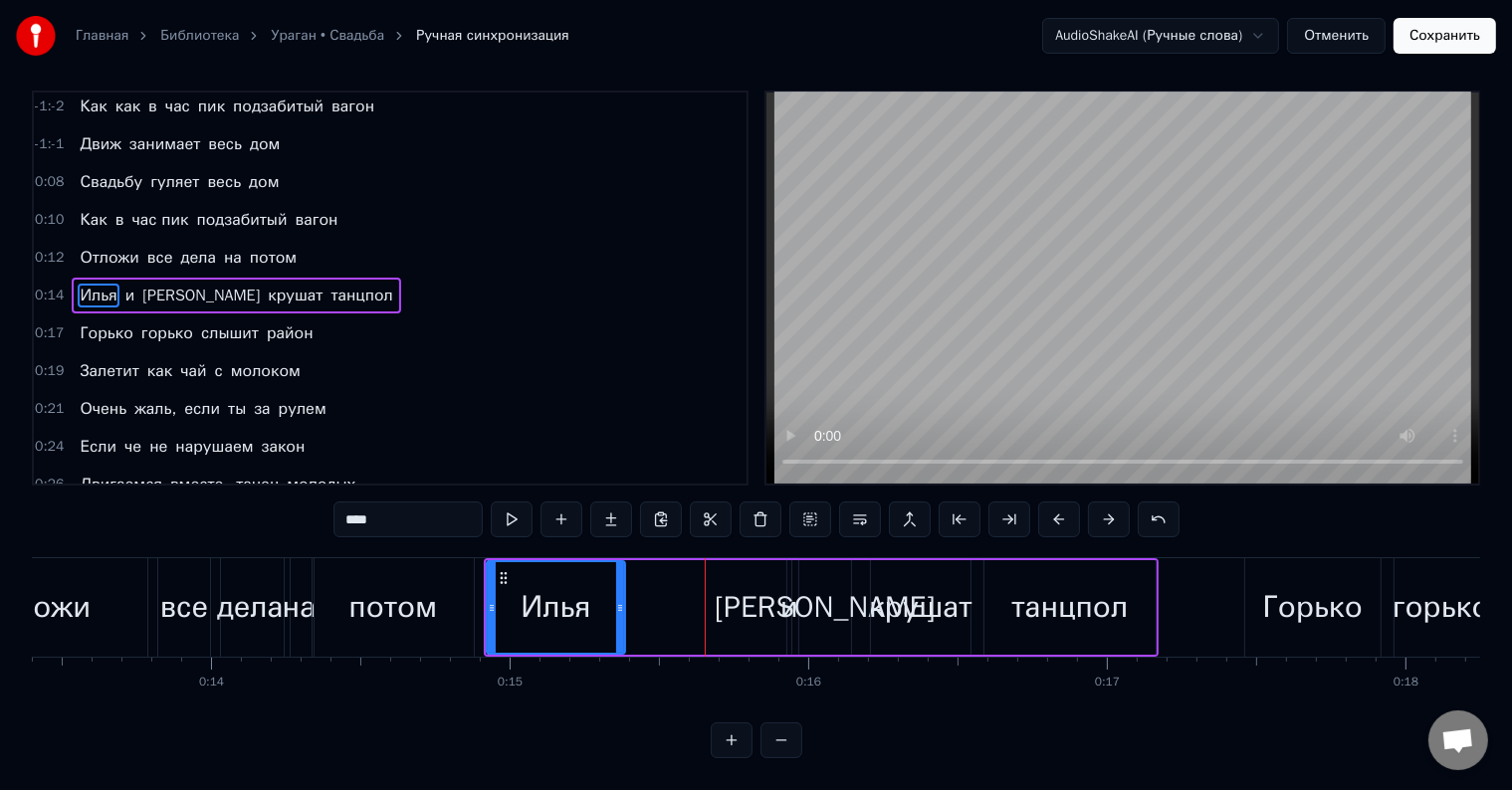 drag, startPoint x: 775, startPoint y: 591, endPoint x: 619, endPoint y: 581, distance: 156.32018 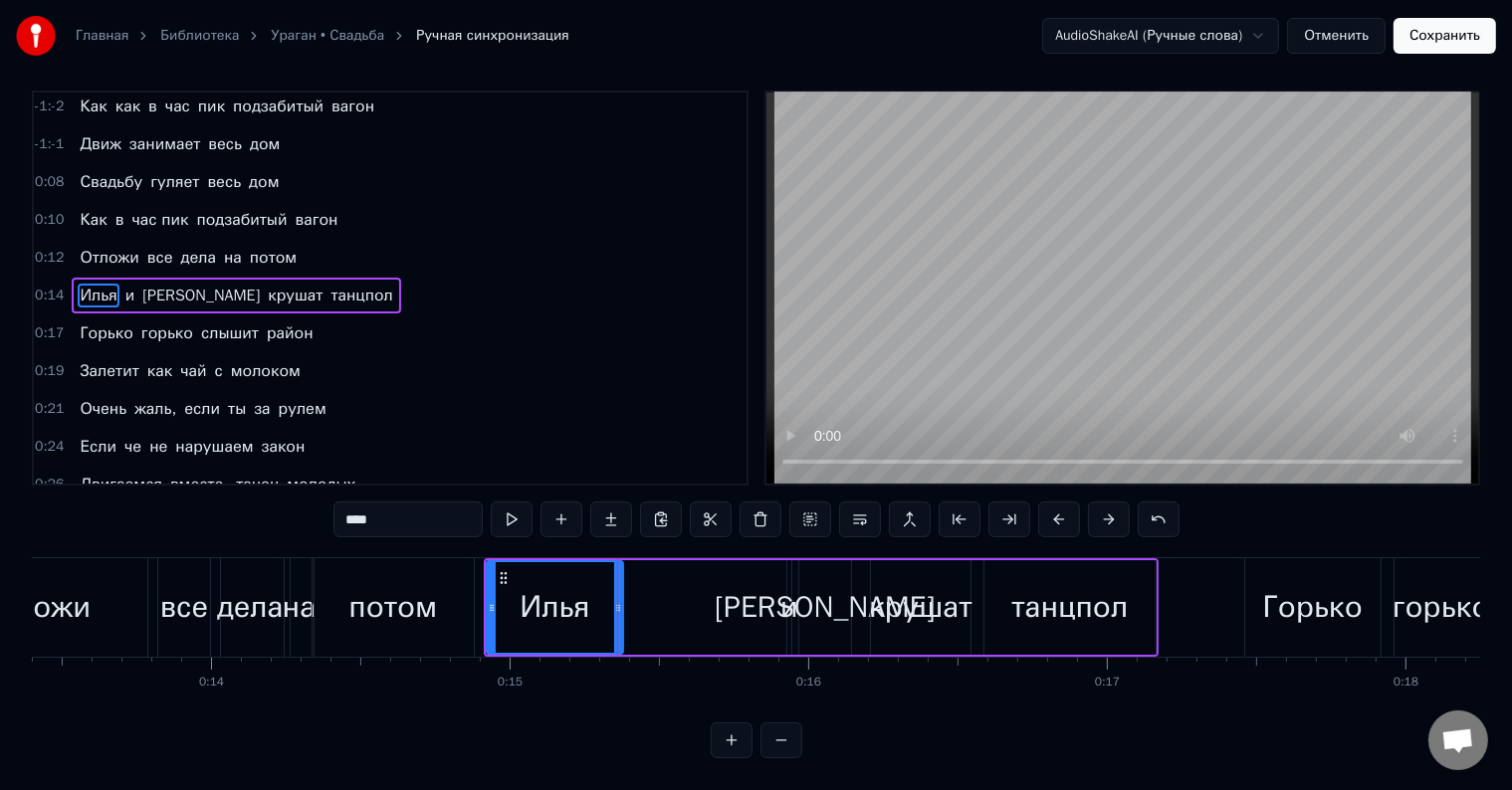 scroll, scrollTop: 30, scrollLeft: 0, axis: vertical 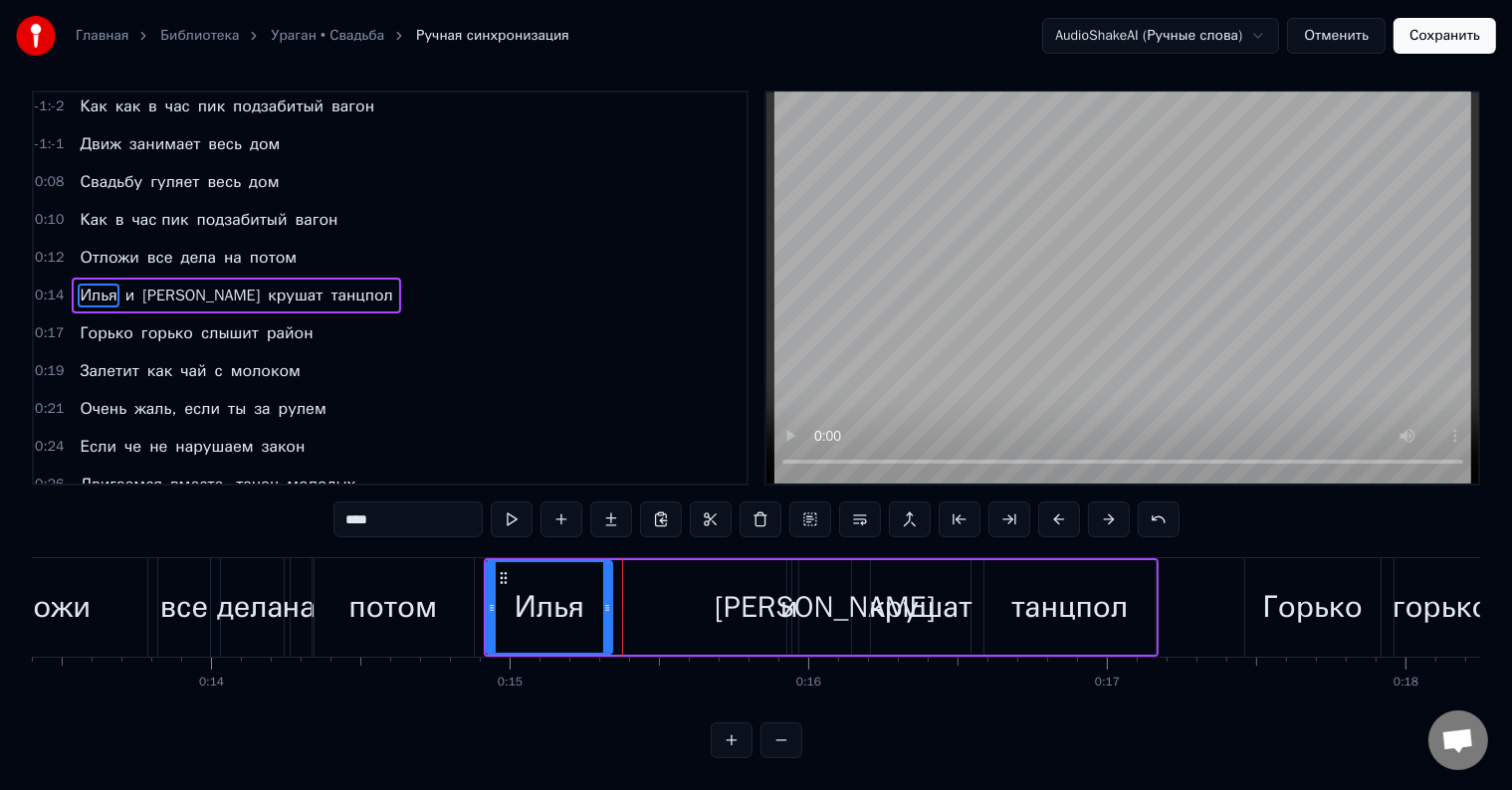 drag, startPoint x: 615, startPoint y: 597, endPoint x: 597, endPoint y: 595, distance: 18.11077 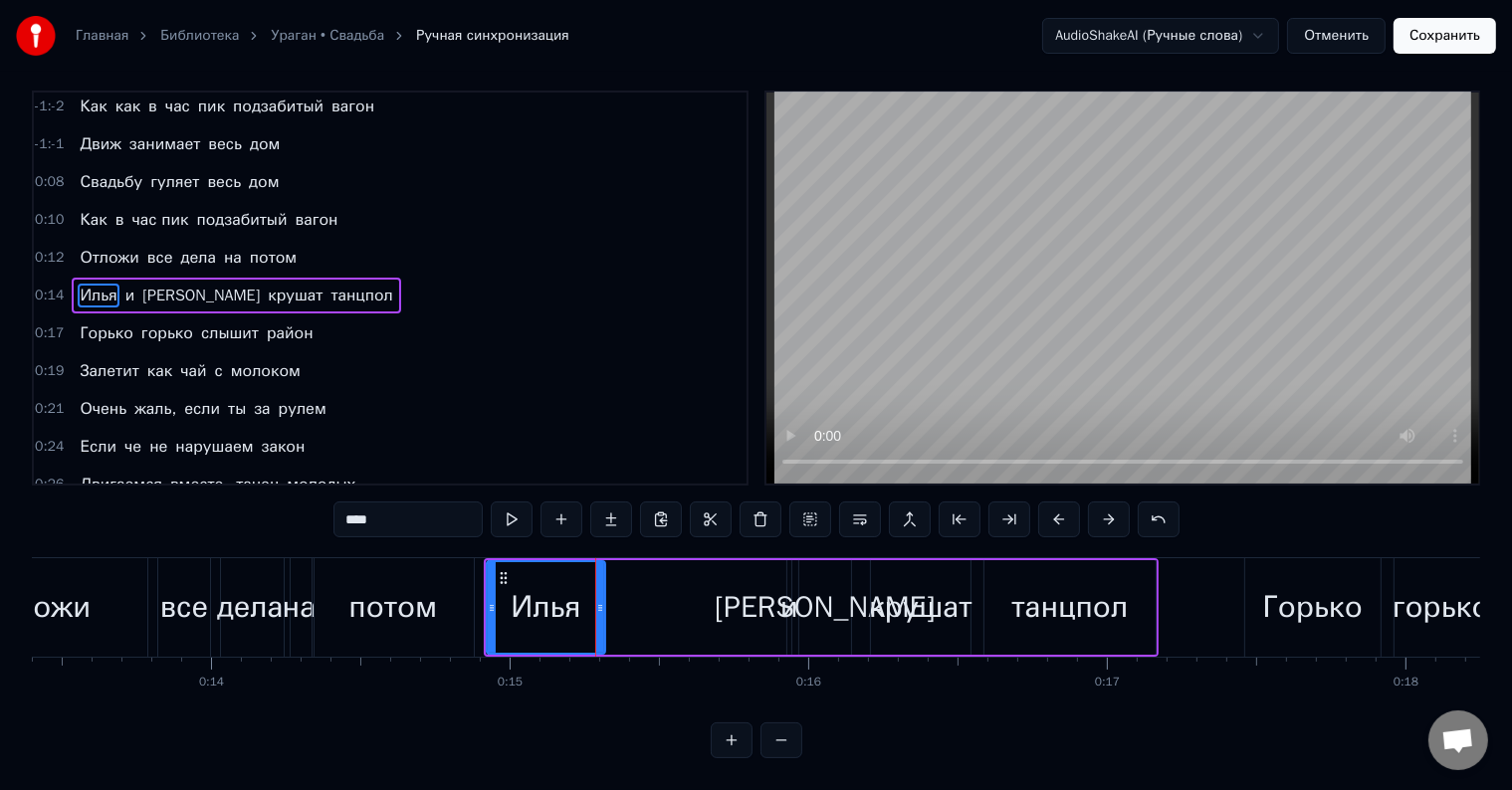 scroll, scrollTop: 30, scrollLeft: 0, axis: vertical 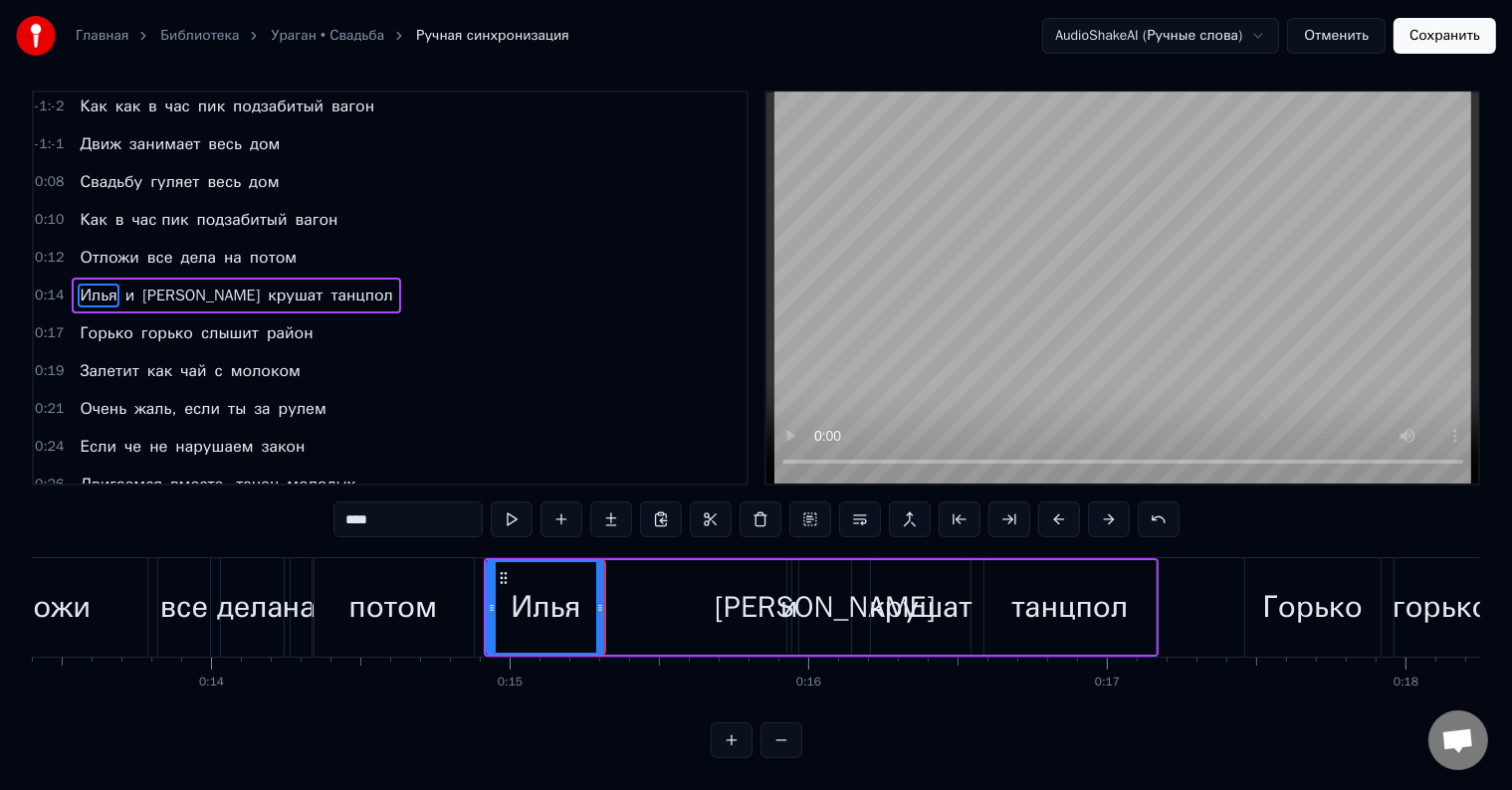 click on "[PERSON_NAME]" at bounding box center [824, 607] 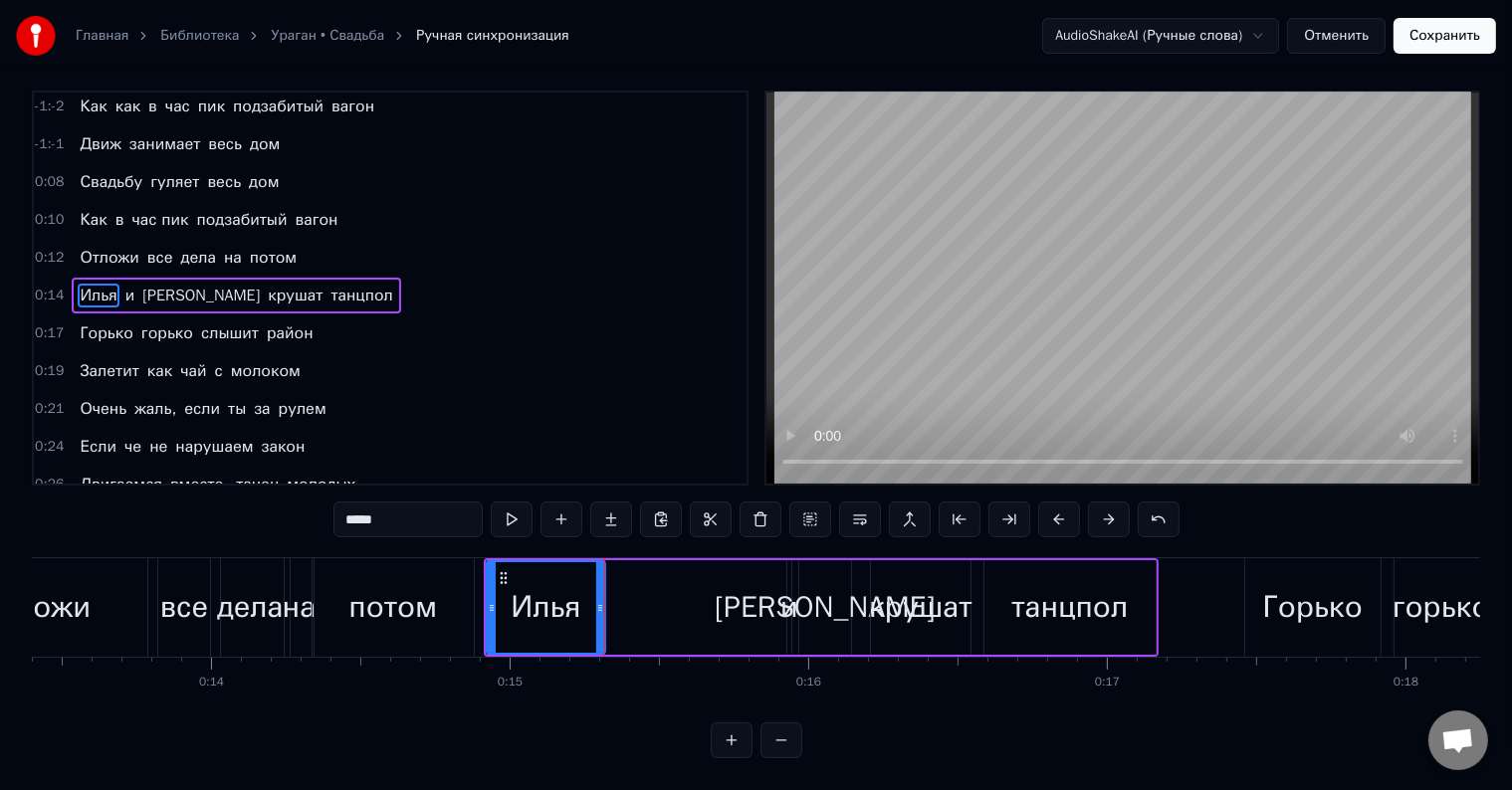scroll, scrollTop: 0, scrollLeft: 0, axis: both 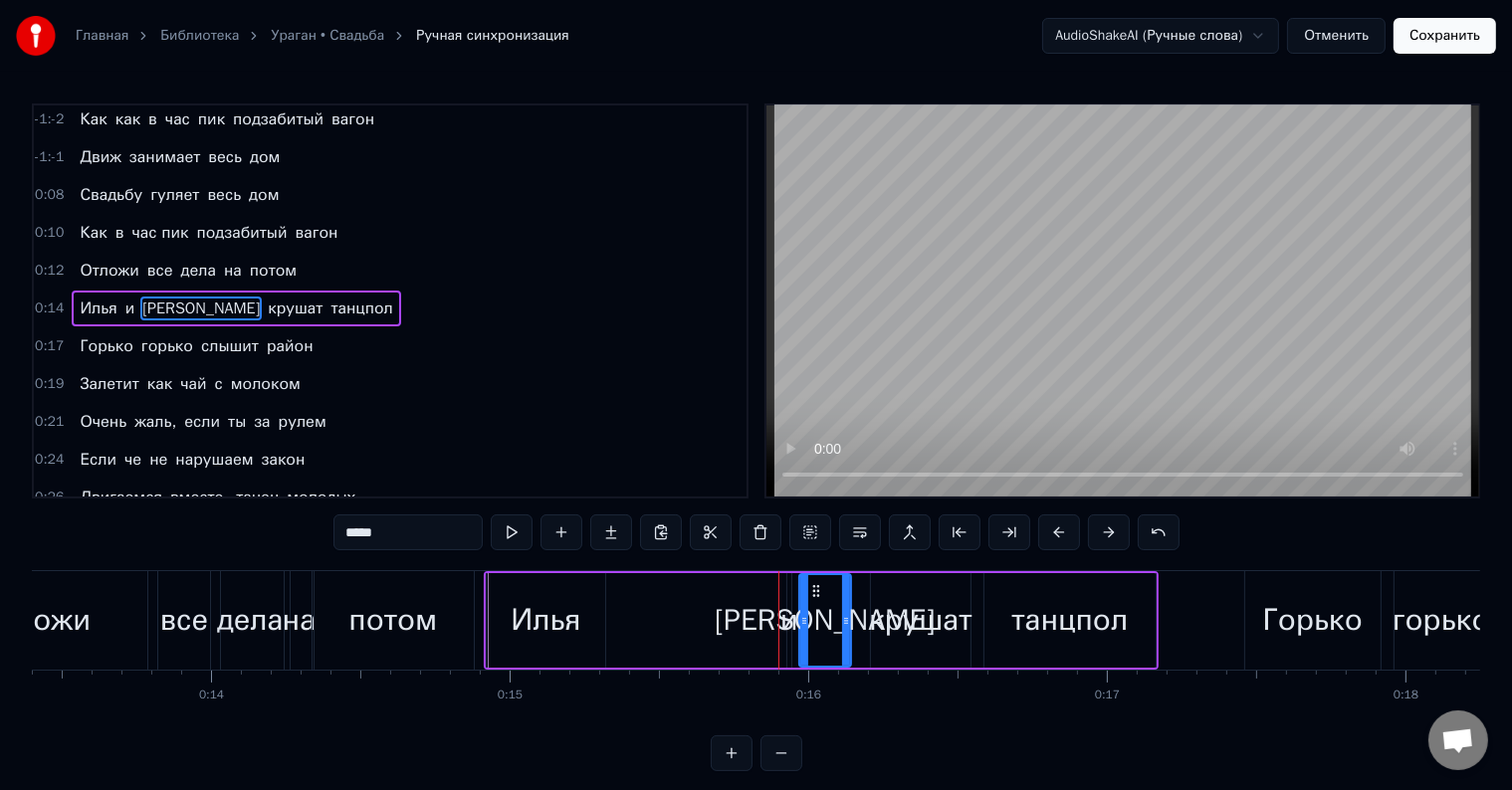 click on "[PERSON_NAME]" at bounding box center [824, 620] 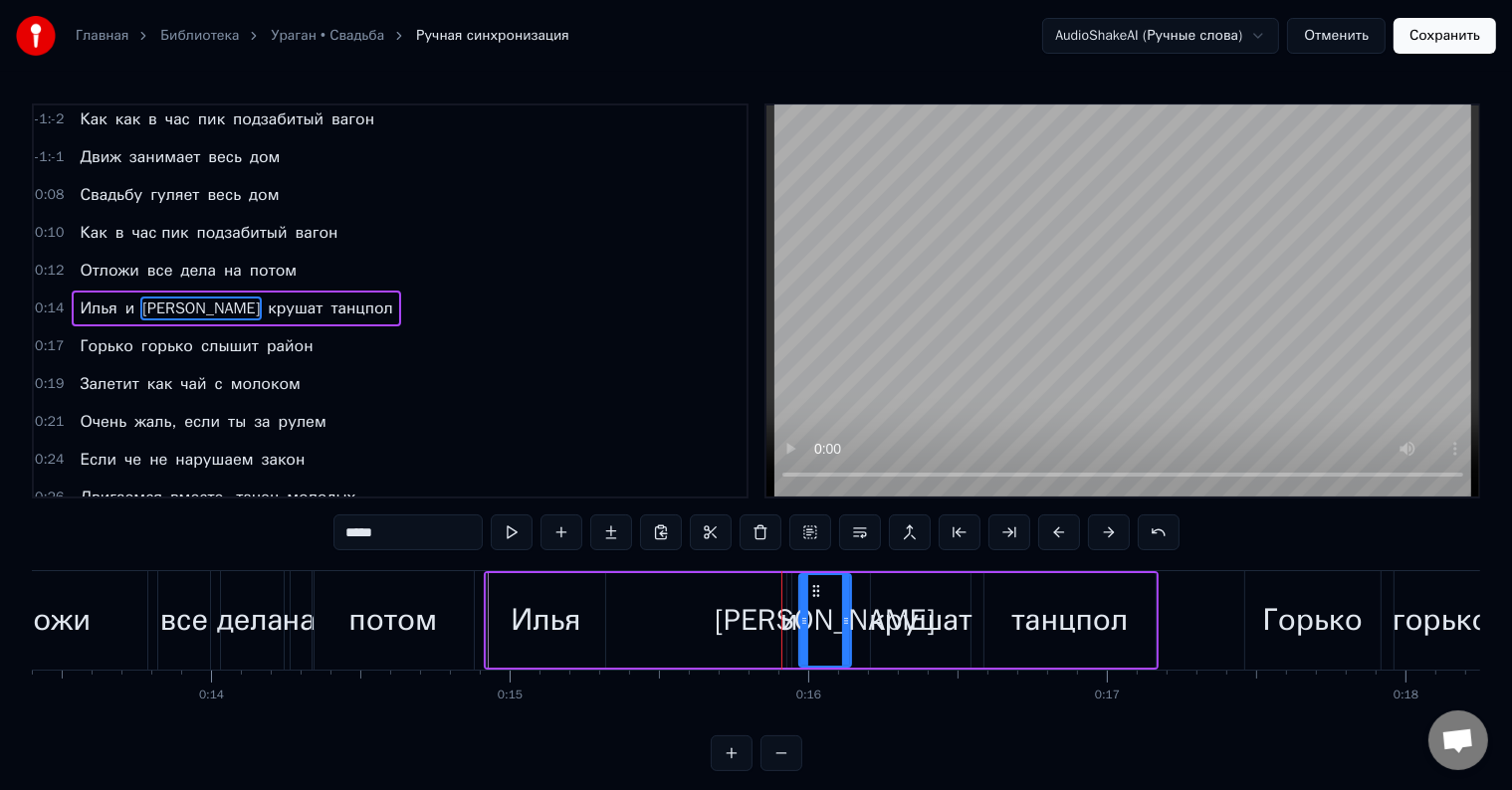 click on "и" at bounding box center [130, 308] 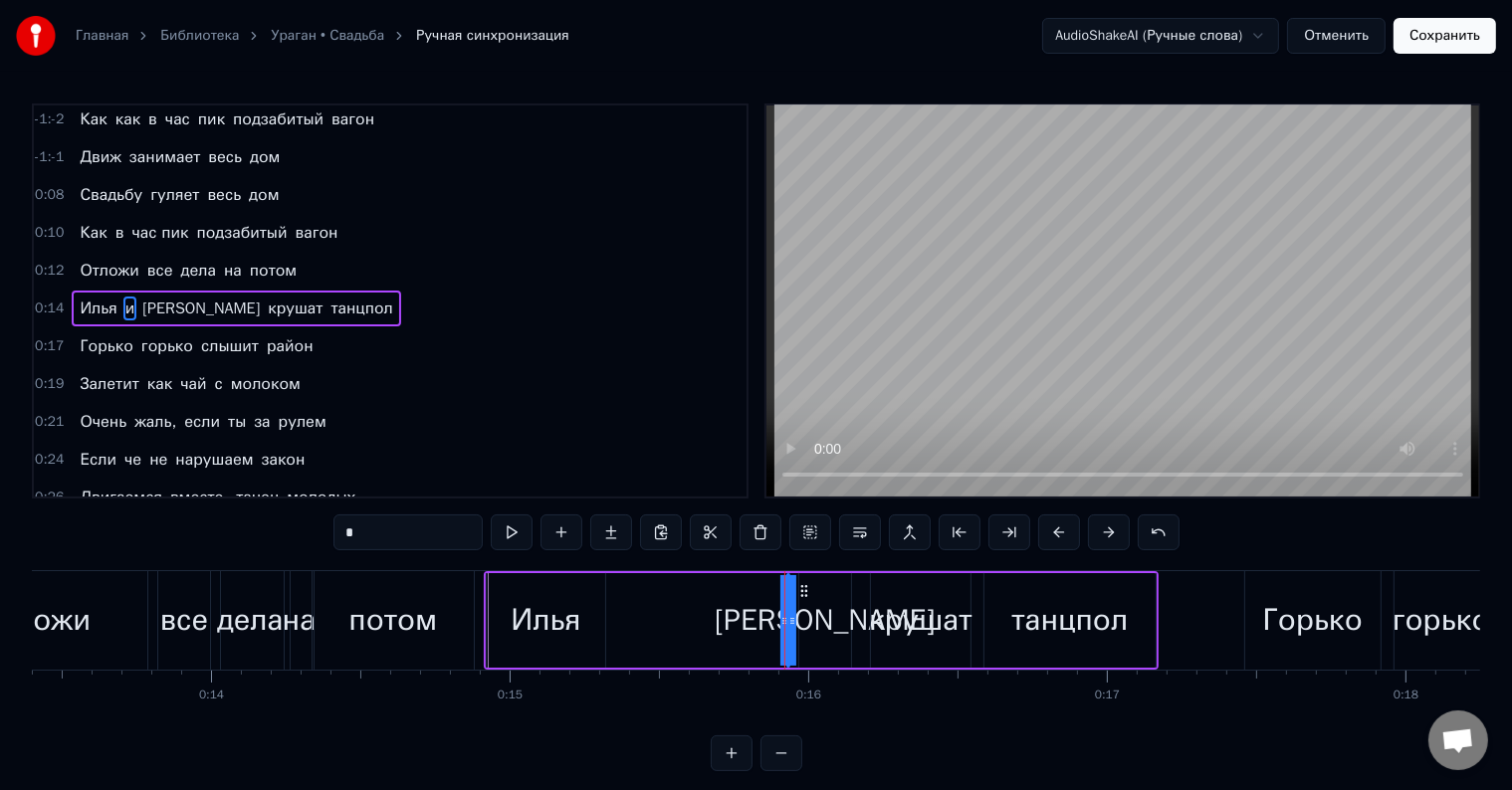 drag, startPoint x: 785, startPoint y: 618, endPoint x: 568, endPoint y: 614, distance: 217.0369 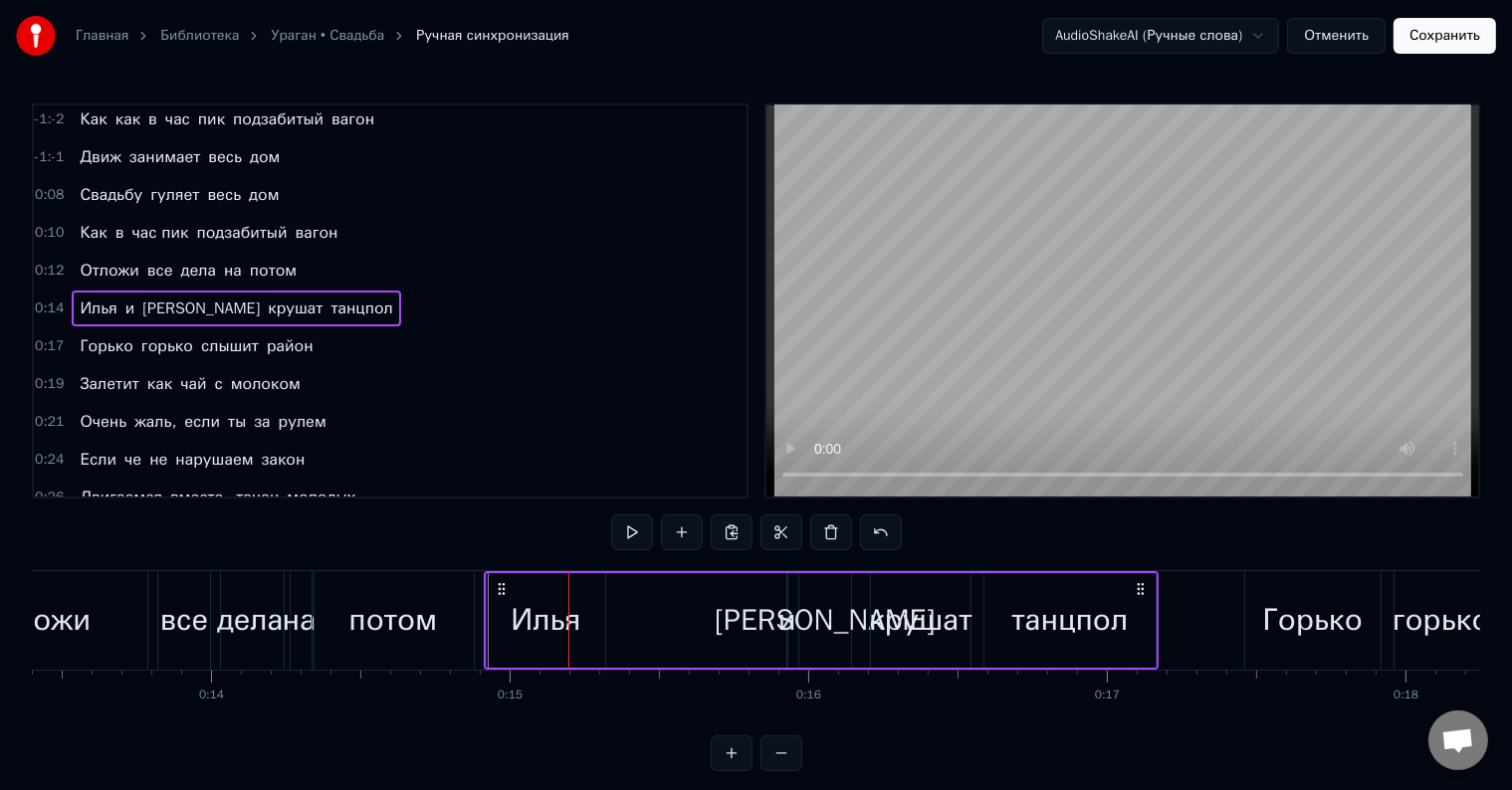 click on "[PERSON_NAME]" at bounding box center [824, 620] 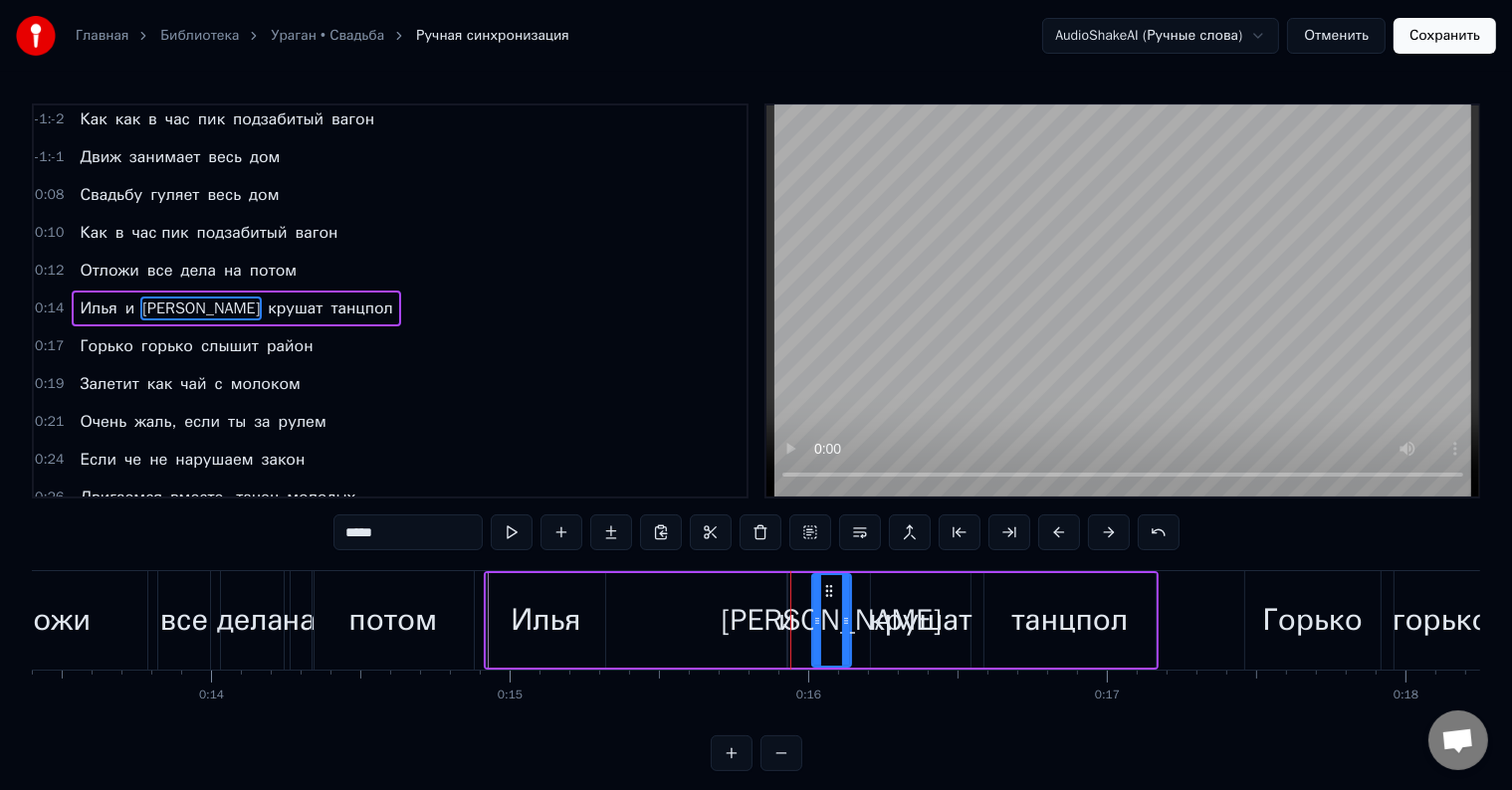 drag, startPoint x: 804, startPoint y: 621, endPoint x: 817, endPoint y: 625, distance: 13.601471 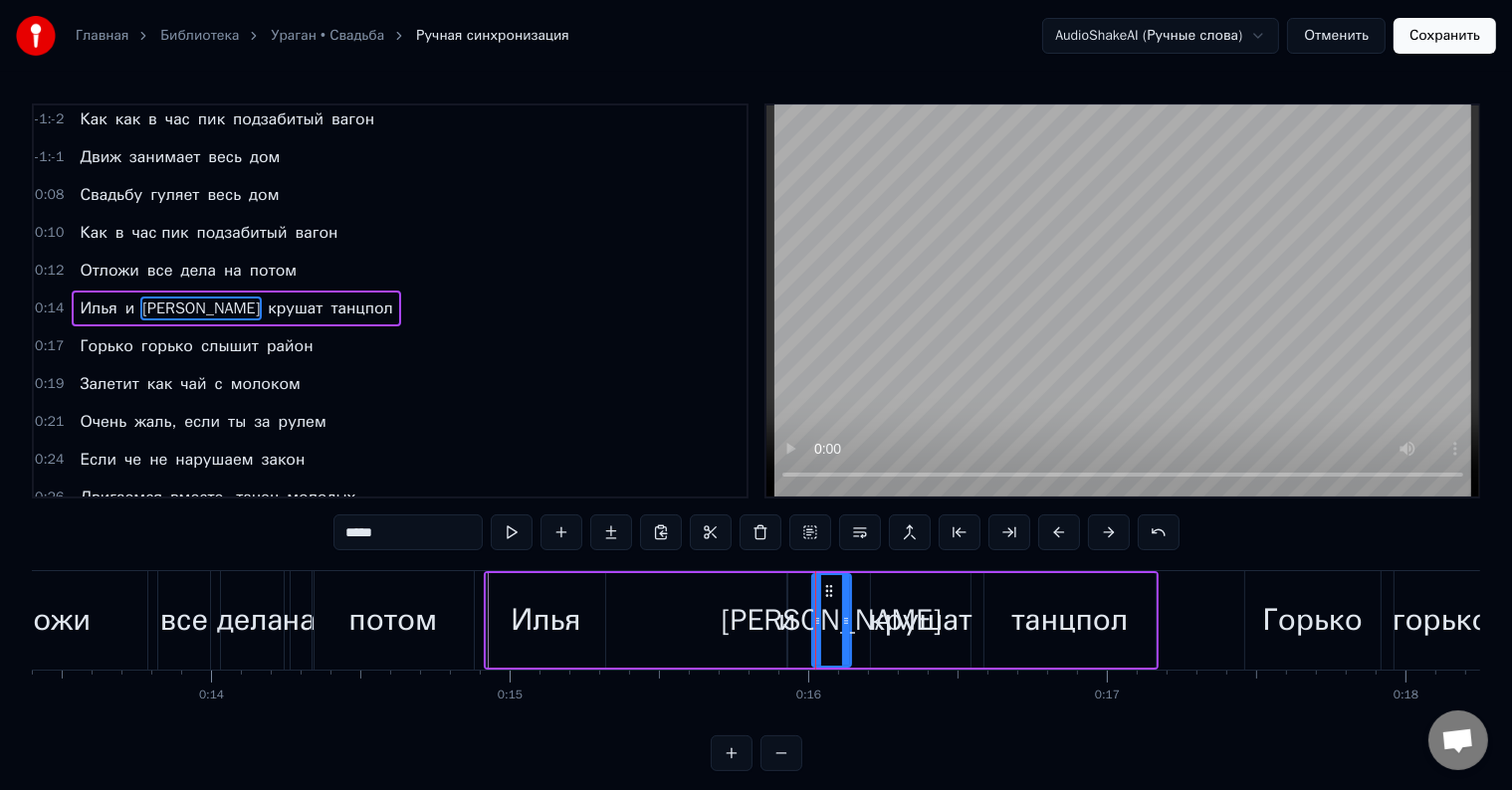 click on "и" at bounding box center (787, 620) 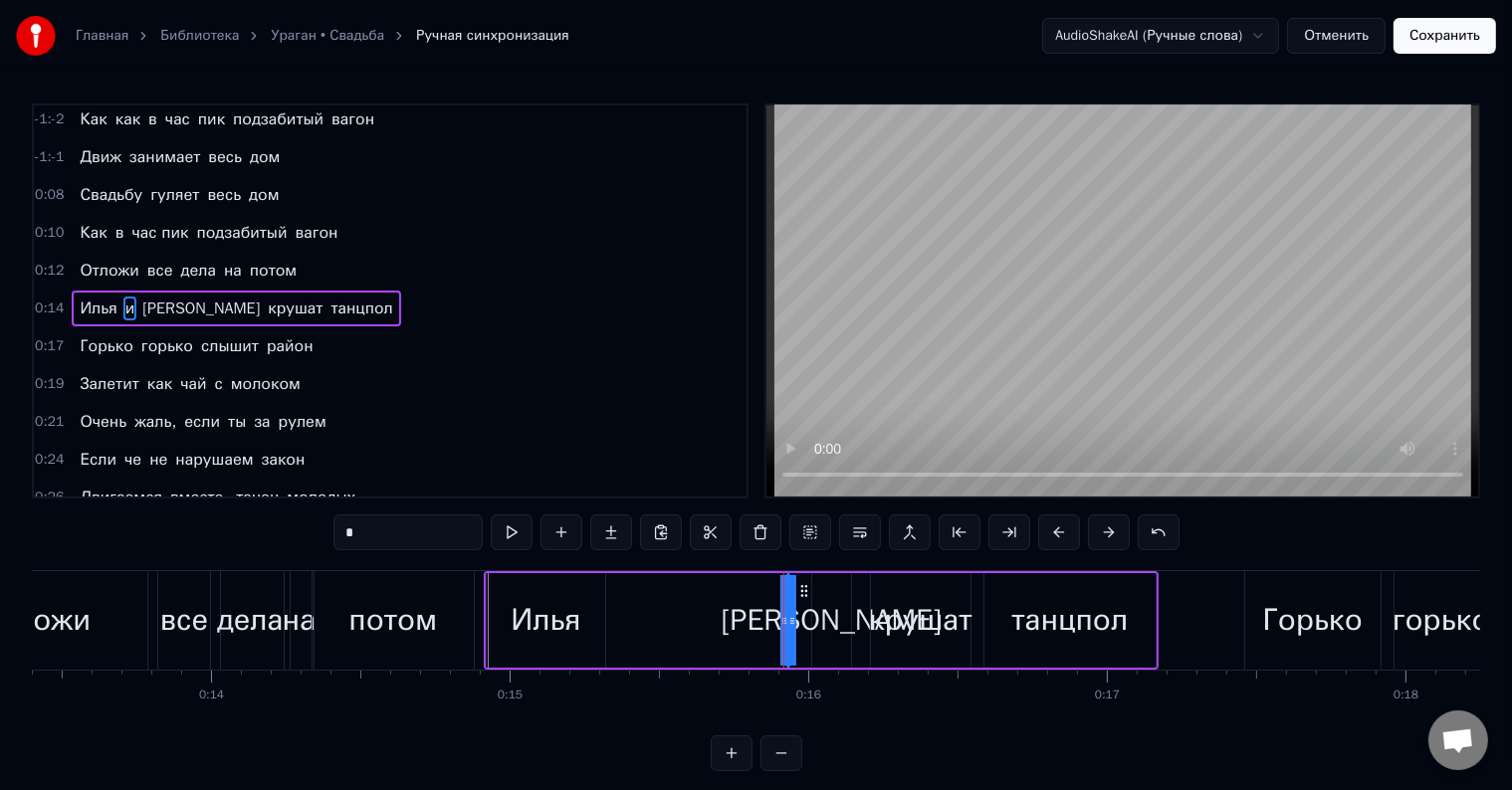 click on "[PERSON_NAME] и [PERSON_NAME] крушат танцпол" at bounding box center [821, 620] 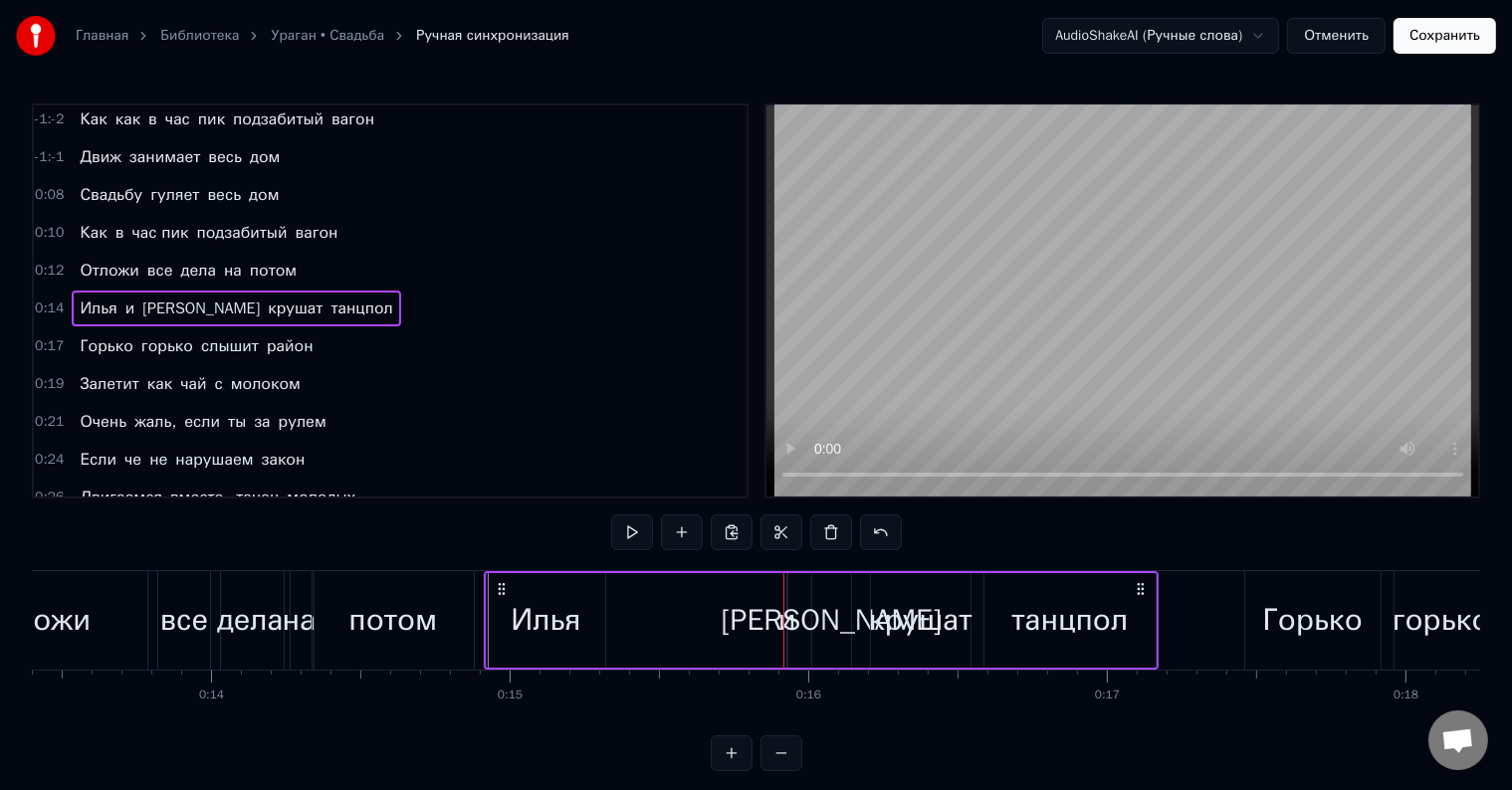 click at bounding box center [783, 620] 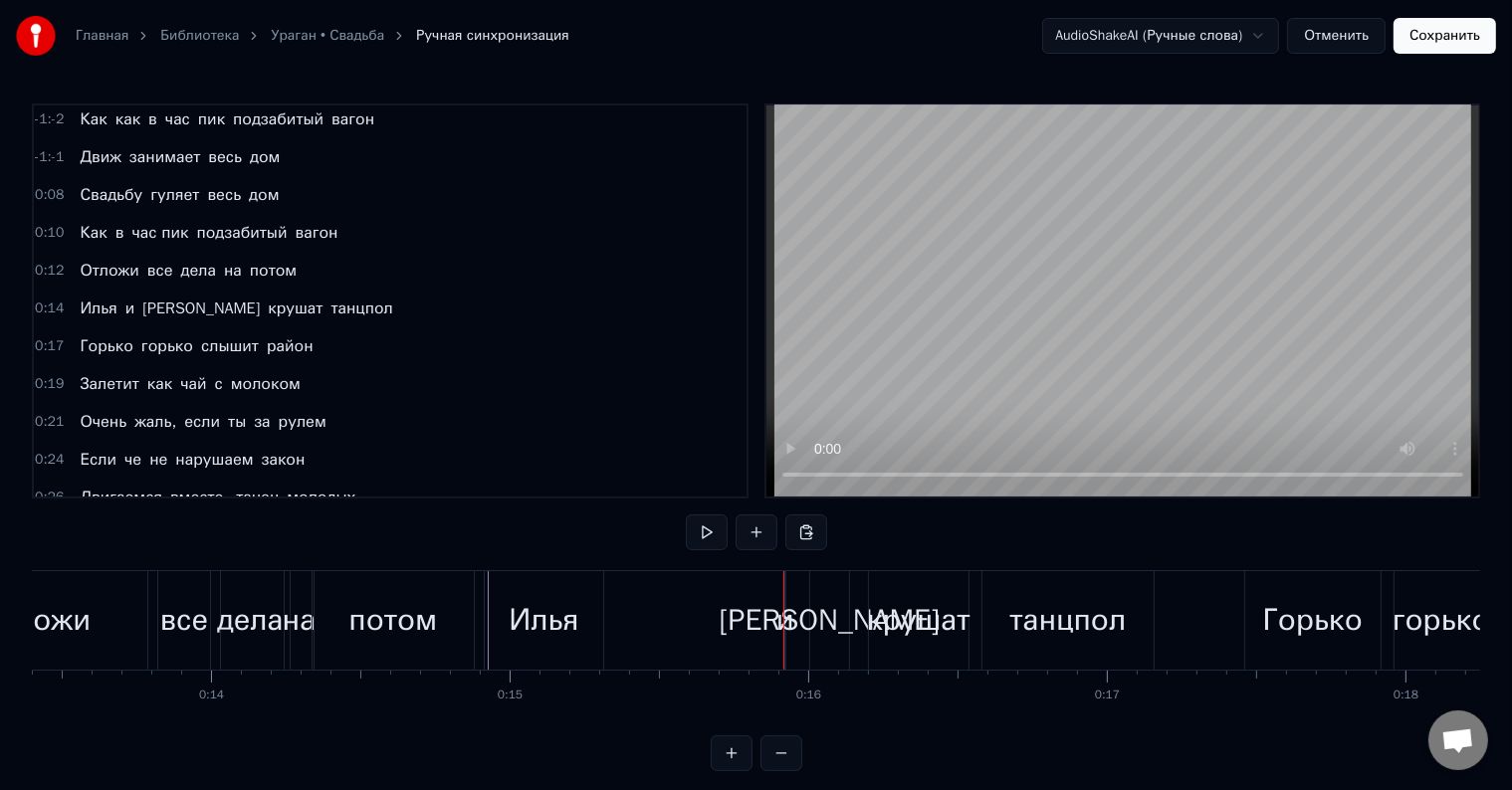 click on "и" at bounding box center [785, 620] 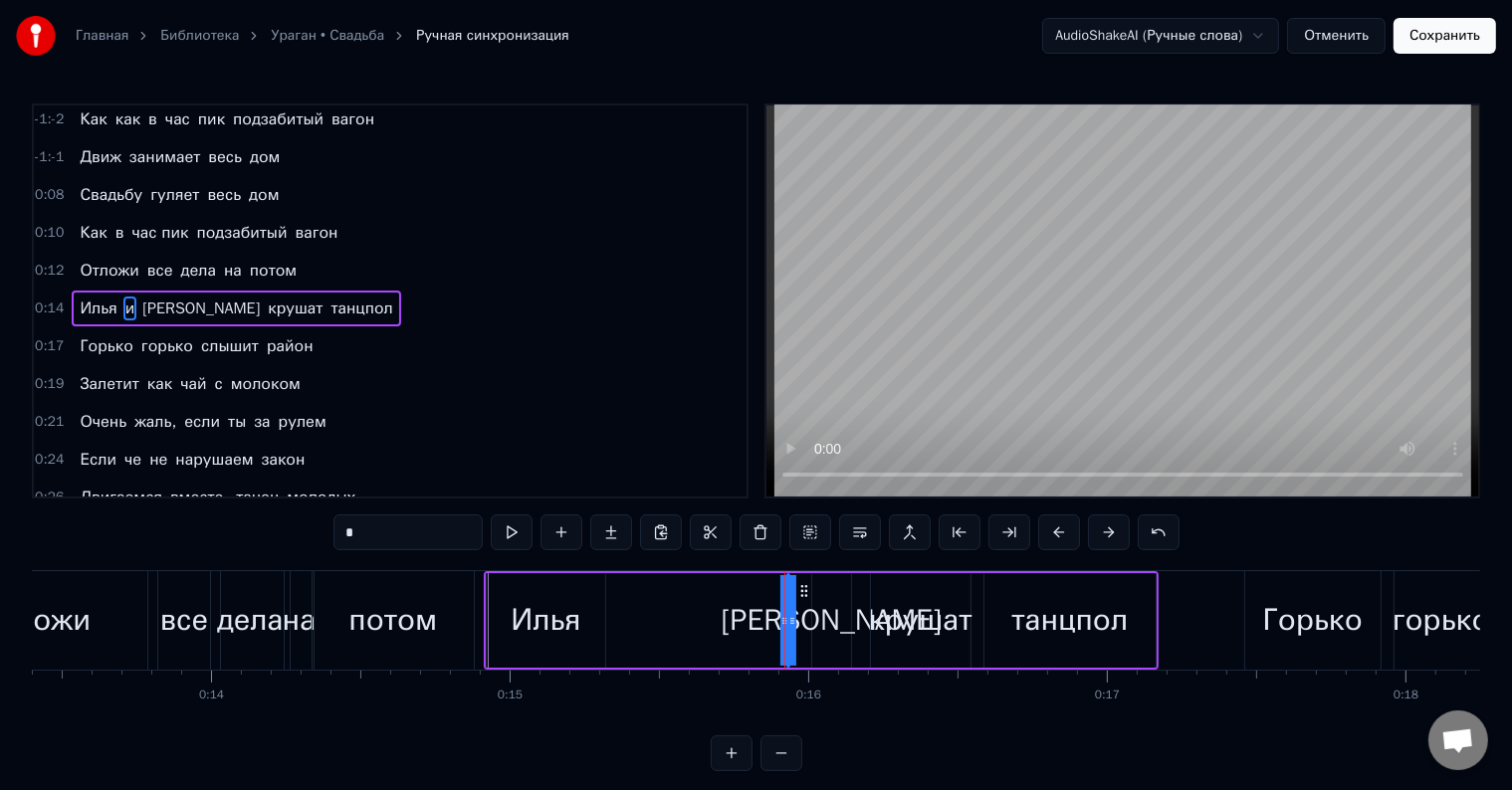click on "Как как в час пик подзабитый вагон Движ занимает весь дом Свадьбу гуляет весь дом Как в час пик подзабитый вагон Отложи все дела на потом [PERSON_NAME] и [PERSON_NAME] крушат танцпол Горько горько слышит район Залетит как чай с молоком Очень жаль, если ты за рулем Если че не нарушаем закон Двигаемся вместе, танец молодых Сегодня этот день только для них Желаем счастья и детей побольше им Чтобы создавали свой лучший мир А сегодня мы будем петь и плясать У нас не галерея разрешаем снимать Улыбки на лицах запрещаем скрывать Даже через годы будем вспоминать Как невеста дорого" at bounding box center (32683, 620) 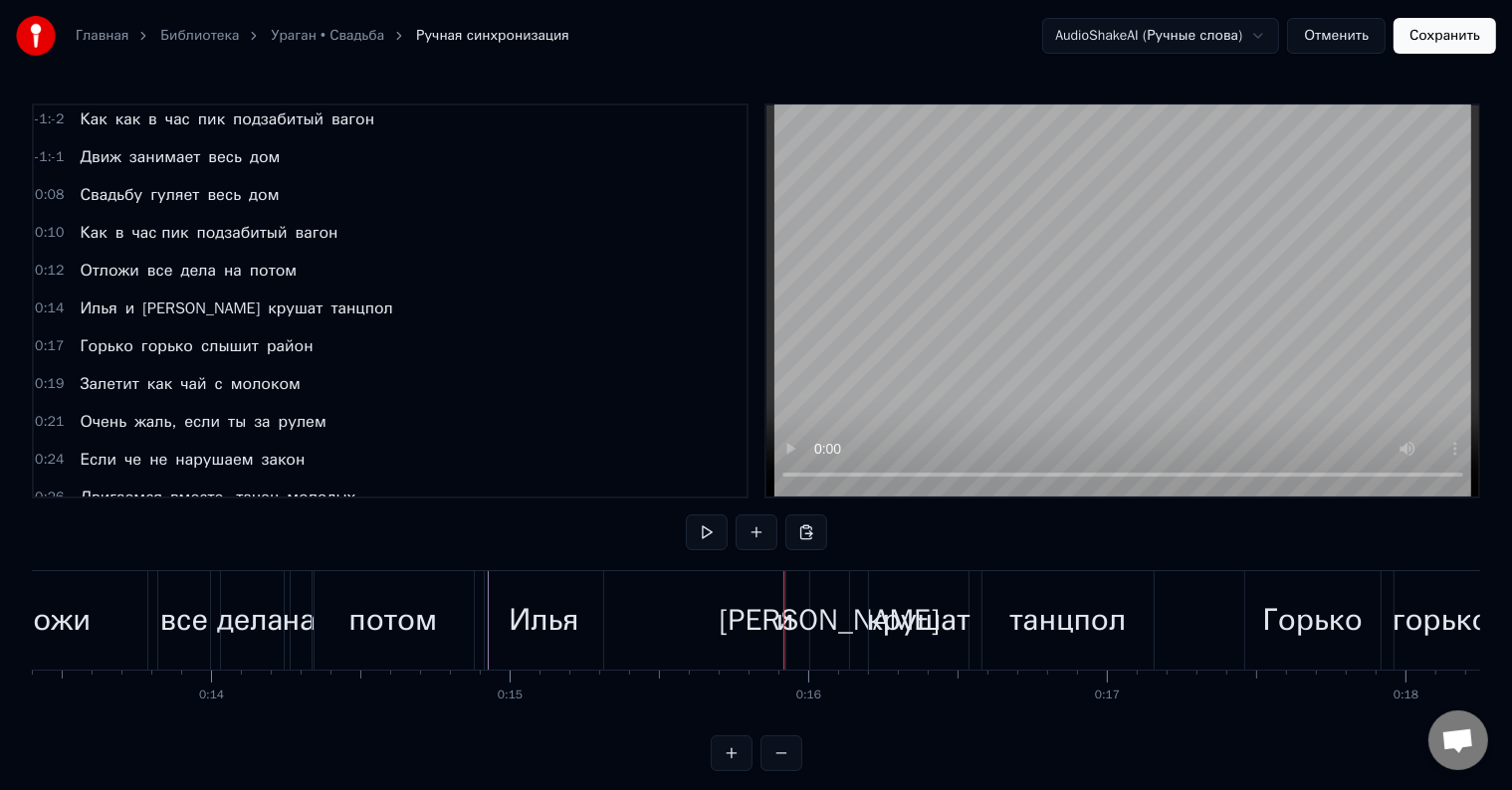 click at bounding box center [783, 620] 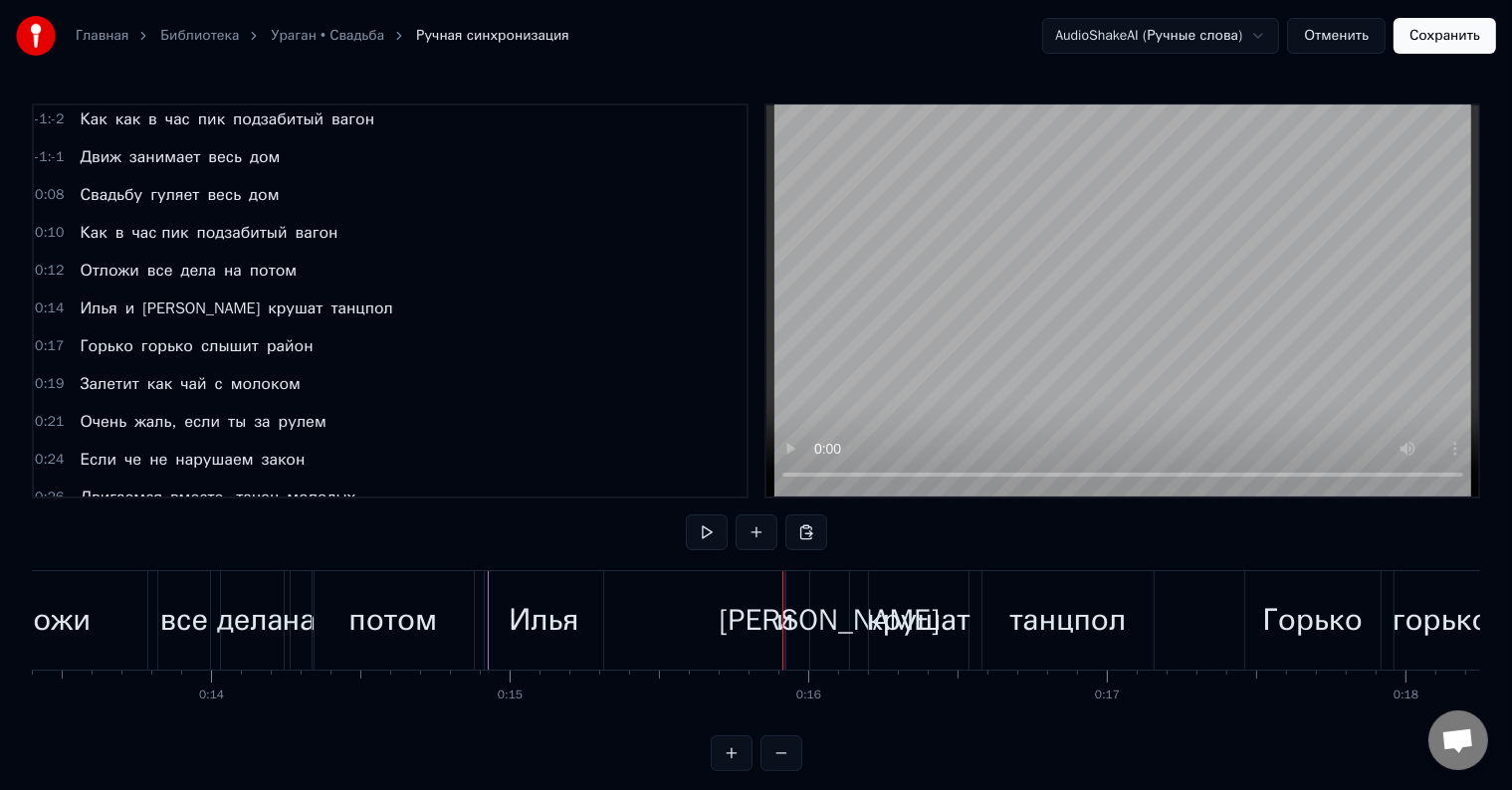 click on "и" at bounding box center [785, 620] 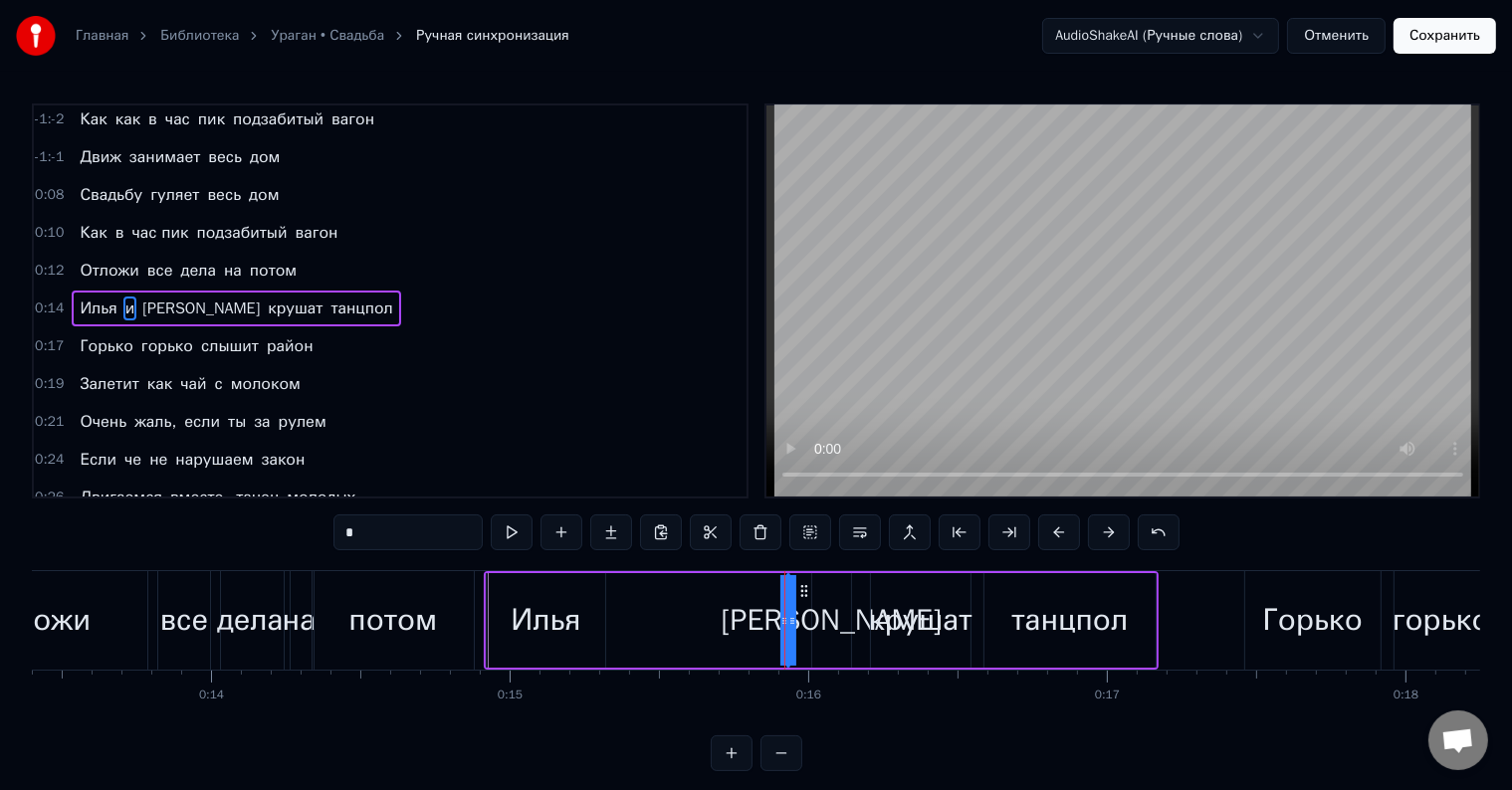 drag, startPoint x: 782, startPoint y: 624, endPoint x: 679, endPoint y: 606, distance: 104.560987 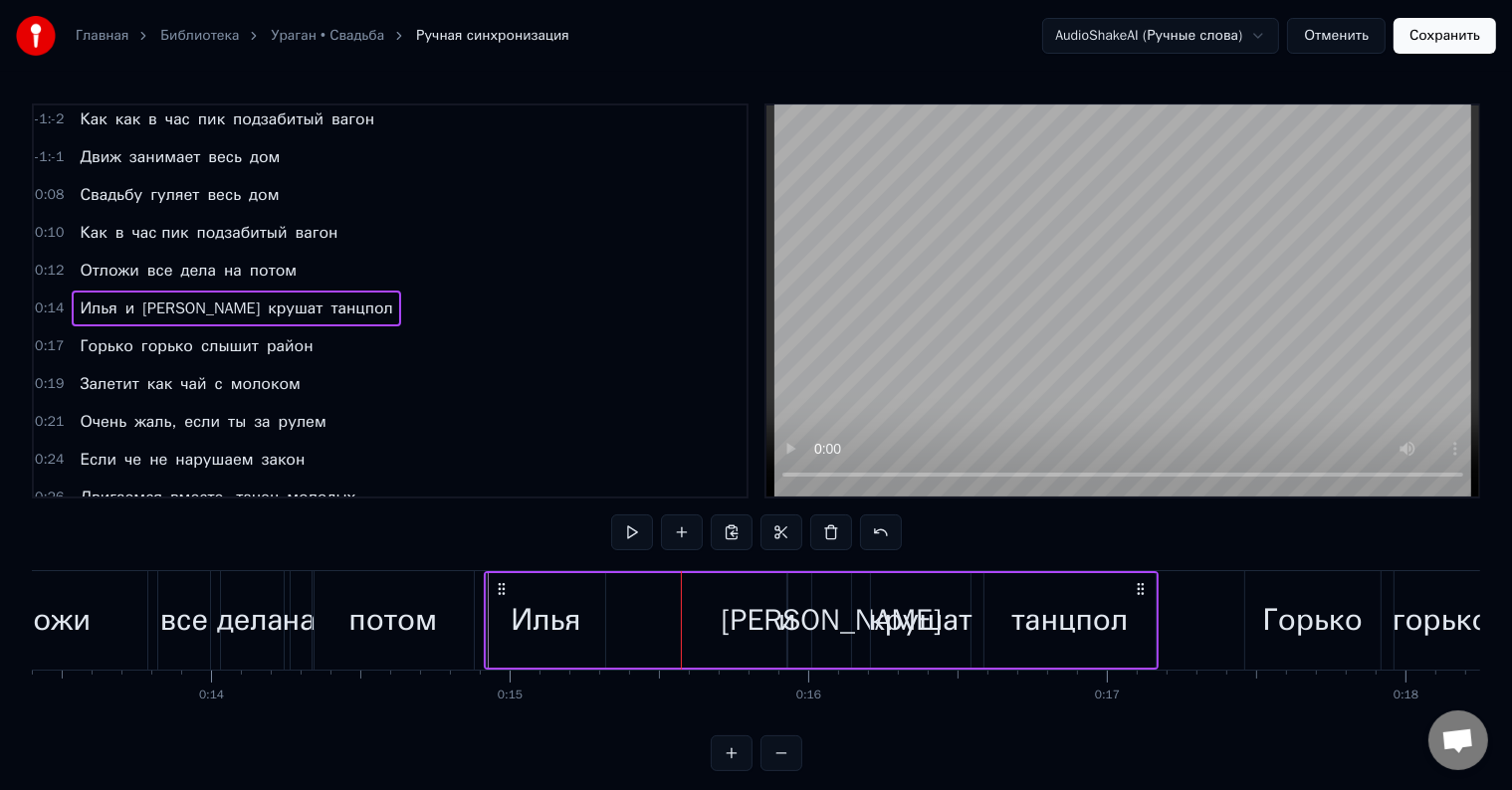 click on "и" at bounding box center [787, 620] 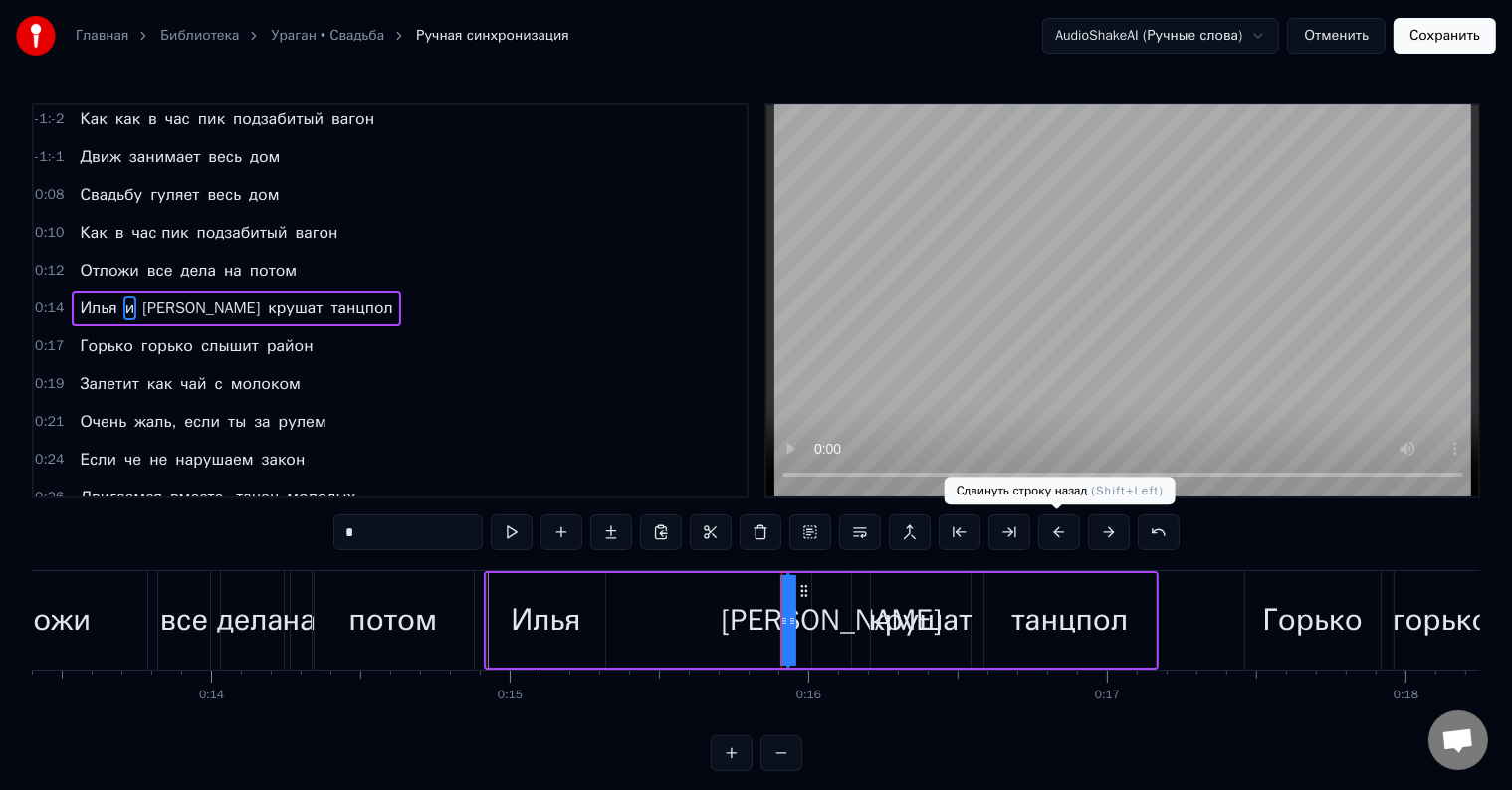 click at bounding box center [1059, 532] 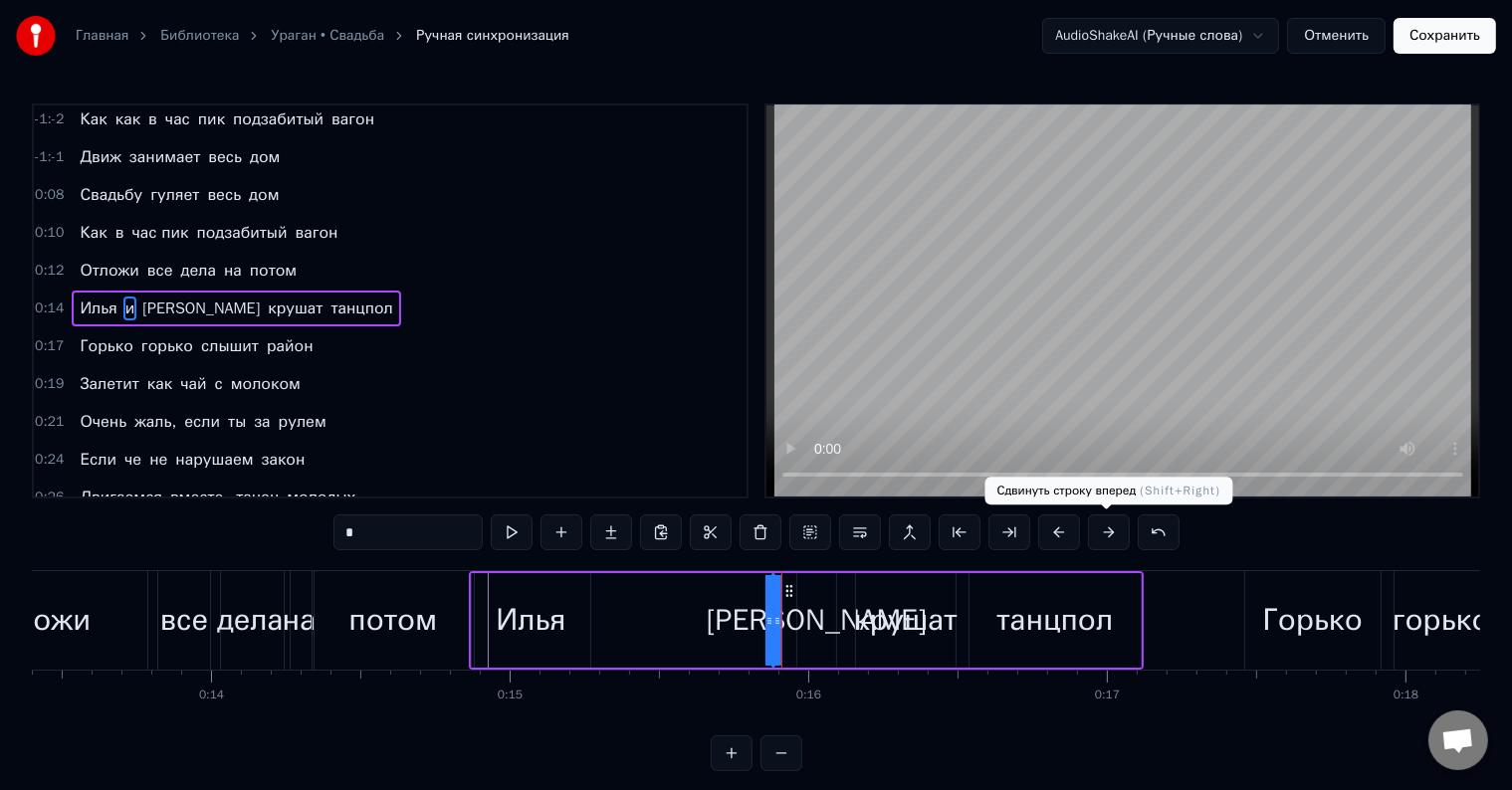 click at bounding box center (1109, 532) 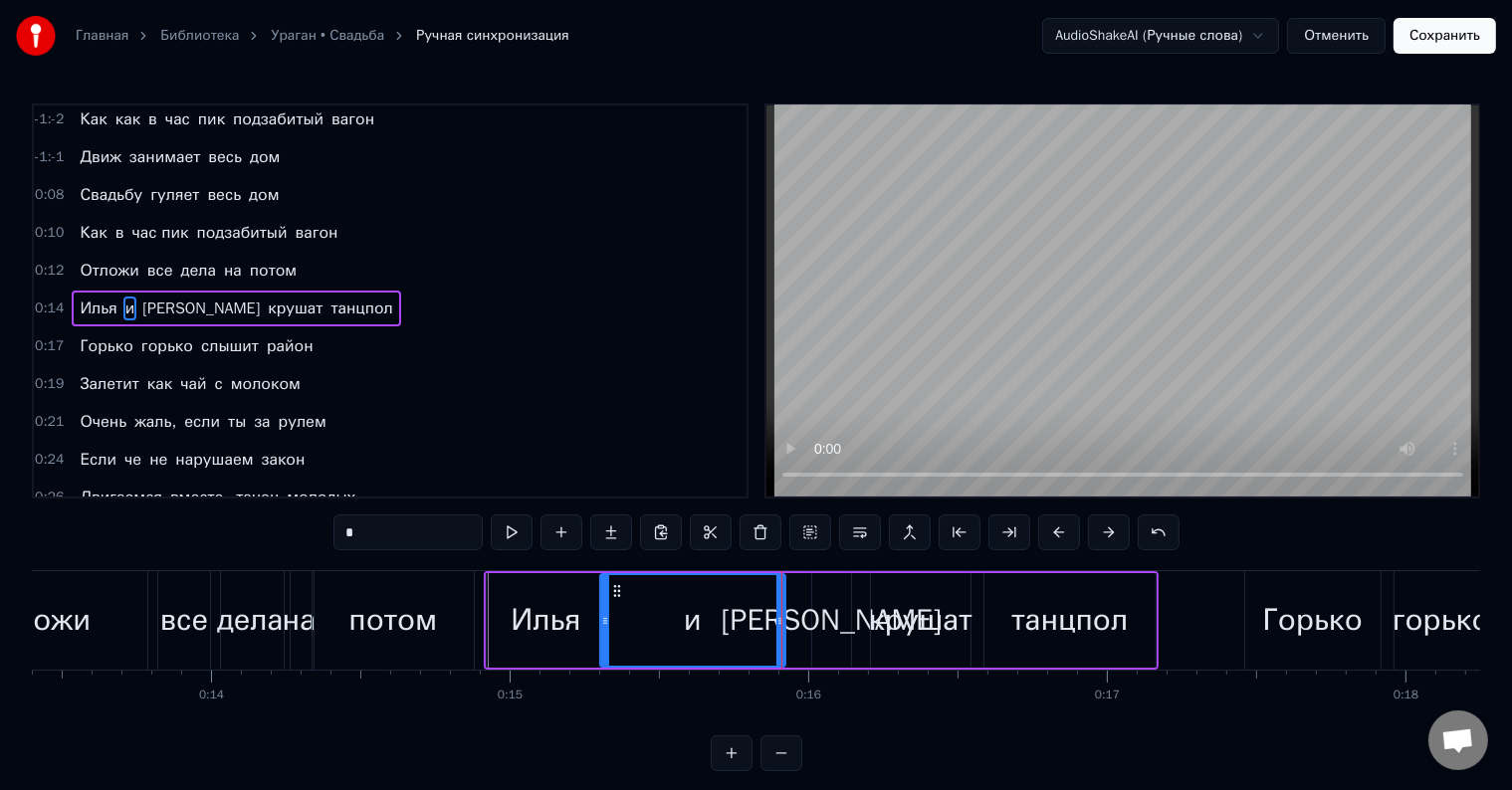 drag, startPoint x: 788, startPoint y: 622, endPoint x: 601, endPoint y: 642, distance: 188.06648 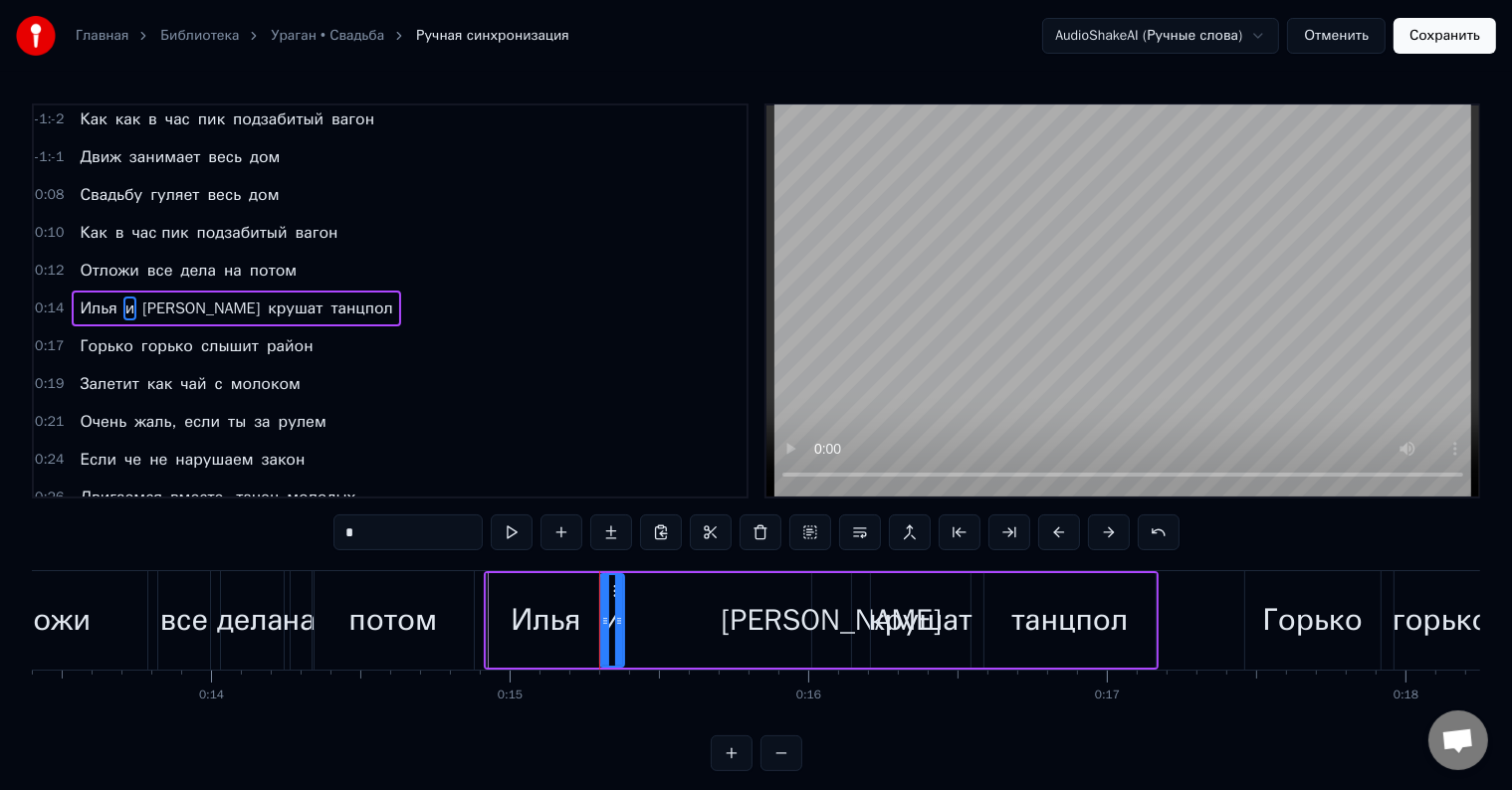 drag, startPoint x: 780, startPoint y: 621, endPoint x: 623, endPoint y: 623, distance: 157.01274 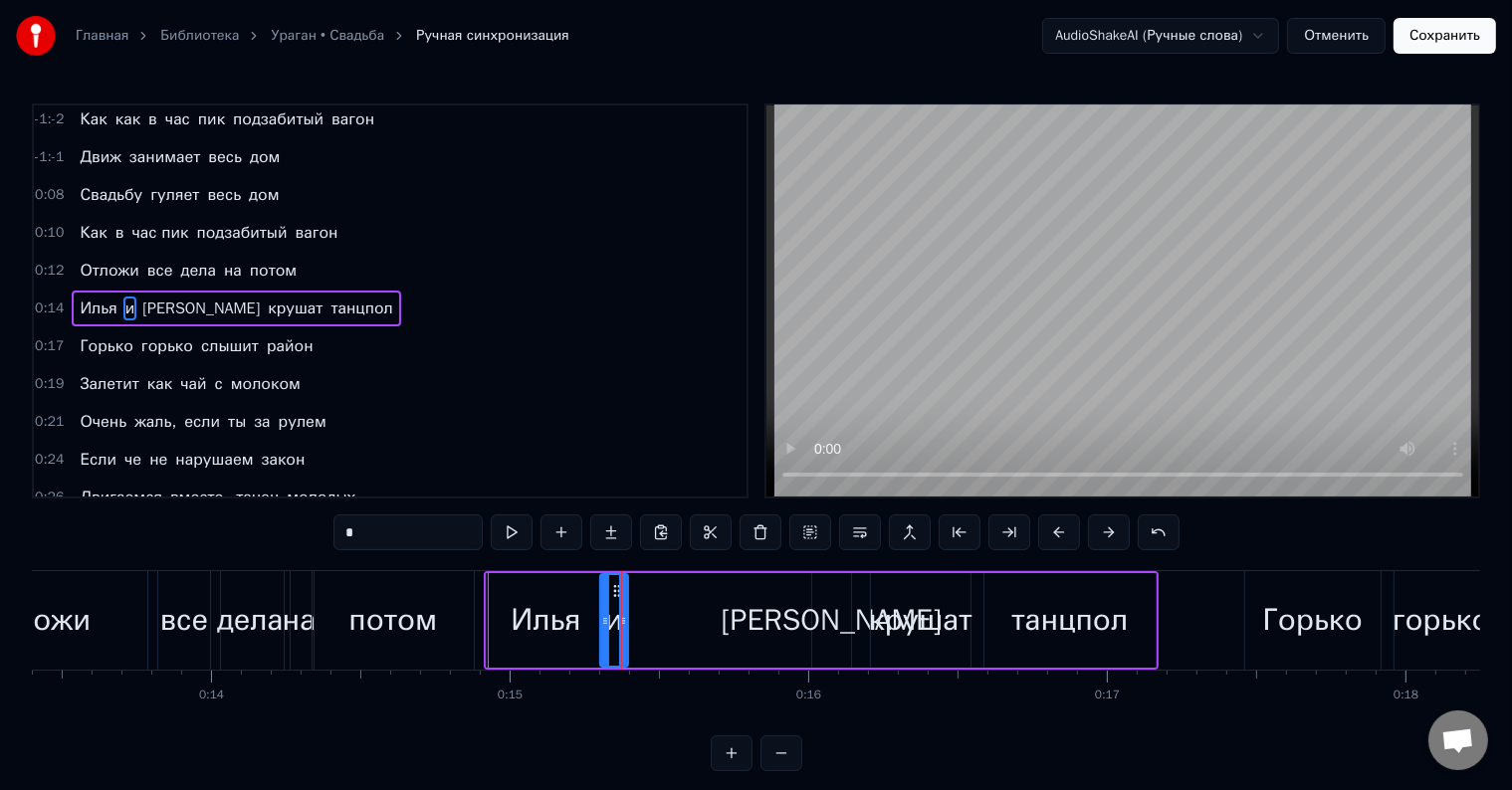 click on "[PERSON_NAME]" at bounding box center (831, 620) 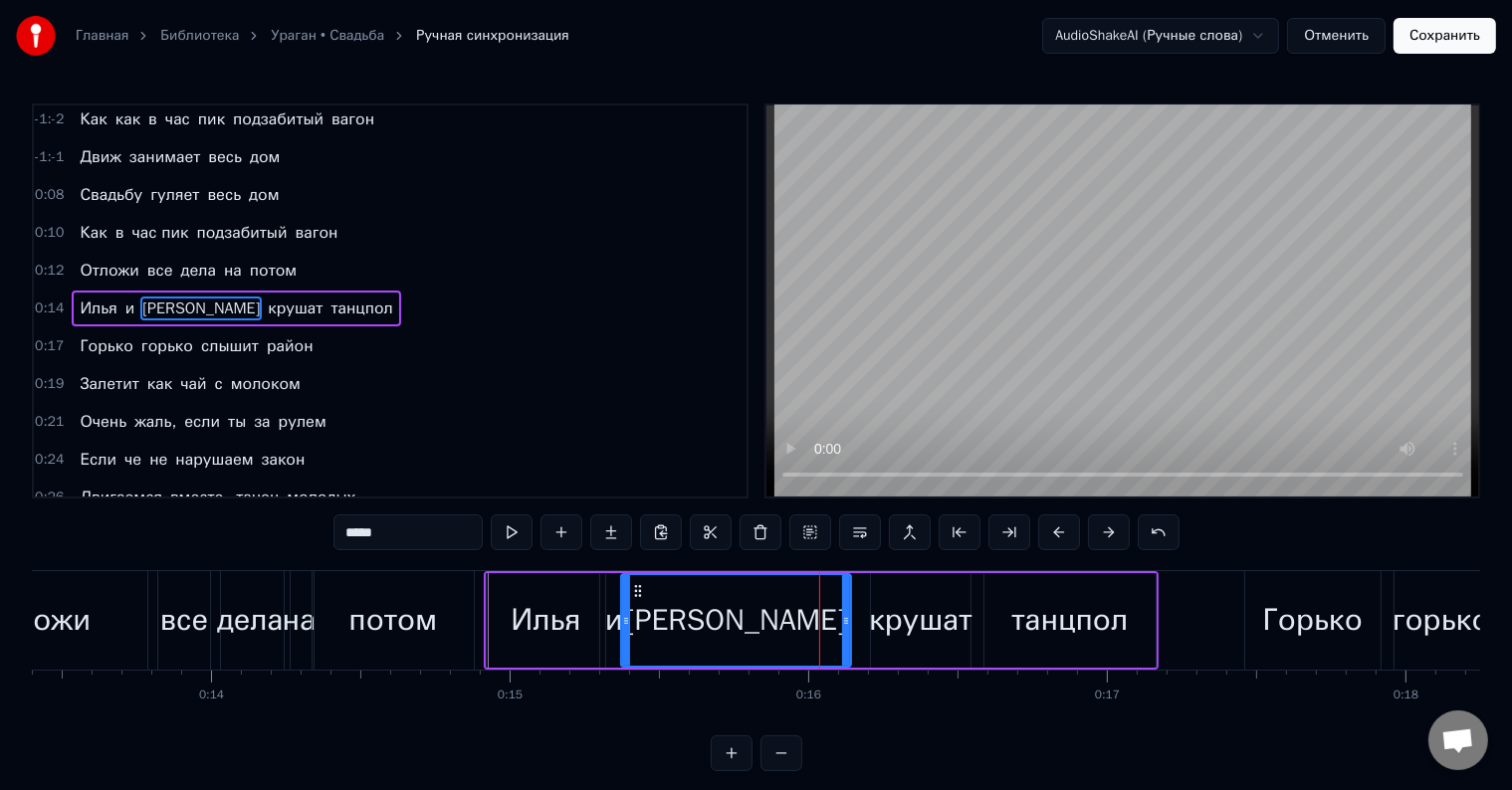 drag, startPoint x: 812, startPoint y: 617, endPoint x: 621, endPoint y: 661, distance: 196.00255 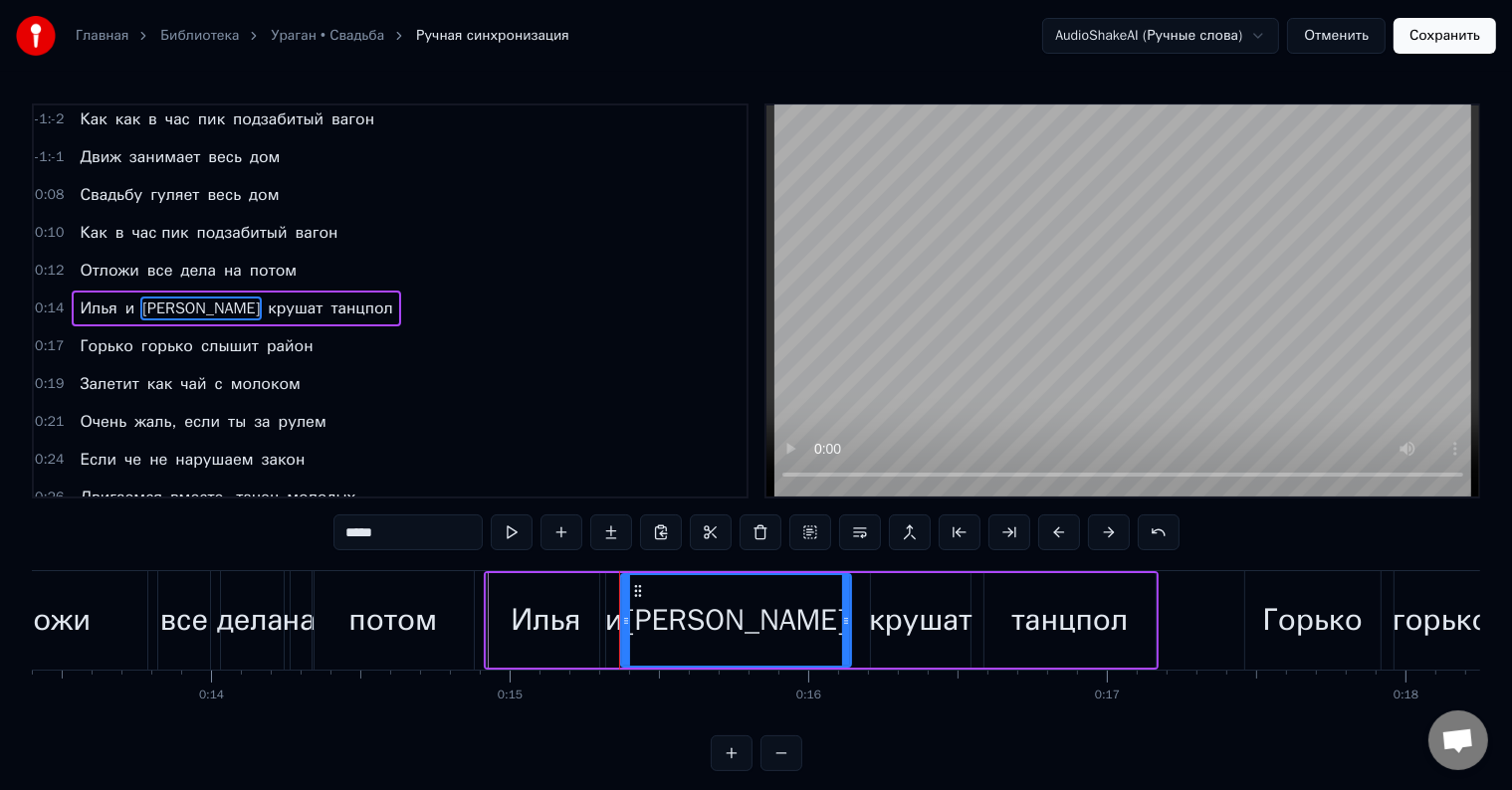 scroll, scrollTop: 30, scrollLeft: 0, axis: vertical 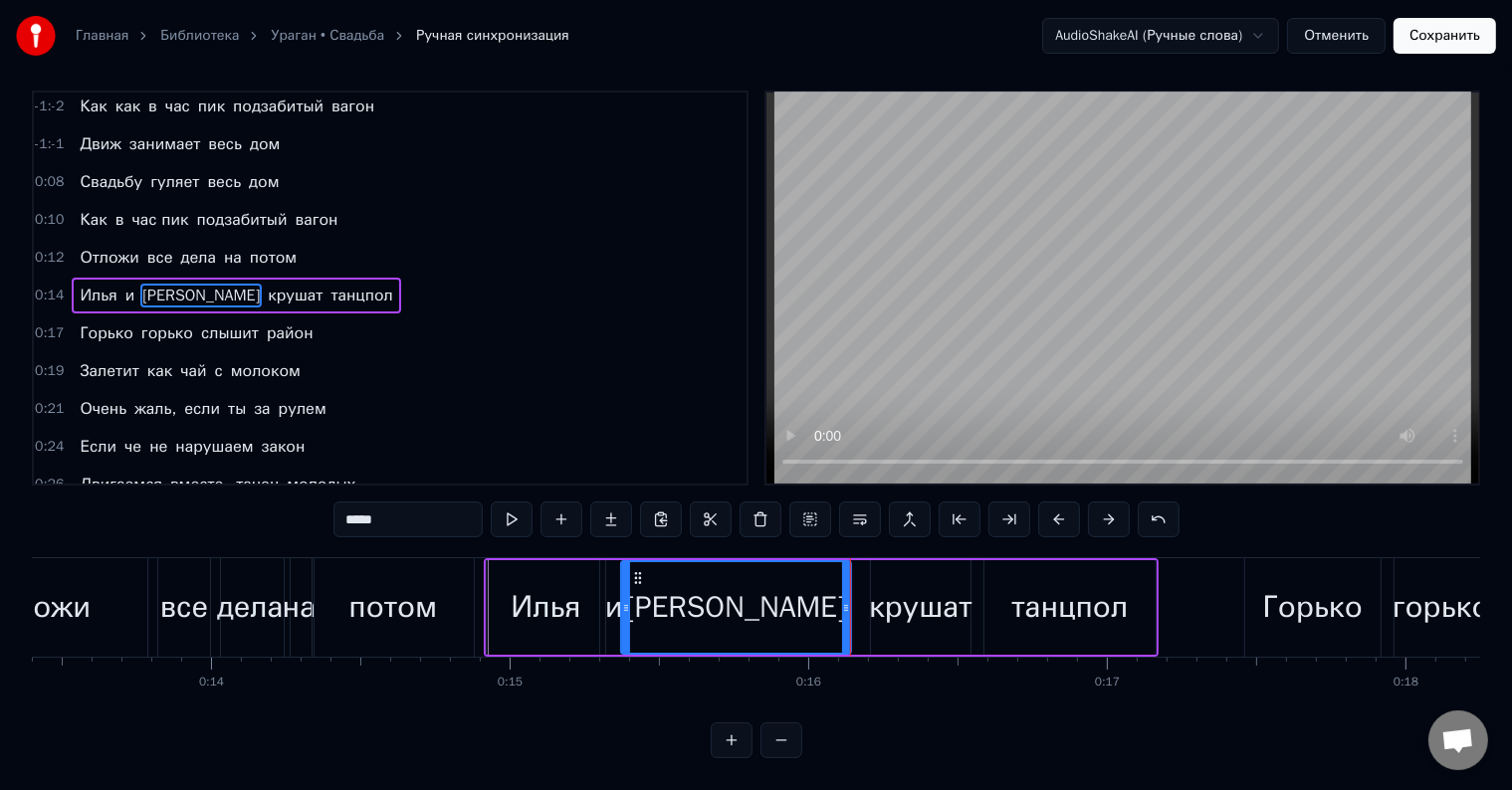 click on "Горько" at bounding box center [1313, 607] 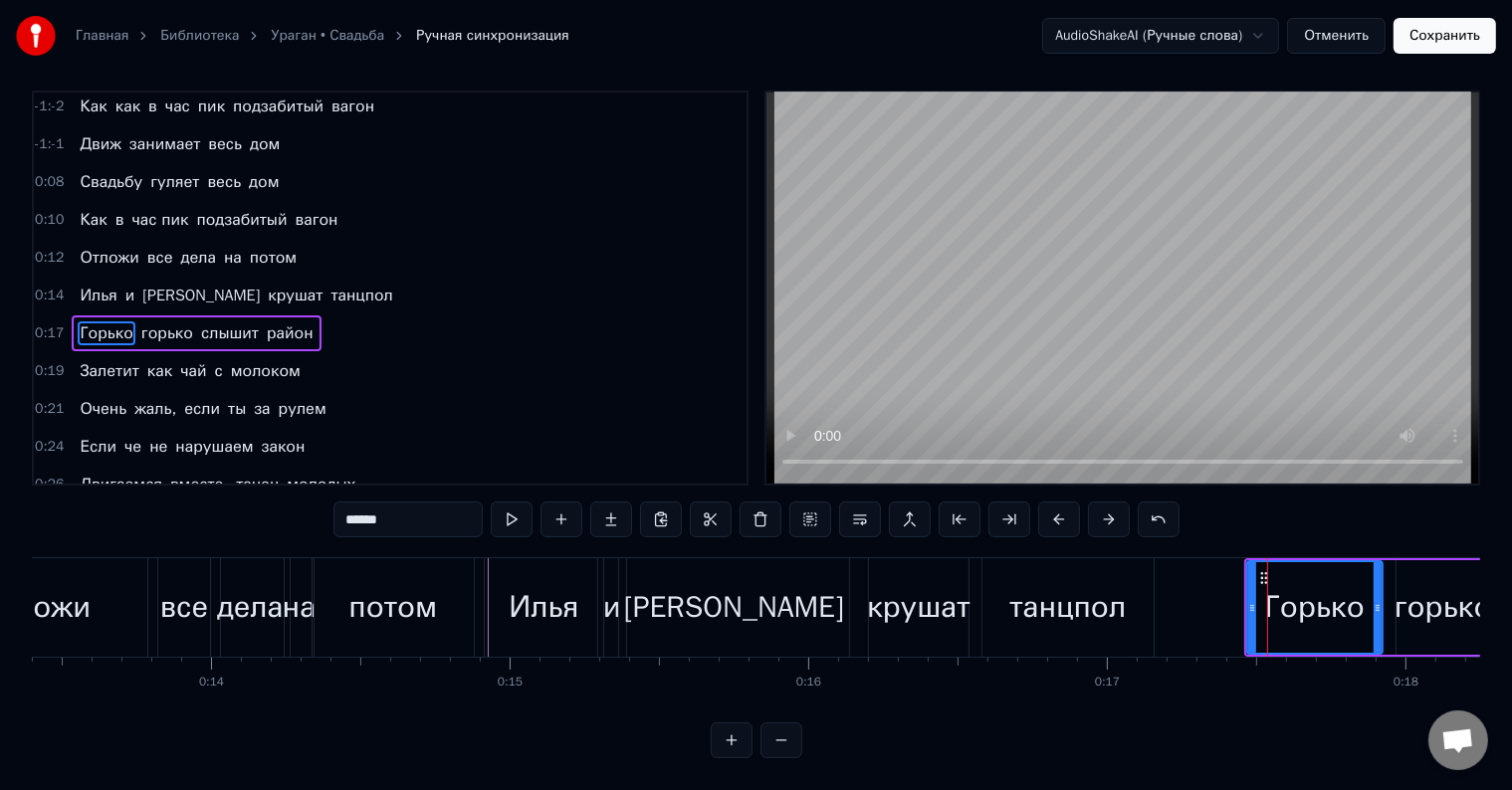 scroll, scrollTop: 0, scrollLeft: 0, axis: both 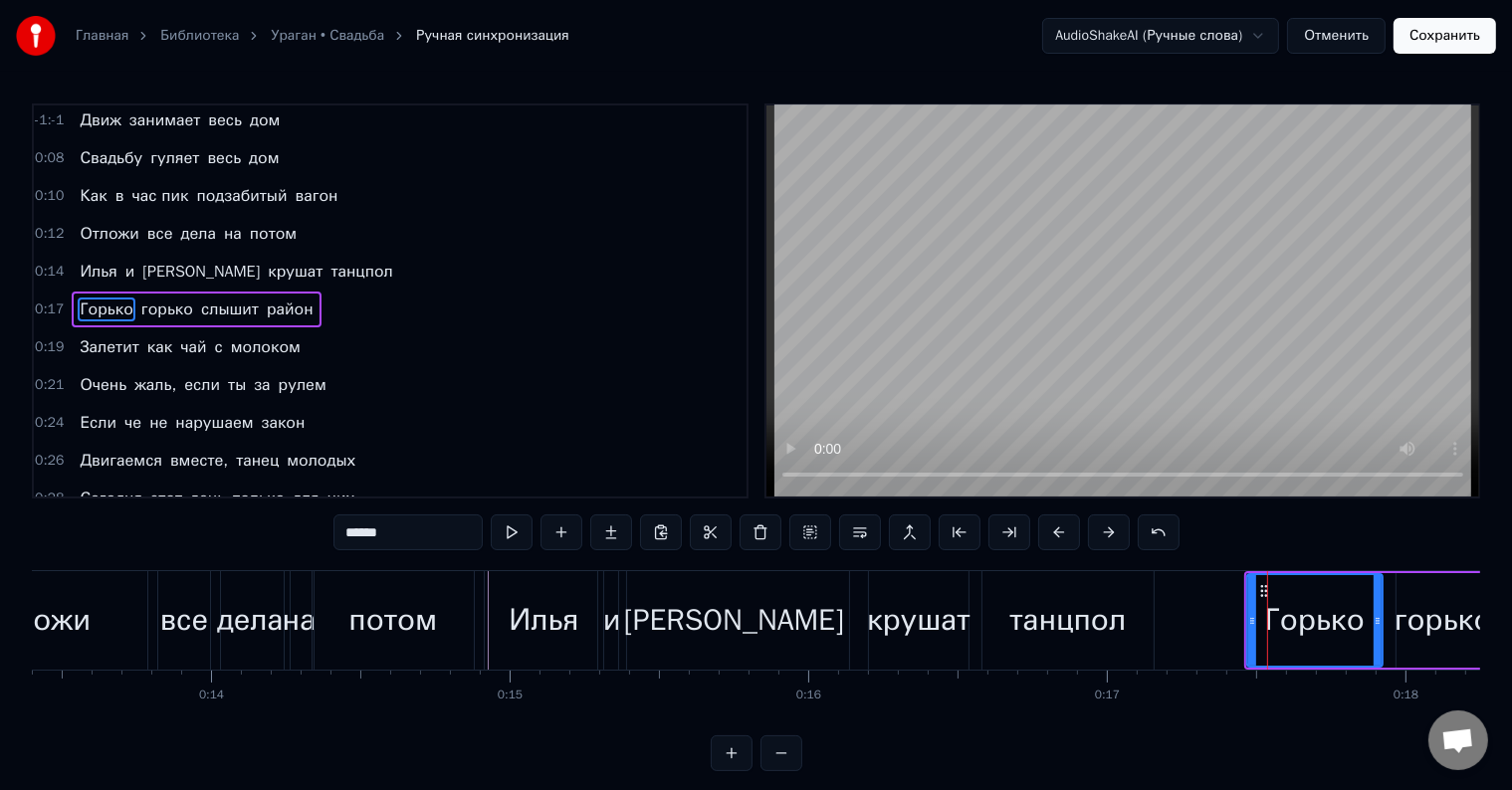 click on "танцпол" at bounding box center [1067, 620] 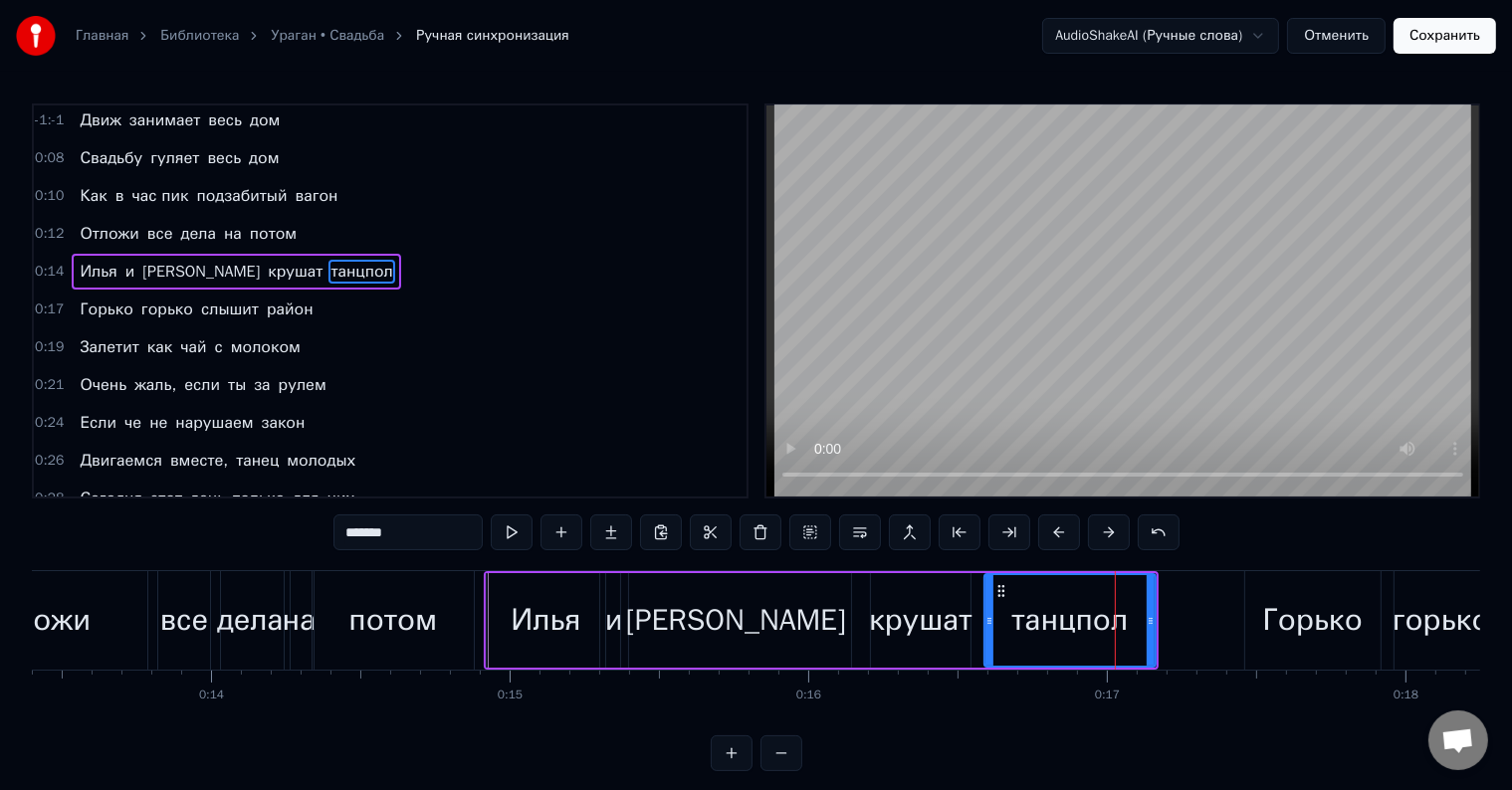scroll, scrollTop: 5, scrollLeft: 0, axis: vertical 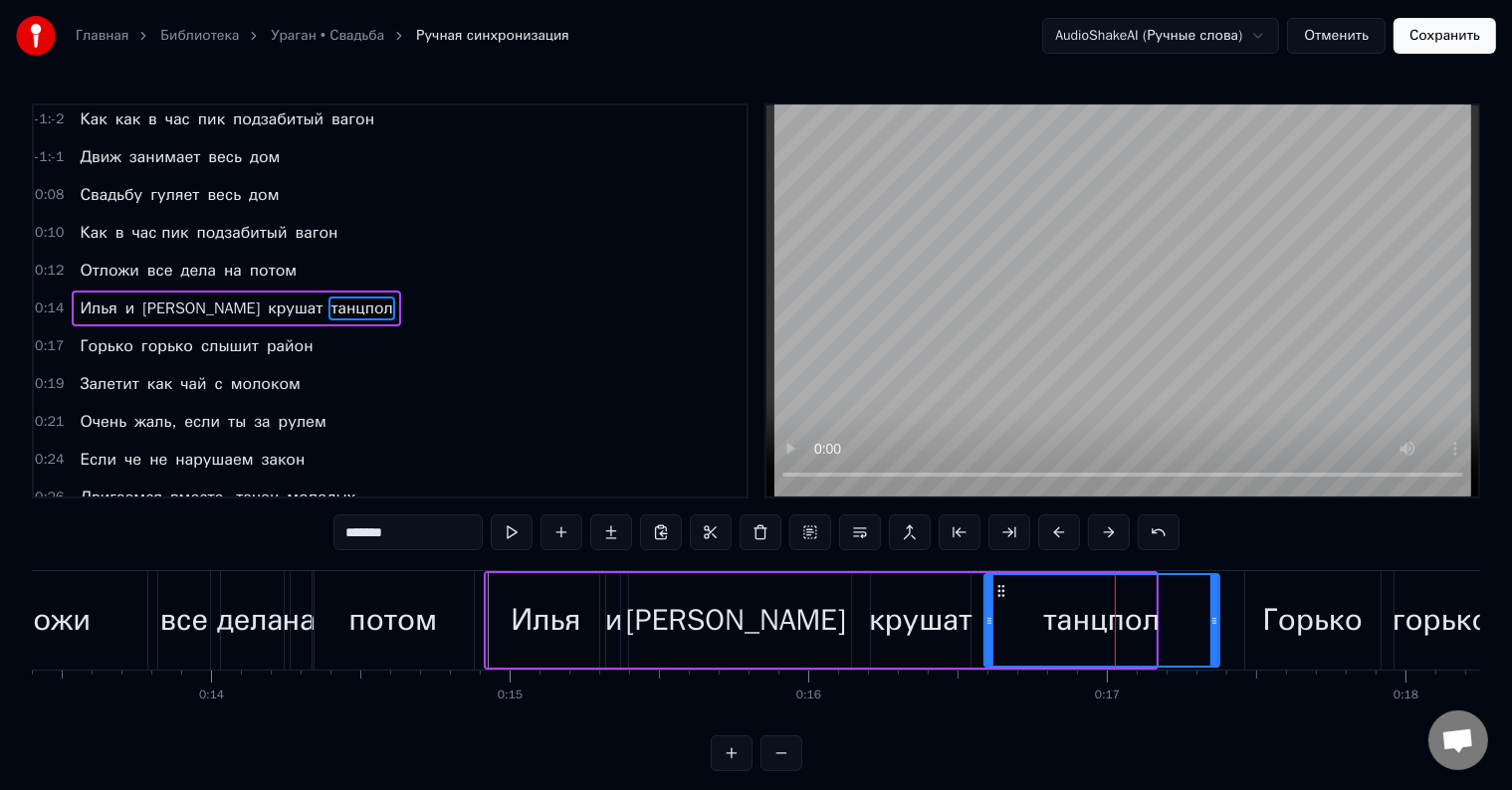 drag, startPoint x: 1152, startPoint y: 630, endPoint x: 1215, endPoint y: 637, distance: 63.387696 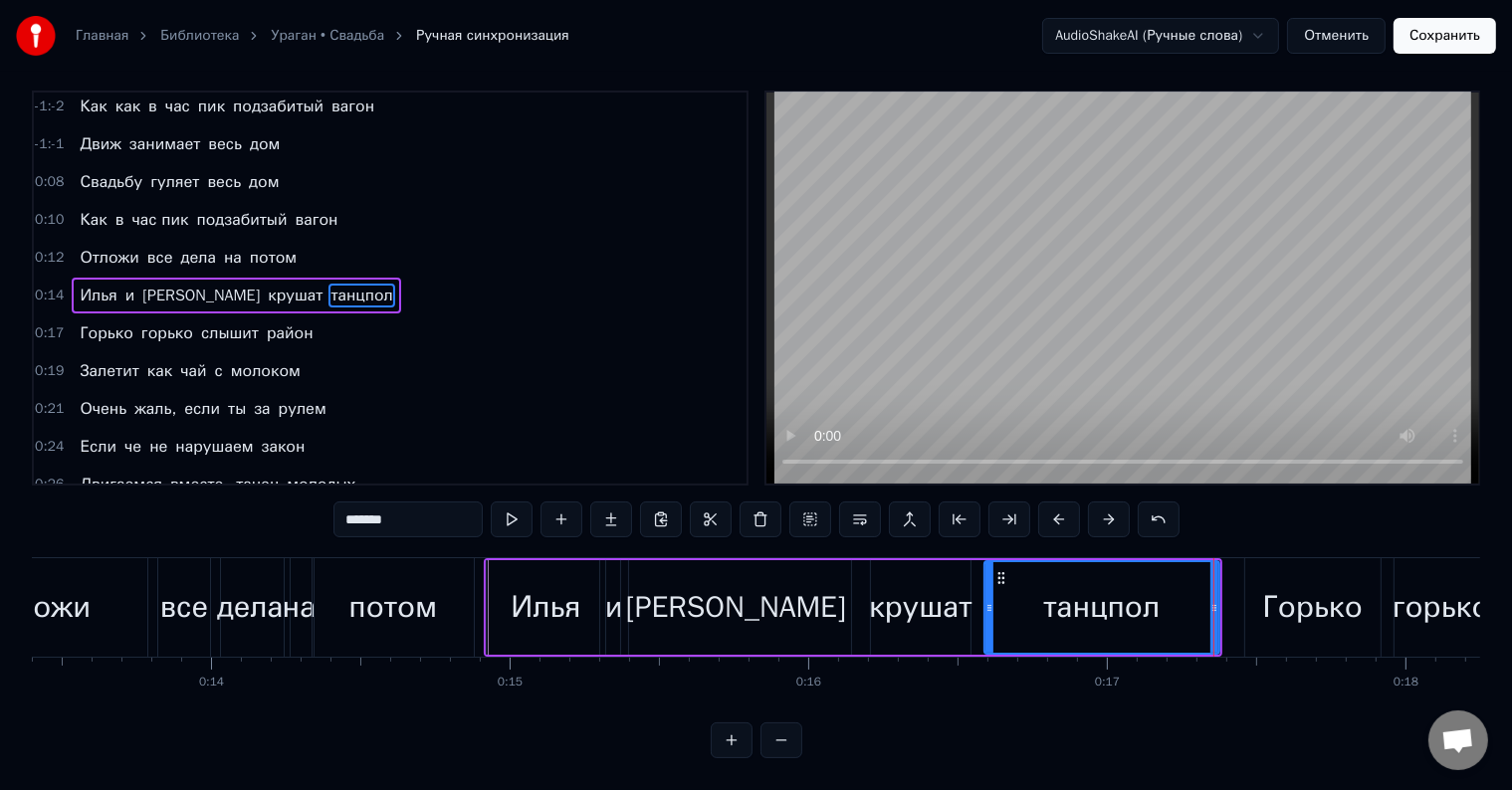 scroll, scrollTop: 30, scrollLeft: 0, axis: vertical 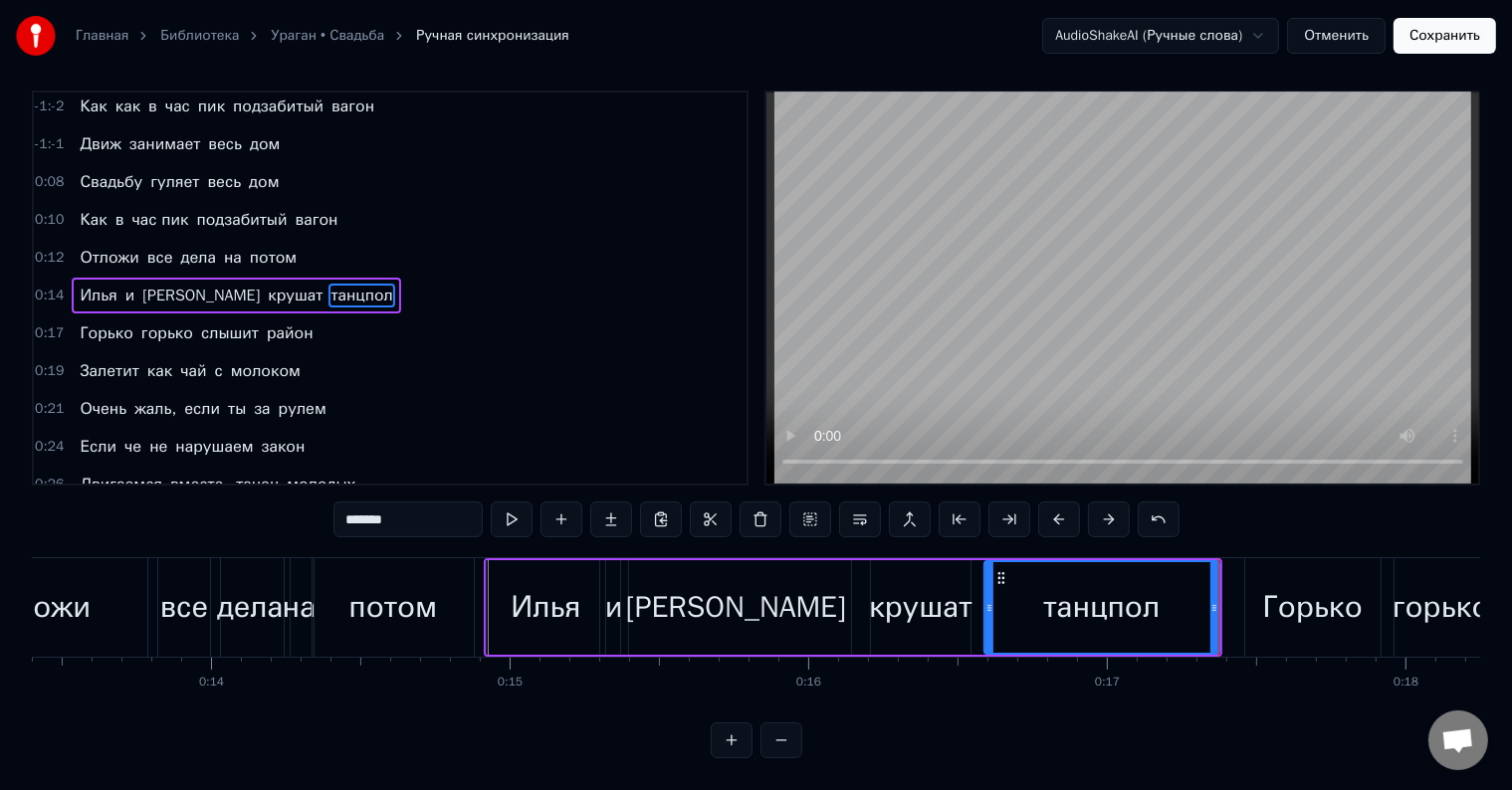 click 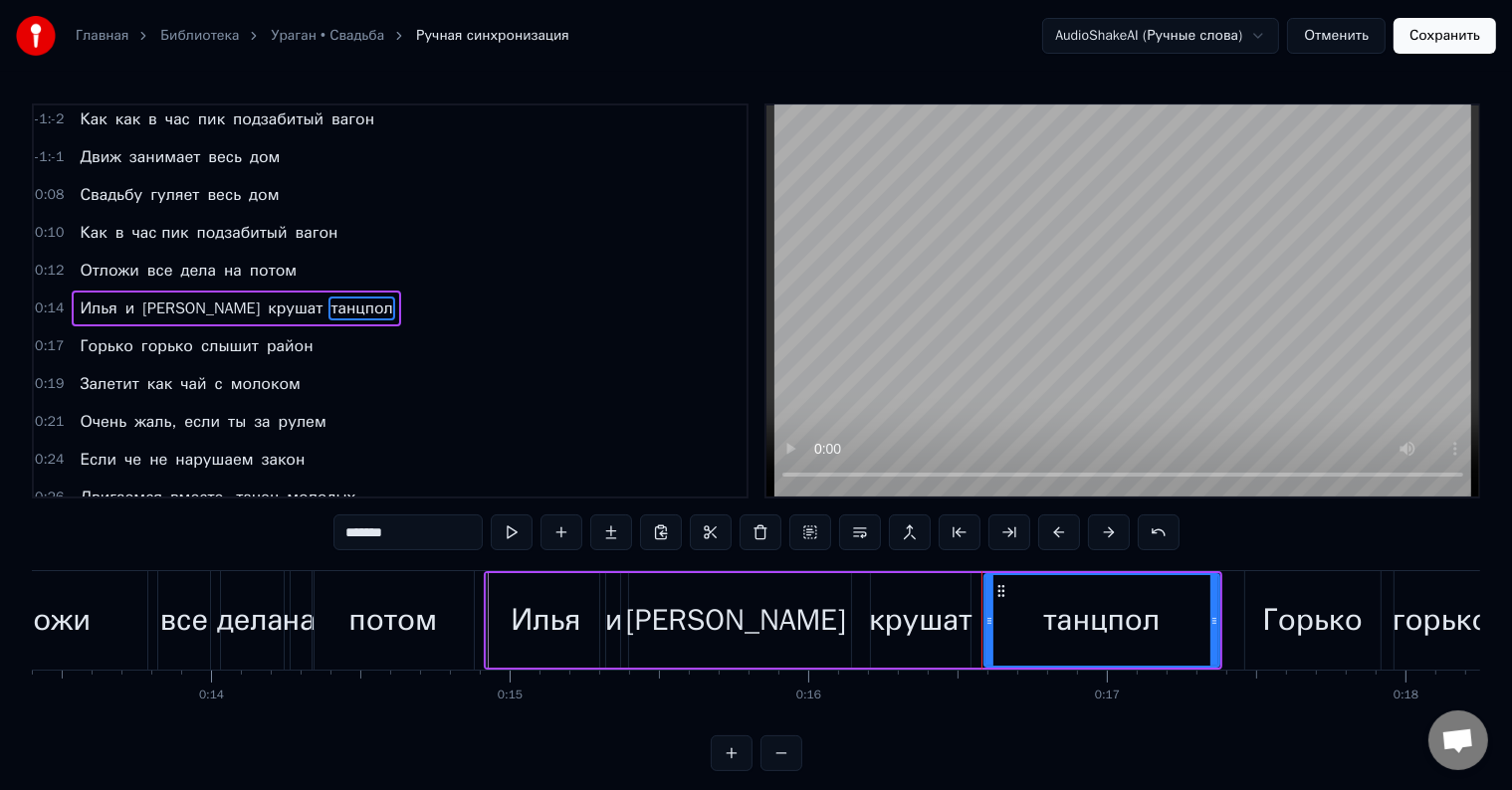 scroll, scrollTop: 30, scrollLeft: 0, axis: vertical 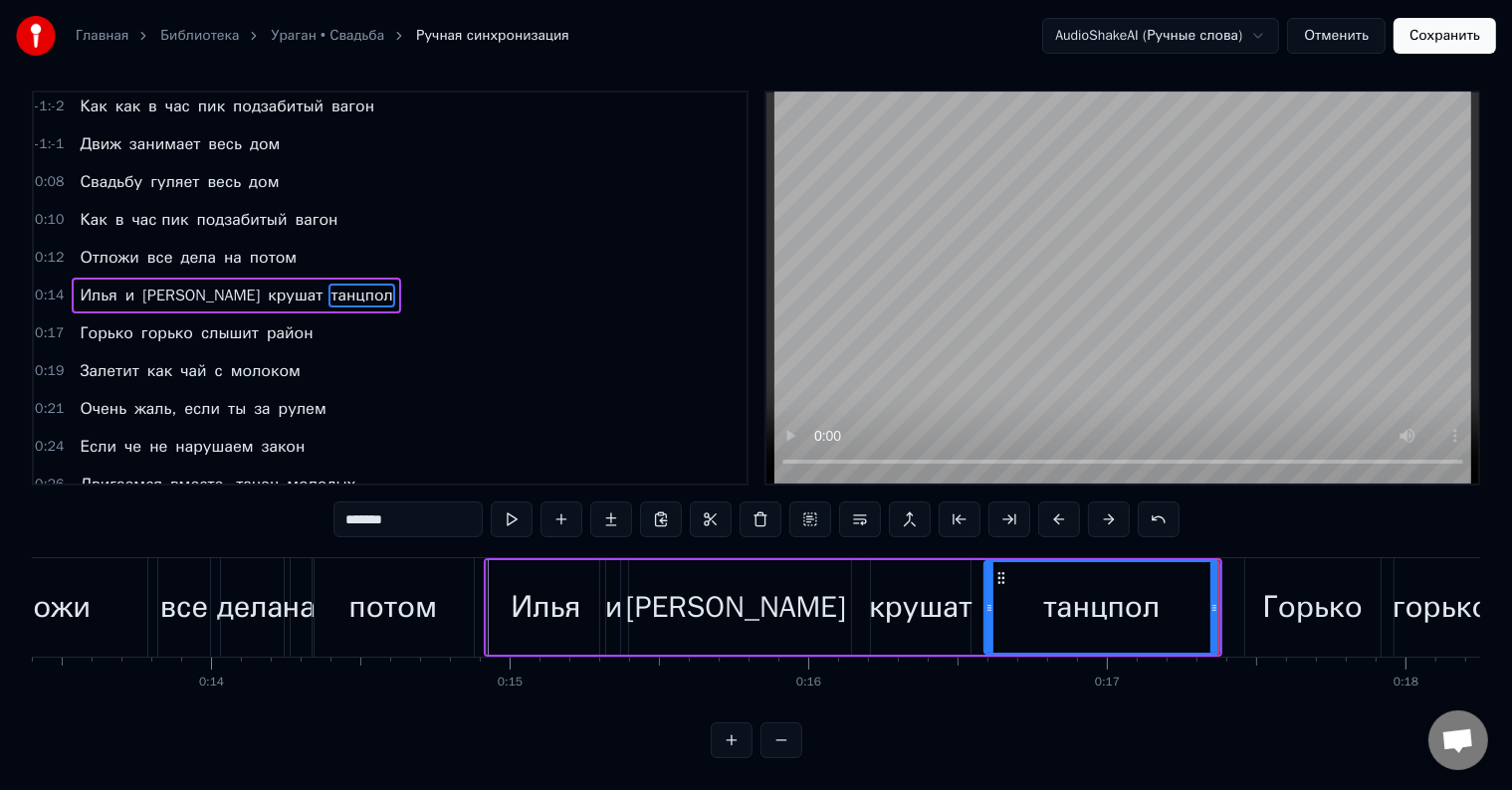 click on "Сохранить" at bounding box center (1444, 36) 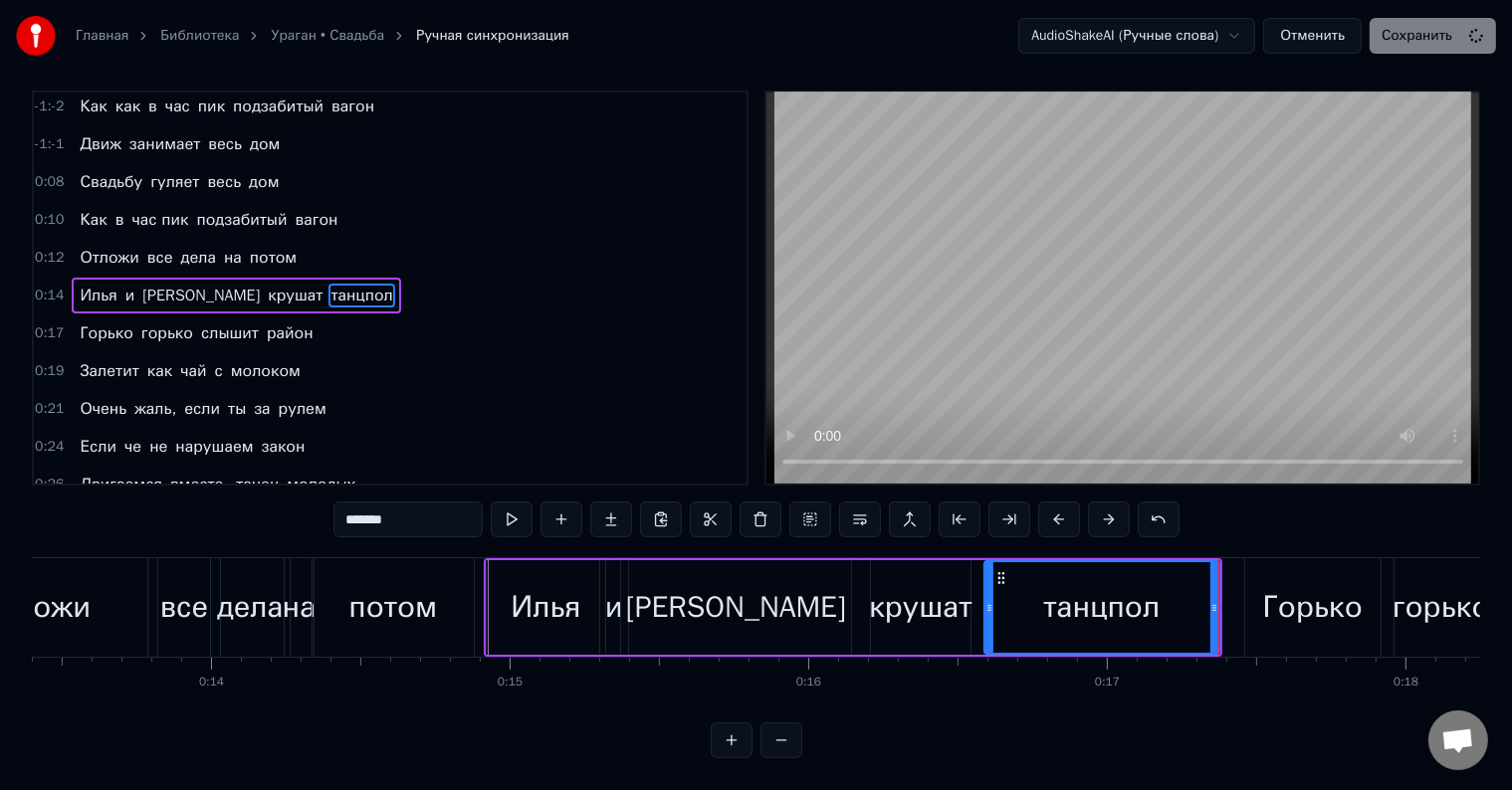scroll, scrollTop: 1, scrollLeft: 0, axis: vertical 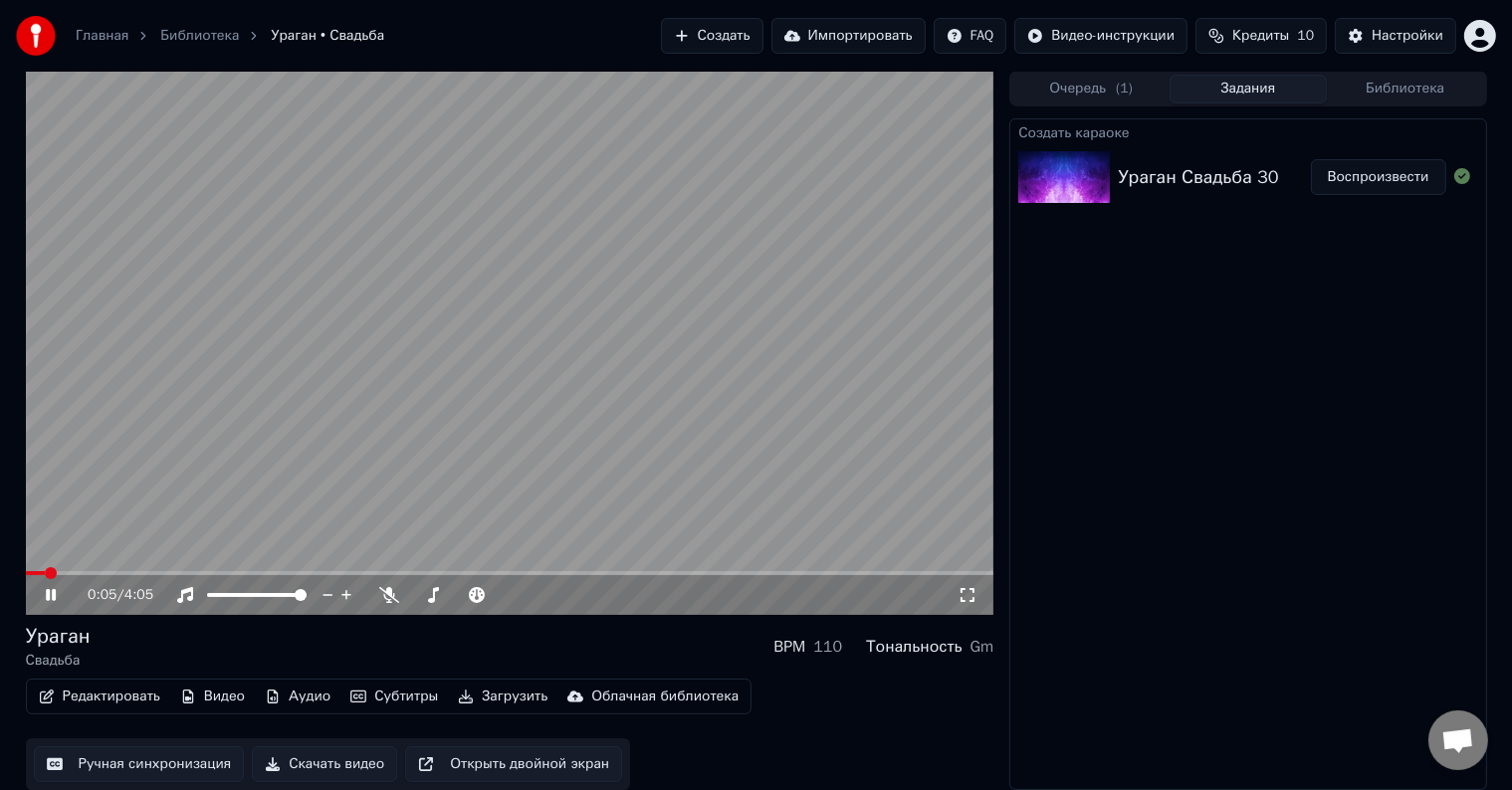 click at bounding box center [36, 573] 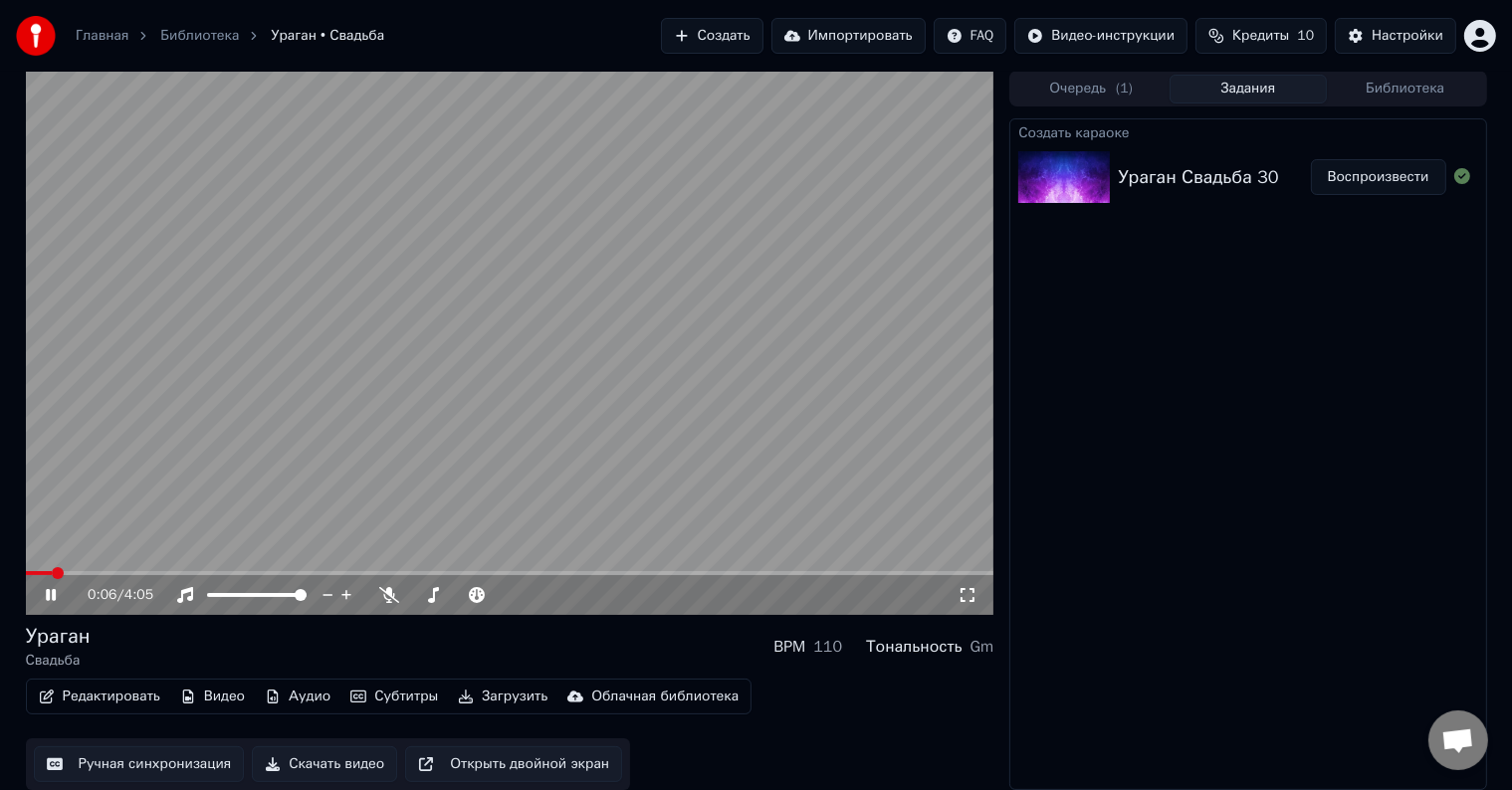 drag, startPoint x: 46, startPoint y: 569, endPoint x: 32, endPoint y: 569, distance: 14 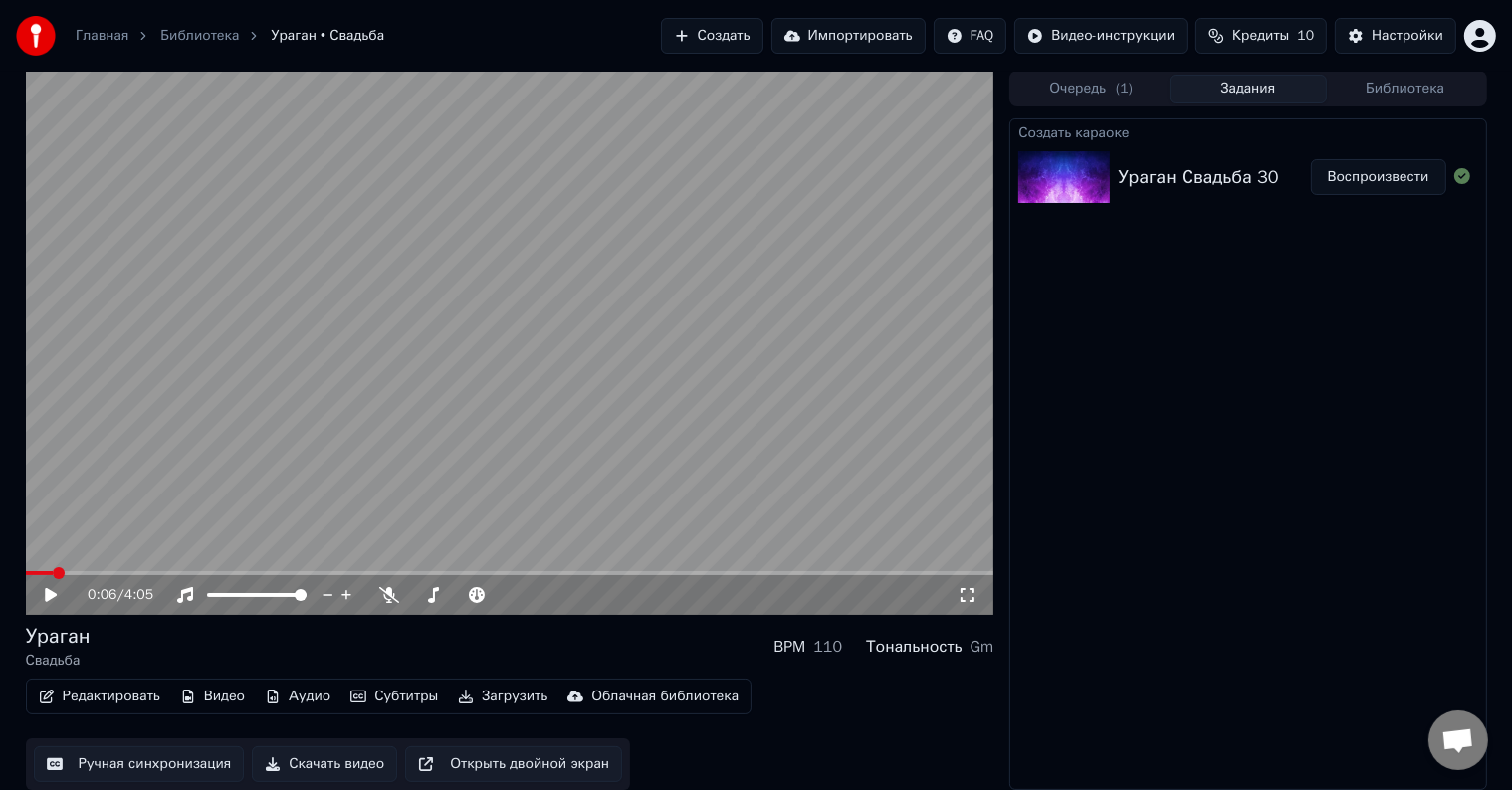 click at bounding box center (510, 342) 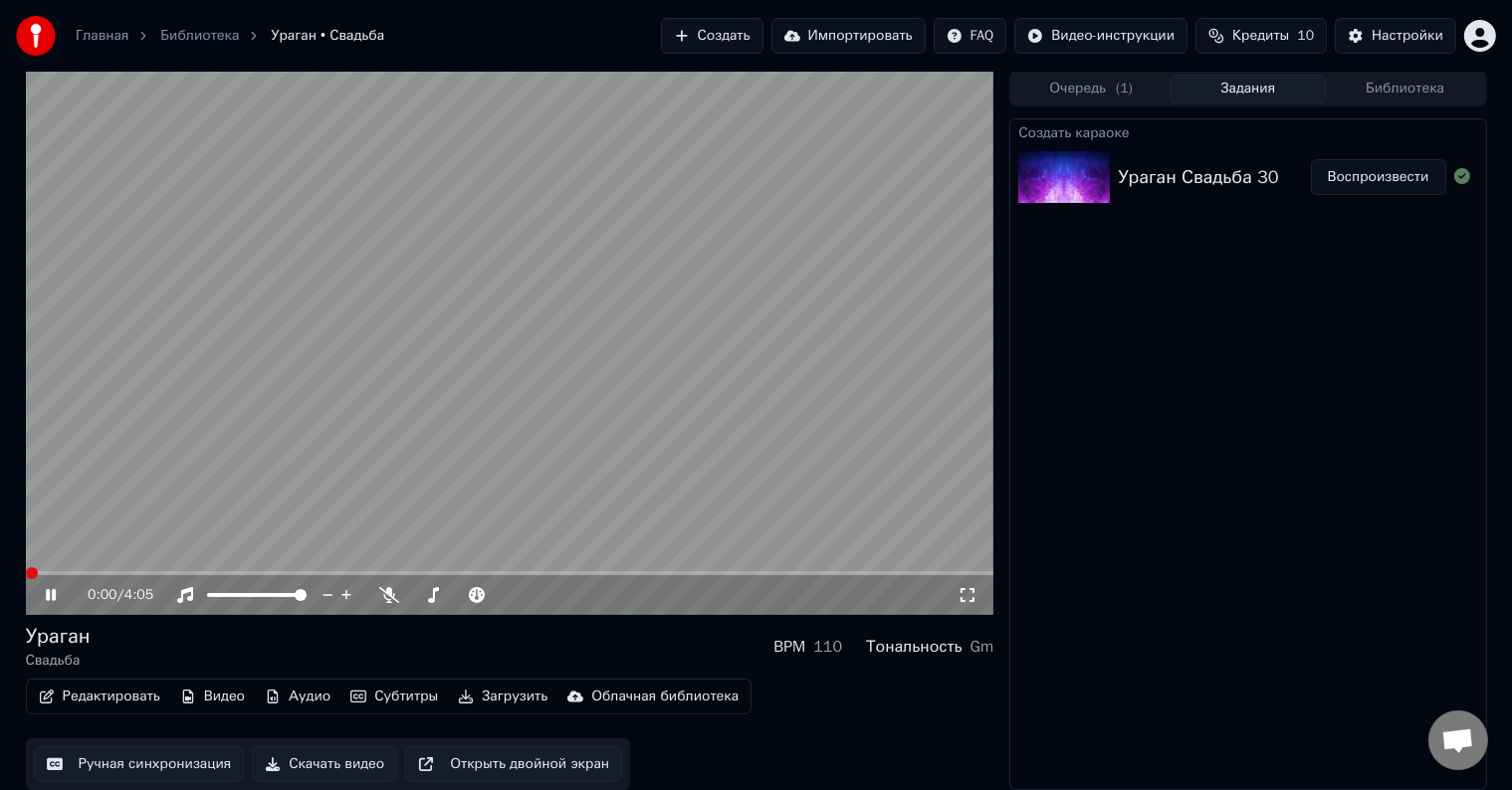 click at bounding box center (32, 573) 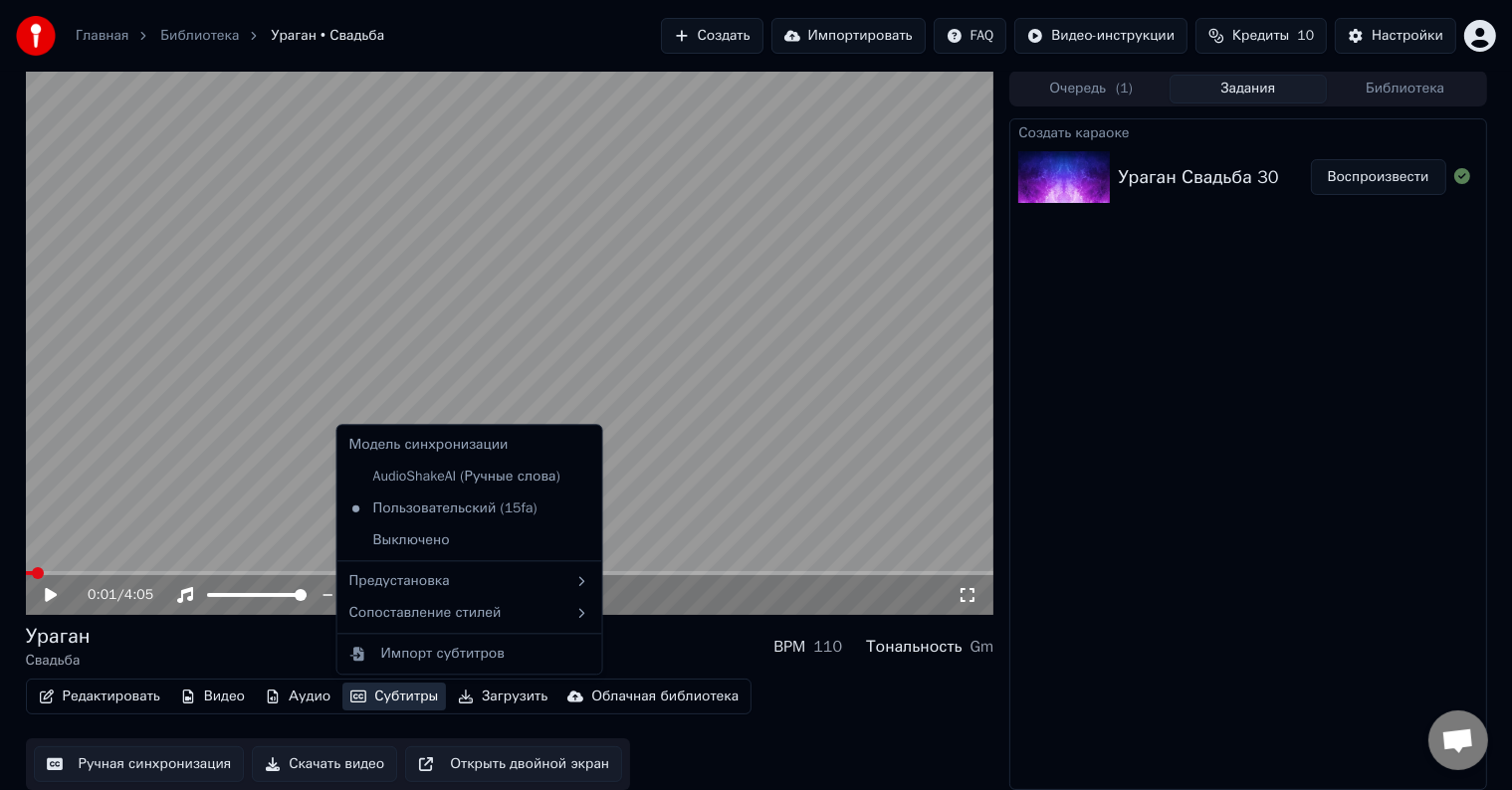 click on "Субтитры" at bounding box center [394, 696] 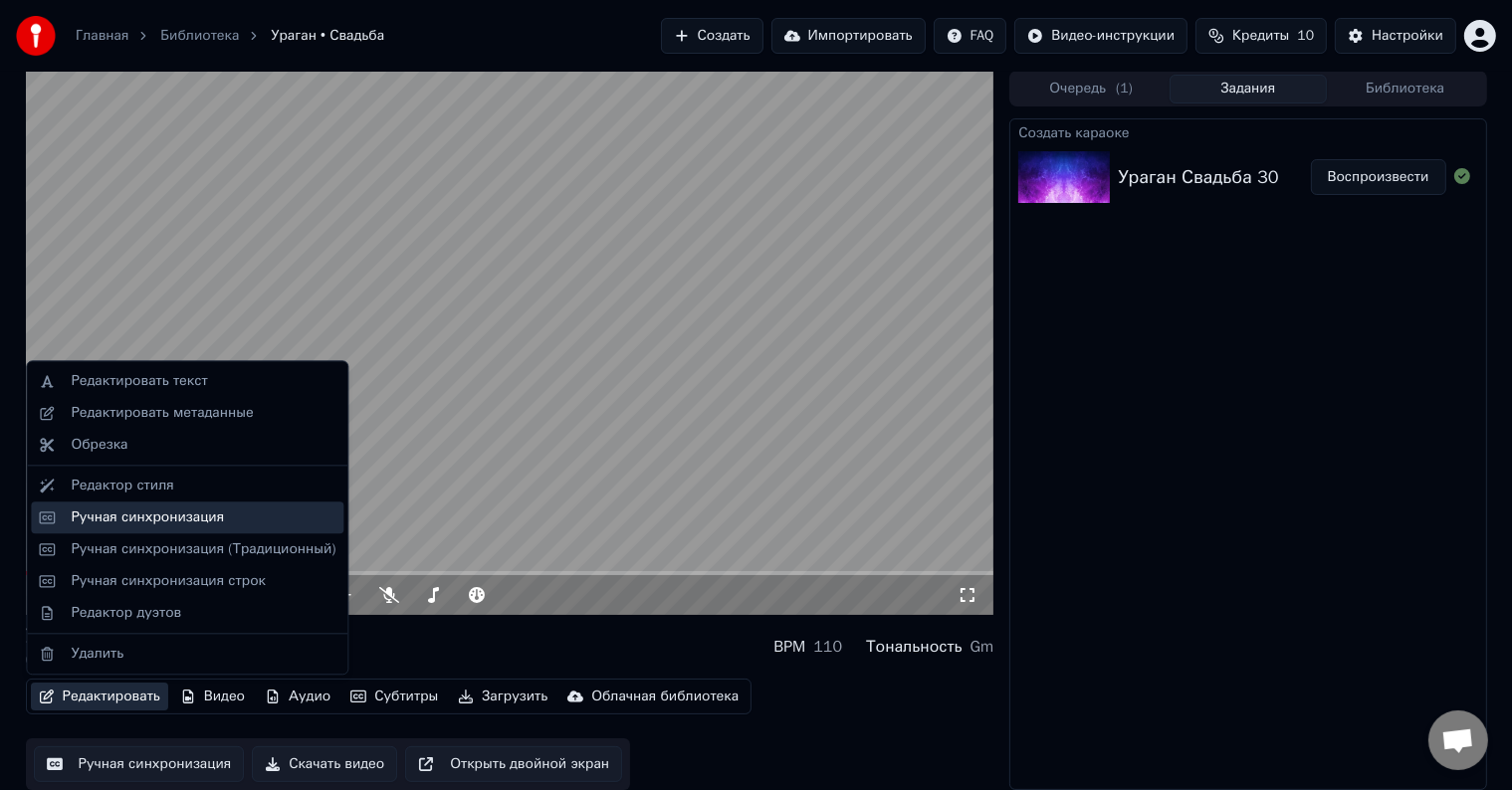 click on "Ручная синхронизация" at bounding box center (203, 517) 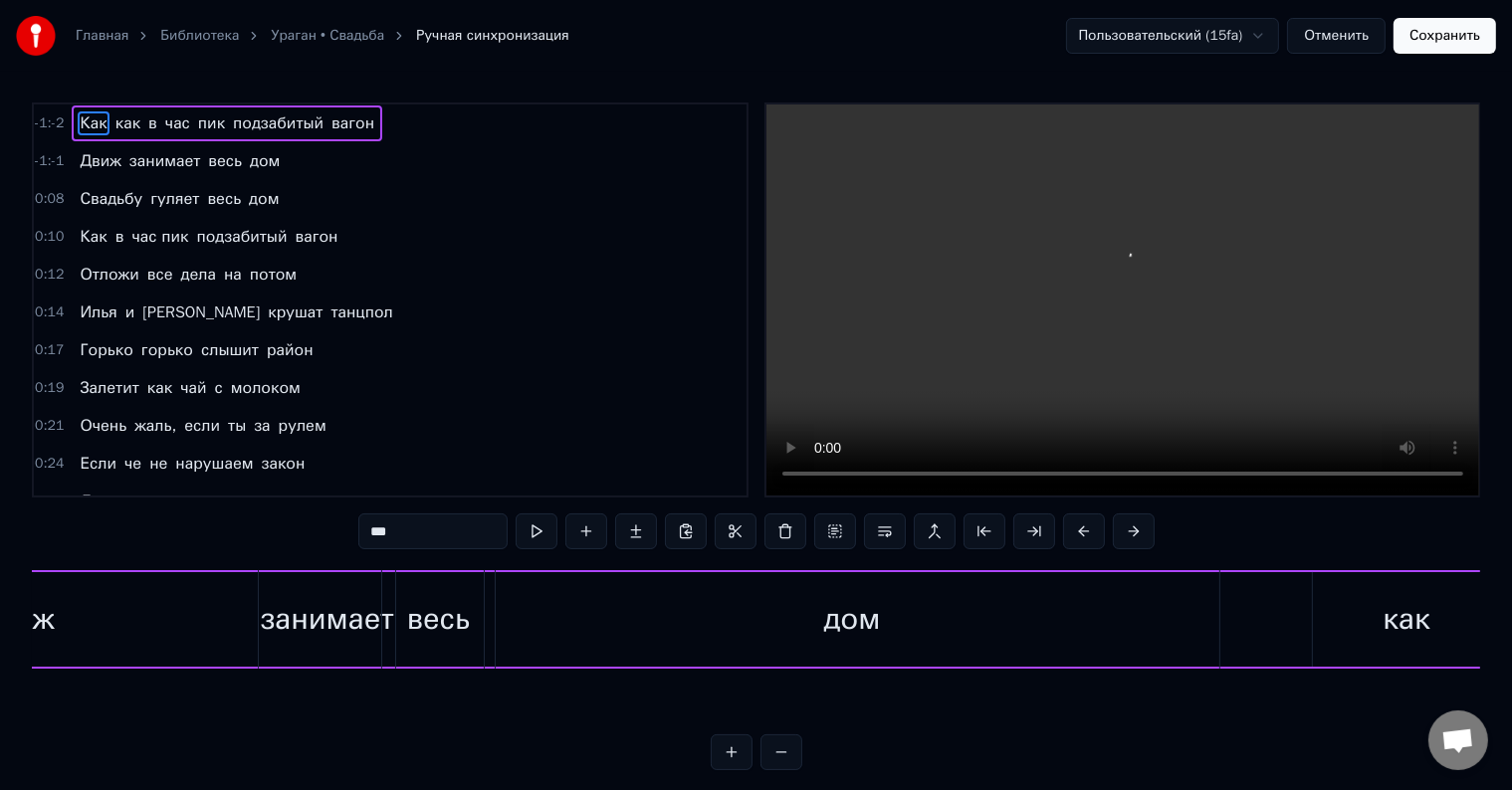 scroll, scrollTop: 0, scrollLeft: 0, axis: both 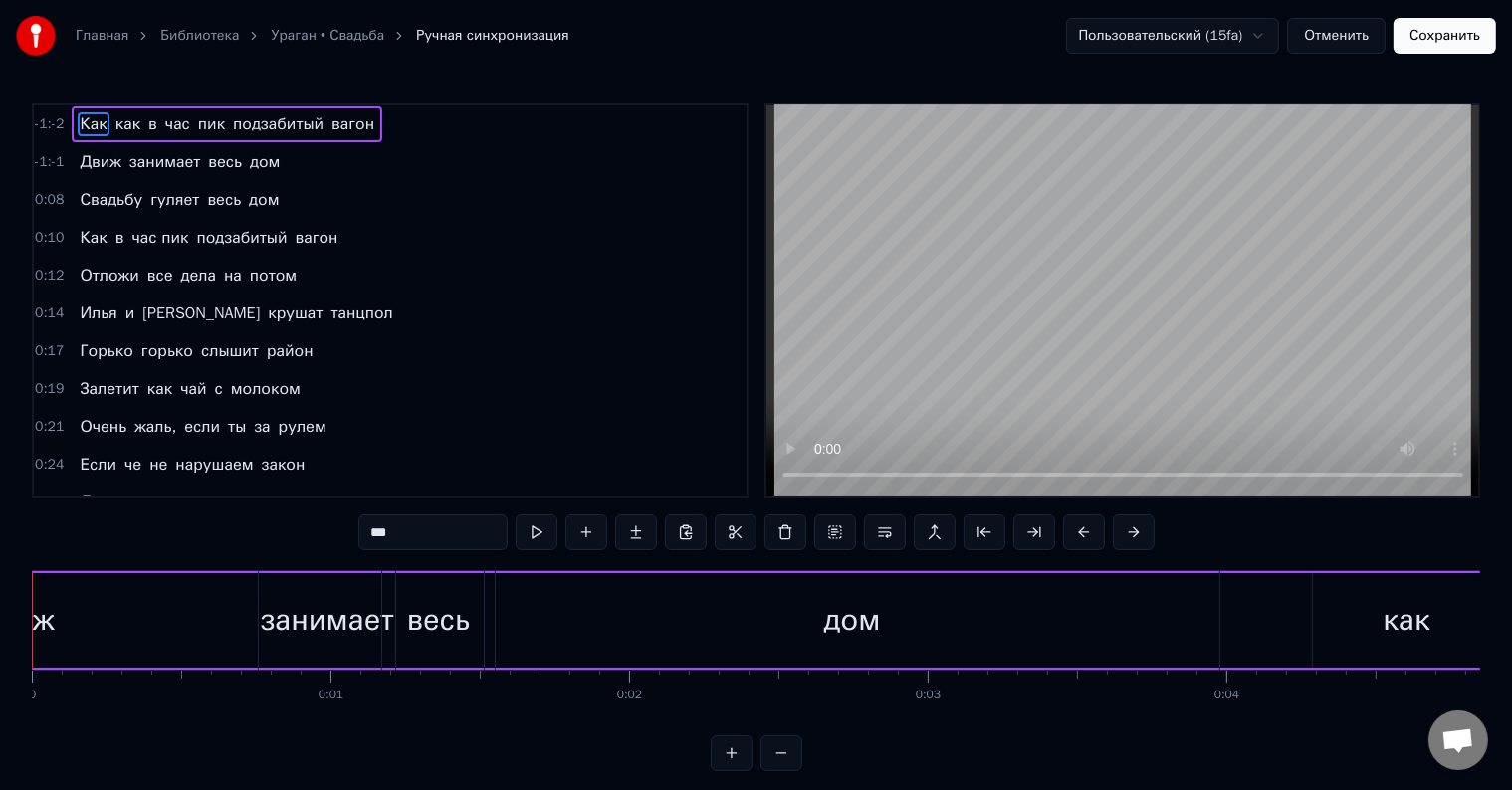 click on "Движ" at bounding box center (100, 162) 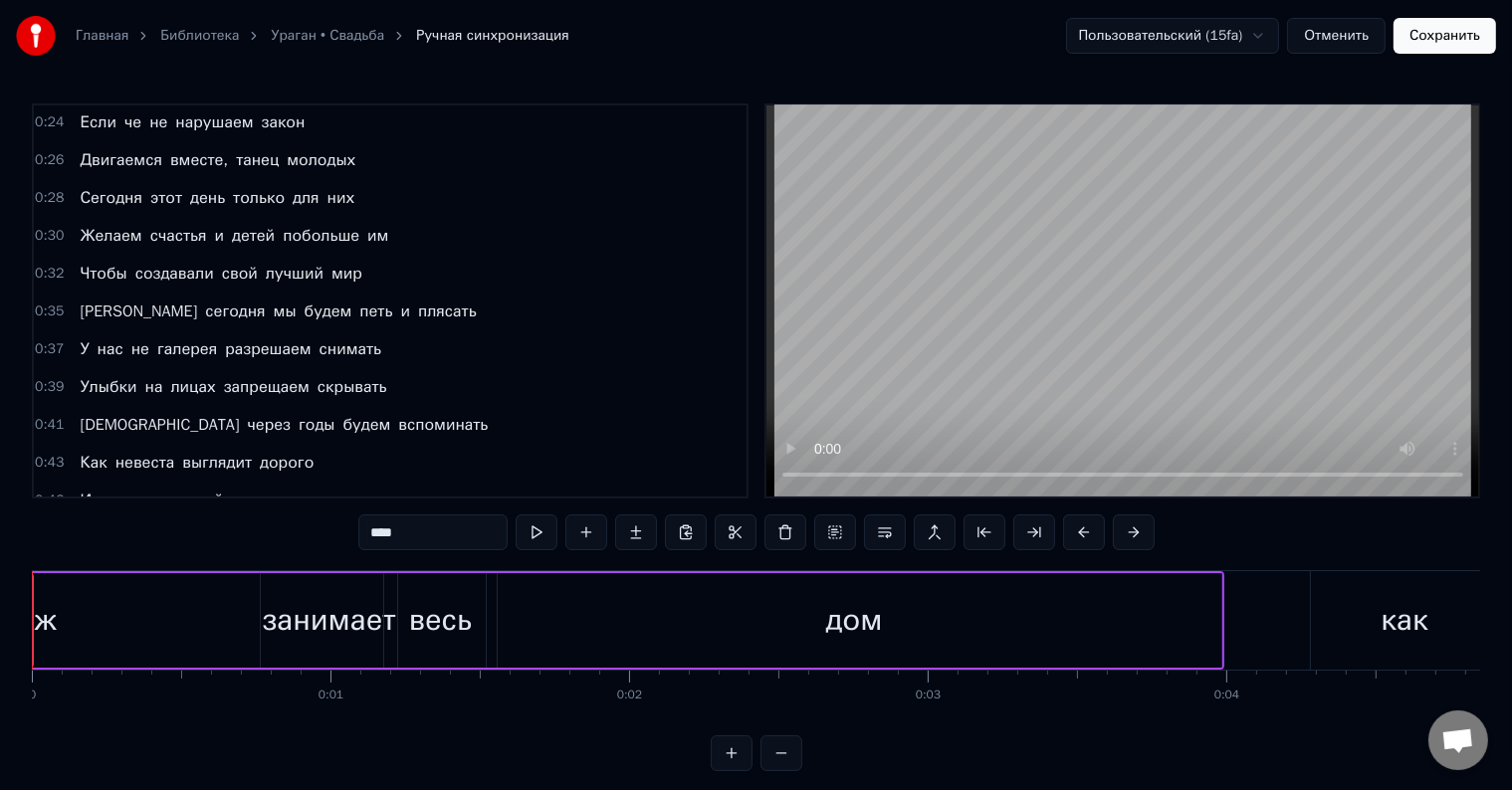 scroll, scrollTop: 0, scrollLeft: 0, axis: both 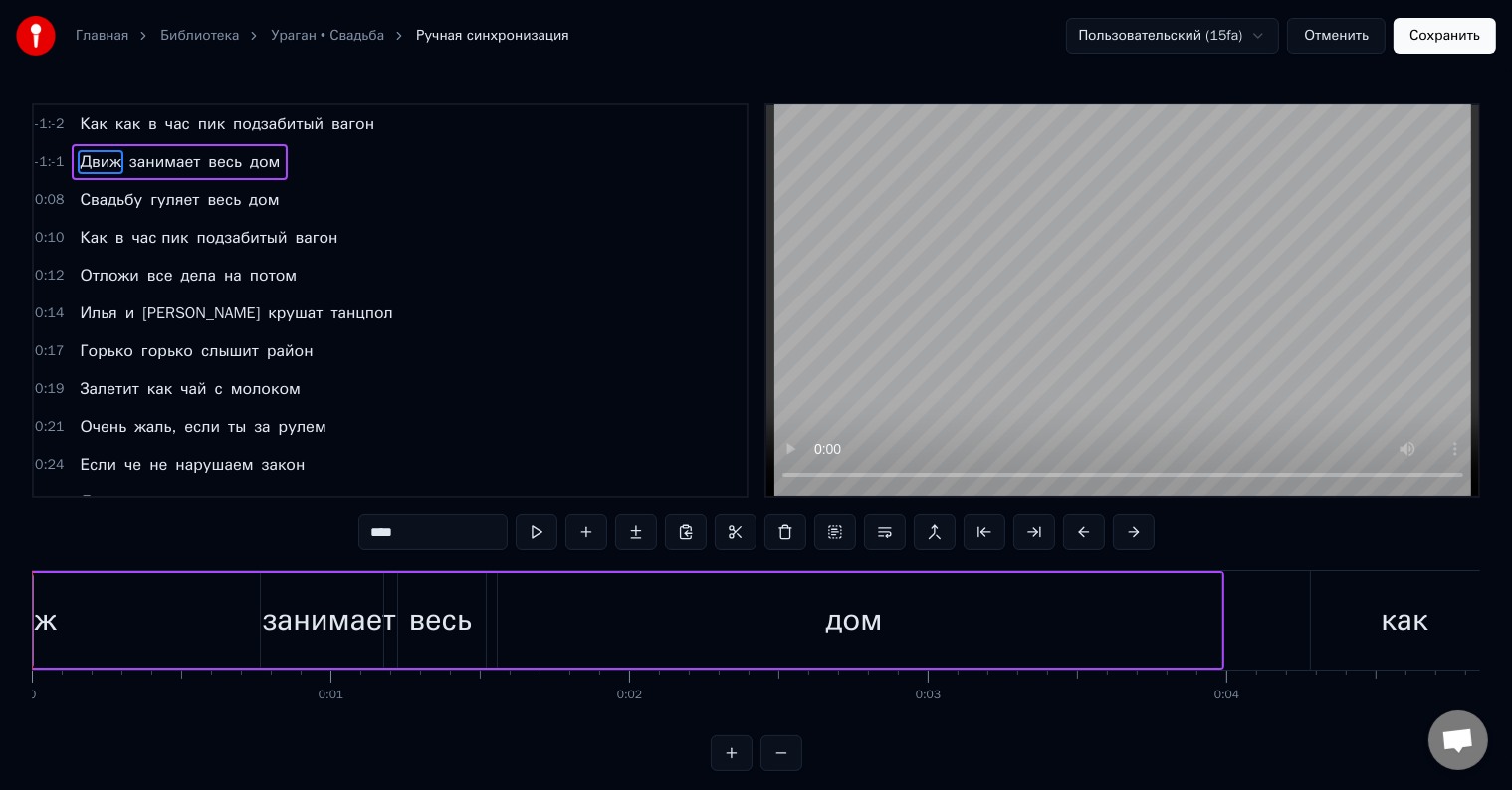 click at bounding box center [537, 532] 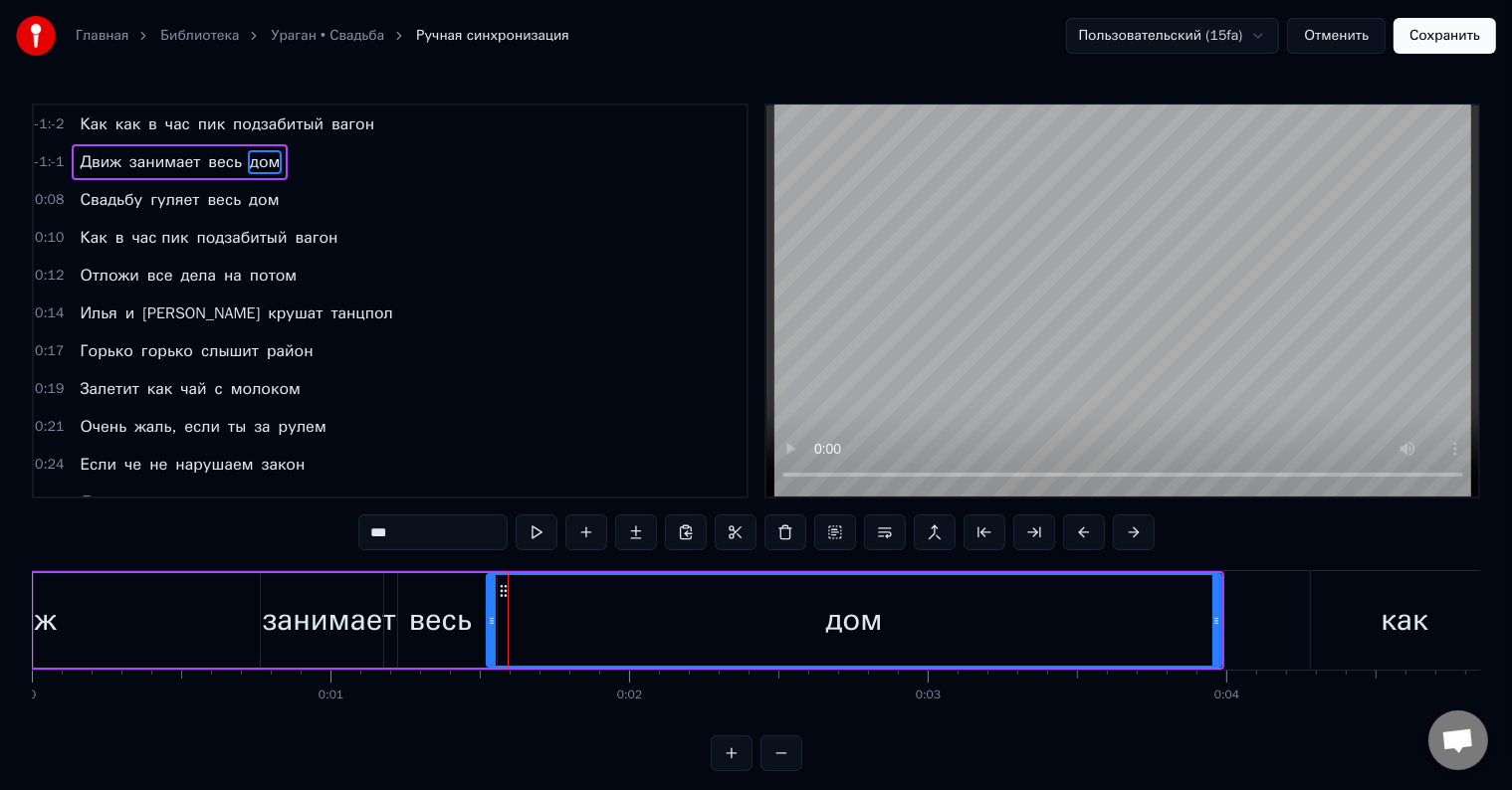click at bounding box center [537, 532] 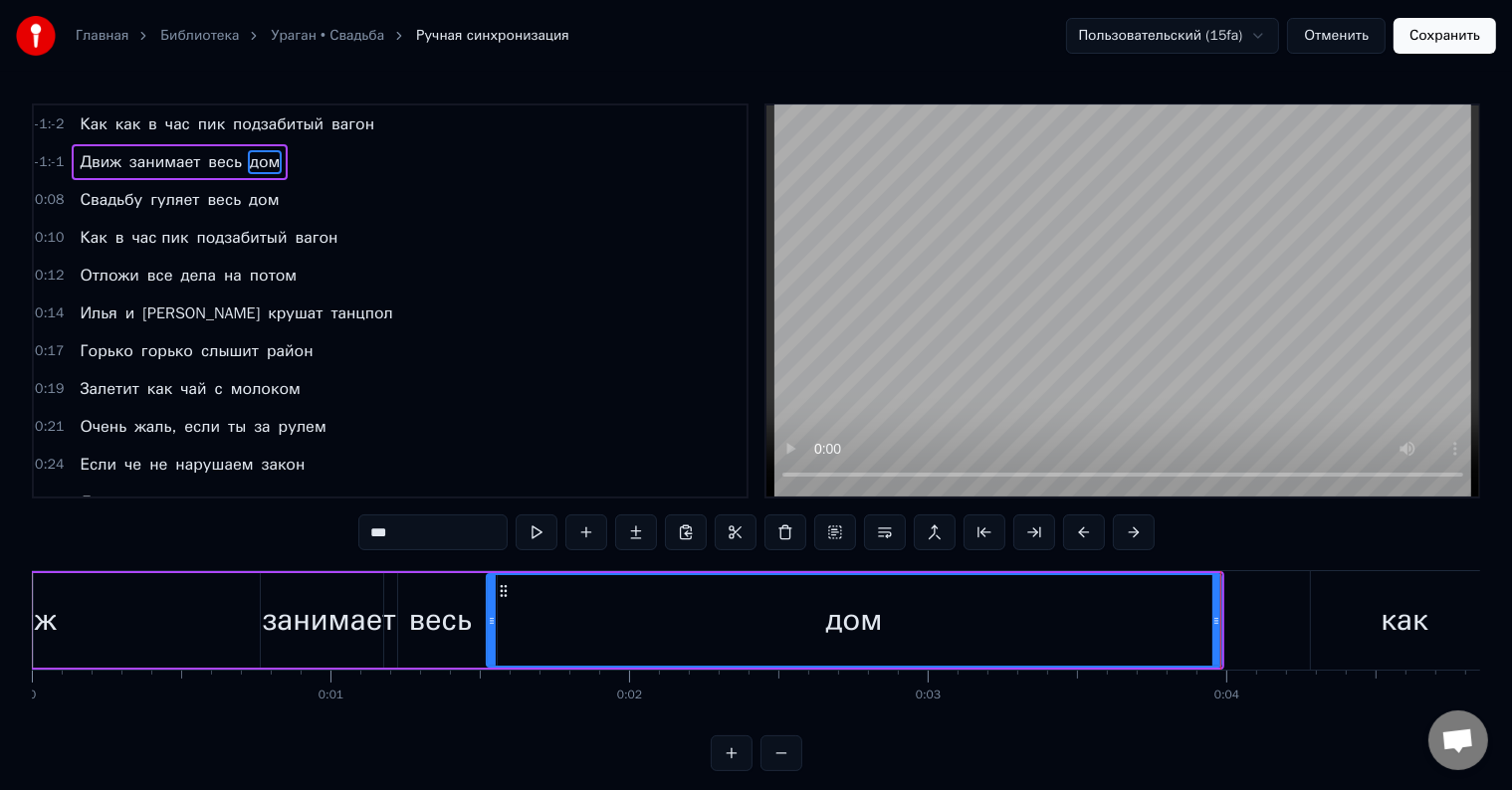click on "Движ занимает весь дом" at bounding box center [611, 620] 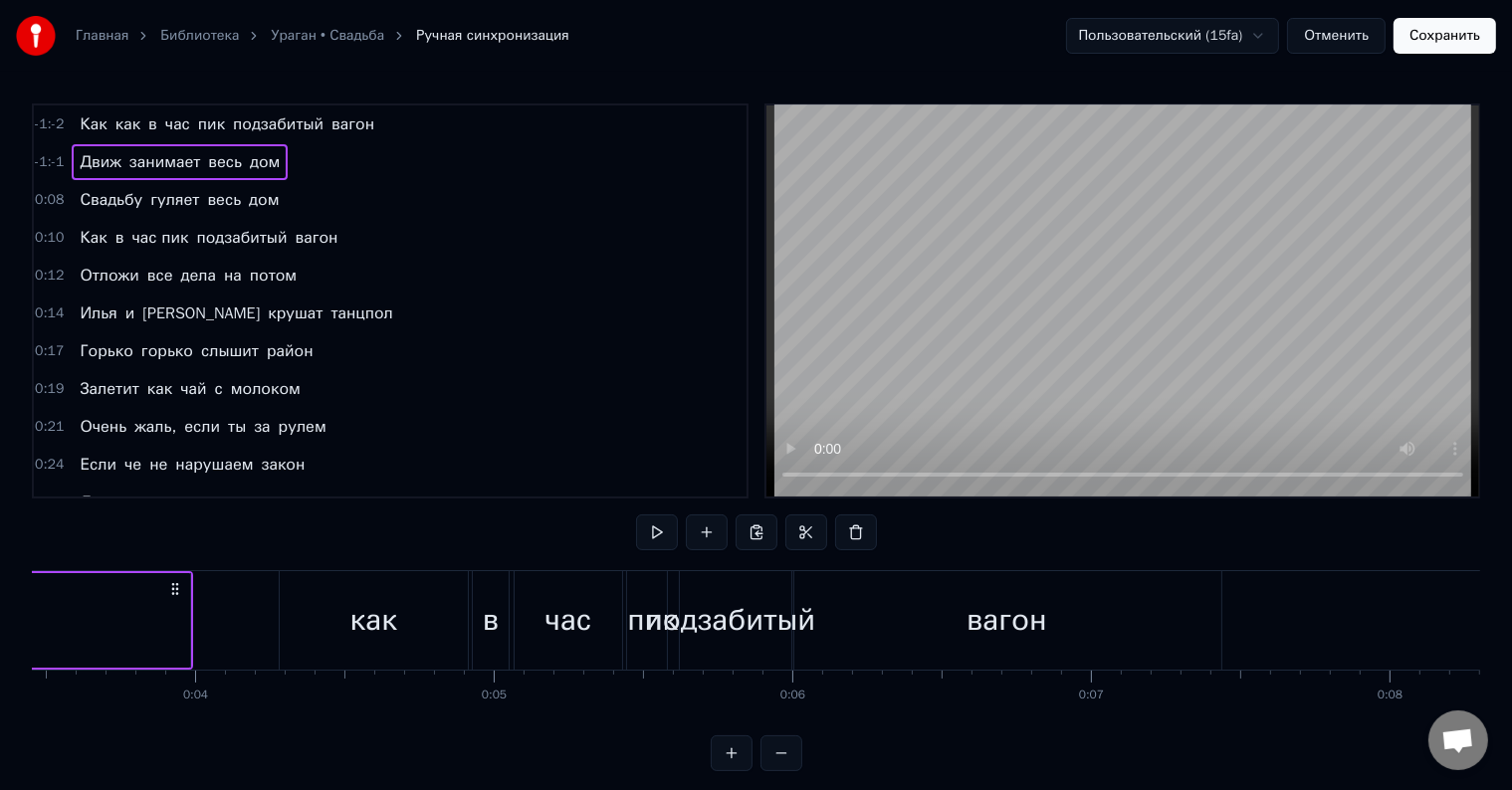 scroll, scrollTop: 0, scrollLeft: 0, axis: both 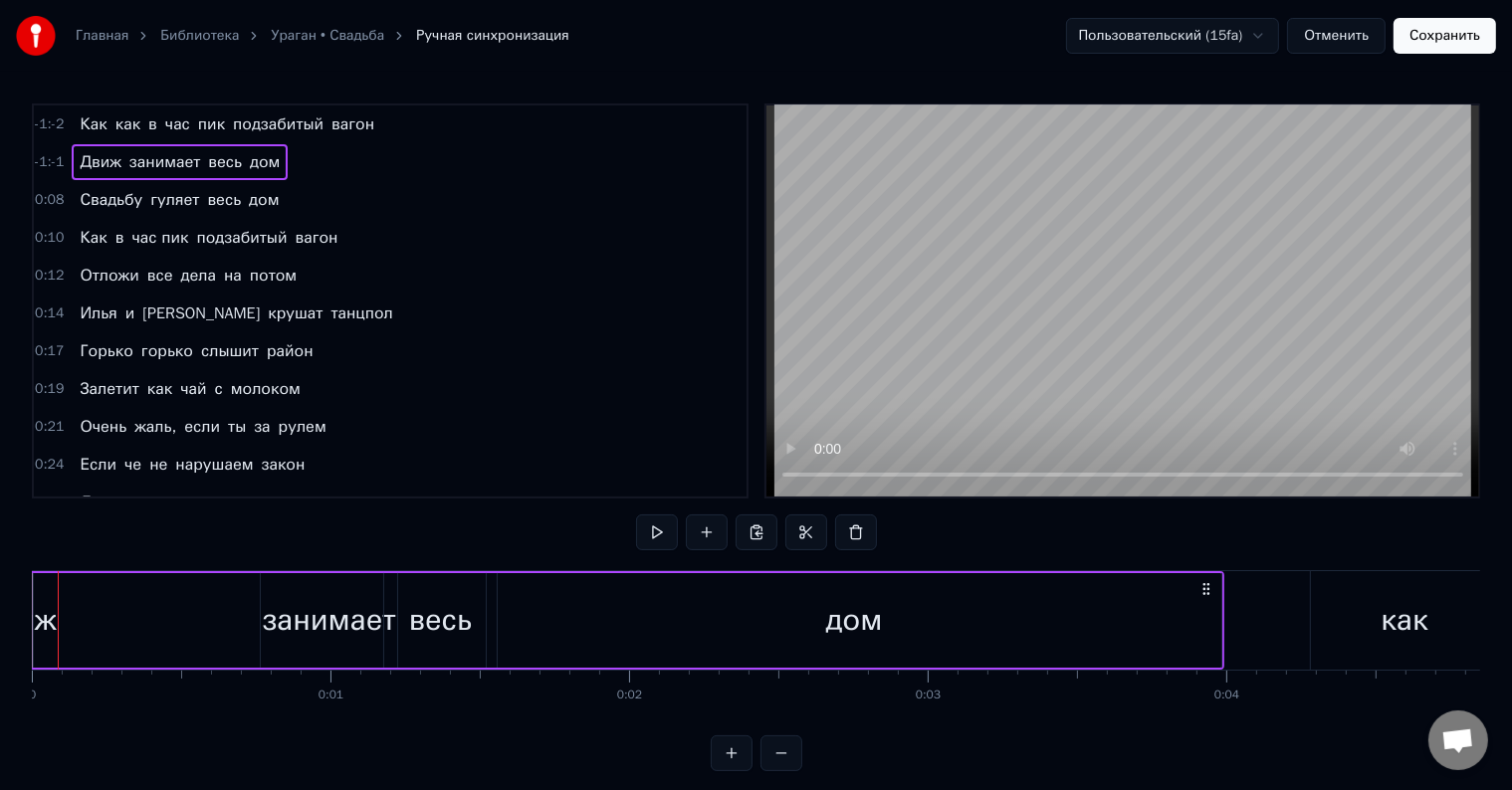 click on "Движ занимает весь дом" at bounding box center (611, 620) 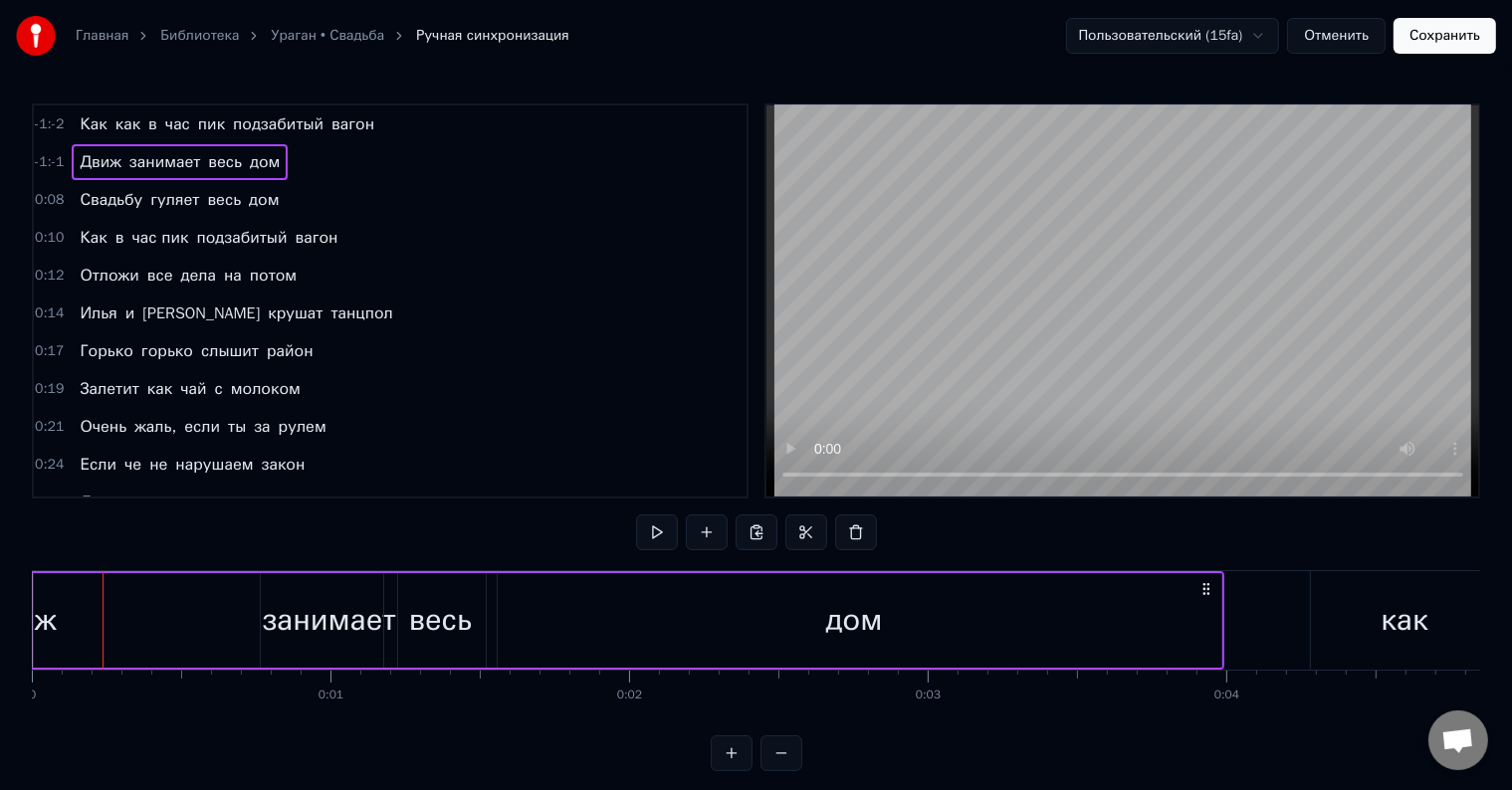 drag, startPoint x: 71, startPoint y: 599, endPoint x: 41, endPoint y: 619, distance: 36.05551 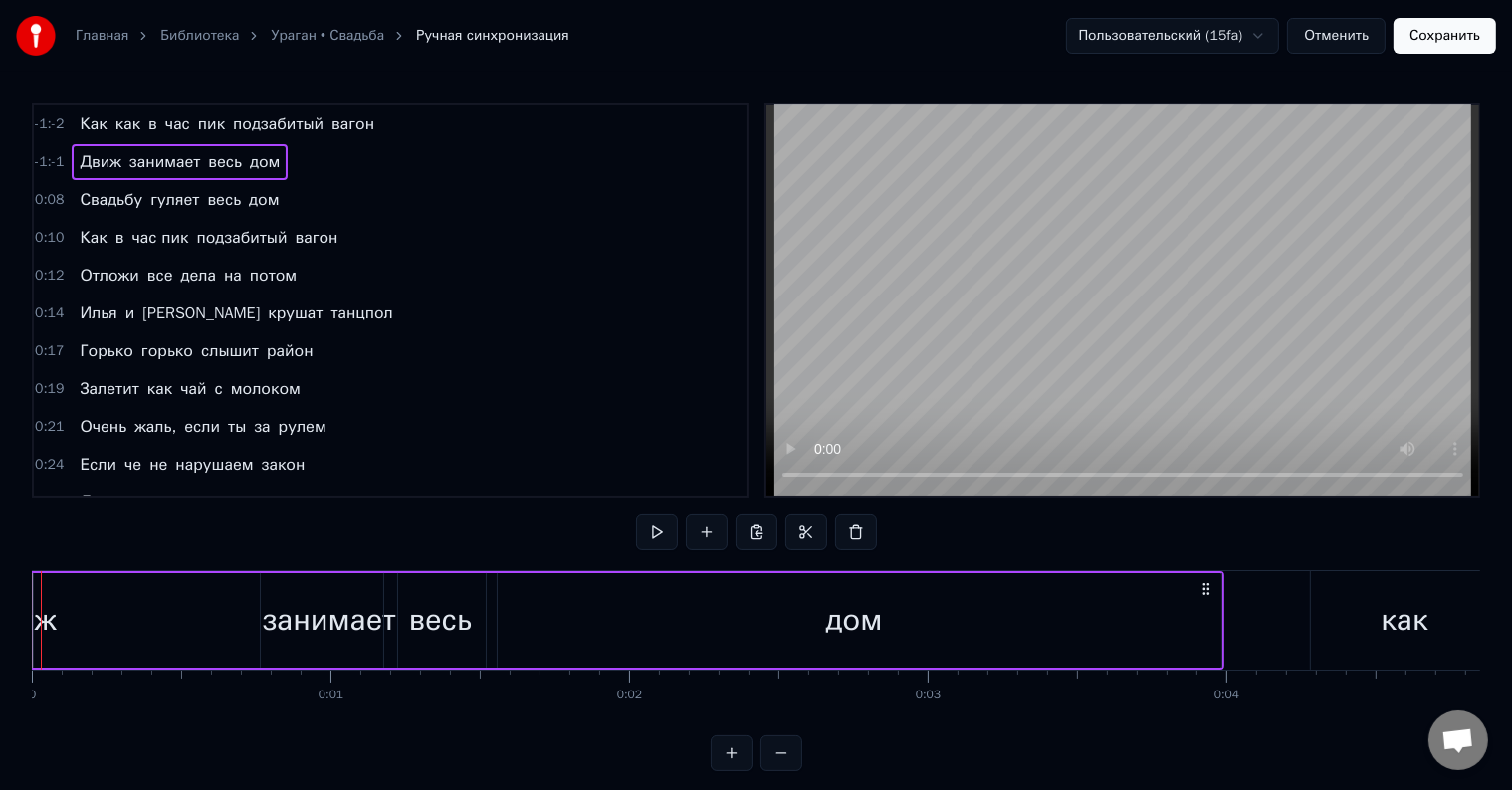 click at bounding box center [41, 620] 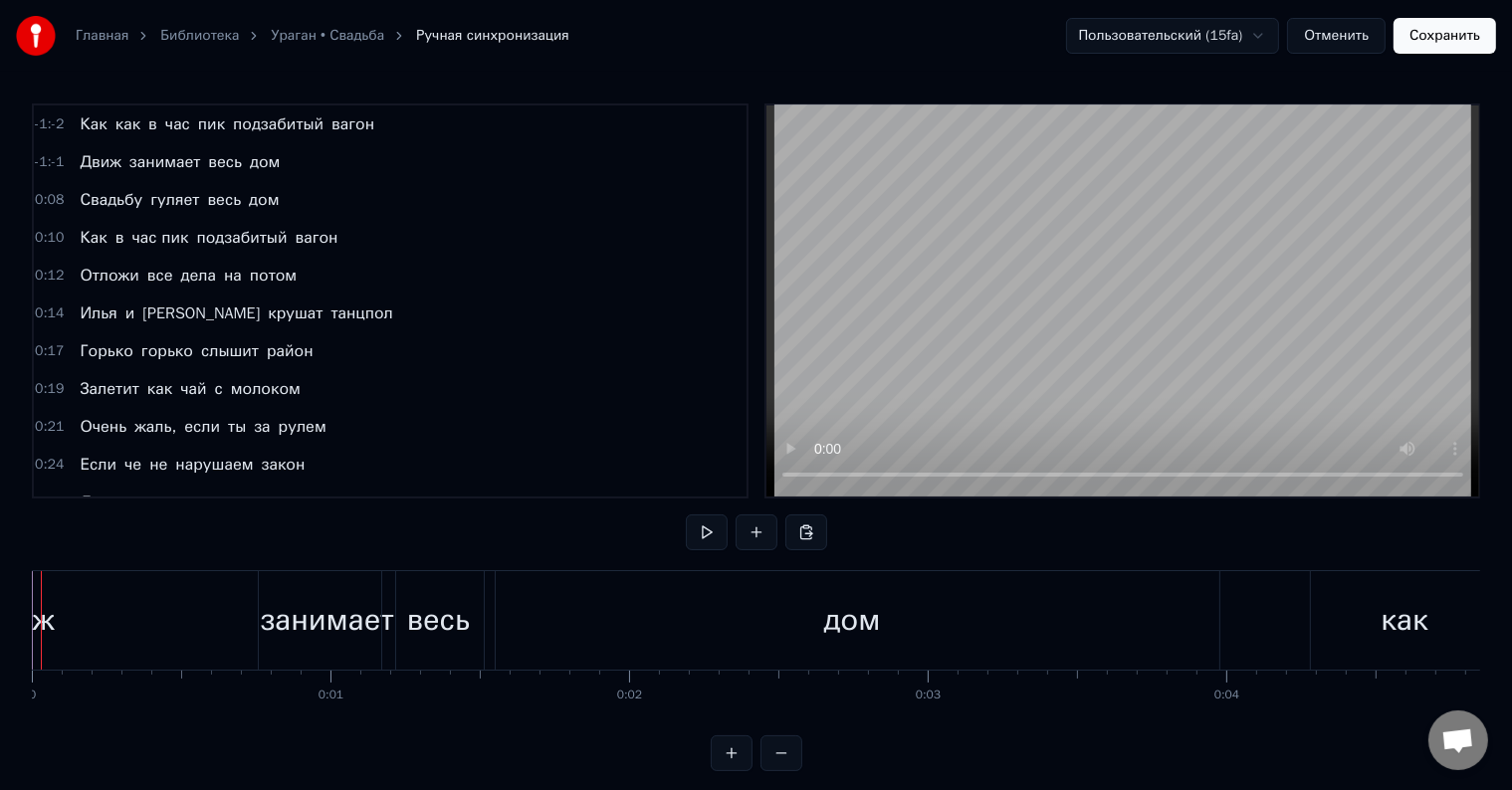 click on "Движ" at bounding box center [16, 620] 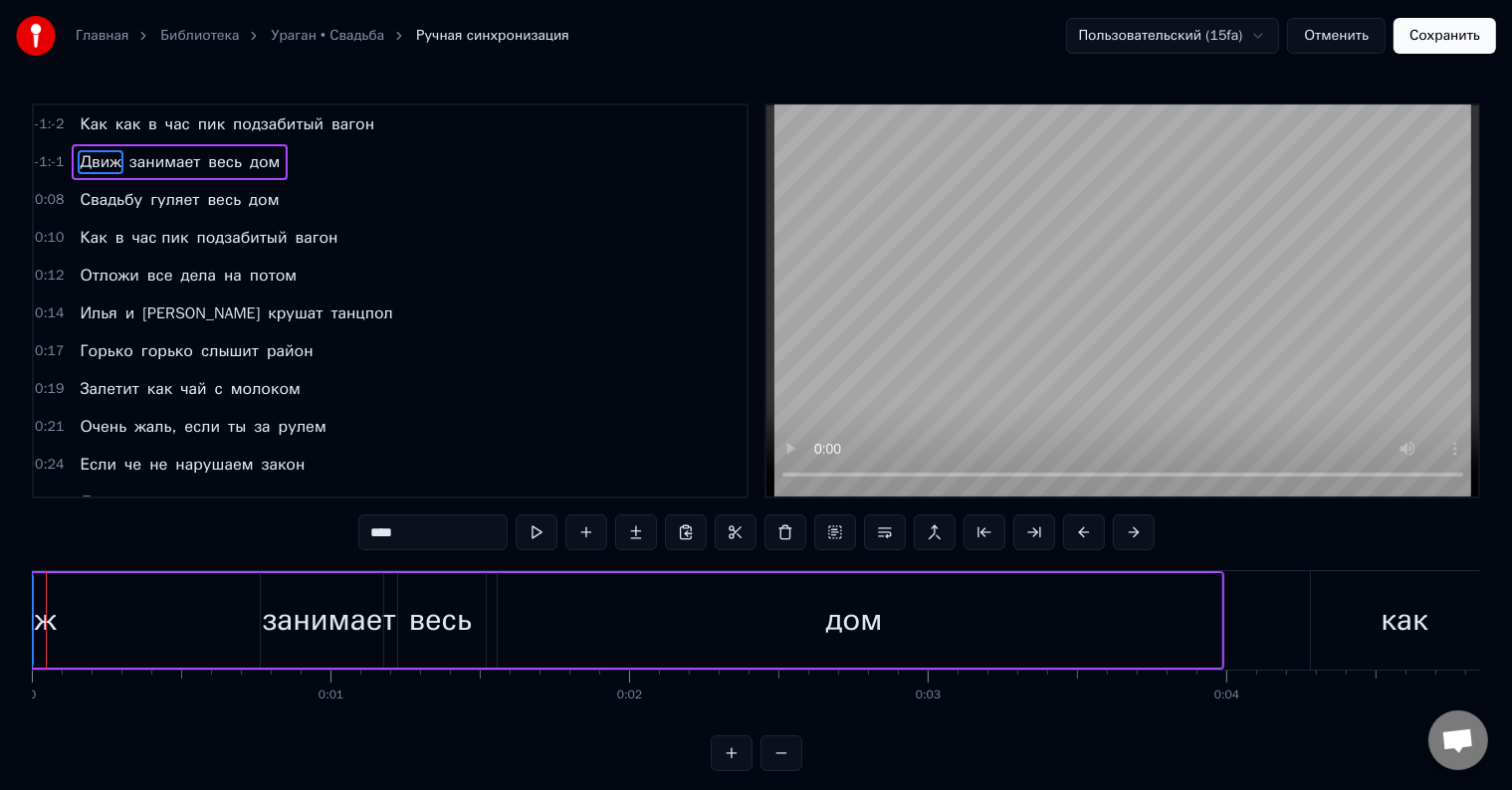 click at bounding box center (46, 620) 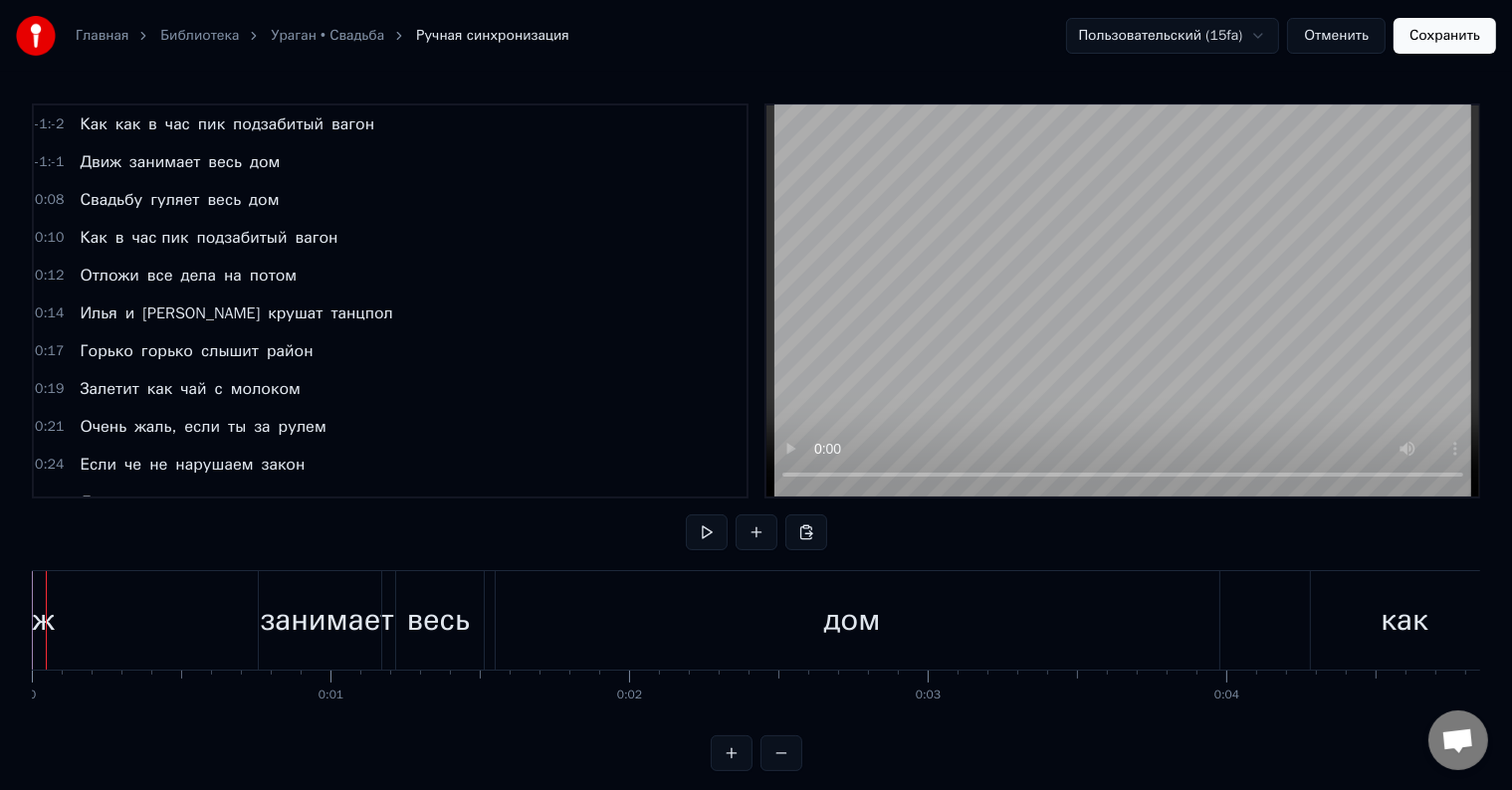 click at bounding box center (46, 620) 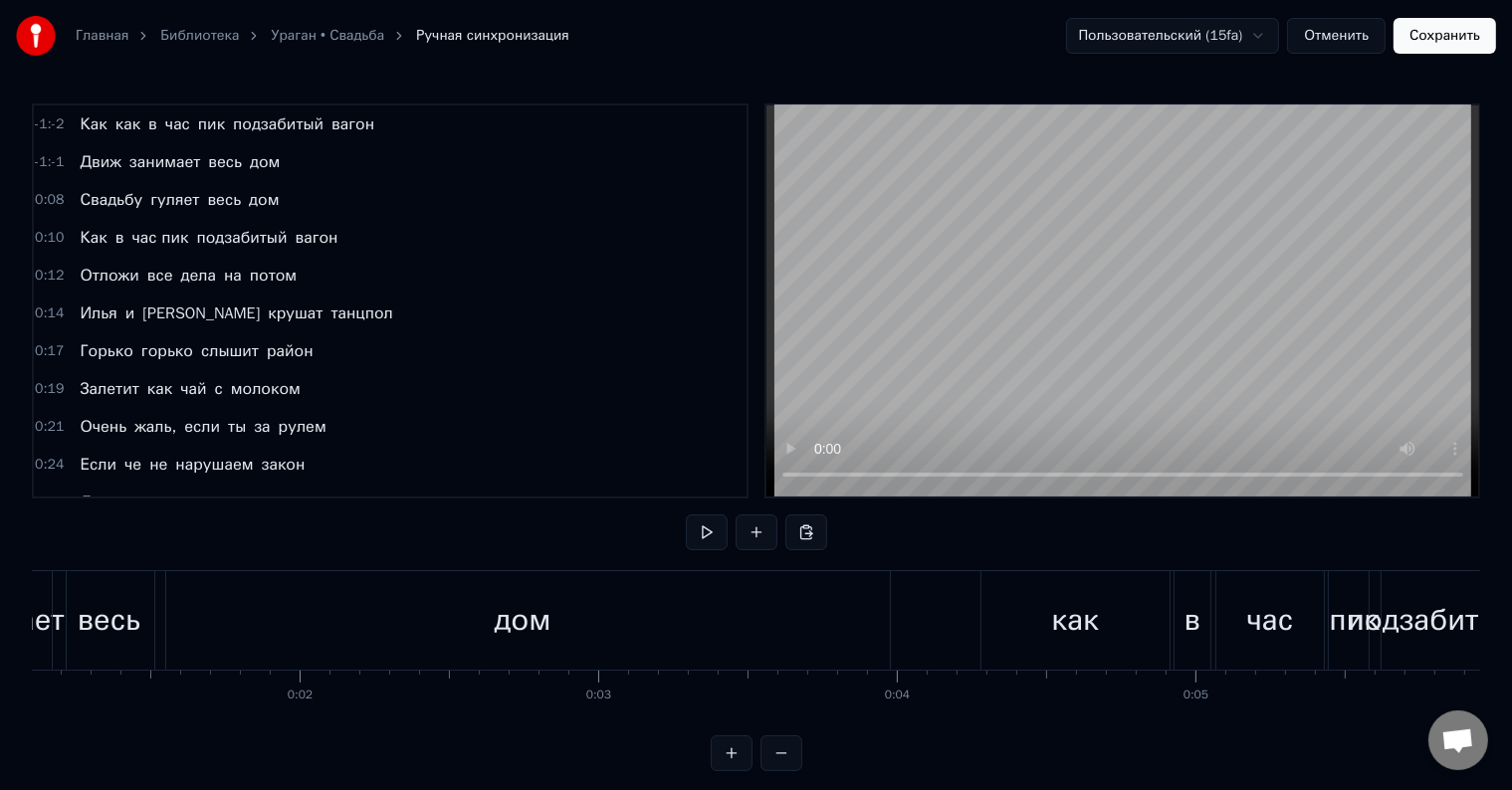 scroll, scrollTop: 0, scrollLeft: 0, axis: both 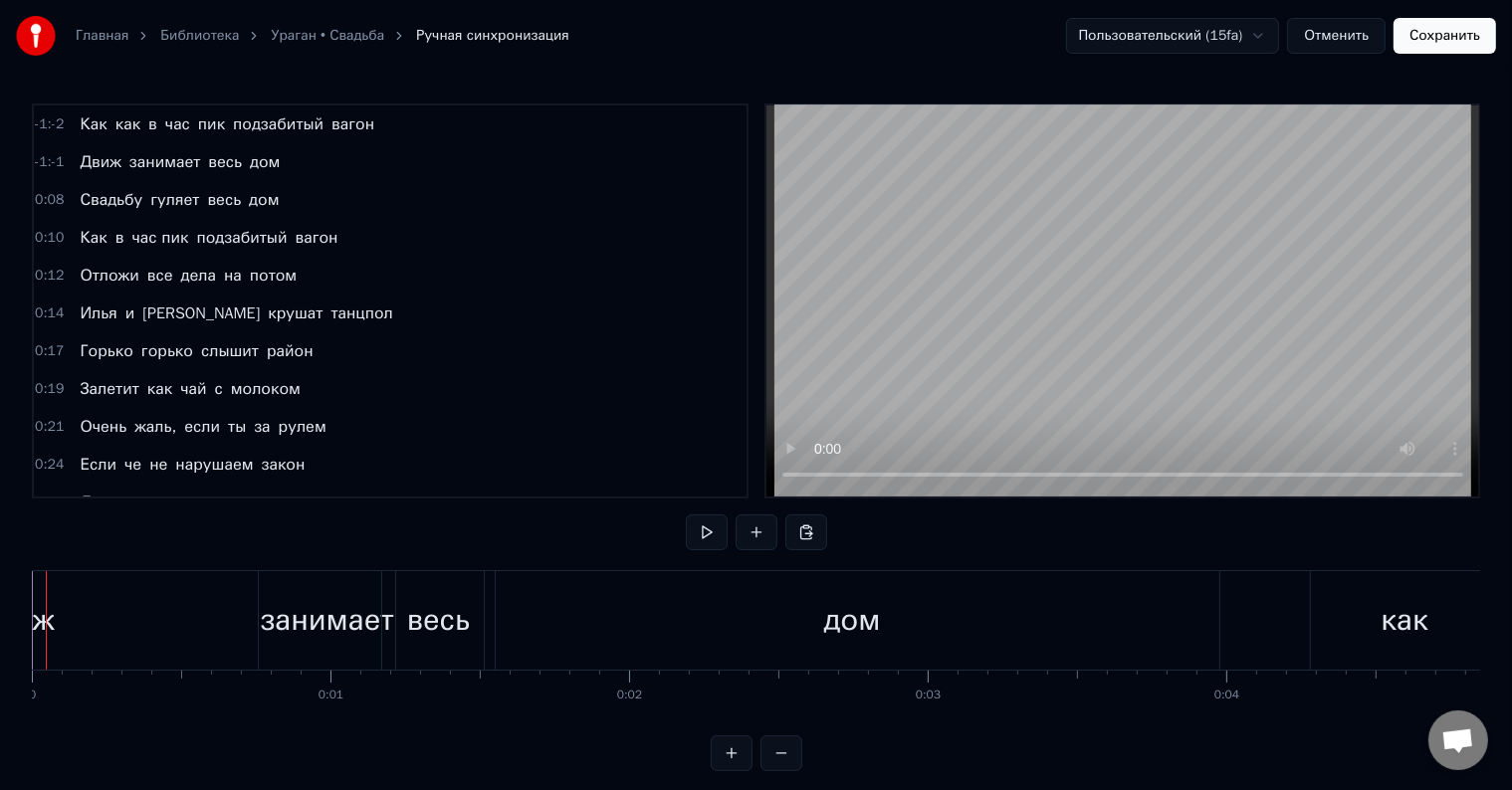 click on "Движ" at bounding box center [16, 620] 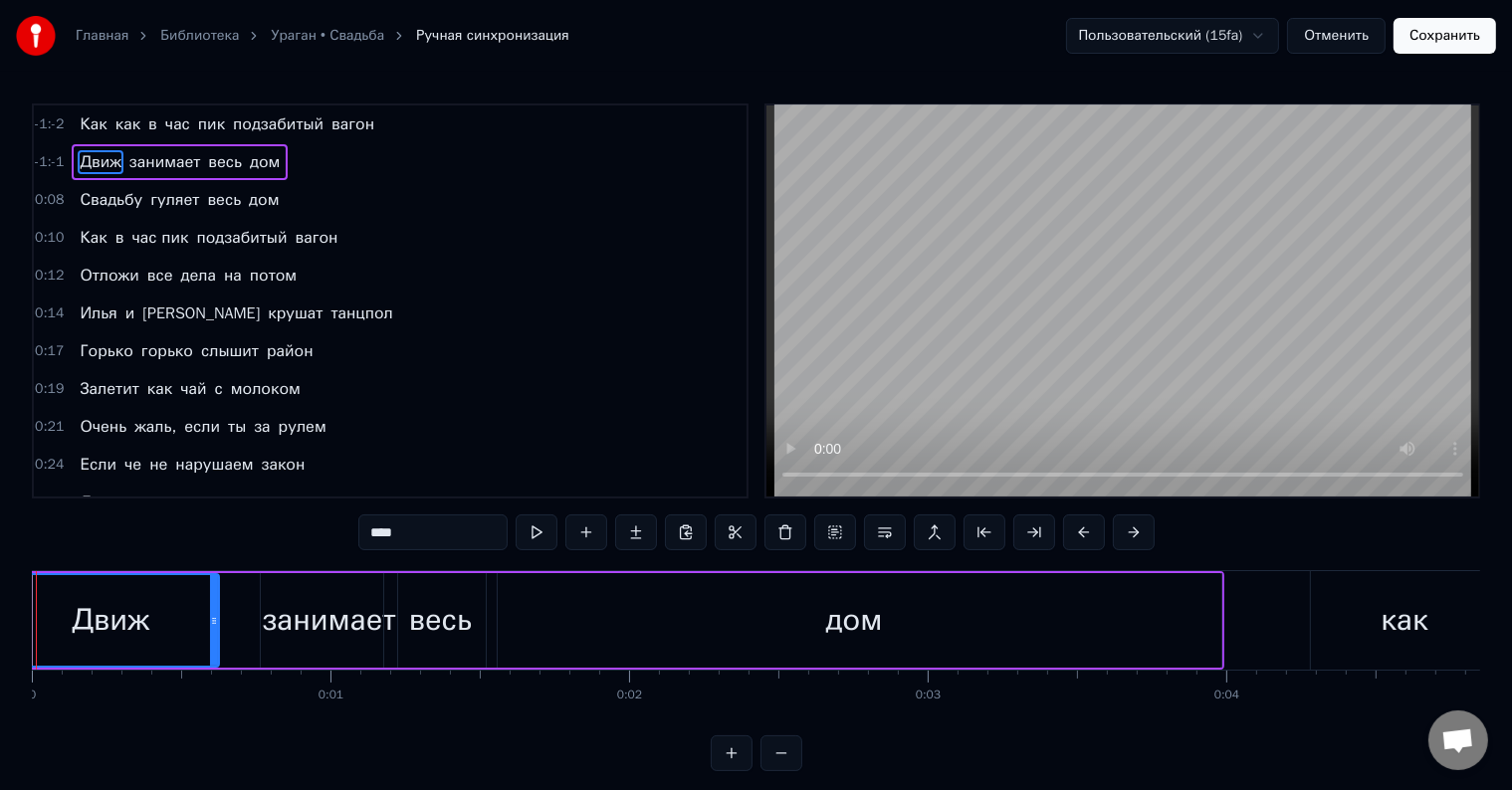 drag, startPoint x: 32, startPoint y: 611, endPoint x: 218, endPoint y: 597, distance: 186.52614 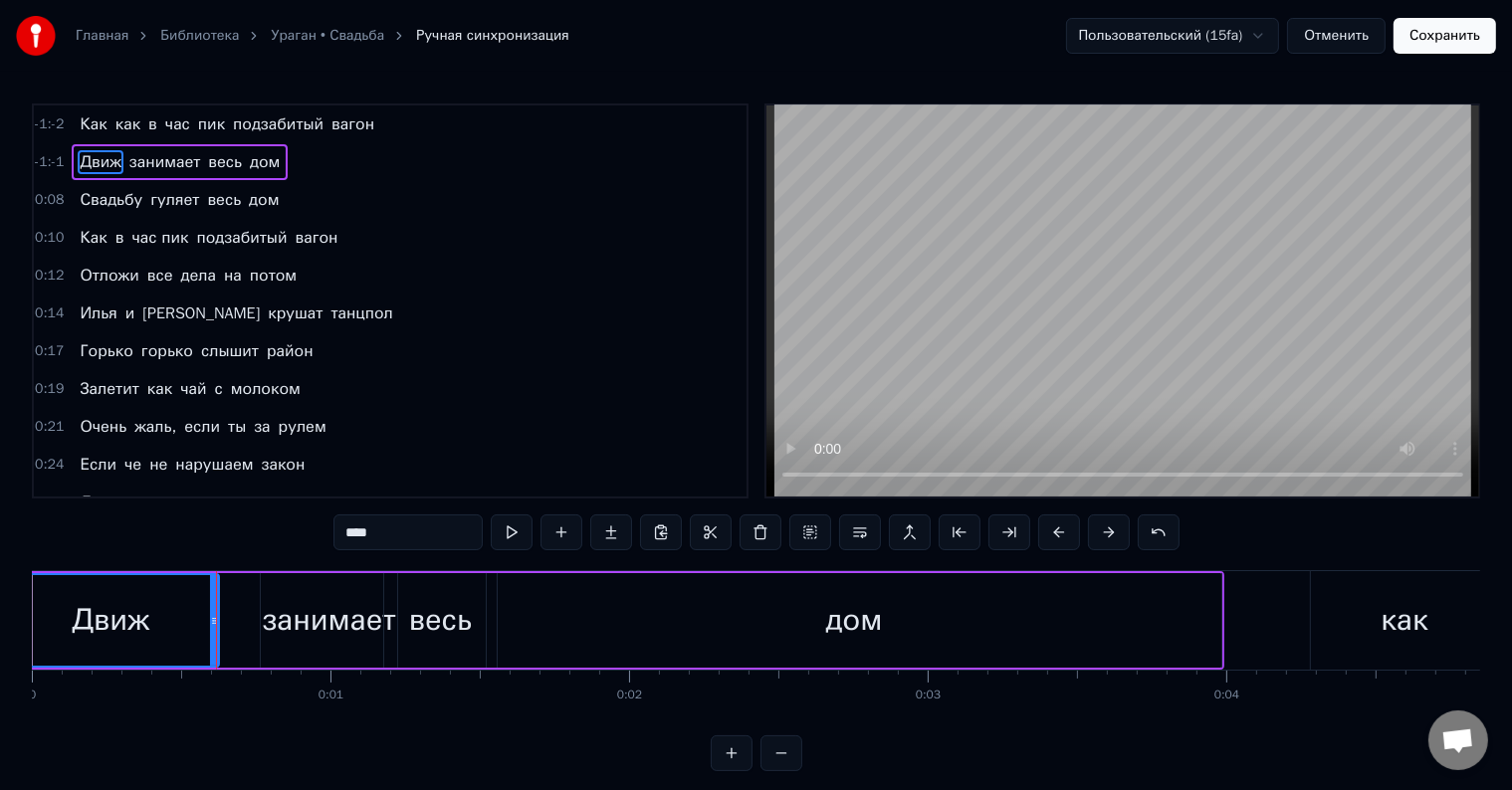 click on "Движ" at bounding box center [110, 620] 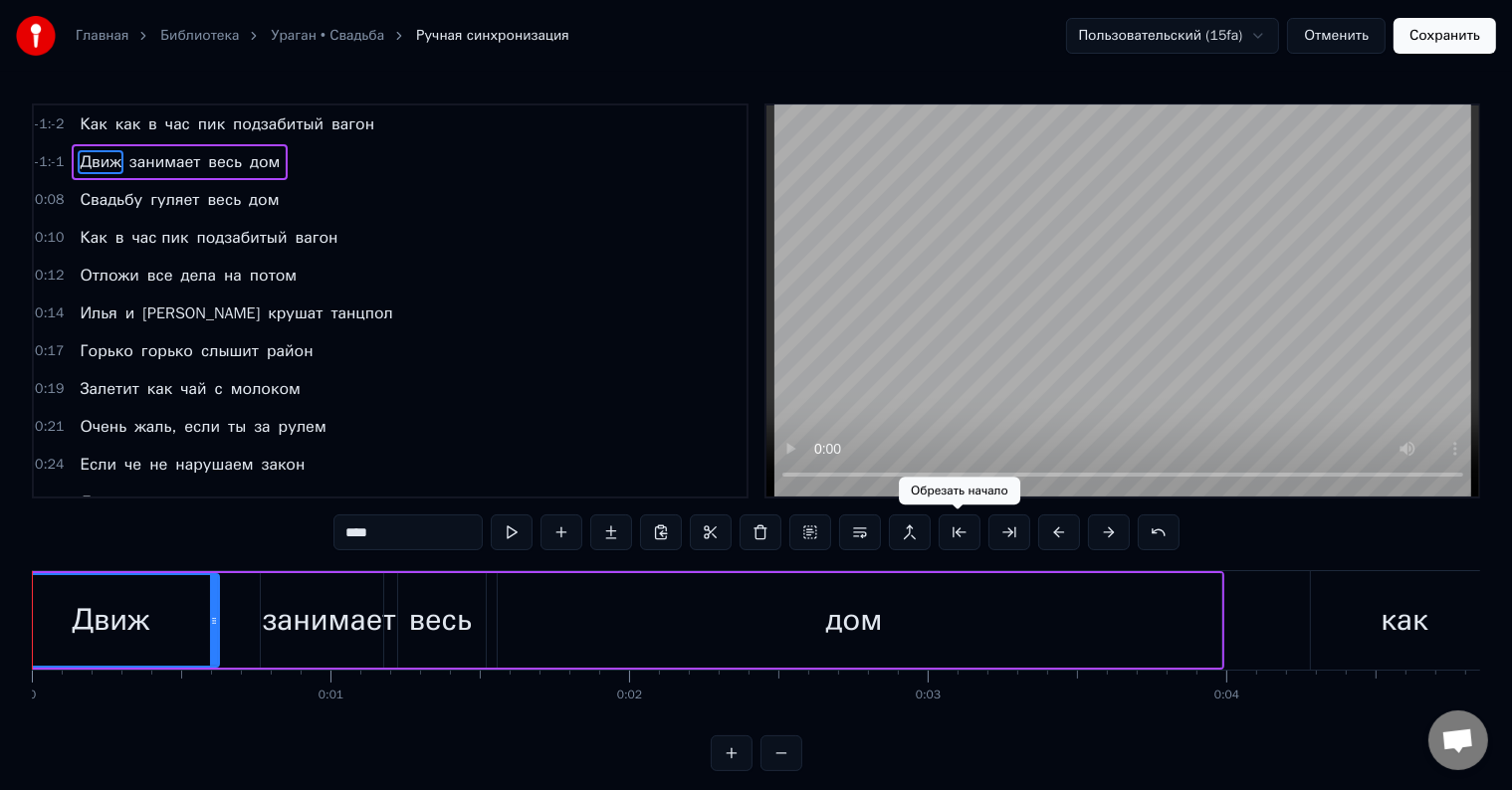 click at bounding box center [960, 532] 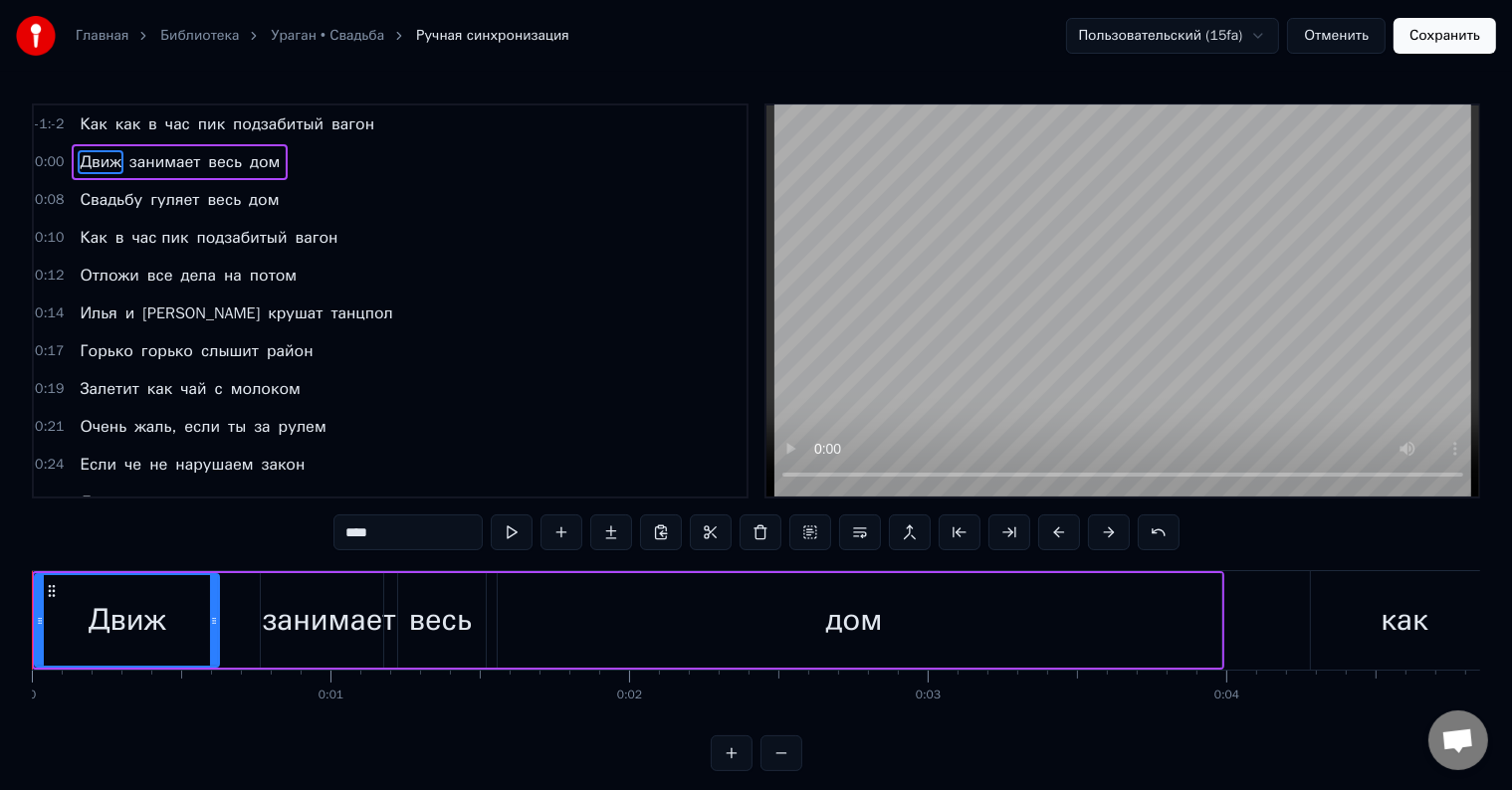 type 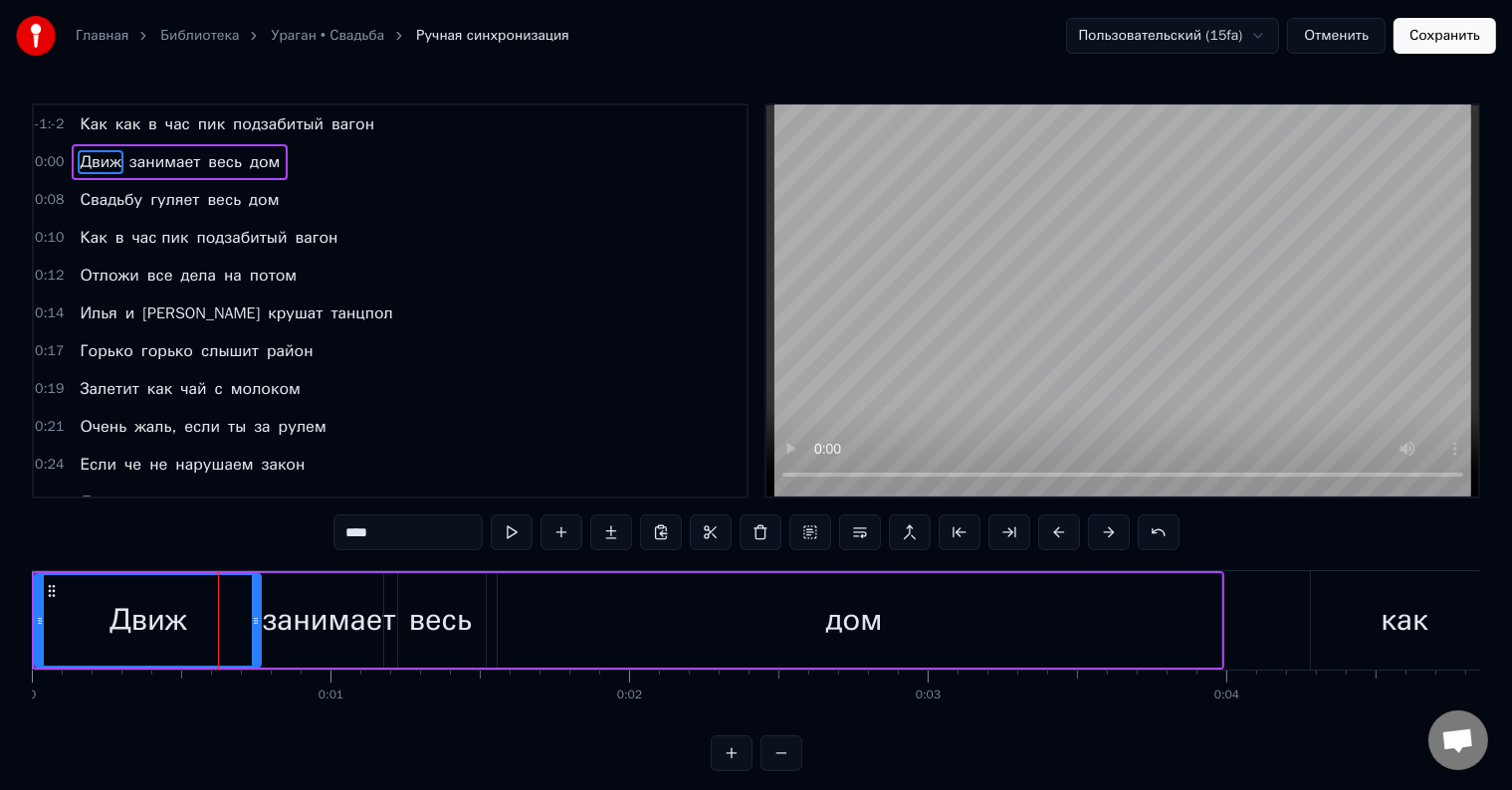drag, startPoint x: 212, startPoint y: 625, endPoint x: 254, endPoint y: 629, distance: 42.190046 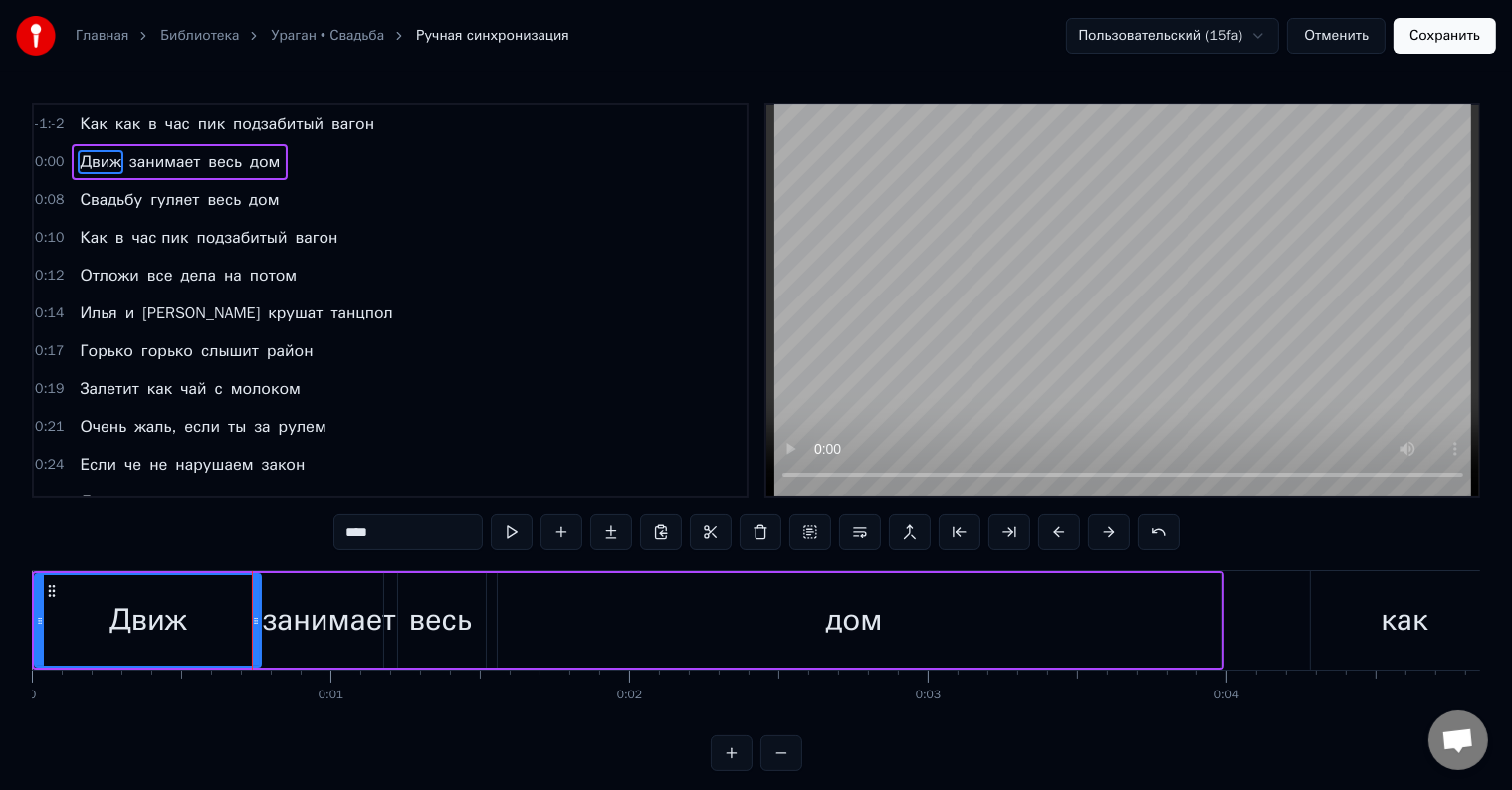 click at bounding box center [960, 532] 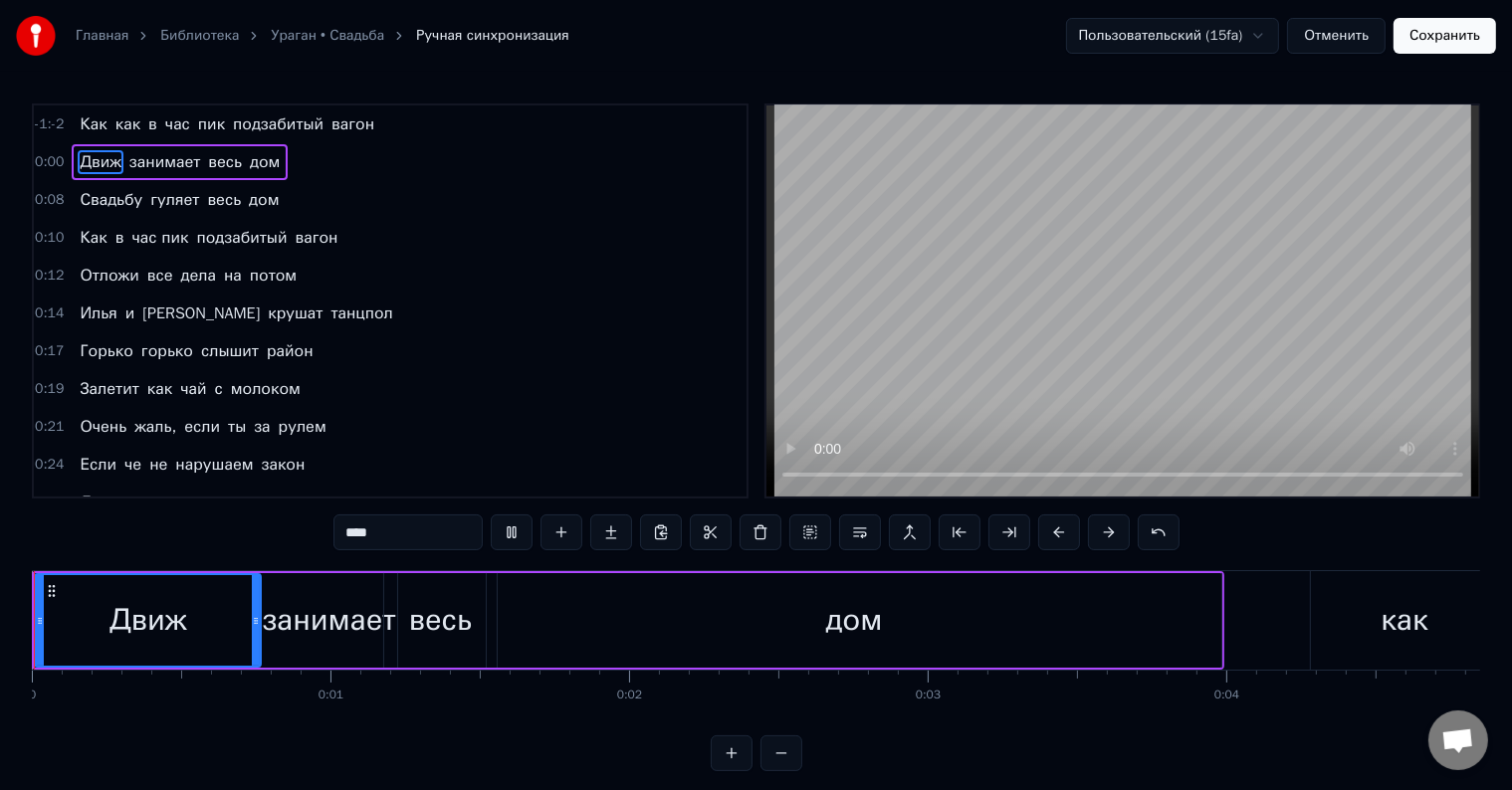 click at bounding box center [960, 532] 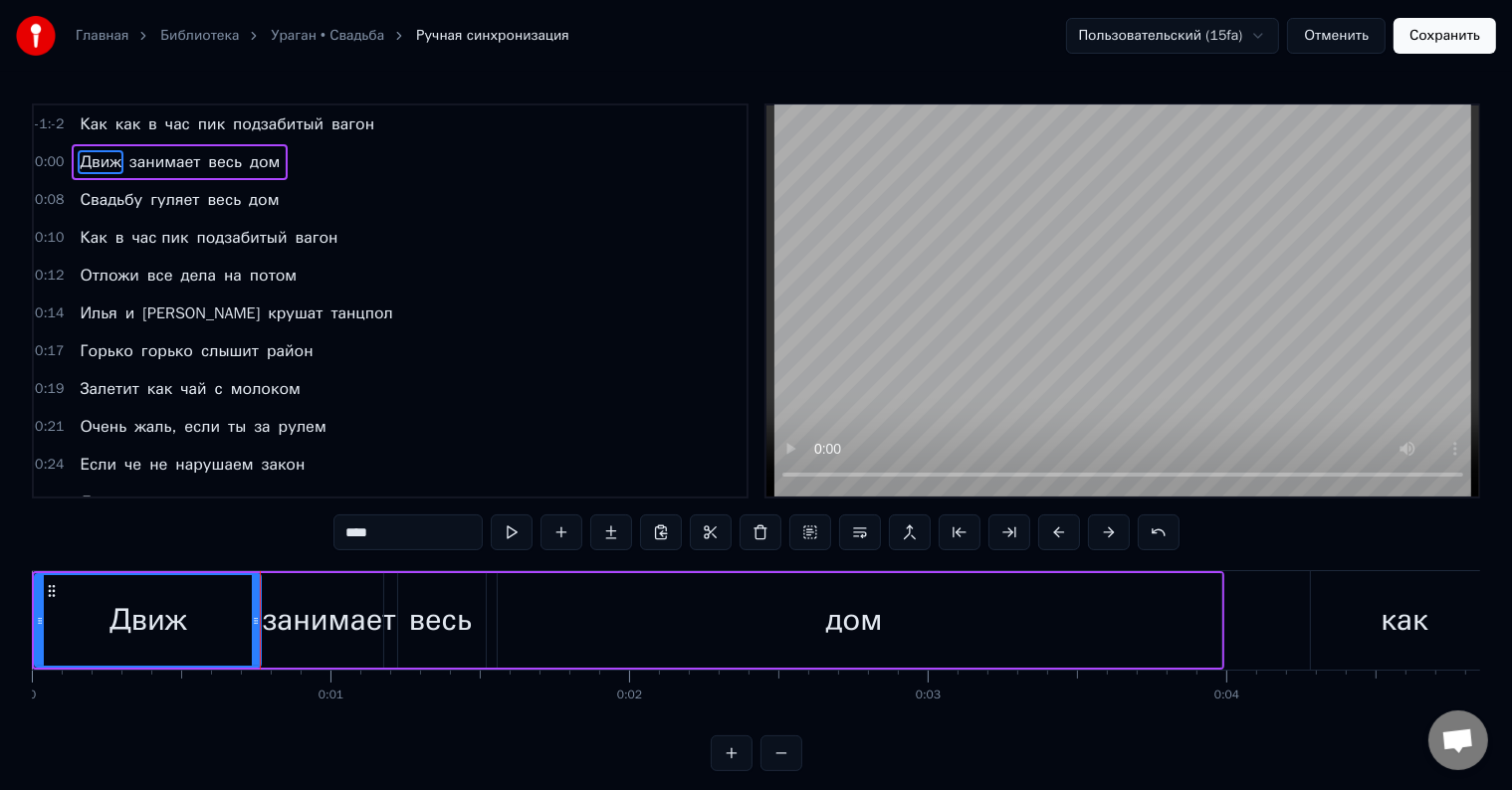 click on "-1:-2 Как как в час пик подзабитый вагон 0:00 Движ занимает весь дом 0:08 Свадьбу гуляет весь дом 0:10 Как в час пик подзабитый вагон 0:12 Отложи все дела на потом 0:14 Илья и [PERSON_NAME] крушат танцпол 0:17 Горько горько слышит район 0:19 Залетит как чай с молоком 0:21 Очень жаль, если ты за рулем 0:24 Если че не нарушаем закон 0:26 Двигаемся вместе, танец молодых 0:28 Сегодня этот день только для них 0:30 Желаем счастья и детей побольше им 0:32 Чтобы создавали свой лучший мир 0:35 А сегодня мы будем петь и плясать 0:37 У нас не галерея разрешаем снимать 0:39 Улыбки на лицах запрещаем скрывать 0:41 0:43" at bounding box center [756, 437] 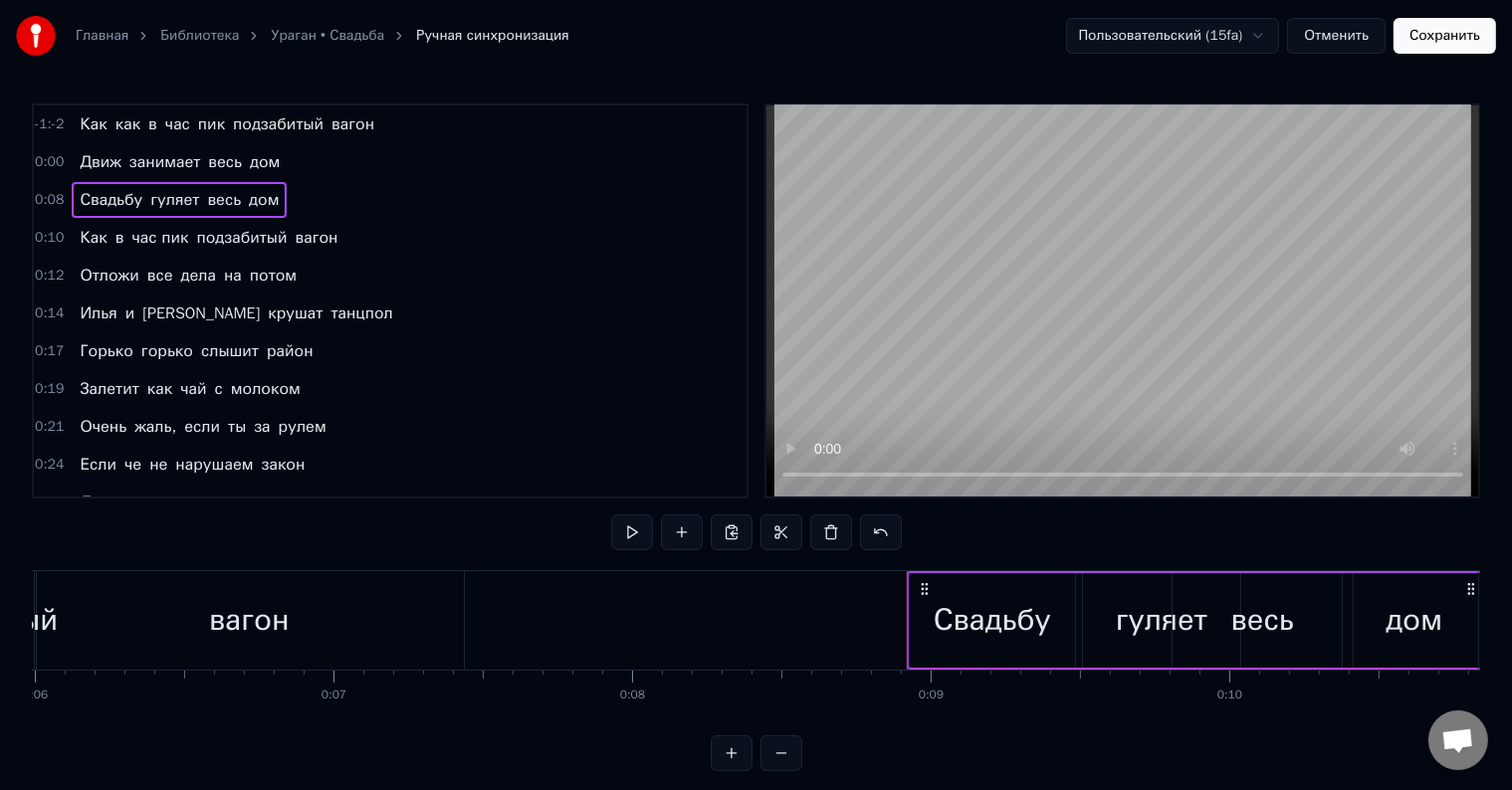 scroll, scrollTop: 0, scrollLeft: 2552, axis: horizontal 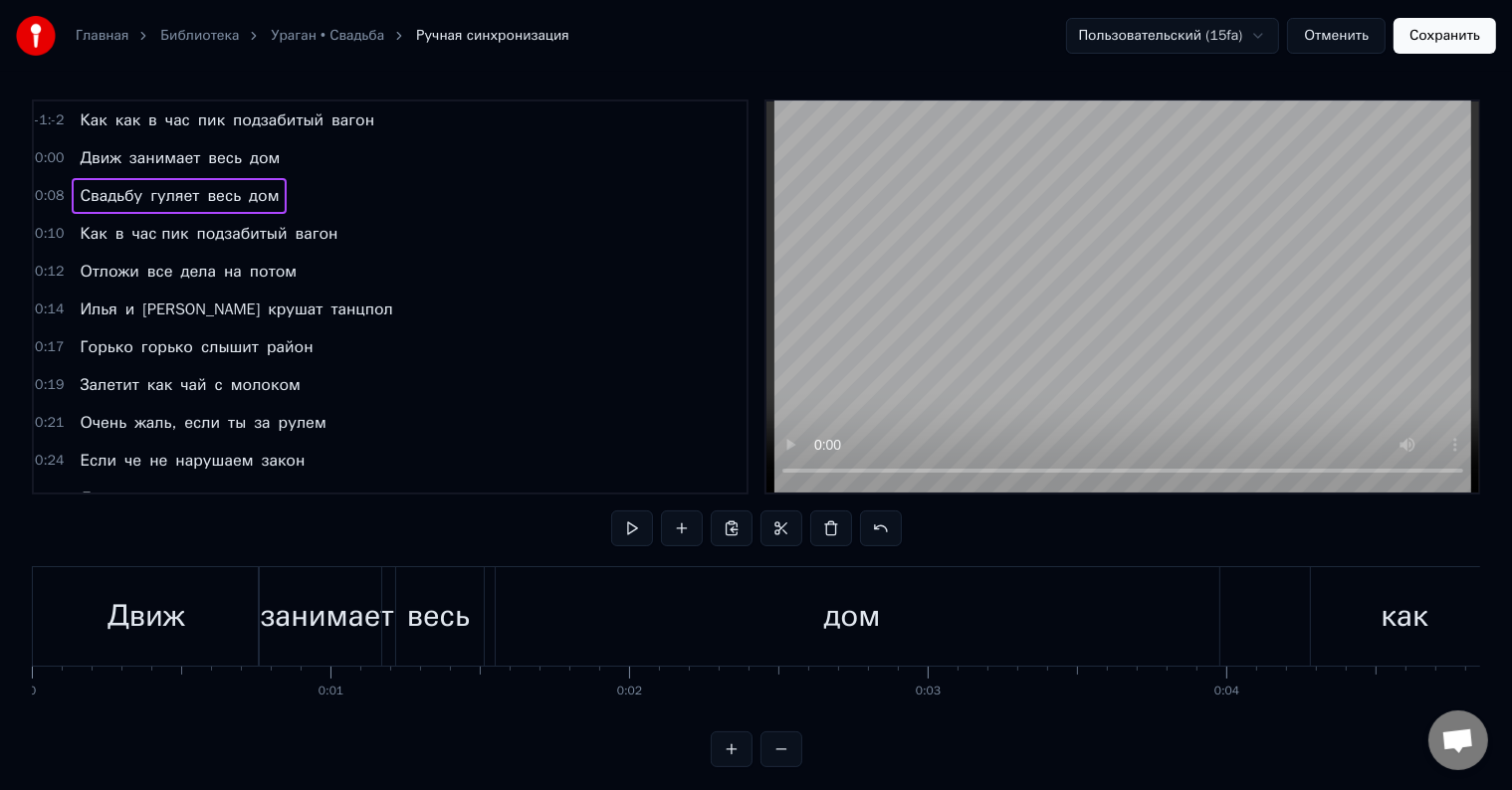 click on "Движ" at bounding box center [145, 616] 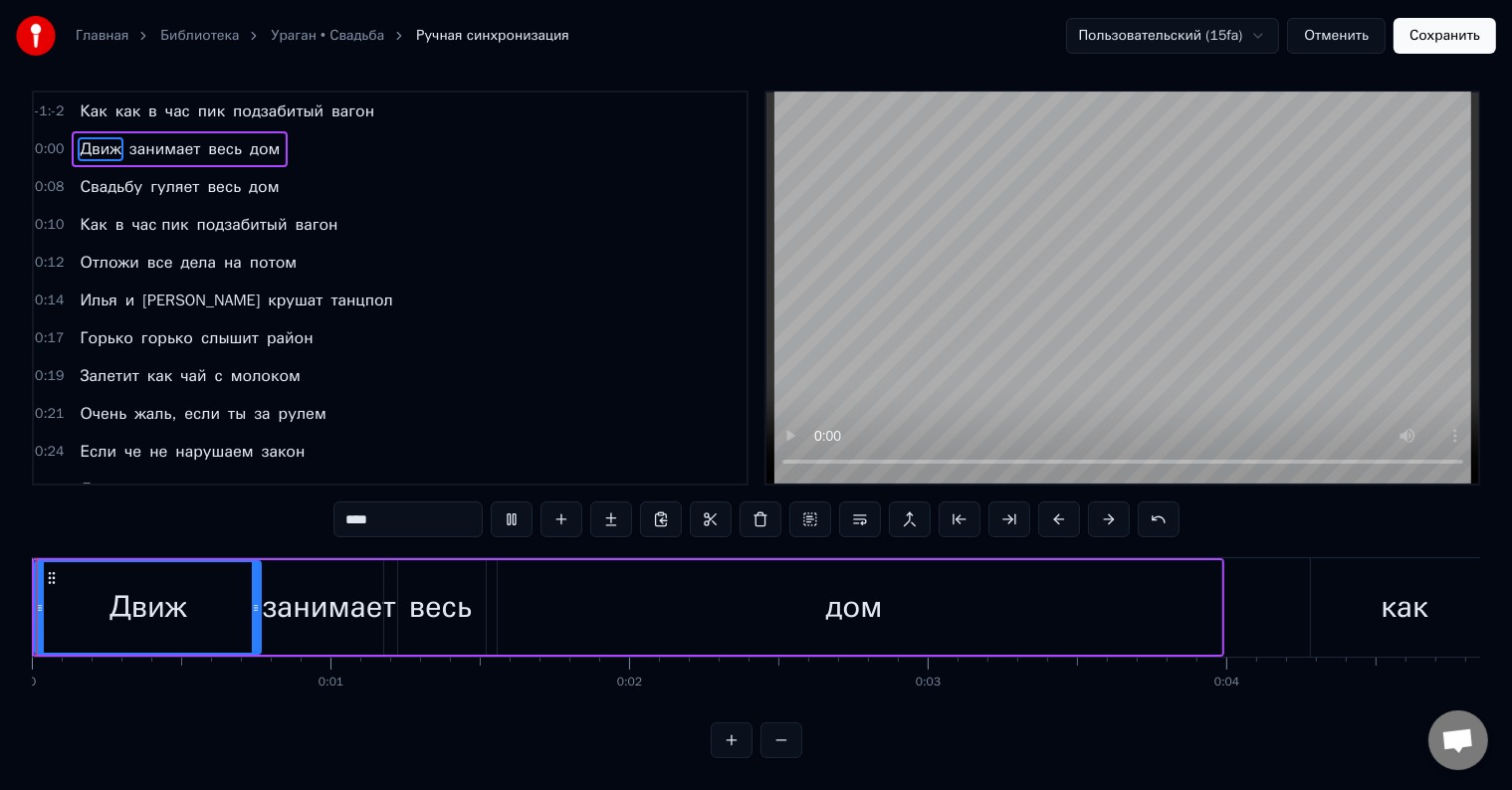 scroll, scrollTop: 30, scrollLeft: 0, axis: vertical 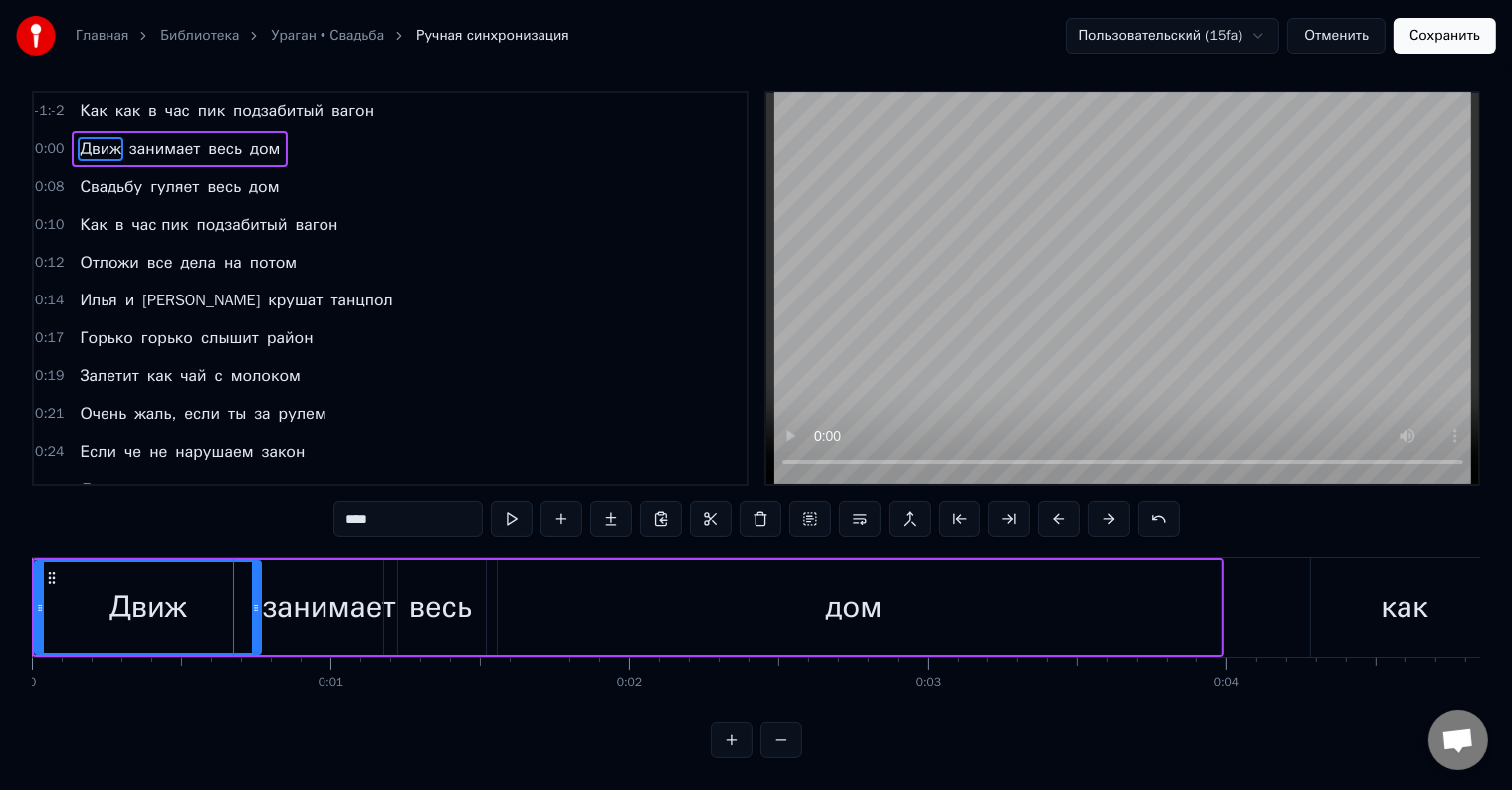 click on "вагон" at bounding box center (352, 111) 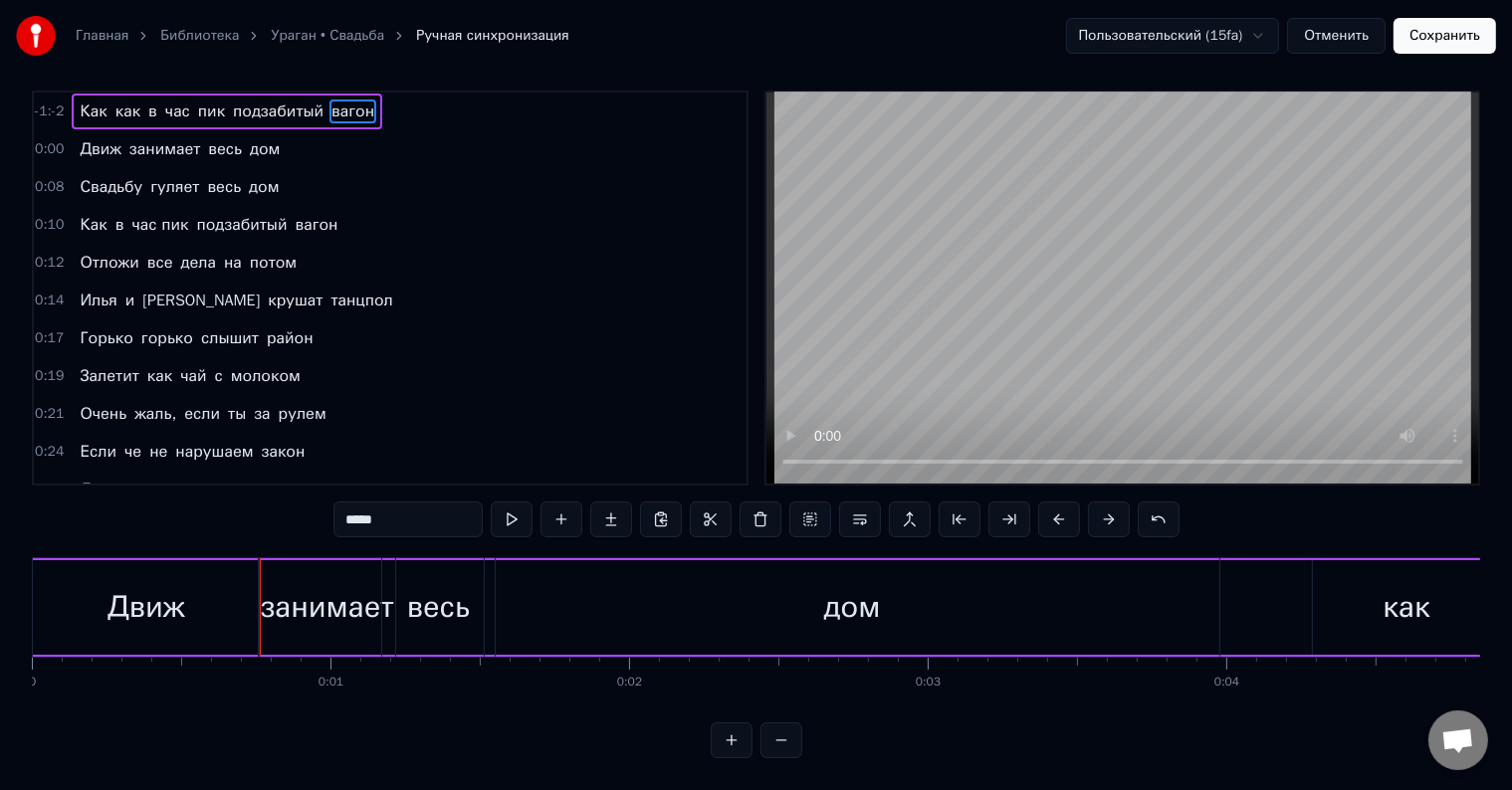 scroll, scrollTop: 0, scrollLeft: 0, axis: both 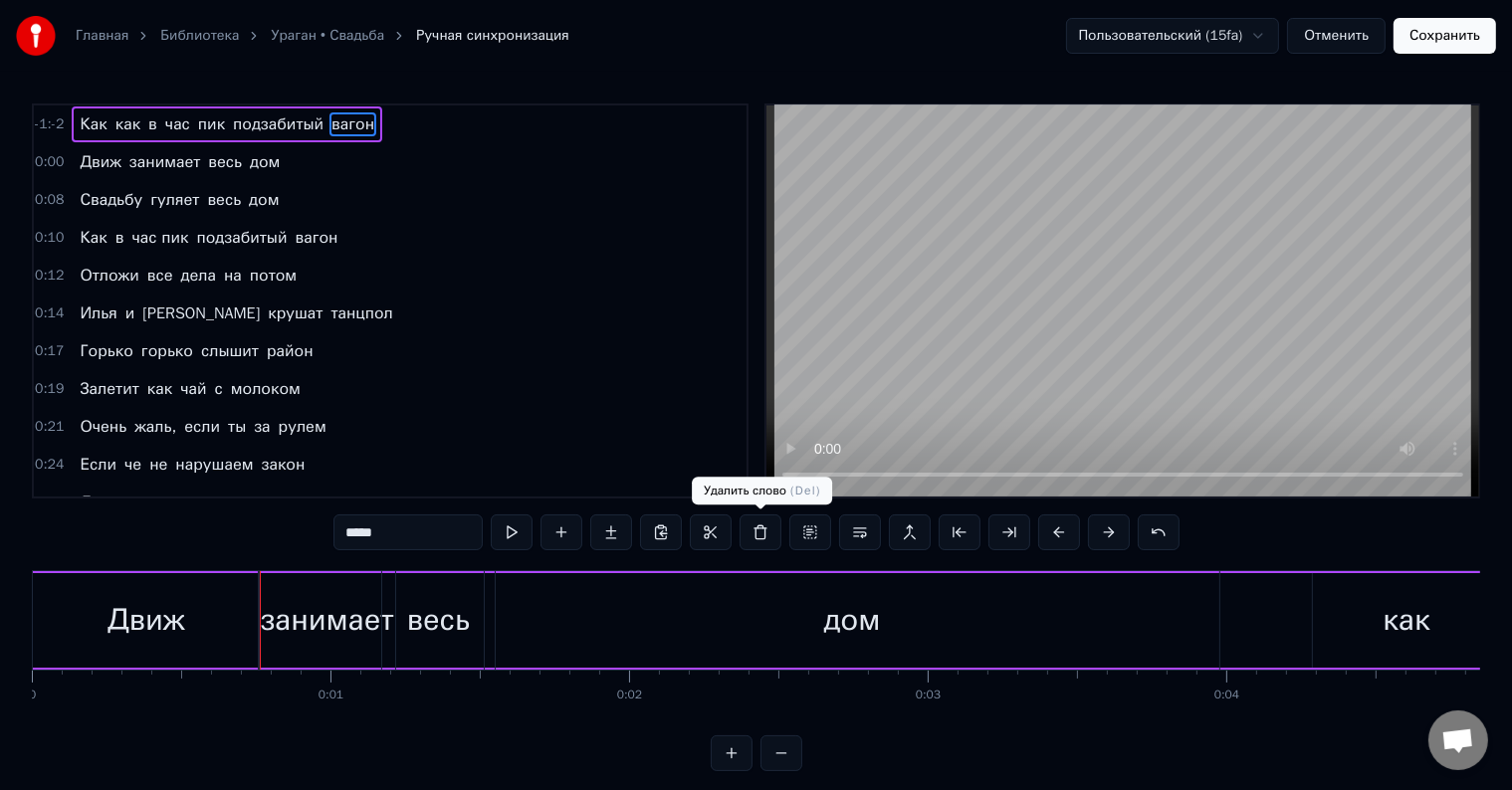 click at bounding box center [760, 532] 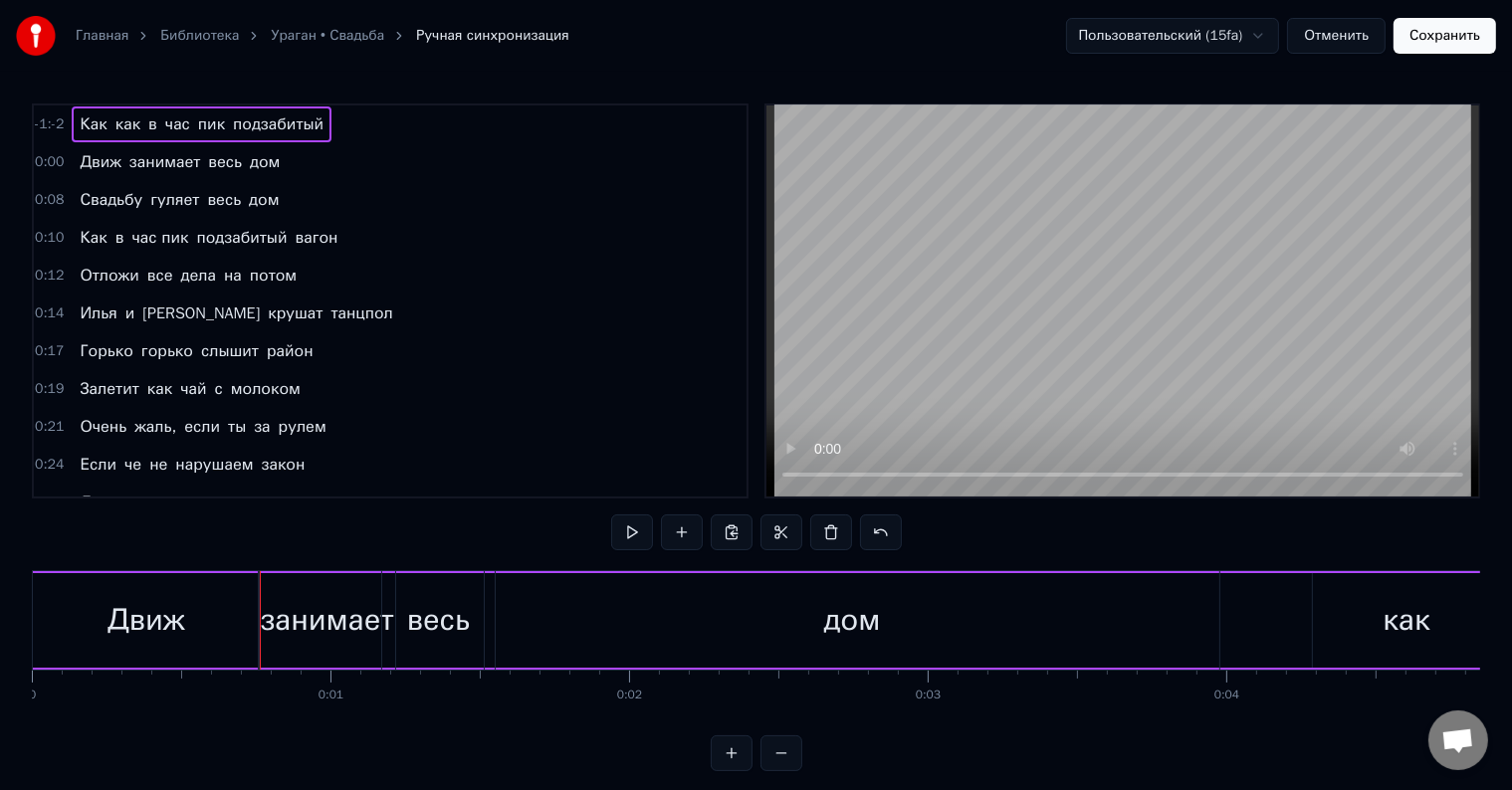 click on "подзабитый" at bounding box center (278, 124) 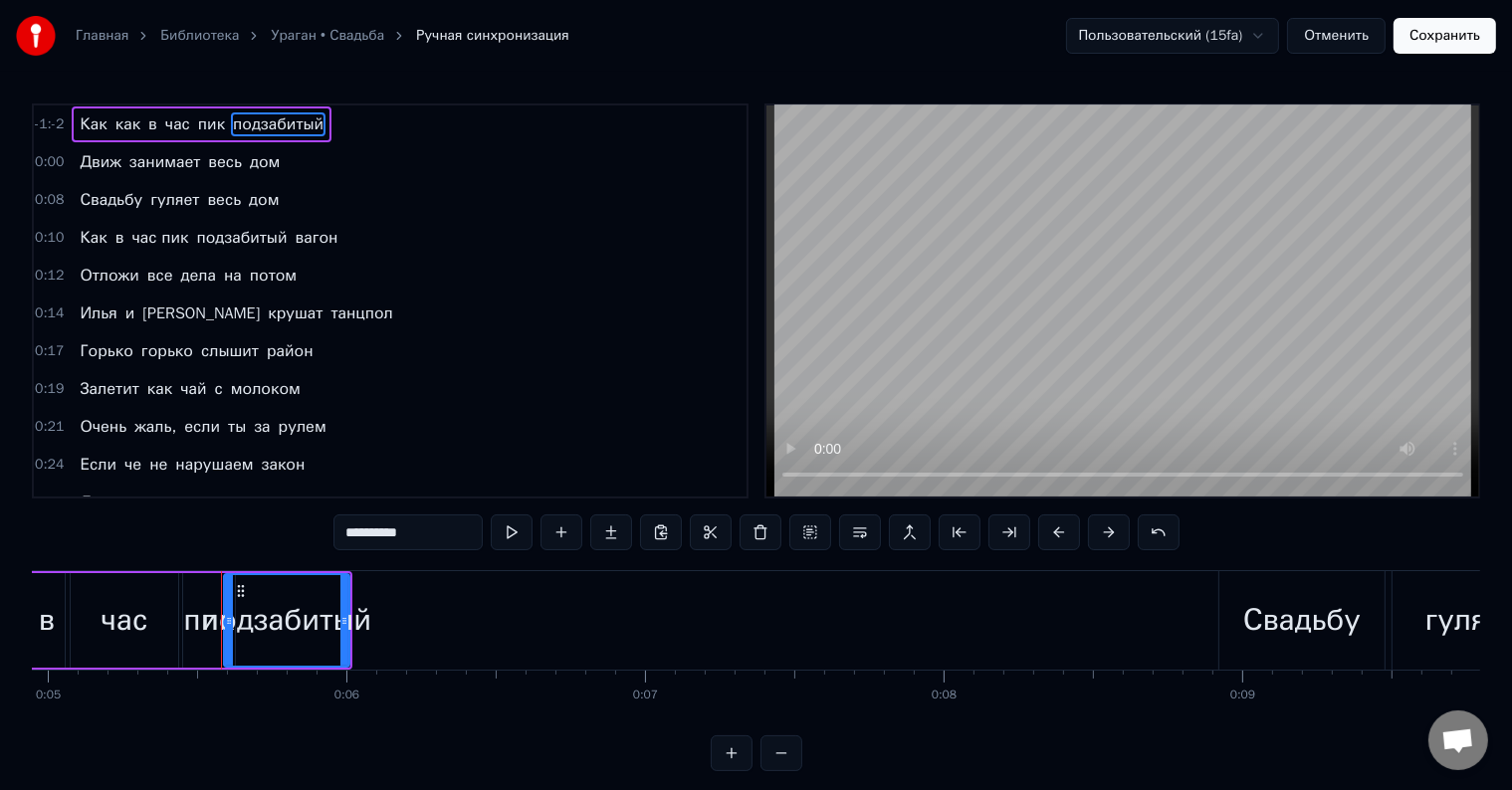 scroll, scrollTop: 0, scrollLeft: 1566, axis: horizontal 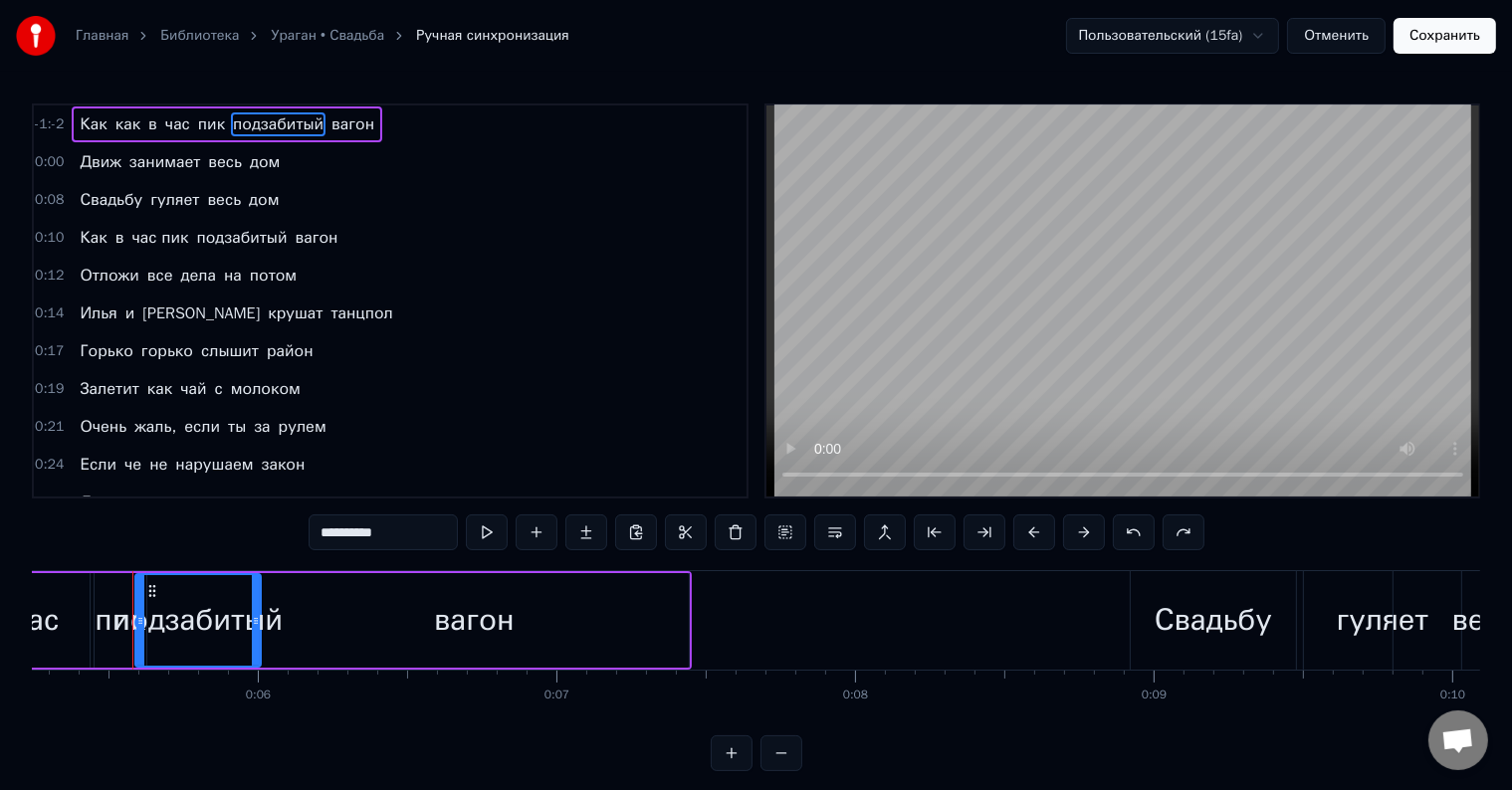 click on "вагон" at bounding box center (474, 620) 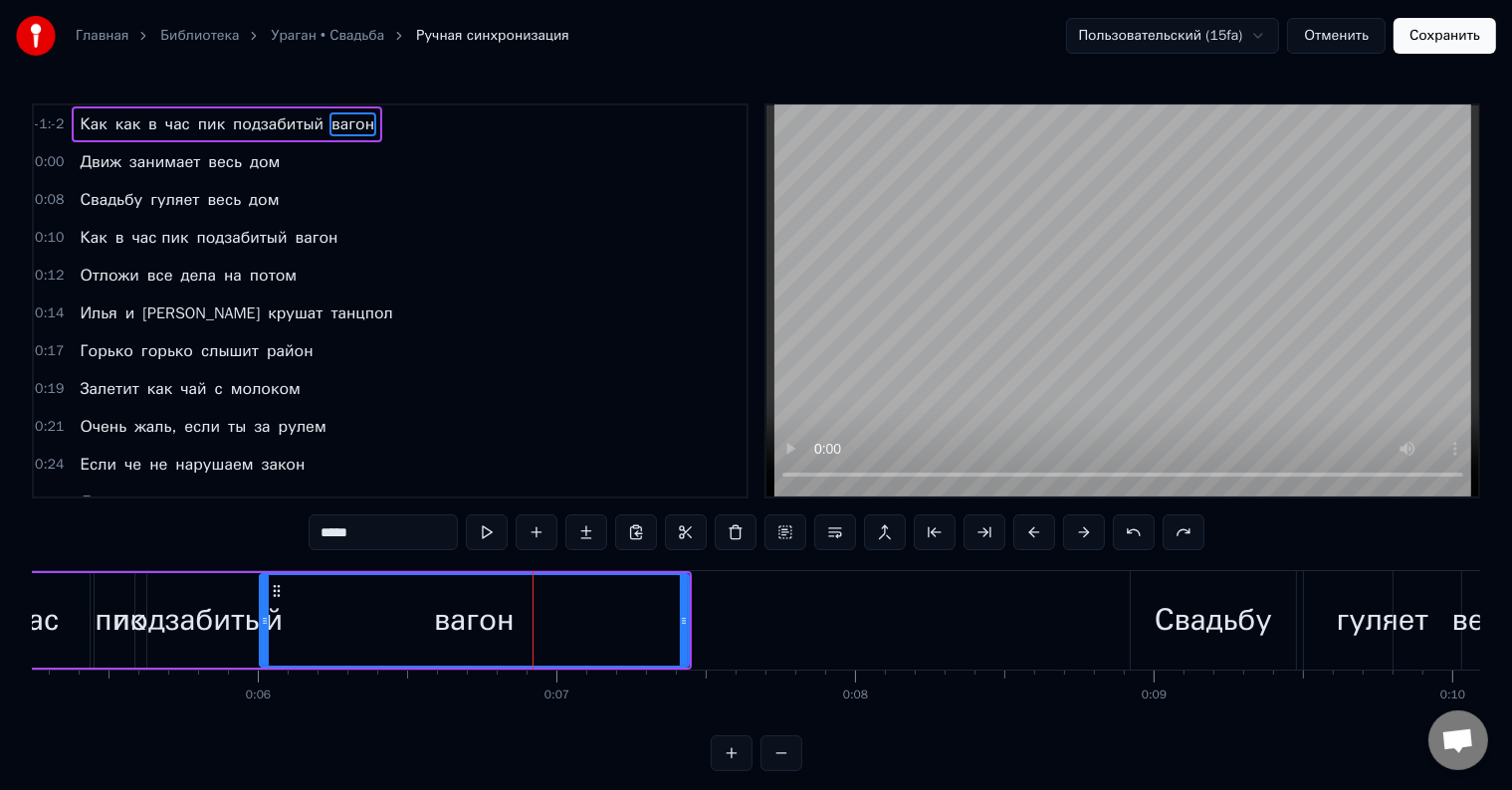 click on "-1:-2" at bounding box center (49, 124) 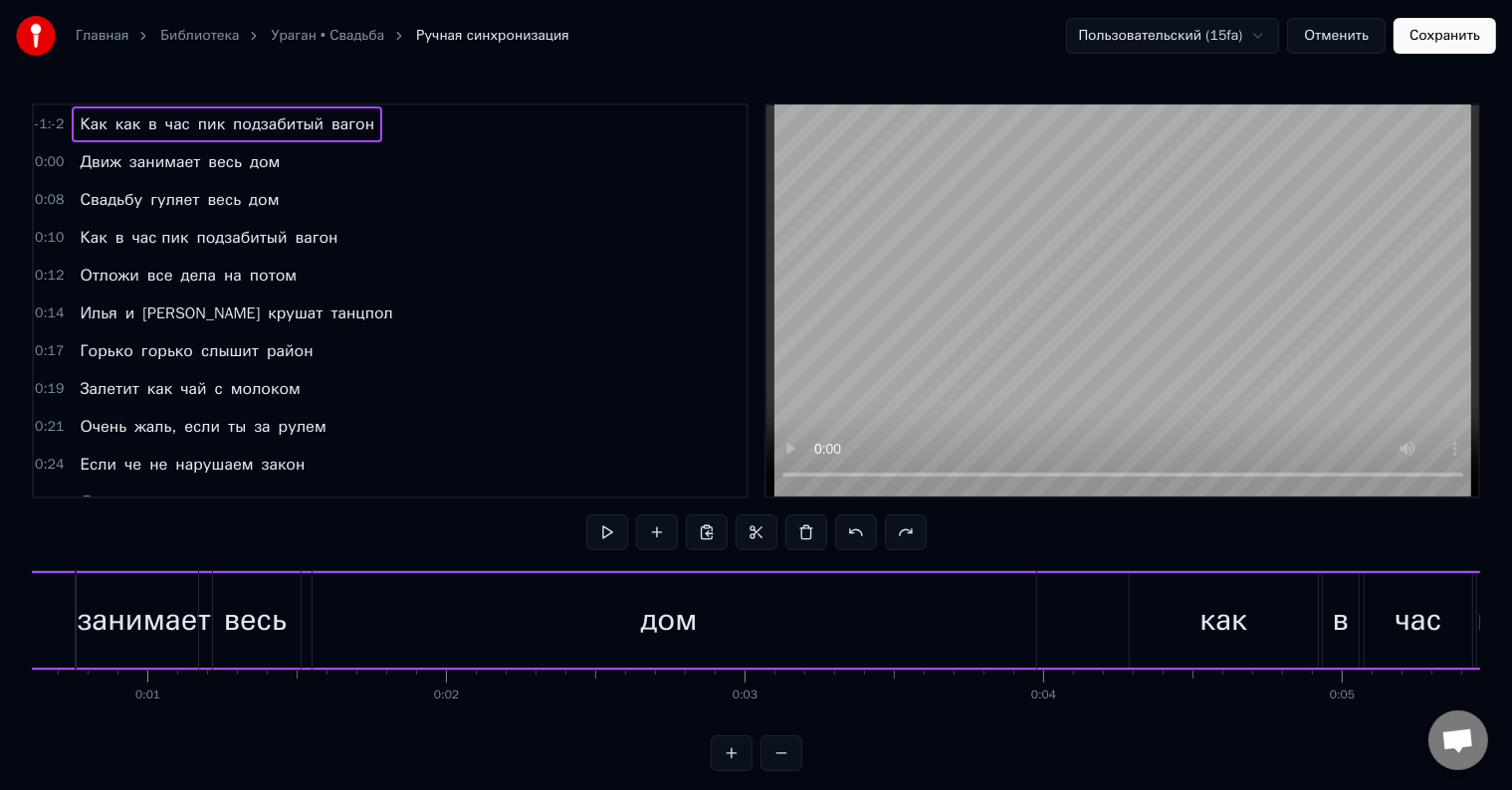 scroll, scrollTop: 0, scrollLeft: 0, axis: both 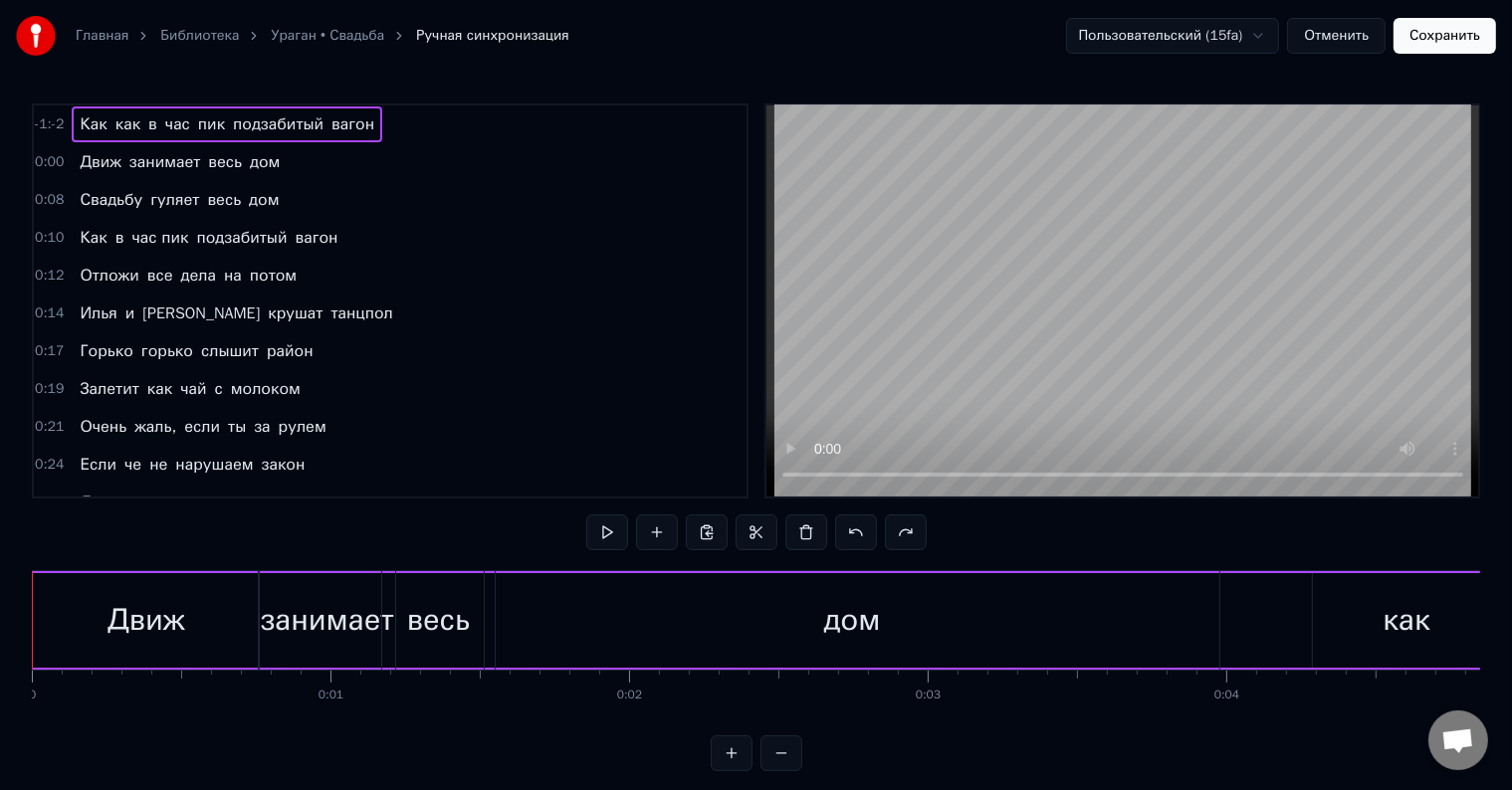 click on "Как" at bounding box center (93, 124) 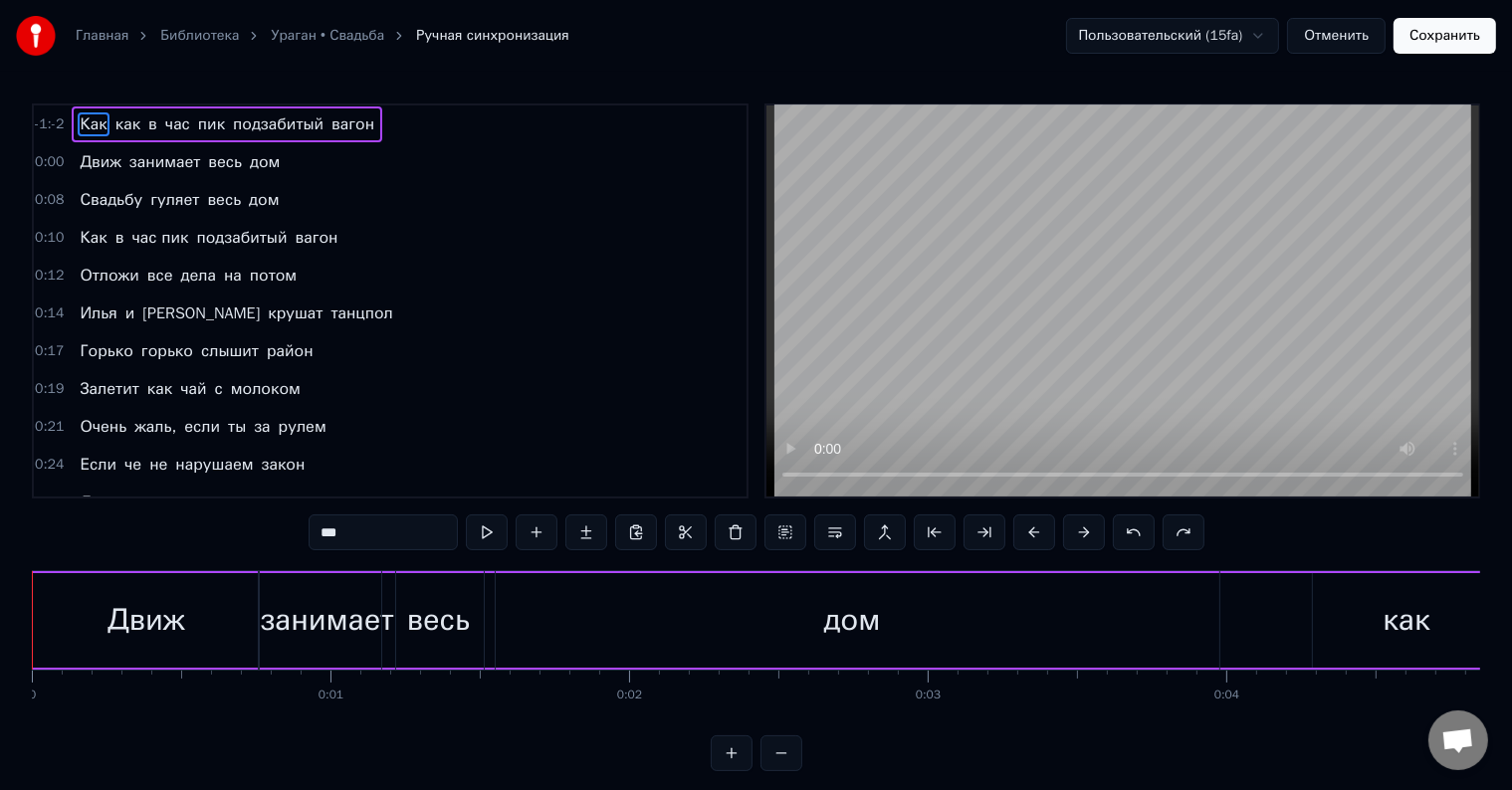 click at bounding box center (935, 532) 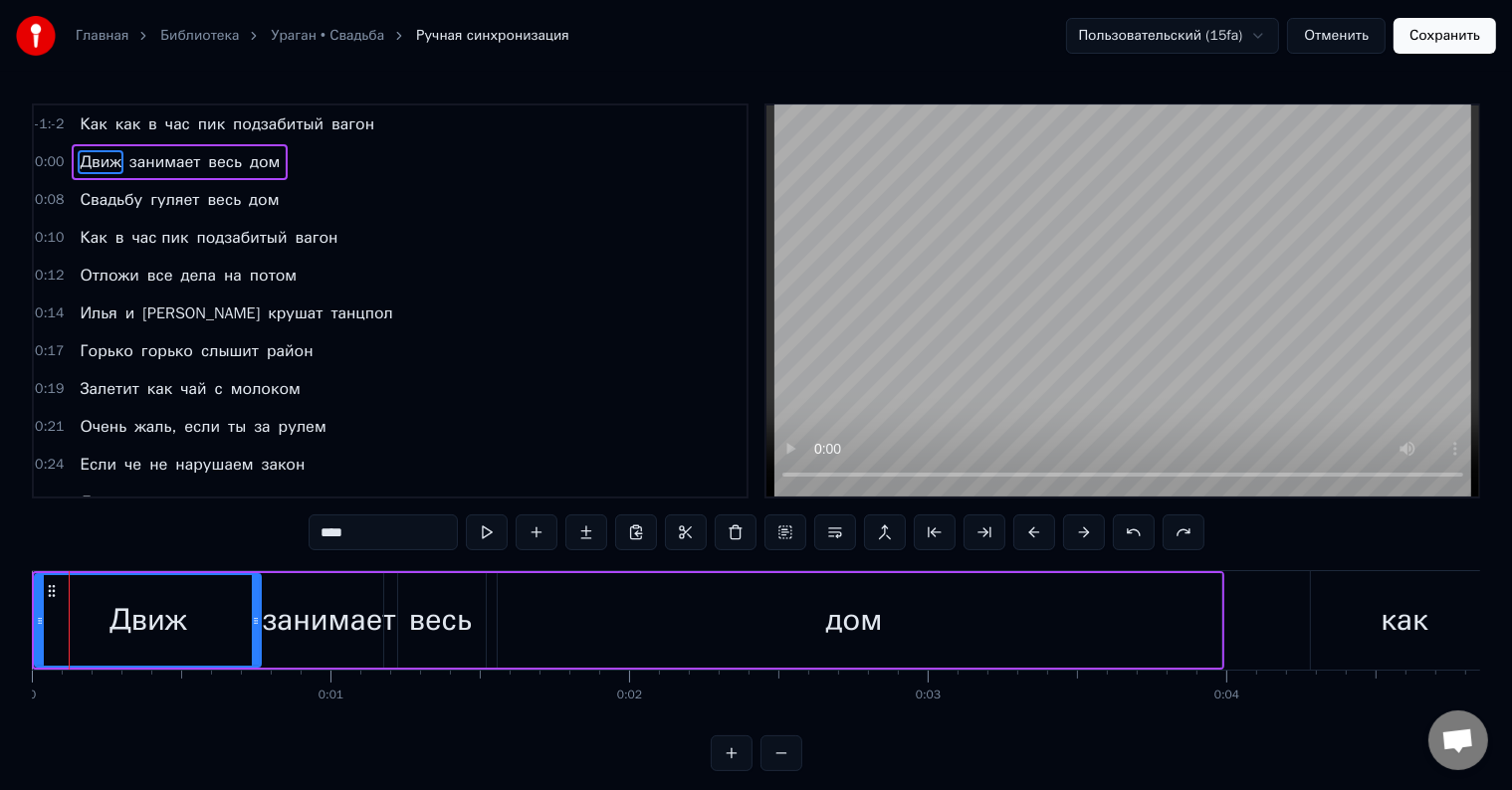 click on "Как" at bounding box center (93, 124) 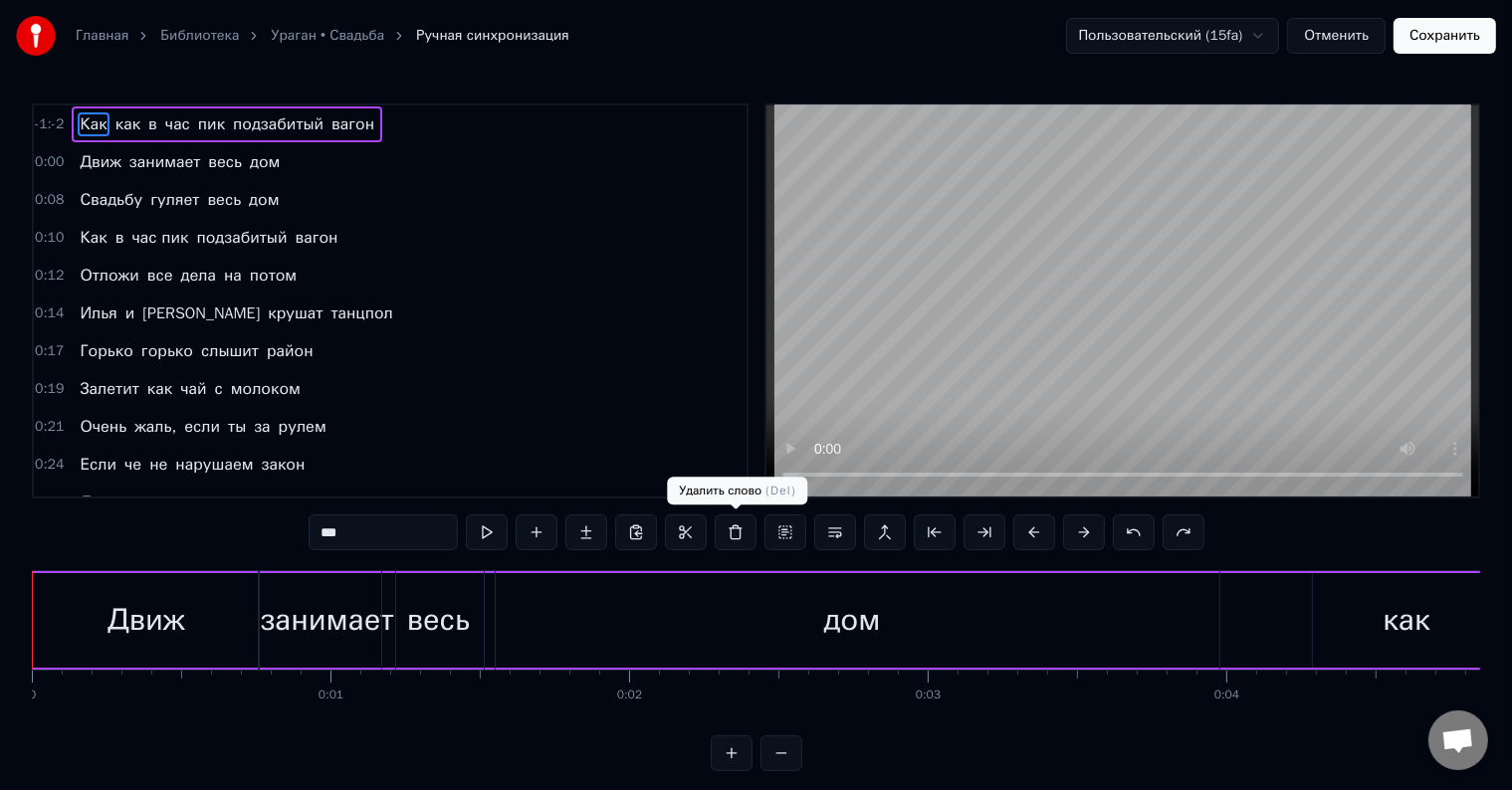 click at bounding box center [736, 532] 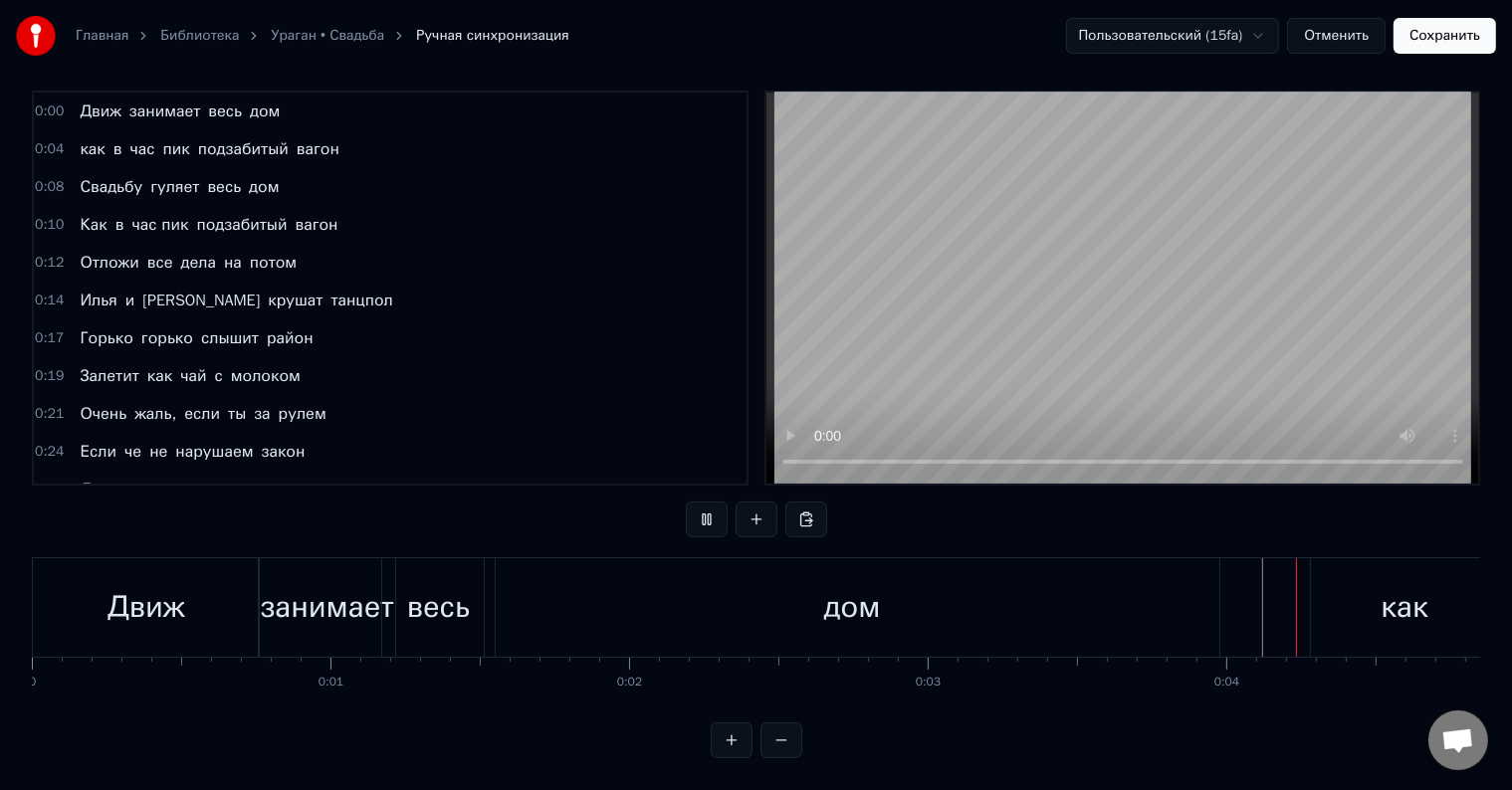 scroll, scrollTop: 30, scrollLeft: 0, axis: vertical 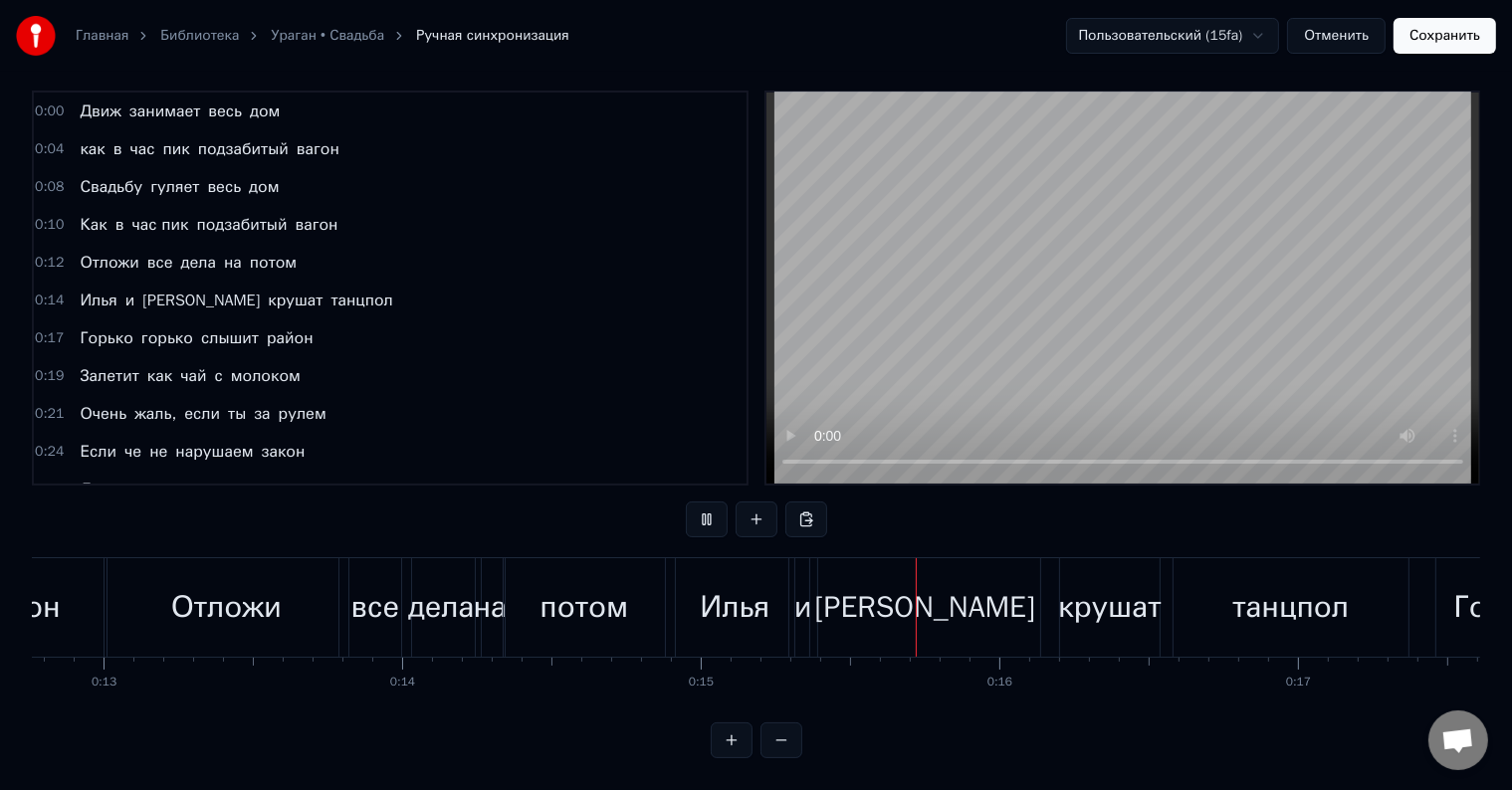 click on "Сохранить" at bounding box center (1444, 36) 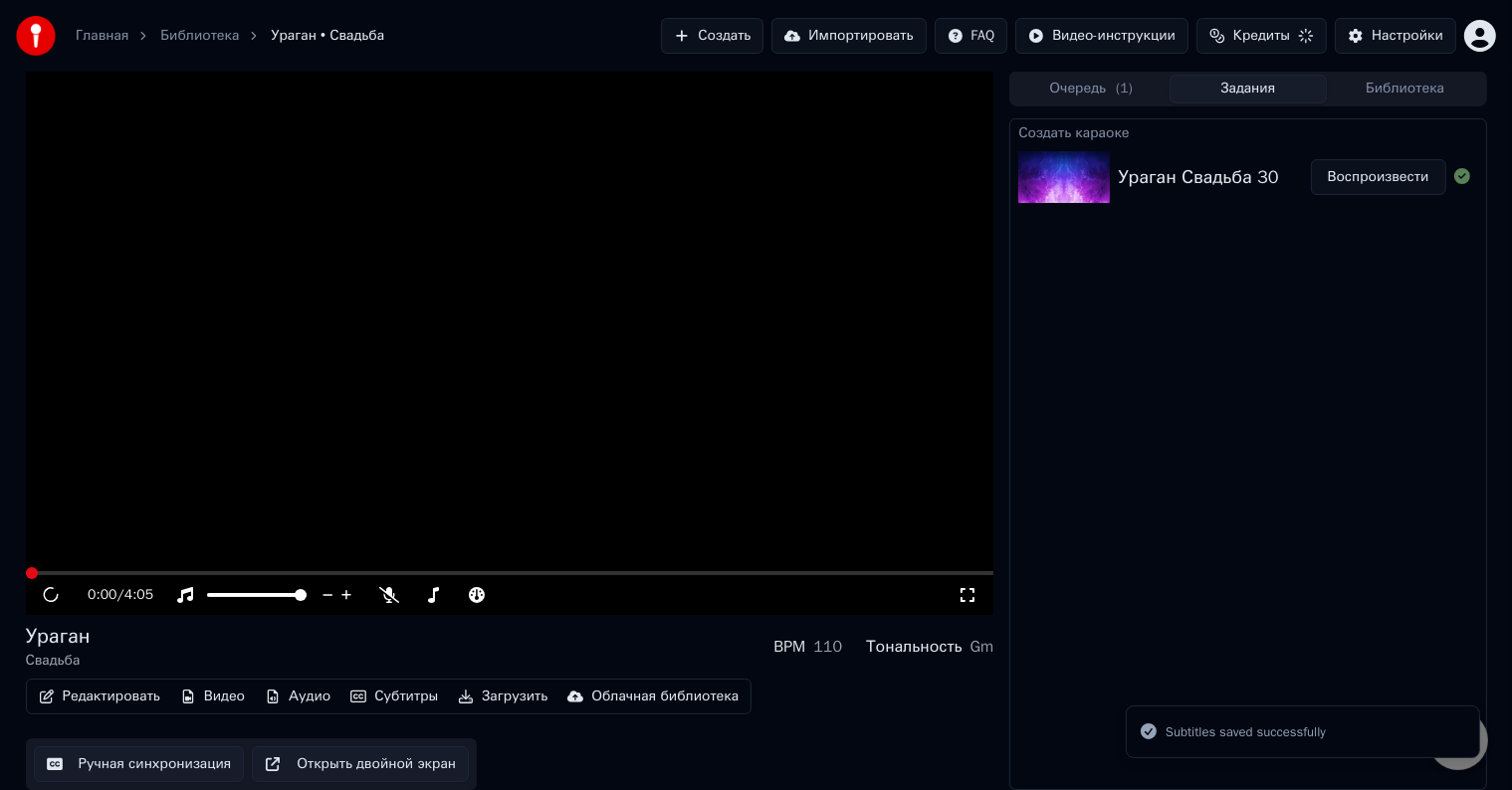 scroll, scrollTop: 1, scrollLeft: 0, axis: vertical 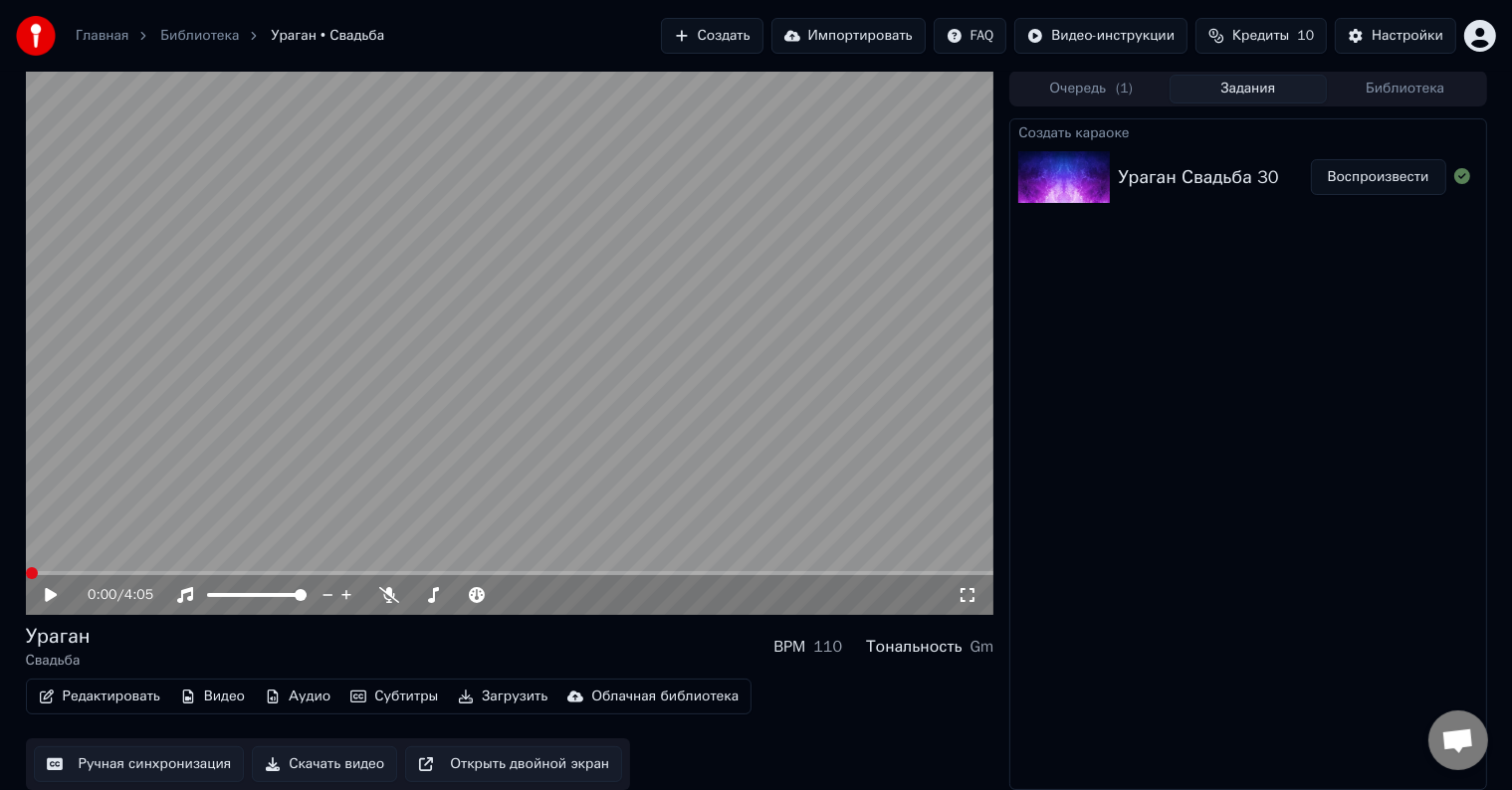 click at bounding box center [32, 573] 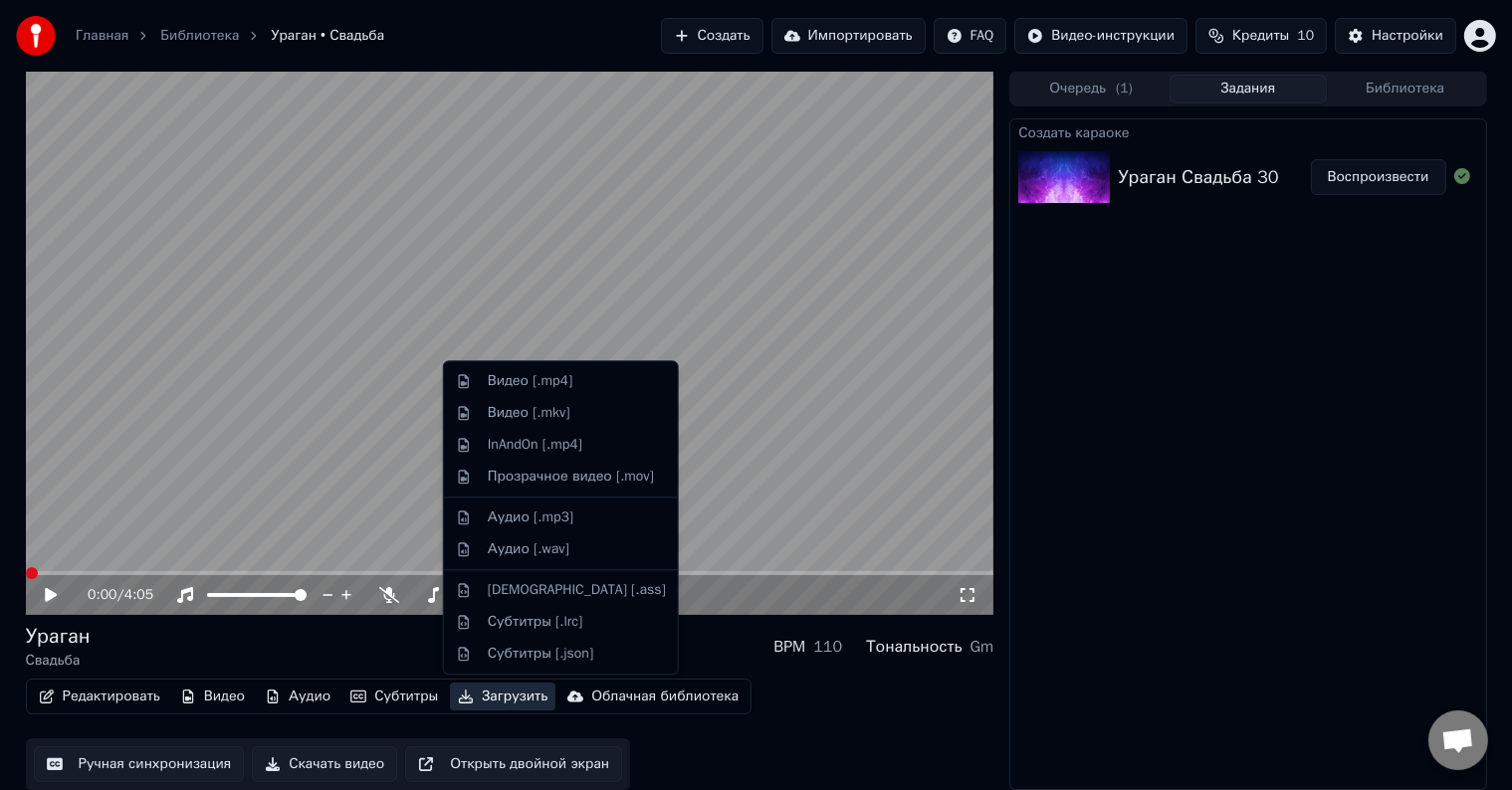 click on "Загрузить" at bounding box center [503, 696] 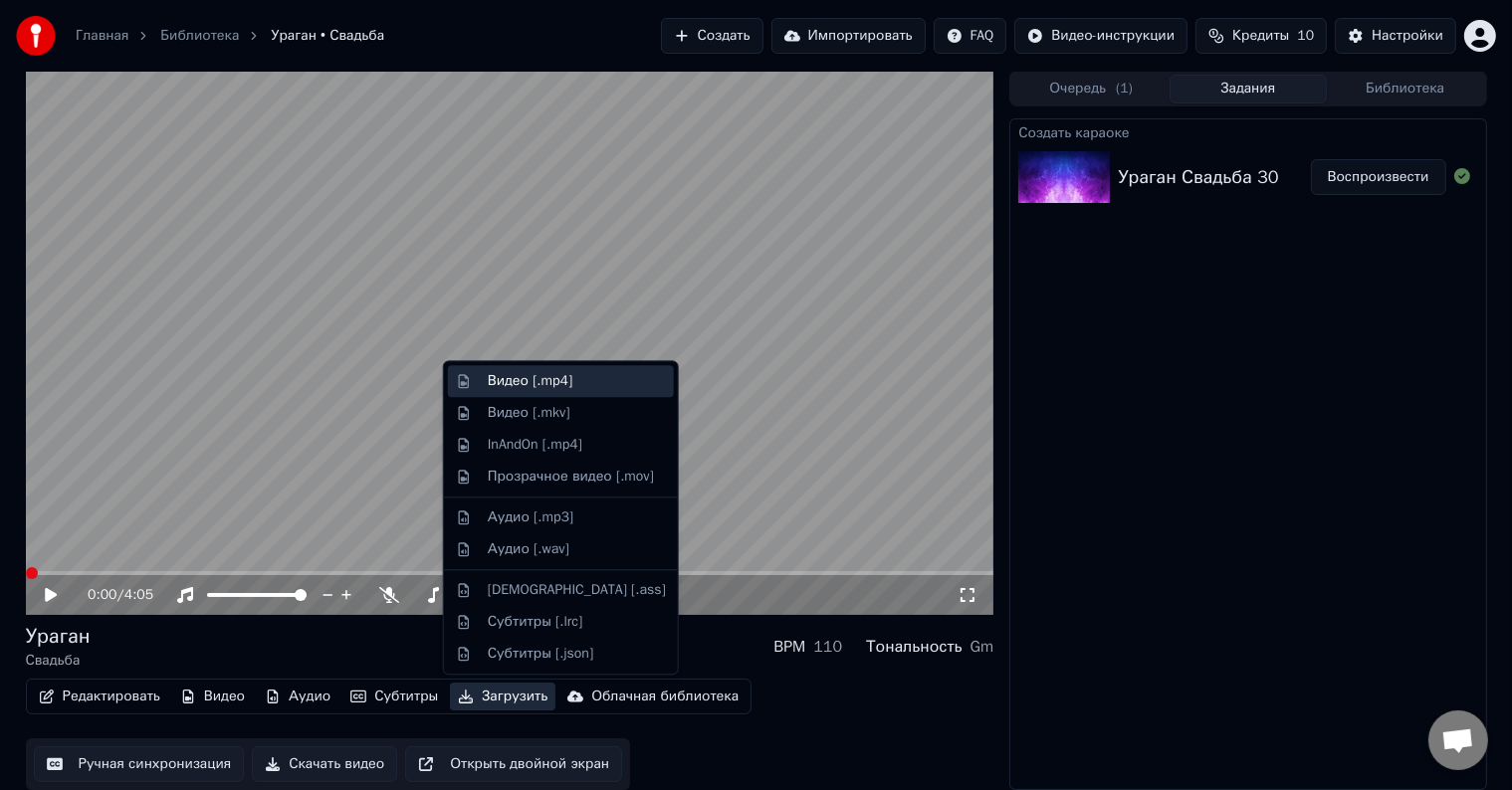 click on "Видео [.mp4]" at bounding box center [576, 381] 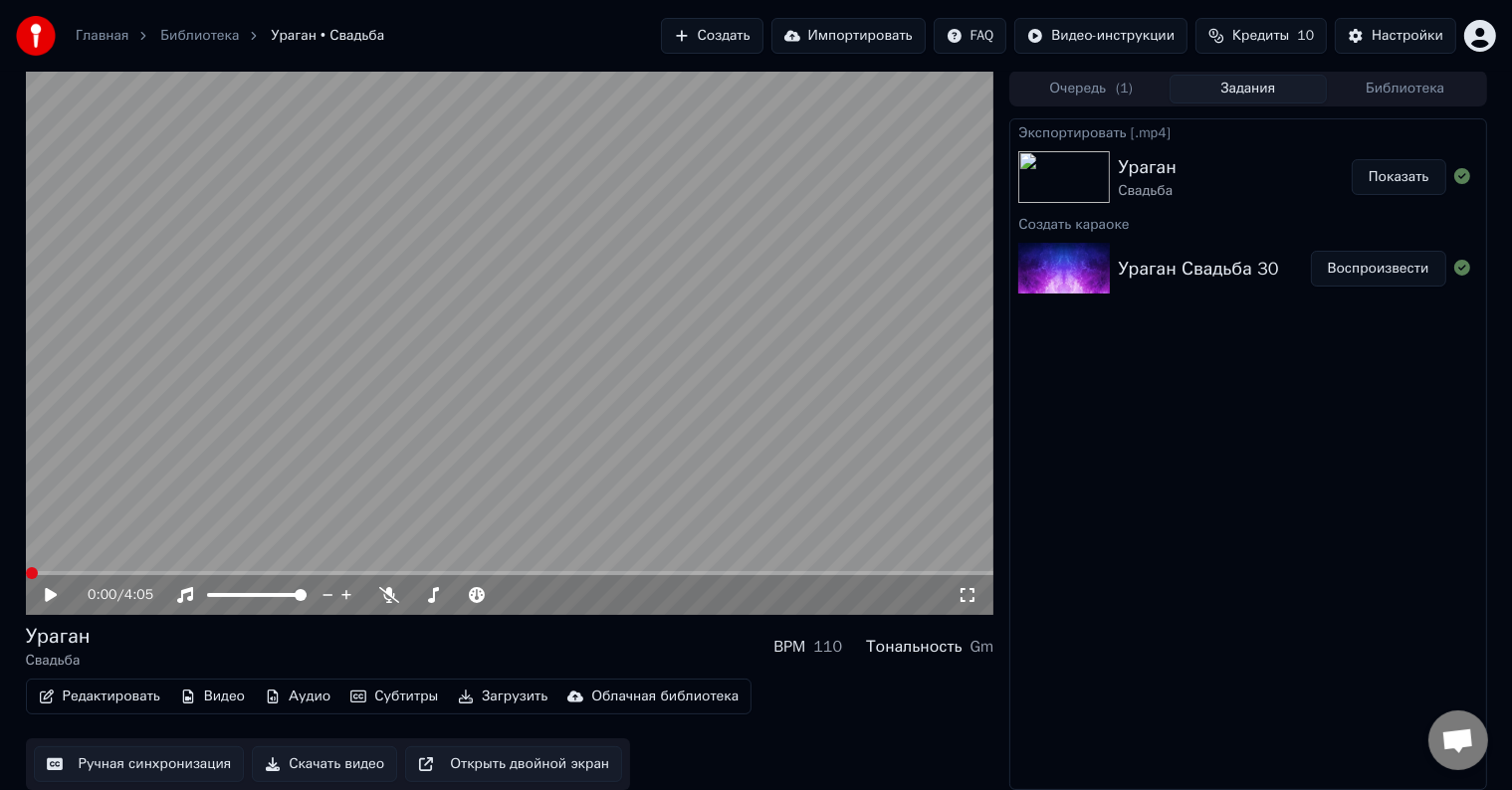 click on "Ураган Свадьба" at bounding box center (1234, 177) 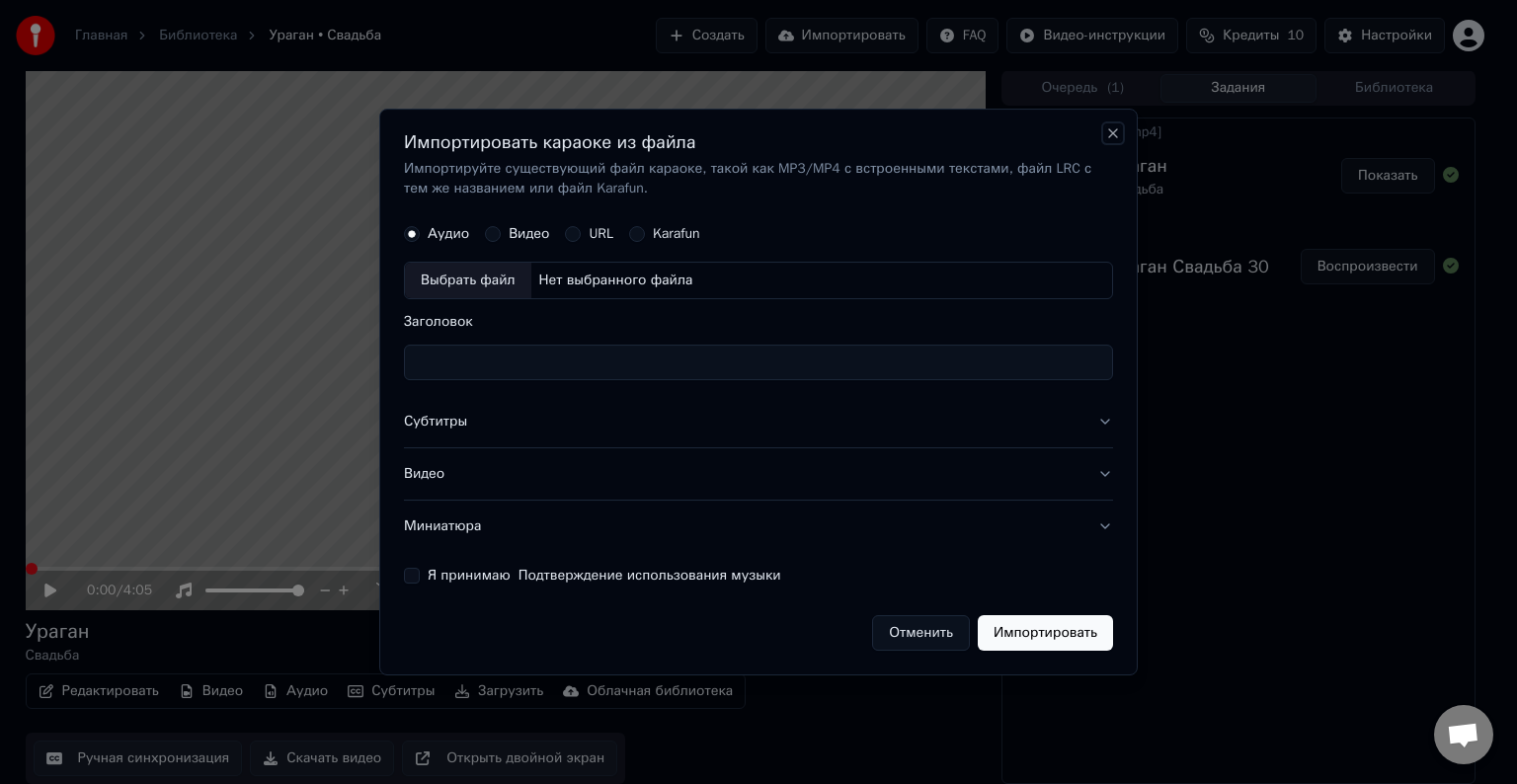 click on "Close" at bounding box center [1113, 133] 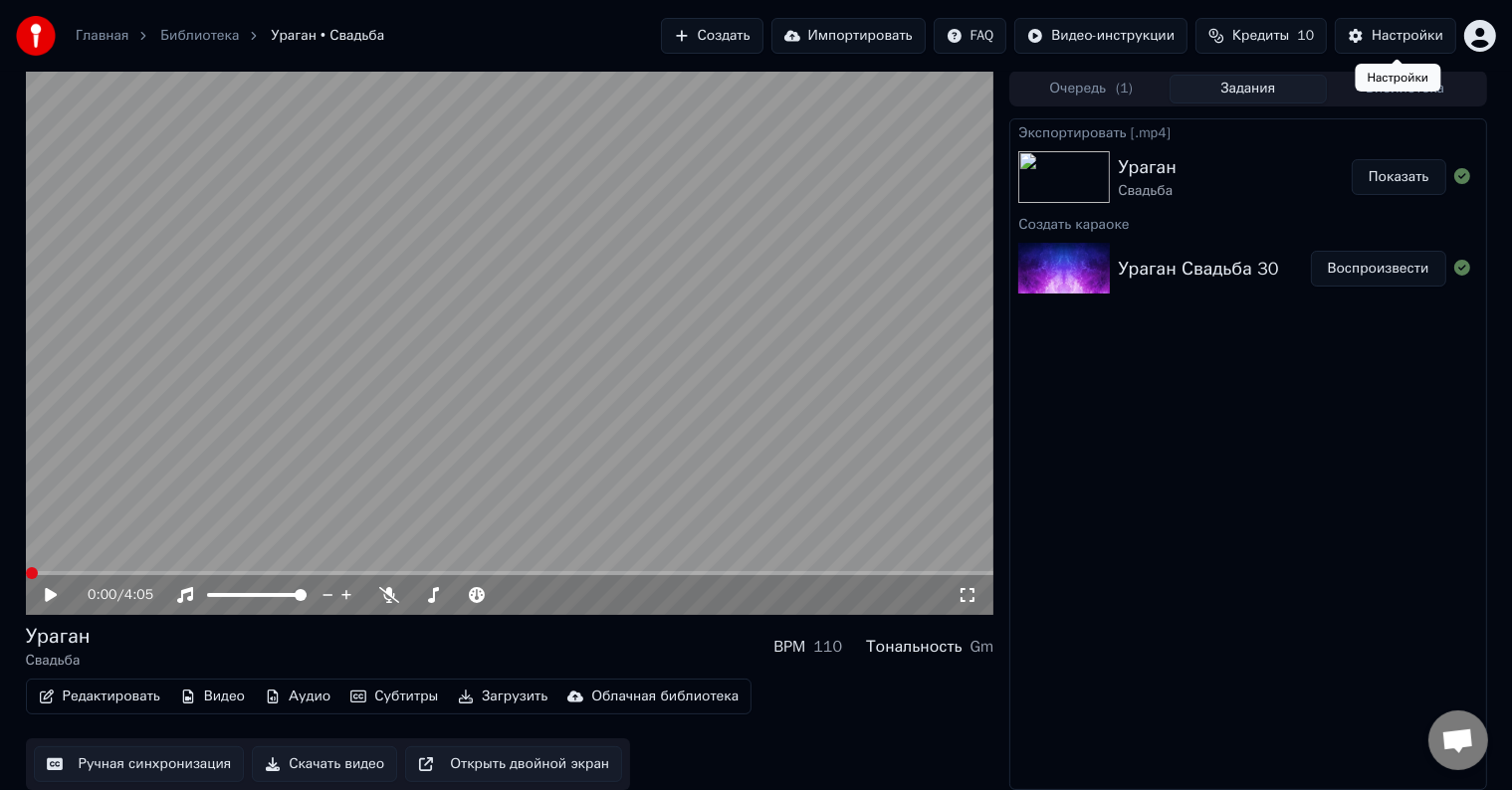 click on "Настройки" at bounding box center [1407, 36] 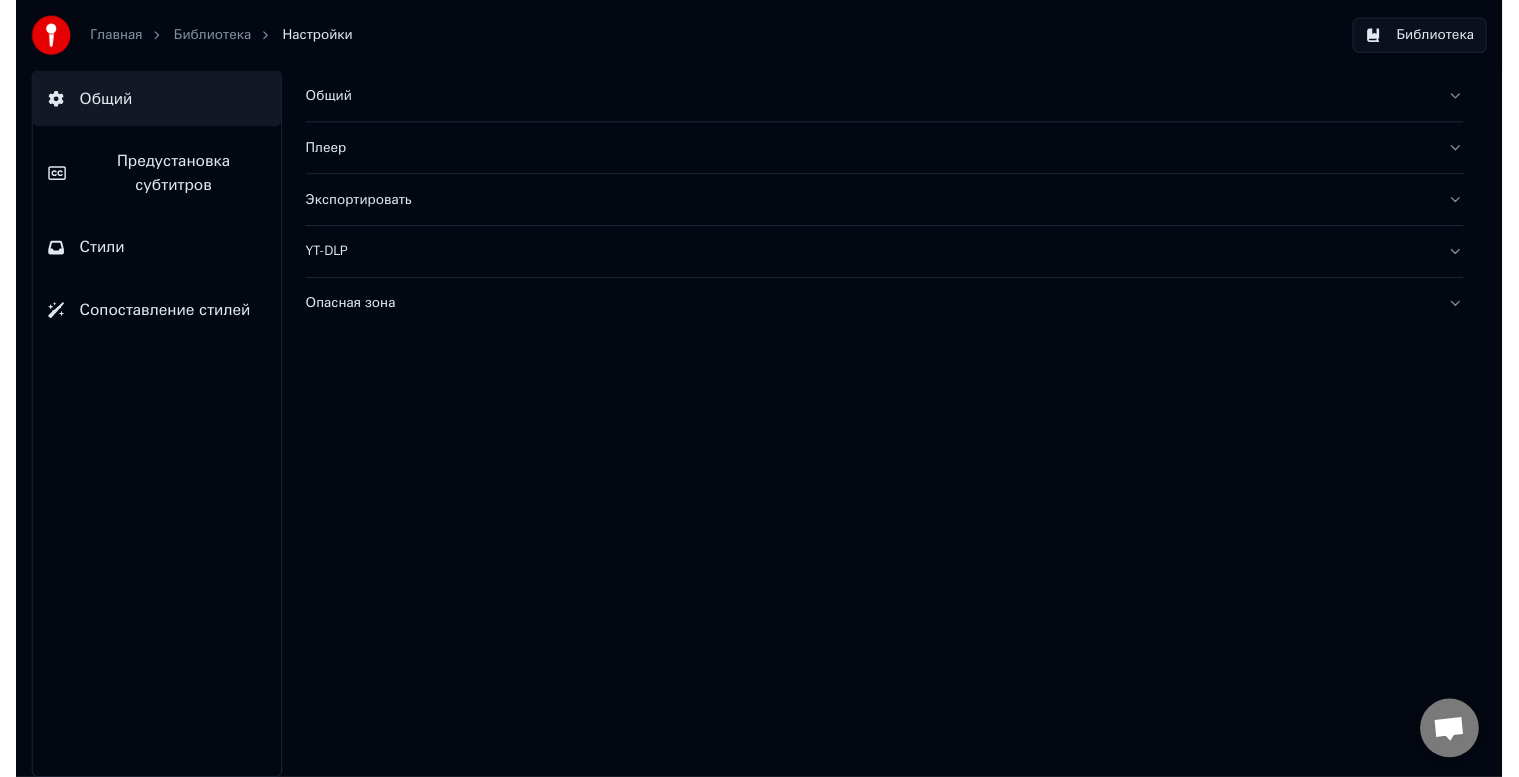 scroll, scrollTop: 0, scrollLeft: 0, axis: both 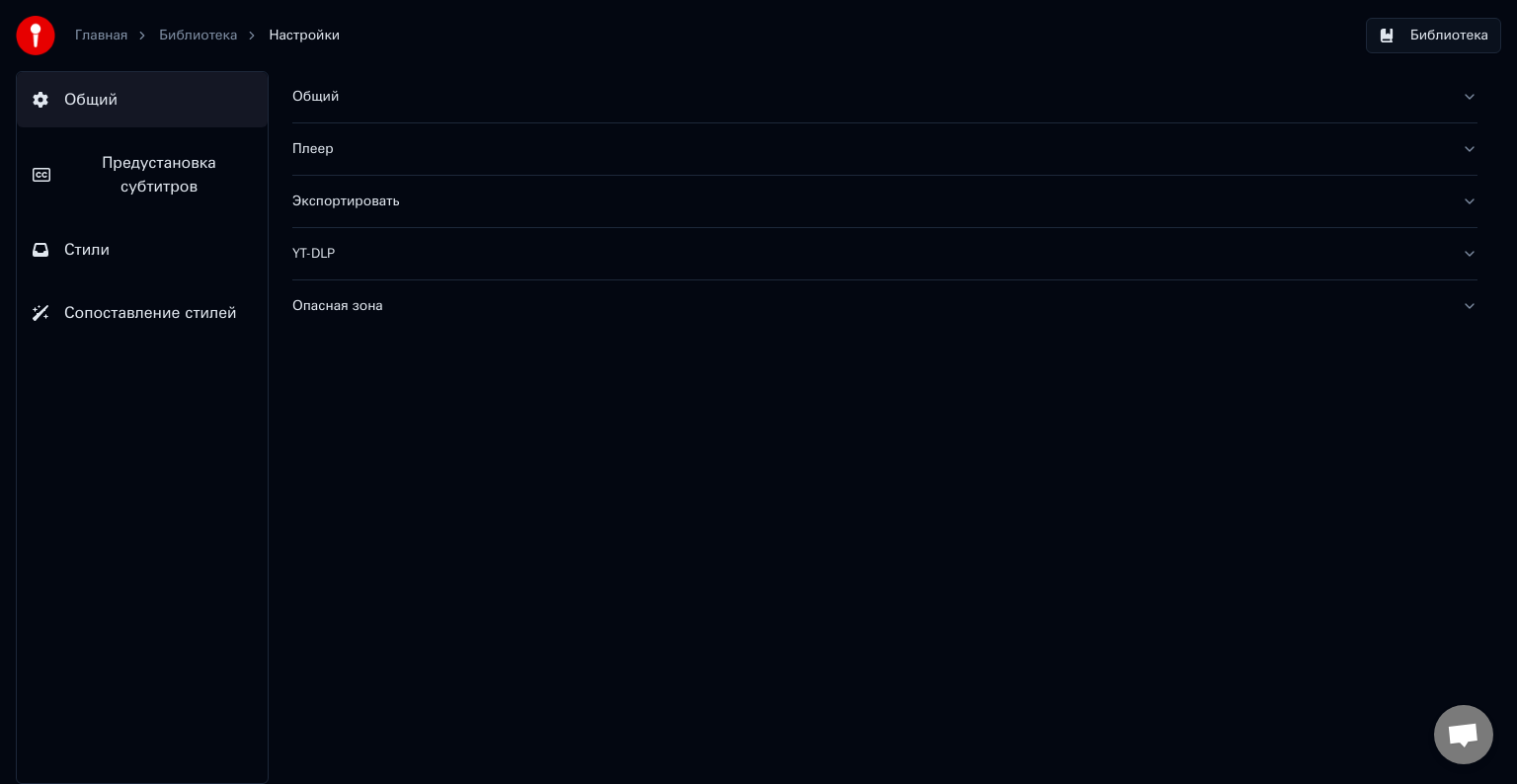 click on "Главная" at bounding box center (101, 36) 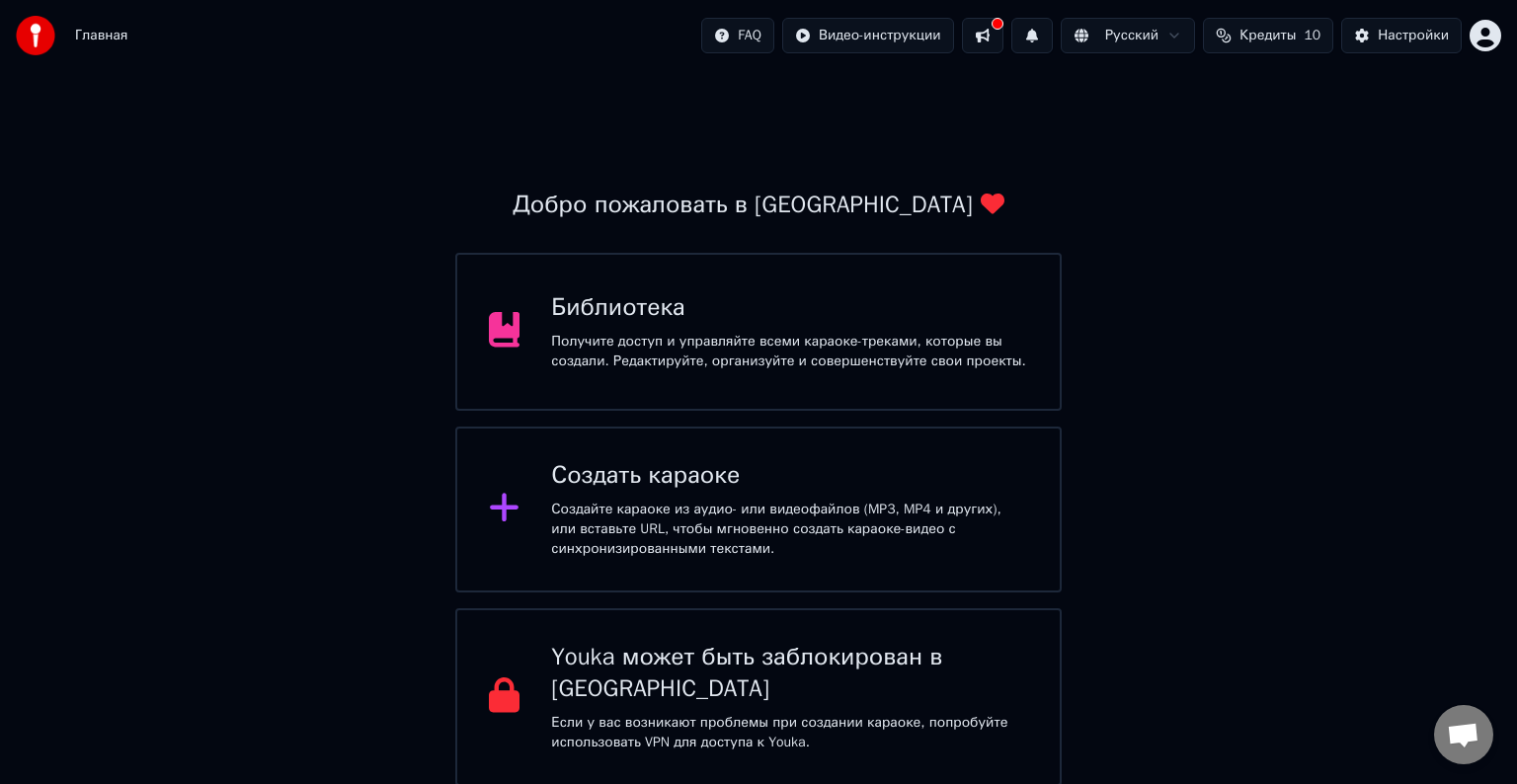 click at bounding box center [983, 36] 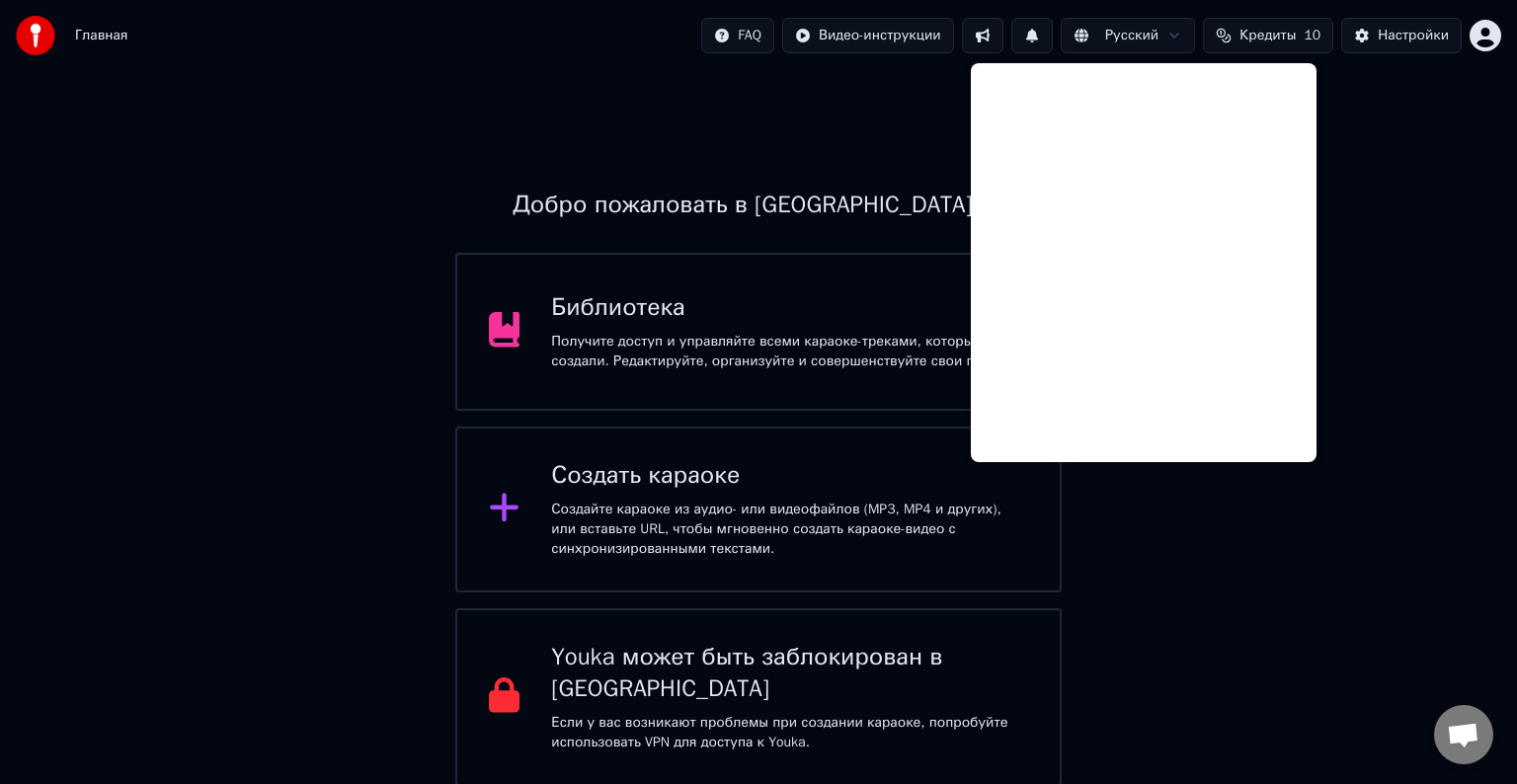 click at bounding box center [983, 36] 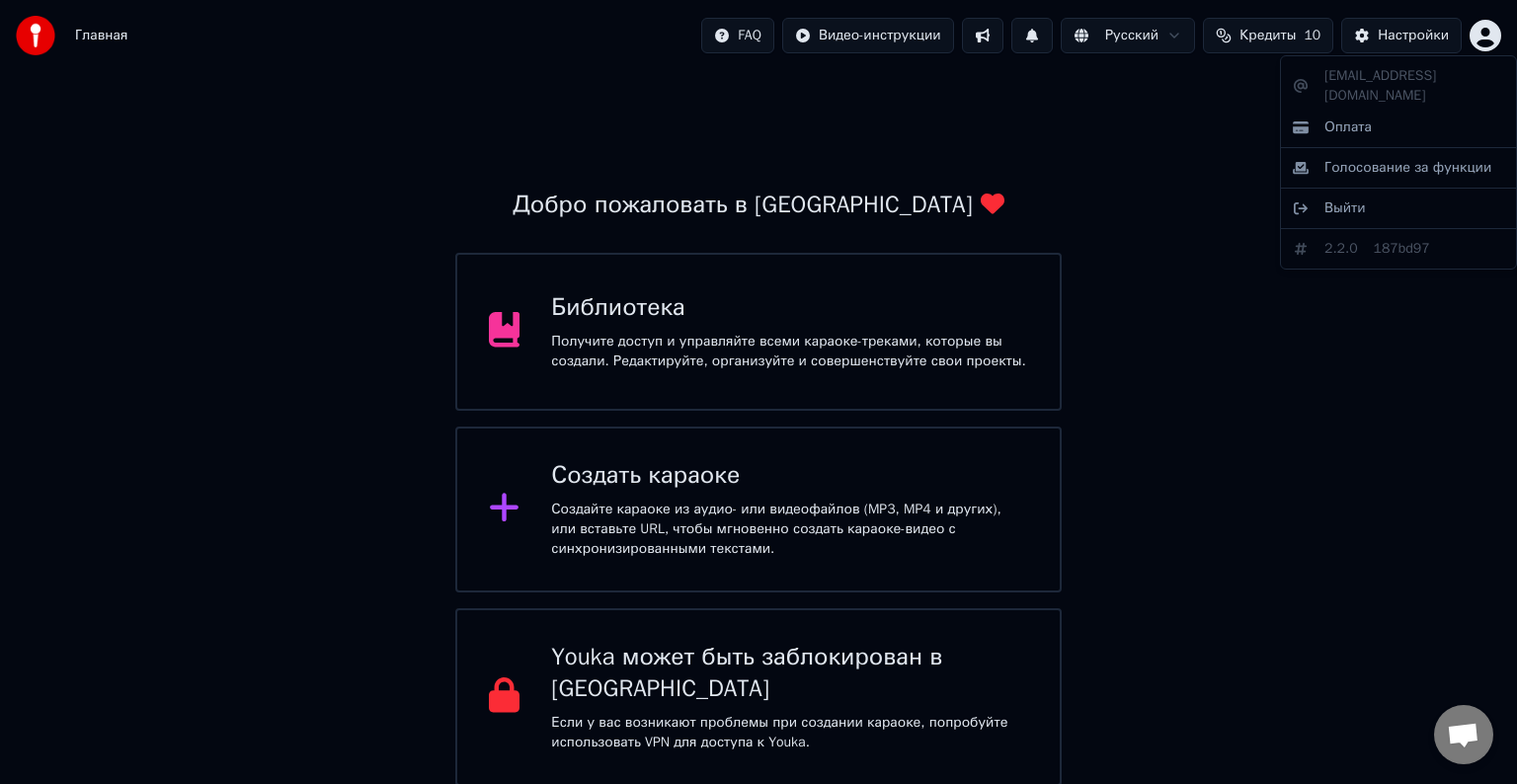click on "Главная FAQ Видео-инструкции Русский Кредиты 10 Настройки Добро пожаловать в Youka Библиотека Получите доступ и управляйте всеми караоке-треками, которые вы создали. Редактируйте, организуйте и совершенствуйте свои проекты. Создать караоке Создайте караоке из аудио- или видеофайлов (MP3, MP4 и других), или вставьте URL, чтобы мгновенно создать караоке-видео с синхронизированными текстами. Youka может быть заблокирован в [GEOGRAPHIC_DATA] Если у вас возникают проблемы при создании караоке, попробуйте использовать VPN для доступа к Youka.
[EMAIL_ADDRESS][DOMAIN_NAME] Оплата Голосование за функции" at bounding box center [758, 393] 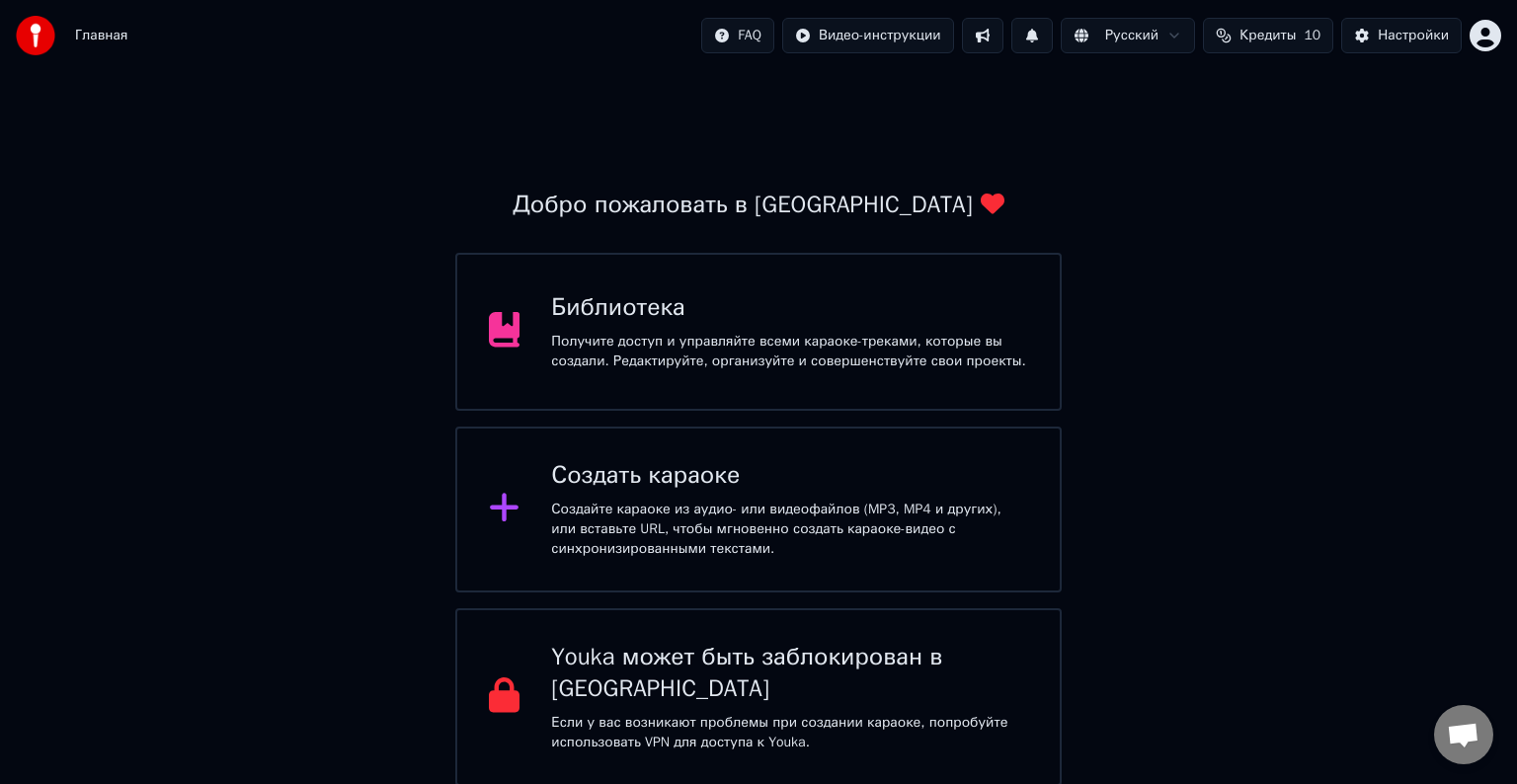 click on "Создать караоке" at bounding box center (789, 476) 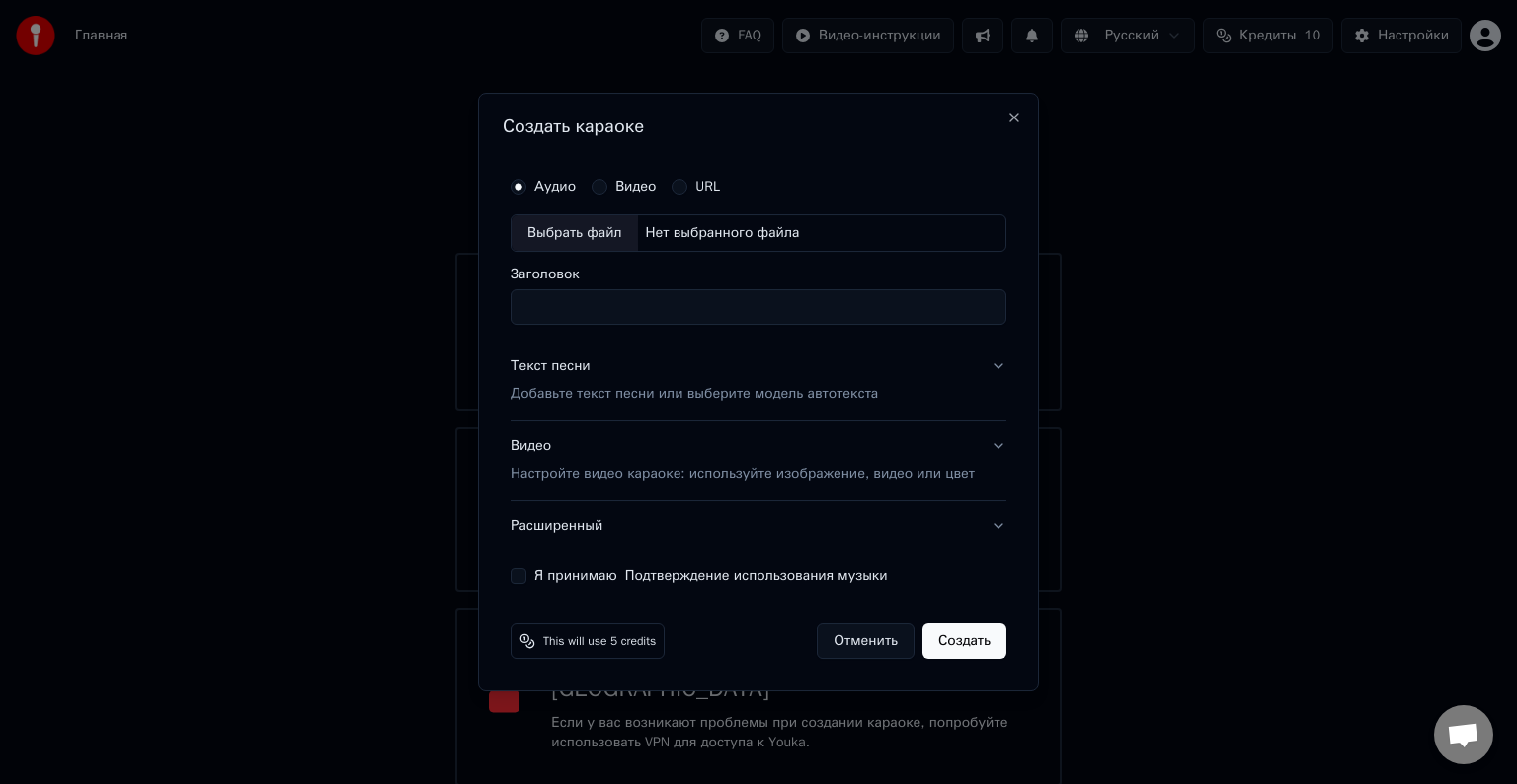 click on "Создать караоке Аудио Видео URL Выбрать файл Нет выбранного файла Заголовок Текст песни Добавьте текст песни или выберите модель автотекста Видео Настройте видео караоке: используйте изображение, видео или цвет Расширенный Я принимаю   Подтверждение использования музыки This will use 5 credits Отменить Создать Close" at bounding box center [758, 392] 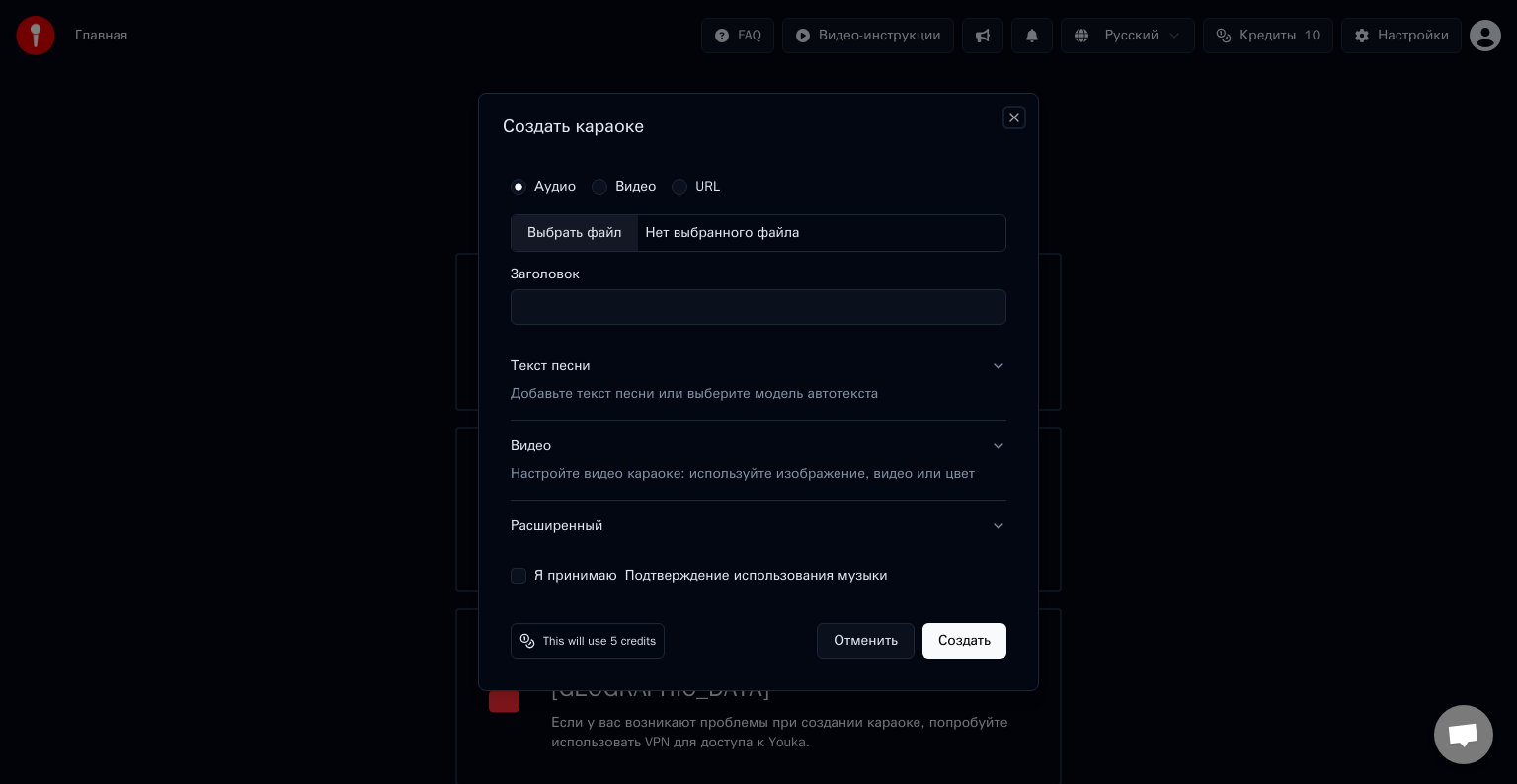 click on "Close" at bounding box center (1014, 118) 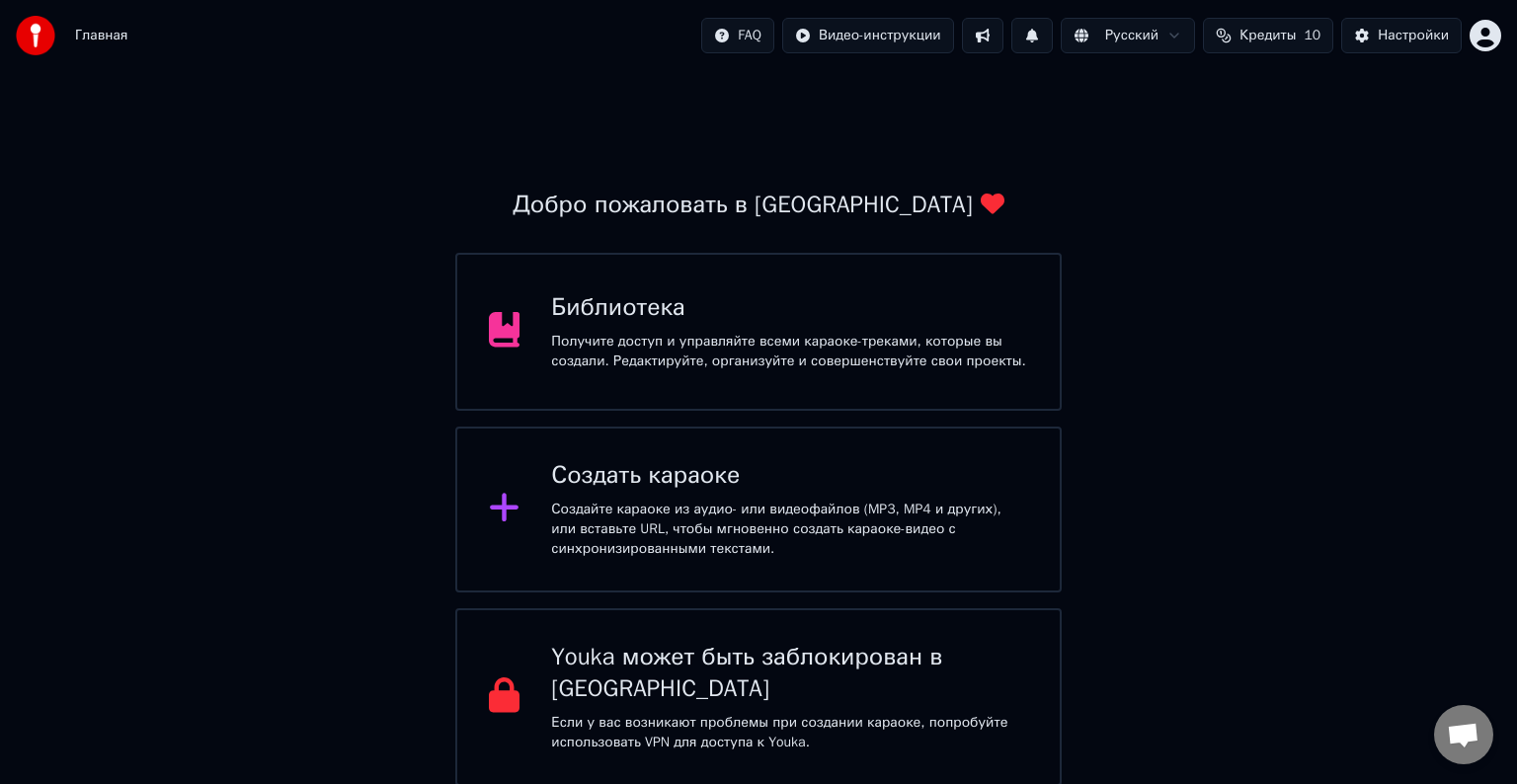 click on "Кредиты" at bounding box center (1267, 36) 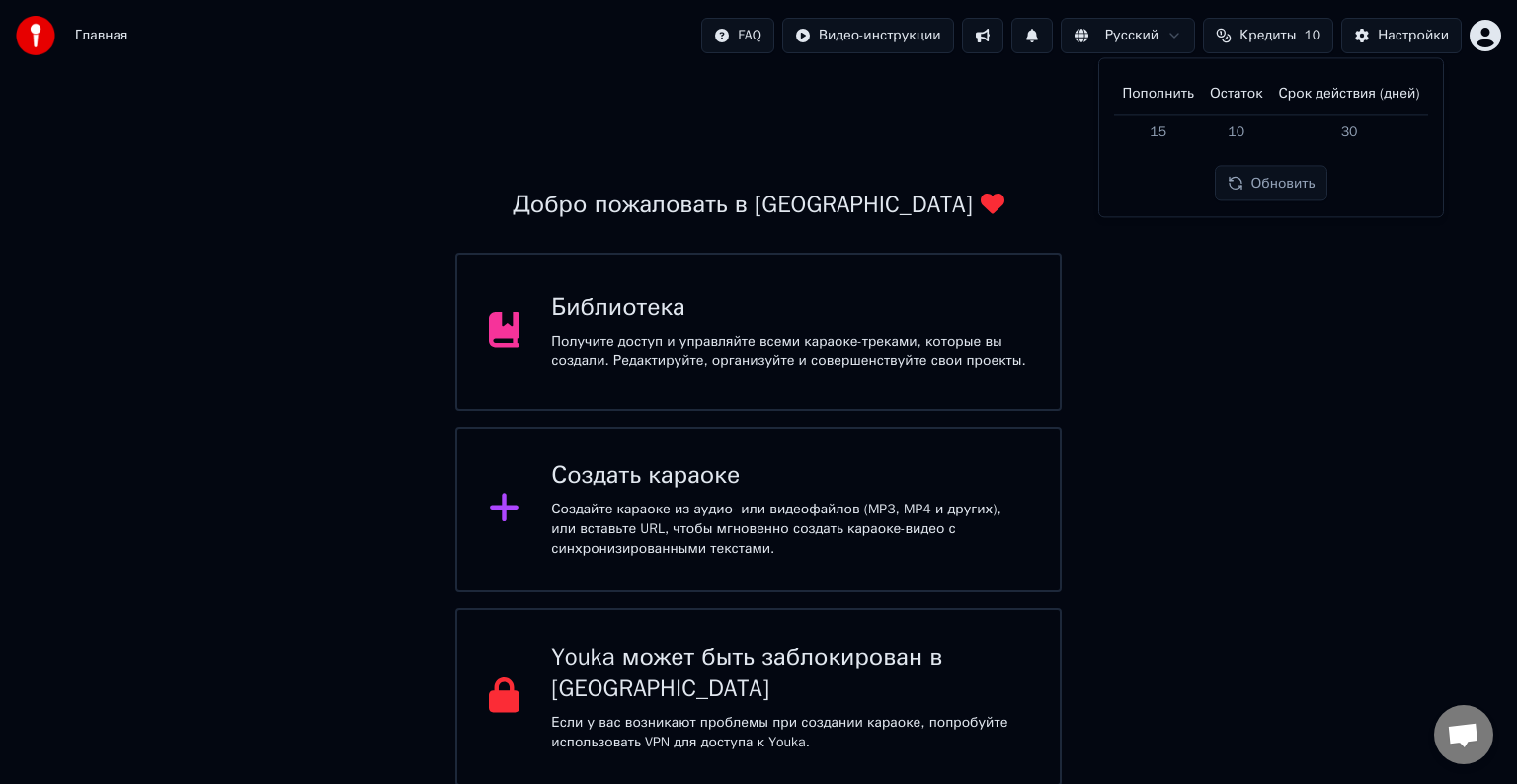 click on "Кредиты" at bounding box center (1267, 36) 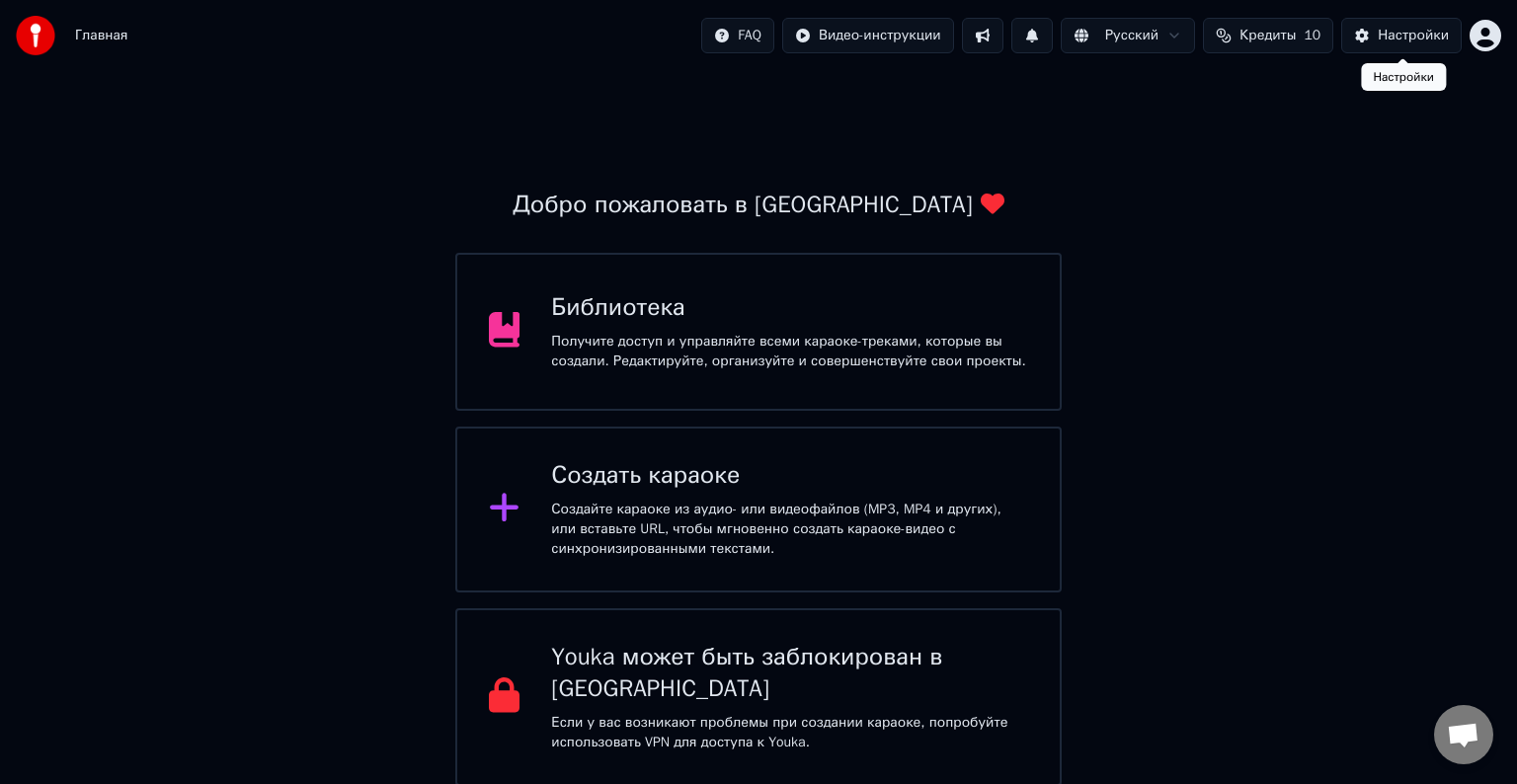 click on "Настройки" at bounding box center [1413, 36] 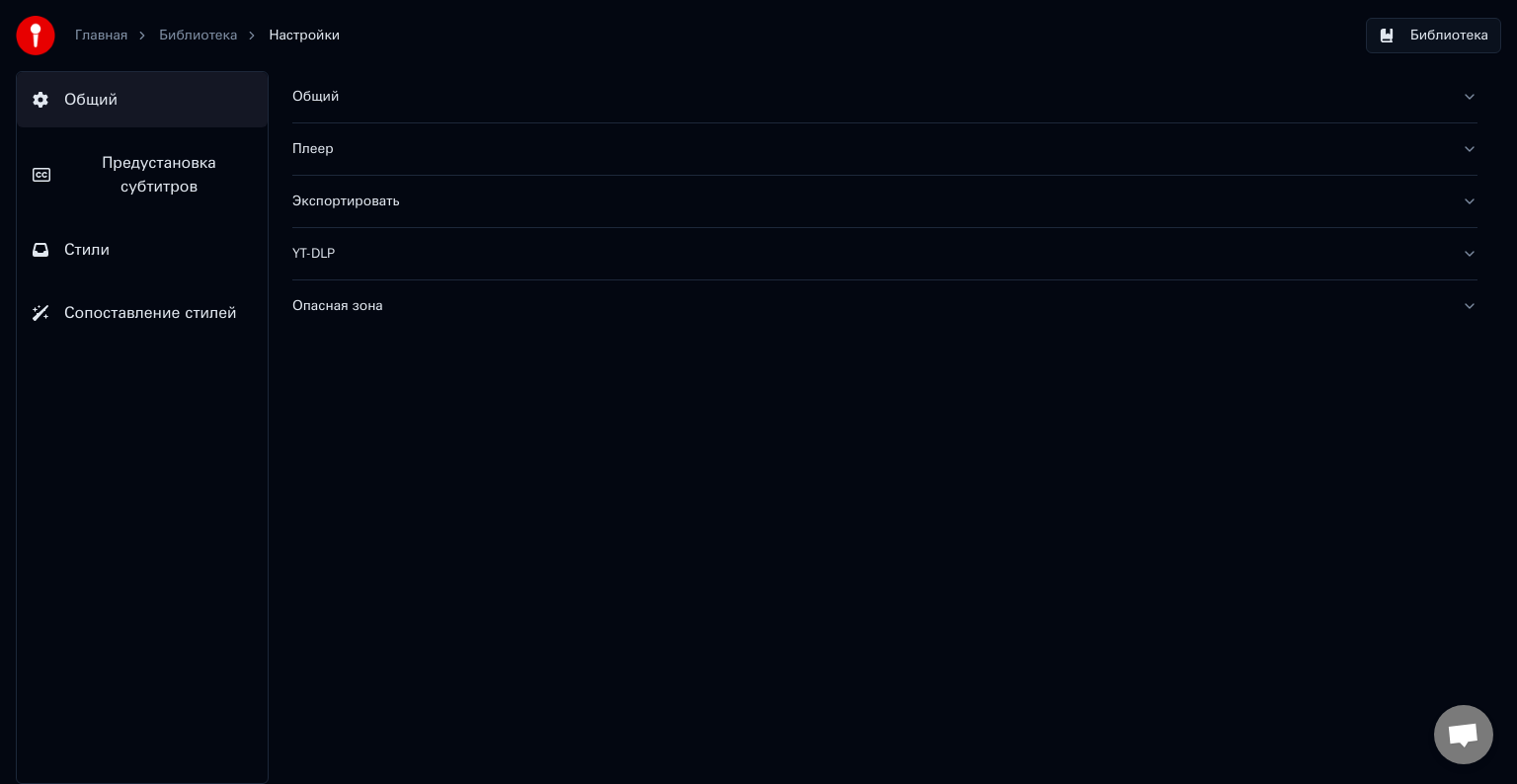 click on "Библиотека" at bounding box center [1433, 36] 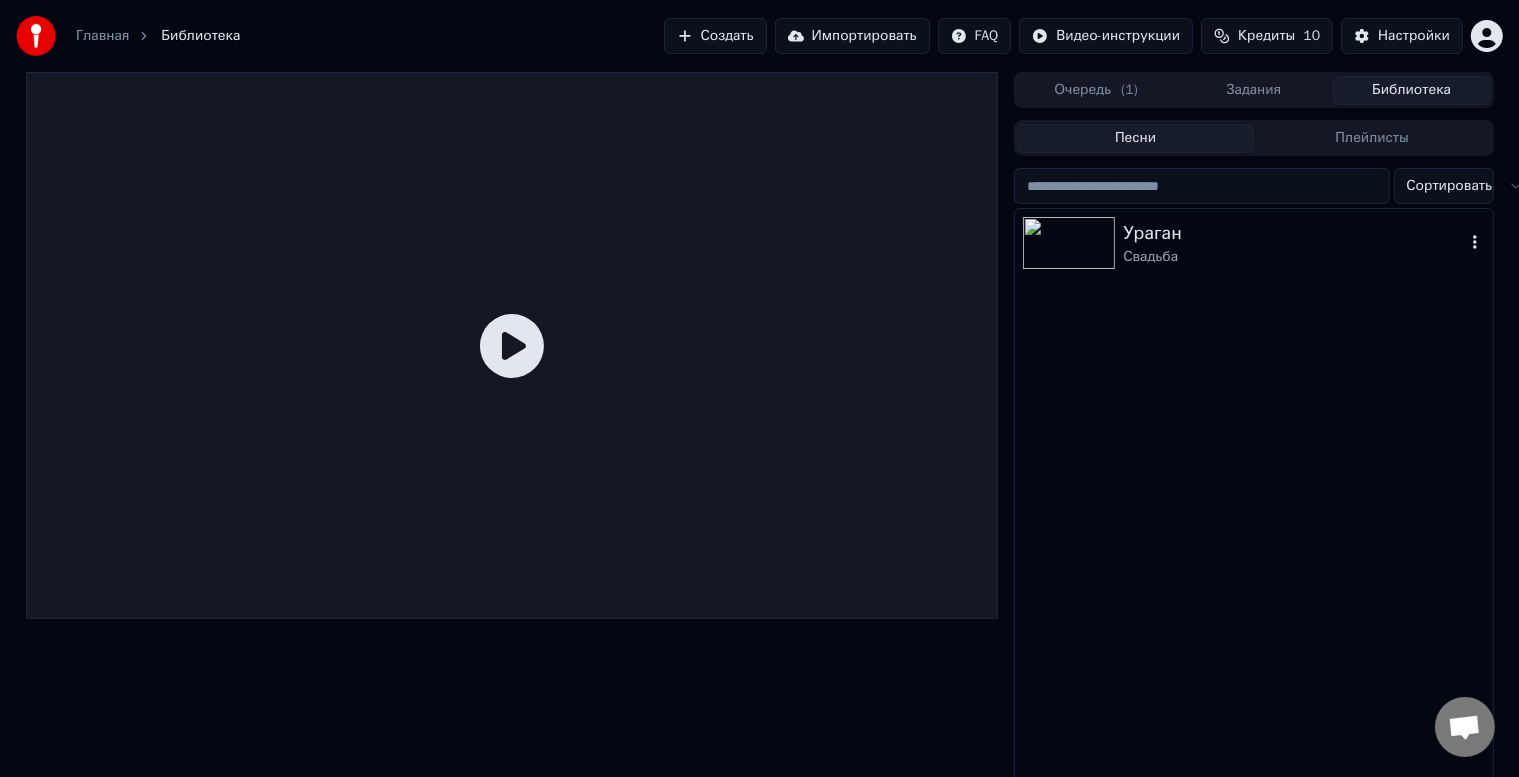 click on "Свадьба" at bounding box center (1293, 257) 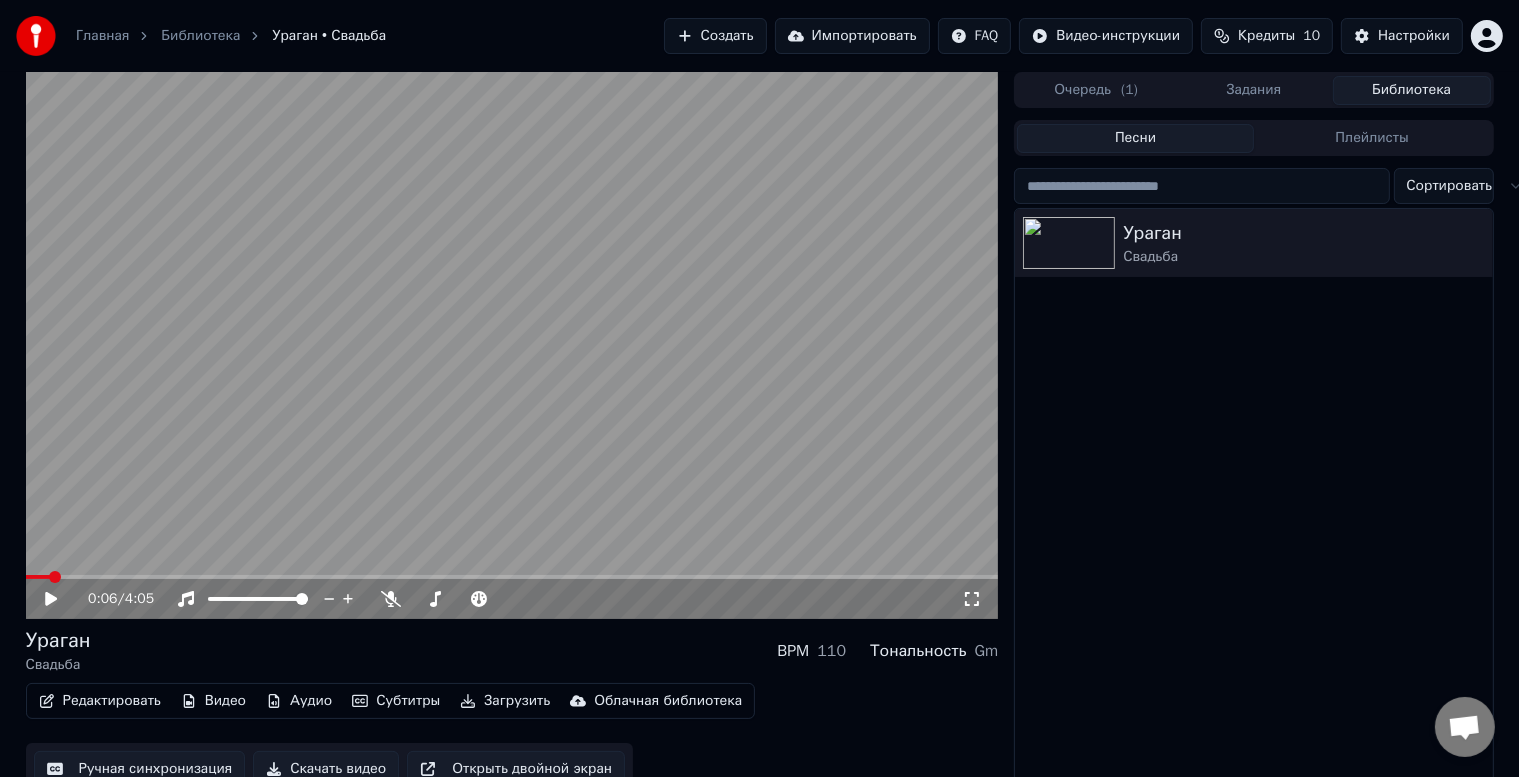scroll, scrollTop: 26, scrollLeft: 0, axis: vertical 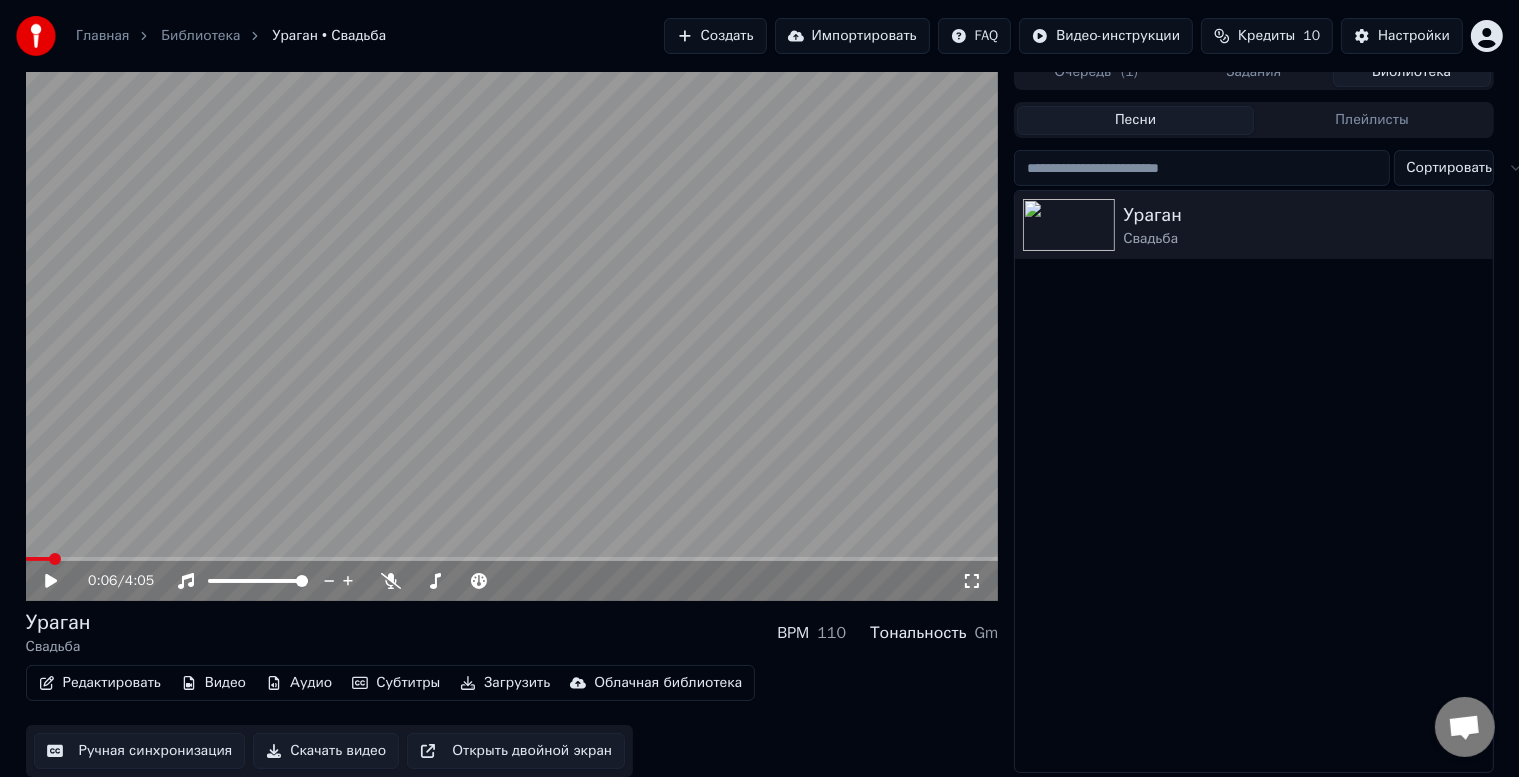 drag, startPoint x: 1440, startPoint y: 215, endPoint x: 1372, endPoint y: 112, distance: 123.42204 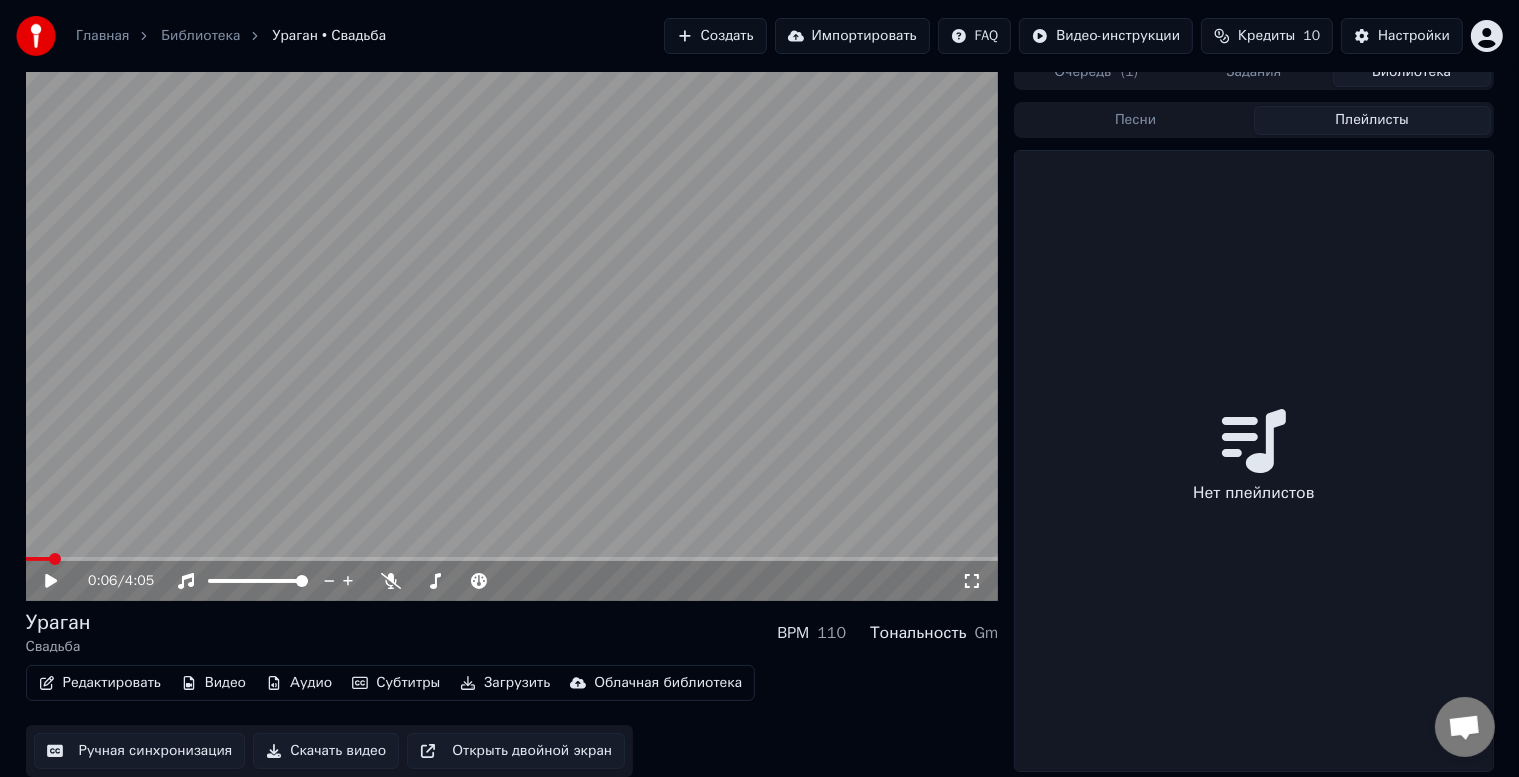 scroll, scrollTop: 9, scrollLeft: 0, axis: vertical 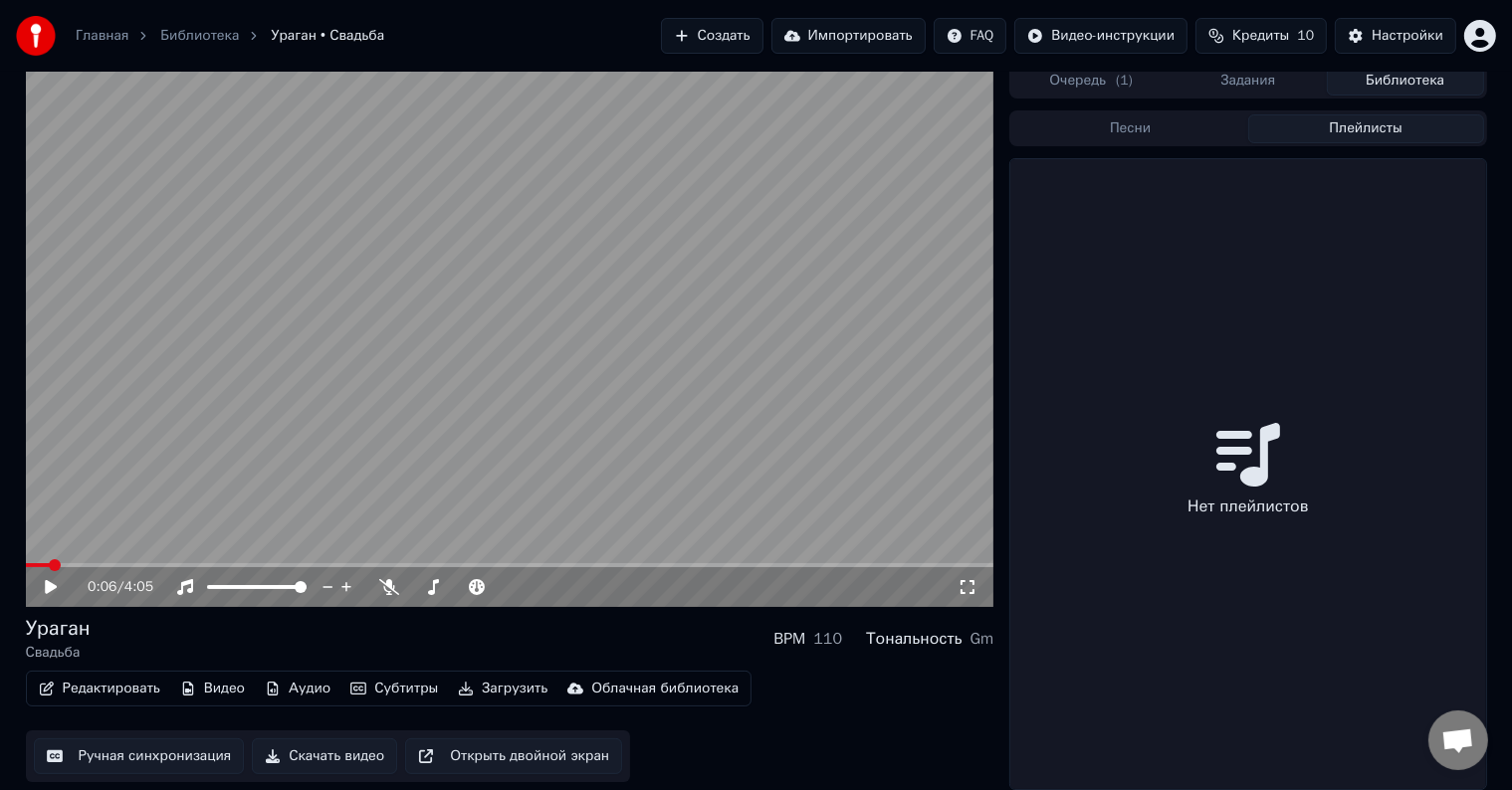 click on "Песни Плейлисты" at bounding box center [1247, 128] 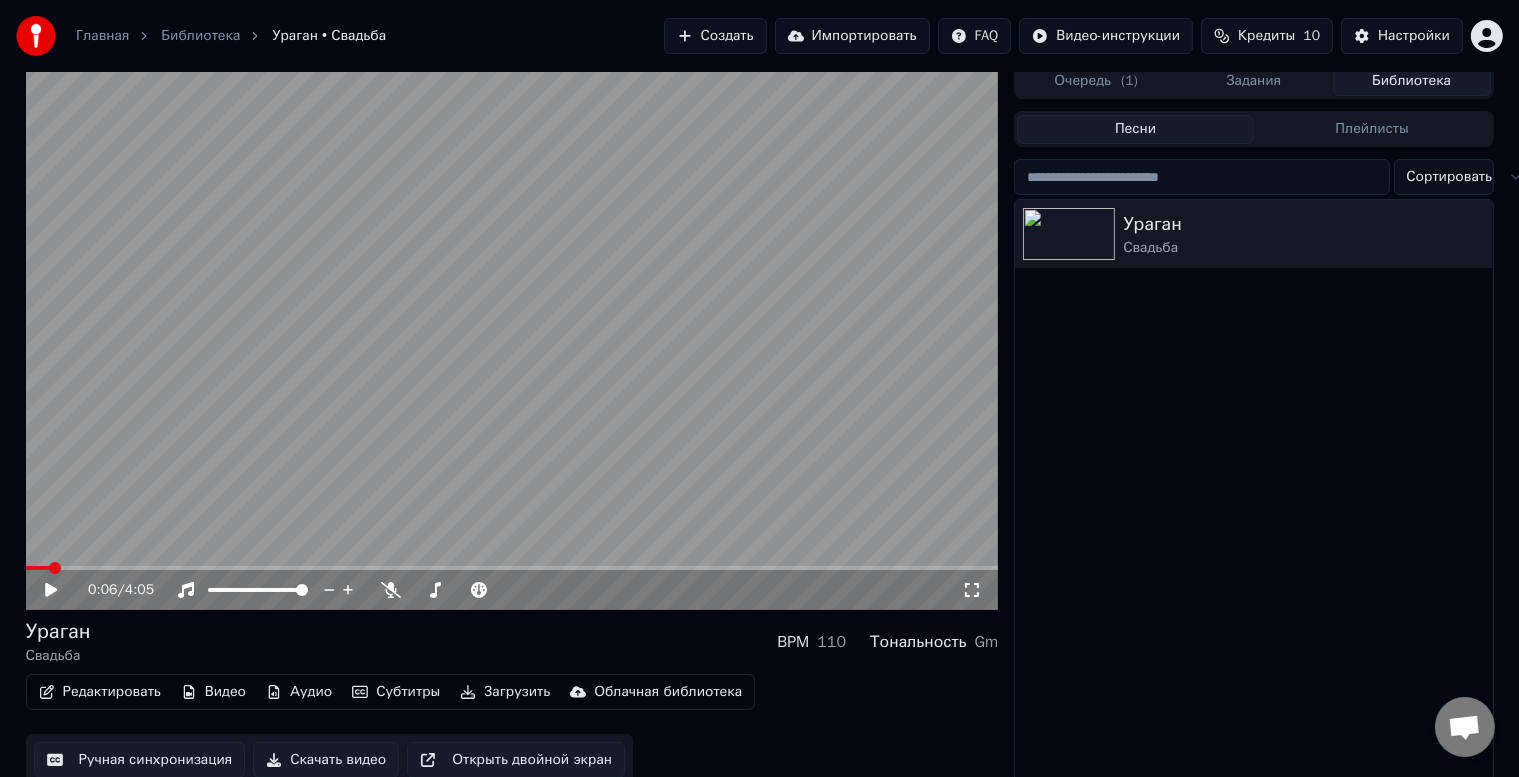 click on "Песни" at bounding box center [1135, 129] 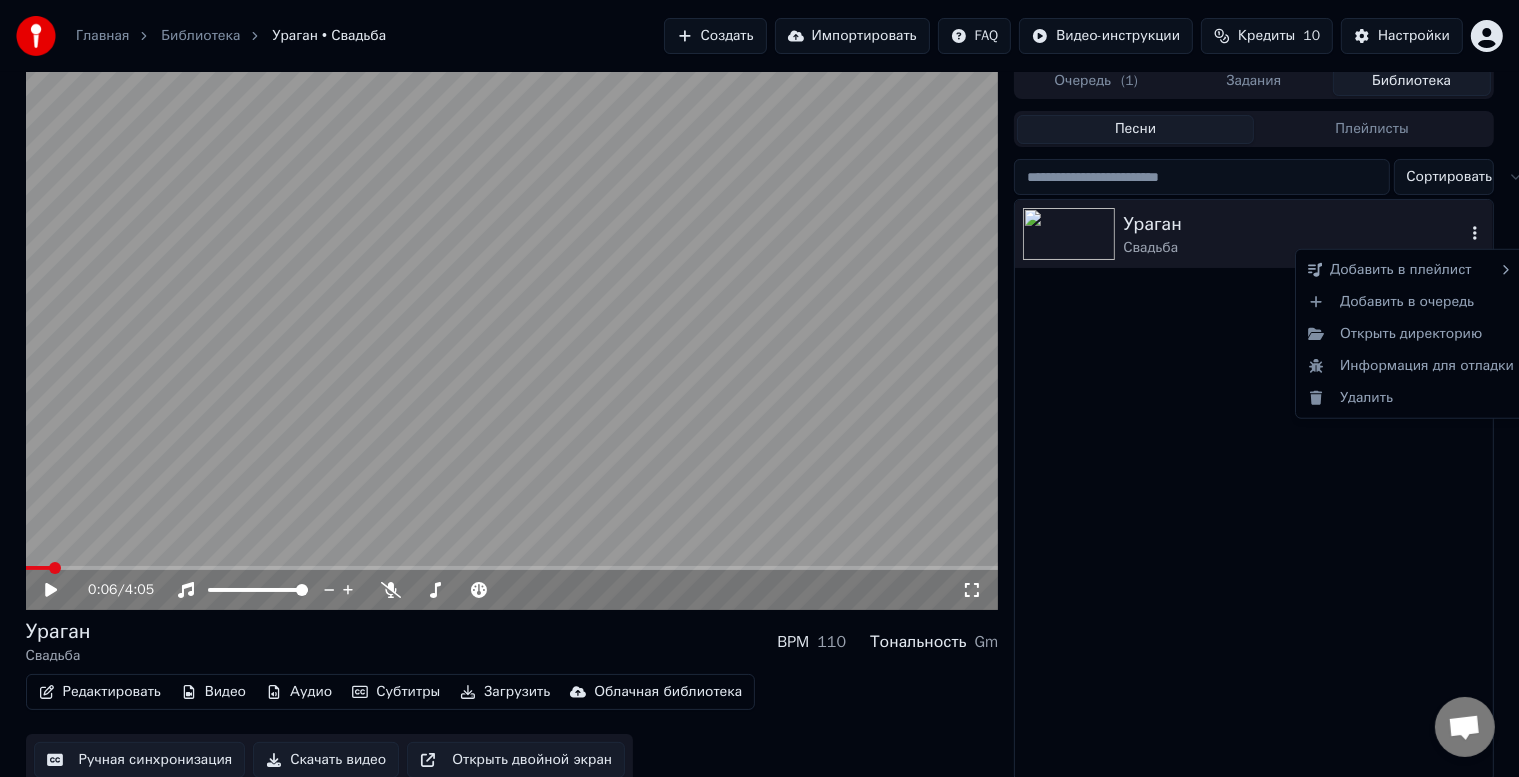 click 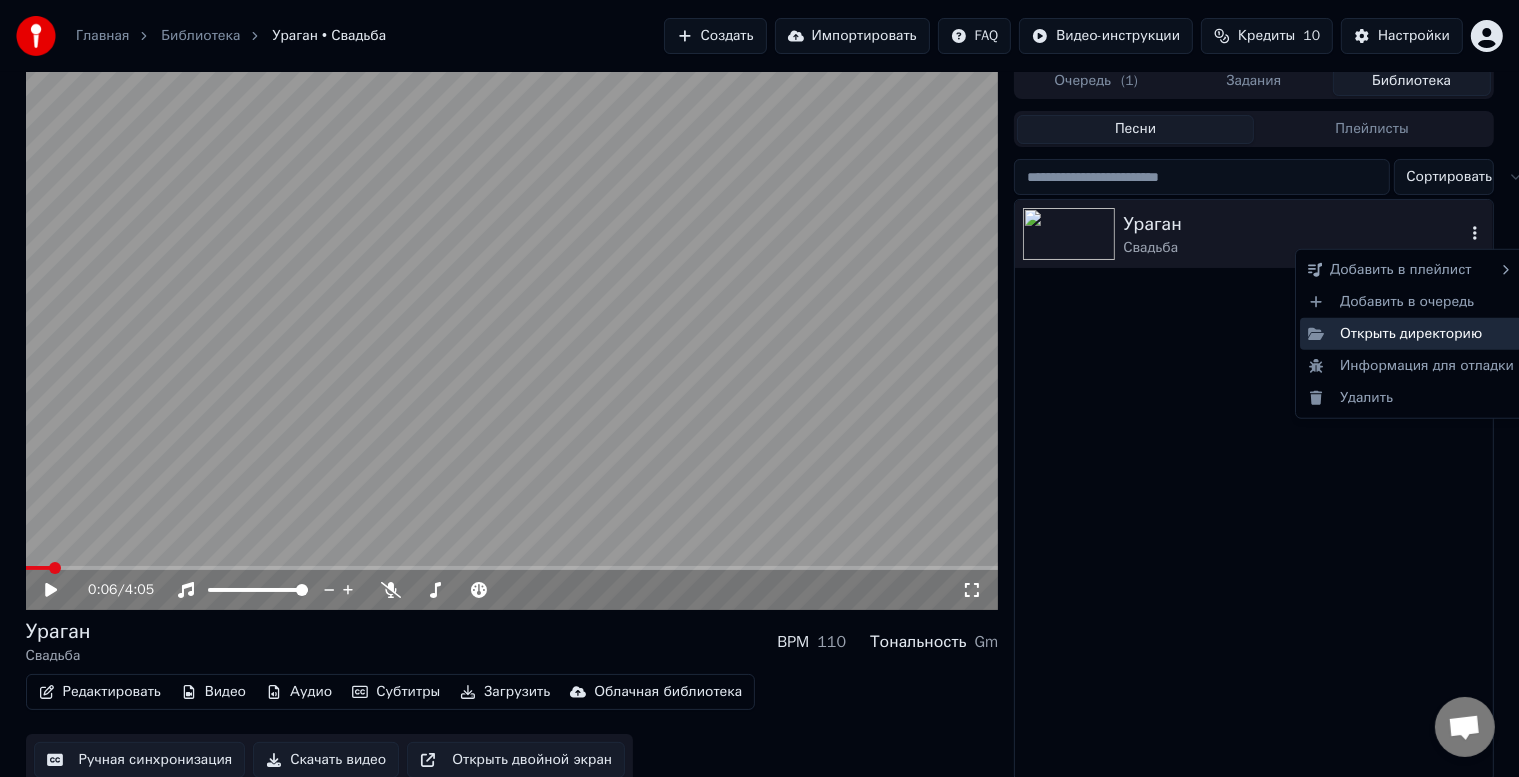 click on "Открыть директорию" at bounding box center [1411, 334] 